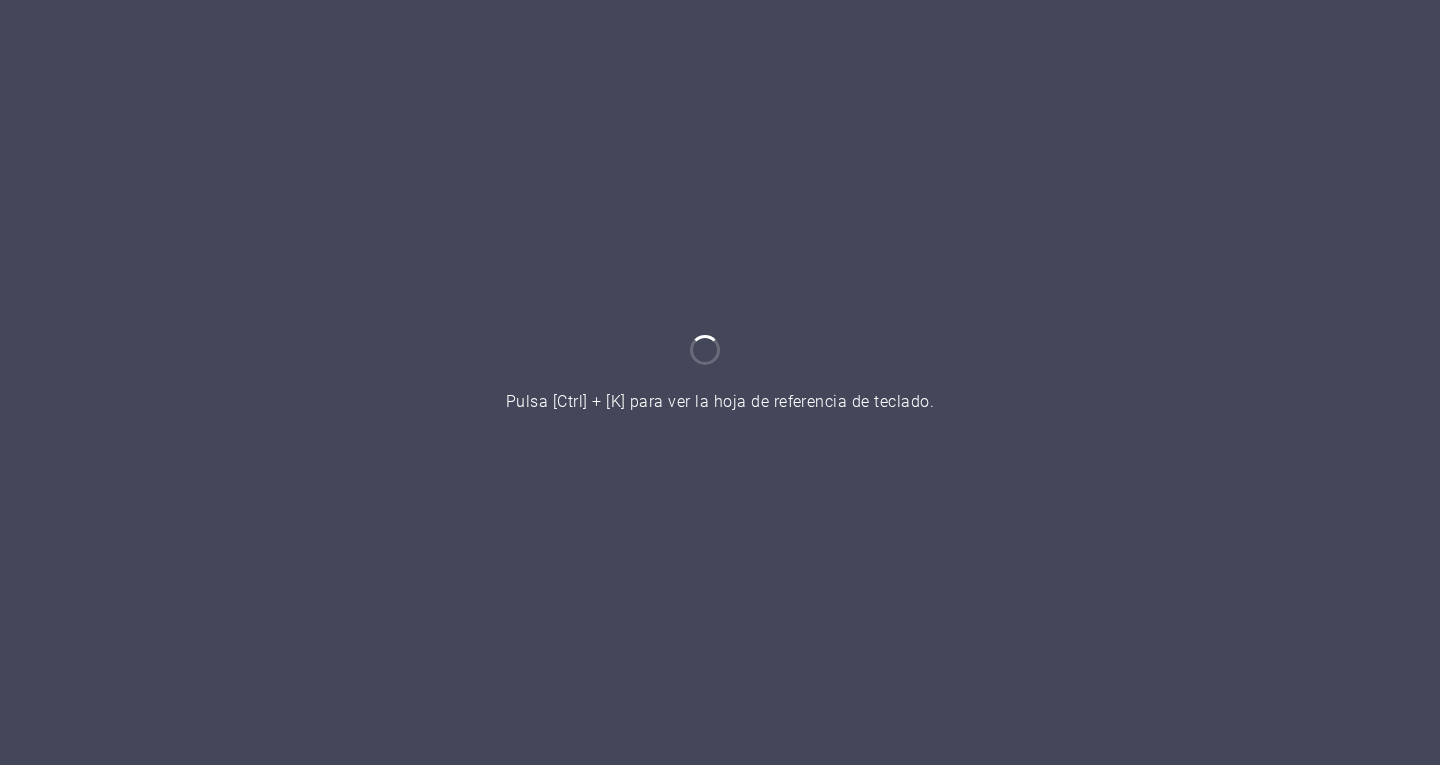 scroll, scrollTop: 0, scrollLeft: 0, axis: both 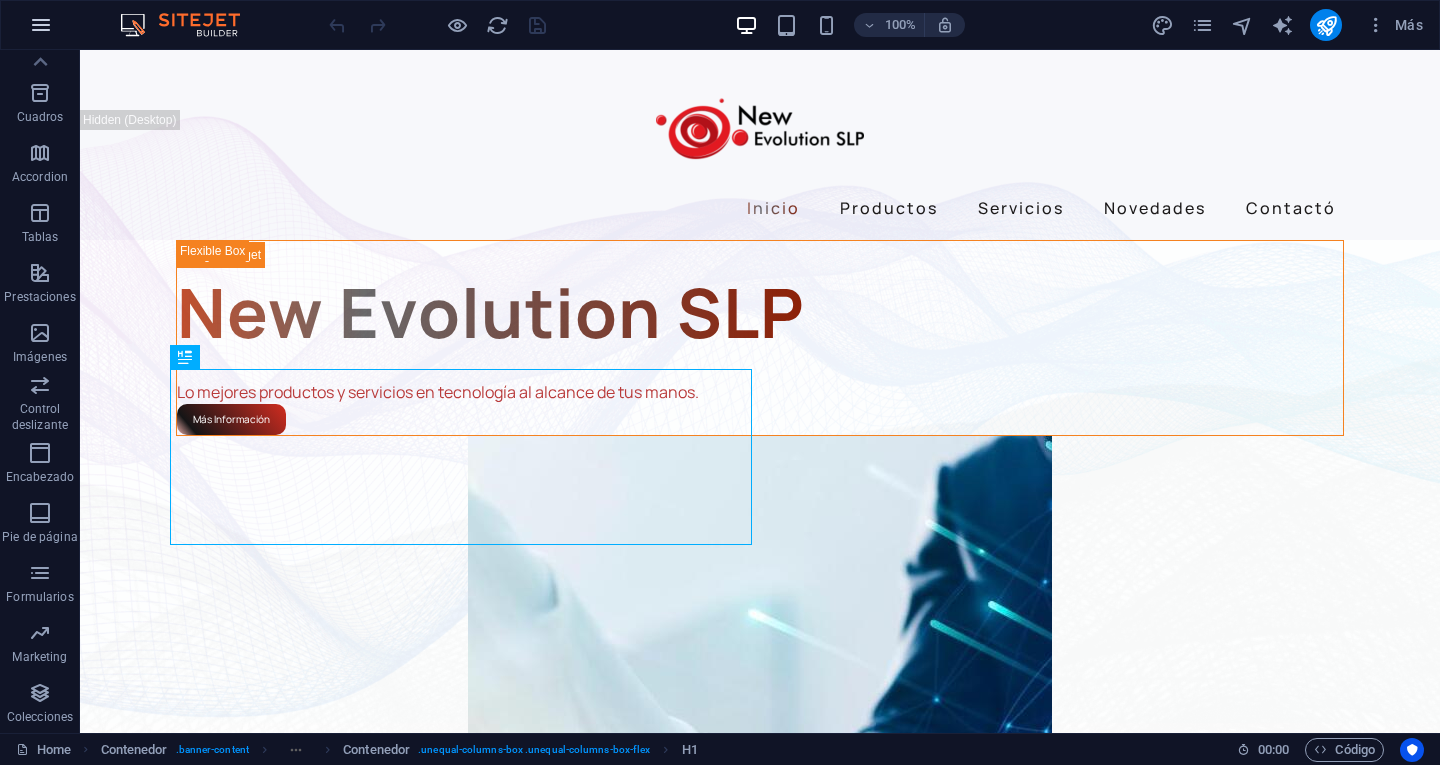 click at bounding box center (41, 25) 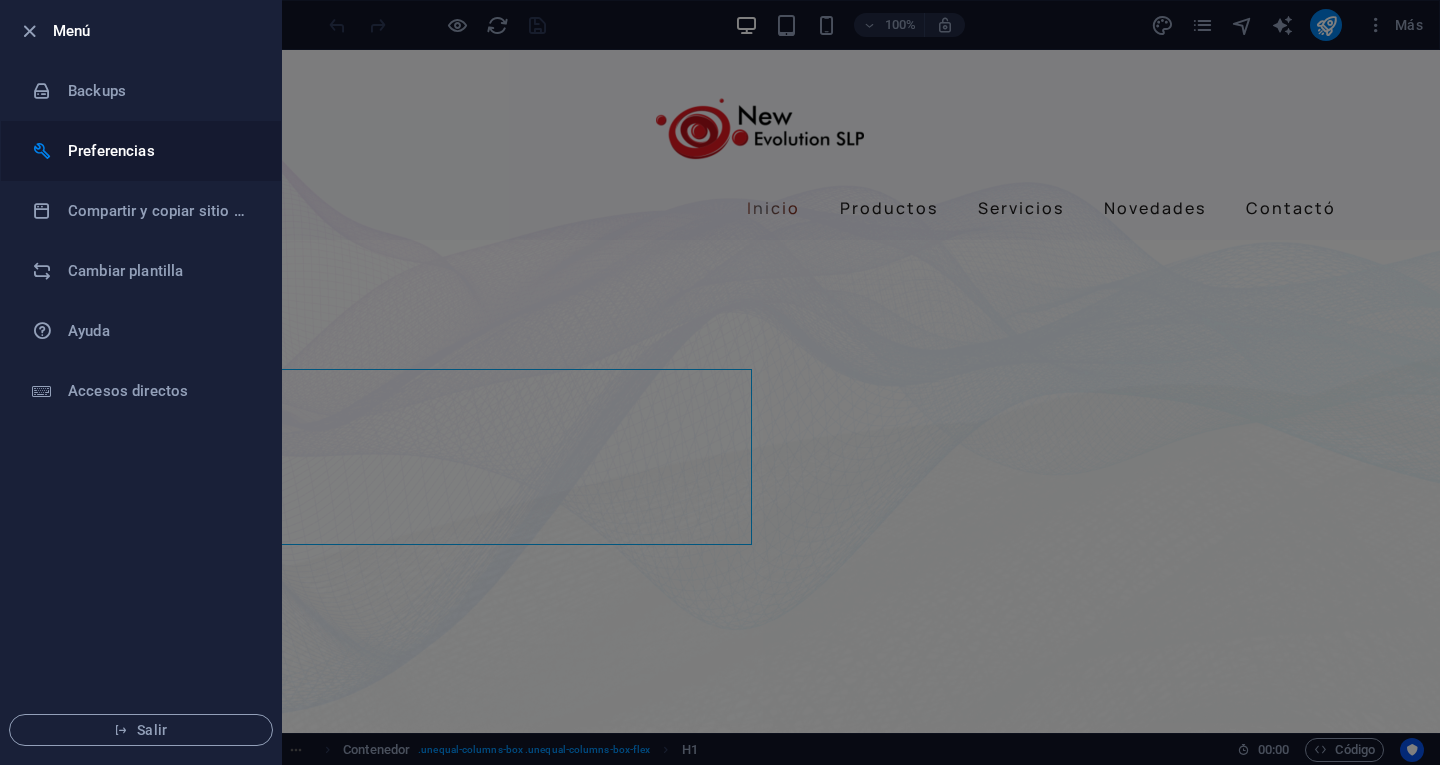 click on "Preferencias" at bounding box center (160, 151) 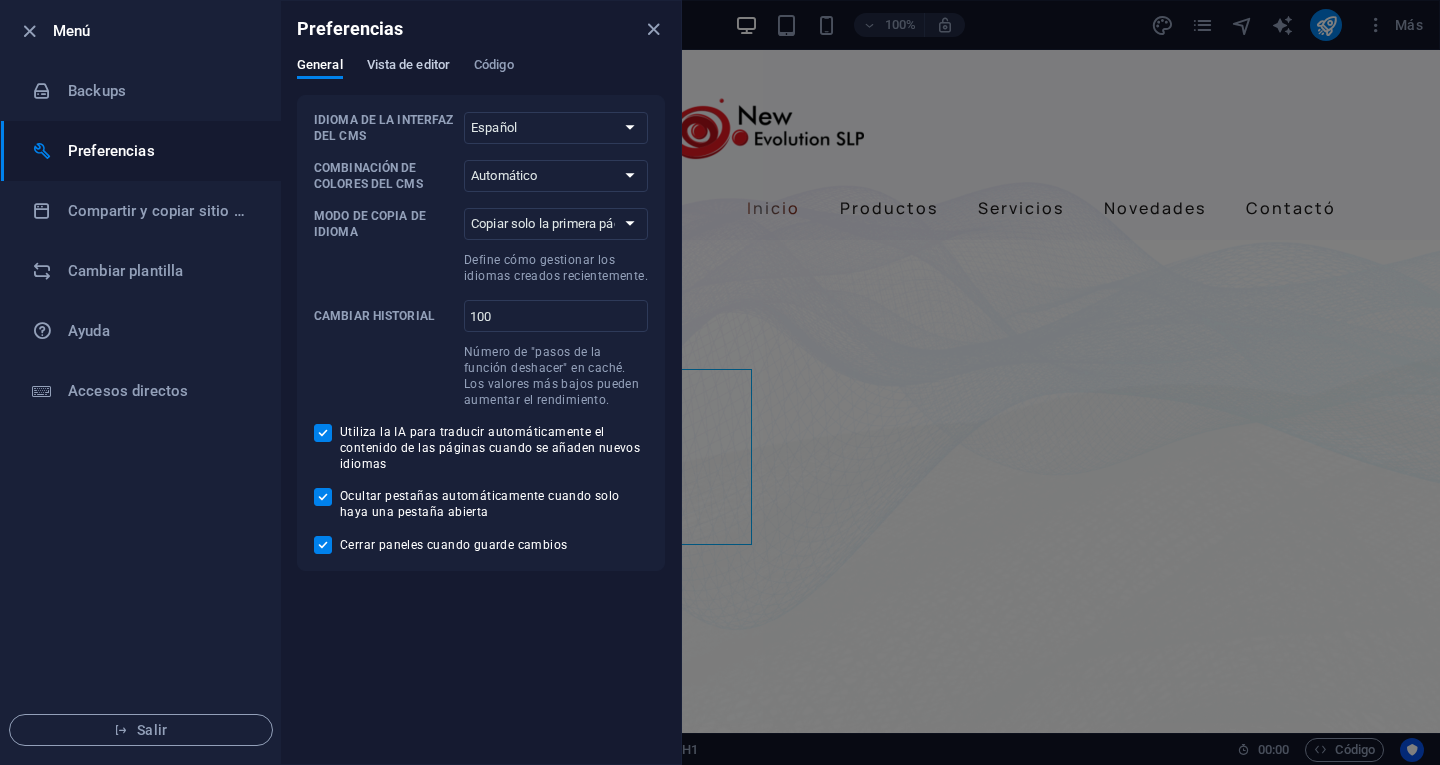 click on "Vista de editor" at bounding box center [408, 67] 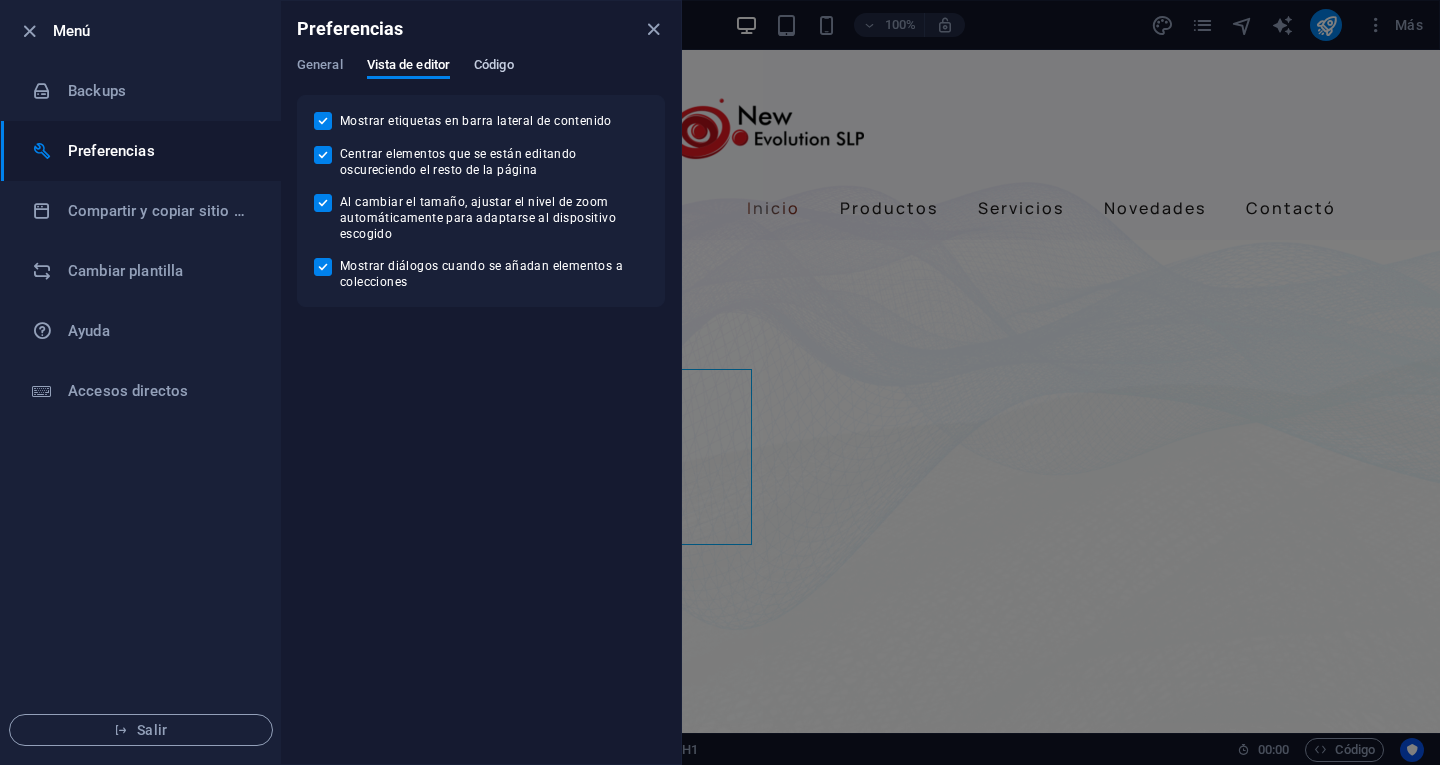 click on "Preferencias General Vista de editor Código Idioma de la interfaz del CMS Predeterminado Deutsch English Español Français Magyar Italiano Nederlands Polski Português русский язык Svenska Türkçe 日本語 Combinación de colores del CMS Automático Oscuro Claro Modo de copia de idioma Copiar solo la primera página Copiar todas las páginas Define cómo gestionar los idiomas creados recientemente. Cambiar historial 100 ​ Número de "pasos de la función deshacer" en caché. Los valores más bajos pueden aumentar el rendimiento. Utiliza la IA para traducir automáticamente el contenido de las páginas cuando se añaden nuevos idiomas Ocultar pestañas automáticamente cuando solo haya una pestaña abierta Cerrar paneles cuando guarde cambios Mostrar etiquetas en barra lateral de contenido Centrar elementos que se están editando oscureciendo el resto de la página Al cambiar el tamaño, ajustar el nivel de zoom automáticamente para adaptarse al dispositivo escogido Punto y coma (”;”)" at bounding box center [481, 382] 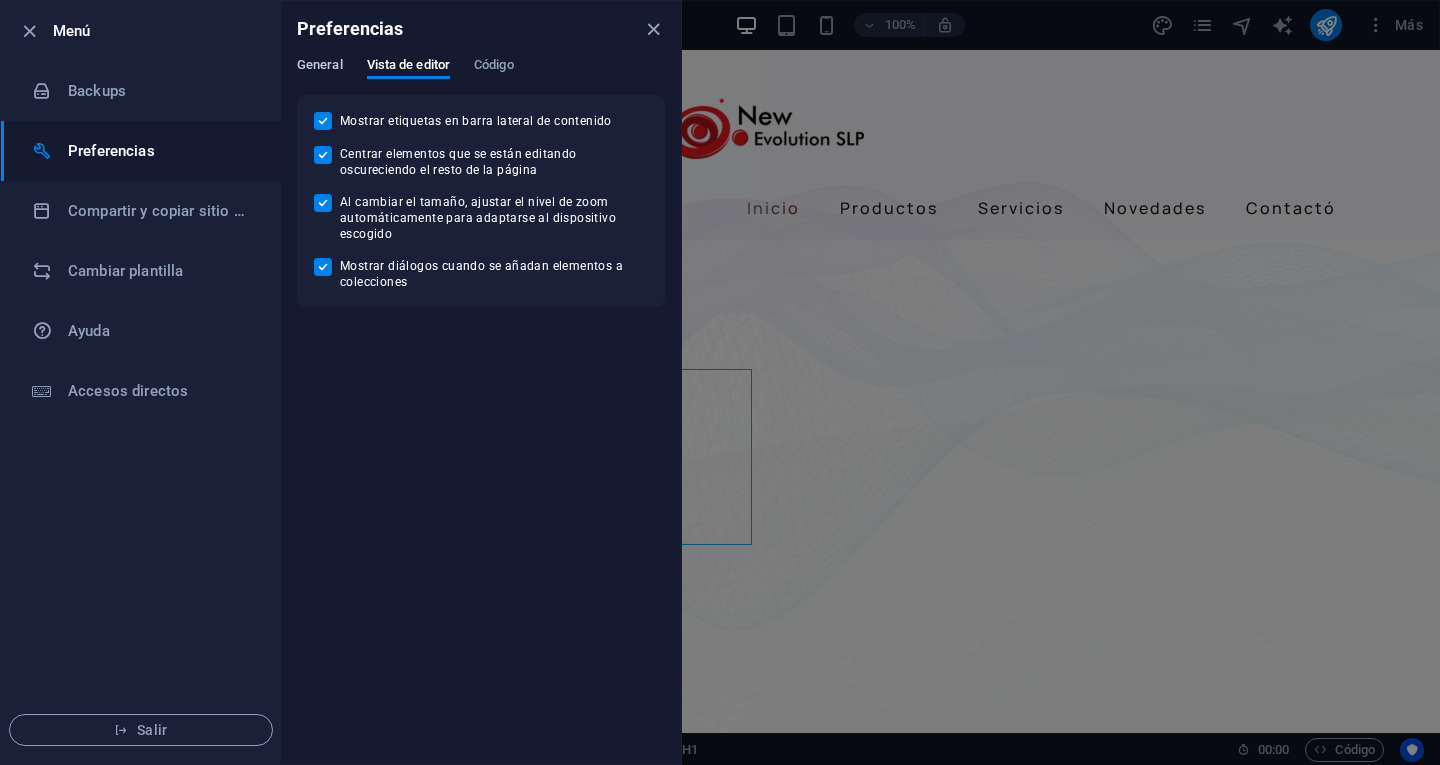 click on "General" at bounding box center [320, 67] 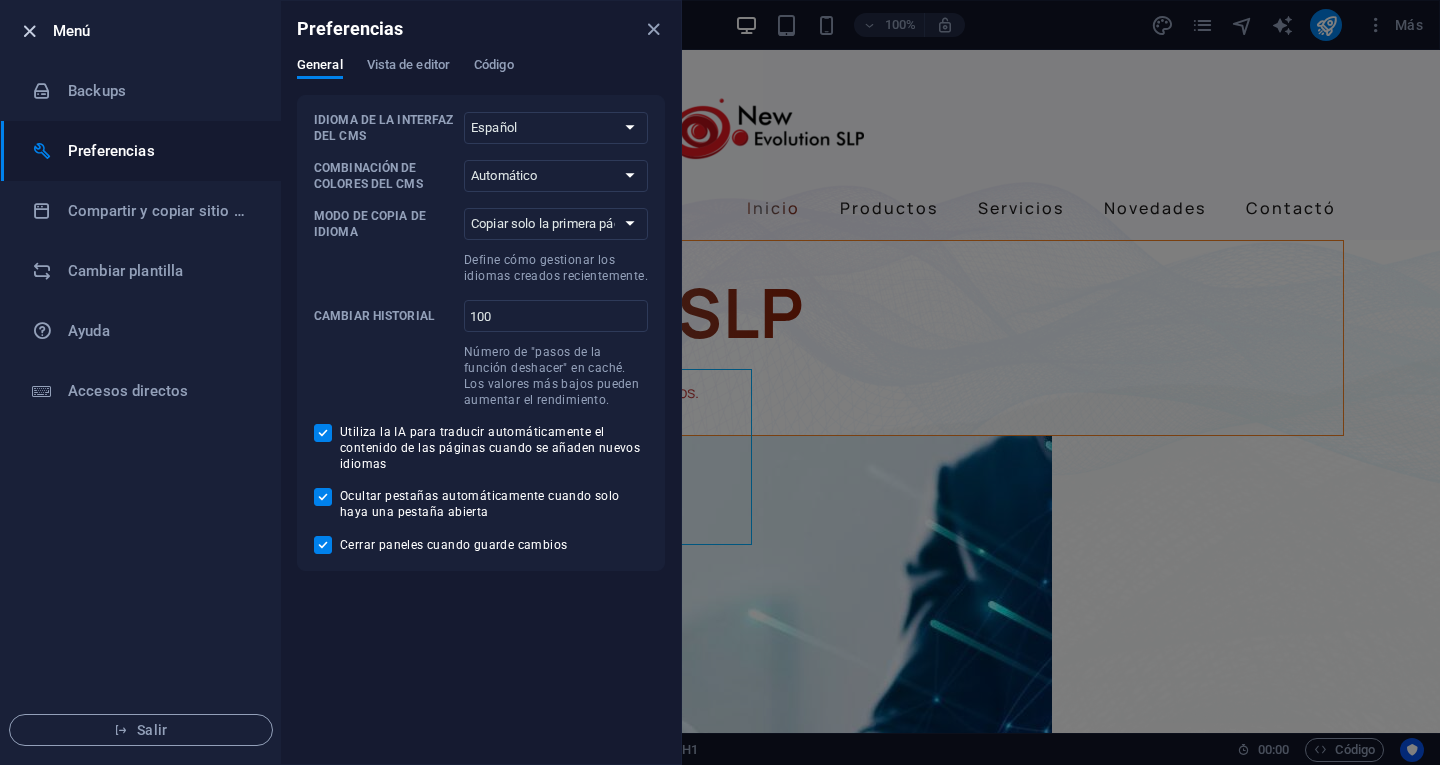 click at bounding box center (29, 31) 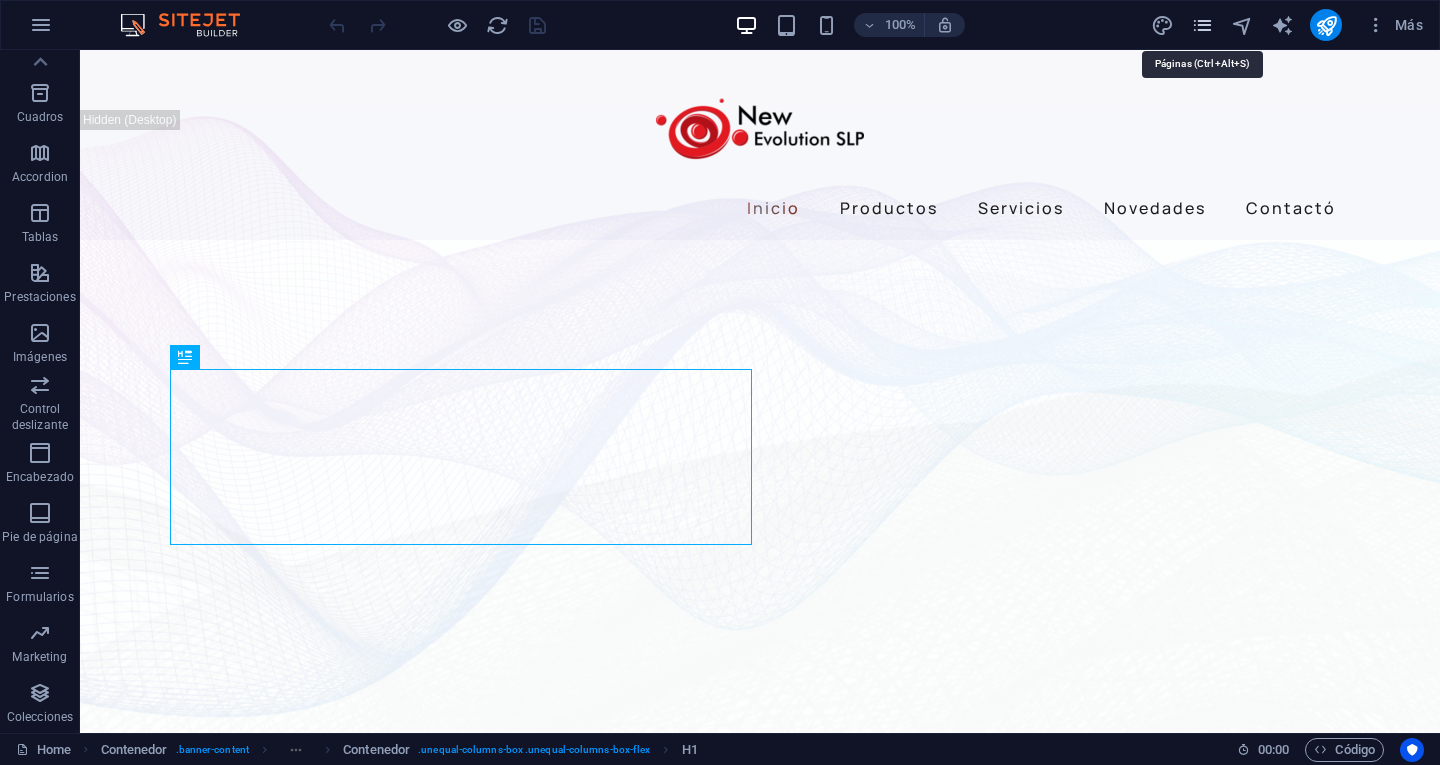 click at bounding box center (1202, 25) 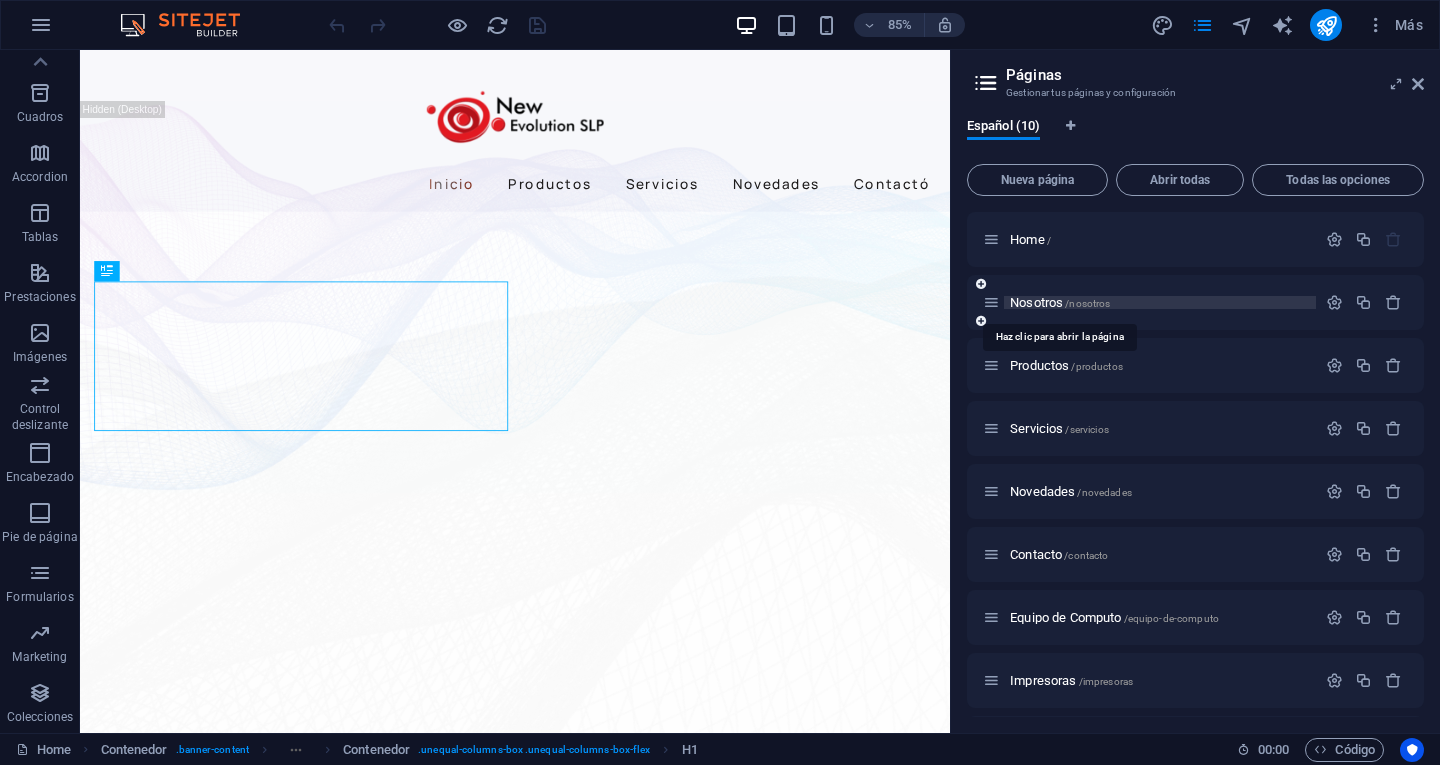 click on "Nosotros /nosotros" at bounding box center (1060, 302) 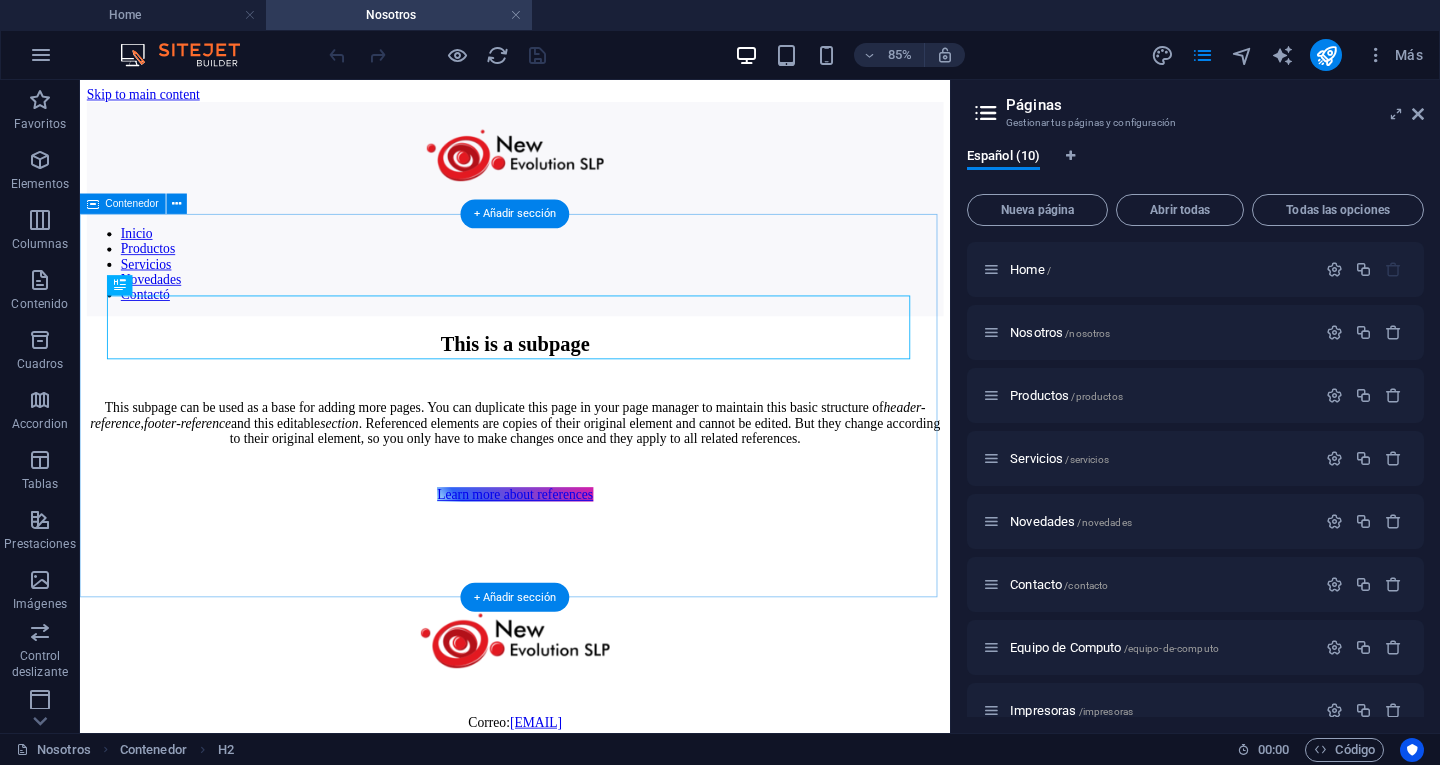 scroll, scrollTop: 0, scrollLeft: 0, axis: both 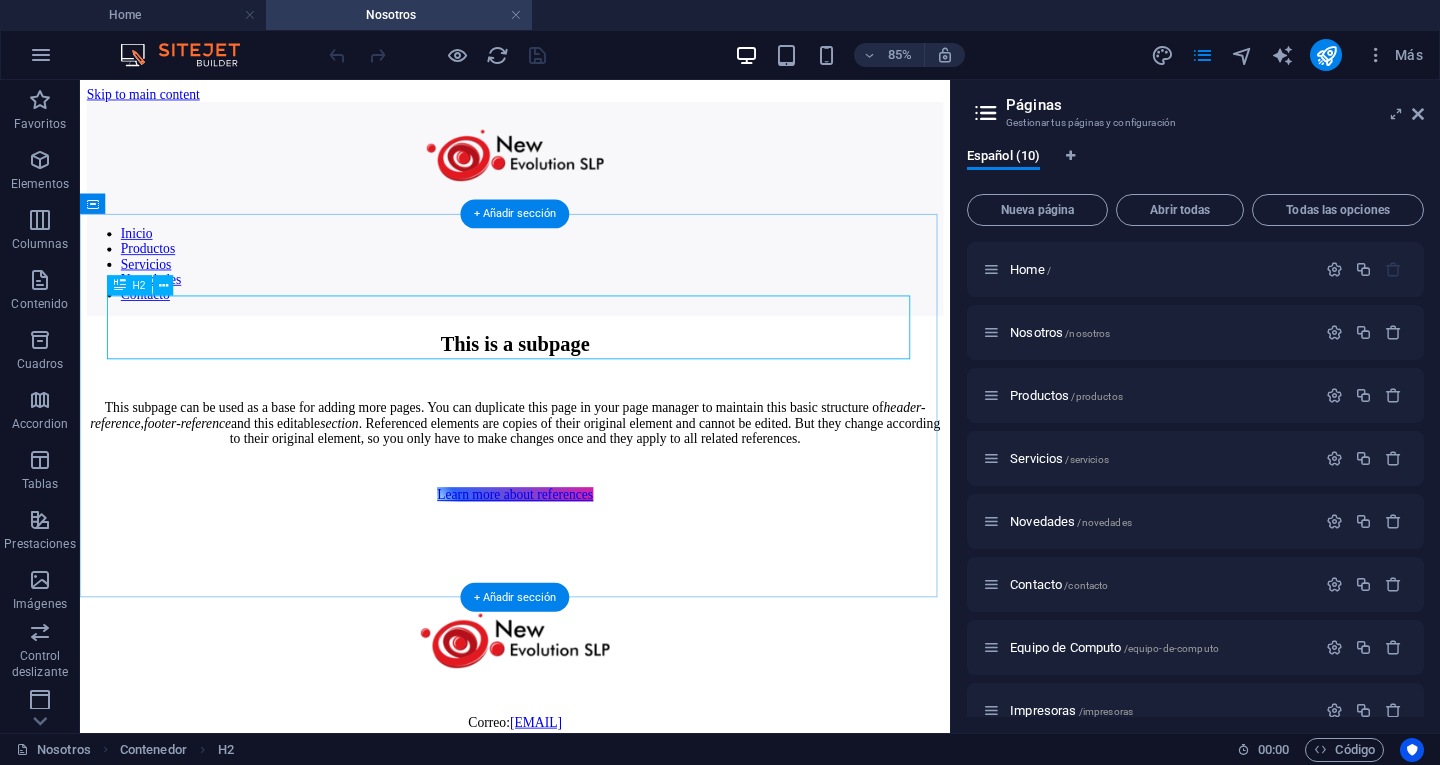 click on "This is a subpage" at bounding box center (592, 391) 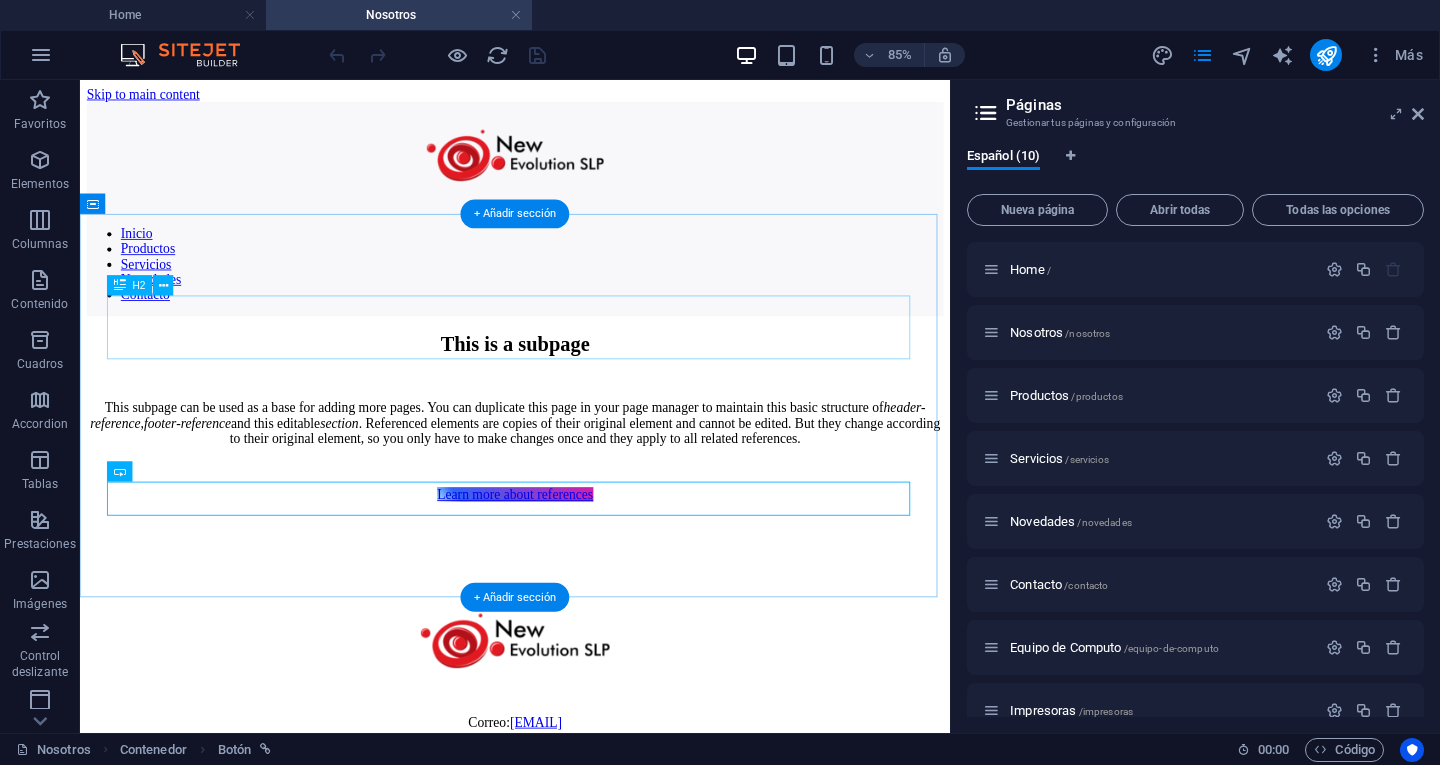 click on "This is a subpage" at bounding box center (592, 391) 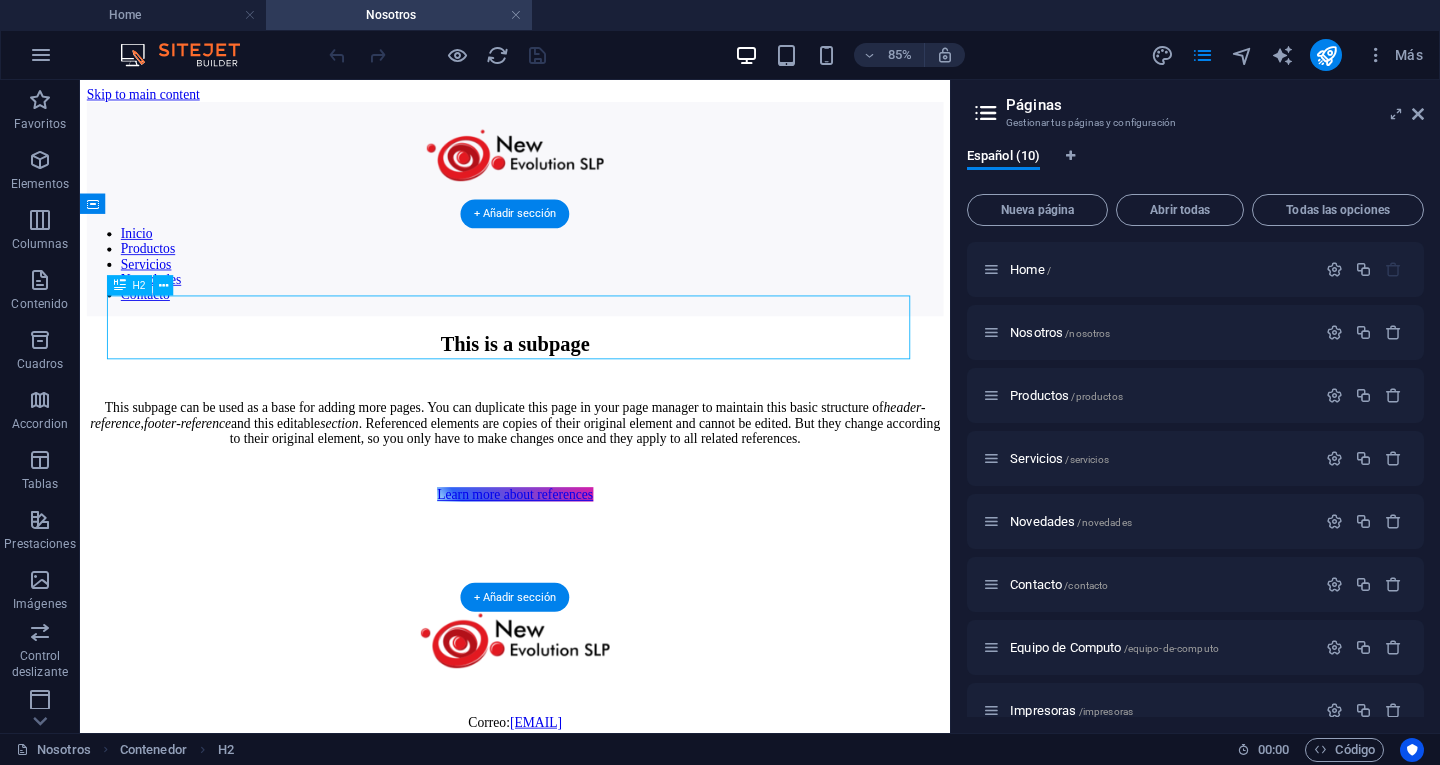 click on "This is a subpage" at bounding box center (592, 391) 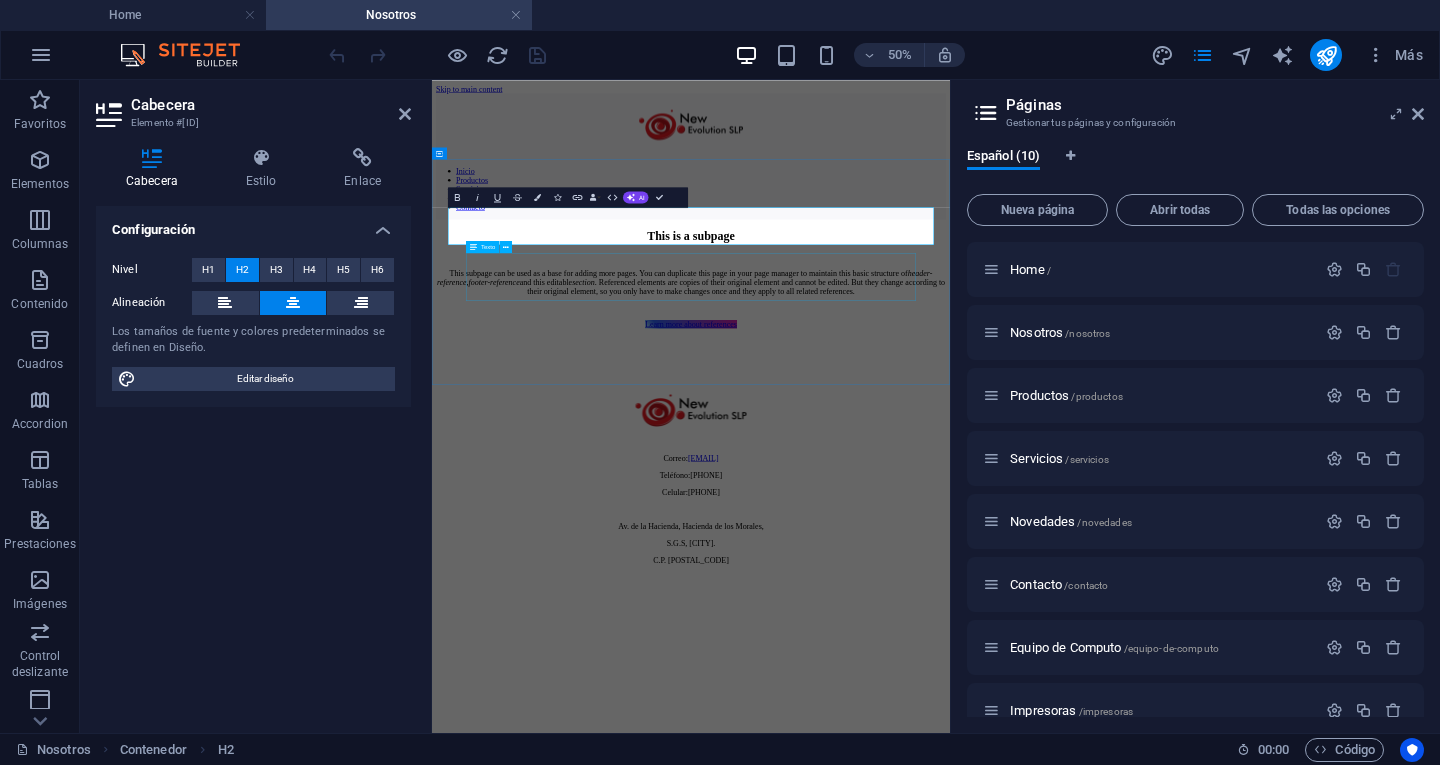 type 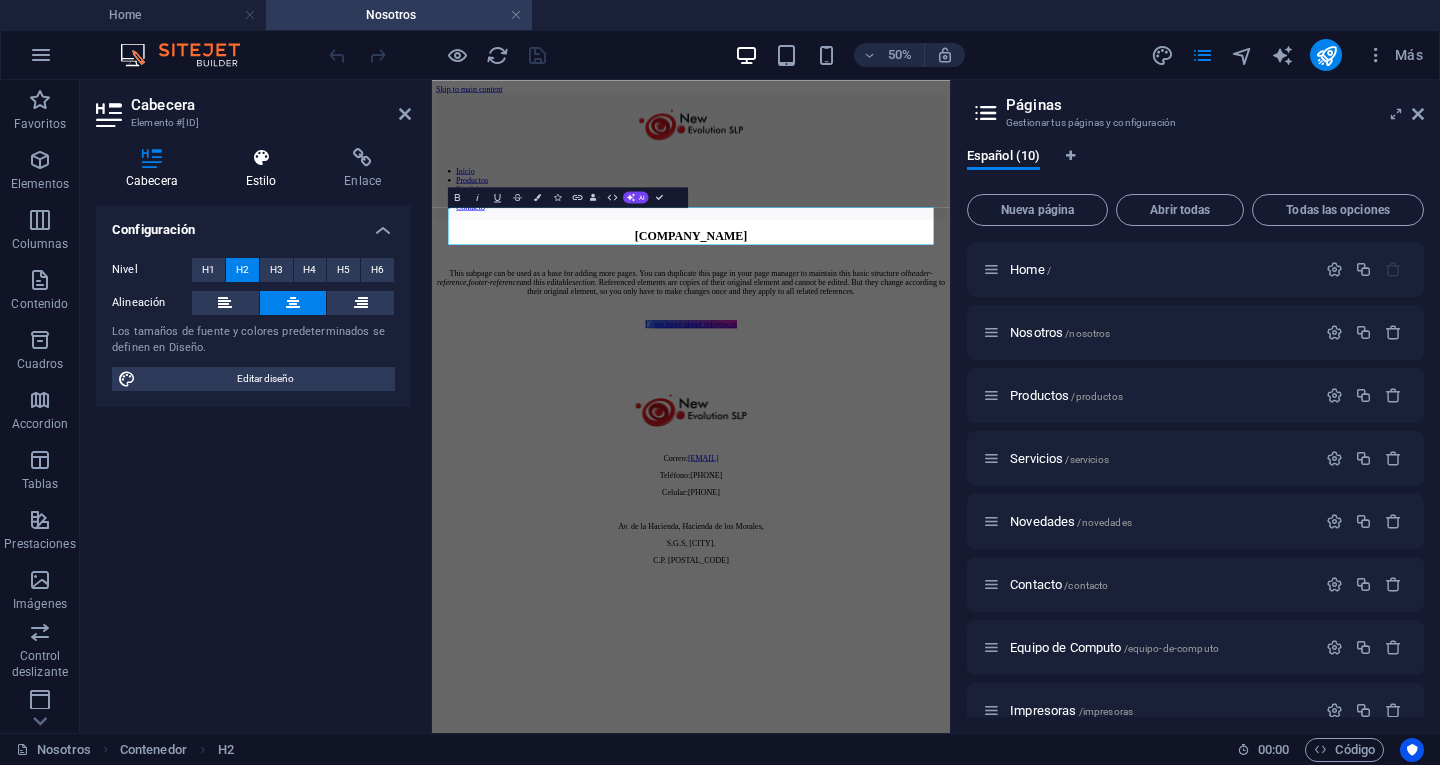 click at bounding box center (261, 158) 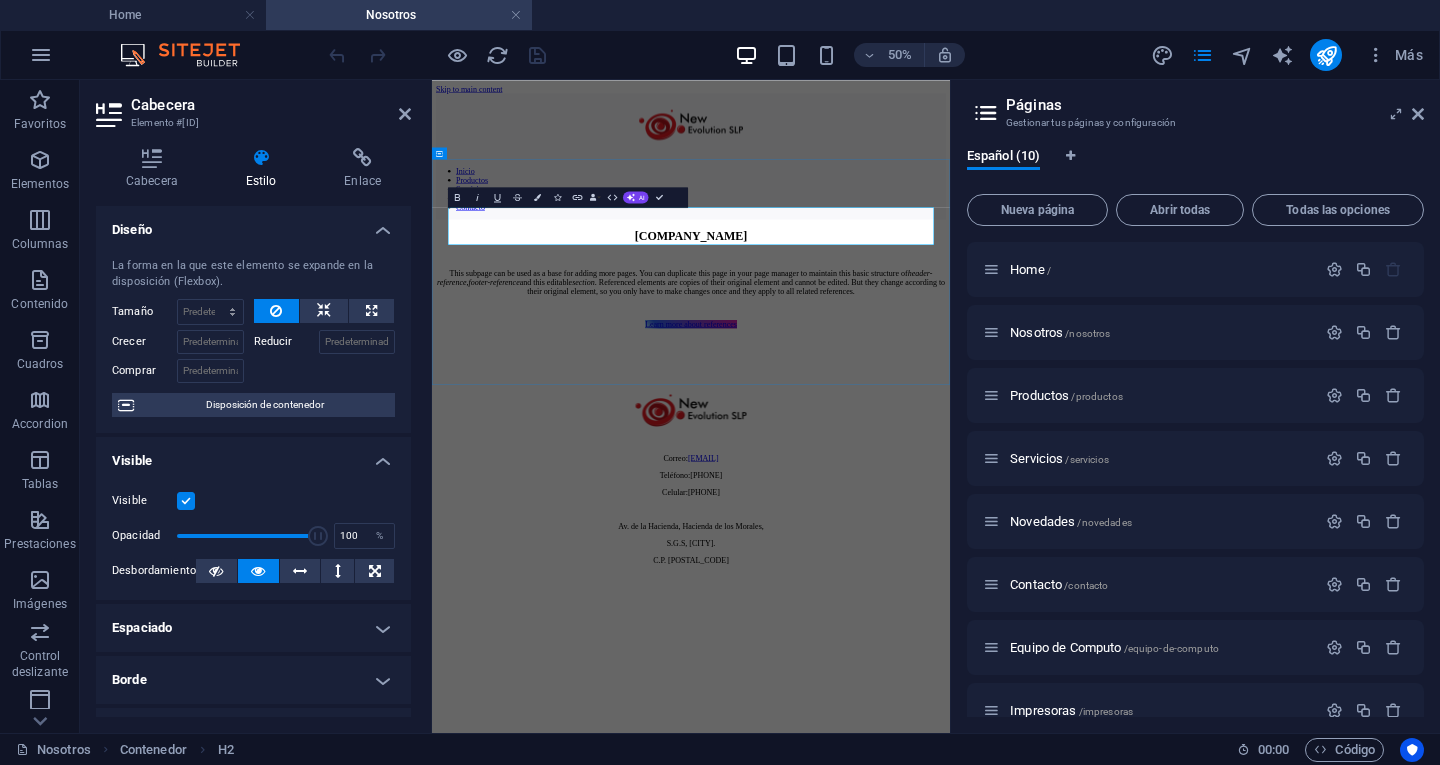 click on "New evolution slp" at bounding box center [950, 391] 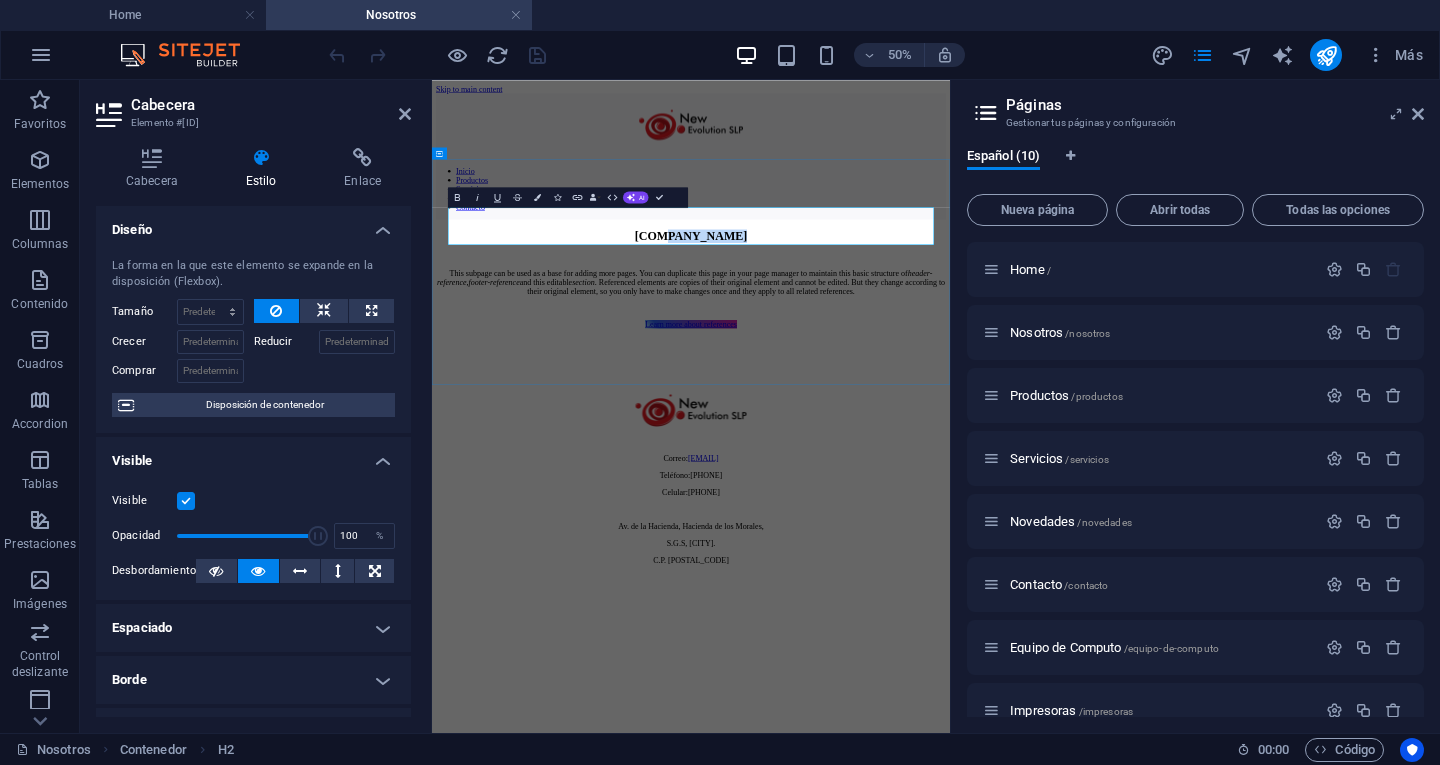 click on "New evolution slp" at bounding box center [950, 391] 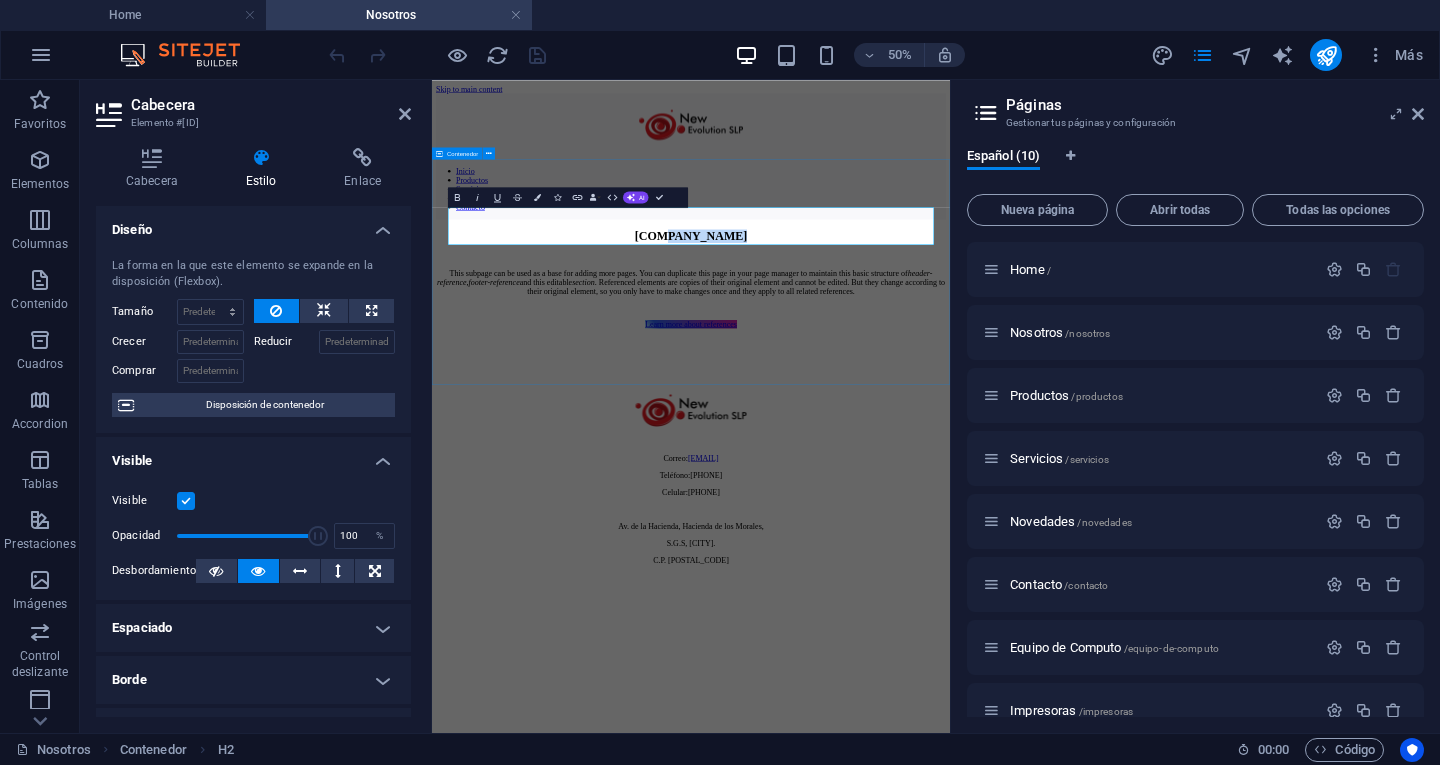 drag, startPoint x: 1250, startPoint y: 364, endPoint x: 912, endPoint y: 286, distance: 346.88327 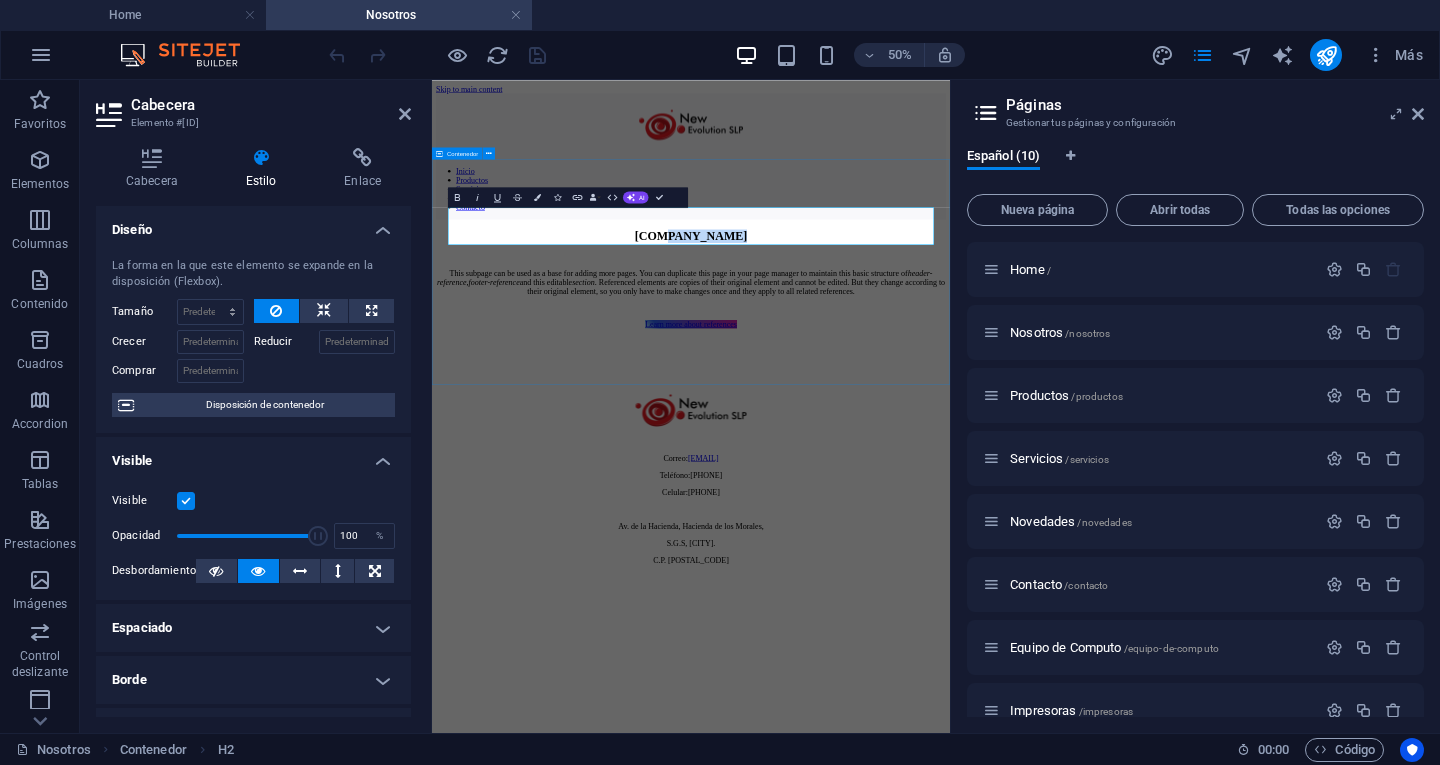 click on "New evolution slp This subpage can be used as a base for adding more pages. You can duplicate this page in your page manager to maintain this basic structure of  header-reference ,  footer-reference  and this editable  section . Referenced elements are copies of their original element and cannot be edited. But they change according to their original element, so you only have to make changes once and they apply to all related references.
Learn more about references" at bounding box center [950, 477] 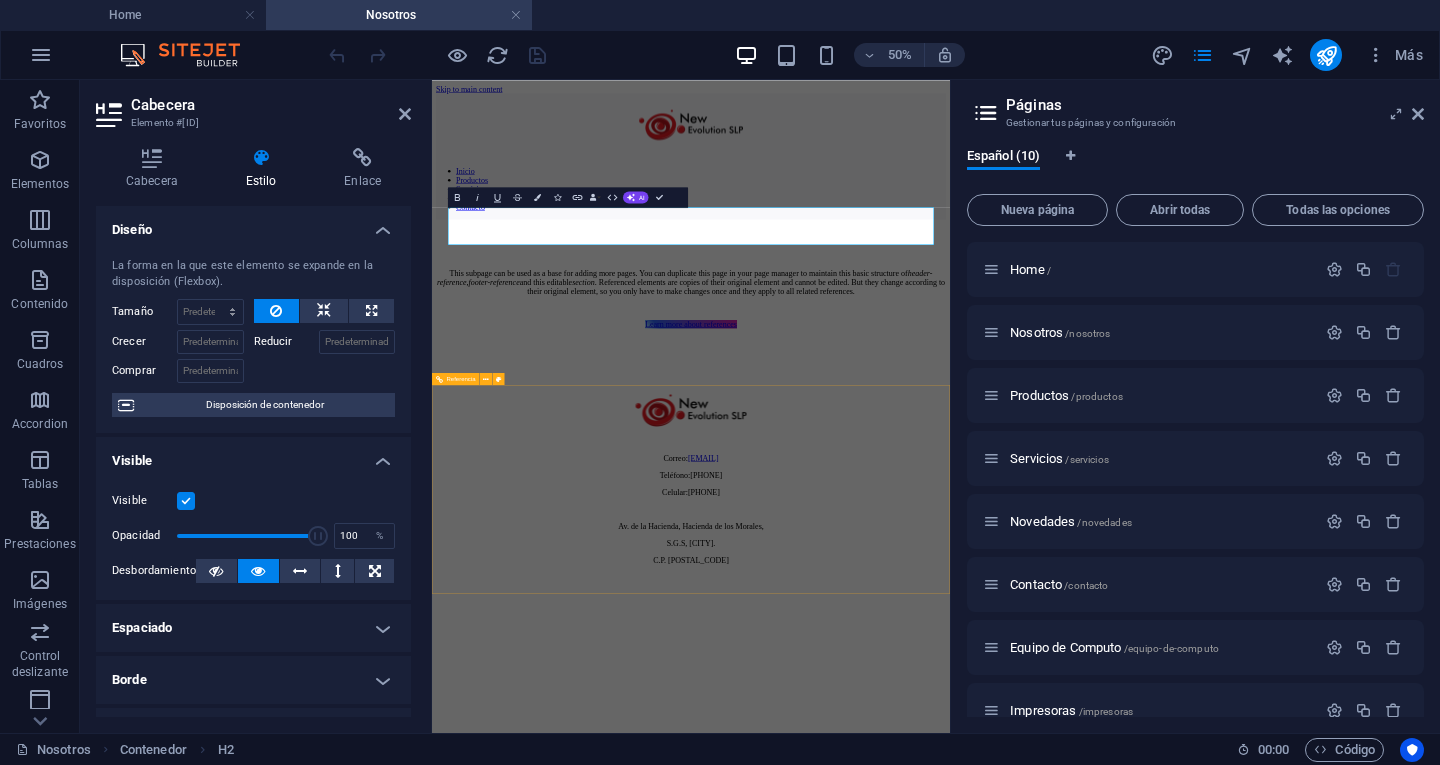 click on "Inicio Productos Servicios  Novedades Contactó  This subpage can be used as a base for adding more pages. You can duplicate this page in your page manager to maintain this basic structure of  header-reference ,  footer-reference  and this editable  section . Referenced elements are copies of their original element and cannot be edited. But they change according to their original element, so you only have to make changes once and they apply to all related references.
Learn more about references Correo:  ventas@newevolutionslp.com Teléfono:  4446049311 Celular:4442933447 Av. de la Hacienda, Hacienda de los Morales, S.G.S, San Luis Potosí. C.P. 78438" at bounding box center [950, 595] 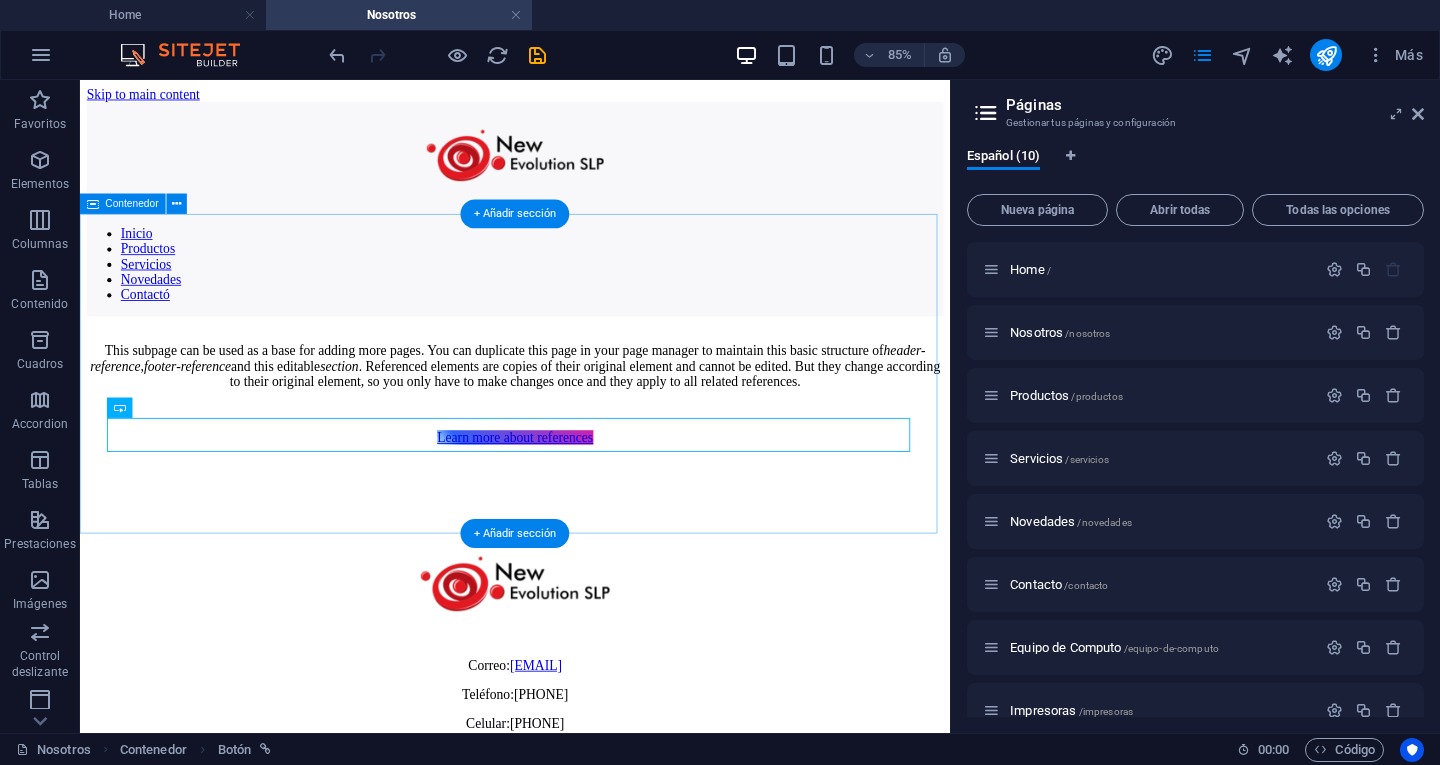 click on "This subpage can be used as a base for adding more pages. You can duplicate this page in your page manager to maintain this basic structure of  header-reference ,  footer-reference  and this editable  section . Referenced elements are copies of their original element and cannot be edited. But they change according to their original element, so you only have to make changes once and they apply to all related references.
Learn more about references" at bounding box center (592, 434) 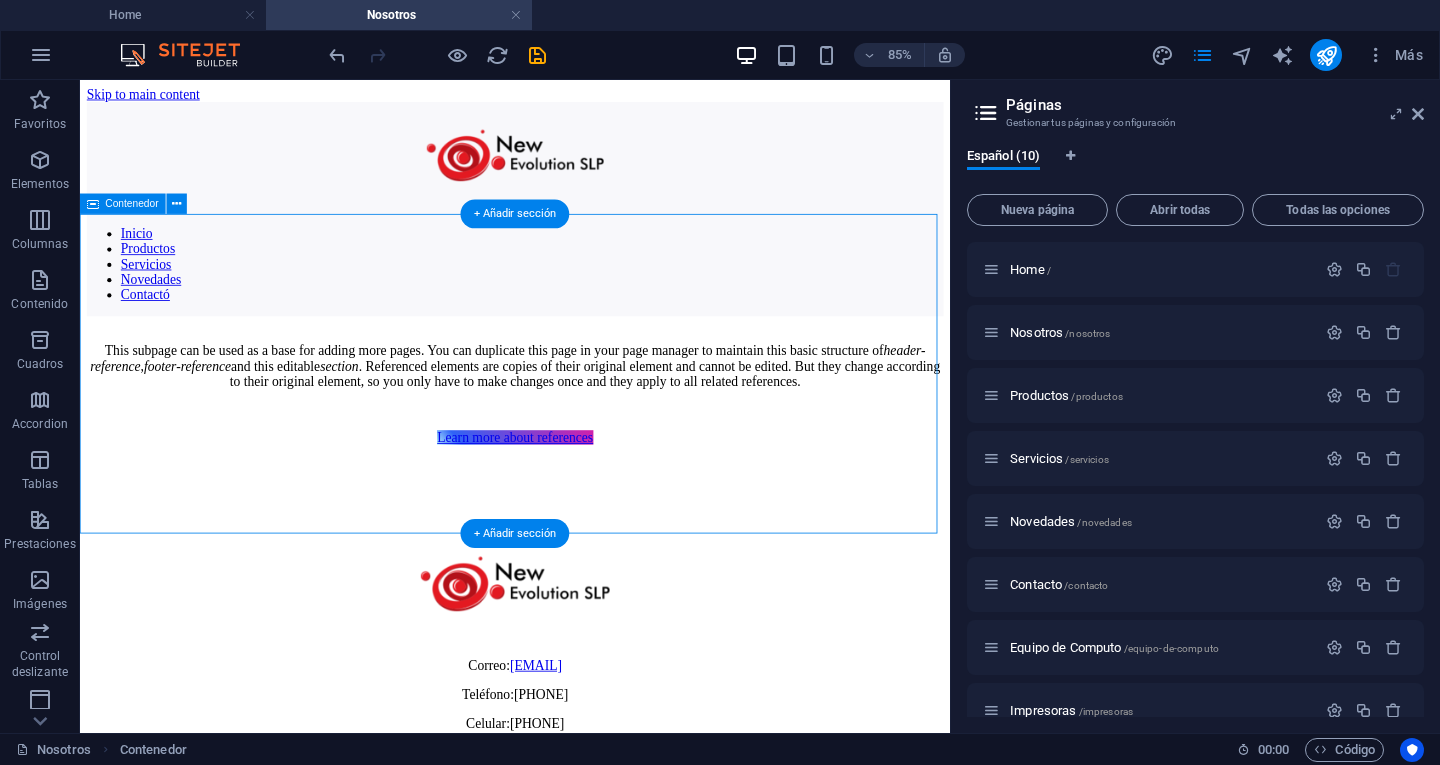click on "This subpage can be used as a base for adding more pages. You can duplicate this page in your page manager to maintain this basic structure of  header-reference ,  footer-reference  and this editable  section . Referenced elements are copies of their original element and cannot be edited. But they change according to their original element, so you only have to make changes once and they apply to all related references.
Learn more about references" at bounding box center (592, 434) 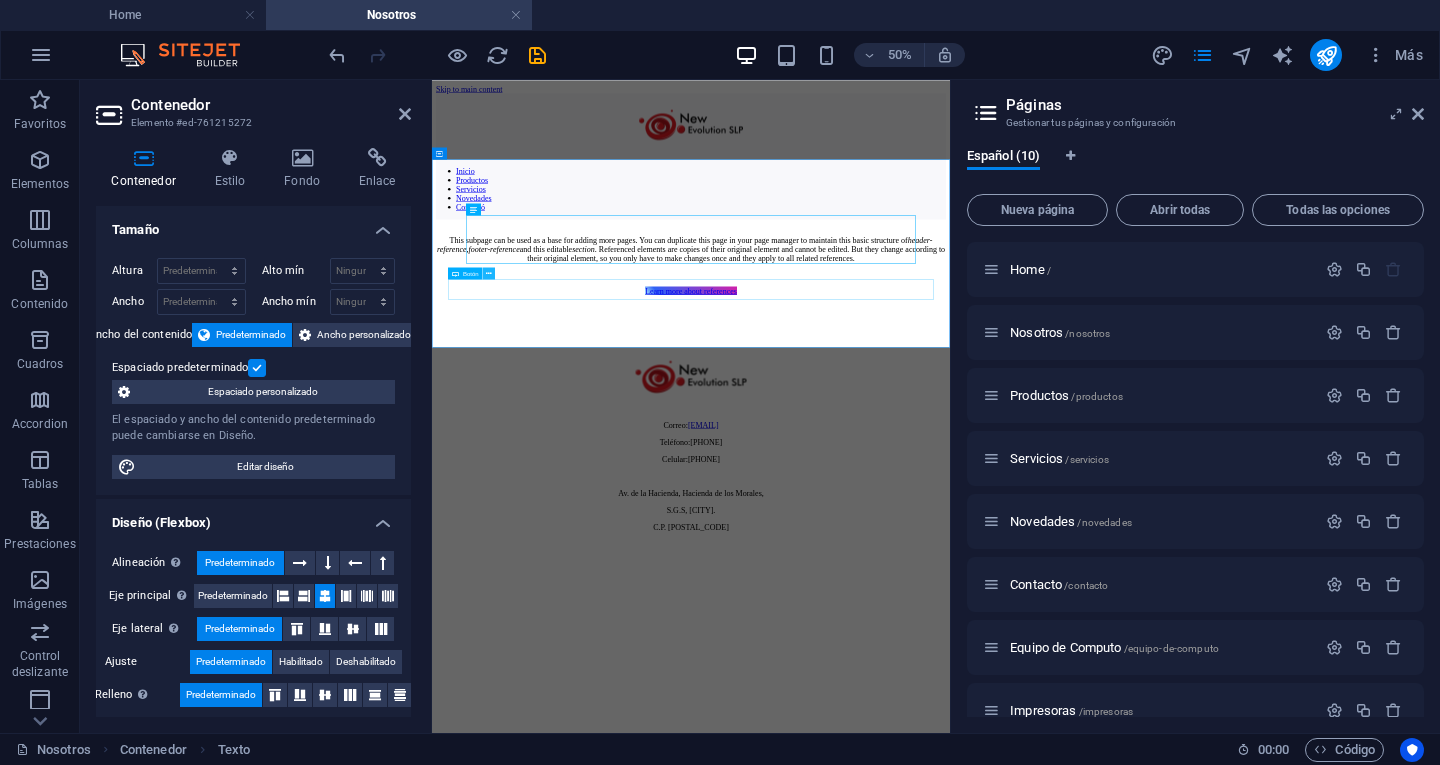 click at bounding box center [489, 273] 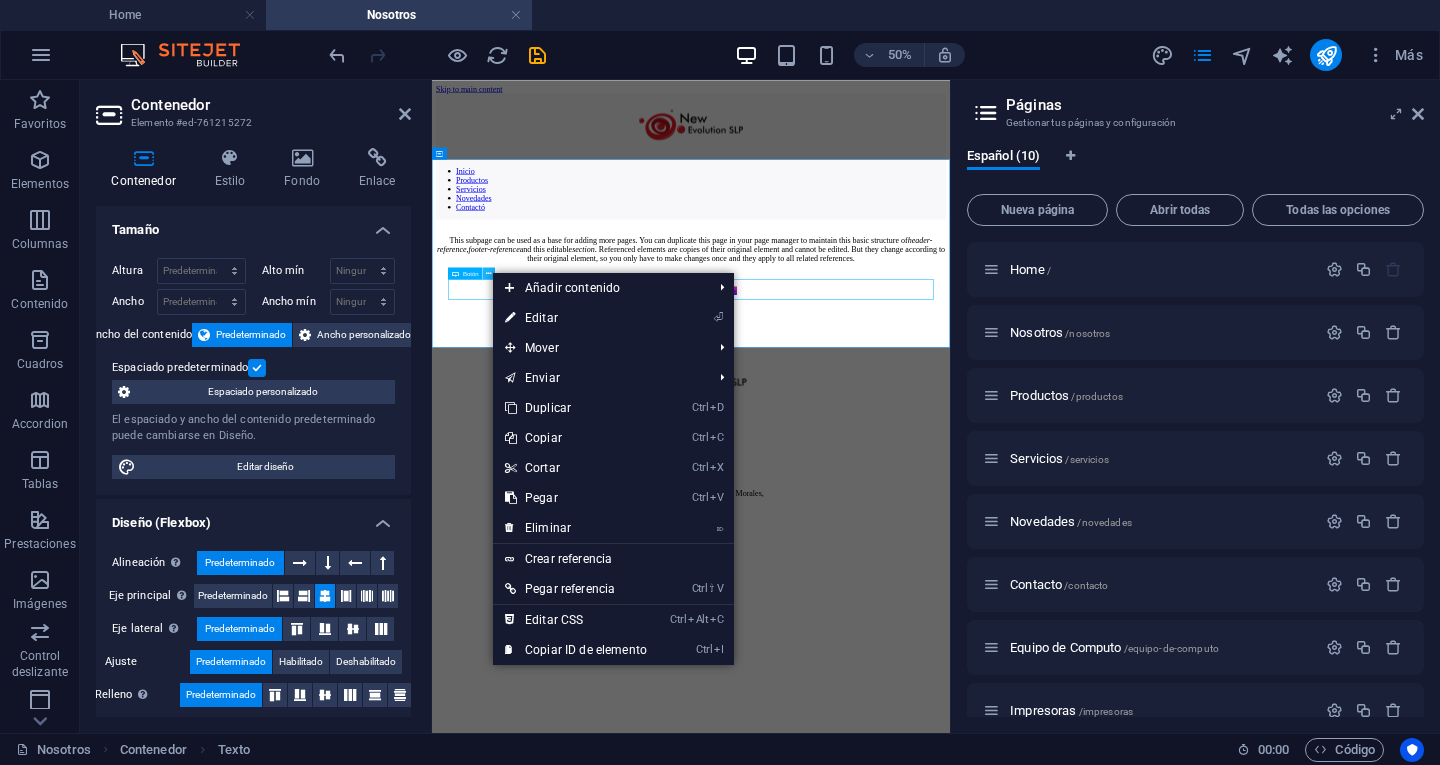 click at bounding box center (489, 273) 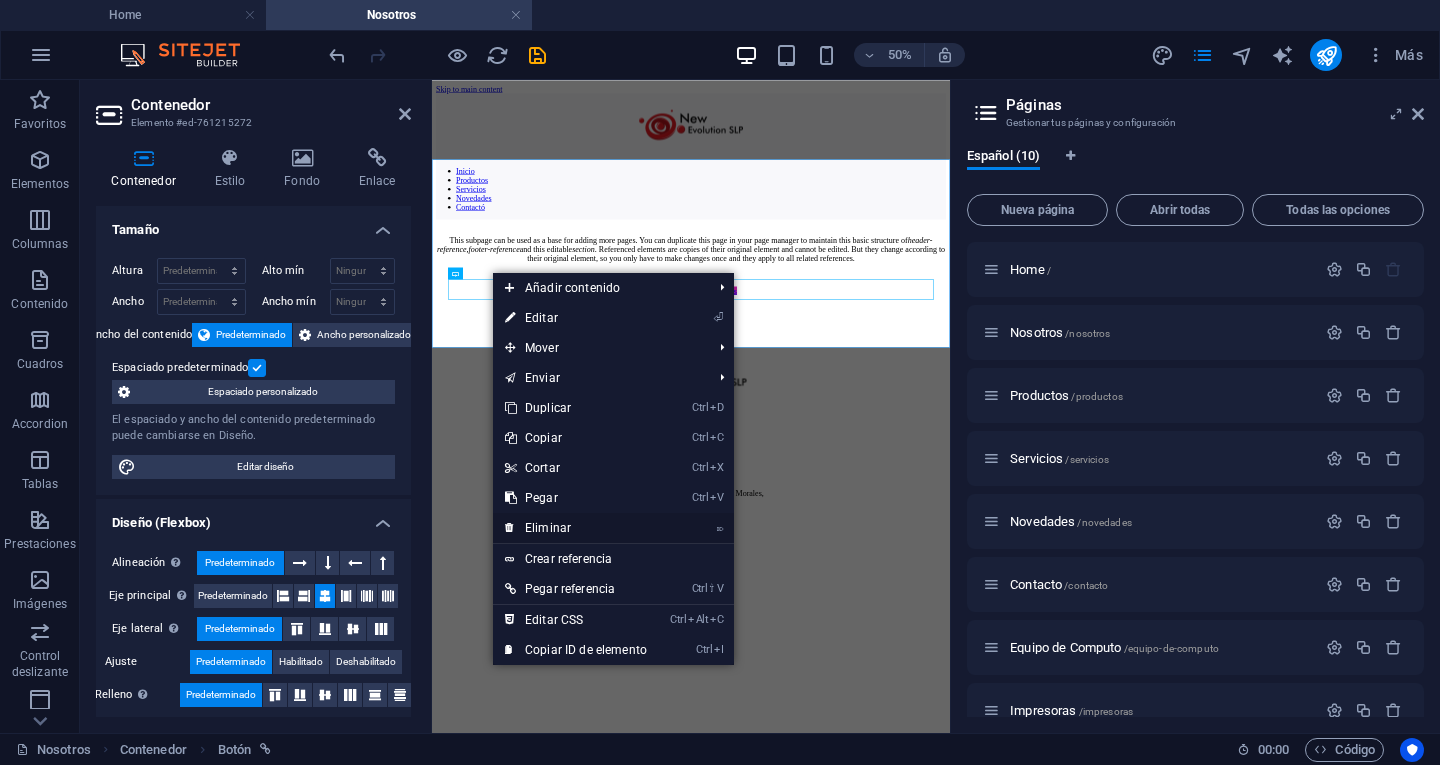 click on "⌦  Eliminar" at bounding box center (576, 528) 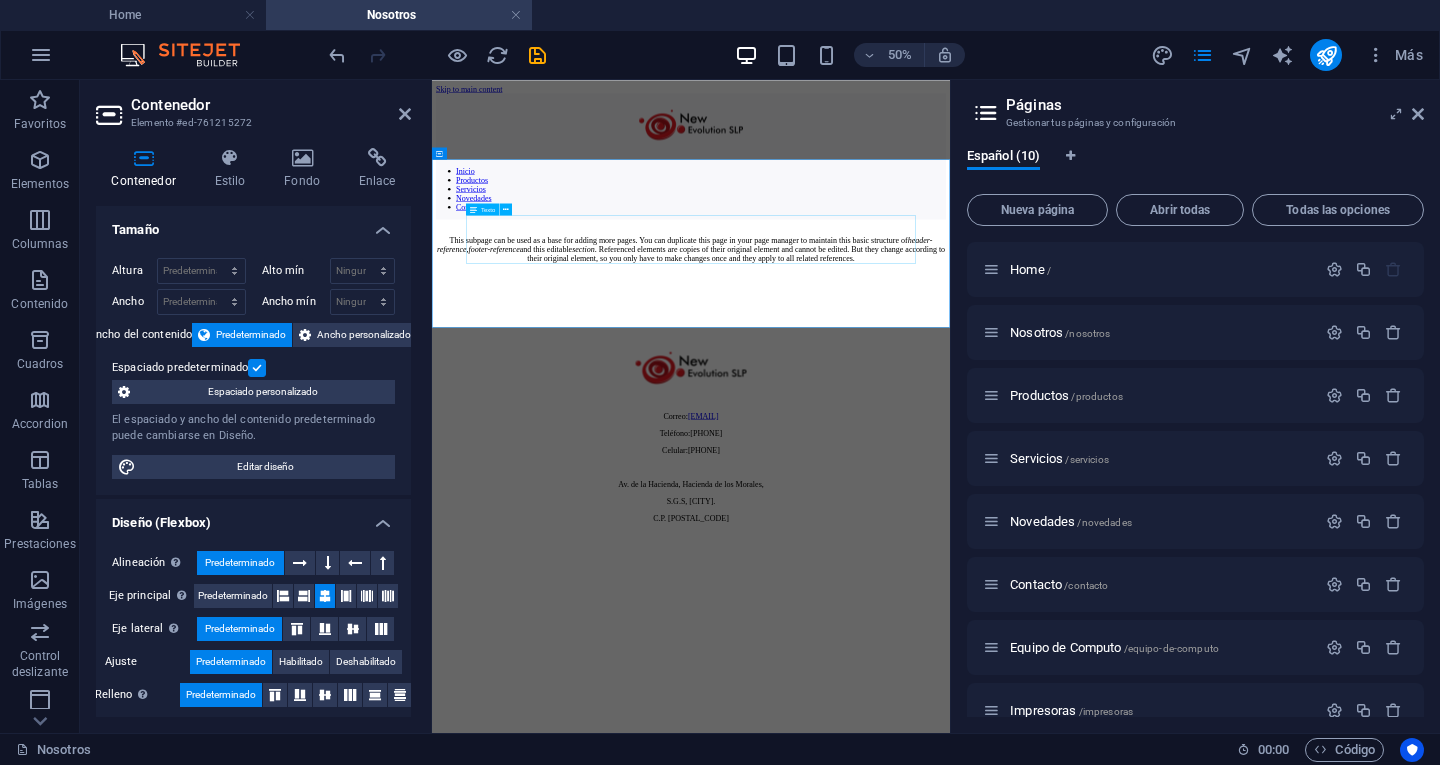 click on "This subpage can be used as a base for adding more pages. You can duplicate this page in your page manager to maintain this basic structure of  header-reference ,  footer-reference  and this editable  section . Referenced elements are copies of their original element and cannot be edited. But they change according to their original element, so you only have to make changes once and they apply to all related references." at bounding box center (950, 417) 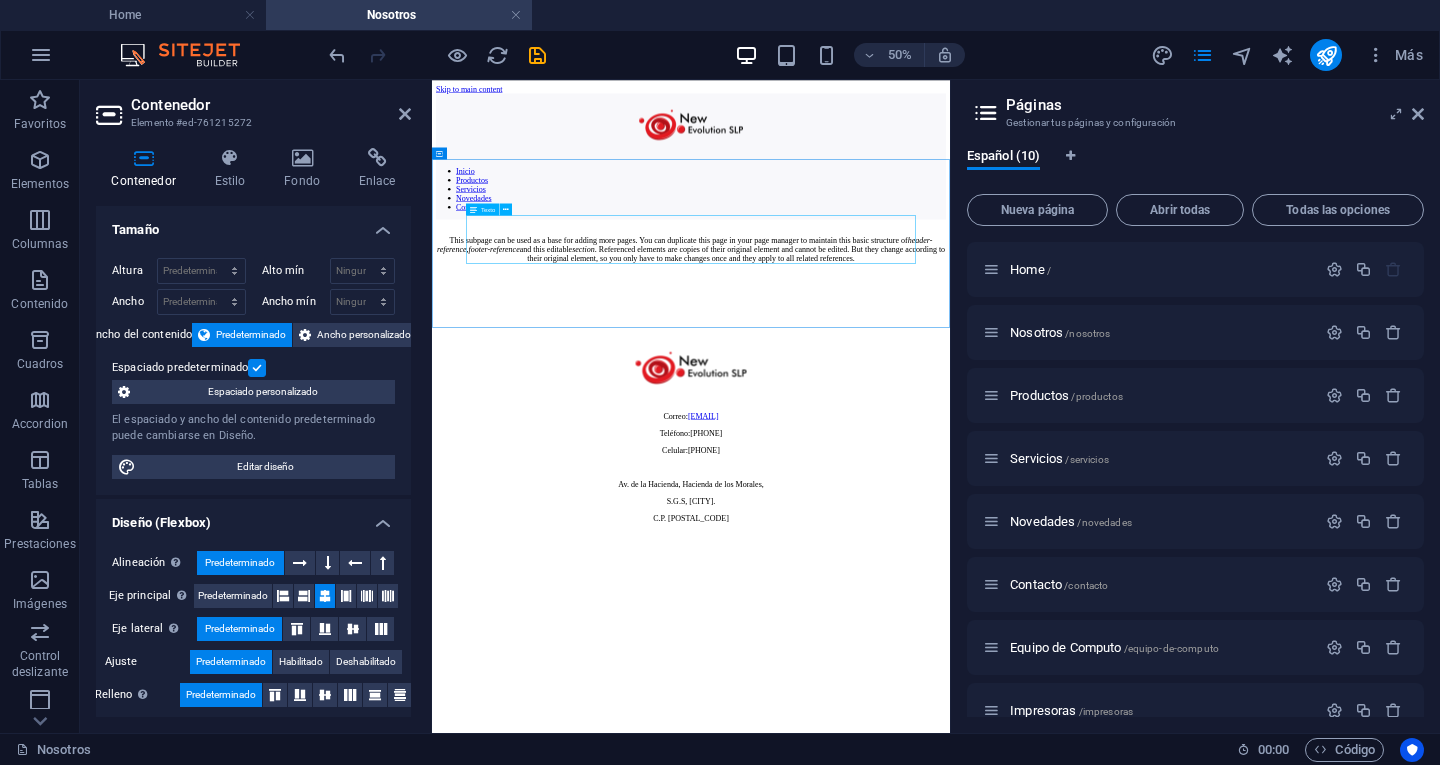 click on "This subpage can be used as a base for adding more pages. You can duplicate this page in your page manager to maintain this basic structure of  header-reference ,  footer-reference  and this editable  section . Referenced elements are copies of their original element and cannot be edited. But they change according to their original element, so you only have to make changes once and they apply to all related references." at bounding box center (950, 417) 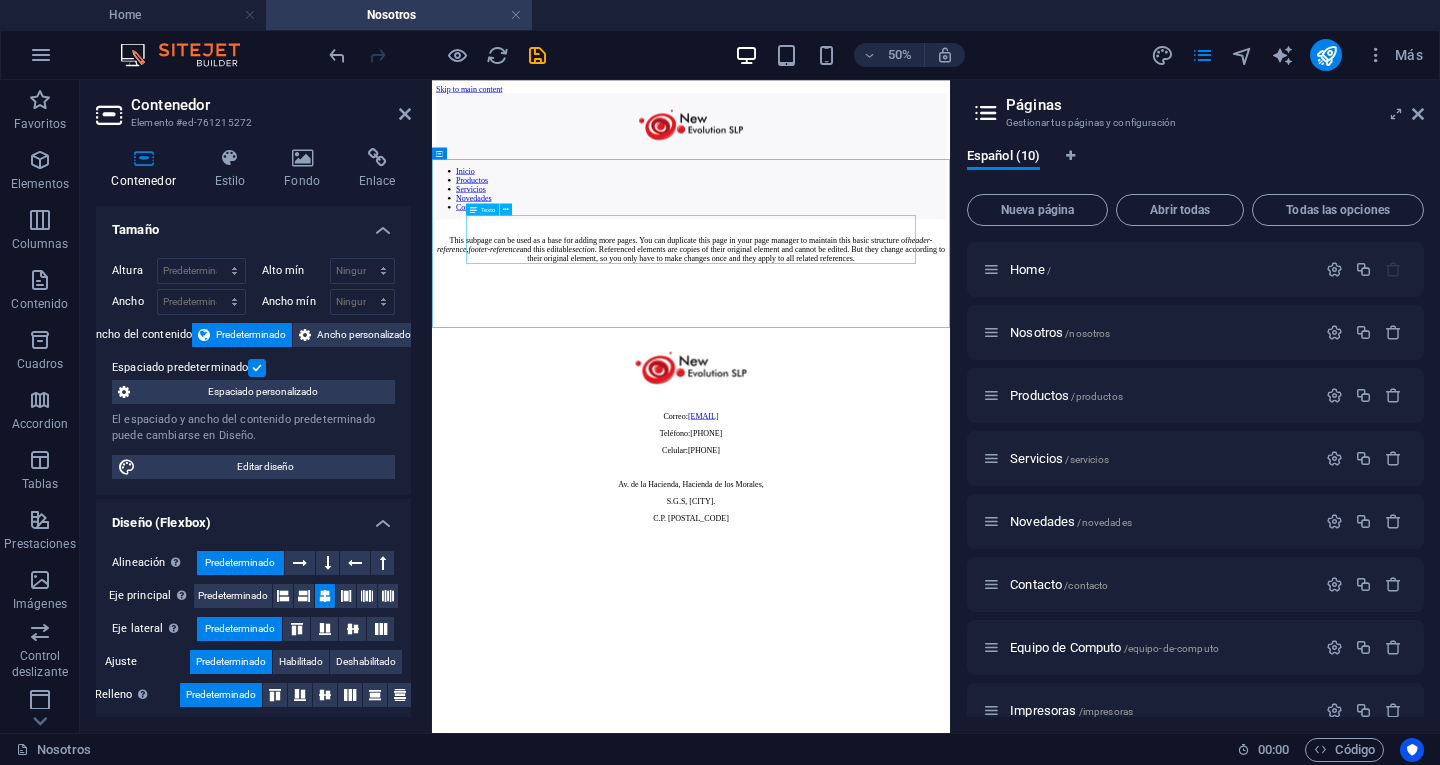 click on "This subpage can be used as a base for adding more pages. You can duplicate this page in your page manager to maintain this basic structure of  header-reference ,  footer-reference  and this editable  section . Referenced elements are copies of their original element and cannot be edited. But they change according to their original element, so you only have to make changes once and they apply to all related references." at bounding box center [950, 425] 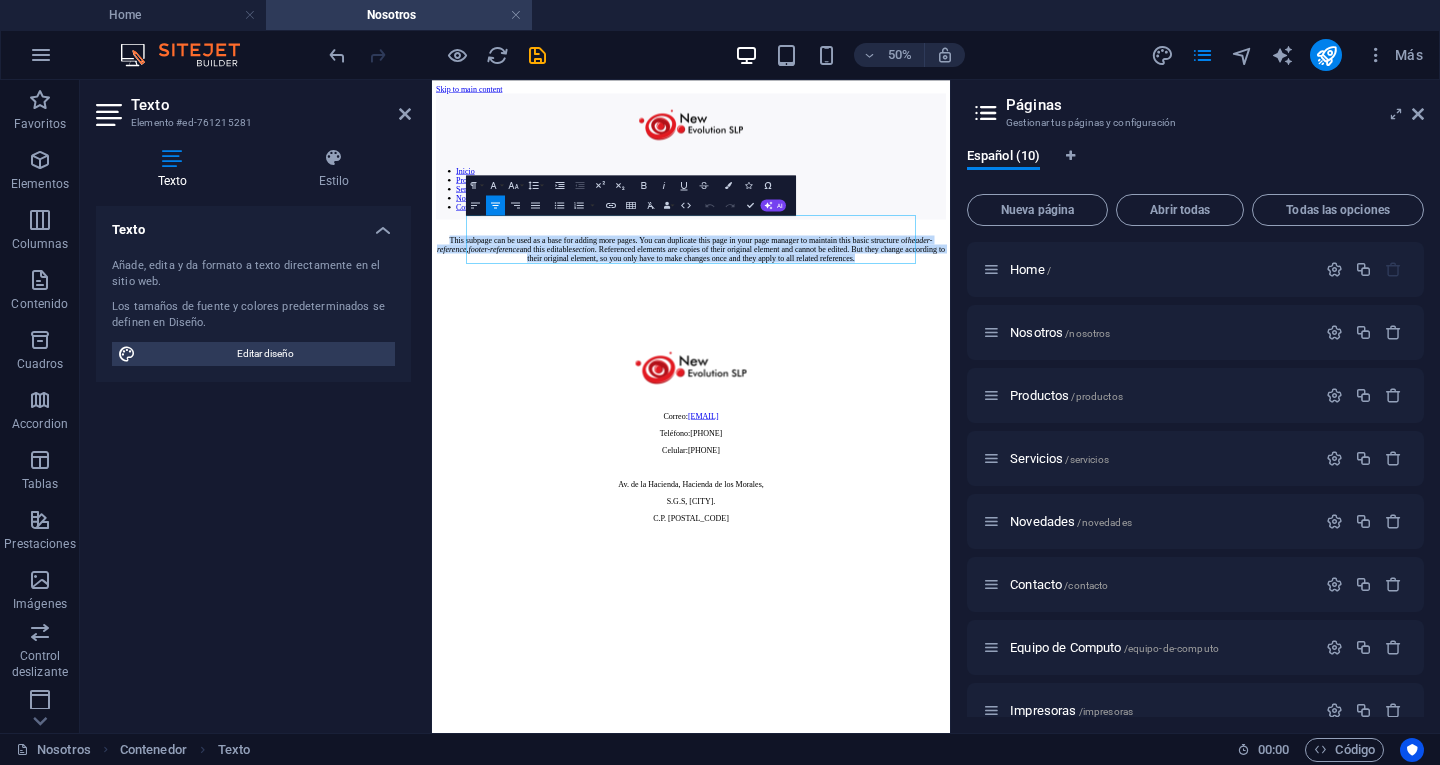 drag, startPoint x: 1178, startPoint y: 424, endPoint x: 848, endPoint y: 285, distance: 358.0796 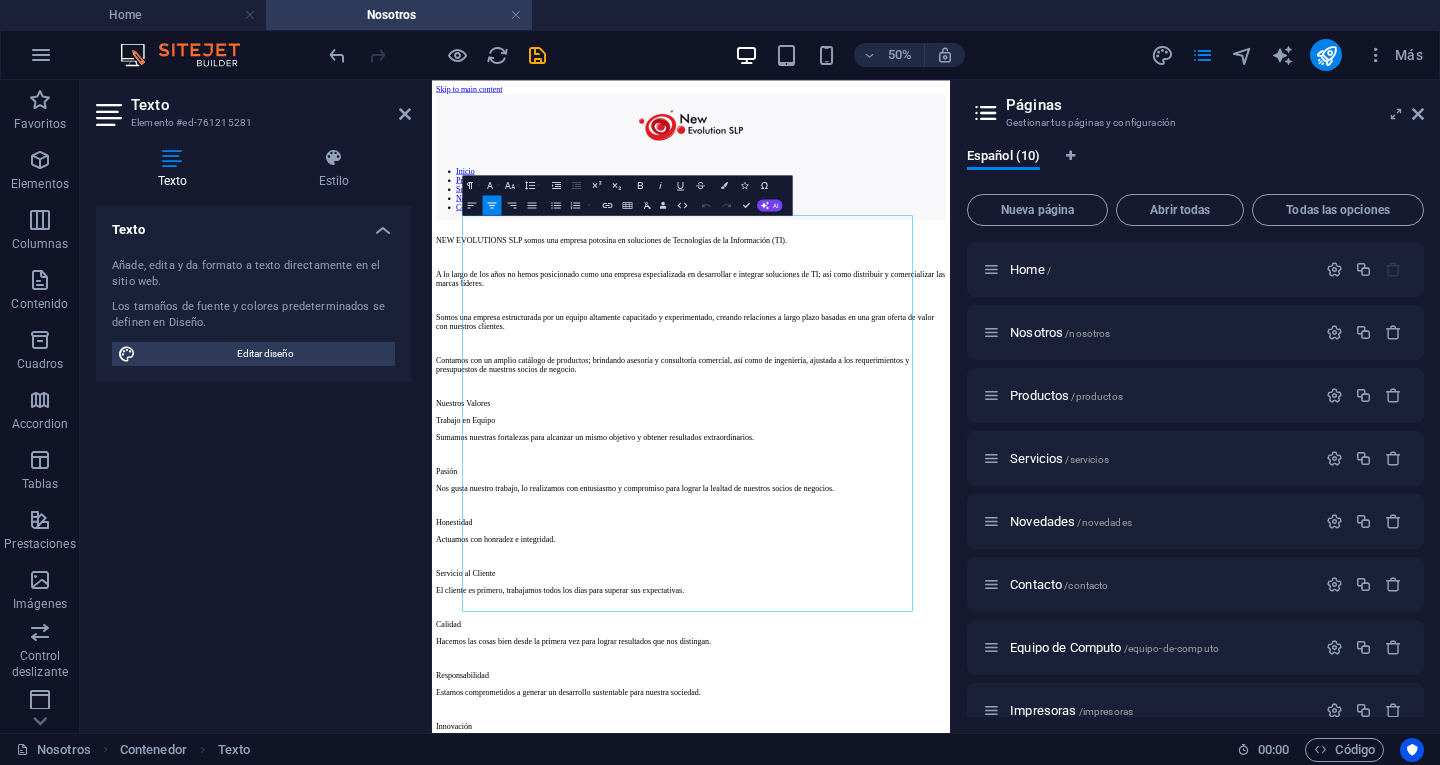 scroll, scrollTop: 24349, scrollLeft: 3, axis: both 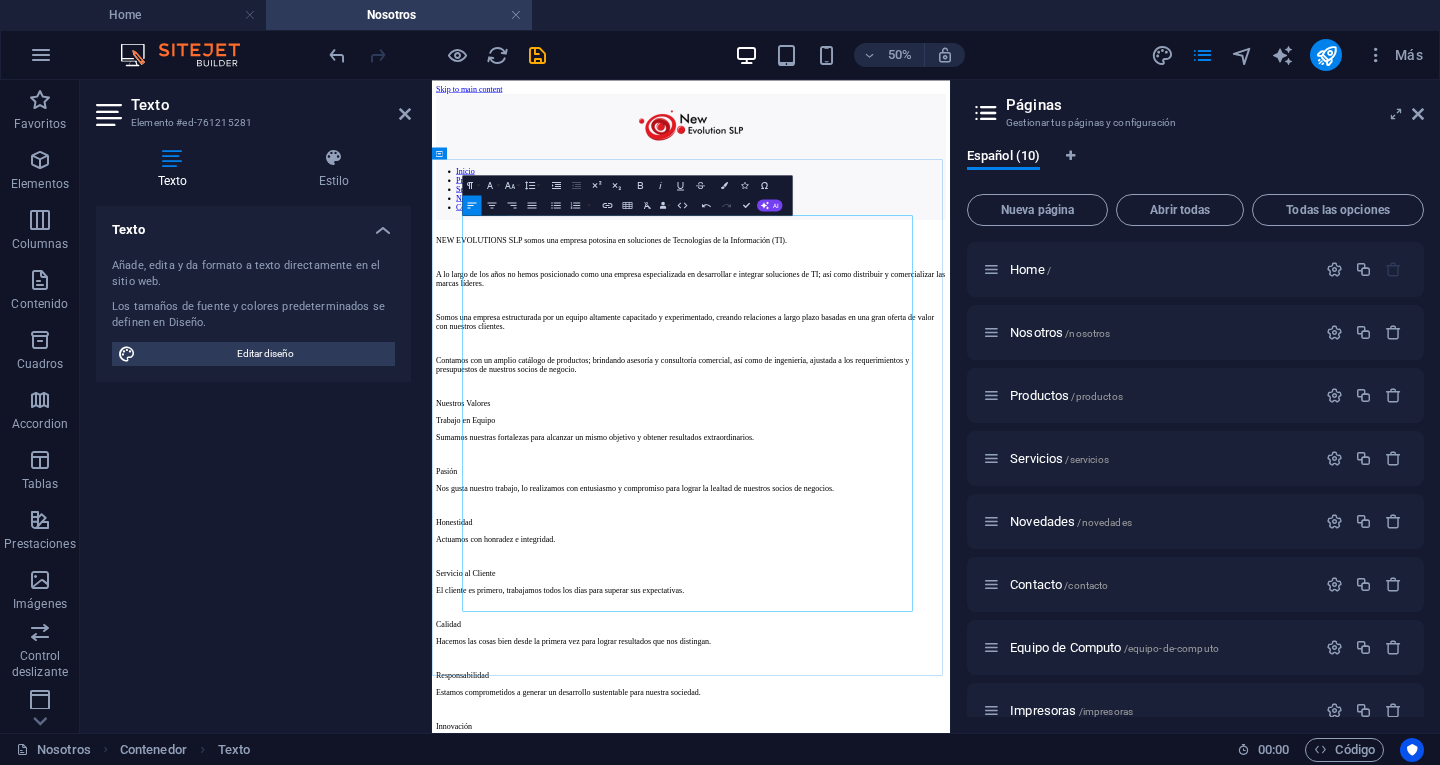 click at bounding box center (950, 691) 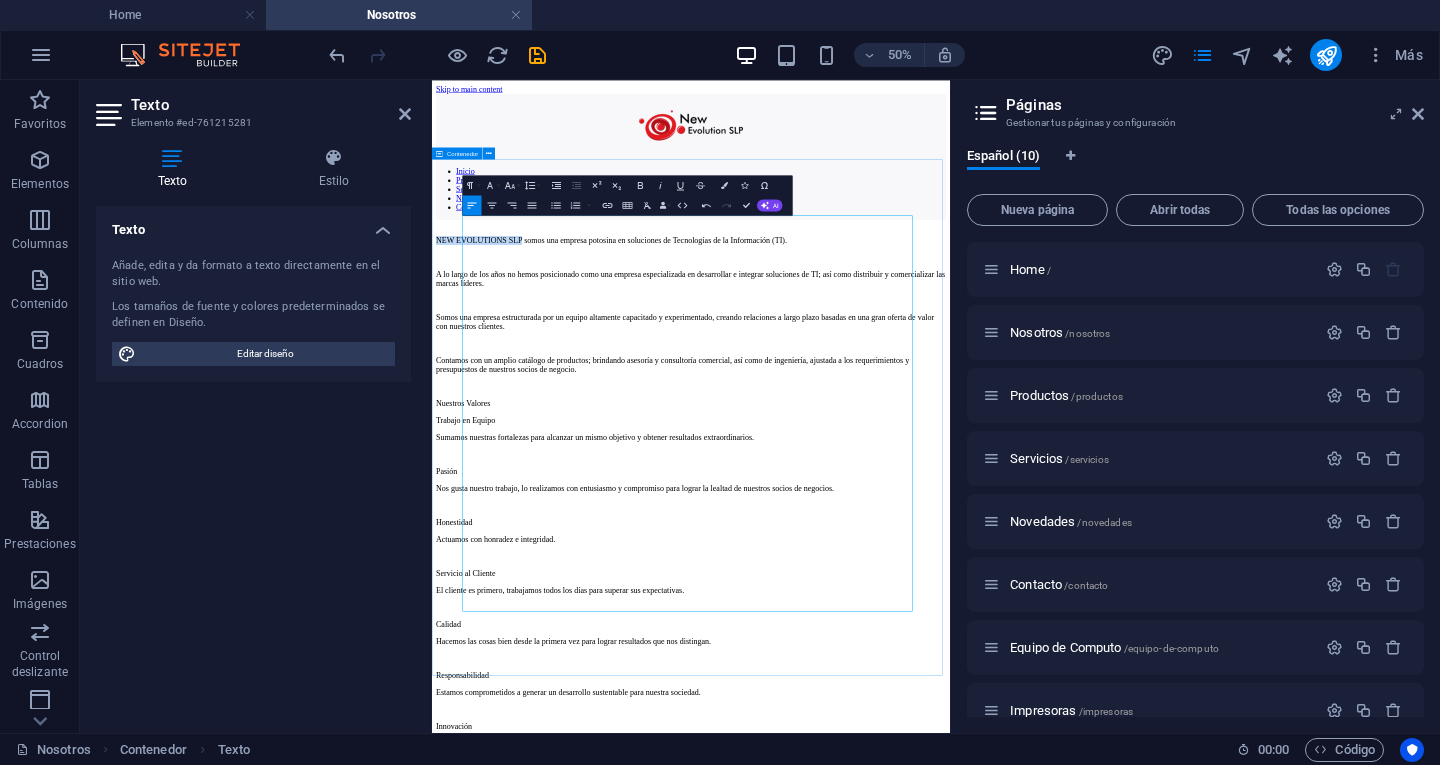 drag, startPoint x: 654, startPoint y: 360, endPoint x: 464, endPoint y: 350, distance: 190.26297 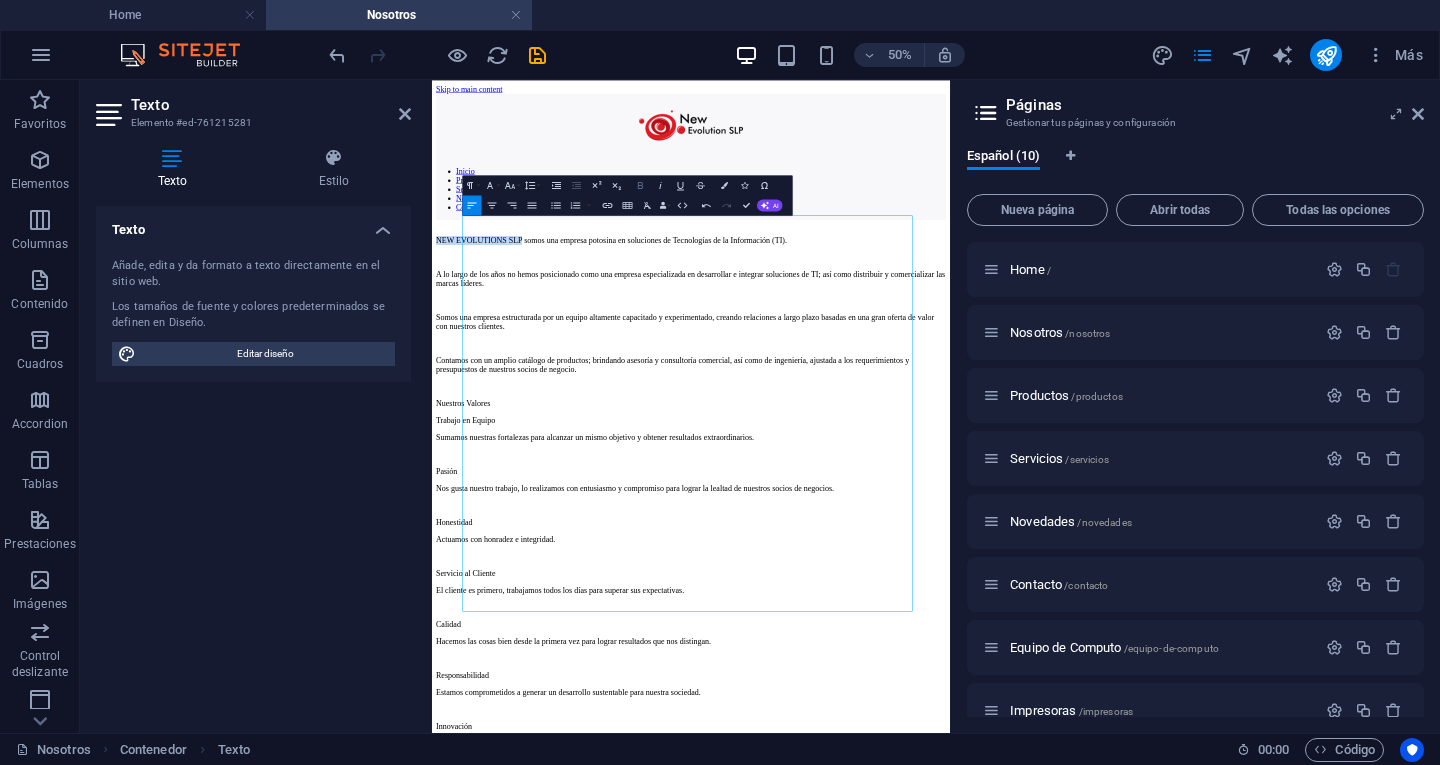 click 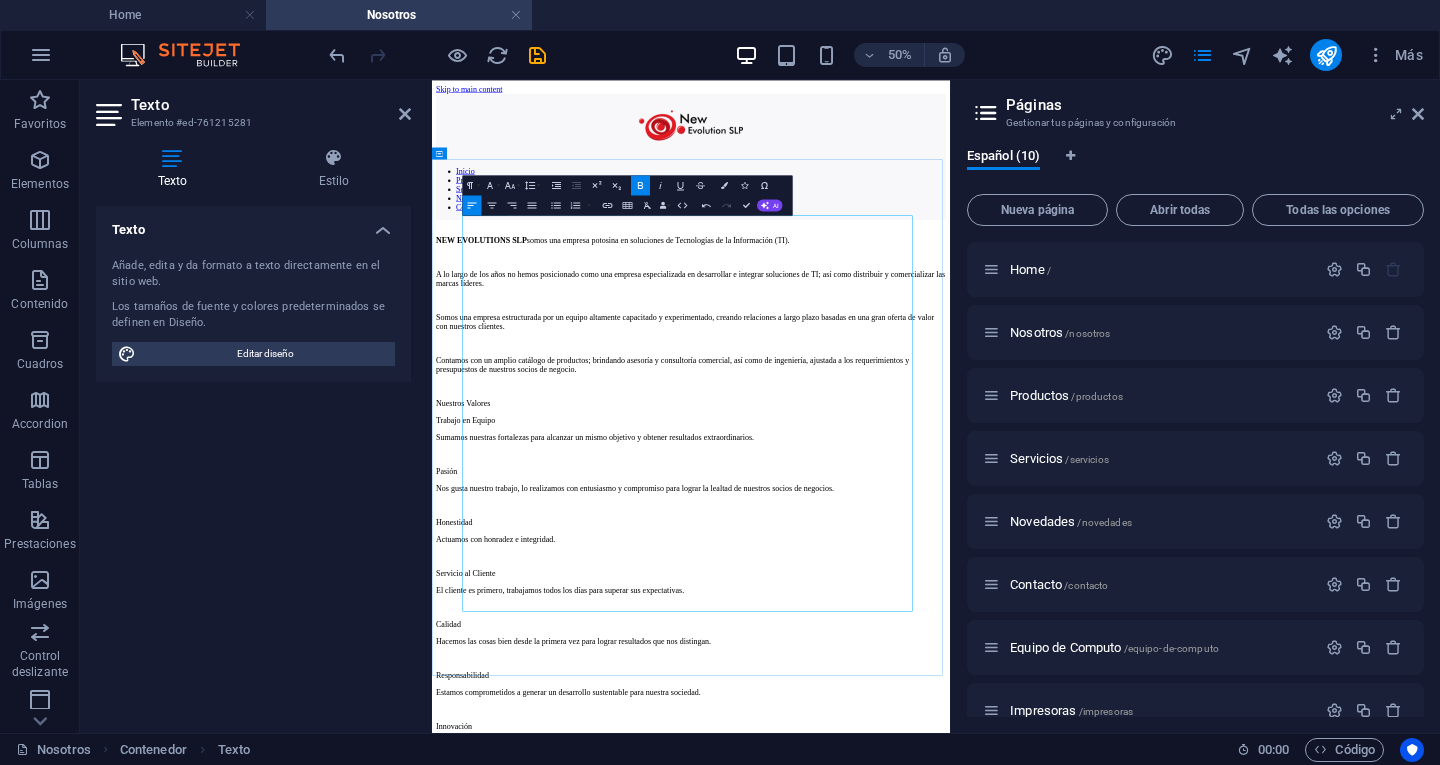 click at bounding box center [950, 691] 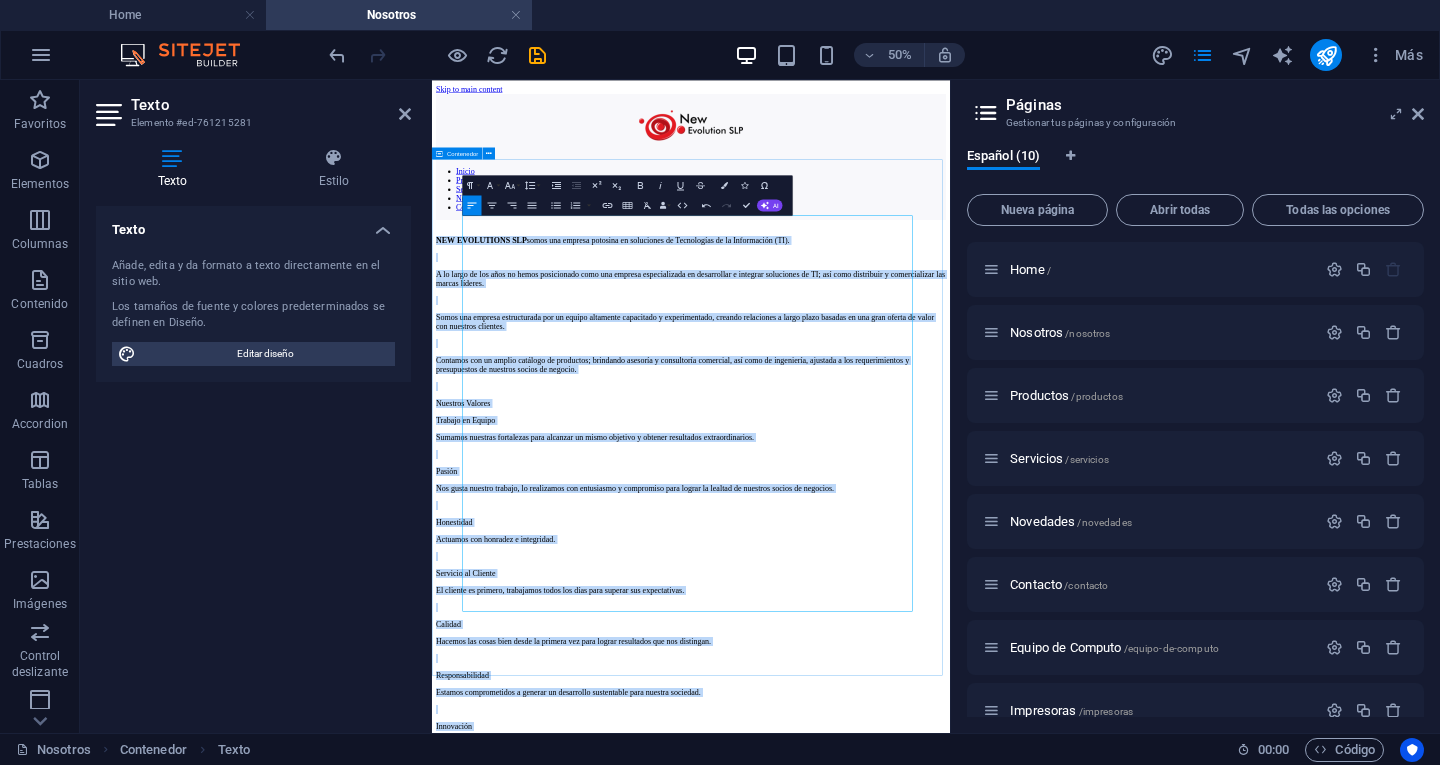 drag, startPoint x: 1084, startPoint y: 1126, endPoint x: 926, endPoint y: 434, distance: 709.8084 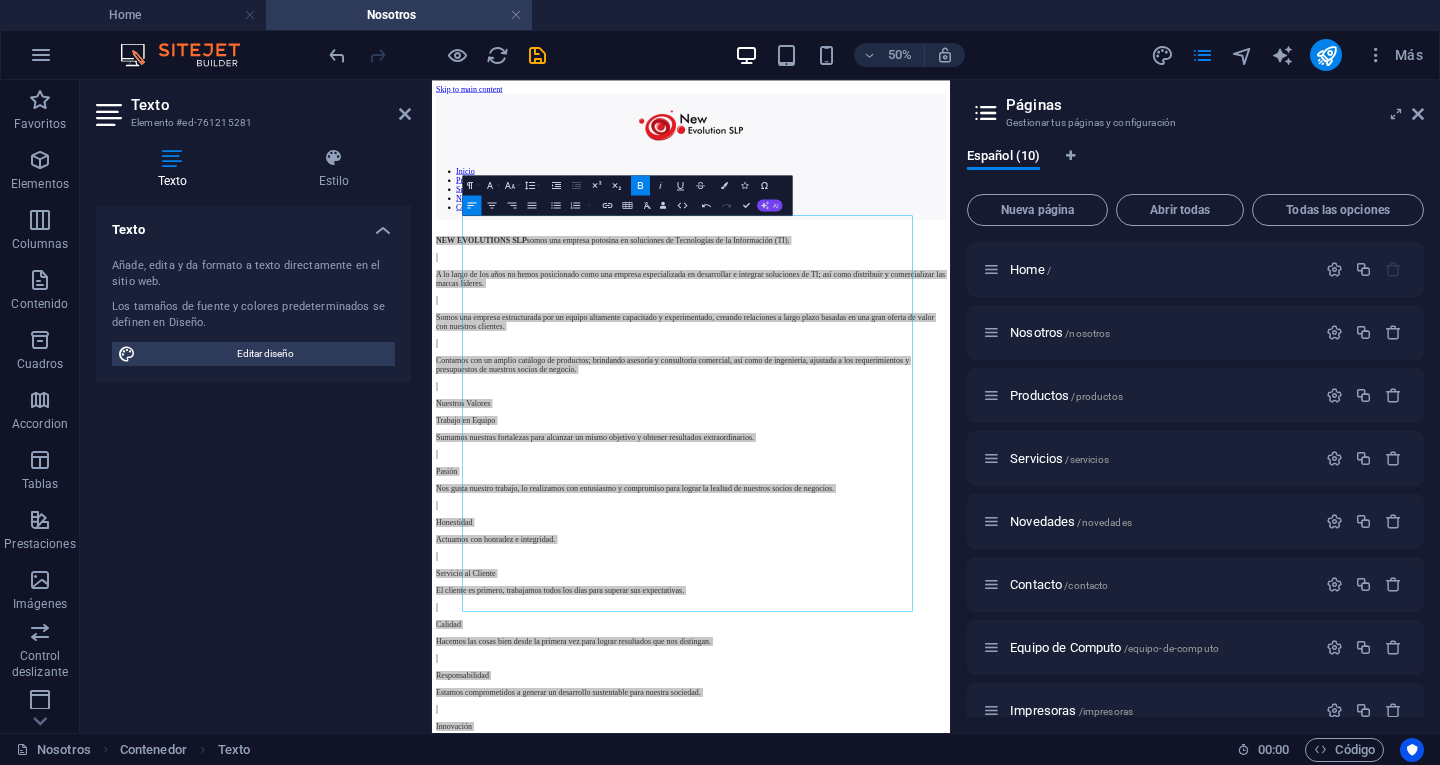 click 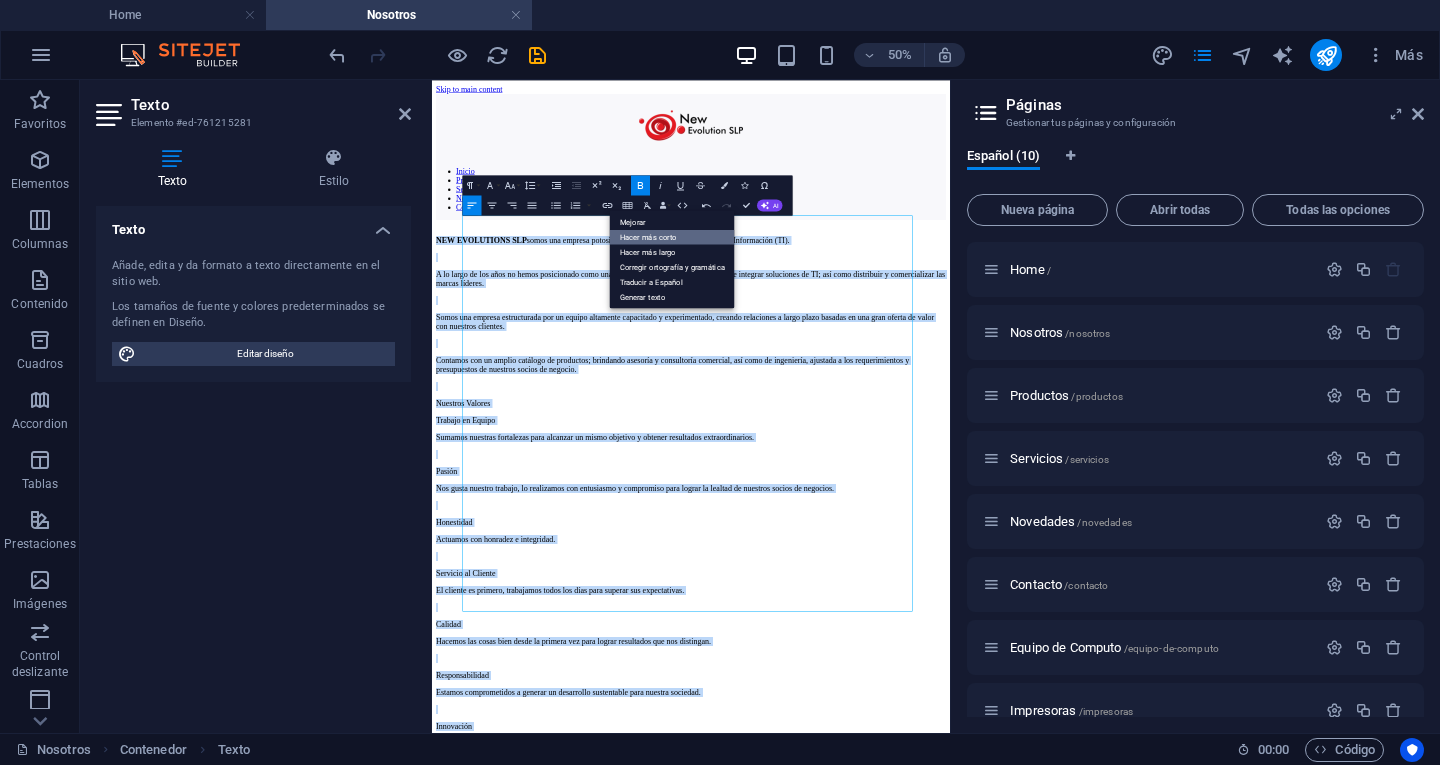 click on "Hacer más corto" at bounding box center [672, 236] 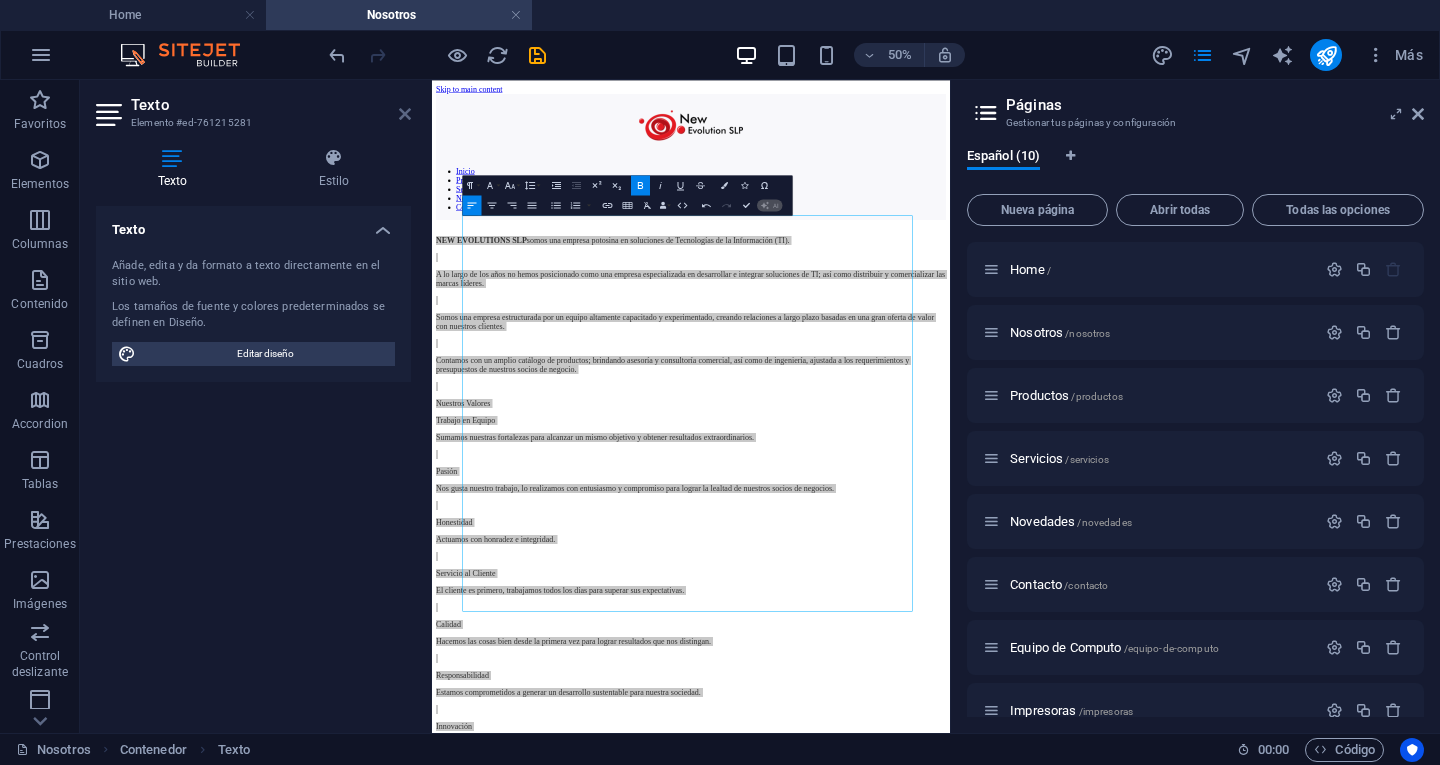 click at bounding box center (405, 114) 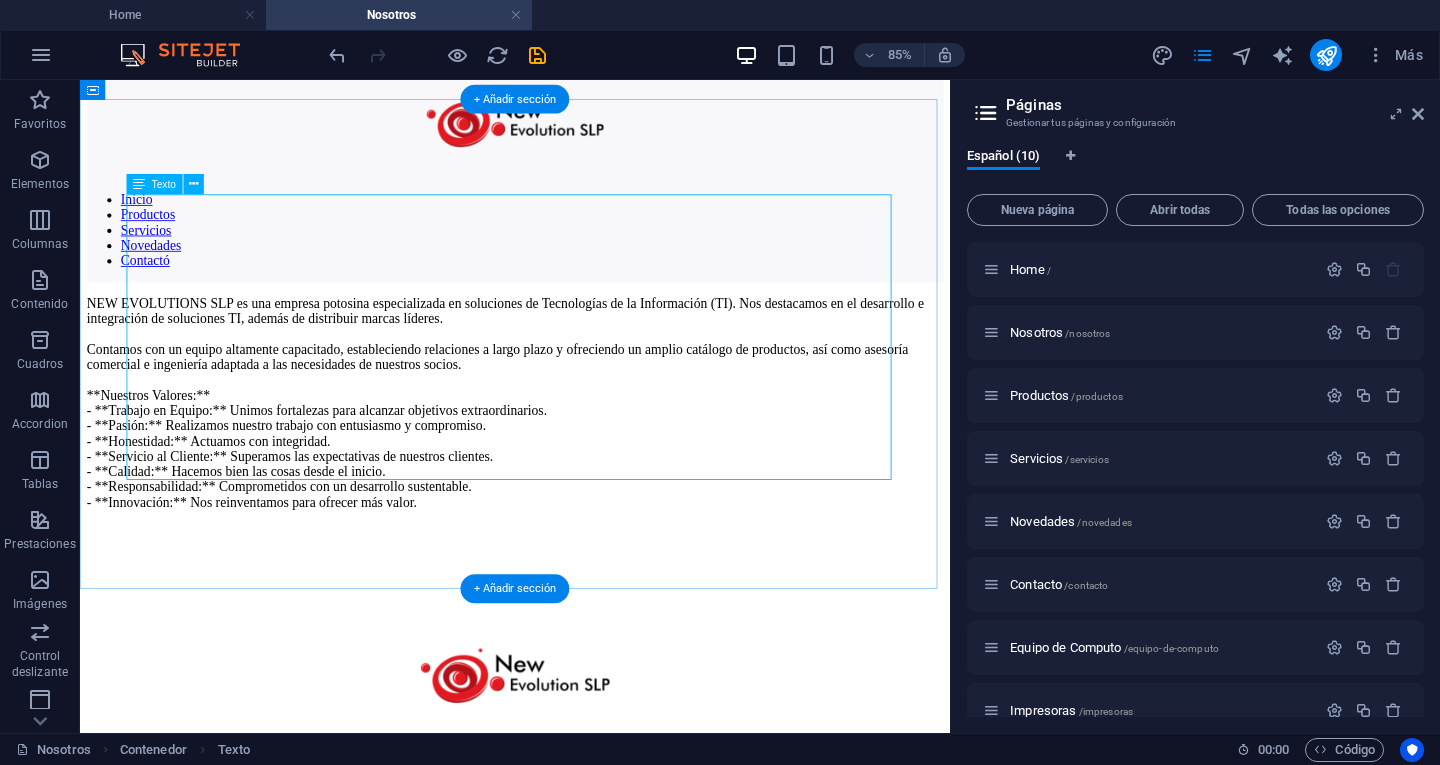 scroll, scrollTop: 0, scrollLeft: 0, axis: both 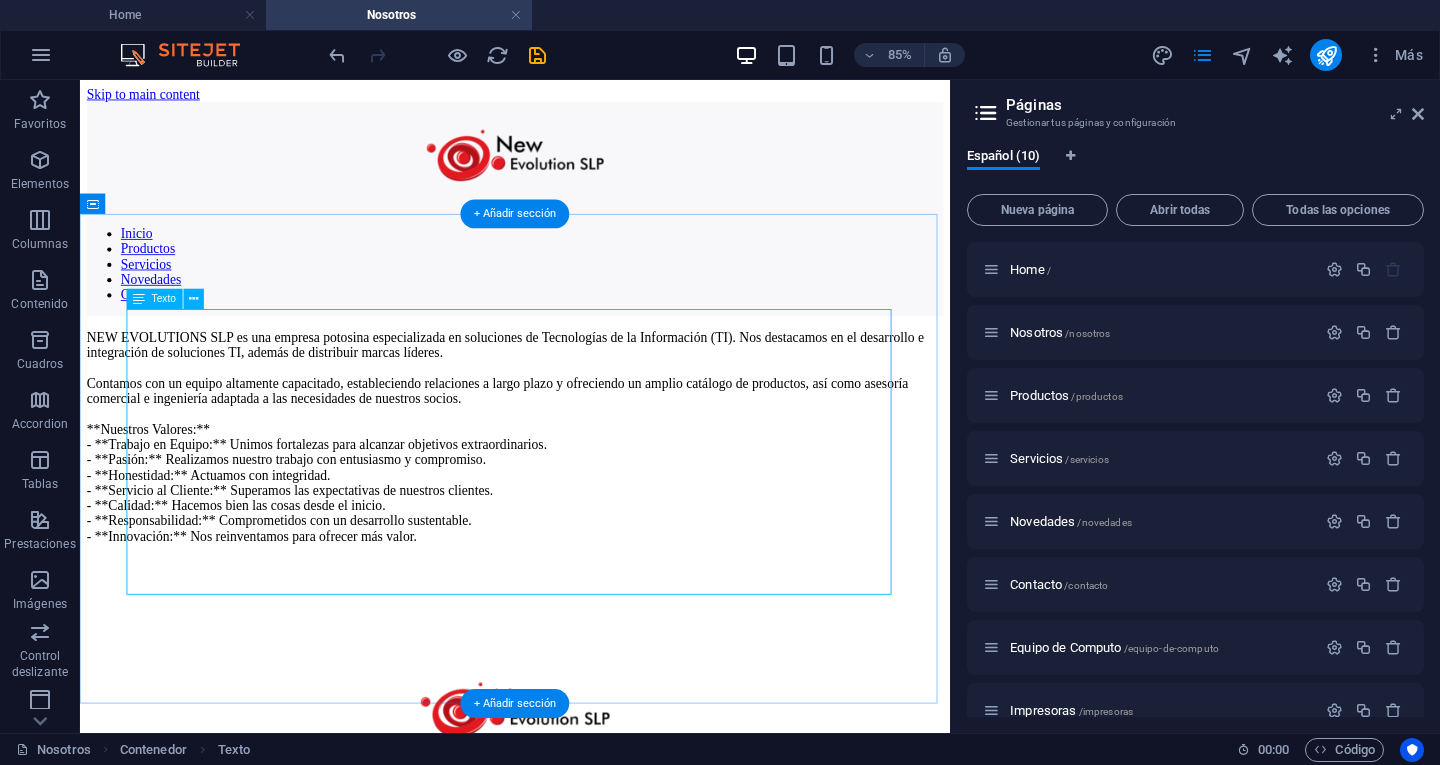 click on "NEW EVOLUTIONS SLP es una empresa potosina especializada en soluciones de Tecnologías de la Información (TI). Nos destacamos en el desarrollo e integración de soluciones TI, además de distribuir marcas líderes. Contamos con un equipo altamente capacitado, estableciendo relaciones a largo plazo y ofreciendo un amplio catálogo de productos, así como asesoría comercial e ingeniería adaptada a las necesidades de nuestros socios. **Nuestros Valores:** - **Trabajo en Equipo:** Unimos fortalezas para alcanzar objetivos extraordinarios. - **Pasión:** Realizamos nuestro trabajo con entusiasmo y compromiso. - **Honestidad:** Actuamos con integridad. - **Servicio al Cliente:** Superamos las expectativas de nuestros clientes. - **Calidad:** Hacemos bien las cosas desde el inicio. - **Responsabilidad:** Comprometidos con un desarrollo sustentable. - **Innovación:** Nos reinventamos para ofrecer más valor." at bounding box center (592, 500) 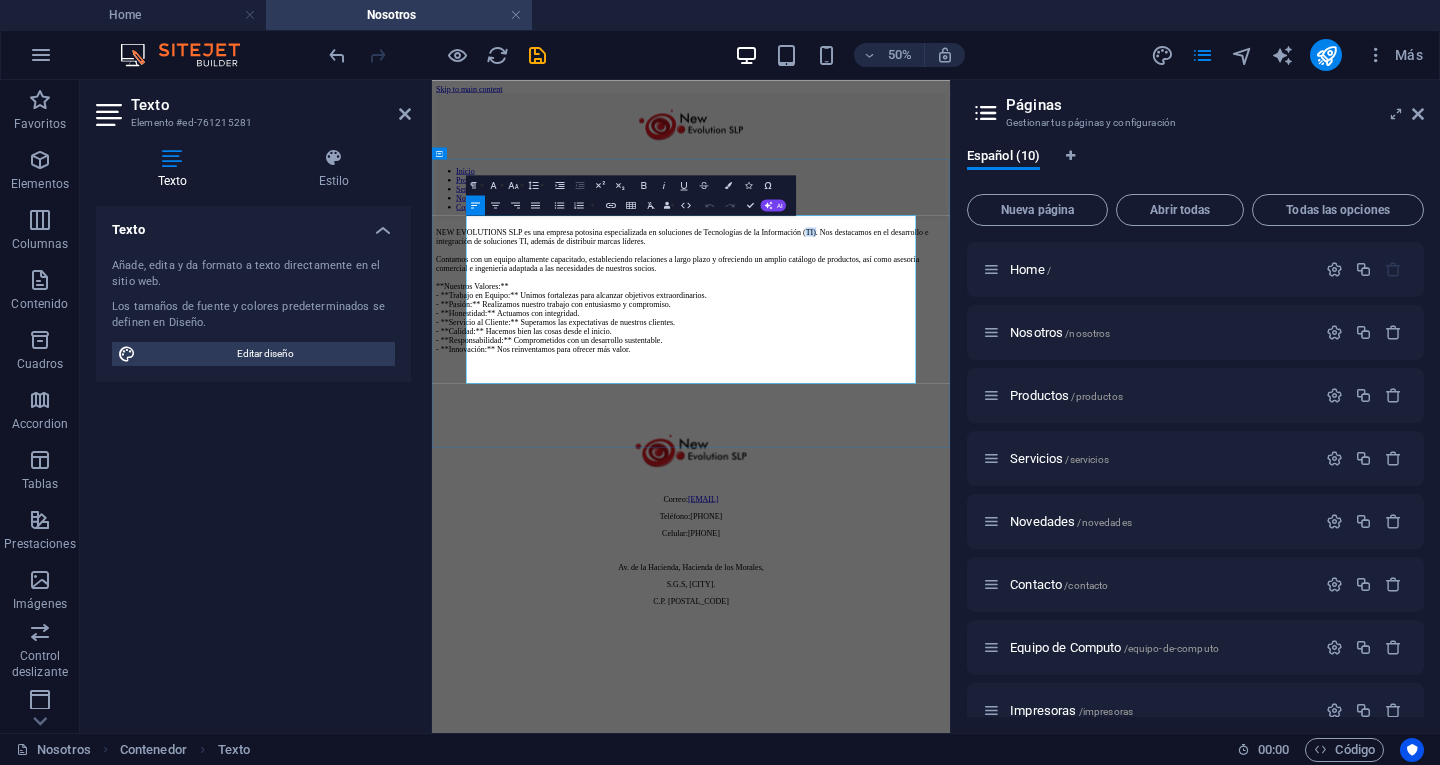 drag, startPoint x: 1332, startPoint y: 366, endPoint x: 1312, endPoint y: 366, distance: 20 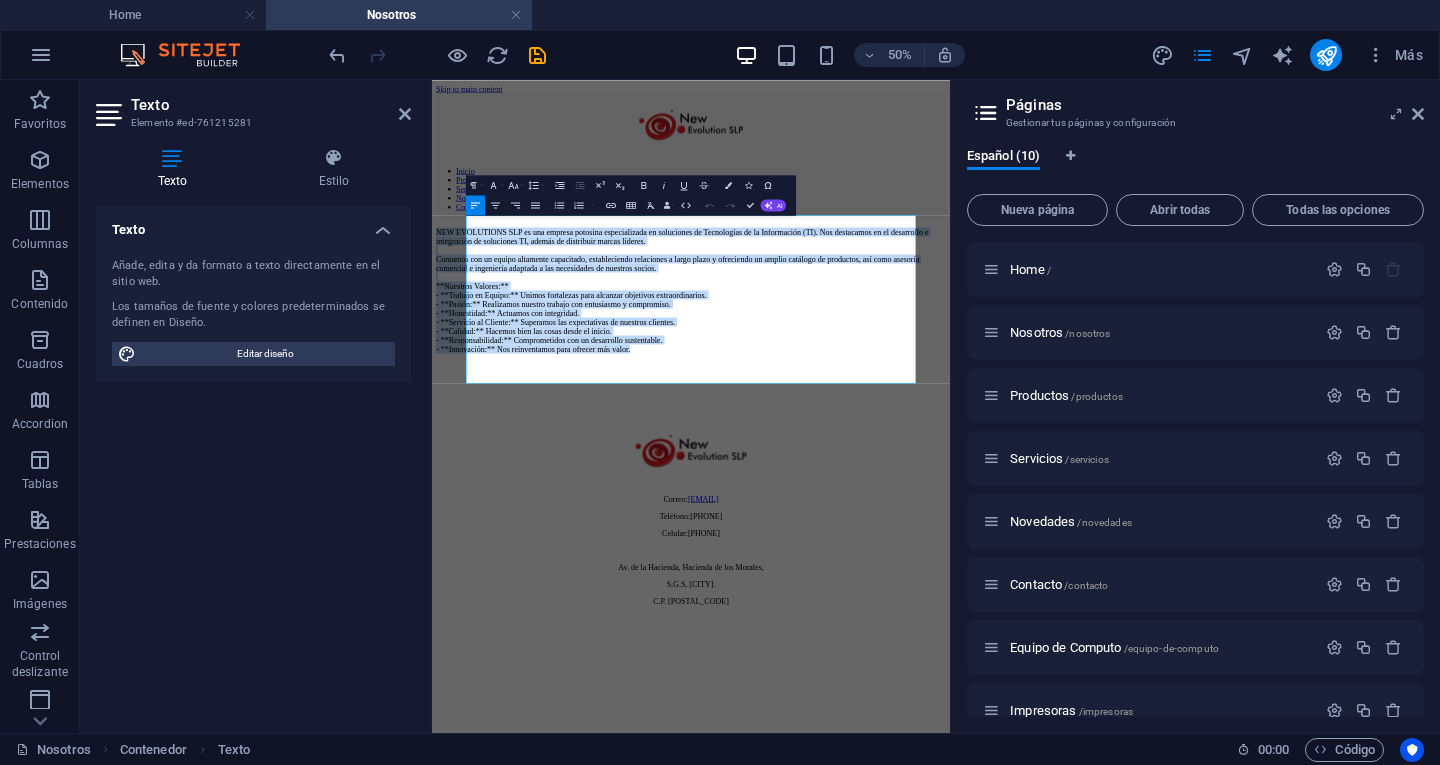 drag, startPoint x: 946, startPoint y: 674, endPoint x: 860, endPoint y: 282, distance: 401.3228 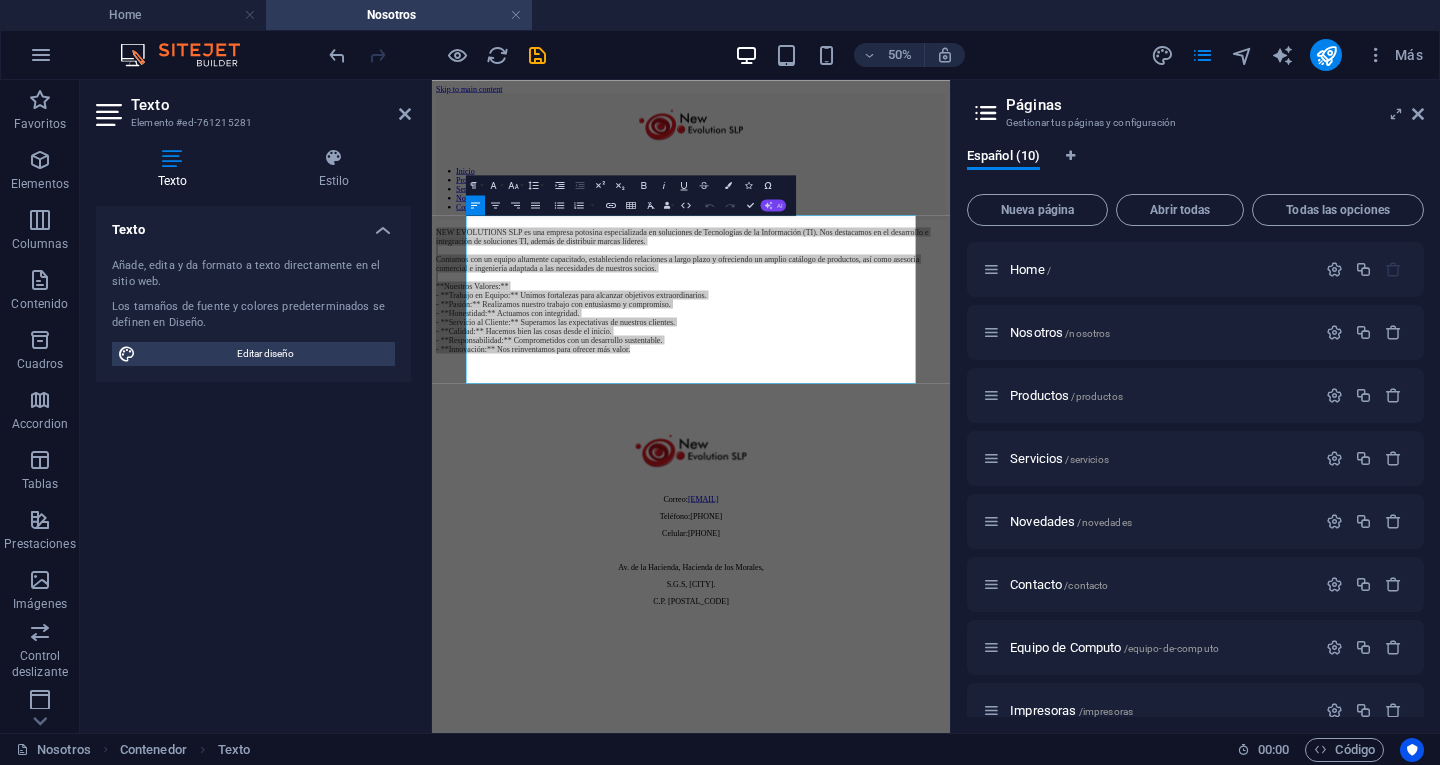 click 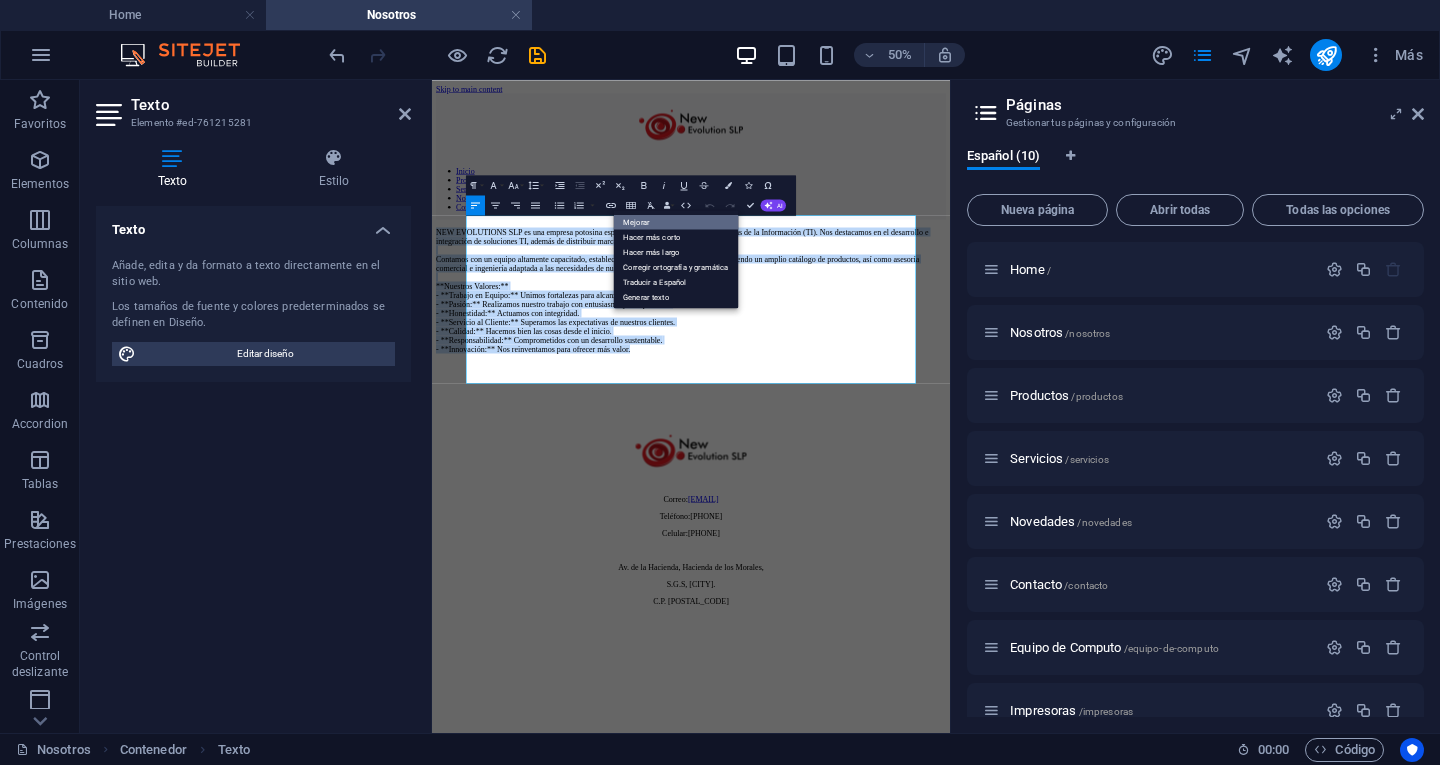 click on "Mejorar" at bounding box center (675, 221) 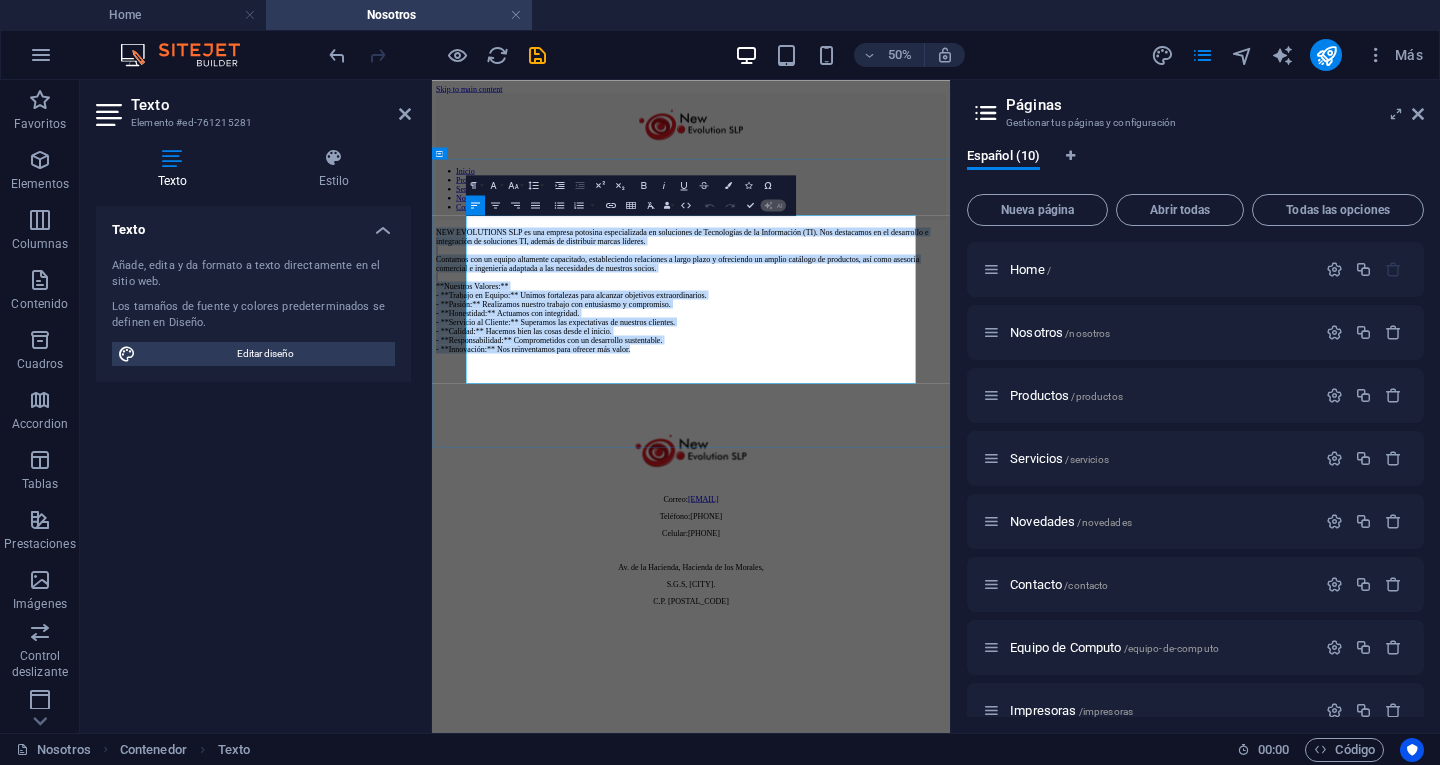 type 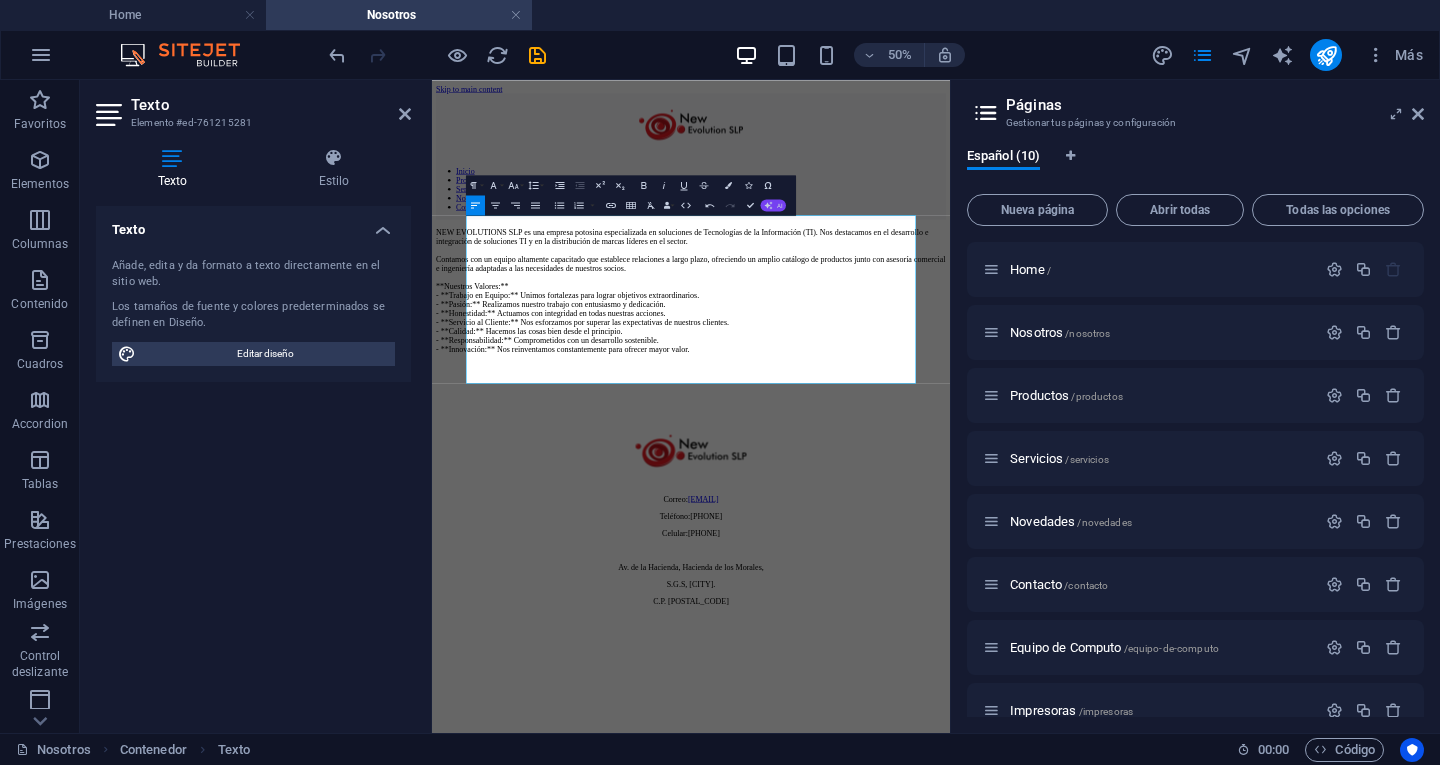 click 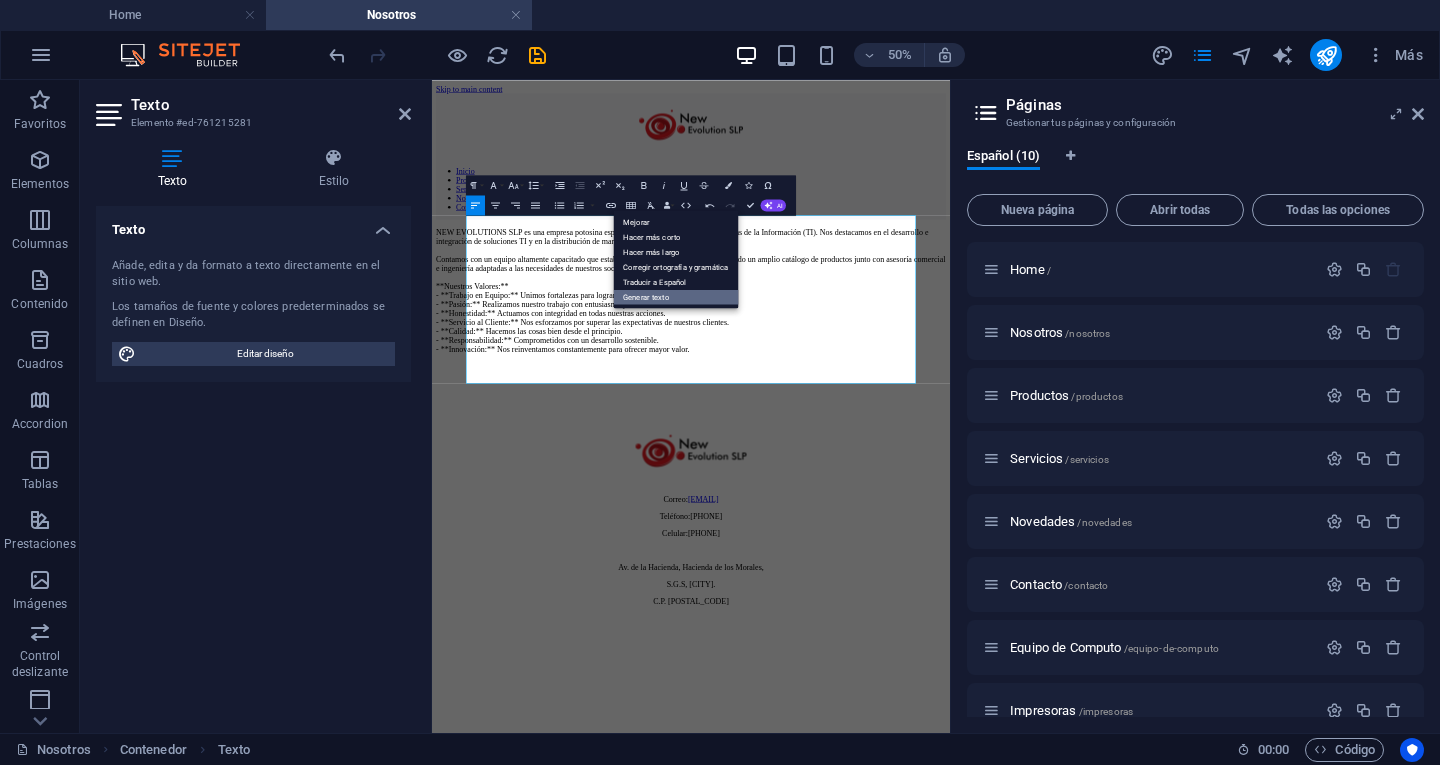 drag, startPoint x: 692, startPoint y: 289, endPoint x: 520, endPoint y: 420, distance: 216.20592 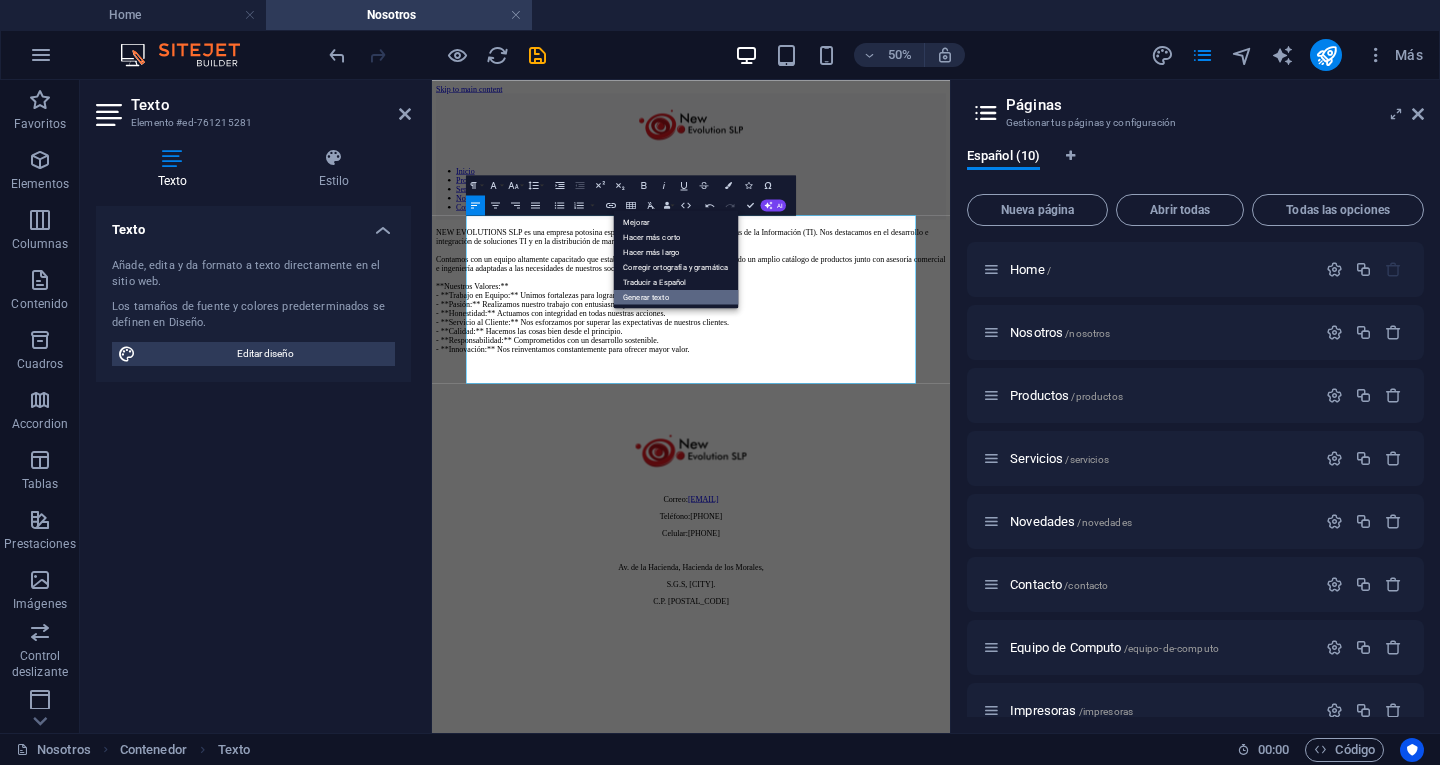 click on "Generar texto" at bounding box center [675, 296] 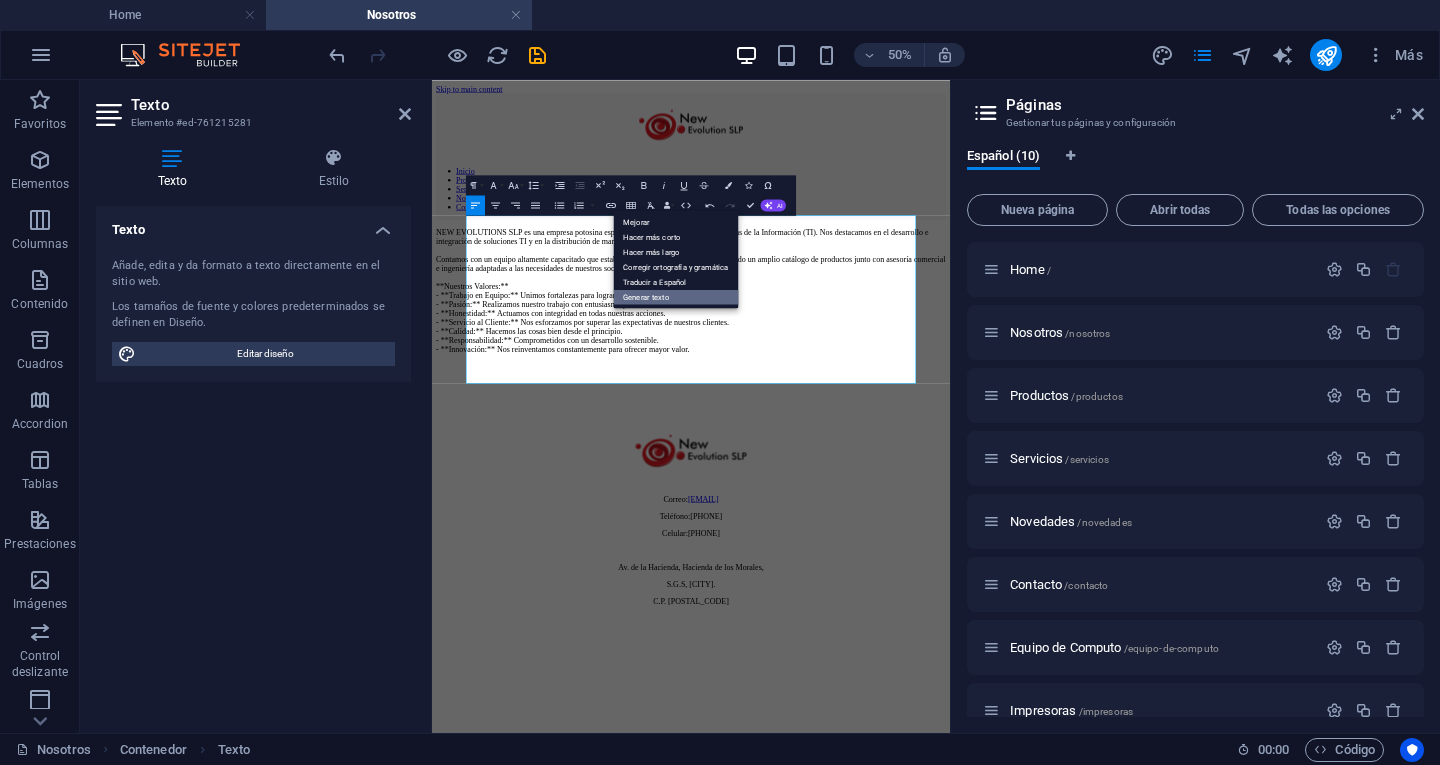 click on "Generar texto" at bounding box center [675, 296] 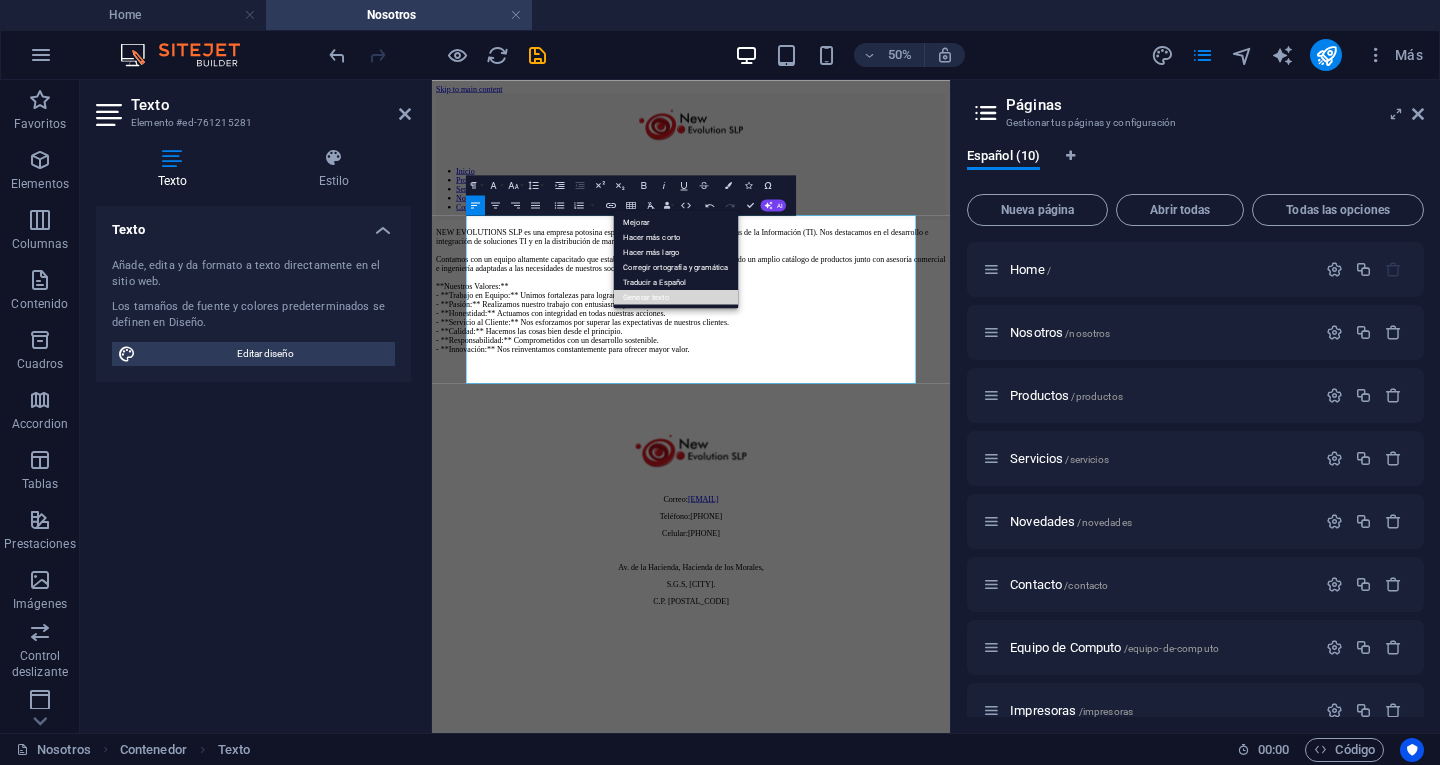 select on "English" 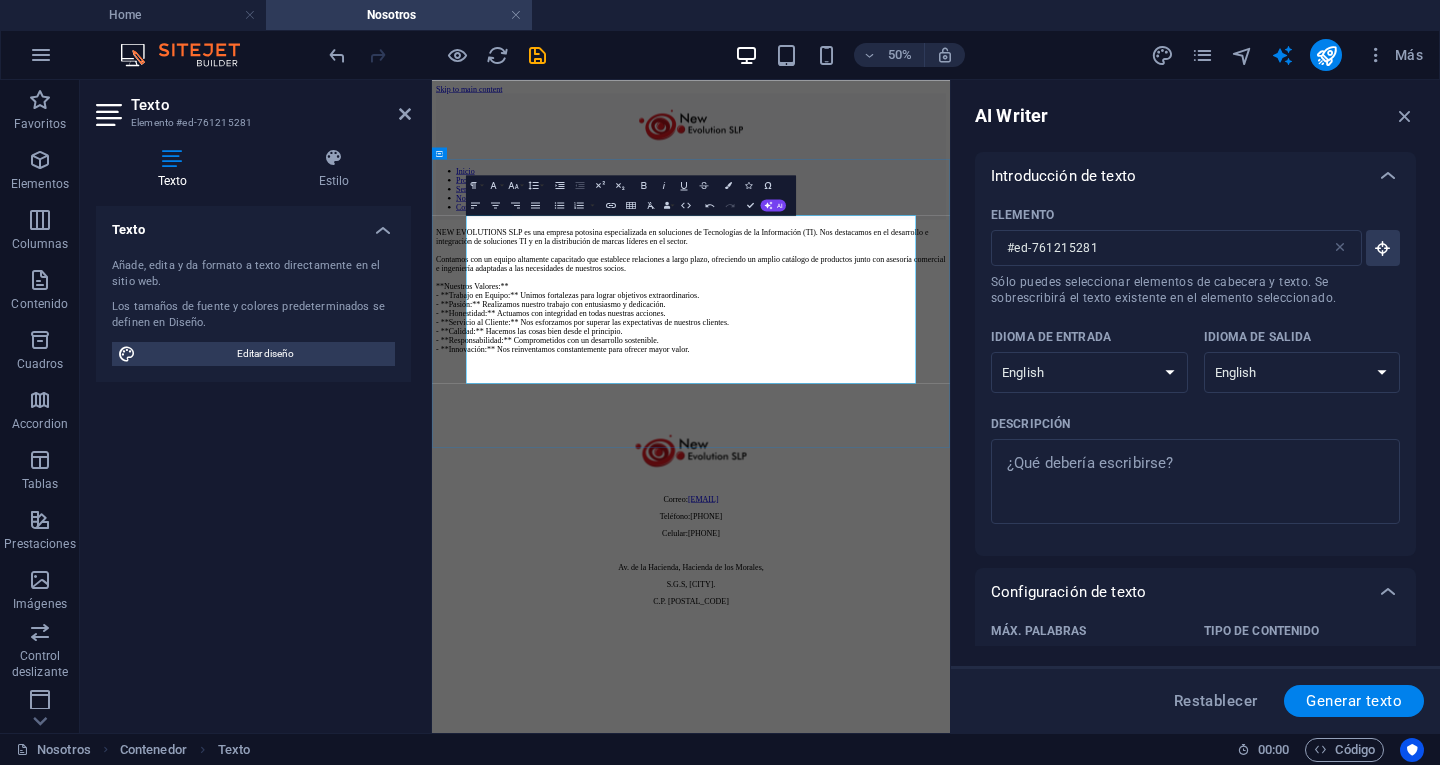scroll, scrollTop: 0, scrollLeft: 0, axis: both 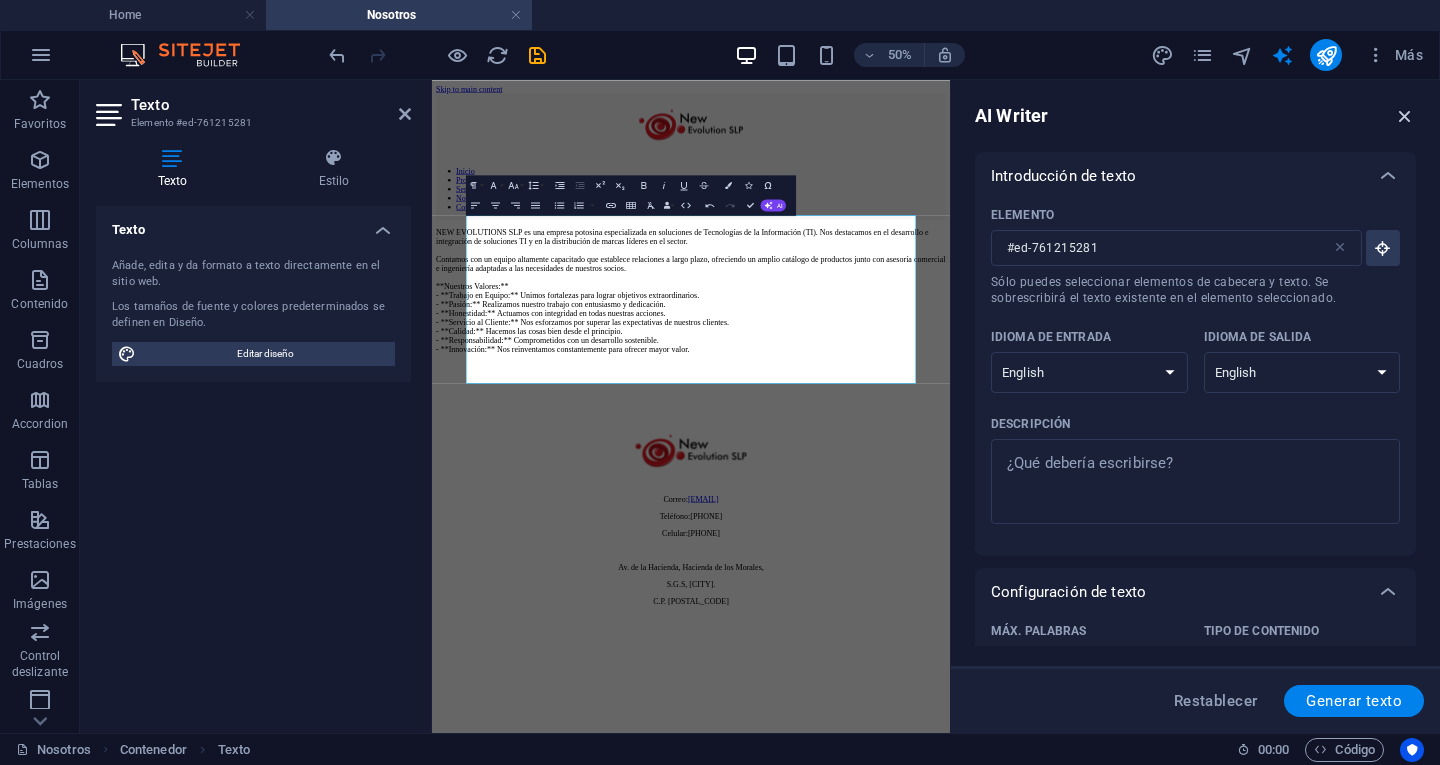 click at bounding box center [1405, 116] 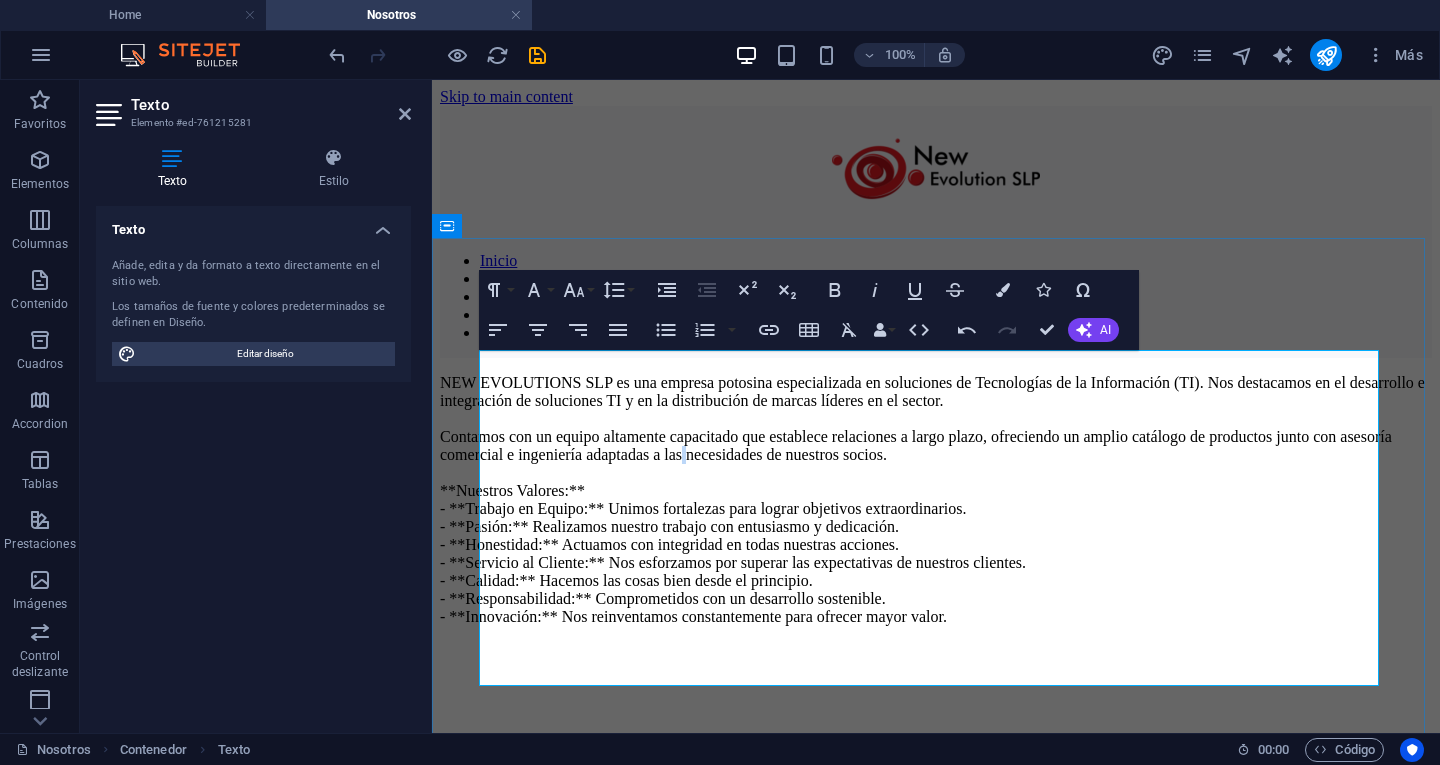 click on "NEW EVOLUTIONS SLP es una empresa potosina especializada en soluciones de Tecnologías de la Información (TI). Nos destacamos en el desarrollo e integración de soluciones TI y en la distribución de marcas líderes en el sector. Contamos con un equipo altamente capacitado que establece relaciones a largo plazo, ofreciendo un amplio catálogo de productos junto con asesoría comercial e ingeniería adaptadas a las necesidades de nuestros socios. **Nuestros Valores:** - **Trabajo en Equipo:** Unimos fortalezas para lograr objetivos extraordinarios. - **Pasión:** Realizamos nuestro trabajo con entusiasmo y dedicación. - **Honestidad:** Actuamos con integridad en todas nuestras acciones. - **Servicio al Cliente:** Nos esforzamos por superar las expectativas de nuestros clientes. - **Calidad:** Hacemos las cosas bien desde el principio. - **Responsabilidad:** Comprometidos con un desarrollo sostenible. - **Innovación:** Nos reinventamos constantemente para ofrecer mayor valor." at bounding box center [936, 500] 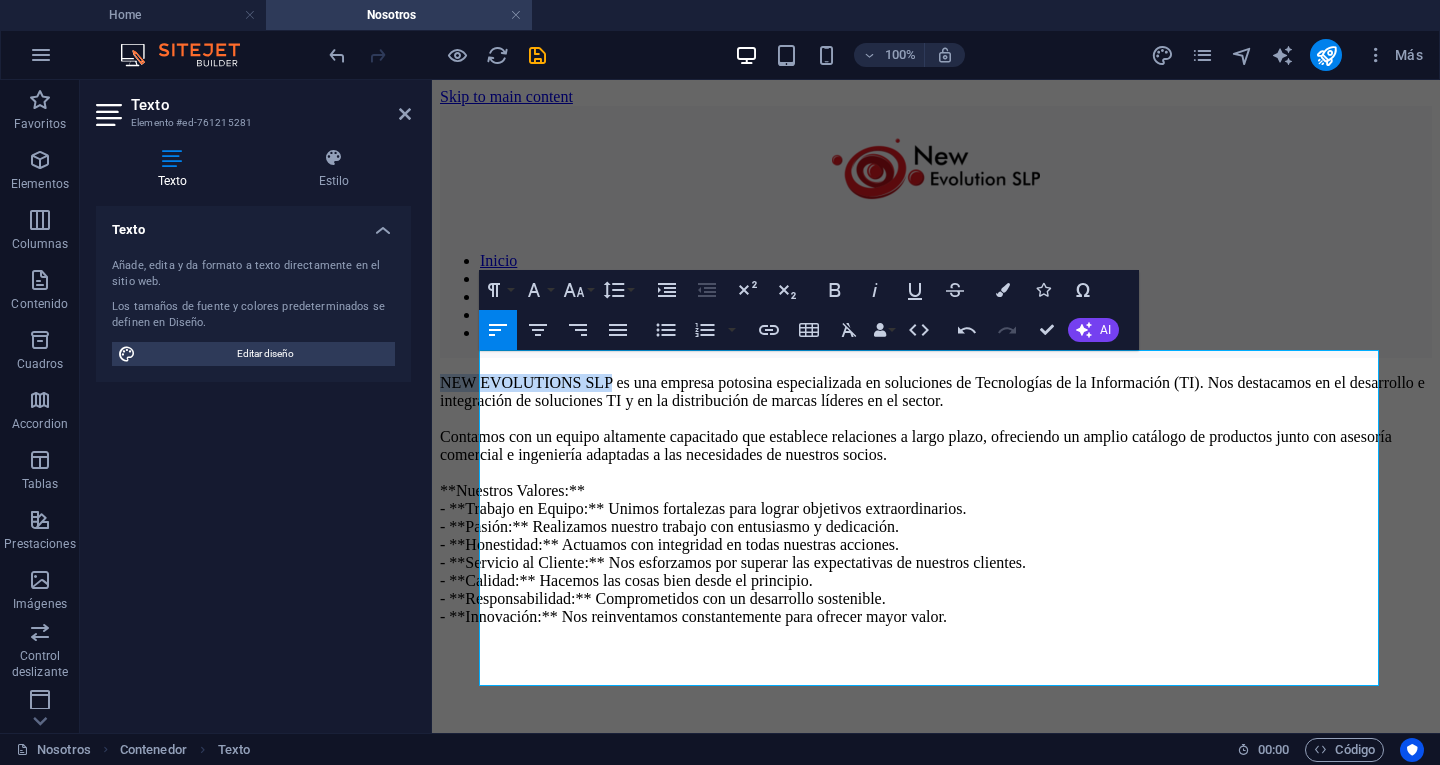 drag, startPoint x: 603, startPoint y: 361, endPoint x: 1119, endPoint y: 374, distance: 516.16376 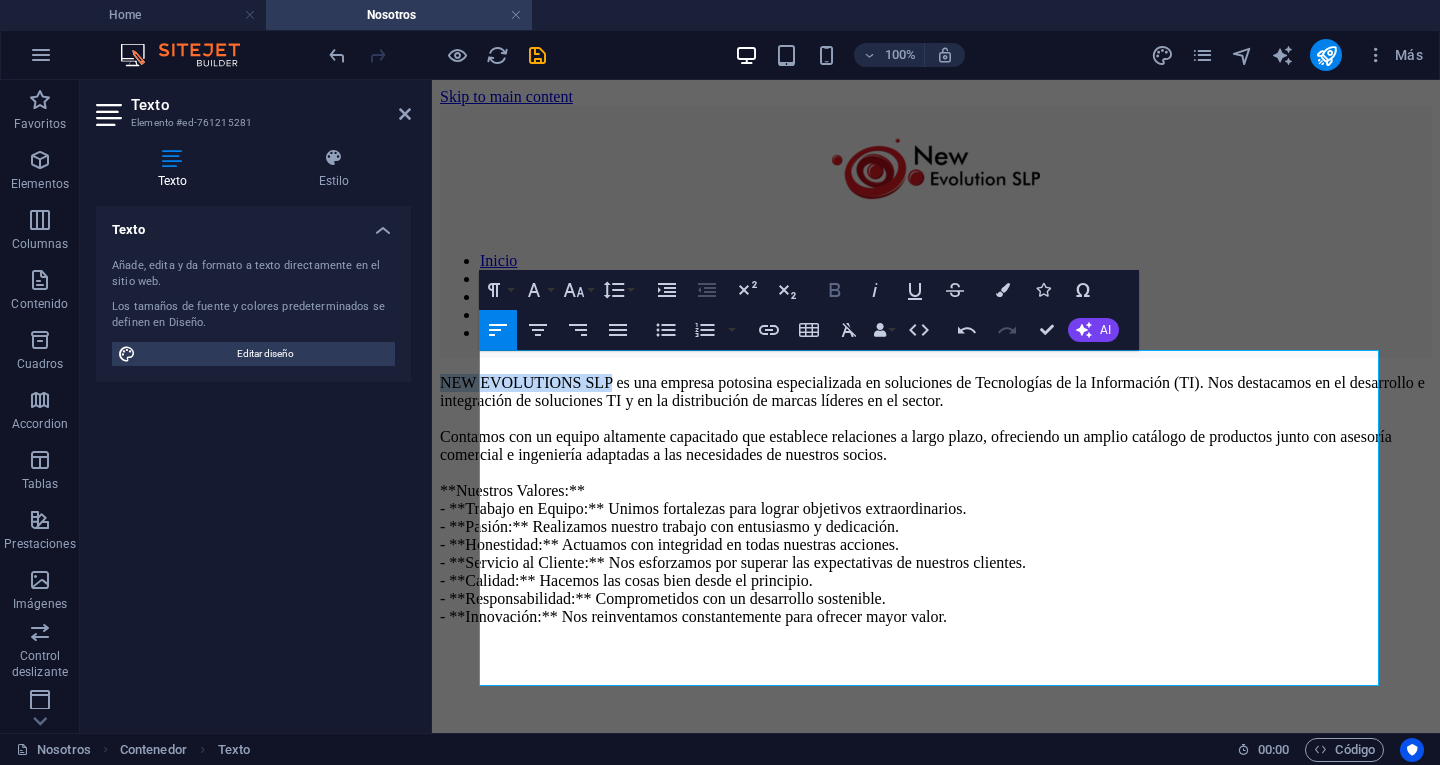 click 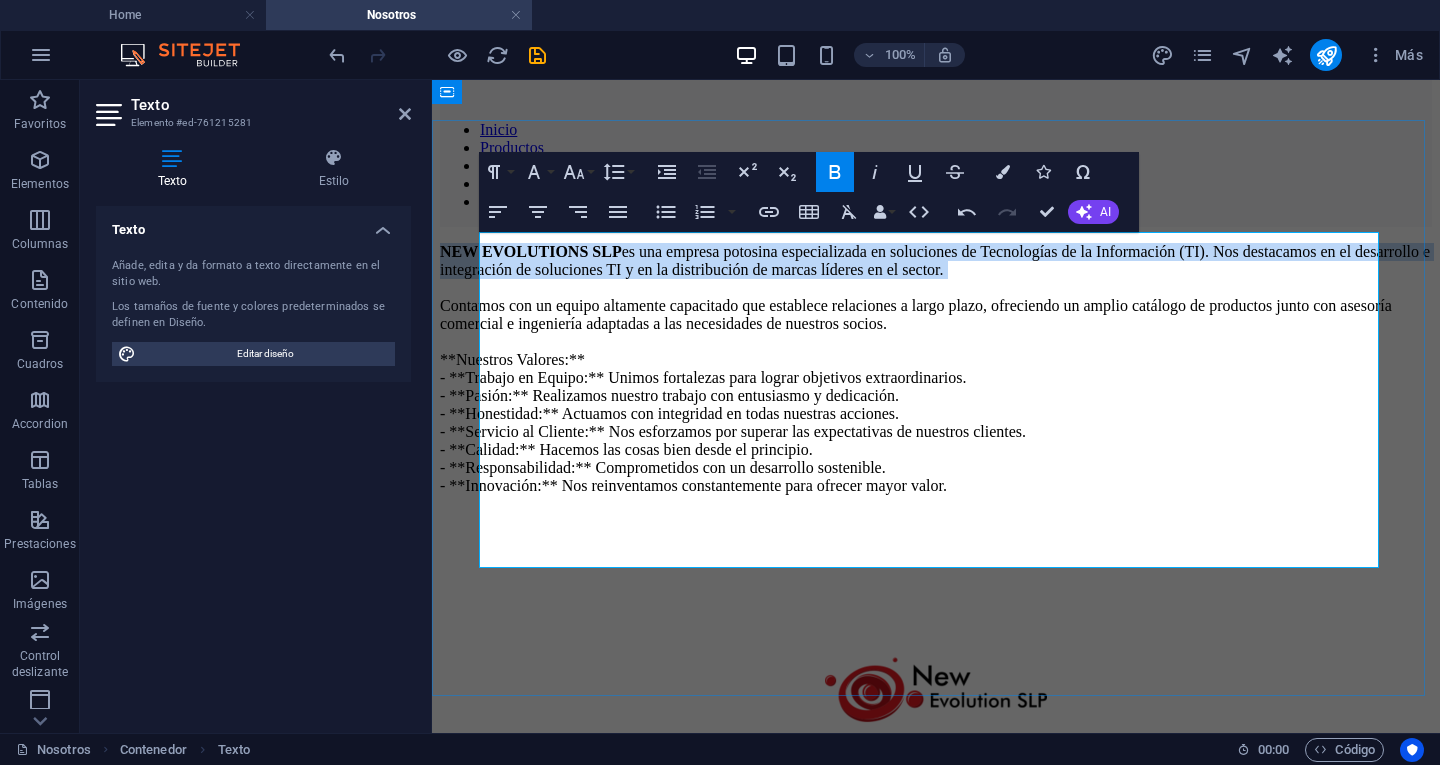 scroll, scrollTop: 100, scrollLeft: 0, axis: vertical 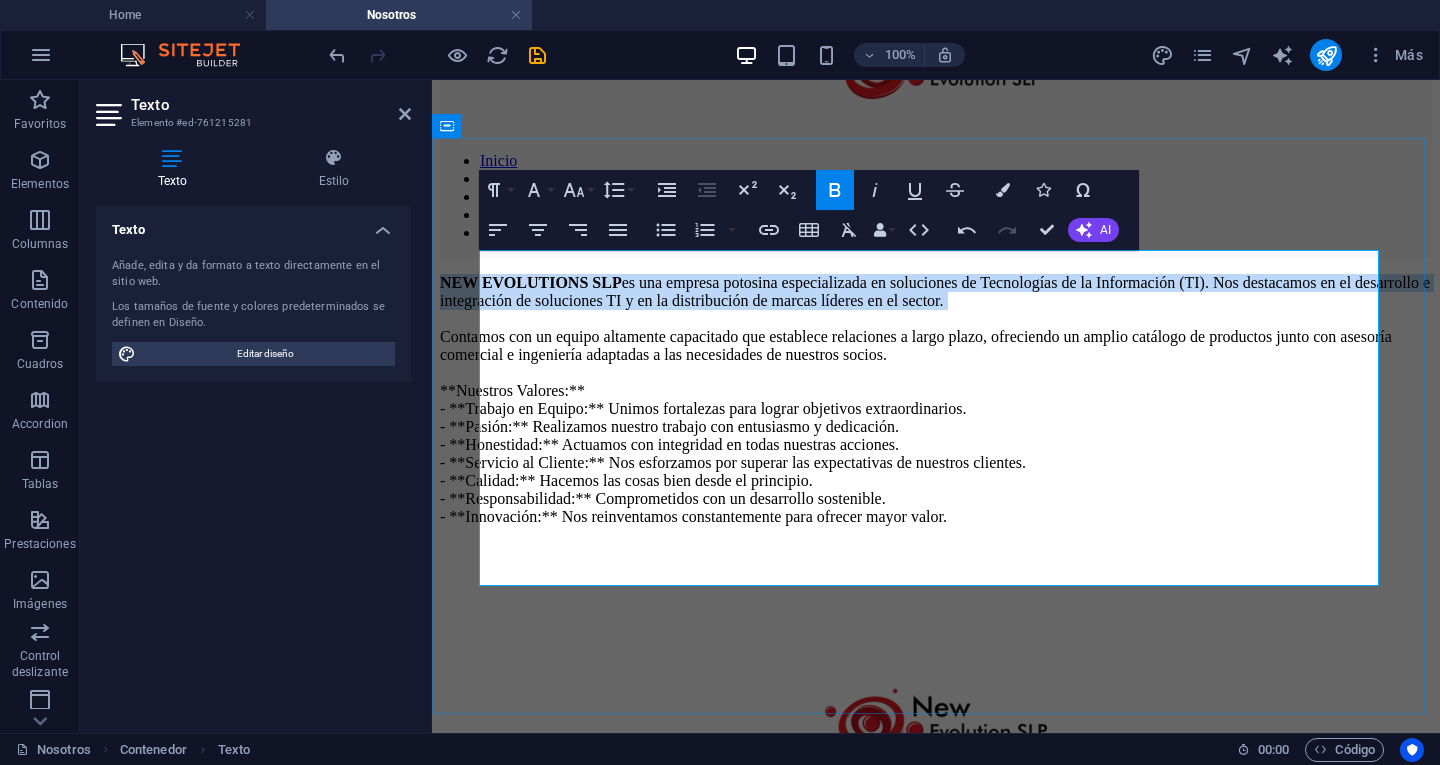 click on "NEW EVOLUTIONS SLP  es una empresa potosina especializada en soluciones de Tecnologías de la Información (TI). Nos destacamos en el desarrollo e integración de soluciones TI y en la distribución de marcas líderes en el sector. Contamos con un equipo altamente capacitado que establece relaciones a largo plazo, ofreciendo un amplio catálogo de productos junto con asesoría comercial e ingeniería adaptadas a las necesidades de nuestros socios. **Nuestros Valores:** - **Trabajo en Equipo:** Unimos fortalezas para lograr objetivos extraordinarios. - **Pasión:** Realizamos nuestro trabajo con entusiasmo y dedicación. - **Honestidad:** Actuamos con integridad en todas nuestras acciones. - **Servicio al Cliente:** Nos esforzamos por superar las expectativas de nuestros clientes. - **Calidad:** Hacemos las cosas bien desde el principio. - **Responsabilidad:** Comprometidos con un desarrollo sostenible. - **Innovación:** Nos reinventamos constantemente para ofrecer mayor valor." at bounding box center [936, 400] 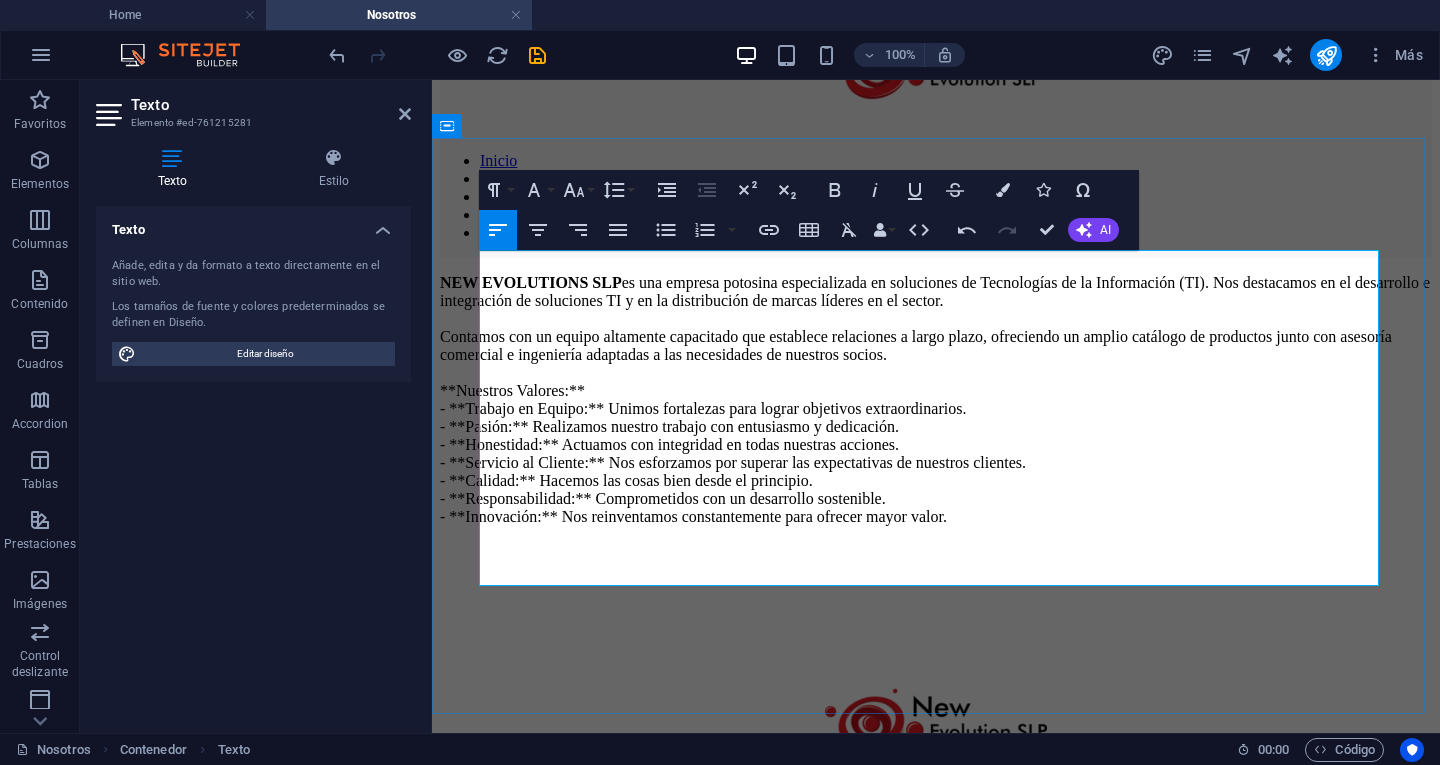 click on "NEW EVOLUTIONS SLP  es una empresa potosina especializada en soluciones de Tecnologías de la Información (TI). Nos destacamos en el desarrollo e integración de soluciones TI y en la distribución de marcas líderes en el sector. Contamos con un equipo altamente capacitado que establece relaciones a largo plazo, ofreciendo un amplio catálogo de productos junto con asesoría comercial e ingeniería adaptadas a las necesidades de nuestros socios. **Nuestros Valores:** - **Trabajo en Equipo:** Unimos fortalezas para lograr objetivos extraordinarios. - **Pasión:** Realizamos nuestro trabajo con entusiasmo y dedicación. - **Honestidad:** Actuamos con integridad en todas nuestras acciones. - **Servicio al Cliente:** Nos esforzamos por superar las expectativas de nuestros clientes. - **Calidad:** Hacemos las cosas bien desde el principio. - **Responsabilidad:** Comprometidos con un desarrollo sostenible. - **Innovación:** Nos reinventamos constantemente para ofrecer mayor valor." at bounding box center [936, 400] 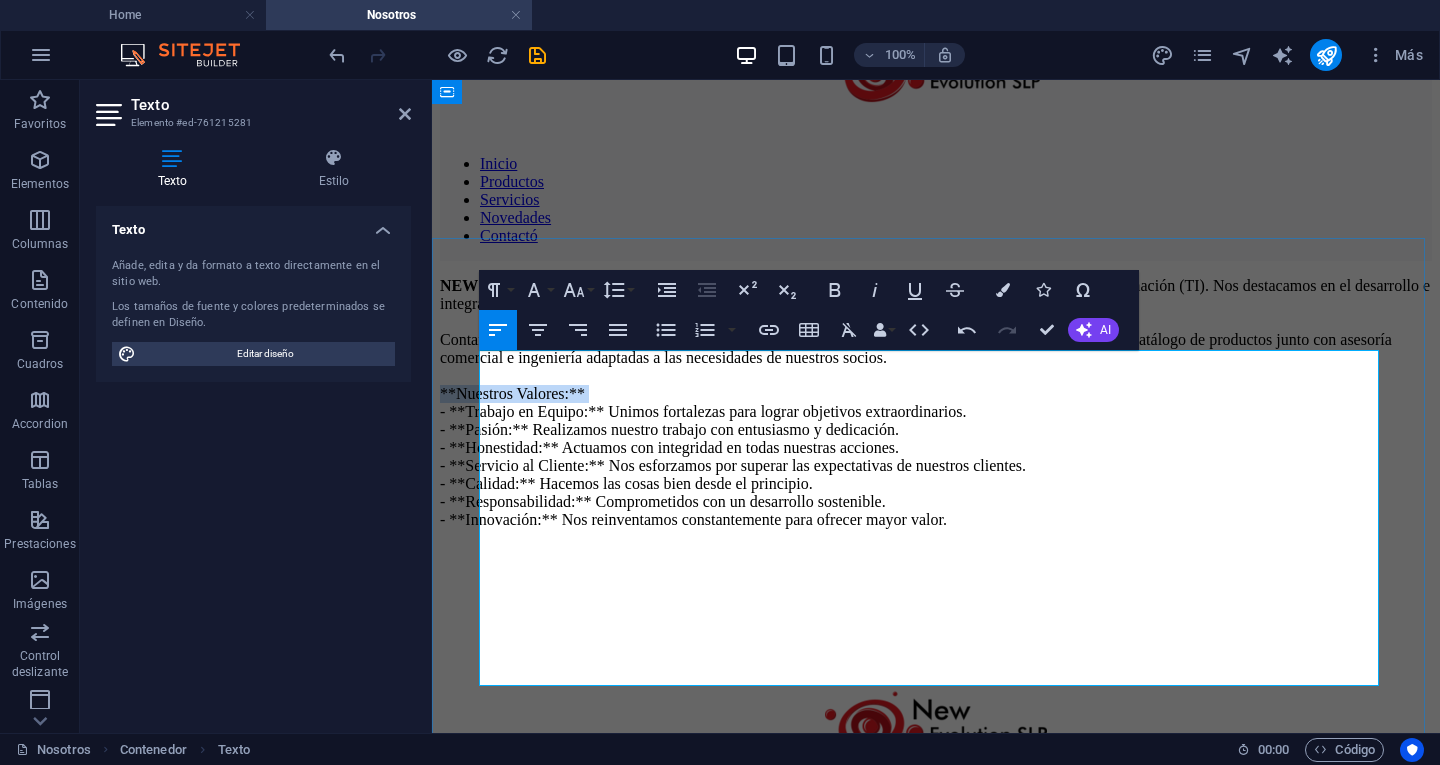 scroll, scrollTop: 0, scrollLeft: 0, axis: both 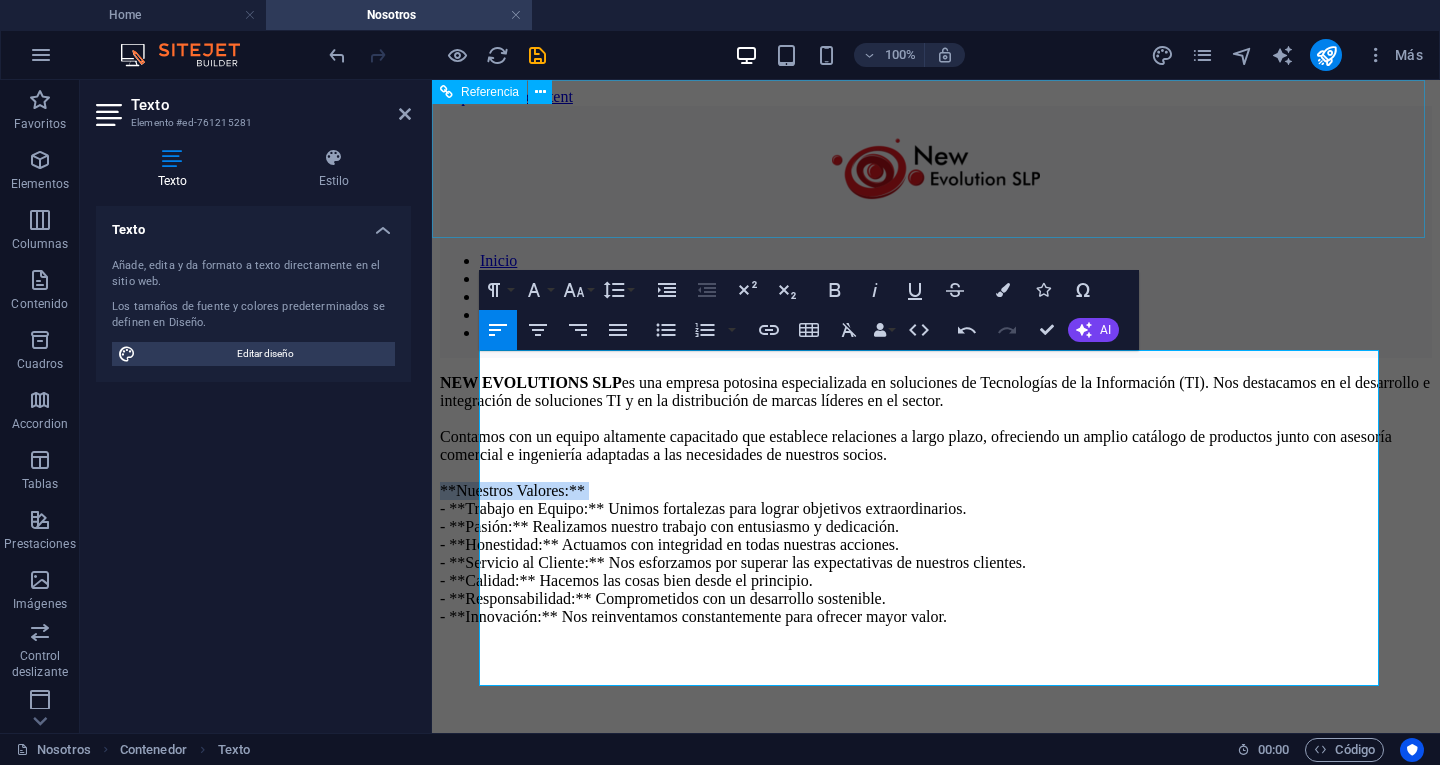 click on "Inicio Productos Servicios  Novedades Contactó" at bounding box center (936, 232) 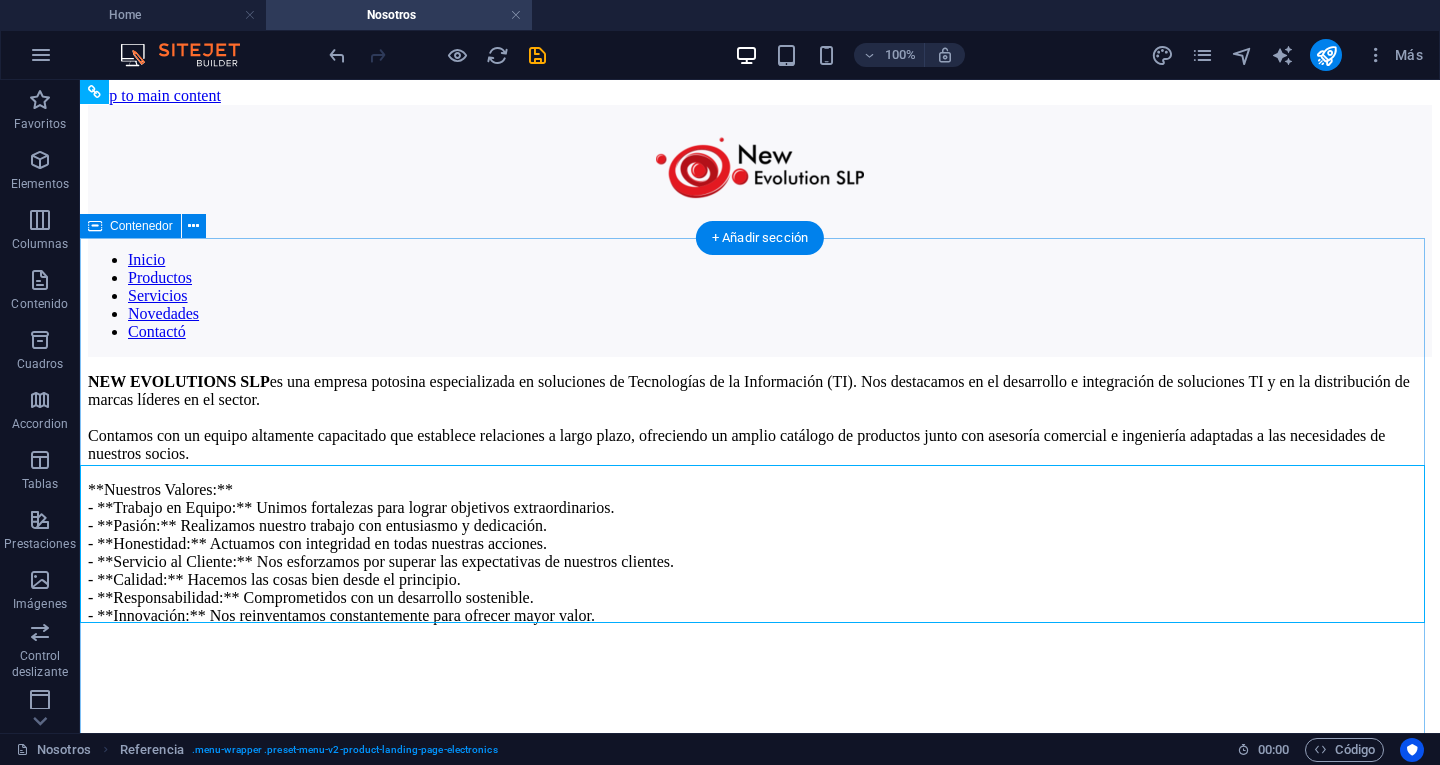 scroll, scrollTop: 0, scrollLeft: 0, axis: both 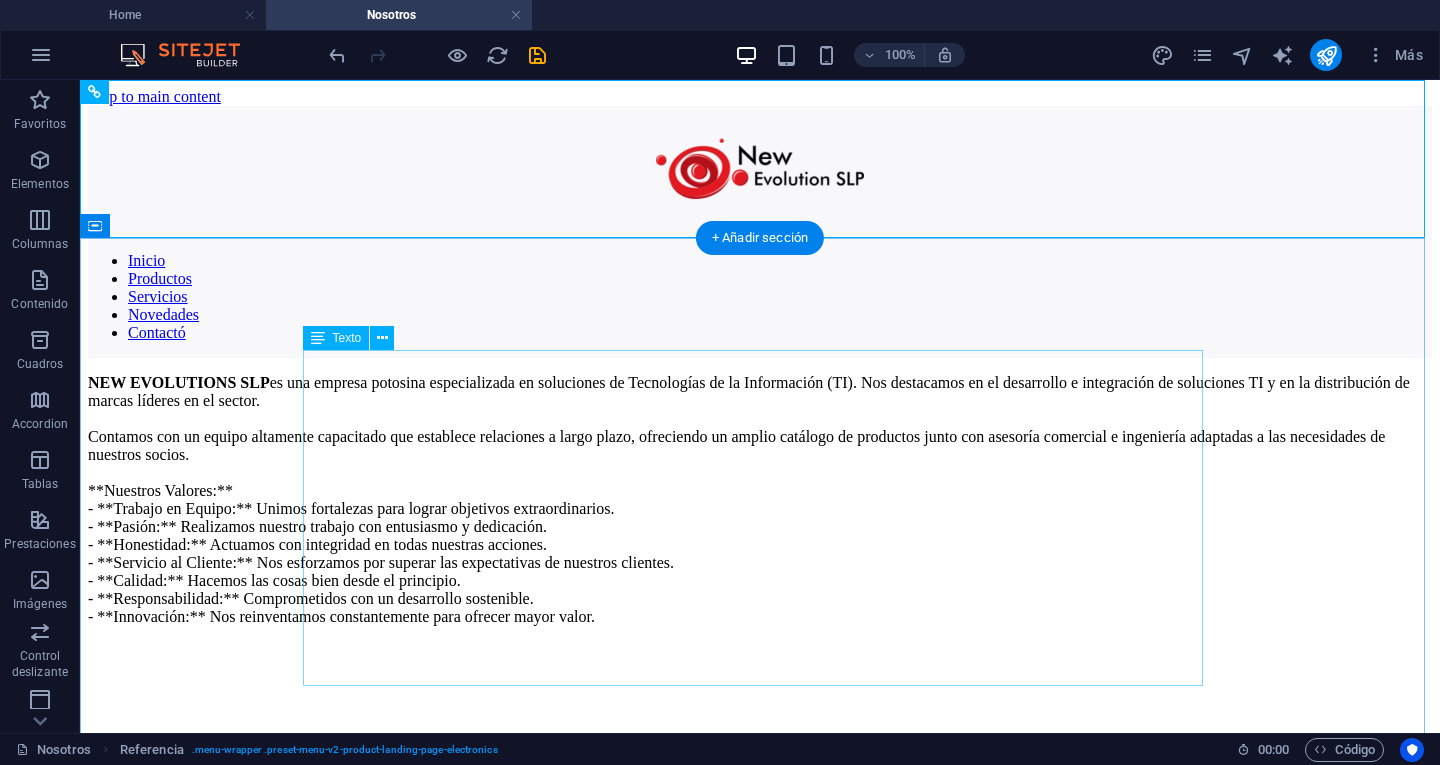 click on "NEW EVOLUTIONS SLP  es una empresa potosina especializada en soluciones de Tecnologías de la Información (TI). Nos destacamos en el desarrollo e integración de soluciones TI y en la distribución de marcas líderes en el sector. Contamos con un equipo altamente capacitado que establece relaciones a largo plazo, ofreciendo un amplio catálogo de productos junto con asesoría comercial e ingeniería adaptadas a las necesidades de nuestros socios. **Nuestros Valores:** - **Trabajo en Equipo:** Unimos fortalezas para lograr objetivos extraordinarios. - **Pasión:** Realizamos nuestro trabajo con entusiasmo y dedicación. - **Honestidad:** Actuamos con integridad en todas nuestras acciones. - **Servicio al Cliente:** Nos esforzamos por superar las expectativas de nuestros clientes. - **Calidad:** Hacemos las cosas bien desde el principio. - **Responsabilidad:** Comprometidos con un desarrollo sostenible. - **Innovación:** Nos reinventamos constantemente para ofrecer mayor valor." at bounding box center [760, 500] 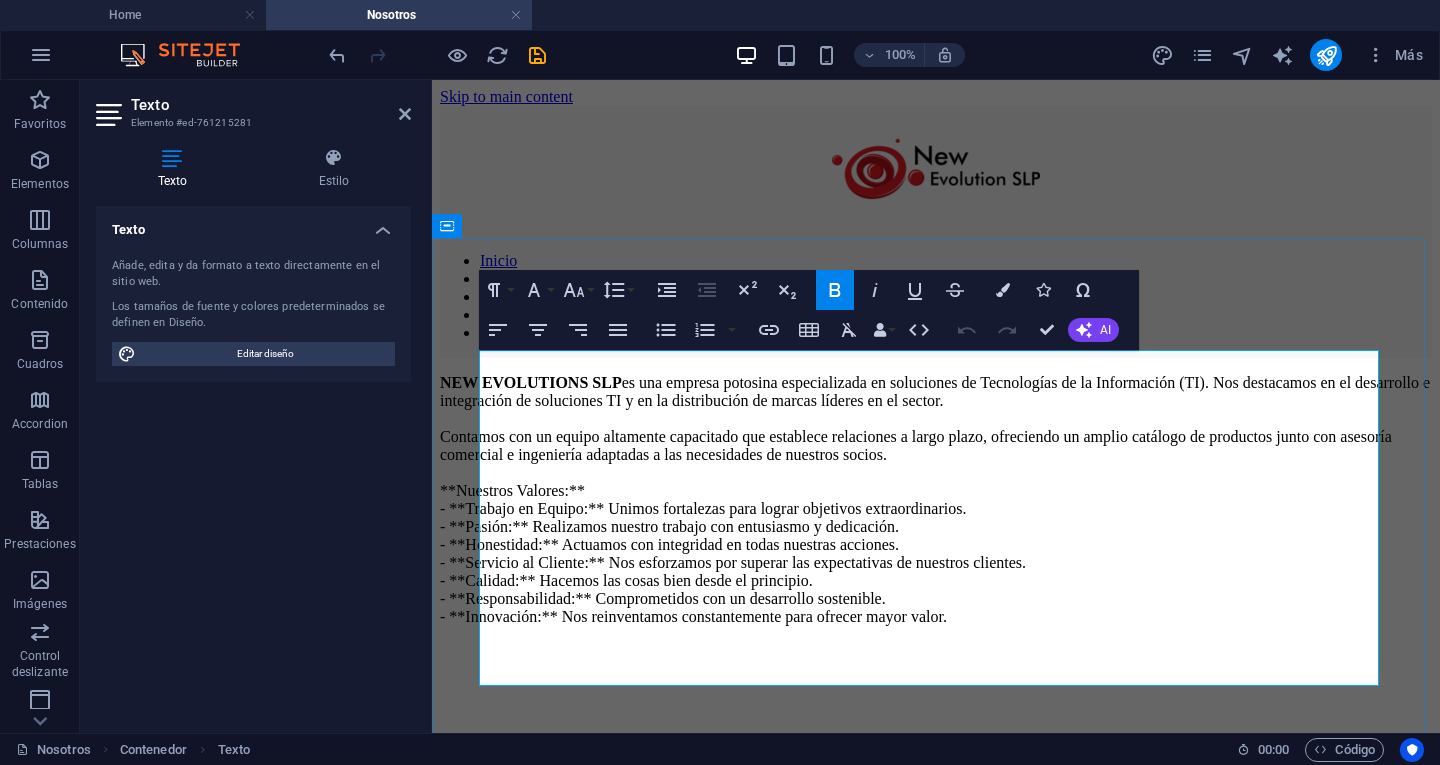 click on "NEW EVOLUTIONS SLP  es una empresa potosina especializada en soluciones de Tecnologías de la Información (TI). Nos destacamos en el desarrollo e integración de soluciones TI y en la distribución de marcas líderes en el sector. Contamos con un equipo altamente capacitado que establece relaciones a largo plazo, ofreciendo un amplio catálogo de productos junto con asesoría comercial e ingeniería adaptadas a las necesidades de nuestros socios. **Nuestros Valores:** - **Trabajo en Equipo:** Unimos fortalezas para lograr objetivos extraordinarios. - **Pasión:** Realizamos nuestro trabajo con entusiasmo y dedicación. - **Honestidad:** Actuamos con integridad en todas nuestras acciones. - **Servicio al Cliente:** Nos esforzamos por superar las expectativas de nuestros clientes. - **Calidad:** Hacemos las cosas bien desde el principio. - **Responsabilidad:** Comprometidos con un desarrollo sostenible. - **Innovación:** Nos reinventamos constantemente para ofrecer mayor valor." at bounding box center (936, 500) 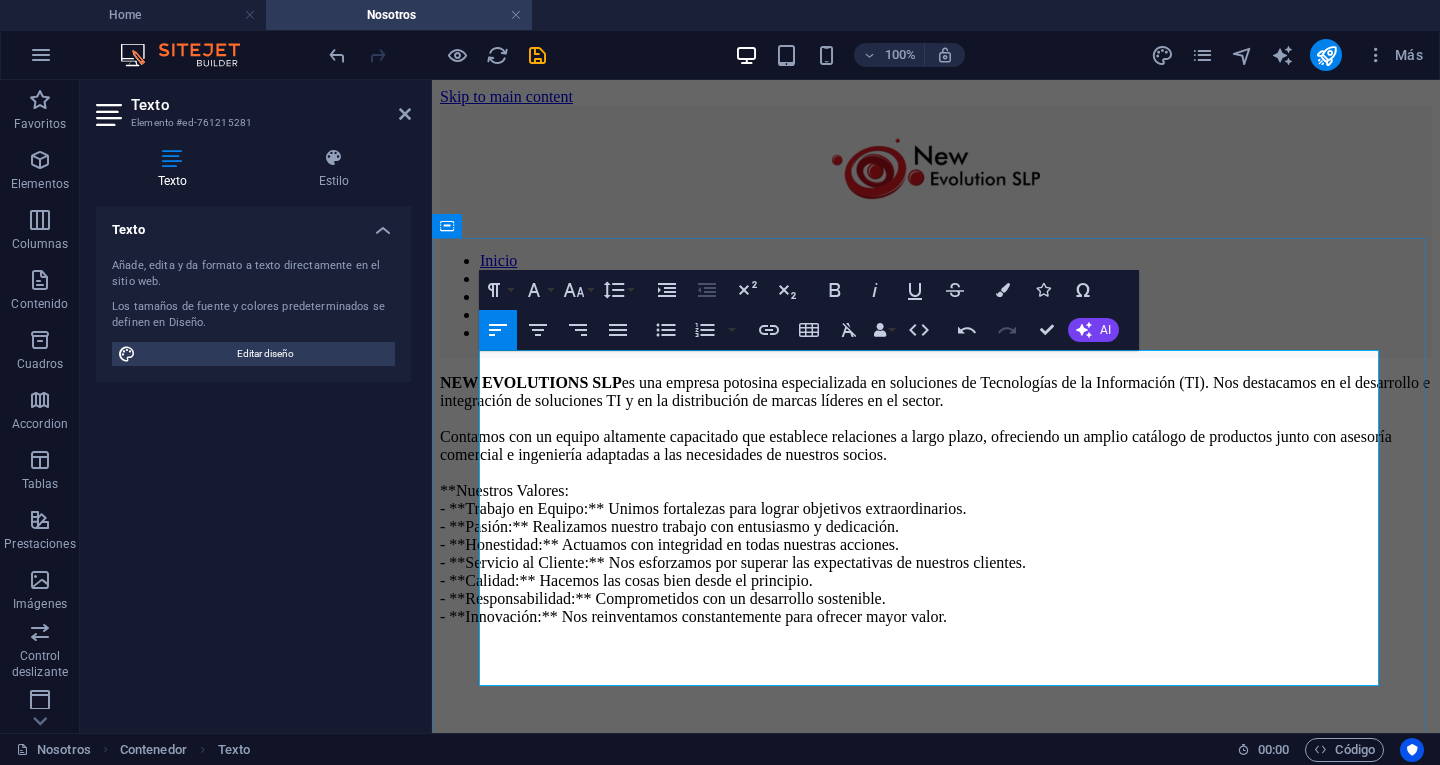 click on "NEW EVOLUTIONS SLP  es una empresa potosina especializada en soluciones de Tecnologías de la Información (TI). Nos destacamos en el desarrollo e integración de soluciones TI y en la distribución de marcas líderes en el sector. Contamos con un equipo altamente capacitado que establece relaciones a largo plazo, ofreciendo un amplio catálogo de productos junto con asesoría comercial e ingeniería adaptadas a las necesidades de nuestros socios. **Nuestros Valores: - **Trabajo en Equipo:** Unimos fortalezas para lograr objetivos extraordinarios. - **Pasión:** Realizamos nuestro trabajo con entusiasmo y dedicación. - **Honestidad:** Actuamos con integridad en todas nuestras acciones. - **Servicio al Cliente:** Nos esforzamos por superar las expectativas de nuestros clientes. - **Calidad:** Hacemos las cosas bien desde el principio. - **Responsabilidad:** Comprometidos con un desarrollo sostenible. - **Innovación:** Nos reinventamos constantemente para ofrecer mayor valor." at bounding box center (936, 500) 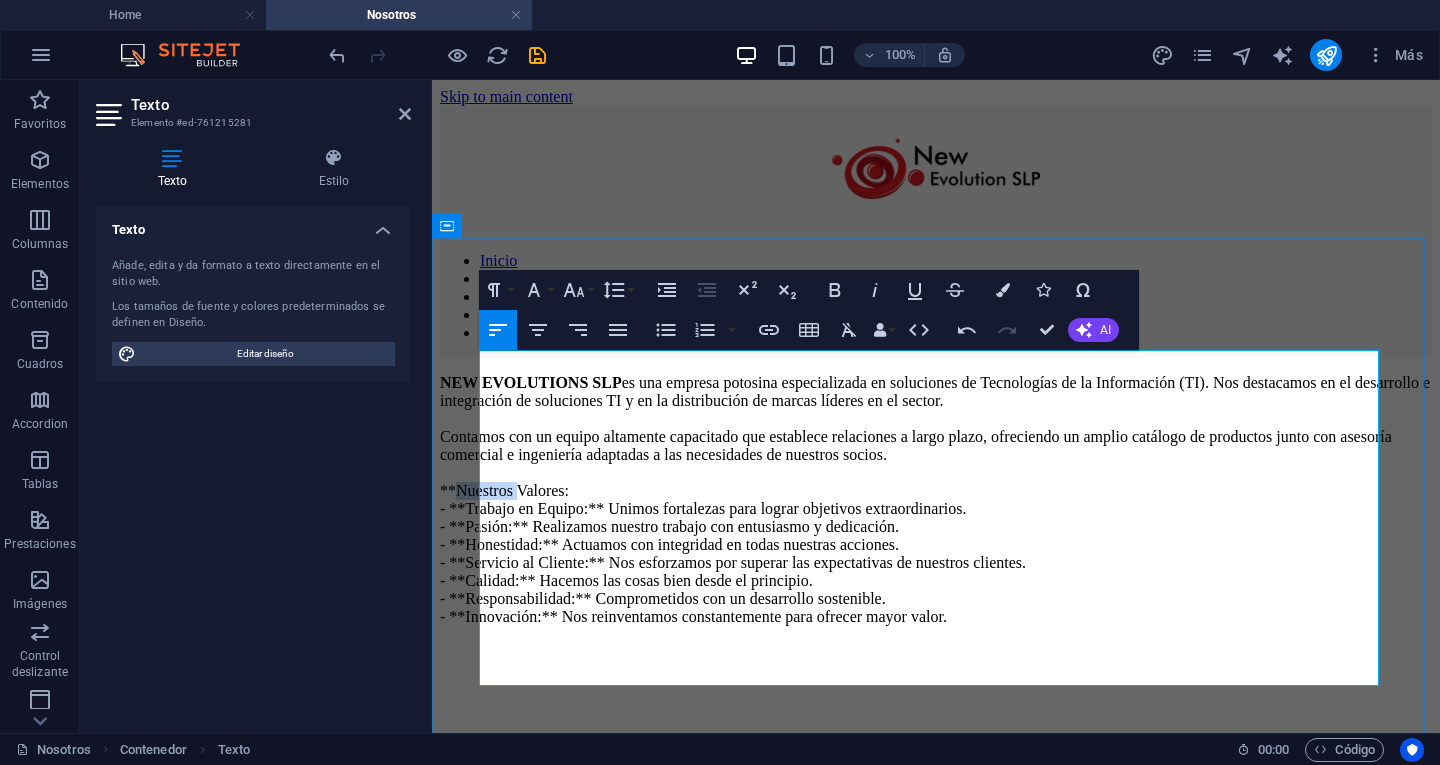 click on "NEW EVOLUTIONS SLP  es una empresa potosina especializada en soluciones de Tecnologías de la Información (TI). Nos destacamos en el desarrollo e integración de soluciones TI y en la distribución de marcas líderes en el sector. Contamos con un equipo altamente capacitado que establece relaciones a largo plazo, ofreciendo un amplio catálogo de productos junto con asesoría comercial e ingeniería adaptadas a las necesidades de nuestros socios. **Nuestros Valores: - **Trabajo en Equipo:** Unimos fortalezas para lograr objetivos extraordinarios. - **Pasión:** Realizamos nuestro trabajo con entusiasmo y dedicación. - **Honestidad:** Actuamos con integridad en todas nuestras acciones. - **Servicio al Cliente:** Nos esforzamos por superar las expectativas de nuestros clientes. - **Calidad:** Hacemos las cosas bien desde el principio. - **Responsabilidad:** Comprometidos con un desarrollo sostenible. - **Innovación:** Nos reinventamos constantemente para ofrecer mayor valor." at bounding box center (936, 500) 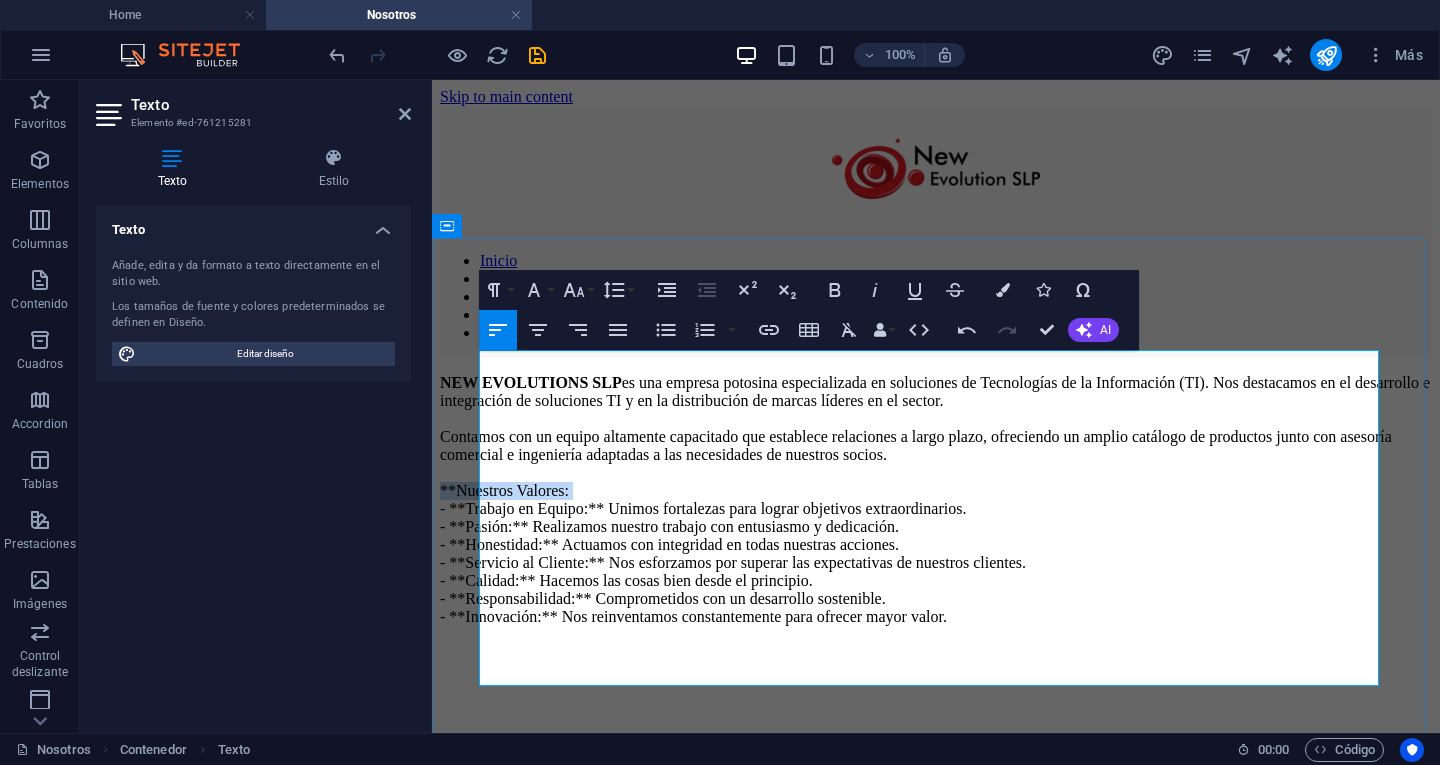 click on "NEW EVOLUTIONS SLP  es una empresa potosina especializada en soluciones de Tecnologías de la Información (TI). Nos destacamos en el desarrollo e integración de soluciones TI y en la distribución de marcas líderes en el sector. Contamos con un equipo altamente capacitado que establece relaciones a largo plazo, ofreciendo un amplio catálogo de productos junto con asesoría comercial e ingeniería adaptadas a las necesidades de nuestros socios. **Nuestros Valores: - **Trabajo en Equipo:** Unimos fortalezas para lograr objetivos extraordinarios. - **Pasión:** Realizamos nuestro trabajo con entusiasmo y dedicación. - **Honestidad:** Actuamos con integridad en todas nuestras acciones. - **Servicio al Cliente:** Nos esforzamos por superar las expectativas de nuestros clientes. - **Calidad:** Hacemos las cosas bien desde el principio. - **Responsabilidad:** Comprometidos con un desarrollo sostenible. - **Innovación:** Nos reinventamos constantemente para ofrecer mayor valor." at bounding box center (936, 500) 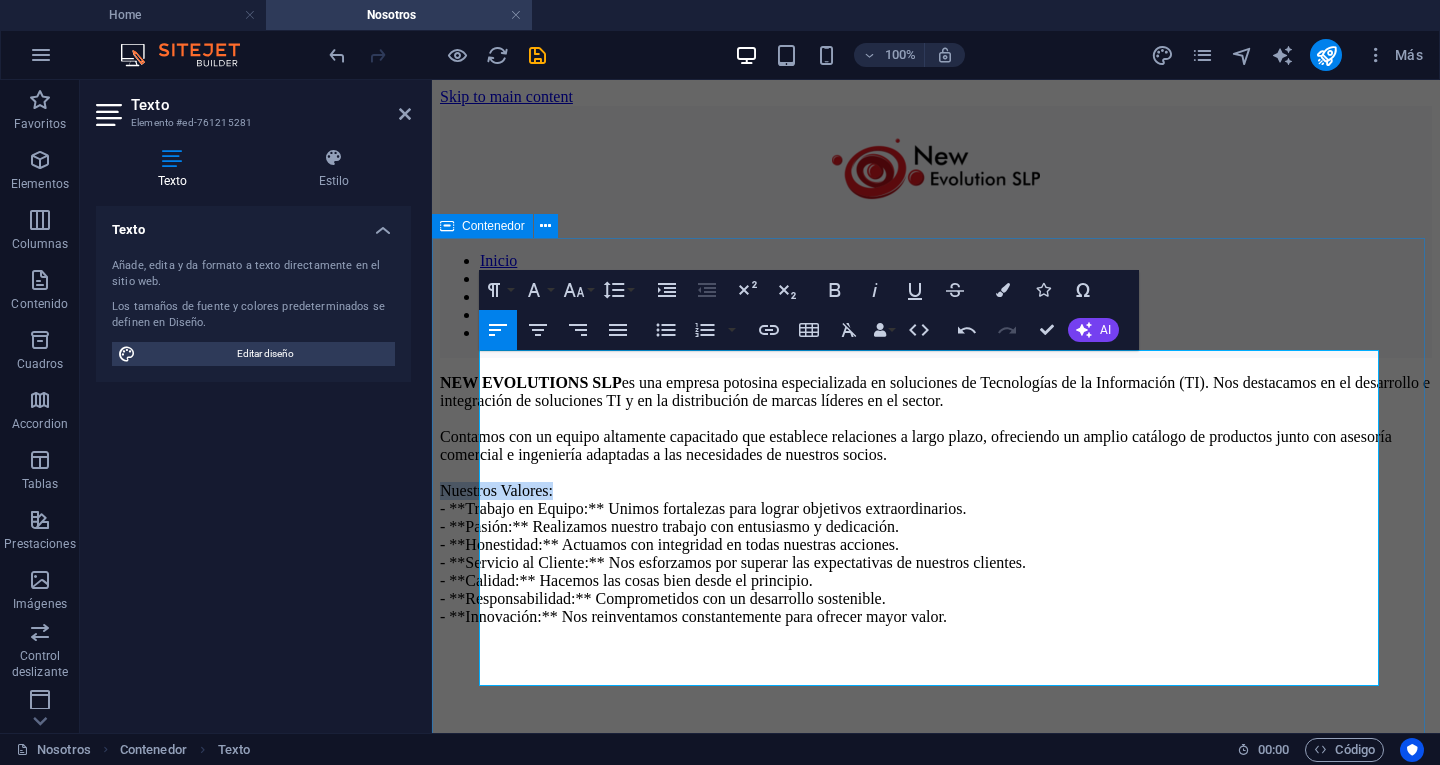 drag, startPoint x: 528, startPoint y: 504, endPoint x: 451, endPoint y: 500, distance: 77.10383 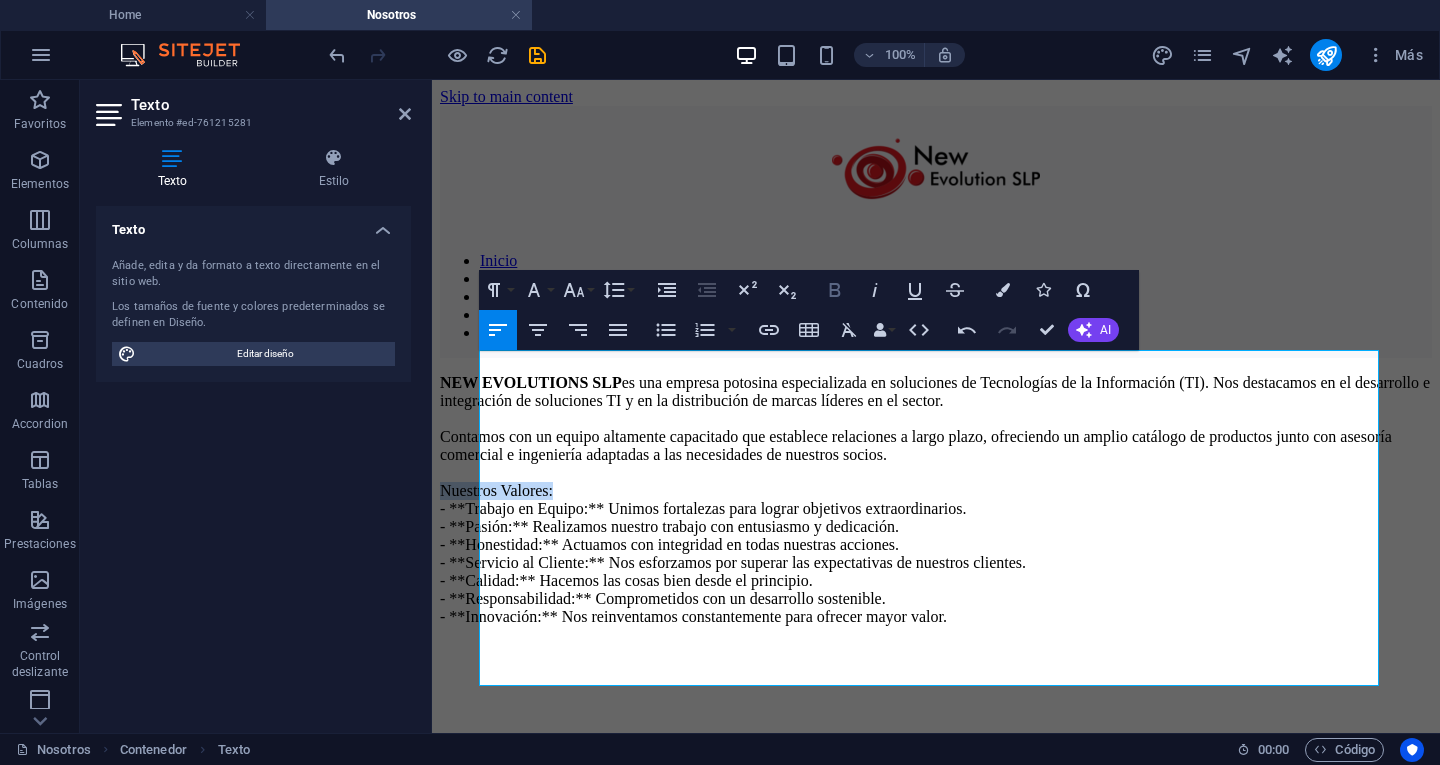 click 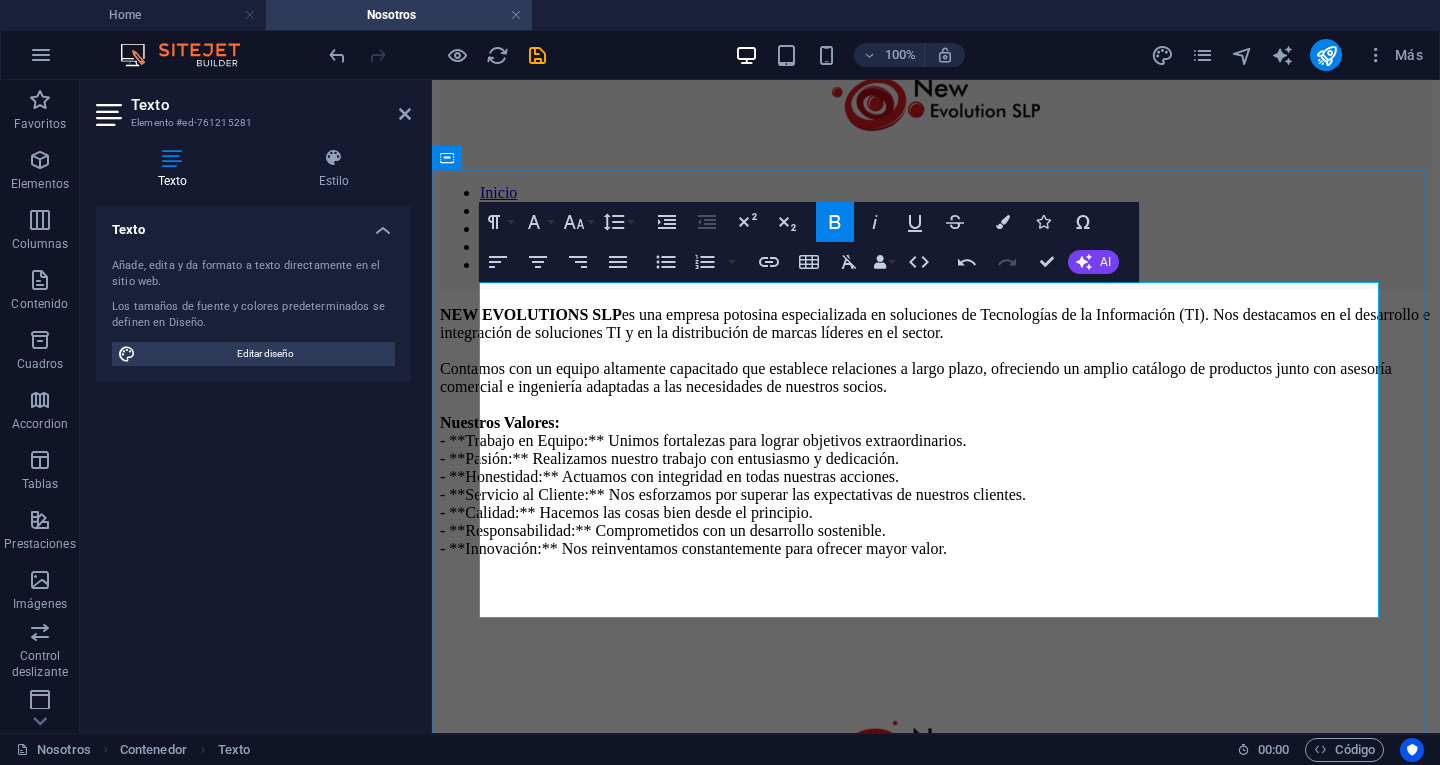 scroll, scrollTop: 100, scrollLeft: 0, axis: vertical 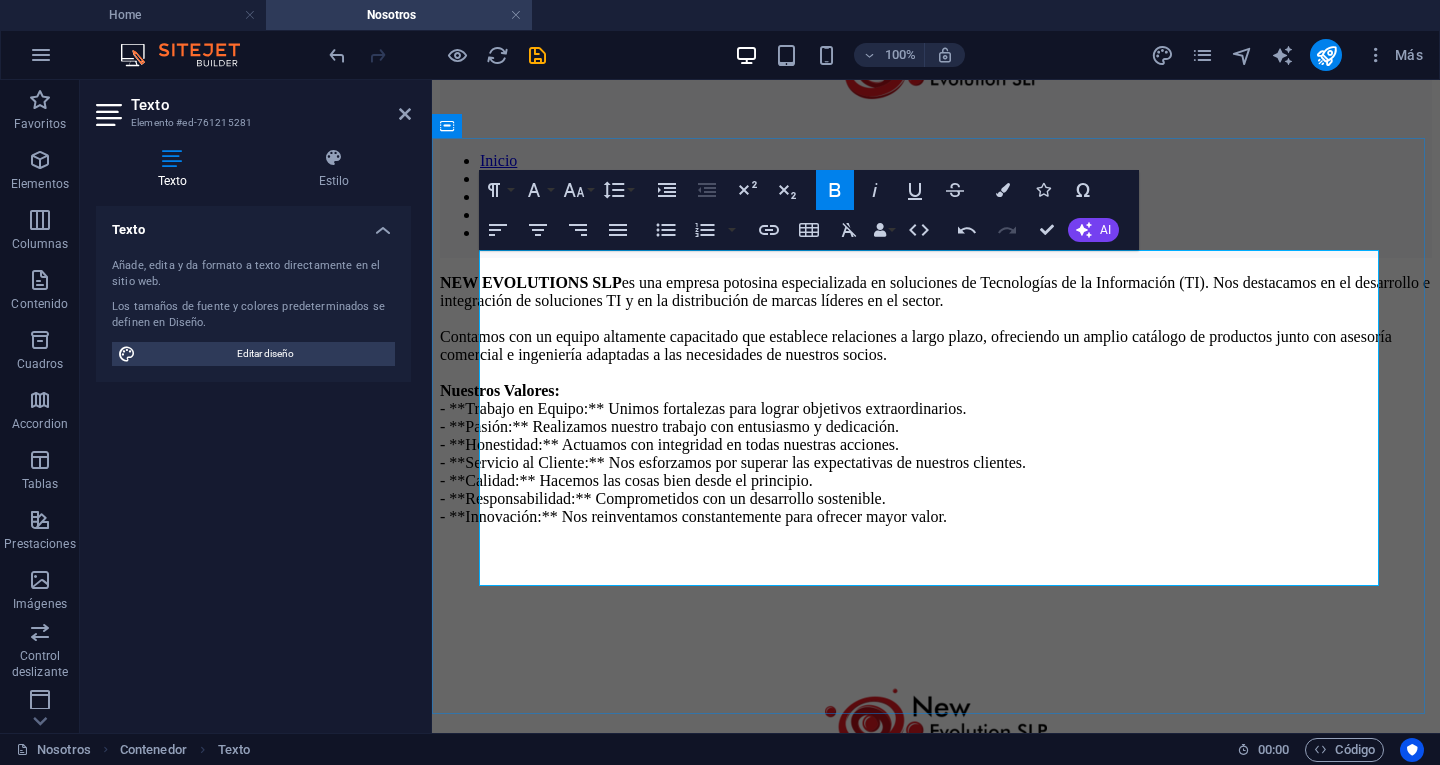 click on "NEW EVOLUTIONS SLP  es una empresa potosina especializada en soluciones de Tecnologías de la Información (TI). Nos destacamos en el desarrollo e integración de soluciones TI y en la distribución de marcas líderes en el sector. Contamos con un equipo altamente capacitado que establece relaciones a largo plazo, ofreciendo un amplio catálogo de productos junto con asesoría comercial e ingeniería adaptadas a las necesidades de nuestros socios. Nuestros Valores: - **Trabajo en Equipo:** Unimos fortalezas para lograr objetivos extraordinarios. - **Pasión:** Realizamos nuestro trabajo con entusiasmo y dedicación. - **Honestidad:** Actuamos con integridad en todas nuestras acciones. - **Servicio al Cliente:** Nos esforzamos por superar las expectativas de nuestros clientes. - **Calidad:** Hacemos las cosas bien desde el principio. - **Responsabilidad:** Comprometidos con un desarrollo sostenible. - **Innovación:** Nos reinventamos constantemente para ofrecer mayor valor." at bounding box center [936, 400] 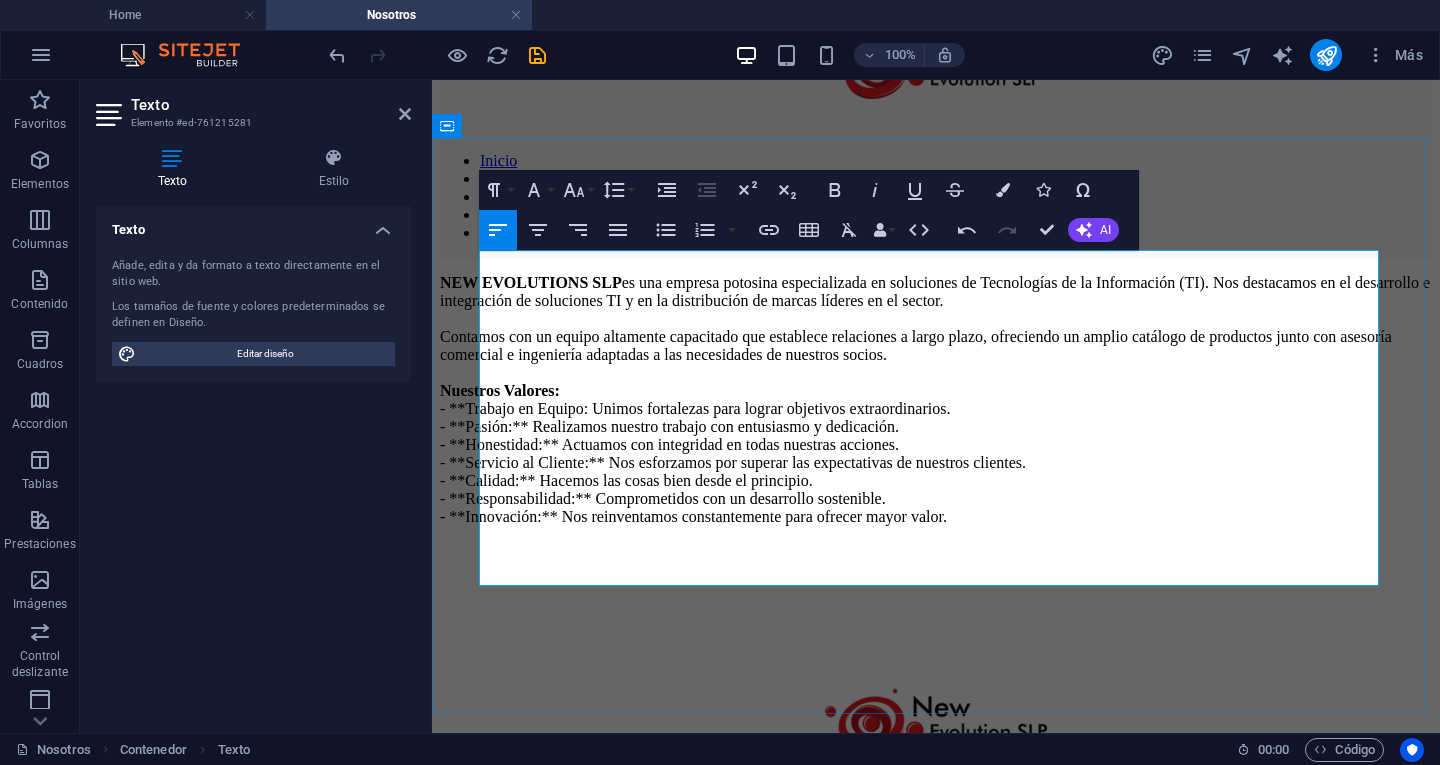 click on "NEW EVOLUTIONS SLP  es una empresa potosina especializada en soluciones de Tecnologías de la Información (TI). Nos destacamos en el desarrollo e integración de soluciones TI y en la distribución de marcas líderes en el sector. Contamos con un equipo altamente capacitado que establece relaciones a largo plazo, ofreciendo un amplio catálogo de productos junto con asesoría comercial e ingeniería adaptadas a las necesidades de nuestros socios. Nuestros Valores: - **Trabajo en Equipo: Unimos fortalezas para lograr objetivos extraordinarios. - **Pasión:** Realizamos nuestro trabajo con entusiasmo y dedicación. - **Honestidad:** Actuamos con integridad en todas nuestras acciones. - **Servicio al Cliente:** Nos esforzamos por superar las expectativas de nuestros clientes. - **Calidad:** Hacemos las cosas bien desde el principio. - **Responsabilidad:** Comprometidos con un desarrollo sostenible. - **Innovación:** Nos reinventamos constantemente para ofrecer mayor valor." at bounding box center [936, 400] 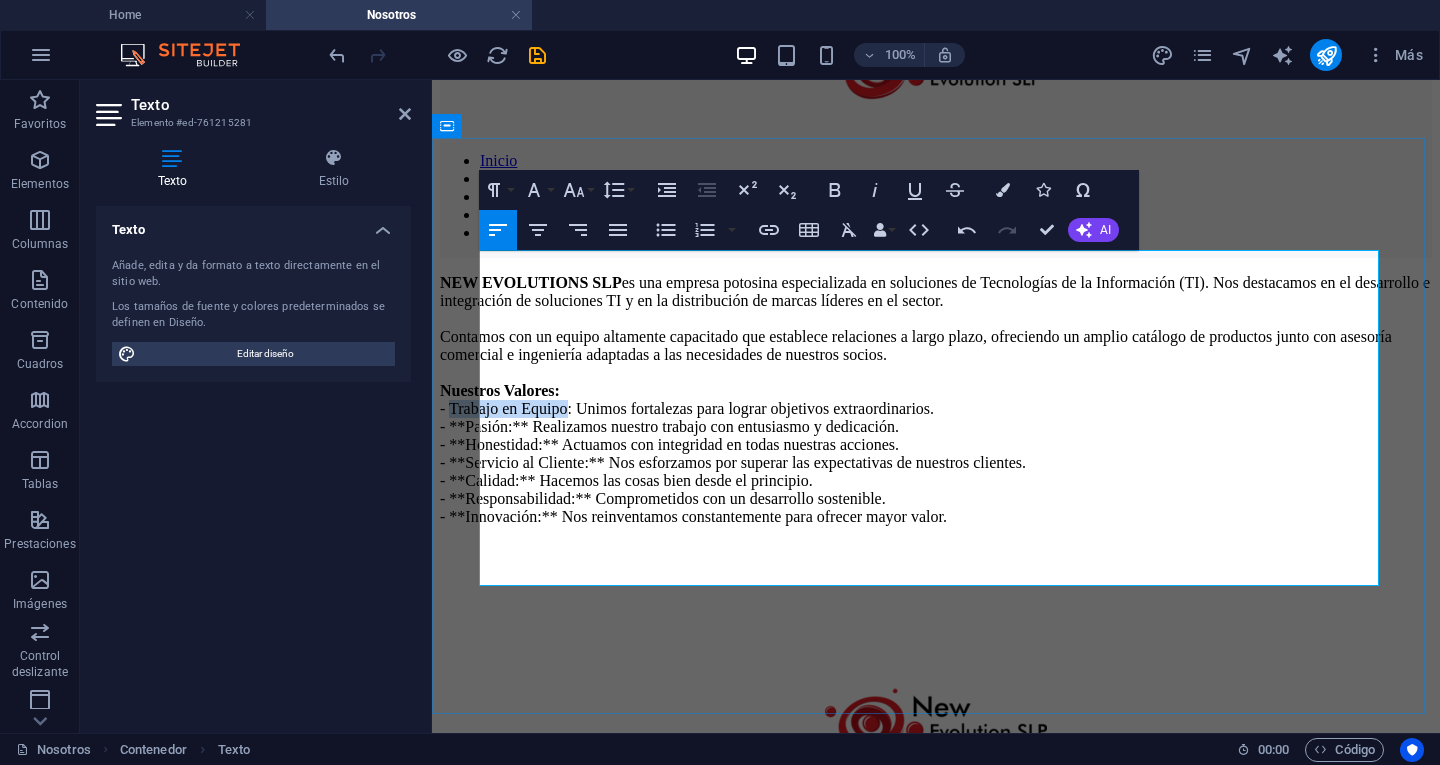 drag, startPoint x: 488, startPoint y: 429, endPoint x: 613, endPoint y: 422, distance: 125.19585 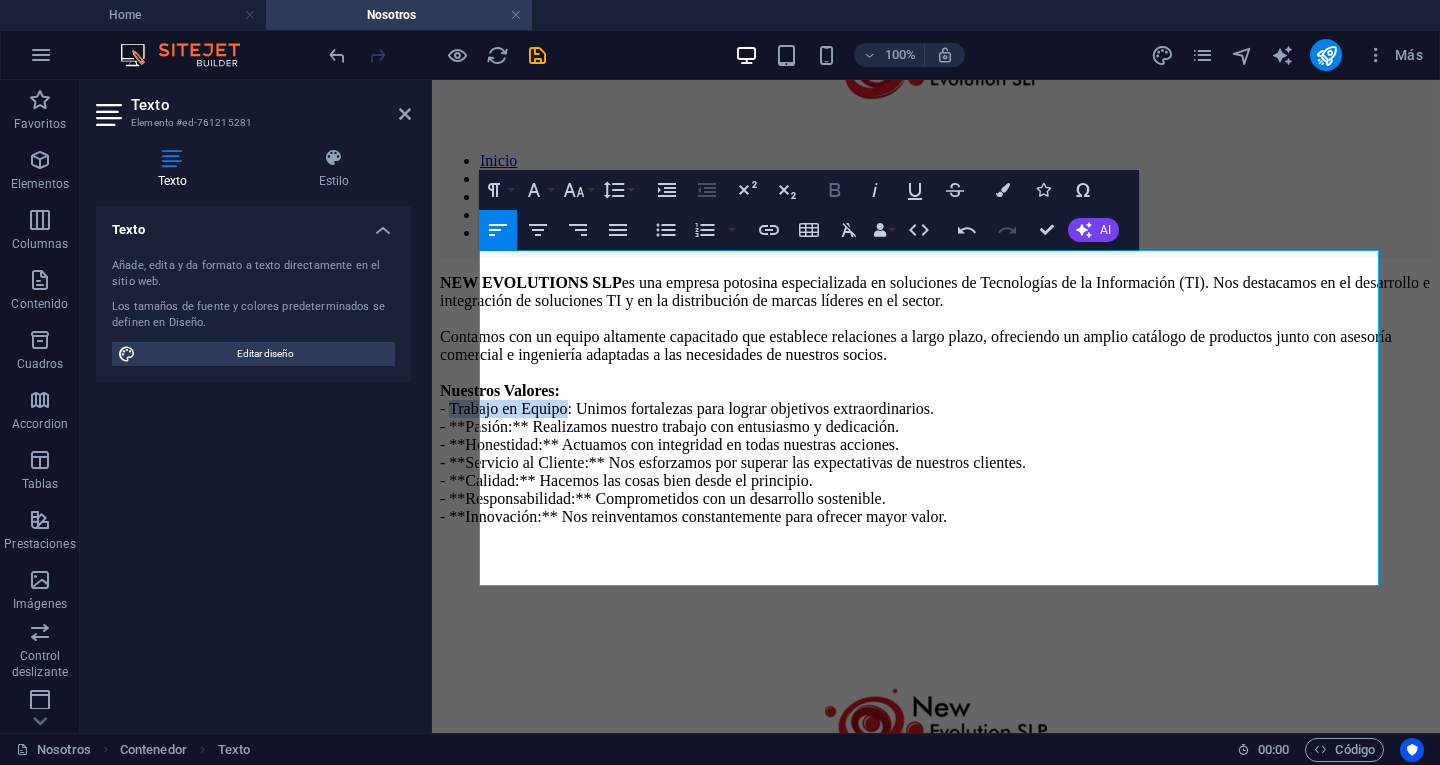 click 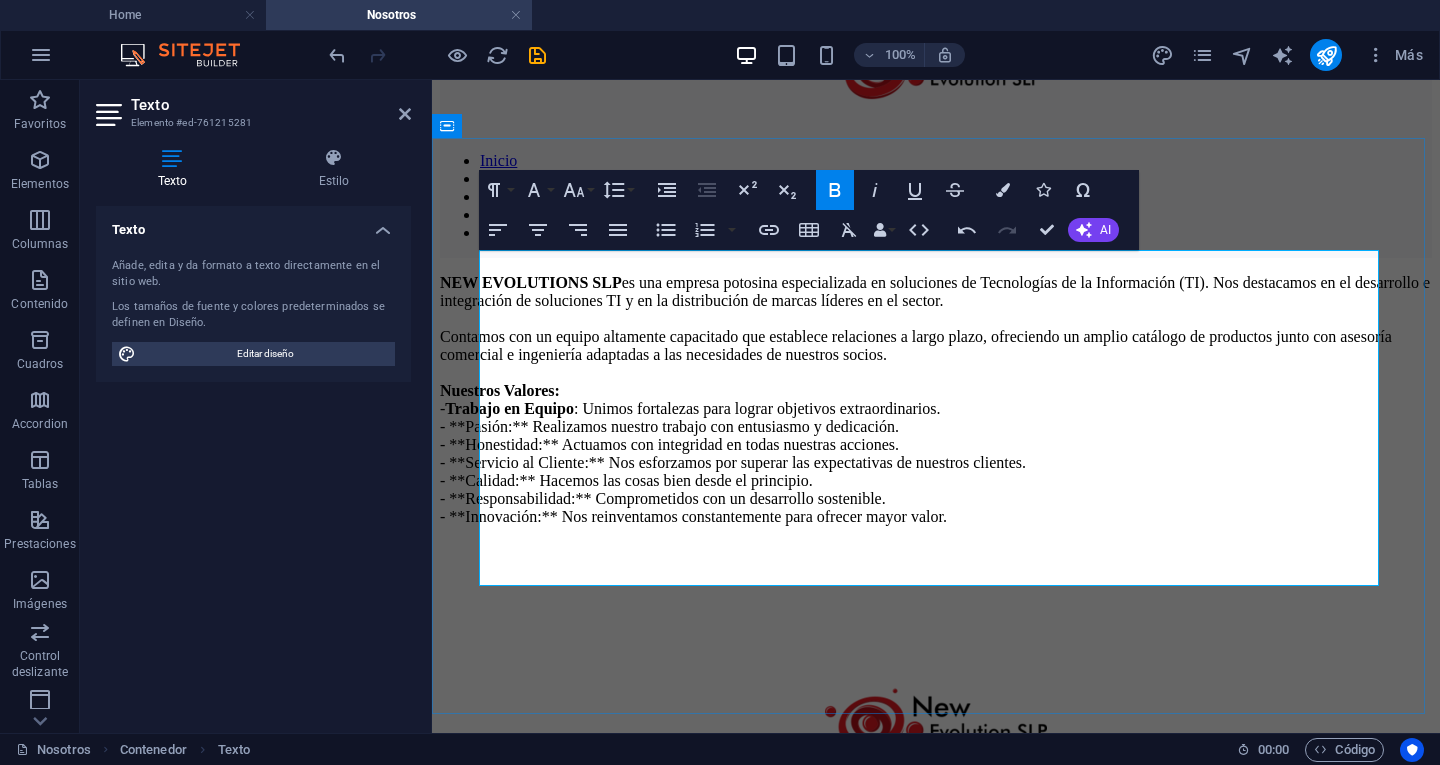 click on "NEW EVOLUTIONS SLP  es una empresa potosina especializada en soluciones de Tecnologías de la Información (TI). Nos destacamos en el desarrollo e integración de soluciones TI y en la distribución de marcas líderes en el sector. Contamos con un equipo altamente capacitado que establece relaciones a largo plazo, ofreciendo un amplio catálogo de productos junto con asesoría comercial e ingeniería adaptadas a las necesidades de nuestros socios. Nuestros Valores: -  Trabajo en Equipo : Unimos fortalezas para lograr objetivos extraordinarios. - **Pasión:** Realizamos nuestro trabajo con entusiasmo y dedicación. - **Honestidad:** Actuamos con integridad en todas nuestras acciones. - **Servicio al Cliente:** Nos esforzamos por superar las expectativas de nuestros clientes. - **Calidad:** Hacemos las cosas bien desde el principio. - **Responsabilidad:** Comprometidos con un desarrollo sostenible. - **Innovación:** Nos reinventamos constantemente para ofrecer mayor valor." at bounding box center (936, 400) 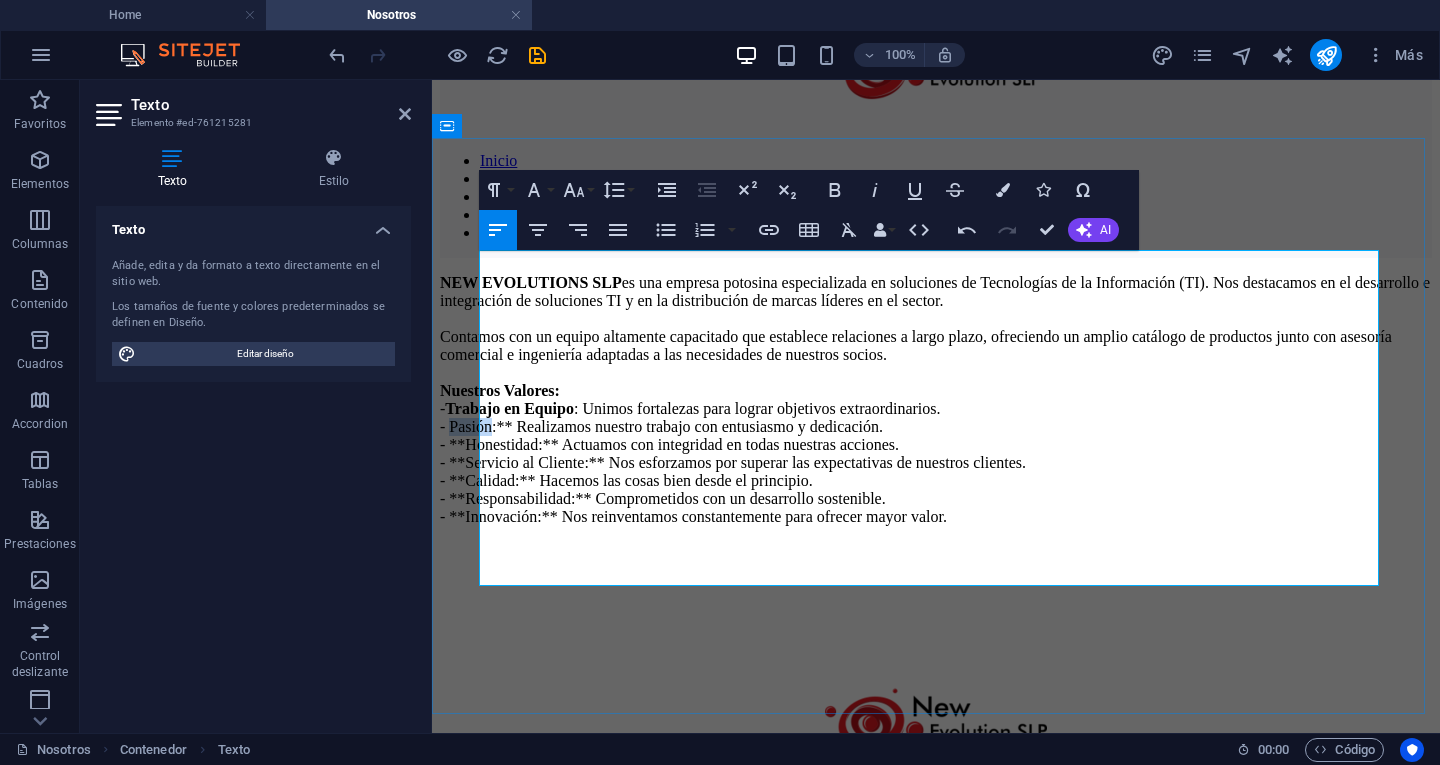 drag, startPoint x: 490, startPoint y: 455, endPoint x: 540, endPoint y: 451, distance: 50.159744 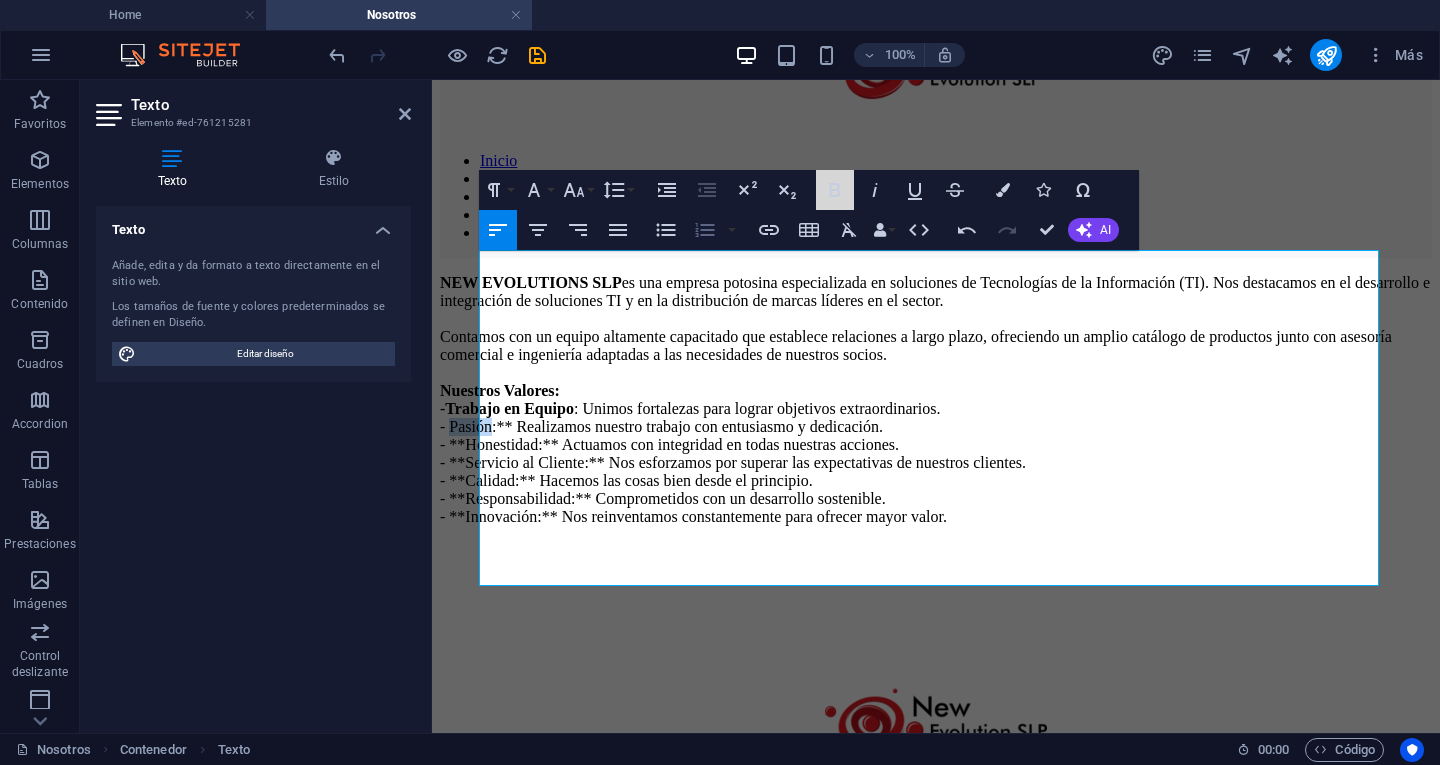 drag, startPoint x: 837, startPoint y: 189, endPoint x: 714, endPoint y: 244, distance: 134.73679 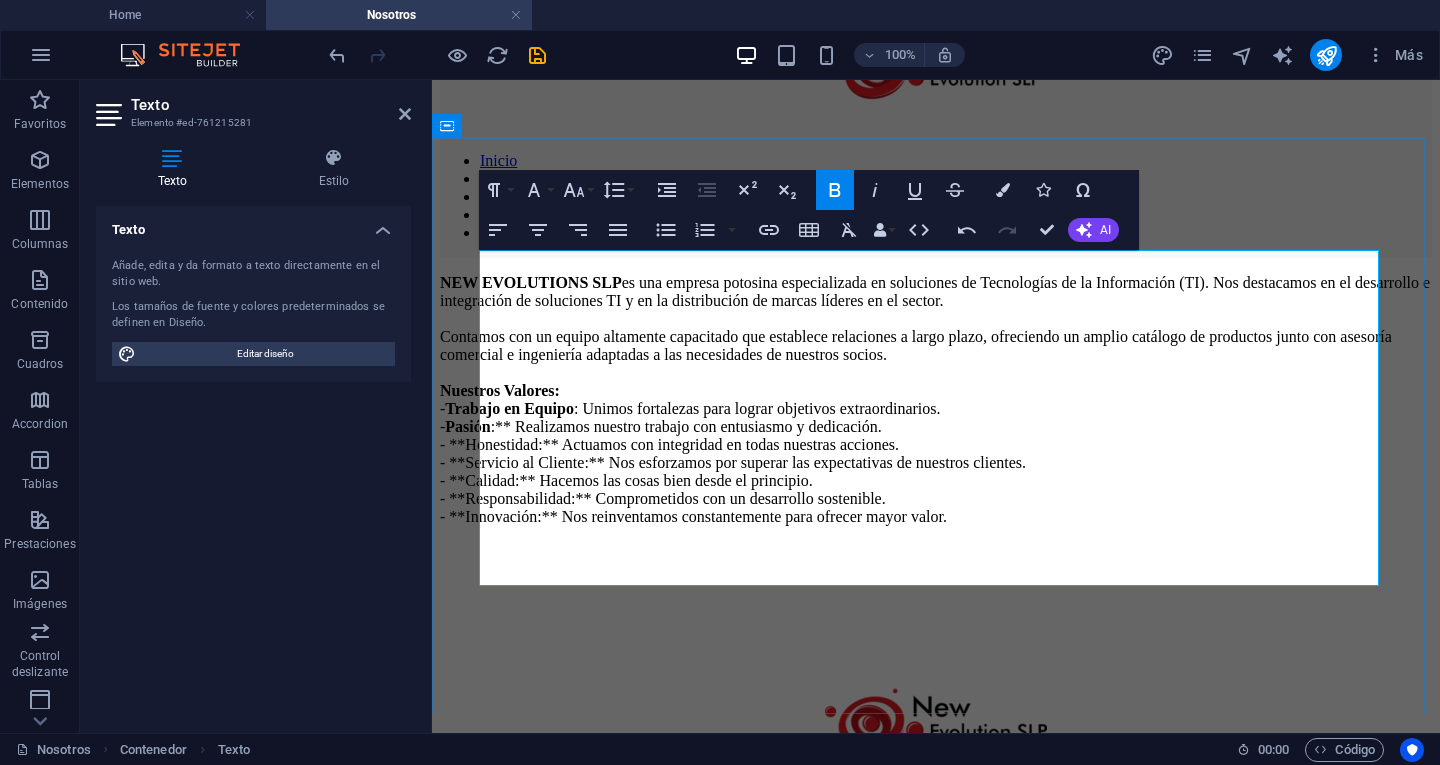 click on "NEW EVOLUTIONS SLP  es una empresa potosina especializada en soluciones de Tecnologías de la Información (TI). Nos destacamos en el desarrollo e integración de soluciones TI y en la distribución de marcas líderes en el sector. Contamos con un equipo altamente capacitado que establece relaciones a largo plazo, ofreciendo un amplio catálogo de productos junto con asesoría comercial e ingeniería adaptadas a las necesidades de nuestros socios. Nuestros Valores: -  Trabajo en Equipo : Unimos fortalezas para lograr objetivos extraordinarios. -  Pasión :** Realizamos nuestro trabajo con entusiasmo y dedicación. - **Honestidad:** Actuamos con integridad en todas nuestras acciones. - **Servicio al Cliente:** Nos esforzamos por superar las expectativas de nuestros clientes. - **Calidad:** Hacemos las cosas bien desde el principio. - **Responsabilidad:** Comprometidos con un desarrollo sostenible. - **Innovación:** Nos reinventamos constantemente para ofrecer mayor valor." at bounding box center (936, 400) 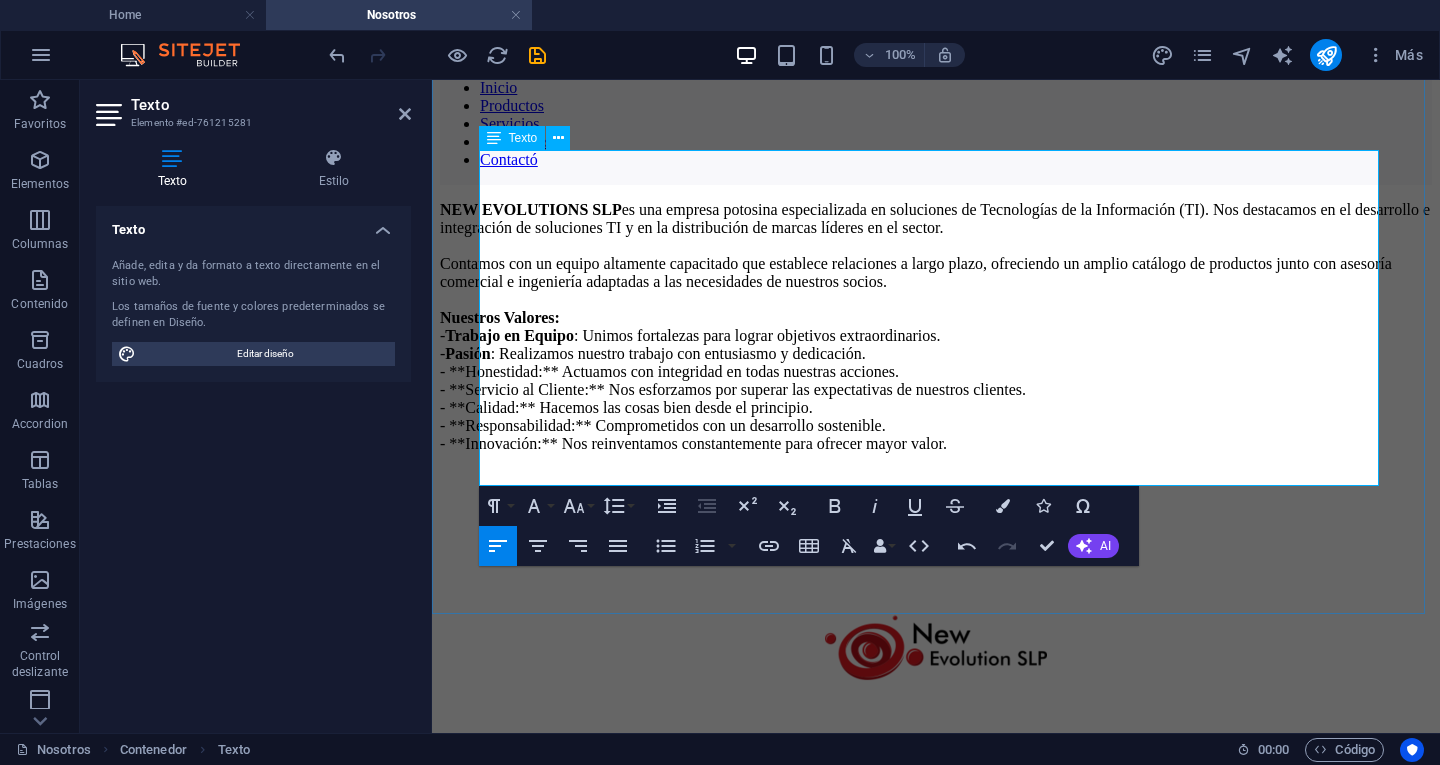 scroll, scrollTop: 200, scrollLeft: 0, axis: vertical 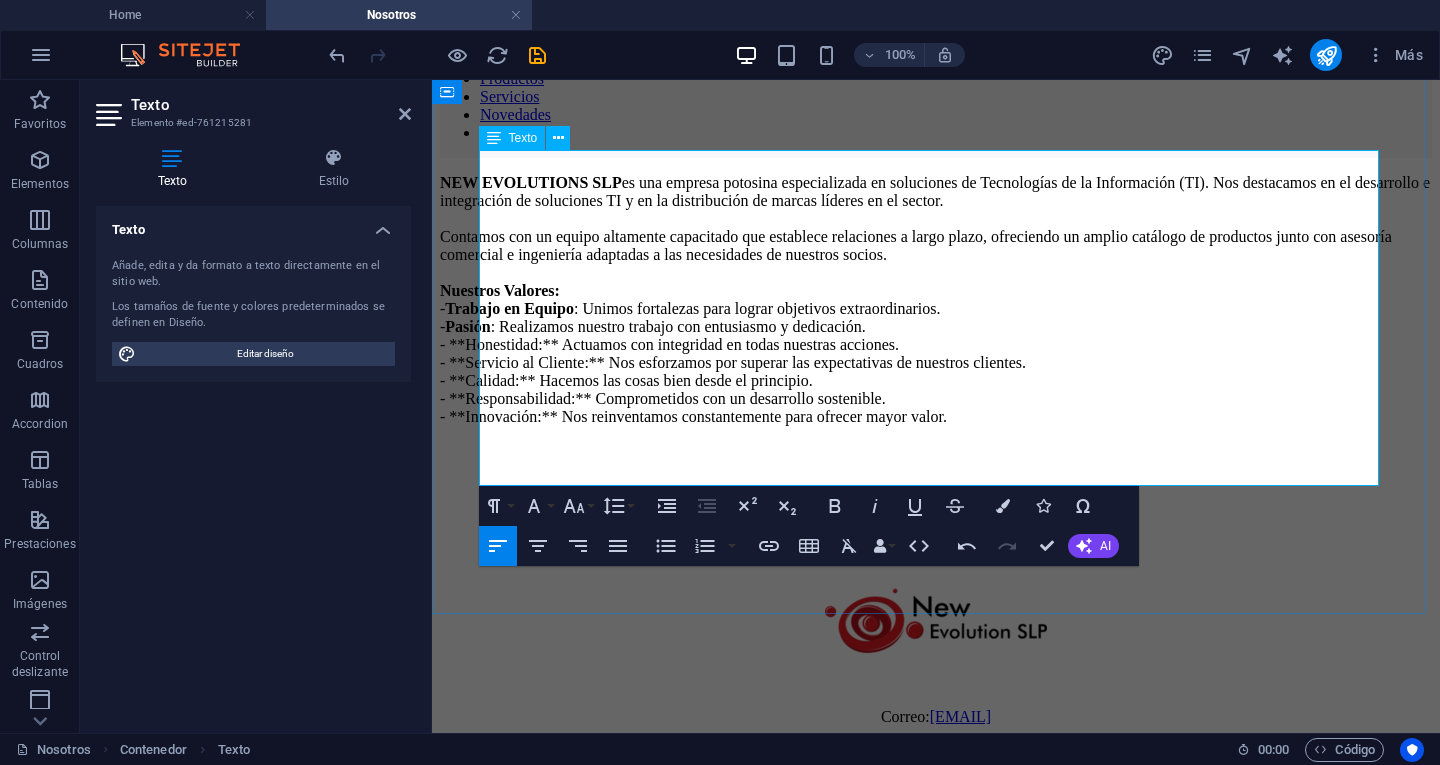 click on "NEW EVOLUTIONS SLP  es una empresa potosina especializada en soluciones de Tecnologías de la Información (TI). Nos destacamos en el desarrollo e integración de soluciones TI y en la distribución de marcas líderes en el sector. Contamos con un equipo altamente capacitado que establece relaciones a largo plazo, ofreciendo un amplio catálogo de productos junto con asesoría comercial e ingeniería adaptadas a las necesidades de nuestros socios. Nuestros Valores: -  Trabajo en Equipo : Unimos fortalezas para lograr objetivos extraordinarios. -  Pasión : Realizamos nuestro trabajo con entusiasmo y dedicación. - **Honestidad:** Actuamos con integridad en todas nuestras acciones. - **Servicio al Cliente:** Nos esforzamos por superar las expectativas de nuestros clientes. - **Calidad:** Hacemos las cosas bien desde el principio. - **Responsabilidad:** Comprometidos con un desarrollo sostenible. - **Innovación:** Nos reinventamos constantemente para ofrecer mayor valor." at bounding box center (936, 300) 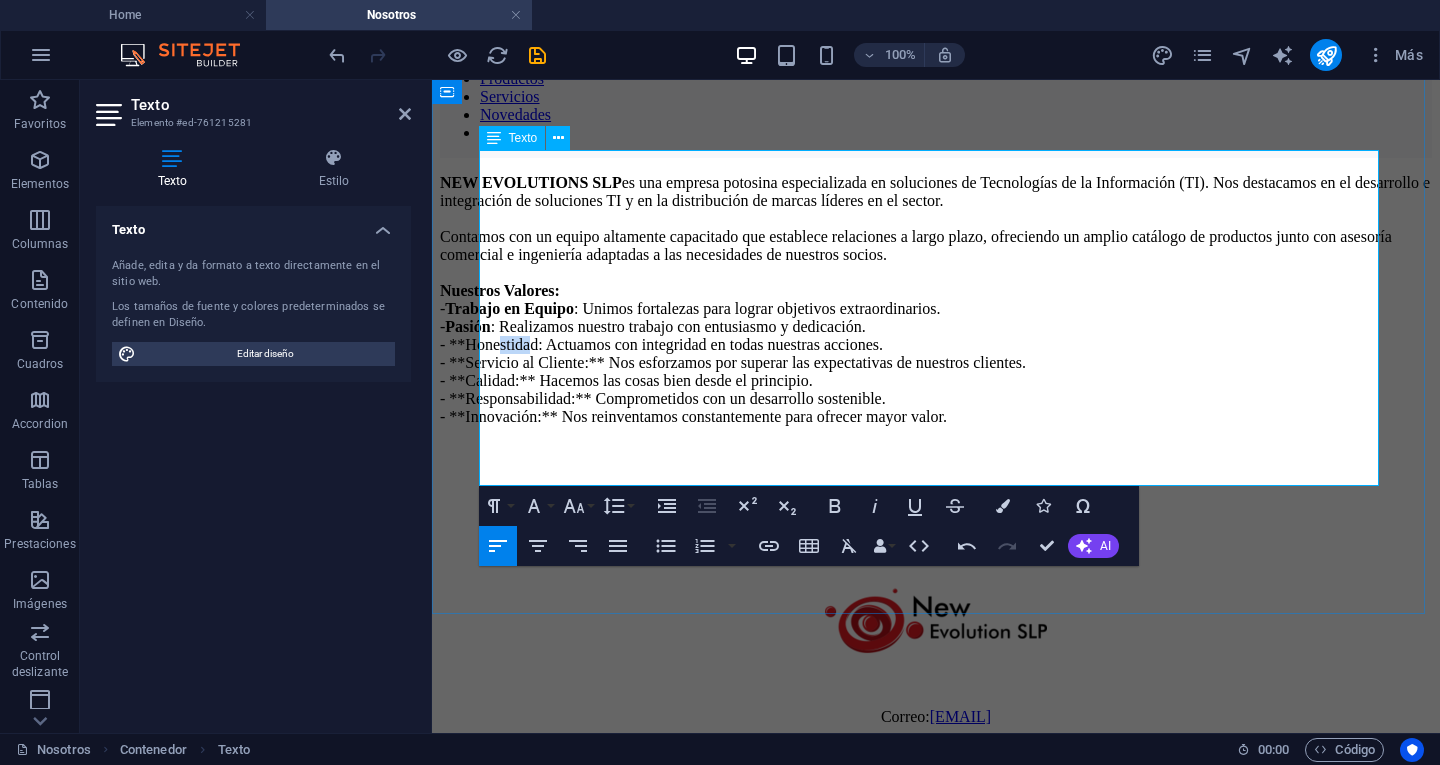 drag, startPoint x: 582, startPoint y: 380, endPoint x: 539, endPoint y: 382, distance: 43.046486 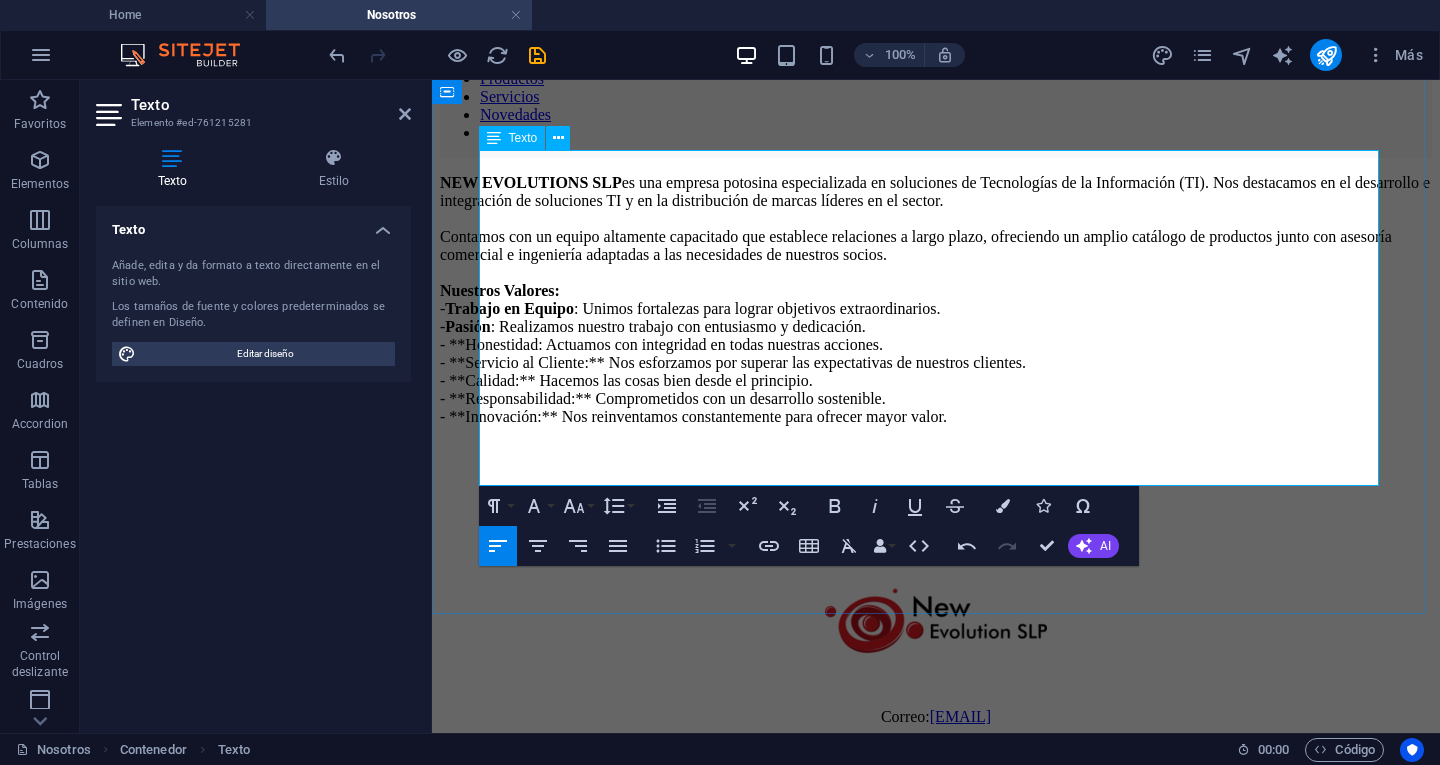 click on "NEW EVOLUTIONS SLP  es una empresa potosina especializada en soluciones de Tecnologías de la Información (TI). Nos destacamos en el desarrollo e integración de soluciones TI y en la distribución de marcas líderes en el sector. Contamos con un equipo altamente capacitado que establece relaciones a largo plazo, ofreciendo un amplio catálogo de productos junto con asesoría comercial e ingeniería adaptadas a las necesidades de nuestros socios. Nuestros Valores: -  Trabajo en Equipo : Unimos fortalezas para lograr objetivos extraordinarios. -  Pasión : Realizamos nuestro trabajo con entusiasmo y dedicación. - **Honestidad: Actuamos con integridad en todas nuestras acciones. - **Servicio al Cliente:** Nos esforzamos por superar las expectativas de nuestros clientes. - **Calidad:** Hacemos las cosas bien desde el principio. - **Responsabilidad:** Comprometidos con un desarrollo sostenible. - **Innovación:** Nos reinventamos constantemente para ofrecer mayor valor." at bounding box center (936, 300) 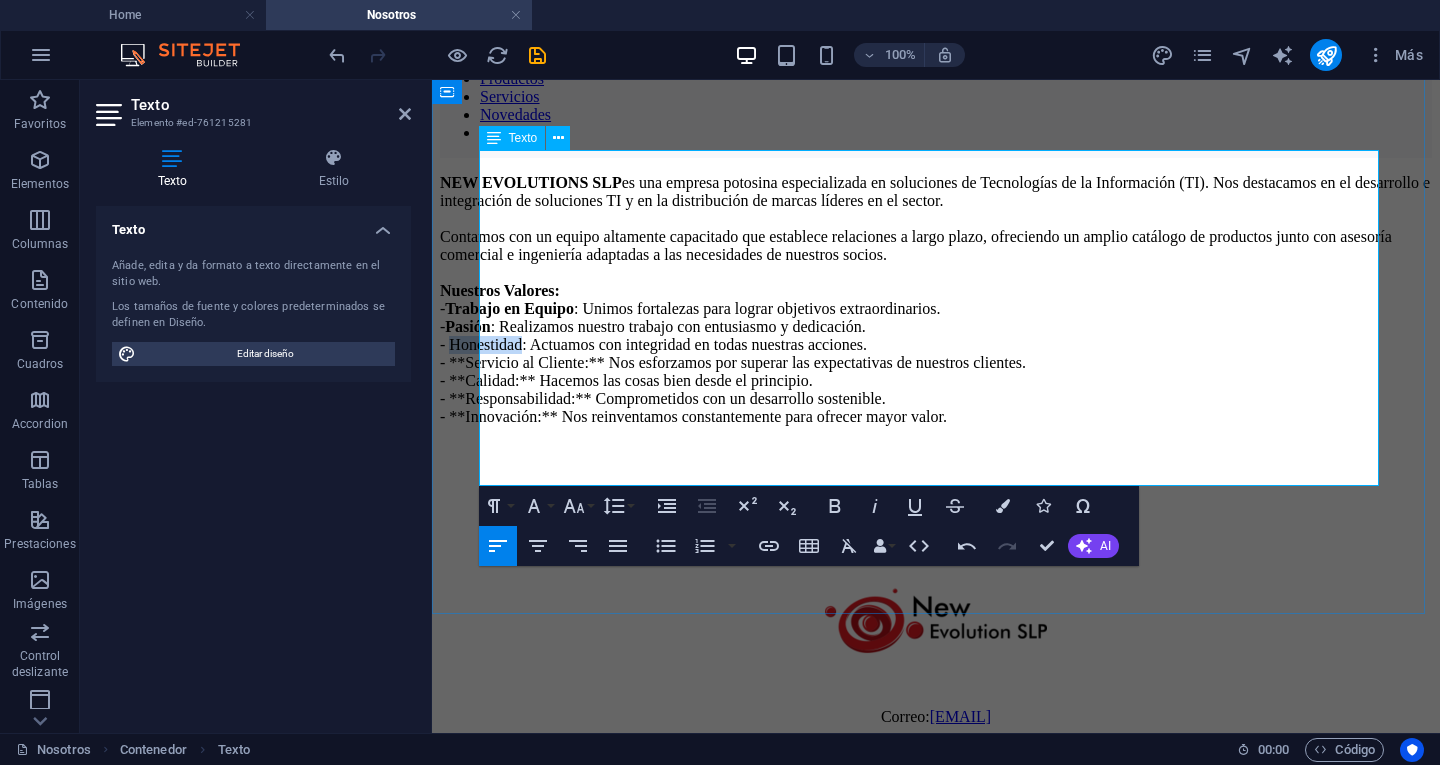 drag, startPoint x: 571, startPoint y: 378, endPoint x: 491, endPoint y: 379, distance: 80.00625 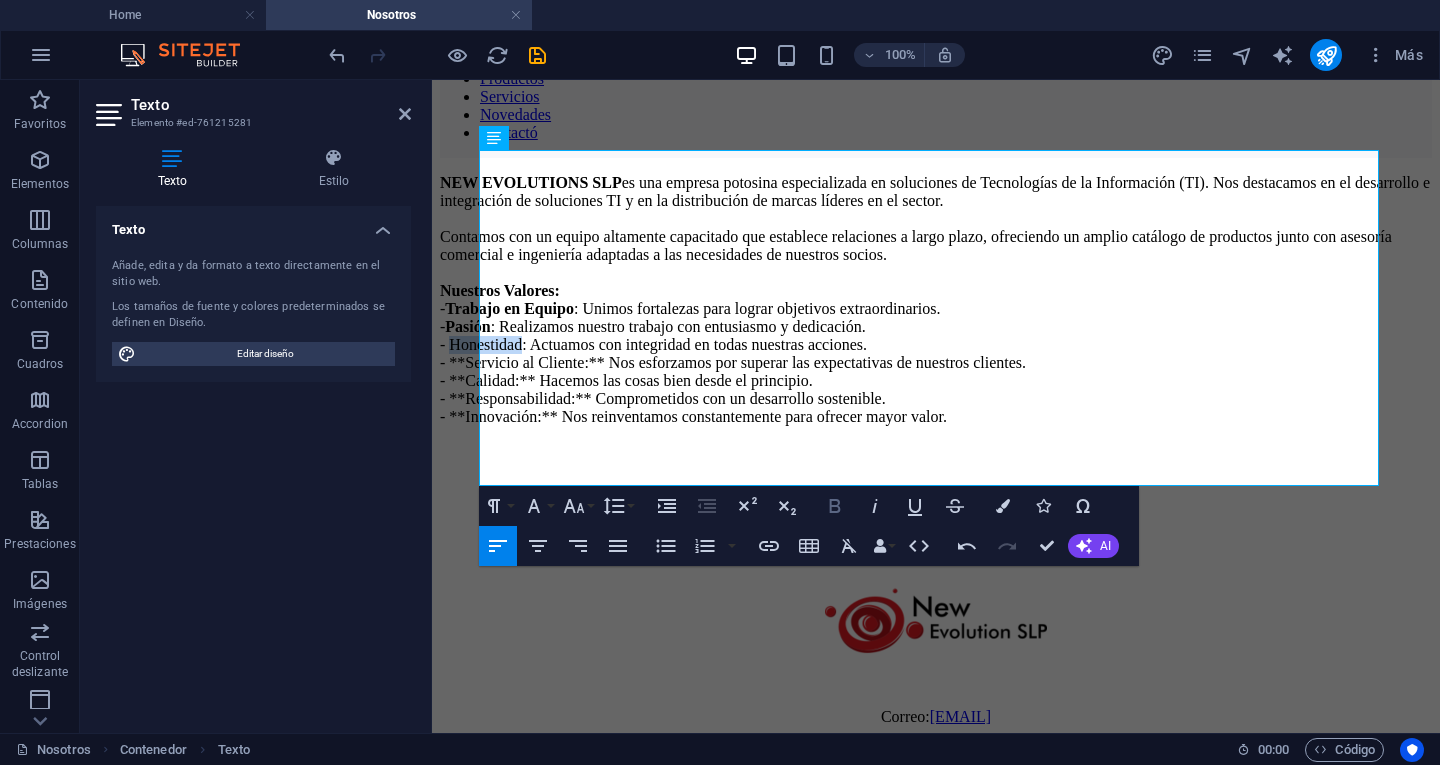 click 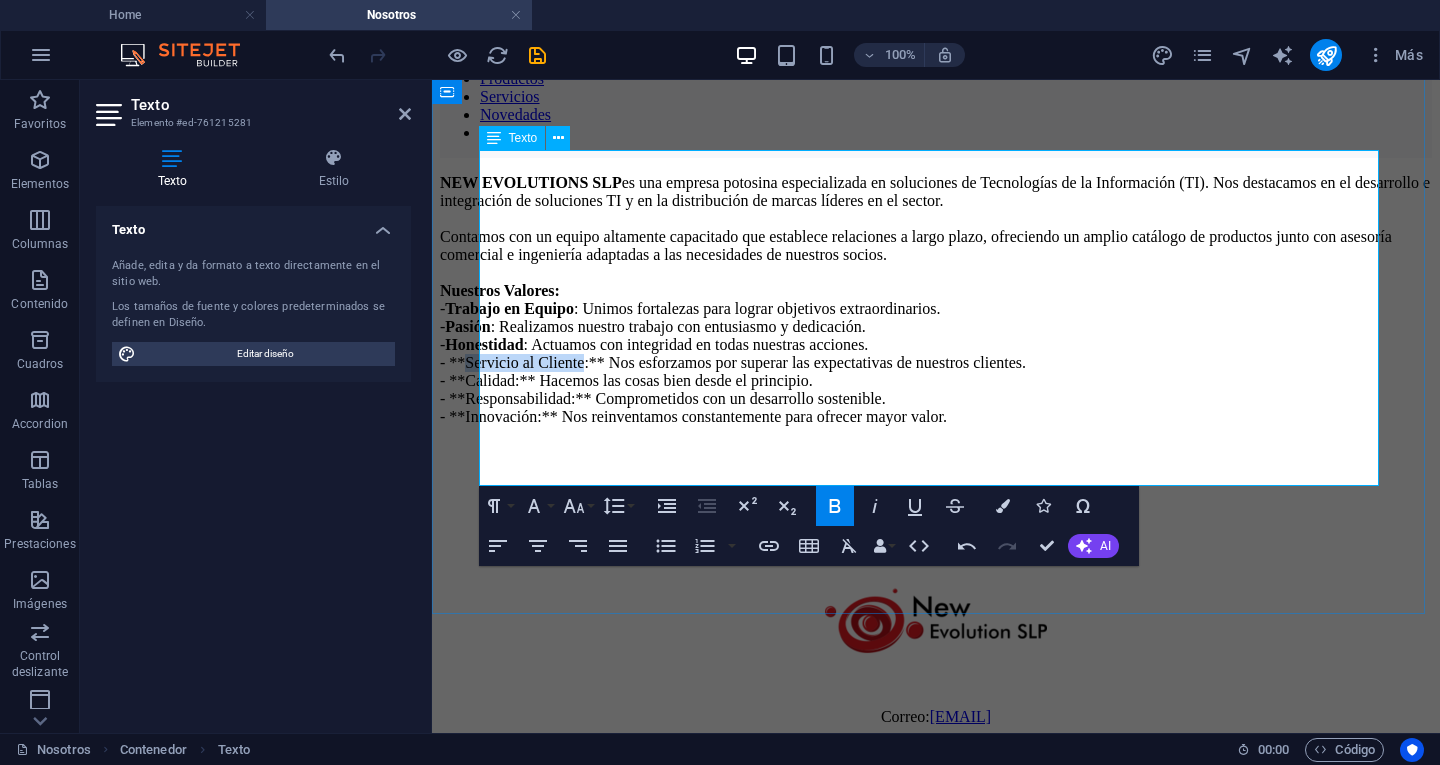 drag, startPoint x: 506, startPoint y: 401, endPoint x: 676, endPoint y: 438, distance: 173.97989 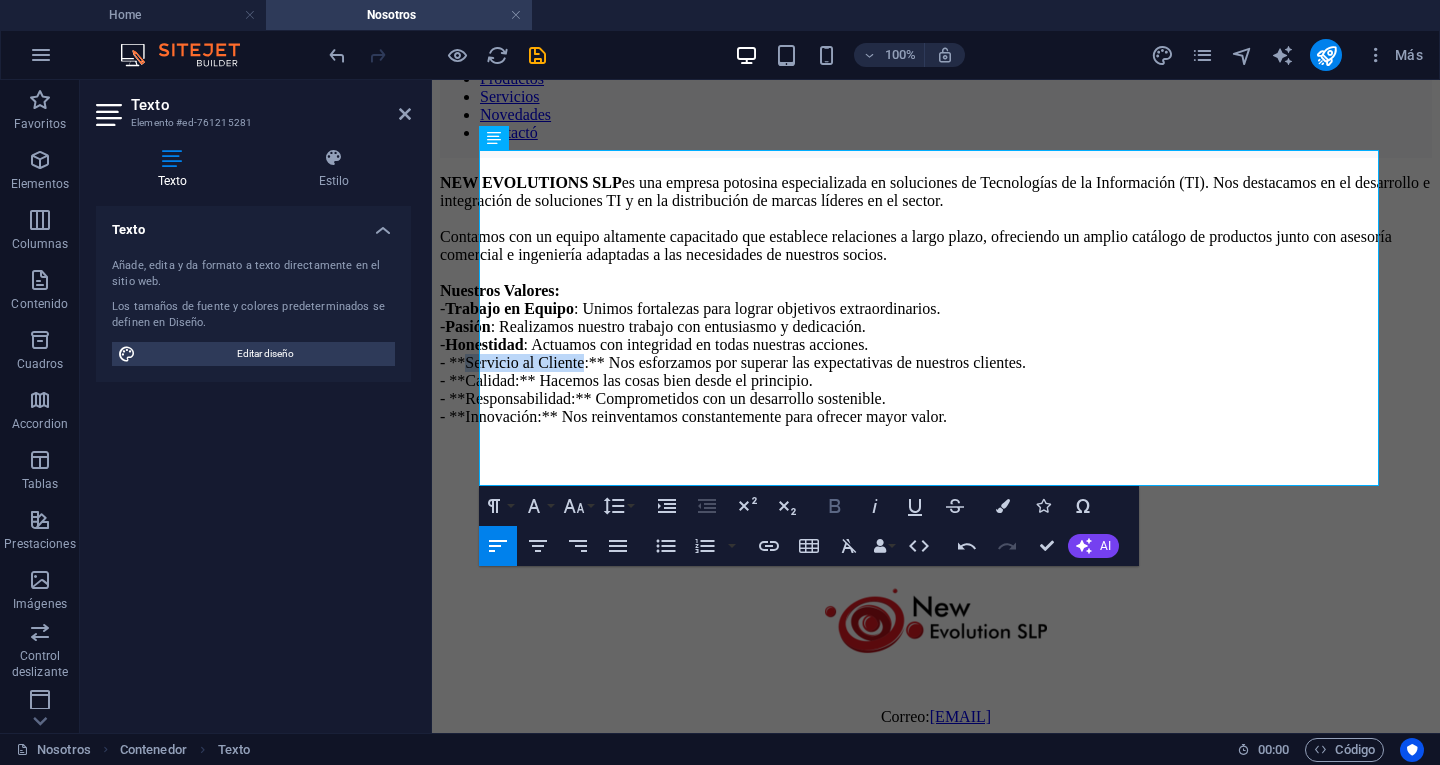 click 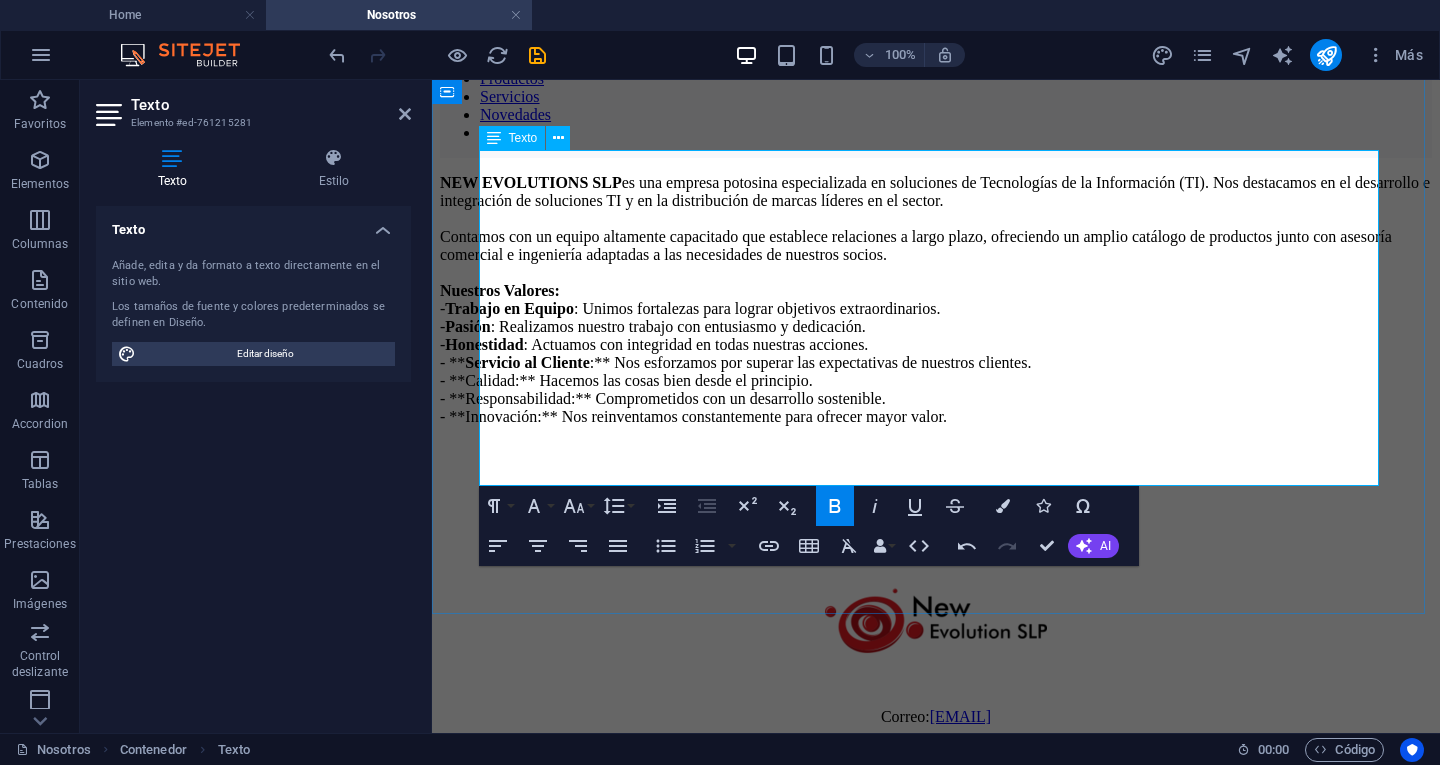 click on "NEW EVOLUTIONS SLP  es una empresa potosina especializada en soluciones de Tecnologías de la Información (TI). Nos destacamos en el desarrollo e integración de soluciones TI y en la distribución de marcas líderes en el sector. Contamos con un equipo altamente capacitado que establece relaciones a largo plazo, ofreciendo un amplio catálogo de productos junto con asesoría comercial e ingeniería adaptadas a las necesidades de nuestros socios. Nuestros Valores: -  Trabajo en Equipo : Unimos fortalezas para lograr objetivos extraordinarios. -  Pasión : Realizamos nuestro trabajo con entusiasmo y dedicación. -  Honestidad : Actuamos con integridad en todas nuestras acciones. - ** Servicio al Cliente :** Nos esforzamos por superar las expectativas de nuestros clientes. - **Calidad:** Hacemos las cosas bien desde el principio. - **Responsabilidad:** Comprometidos con un desarrollo sostenible. - **Innovación:** Nos reinventamos constantemente para ofrecer mayor valor." at bounding box center (936, 300) 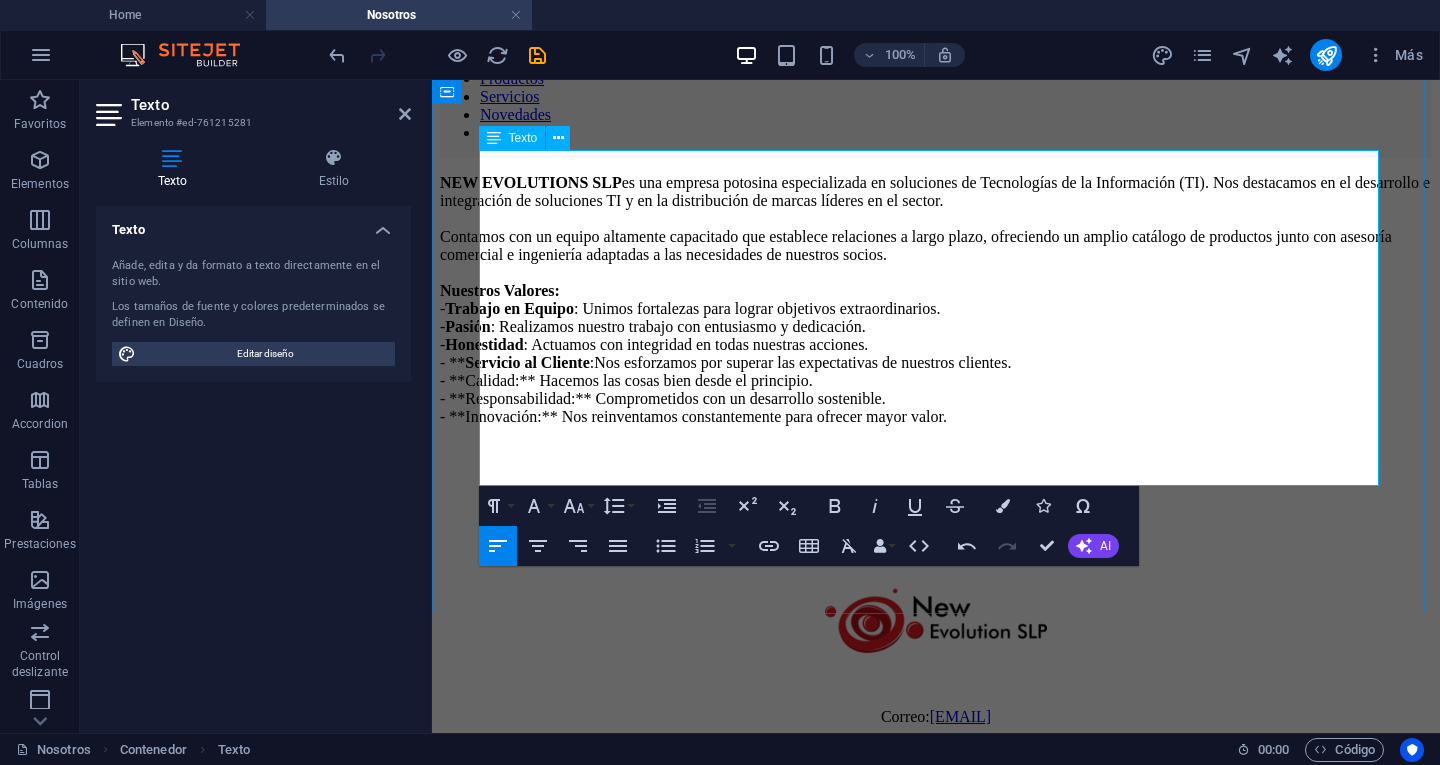 type 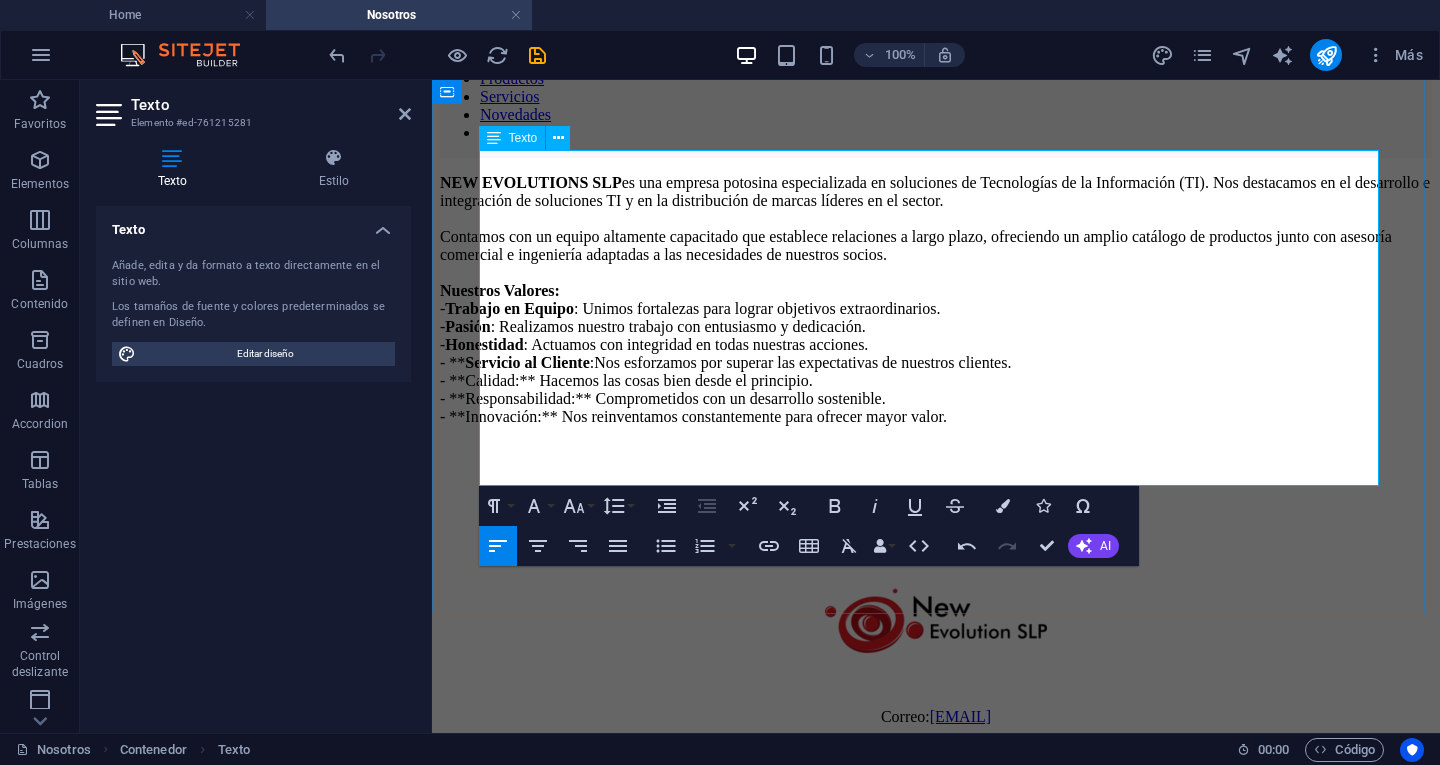 click on "NEW EVOLUTIONS SLP  es una empresa potosina especializada en soluciones de Tecnologías de la Información (TI). Nos destacamos en el desarrollo e integración de soluciones TI y en la distribución de marcas líderes en el sector. Contamos con un equipo altamente capacitado que establece relaciones a largo plazo, ofreciendo un amplio catálogo de productos junto con asesoría comercial e ingeniería adaptadas a las necesidades de nuestros socios. Nuestros Valores: -  Trabajo en Equipo : Unimos fortalezas para lograr objetivos extraordinarios. -  Pasión : Realizamos nuestro trabajo con entusiasmo y dedicación. -  Honestidad : Actuamos con integridad en todas nuestras acciones. - ** Servicio al Cliente :  Nos esforzamos por superar las expectativas de nuestros clientes. - **Calidad:** Hacemos las cosas bien desde el principio. - **Responsabilidad:** Comprometidos con un desarrollo sostenible. - **Innovación:** Nos reinventamos constantemente para ofrecer mayor valor." at bounding box center [936, 300] 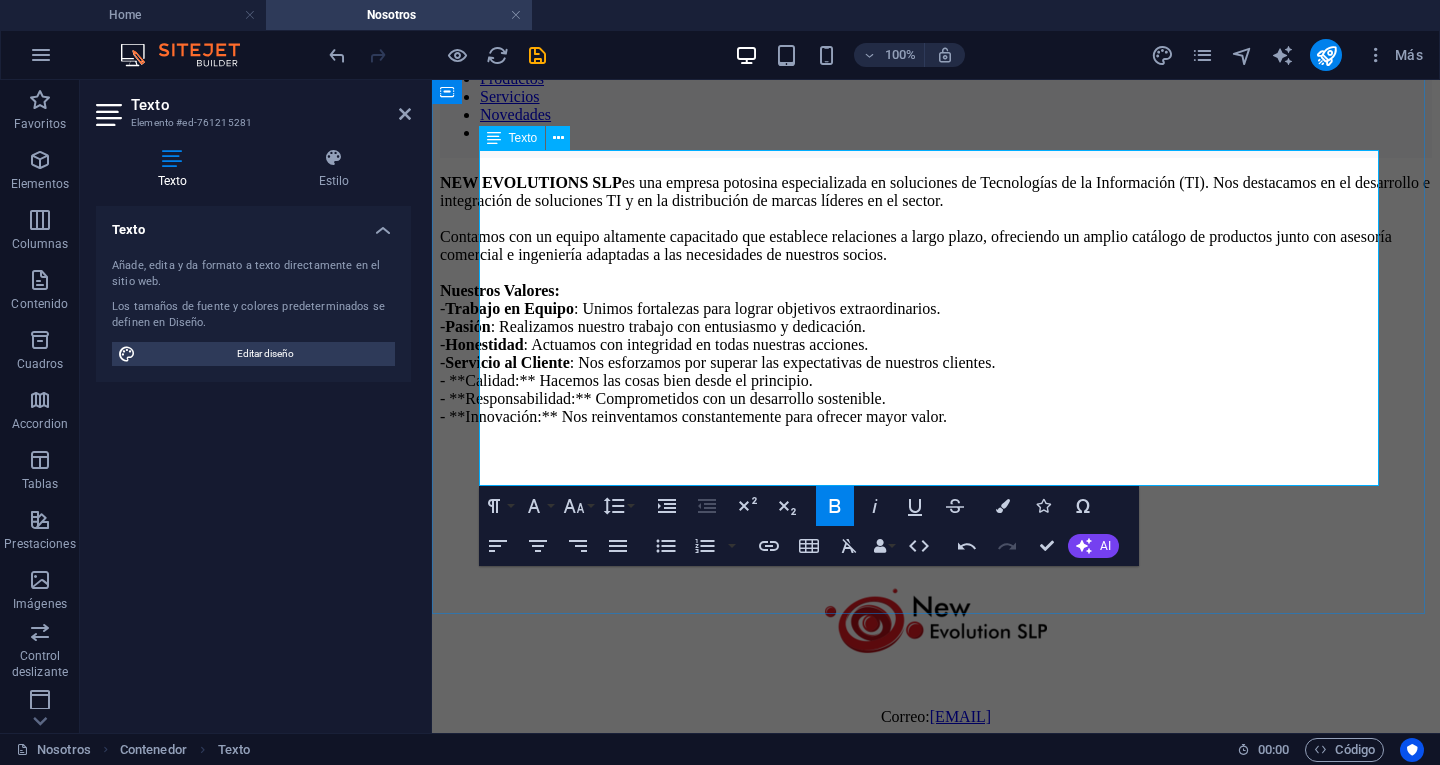 click on "NEW EVOLUTIONS SLP  es una empresa potosina especializada en soluciones de Tecnologías de la Información (TI). Nos destacamos en el desarrollo e integración de soluciones TI y en la distribución de marcas líderes en el sector. Contamos con un equipo altamente capacitado que establece relaciones a largo plazo, ofreciendo un amplio catálogo de productos junto con asesoría comercial e ingeniería adaptadas a las necesidades de nuestros socios. Nuestros Valores: -  Trabajo en Equipo : Unimos fortalezas para lograr objetivos extraordinarios. -  Pasión : Realizamos nuestro trabajo con entusiasmo y dedicación. -  Honestidad : Actuamos con integridad en todas nuestras acciones. -  Servicio al Cliente : Nos esforzamos por superar las expectativas de nuestros clientes. - **Calidad:** Hacemos las cosas bien desde el principio. - **Responsabilidad:** Comprometidos con un desarrollo sostenible. - **Innovación:** Nos reinventamos constantemente para ofrecer mayor valor." at bounding box center (936, 300) 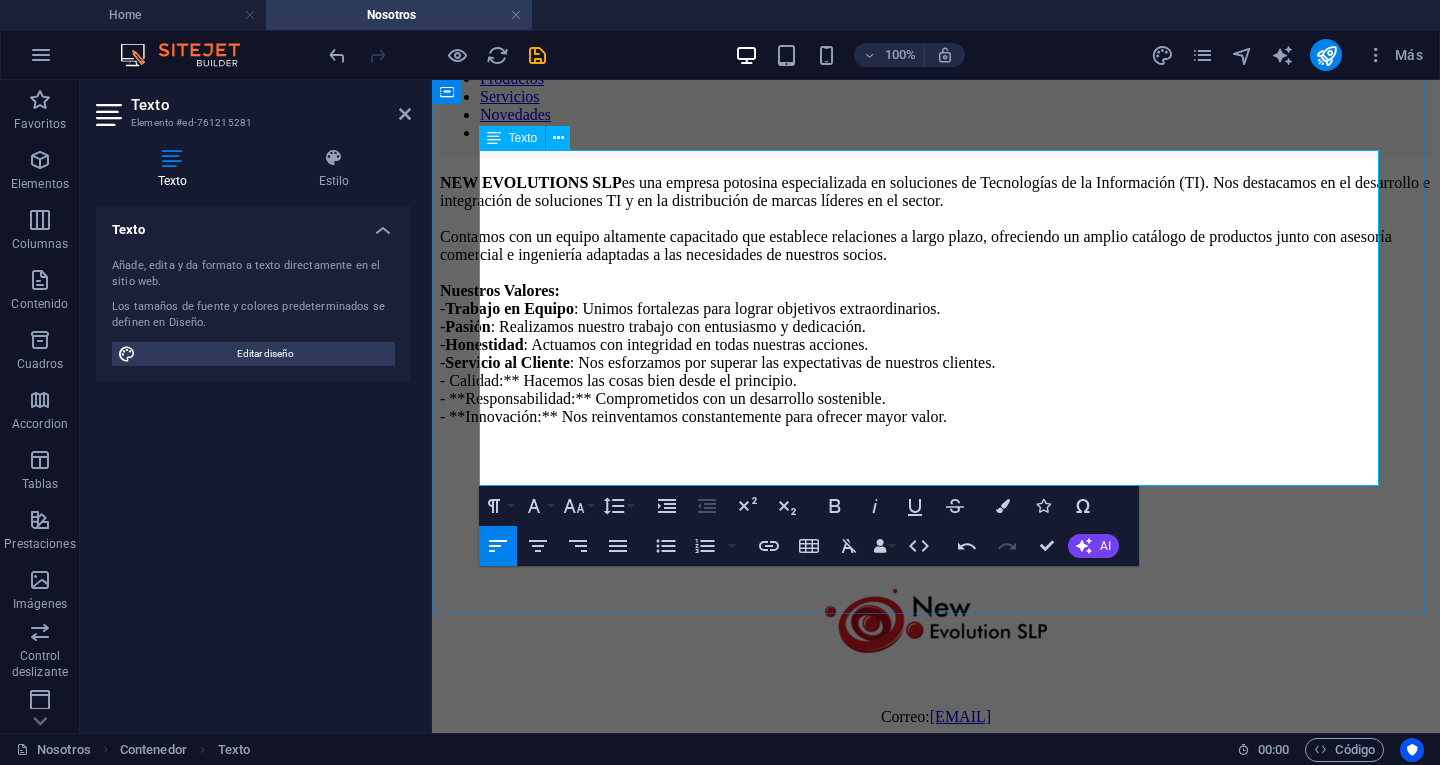 click on "NEW EVOLUTIONS SLP  es una empresa potosina especializada en soluciones de Tecnologías de la Información (TI). Nos destacamos en el desarrollo e integración de soluciones TI y en la distribución de marcas líderes en el sector. Contamos con un equipo altamente capacitado que establece relaciones a largo plazo, ofreciendo un amplio catálogo de productos junto con asesoría comercial e ingeniería adaptadas a las necesidades de nuestros socios. Nuestros Valores: -  Trabajo en Equipo : Unimos fortalezas para lograr objetivos extraordinarios. -  Pasión : Realizamos nuestro trabajo con entusiasmo y dedicación. -  Honestidad : Actuamos con integridad en todas nuestras acciones. -  Servicio al Cliente : Nos esforzamos por superar las expectativas de nuestros clientes. - Calidad:** Hacemos las cosas bien desde el principio. - **Responsabilidad:** Comprometidos con un desarrollo sostenible. - **Innovación:** Nos reinventamos constantemente para ofrecer mayor valor." at bounding box center [936, 300] 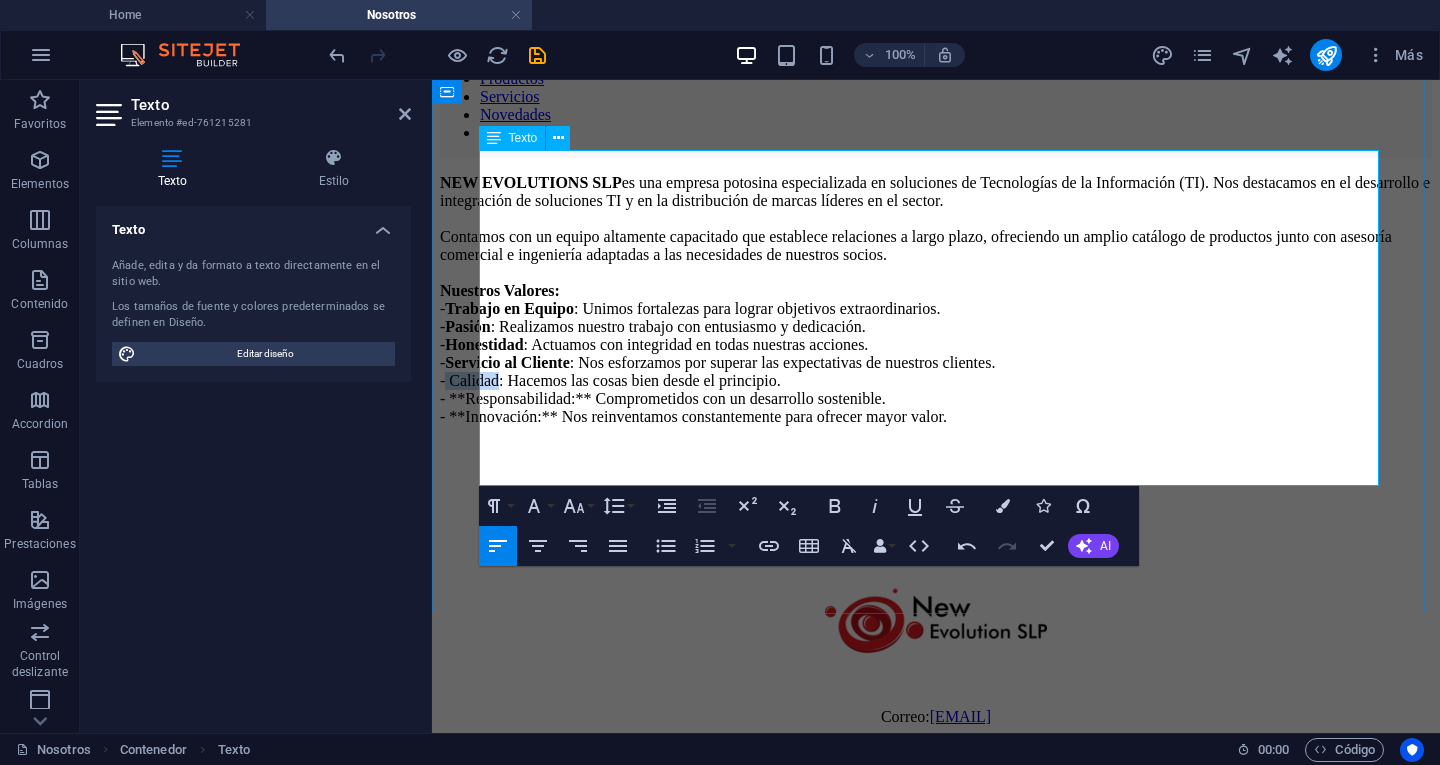 drag, startPoint x: 543, startPoint y: 428, endPoint x: 483, endPoint y: 432, distance: 60.133186 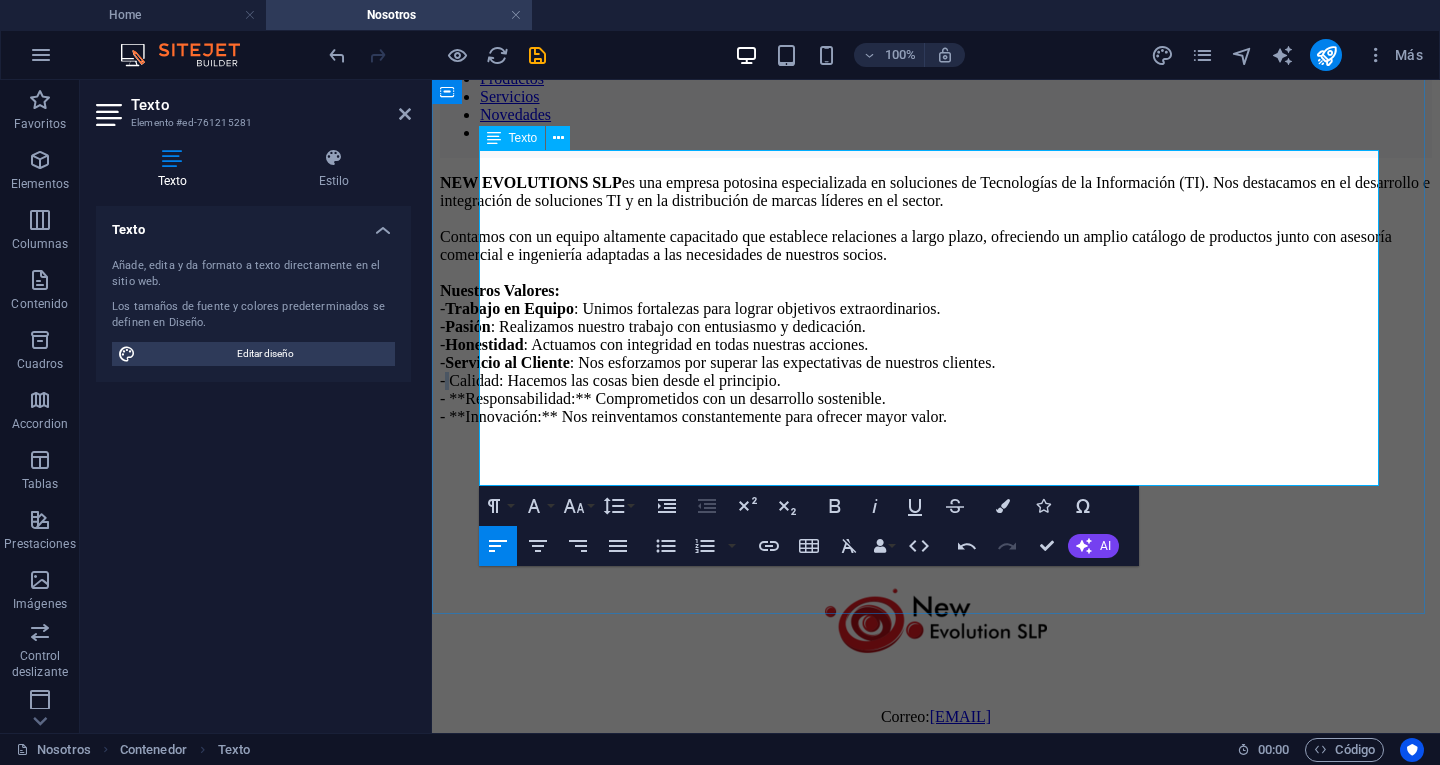 click on "NEW EVOLUTIONS SLP  es una empresa potosina especializada en soluciones de Tecnologías de la Información (TI). Nos destacamos en el desarrollo e integración de soluciones TI y en la distribución de marcas líderes en el sector. Contamos con un equipo altamente capacitado que establece relaciones a largo plazo, ofreciendo un amplio catálogo de productos junto con asesoría comercial e ingeniería adaptadas a las necesidades de nuestros socios. Nuestros Valores: -  Trabajo en Equipo : Unimos fortalezas para lograr objetivos extraordinarios. -  Pasión : Realizamos nuestro trabajo con entusiasmo y dedicación. -  Honestidad : Actuamos con integridad en todas nuestras acciones. -  Servicio al Cliente : Nos esforzamos por superar las expectativas de nuestros clientes. - Calidad: Hacemos las cosas bien desde el principio. - **Responsabilidad:** Comprometidos con un desarrollo sostenible. - **Innovación:** Nos reinventamos constantemente para ofrecer mayor valor." at bounding box center [936, 300] 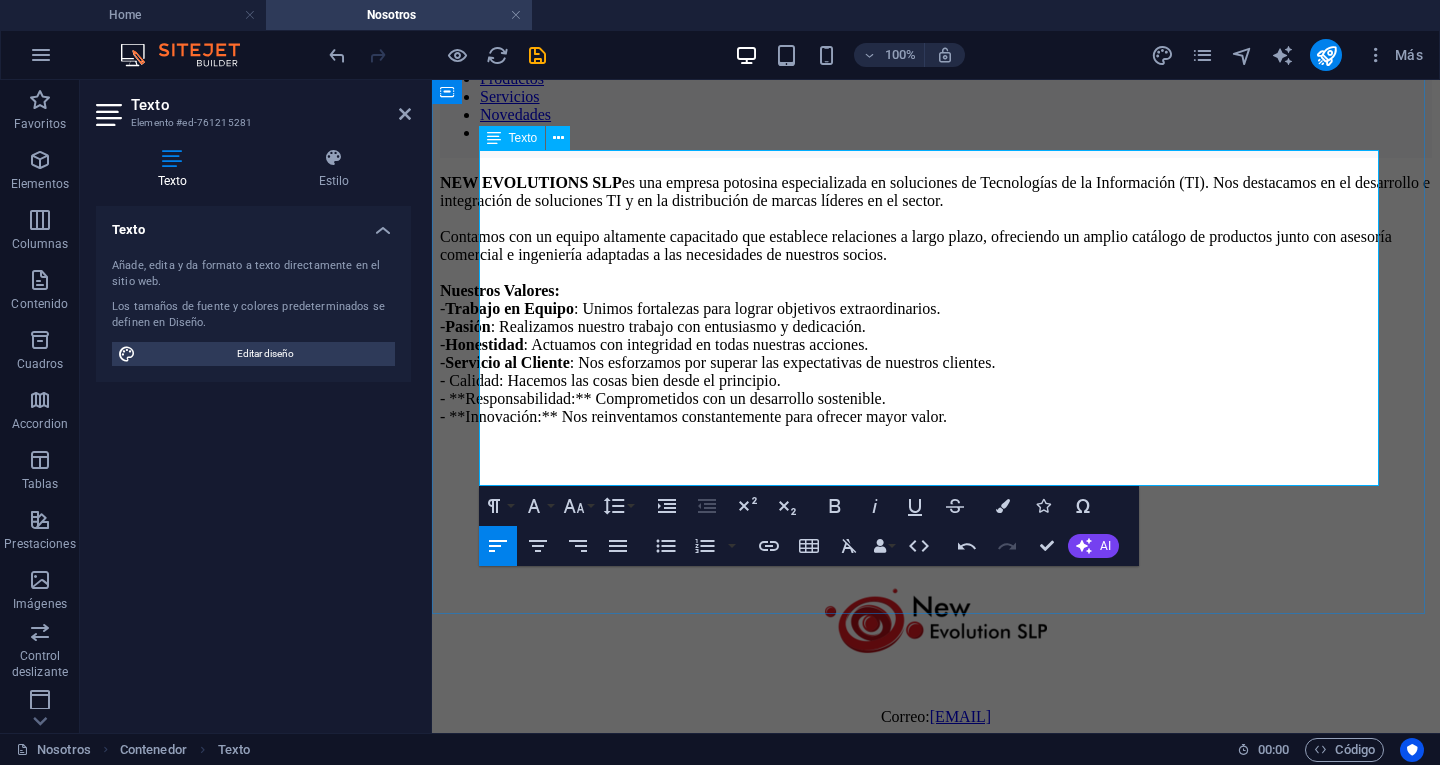 click on "NEW EVOLUTIONS SLP  es una empresa potosina especializada en soluciones de Tecnologías de la Información (TI). Nos destacamos en el desarrollo e integración de soluciones TI y en la distribución de marcas líderes en el sector. Contamos con un equipo altamente capacitado que establece relaciones a largo plazo, ofreciendo un amplio catálogo de productos junto con asesoría comercial e ingeniería adaptadas a las necesidades de nuestros socios. Nuestros Valores: -  Trabajo en Equipo : Unimos fortalezas para lograr objetivos extraordinarios. -  Pasión : Realizamos nuestro trabajo con entusiasmo y dedicación. -  Honestidad : Actuamos con integridad en todas nuestras acciones. -  Servicio al Cliente : Nos esforzamos por superar las expectativas de nuestros clientes. - Calidad: Hacemos las cosas bien desde el principio. - **Responsabilidad:** Comprometidos con un desarrollo sostenible. - **Innovación:** Nos reinventamos constantemente para ofrecer mayor valor." at bounding box center (936, 300) 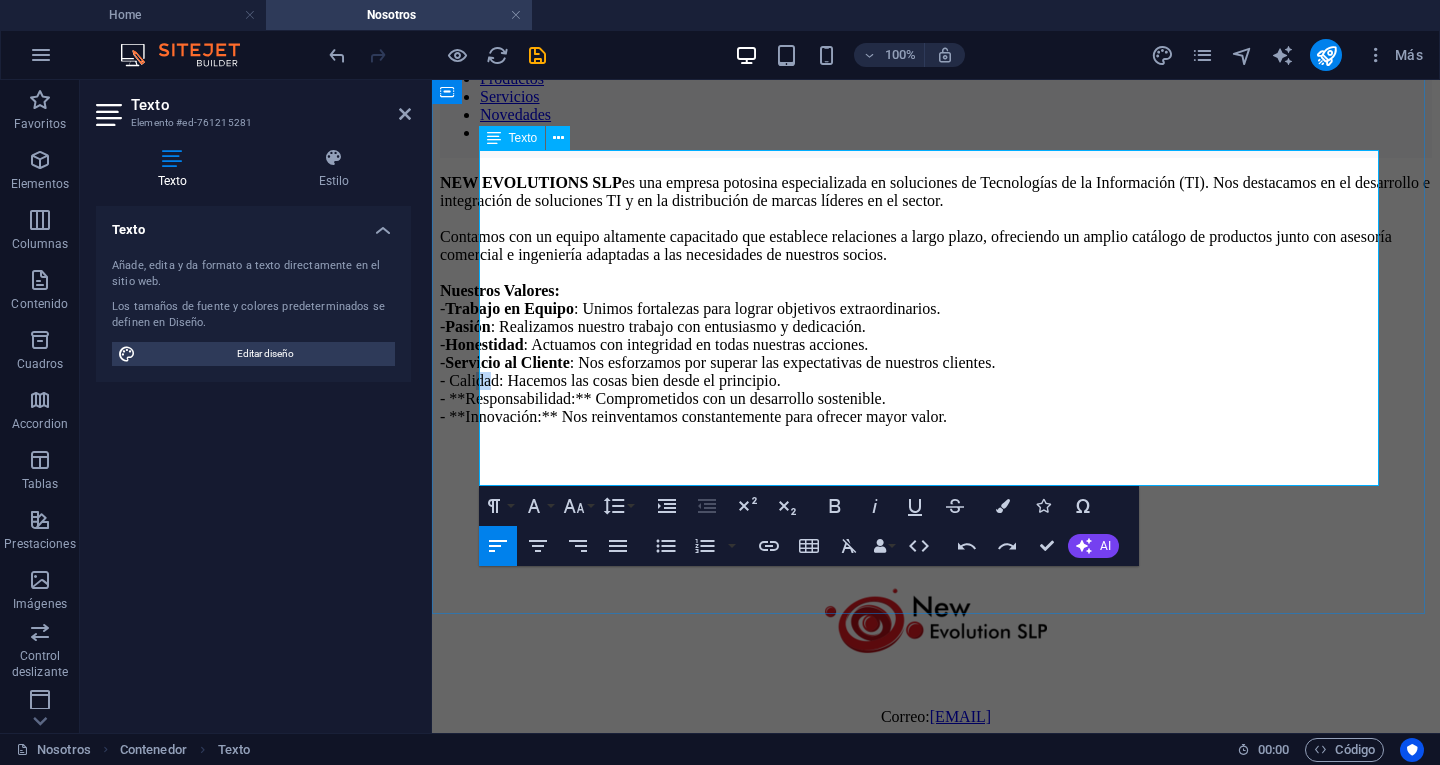 drag, startPoint x: 539, startPoint y: 427, endPoint x: 516, endPoint y: 429, distance: 23.086792 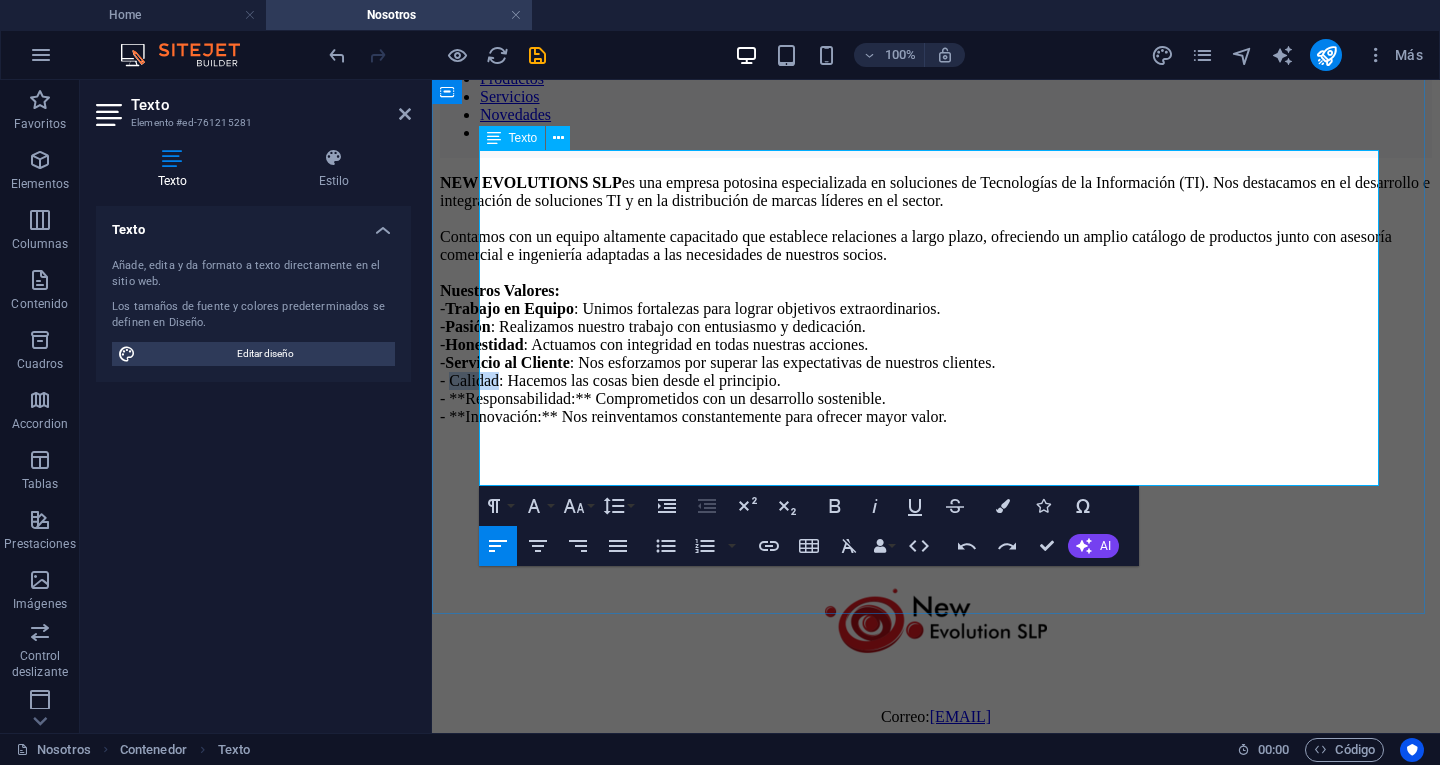 drag, startPoint x: 543, startPoint y: 426, endPoint x: 493, endPoint y: 431, distance: 50.24938 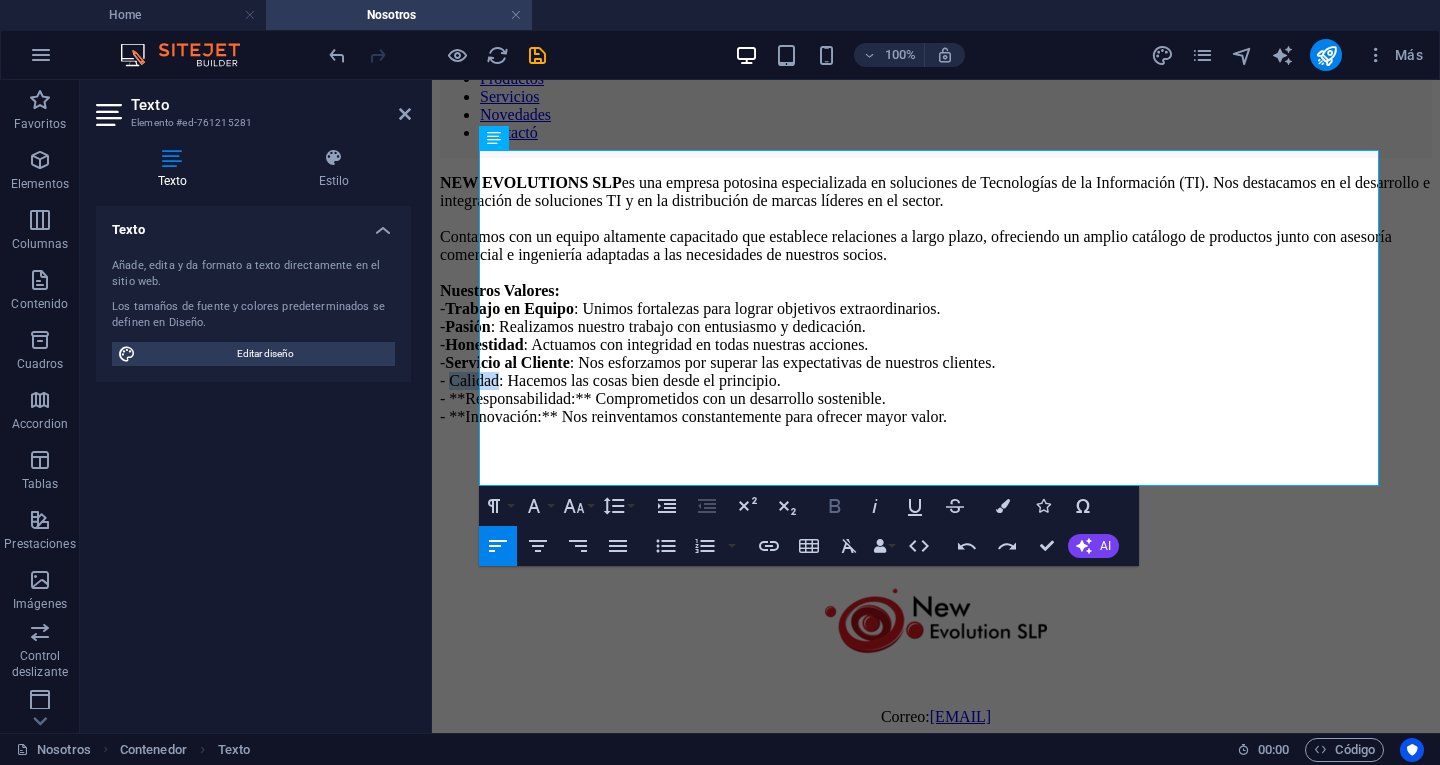 click 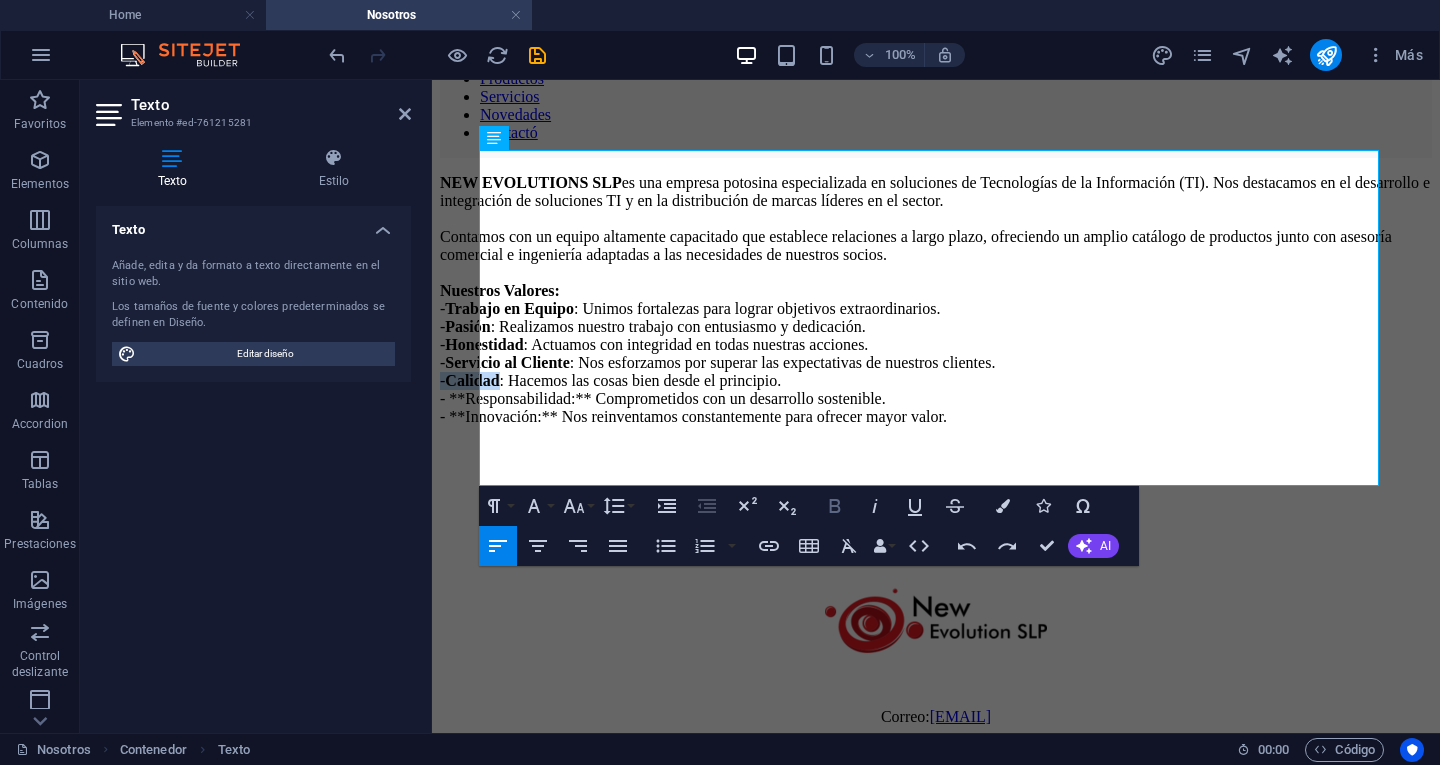 click 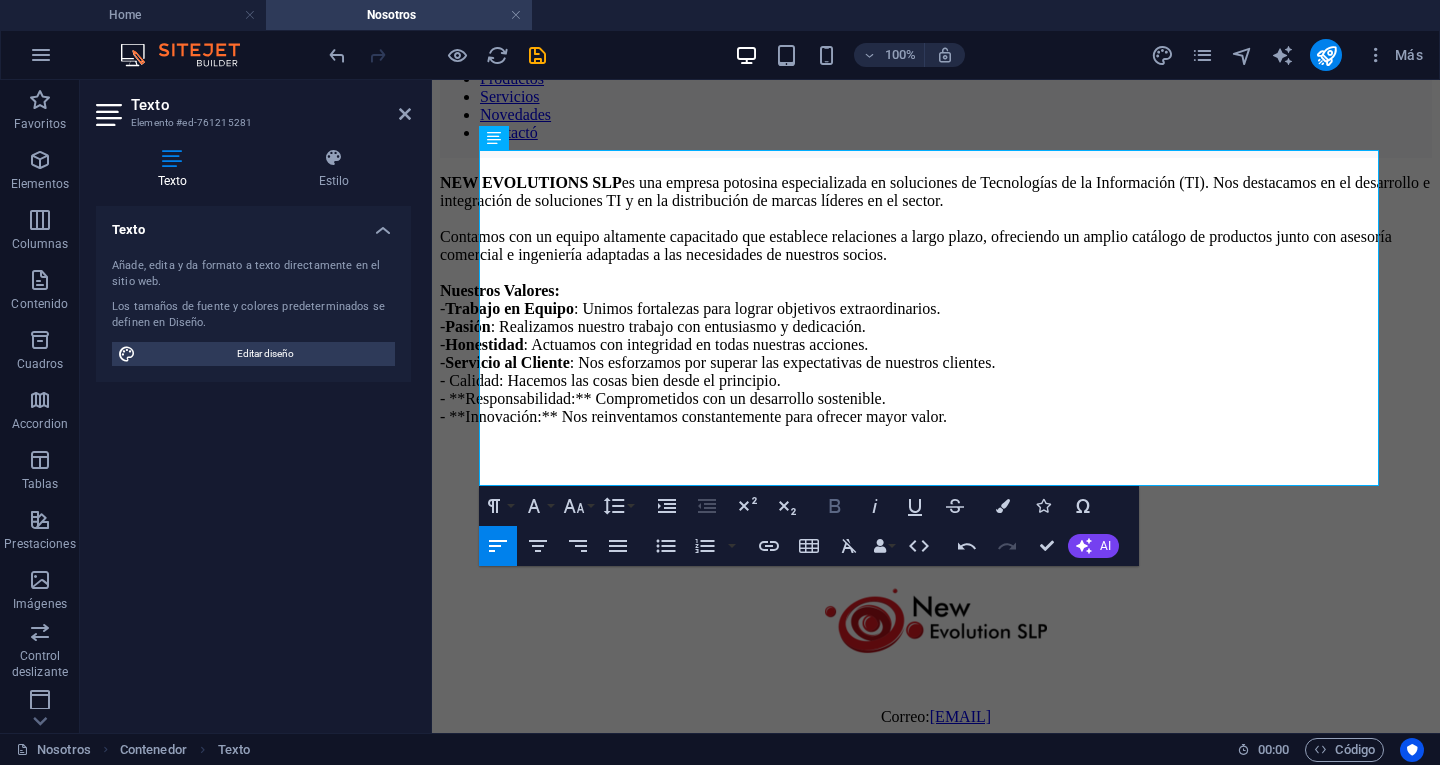 click 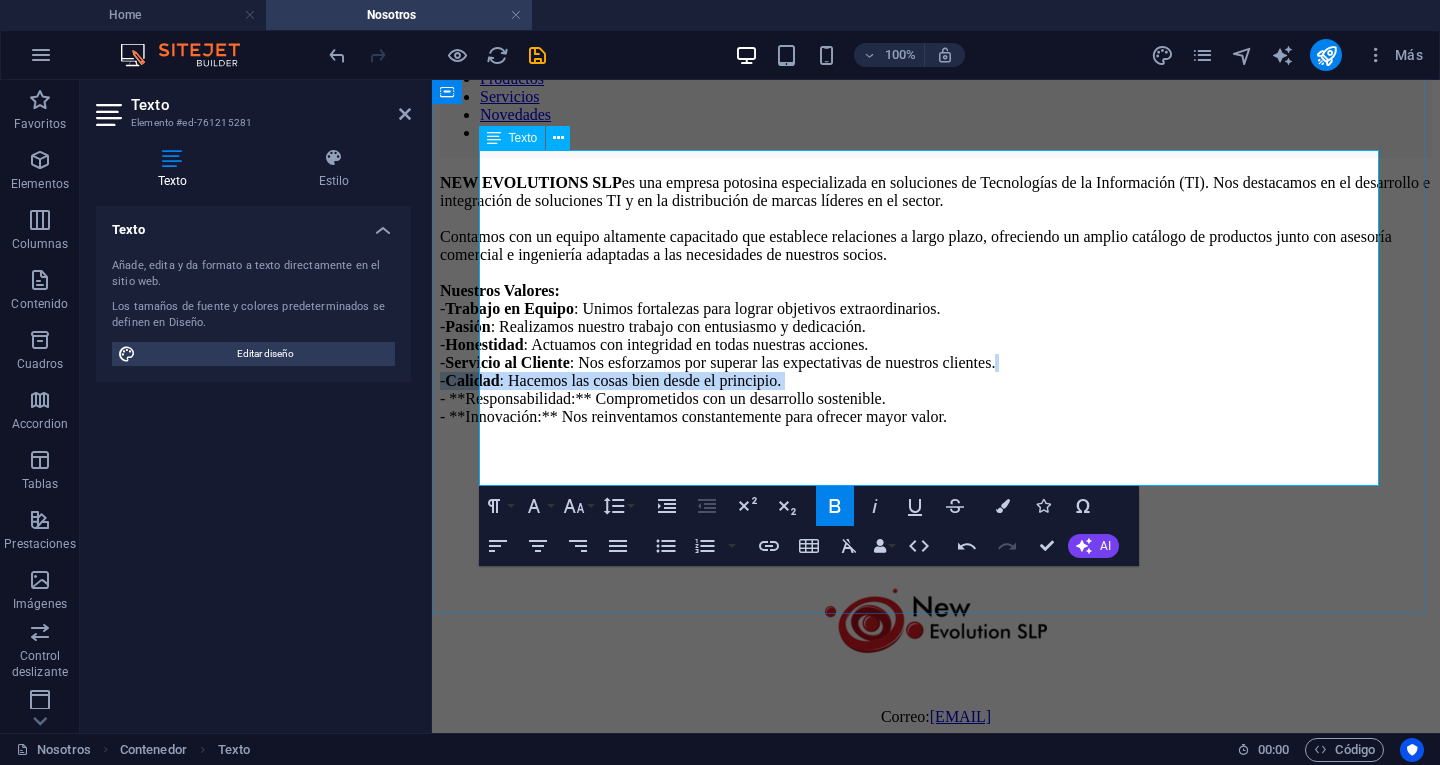 click on "NEW EVOLUTIONS SLP  es una empresa potosina especializada en soluciones de Tecnologías de la Información (TI). Nos destacamos en el desarrollo e integración de soluciones TI y en la distribución de marcas líderes en el sector. Contamos con un equipo altamente capacitado que establece relaciones a largo plazo, ofreciendo un amplio catálogo de productos junto con asesoría comercial e ingeniería adaptadas a las necesidades de nuestros socios. Nuestros Valores: -  Trabajo en Equipo : Unimos fortalezas para lograr objetivos extraordinarios. -  Pasión : Realizamos nuestro trabajo con entusiasmo y dedicación. -  Honestidad : Actuamos con integridad en todas nuestras acciones. -  Servicio al Cliente : Nos esforzamos por superar las expectativas de nuestros clientes. -  Calidad : Hacemos las cosas bien desde el principio. - **Responsabilidad:** Comprometidos con un desarrollo sostenible. - **Innovación:** Nos reinventamos constantemente para ofrecer mayor valor." at bounding box center [936, 300] 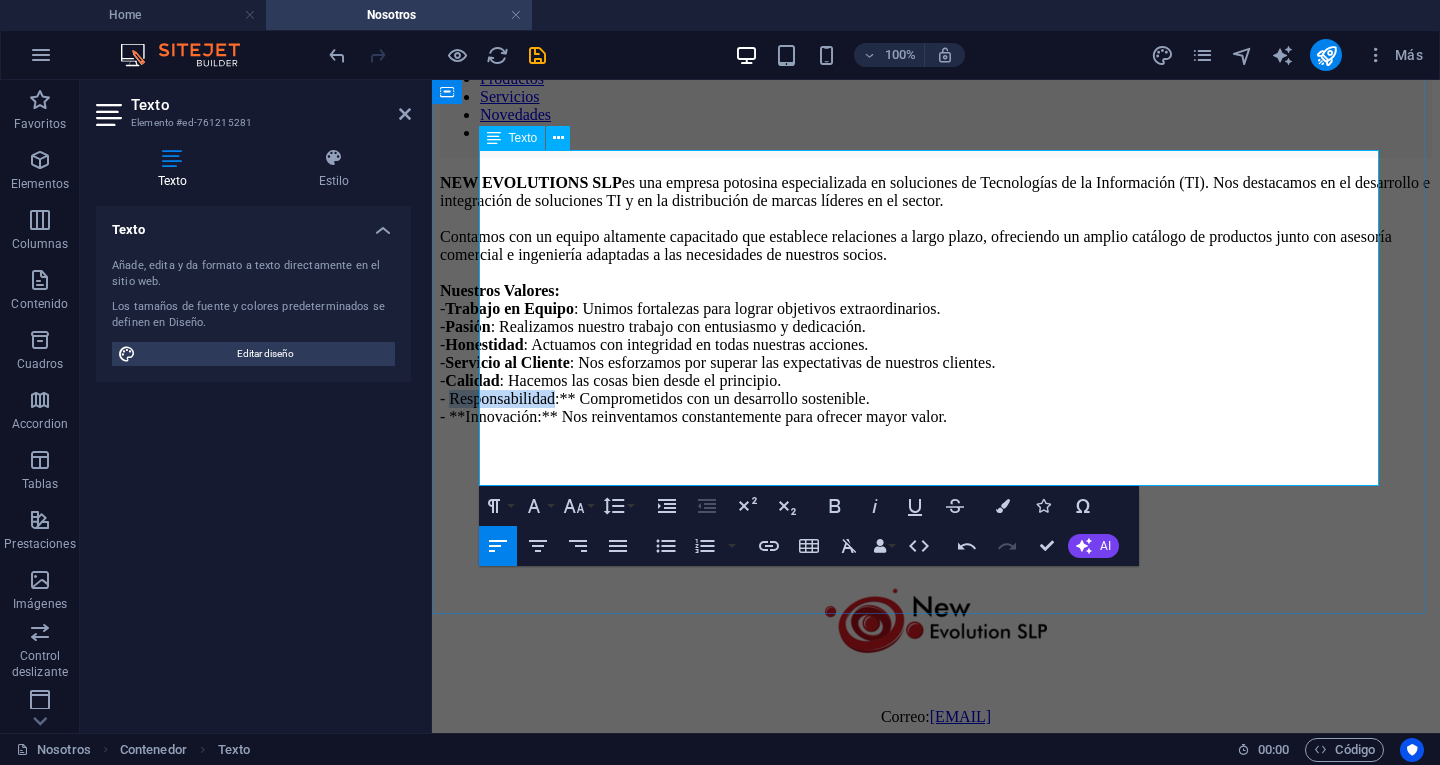 drag, startPoint x: 489, startPoint y: 449, endPoint x: 610, endPoint y: 456, distance: 121.20231 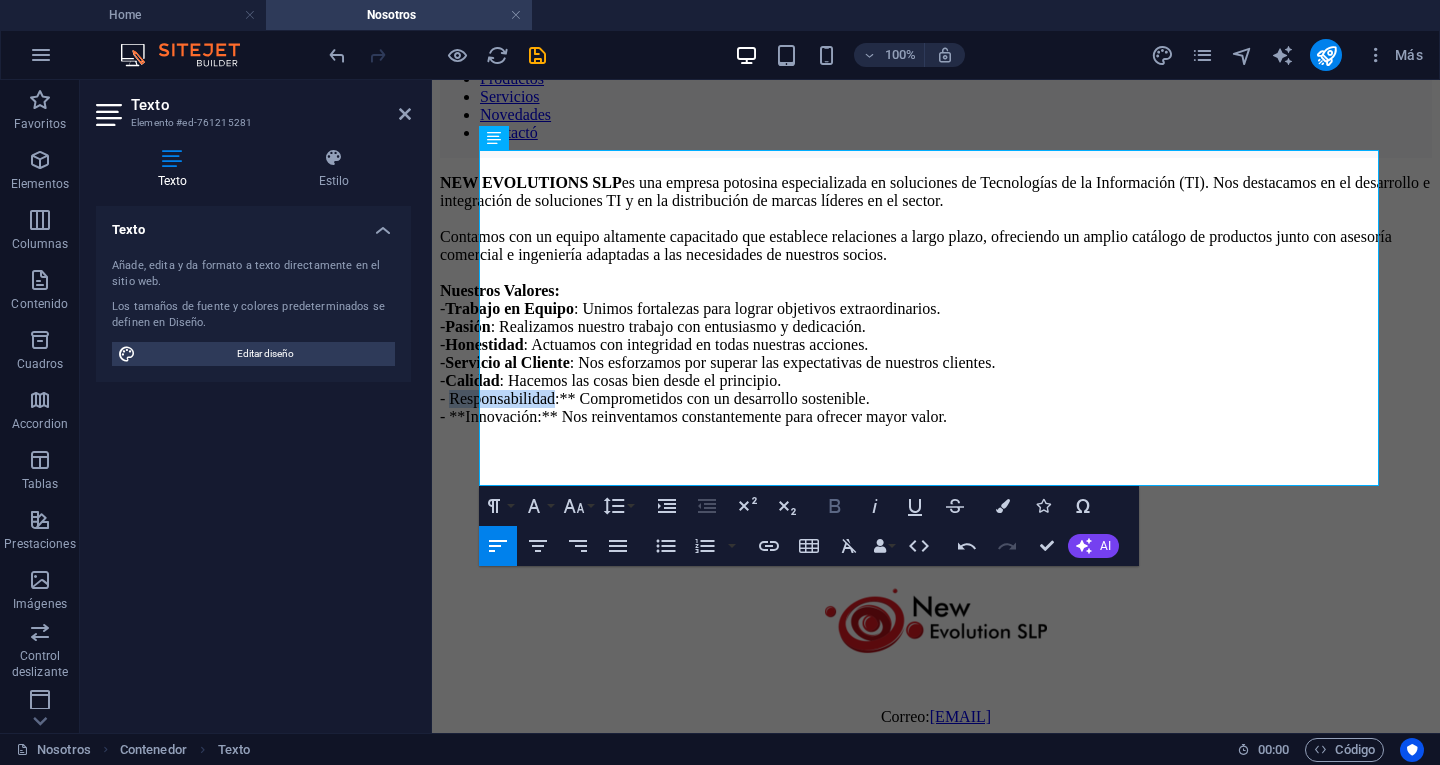 click 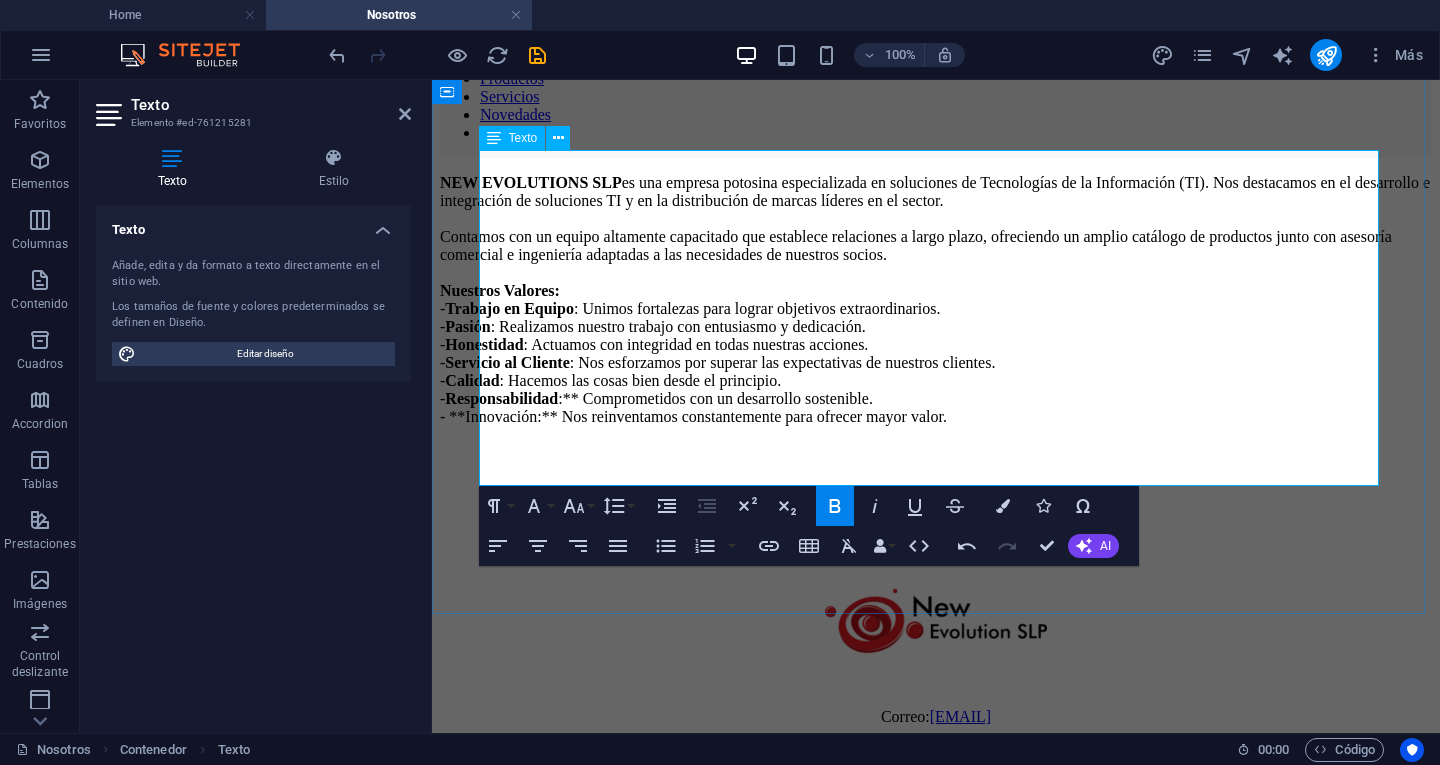 click on "NEW EVOLUTIONS SLP  es una empresa potosina especializada en soluciones de Tecnologías de la Información (TI). Nos destacamos en el desarrollo e integración de soluciones TI y en la distribución de marcas líderes en el sector. Contamos con un equipo altamente capacitado que establece relaciones a largo plazo, ofreciendo un amplio catálogo de productos junto con asesoría comercial e ingeniería adaptadas a las necesidades de nuestros socios. Nuestros Valores: -  Trabajo en Equipo : Unimos fortalezas para lograr objetivos extraordinarios. -  Pasión : Realizamos nuestro trabajo con entusiasmo y dedicación. -  Honestidad : Actuamos con integridad en todas nuestras acciones. -  Servicio al Cliente : Nos esforzamos por superar las expectativas de nuestros clientes. -  Calidad : Hacemos las cosas bien desde el principio. -  Responsabilidad :** Comprometidos con un desarrollo sostenible. - **Innovación:** Nos reinventamos constantemente para ofrecer mayor valor." at bounding box center [936, 300] 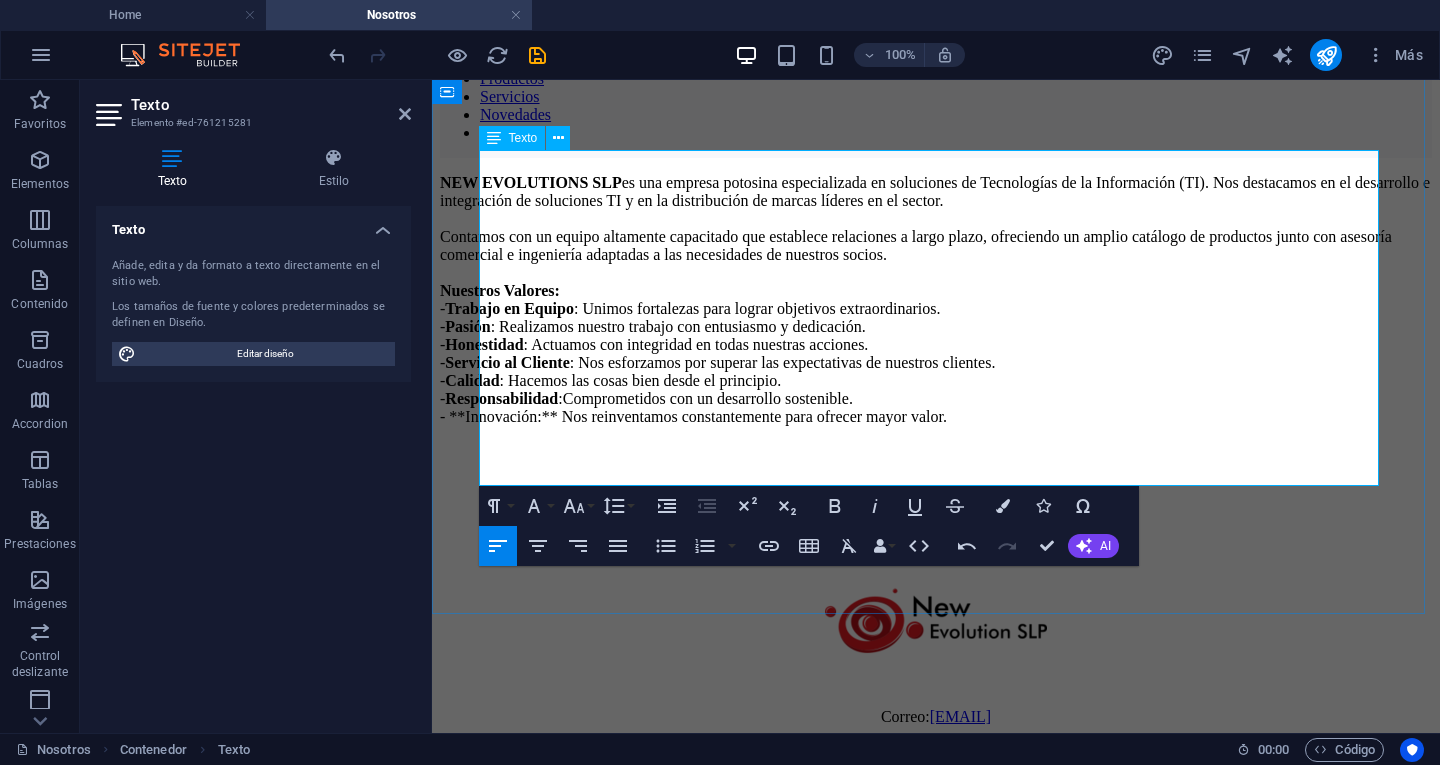 click on "NEW EVOLUTIONS SLP  es una empresa potosina especializada en soluciones de Tecnologías de la Información (TI). Nos destacamos en el desarrollo e integración de soluciones TI y en la distribución de marcas líderes en el sector. Contamos con un equipo altamente capacitado que establece relaciones a largo plazo, ofreciendo un amplio catálogo de productos junto con asesoría comercial e ingeniería adaptadas a las necesidades de nuestros socios. Nuestros Valores: -  Trabajo en Equipo : Unimos fortalezas para lograr objetivos extraordinarios. -  Pasión : Realizamos nuestro trabajo con entusiasmo y dedicación. -  Honestidad : Actuamos con integridad en todas nuestras acciones. -  Servicio al Cliente : Nos esforzamos por superar las expectativas de nuestros clientes. -  Calidad : Hacemos las cosas bien desde el principio. -  Responsabilidad :  Comprometidos con un desarrollo sostenible. - **Innovación:** Nos reinventamos constantemente para ofrecer mayor valor." at bounding box center (936, 300) 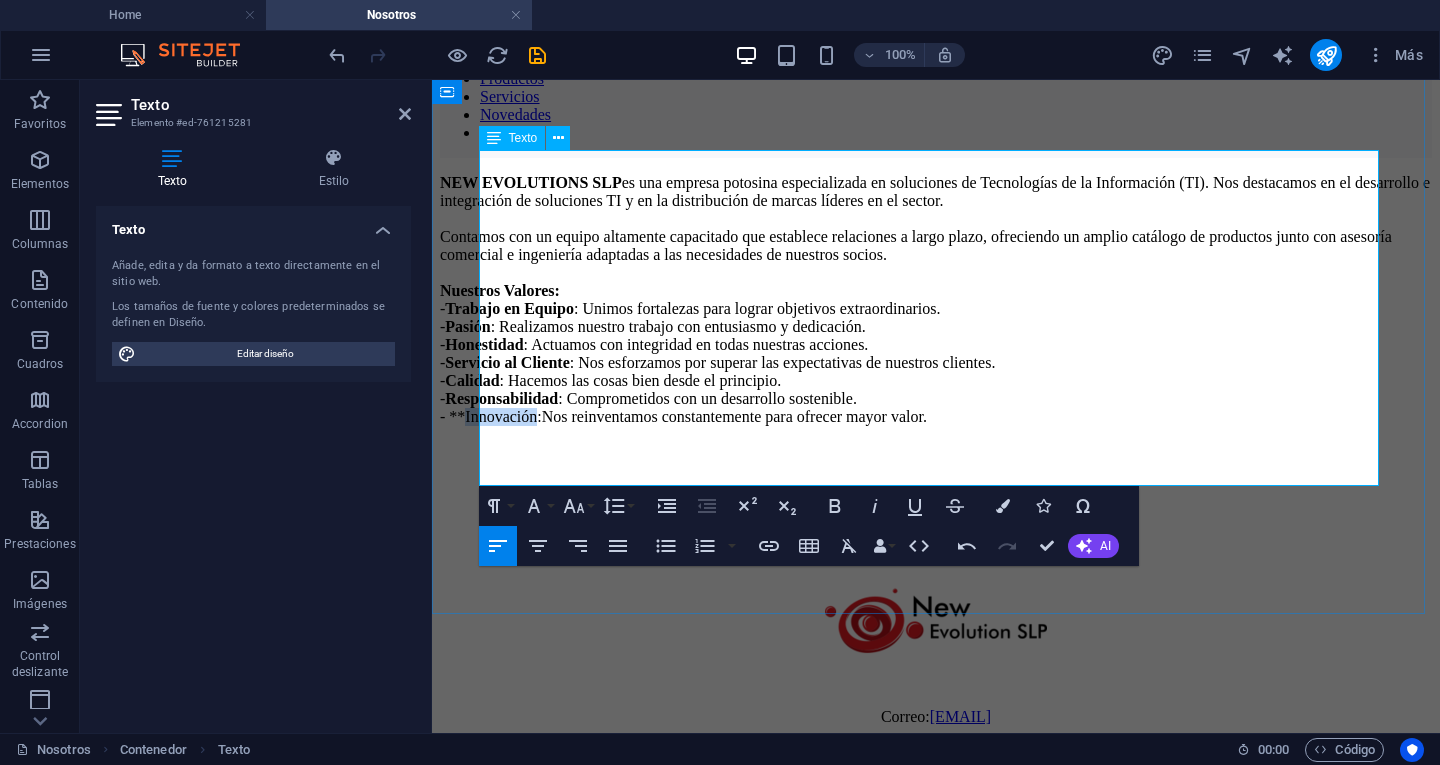 drag, startPoint x: 583, startPoint y: 472, endPoint x: 500, endPoint y: 475, distance: 83.0542 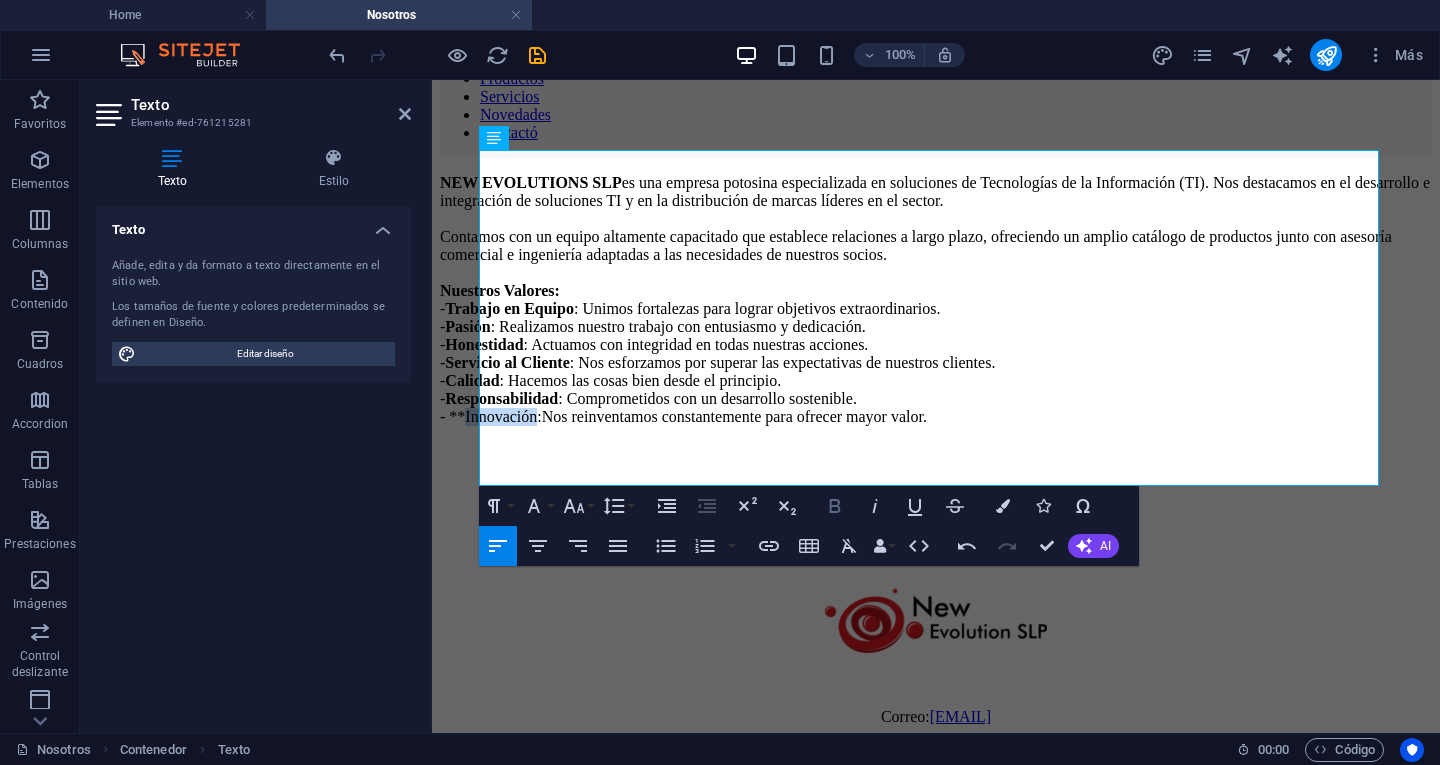 click 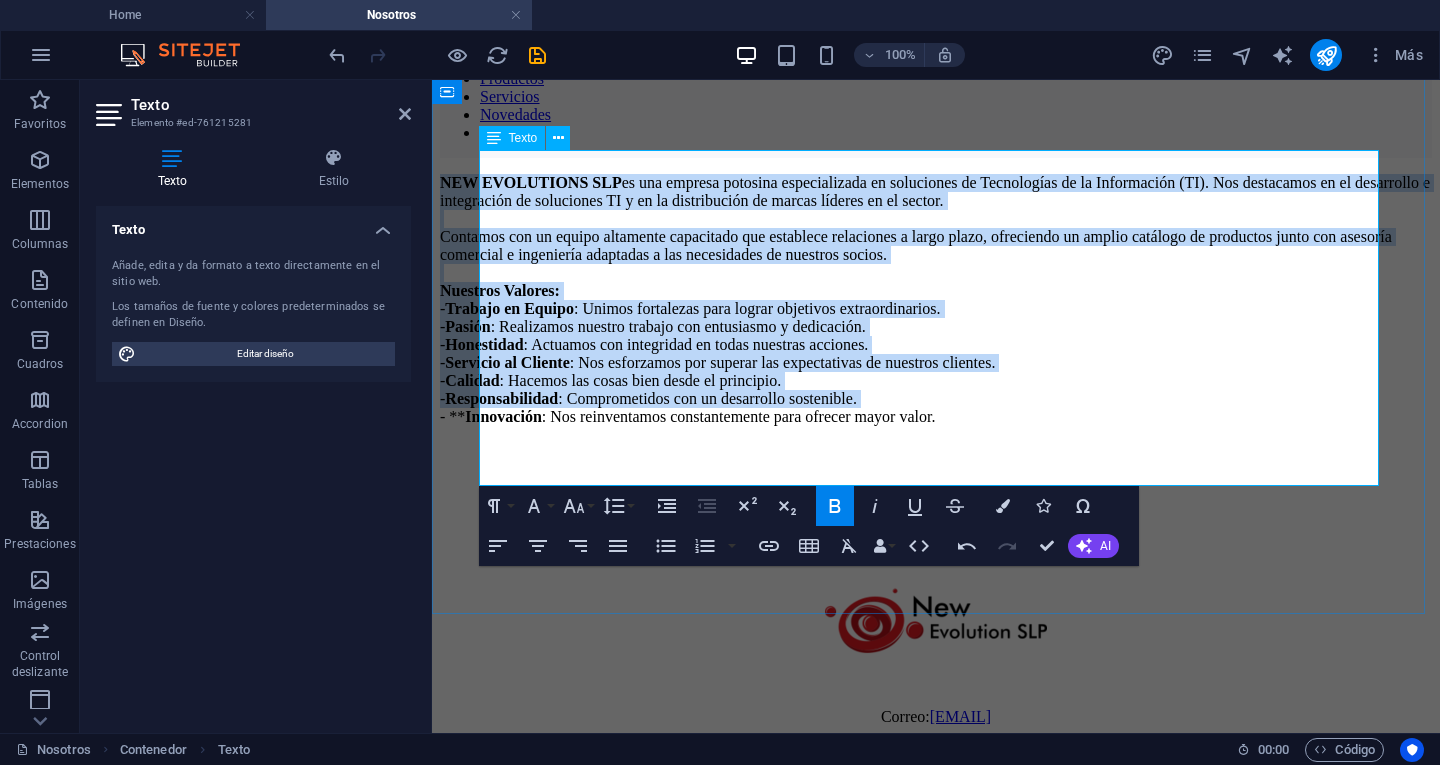 click on "Innovación" at bounding box center [503, 416] 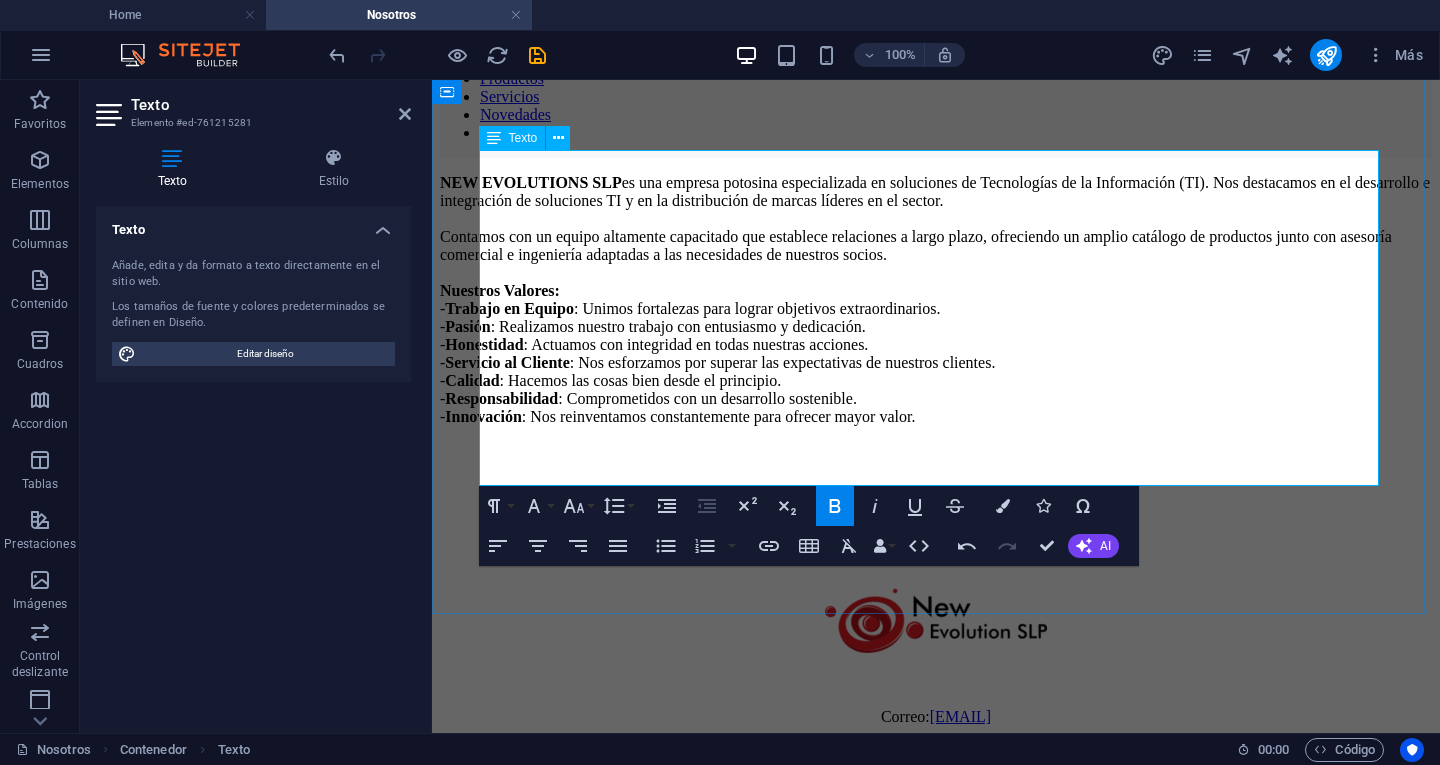 click on "NEW EVOLUTIONS SLP  es una empresa potosina especializada en soluciones de Tecnologías de la Información (TI). Nos destacamos en el desarrollo e integración de soluciones TI y en la distribución de marcas líderes en el sector. Contamos con un equipo altamente capacitado que establece relaciones a largo plazo, ofreciendo un amplio catálogo de productos junto con asesoría comercial e ingeniería adaptadas a las necesidades de nuestros socios. Nuestros Valores: -  Trabajo en Equipo : Unimos fortalezas para lograr objetivos extraordinarios. -  Pasión : Realizamos nuestro trabajo con entusiasmo y dedicación. -  Honestidad : Actuamos con integridad en todas nuestras acciones. -  Servicio al Cliente : Nos esforzamos por superar las expectativas de nuestros clientes. -  Calidad : Hacemos las cosas bien desde el principio. -  Responsabilidad : Comprometidos con un desarrollo sostenible. -  Innovación : Nos reinventamos constantemente para ofrecer mayor valor." at bounding box center [936, 300] 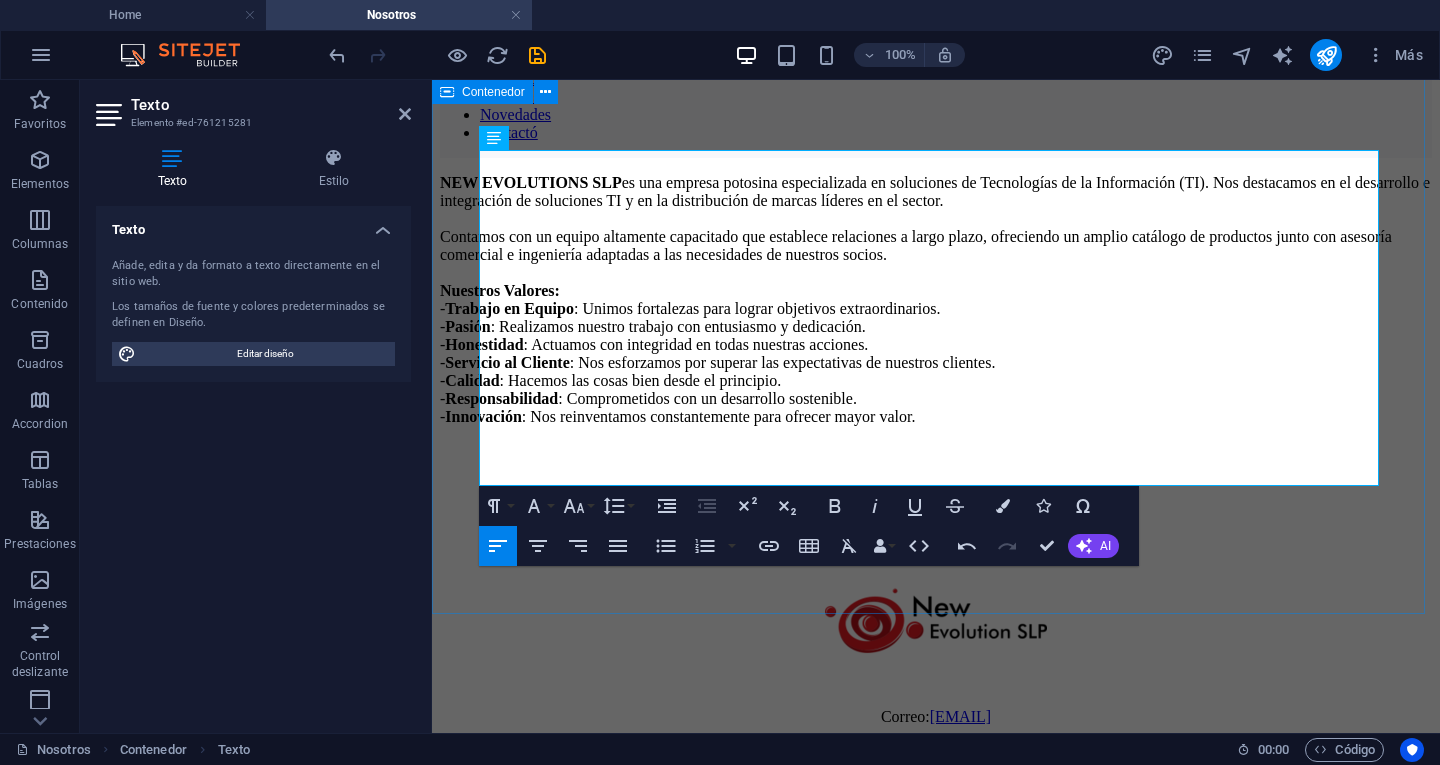 click on "NEW EVOLUTIONS SLP  es una empresa potosina especializada en soluciones de Tecnologías de la Información (TI). Nos destacamos en el desarrollo e integración de soluciones TI y en la distribución de marcas líderes en el sector. Contamos con un equipo altamente capacitado que establece relaciones a largo plazo, ofreciendo un amplio catálogo de productos junto con asesoría comercial e ingeniería adaptadas a las necesidades de nuestros socios. Nuestros Valores: -  Trabajo en Equipo : Unimos fortalezas para lograr objetivos extraordinarios. -  Pasión : Realizamos nuestro trabajo con entusiasmo y dedicación. -  Honestidad : Actuamos con integridad en todas nuestras acciones. -  Servicio al Cliente : Nos esforzamos por superar las expectativas de nuestros clientes. -  Calidad : Hacemos las cosas bien desde el principio. -  Responsabilidad : Comprometidos con un desarrollo sostenible. -  Innovación : Nos reinventamos constantemente para ofrecer mayor valor." at bounding box center [936, 308] 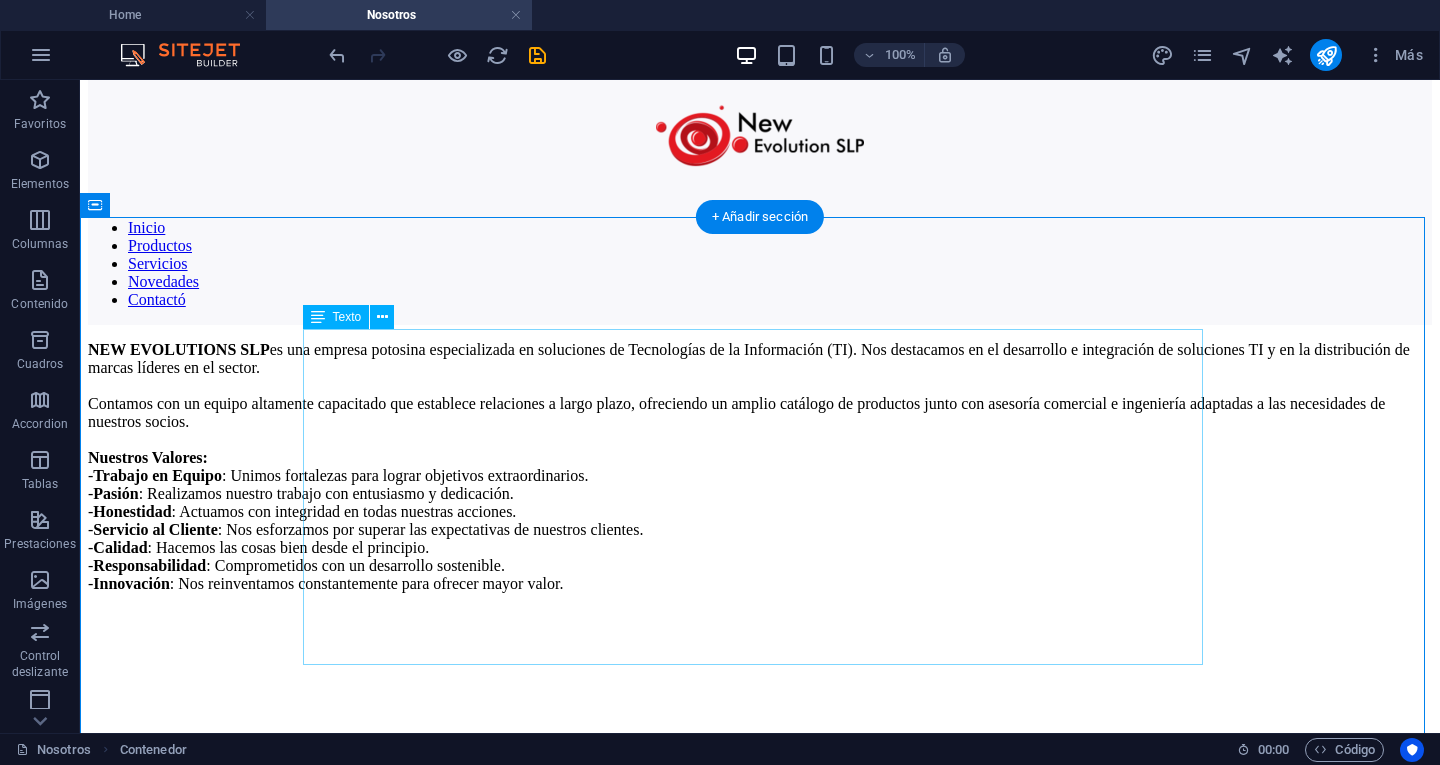 scroll, scrollTop: 0, scrollLeft: 0, axis: both 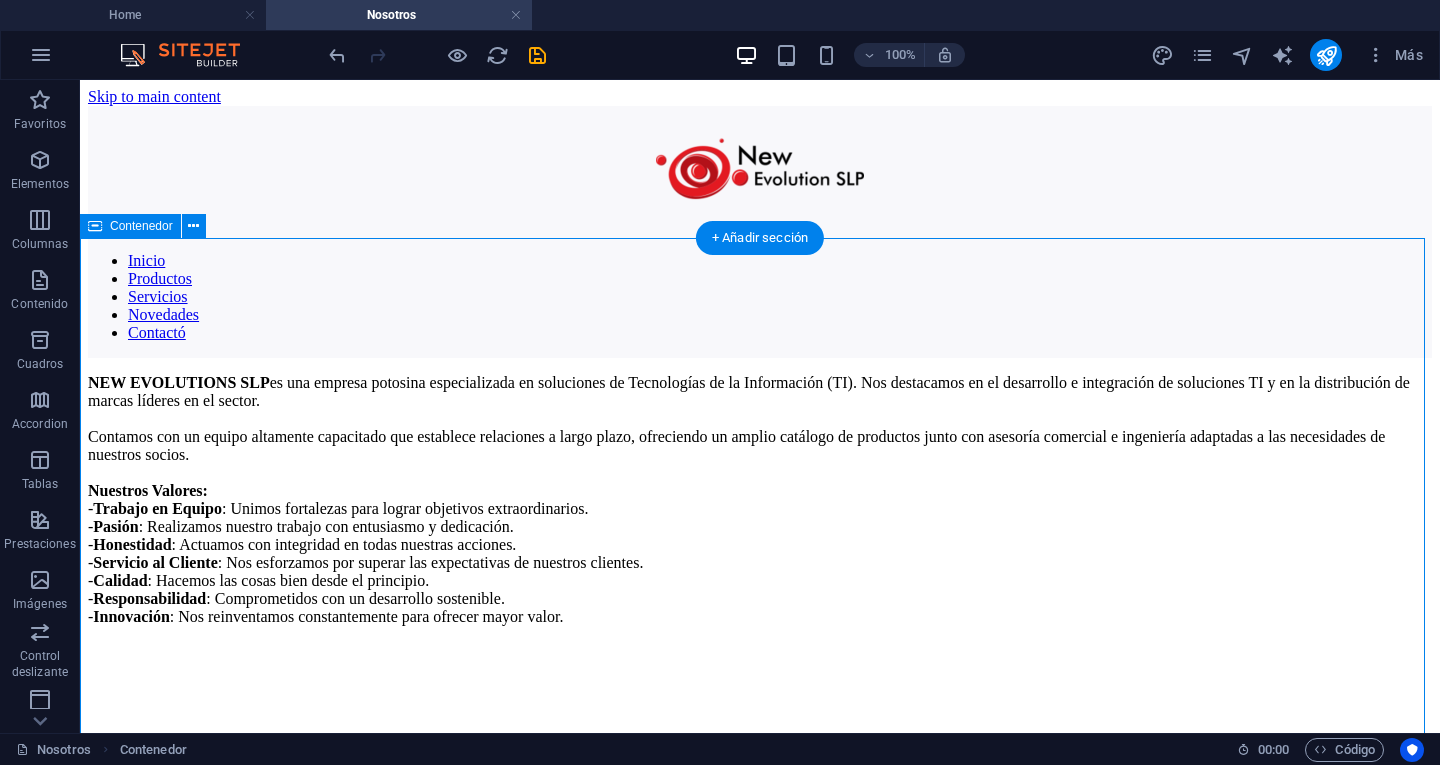drag, startPoint x: 688, startPoint y: 294, endPoint x: 827, endPoint y: 321, distance: 141.59802 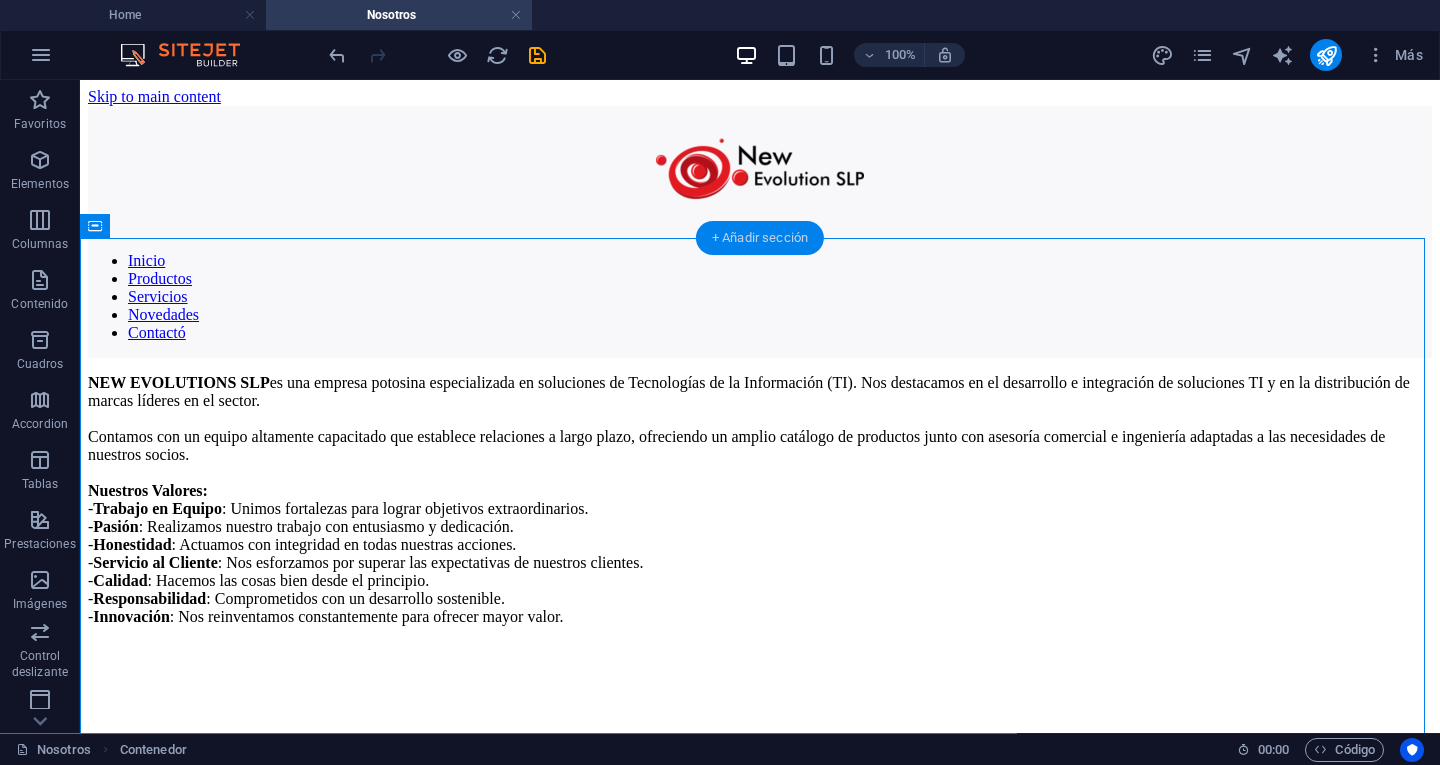 drag, startPoint x: 758, startPoint y: 232, endPoint x: 331, endPoint y: 155, distance: 433.8871 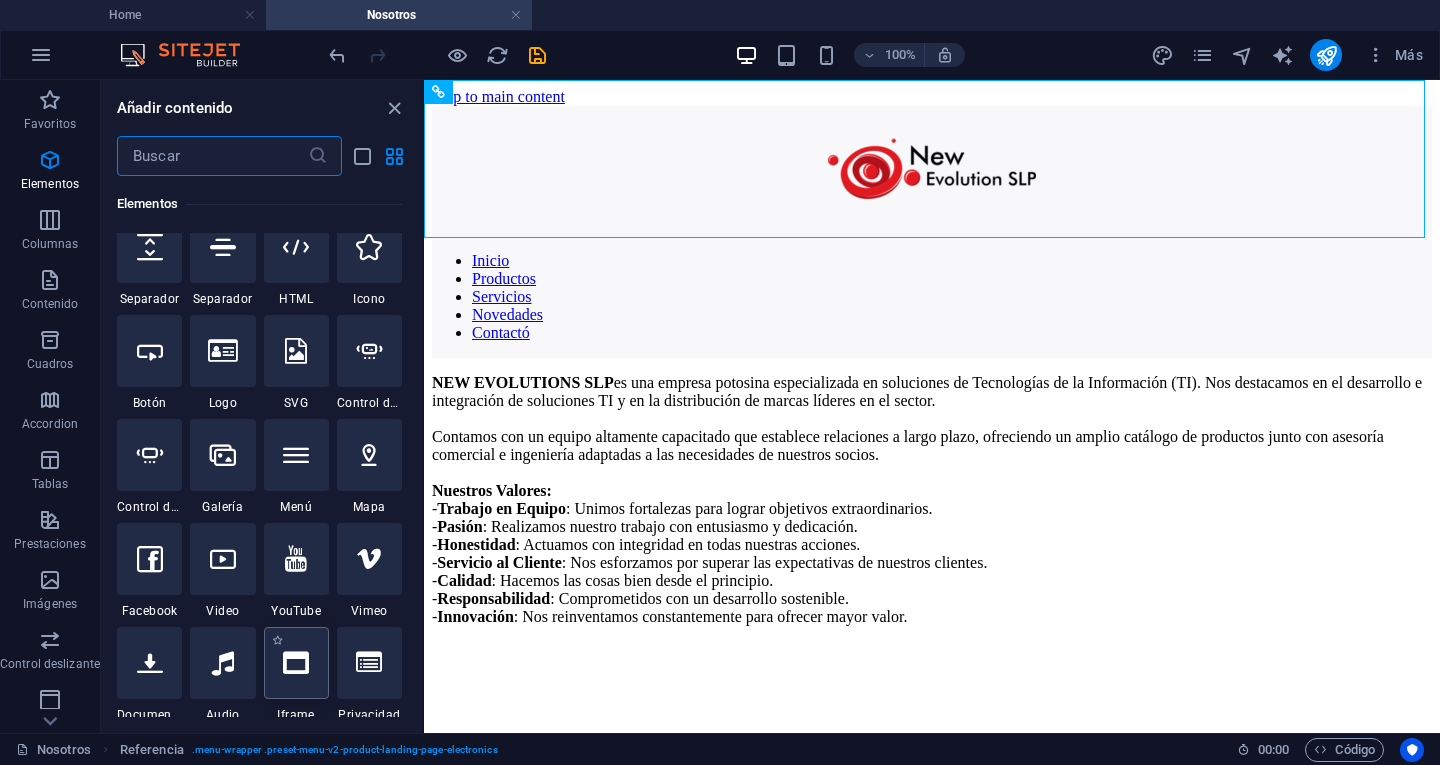 scroll, scrollTop: 467, scrollLeft: 0, axis: vertical 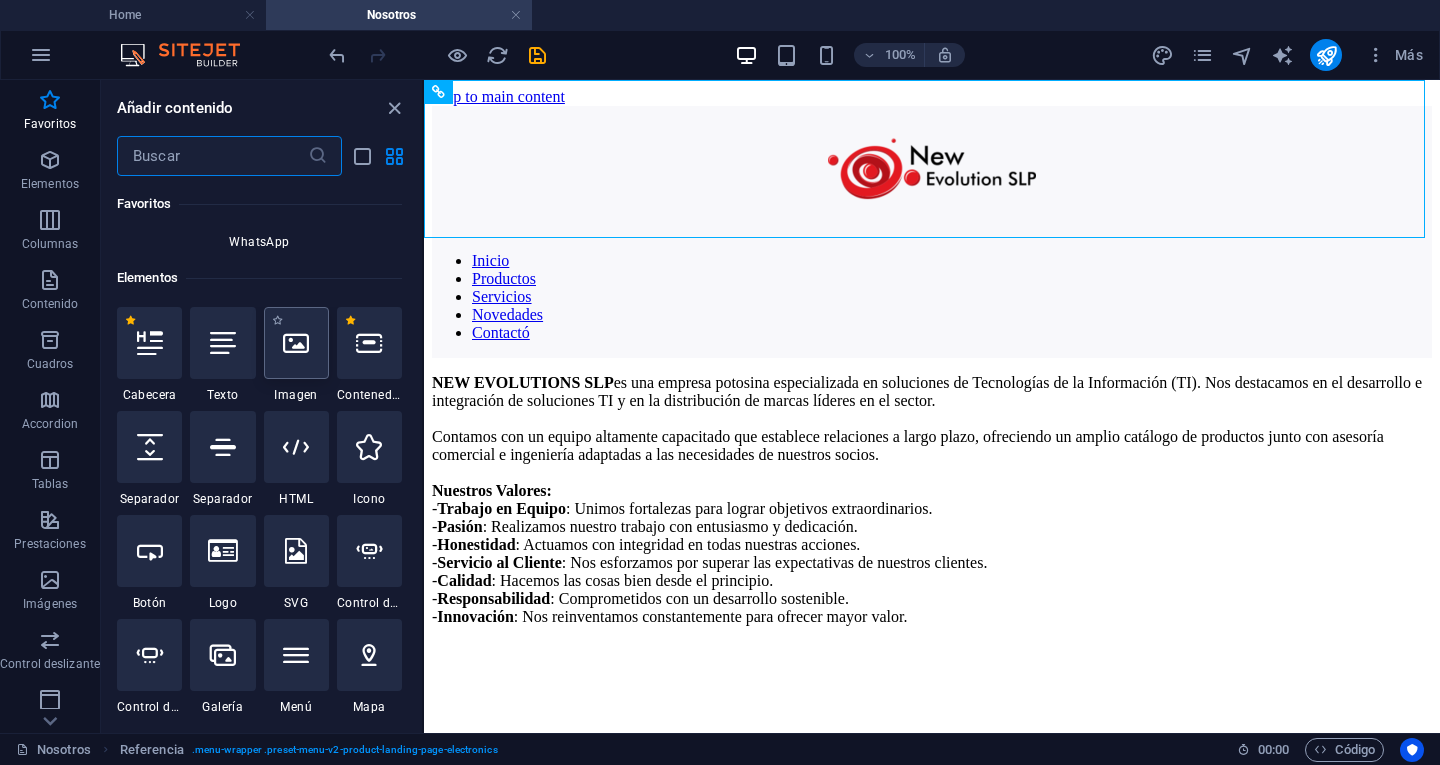 click at bounding box center (296, 343) 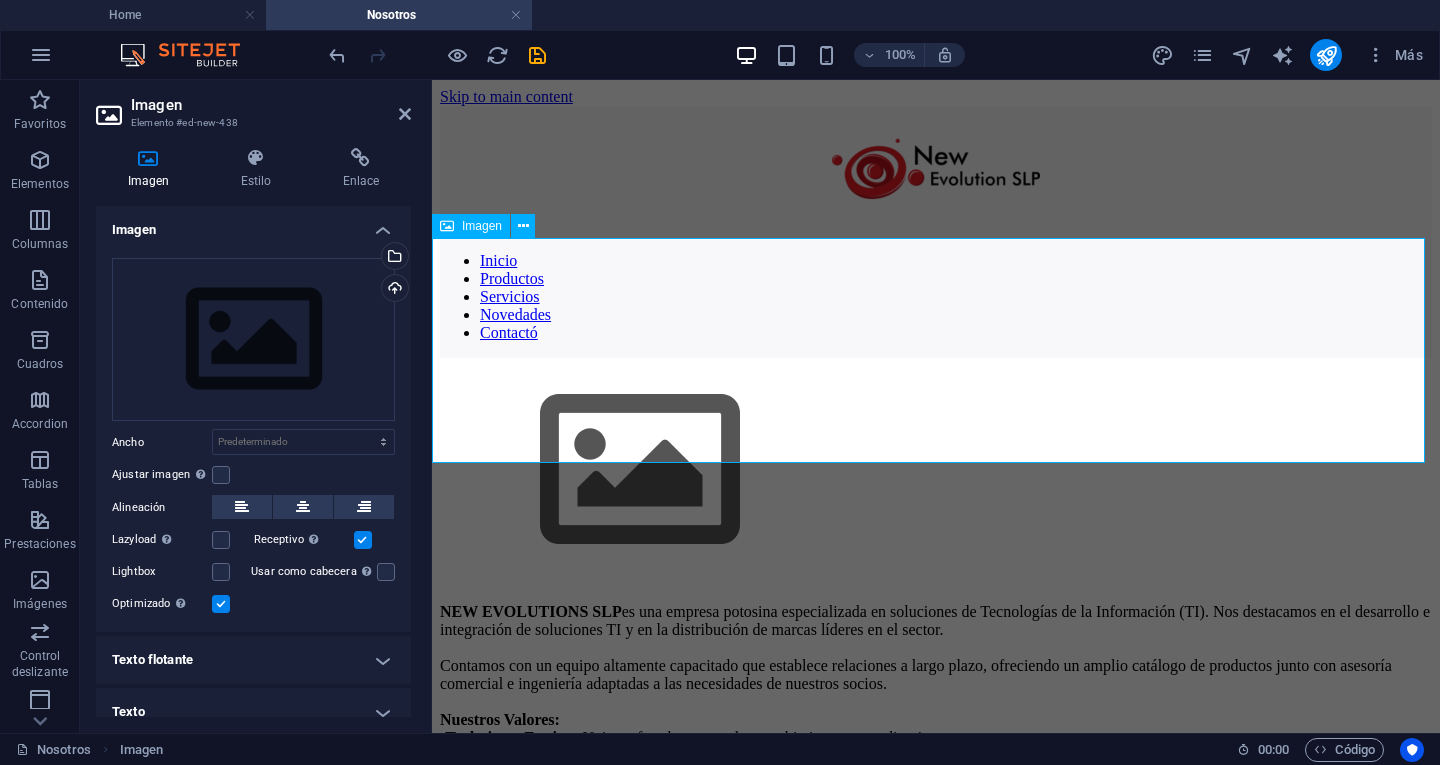 click at bounding box center [936, 171] 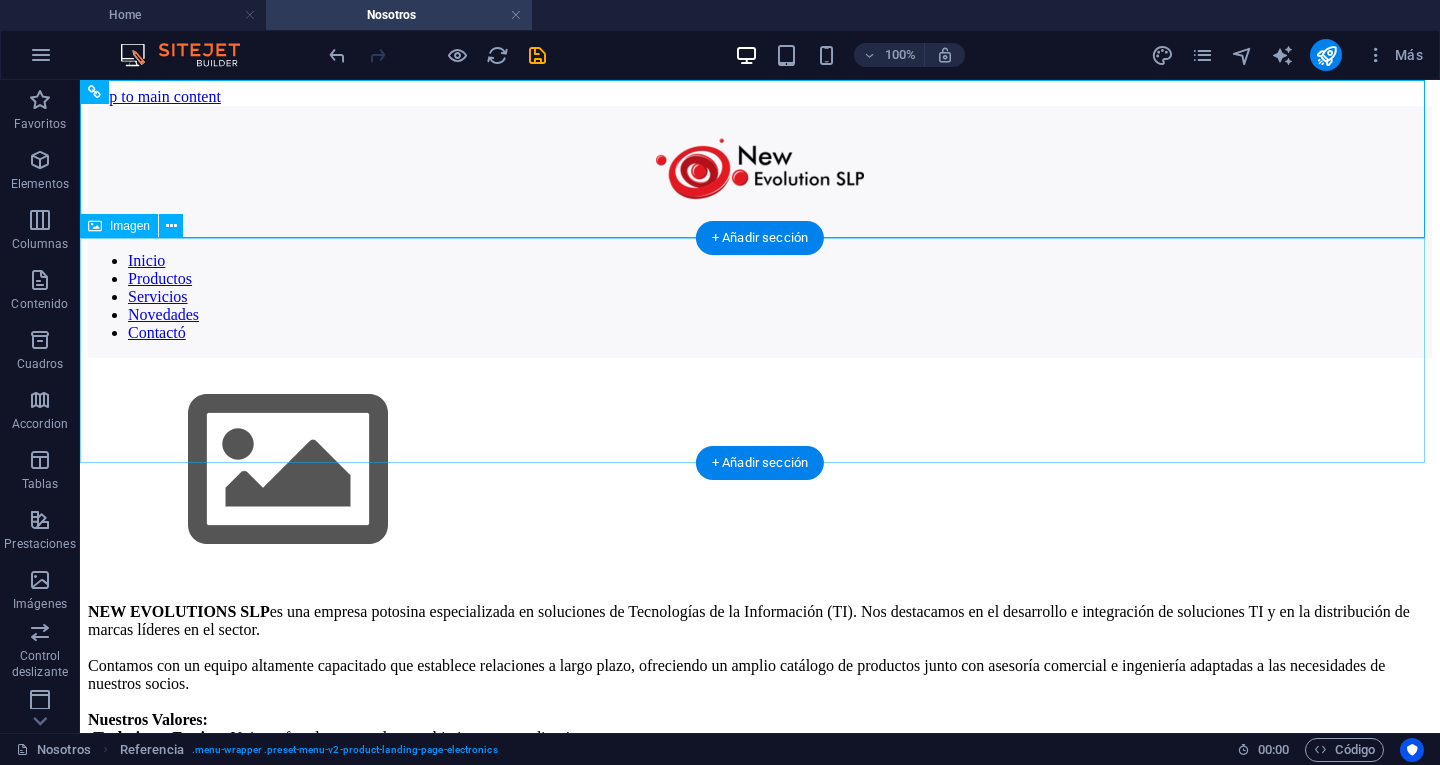 click at bounding box center (760, 472) 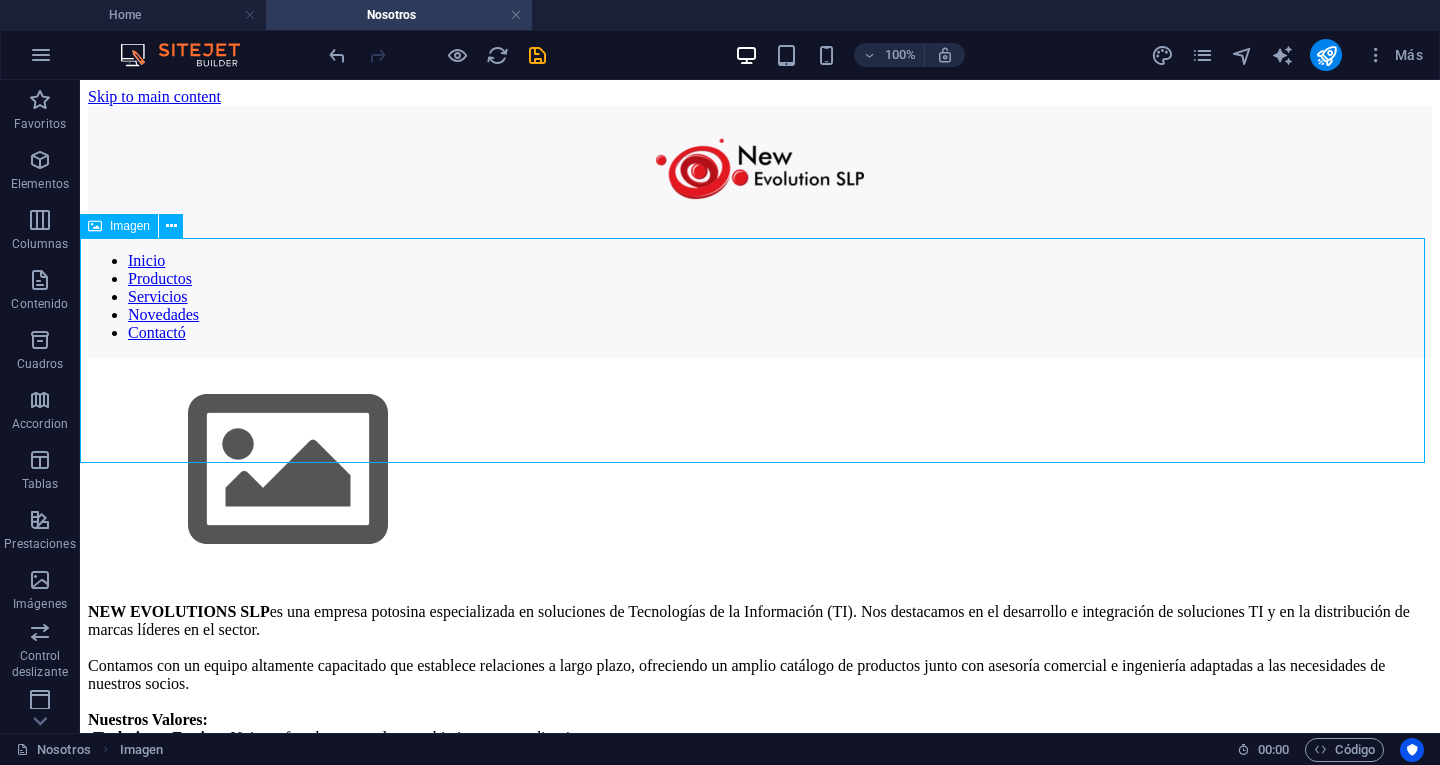 click on "Imagen" at bounding box center [130, 226] 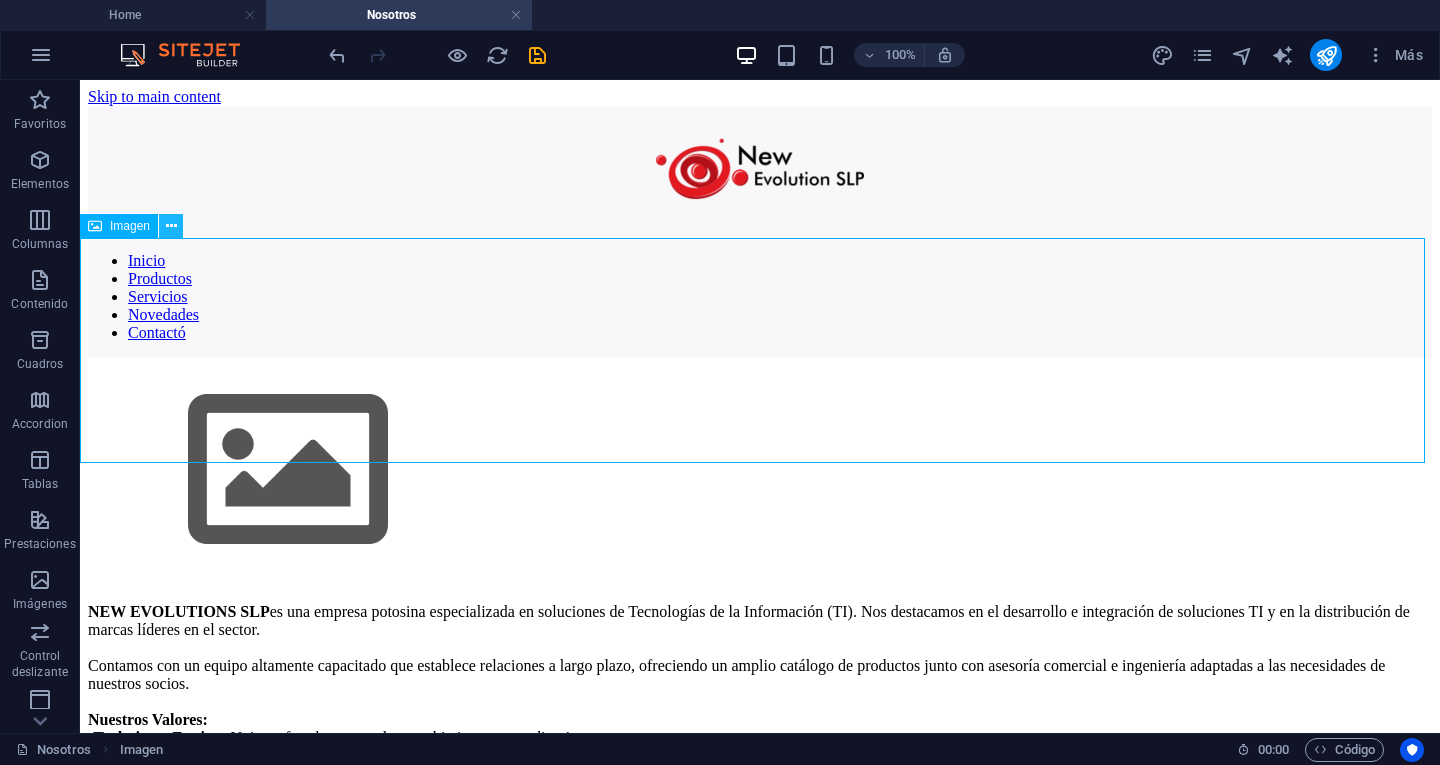 click at bounding box center [171, 226] 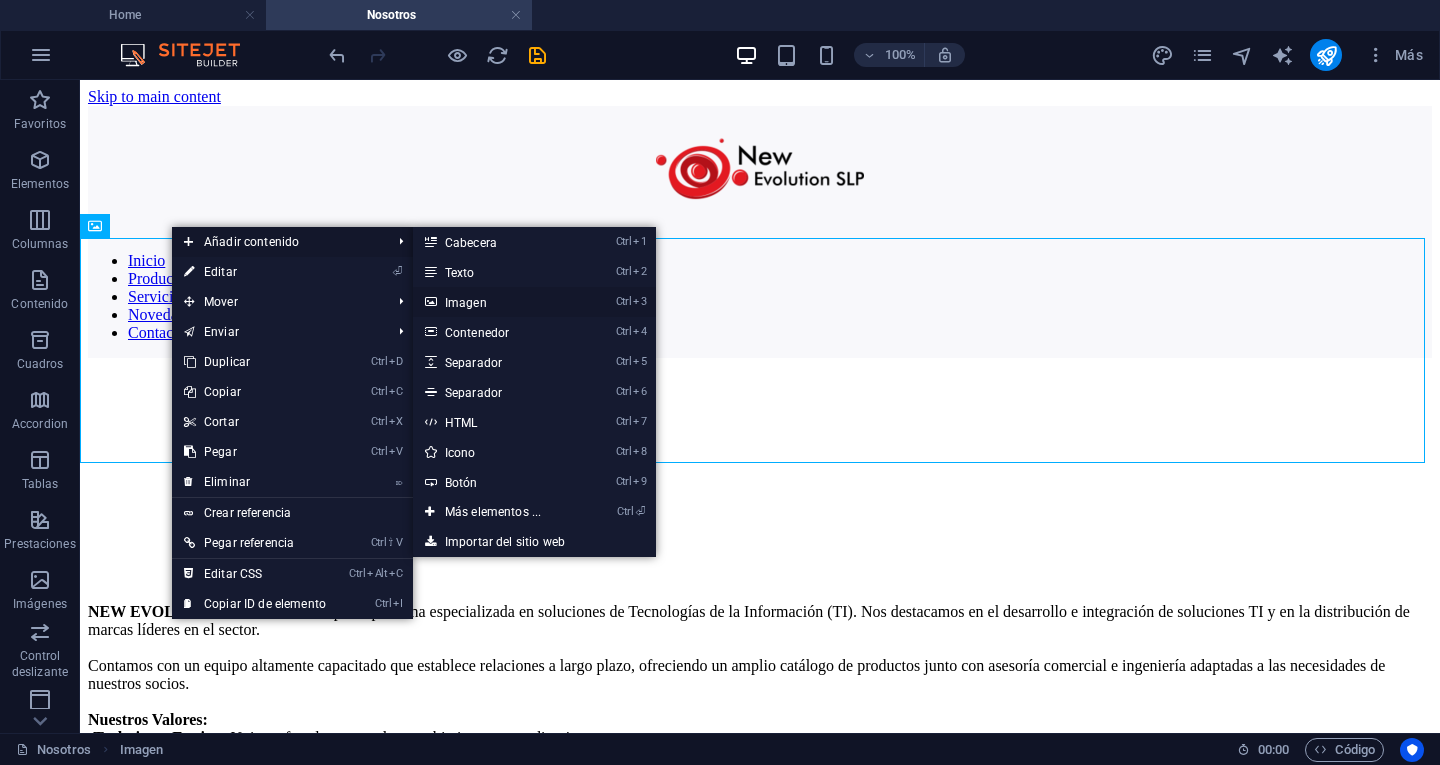 click on "Ctrl 3  Imagen" at bounding box center [497, 302] 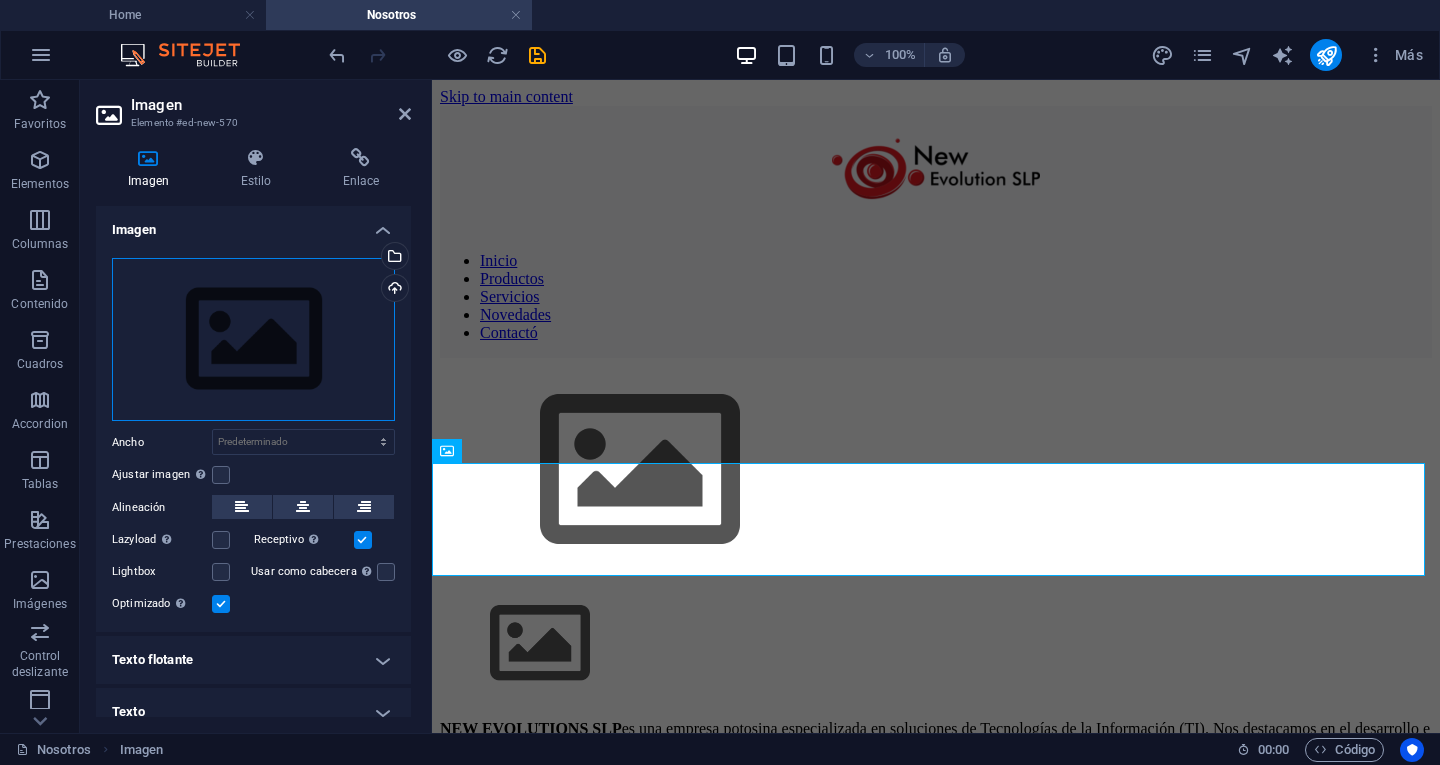 click on "Arrastra archivos aquí, haz clic para escoger archivos o  selecciona archivos de Archivos o de nuestra galería gratuita de fotos y vídeos" at bounding box center [253, 340] 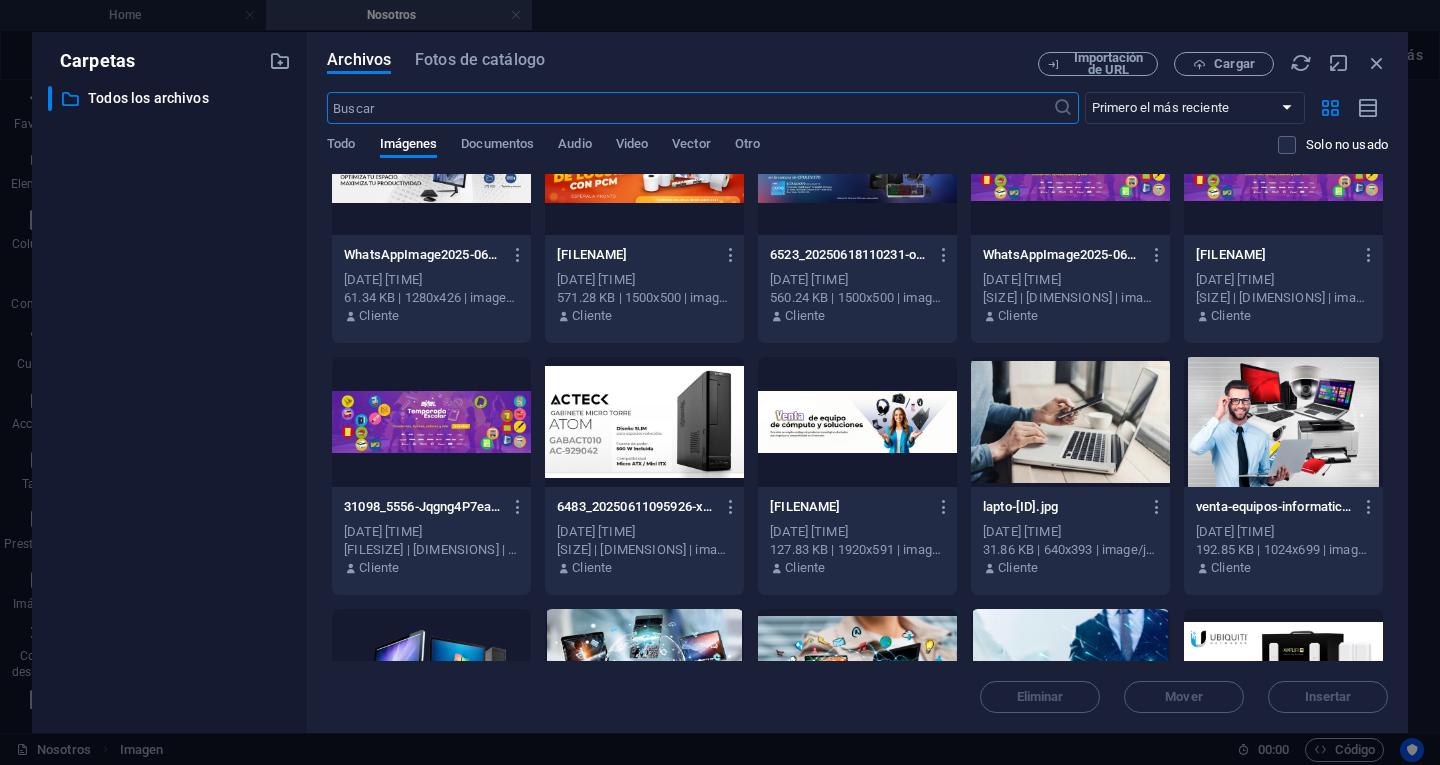 scroll, scrollTop: 500, scrollLeft: 0, axis: vertical 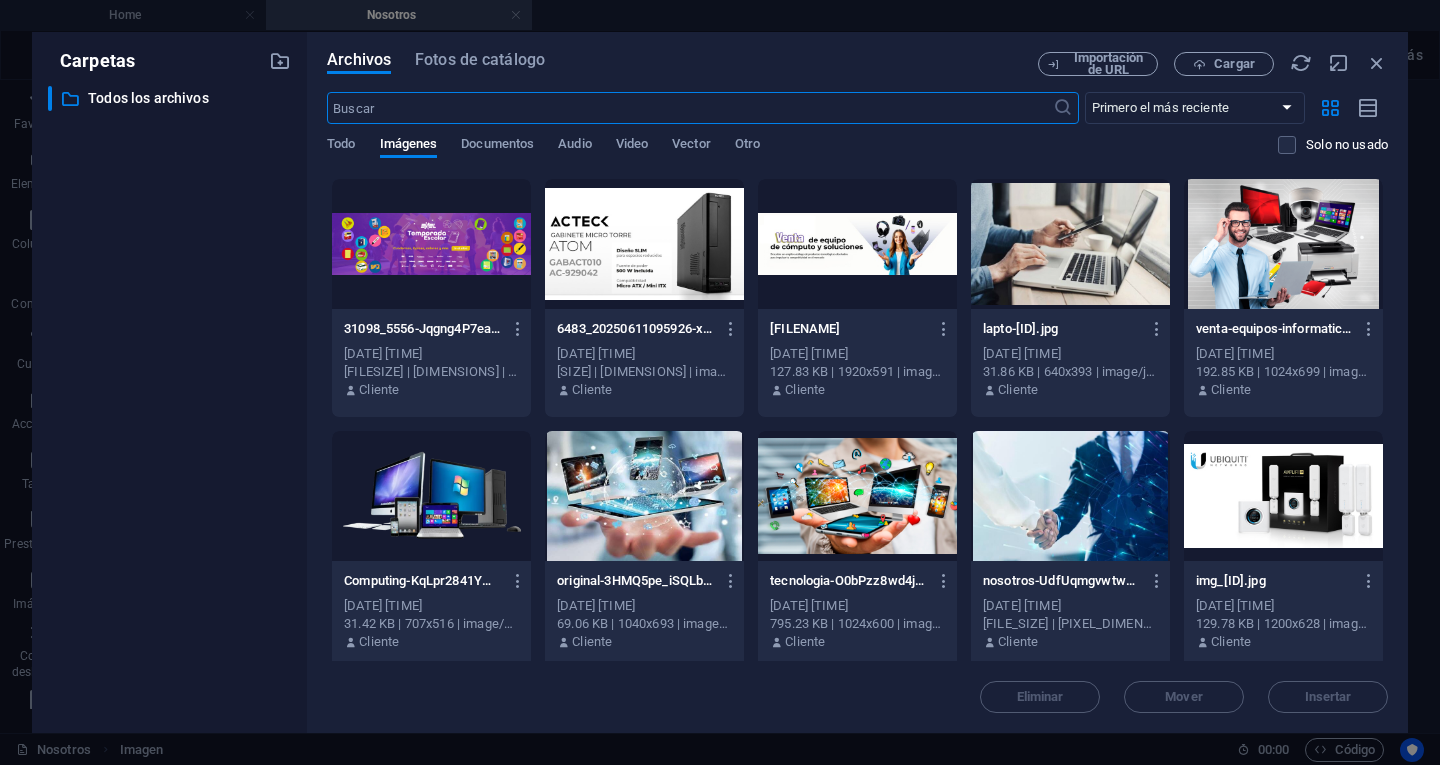 click at bounding box center (1070, 496) 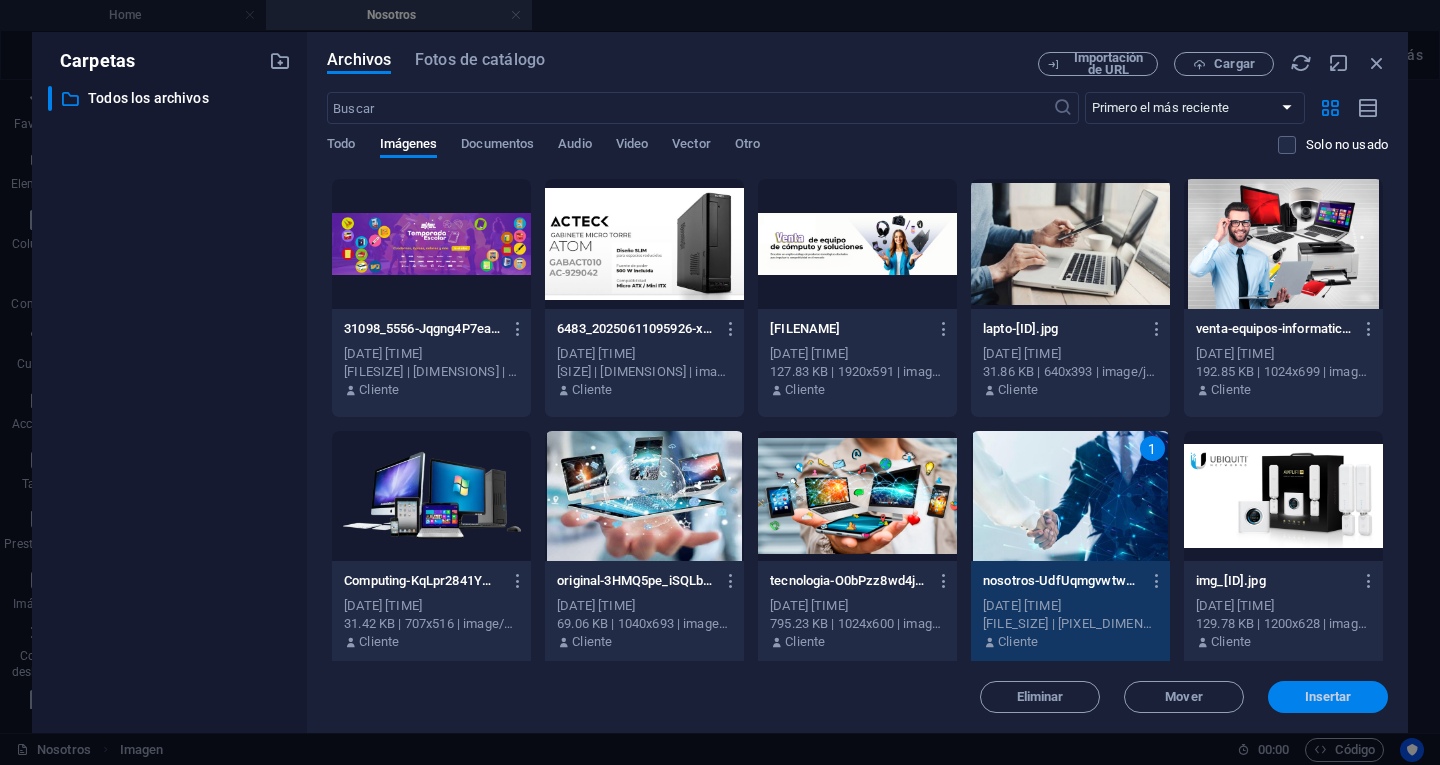 click on "Insertar" at bounding box center [1328, 697] 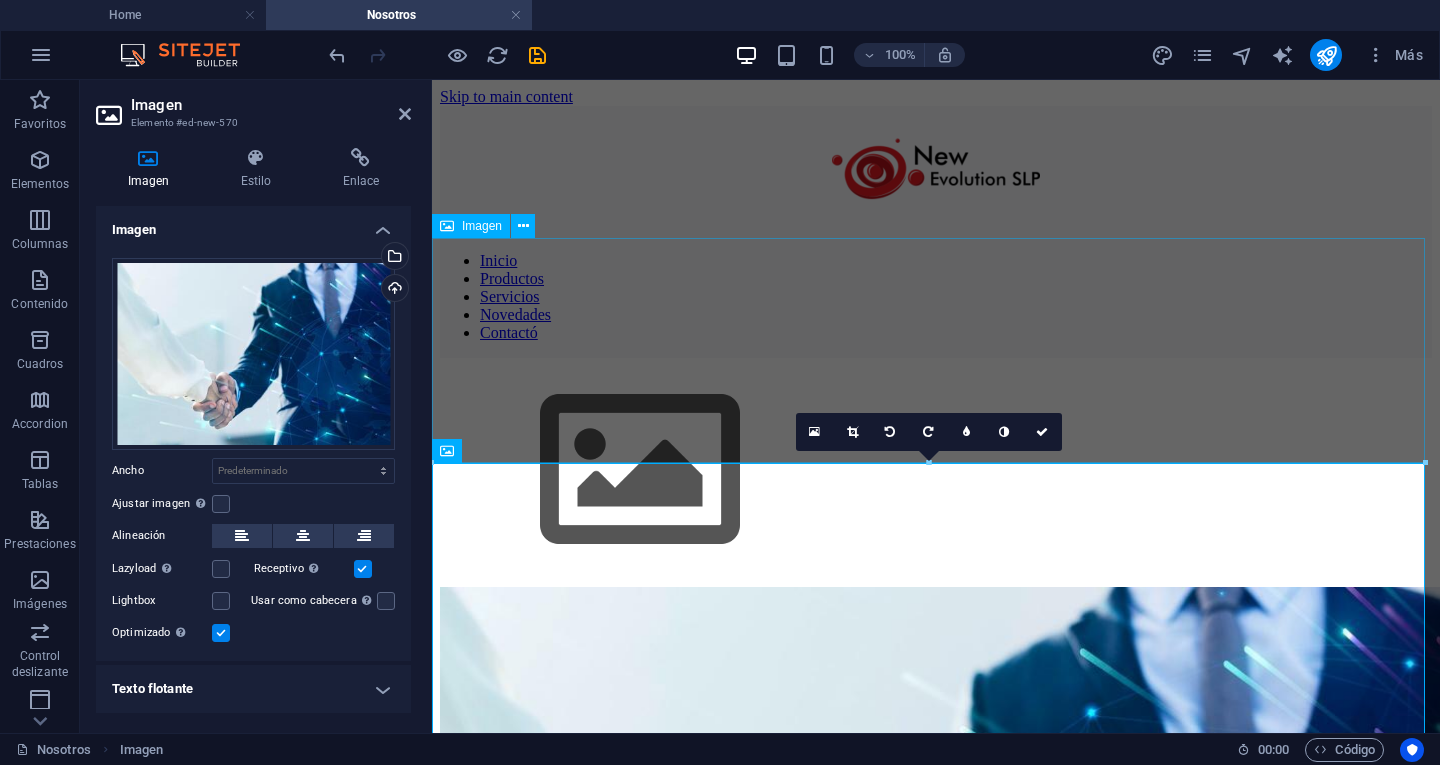 click at bounding box center (936, 472) 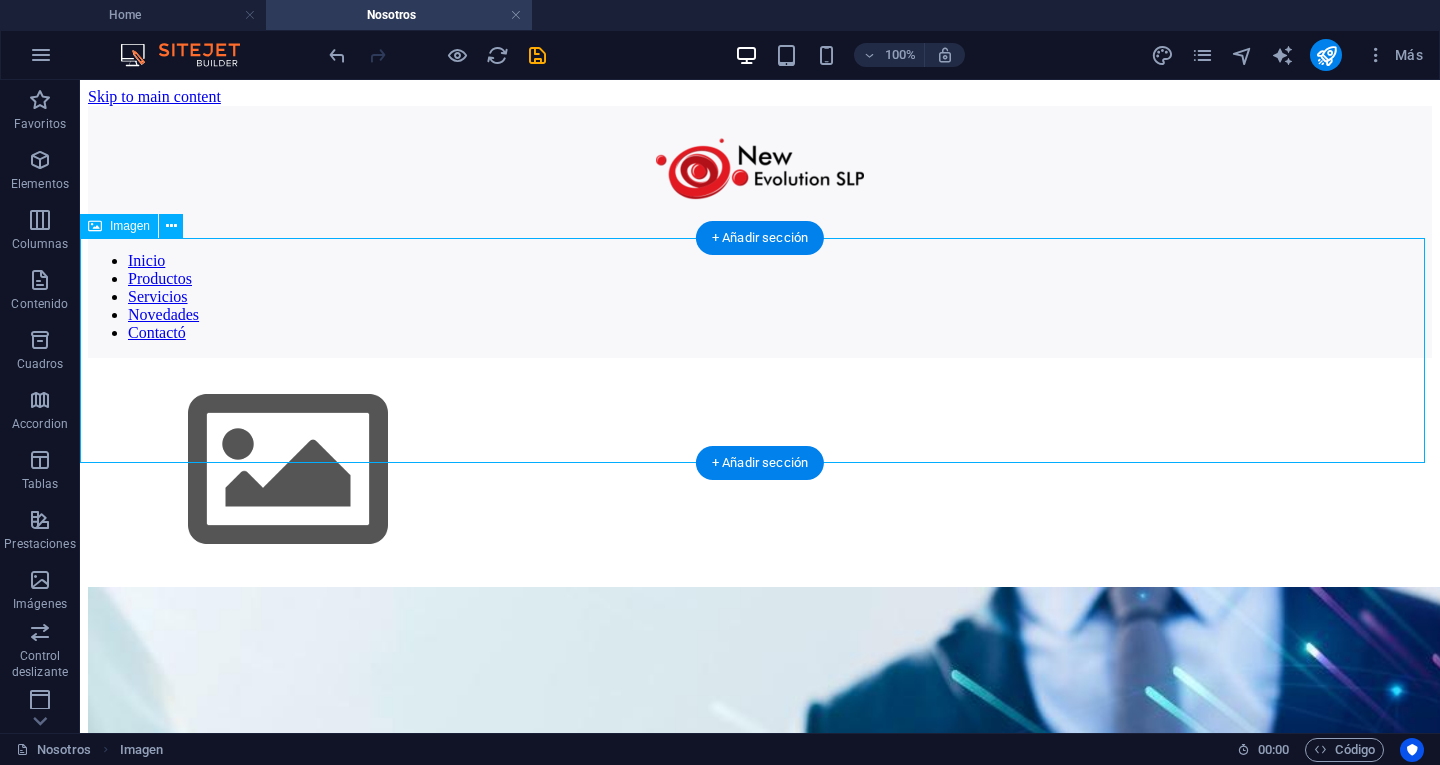 click at bounding box center [760, 472] 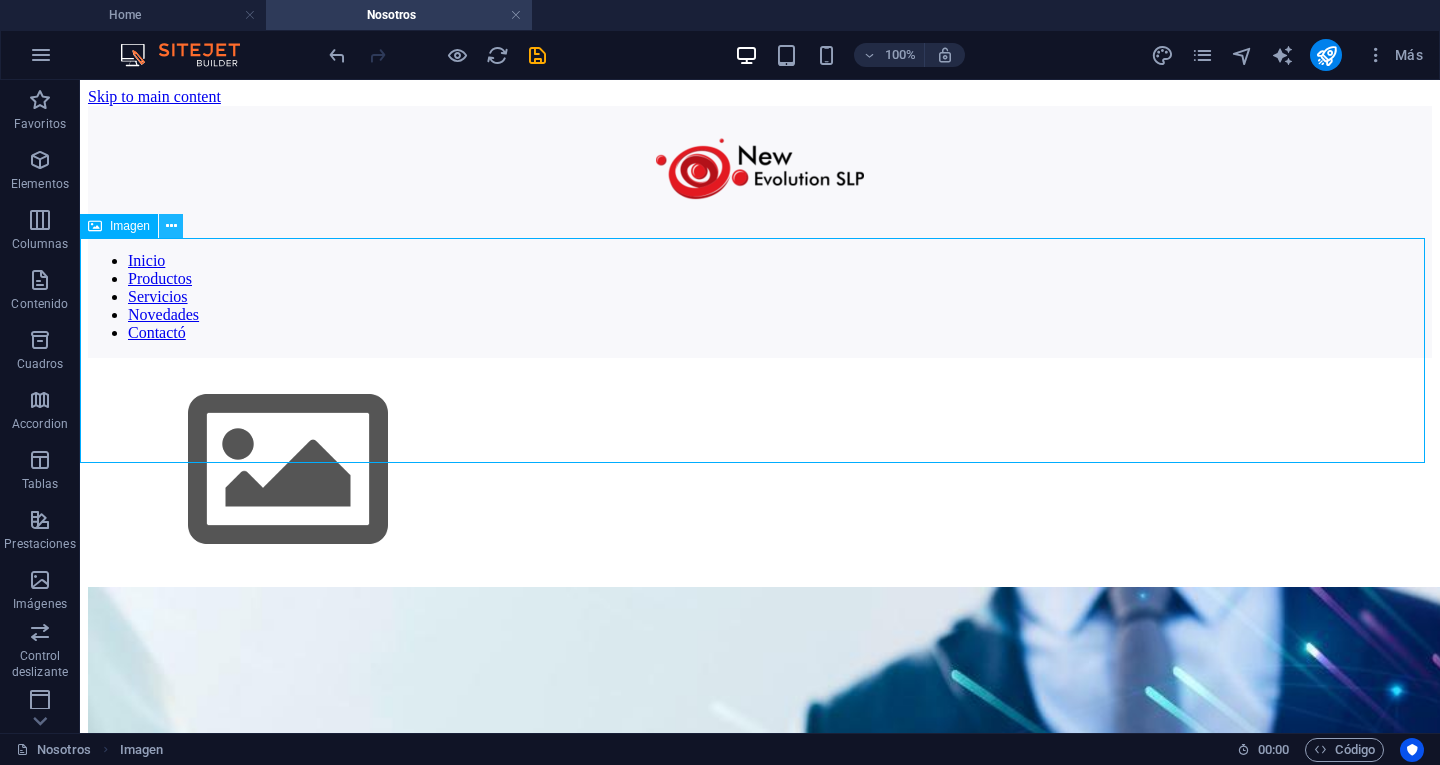 click at bounding box center [171, 226] 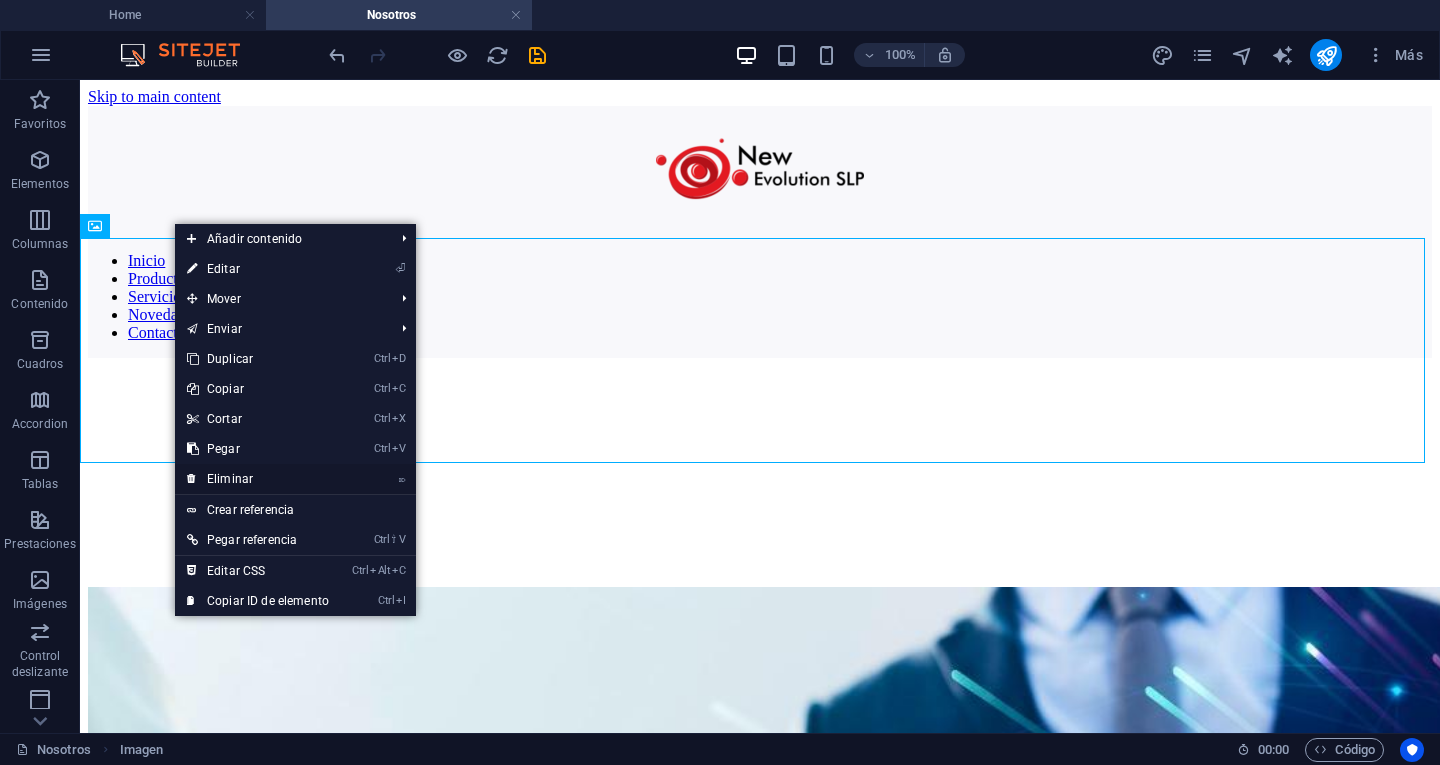click on "⌦  Eliminar" at bounding box center (258, 479) 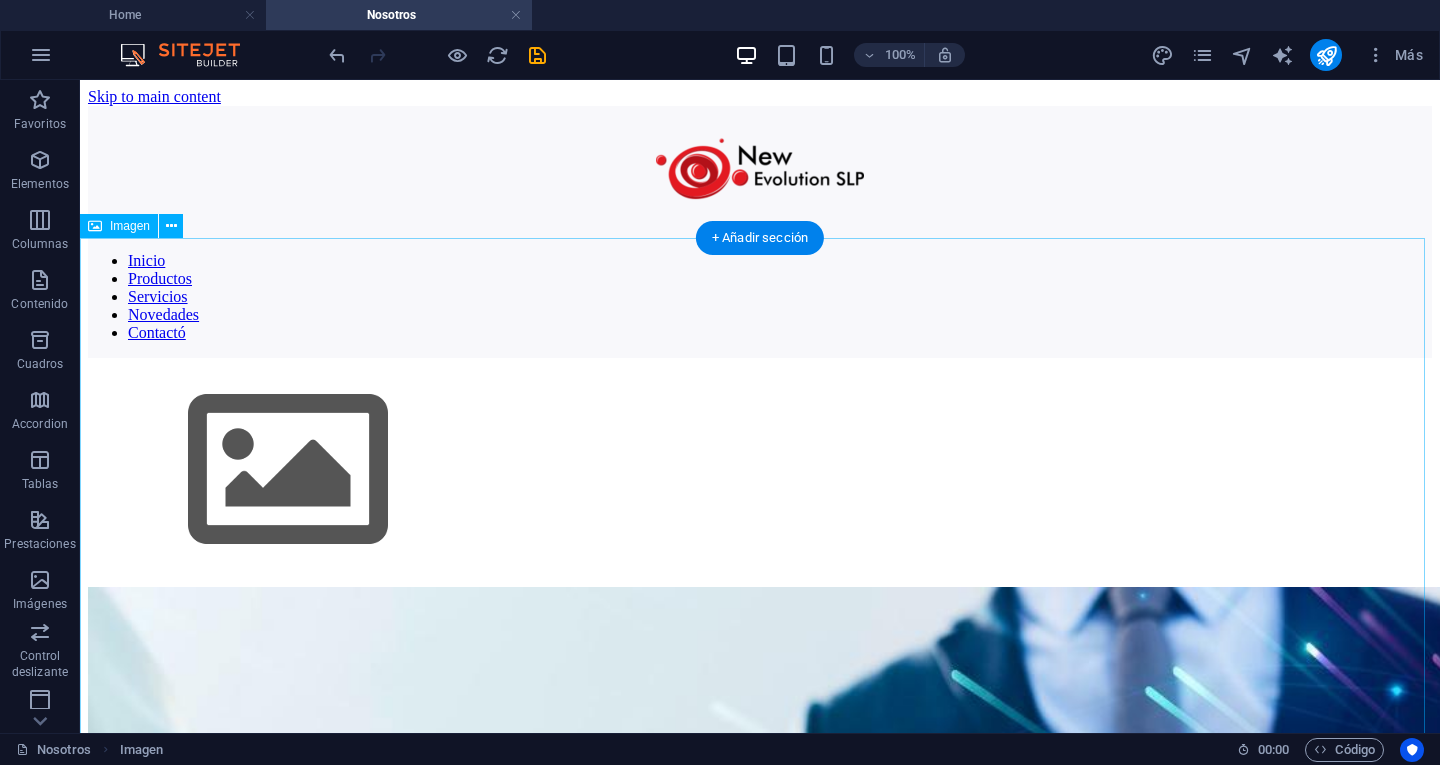 click at bounding box center [760, 1042] 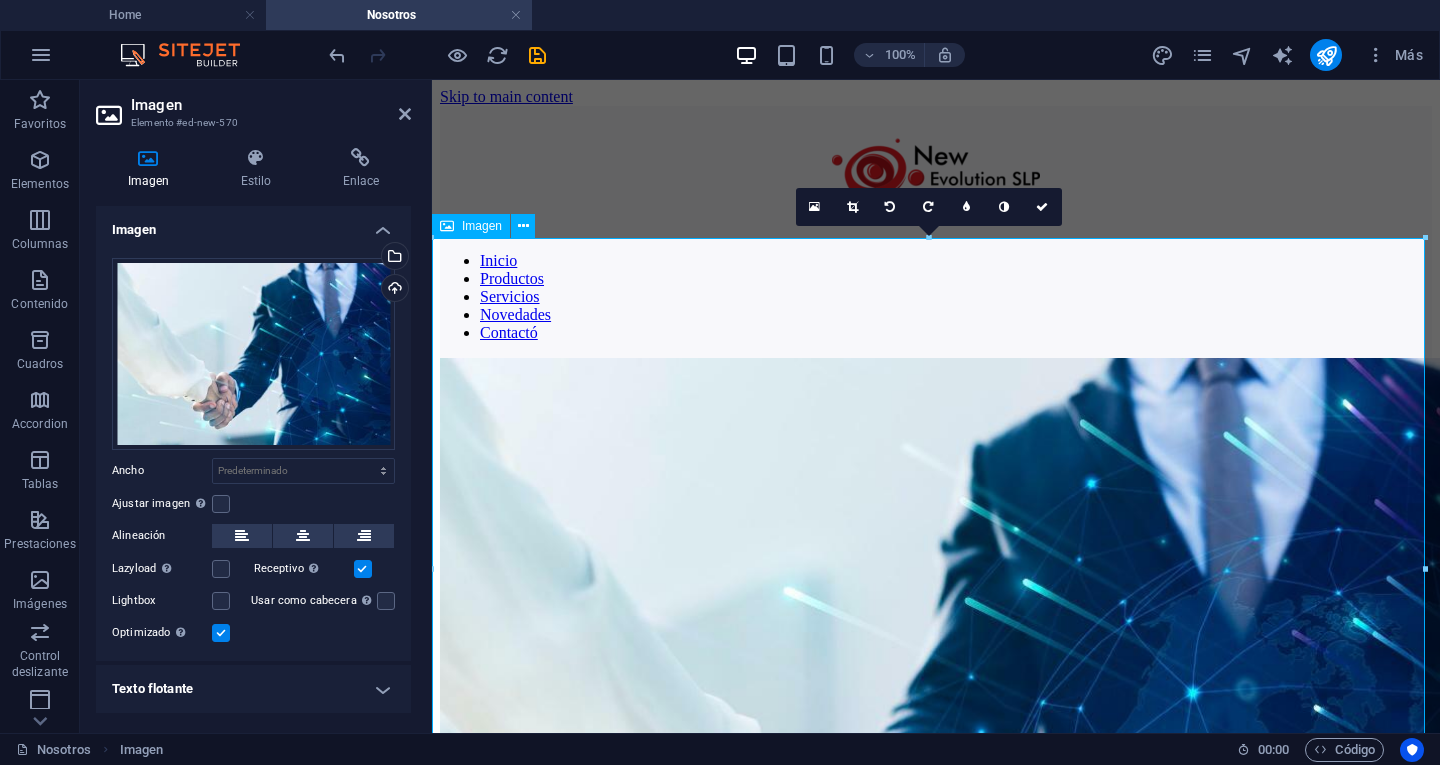 click at bounding box center [936, 696] 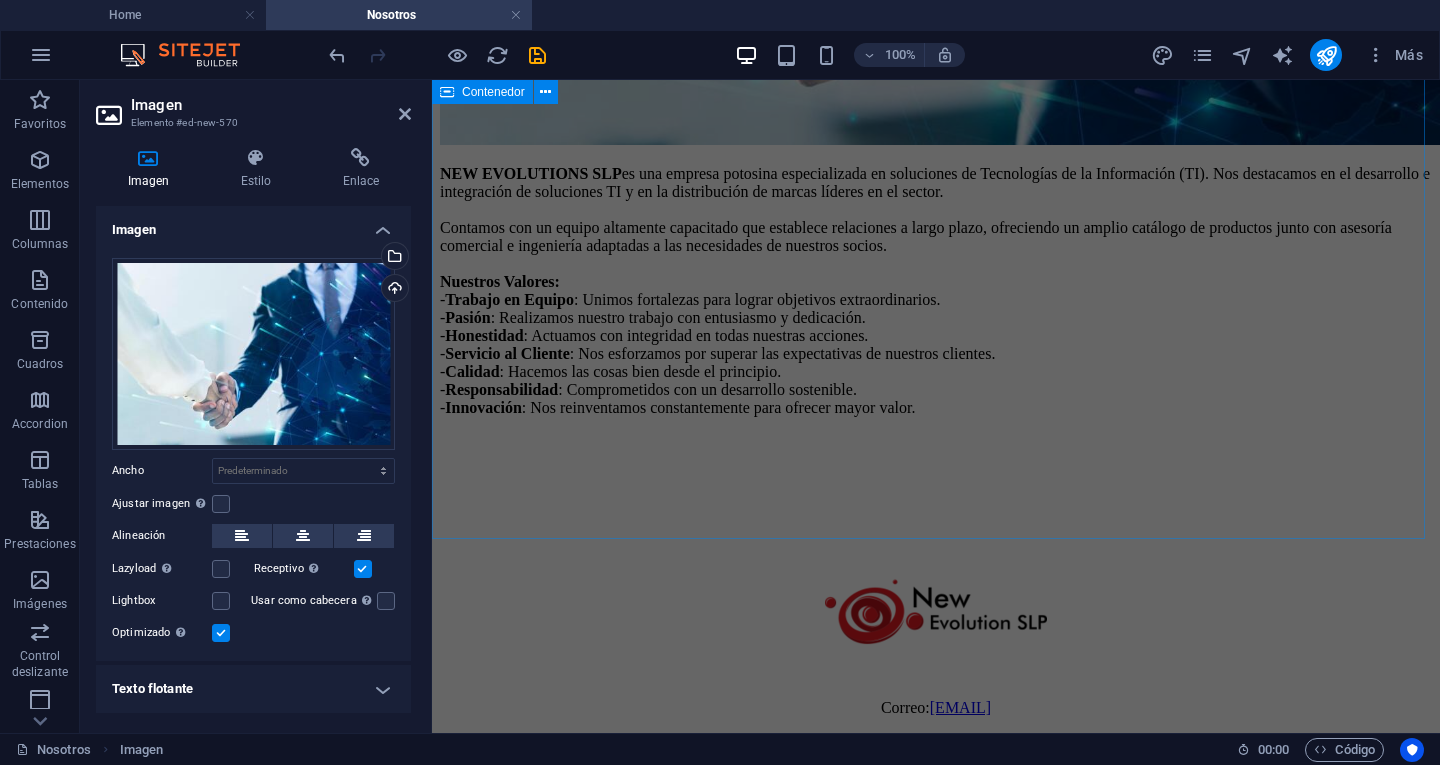 scroll, scrollTop: 1000, scrollLeft: 0, axis: vertical 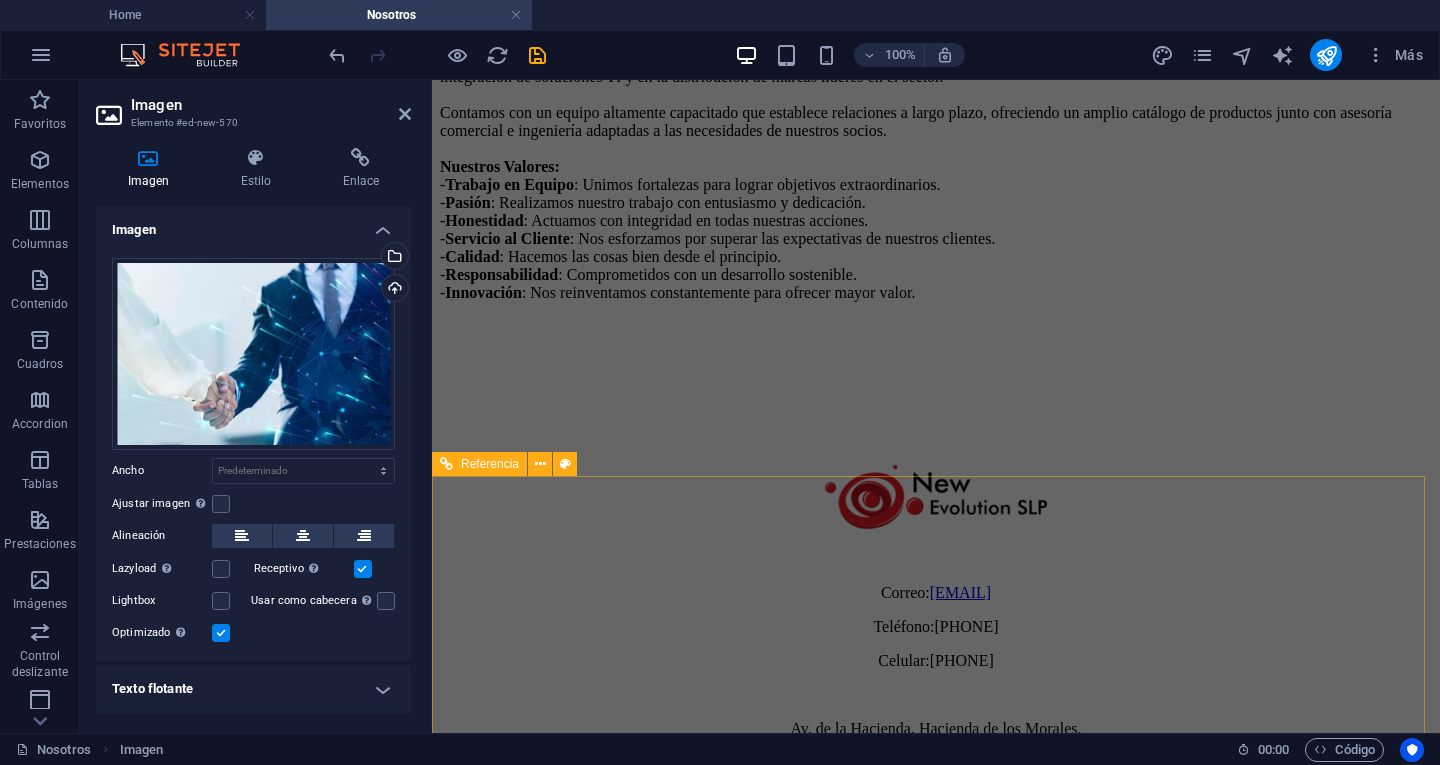 click on "Correo:  ventas@newevolutionslp.com Teléfono:  4446049311 Celular:4442933447 Av. de la Hacienda, Hacienda de los Morales, S.G.S, San Luis Potosí. C.P. 78438" at bounding box center [936, 626] 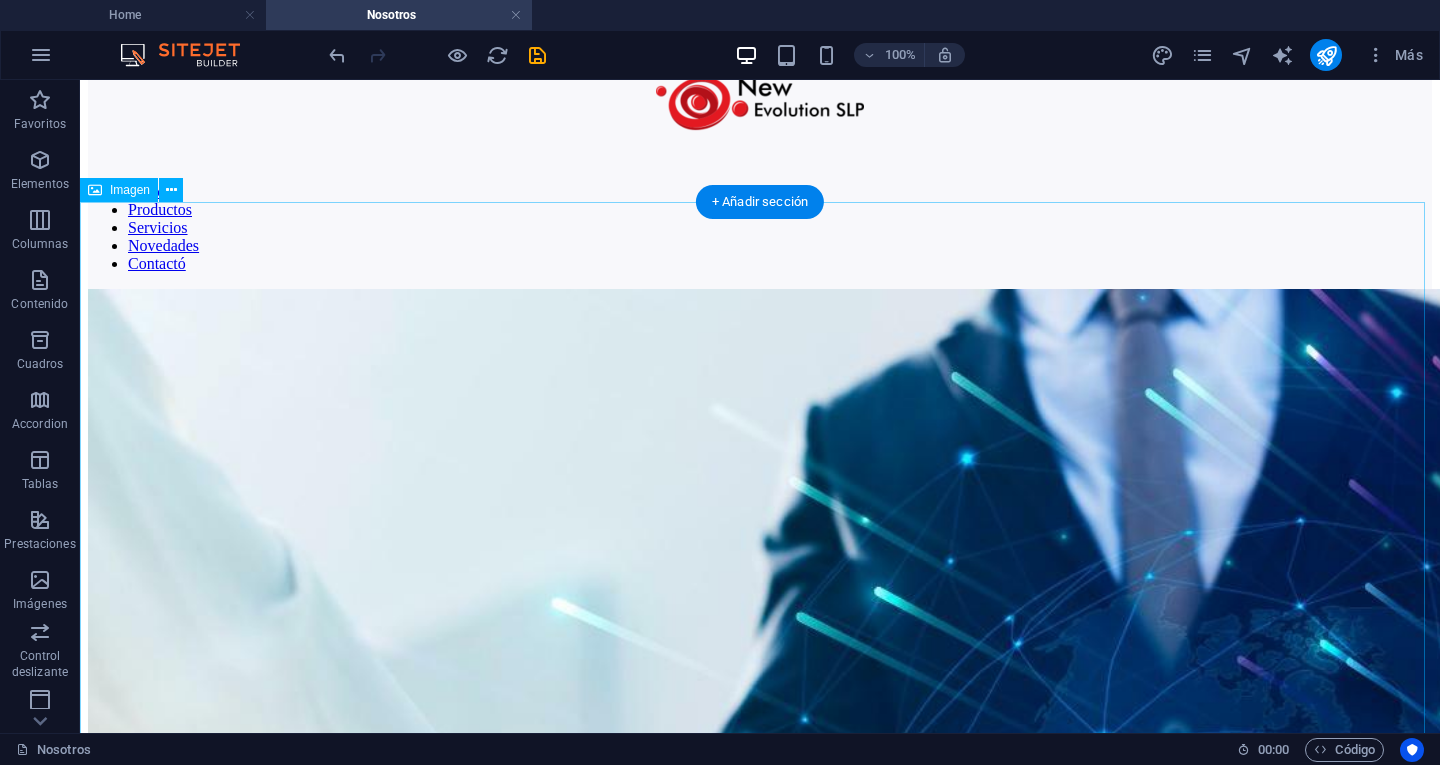scroll, scrollTop: 0, scrollLeft: 0, axis: both 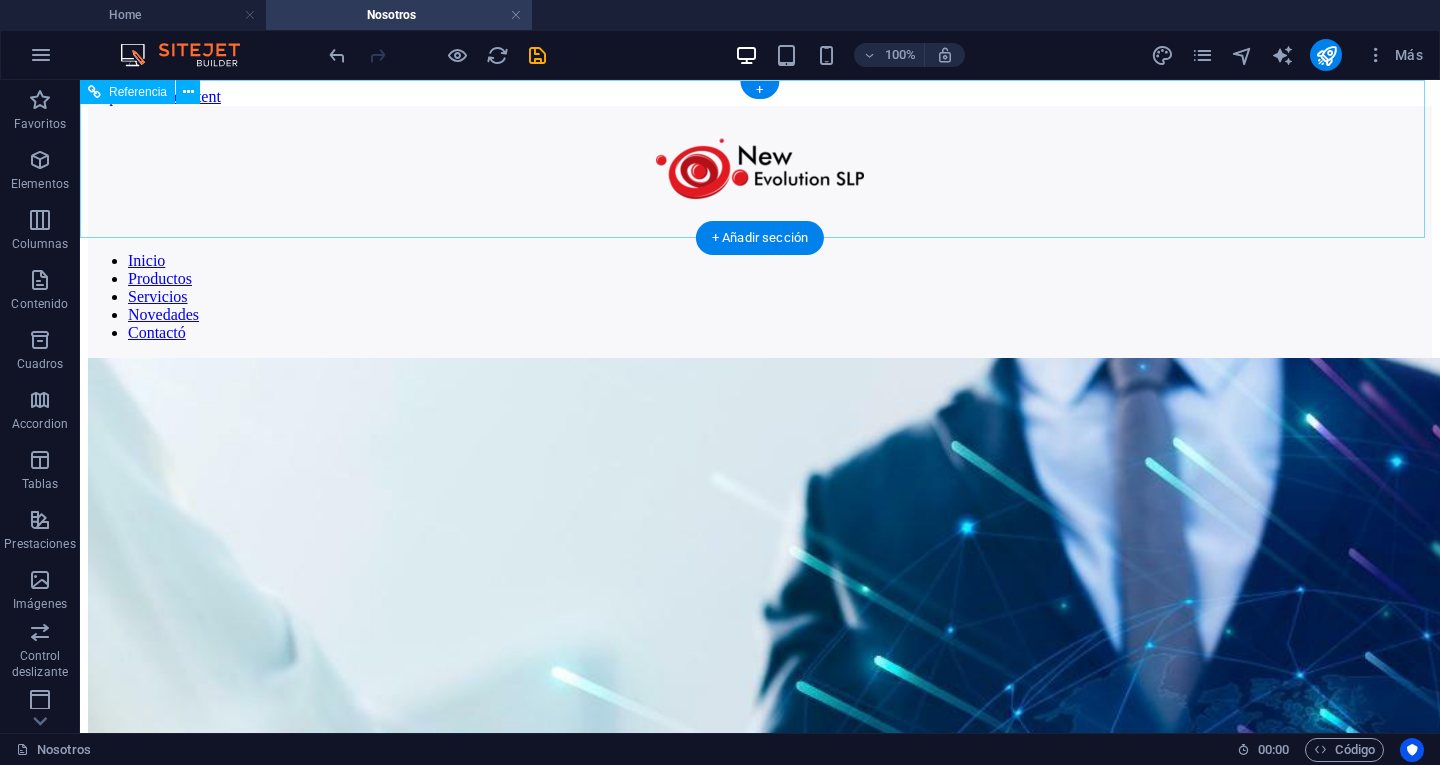 click on "Inicio Productos Servicios  Novedades Contactó" at bounding box center [760, 297] 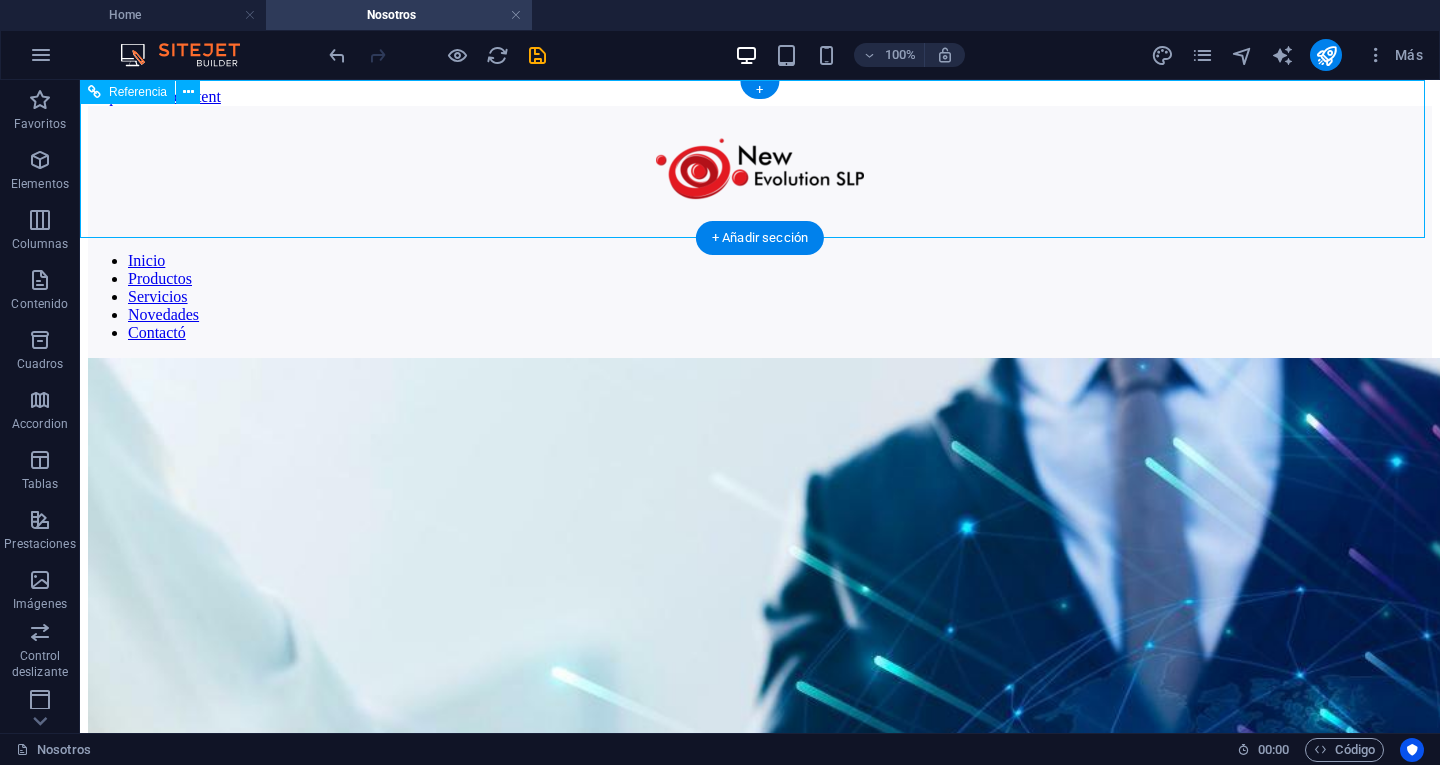 click on "Inicio Productos Servicios  Novedades Contactó" at bounding box center [760, 297] 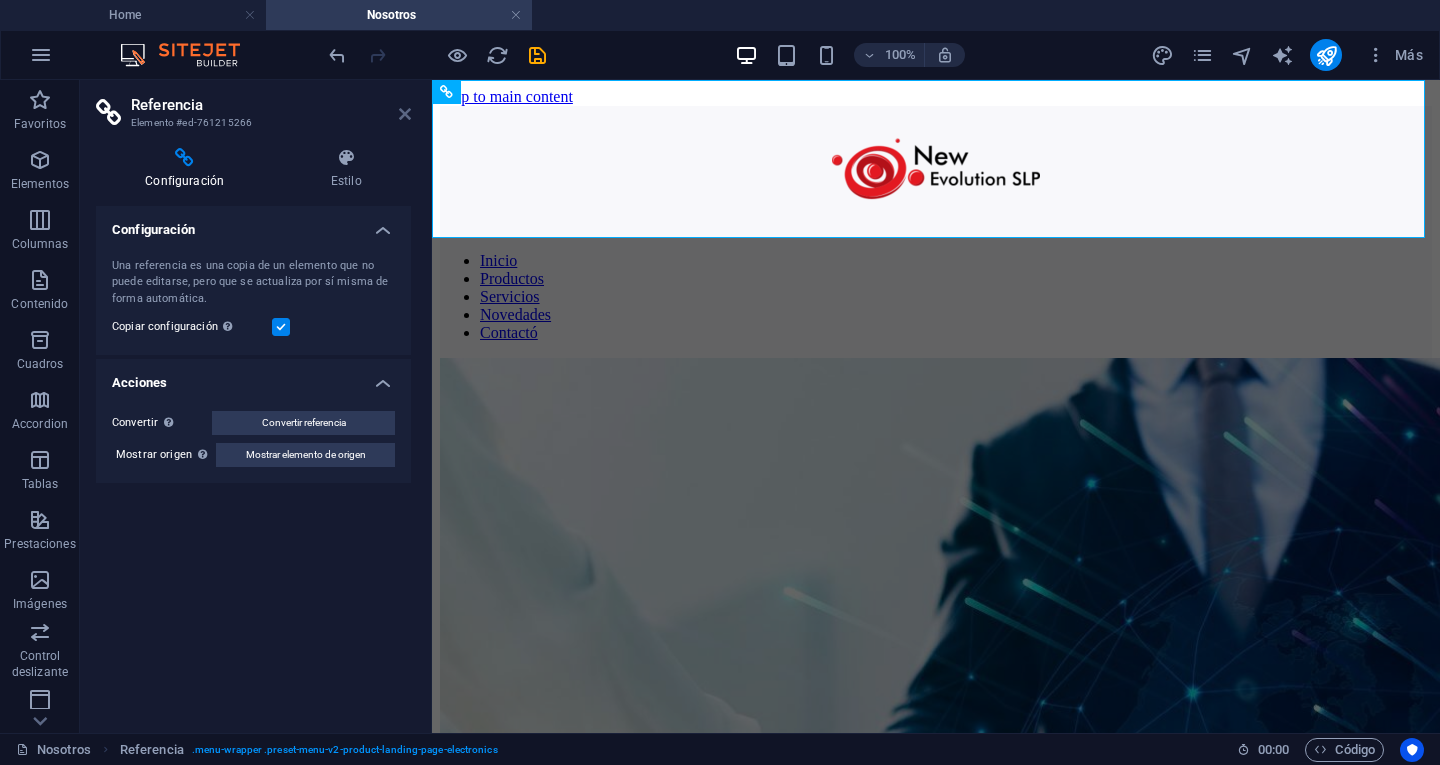 click at bounding box center [405, 114] 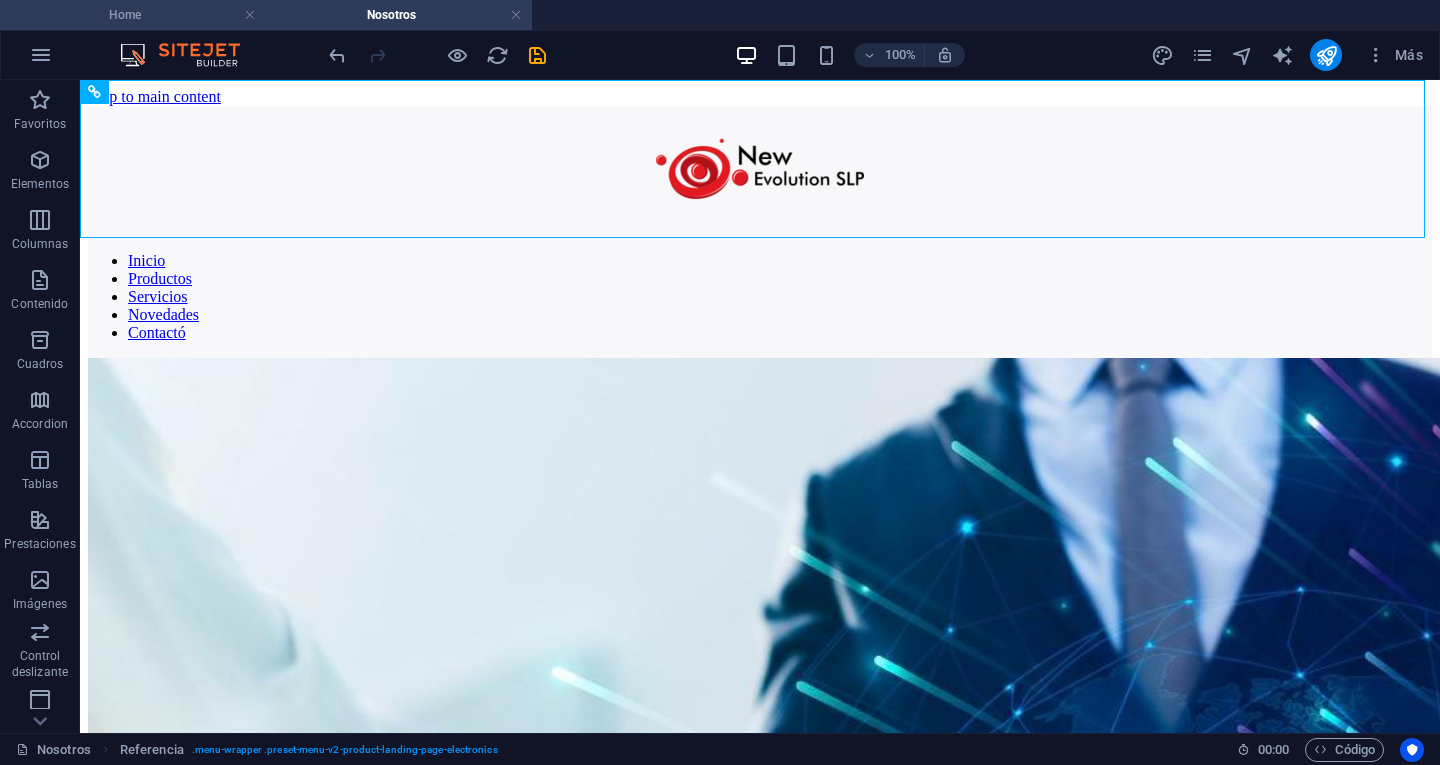 click on "Home" at bounding box center [133, 15] 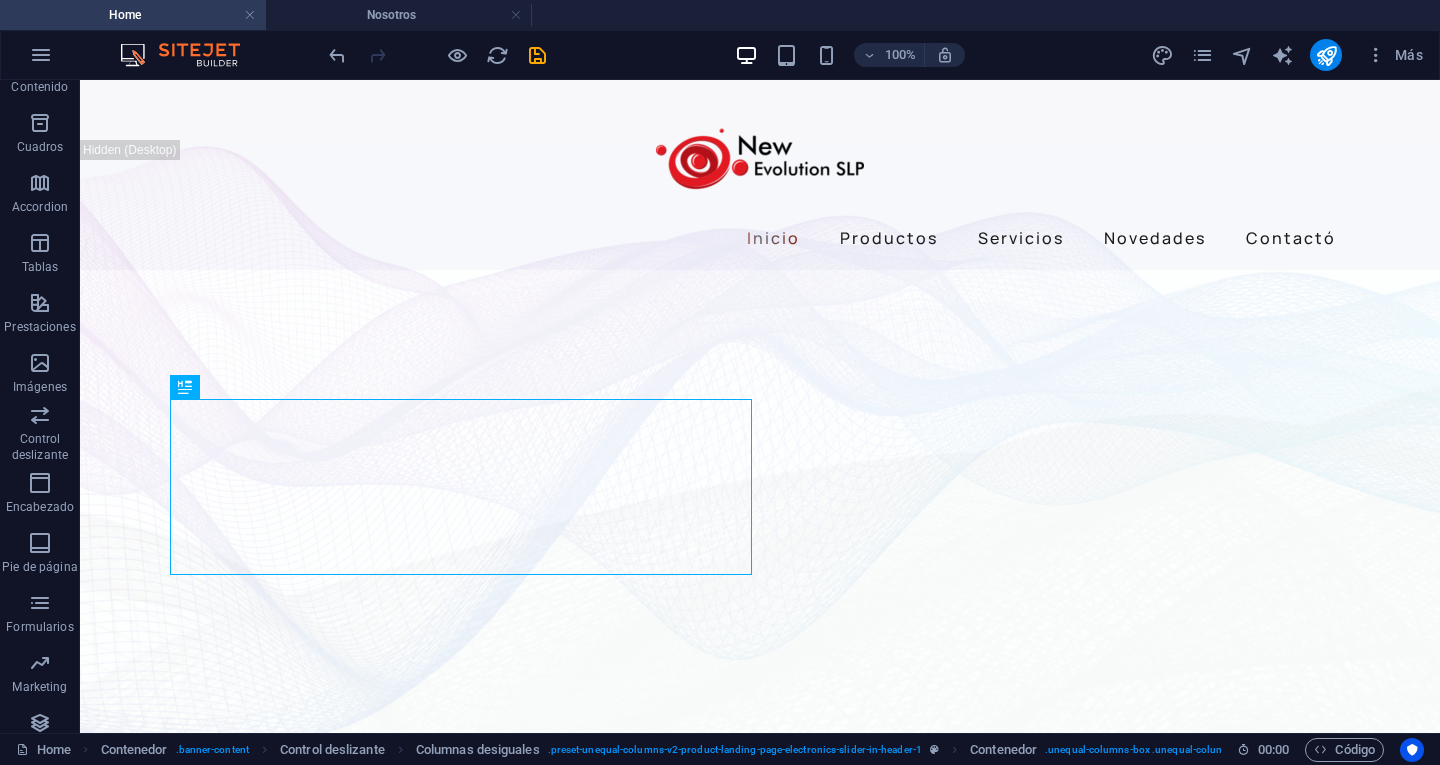 click on "Home" at bounding box center (133, 15) 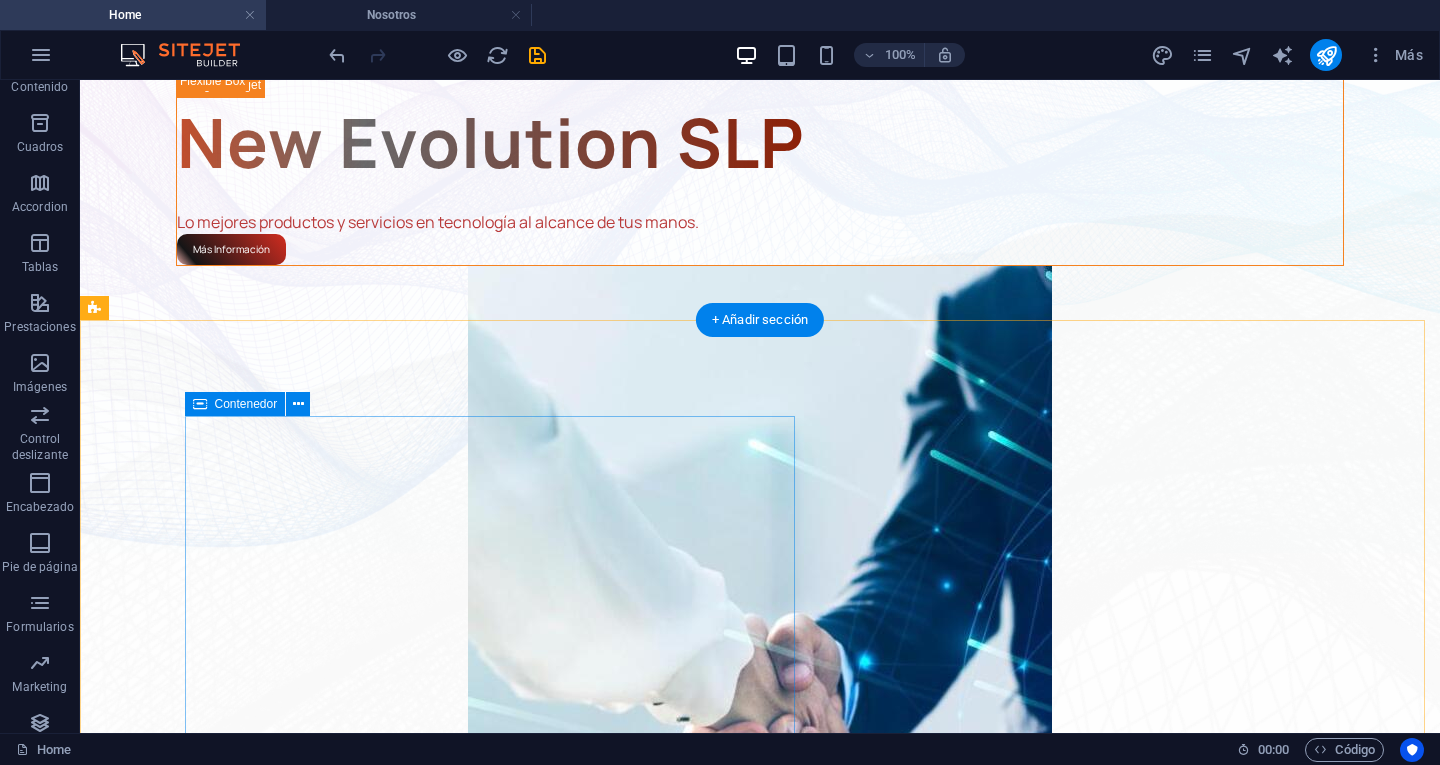 scroll, scrollTop: 0, scrollLeft: 0, axis: both 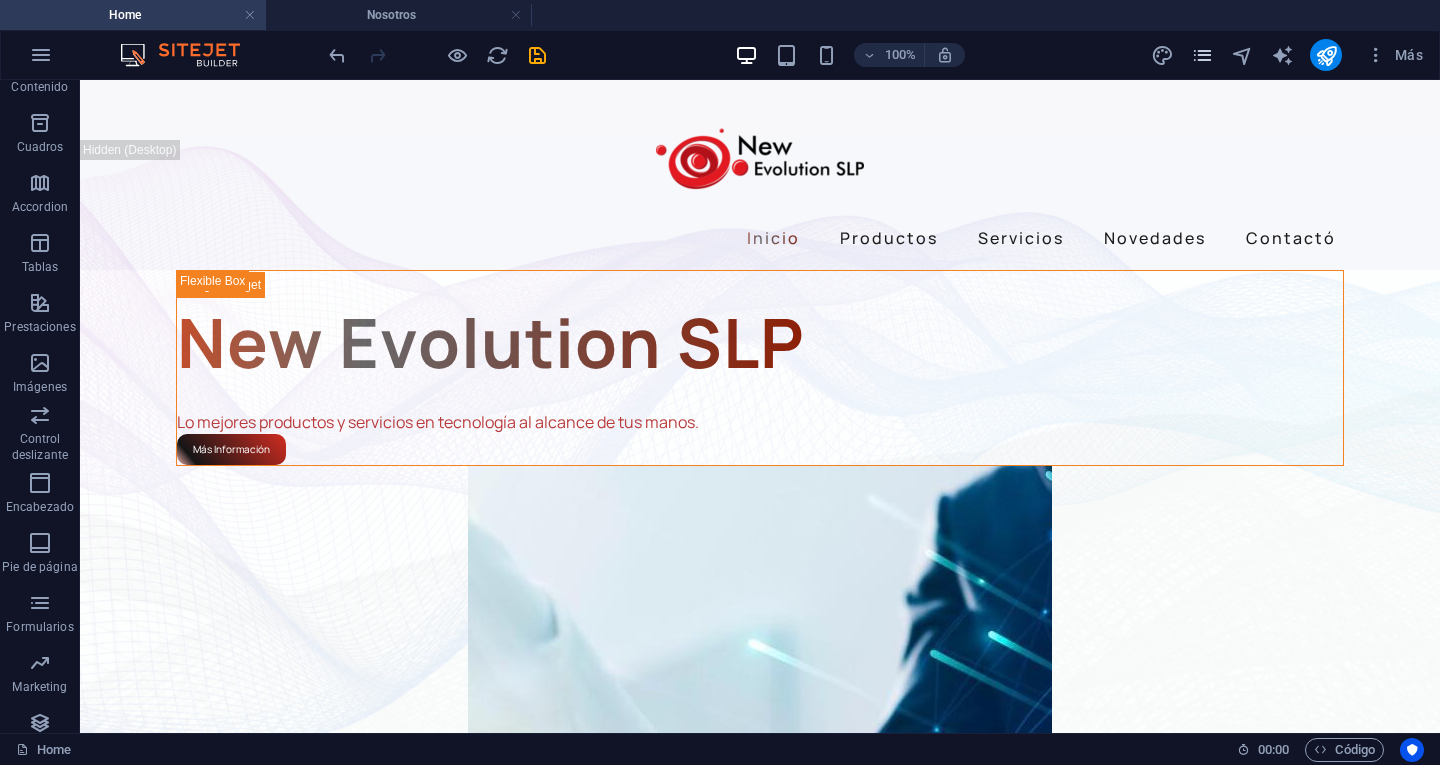 click at bounding box center [1202, 55] 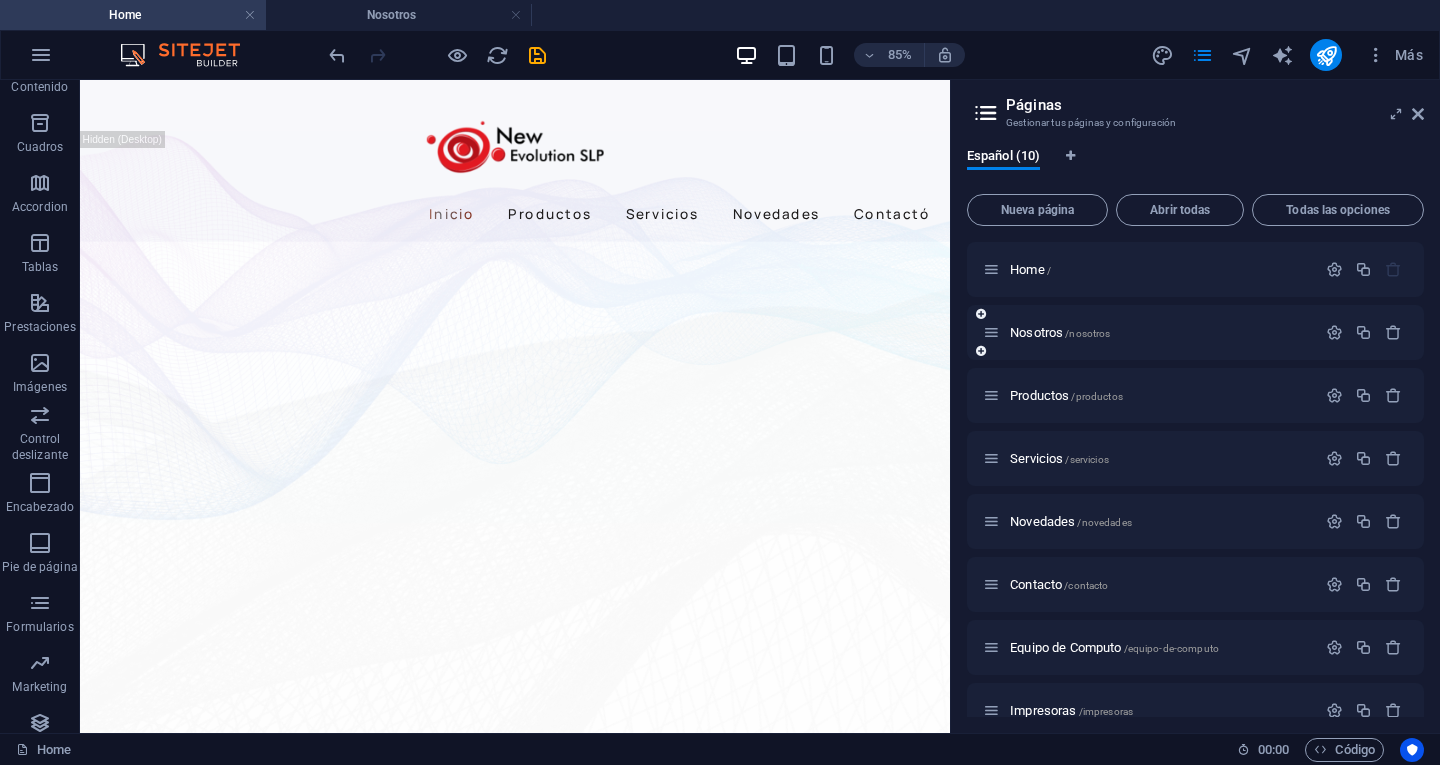 click on "Nosotros /nosotros" at bounding box center (1195, 332) 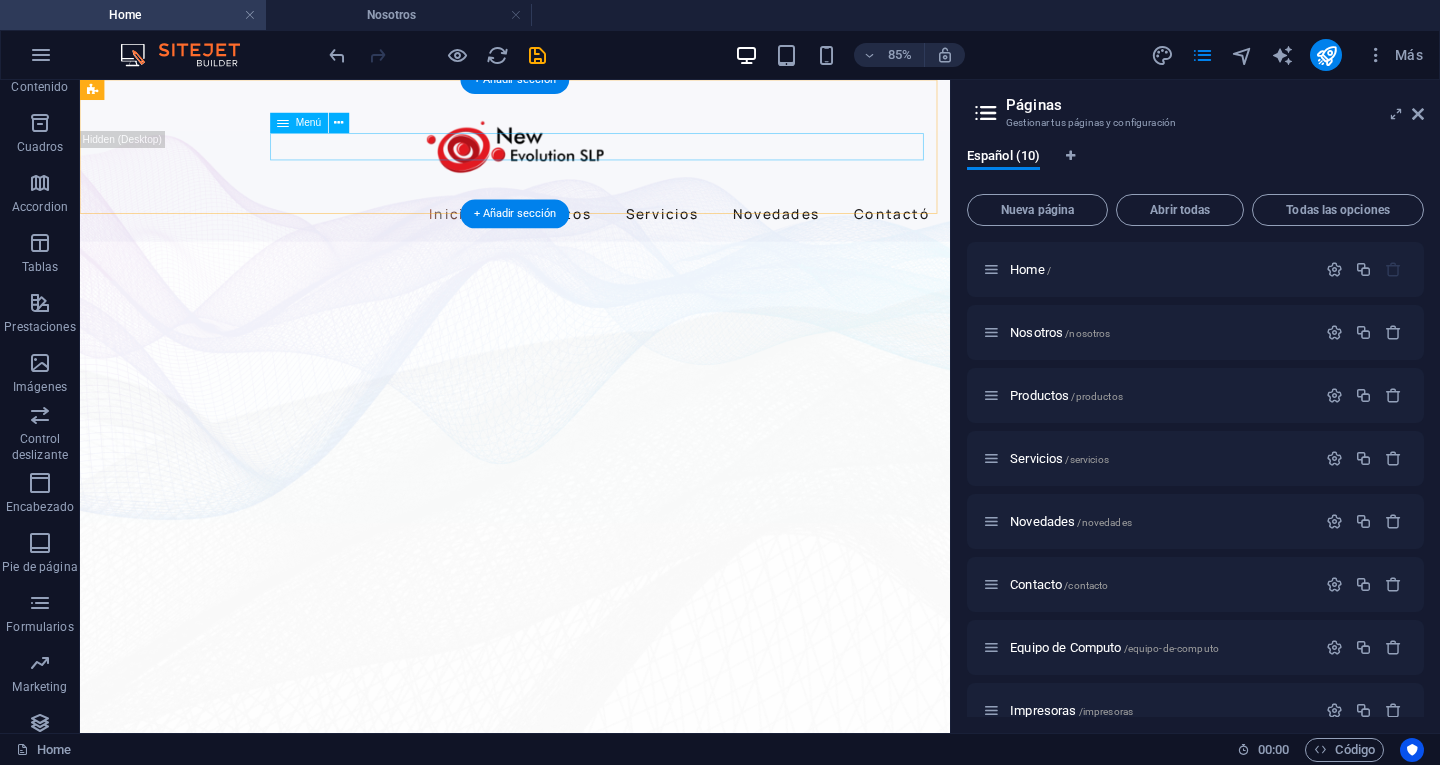 click on "Inicio Productos Servicios  Novedades Contactó" at bounding box center [592, 238] 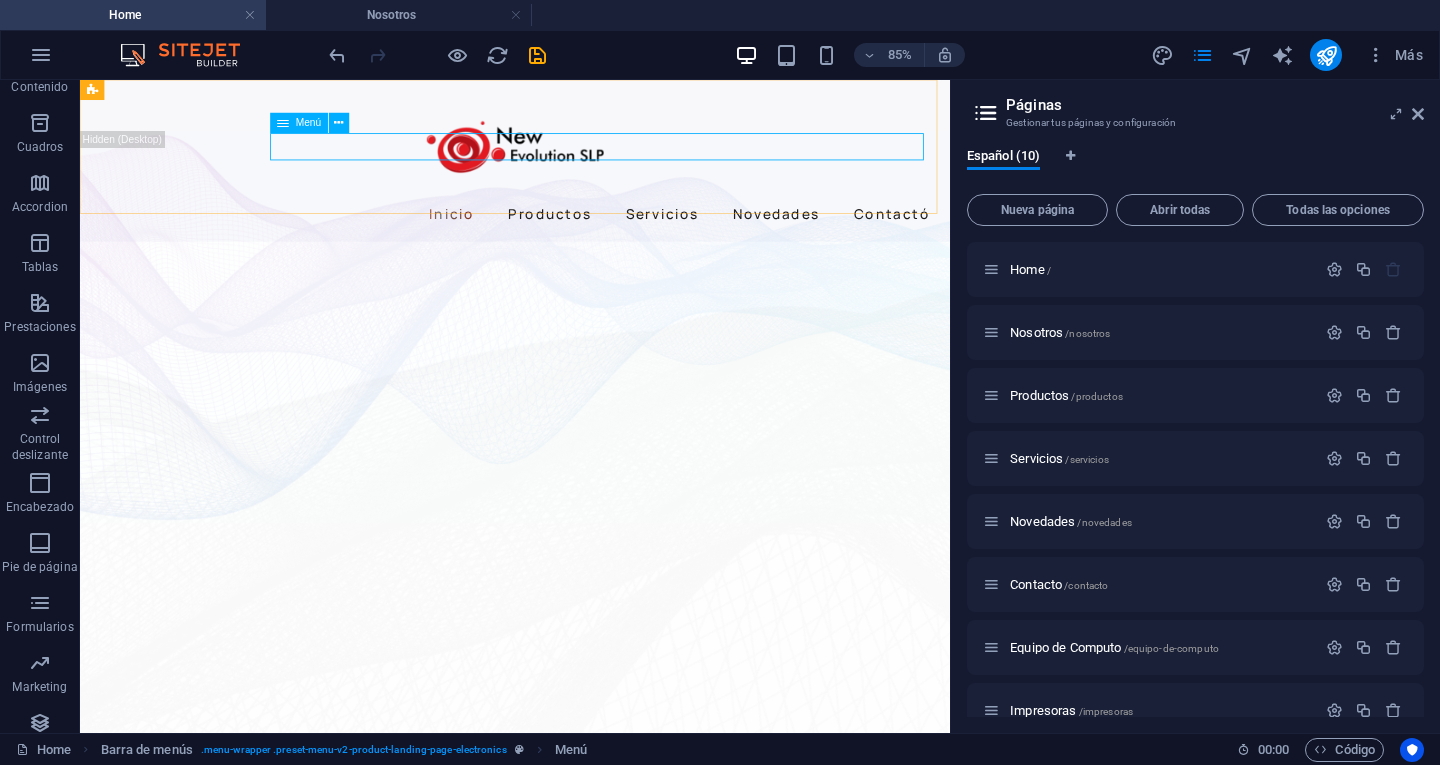 click on "Menú" at bounding box center (309, 123) 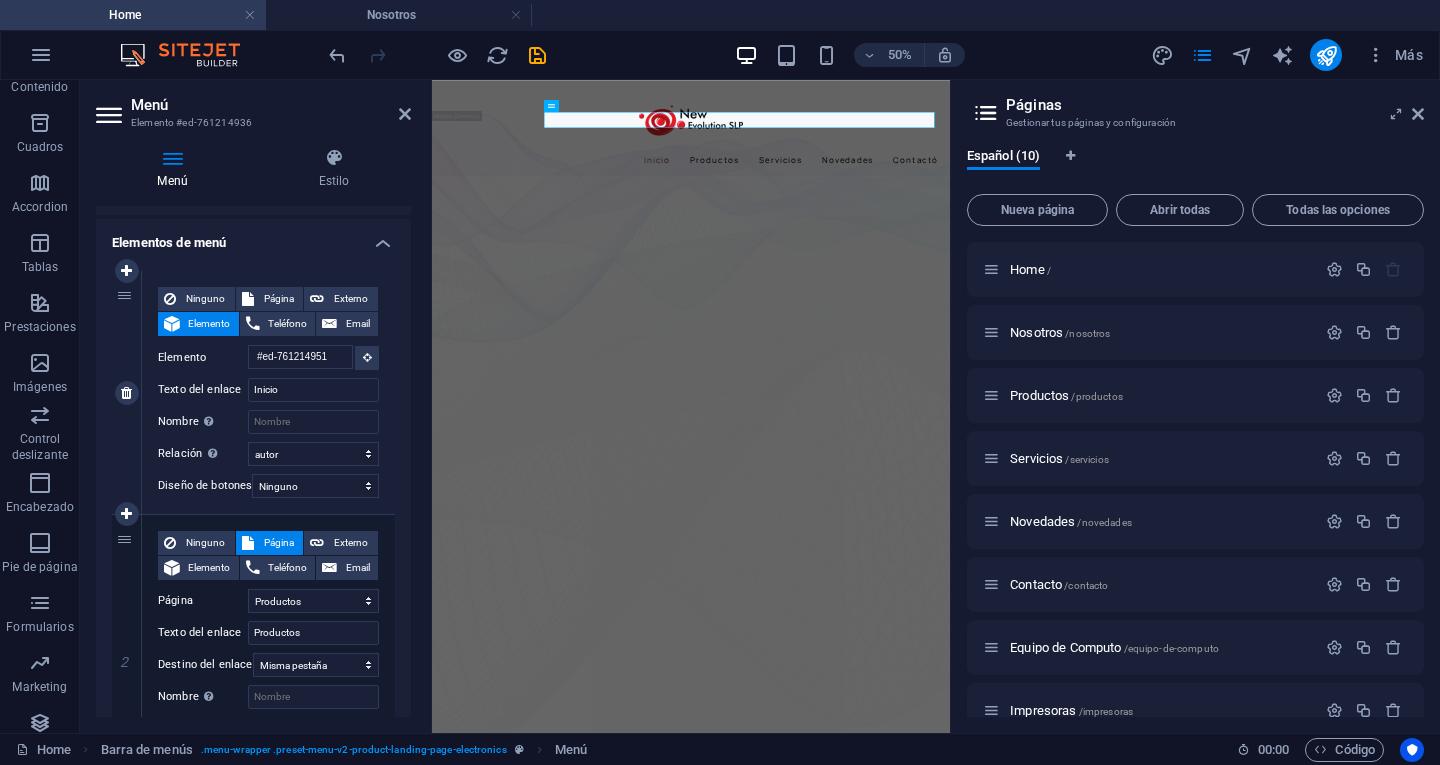 scroll, scrollTop: 100, scrollLeft: 0, axis: vertical 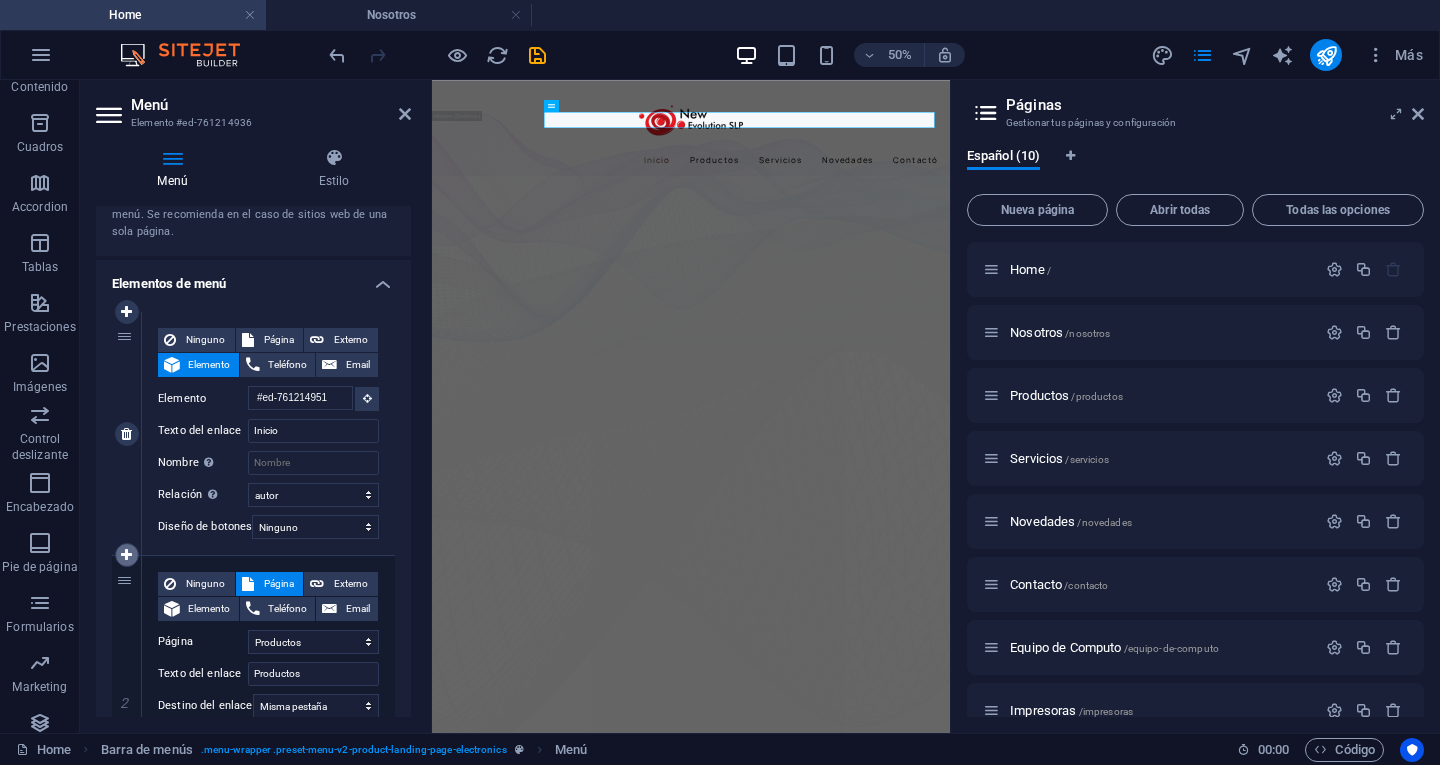 click at bounding box center (126, 555) 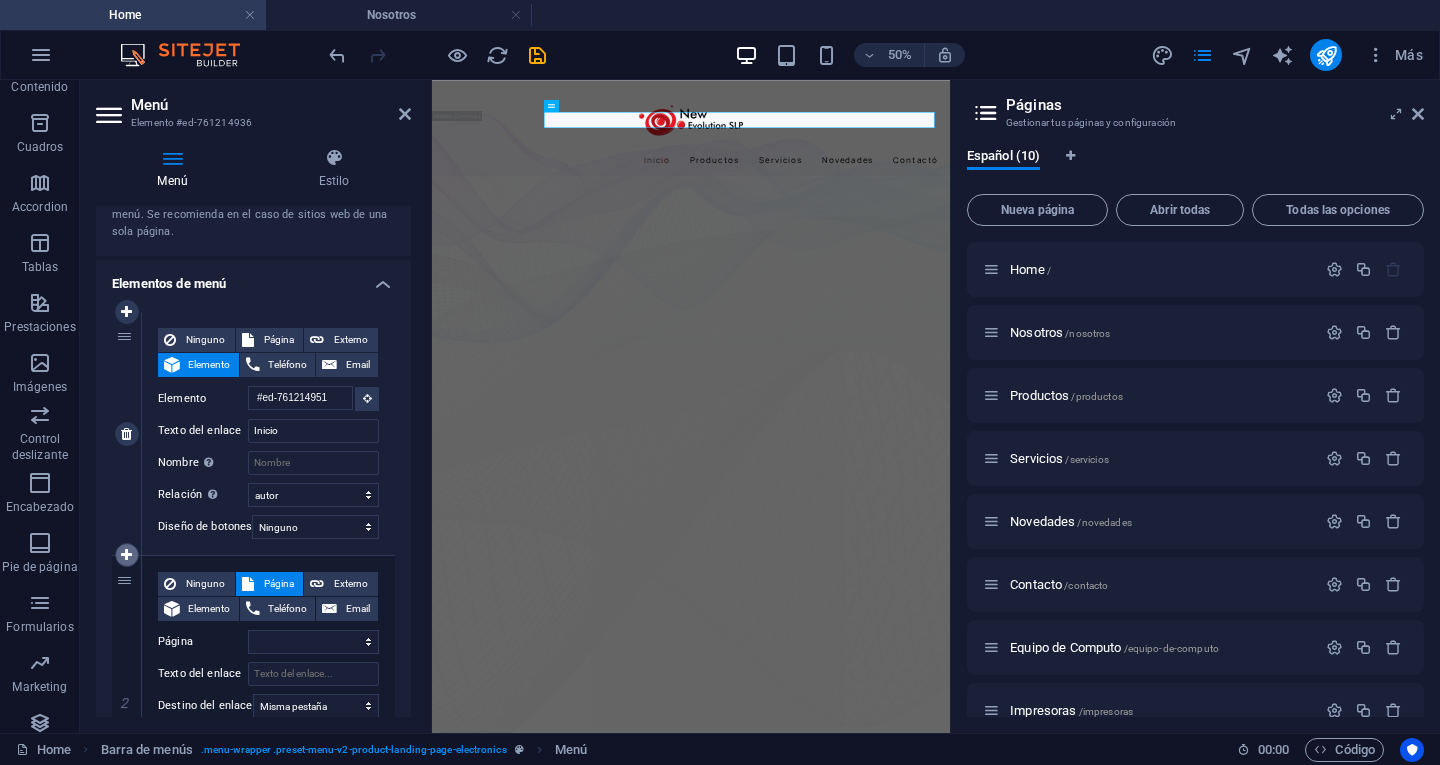 type on "Novedades" 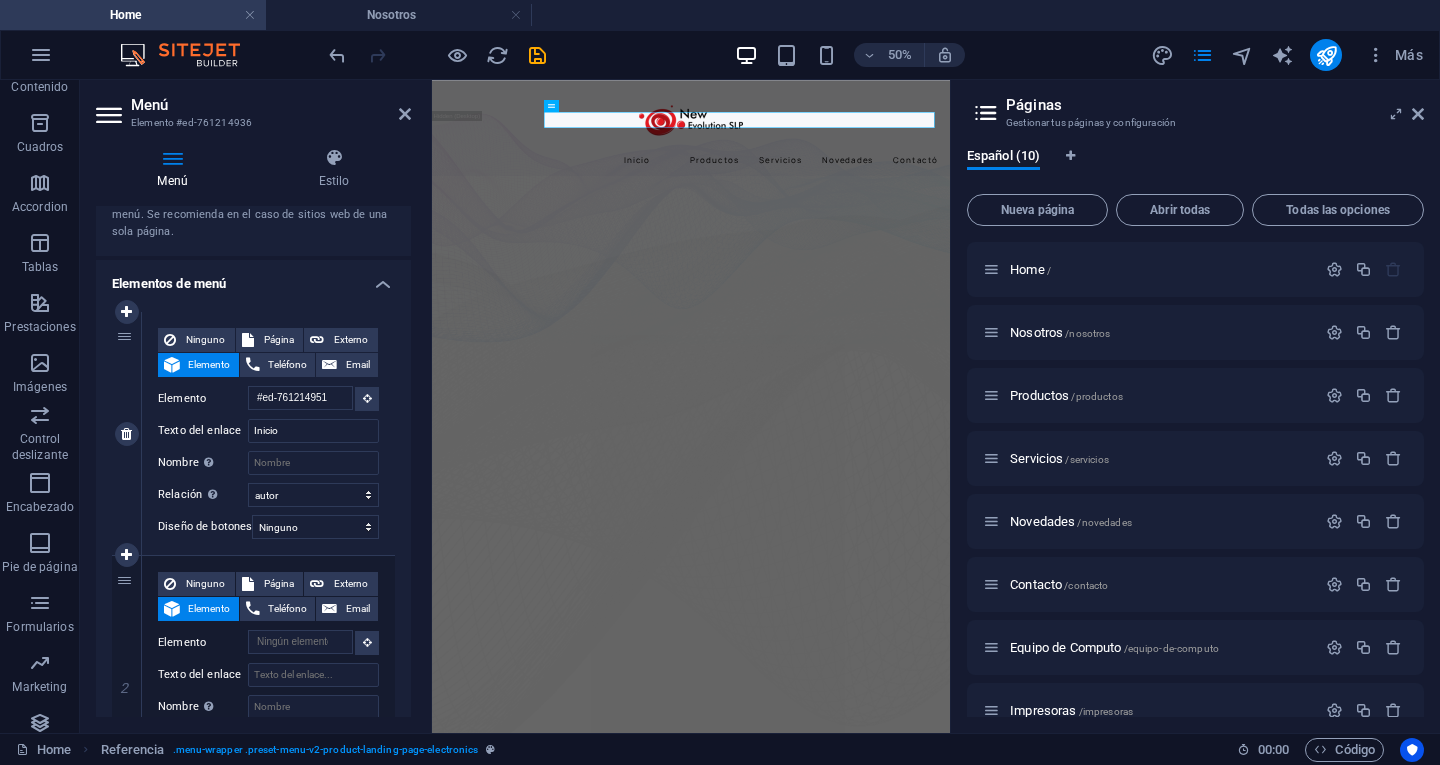 scroll, scrollTop: 300, scrollLeft: 0, axis: vertical 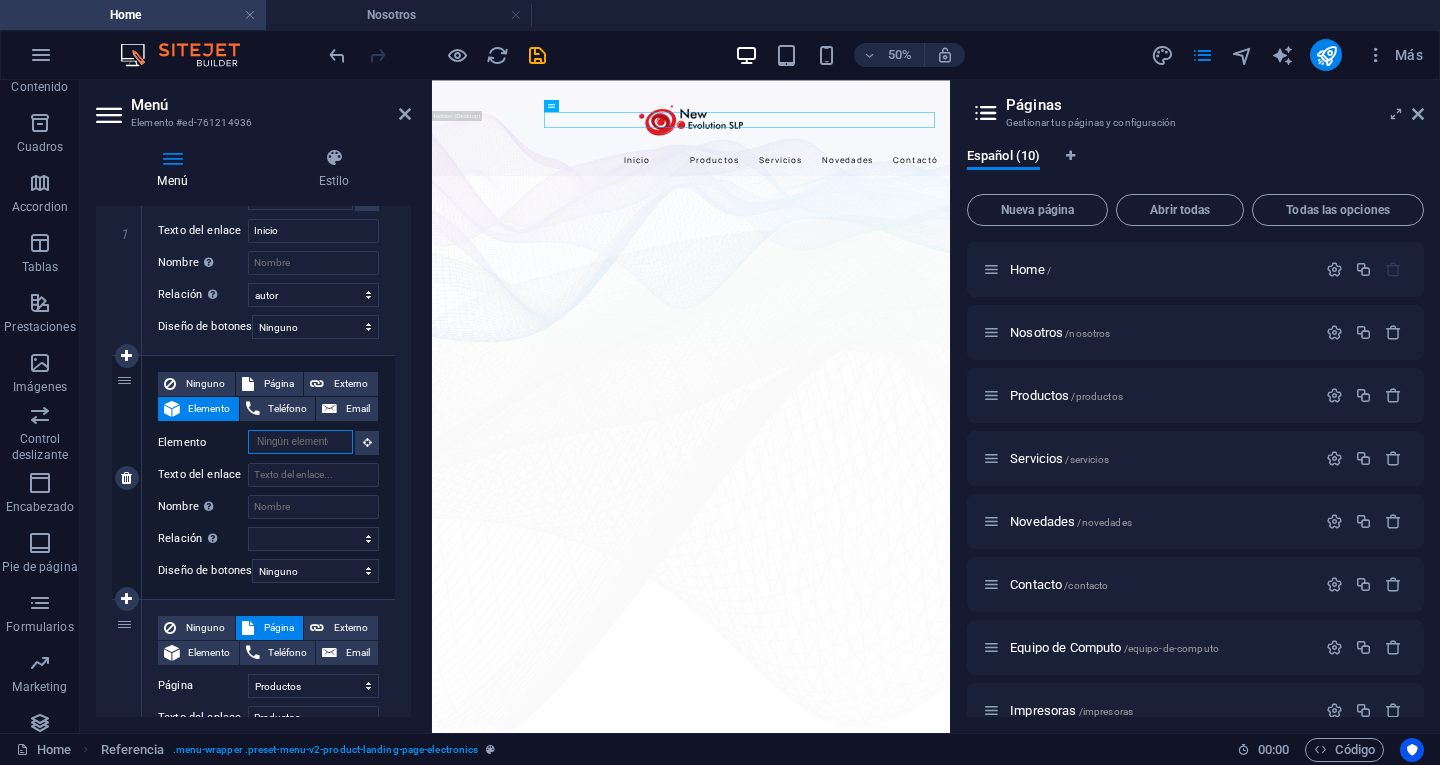 click on "Elemento" at bounding box center [300, 442] 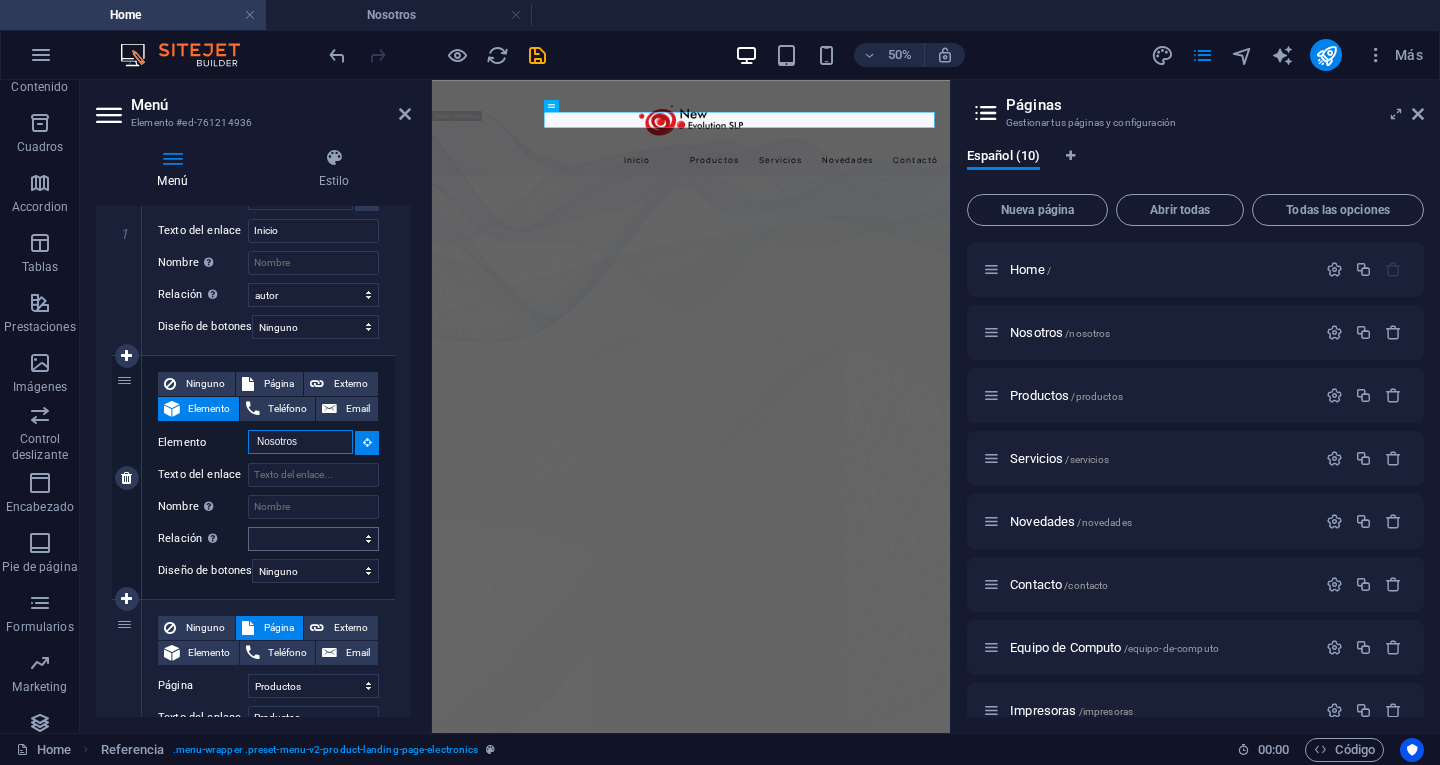 type on "Nosotros" 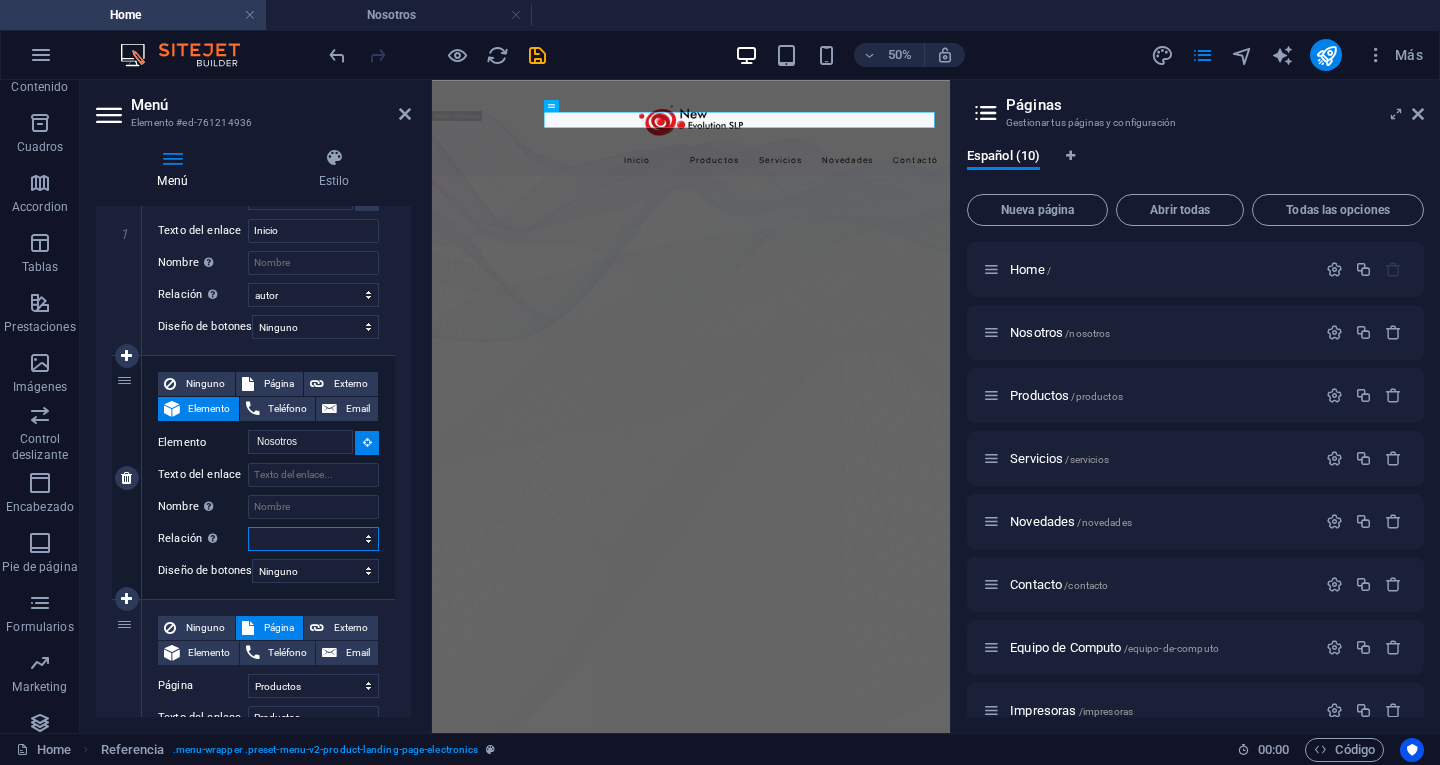 type 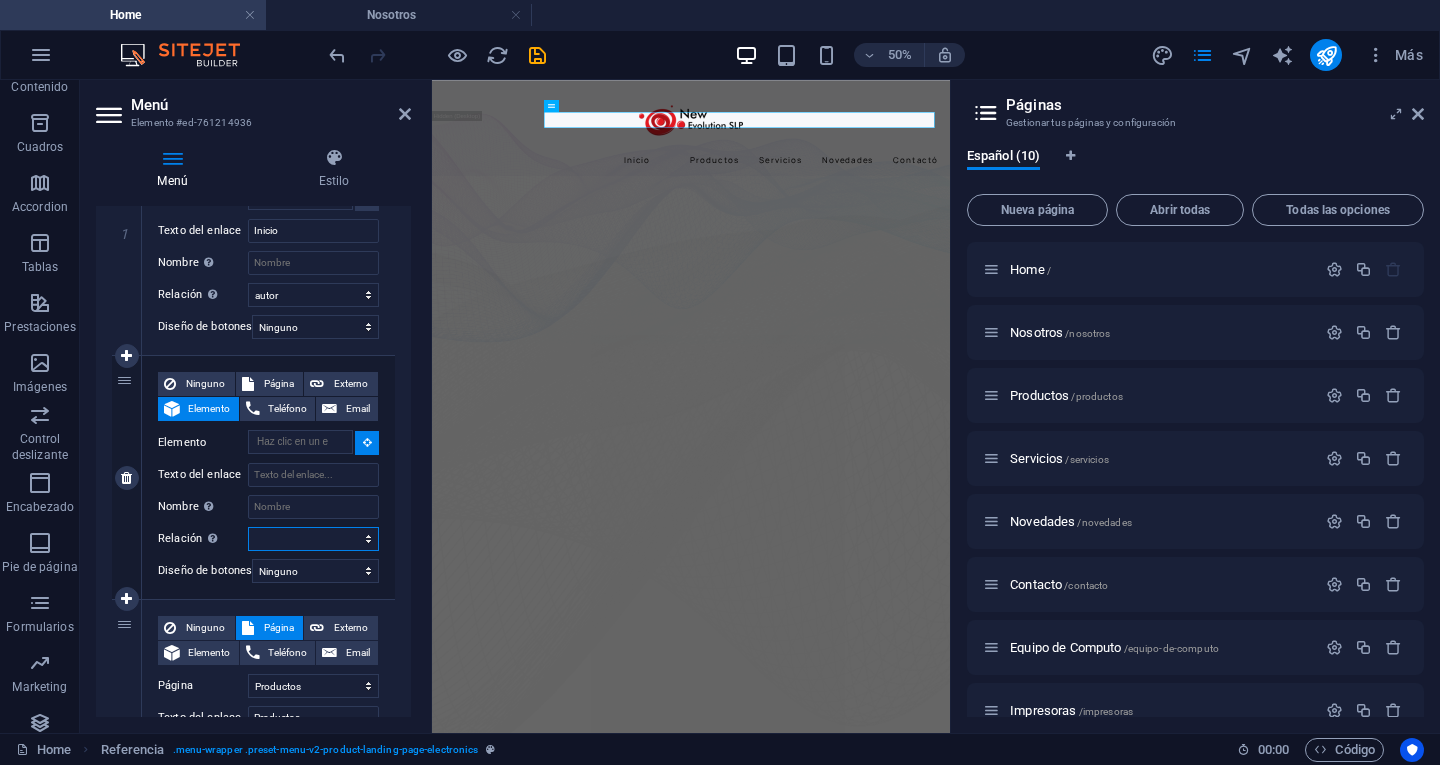 click on "alternativo autor marcador externo ayuda licencia siguiente nofollow noreferrer noopener ant buscar etiqueta" at bounding box center [313, 539] 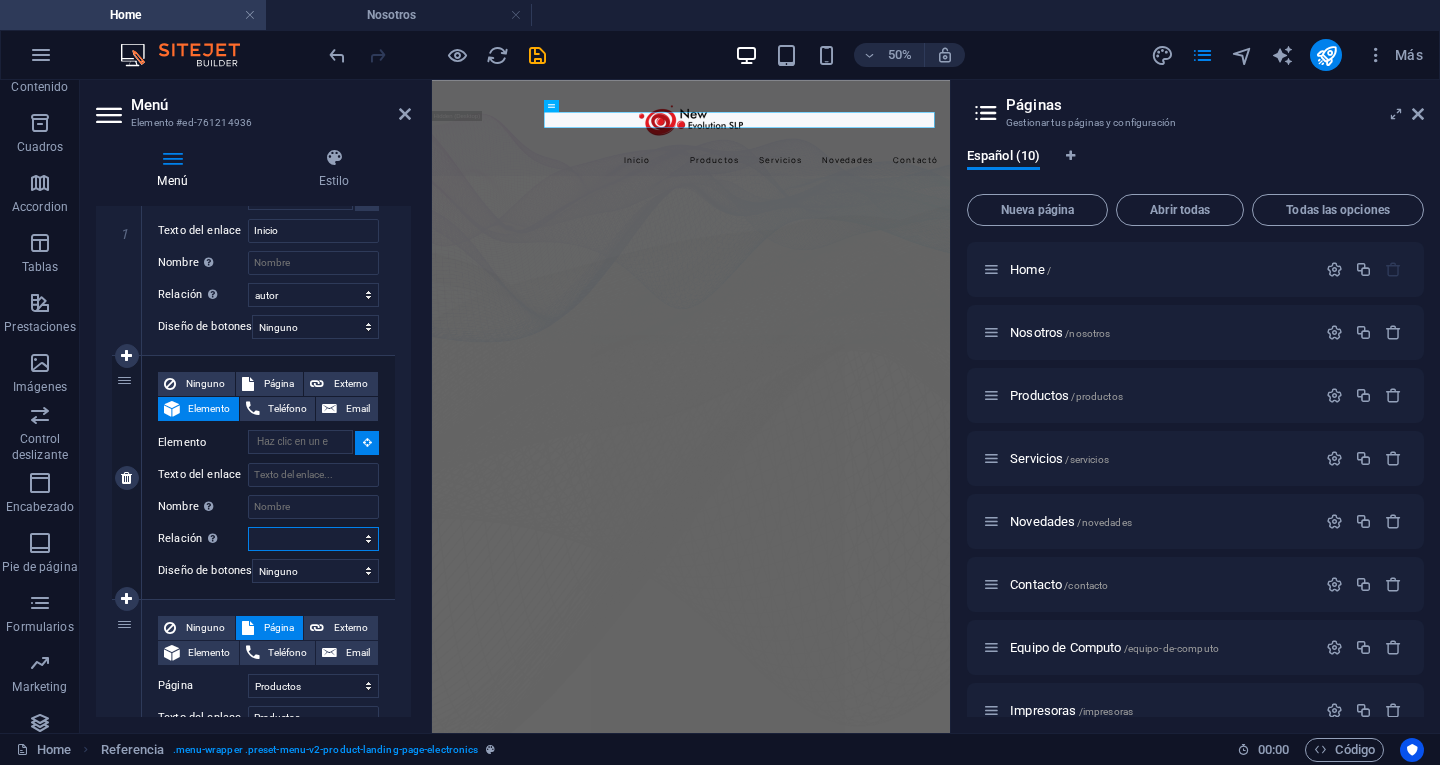 select on "author" 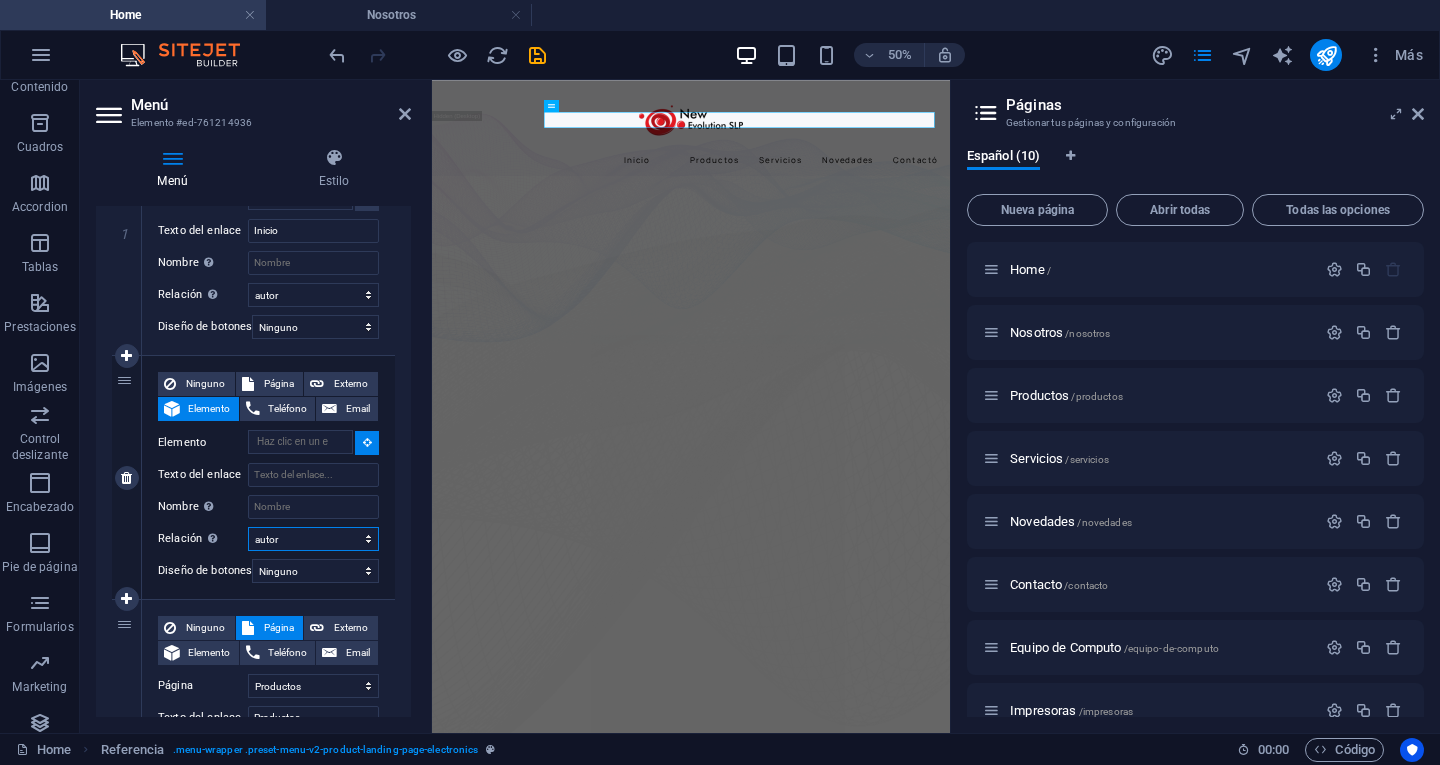 click on "alternativo autor marcador externo ayuda licencia siguiente nofollow noreferrer noopener ant buscar etiqueta" at bounding box center (313, 539) 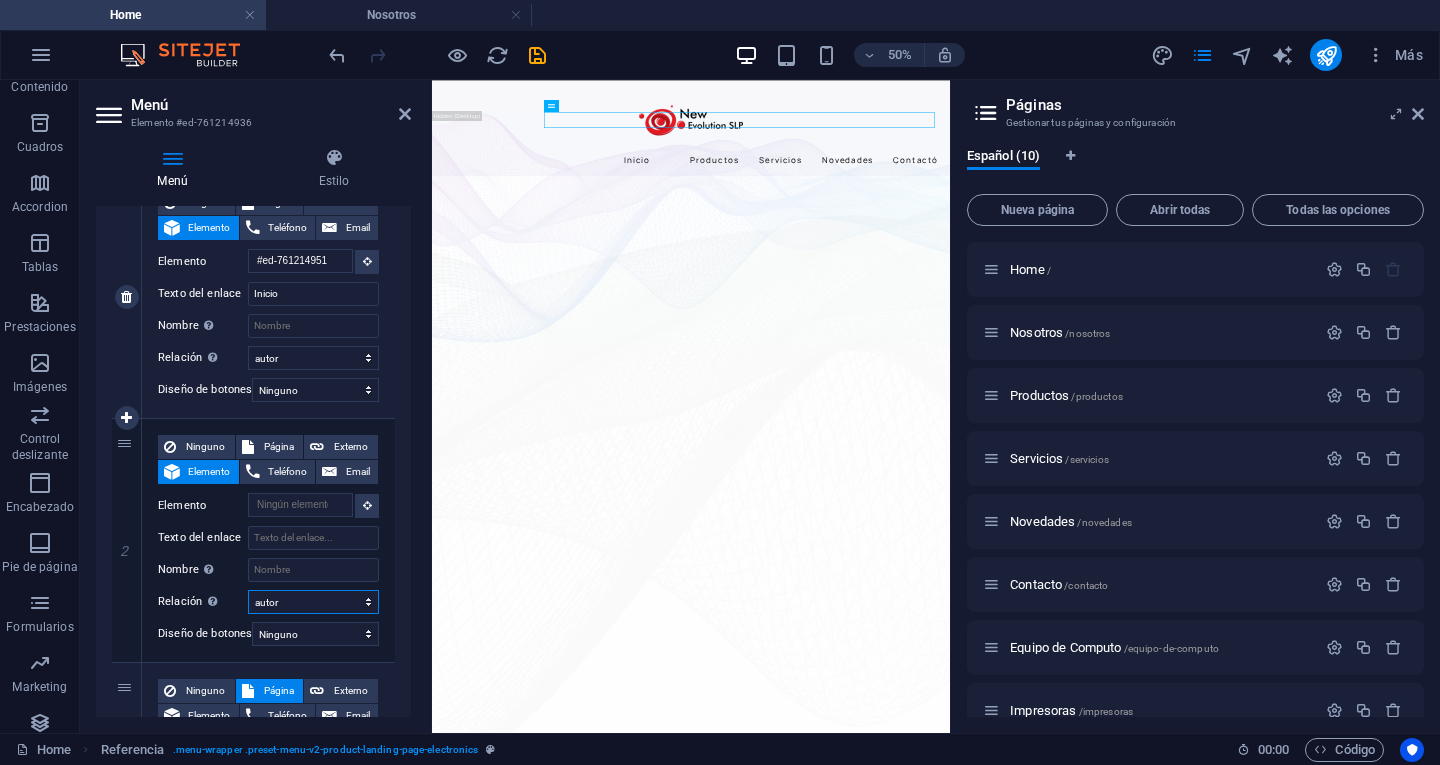scroll, scrollTop: 200, scrollLeft: 0, axis: vertical 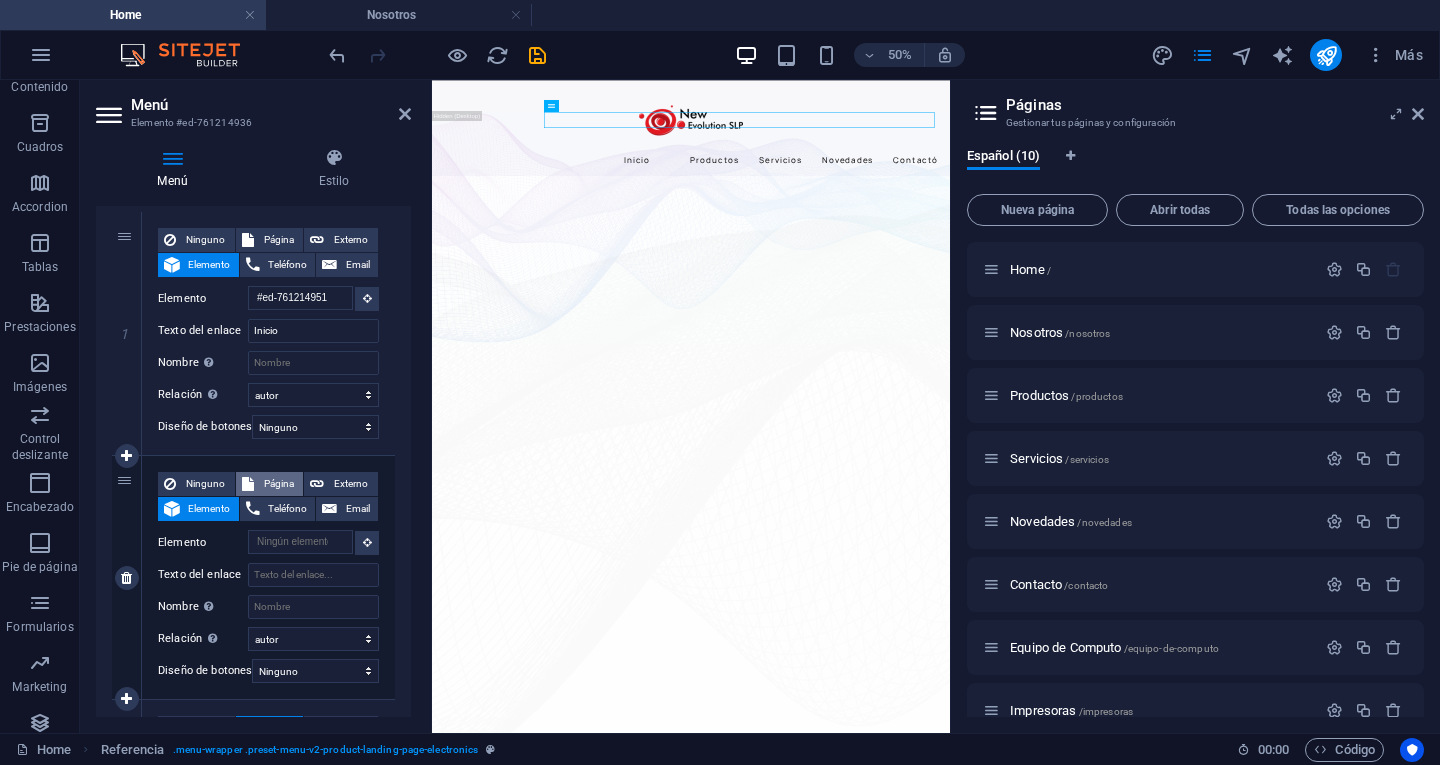 click on "Página" at bounding box center (279, 484) 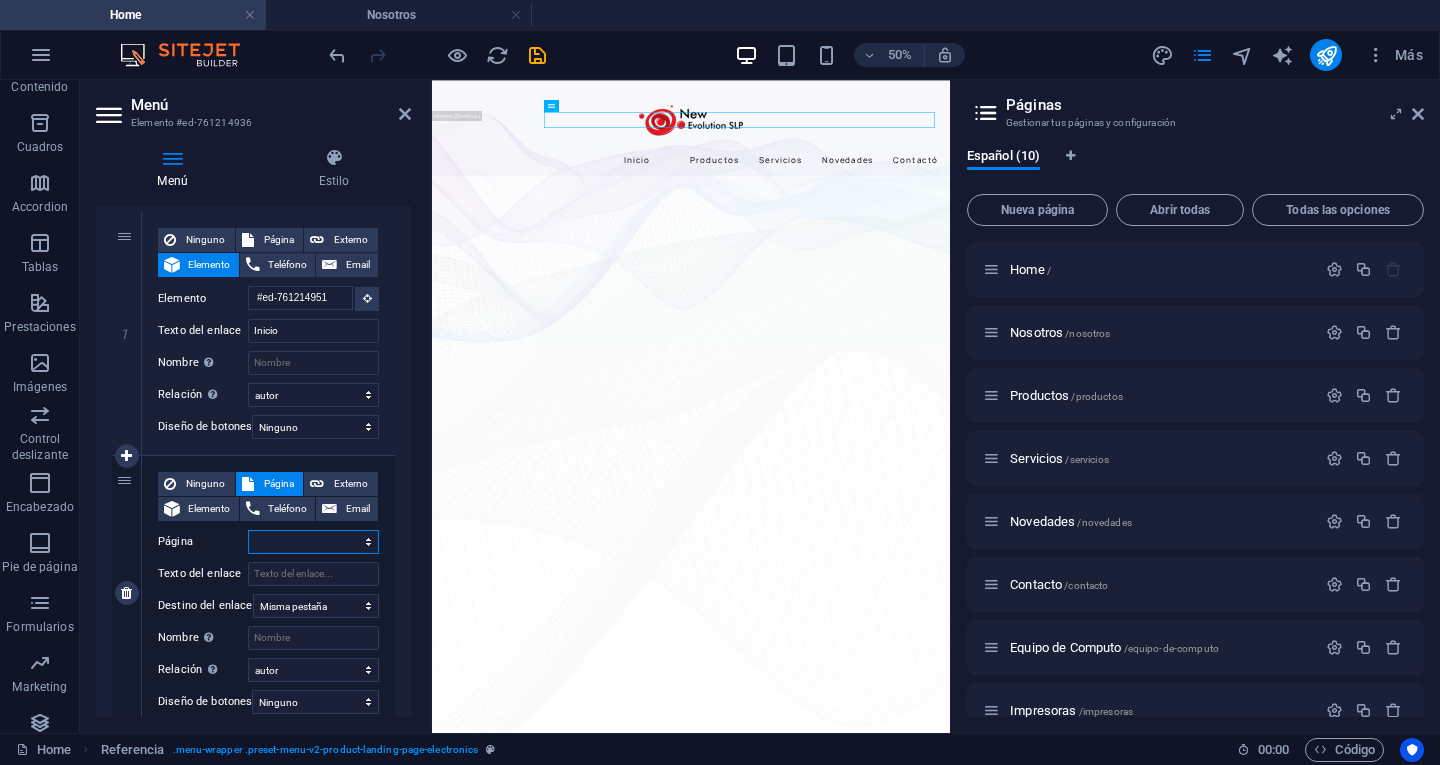 click on "Home Nosotros Productos Servicios Novedades Contacto Equipo de Computo Impresoras  Soporte  videovigilancia" at bounding box center (313, 542) 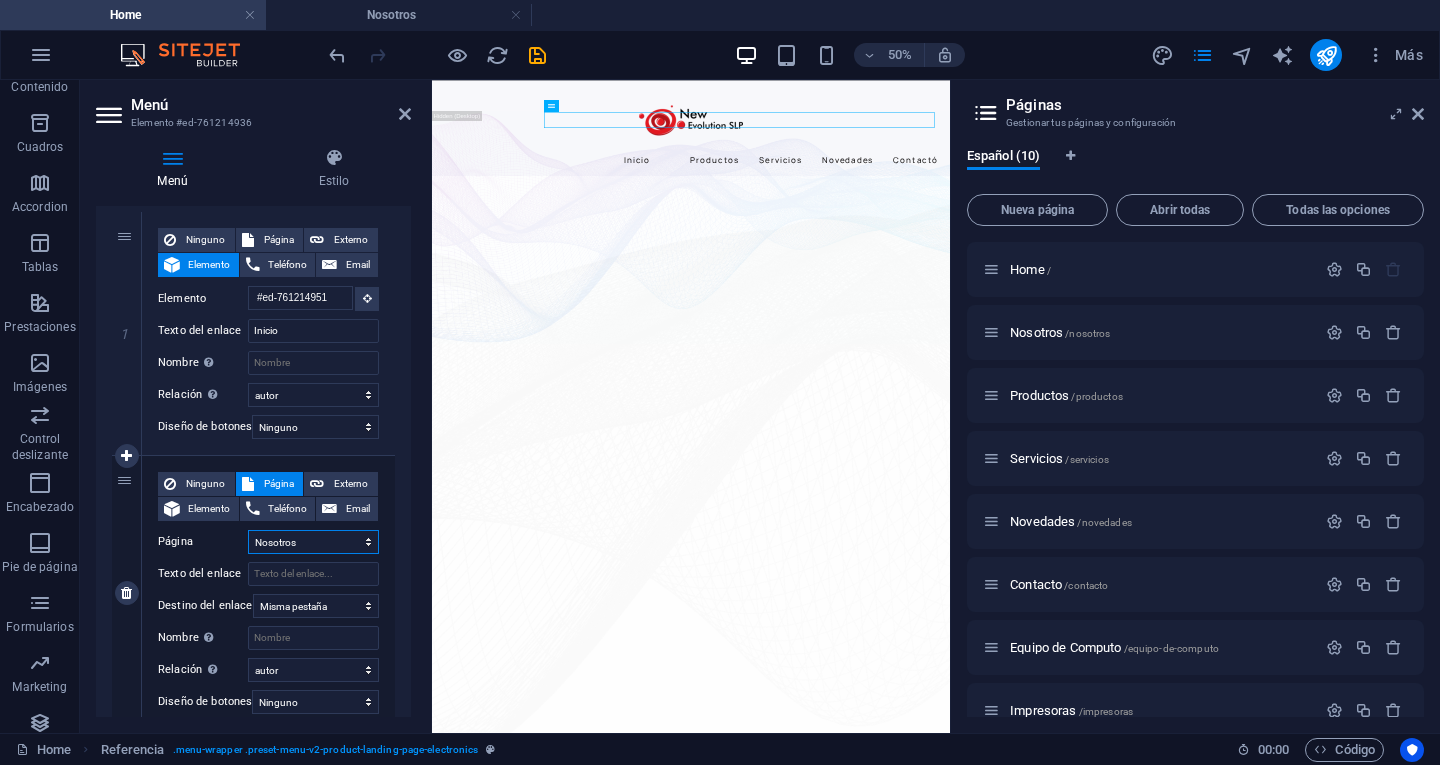 click on "Home Nosotros Productos Servicios Novedades Contacto Equipo de Computo Impresoras  Soporte  videovigilancia" at bounding box center [313, 542] 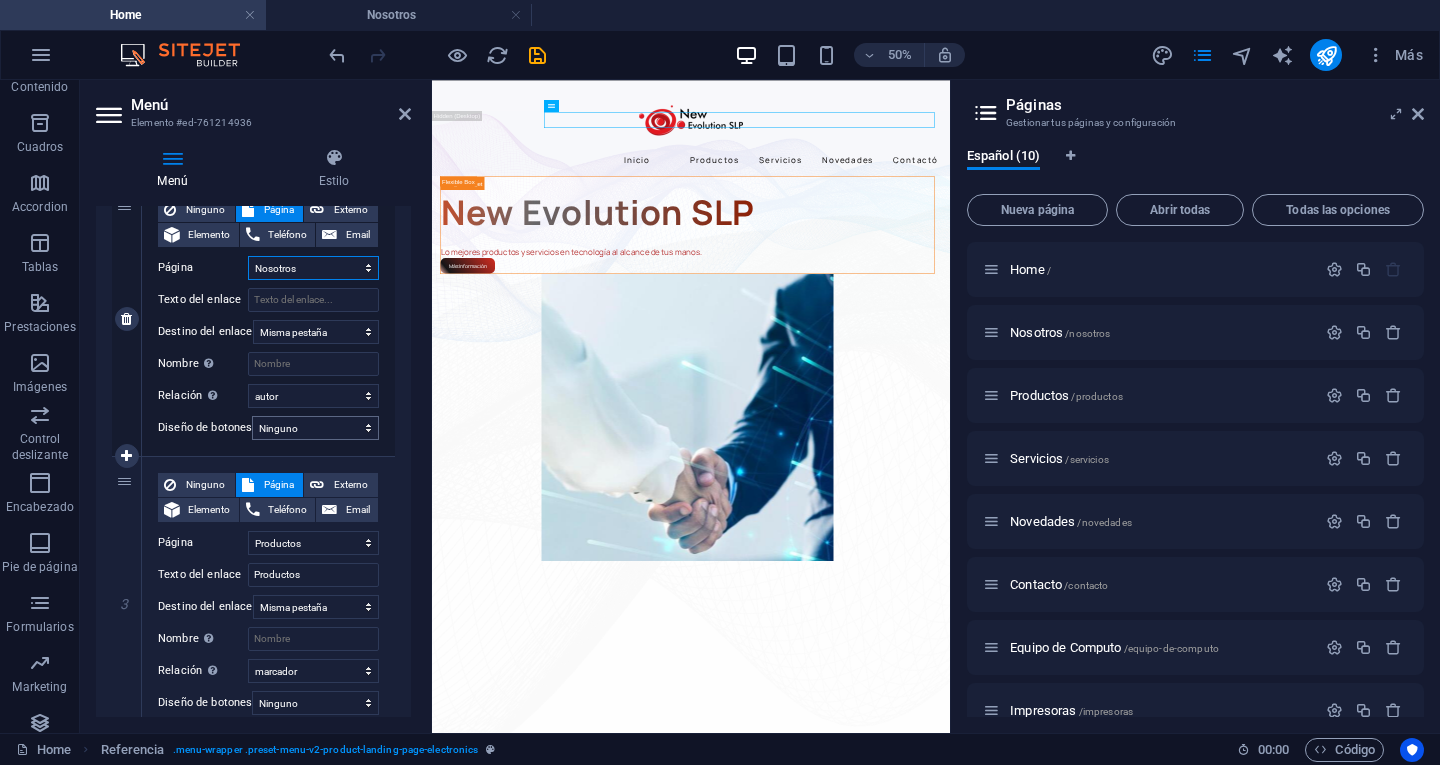 scroll, scrollTop: 500, scrollLeft: 0, axis: vertical 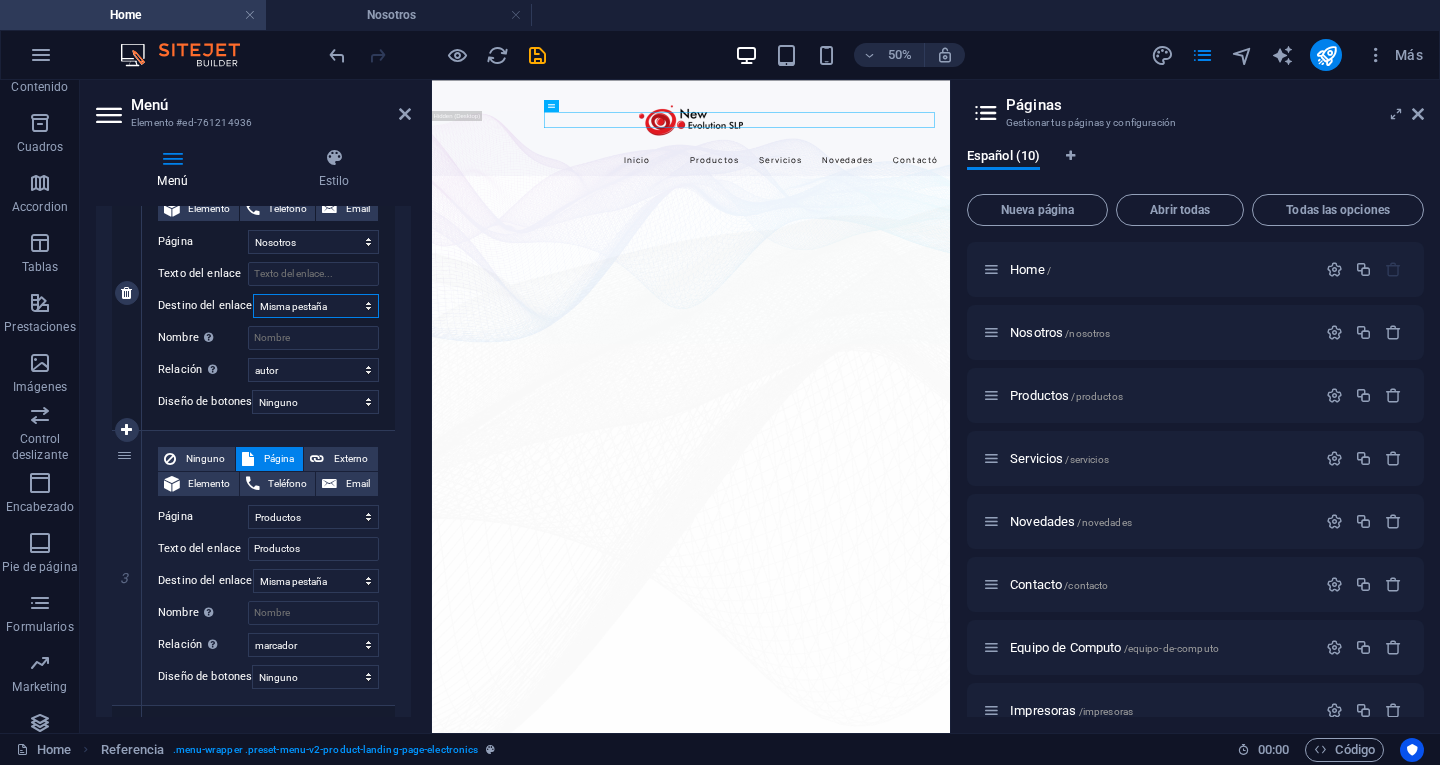 click on "Nueva pestaña Misma pestaña Superposición" at bounding box center (316, 306) 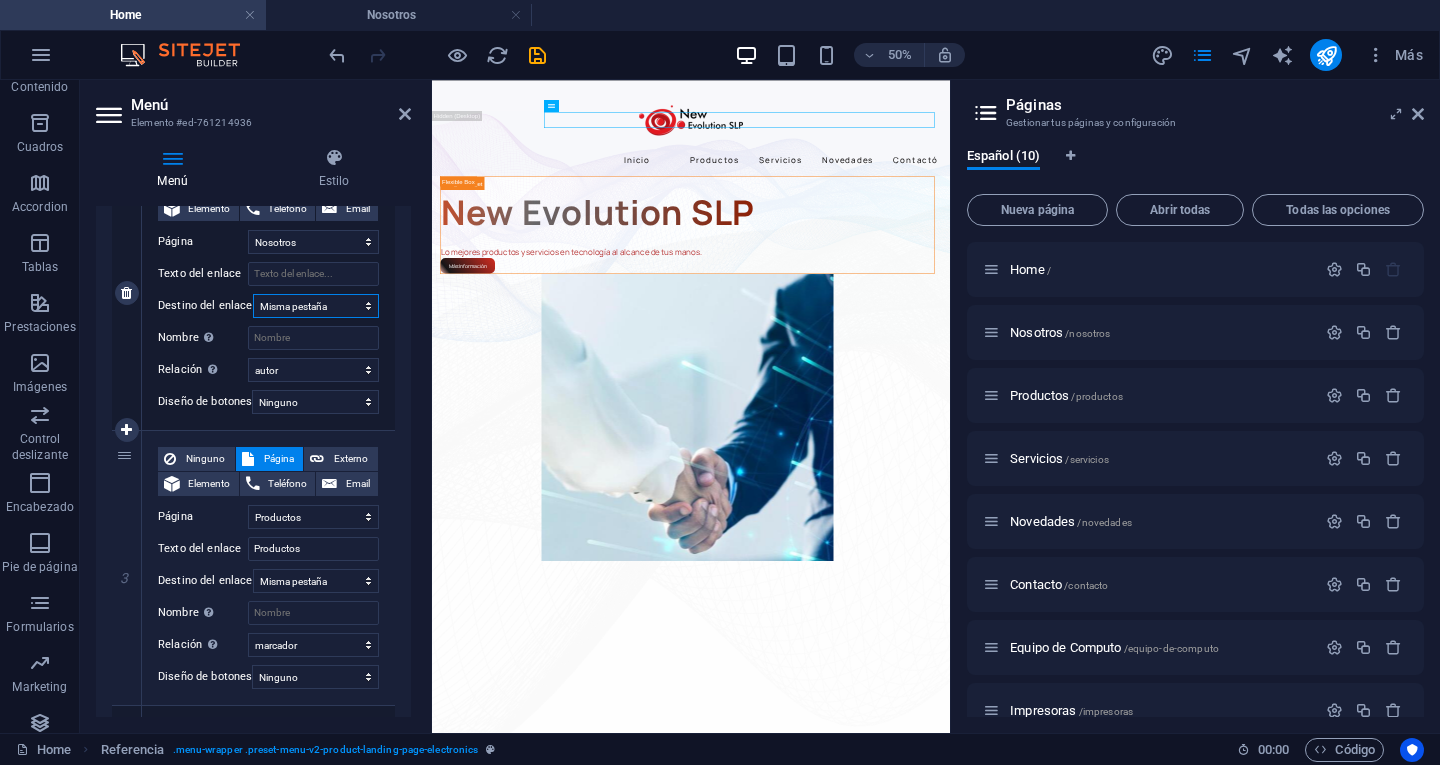click on "Nueva pestaña Misma pestaña Superposición" at bounding box center (316, 306) 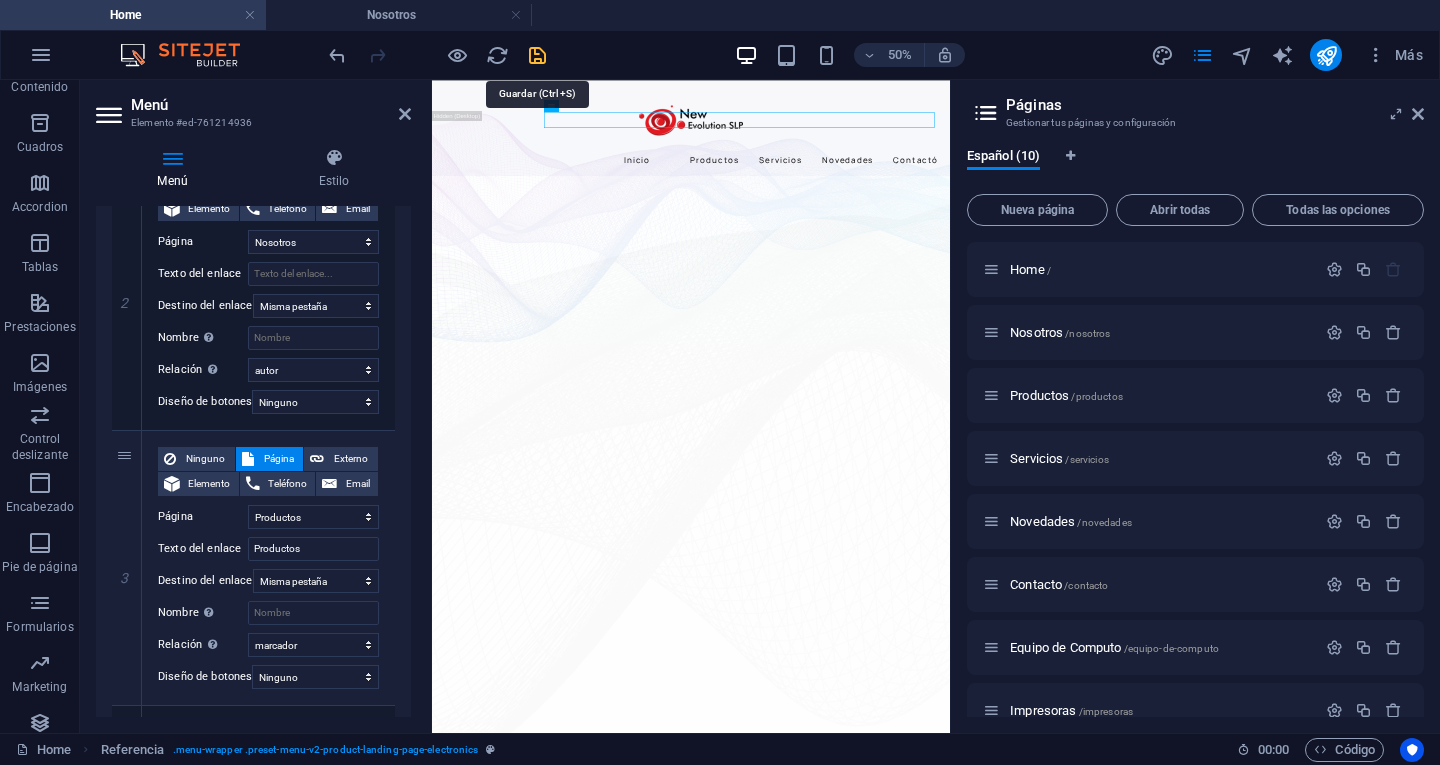 click at bounding box center (537, 55) 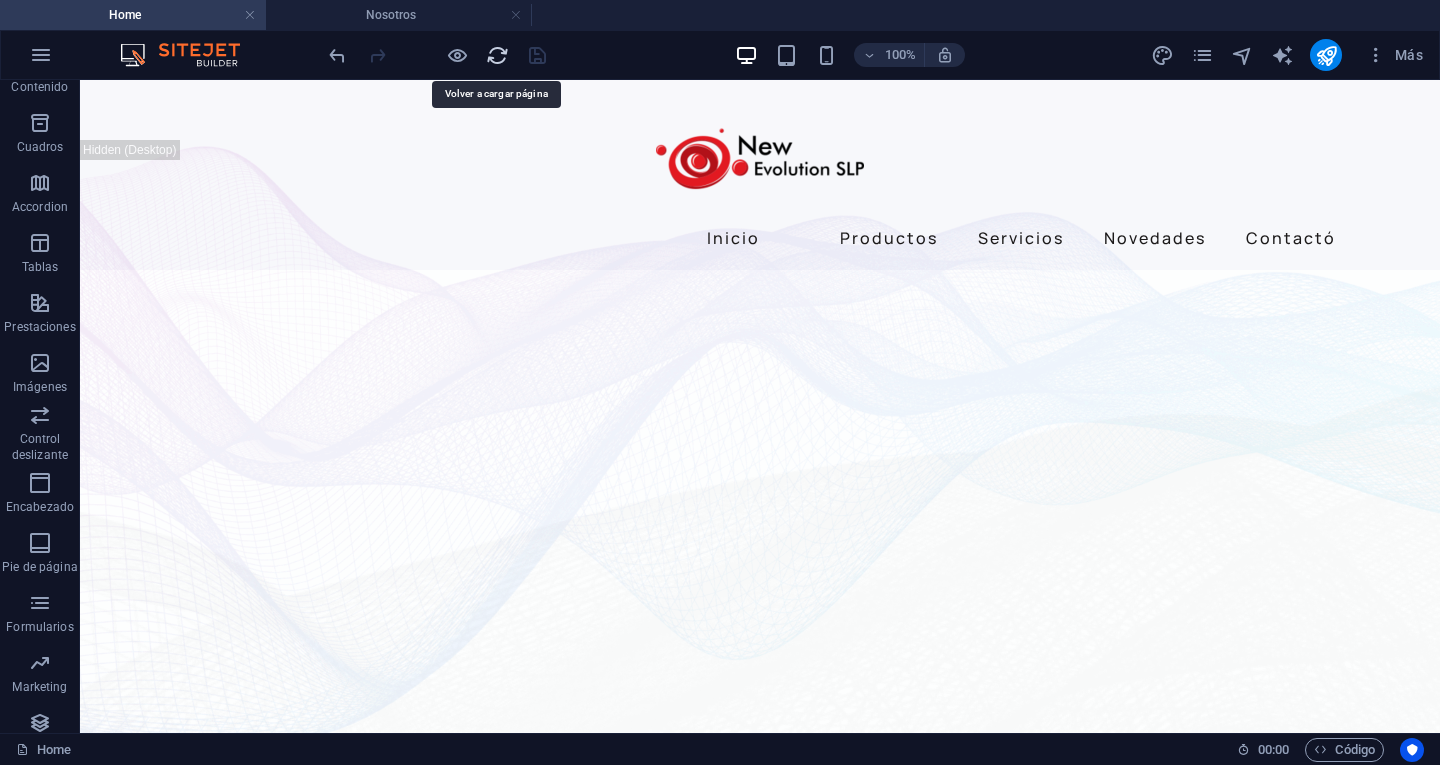 click at bounding box center (497, 55) 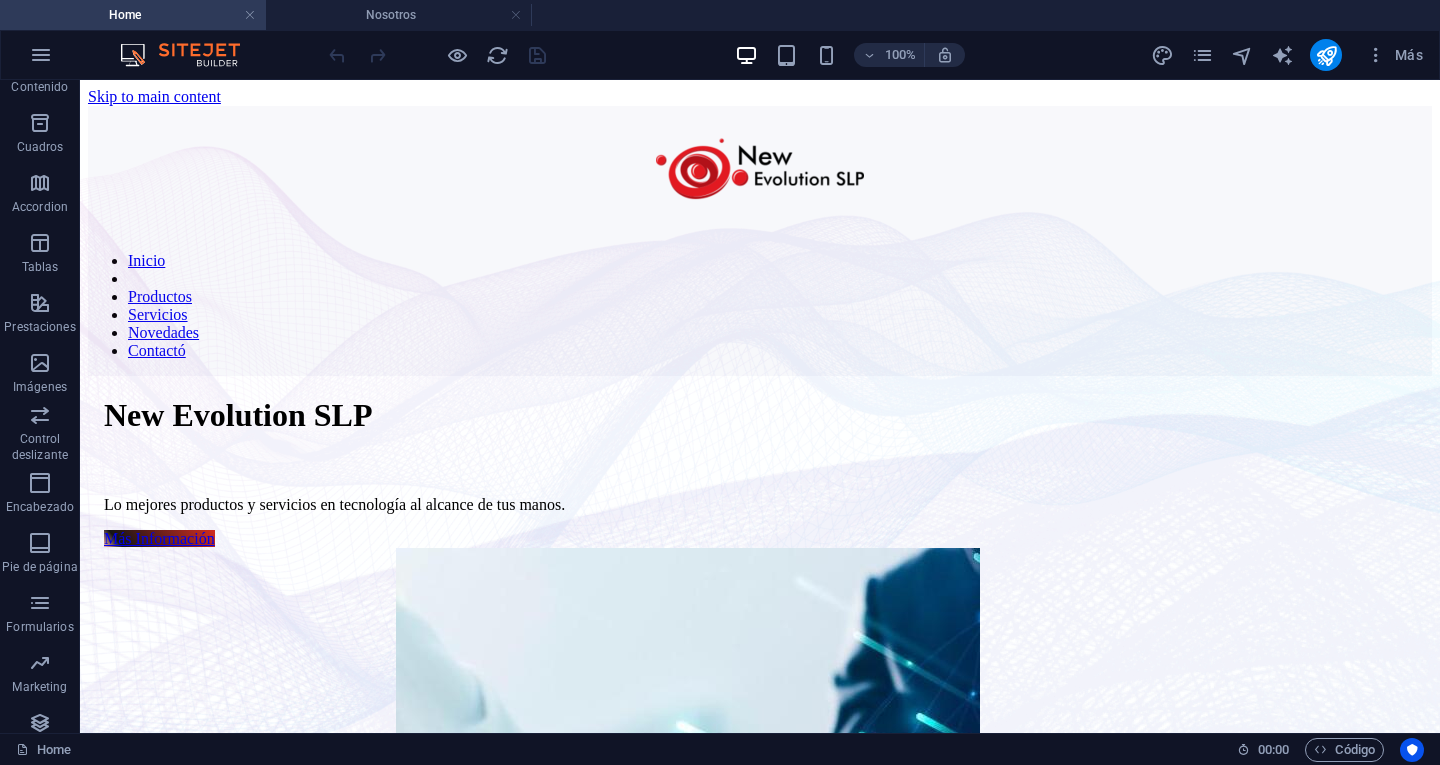 scroll, scrollTop: 0, scrollLeft: 0, axis: both 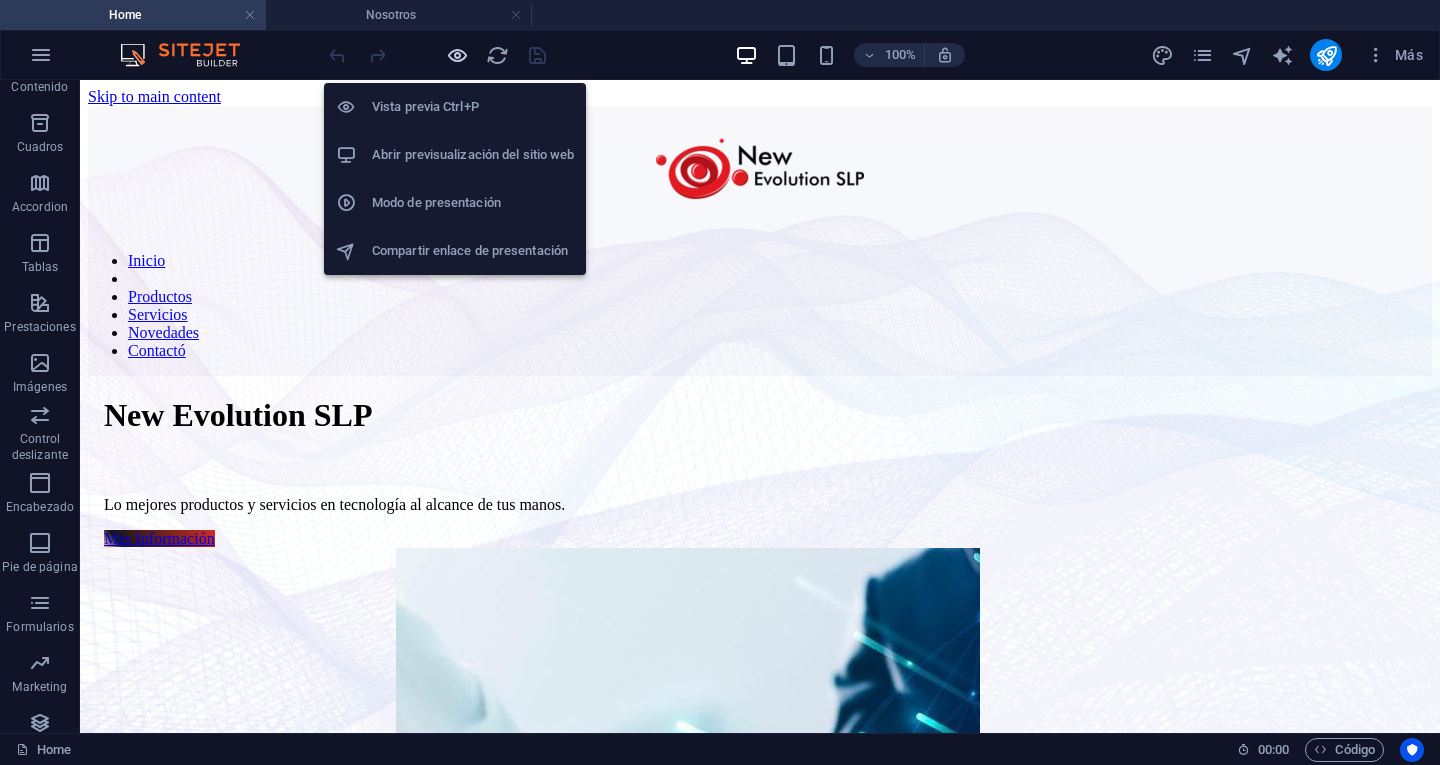 click at bounding box center (457, 55) 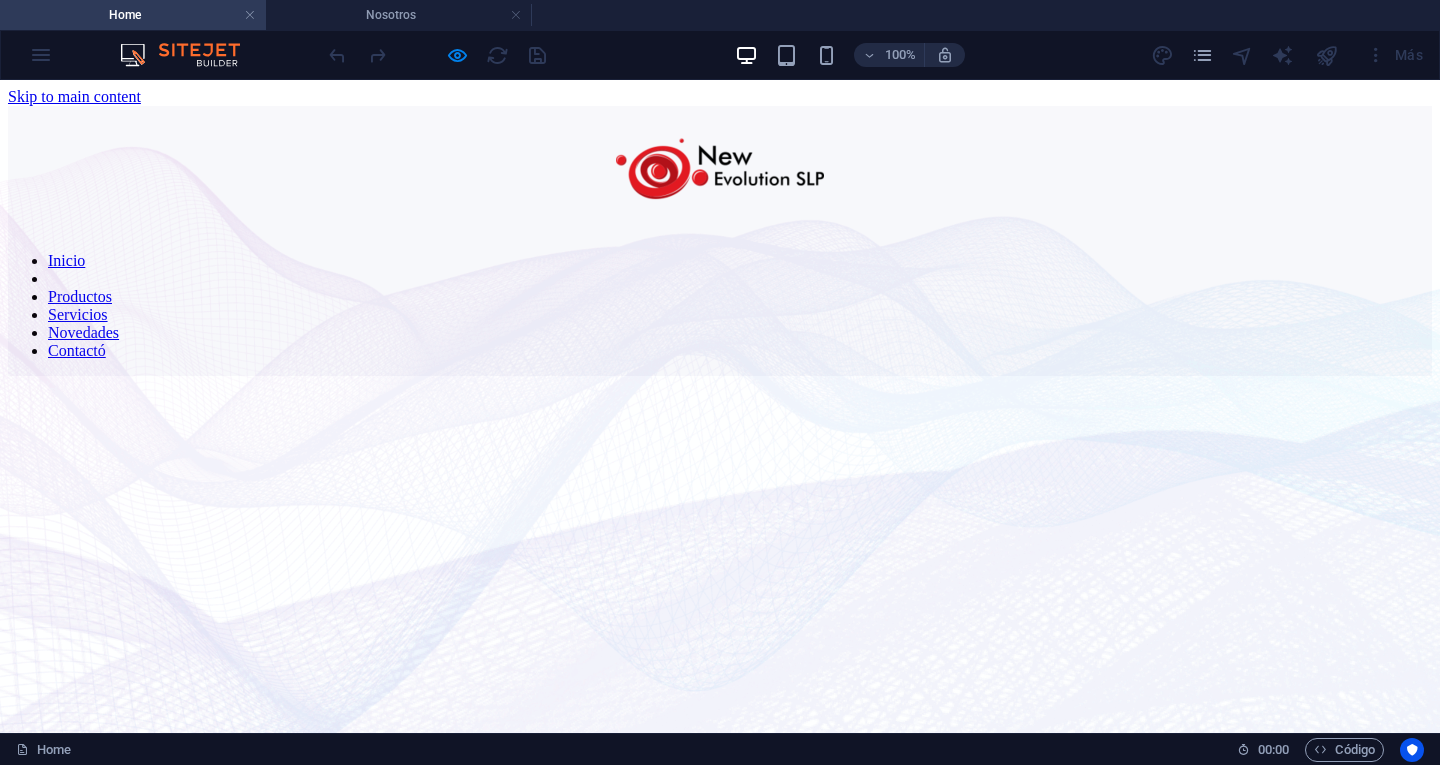 click at bounding box center (740, 279) 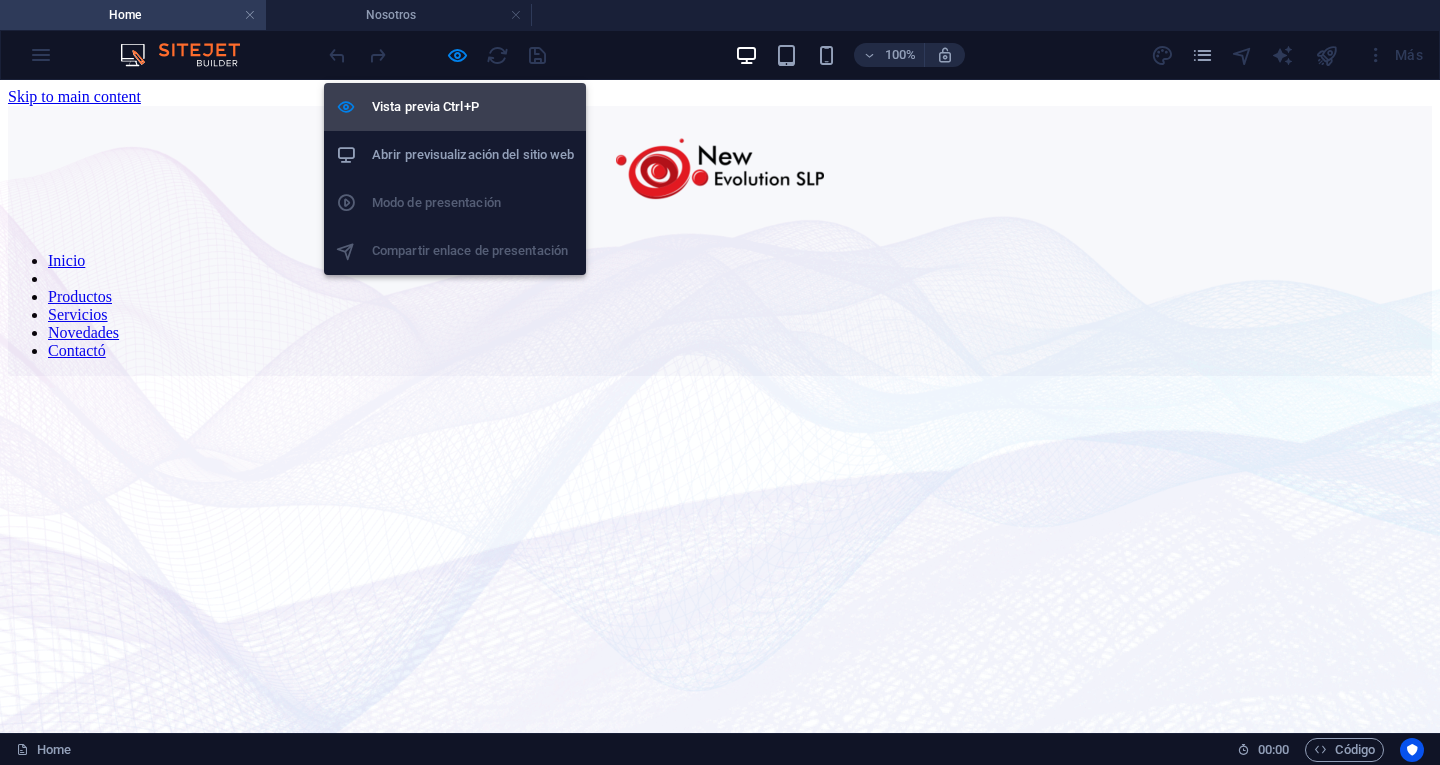 click on "Vista previa Ctrl+P" at bounding box center (455, 107) 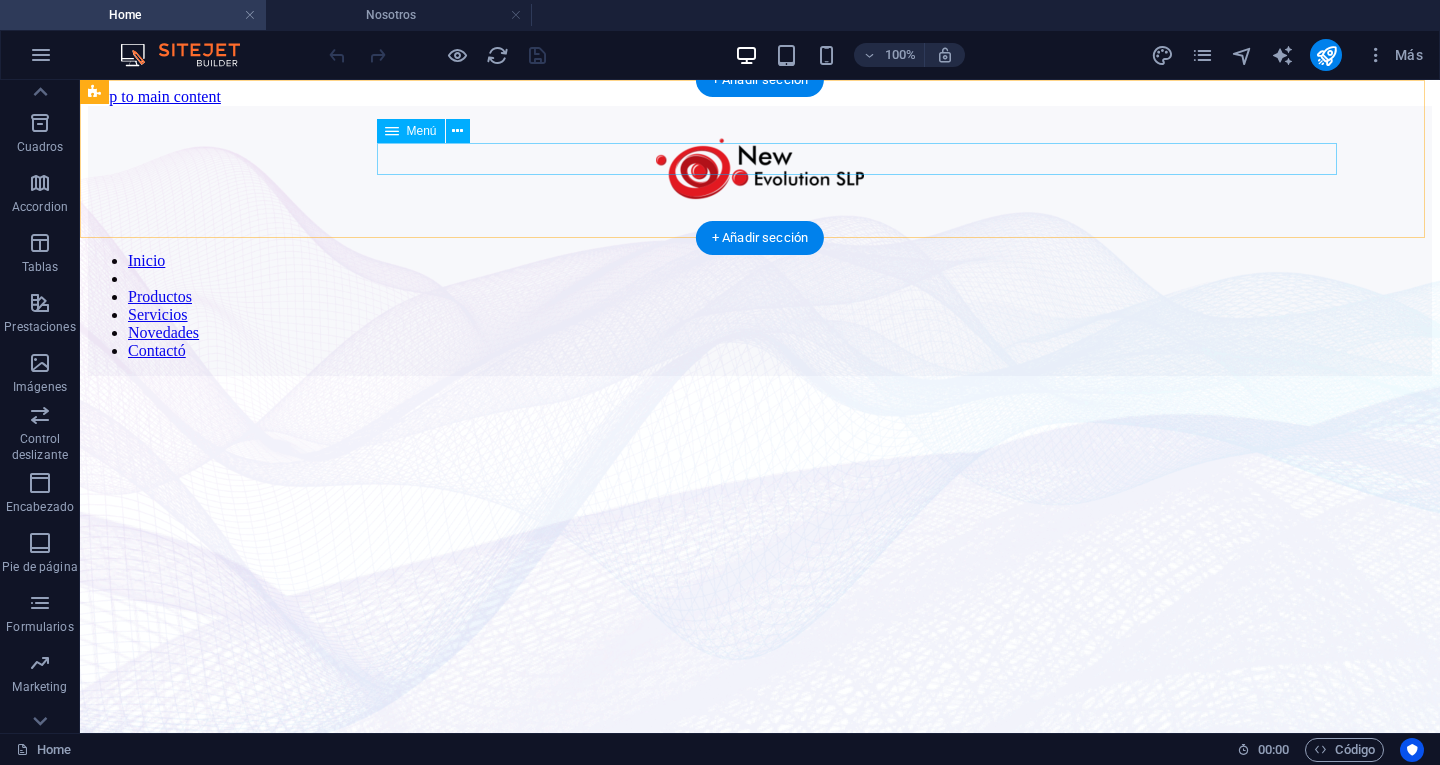 click on "Inicio Productos Servicios  Novedades Contactó" at bounding box center [760, 306] 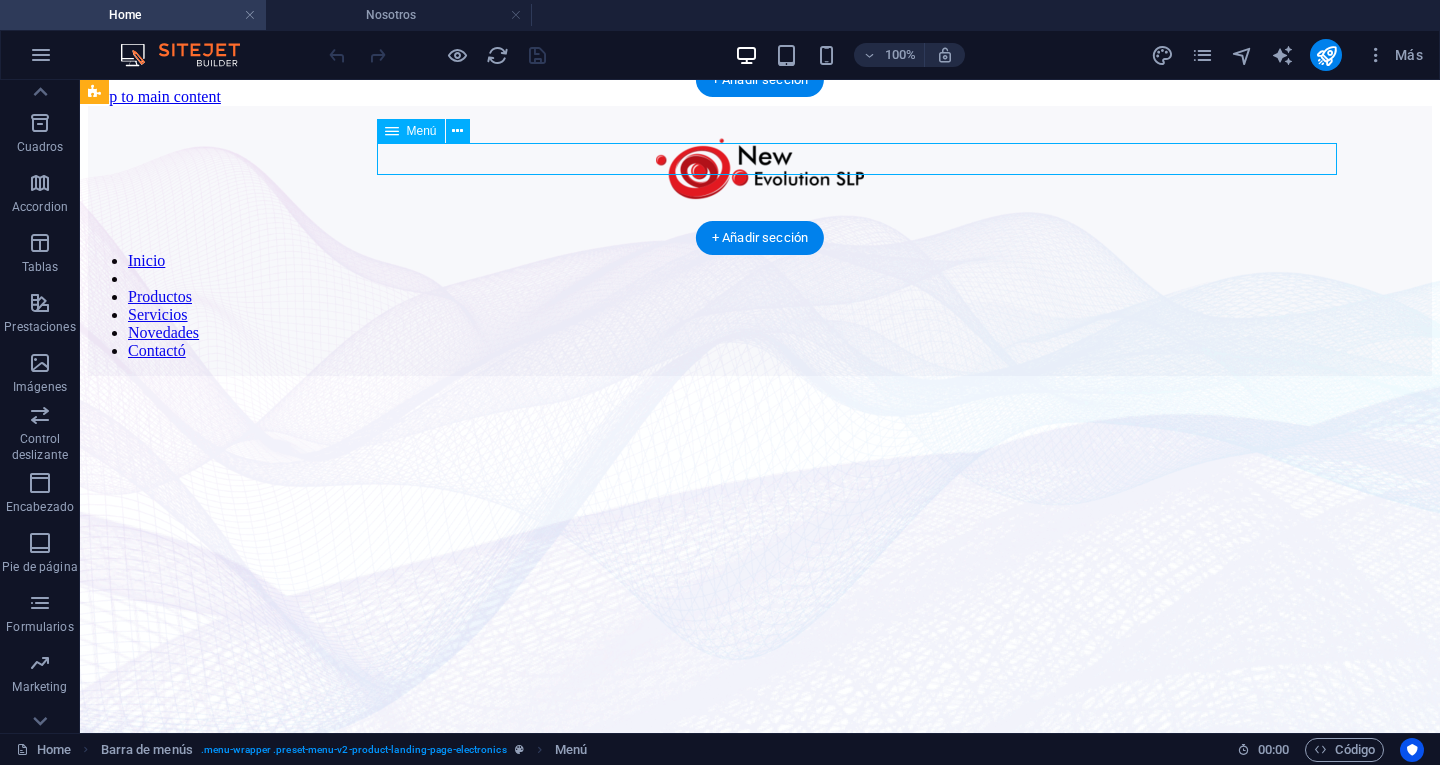 click on "Inicio Productos Servicios  Novedades Contactó" at bounding box center (760, 306) 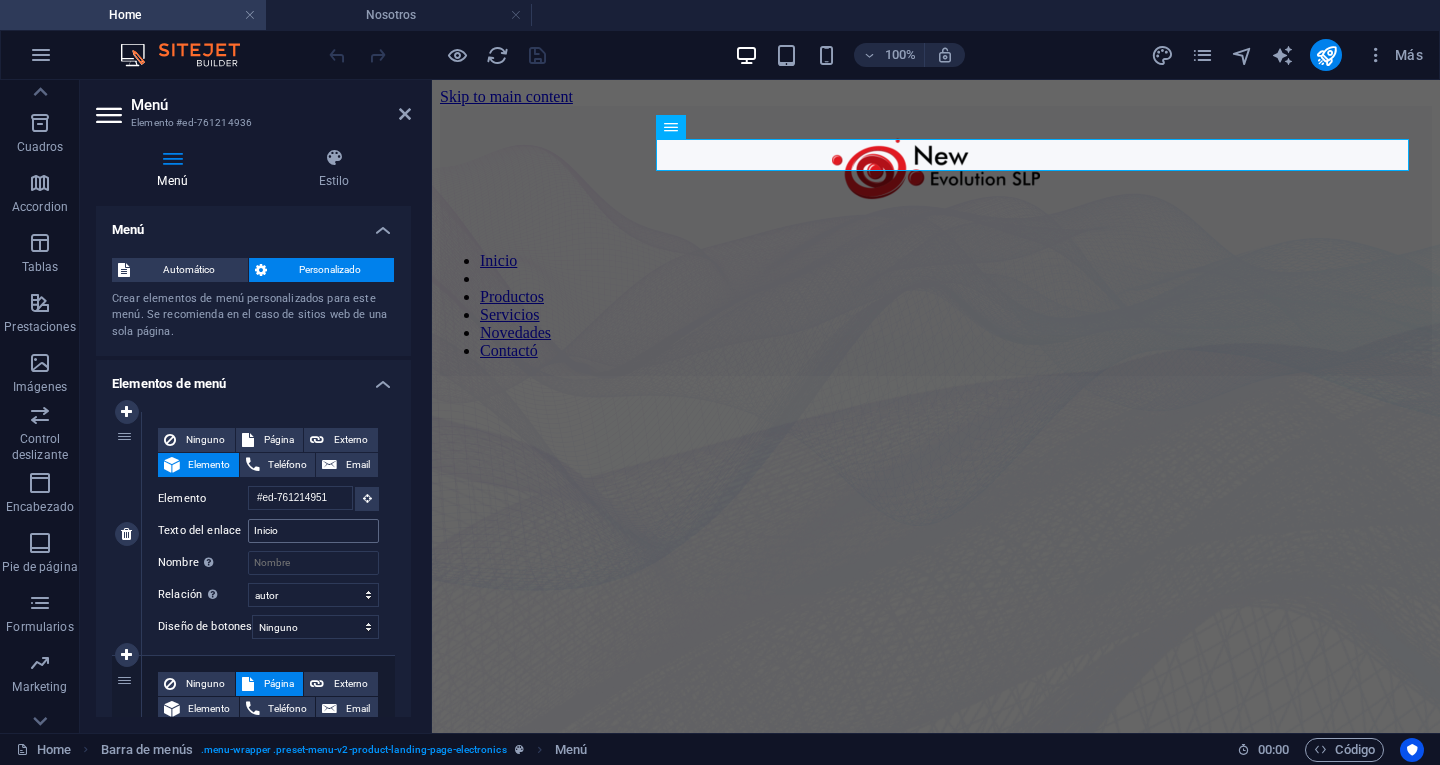 scroll, scrollTop: 0, scrollLeft: 0, axis: both 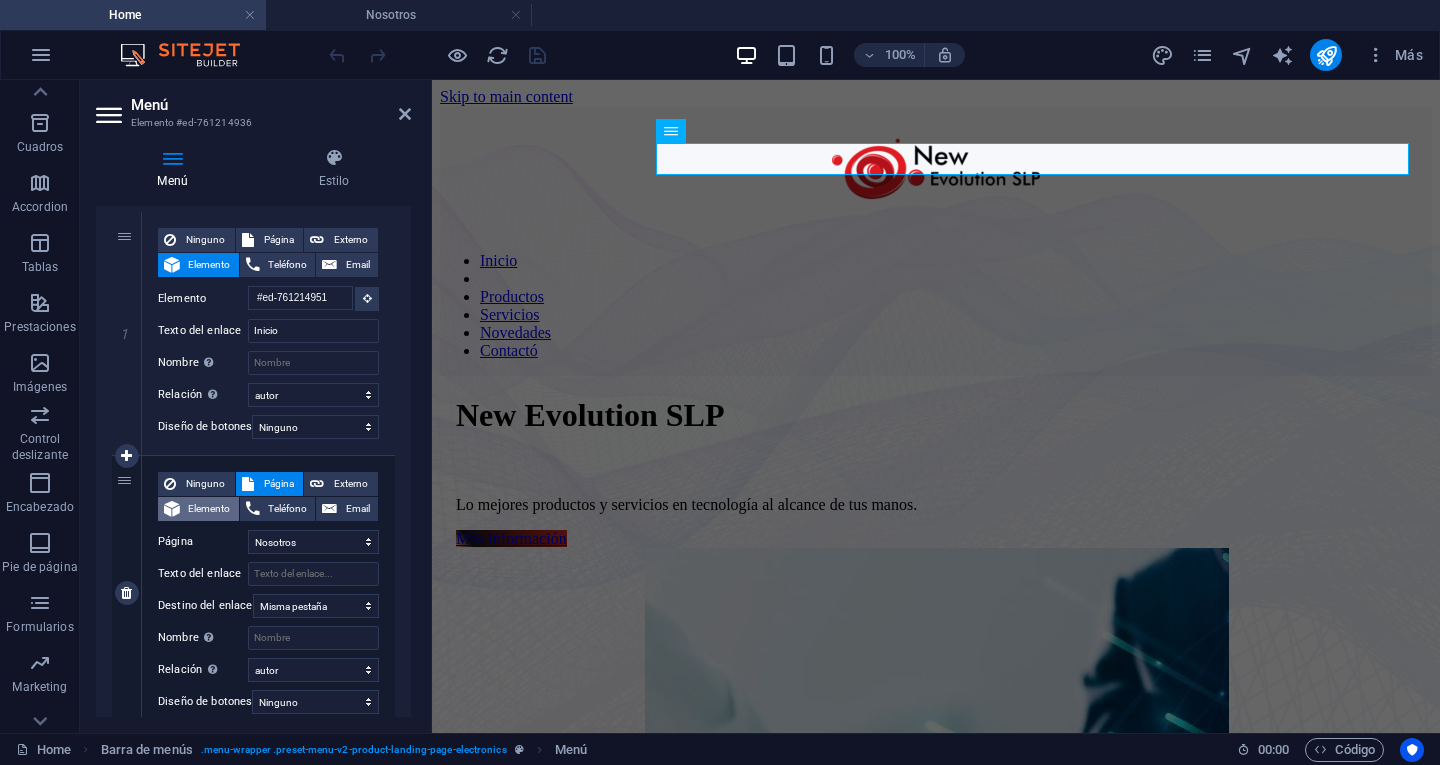 click on "Elemento" at bounding box center (209, 509) 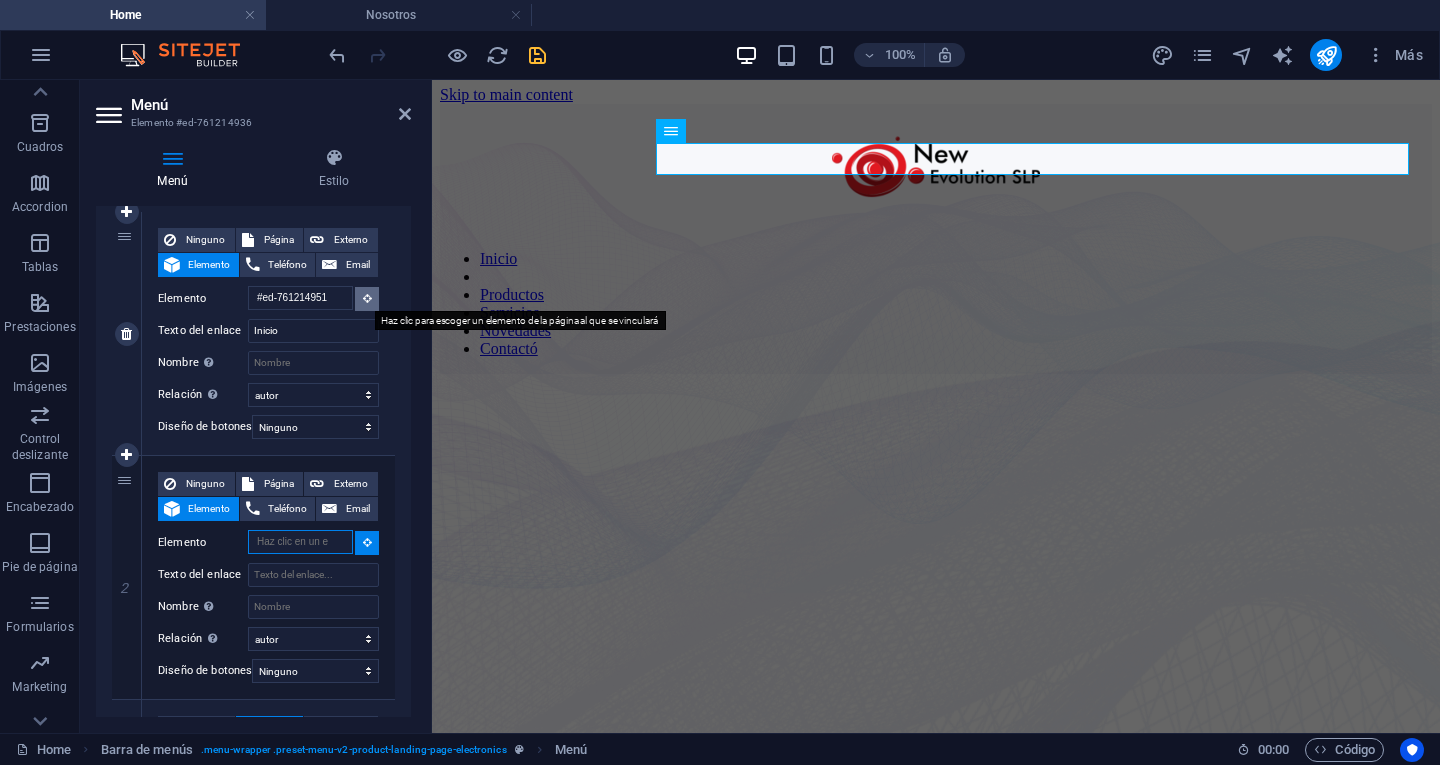 scroll, scrollTop: 0, scrollLeft: 0, axis: both 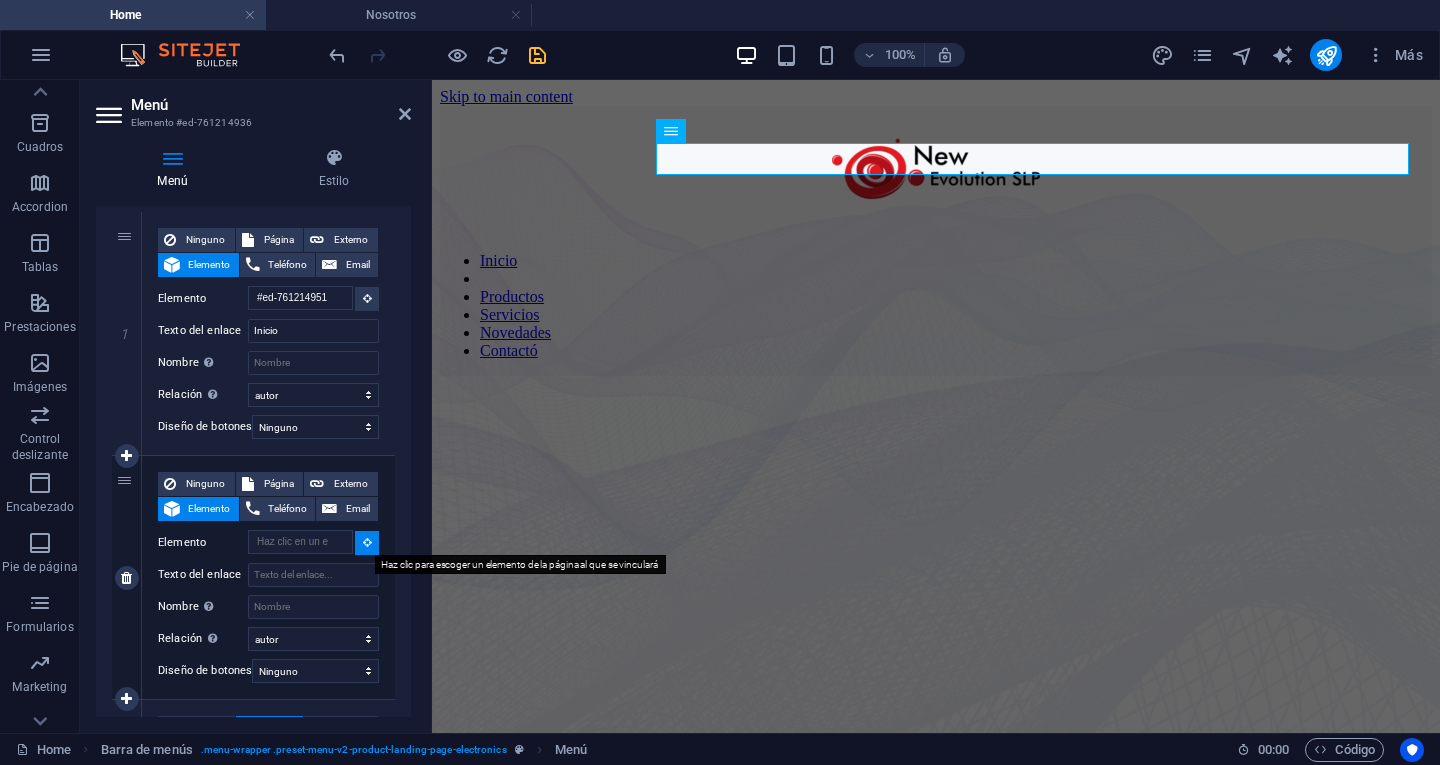 click at bounding box center [367, 542] 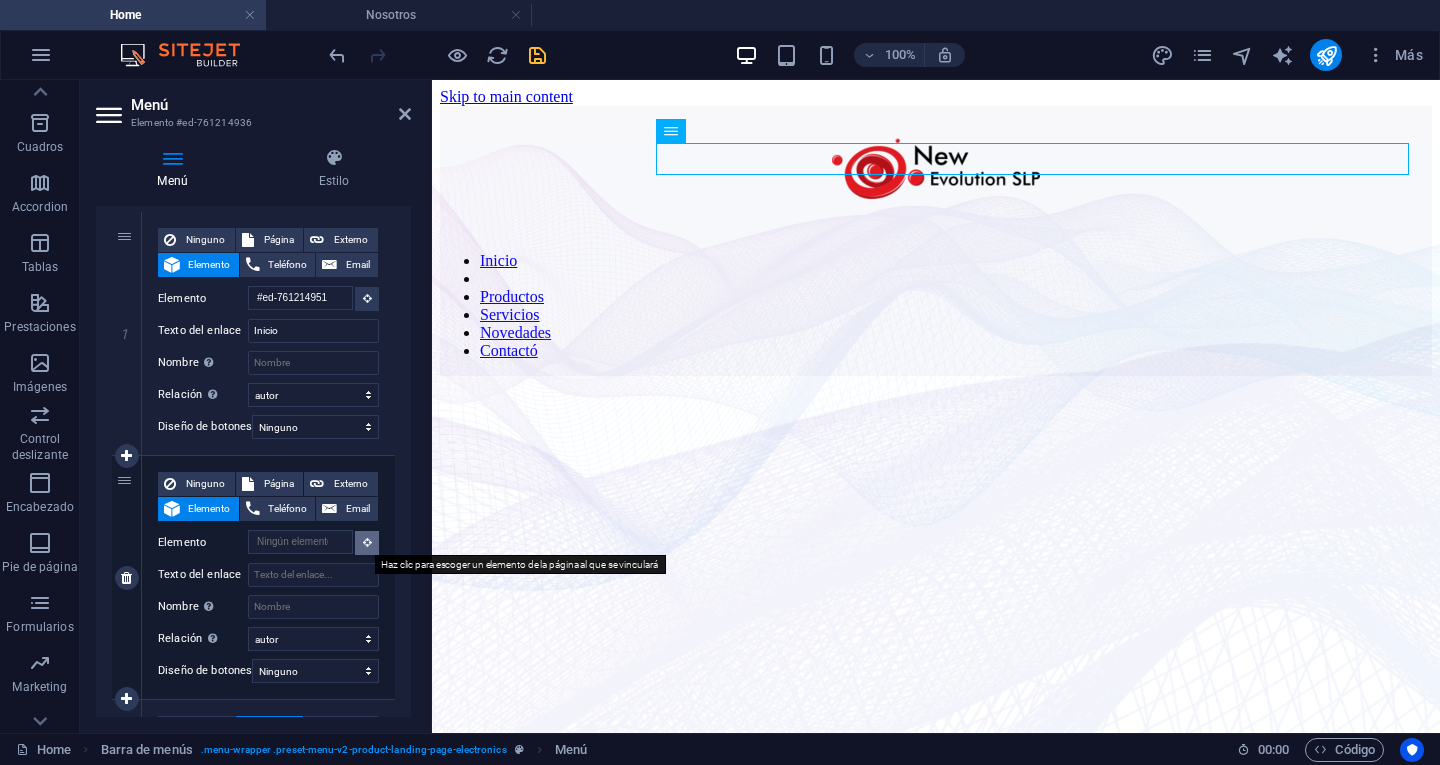 click at bounding box center [367, 542] 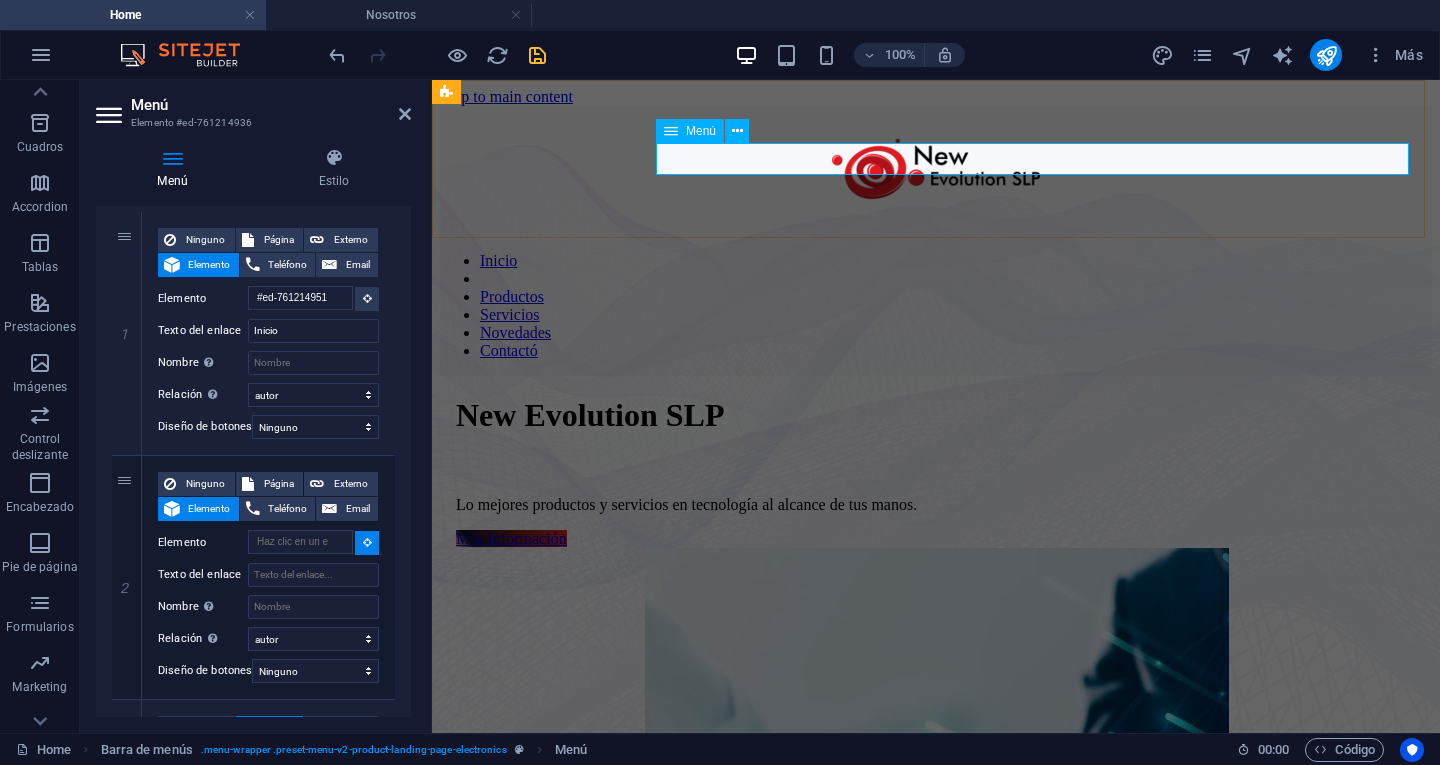click on "Inicio Productos Servicios  Novedades Contactó" at bounding box center [936, 306] 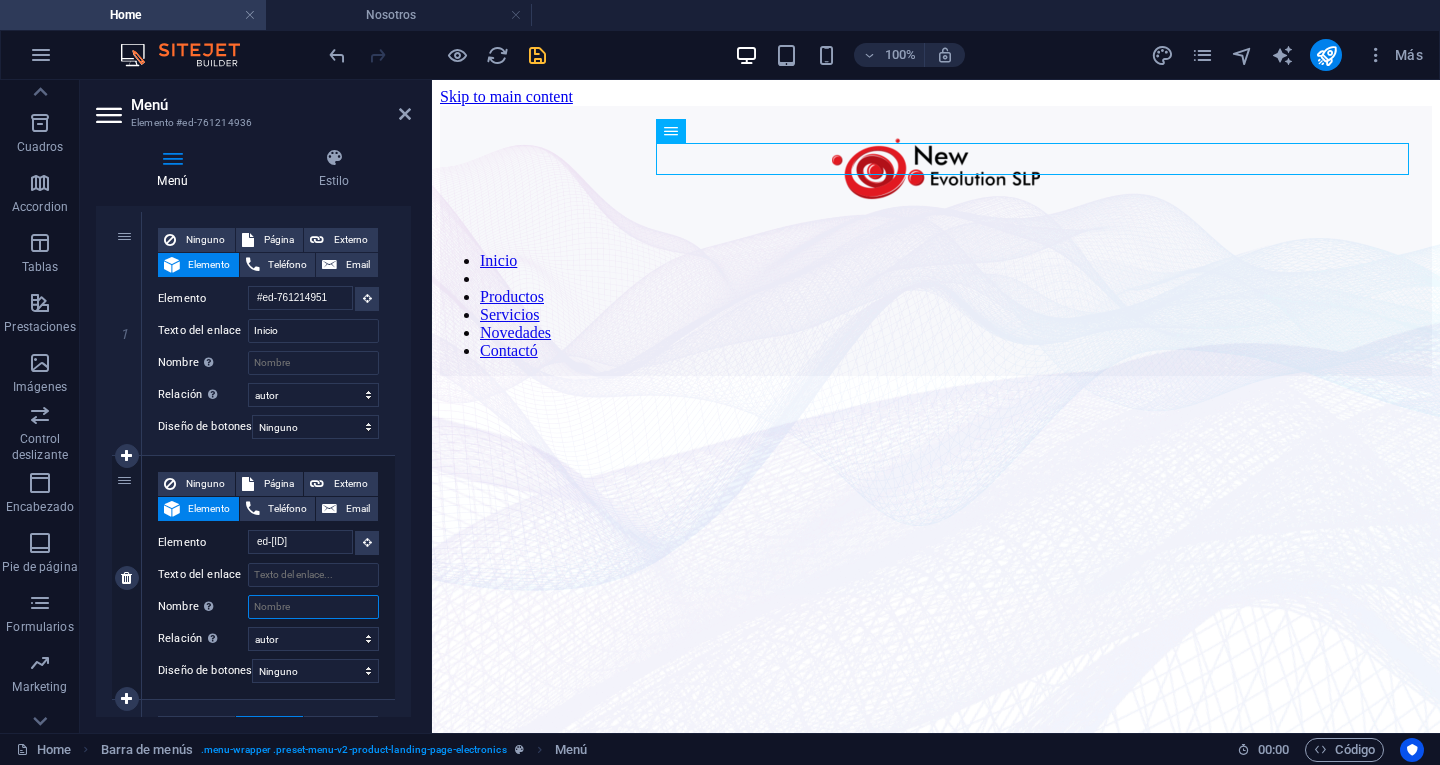 click on "Nombre Una descripción adicional del enlace no debería ser igual al texto del enlace. El título suele mostrarse como un texto de información cuando se mueve el ratón por encima del elemento. Déjalo en blanco en caso de dudas." at bounding box center (313, 607) 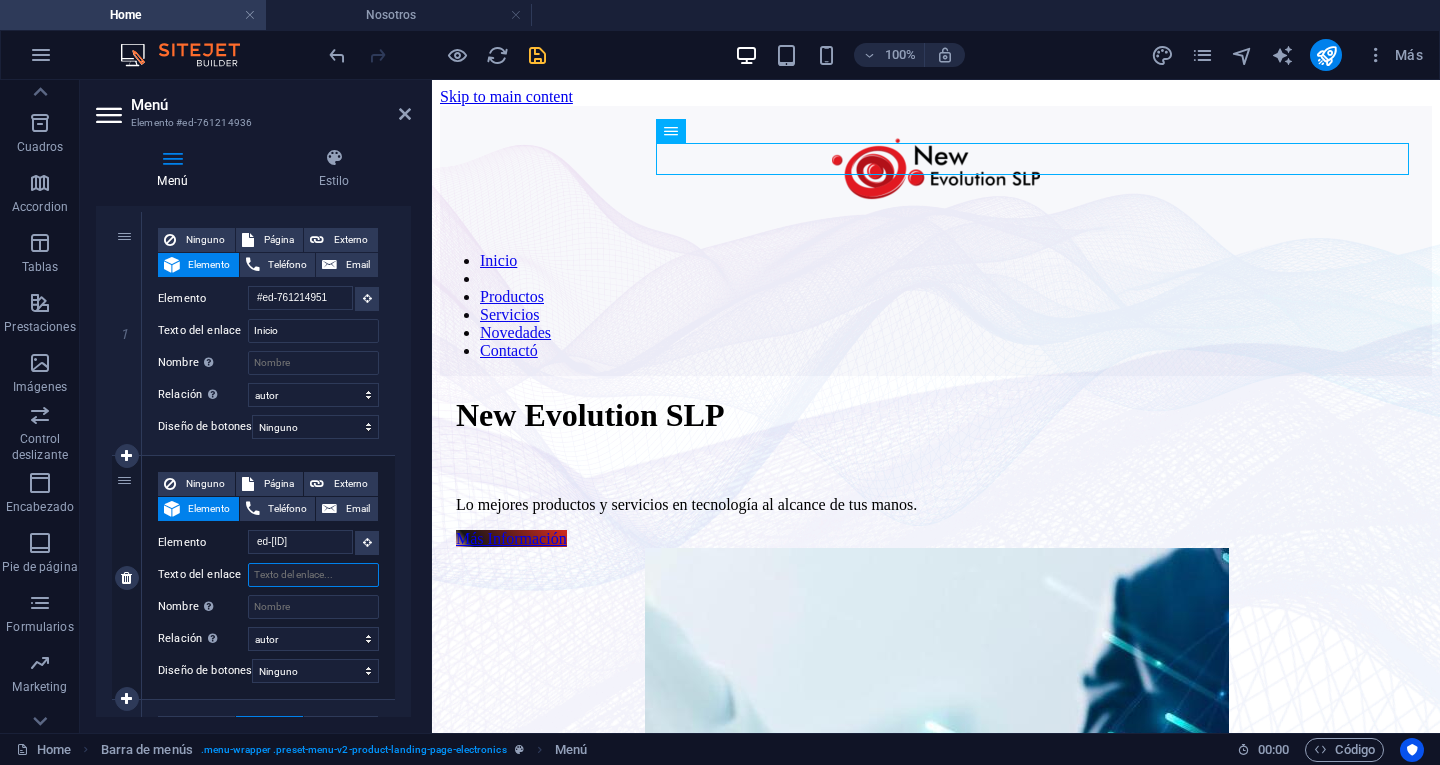 click on "Texto del enlace" at bounding box center [313, 575] 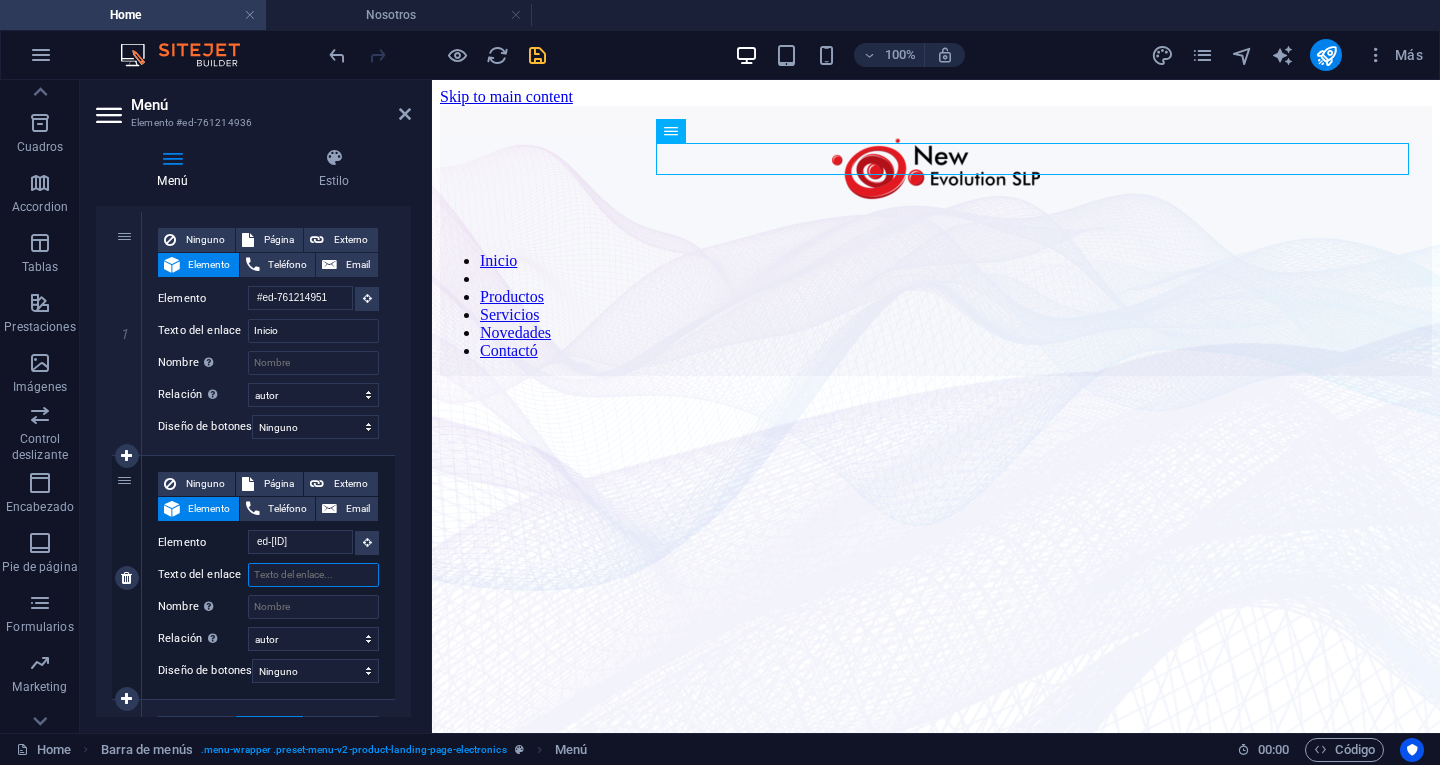 type on "n" 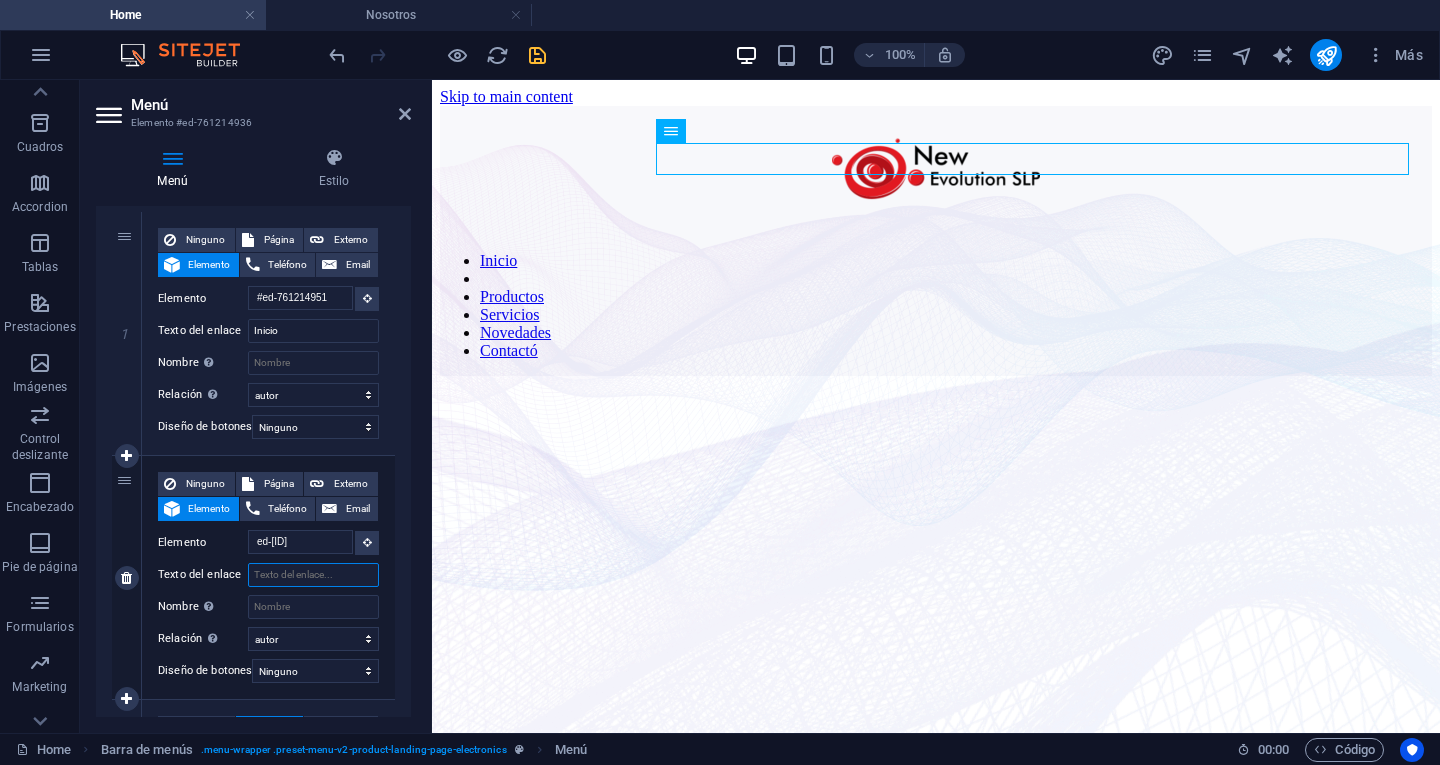 type on "N" 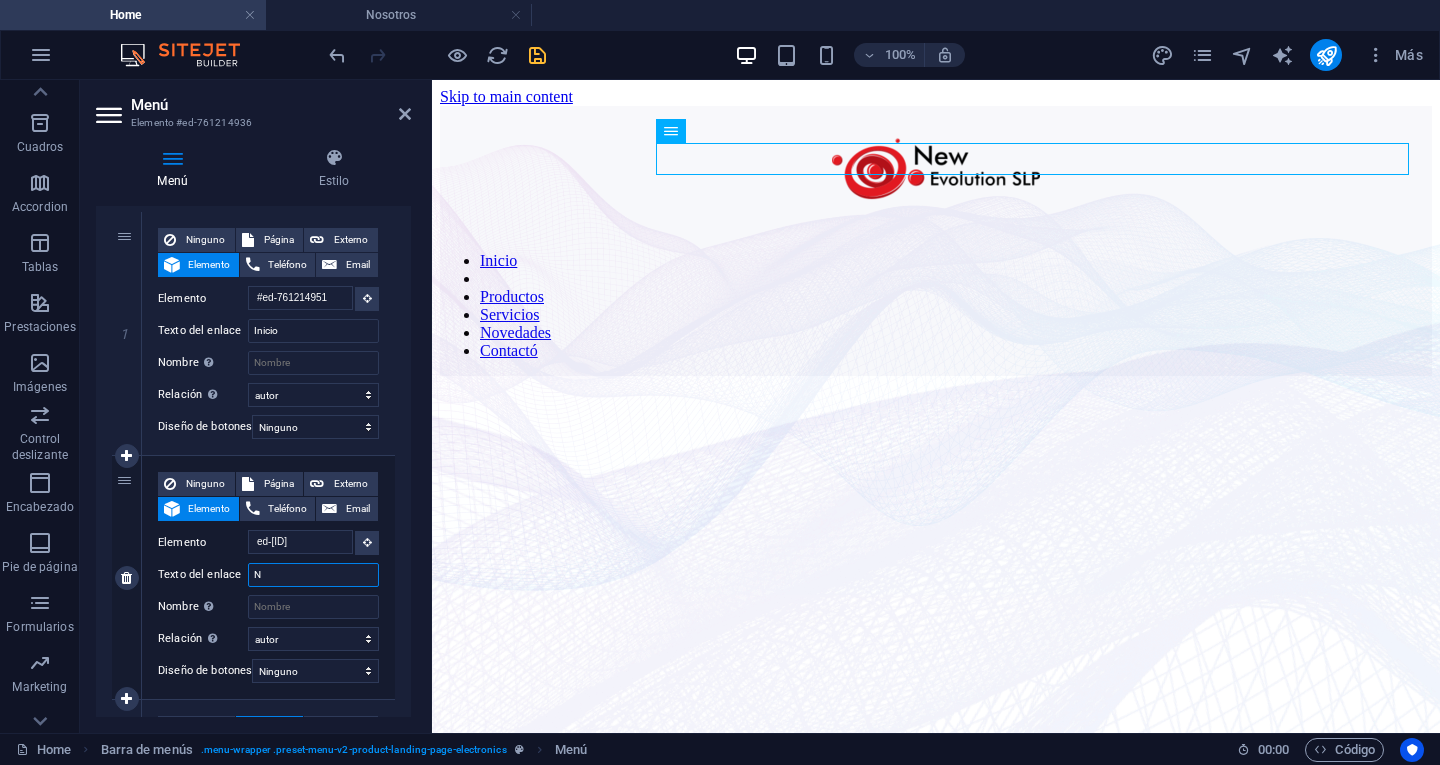 select 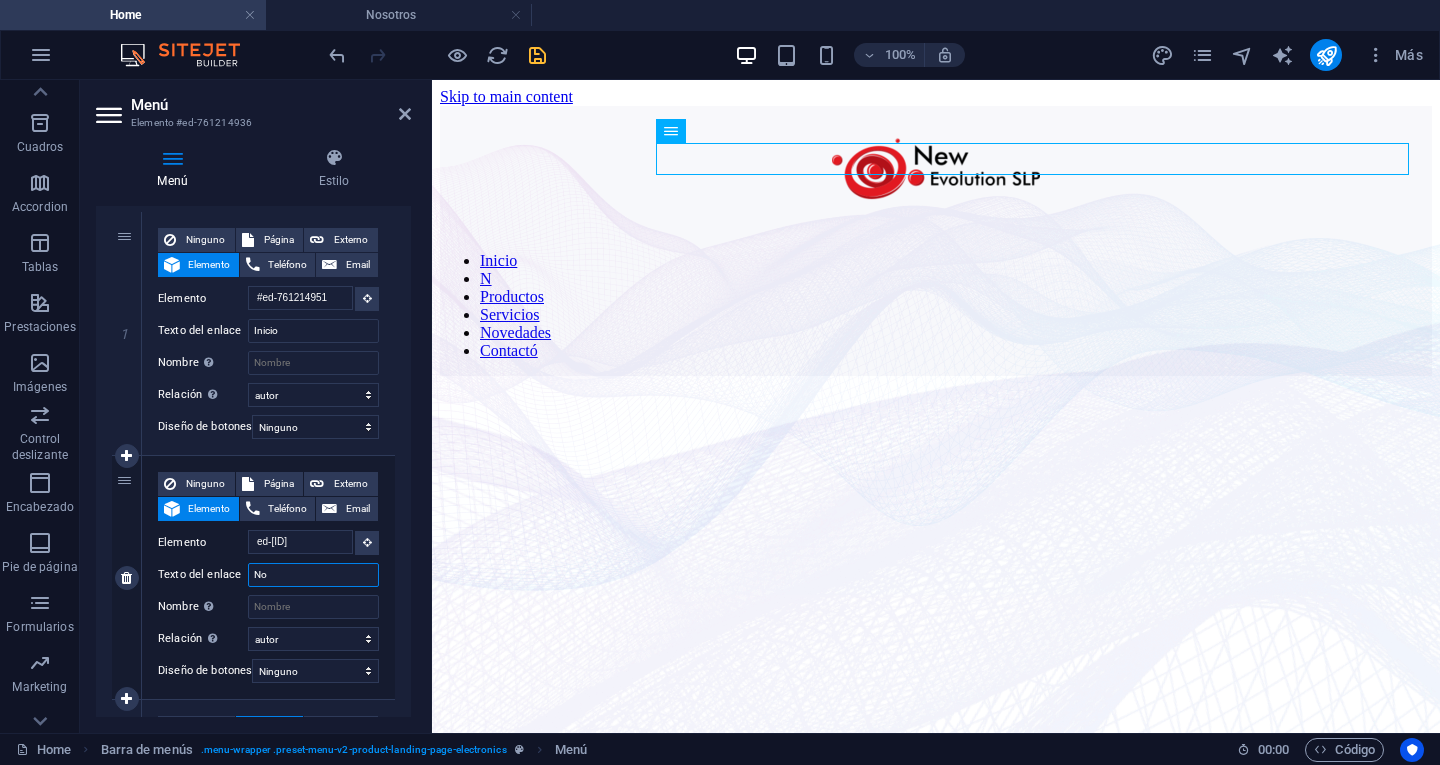 select 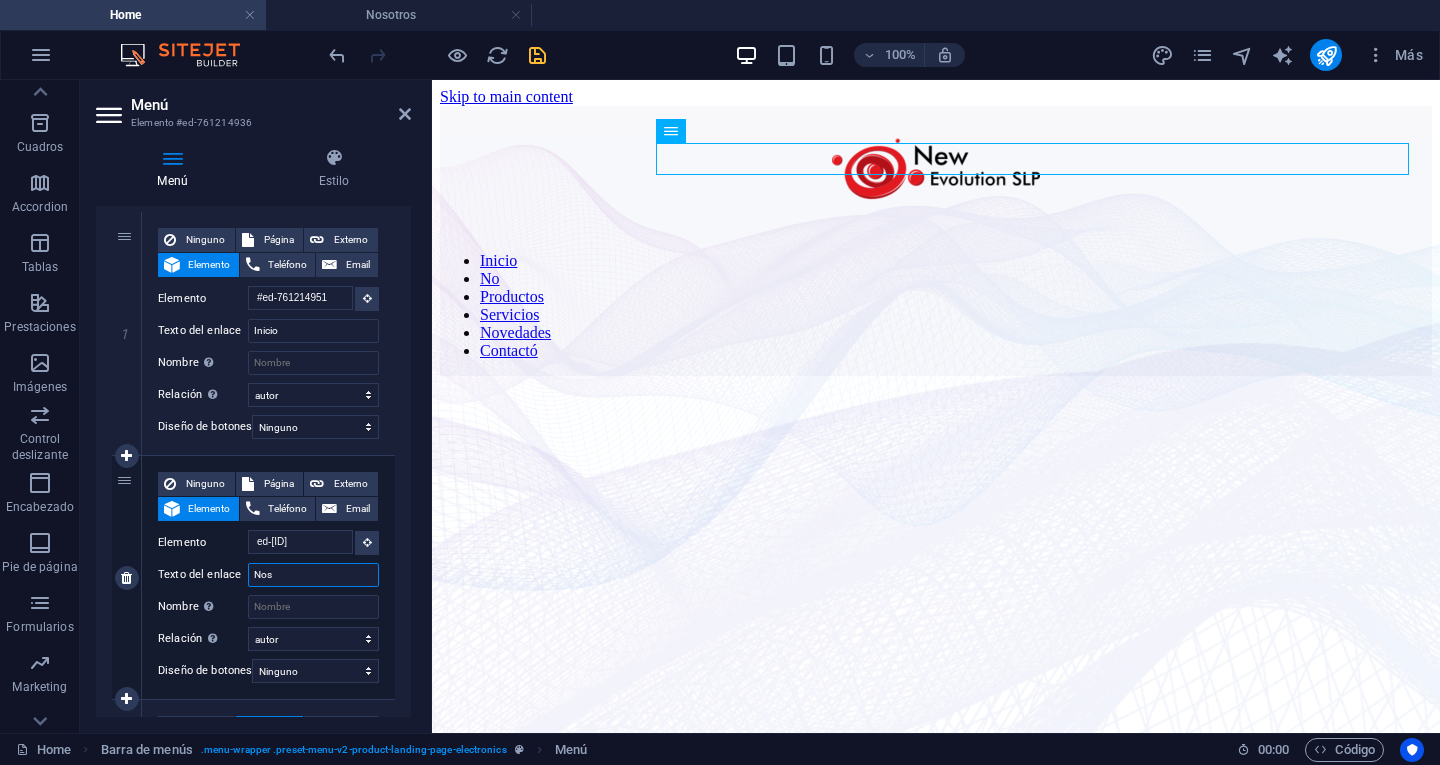 select 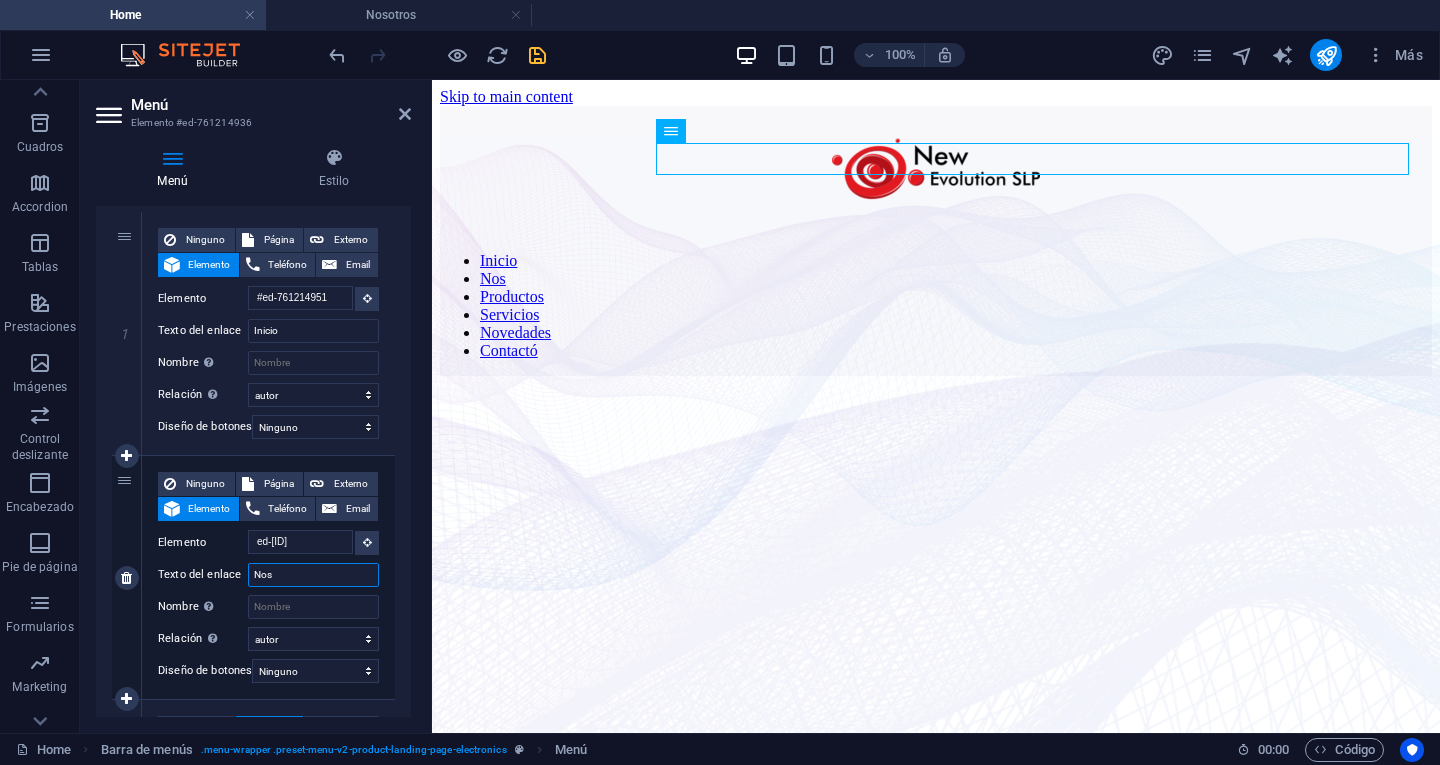 type on "Noso" 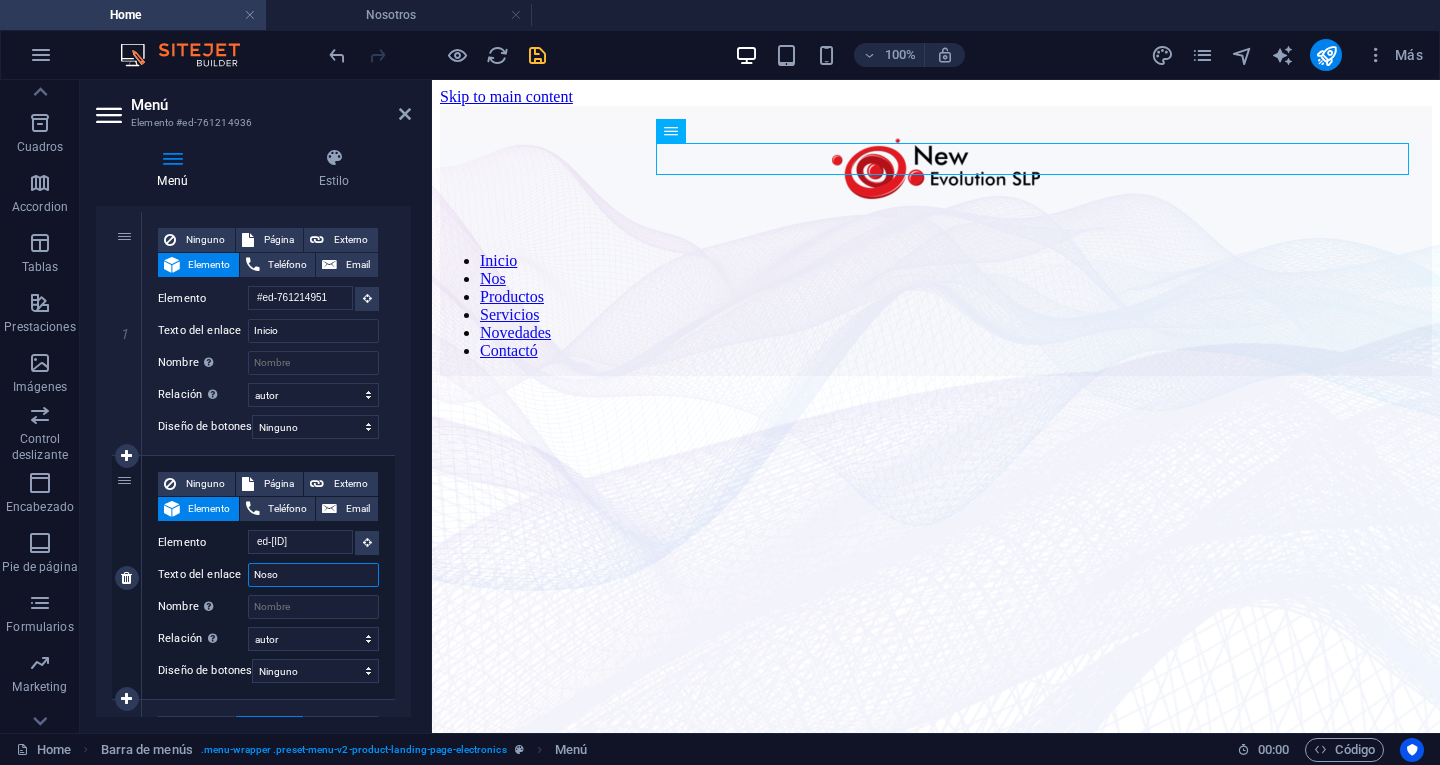 select 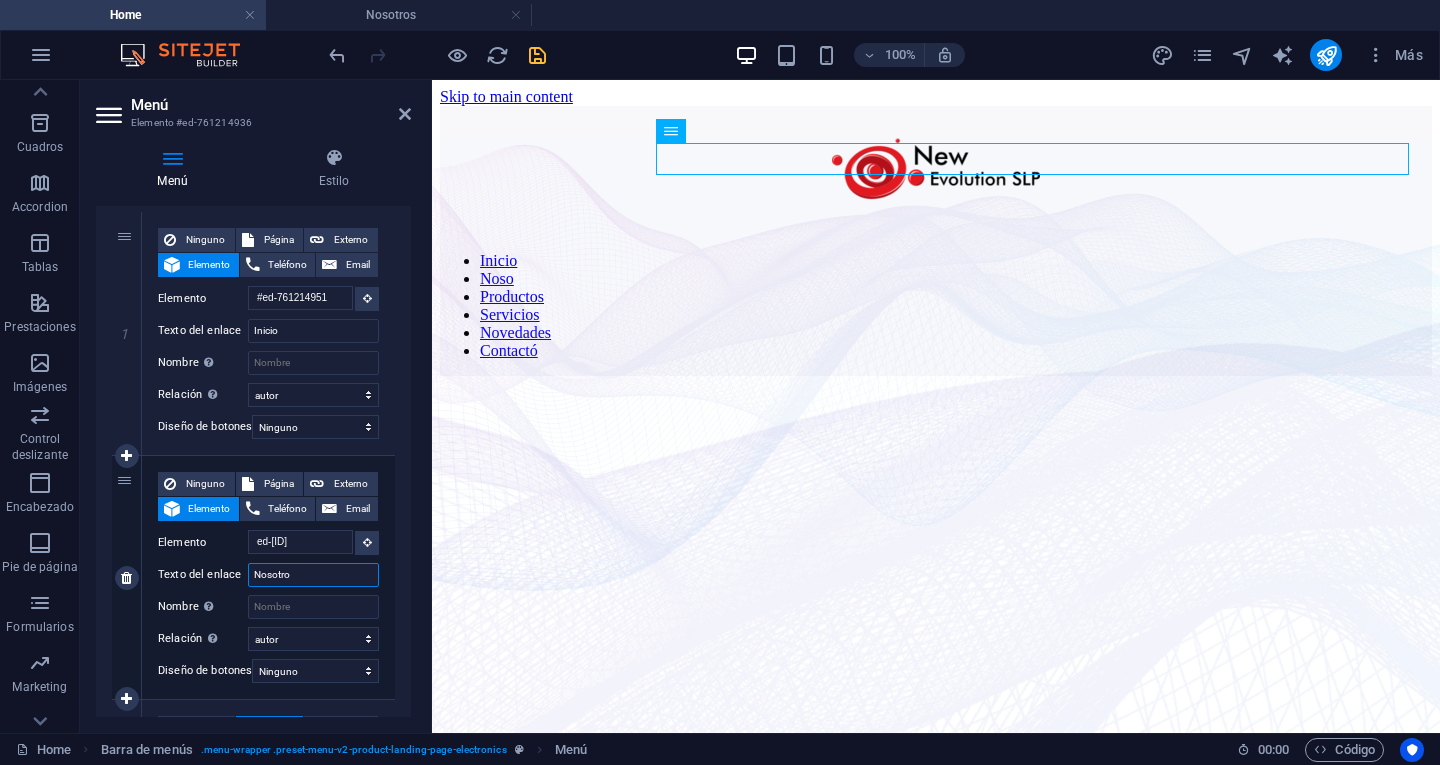 type on "Nosotros" 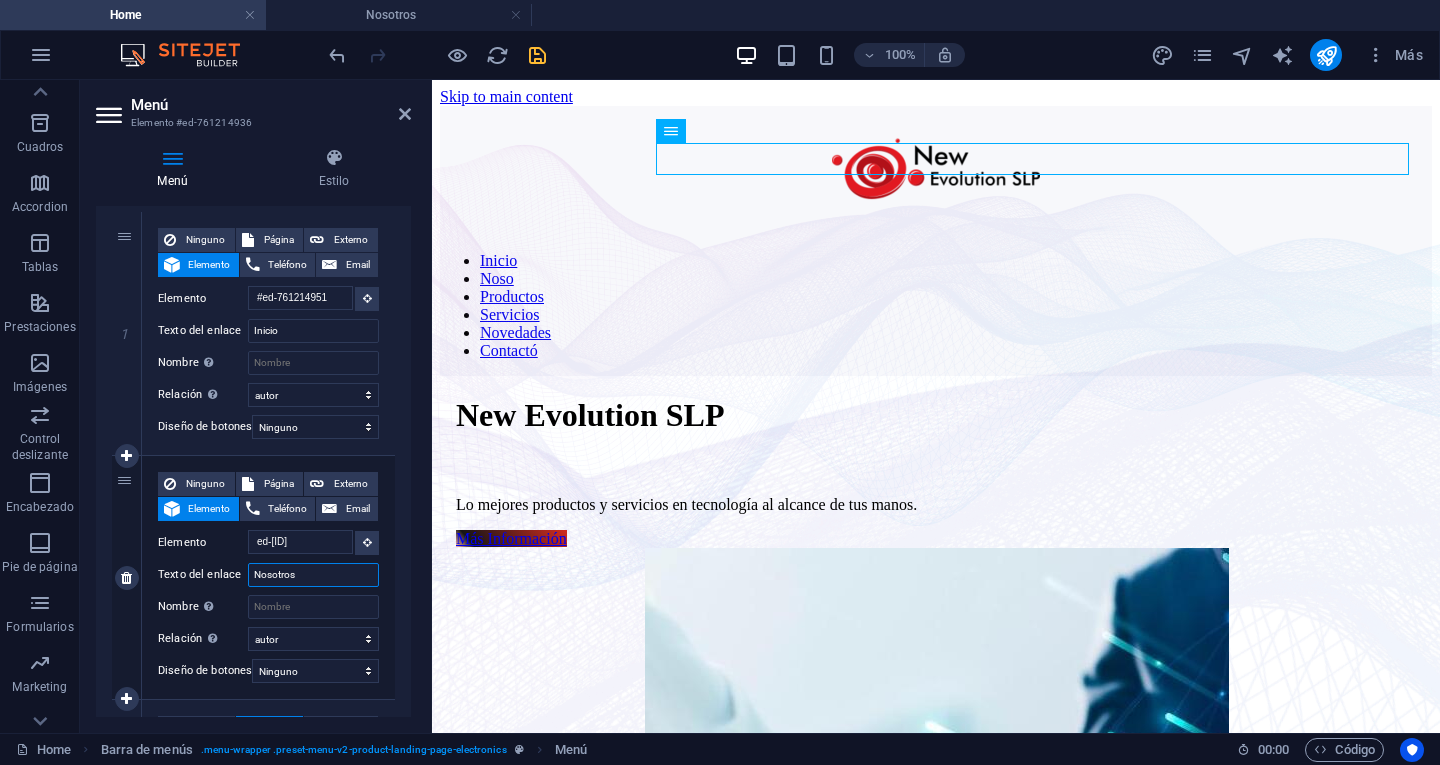 select 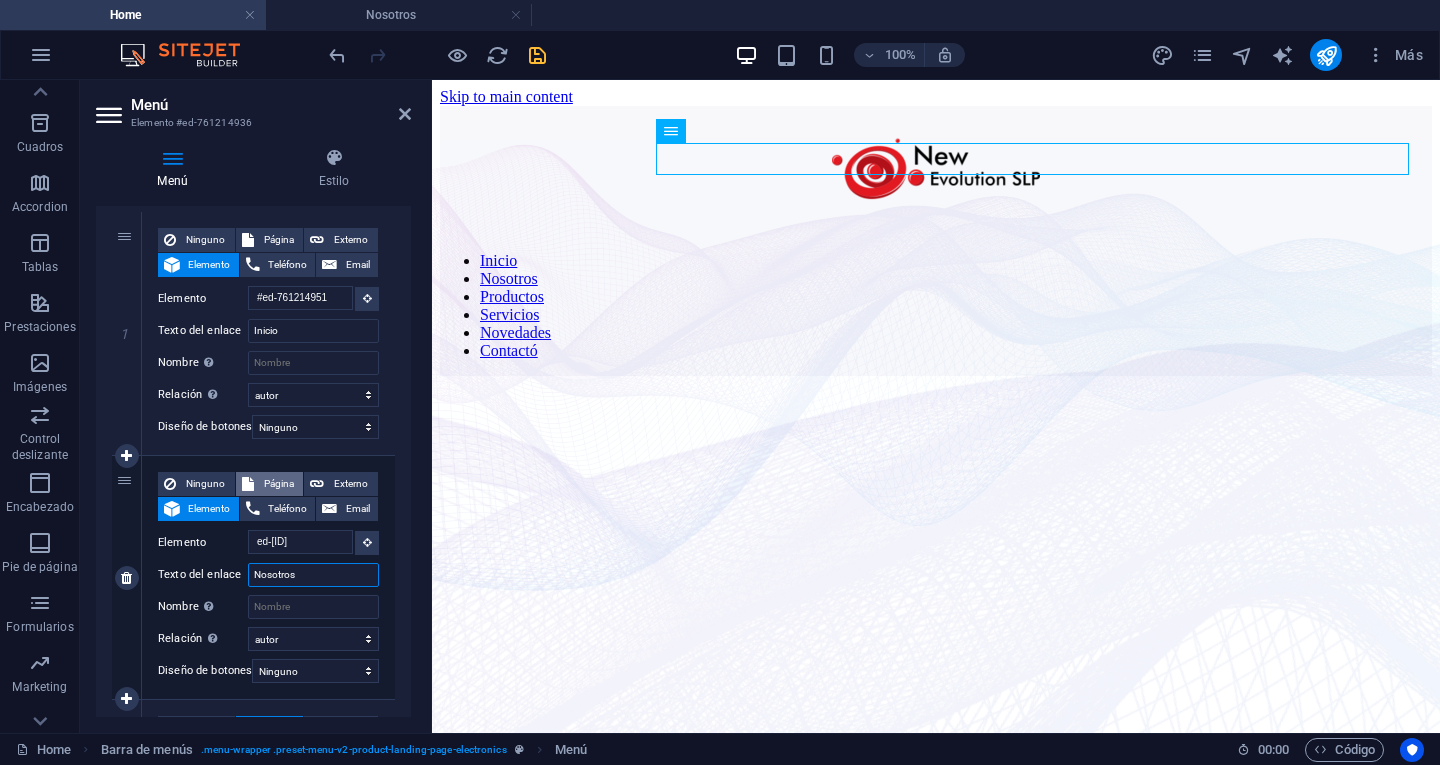 type on "Nosotros" 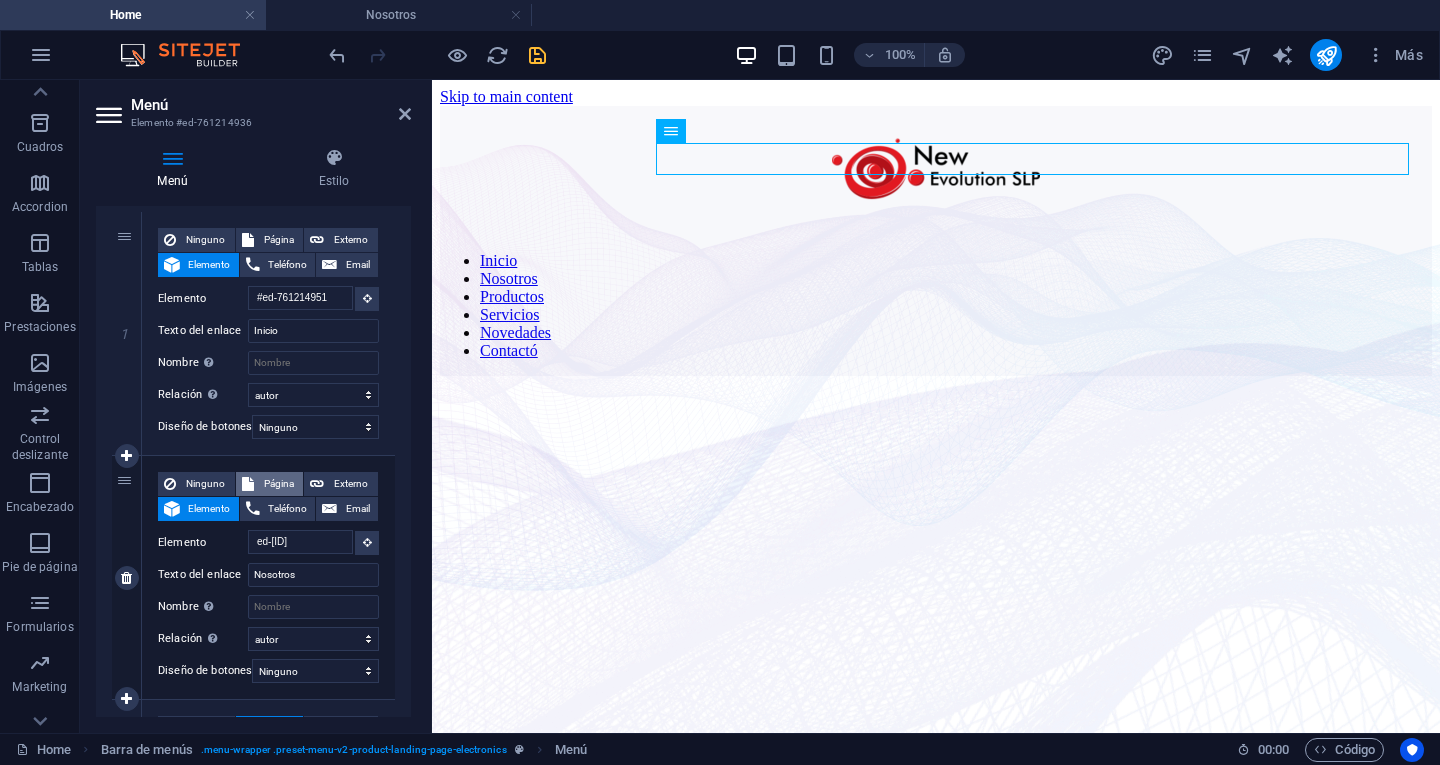 click on "Página" at bounding box center [279, 484] 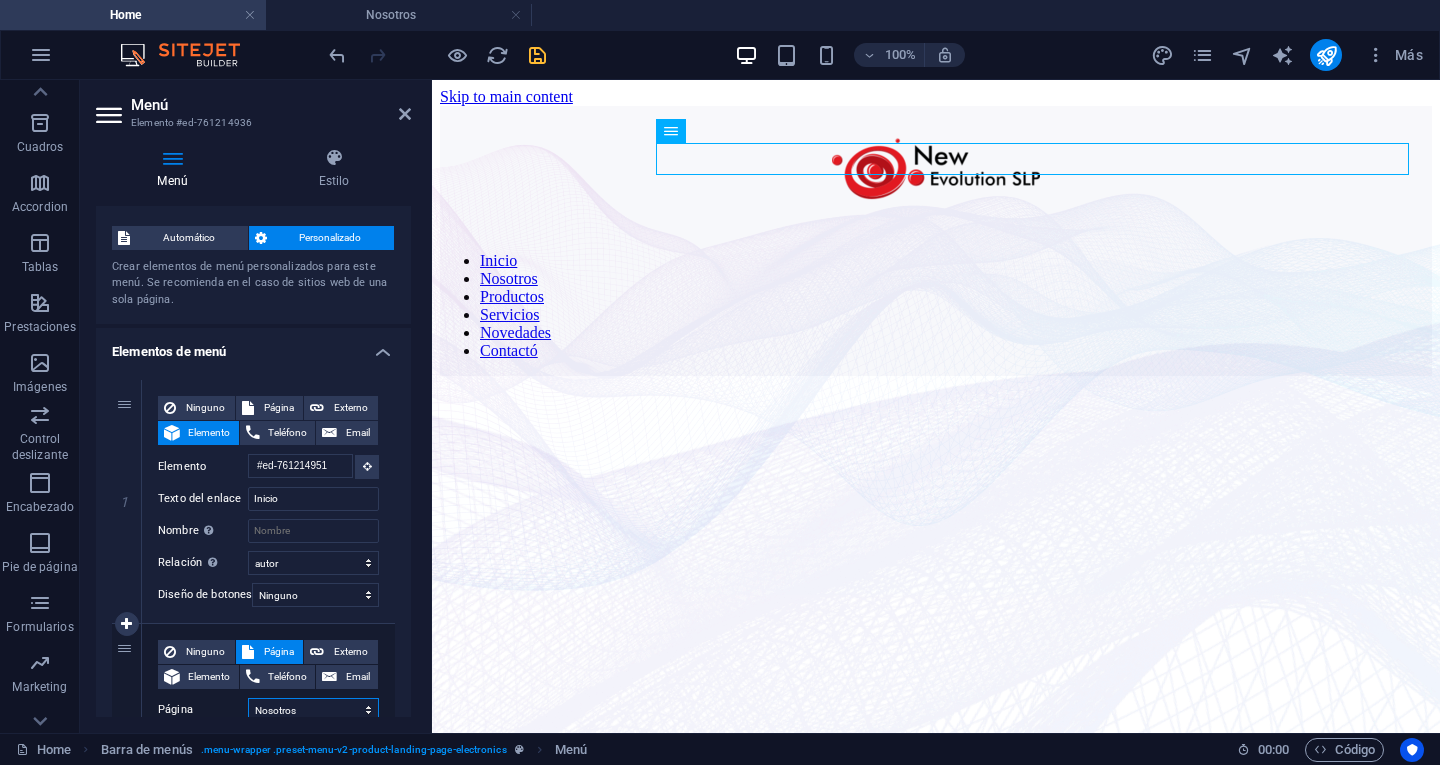 scroll, scrollTop: 0, scrollLeft: 0, axis: both 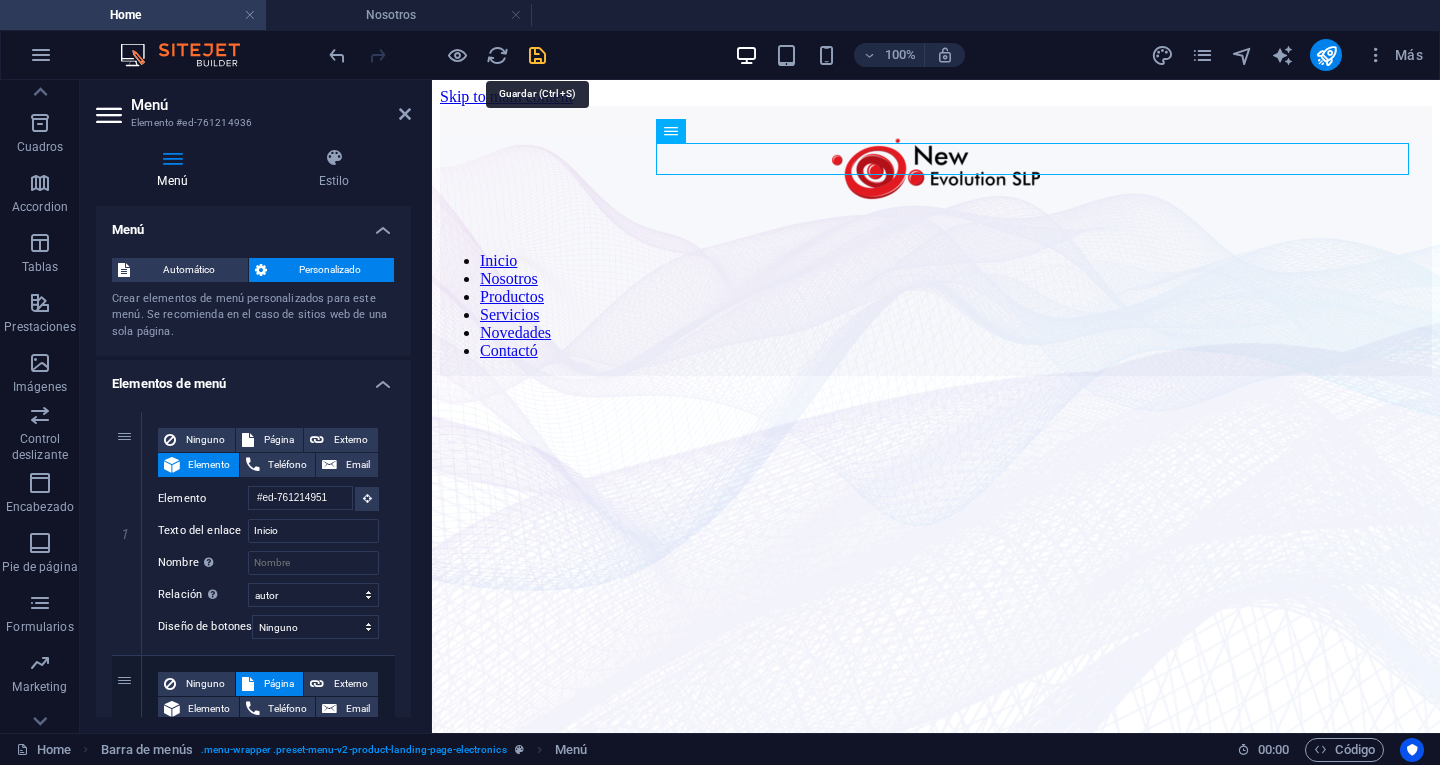 click at bounding box center (537, 55) 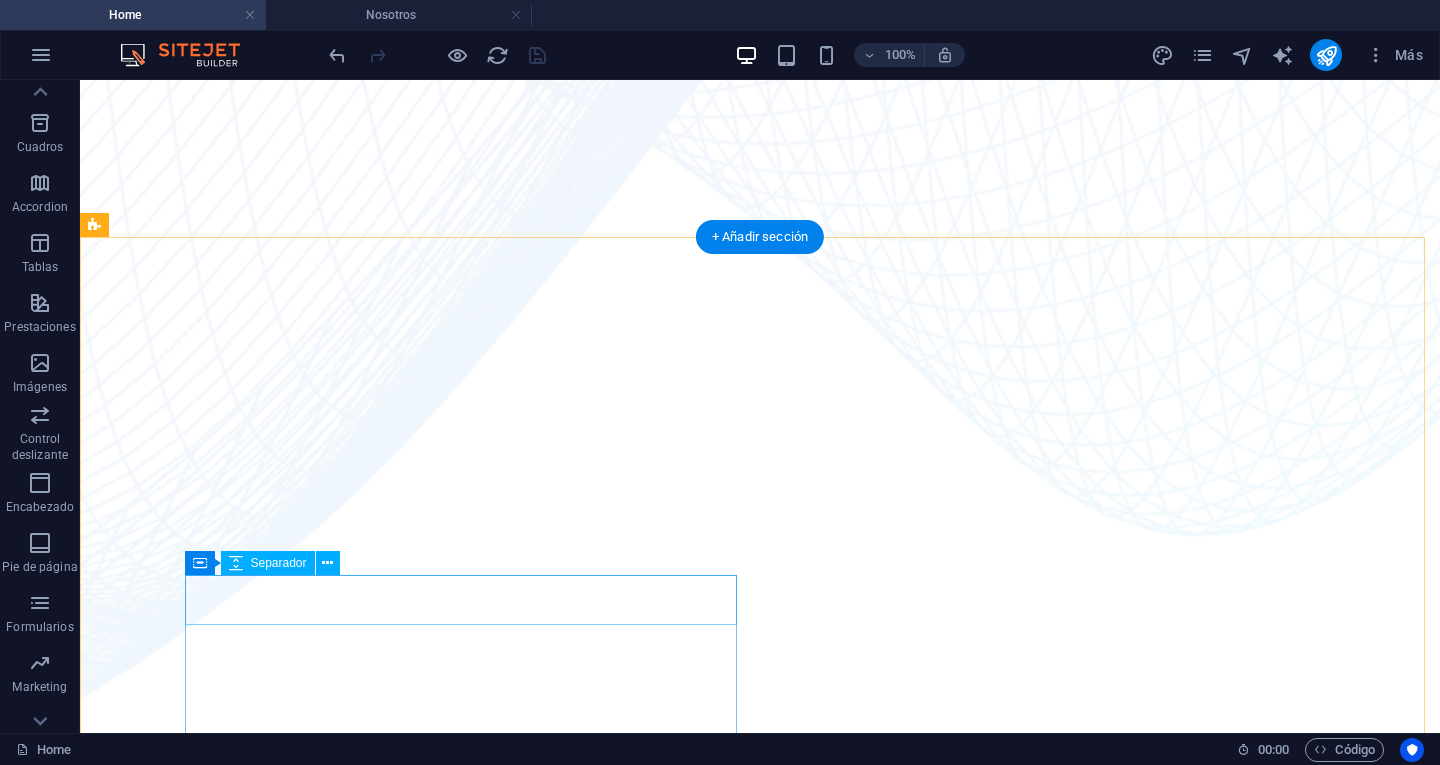 scroll, scrollTop: 1200, scrollLeft: 0, axis: vertical 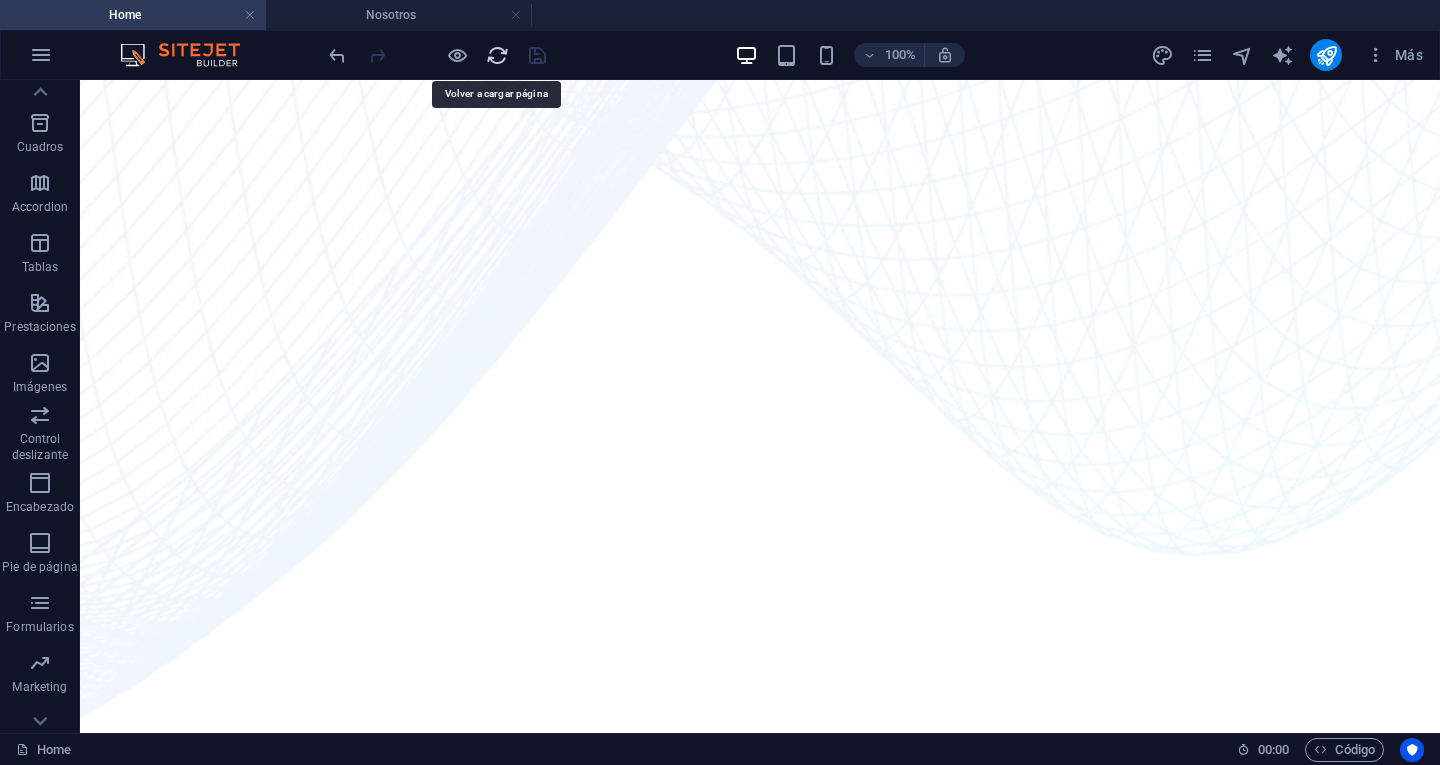 click at bounding box center (497, 55) 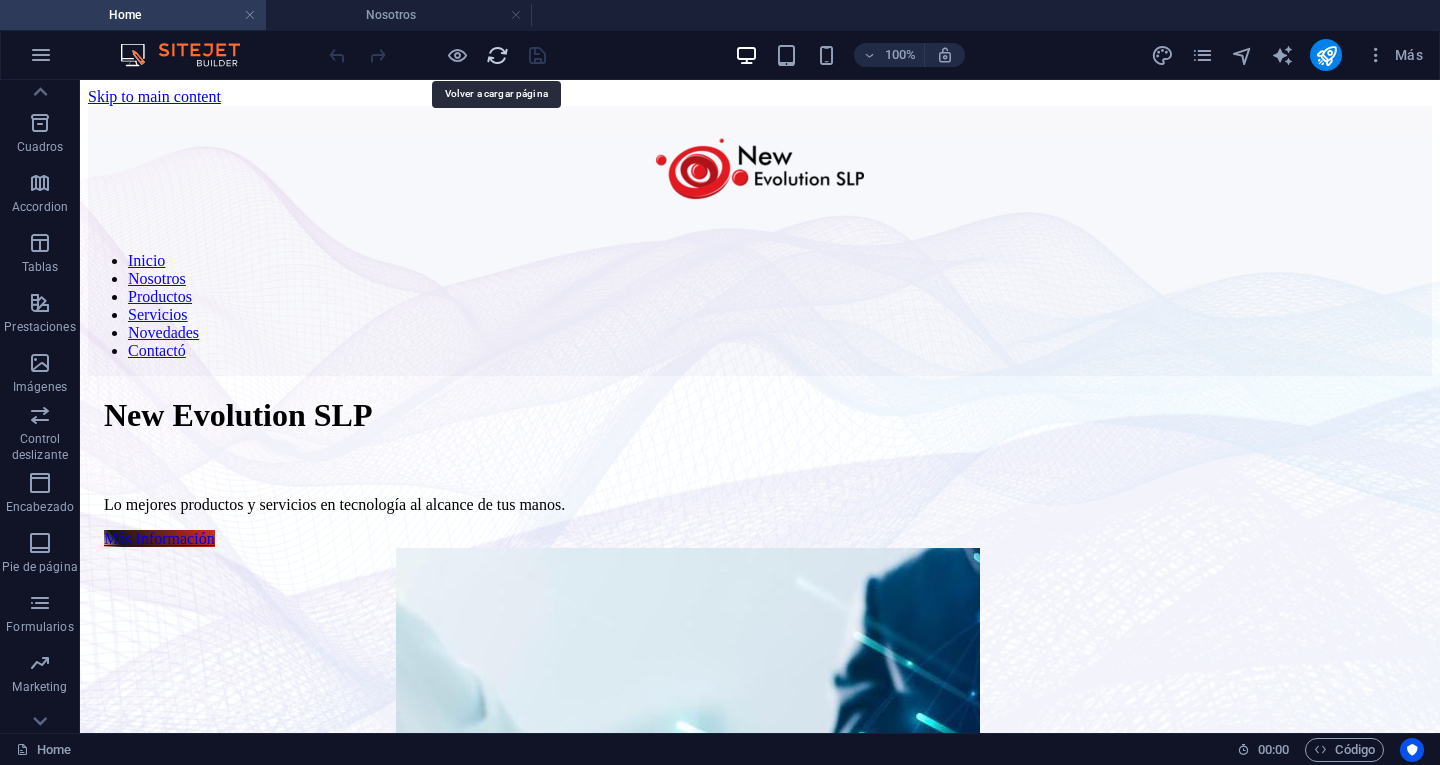 scroll, scrollTop: 0, scrollLeft: 0, axis: both 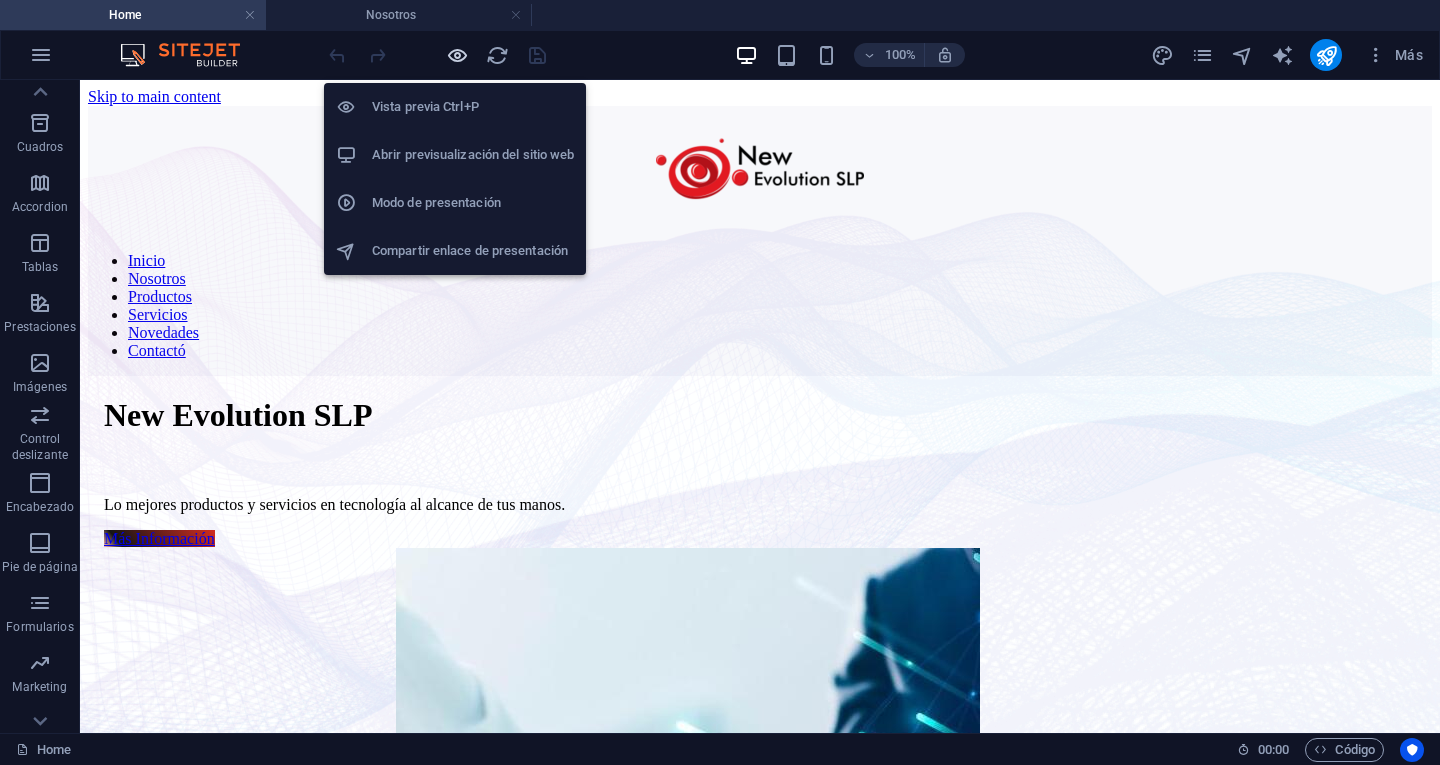 click at bounding box center (457, 55) 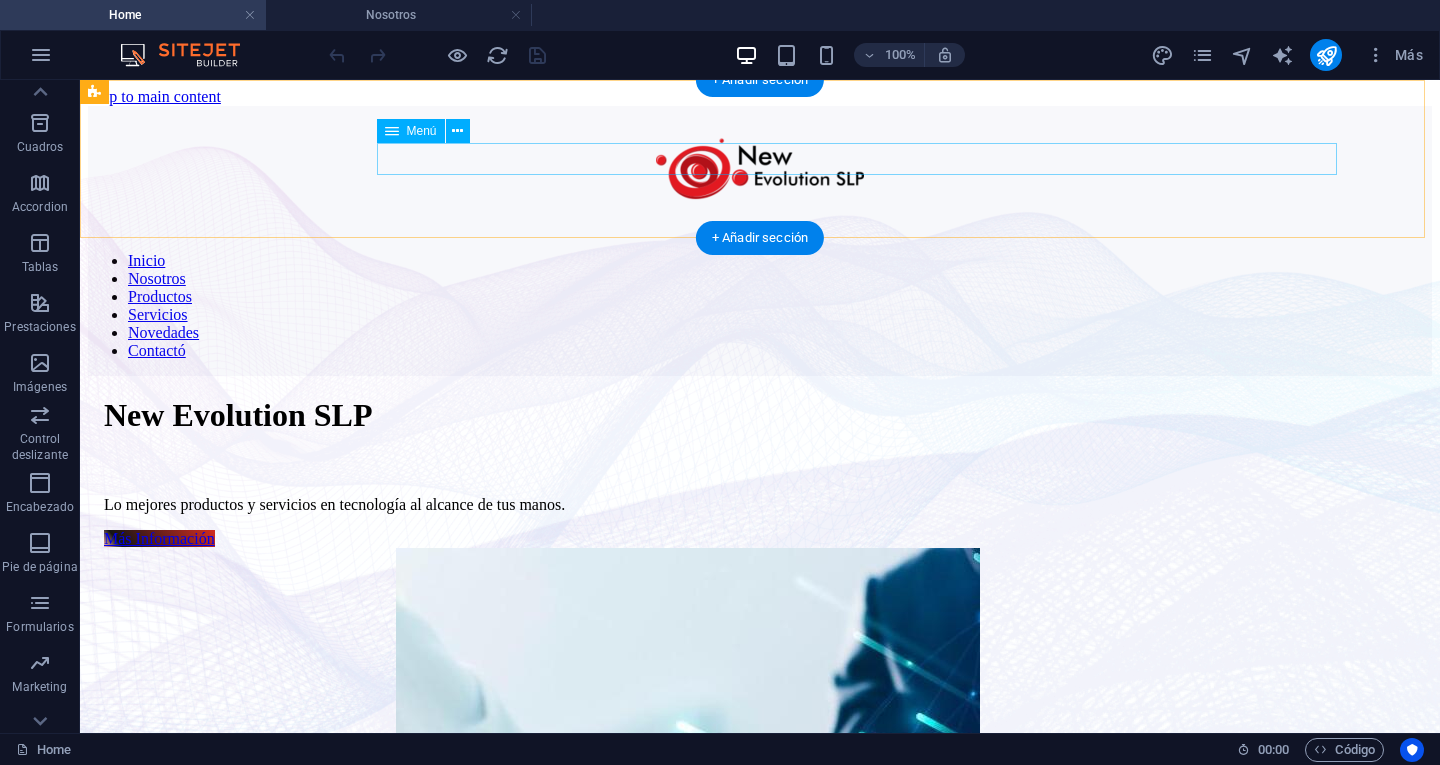 click on "Inicio Nosotros Productos Servicios  Novedades Contactó" at bounding box center [760, 306] 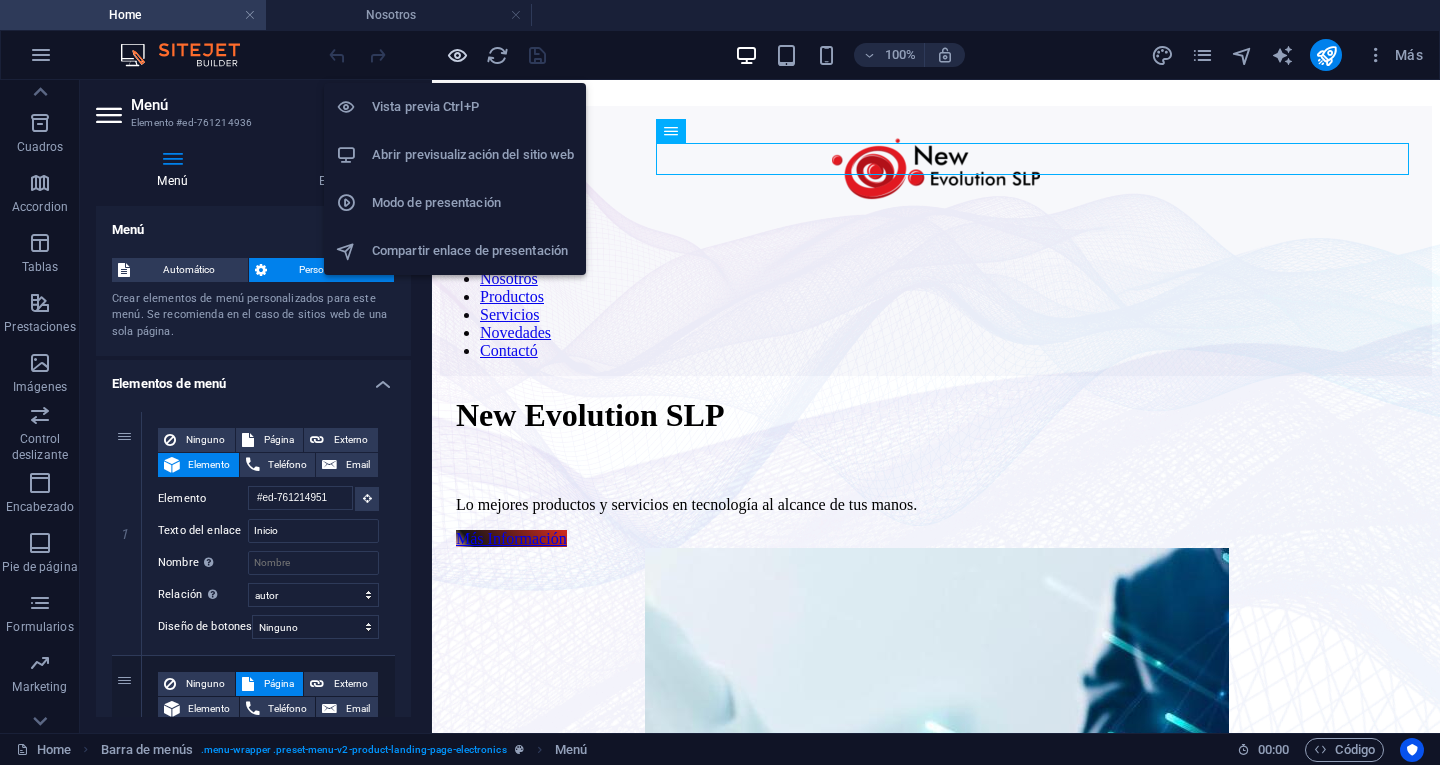 click at bounding box center [457, 55] 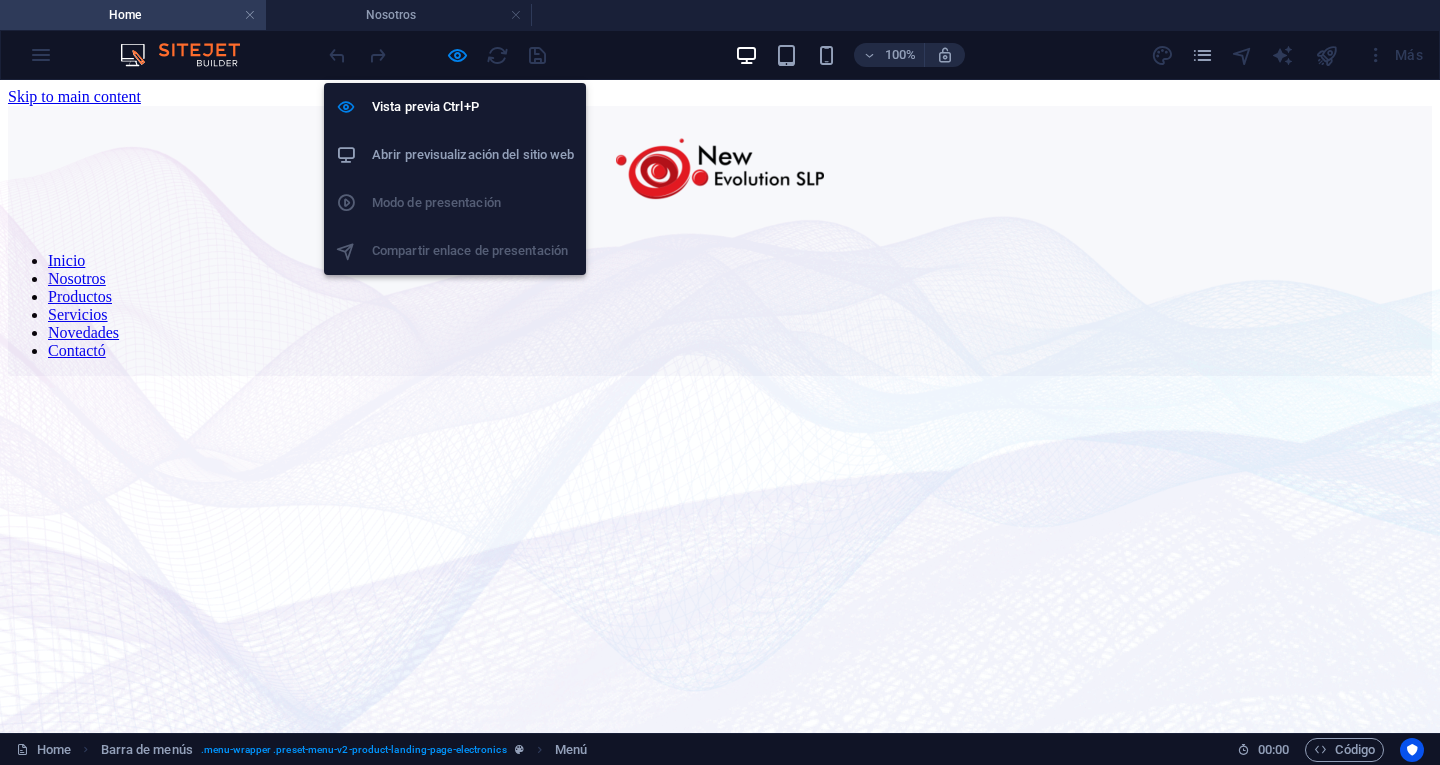 click on "Abrir previsualización del sitio web" at bounding box center [473, 155] 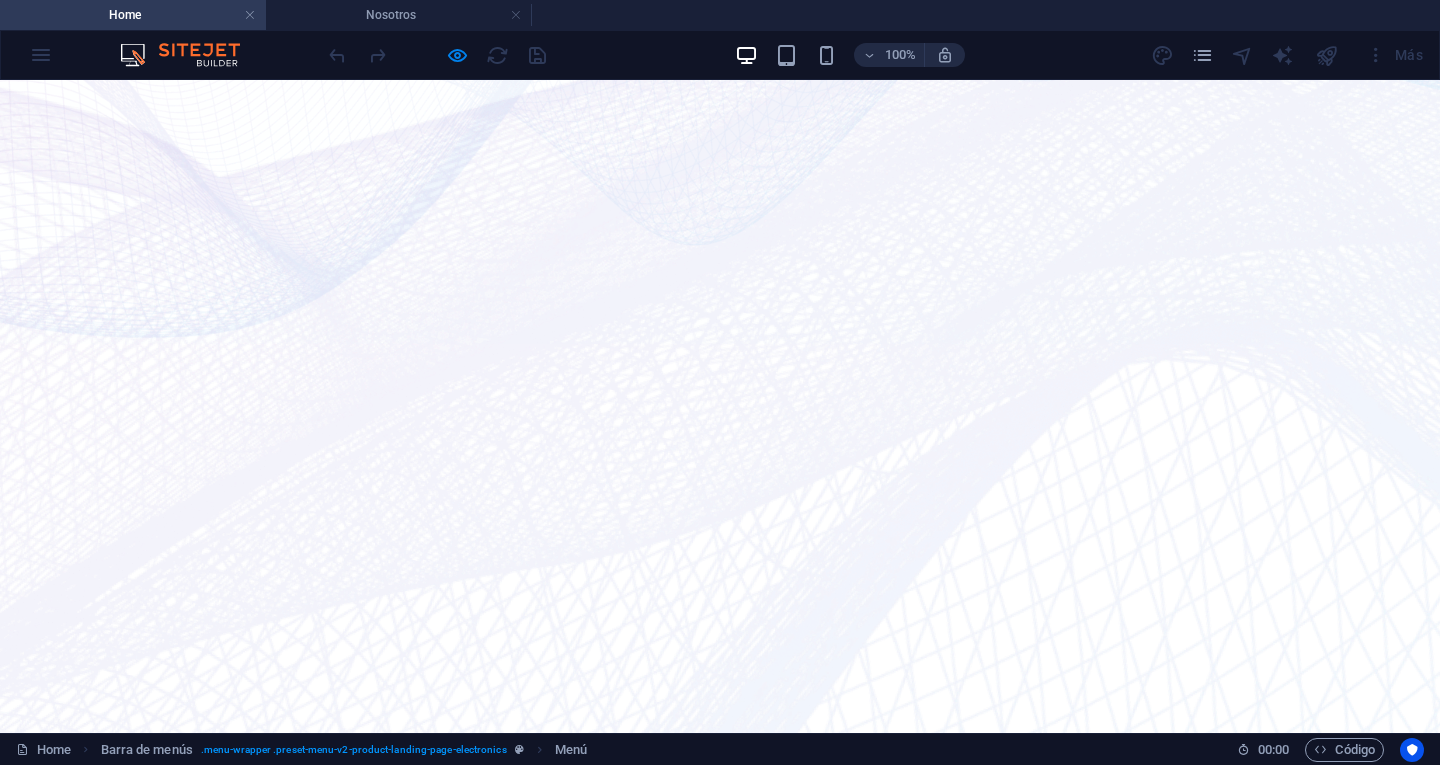 scroll, scrollTop: 300, scrollLeft: 0, axis: vertical 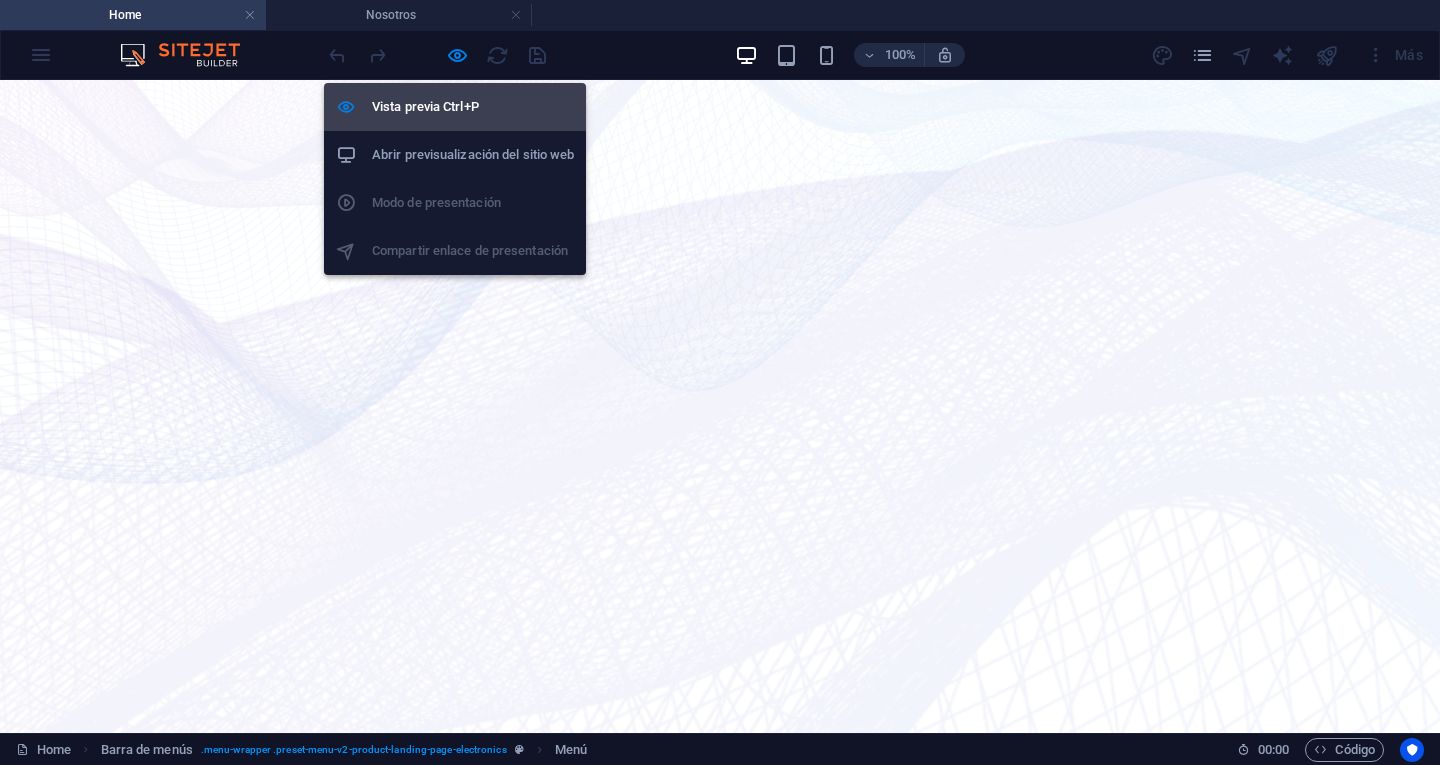 click on "Vista previa Ctrl+P" at bounding box center (473, 107) 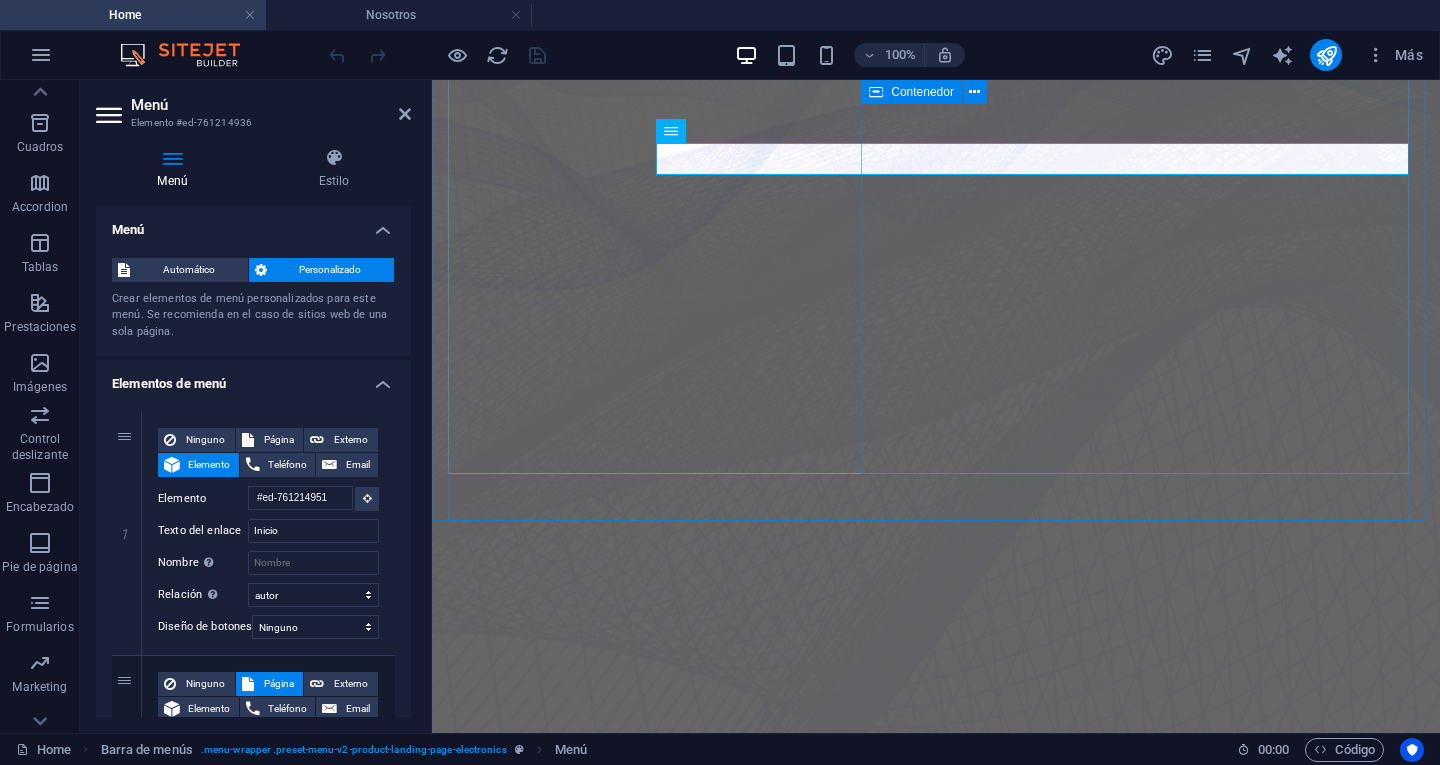 click at bounding box center [-986, 2096] 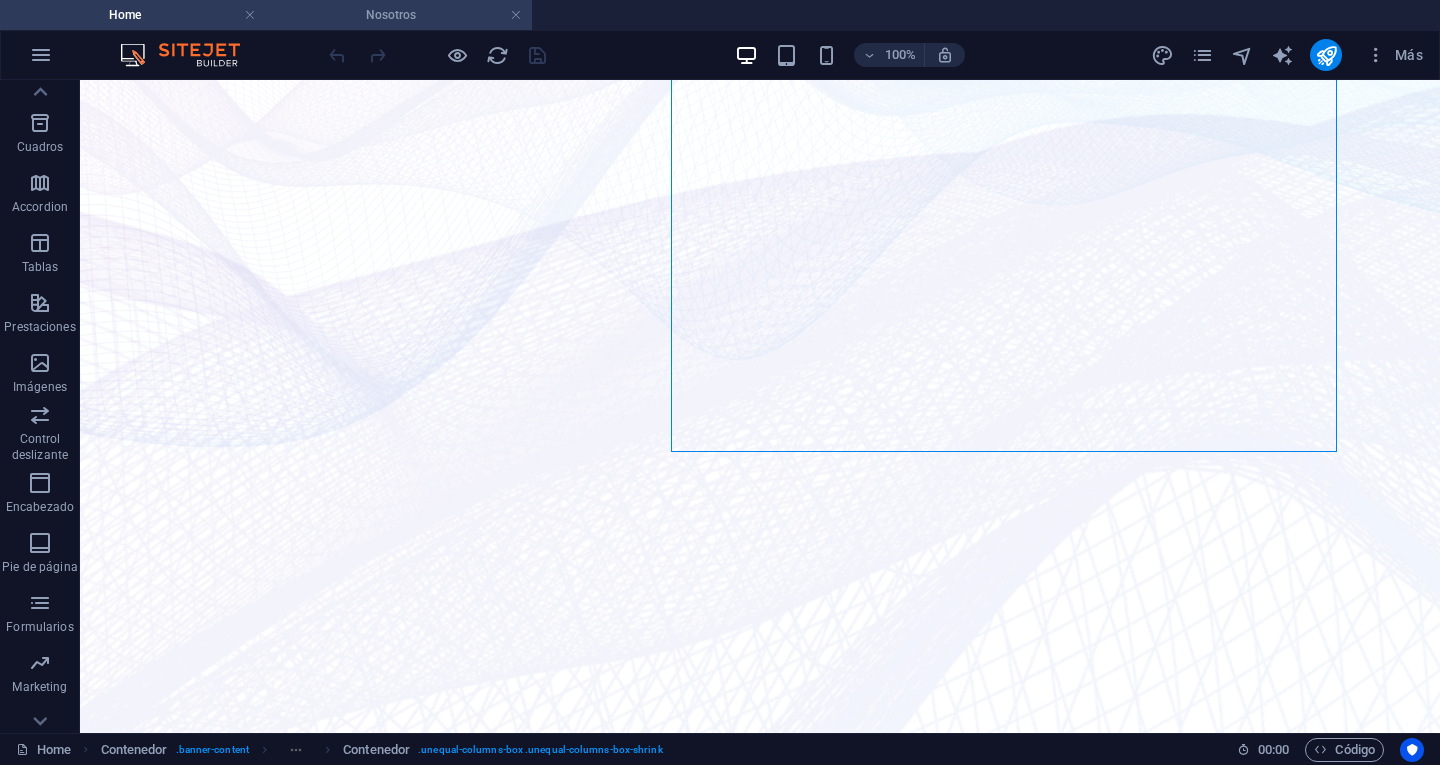 click on "Nosotros" at bounding box center [399, 15] 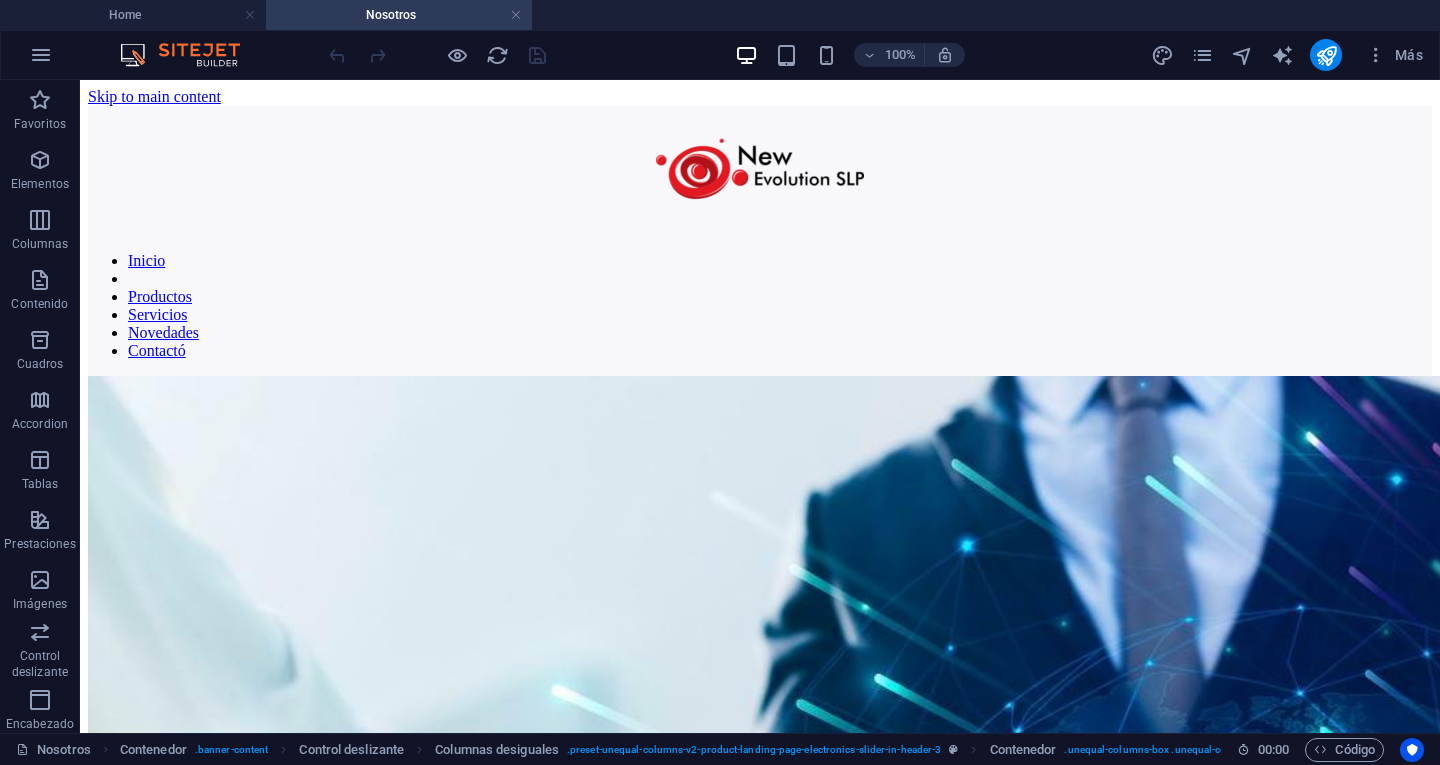scroll, scrollTop: 0, scrollLeft: 0, axis: both 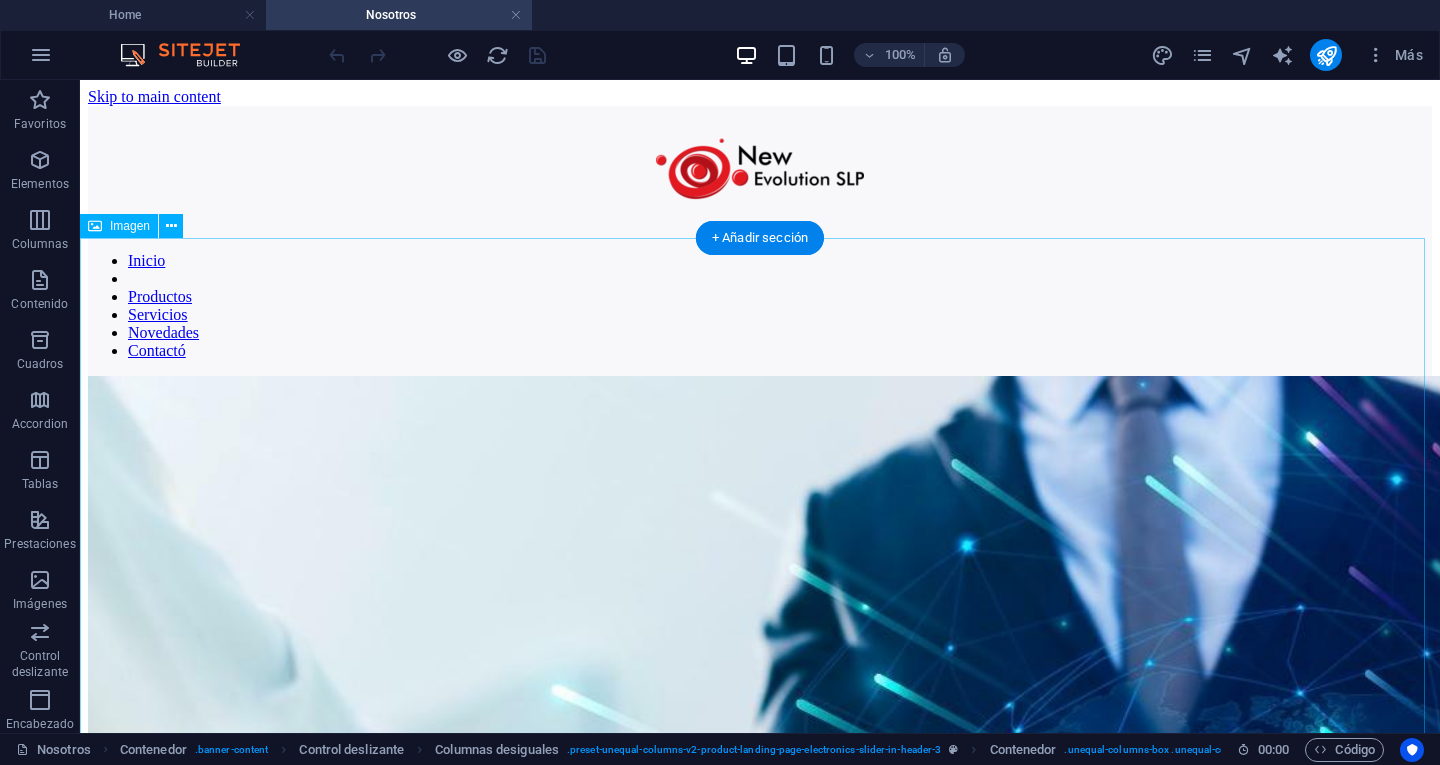 click at bounding box center (760, 831) 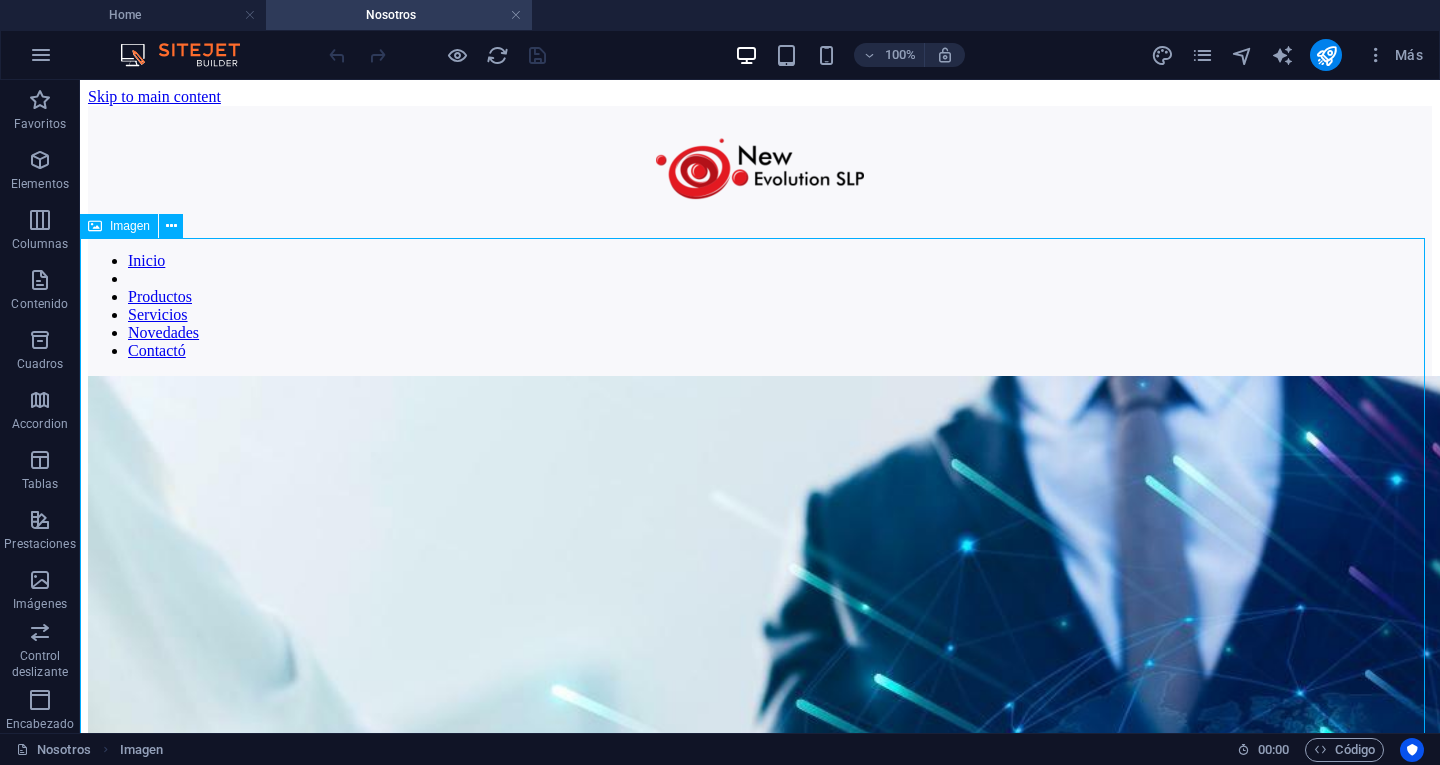 click on "Imagen" at bounding box center (130, 226) 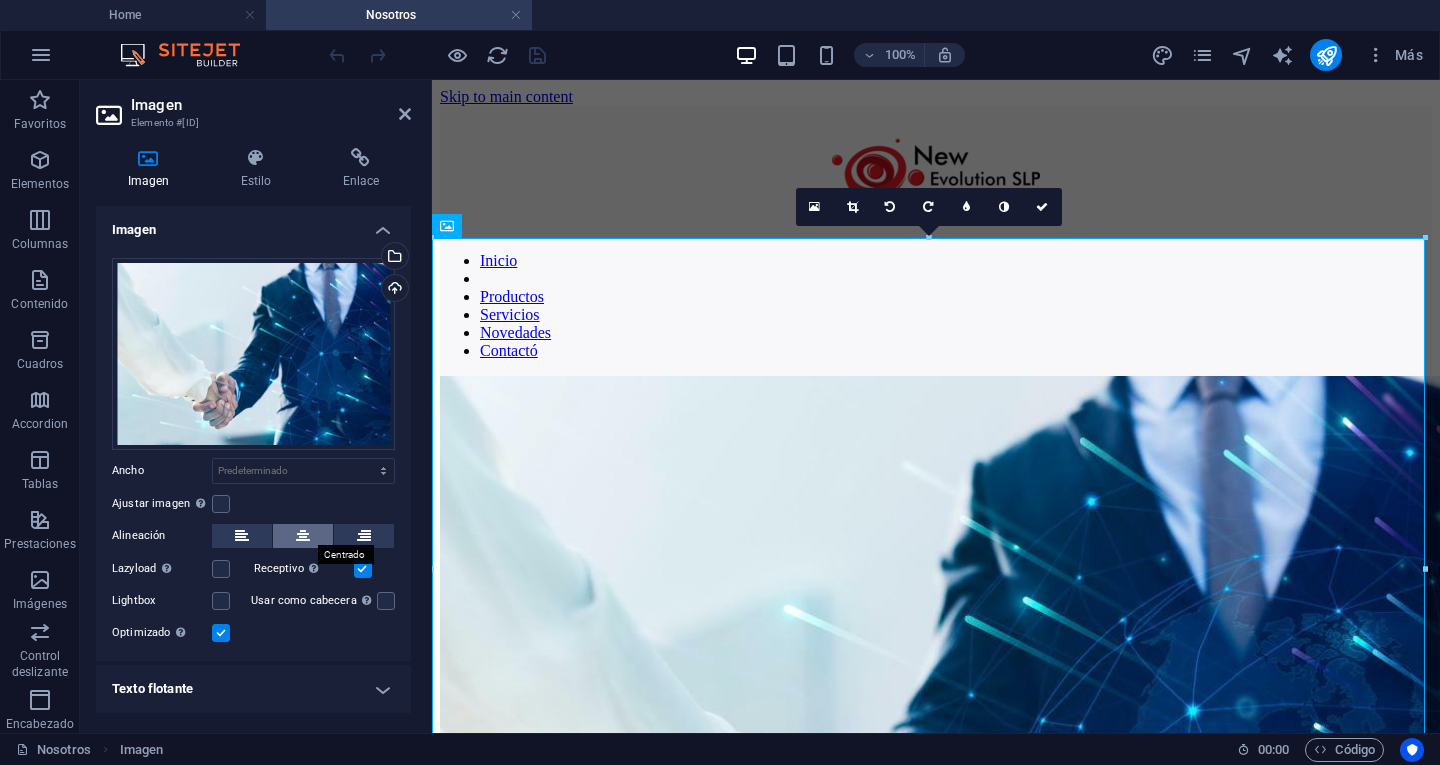 click at bounding box center [303, 536] 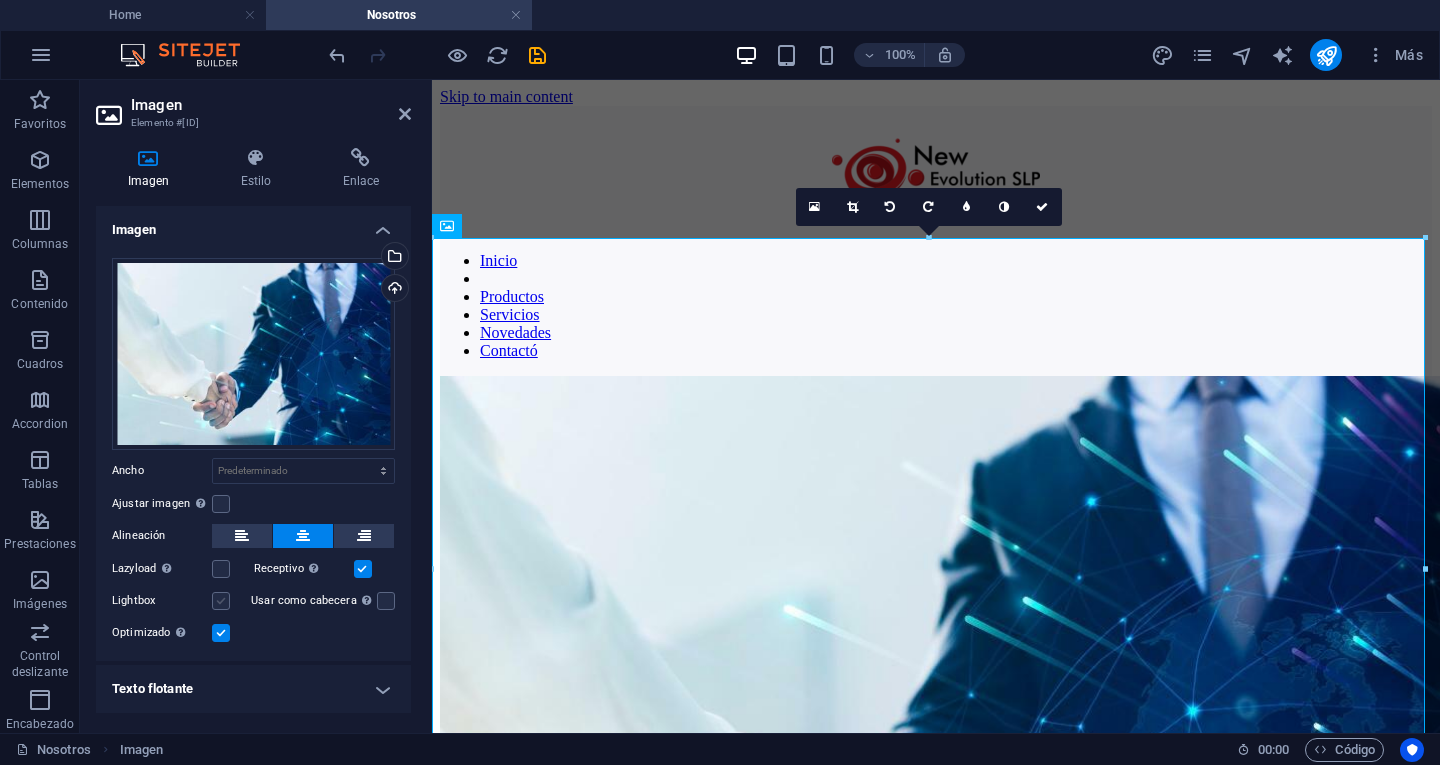 click at bounding box center [221, 601] 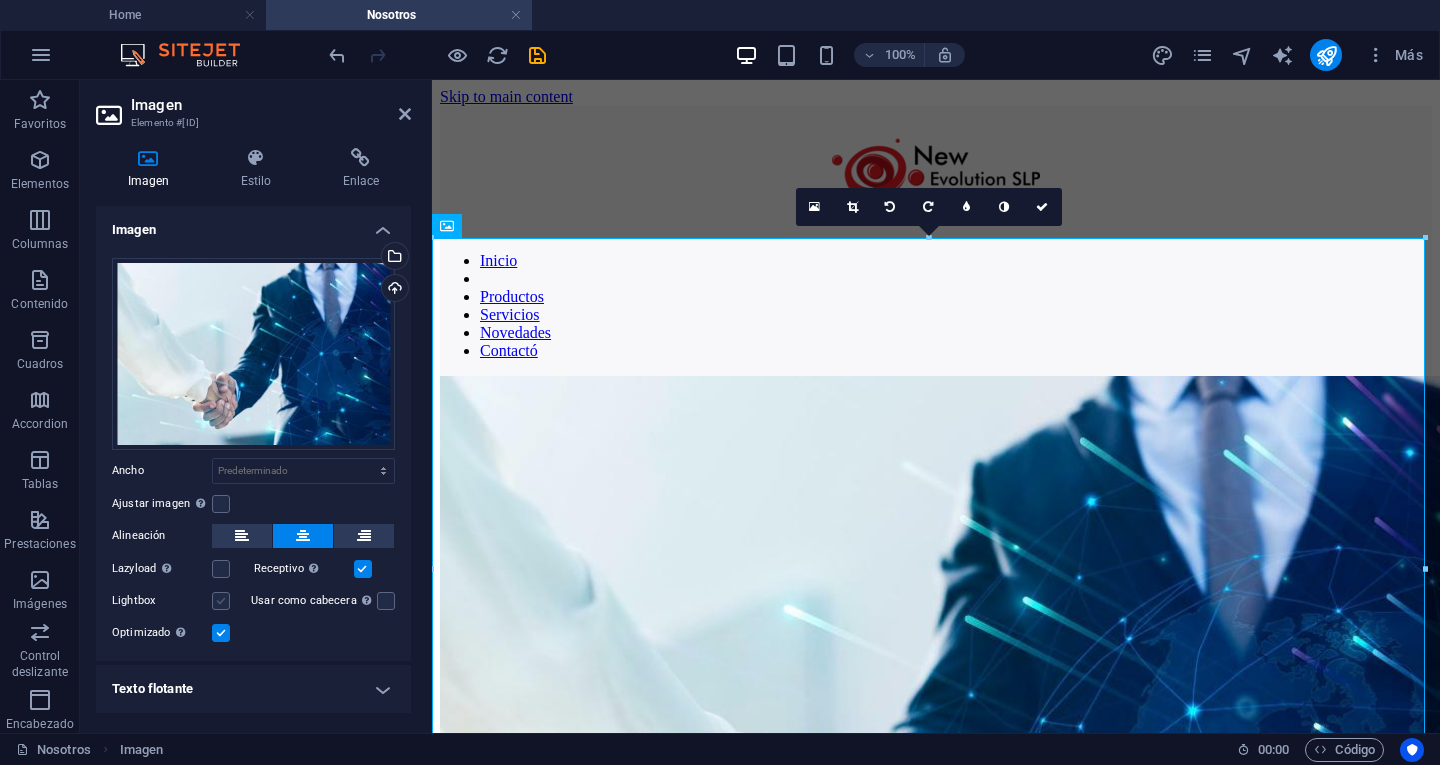 click on "Lightbox" at bounding box center [0, 0] 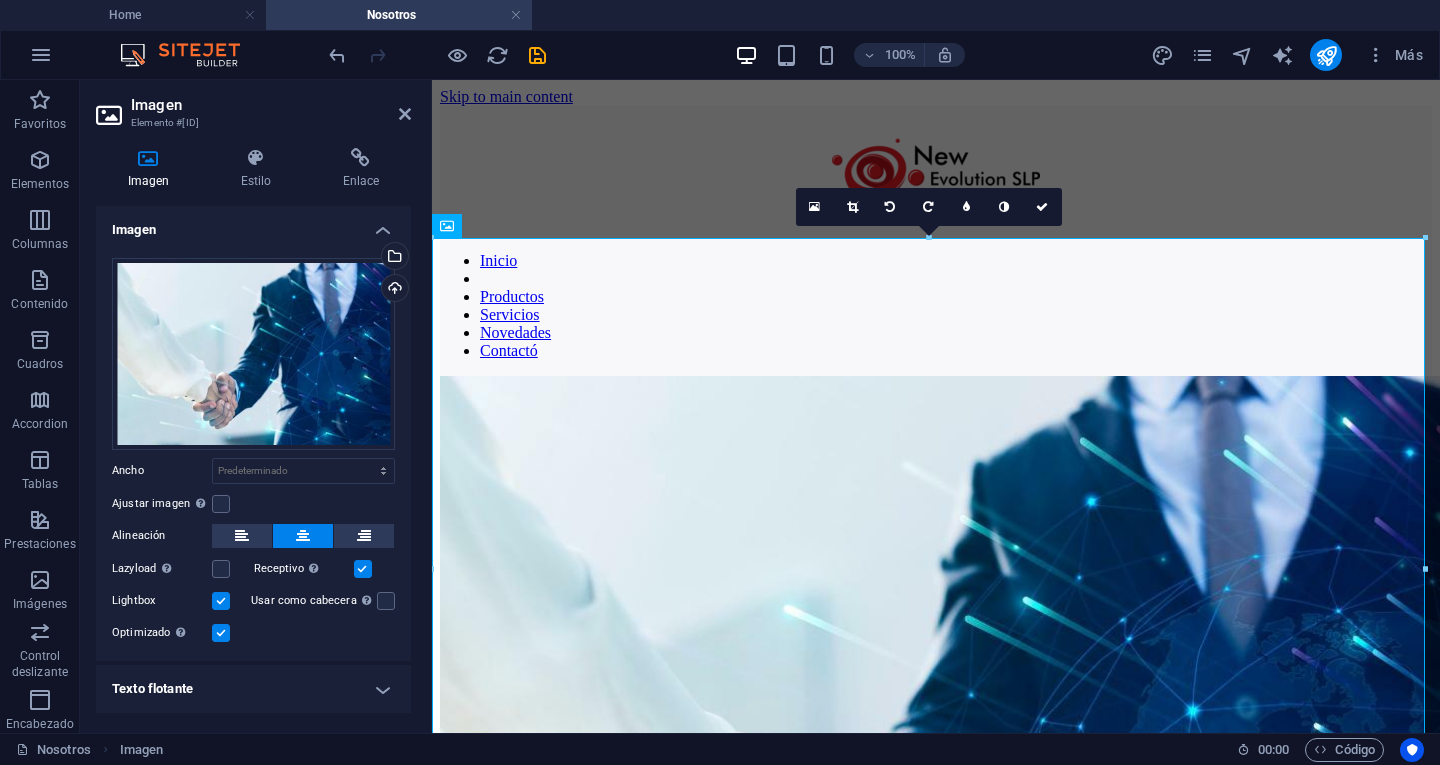 click at bounding box center (221, 601) 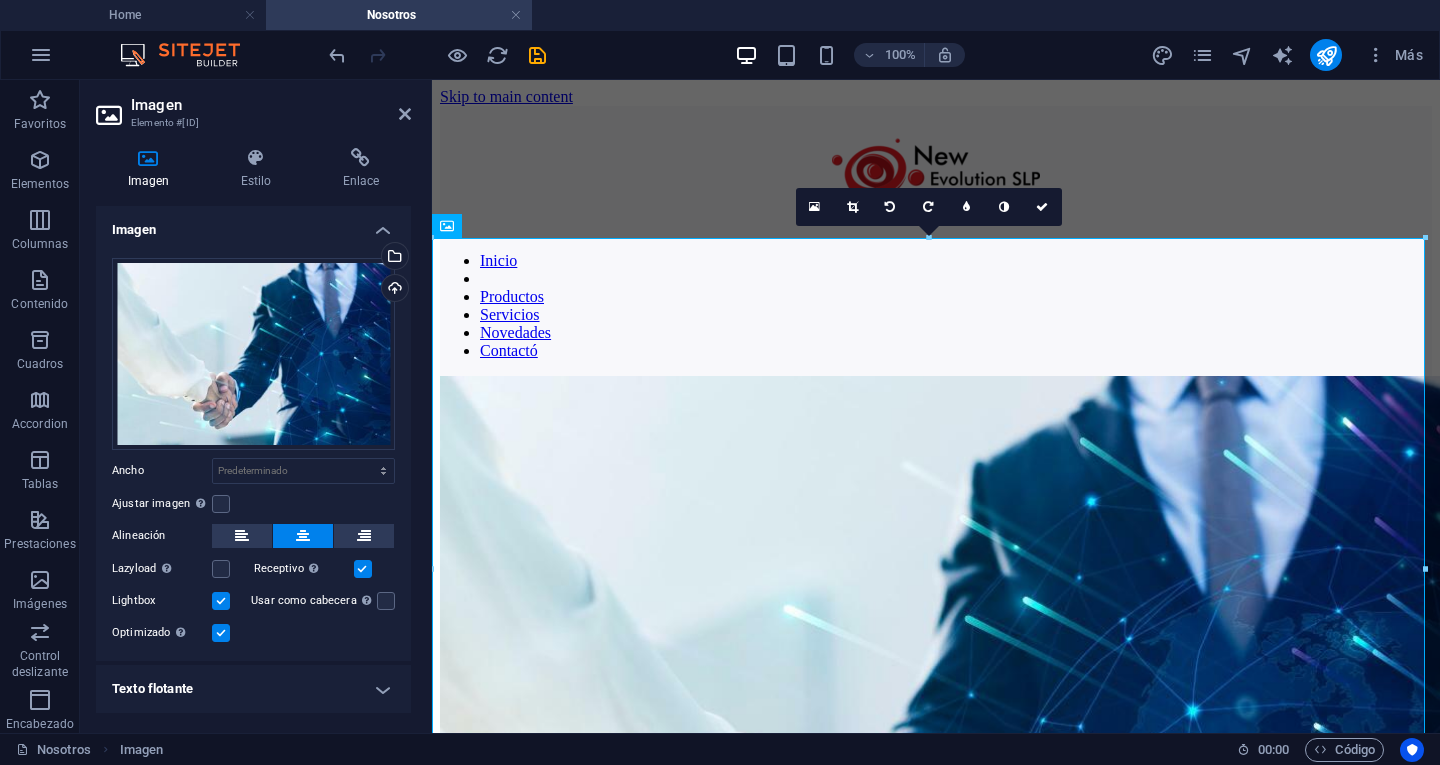 click on "Lightbox" at bounding box center (0, 0) 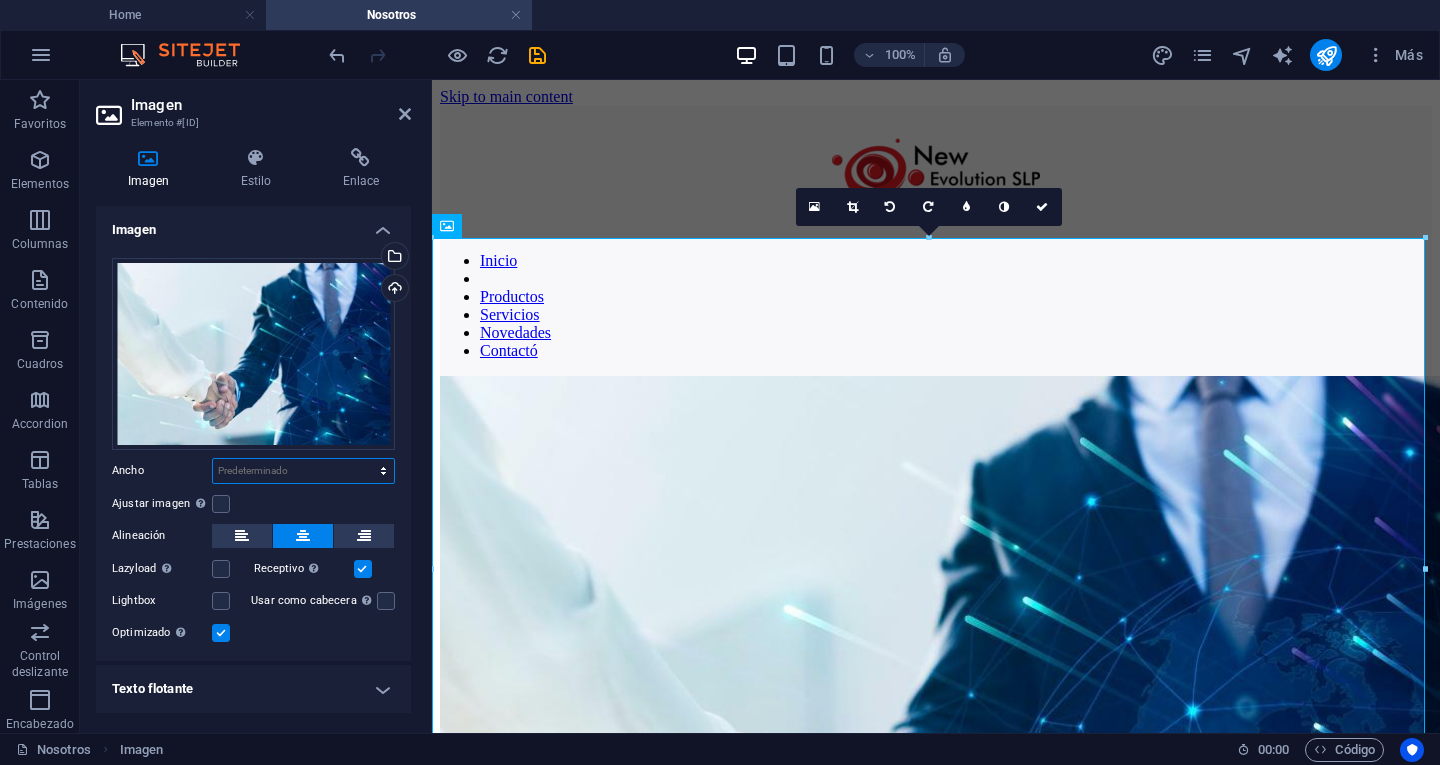 click on "Predeterminado automático px rem % em vh vw" at bounding box center [303, 471] 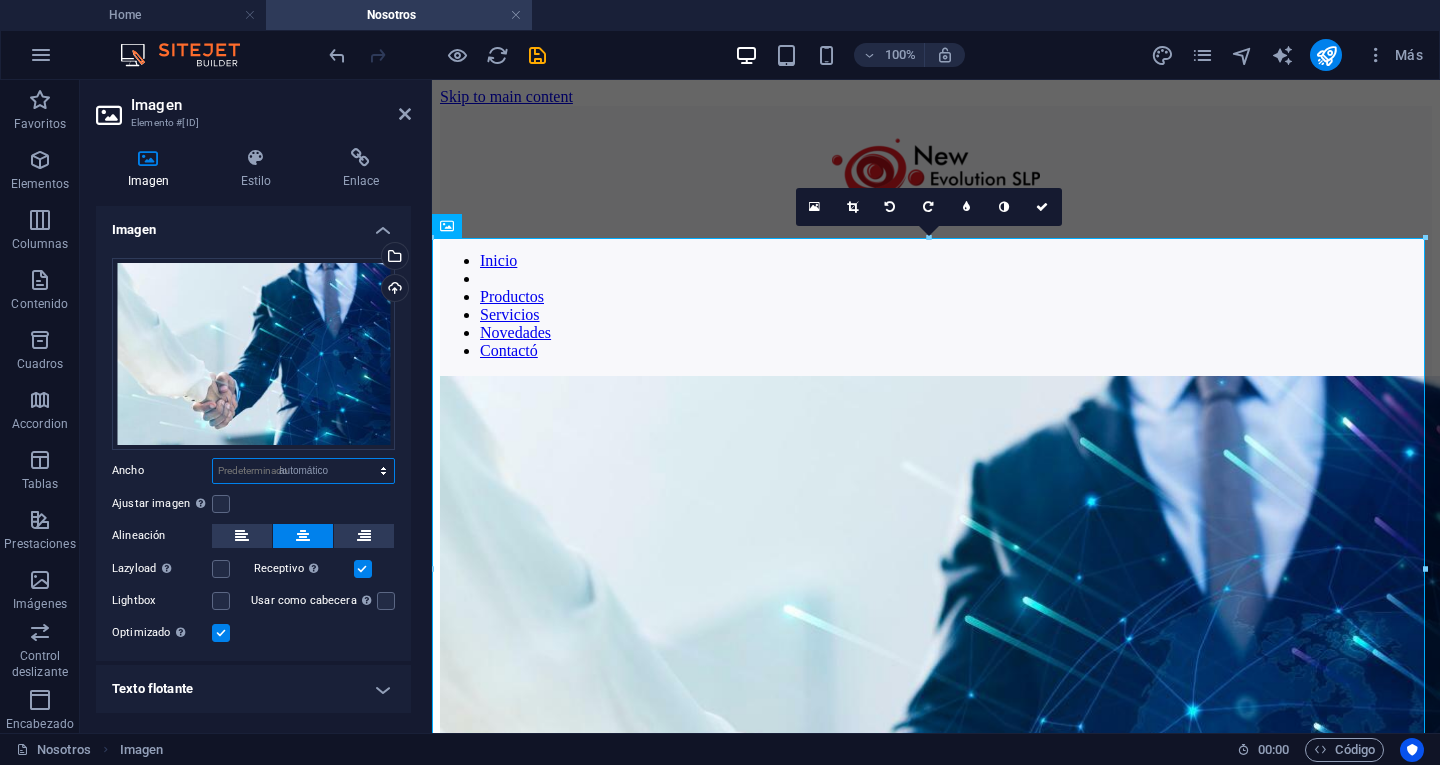 click on "Predeterminado automático px rem % em vh vw" at bounding box center (303, 471) 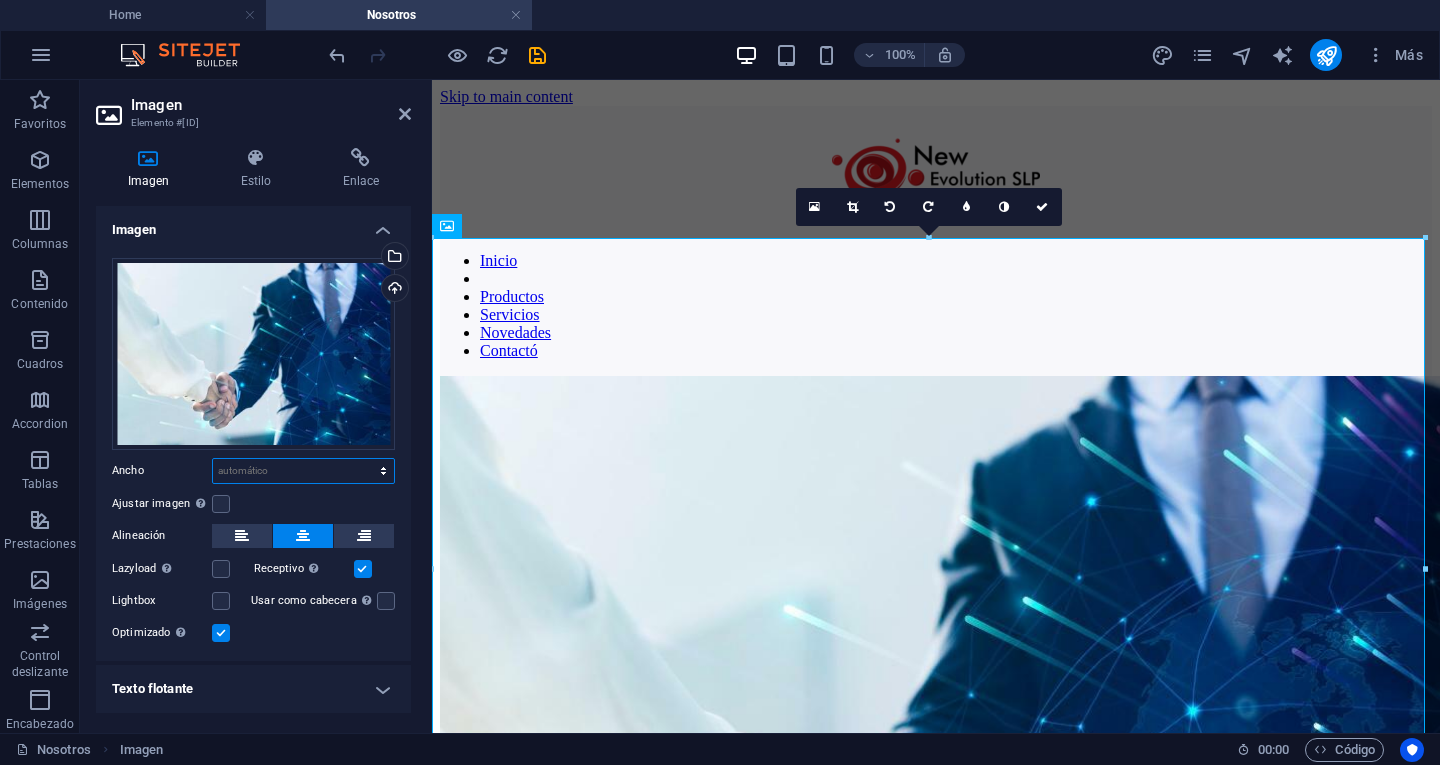 click on "Predeterminado automático px rem % em vh vw" at bounding box center (303, 471) 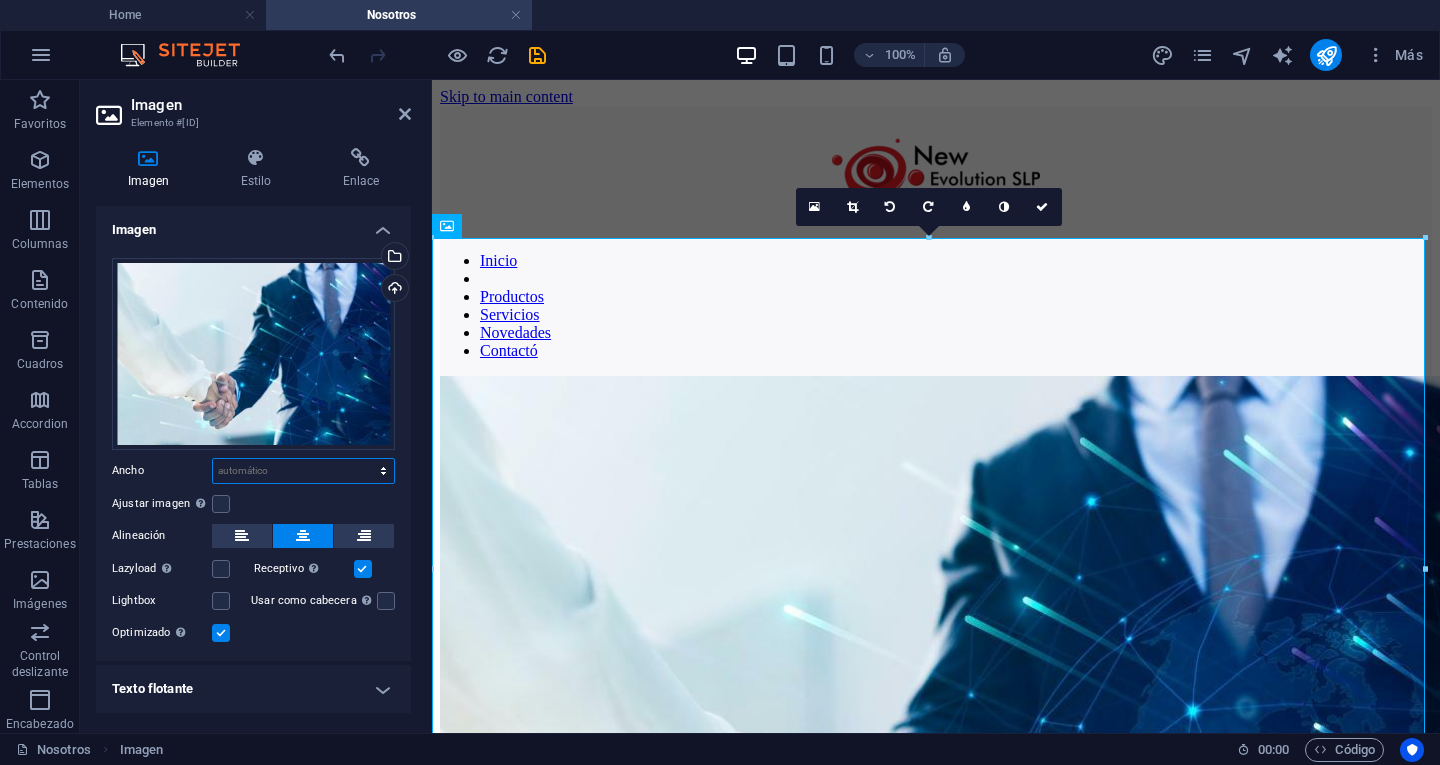 click on "Predeterminado automático px rem % em vh vw" at bounding box center (303, 471) 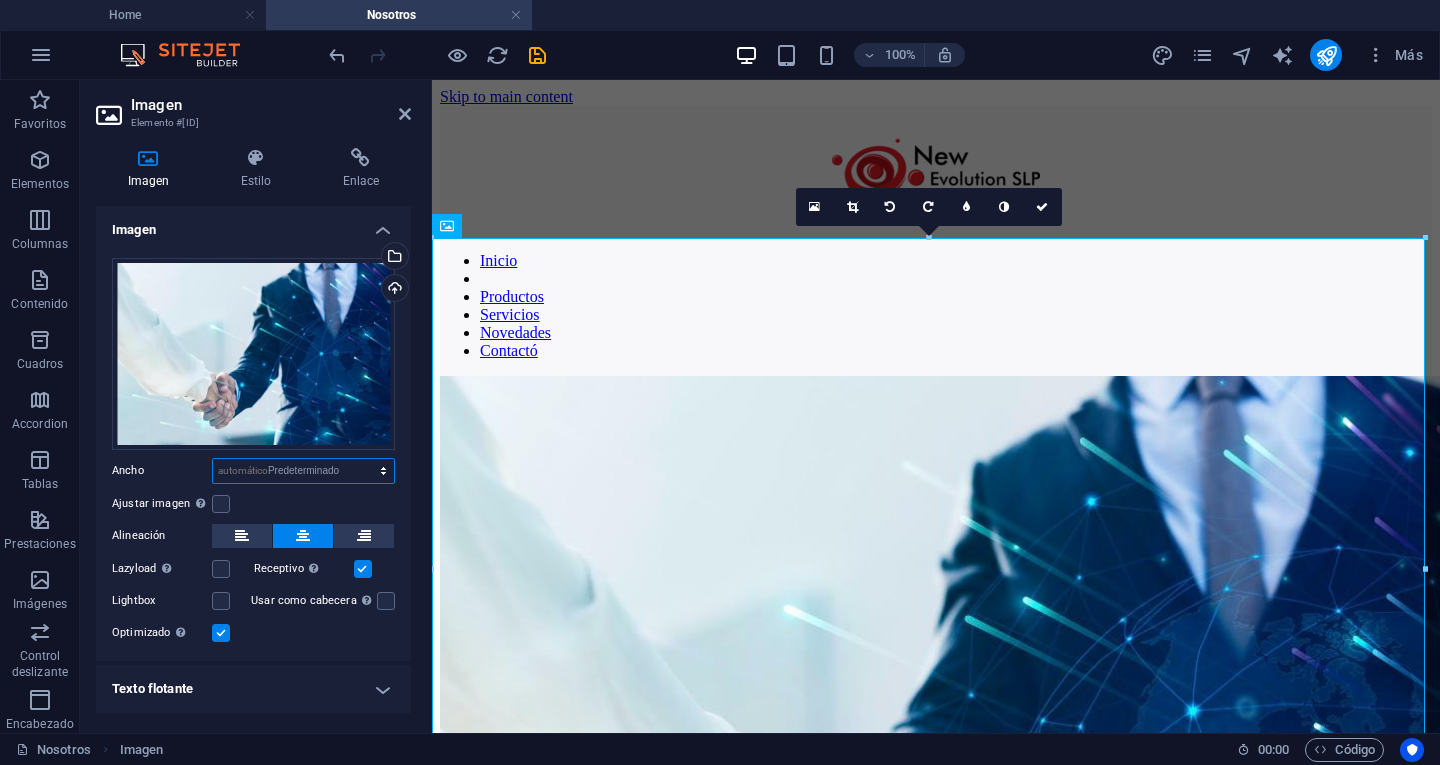 click on "Predeterminado automático px rem % em vh vw" at bounding box center [303, 471] 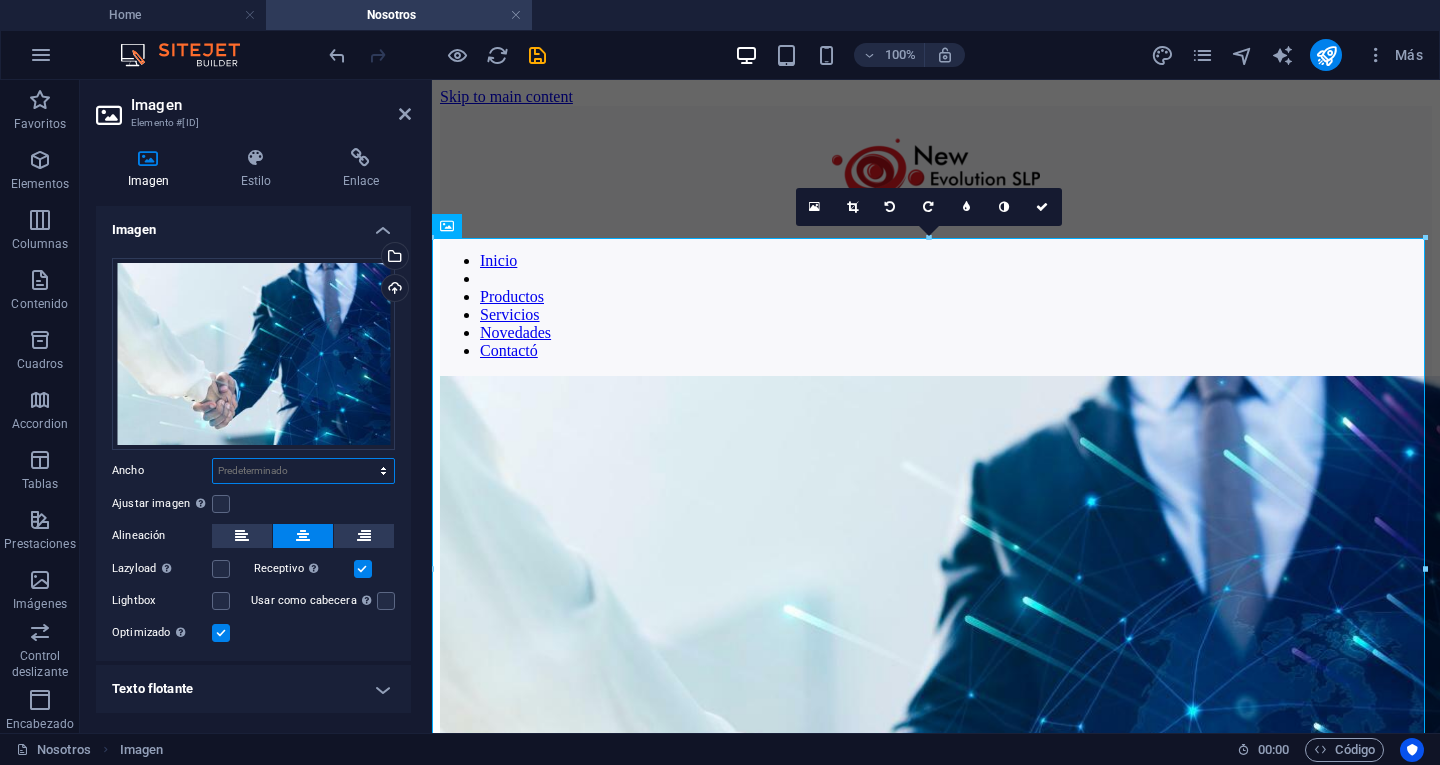 click on "Predeterminado automático px rem % em vh vw" at bounding box center [303, 471] 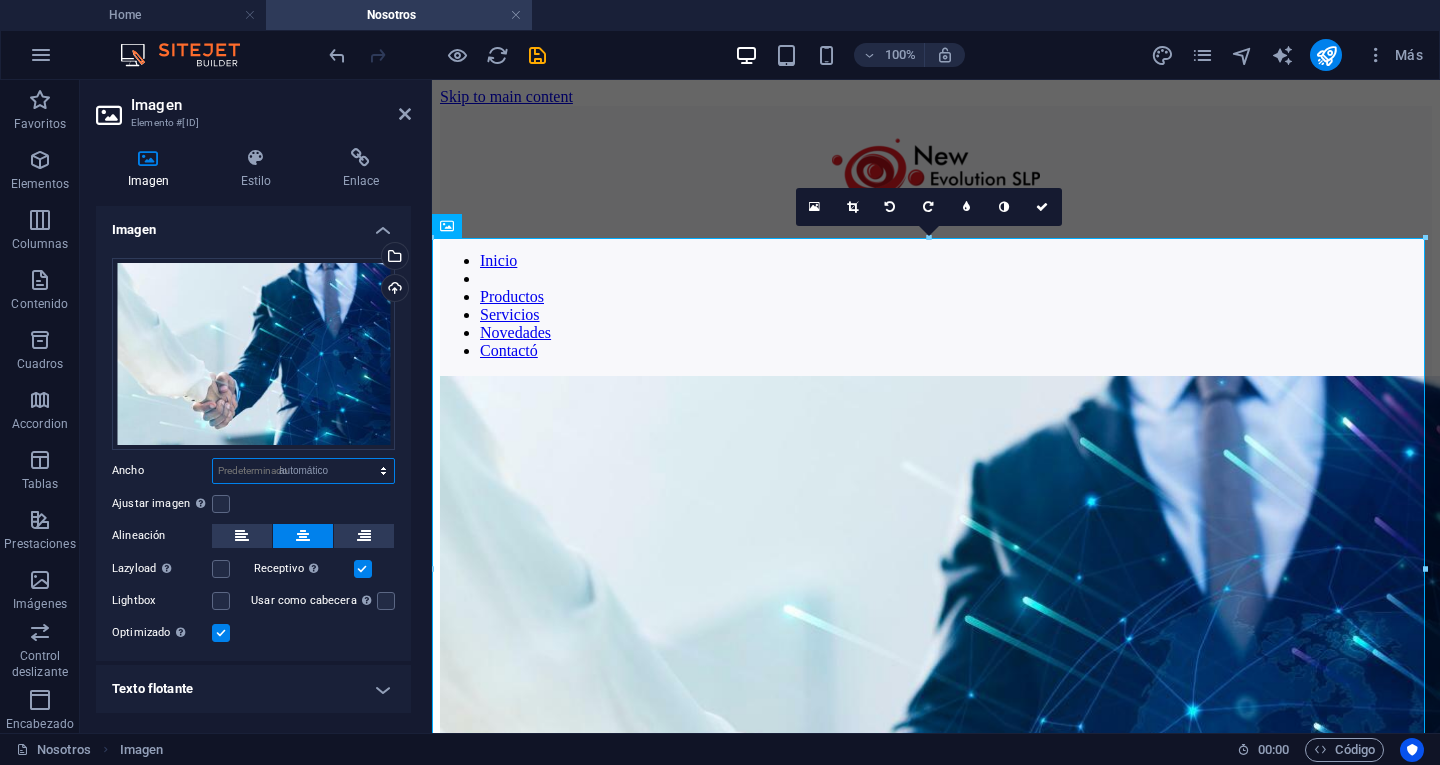 click on "Predeterminado automático px rem % em vh vw" at bounding box center (303, 471) 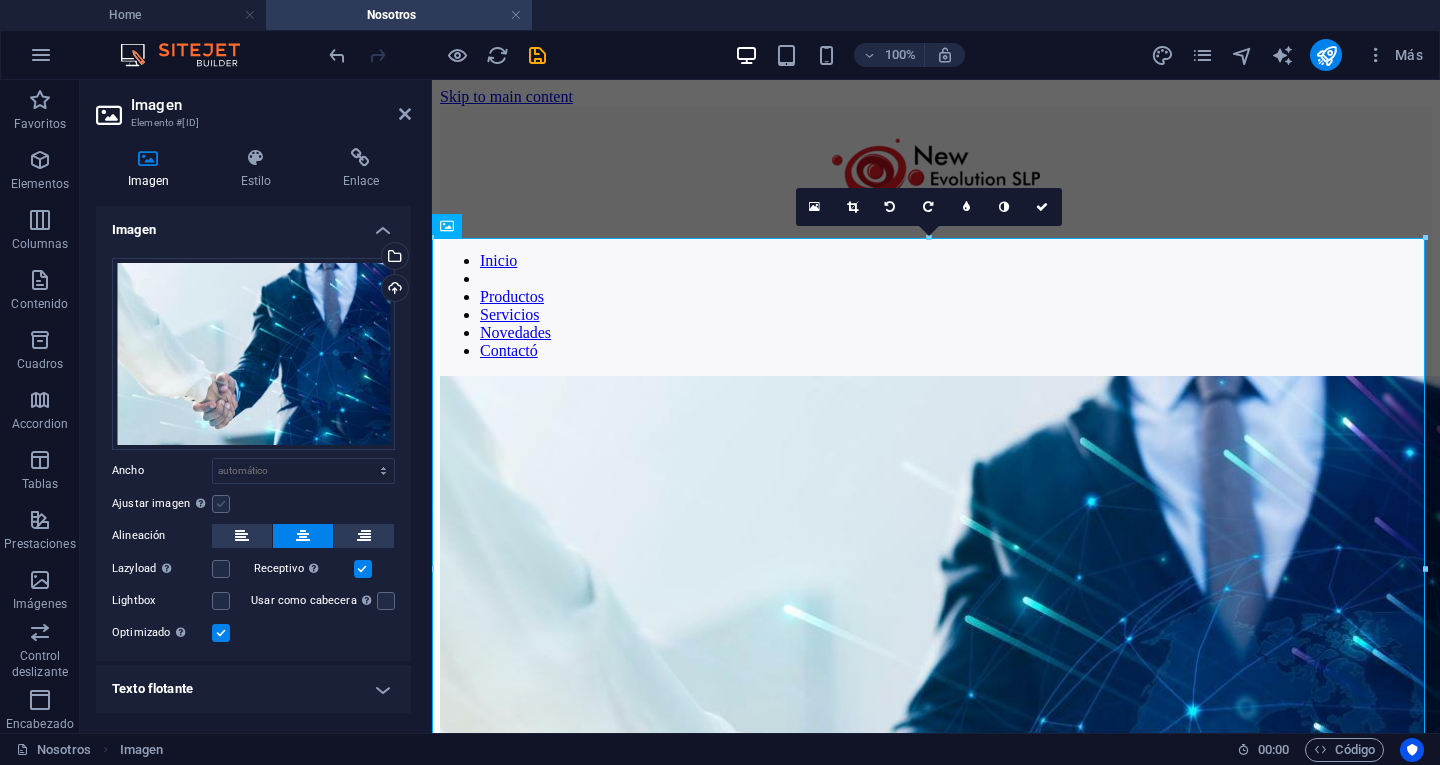 click at bounding box center (221, 504) 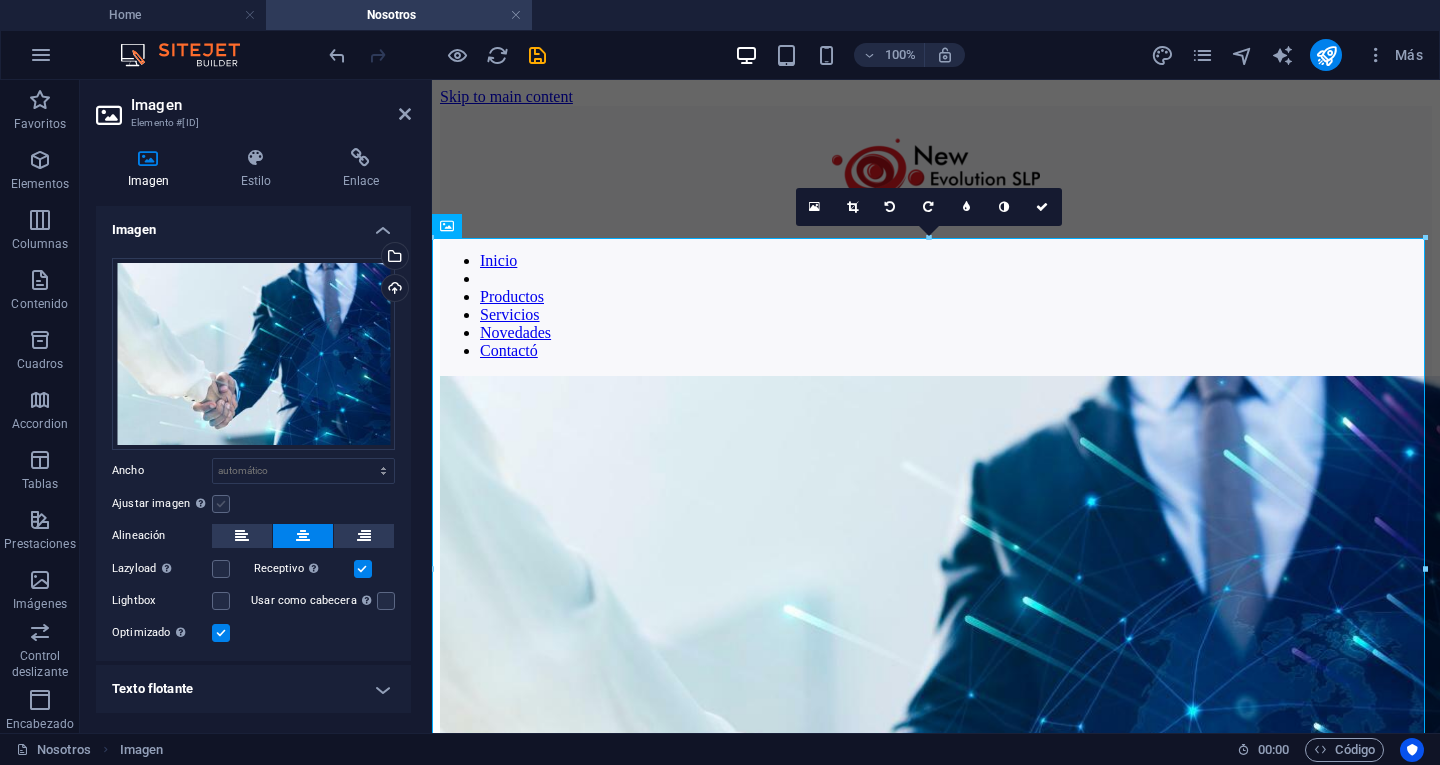 click on "Ajustar imagen Ajustar imagen automáticamente a un ancho y alto fijo" at bounding box center (0, 0) 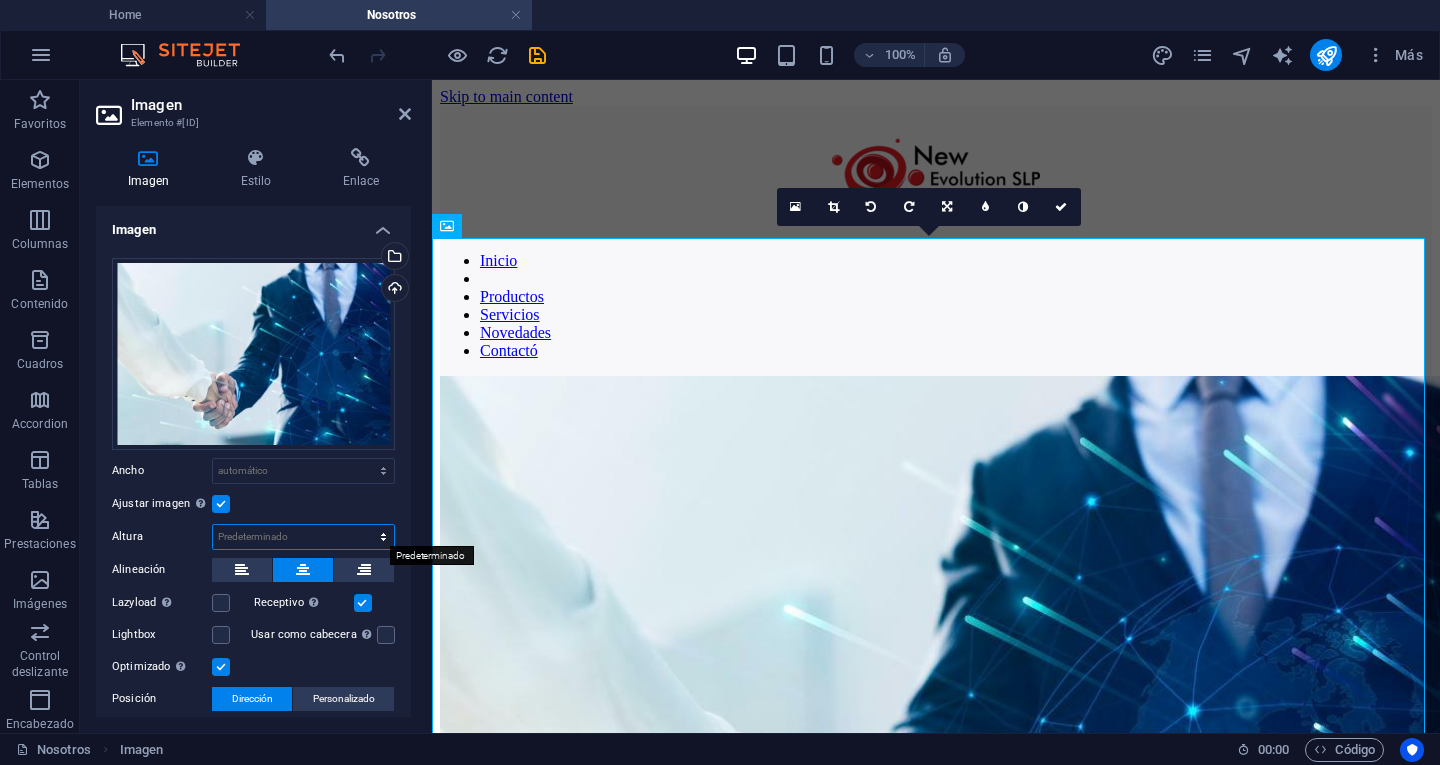 click on "Predeterminado automático px" at bounding box center [303, 537] 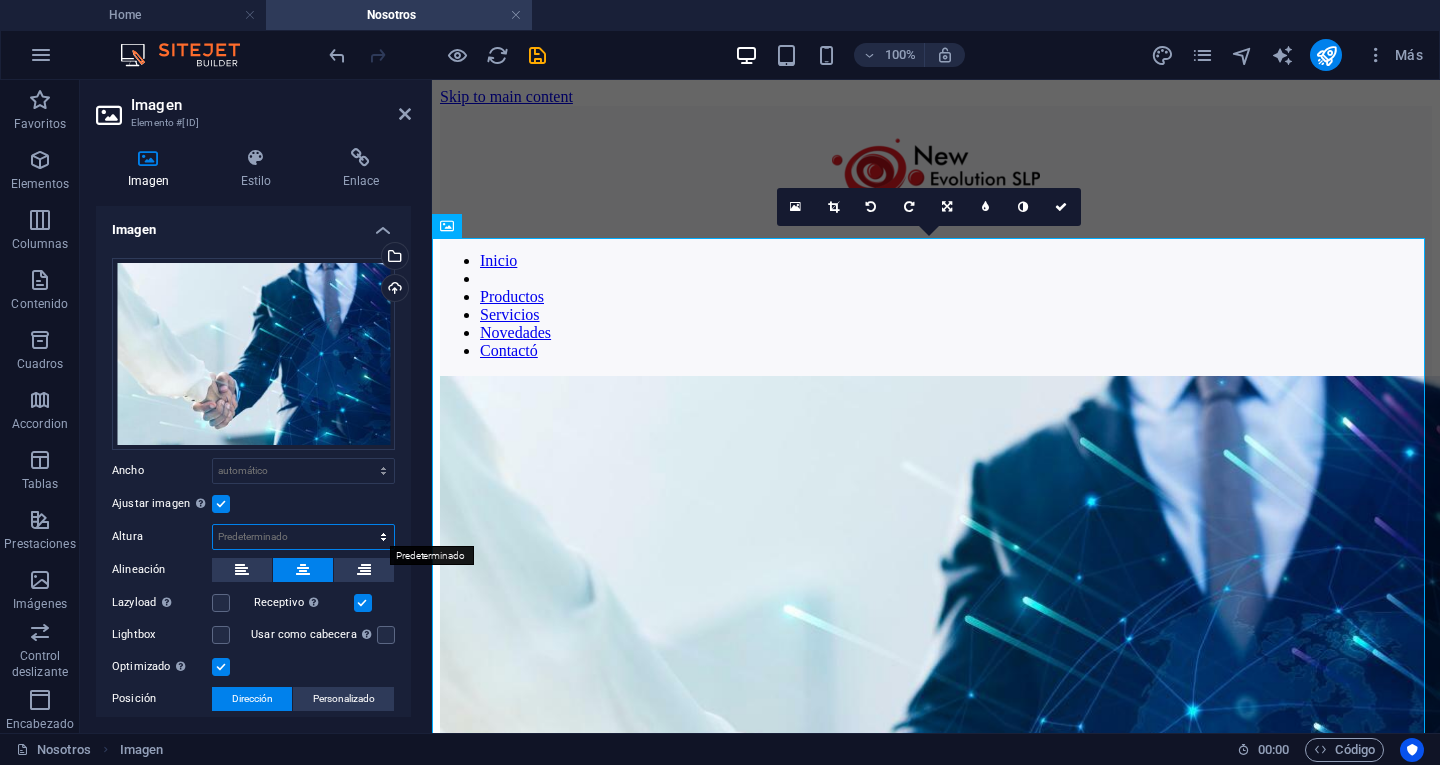 click on "Predeterminado automático px" at bounding box center (303, 537) 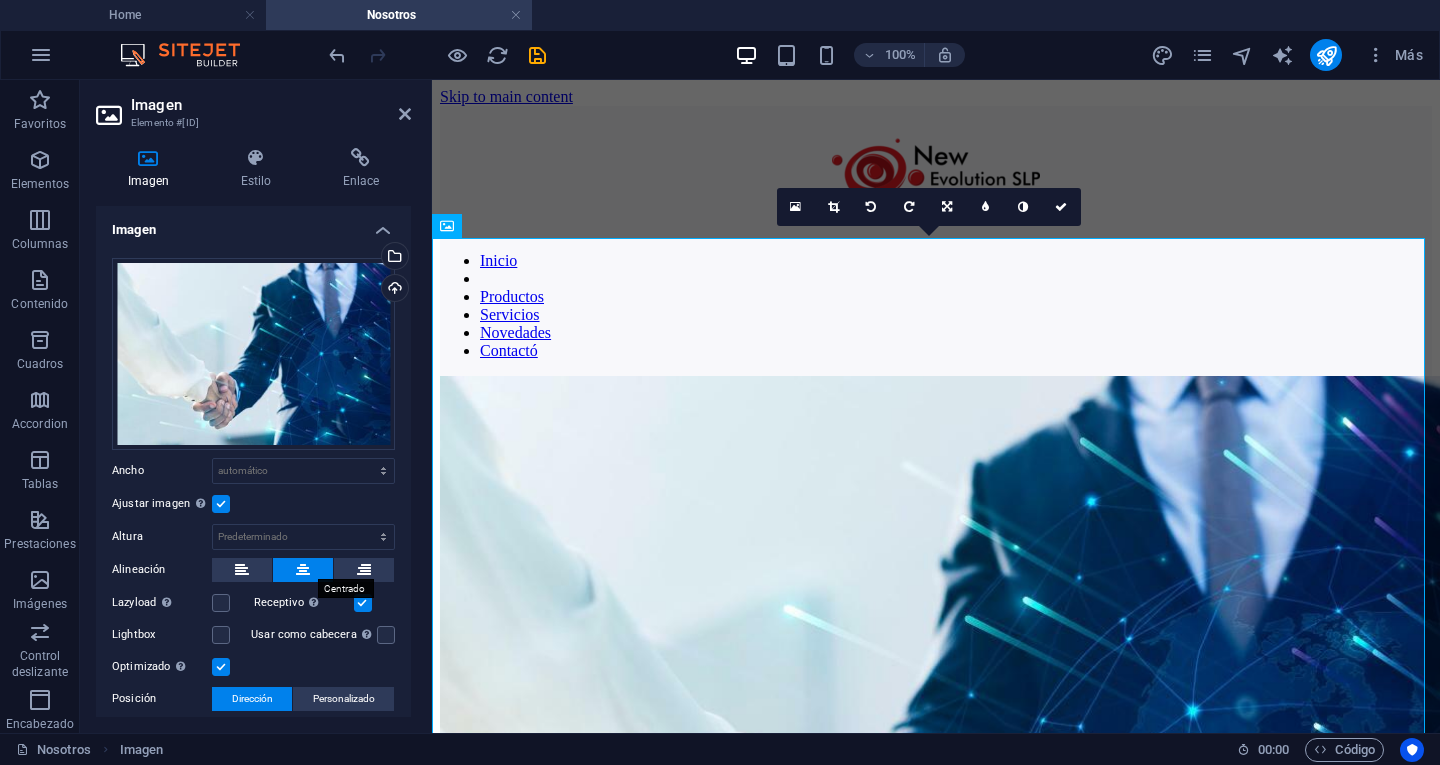 click at bounding box center (303, 570) 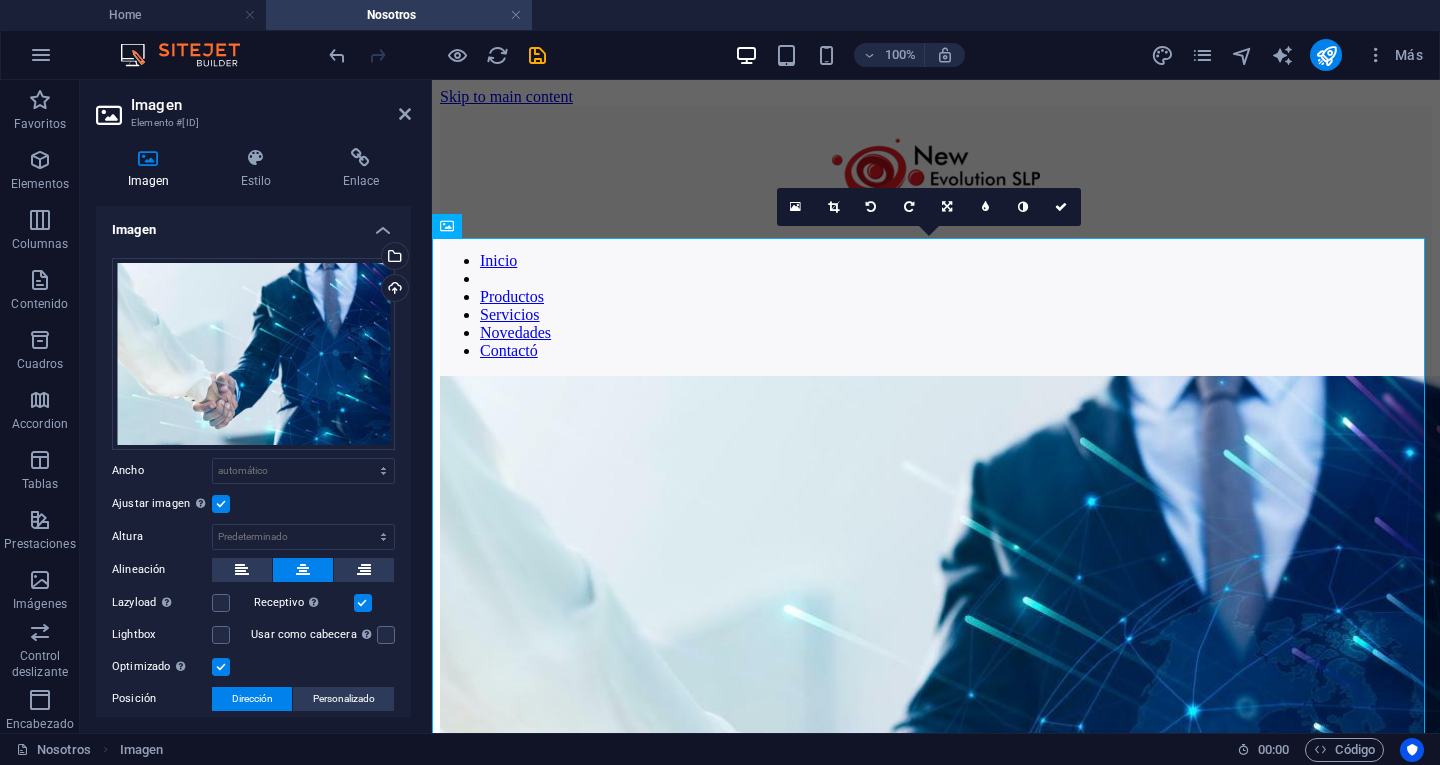 click at bounding box center (303, 570) 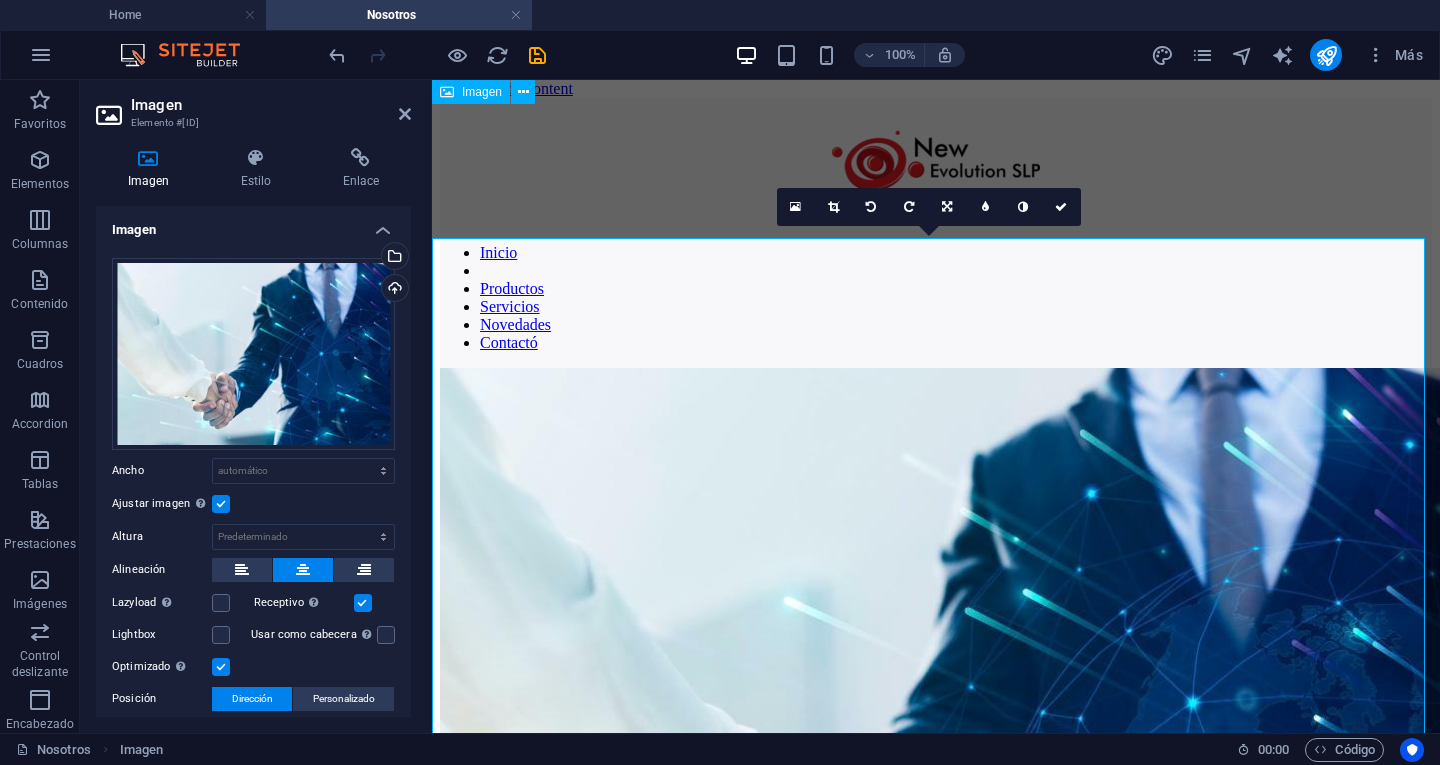 scroll, scrollTop: 0, scrollLeft: 0, axis: both 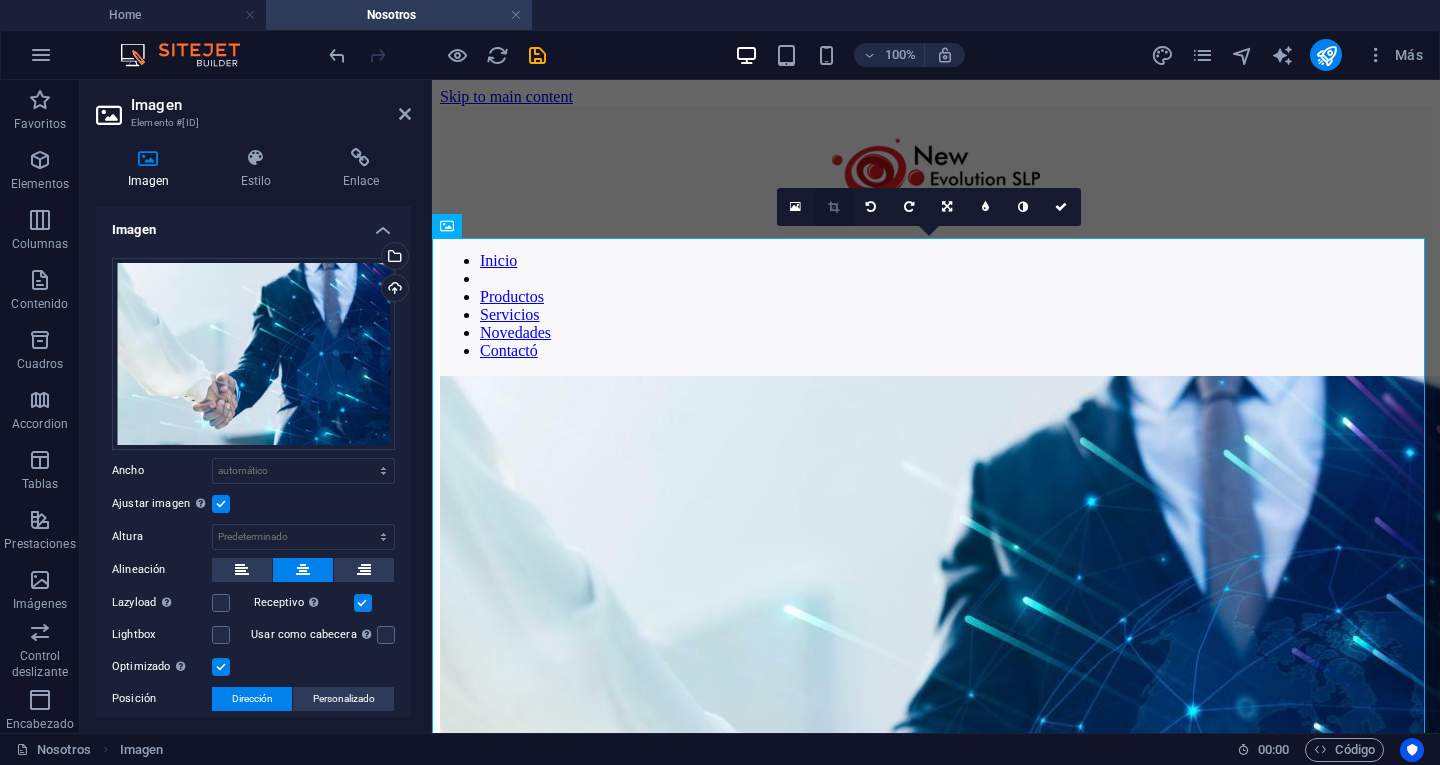 click at bounding box center (833, 207) 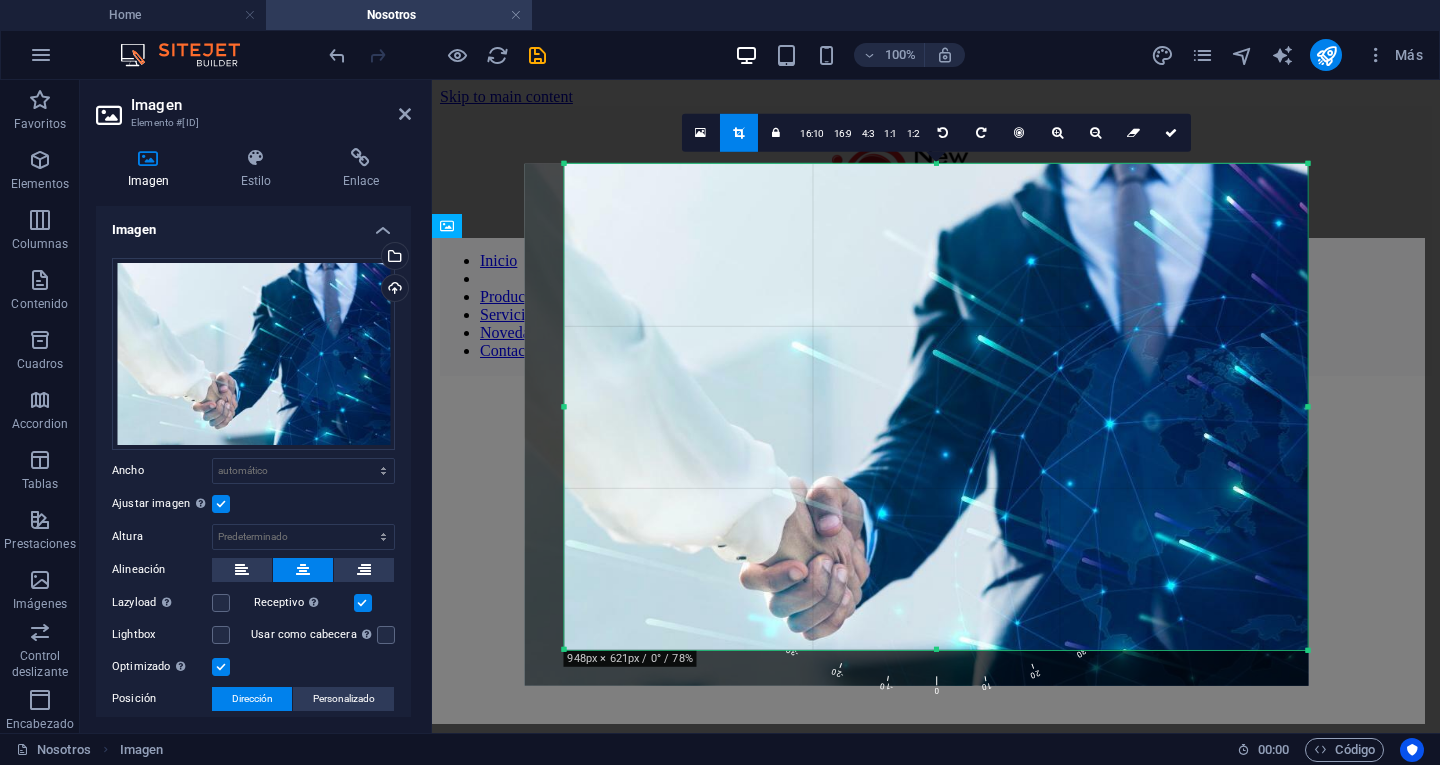 drag, startPoint x: 574, startPoint y: 657, endPoint x: 767, endPoint y: 579, distance: 208.1658 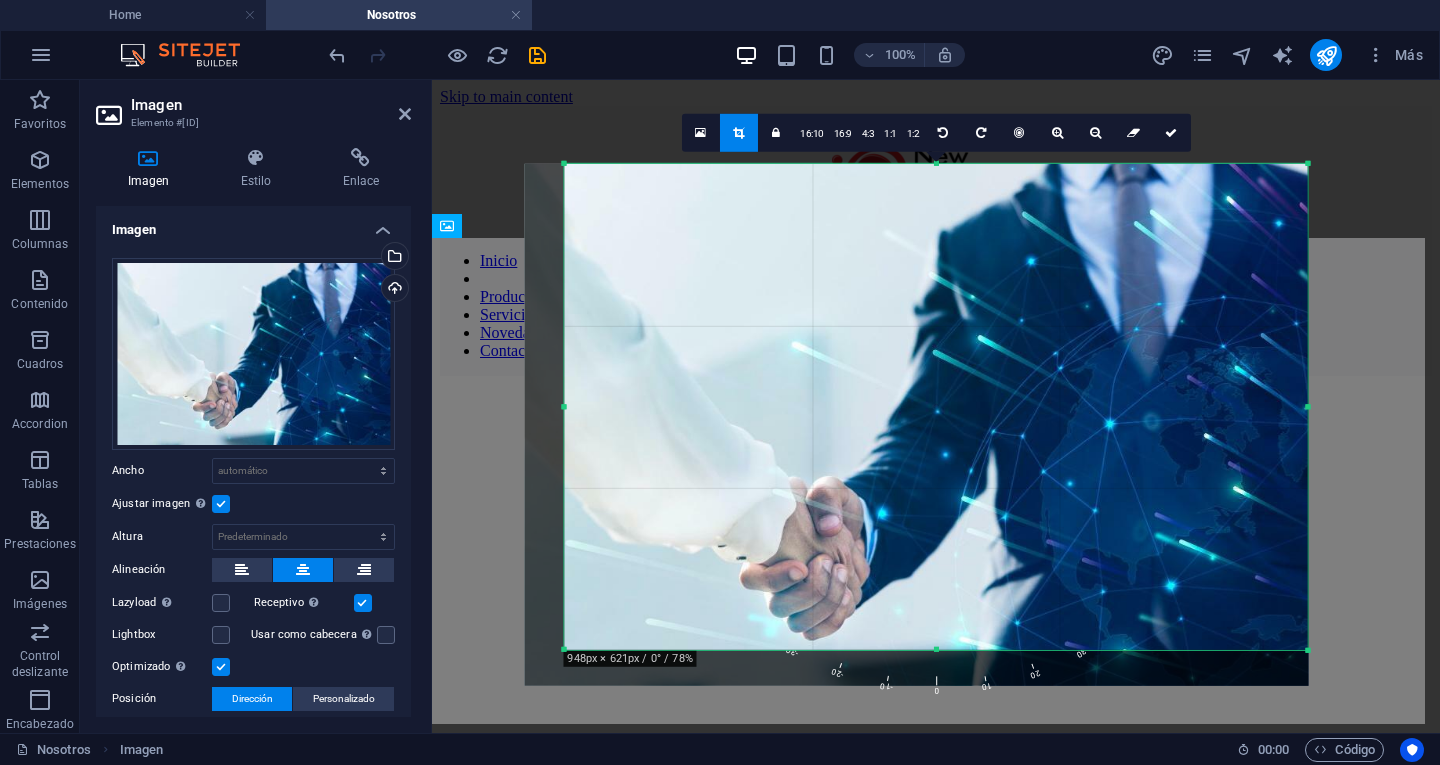 click on "180 170 160 150 140 130 120 110 100 90 80 70 60 50 40 30 20 10 0 -10 -20 -30 -40 -50 -60 -70 -80 -90 -100 -110 -120 -130 -140 -150 -160 -170 948px × 621px / 0° / 78% 16:10 16:9 4:3 1:1 1:2 0" at bounding box center [935, 406] 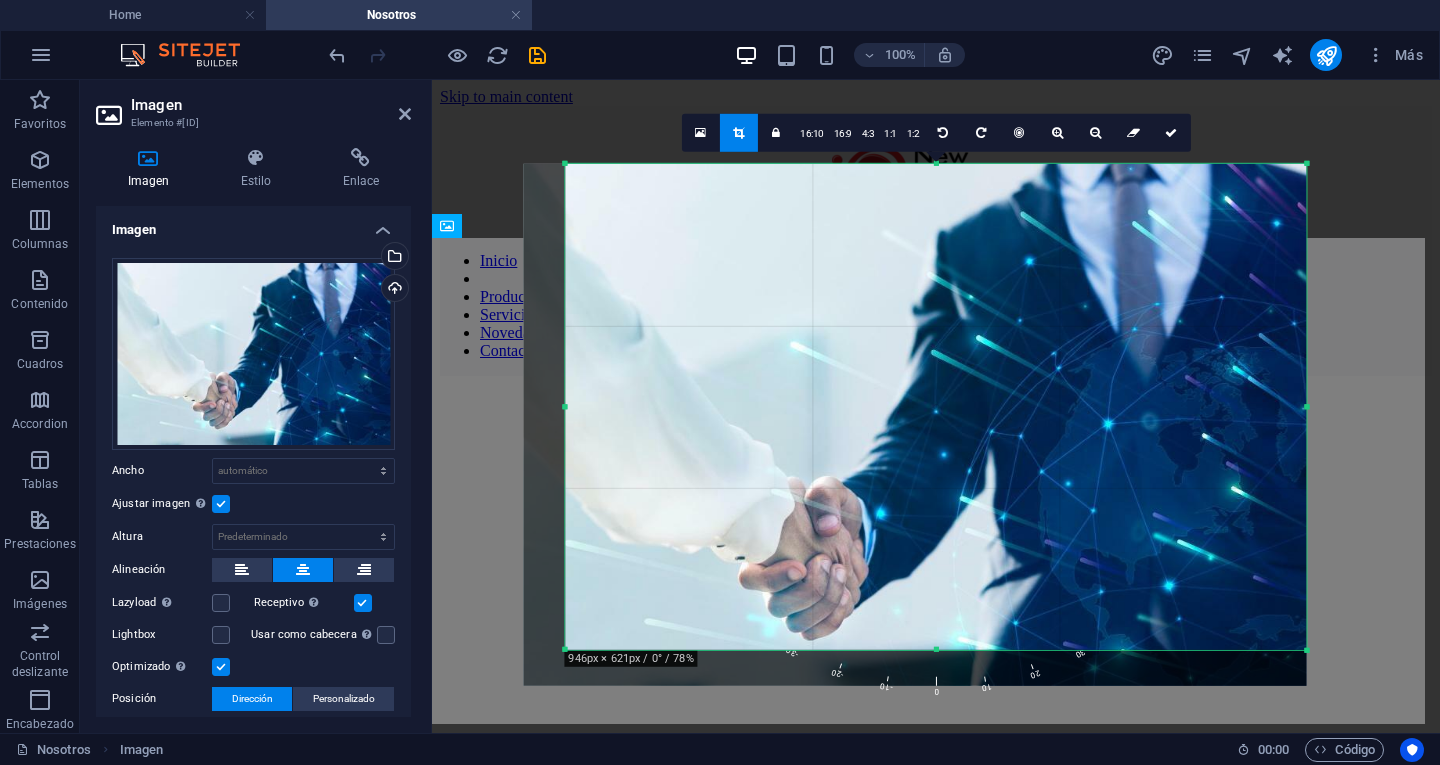 click on "180 170 160 150 140 130 120 110 100 90 80 70 60 50 40 30 20 10 0 -10 -20 -30 -40 -50 -60 -70 -80 -90 -100 -110 -120 -130 -140 -150 -160 -170 946px × 621px / 0° / 78% 16:10 16:9 4:3 1:1 1:2 0" at bounding box center (935, 406) 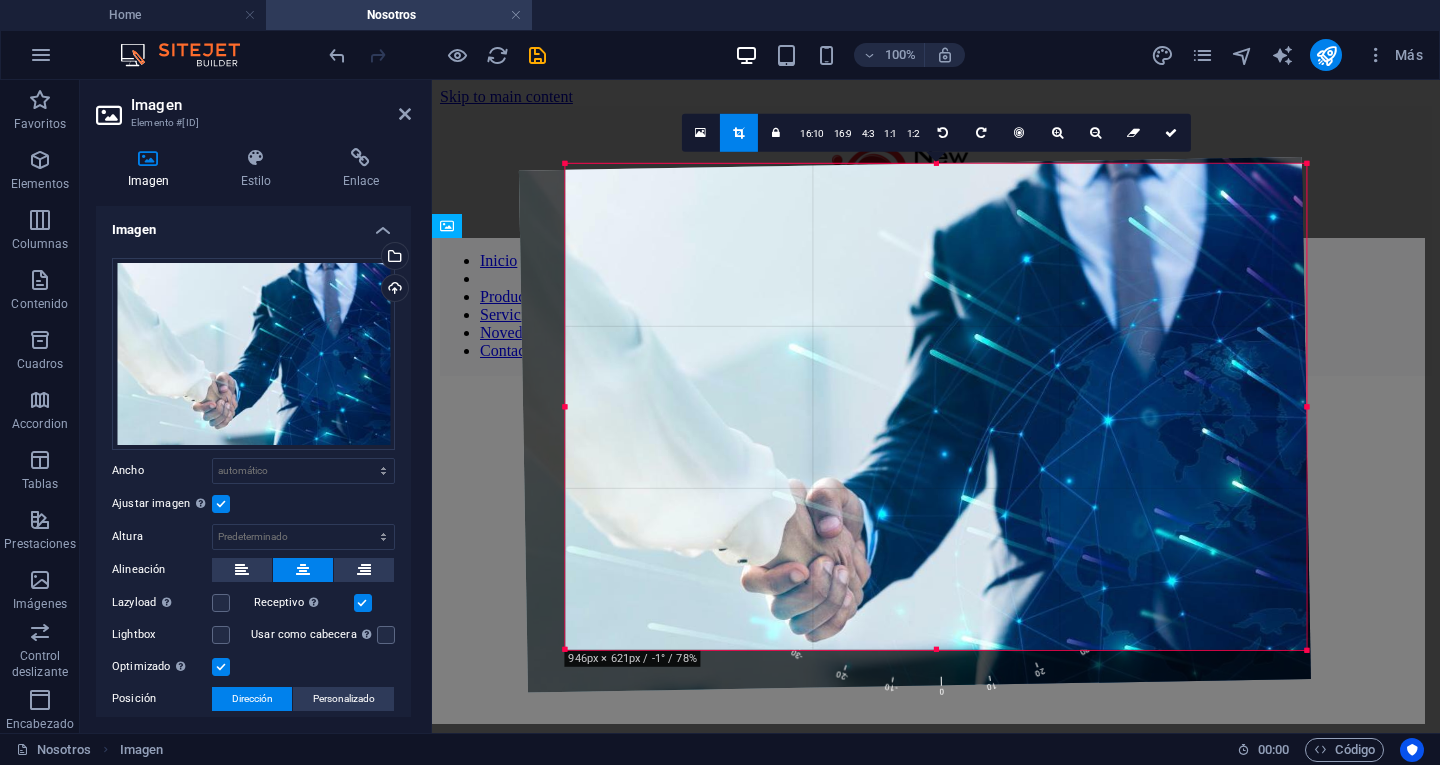 click at bounding box center [915, 425] 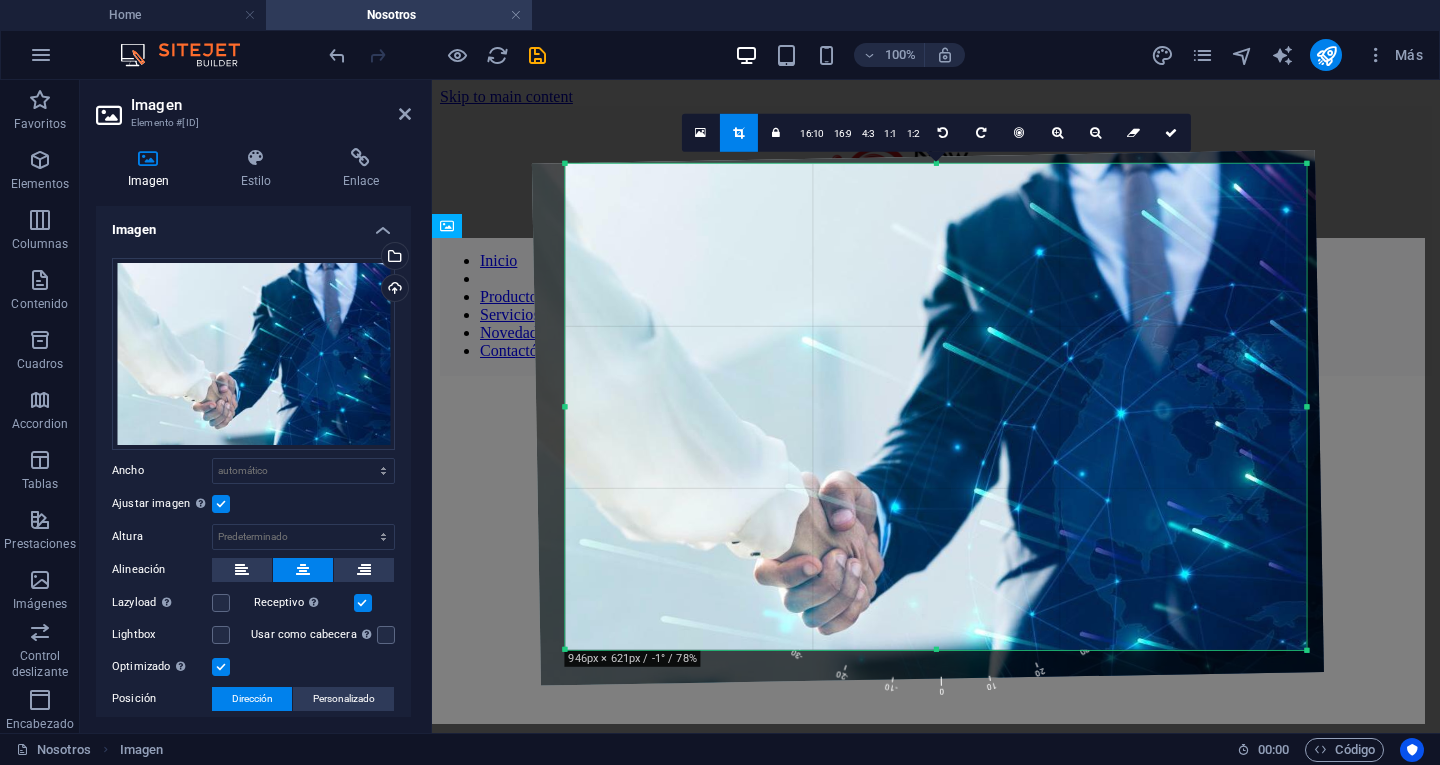 click at bounding box center (928, 418) 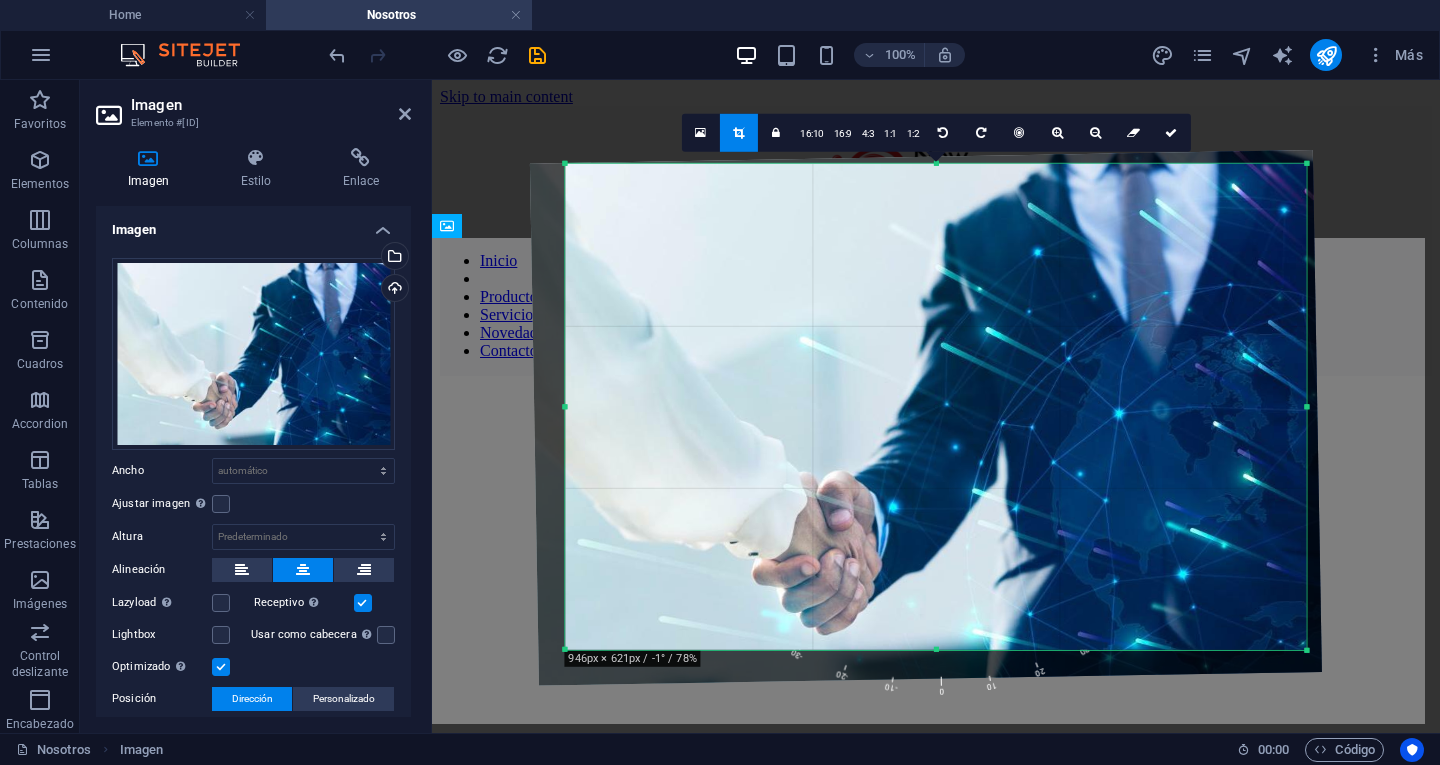 type on "741" 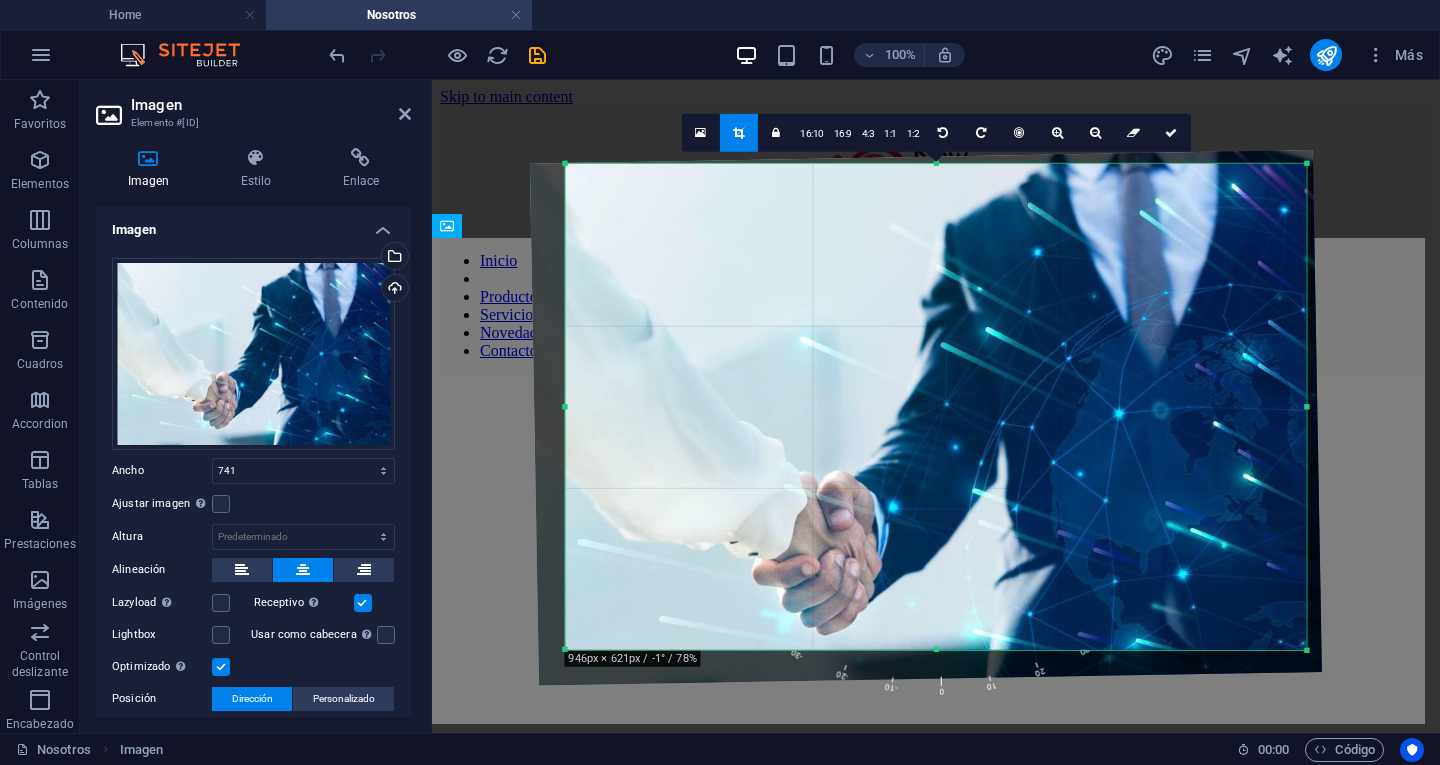 select on "px" 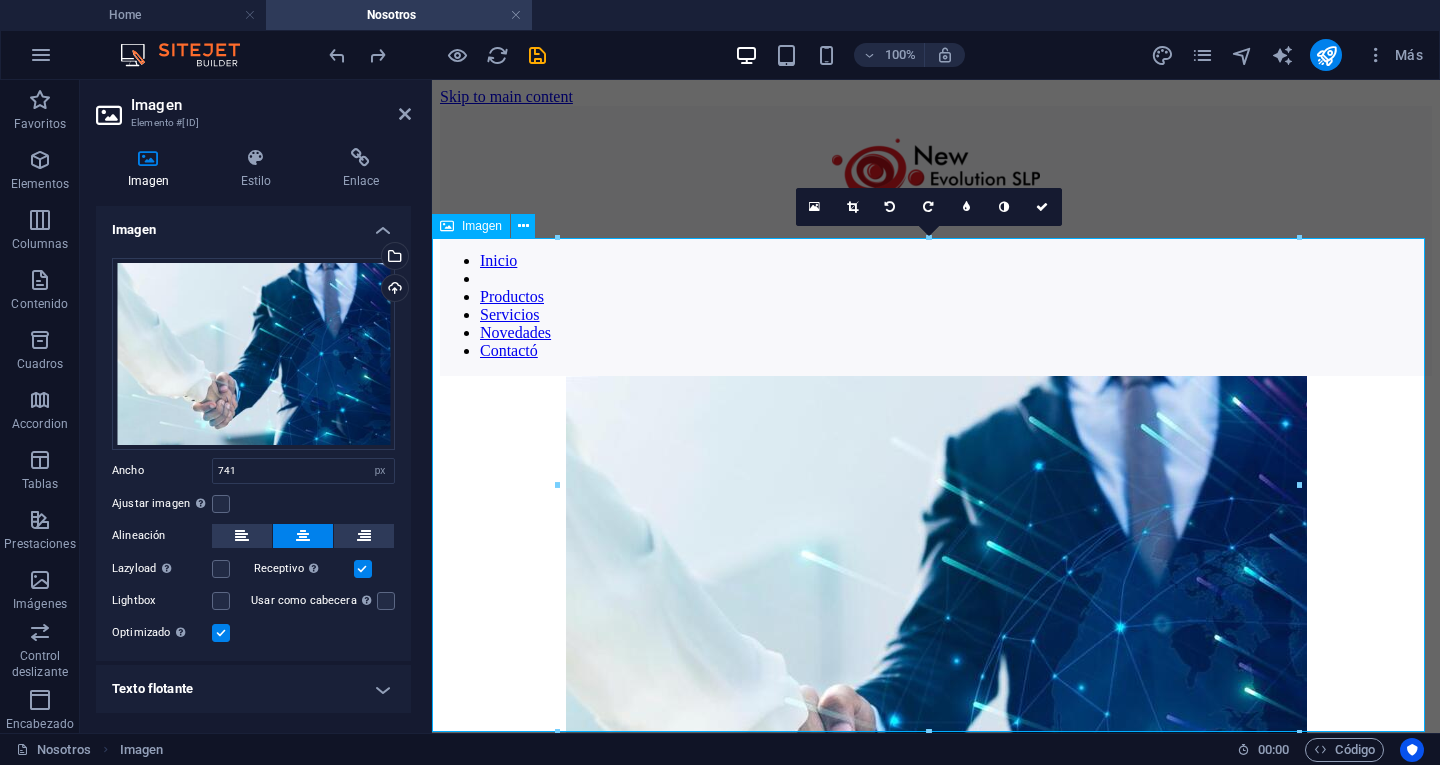 click at bounding box center [936, 621] 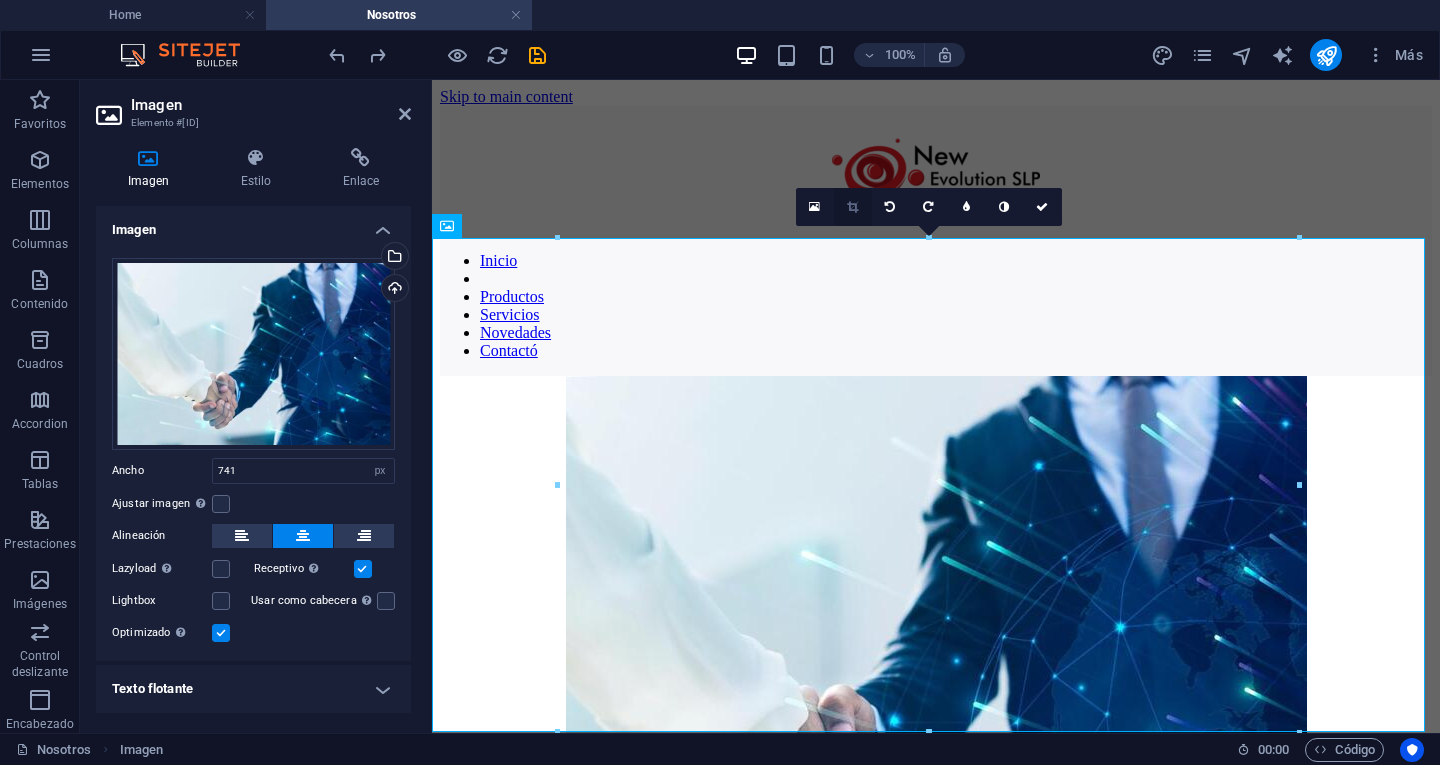 click at bounding box center [852, 207] 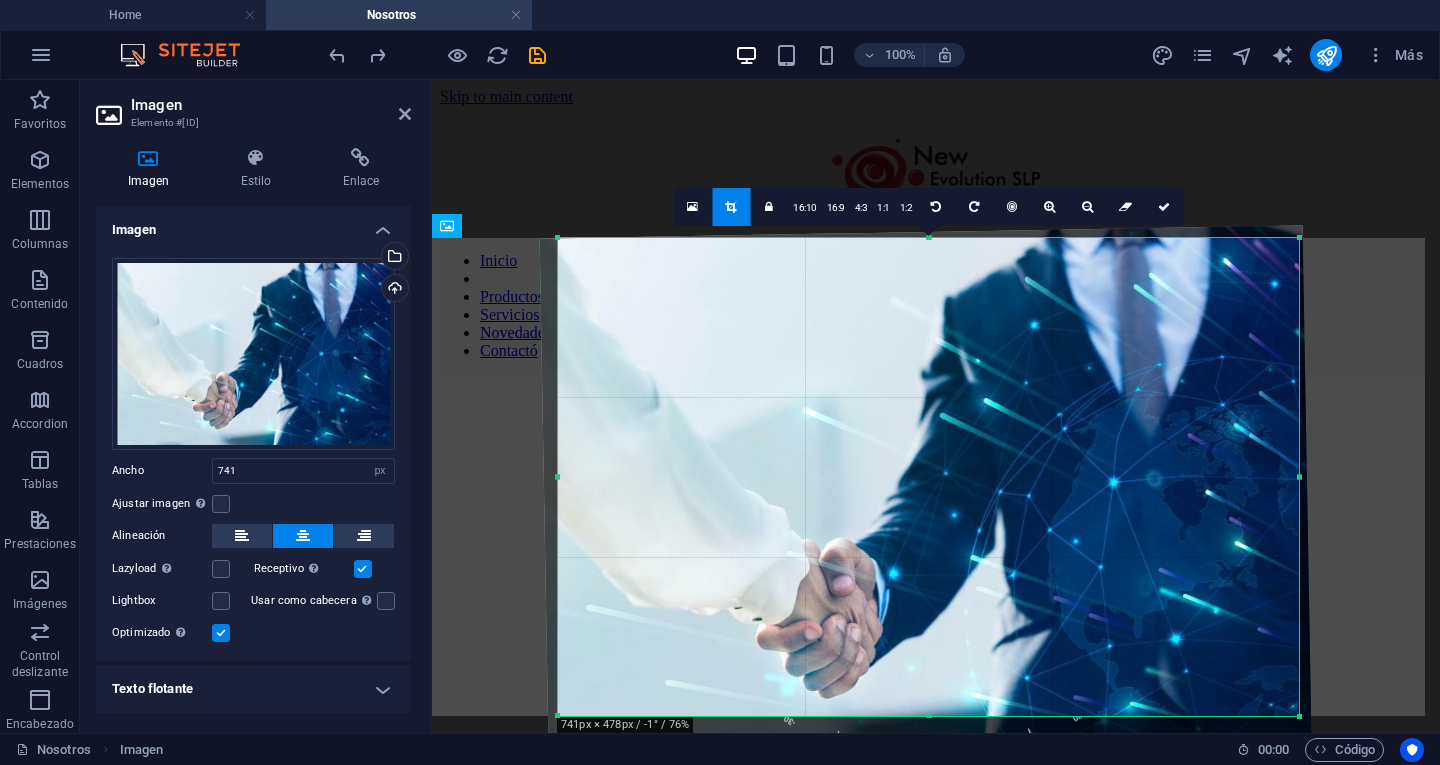 drag, startPoint x: 1295, startPoint y: 726, endPoint x: 1214, endPoint y: 718, distance: 81.394104 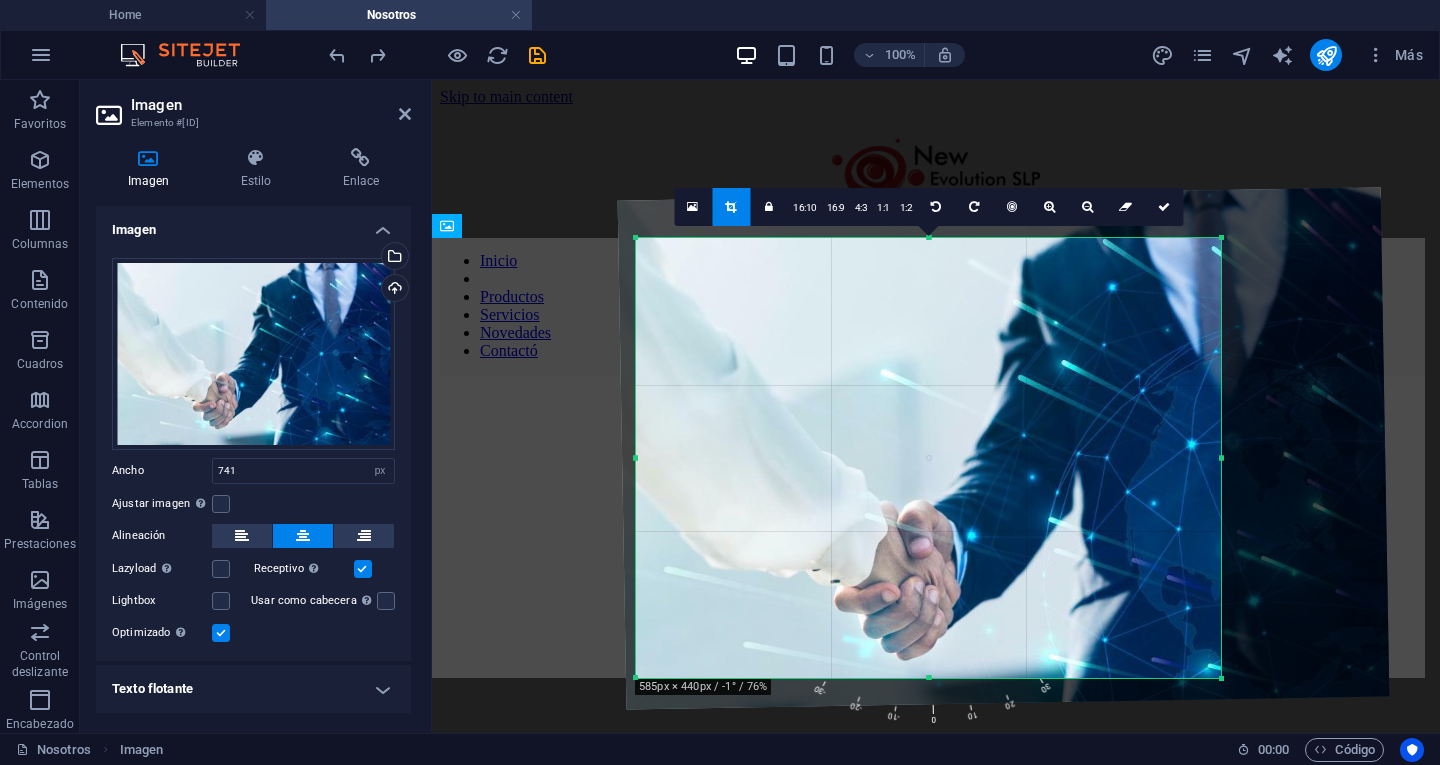 drag, startPoint x: 1290, startPoint y: 242, endPoint x: 1143, endPoint y: 276, distance: 150.88075 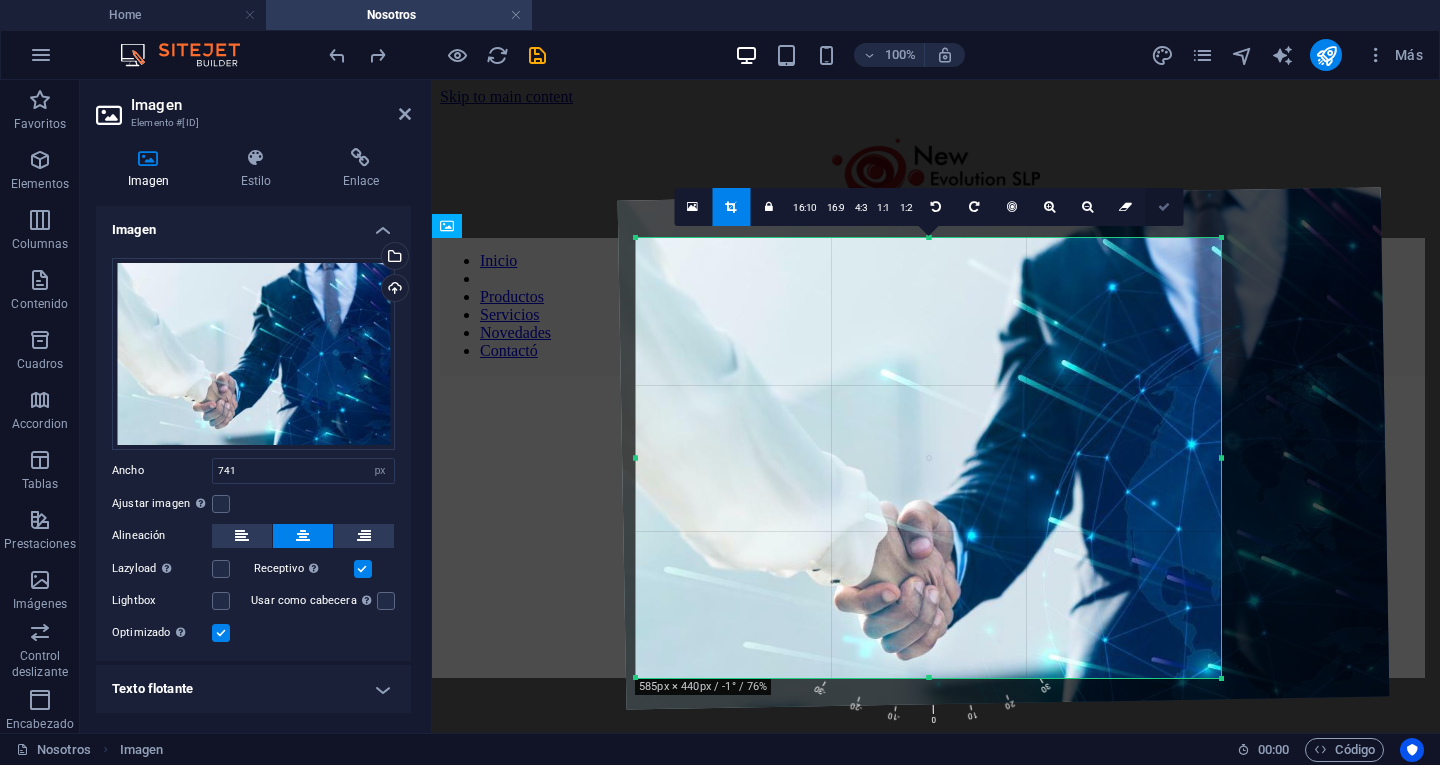 click at bounding box center (1164, 207) 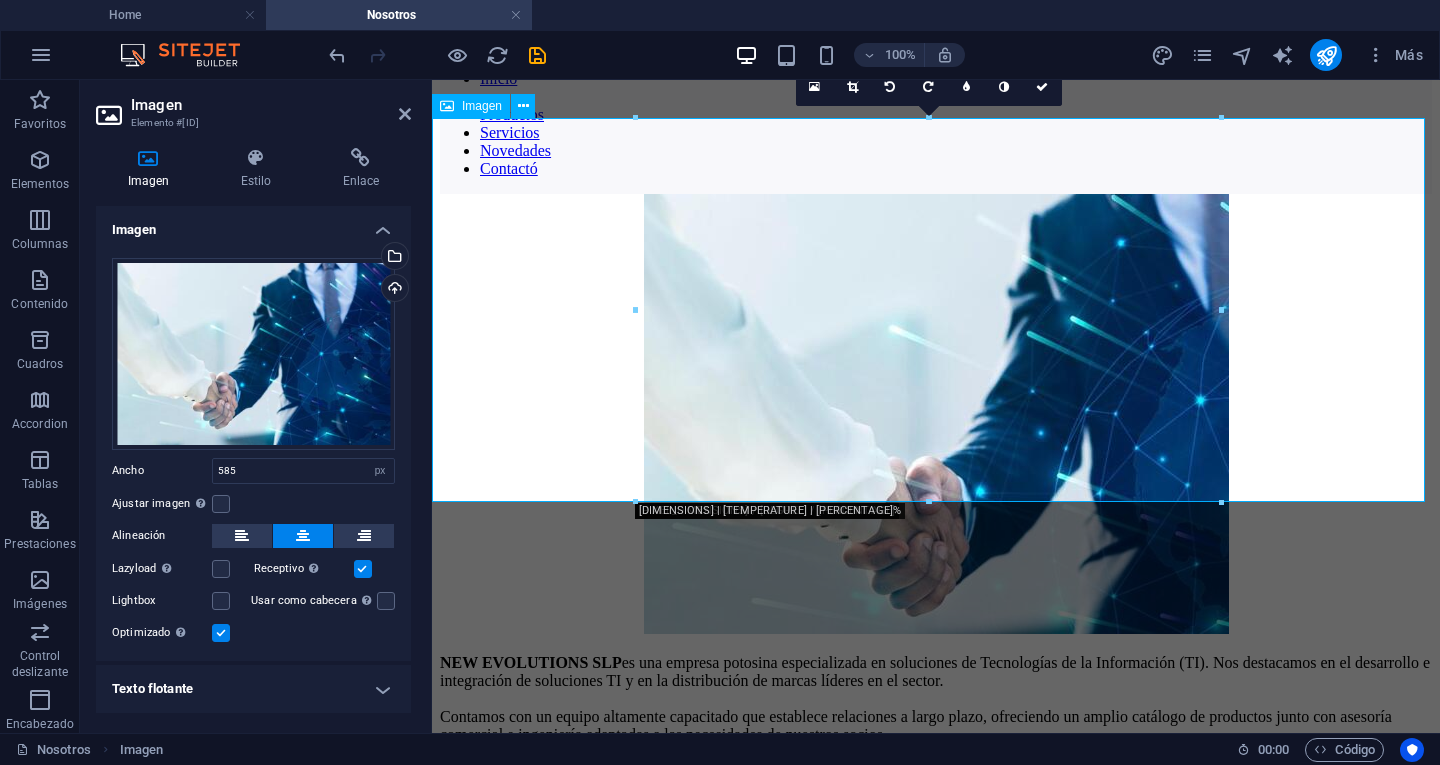 scroll, scrollTop: 200, scrollLeft: 0, axis: vertical 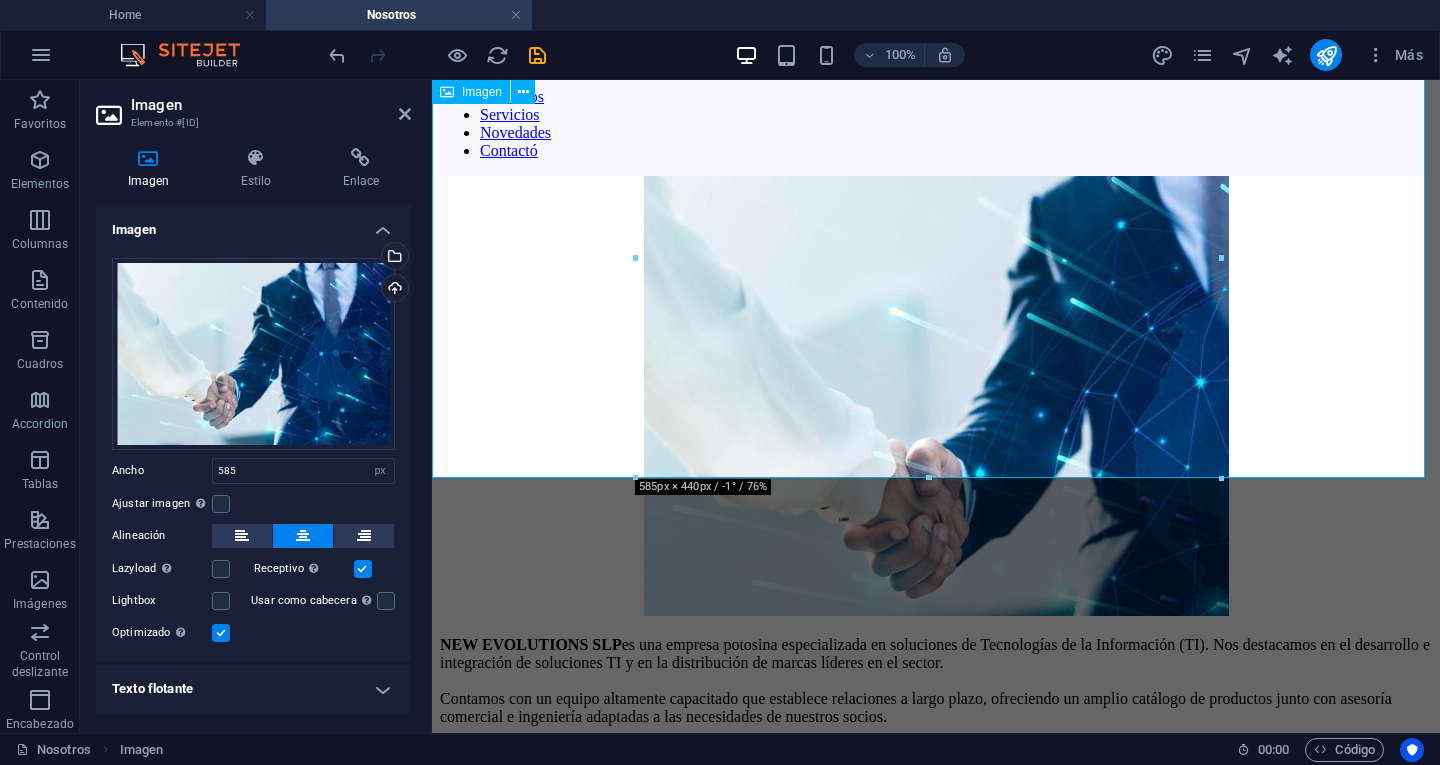 click at bounding box center [936, 398] 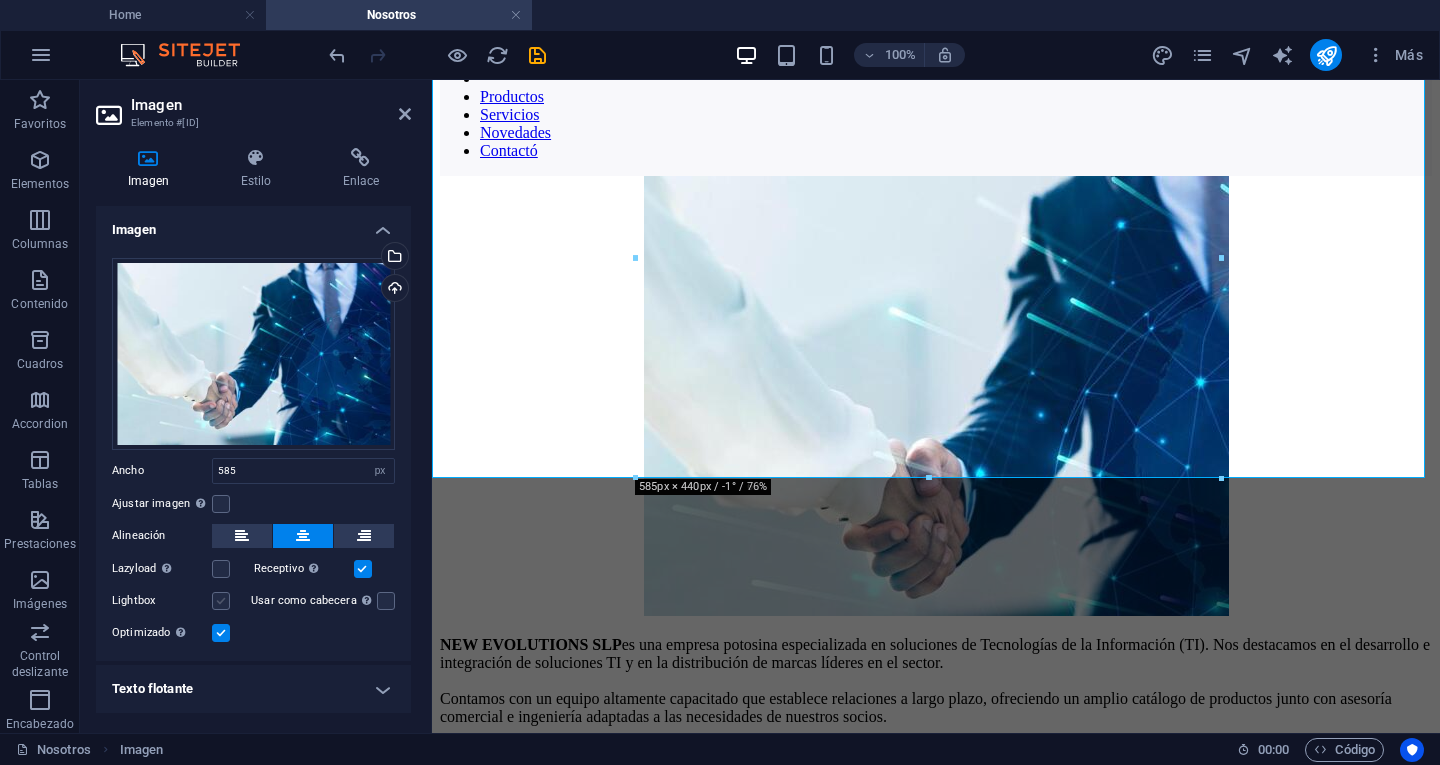 click at bounding box center (221, 601) 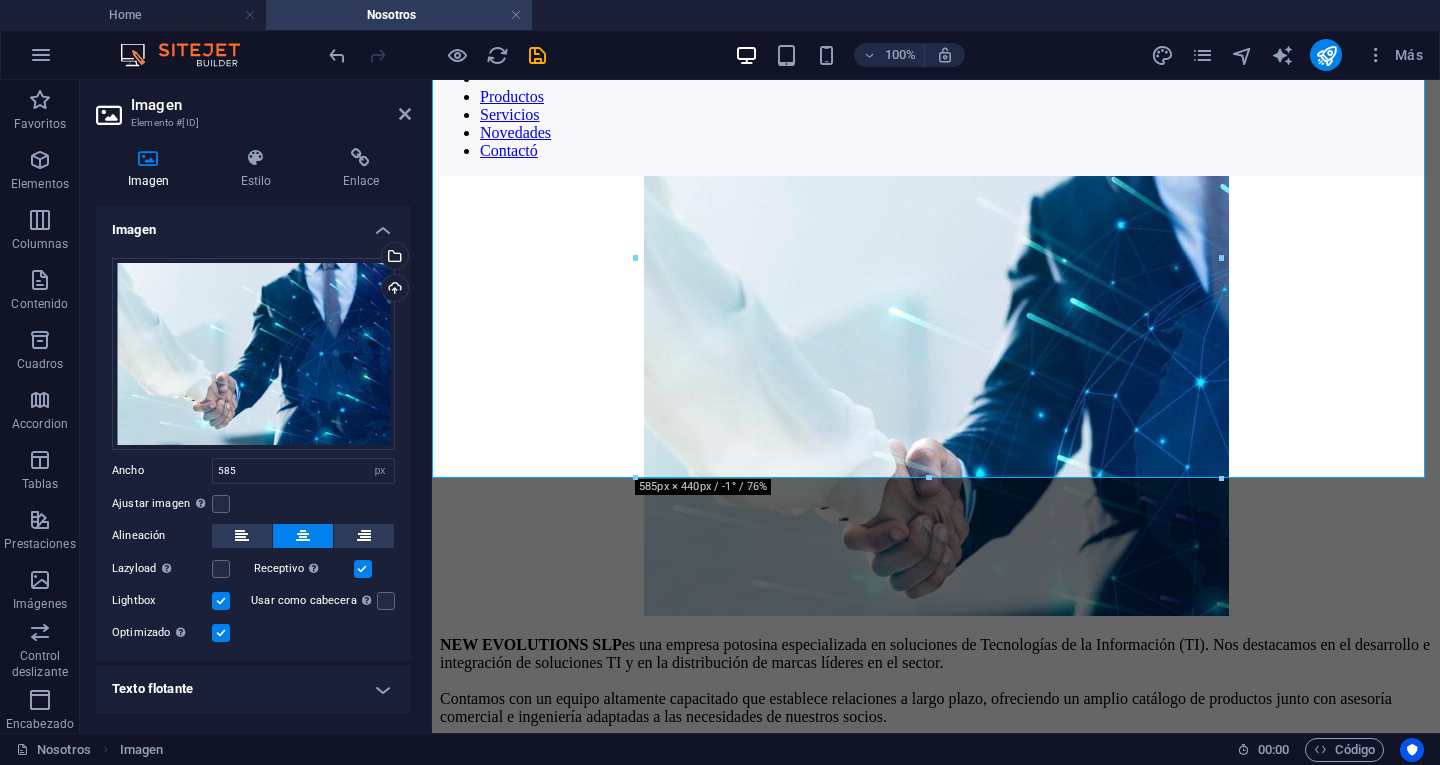 click at bounding box center [221, 601] 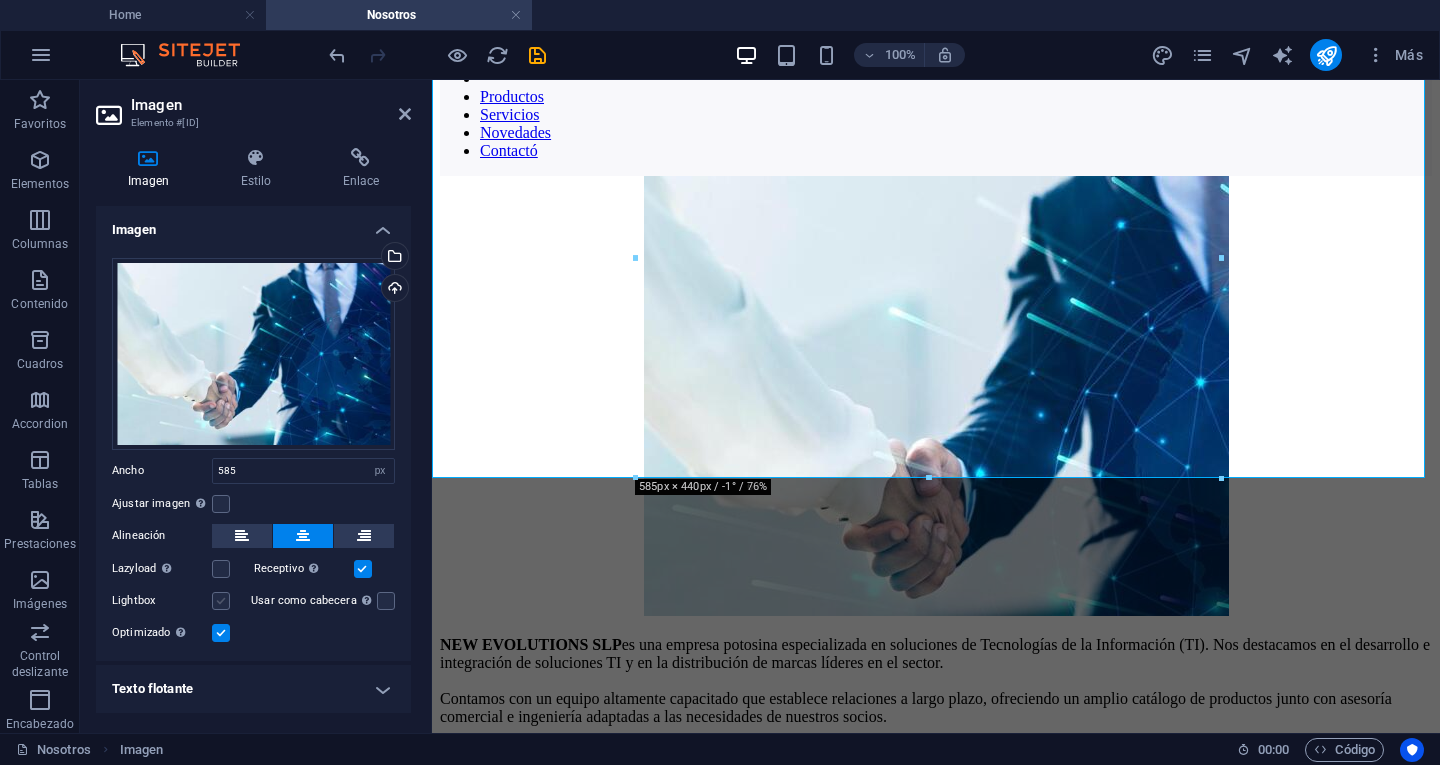 click at bounding box center (221, 601) 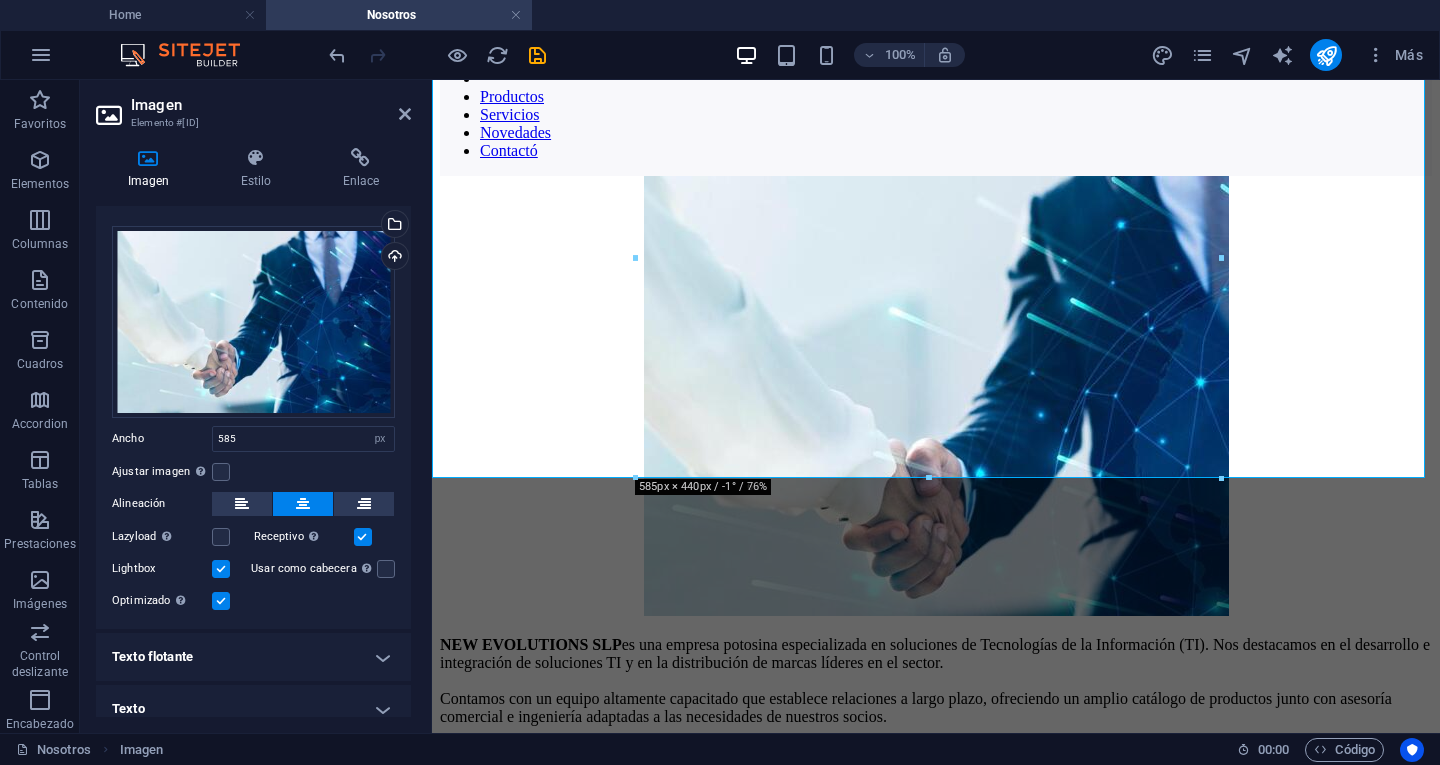 scroll, scrollTop: 45, scrollLeft: 0, axis: vertical 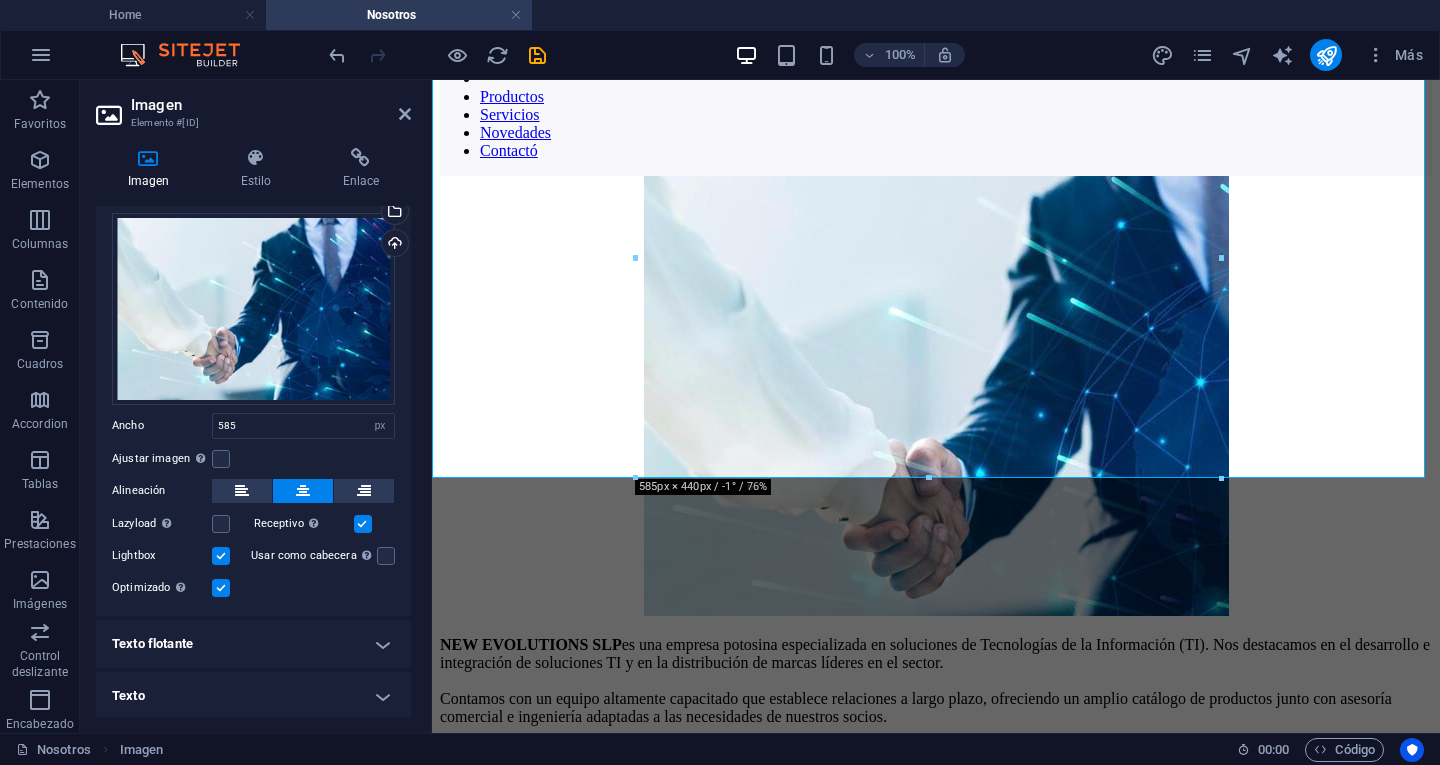 click on "Texto flotante" at bounding box center [253, 644] 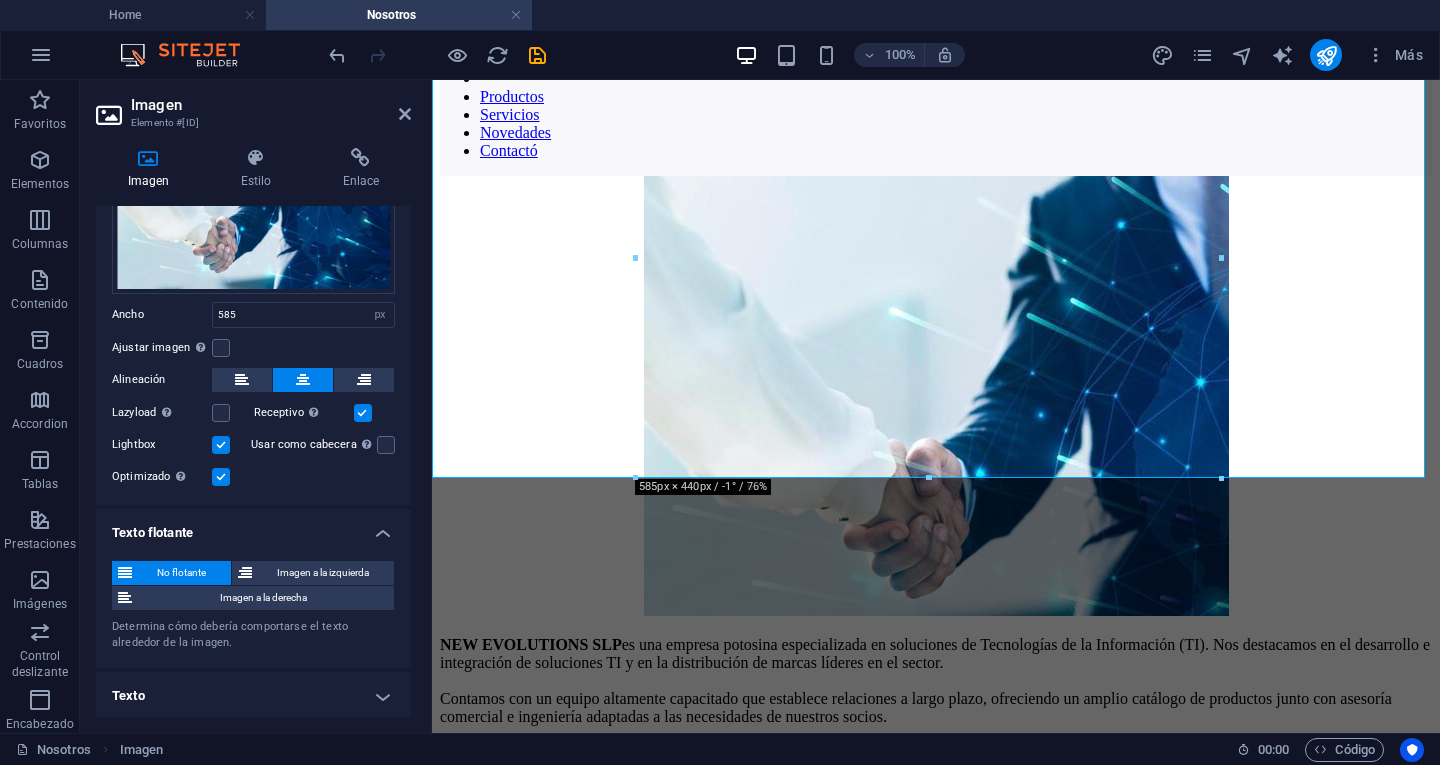 scroll, scrollTop: 0, scrollLeft: 0, axis: both 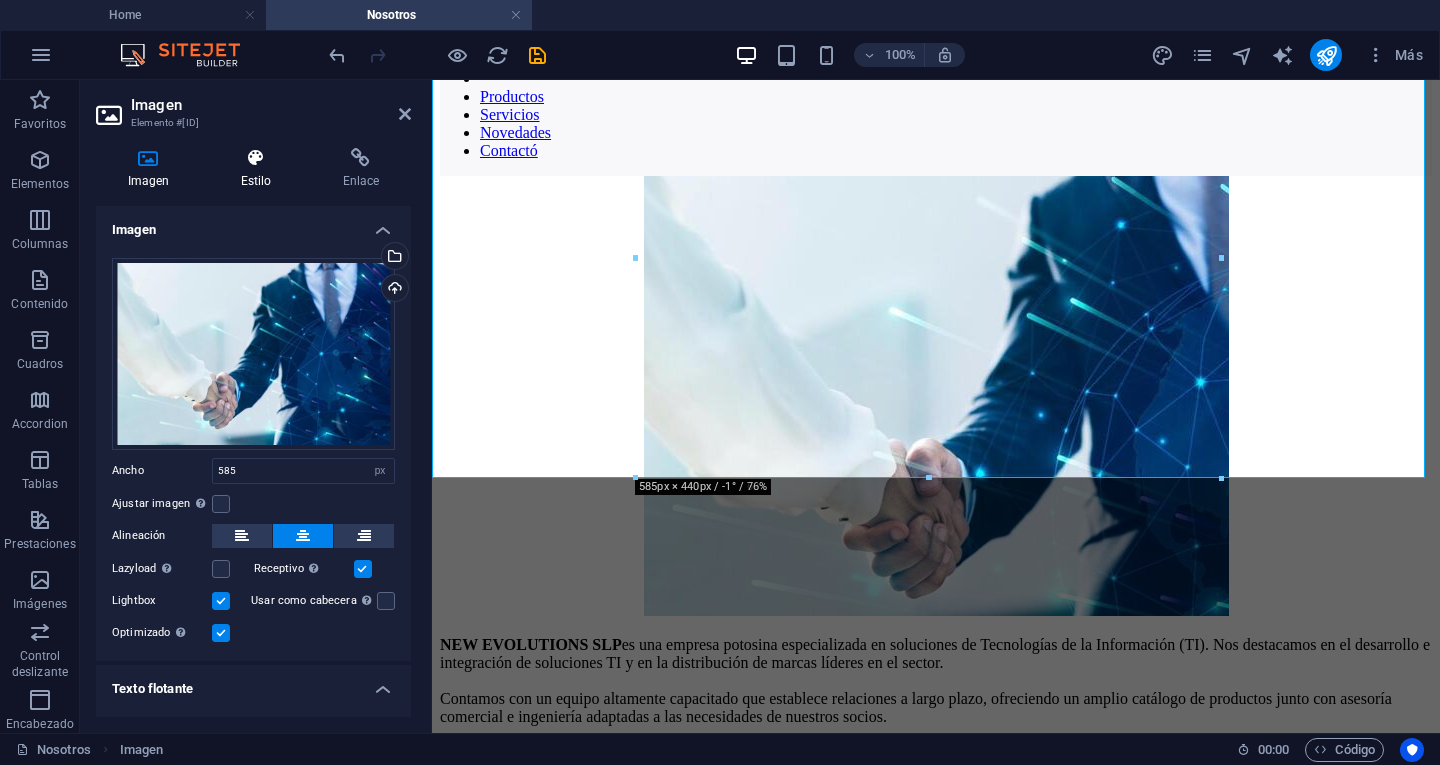 click at bounding box center (256, 158) 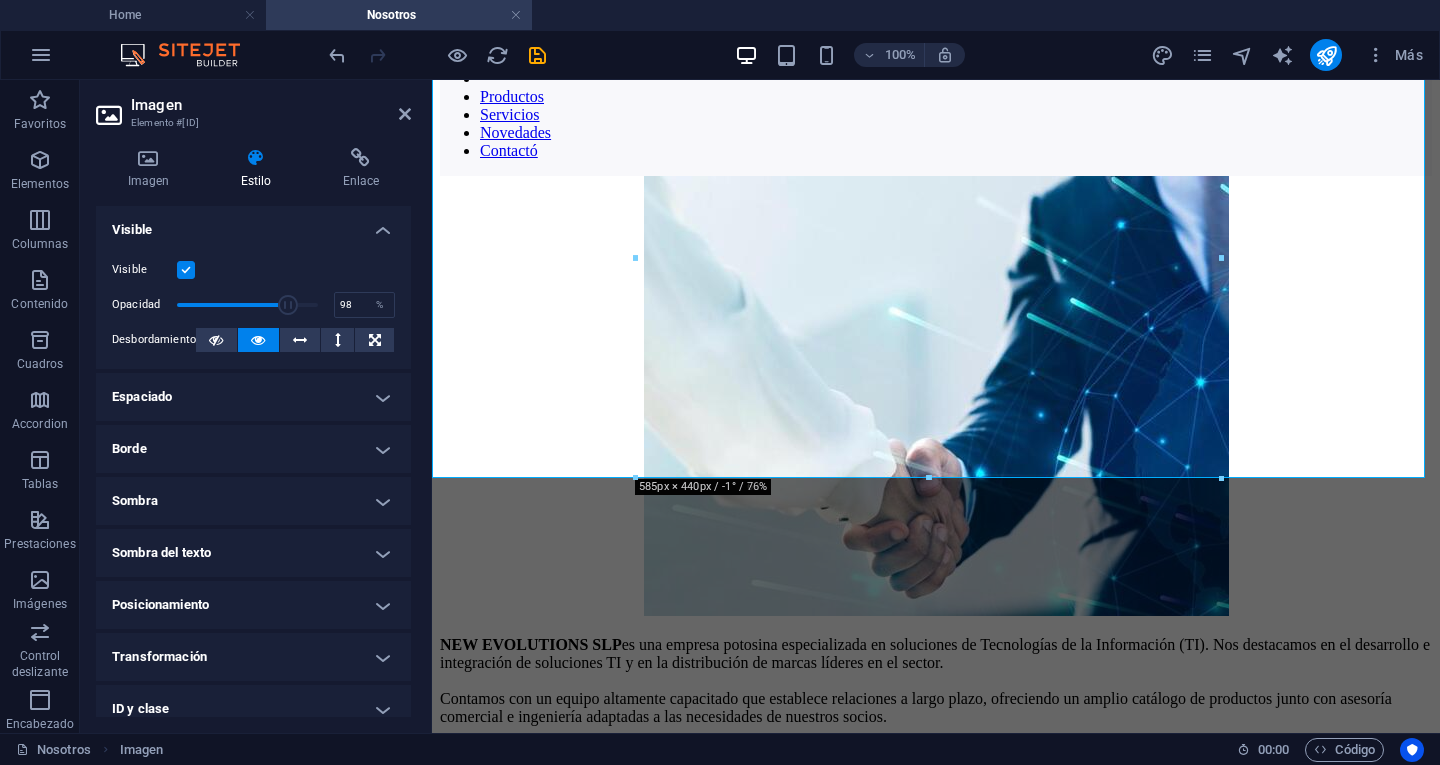 type on "100" 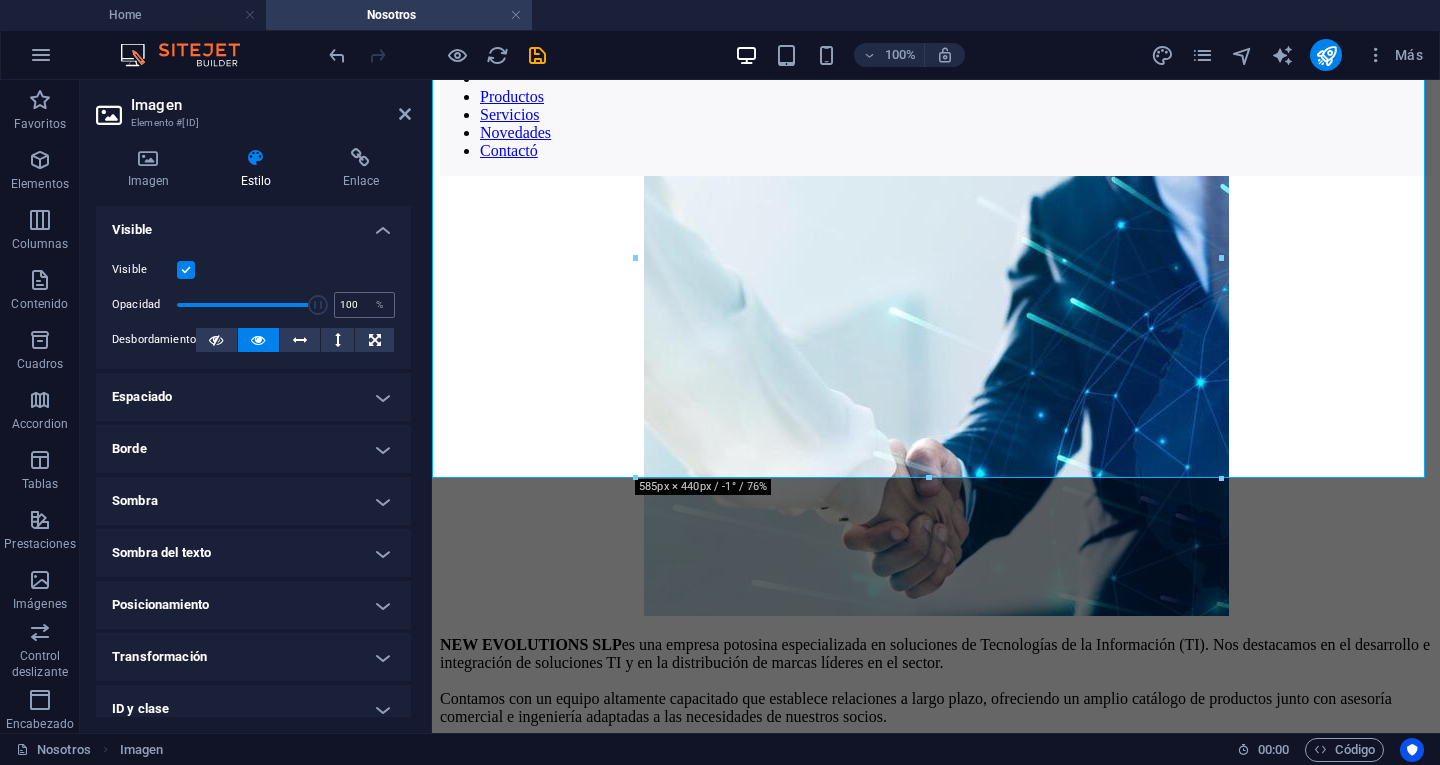 drag, startPoint x: 309, startPoint y: 303, endPoint x: 334, endPoint y: 298, distance: 25.495098 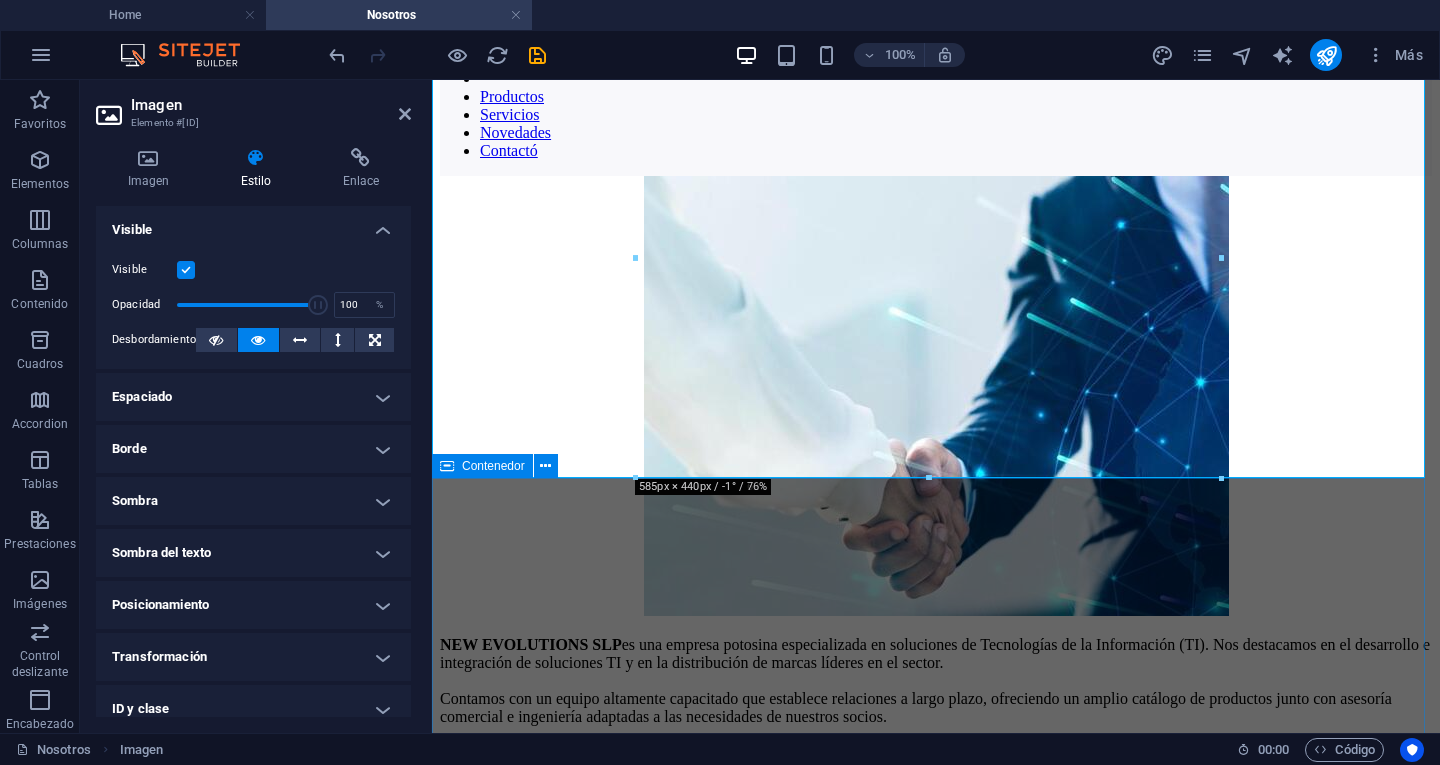 click on "NEW EVOLUTIONS SLP  es una empresa potosina especializada en soluciones de Tecnologías de la Información (TI). Nos destacamos en el desarrollo e integración de soluciones TI y en la distribución de marcas líderes en el sector. Contamos con un equipo altamente capacitado que establece relaciones a largo plazo, ofreciendo un amplio catálogo de productos junto con asesoría comercial e ingeniería adaptadas a las necesidades de nuestros socios. Nuestros Valores: -  Trabajo en Equipo : Unimos fortalezas para lograr objetivos extraordinarios. -  Pasión : Realizamos nuestro trabajo con entusiasmo y dedicación. -  Honestidad : Actuamos con integridad en todas nuestras acciones. -  Servicio al Cliente : Nos esforzamos por superar las expectativas de nuestros clientes. -  Calidad : Hacemos las cosas bien desde el principio. -  Responsabilidad : Comprometidos con un desarrollo sostenible. -  Innovación : Nos reinventamos constantemente para ofrecer mayor valor." at bounding box center (936, 770) 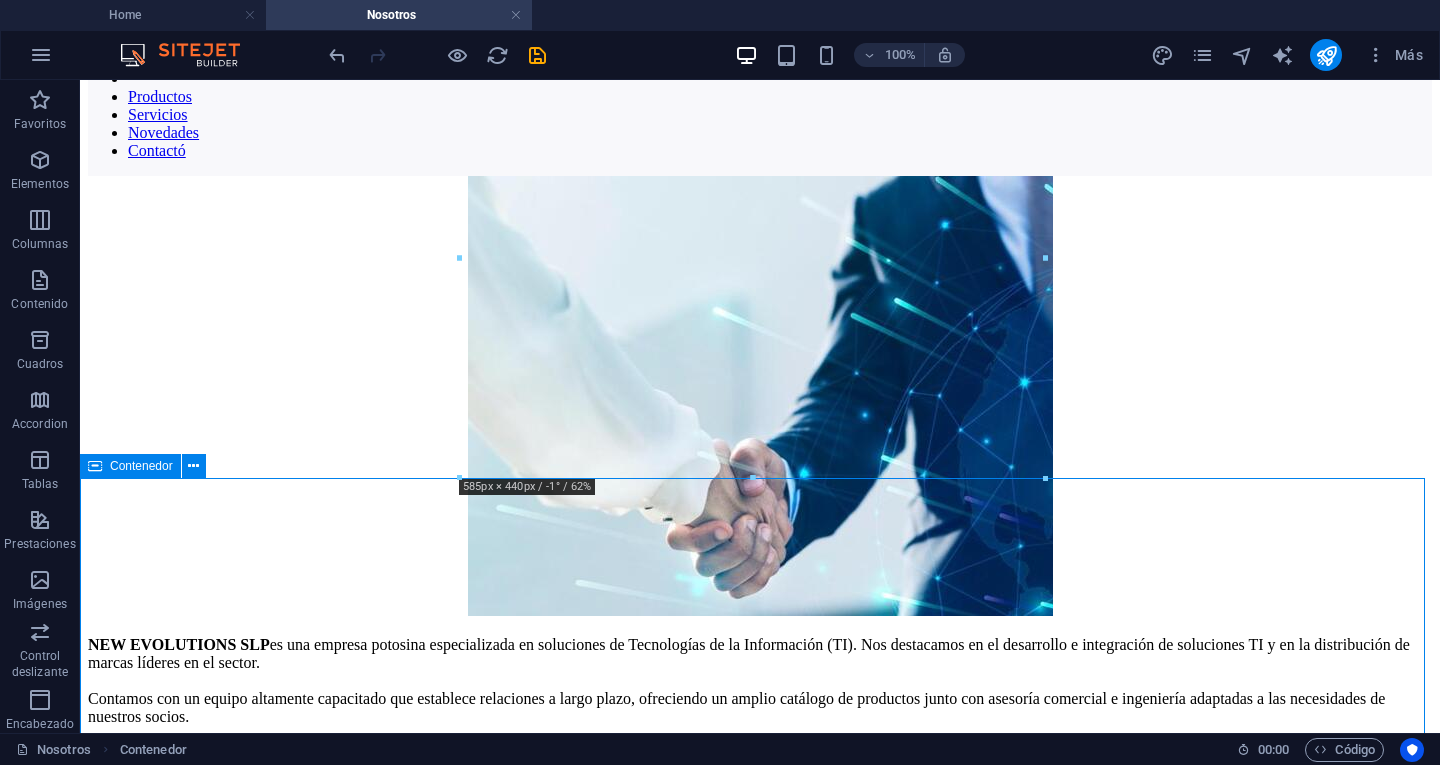 click on "NEW EVOLUTIONS SLP  es una empresa potosina especializada en soluciones de Tecnologías de la Información (TI). Nos destacamos en el desarrollo e integración de soluciones TI y en la distribución de marcas líderes en el sector. Contamos con un equipo altamente capacitado que establece relaciones a largo plazo, ofreciendo un amplio catálogo de productos junto con asesoría comercial e ingeniería adaptadas a las necesidades de nuestros socios. Nuestros Valores: -  Trabajo en Equipo : Unimos fortalezas para lograr objetivos extraordinarios. -  Pasión : Realizamos nuestro trabajo con entusiasmo y dedicación. -  Honestidad : Actuamos con integridad en todas nuestras acciones. -  Servicio al Cliente : Nos esforzamos por superar las expectativas de nuestros clientes. -  Calidad : Hacemos las cosas bien desde el principio. -  Responsabilidad : Comprometidos con un desarrollo sostenible. -  Innovación : Nos reinventamos constantemente para ofrecer mayor valor." at bounding box center [760, 770] 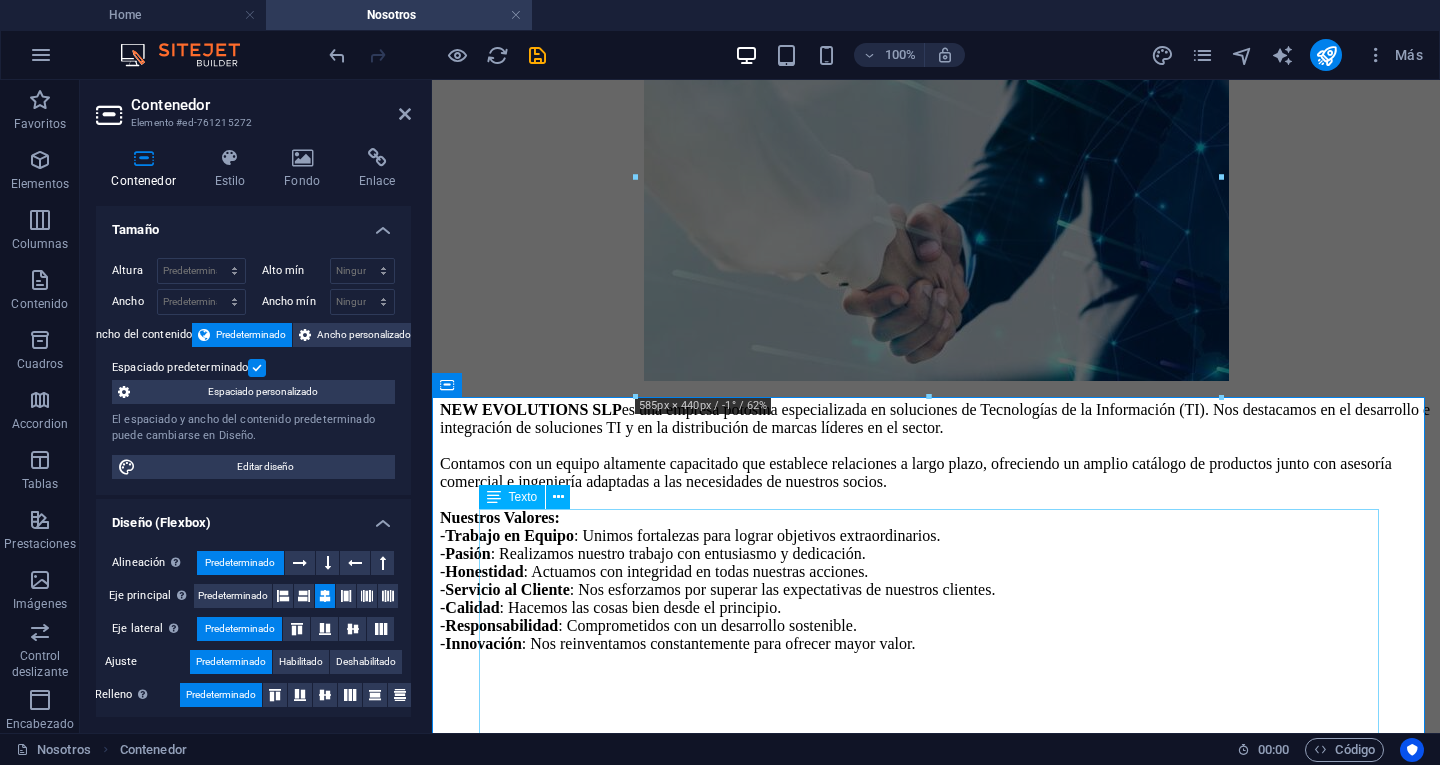 scroll, scrollTop: 500, scrollLeft: 0, axis: vertical 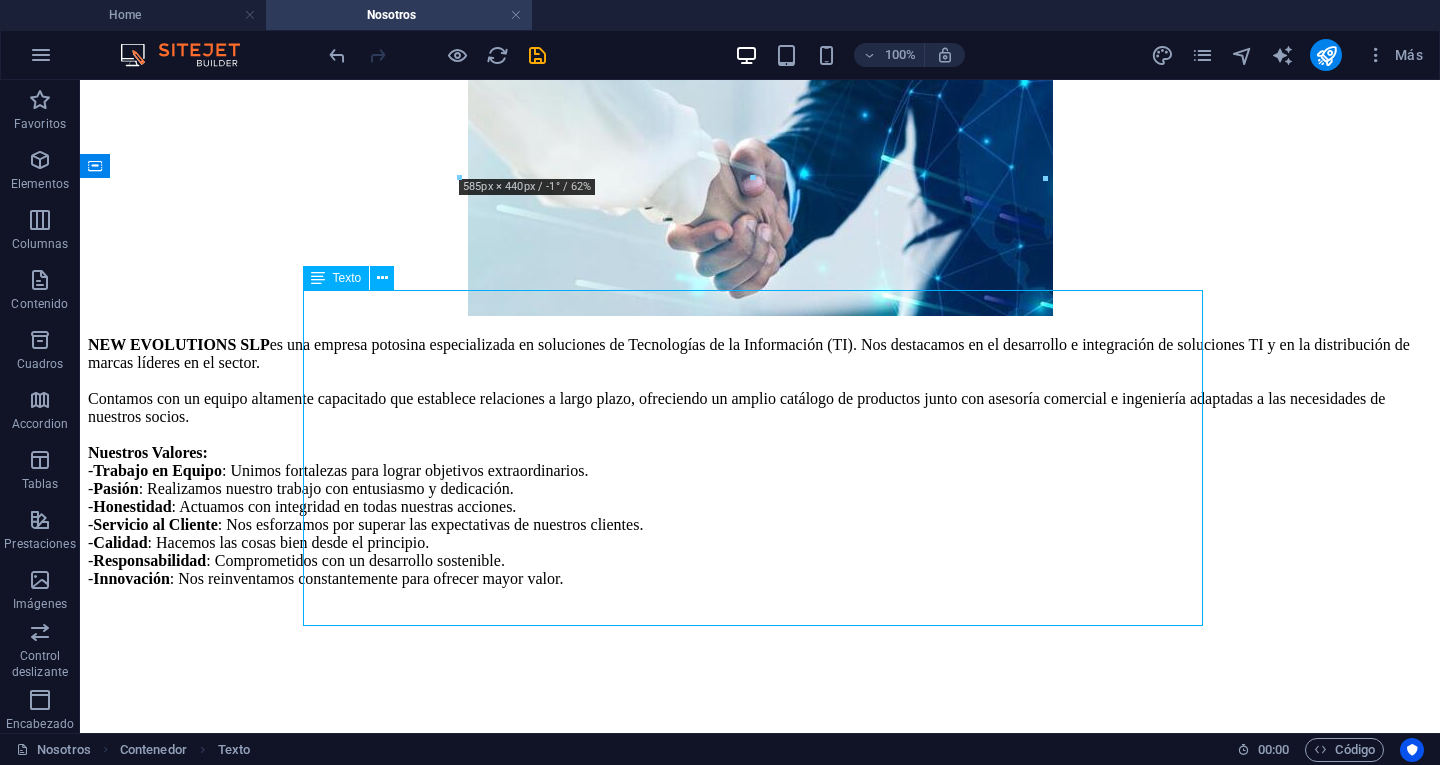 drag, startPoint x: 683, startPoint y: 612, endPoint x: 553, endPoint y: 491, distance: 177.59785 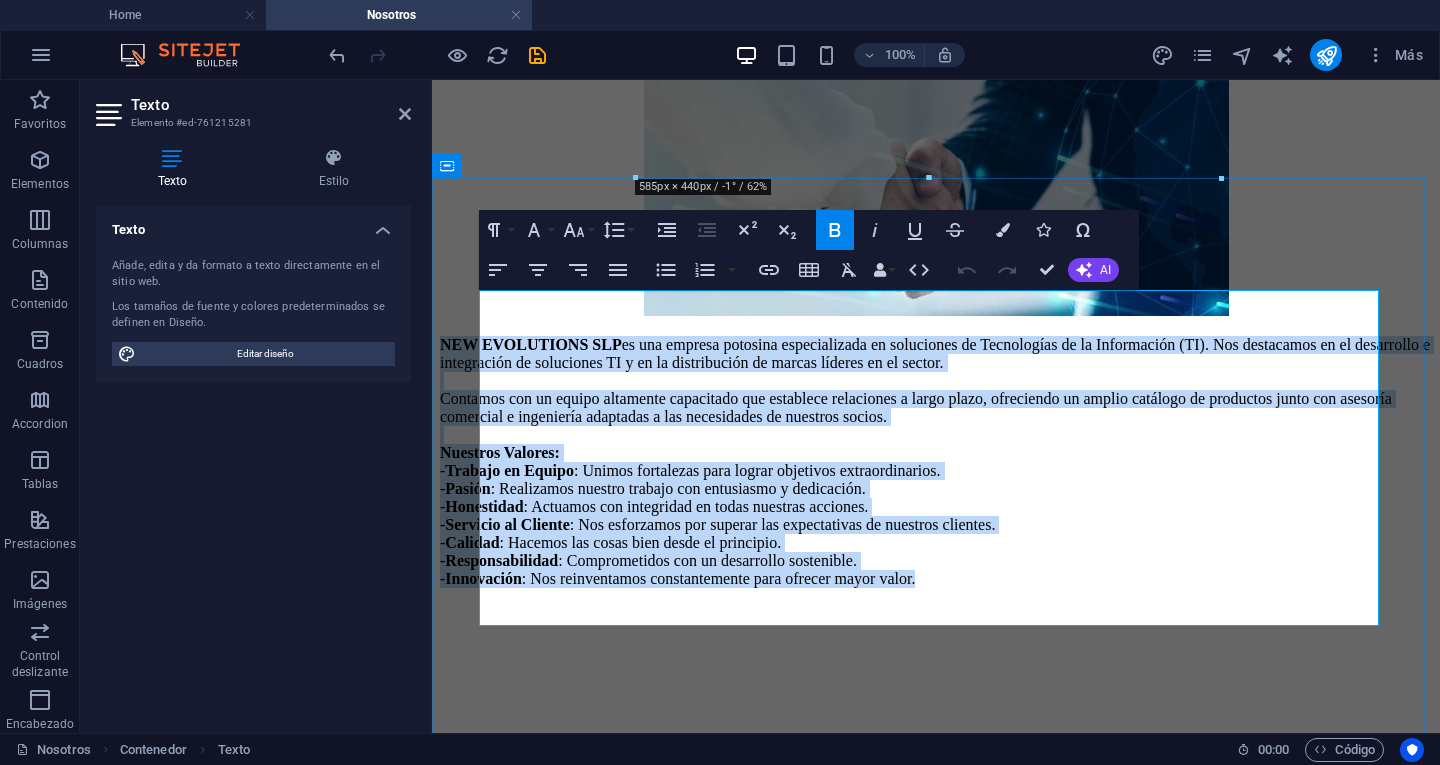 drag, startPoint x: 482, startPoint y: 299, endPoint x: 1057, endPoint y: 612, distance: 654.6709 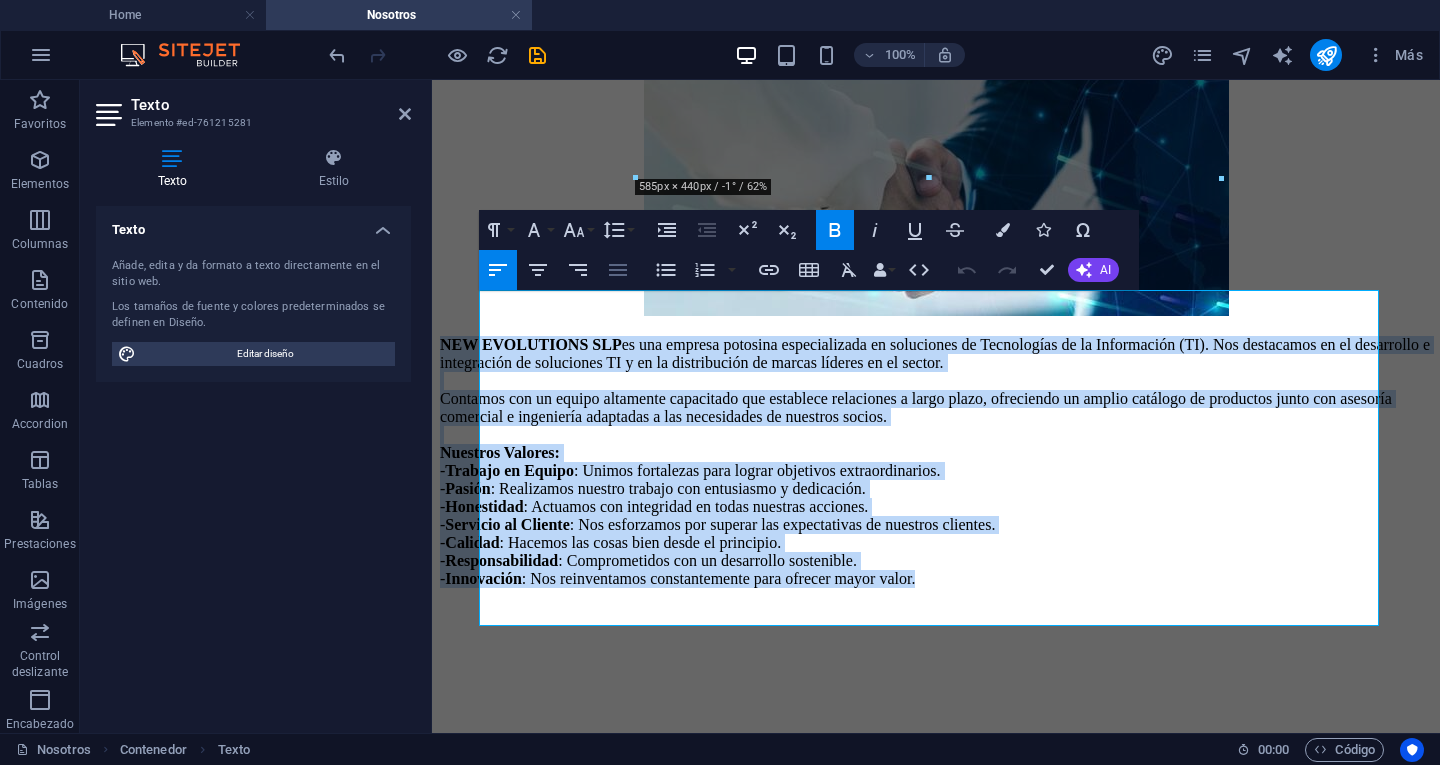 click 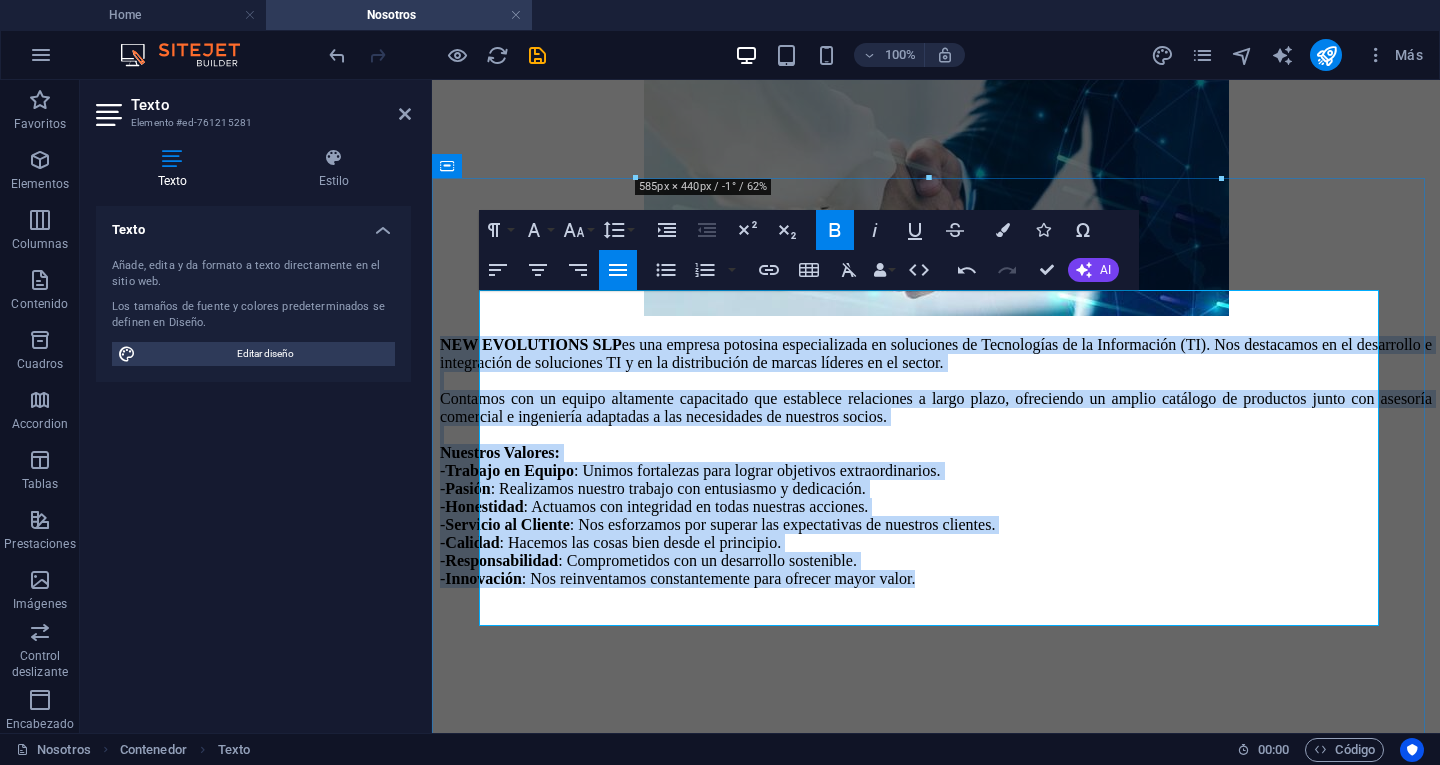 click on "-  Innovación : Nos reinventamos constantemente para ofrecer mayor valor." at bounding box center [936, 579] 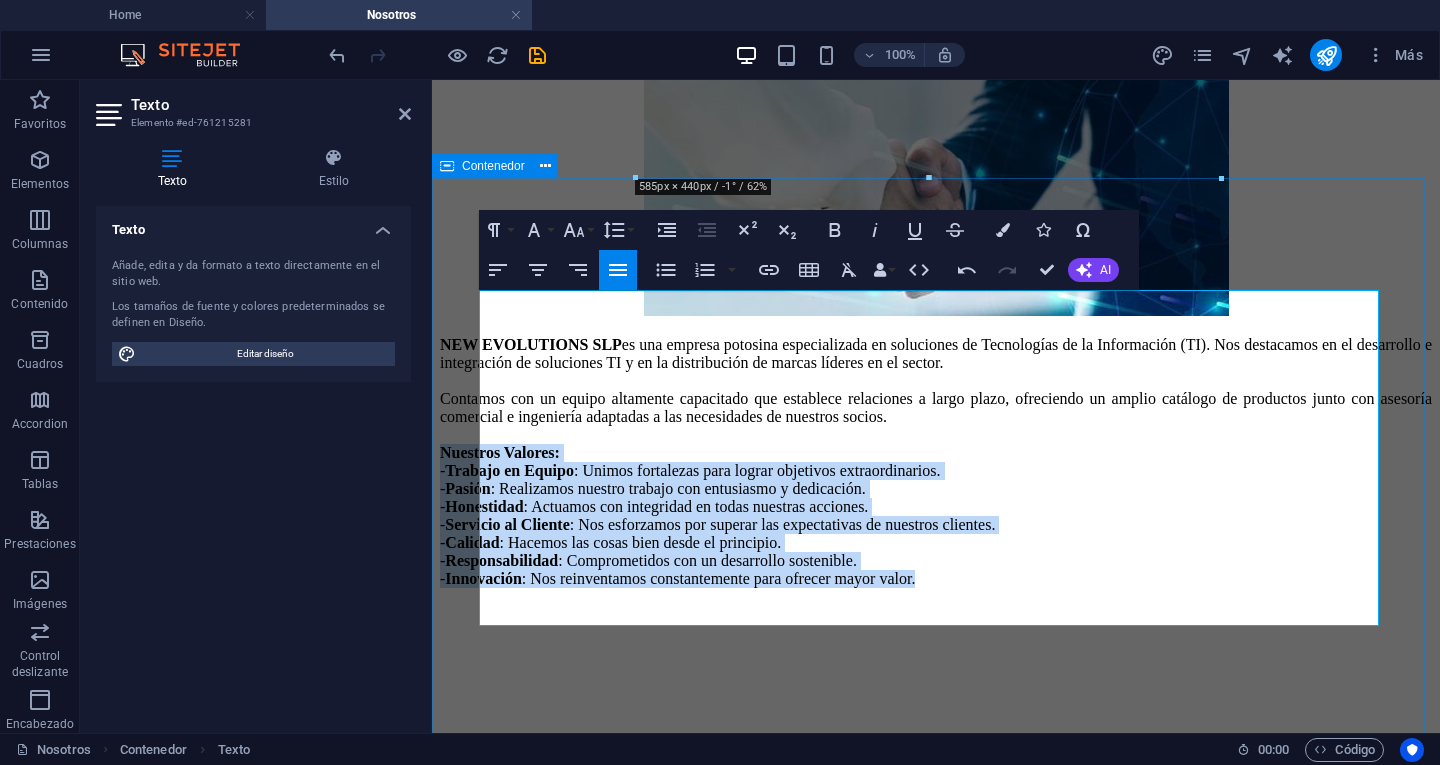drag, startPoint x: 1047, startPoint y: 610, endPoint x: 458, endPoint y: 448, distance: 610.8723 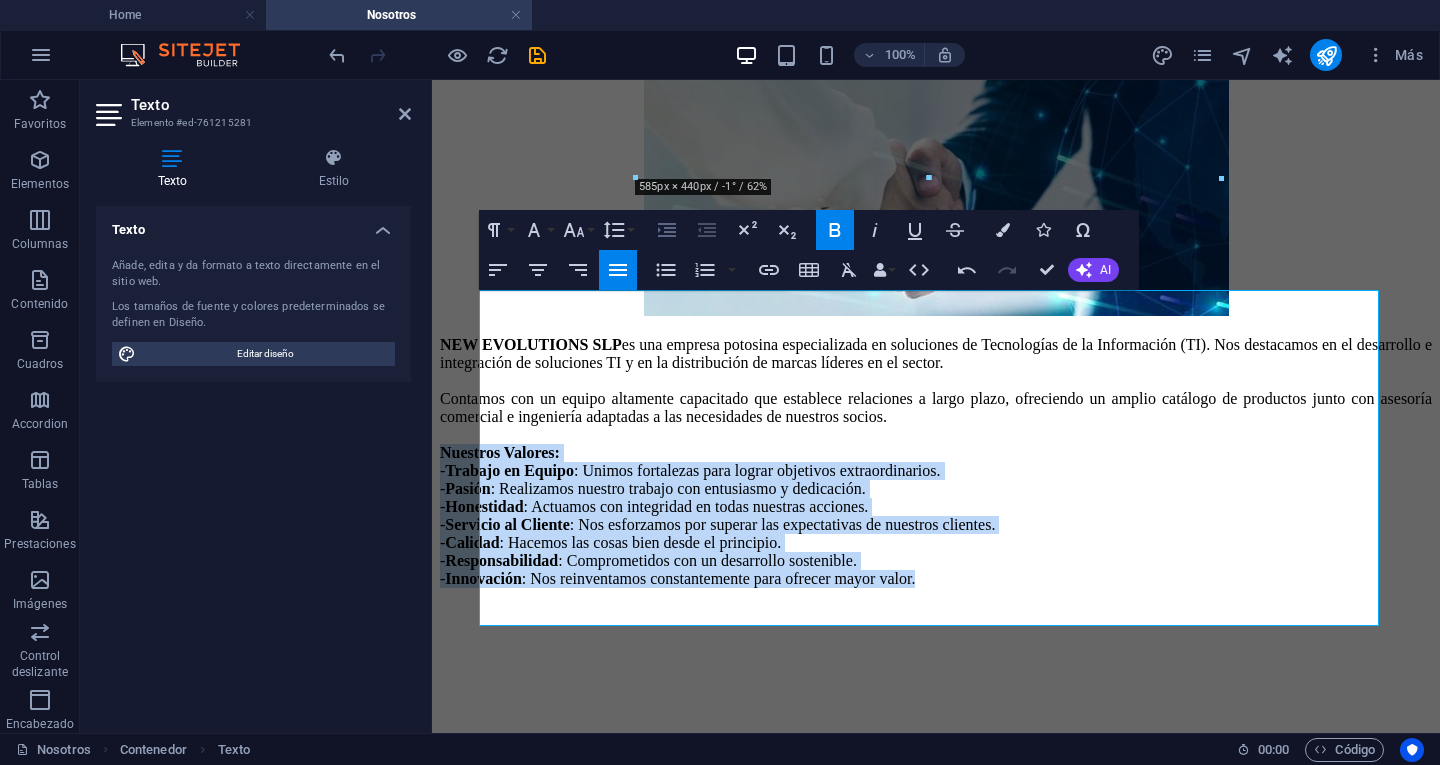 click 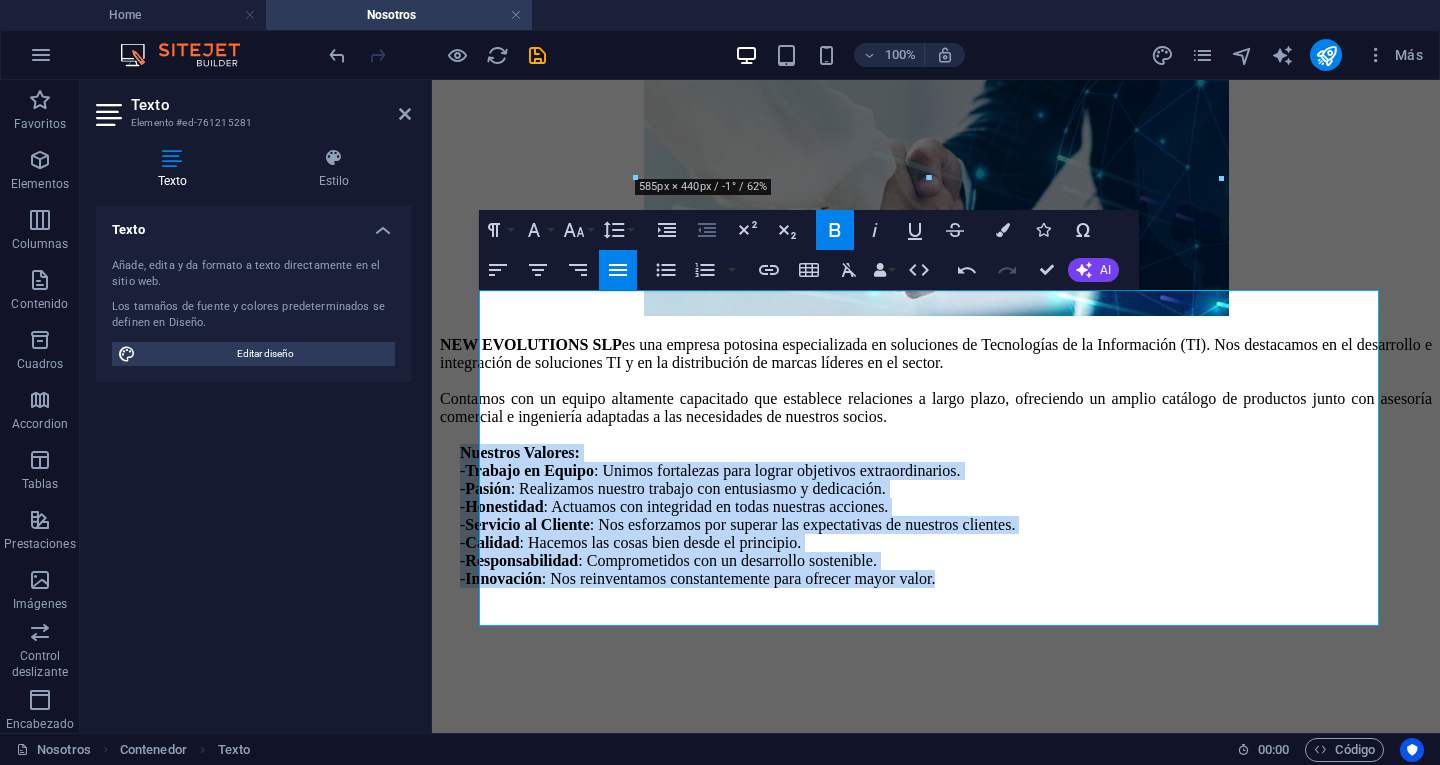 click 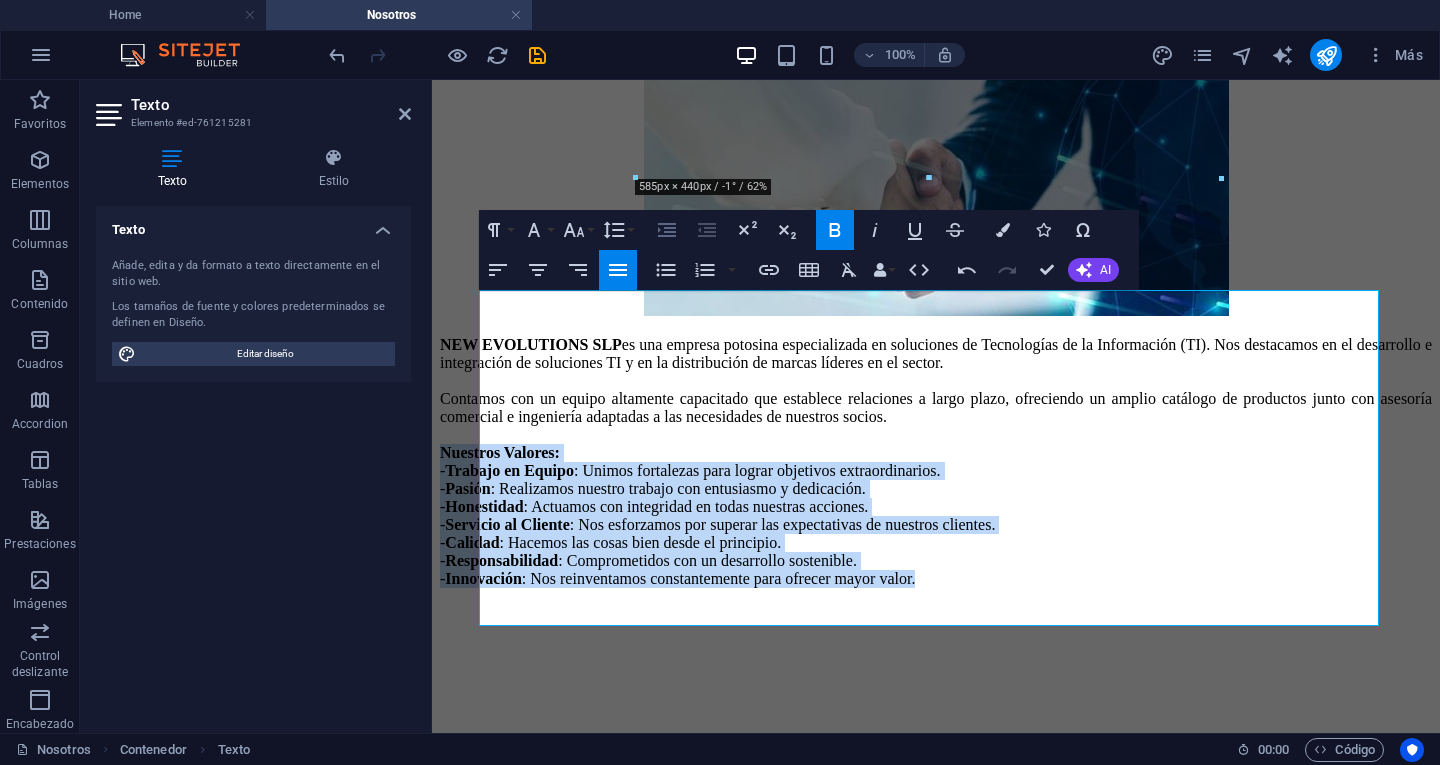 click 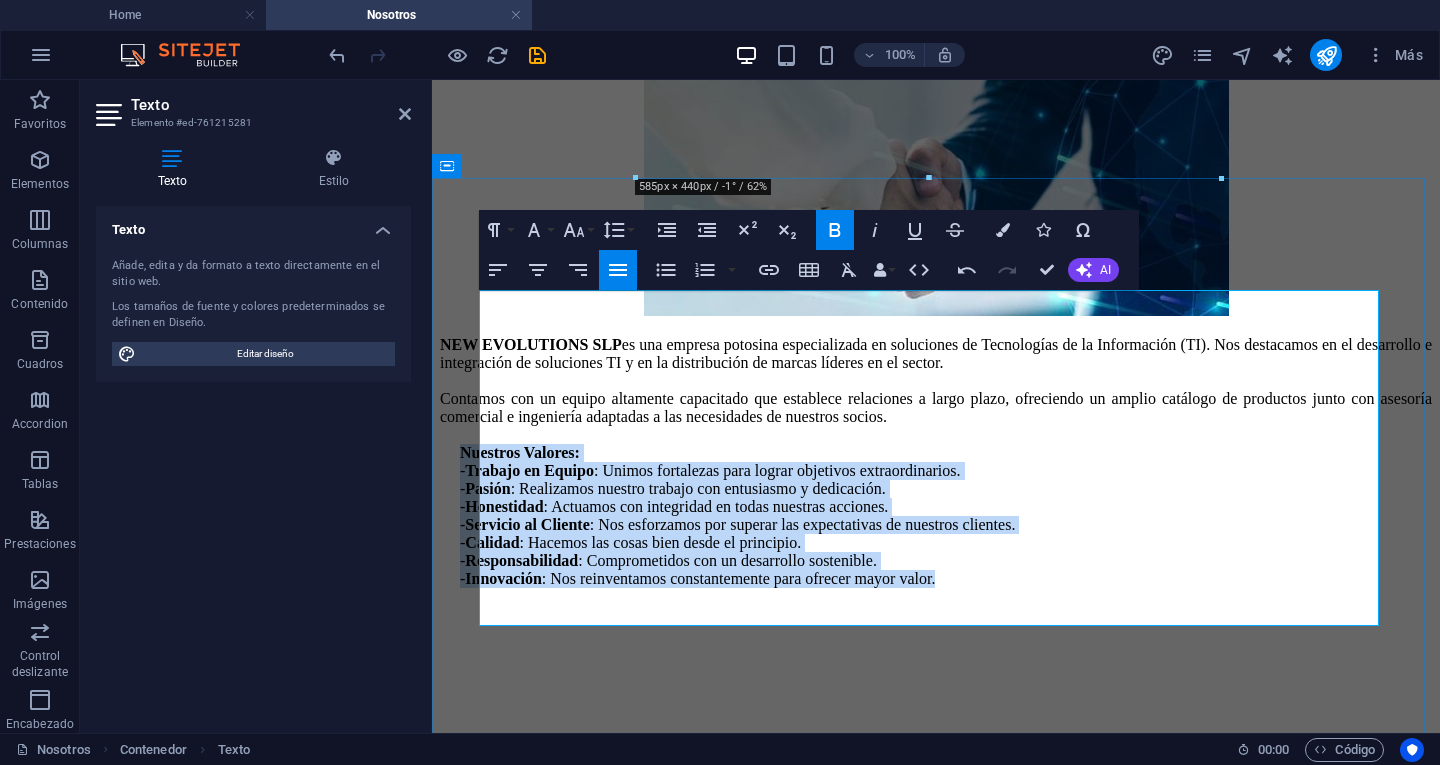 click on "-  Honestidad : Actuamos con integridad en todas nuestras acciones." at bounding box center (946, 507) 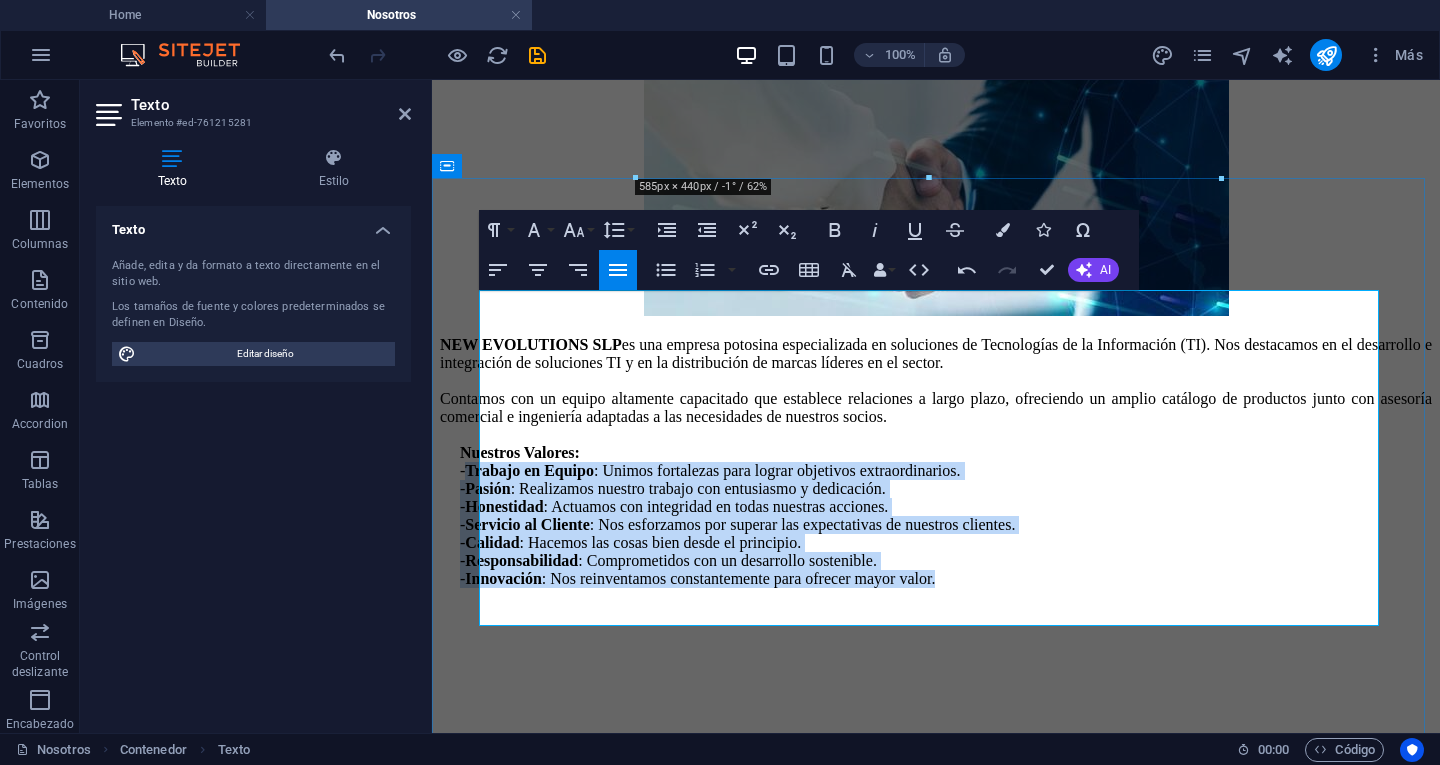 drag, startPoint x: 511, startPoint y: 469, endPoint x: 1094, endPoint y: 614, distance: 600.76117 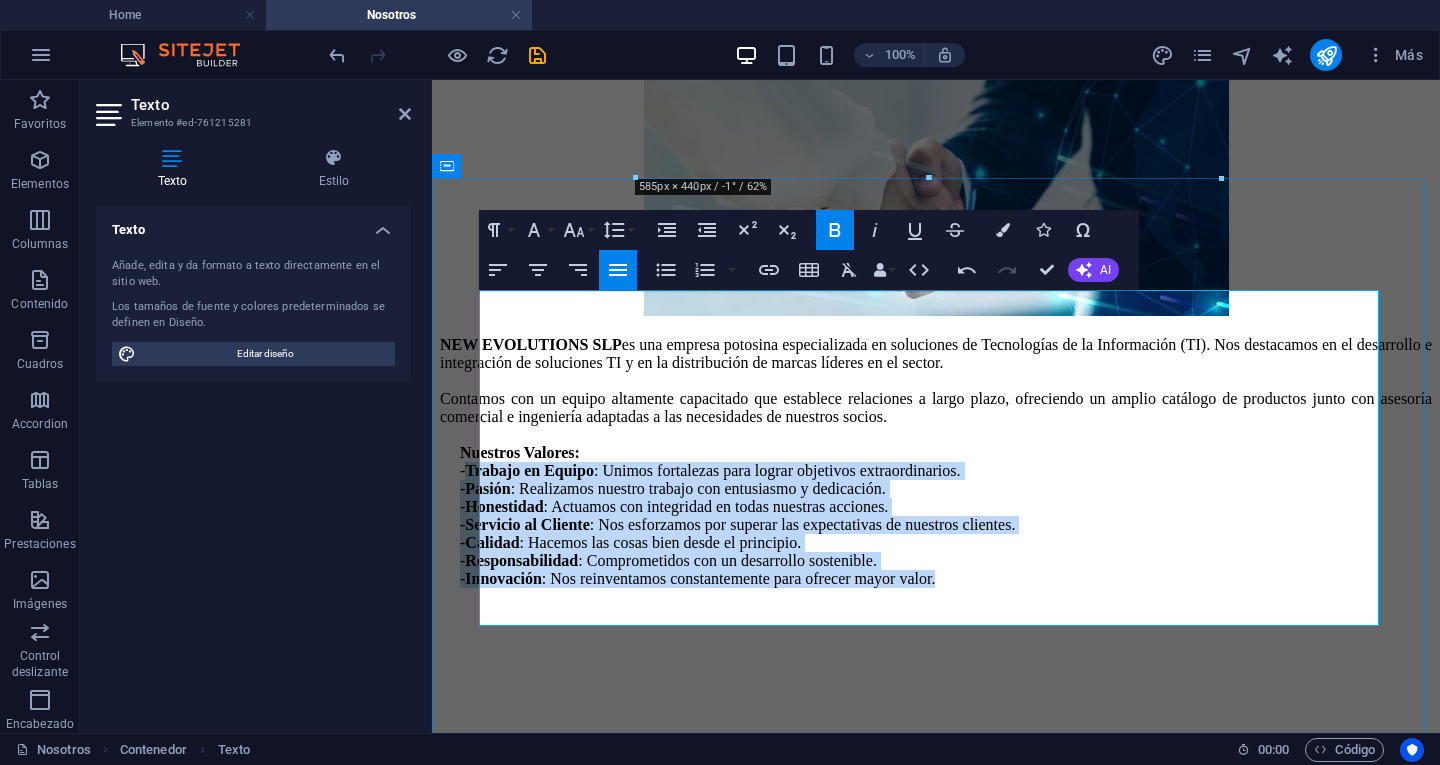 click on "-  Innovación : Nos reinventamos constantemente para ofrecer mayor valor." at bounding box center [946, 579] 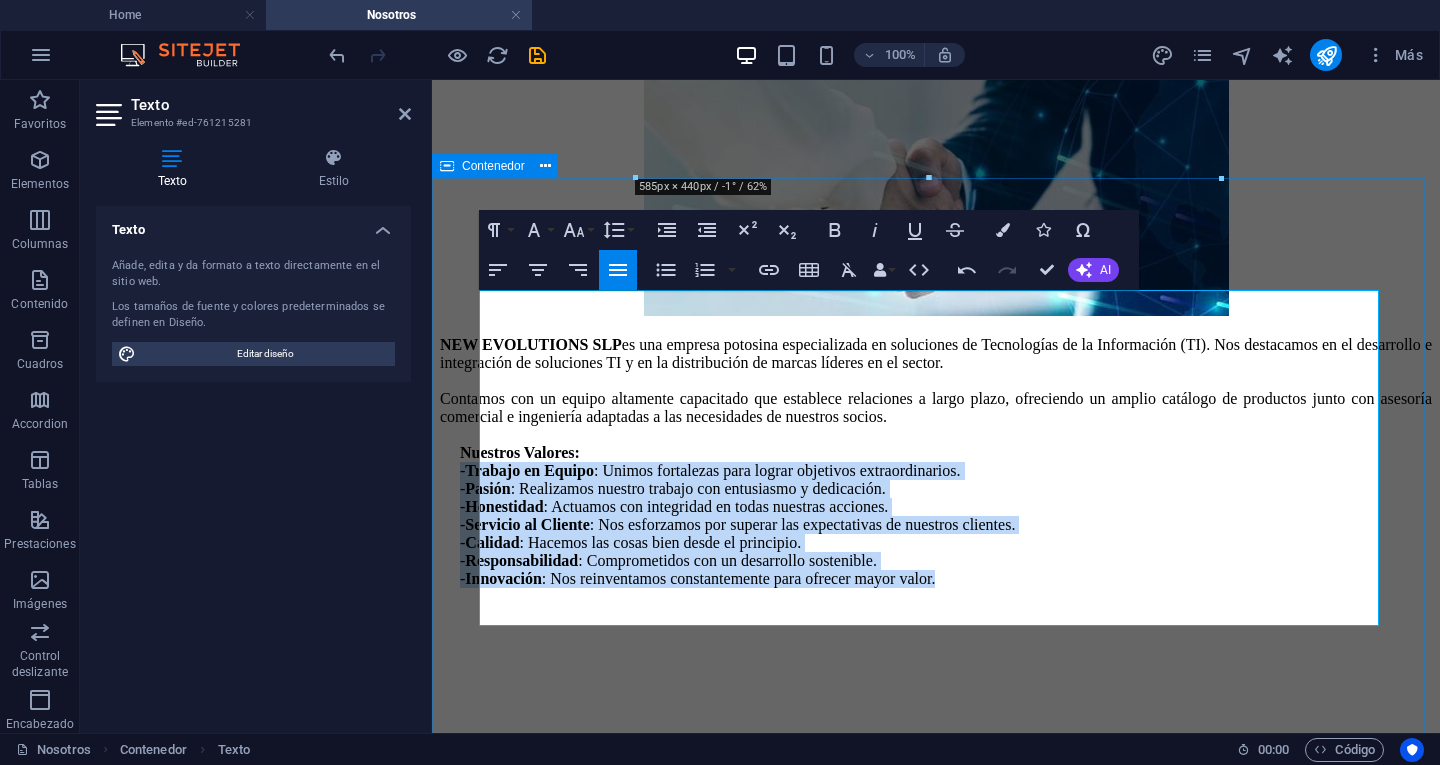 drag, startPoint x: 1061, startPoint y: 617, endPoint x: 471, endPoint y: 465, distance: 609.26514 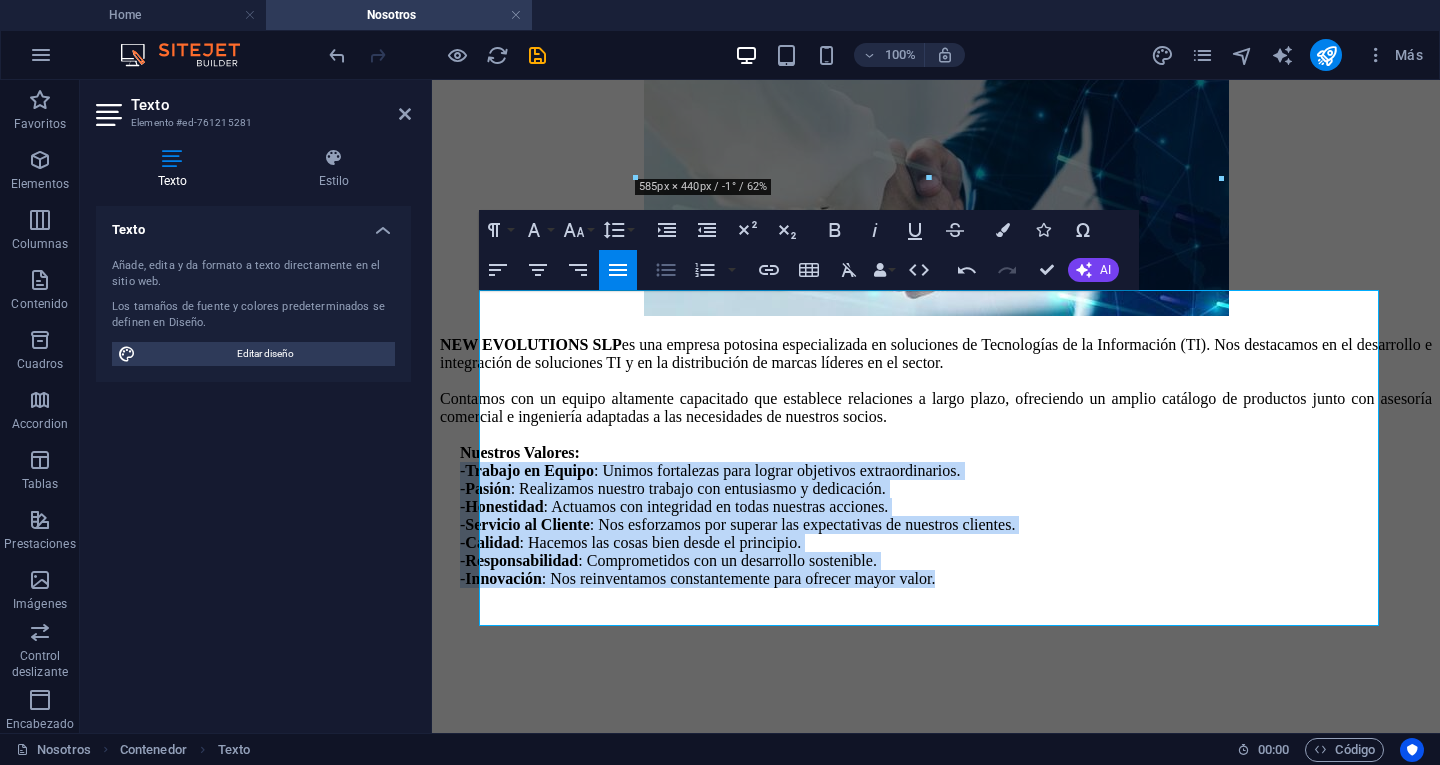 click 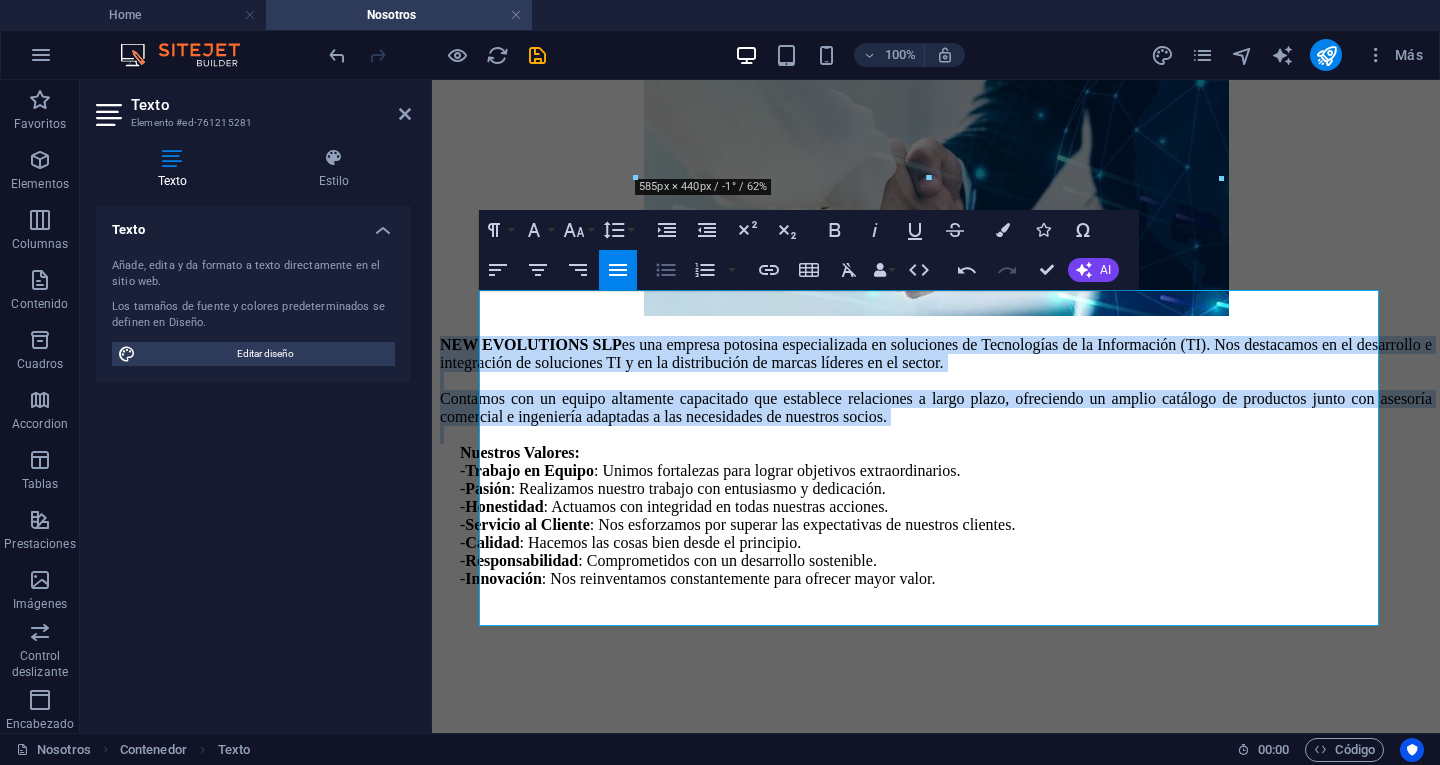 click 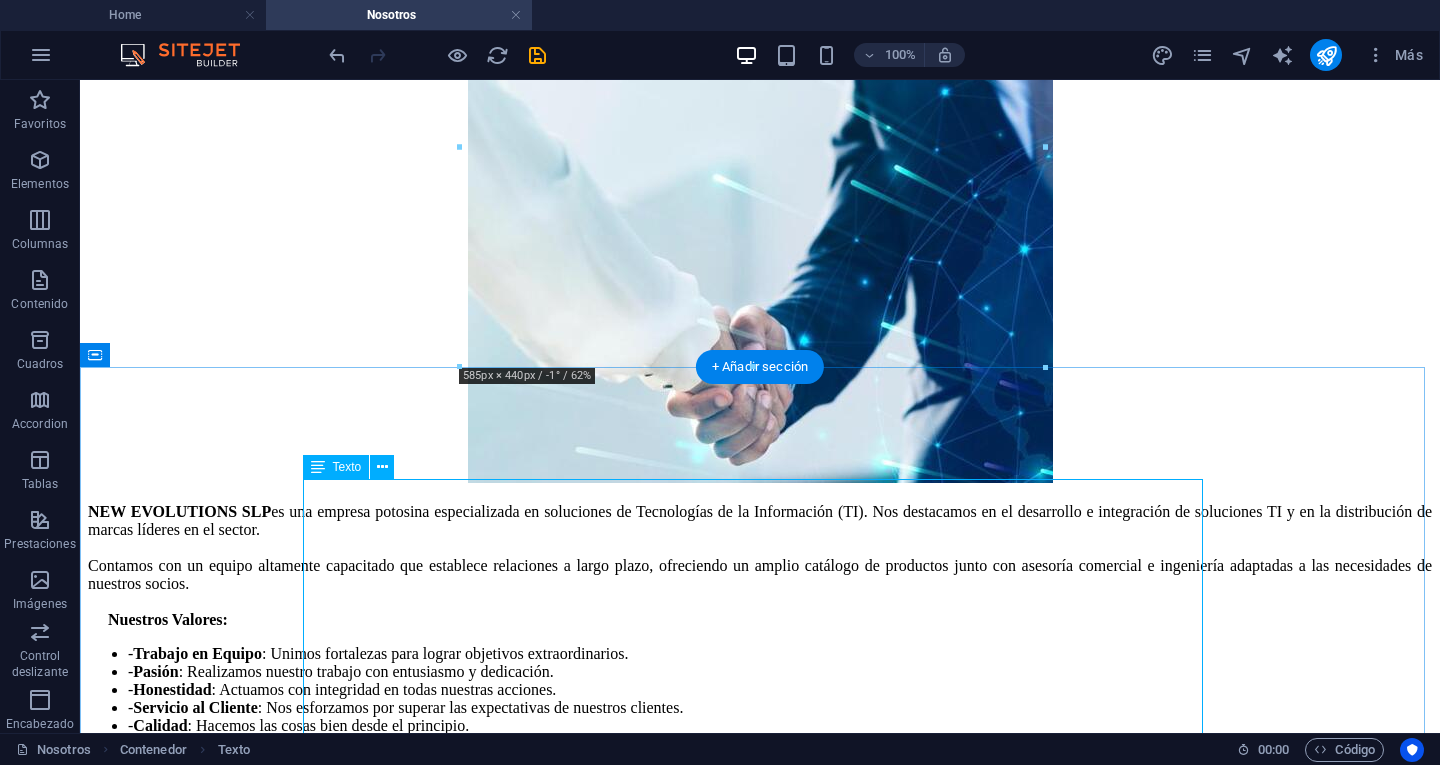 scroll, scrollTop: 300, scrollLeft: 0, axis: vertical 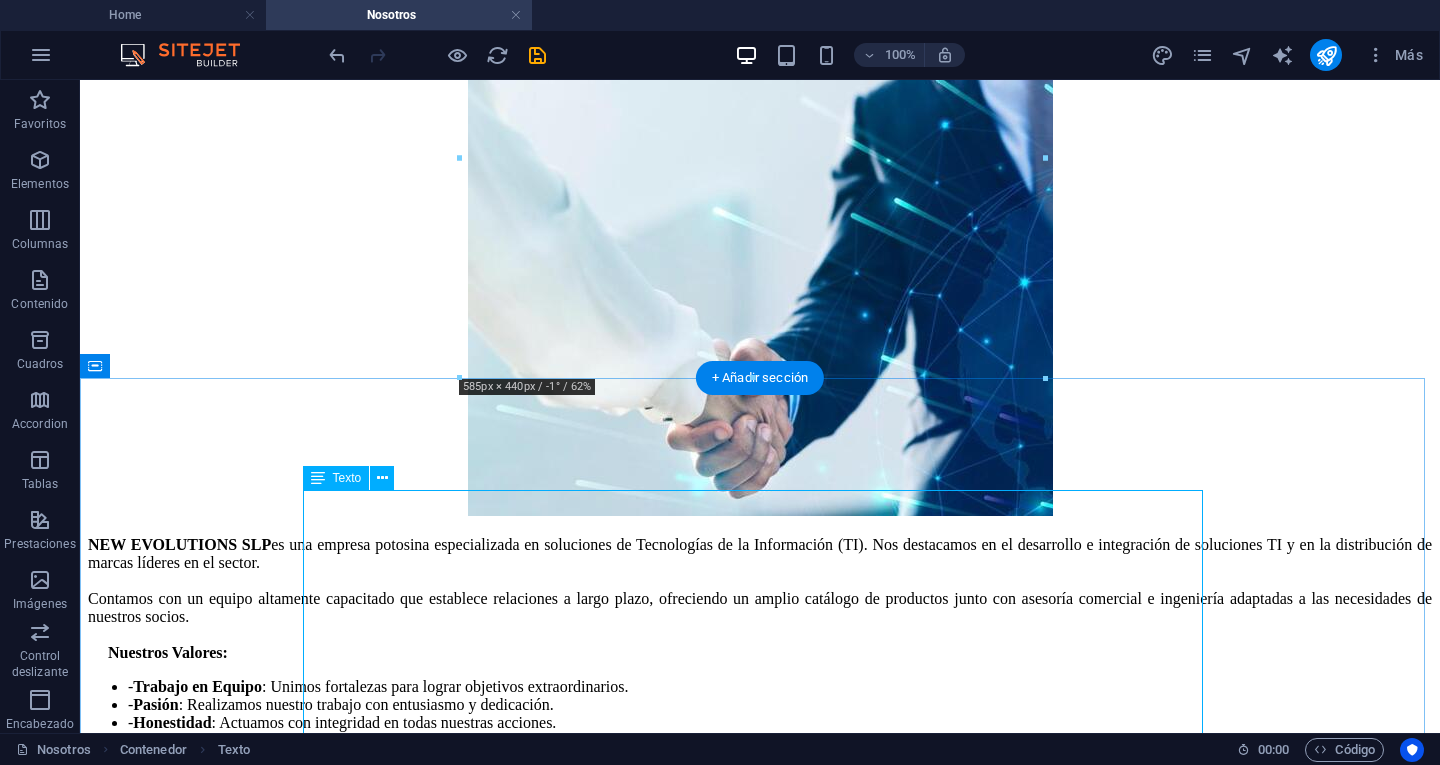 click on "NEW EVOLUTIONS SLP  es una empresa potosina especializada en soluciones de Tecnologías de la Información (TI). Nos destacamos en el desarrollo e integración de soluciones TI y en la distribución de marcas líderes en el sector. Contamos con un equipo altamente capacitado que establece relaciones a largo plazo, ofreciendo un amplio catálogo de productos junto con asesoría comercial e ingeniería adaptadas a las necesidades de nuestros socios. Nuestros Valores: -  Trabajo en Equipo : Unimos fortalezas para lograr objetivos extraordinarios. -  Pasión : Realizamos nuestro trabajo con entusiasmo y dedicación. -  Honestidad : Actuamos con integridad en todas nuestras acciones. -  Servicio al Cliente : Nos esforzamos por superar las expectativas de nuestros clientes. -  Calidad : Hacemos las cosas bien desde el principio. -  Responsabilidad : Comprometidos con un desarrollo sostenible. -  Innovación : Nos reinventamos constantemente para ofrecer mayor valor." at bounding box center (760, 670) 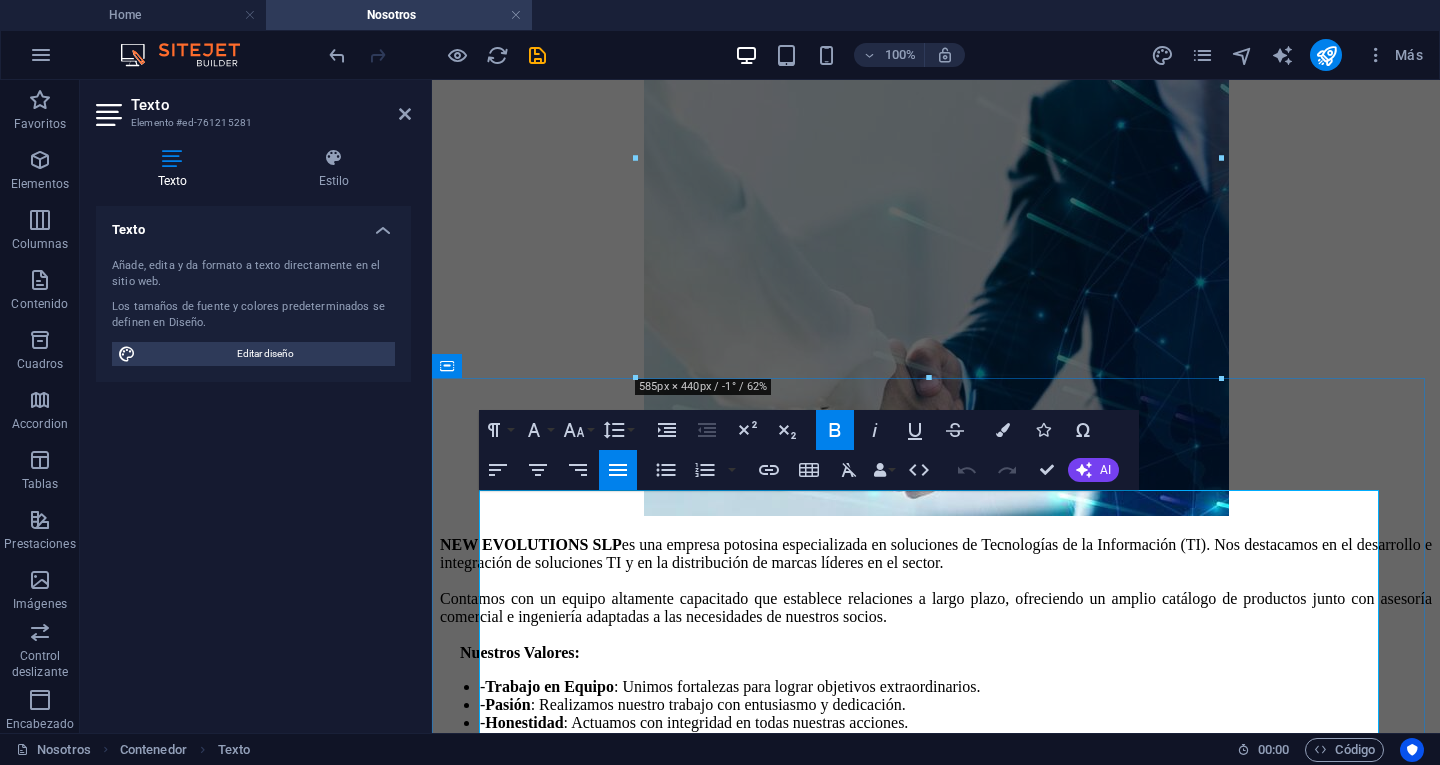 click on "NEW EVOLUTIONS SLP  es una empresa potosina especializada en soluciones de Tecnologías de la Información (TI). Nos destacamos en el desarrollo e integración de soluciones TI y en la distribución de marcas líderes en el sector." at bounding box center [936, 554] 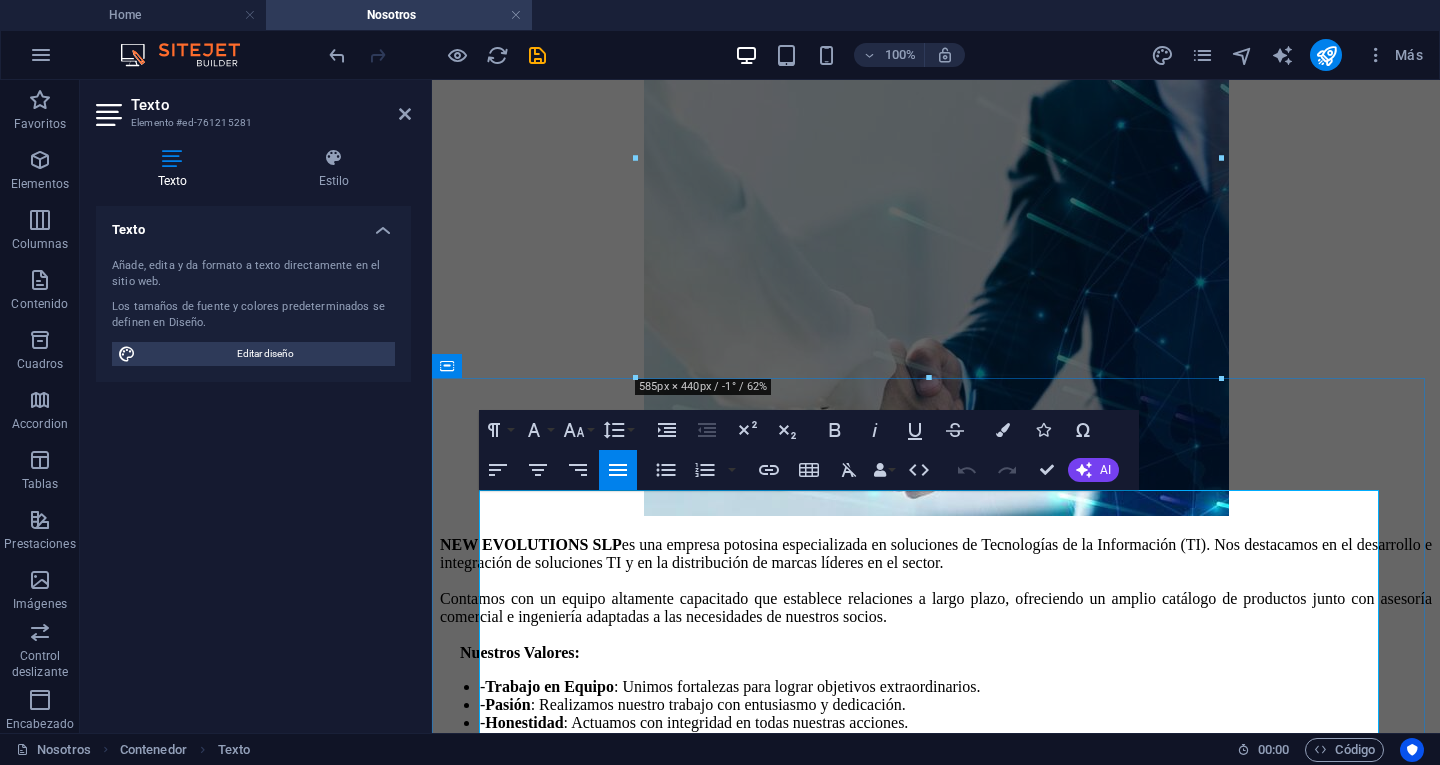 click on "NEW EVOLUTIONS SLP  es una empresa potosina especializada en soluciones de Tecnologías de la Información (TI). Nos destacamos en el desarrollo e integración de soluciones TI y en la distribución de marcas líderes en el sector." at bounding box center [936, 554] 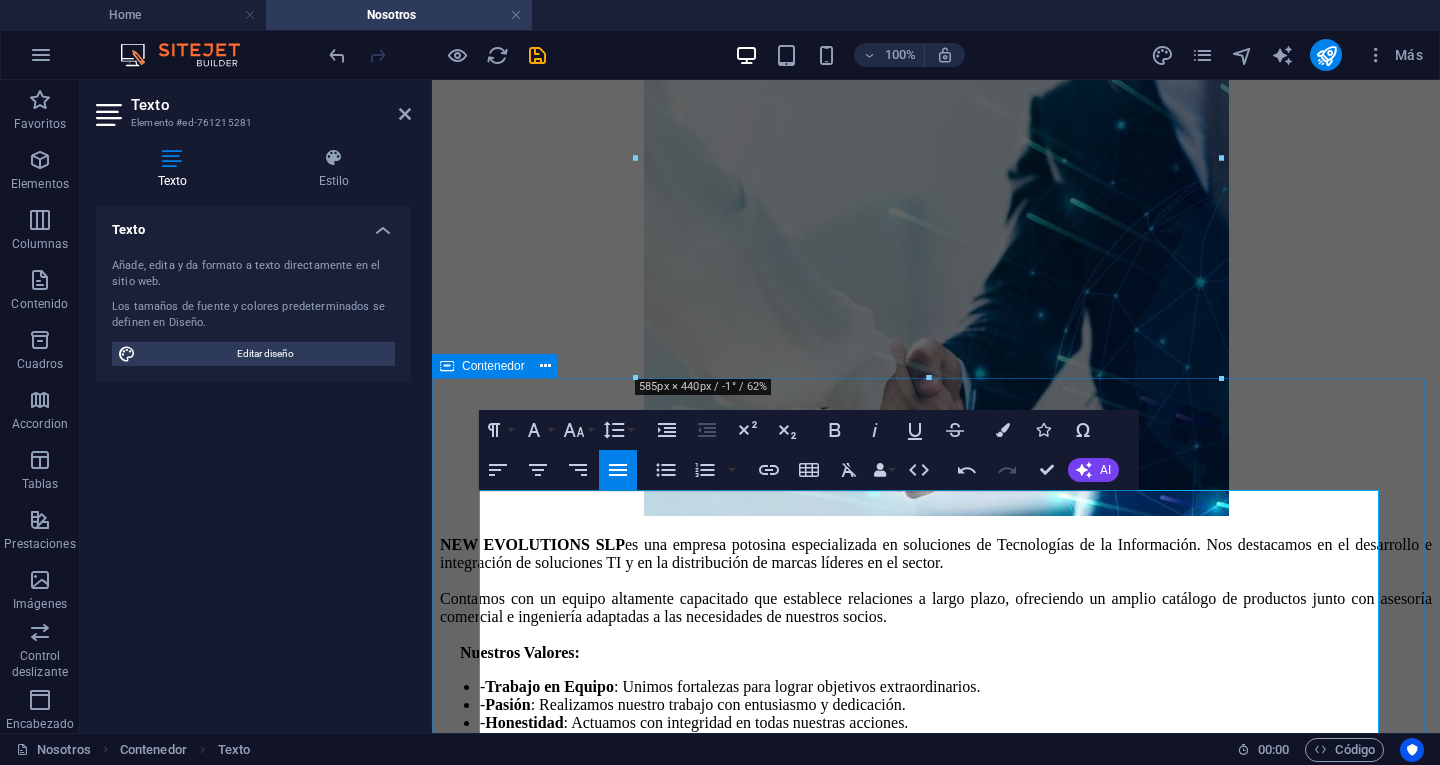 click on "NEW EVOLUTIONS SLP  es una empresa potosina especializada en soluciones de Tecnologías de la Información. Nos destacamos en el desarrollo e integración de soluciones TI y en la distribución de marcas líderes en el sector. Contamos con un equipo altamente capacitado que establece relaciones a largo plazo, ofreciendo un amplio catálogo de productos junto con asesoría comercial e ingeniería adaptadas a las necesidades de nuestros socios. Nuestros Valores: -  Trabajo en Equipo : Unimos fortalezas para lograr objetivos extraordinarios. -  Pasión : Realizamos nuestro trabajo con entusiasmo y dedicación. -  Honestidad : Actuamos con integridad en todas nuestras acciones. -  Servicio al Cliente : Nos esforzamos por superar las expectativas de nuestros clientes. -  Calidad : Hacemos las cosas bien desde el principio. -  Responsabilidad : Comprometidos con un desarrollo sostenible. -  Innovación : Nos reinventamos constantemente para ofrecer mayor valor." at bounding box center [936, 686] 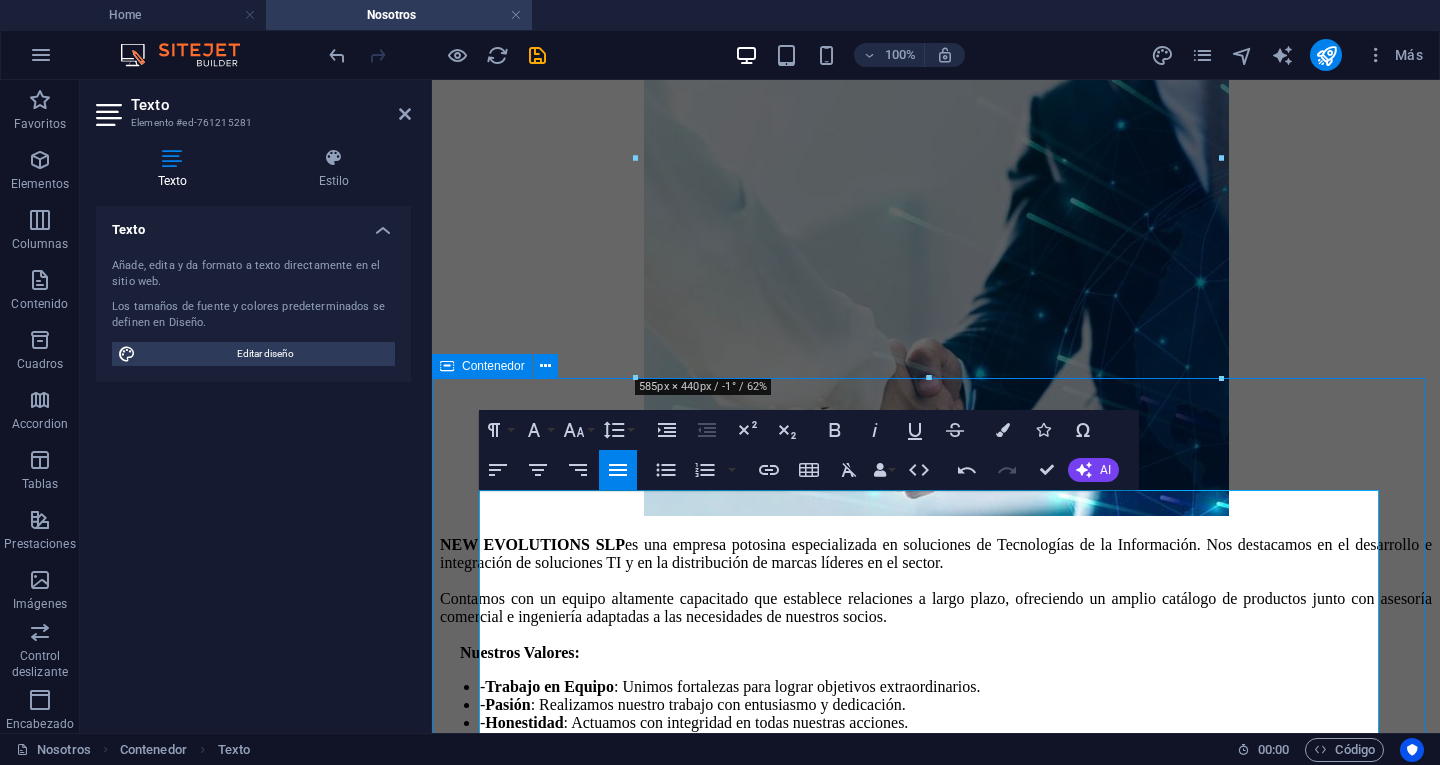 click on "NEW EVOLUTIONS SLP  es una empresa potosina especializada en soluciones de Tecnologías de la Información. Nos destacamos en el desarrollo e integración de soluciones TI y en la distribución de marcas líderes en el sector. Contamos con un equipo altamente capacitado que establece relaciones a largo plazo, ofreciendo un amplio catálogo de productos junto con asesoría comercial e ingeniería adaptadas a las necesidades de nuestros socios. Nuestros Valores: -  Trabajo en Equipo : Unimos fortalezas para lograr objetivos extraordinarios. -  Pasión : Realizamos nuestro trabajo con entusiasmo y dedicación. -  Honestidad : Actuamos con integridad en todas nuestras acciones. -  Servicio al Cliente : Nos esforzamos por superar las expectativas de nuestros clientes. -  Calidad : Hacemos las cosas bien desde el principio. -  Responsabilidad : Comprometidos con un desarrollo sostenible. -  Innovación : Nos reinventamos constantemente para ofrecer mayor valor." at bounding box center [936, 686] 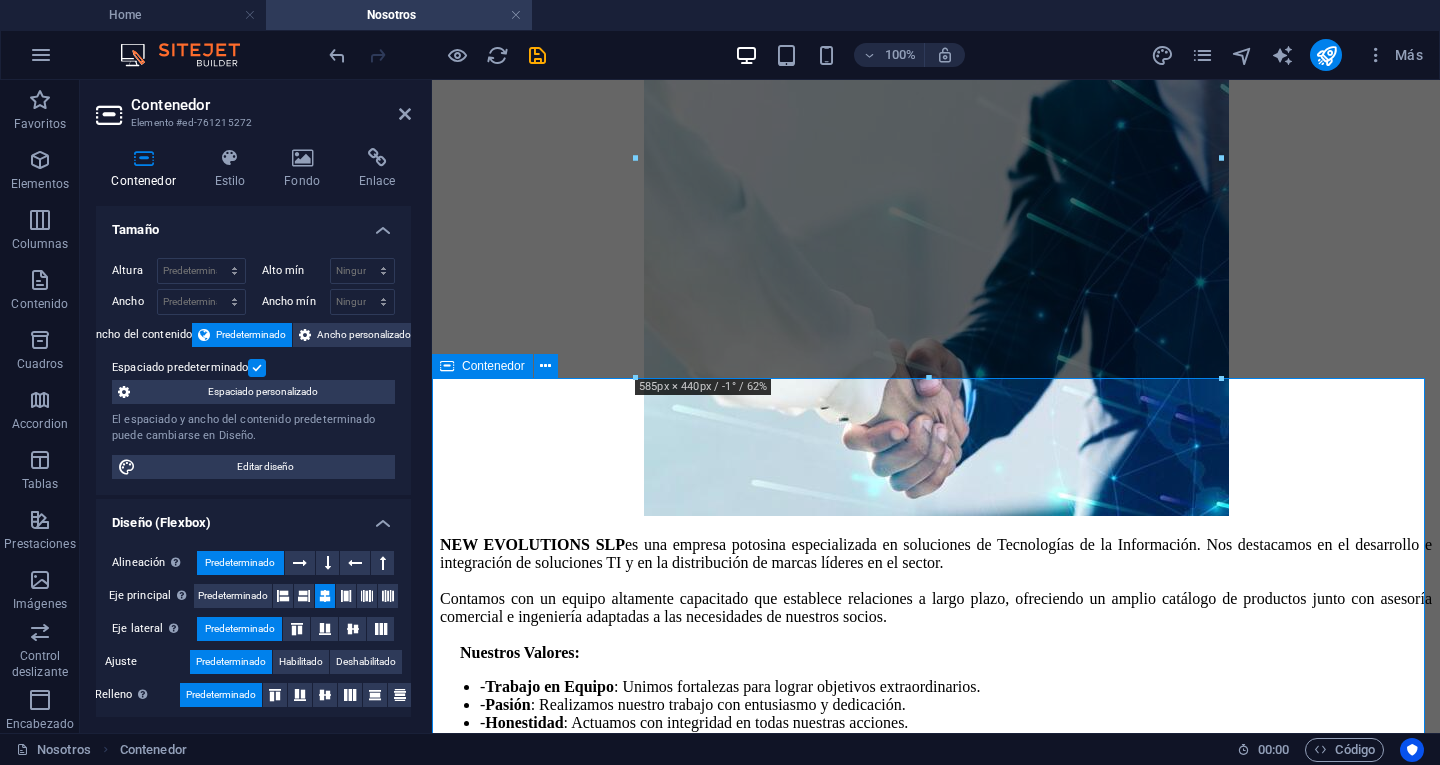 click on "NEW EVOLUTIONS SLP  es una empresa potosina especializada en soluciones de Tecnologías de la Información. Nos destacamos en el desarrollo e integración de soluciones TI y en la distribución de marcas líderes en el sector. Contamos con un equipo altamente capacitado que establece relaciones a largo plazo, ofreciendo un amplio catálogo de productos junto con asesoría comercial e ingeniería adaptadas a las necesidades de nuestros socios. Nuestros Valores: -  Trabajo en Equipo : Unimos fortalezas para lograr objetivos extraordinarios. -  Pasión : Realizamos nuestro trabajo con entusiasmo y dedicación. -  Honestidad : Actuamos con integridad en todas nuestras acciones. -  Servicio al Cliente : Nos esforzamos por superar las expectativas de nuestros clientes. -  Calidad : Hacemos las cosas bien desde el principio. -  Responsabilidad : Comprometidos con un desarrollo sostenible. -  Innovación : Nos reinventamos constantemente para ofrecer mayor valor." at bounding box center (936, 686) 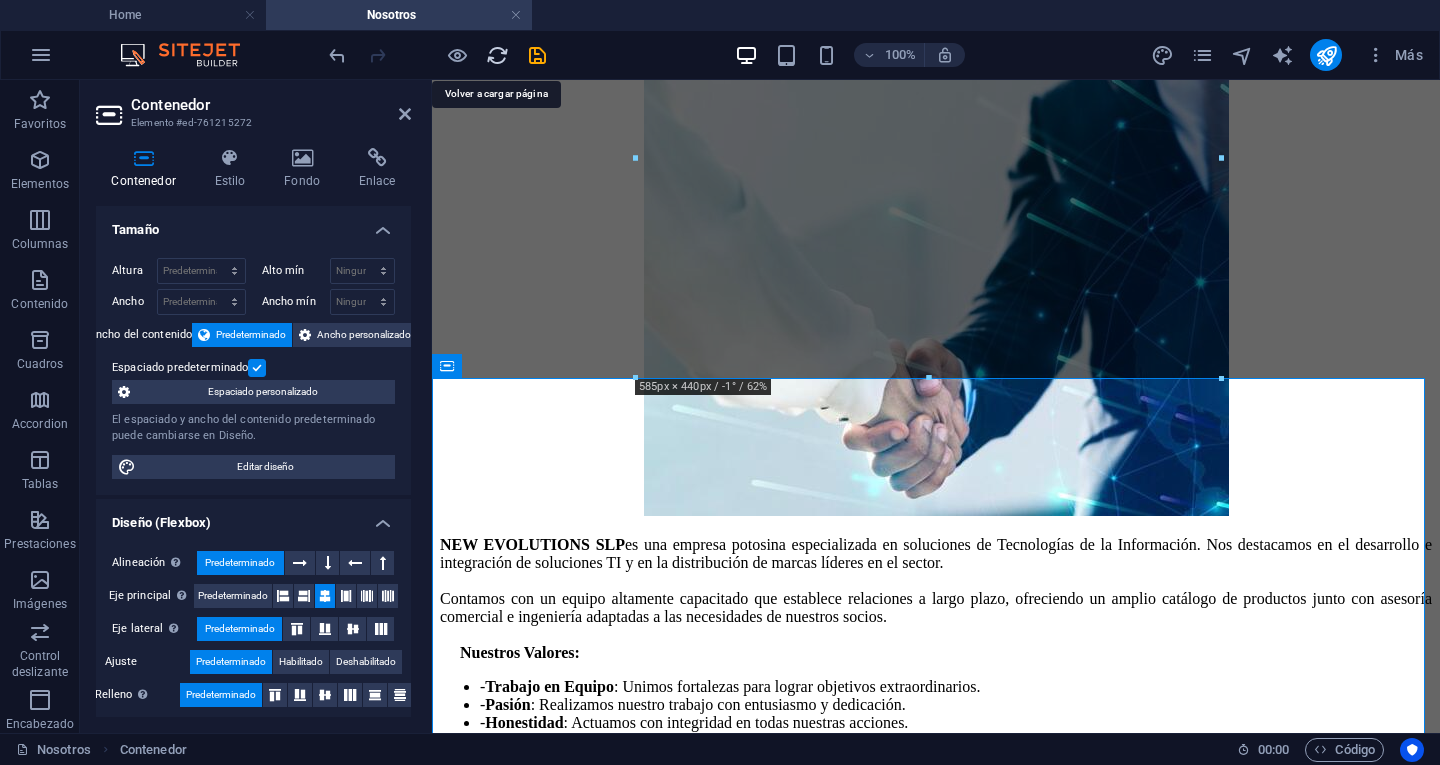 drag, startPoint x: 496, startPoint y: 55, endPoint x: 798, endPoint y: 42, distance: 302.27966 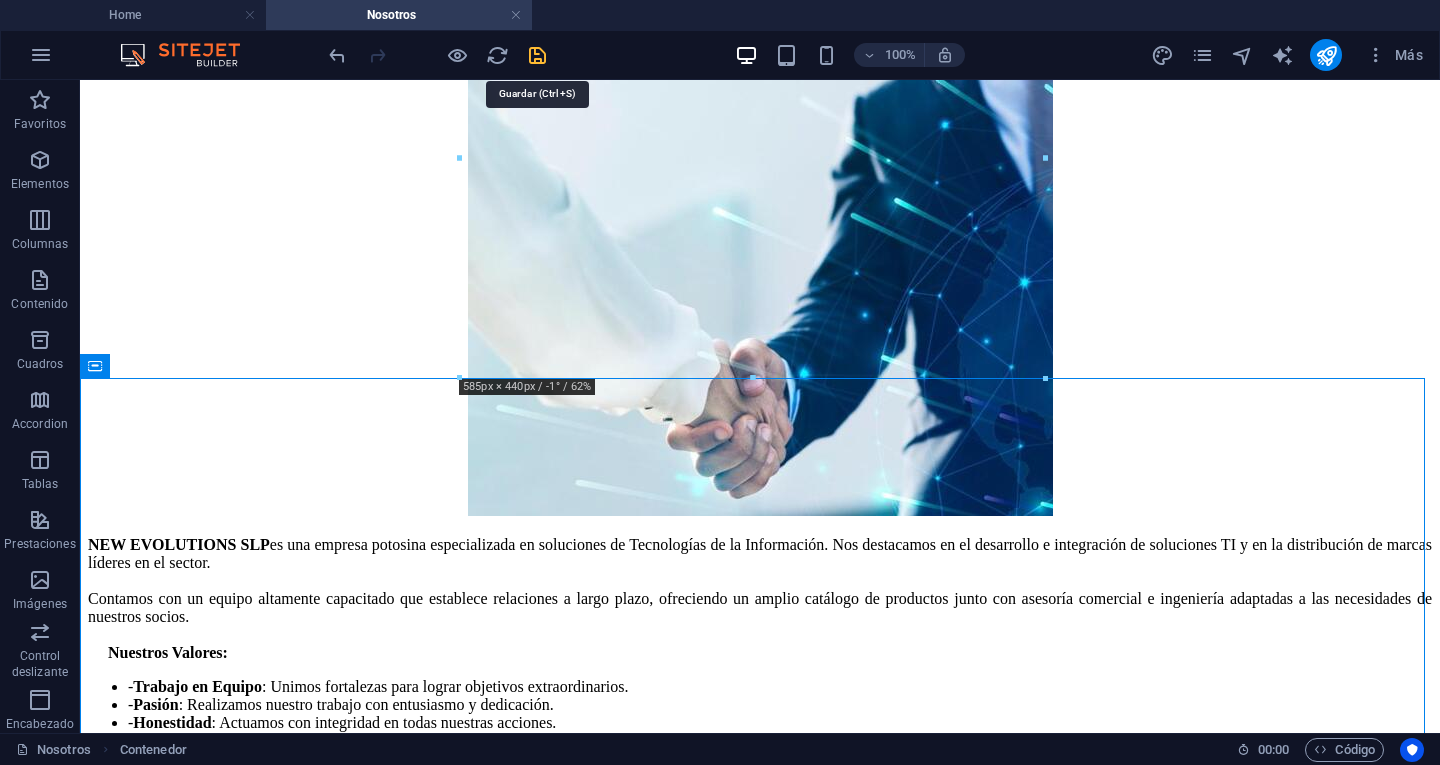 click at bounding box center (537, 55) 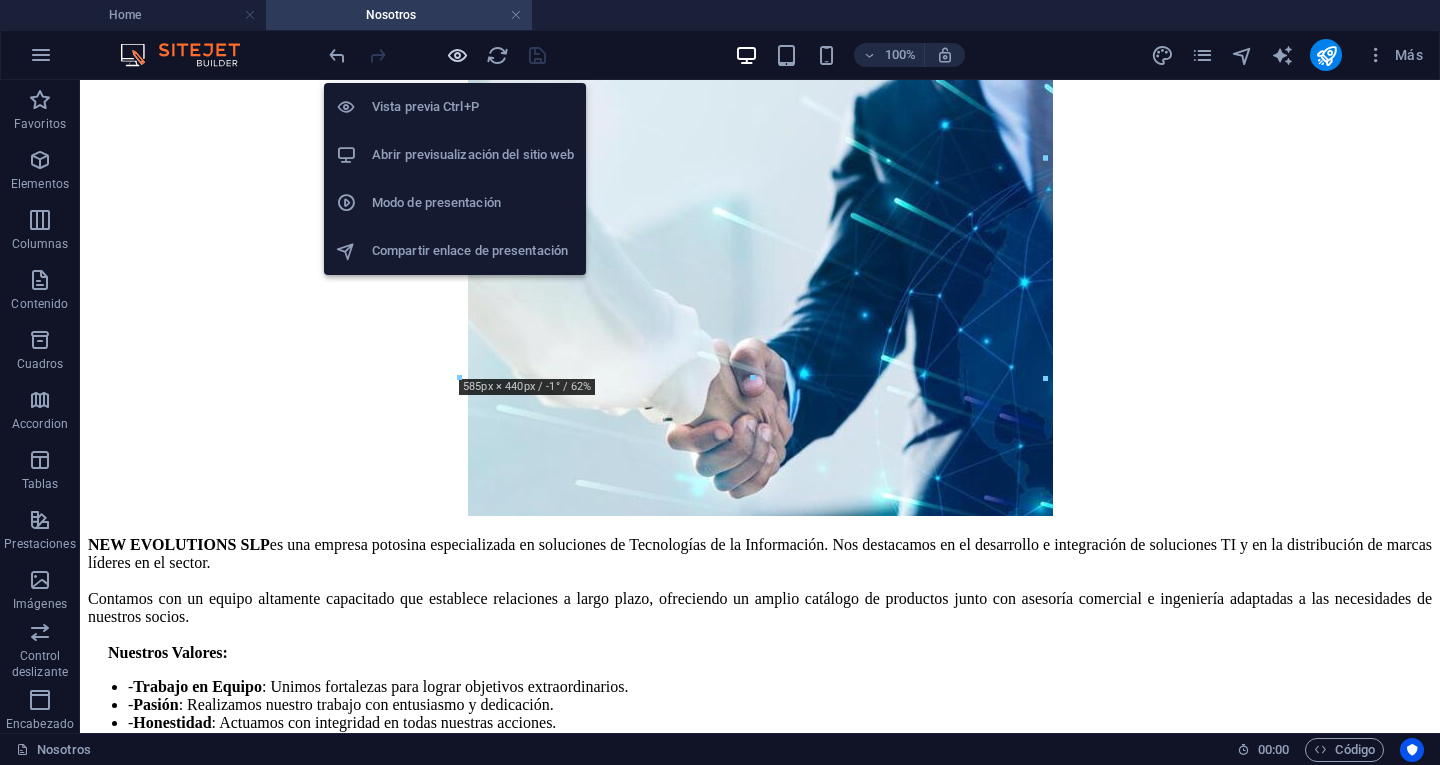 click at bounding box center (457, 55) 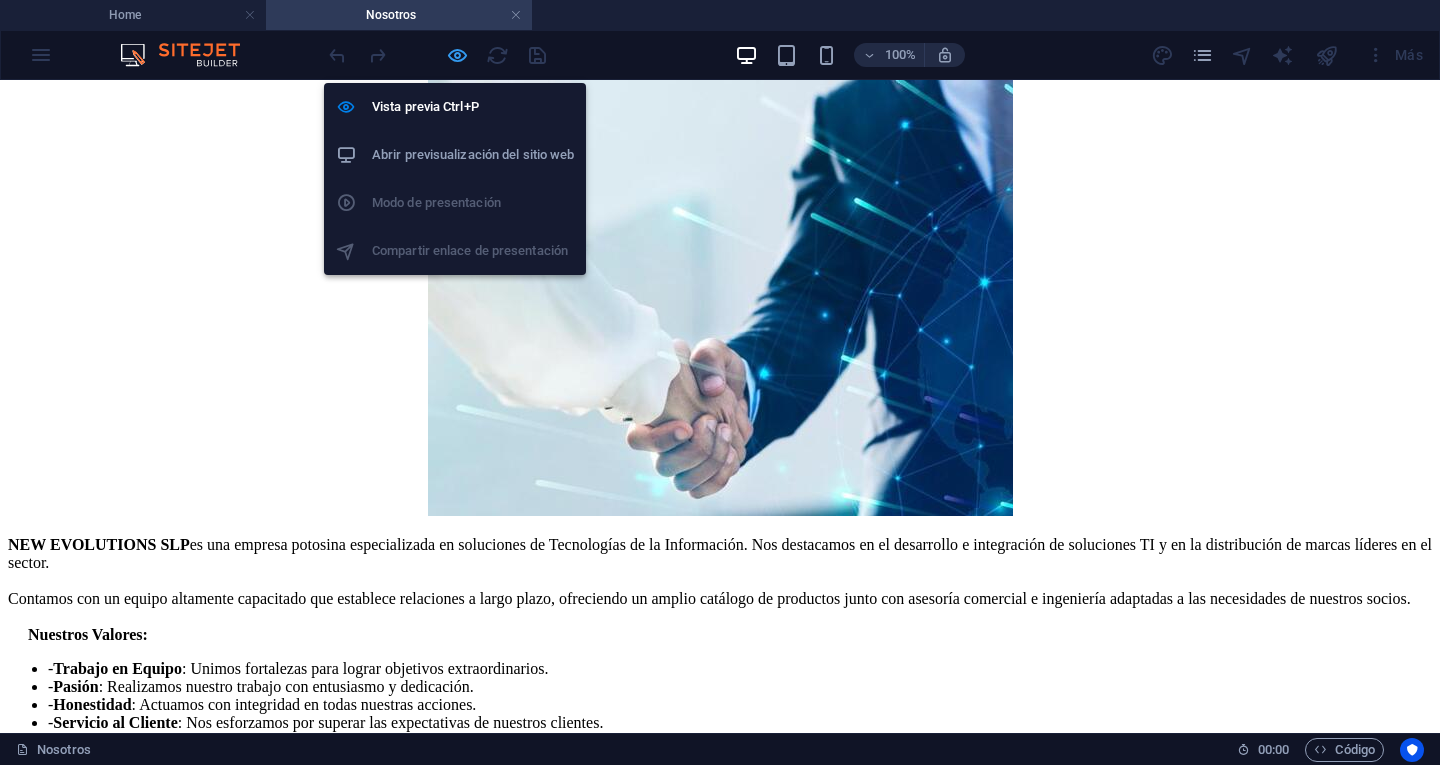 click at bounding box center [457, 55] 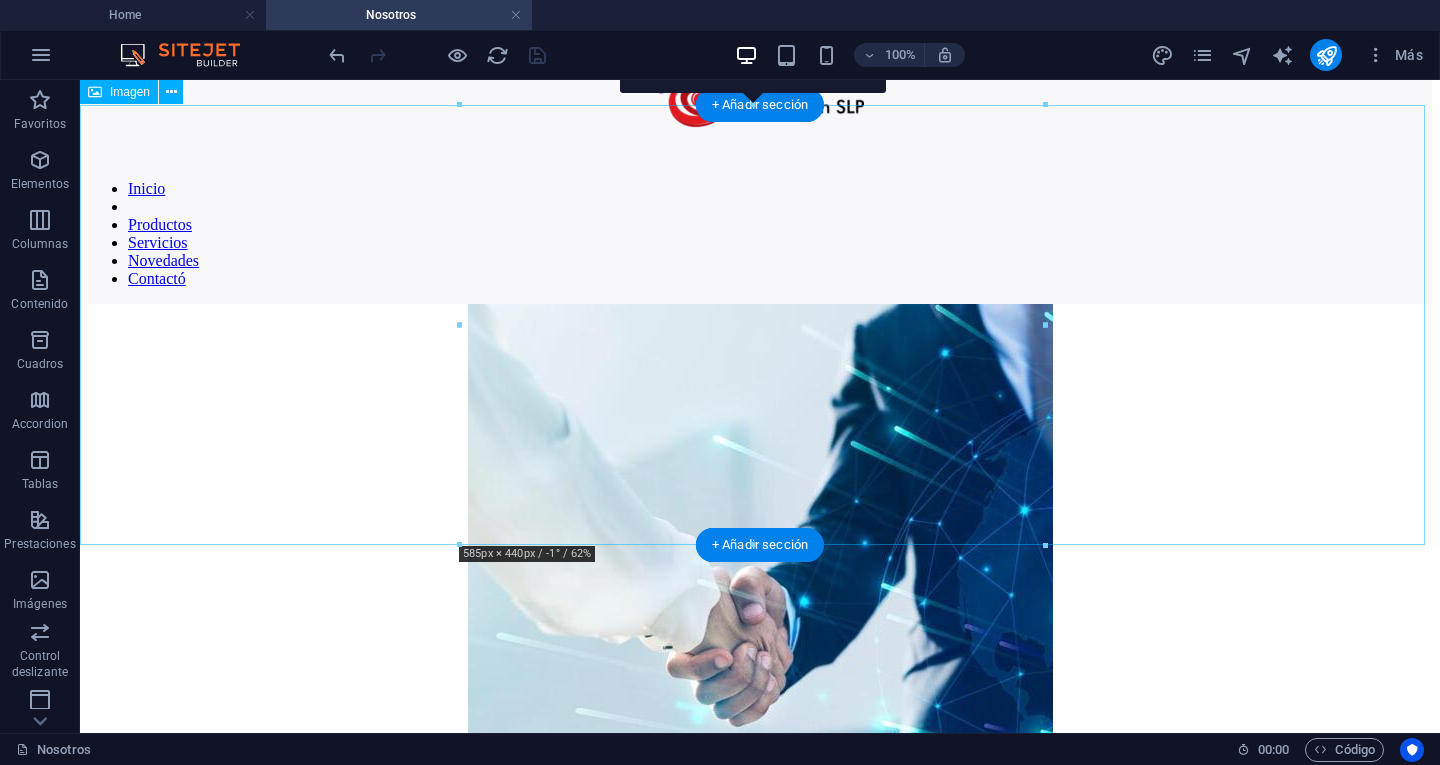 scroll, scrollTop: 0, scrollLeft: 0, axis: both 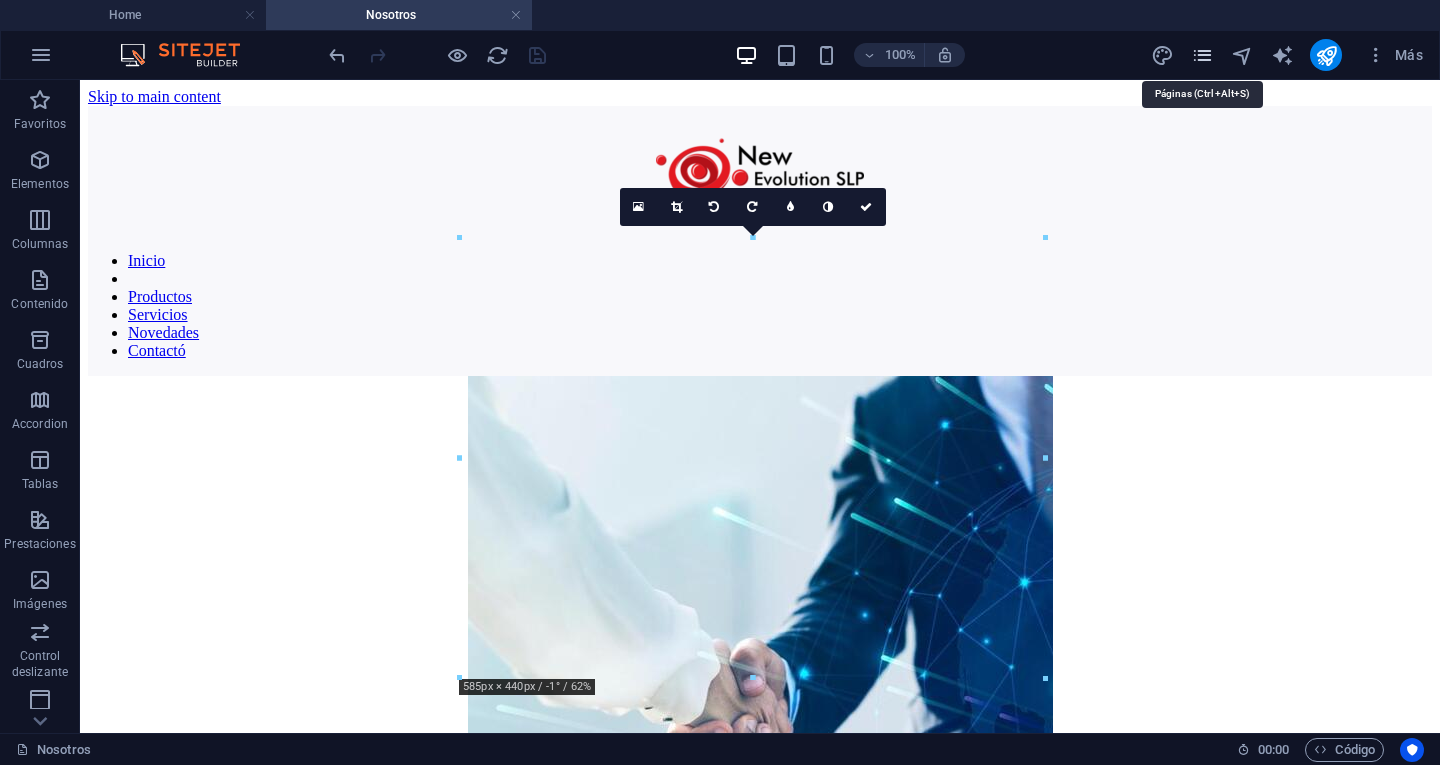 click at bounding box center (1202, 55) 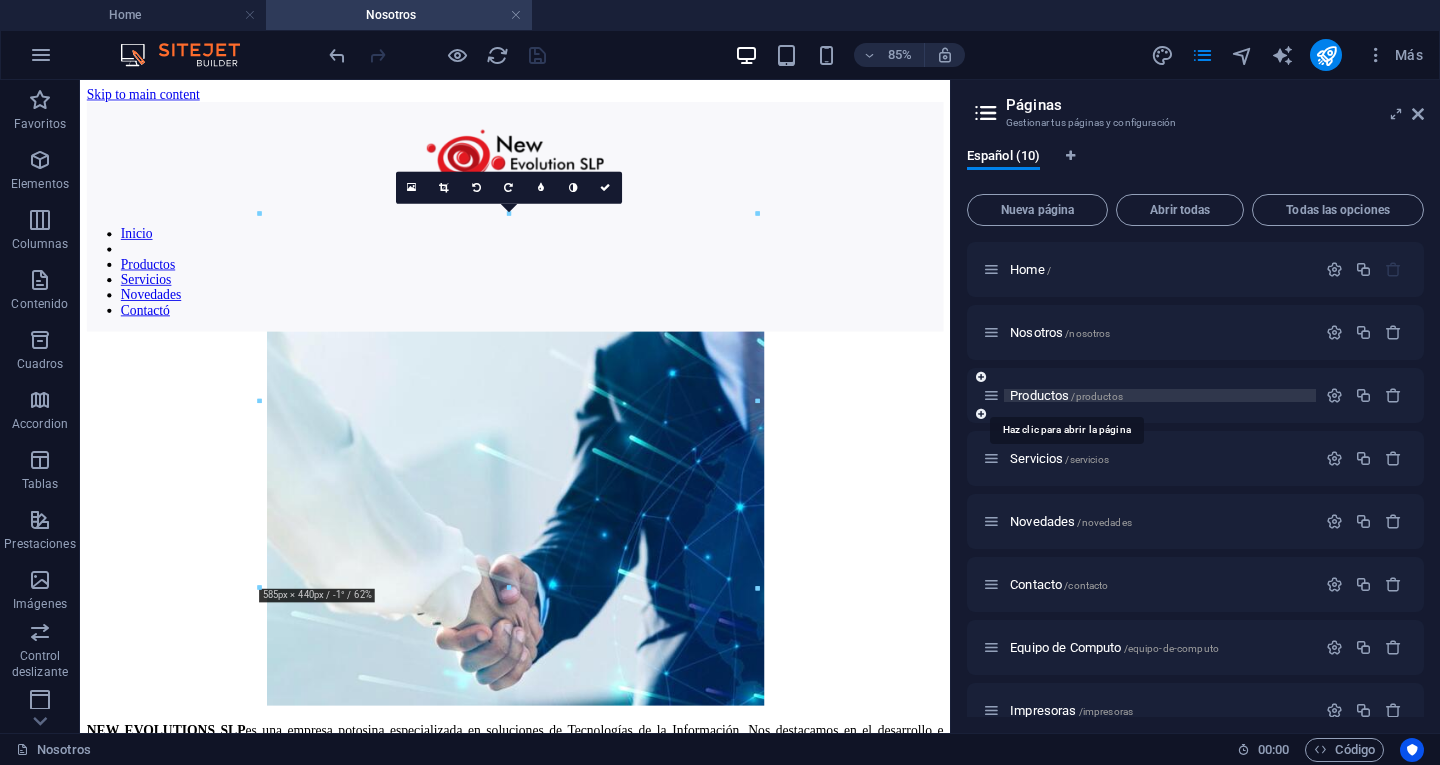 click on "/productos" at bounding box center [1096, 396] 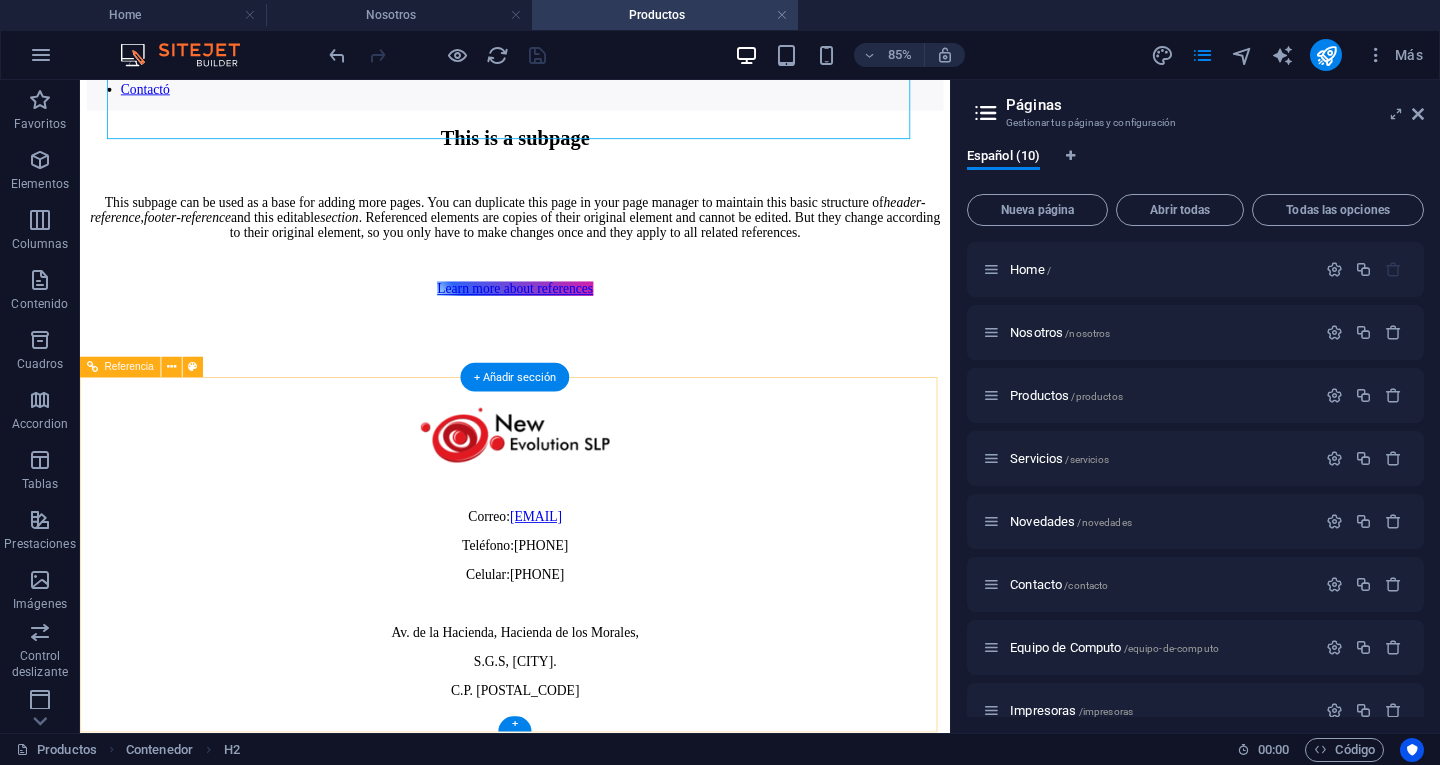 scroll, scrollTop: 0, scrollLeft: 0, axis: both 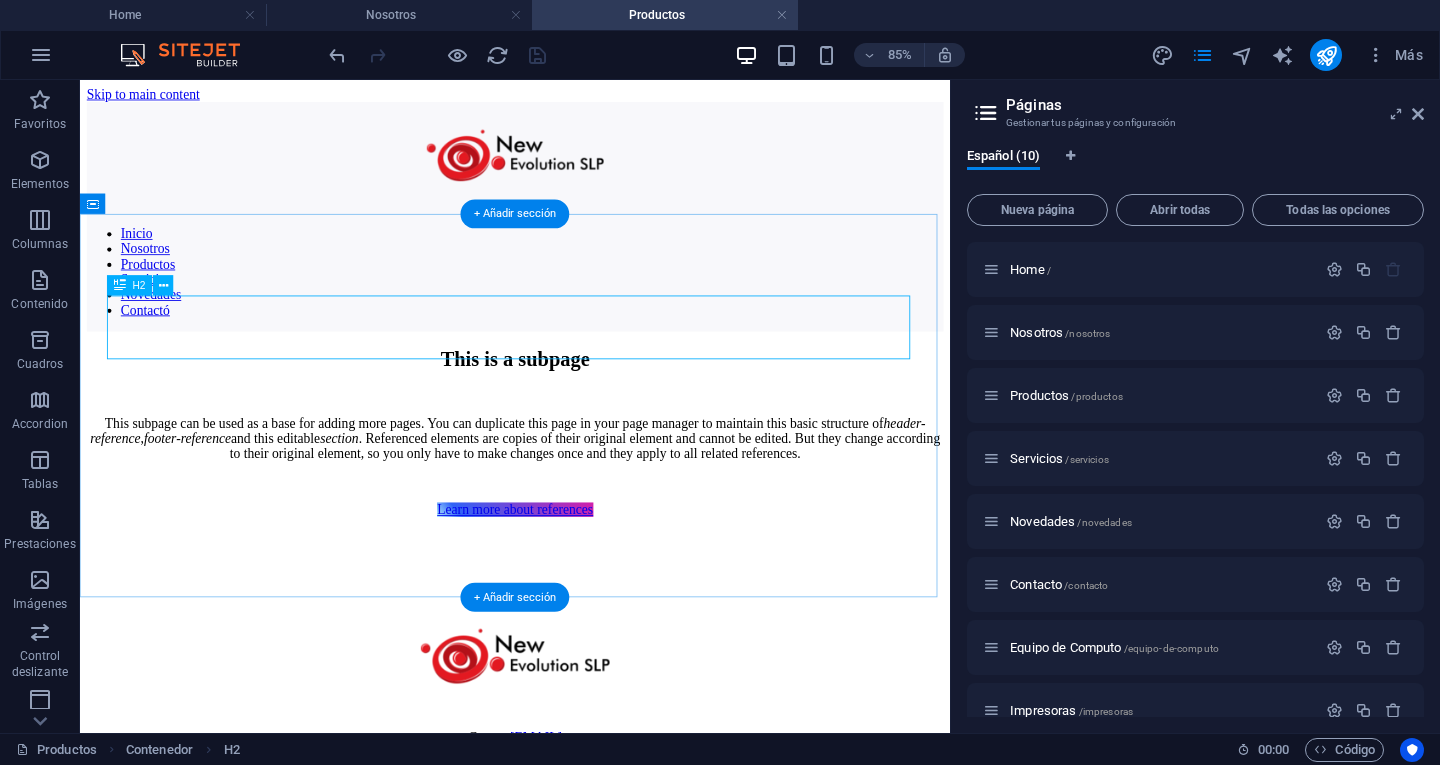 click on "This is a subpage" at bounding box center [592, 409] 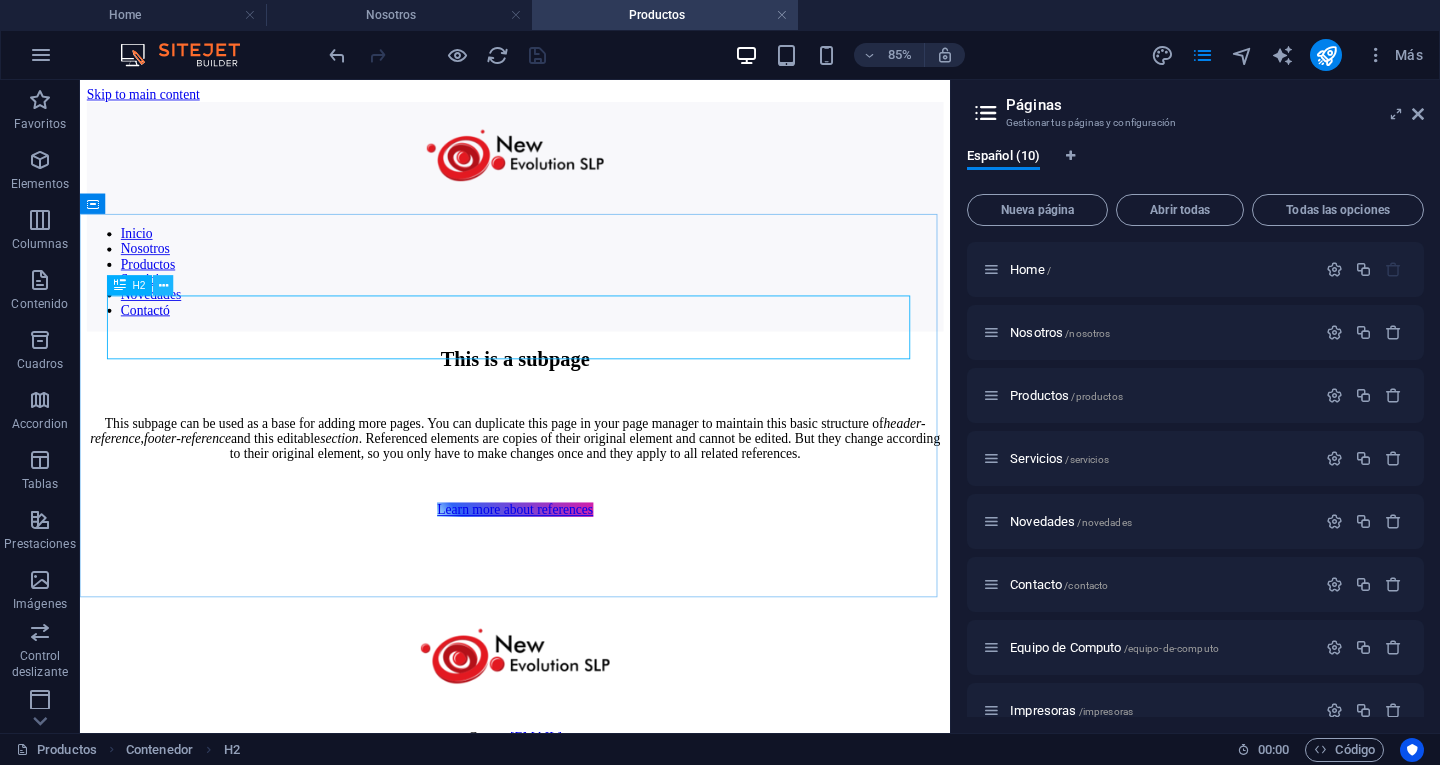 click at bounding box center (163, 286) 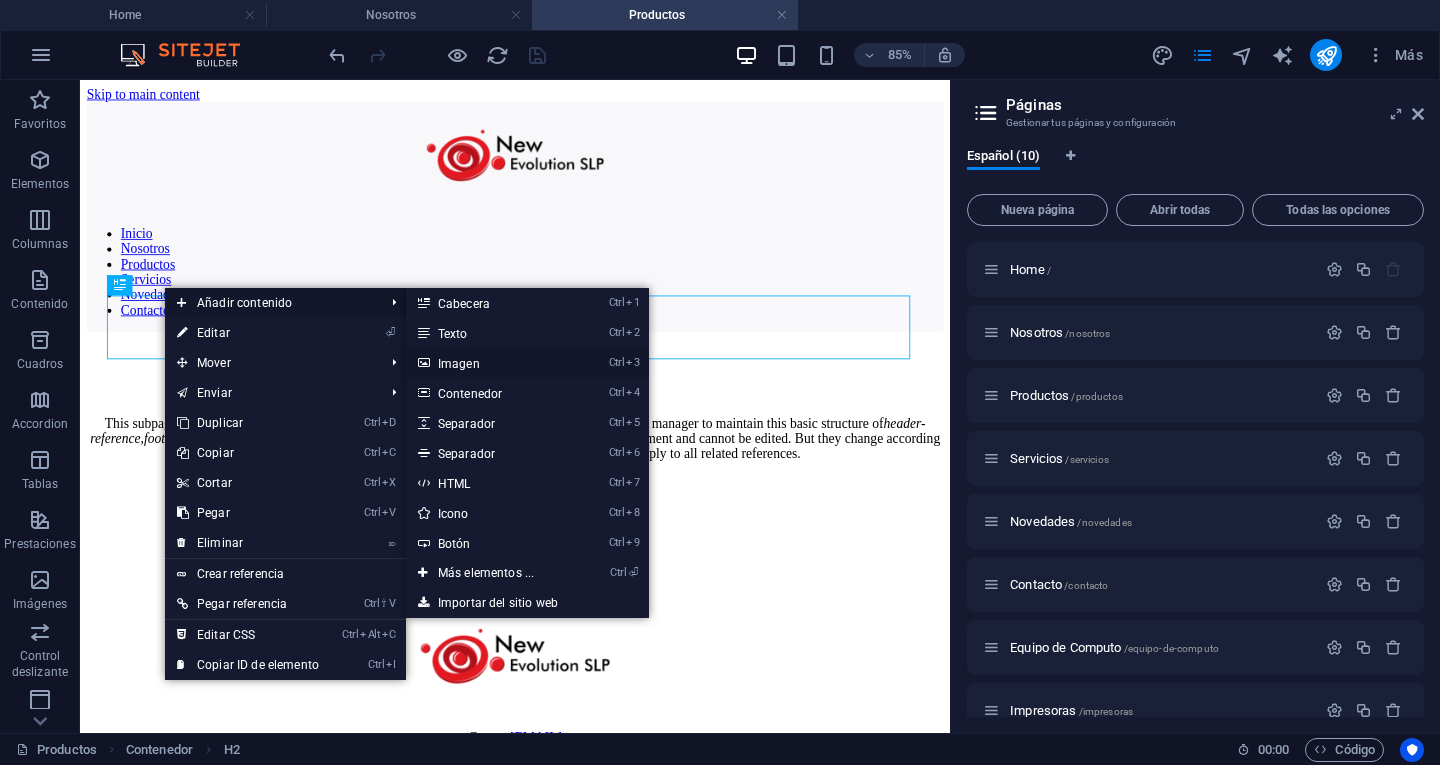 click on "Ctrl 3  Imagen" at bounding box center (490, 363) 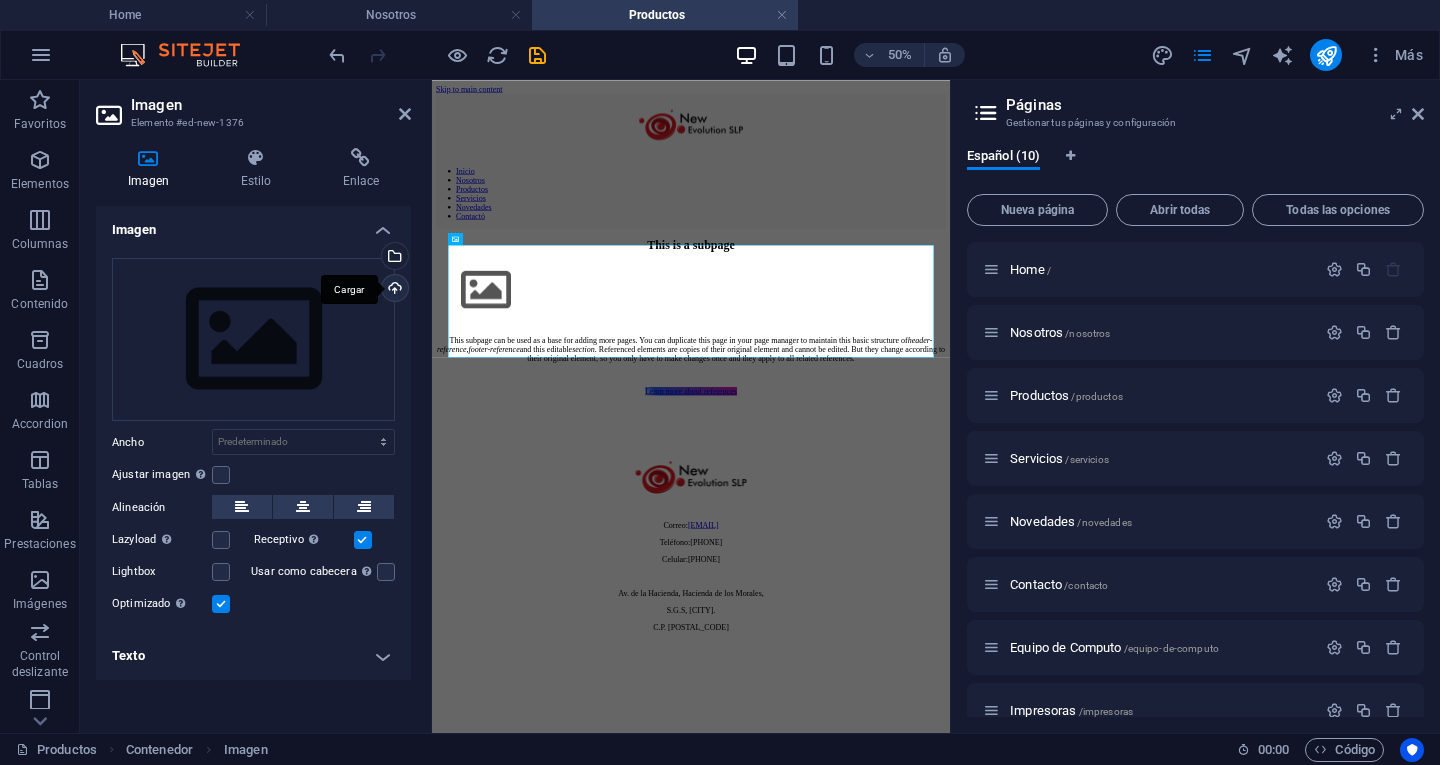 click on "Cargar" at bounding box center [393, 290] 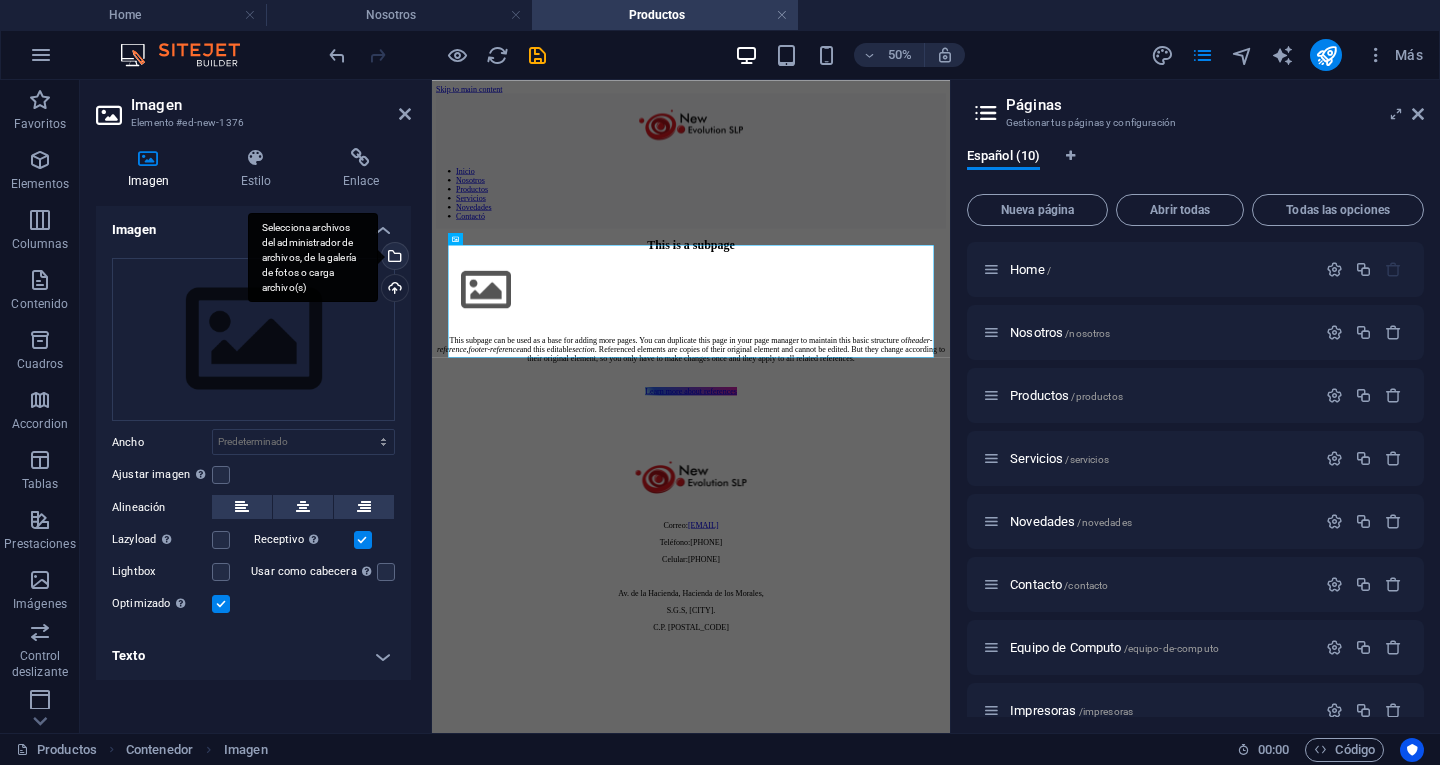 click on "Selecciona archivos del administrador de archivos, de la galería de fotos o carga archivo(s)" at bounding box center (393, 258) 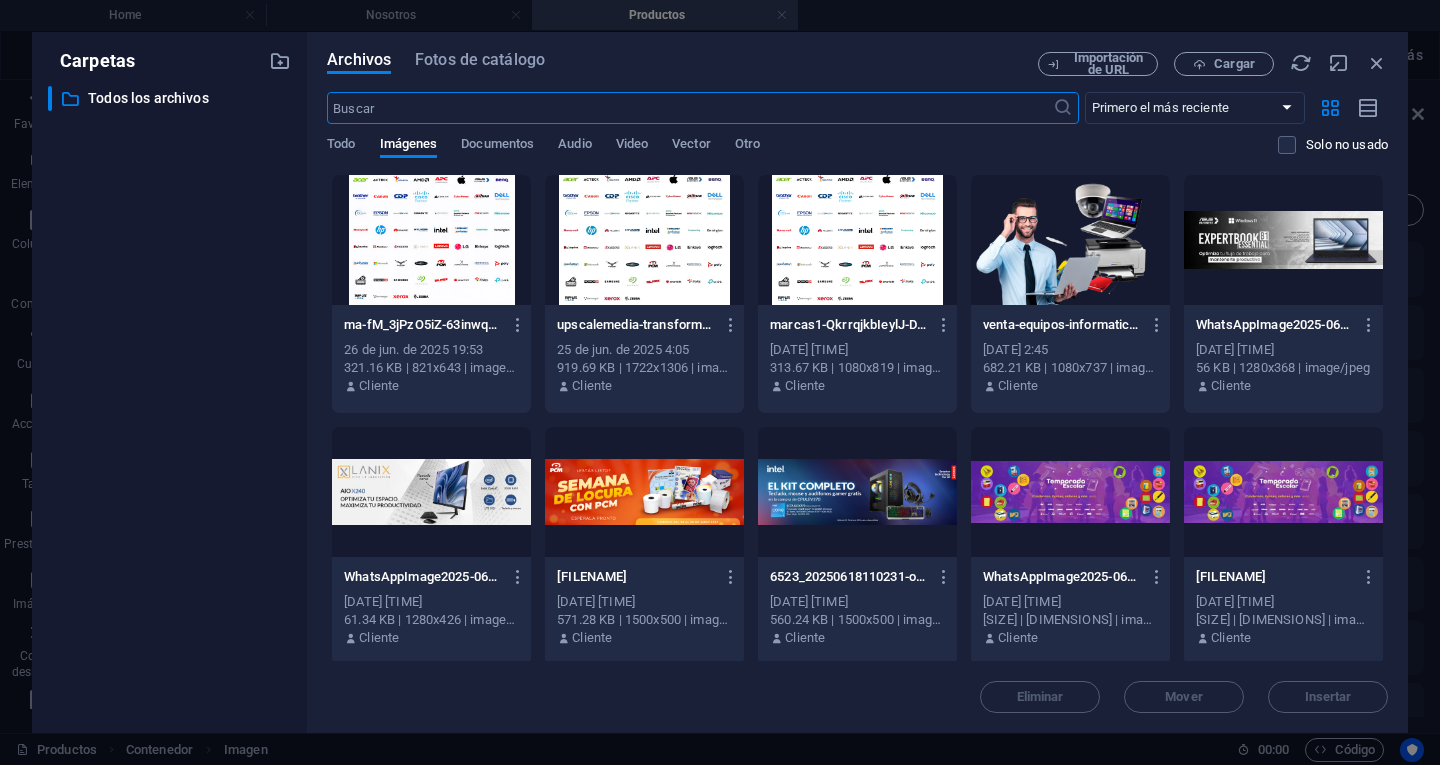 click at bounding box center [431, 240] 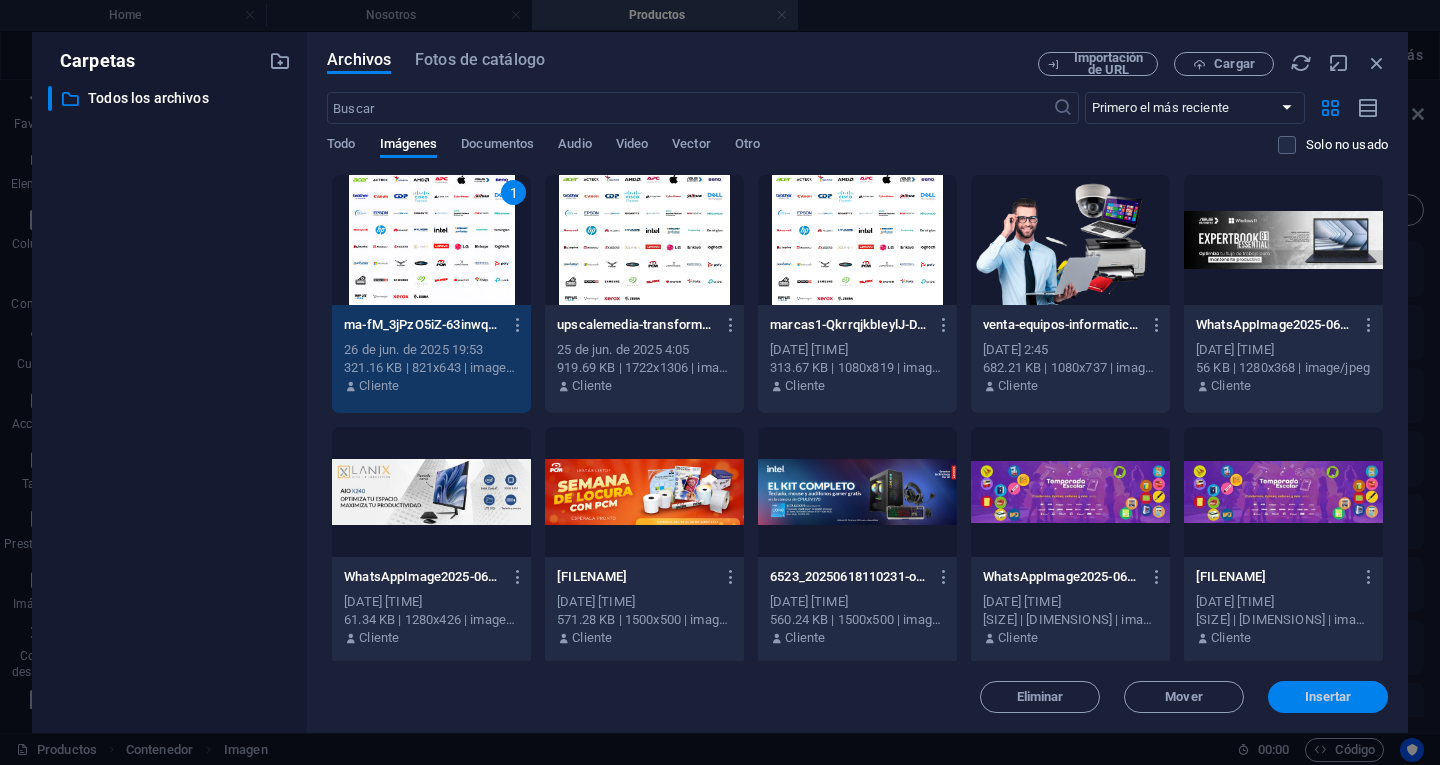click on "Insertar" at bounding box center [1328, 697] 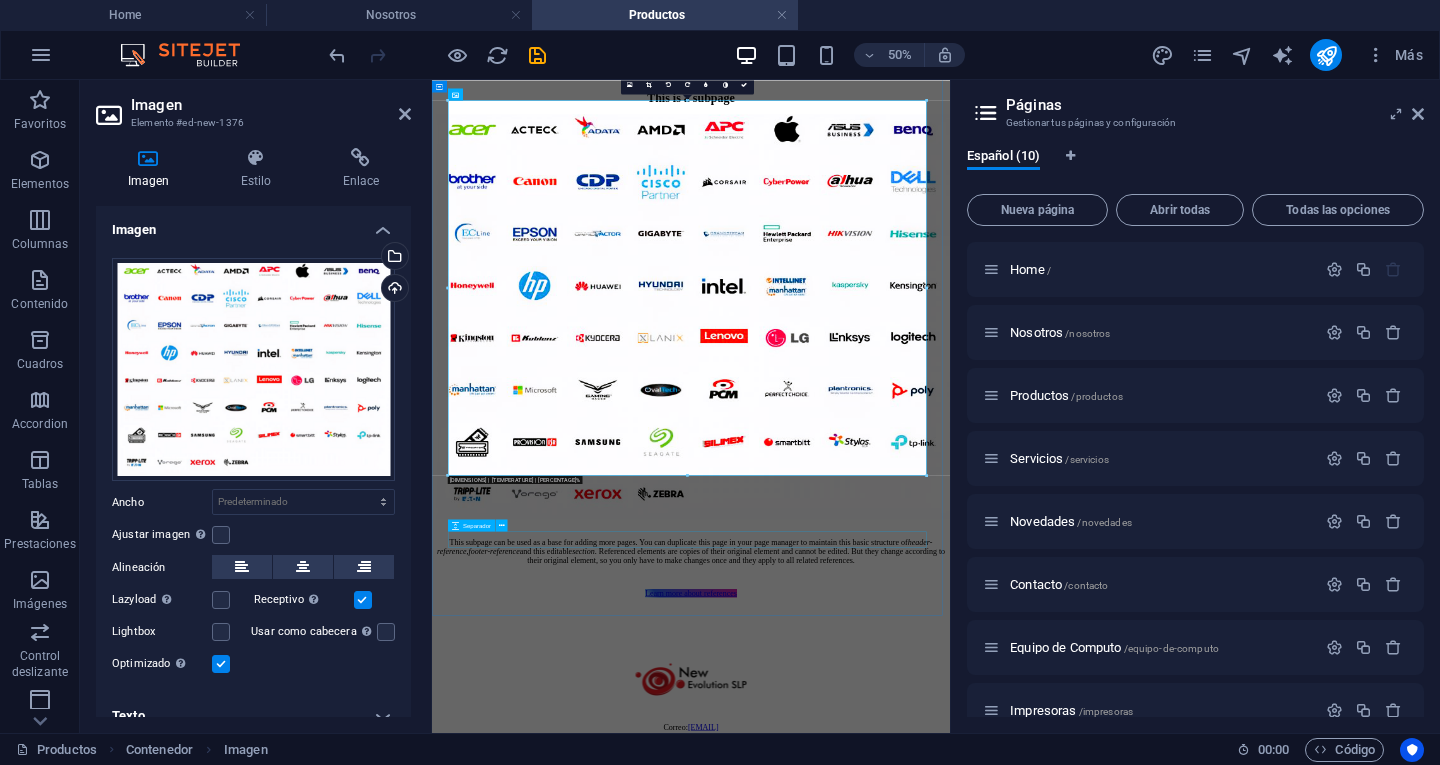 scroll, scrollTop: 300, scrollLeft: 0, axis: vertical 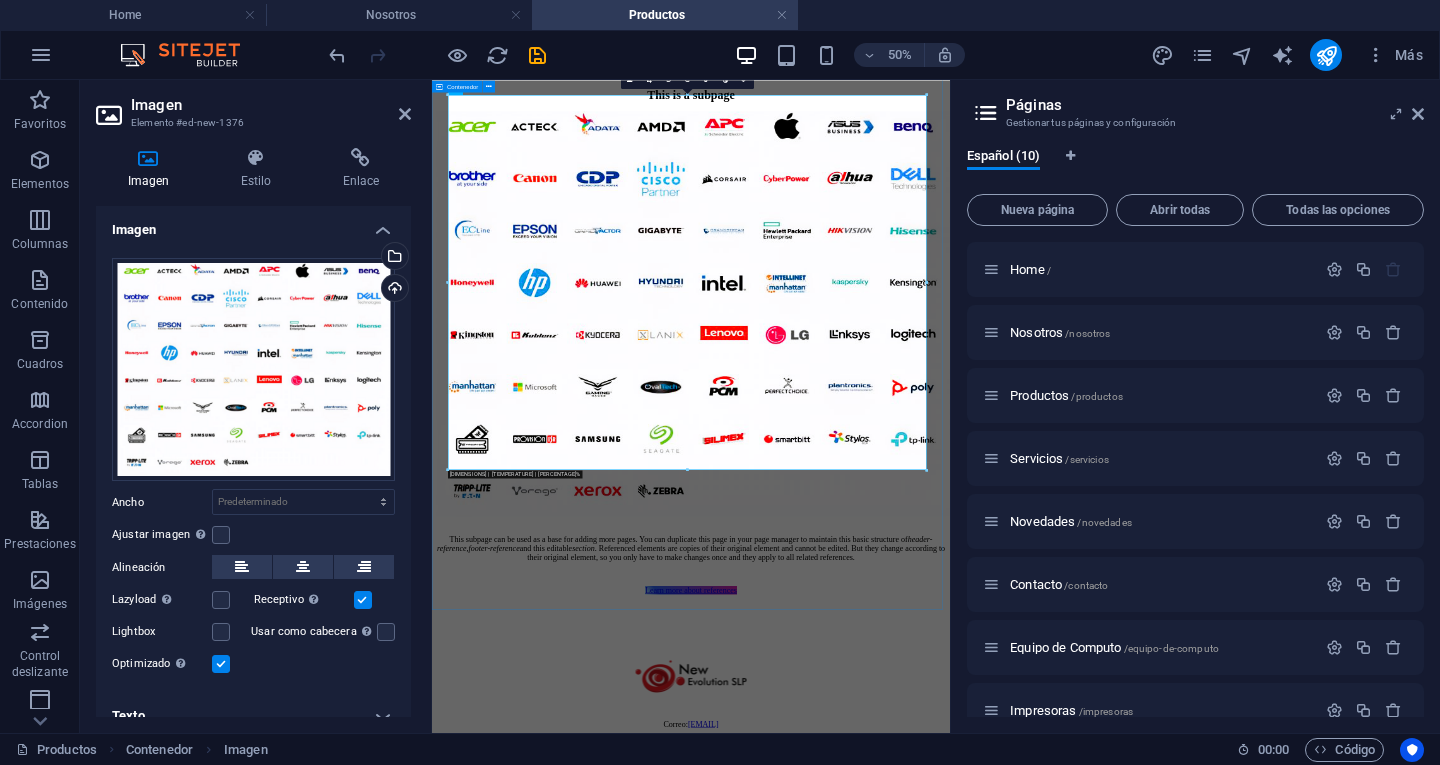click on "This is a subpage This subpage can be used as a base for adding more pages. You can duplicate this page in your page manager to maintain this basic structure of  header-reference ,  footer-reference  and this editable  section . Referenced elements are copies of their original element and cannot be edited. But they change according to their original element, so you only have to make changes once and they apply to all related references.
Learn more about references" at bounding box center (950, 603) 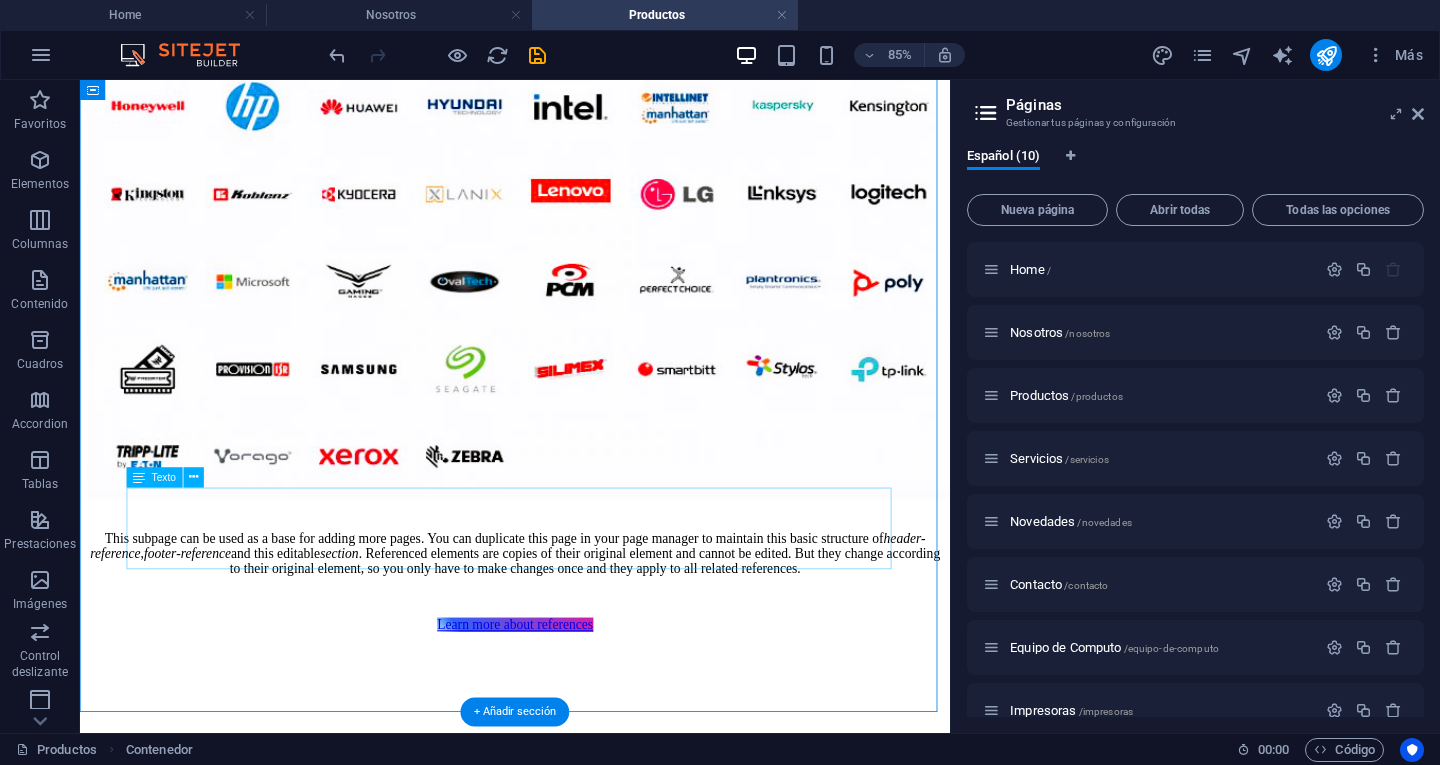 scroll, scrollTop: 700, scrollLeft: 0, axis: vertical 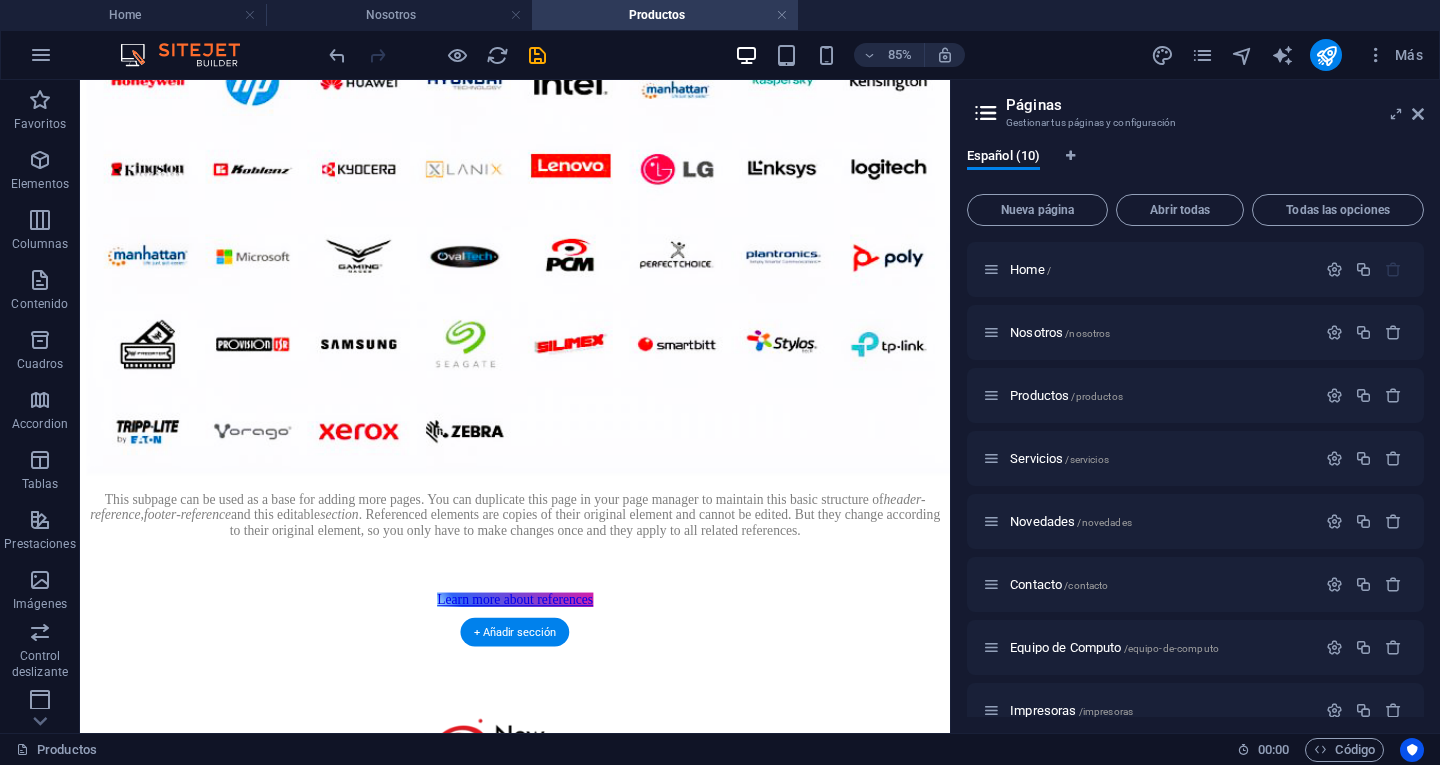 drag, startPoint x: 679, startPoint y: 538, endPoint x: 641, endPoint y: 301, distance: 240.02708 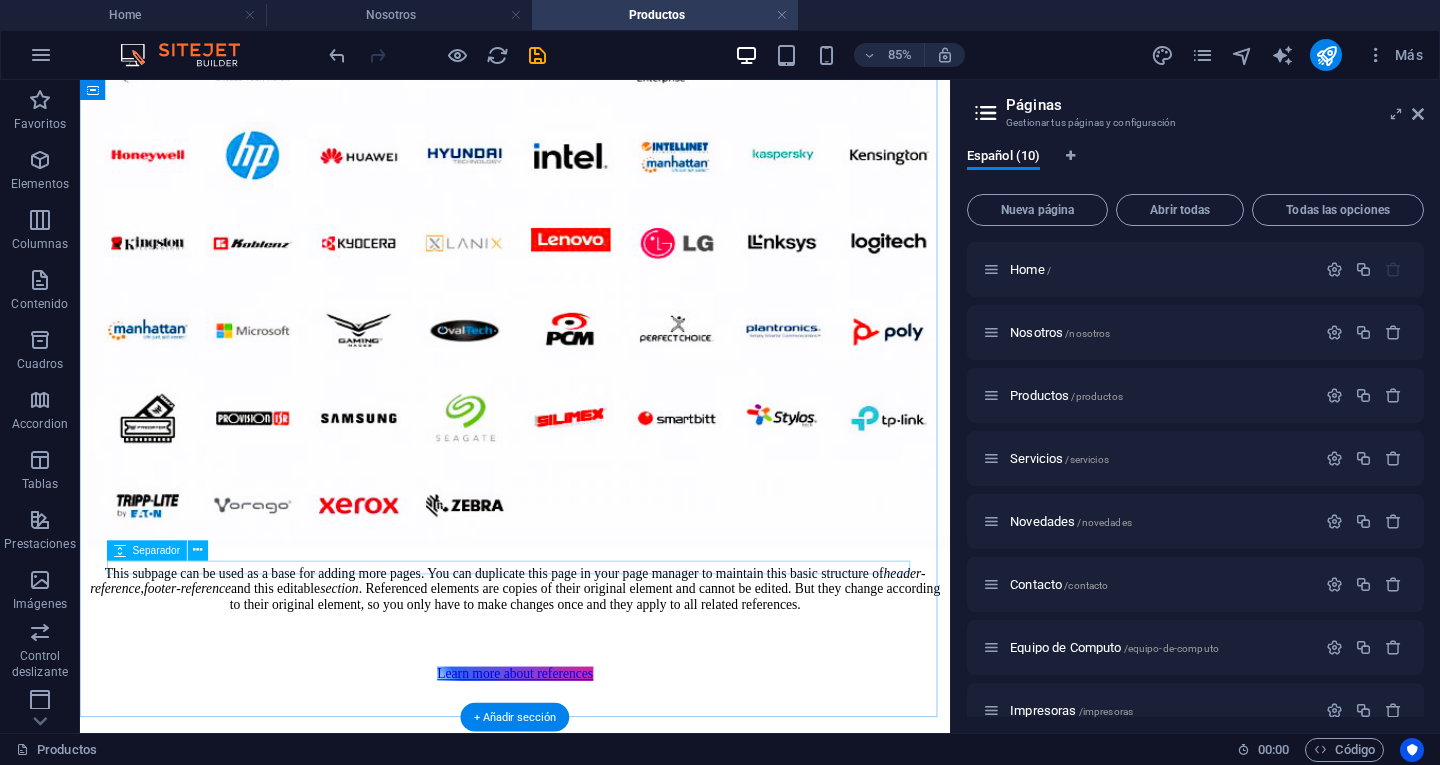 scroll, scrollTop: 600, scrollLeft: 0, axis: vertical 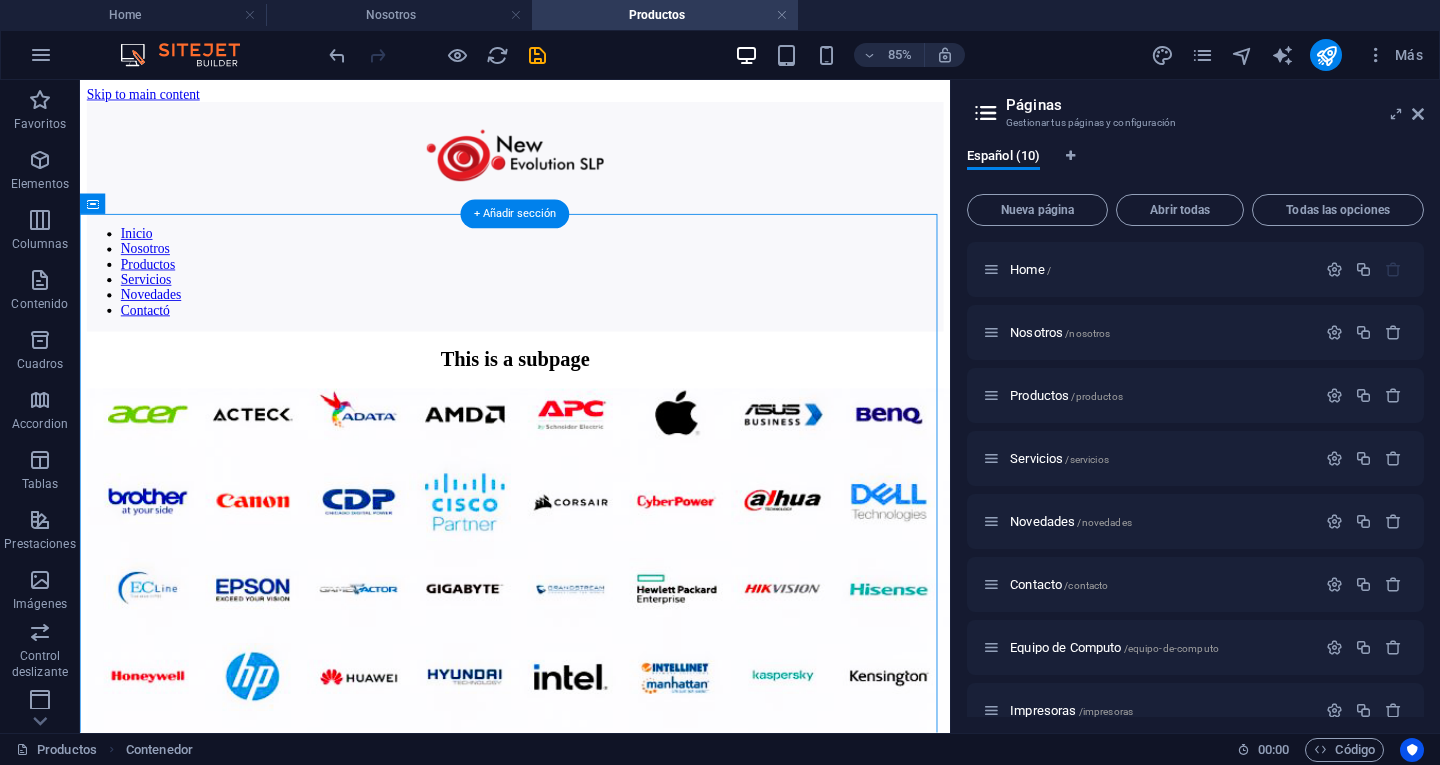 drag, startPoint x: 210, startPoint y: 570, endPoint x: 362, endPoint y: 339, distance: 276.52304 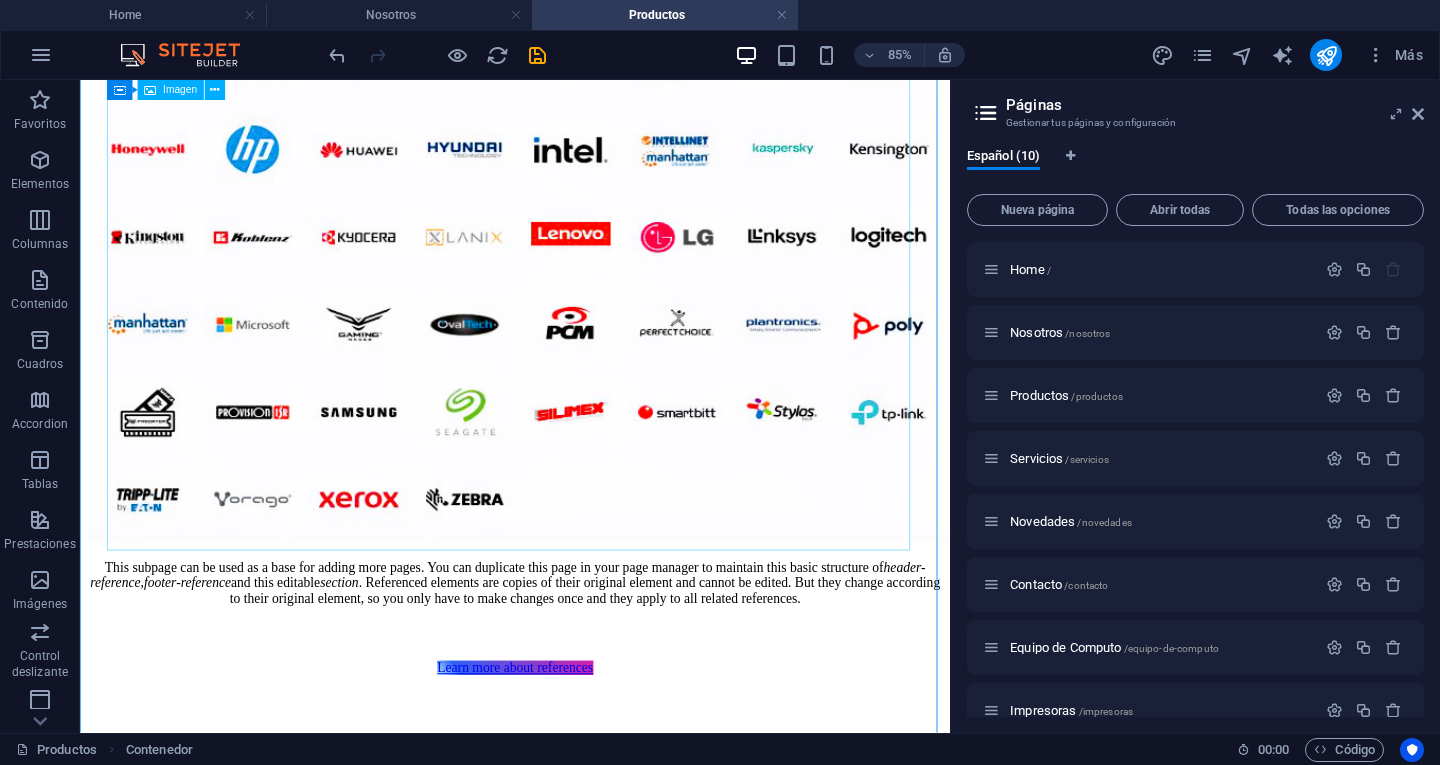 scroll, scrollTop: 800, scrollLeft: 0, axis: vertical 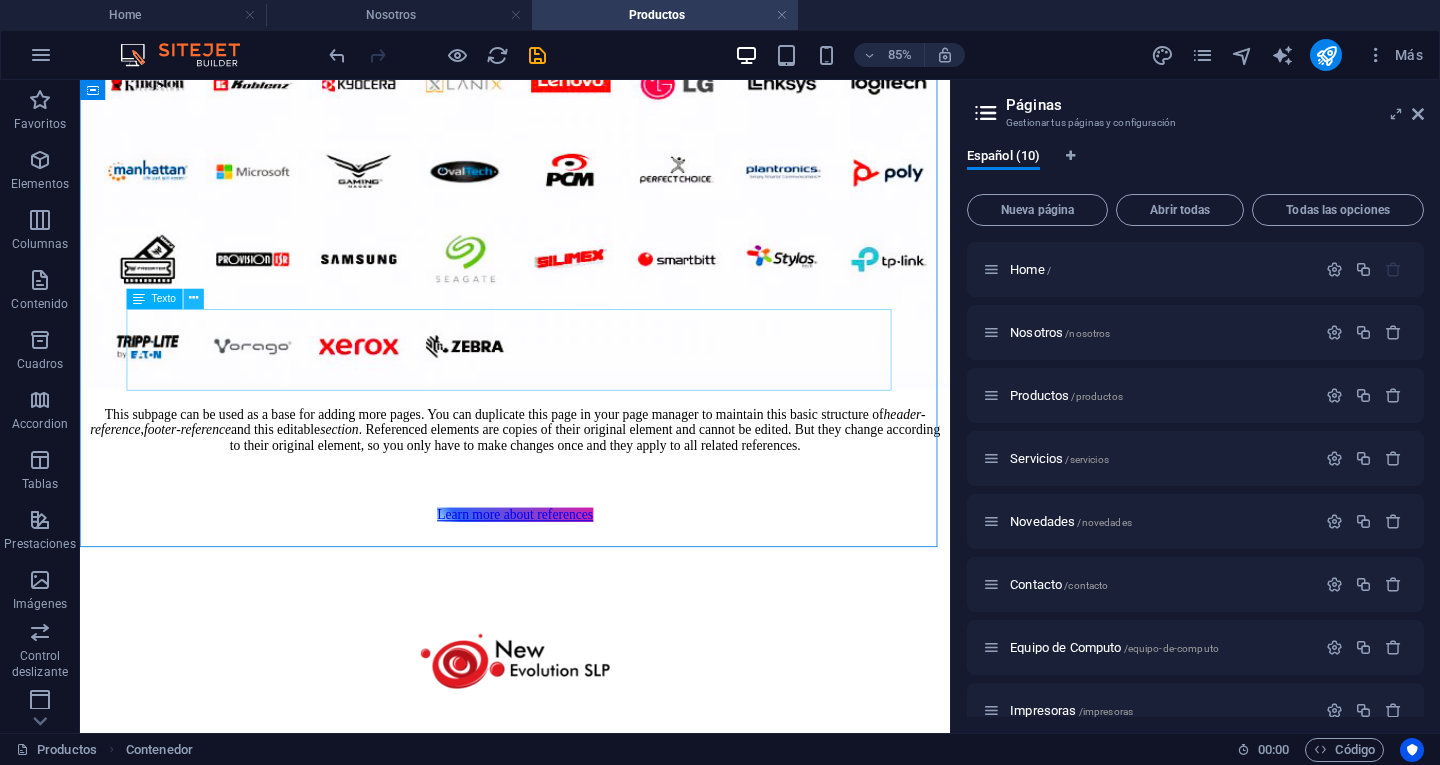 click at bounding box center [193, 299] 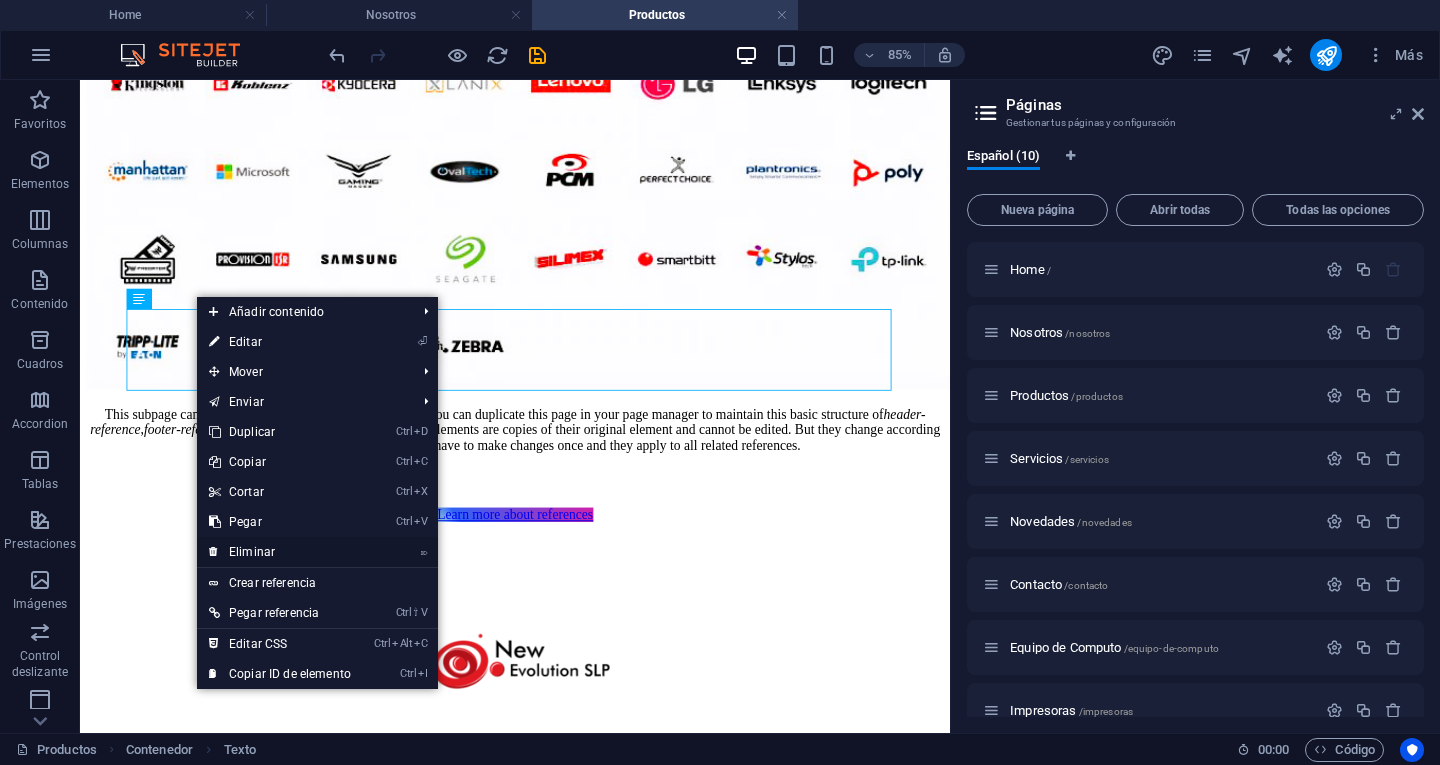 click on "⌦  Eliminar" at bounding box center (280, 552) 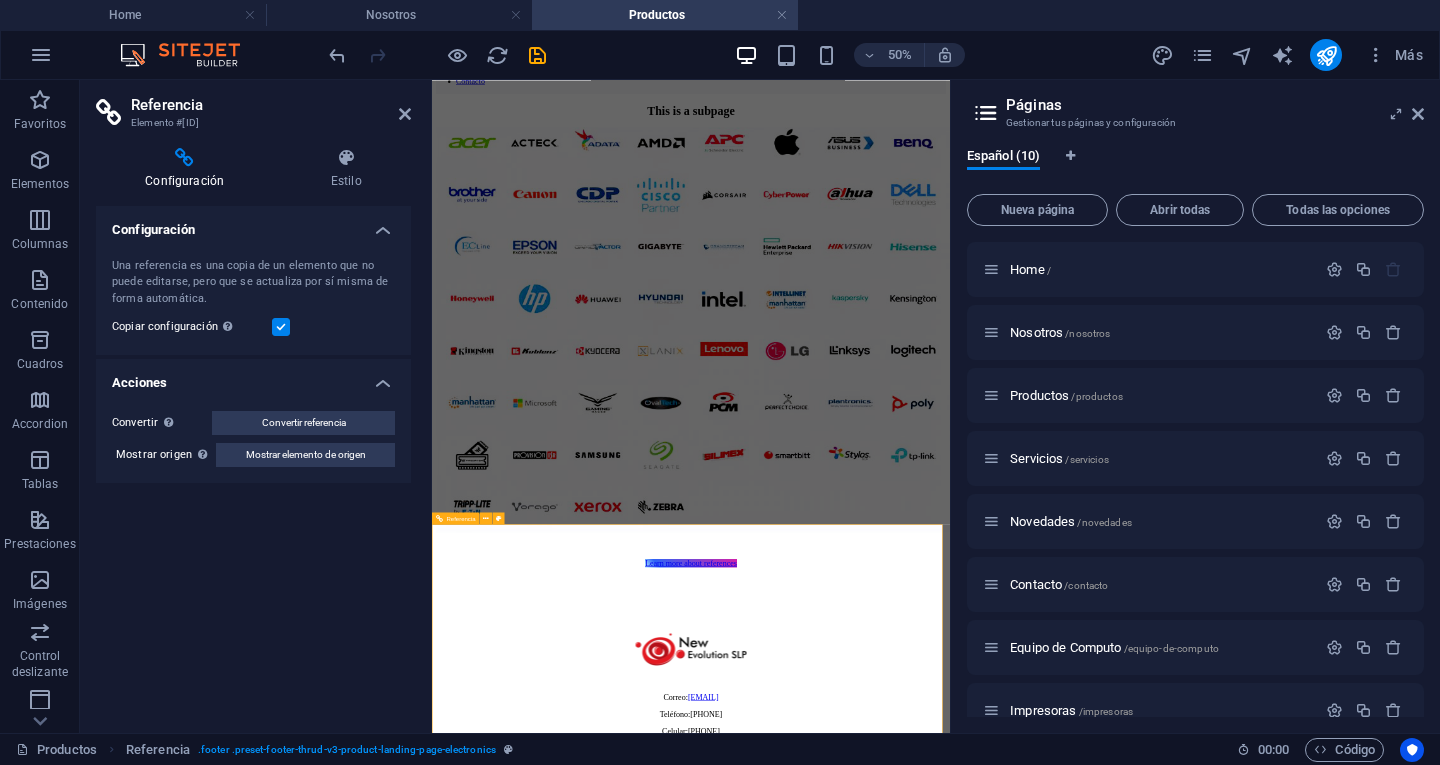 scroll, scrollTop: 175, scrollLeft: 0, axis: vertical 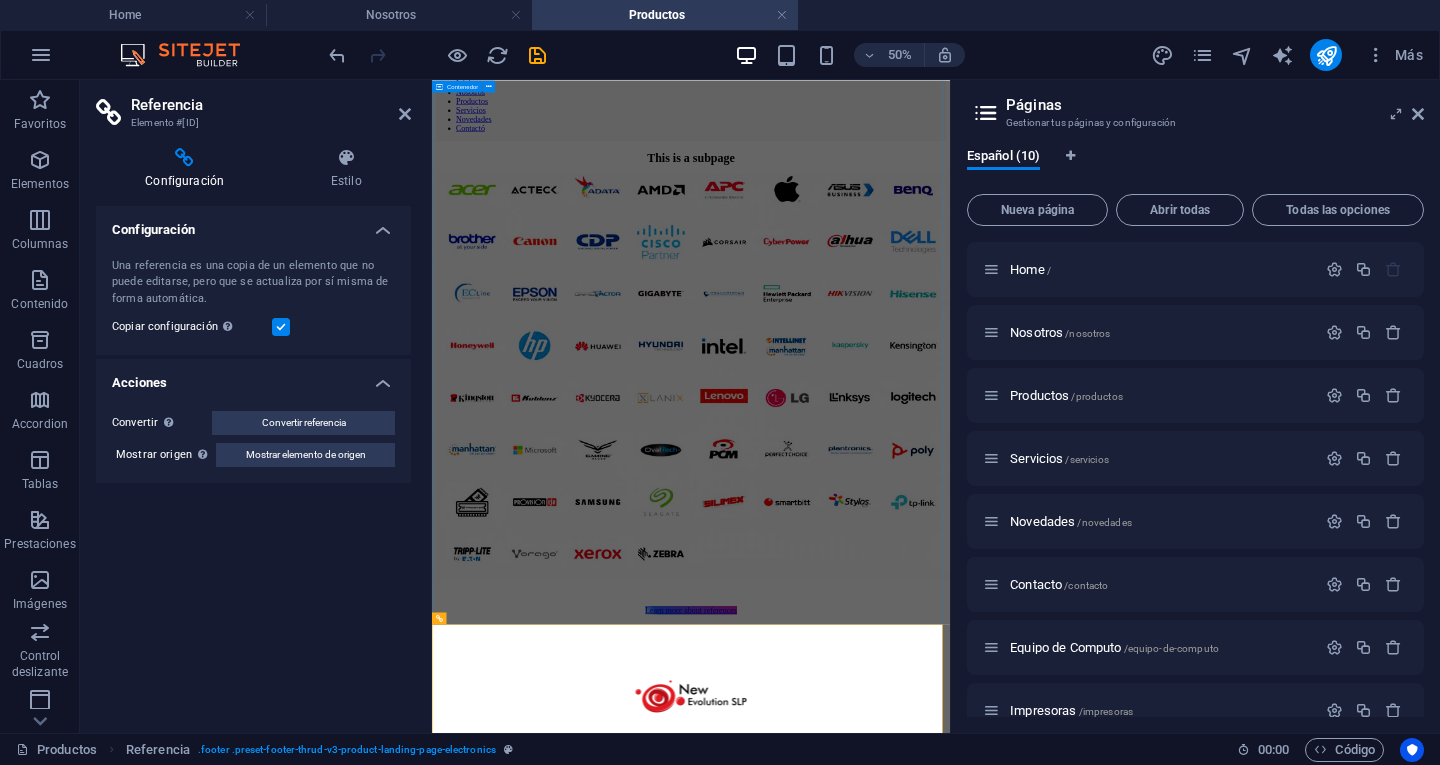 click on "This is a subpage Learn more about references" at bounding box center [950, 685] 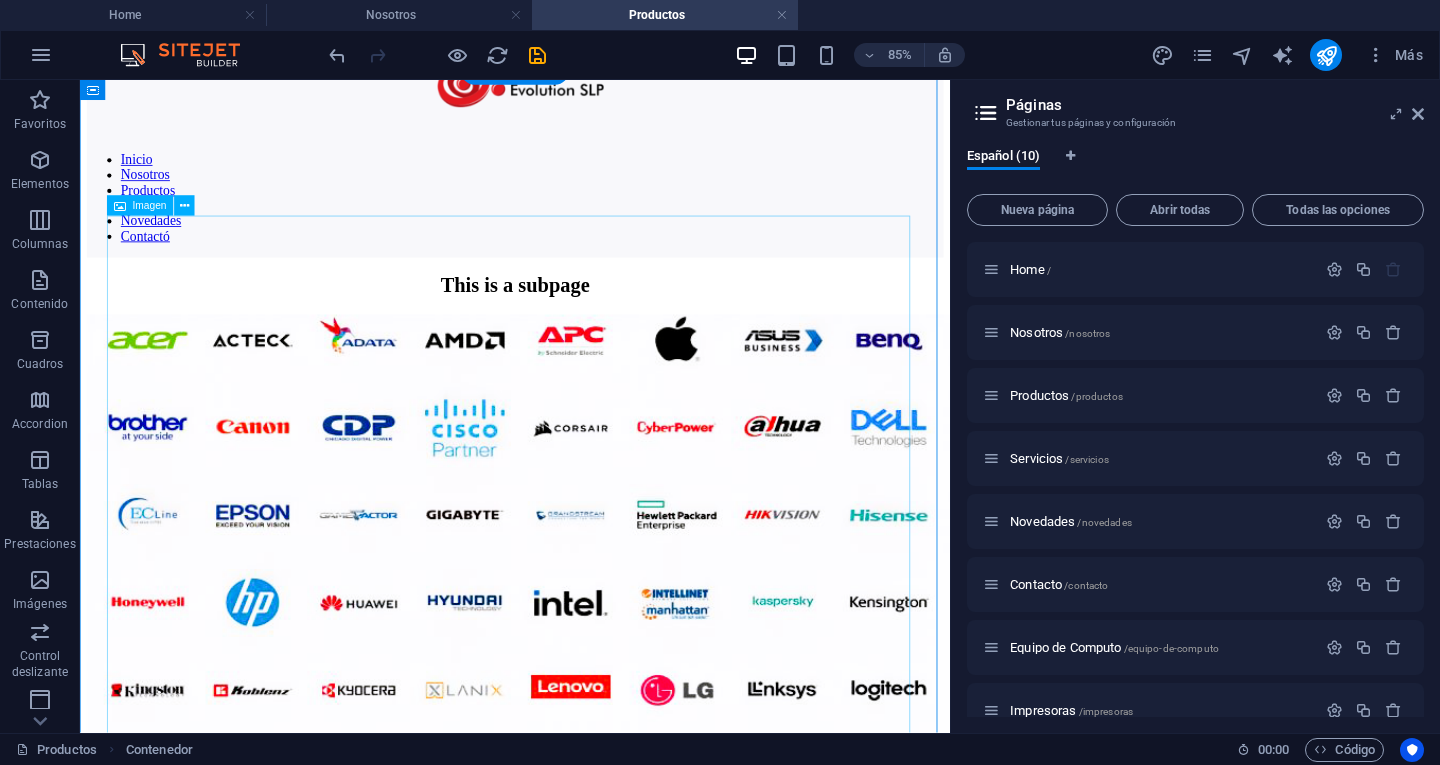 scroll, scrollTop: 0, scrollLeft: 0, axis: both 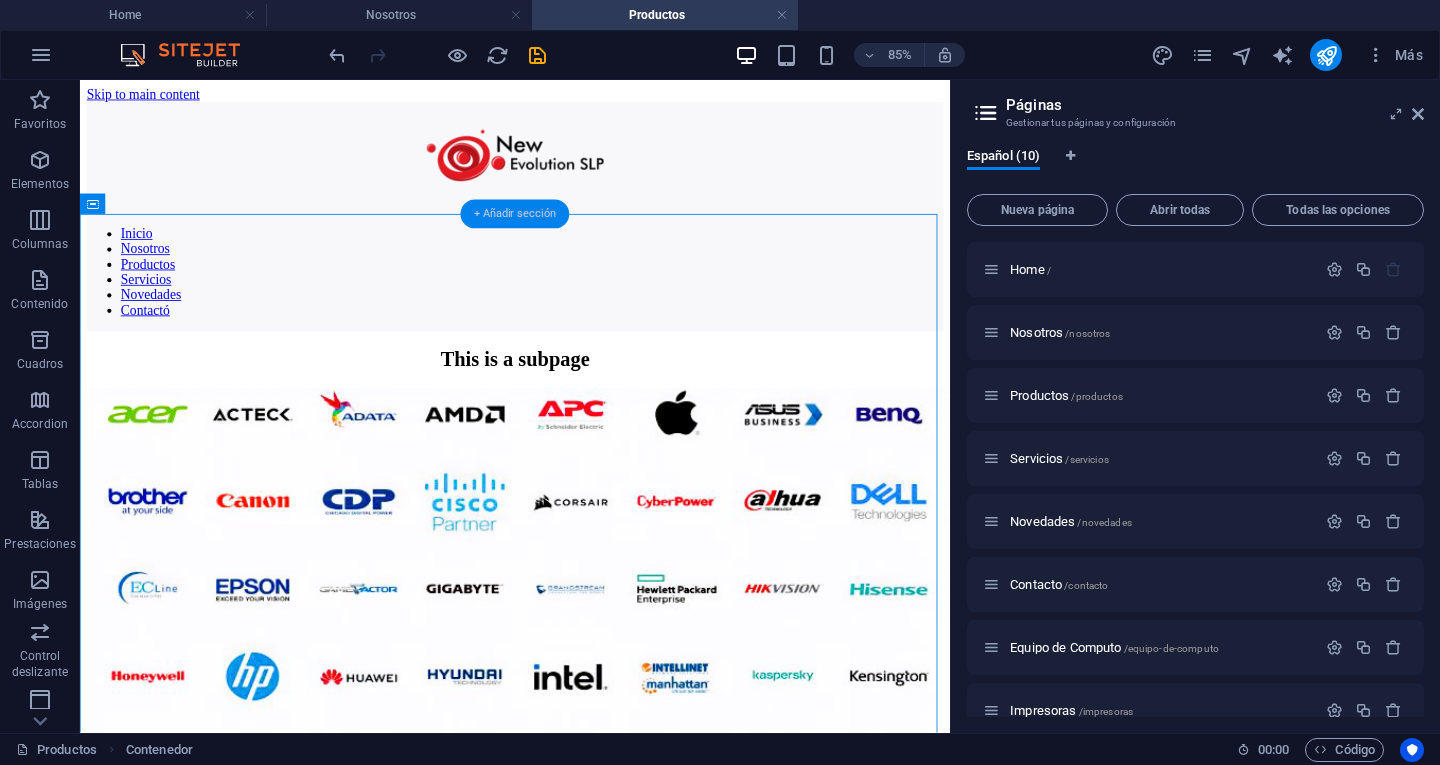 click on "+ Añadir sección" at bounding box center (515, 214) 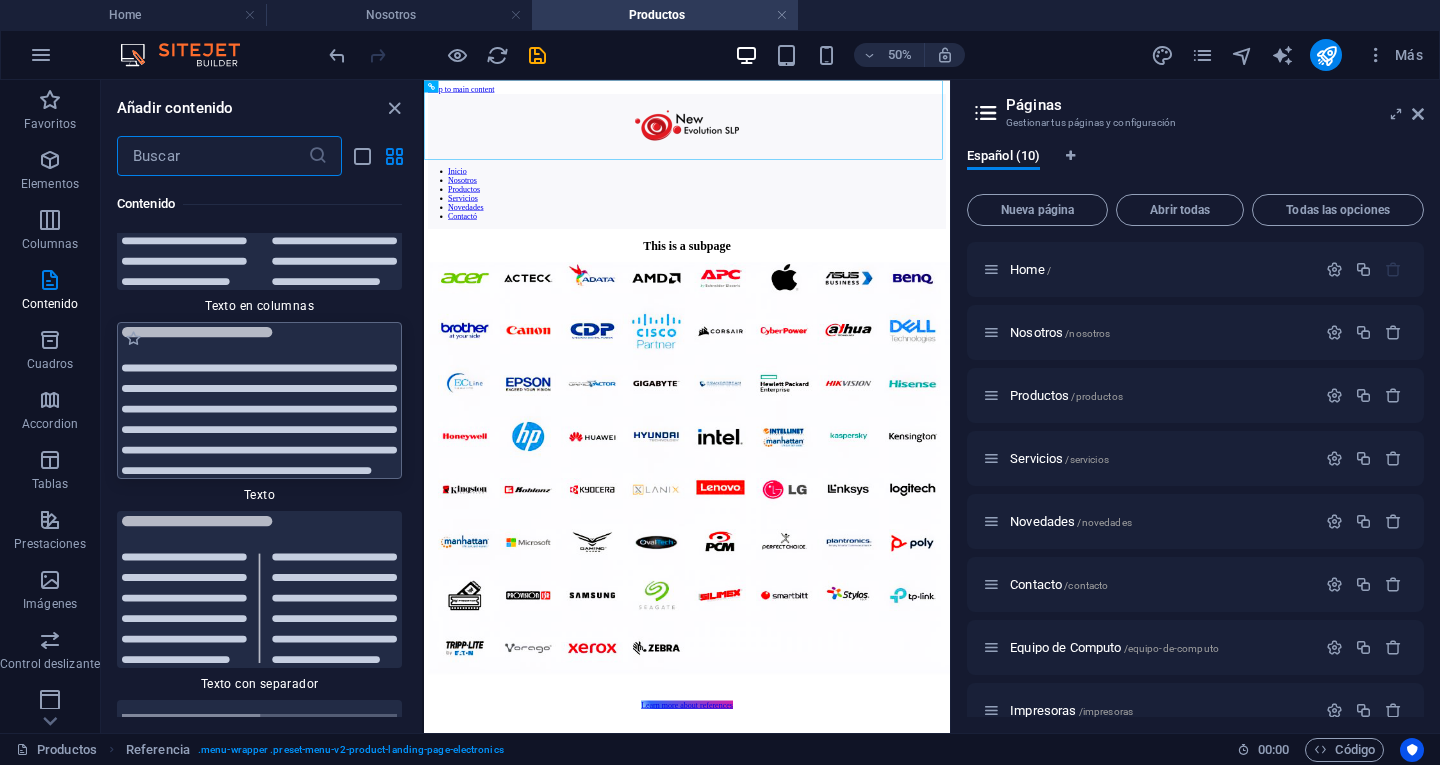 scroll, scrollTop: 7072, scrollLeft: 0, axis: vertical 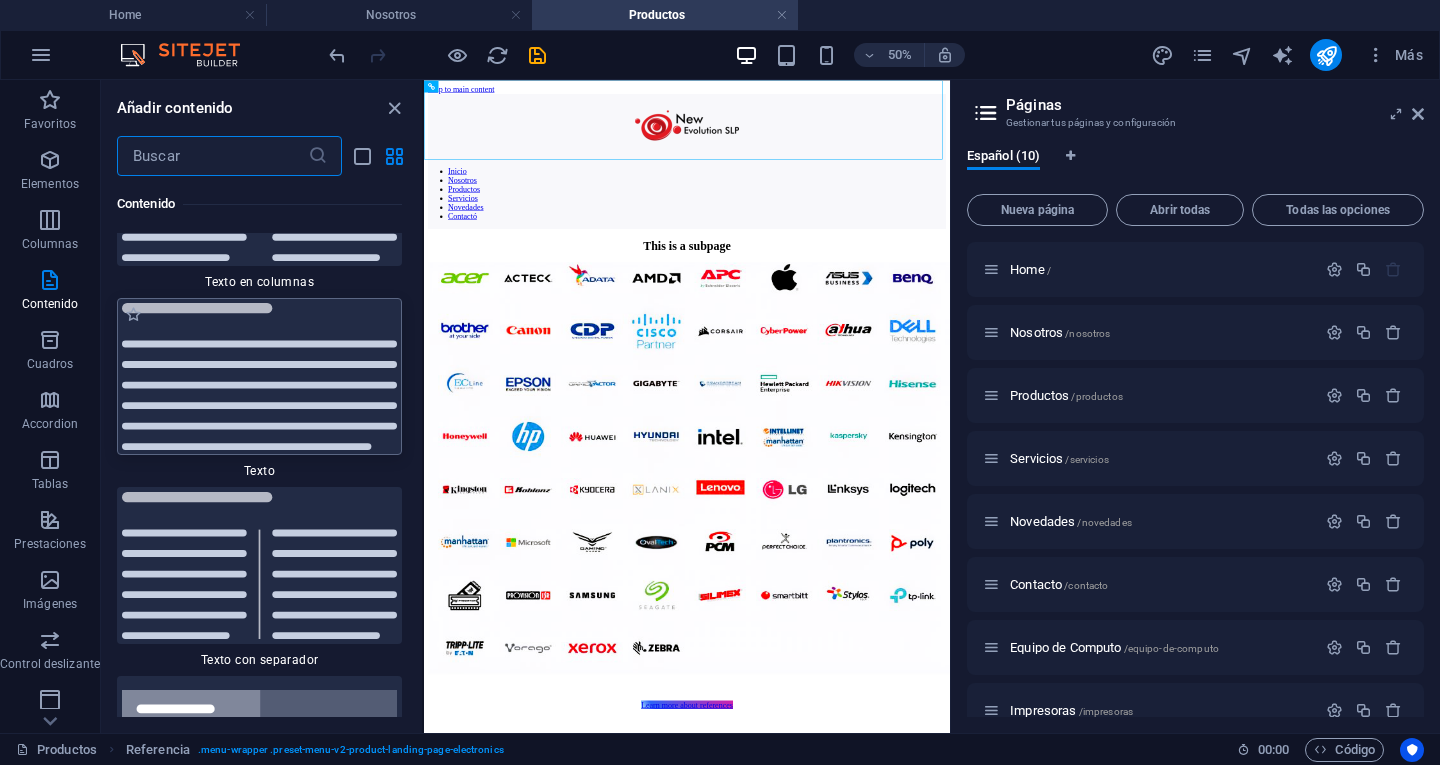 drag, startPoint x: 306, startPoint y: 435, endPoint x: 734, endPoint y: 2097, distance: 1716.225 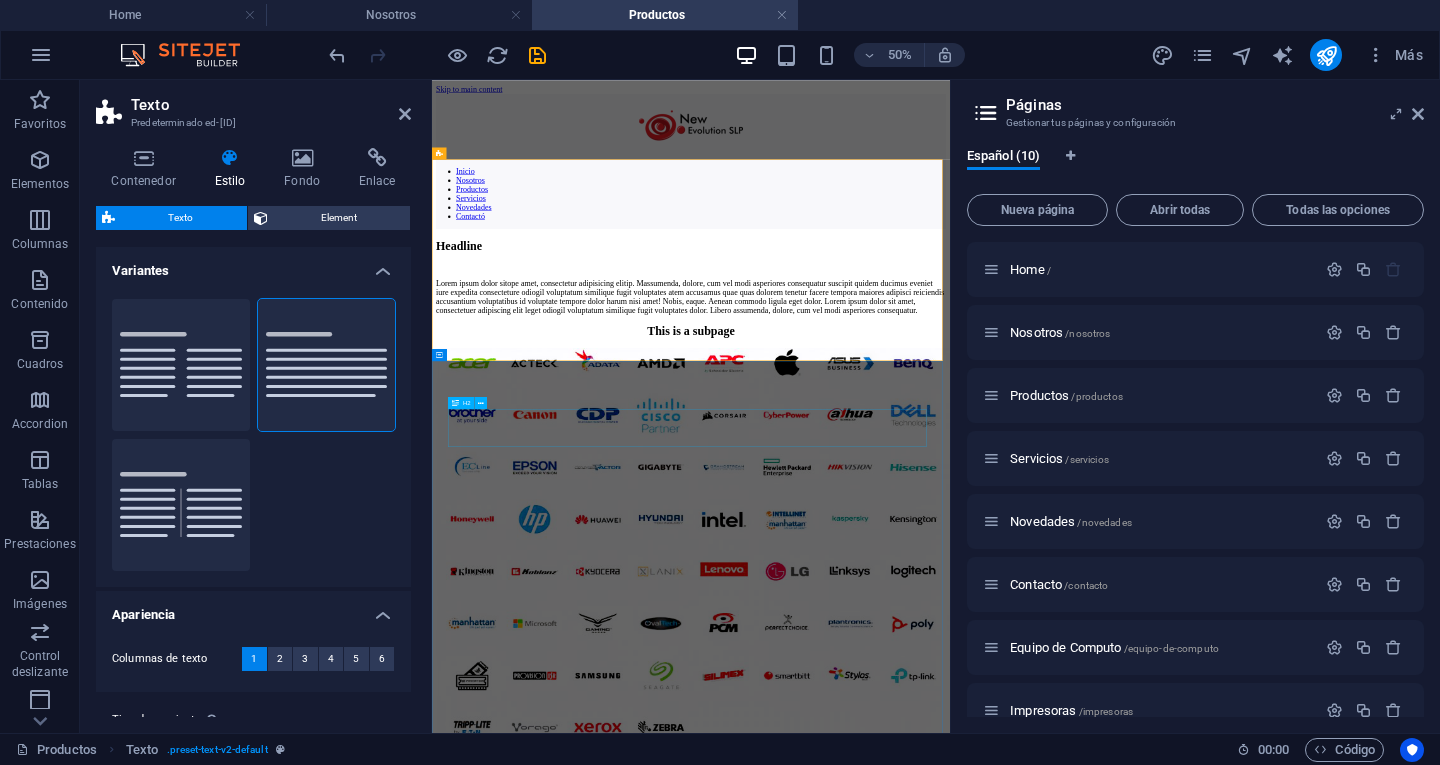 click on "This is a subpage" at bounding box center [950, 580] 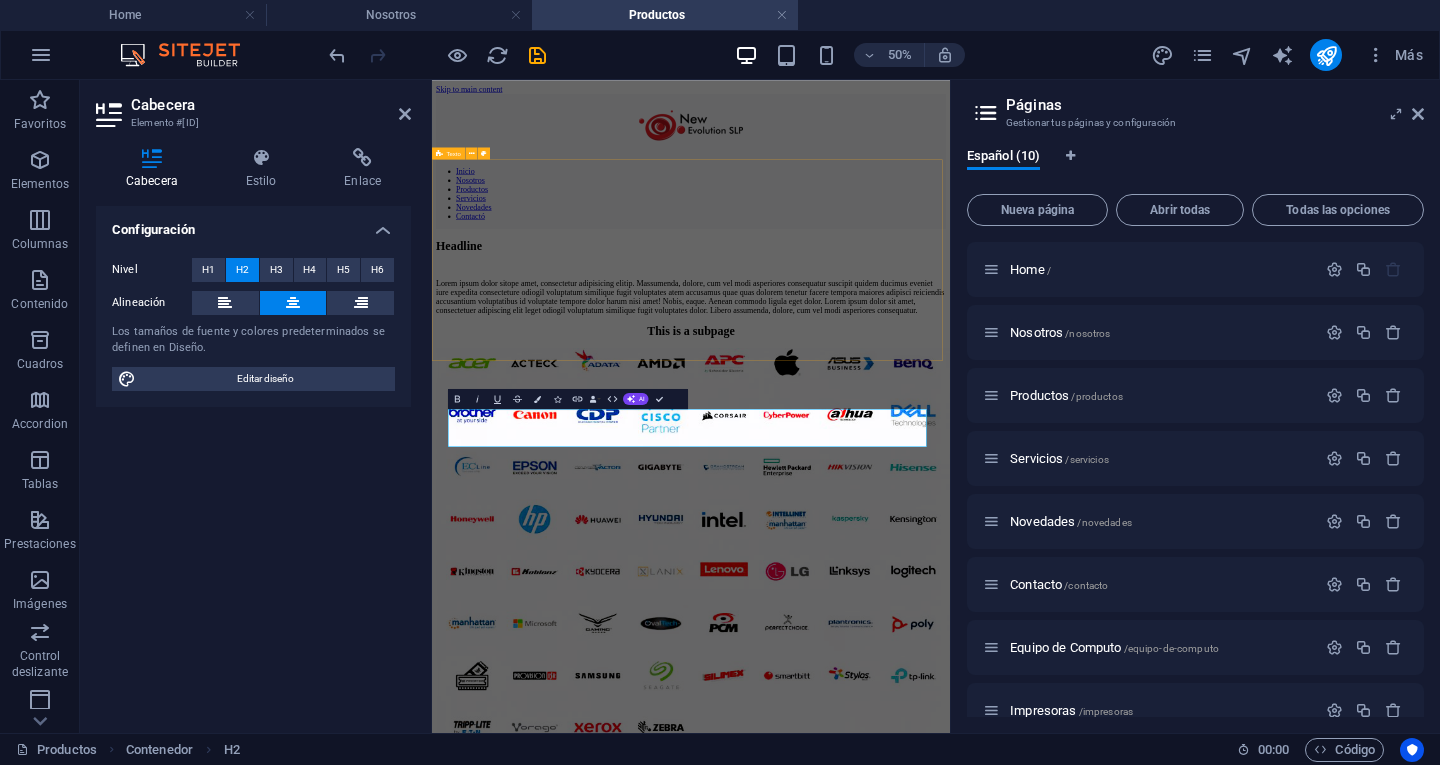 click on "Headline Lorem ipsum dolor sitope amet, consectetur adipisicing elitip. Massumenda, dolore, cum vel modi asperiores consequatur suscipit quidem ducimus eveniet iure expedita consecteture odiogil voluptatum similique fugit voluptates atem accusamus quae quas dolorem tenetur facere tempora maiores adipisci reiciendis accusantium voluptatibus id voluptate tempore dolor harum nisi amet! Nobis, eaque. Aenean commodo ligula eget dolor. Lorem ipsum dolor sit amet, consectetuer adipiscing elit leget odiogil voluptatum similique fugit voluptates dolor. Libero assumenda, dolore, cum vel modi asperiores consequatur." at bounding box center (950, 471) 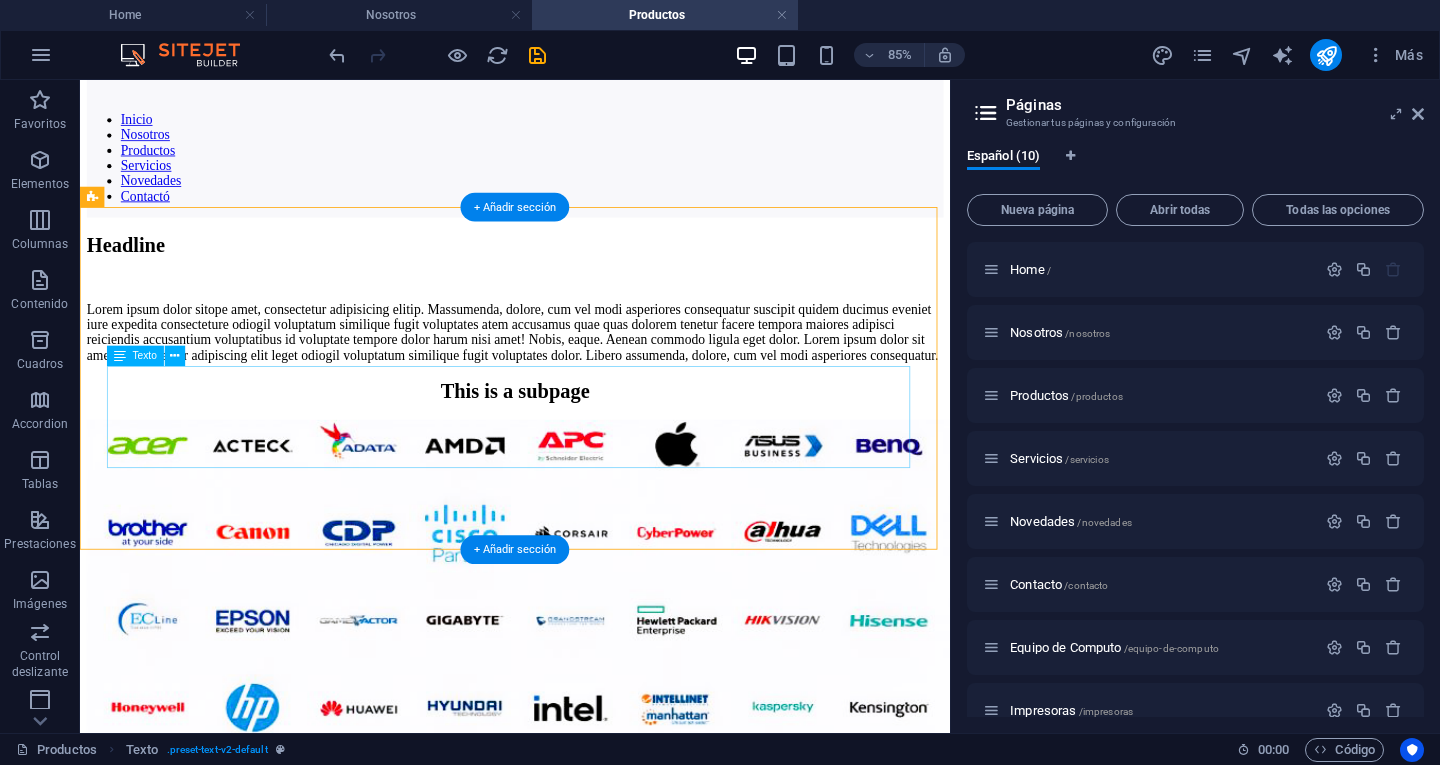 scroll, scrollTop: 300, scrollLeft: 0, axis: vertical 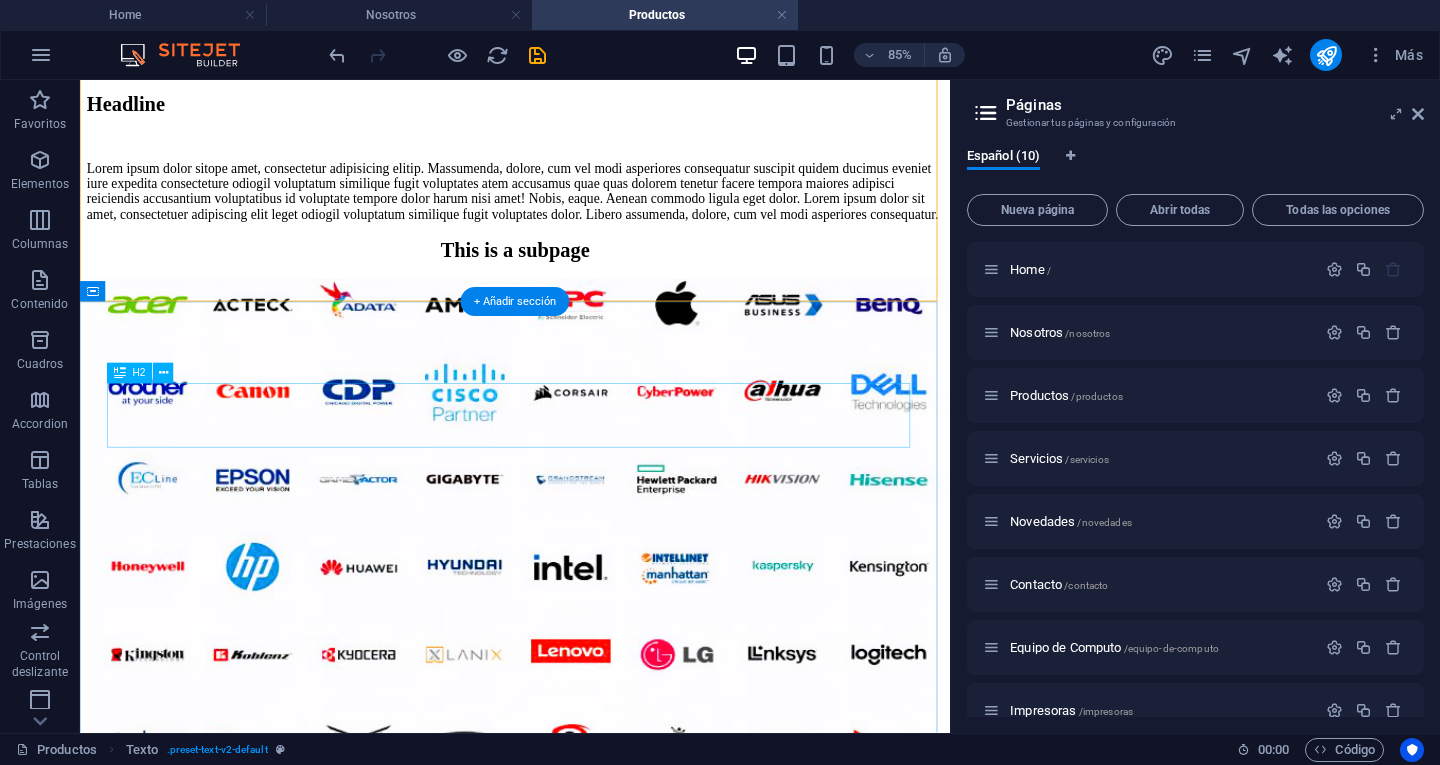click on "This is a subpage" at bounding box center (592, 280) 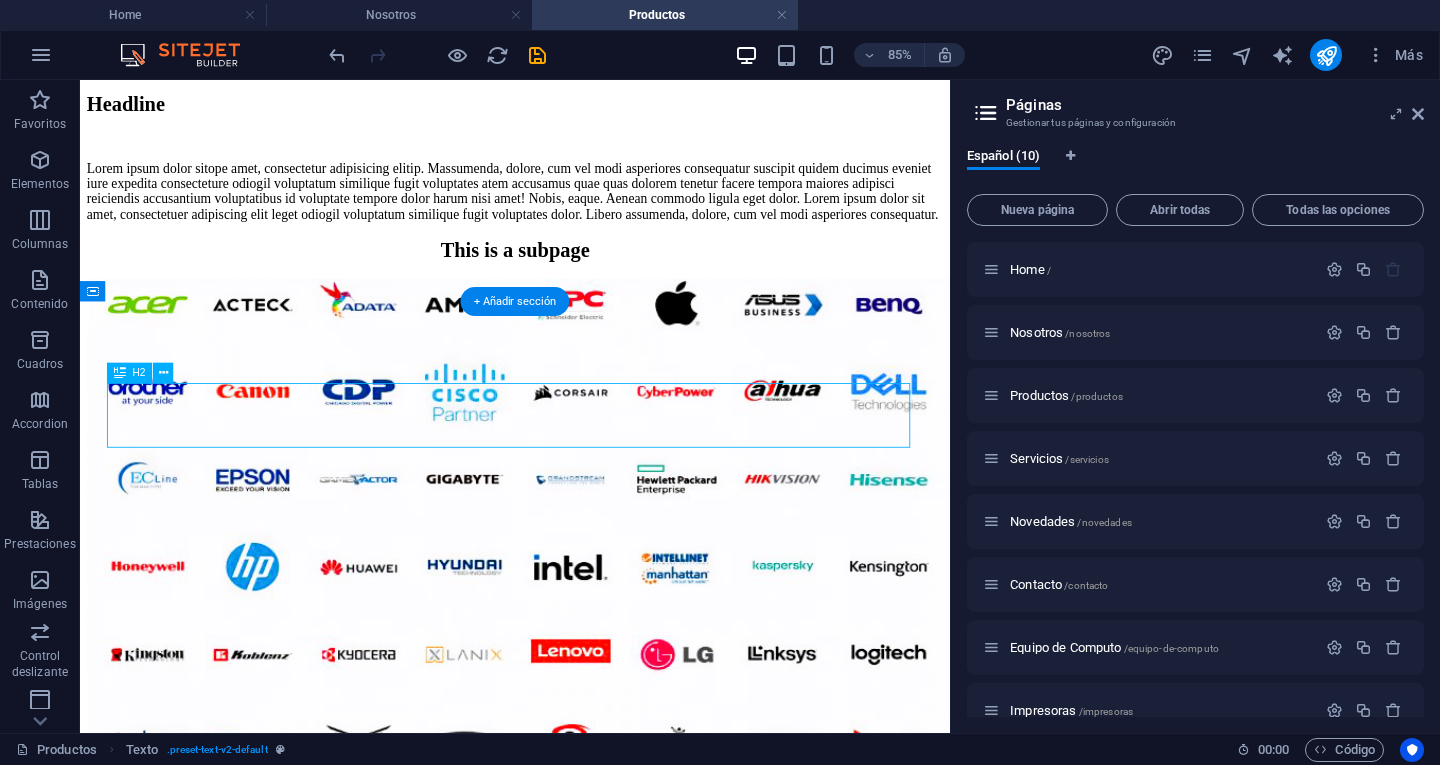click on "This is a subpage" at bounding box center (592, 280) 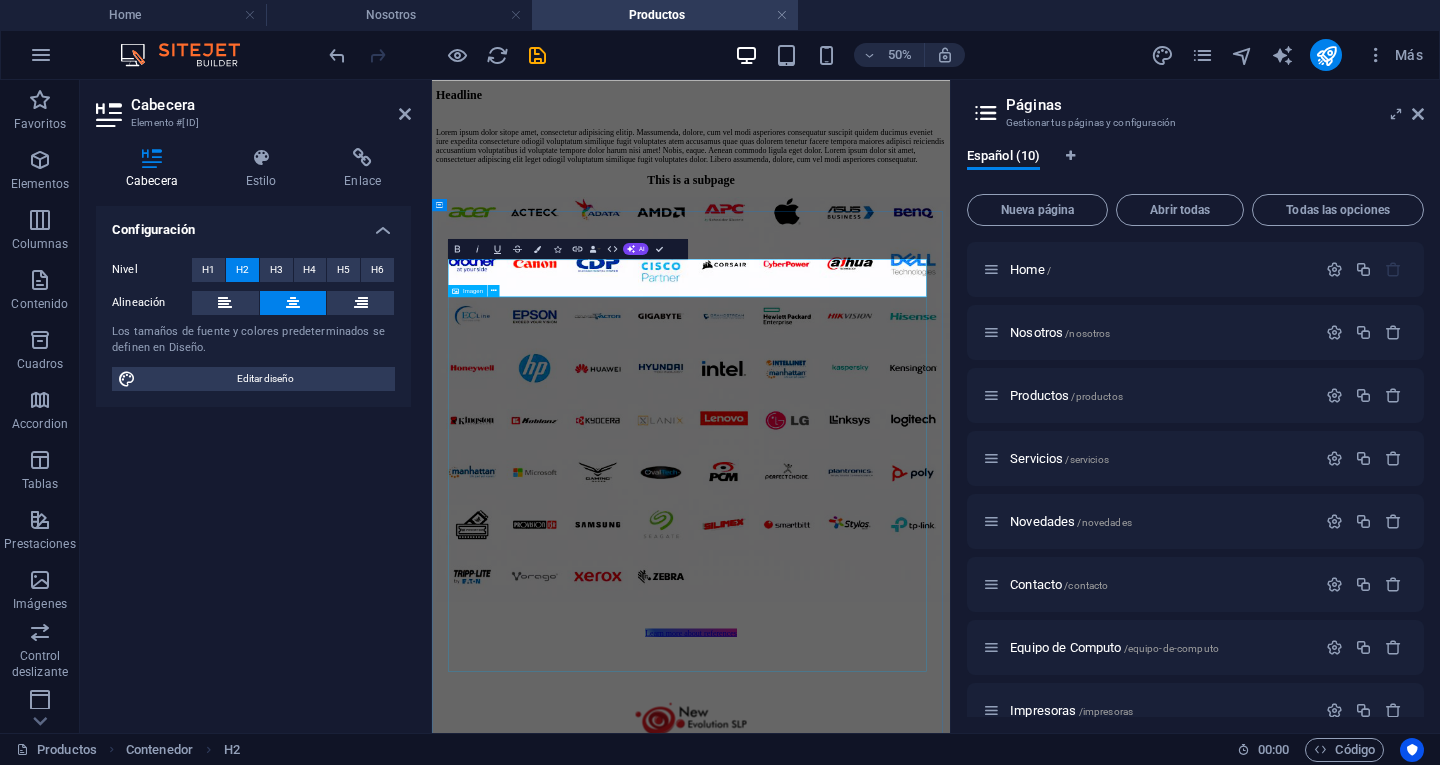 type 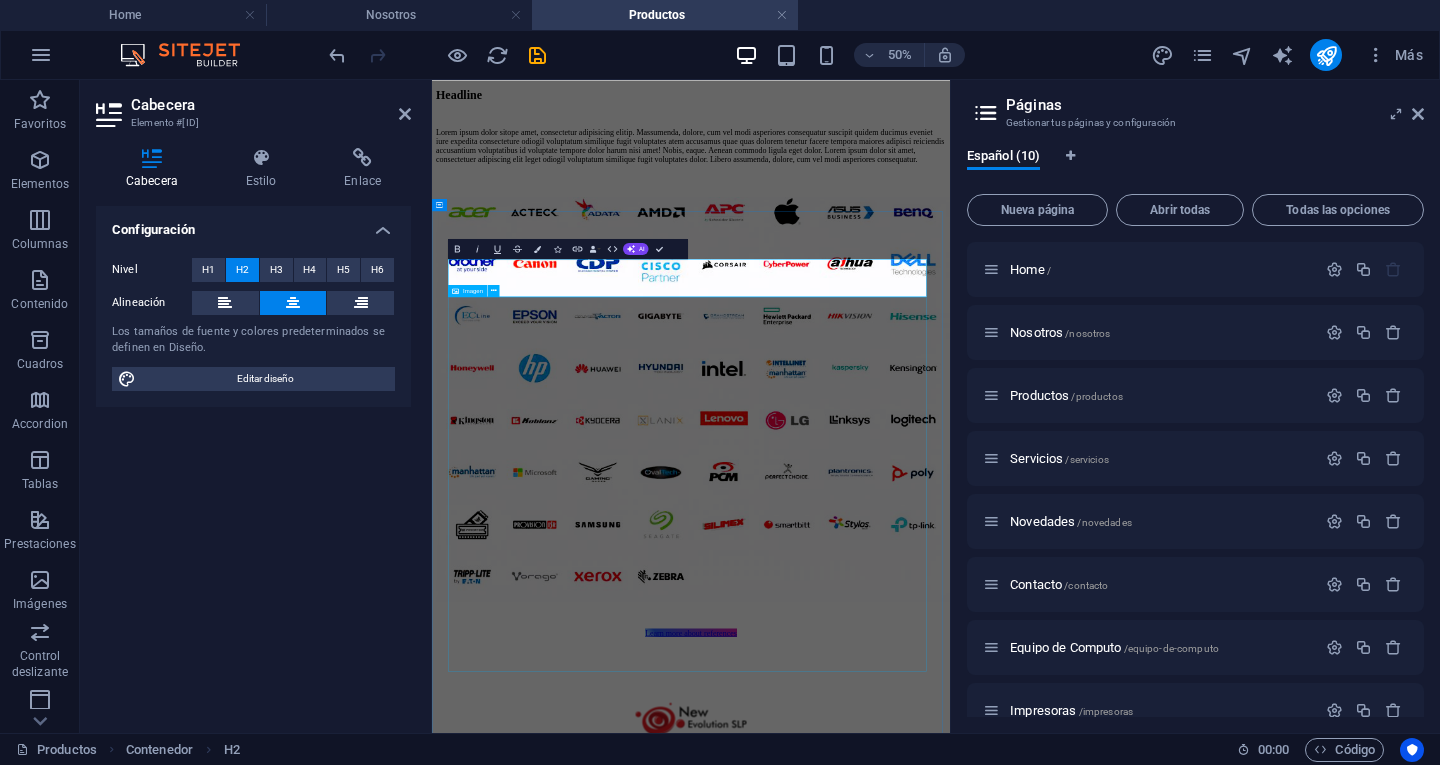 click at bounding box center (950, 721) 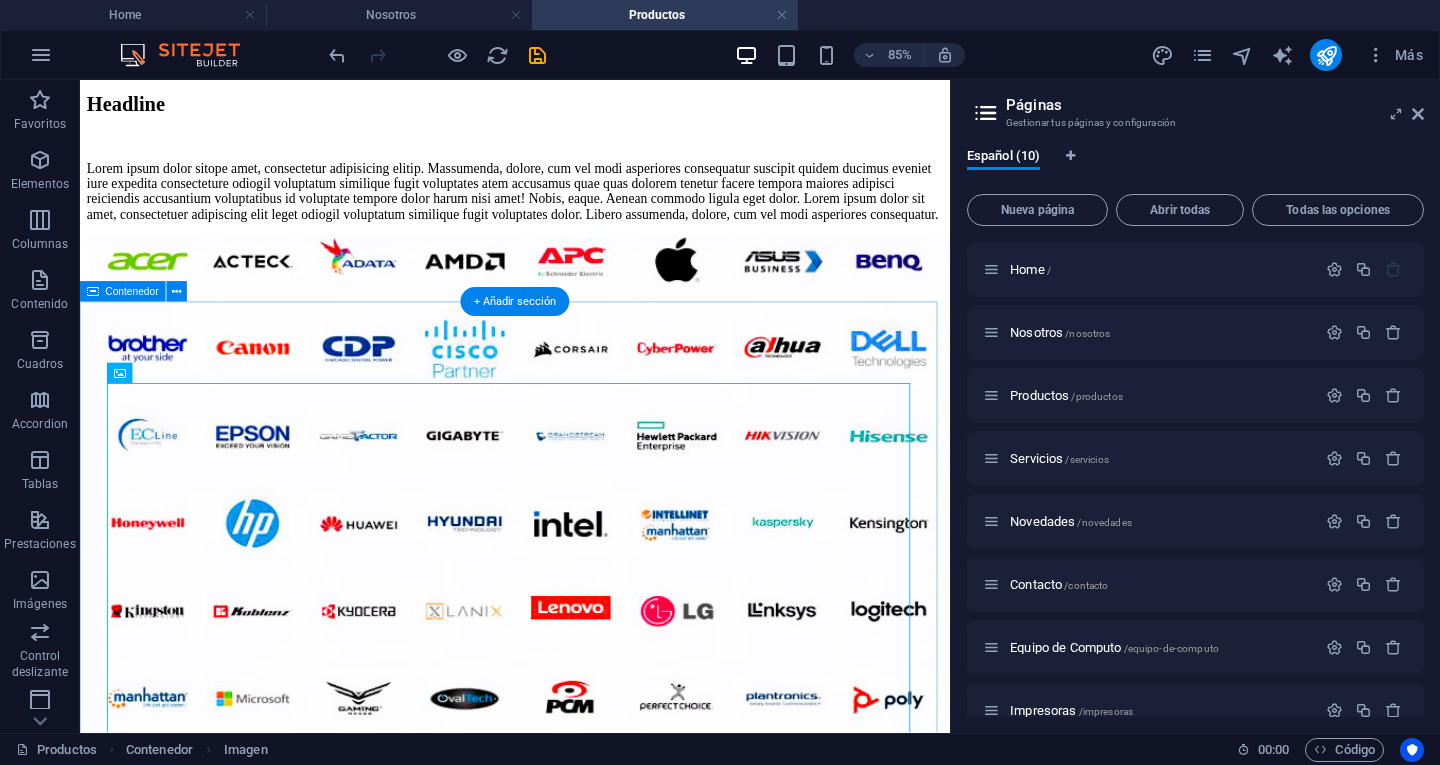 click on "Learn more about references" at bounding box center (592, 699) 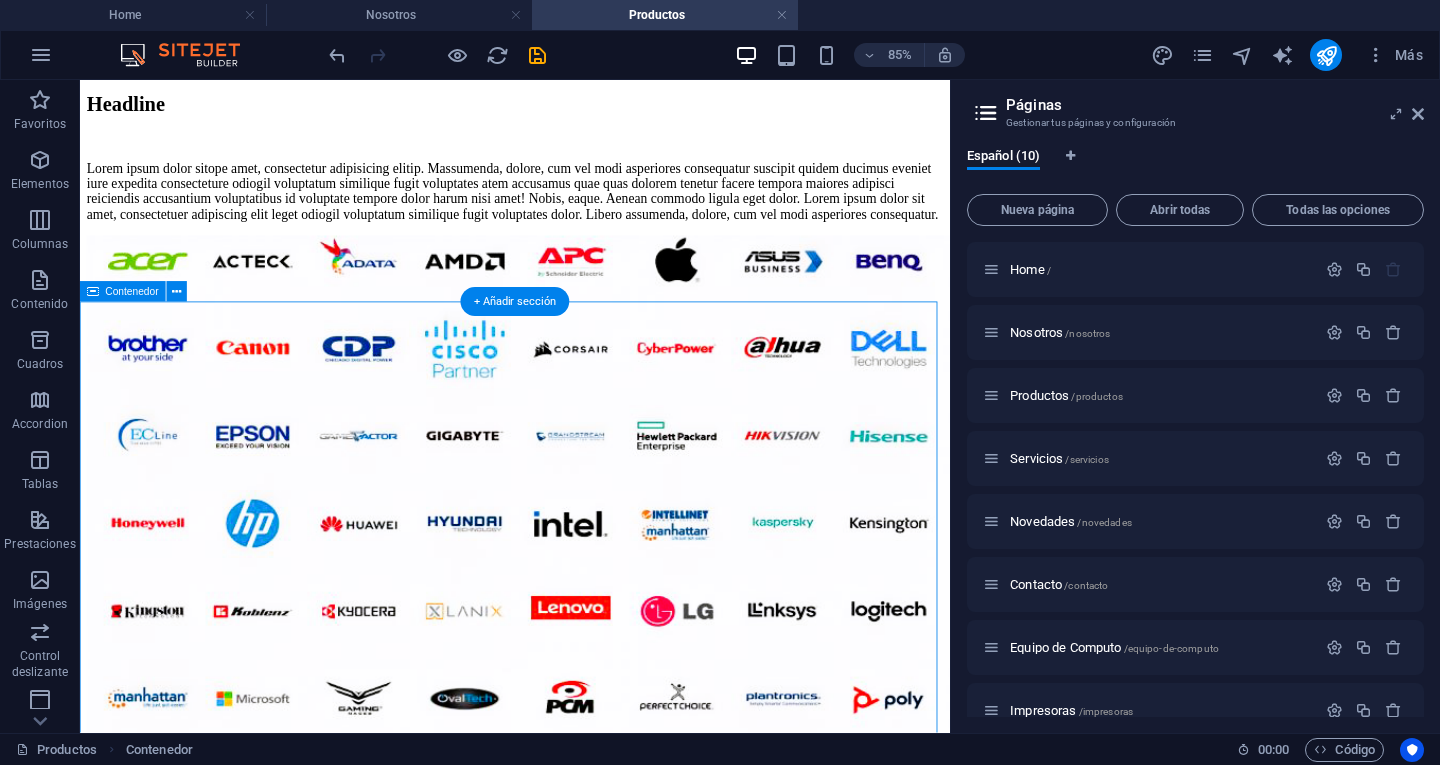 click on "Learn more about references" at bounding box center [592, 699] 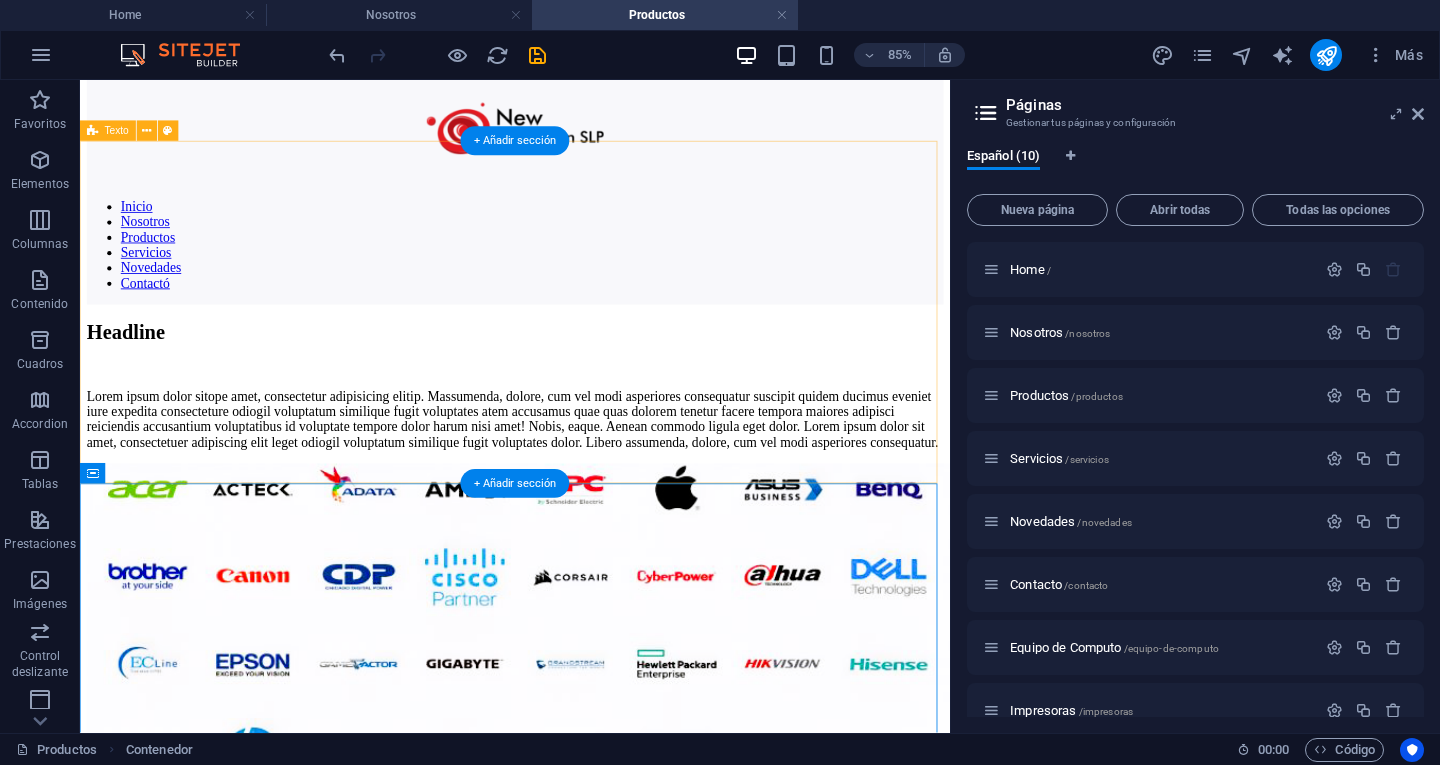 scroll, scrollTop: 0, scrollLeft: 0, axis: both 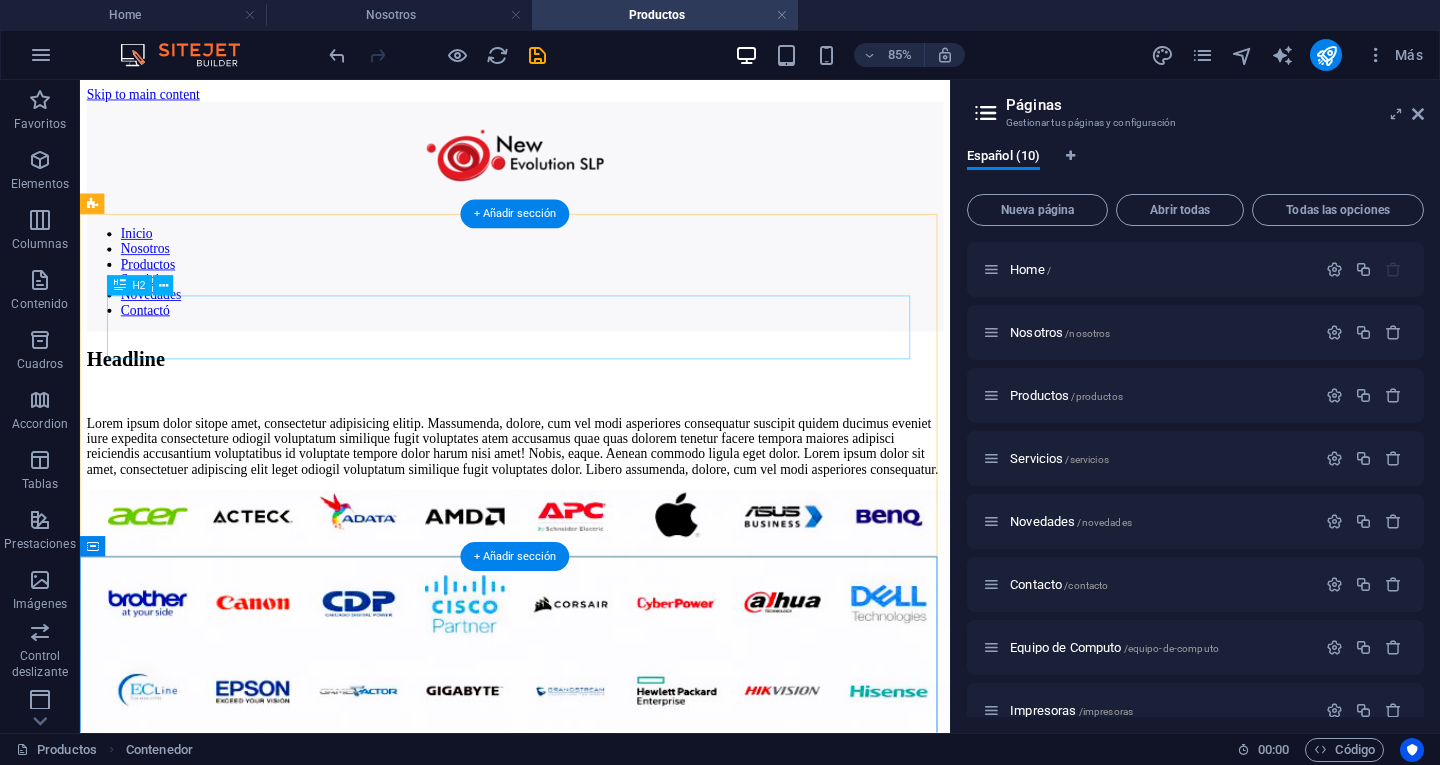 click on "Headline" at bounding box center (592, 409) 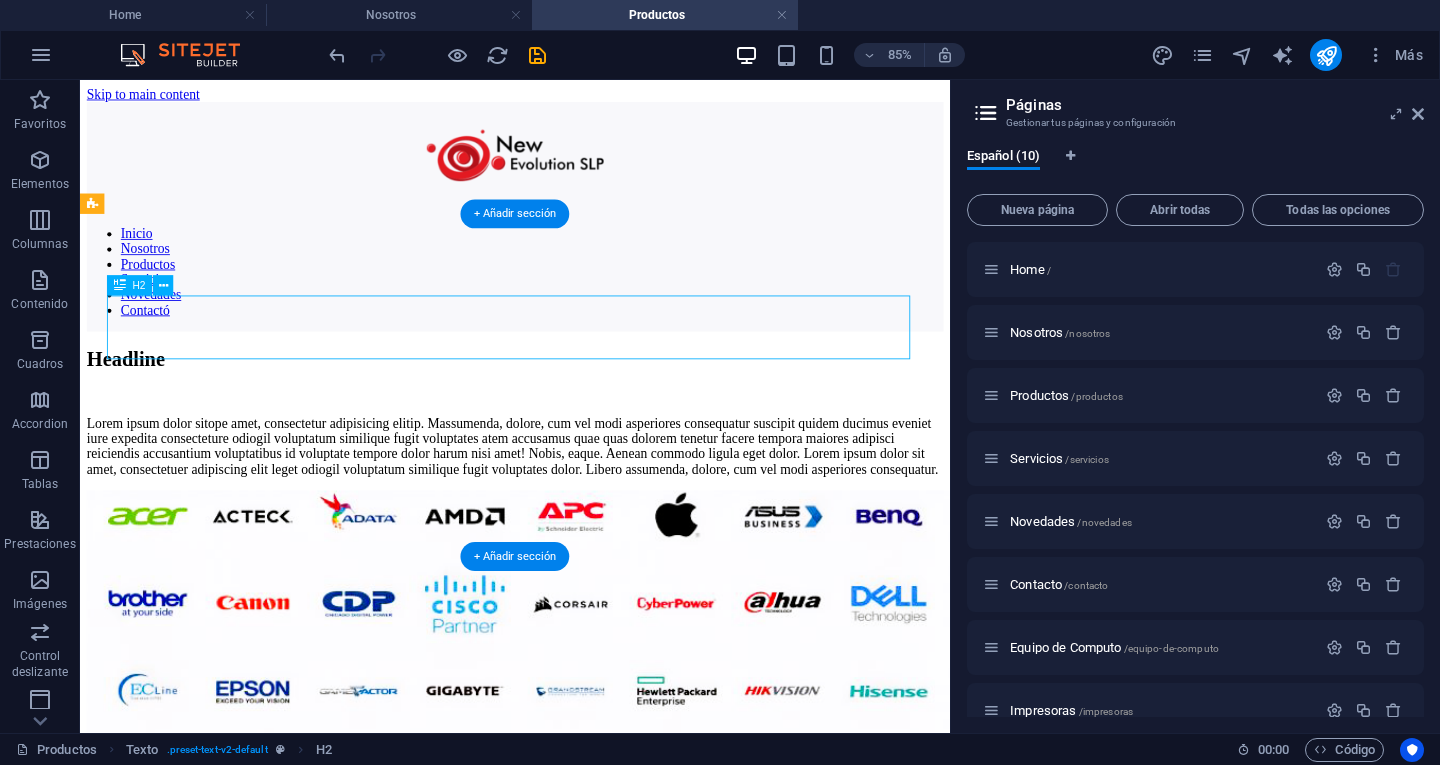click on "Headline" at bounding box center (592, 409) 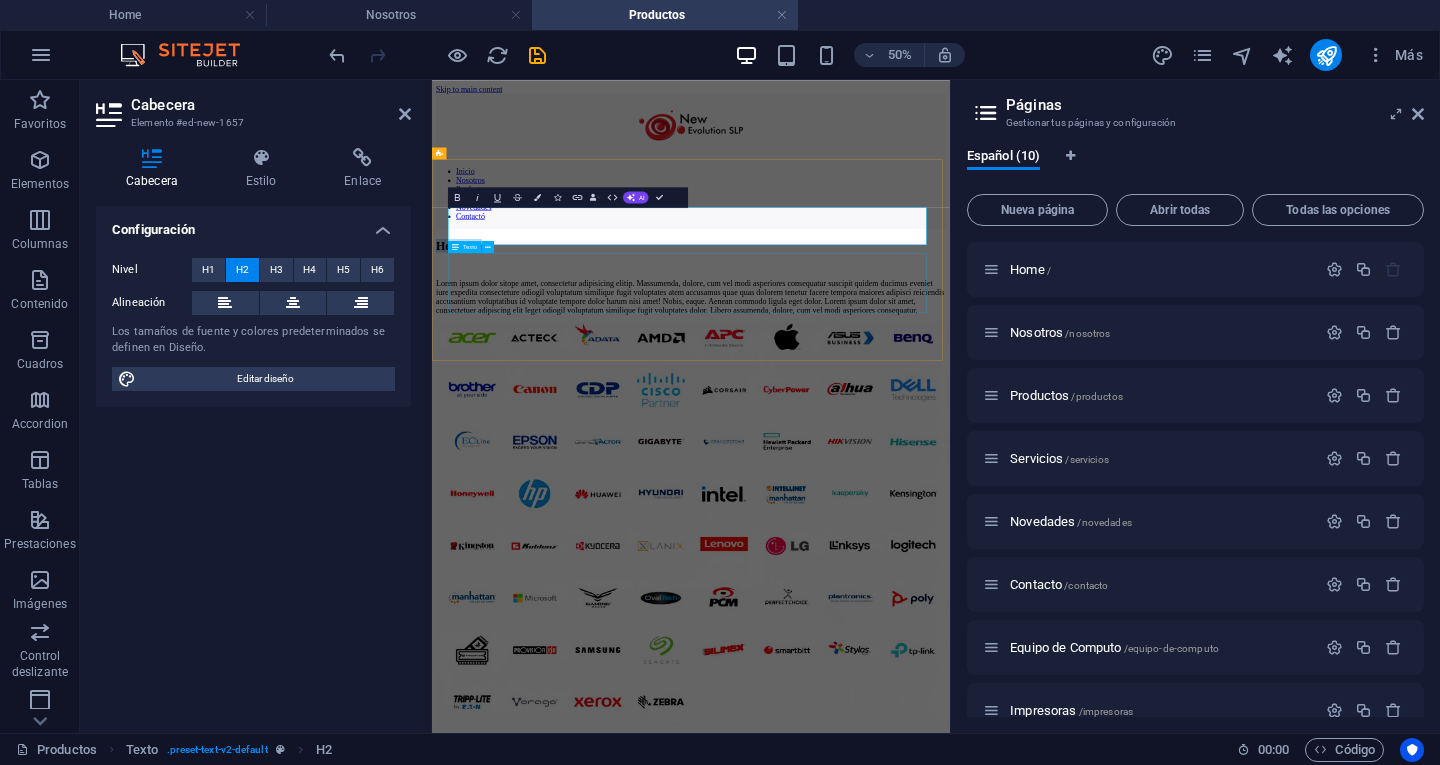type 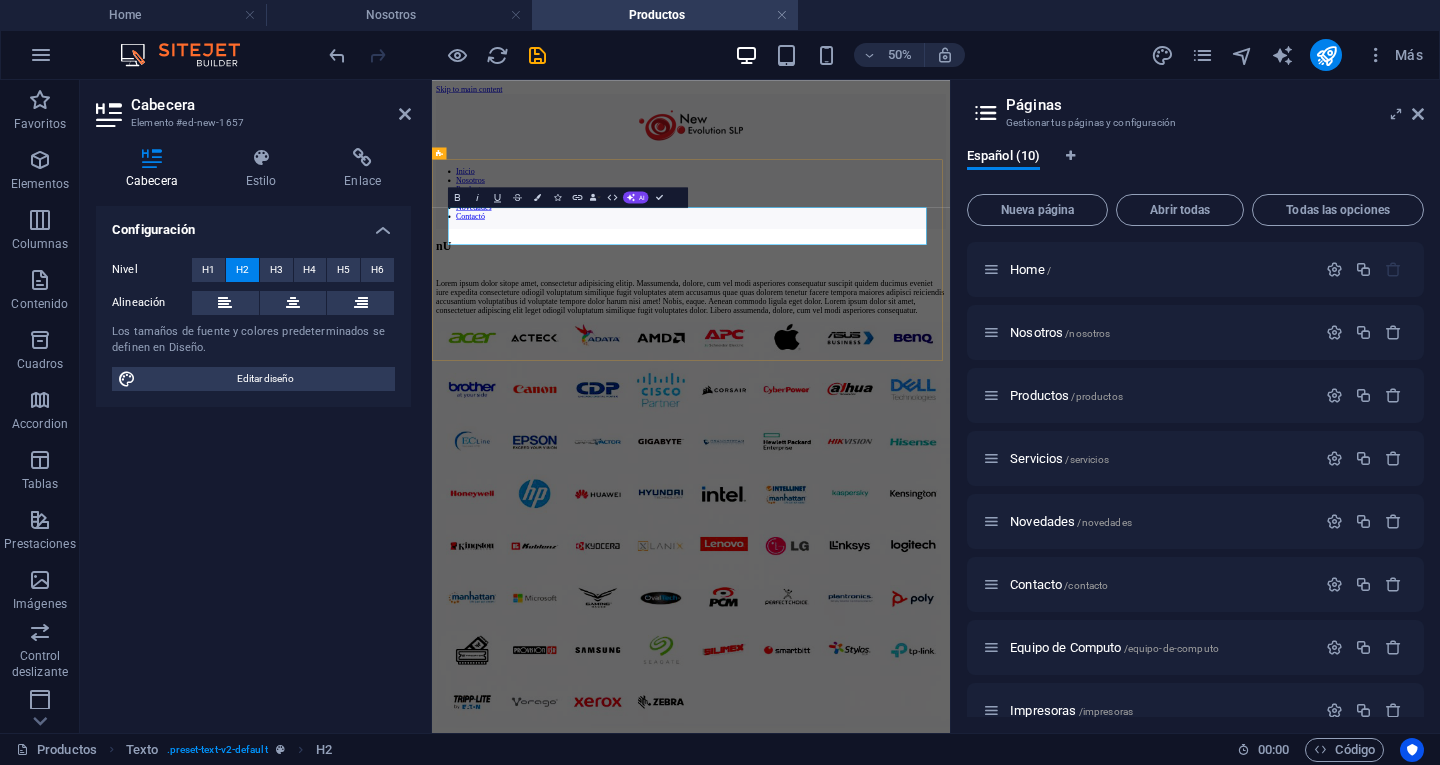 click on "nU" at bounding box center [950, 409] 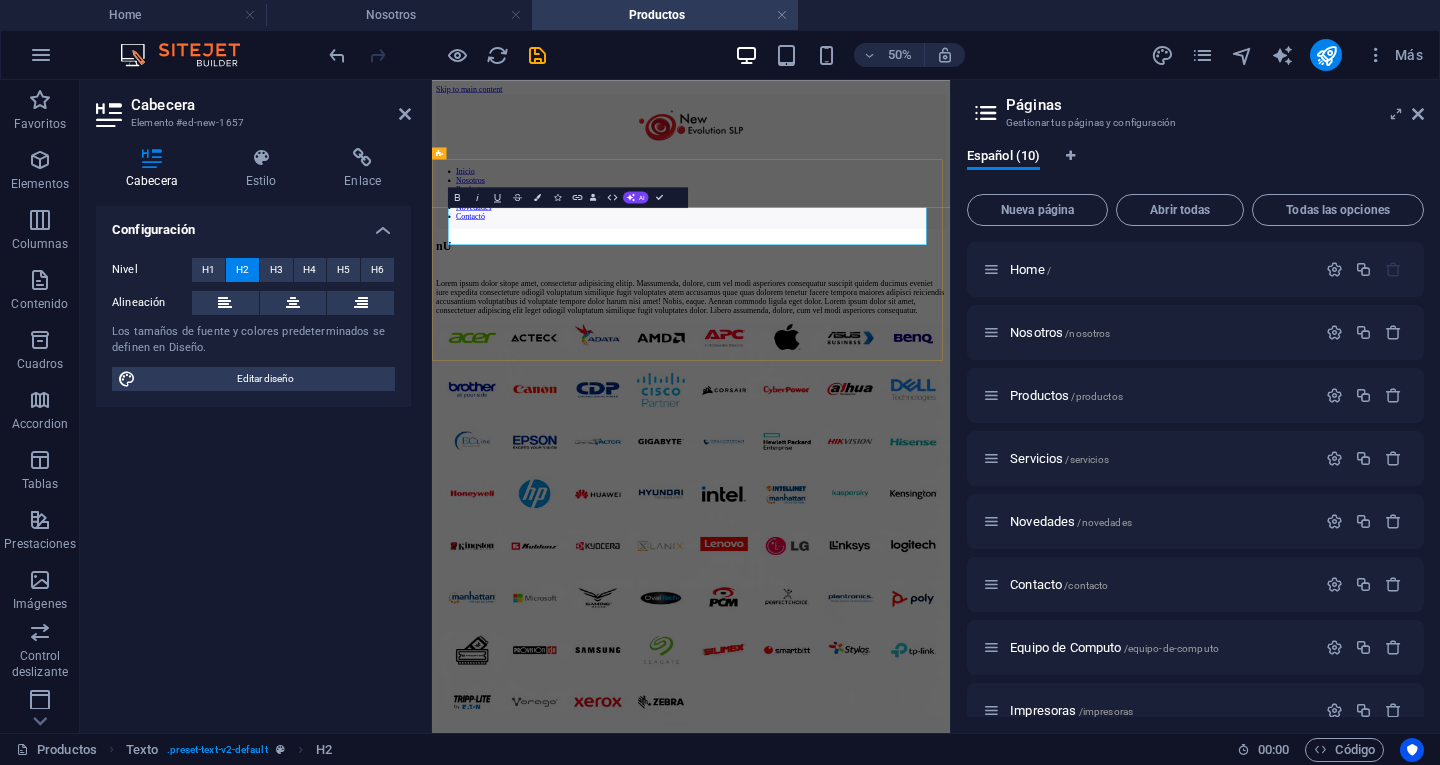 click on "nU" at bounding box center [950, 409] 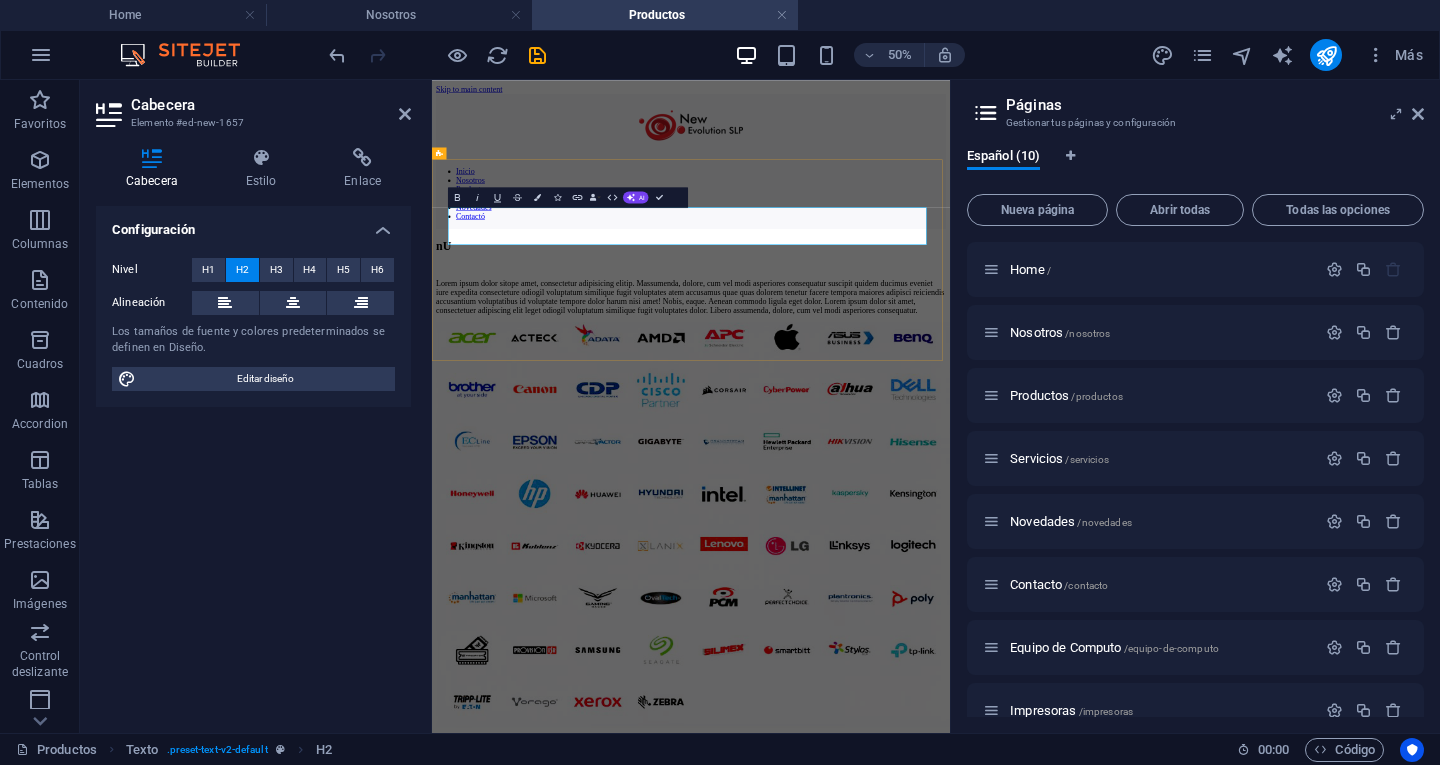 click on "nU" at bounding box center [950, 409] 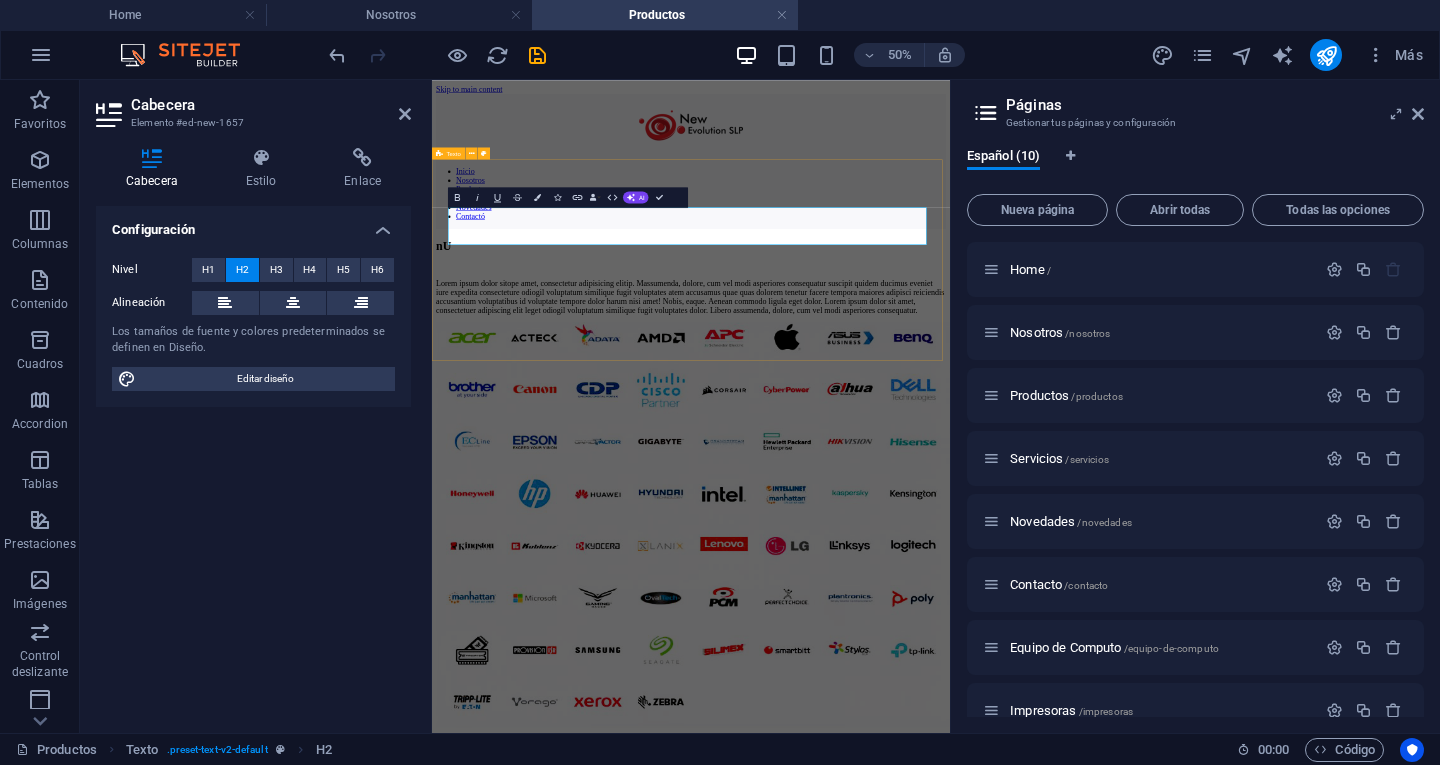 click on "nU Lorem ipsum dolor sitope amet, consectetur adipisicing elitip. Massumenda, dolore, cum vel modi asperiores consequatur suscipit quidem ducimus eveniet iure expedita consecteture odiogil voluptatum similique fugit voluptates atem accusamus quae quas dolorem tenetur facere tempora maiores adipisci reiciendis accusantium voluptatibus id voluptate tempore dolor harum nisi amet! Nobis, eaque. Aenean commodo ligula eget dolor. Lorem ipsum dolor sit amet, consectetuer adipiscing elit leget odiogil voluptatum similique fugit voluptates dolor. Libero assumenda, dolore, cum vel modi asperiores consequatur." at bounding box center (950, 471) 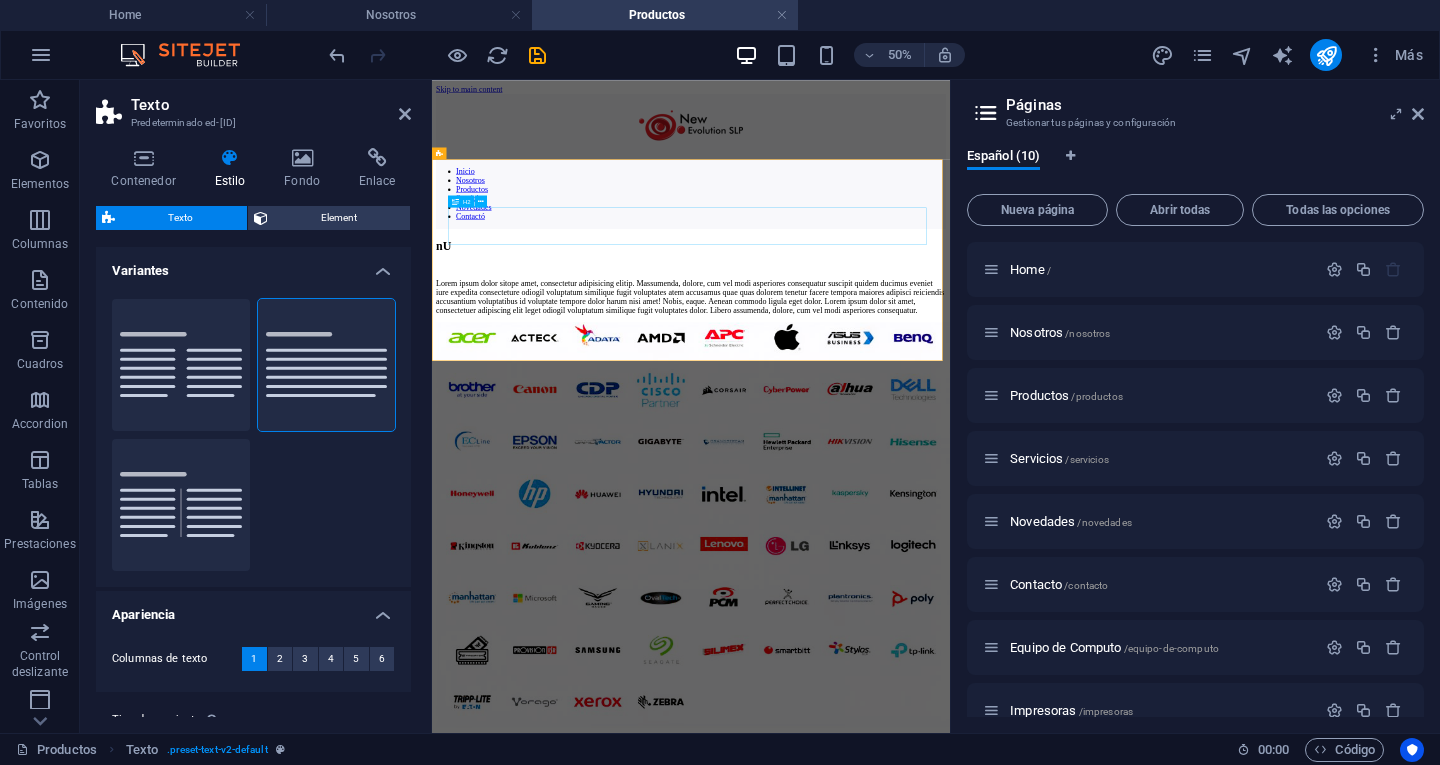click on "nU" at bounding box center (950, 409) 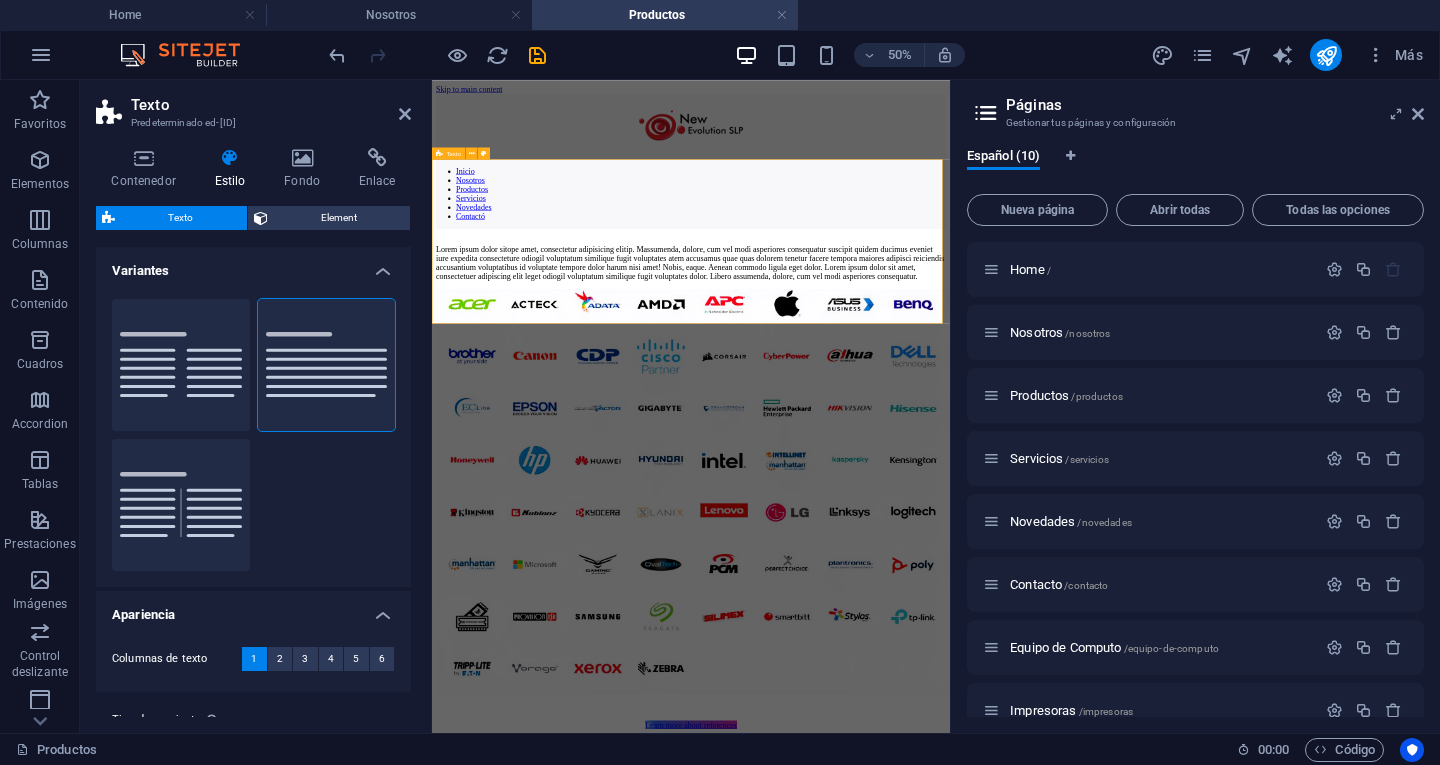 click on "Lorem ipsum dolor sitope amet, consectetur adipisicing elitip. Massumenda, dolore, cum vel modi asperiores consequatur suscipit quidem ducimus eveniet iure expedita consecteture odiogil voluptatum similique fugit voluptates atem accusamus quae quas dolorem tenetur facere tempora maiores adipisci reiciendis accusantium voluptatibus id voluptate tempore dolor harum nisi amet! Nobis, eaque. Aenean commodo ligula eget dolor. Lorem ipsum dolor sit amet, consectetuer adipiscing elit leget odiogil voluptatum similique fugit voluptates dolor. Libero assumenda, dolore, cum vel modi asperiores consequatur." at bounding box center (950, 428) 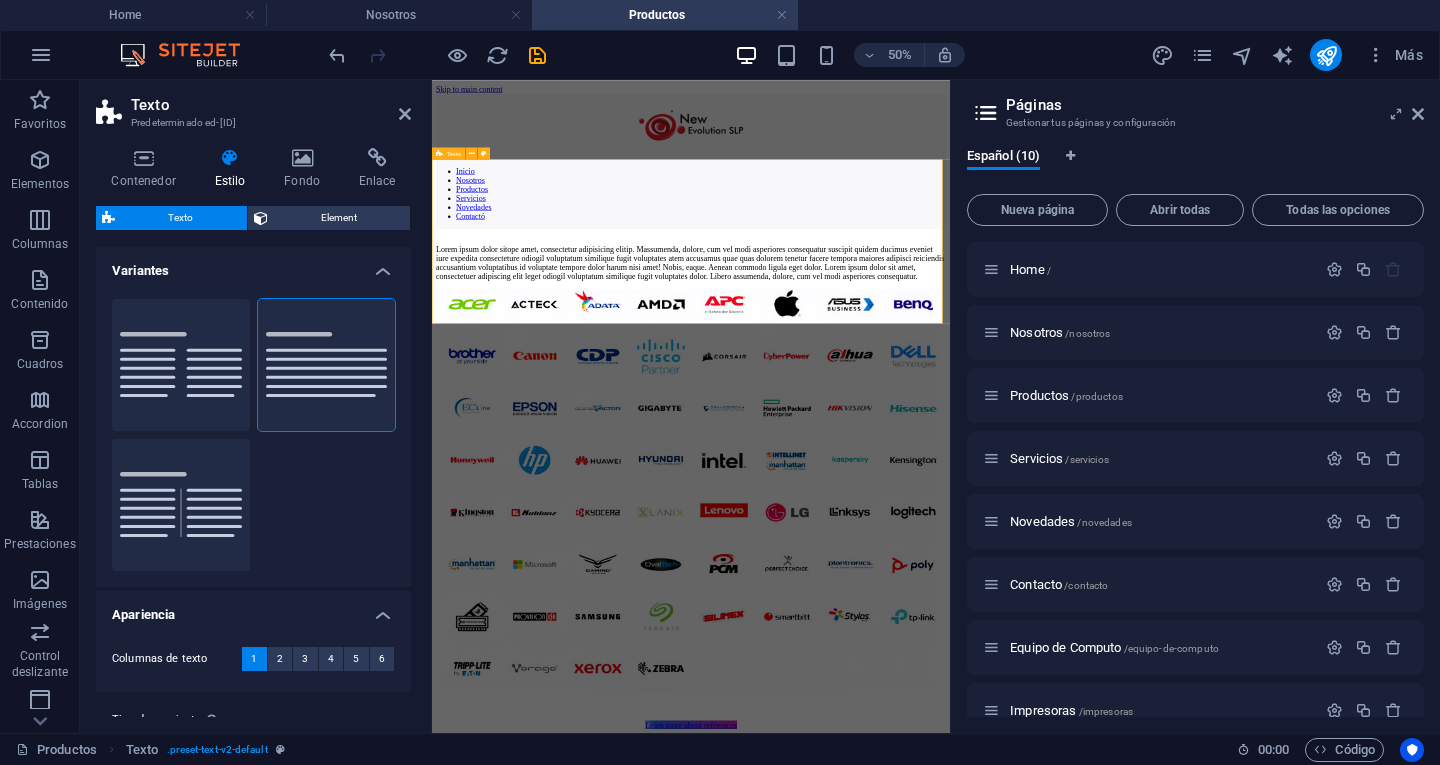 click on "Lorem ipsum dolor sitope amet, consectetur adipisicing elitip. Massumenda, dolore, cum vel modi asperiores consequatur suscipit quidem ducimus eveniet iure expedita consecteture odiogil voluptatum similique fugit voluptates atem accusamus quae quas dolorem tenetur facere tempora maiores adipisci reiciendis accusantium voluptatibus id voluptate tempore dolor harum nisi amet! Nobis, eaque. Aenean commodo ligula eget dolor. Lorem ipsum dolor sit amet, consectetuer adipiscing elit leget odiogil voluptatum similique fugit voluptates dolor. Libero assumenda, dolore, cum vel modi asperiores consequatur." at bounding box center (950, 428) 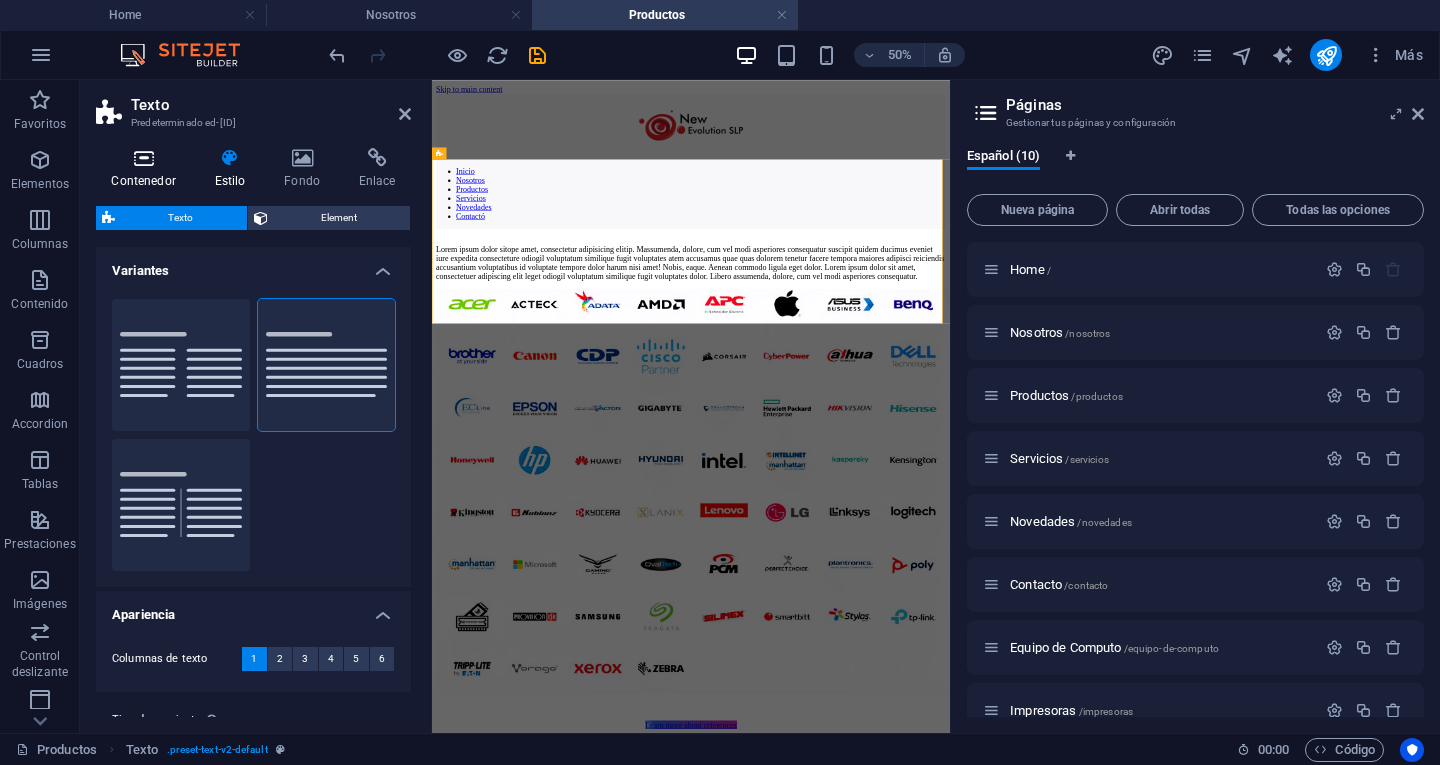 click at bounding box center [143, 158] 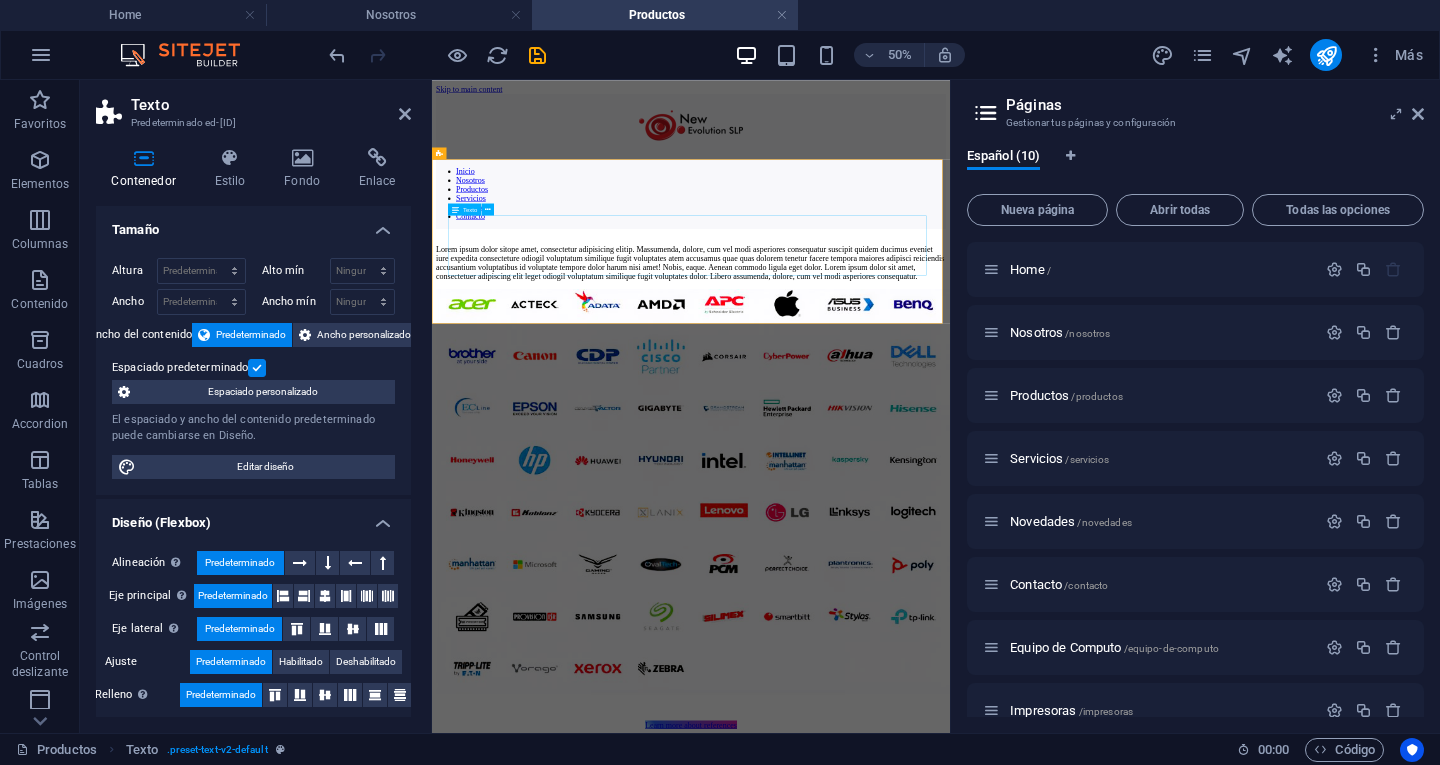 click on "Lorem ipsum dolor sitope amet, consectetur adipisicing elitip. Massumenda, dolore, cum vel modi asperiores consequatur suscipit quidem ducimus eveniet iure expedita consecteture odiogil voluptatum similique fugit voluptates atem accusamus quae quas dolorem tenetur facere tempora maiores adipisci reiciendis accusantium voluptatibus id voluptate tempore dolor harum nisi amet! Nobis, eaque. Aenean commodo ligula eget dolor. Lorem ipsum dolor sit amet, consectetuer adipiscing elit leget odiogil voluptatum similique fugit voluptates dolor. Libero assumenda, dolore, cum vel modi asperiores consequatur." at bounding box center [950, 444] 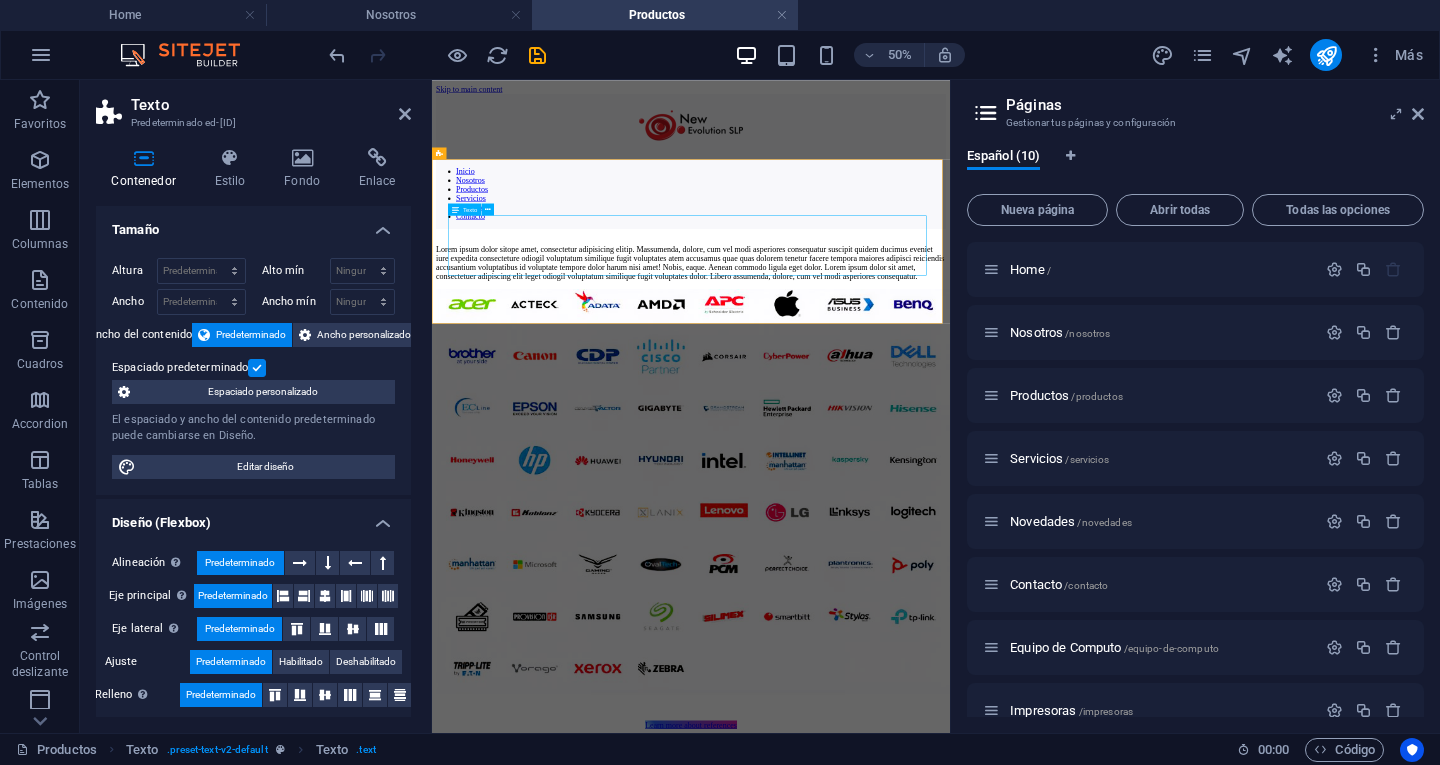 click on "Lorem ipsum dolor sitope amet, consectetur adipisicing elitip. Massumenda, dolore, cum vel modi asperiores consequatur suscipit quidem ducimus eveniet iure expedita consecteture odiogil voluptatum similique fugit voluptates atem accusamus quae quas dolorem tenetur facere tempora maiores adipisci reiciendis accusantium voluptatibus id voluptate tempore dolor harum nisi amet! Nobis, eaque. Aenean commodo ligula eget dolor. Lorem ipsum dolor sit amet, consectetuer adipiscing elit leget odiogil voluptatum similique fugit voluptates dolor. Libero assumenda, dolore, cum vel modi asperiores consequatur." at bounding box center (950, 444) 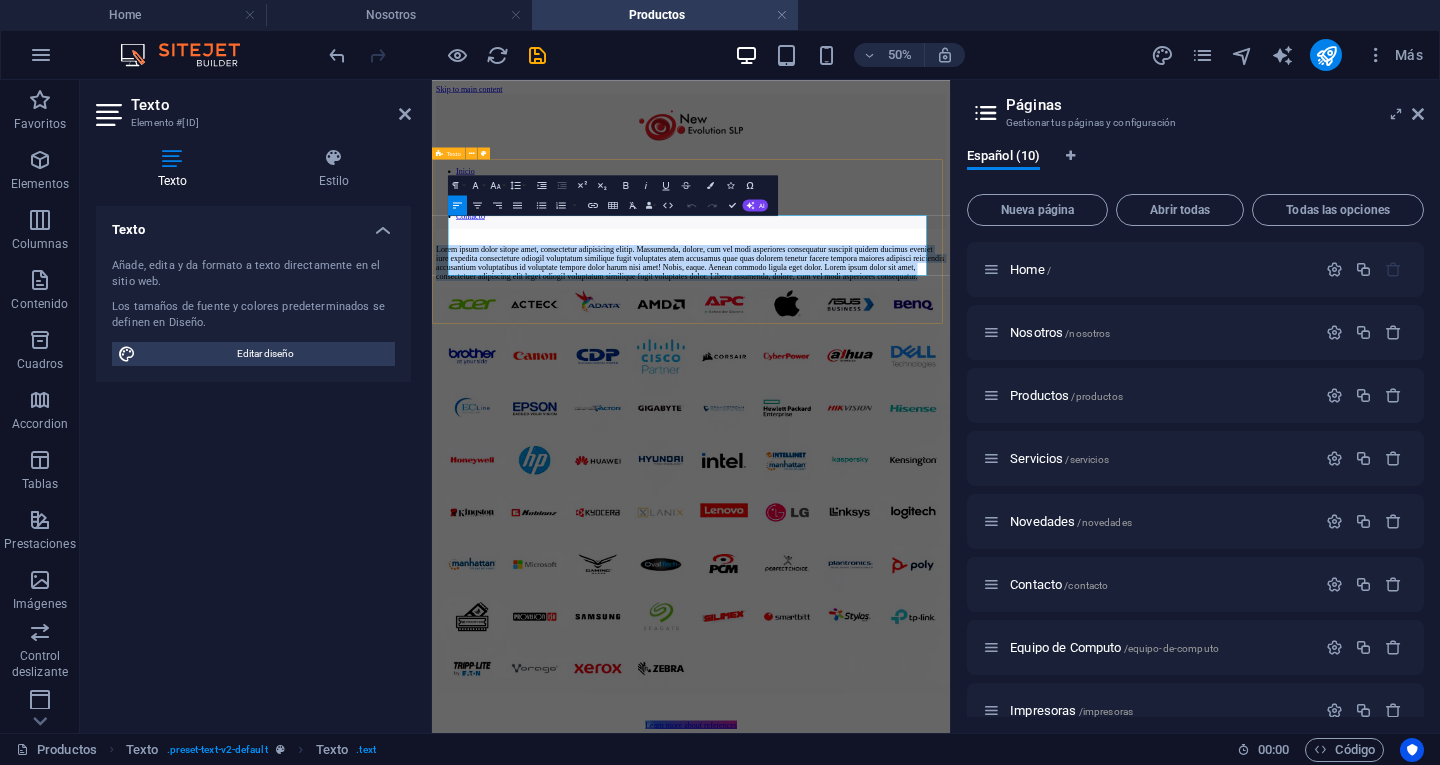 drag, startPoint x: 1208, startPoint y: 450, endPoint x: 438, endPoint y: 352, distance: 776.2113 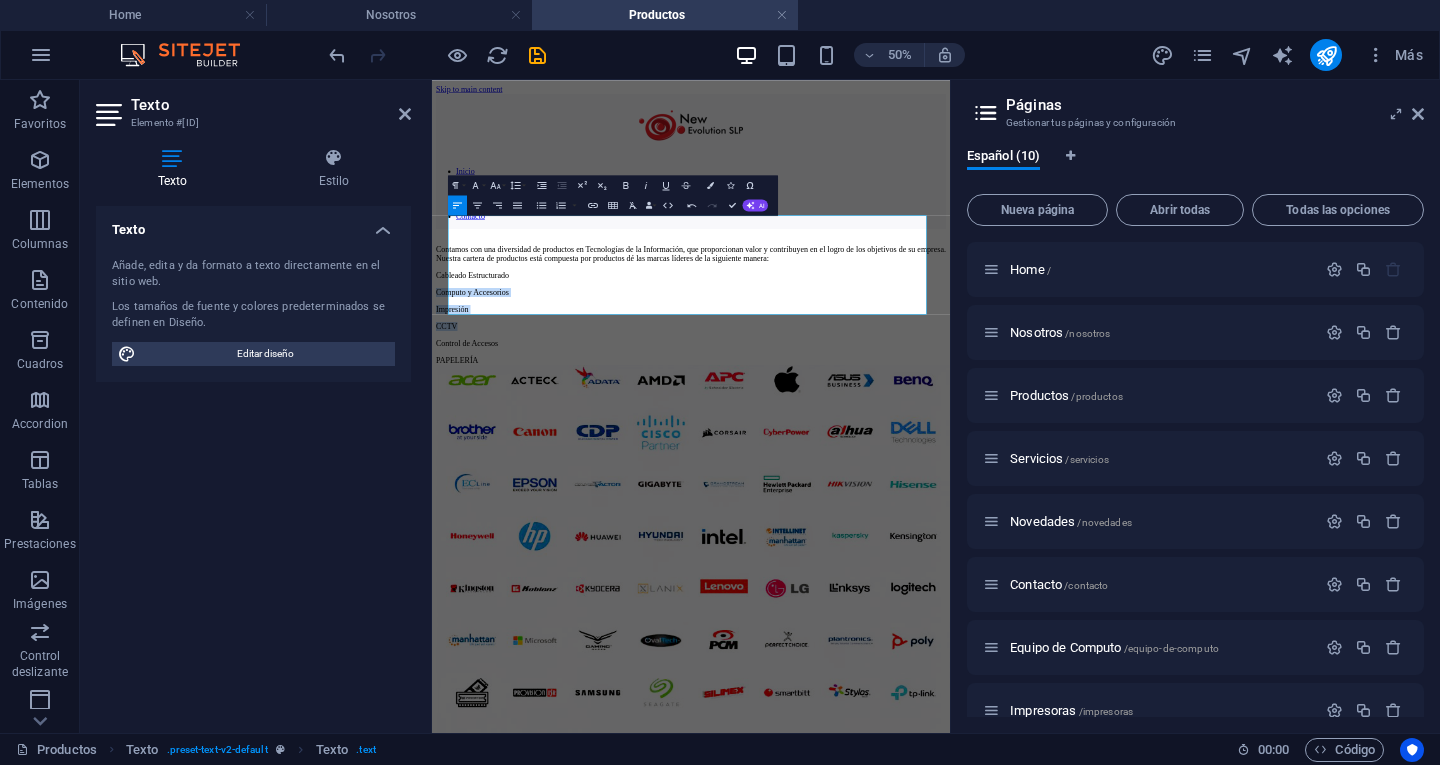 drag, startPoint x: 494, startPoint y: 466, endPoint x: 408, endPoint y: 438, distance: 90.44335 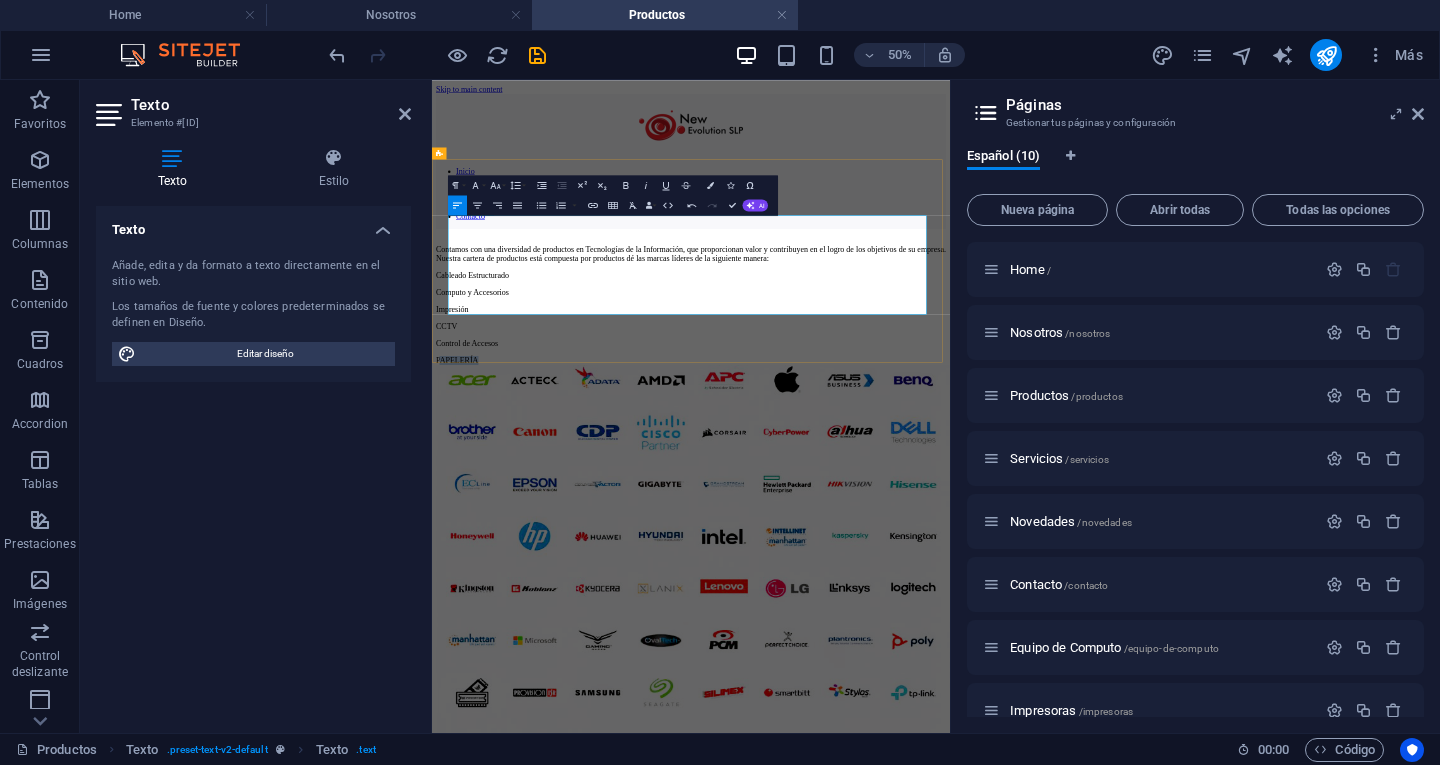 drag, startPoint x: 546, startPoint y: 536, endPoint x: 472, endPoint y: 536, distance: 74 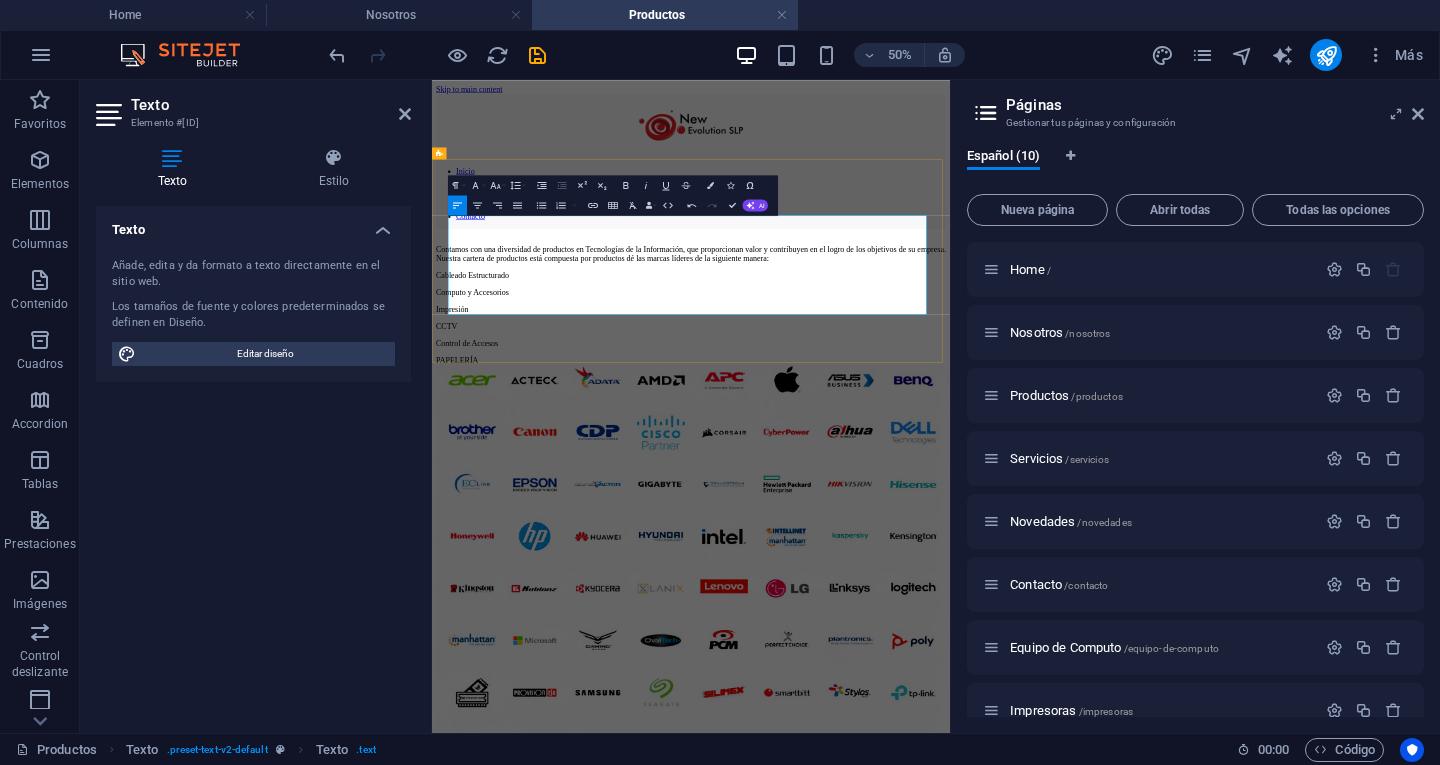 type 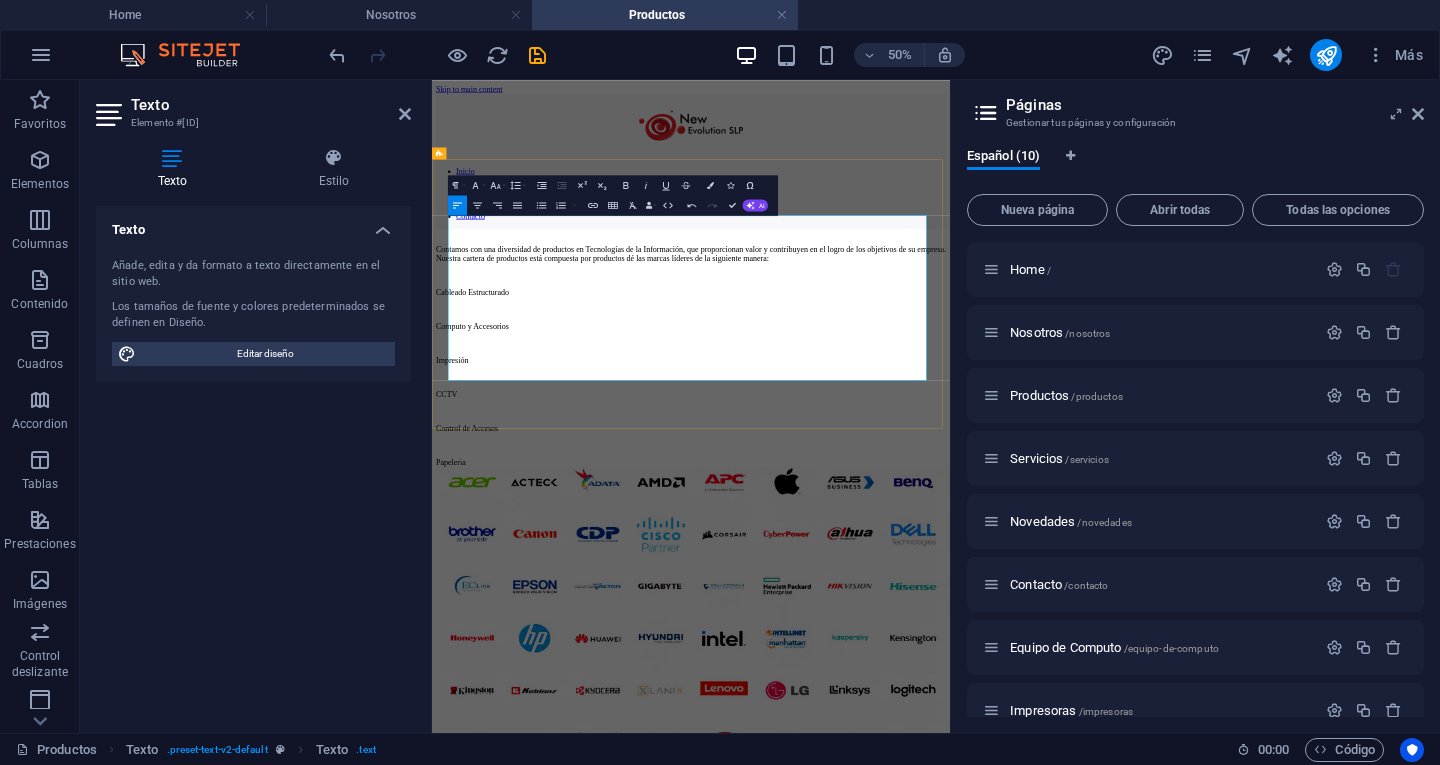 click on "Contamos con una diversidad de productos en Tecnologías de Información, que proporcionan valor y contribuyen en el logro de los objetivos de su empresa. Nuestra cartera de productos está compuesta por productos dé las marcas líderes de la siguiente manera:" at bounding box center (950, 426) 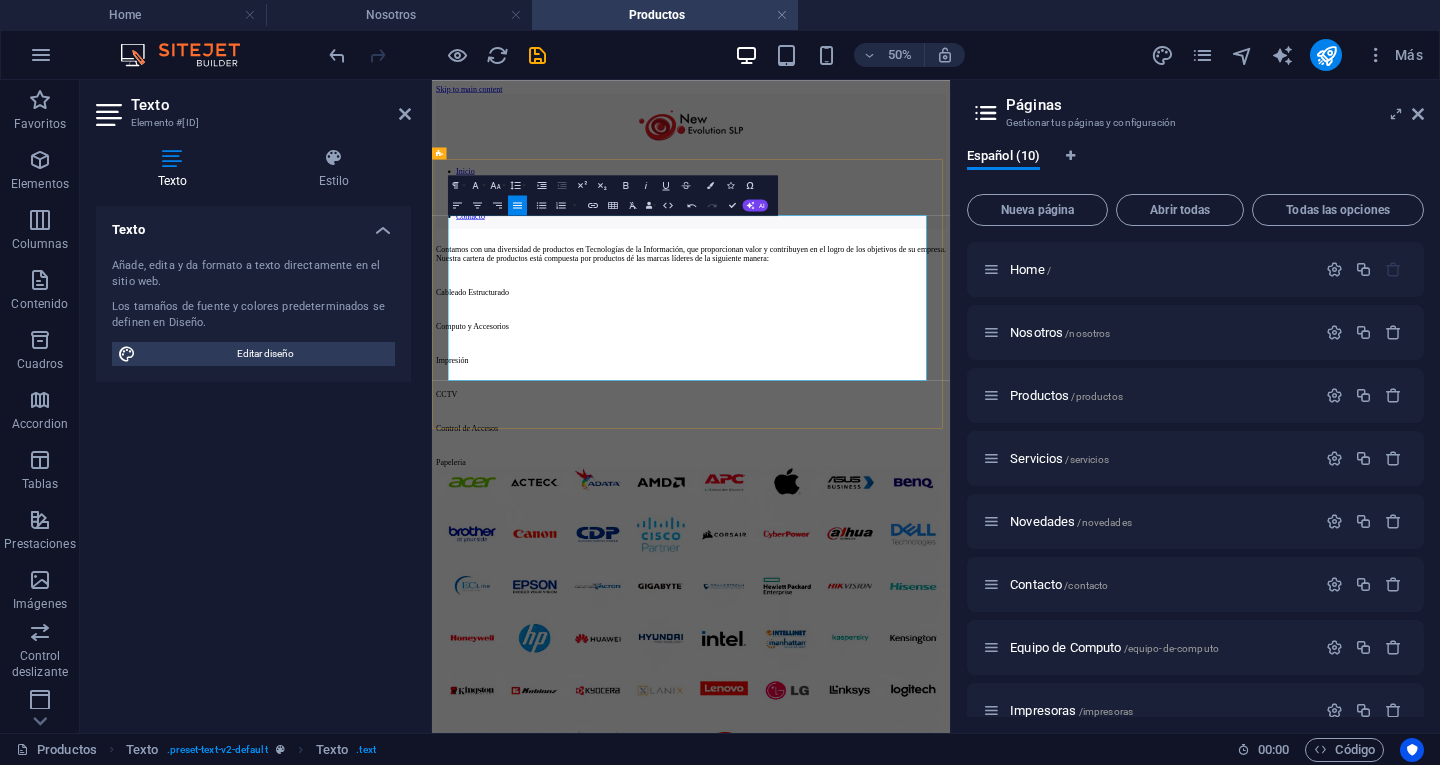 click on "Contamos con una diversidad de productos en Tecnologías de Información, que proporcionan valor y contribuyen en el logro de los objetivos de su empresa. Nuestra cartera de productos está compuesta por productos dé las marcas líderes de la siguiente manera:" at bounding box center [950, 426] 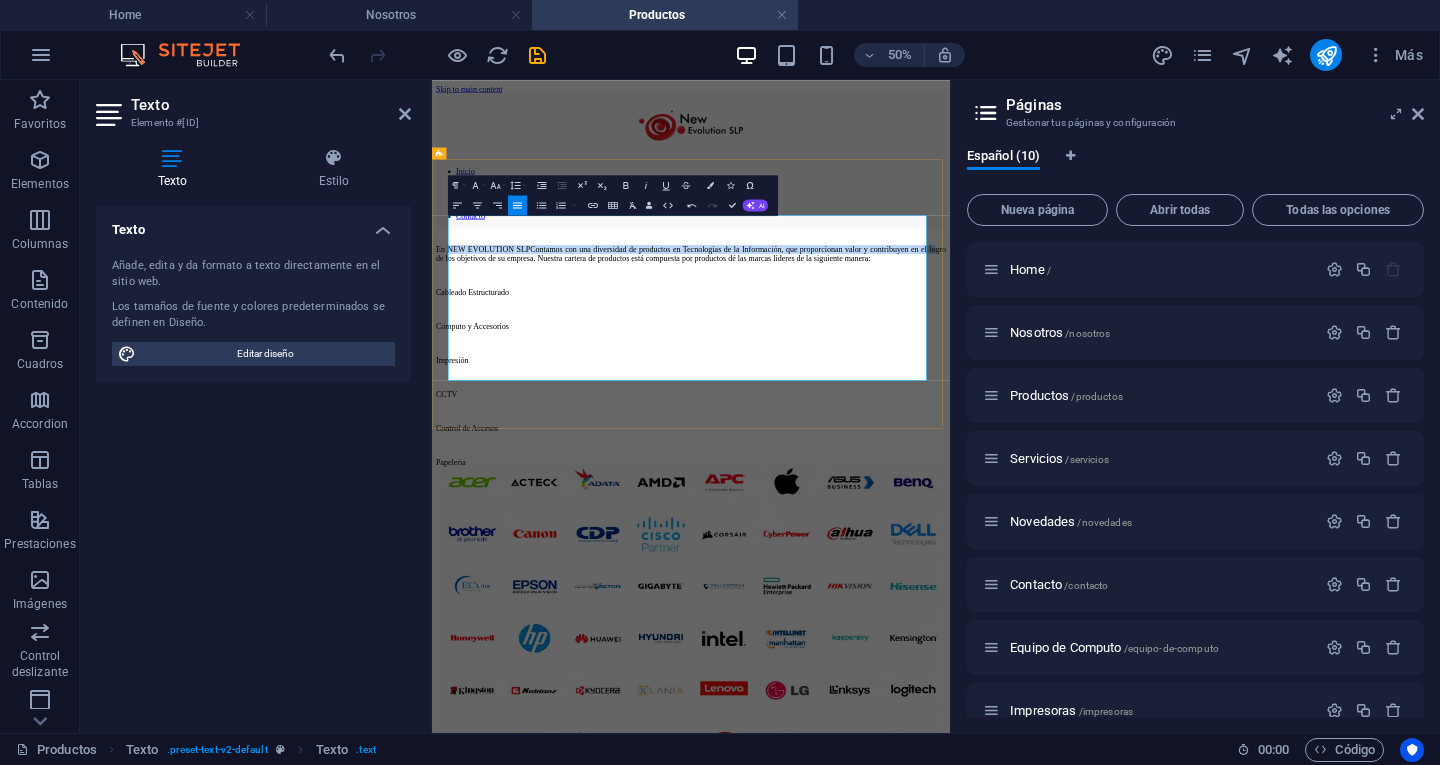 drag, startPoint x: 488, startPoint y: 368, endPoint x: 646, endPoint y: 376, distance: 158.20241 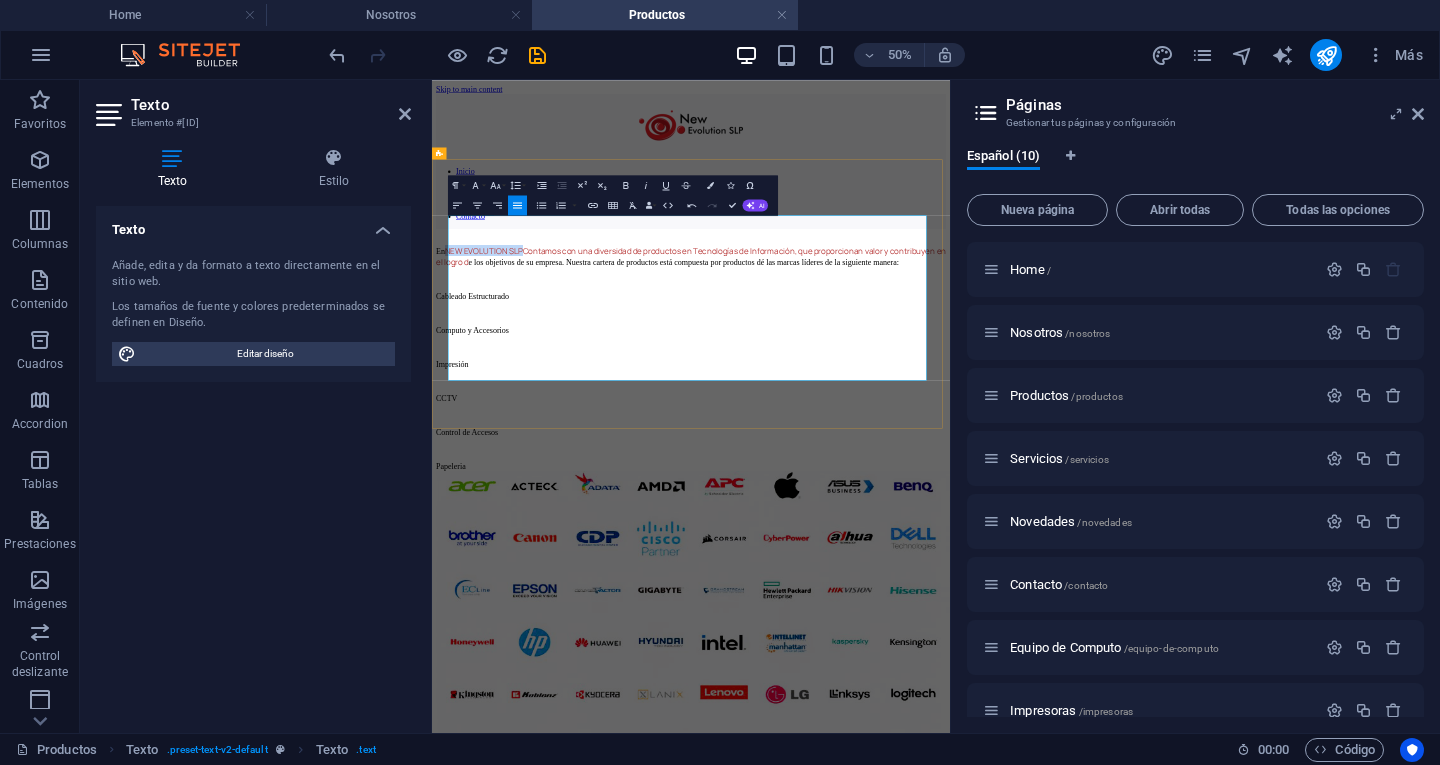drag, startPoint x: 644, startPoint y: 366, endPoint x: 492, endPoint y: 354, distance: 152.47295 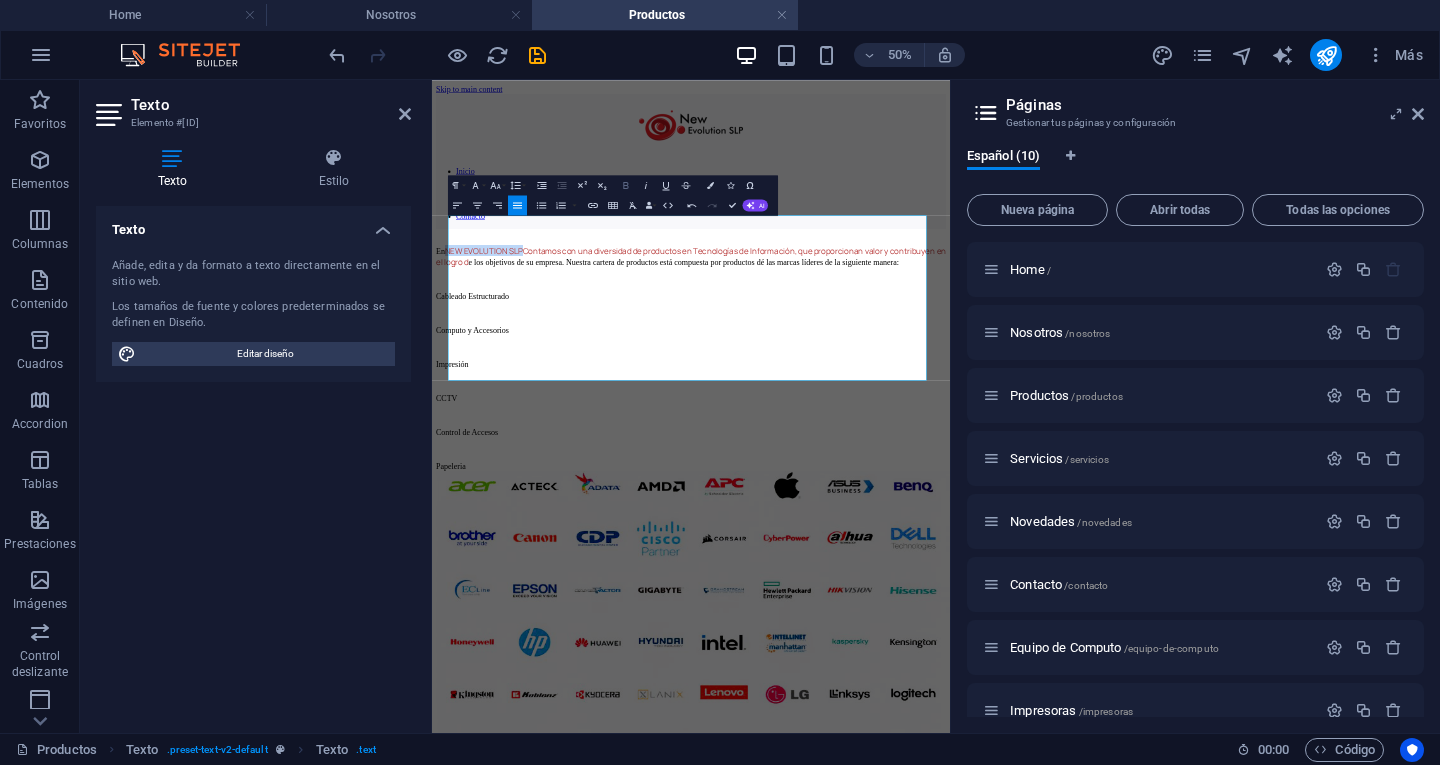 click 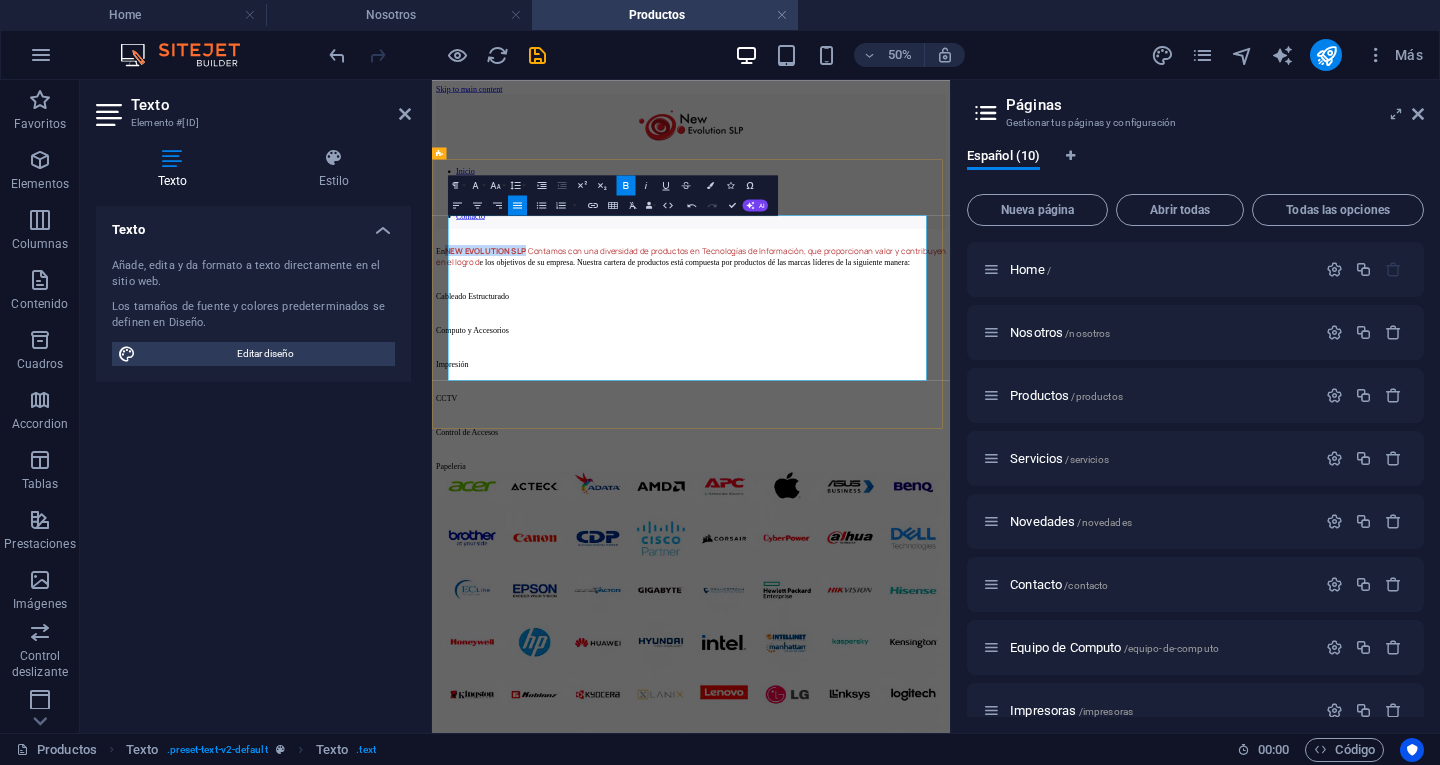 click on "Control de Accesos" at bounding box center [950, 783] 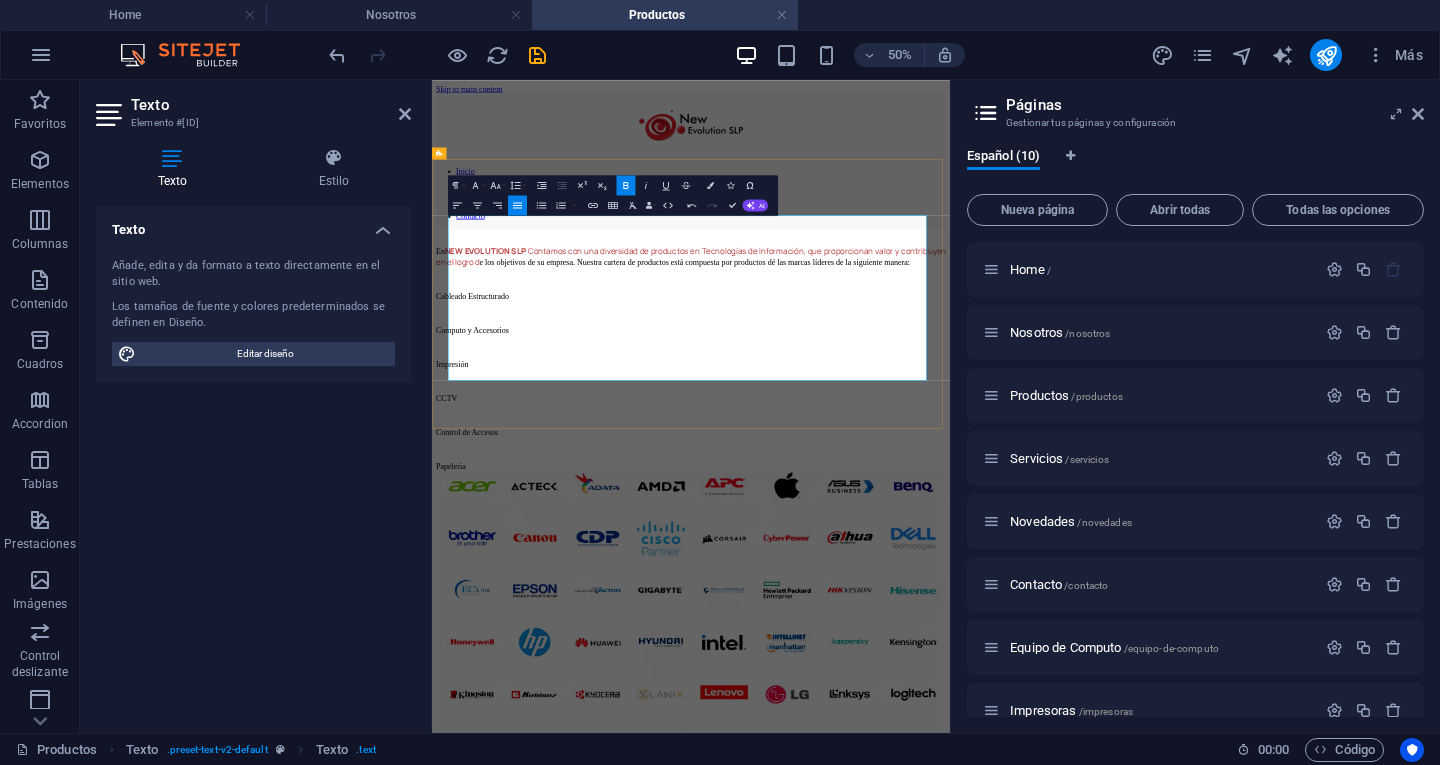 click on "Control de Accesos" at bounding box center [950, 783] 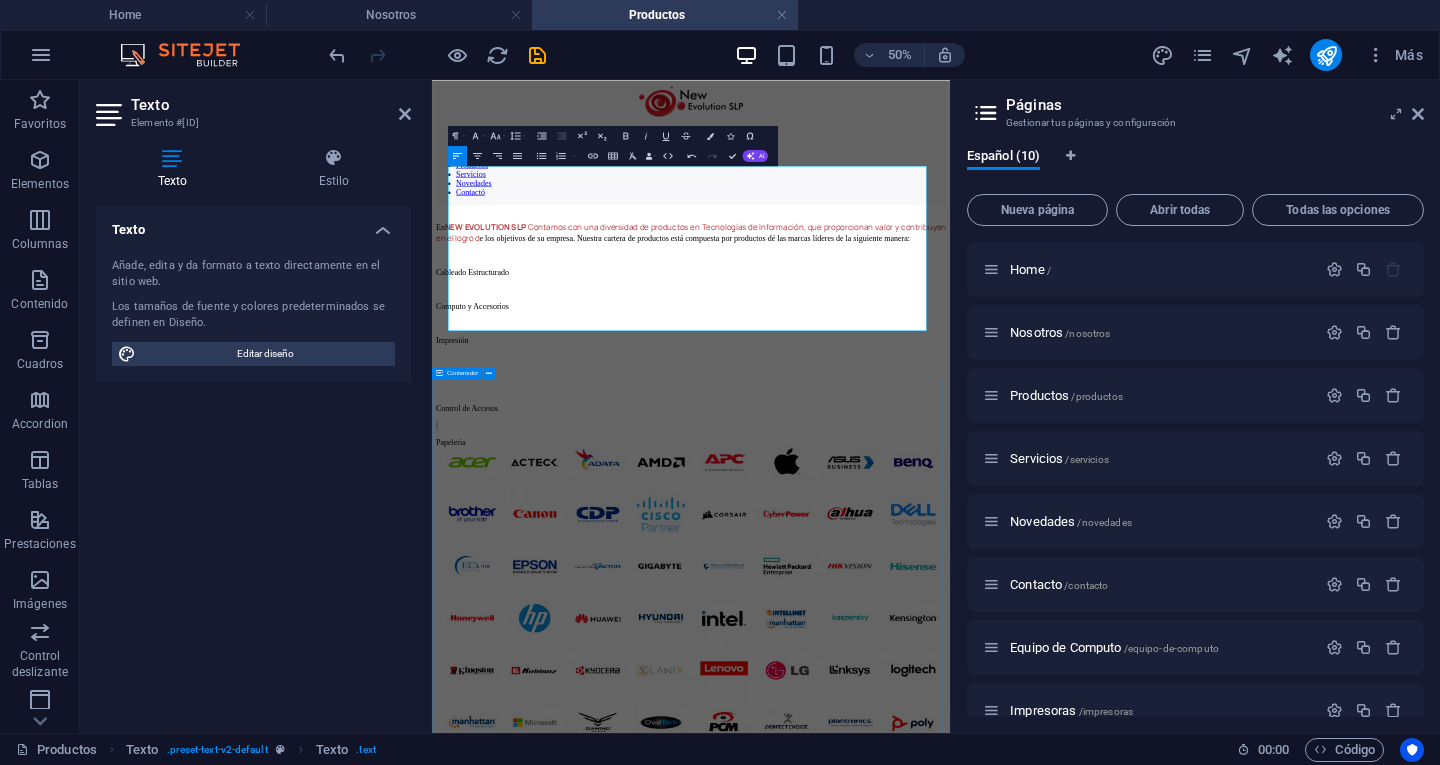 scroll, scrollTop: 0, scrollLeft: 0, axis: both 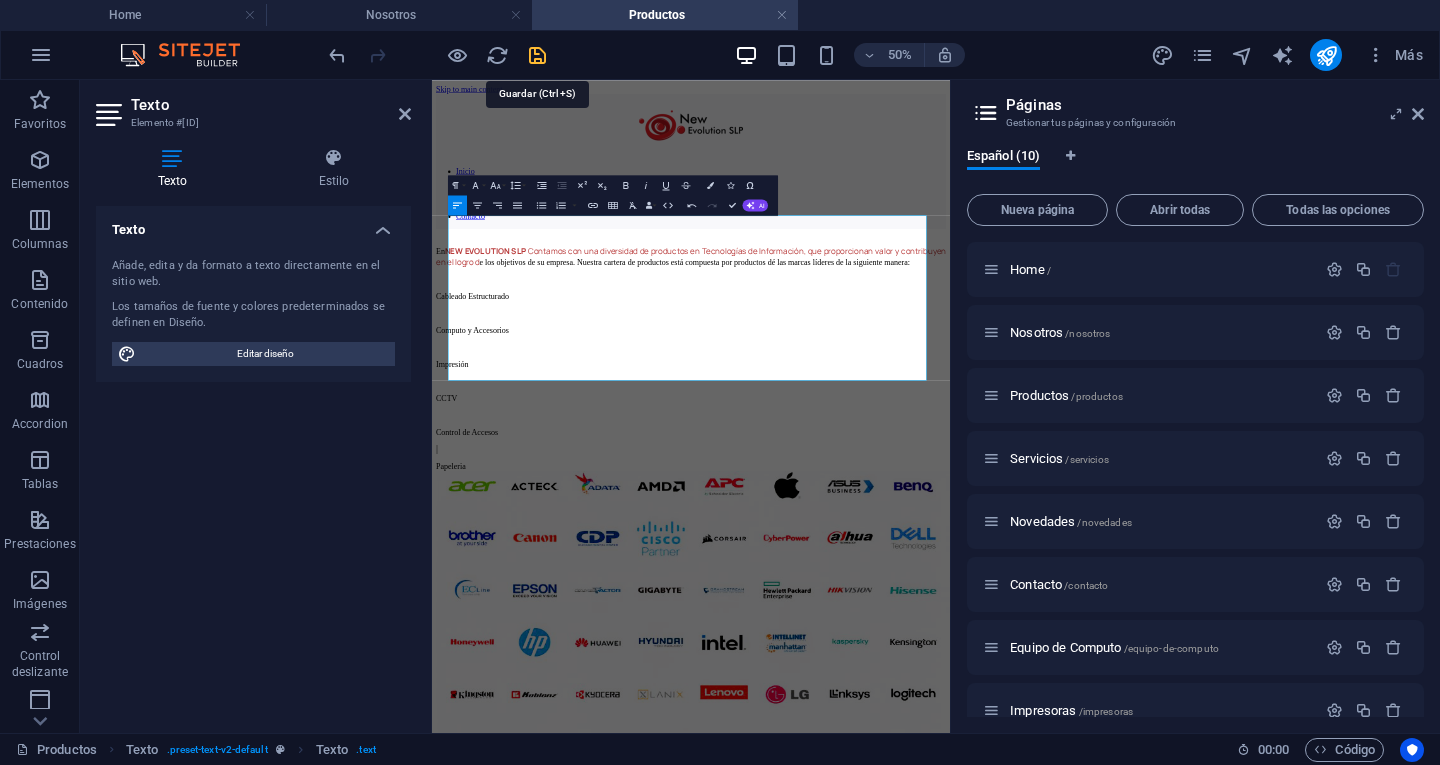 click at bounding box center [537, 55] 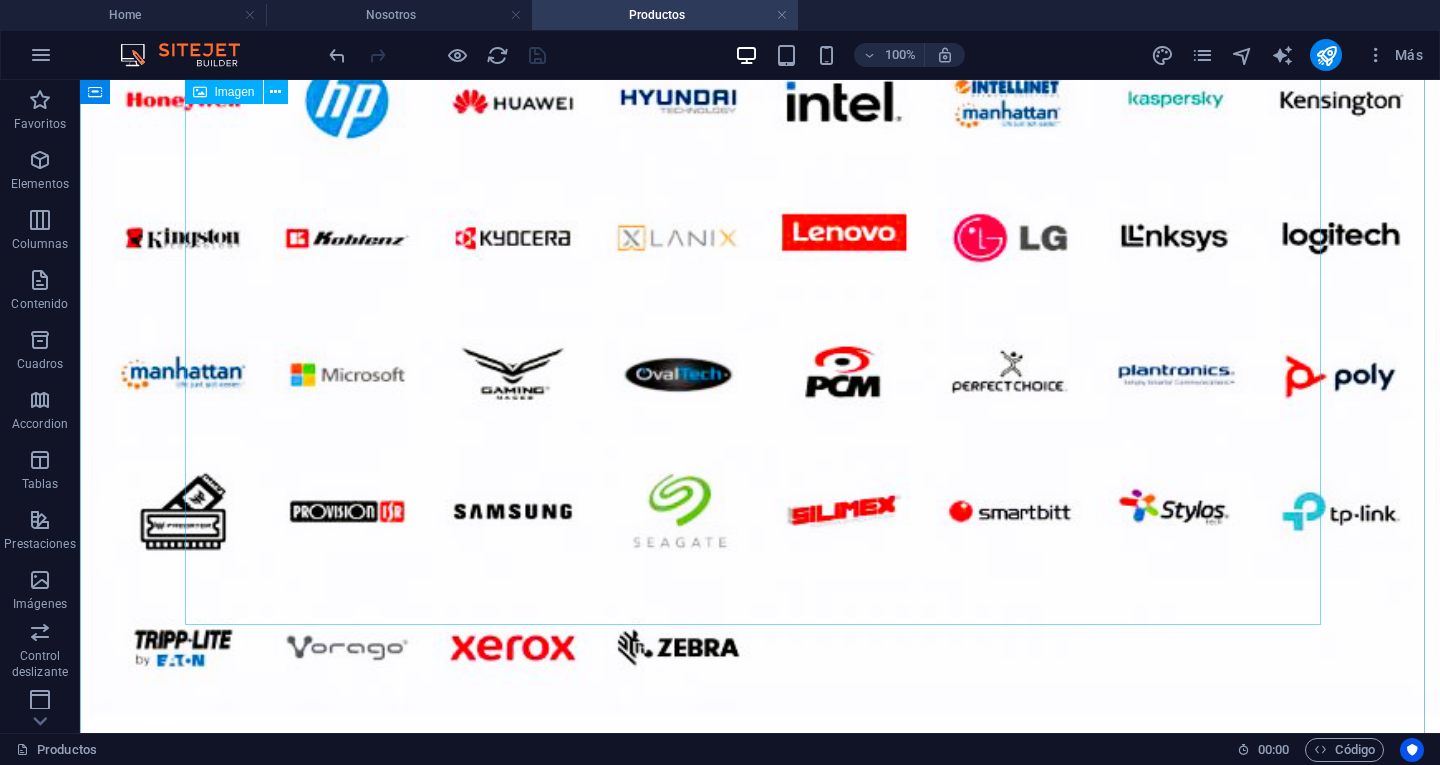 scroll, scrollTop: 1500, scrollLeft: 0, axis: vertical 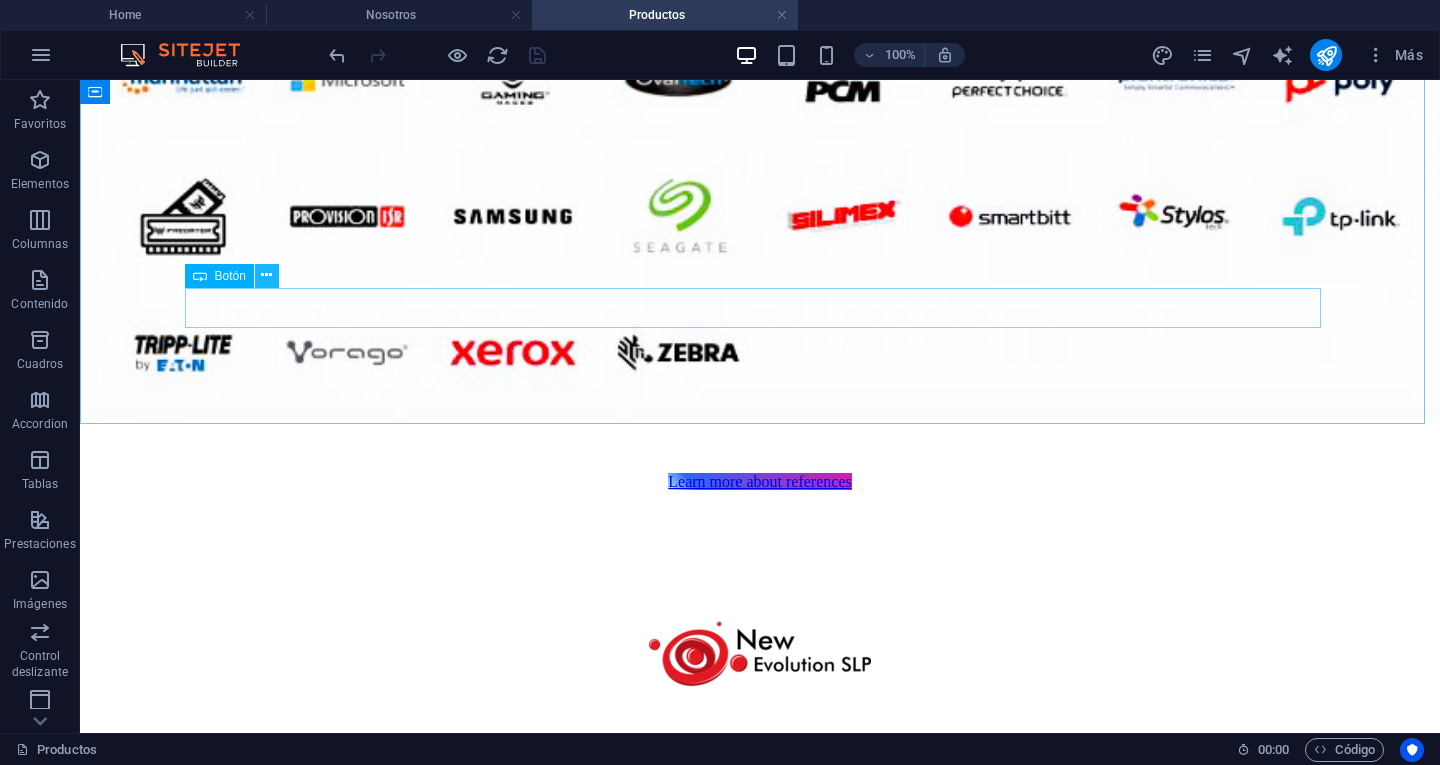 click at bounding box center (266, 275) 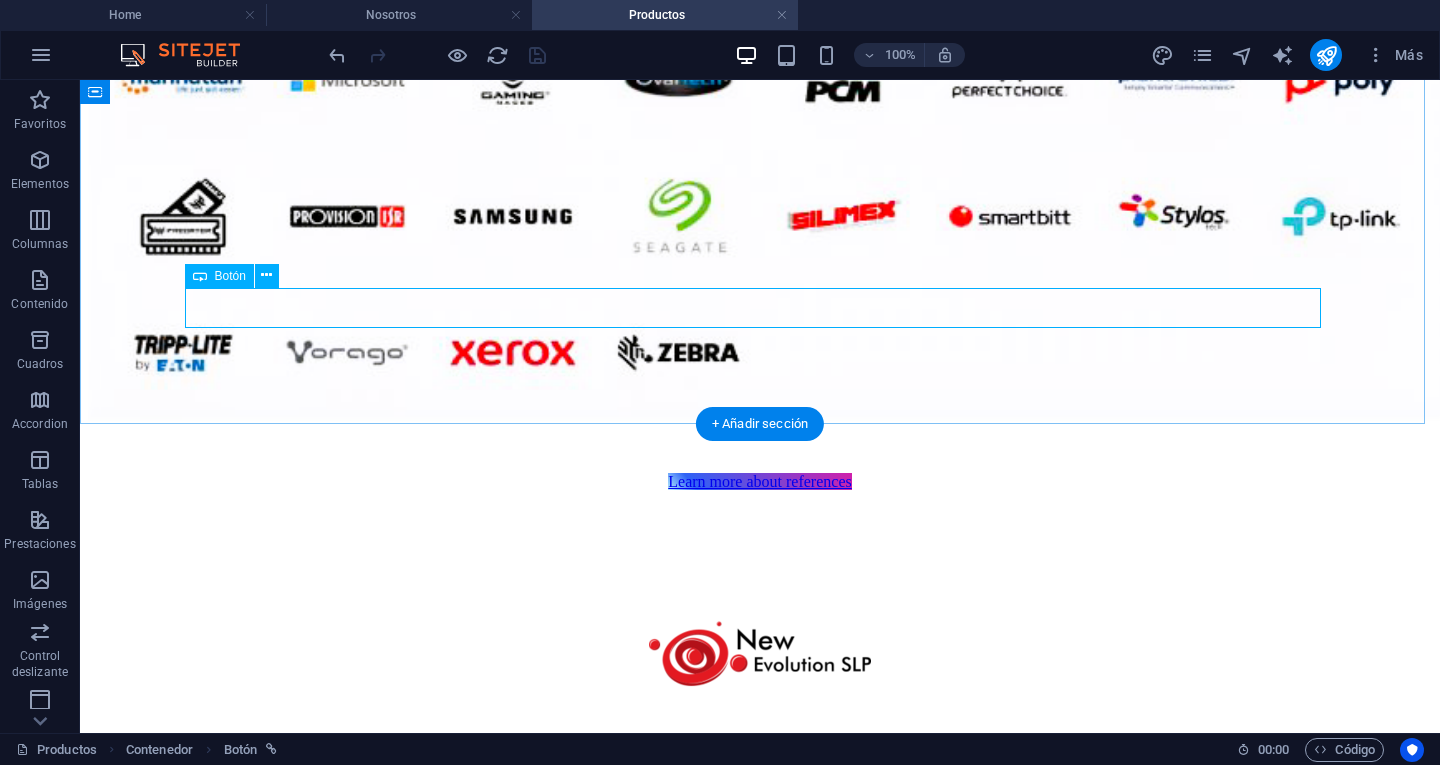 click on "Learn more about references" at bounding box center [760, 482] 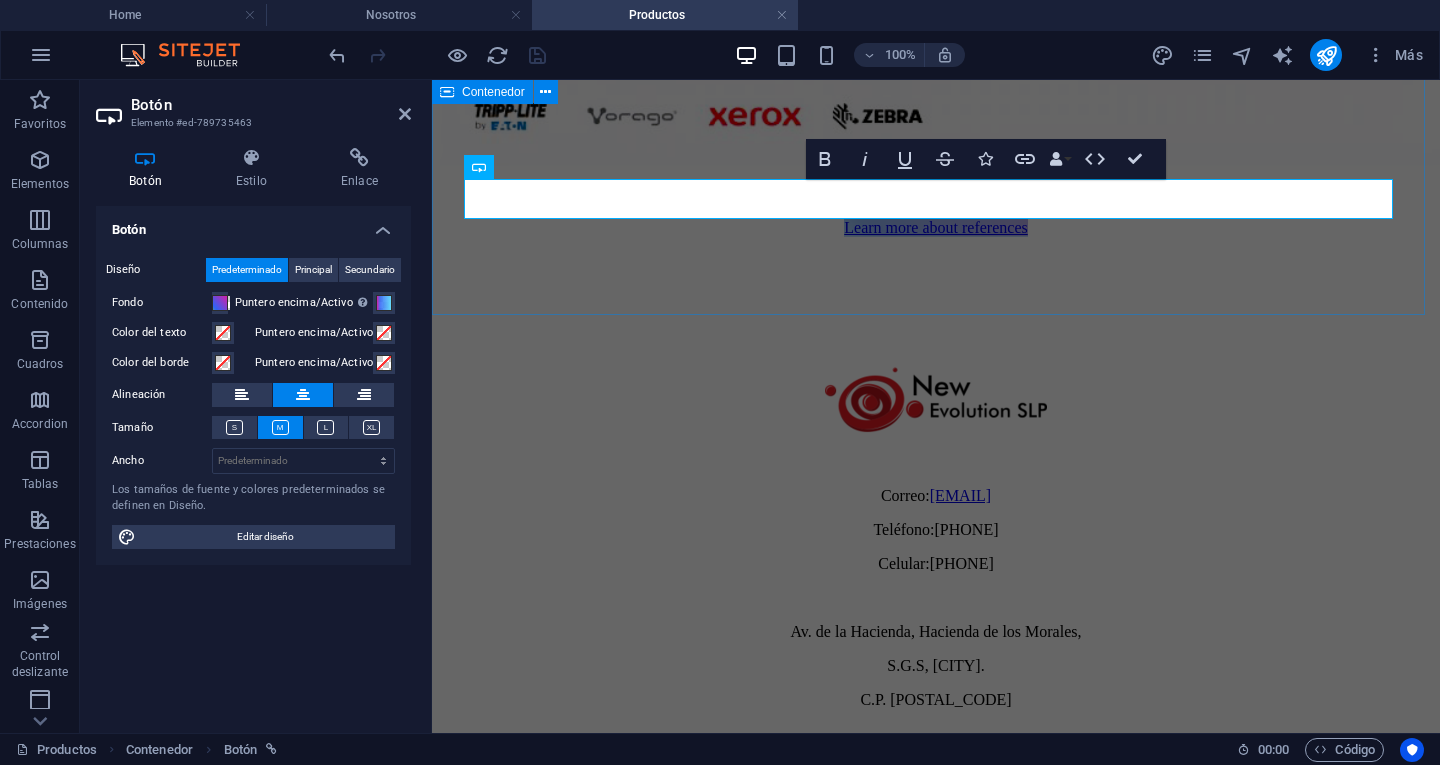 scroll, scrollTop: 1469, scrollLeft: 0, axis: vertical 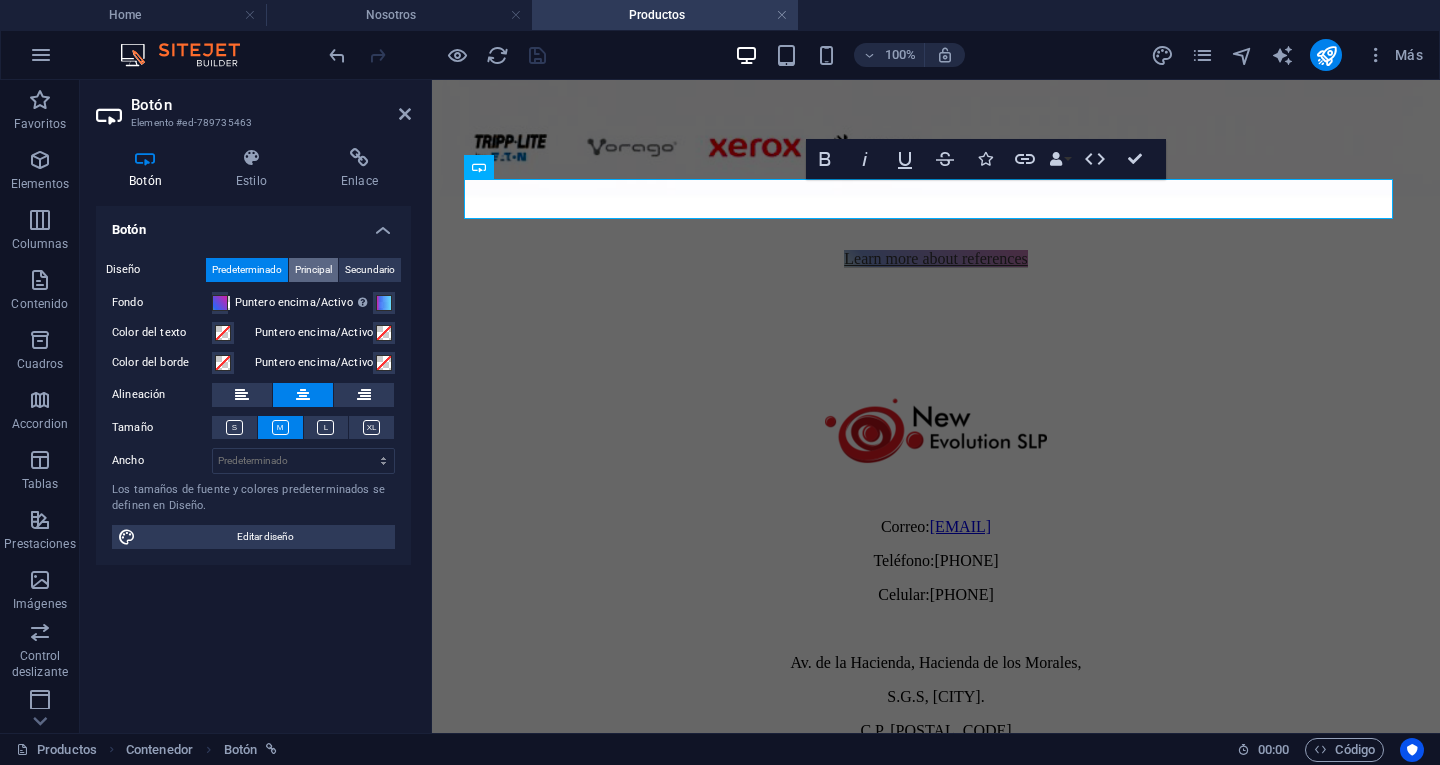 click on "Principal" at bounding box center (313, 270) 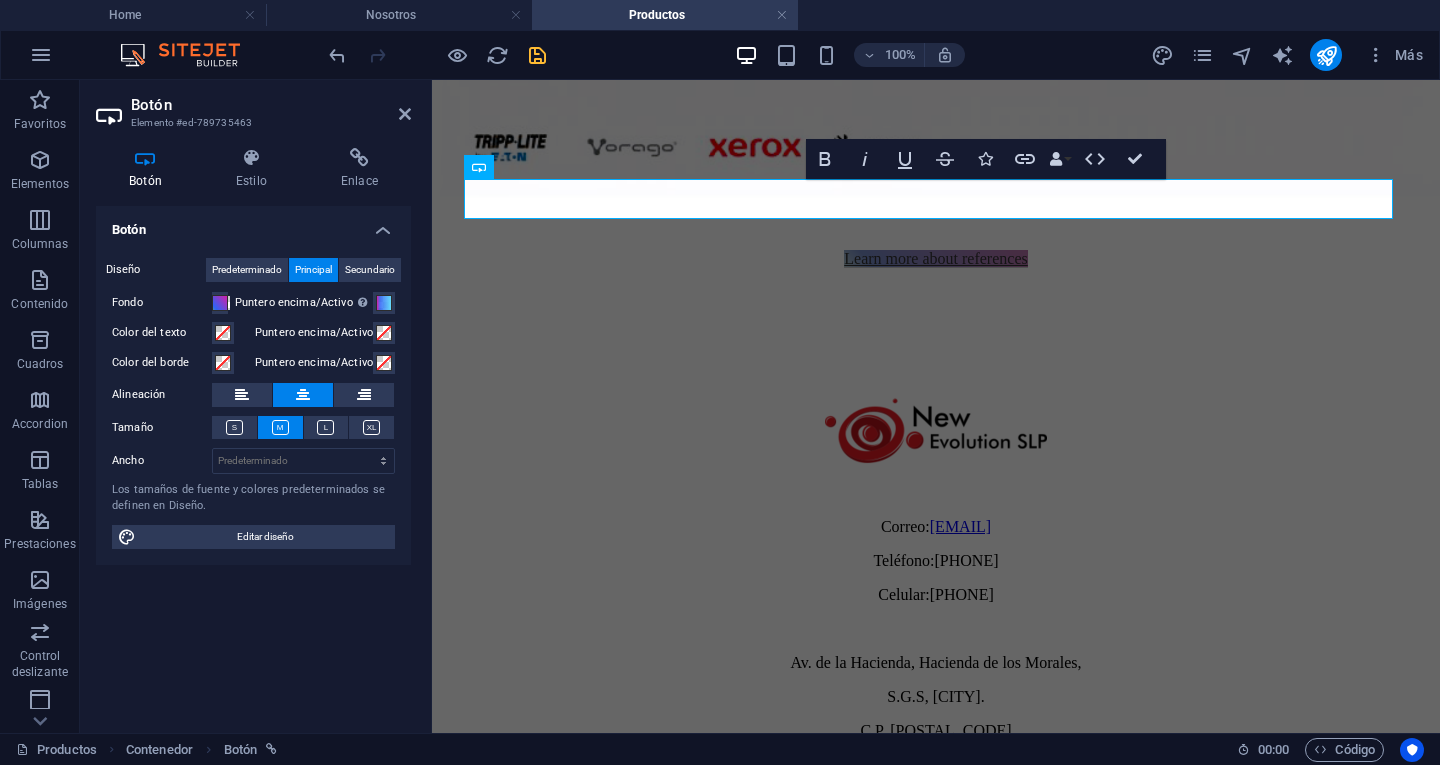 click on "Principal" at bounding box center (313, 270) 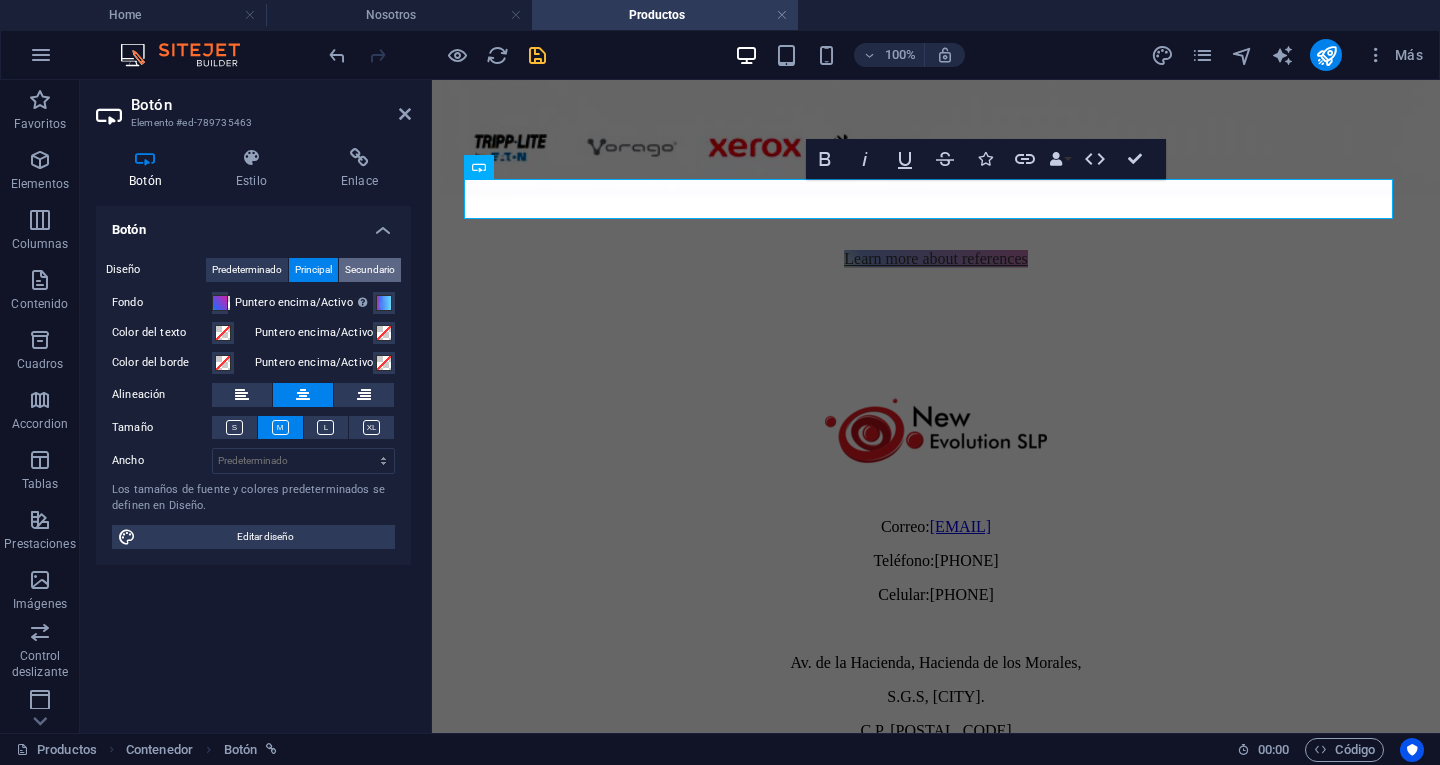 click on "Secundario" at bounding box center (370, 270) 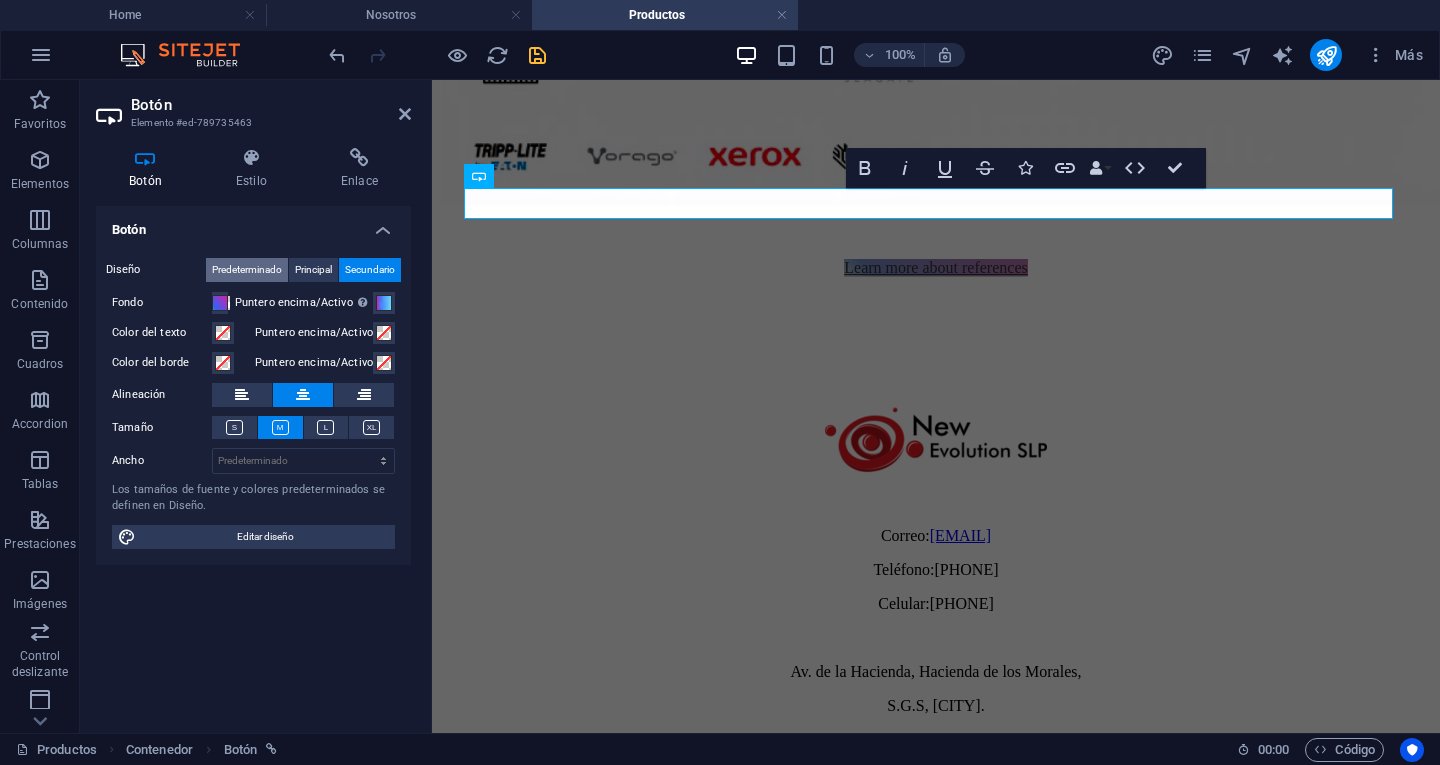 click on "Predeterminado" at bounding box center [247, 270] 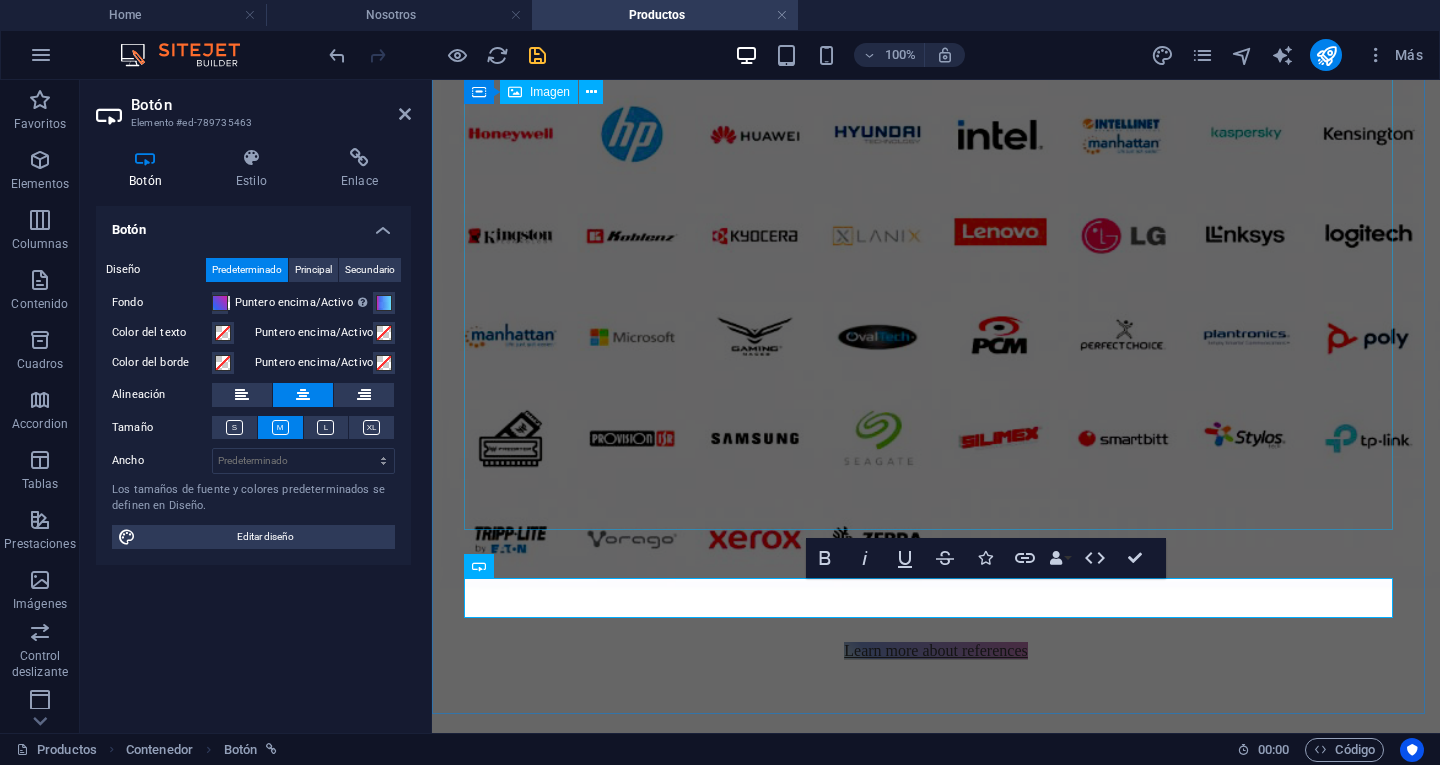 scroll, scrollTop: 1069, scrollLeft: 0, axis: vertical 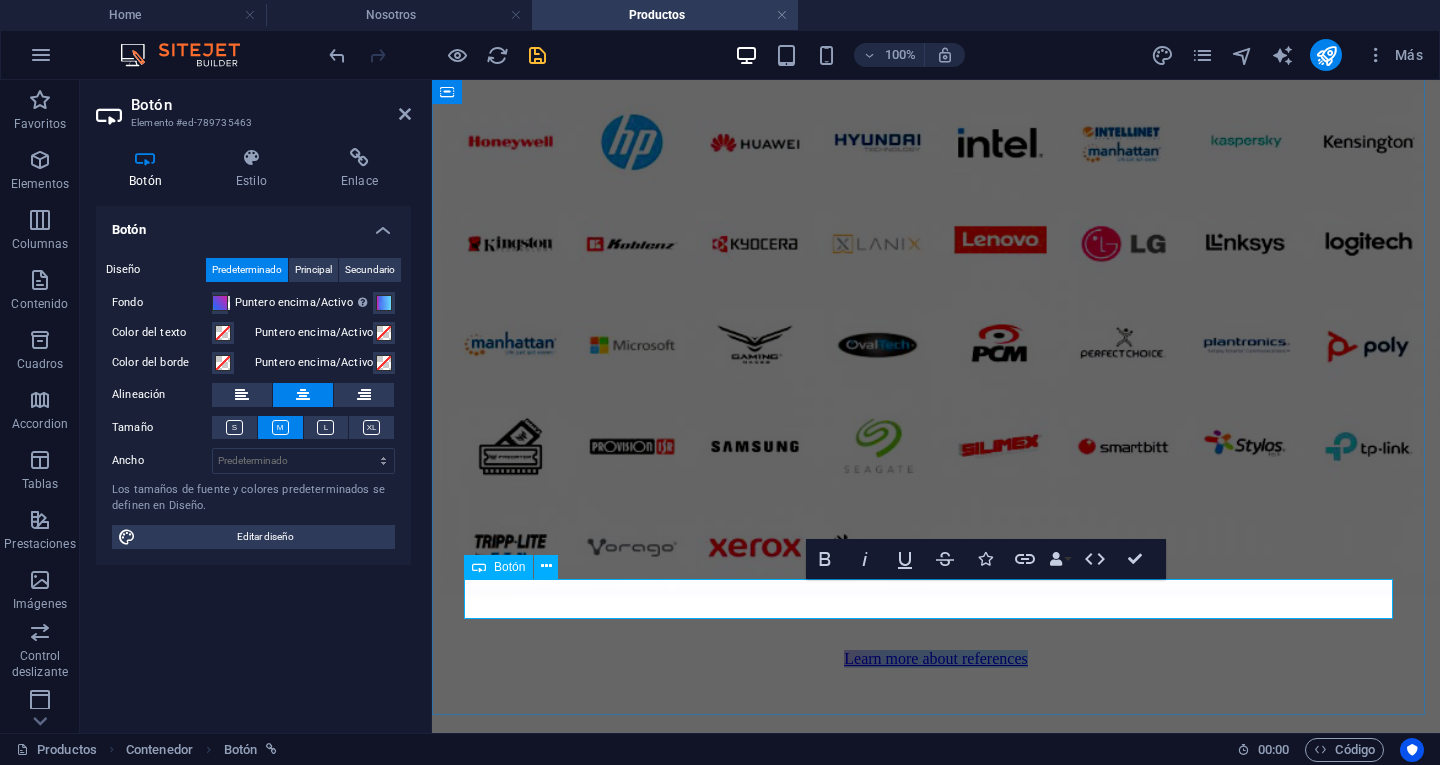 click on "Learn more about references" at bounding box center (935, 658) 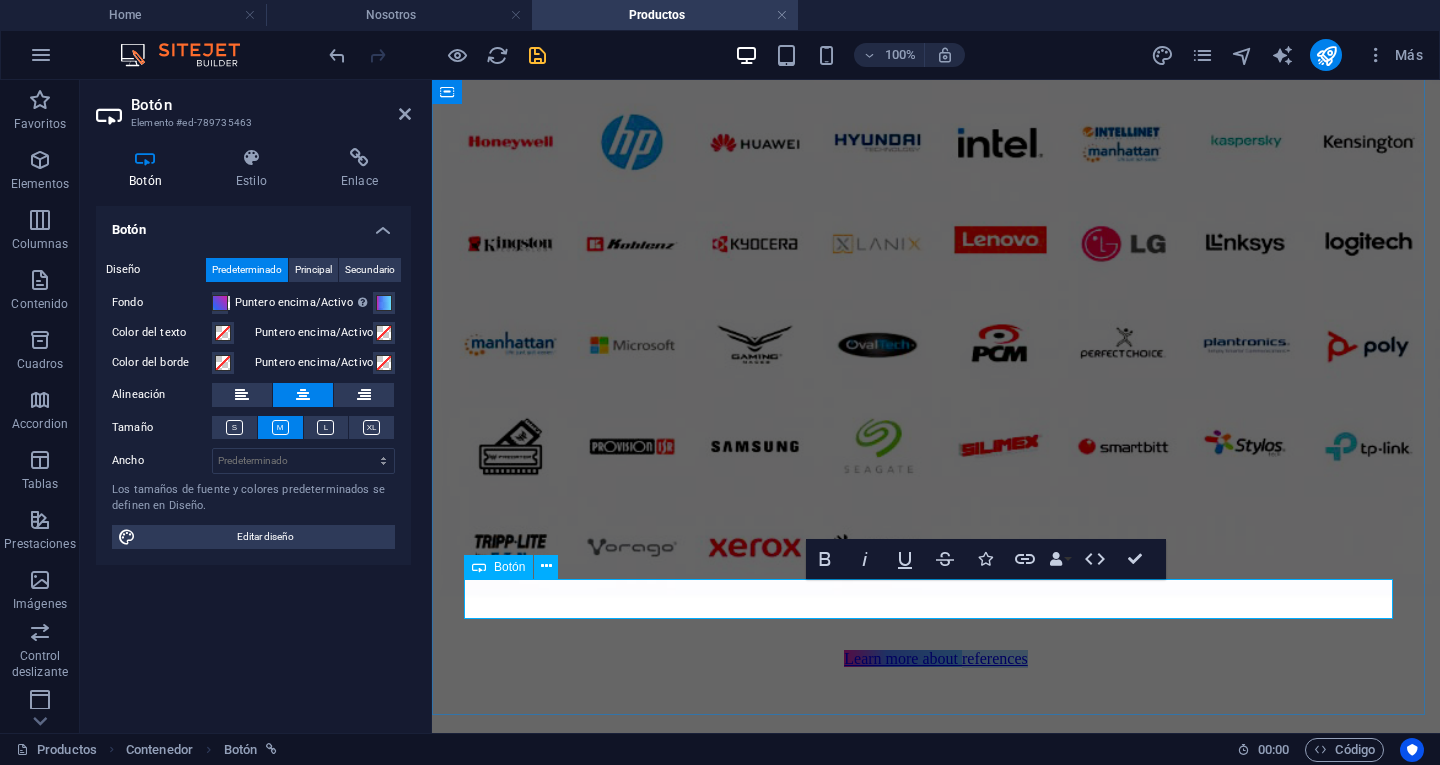 click on "Learn more about references" at bounding box center [935, 658] 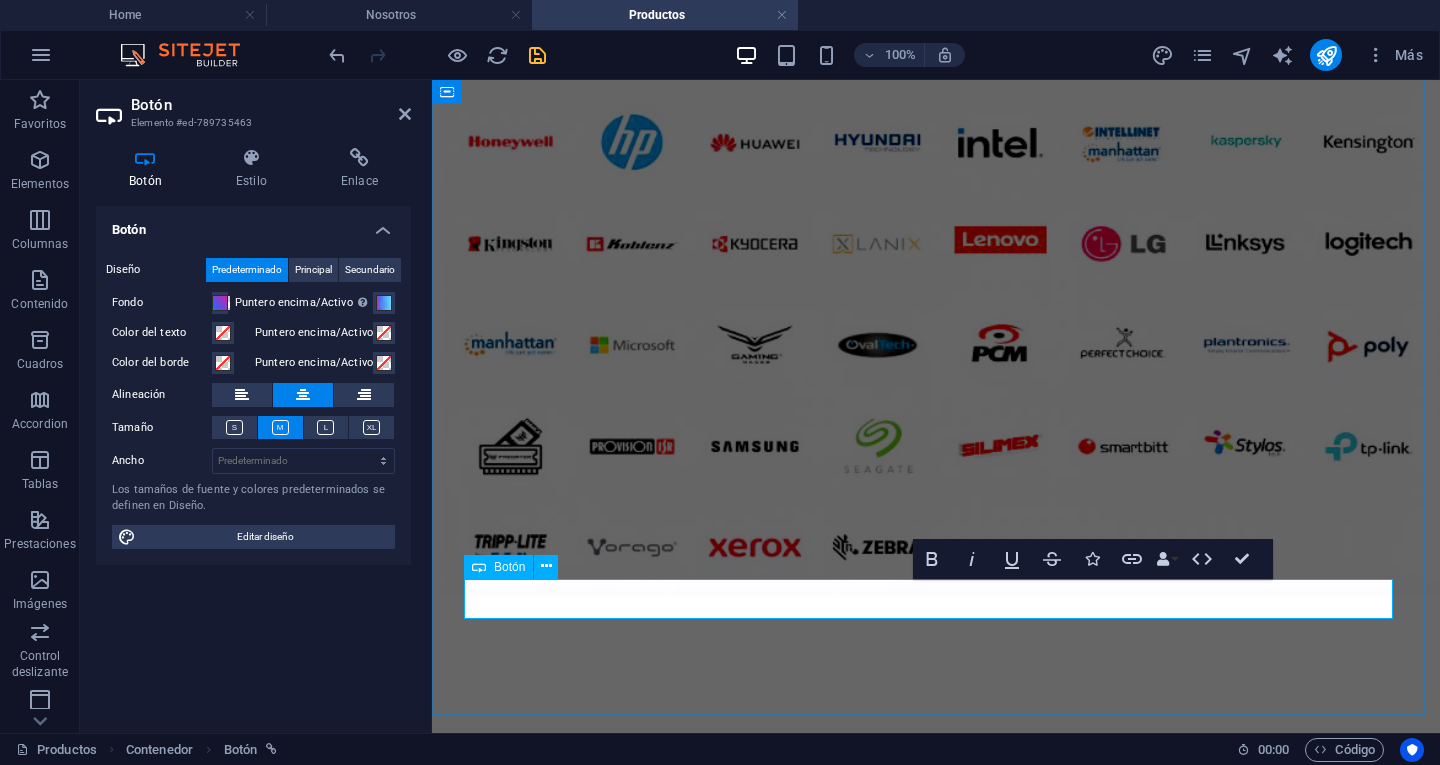 type 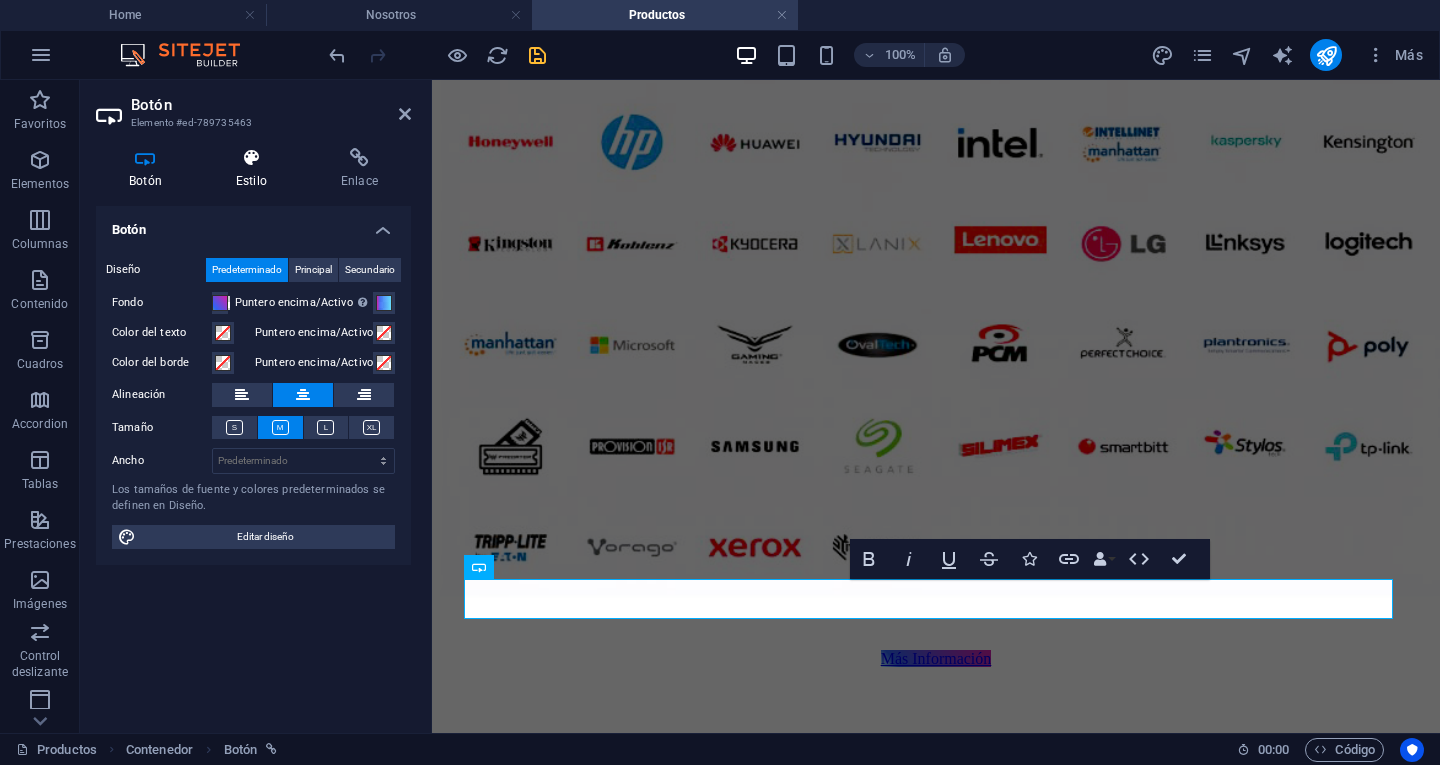 click on "Estilo" at bounding box center [255, 169] 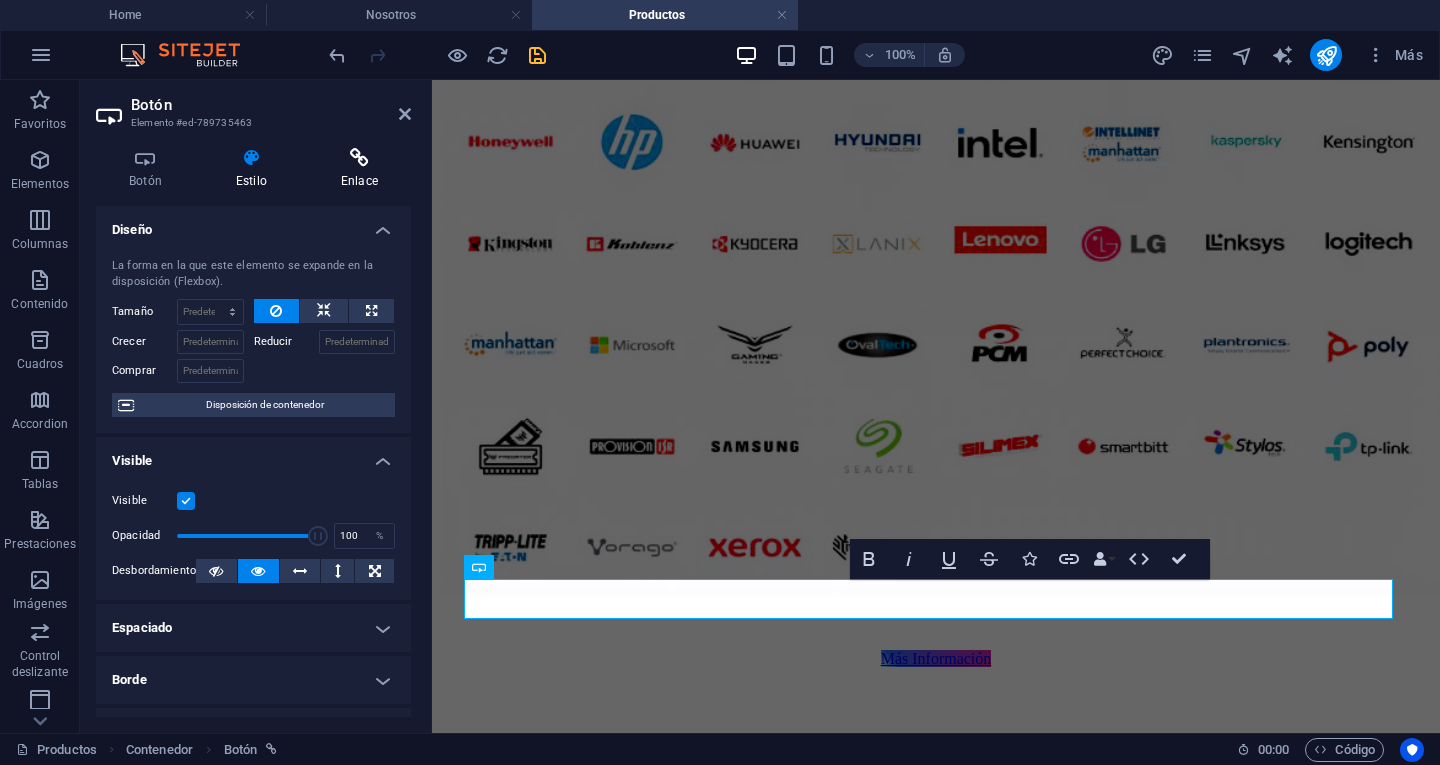 click on "Enlace" at bounding box center [359, 169] 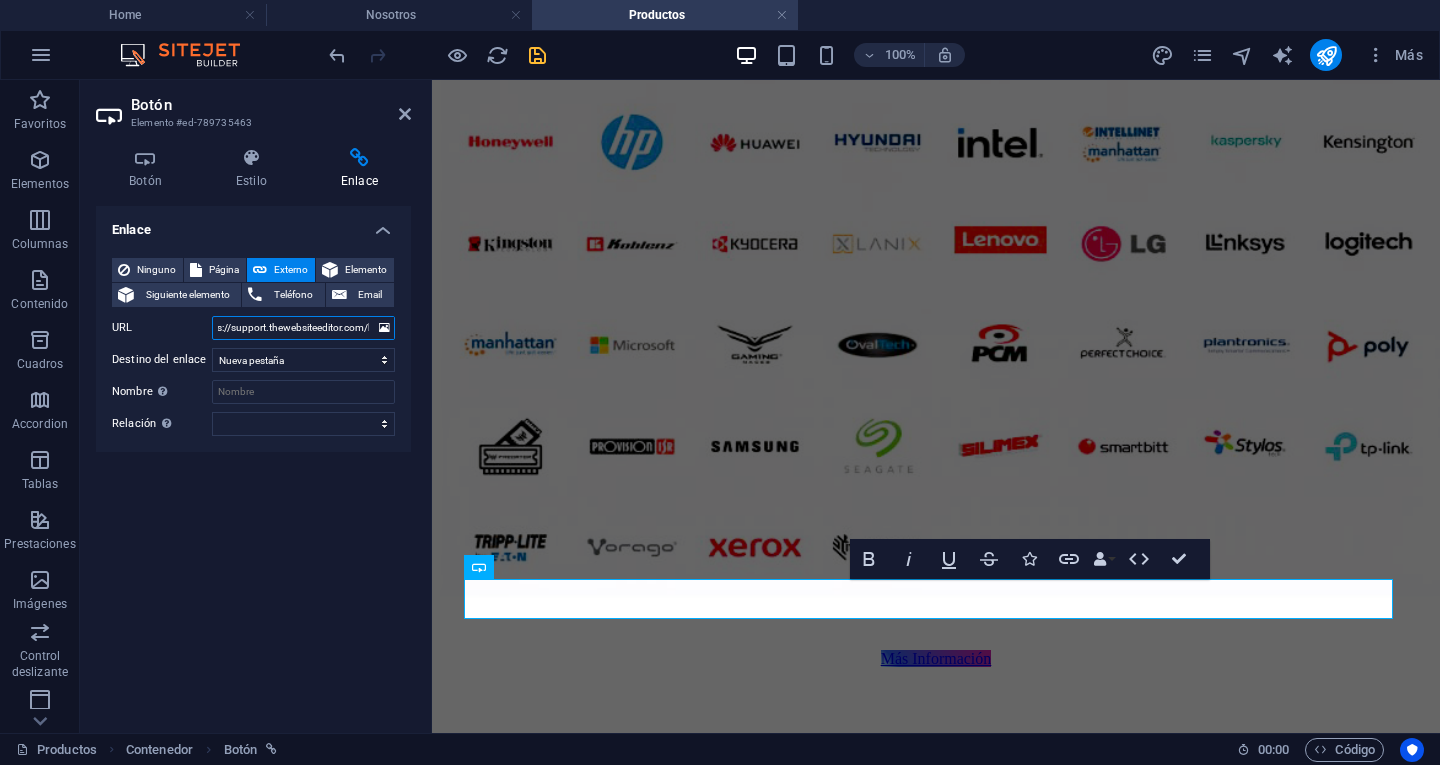 scroll, scrollTop: 0, scrollLeft: 0, axis: both 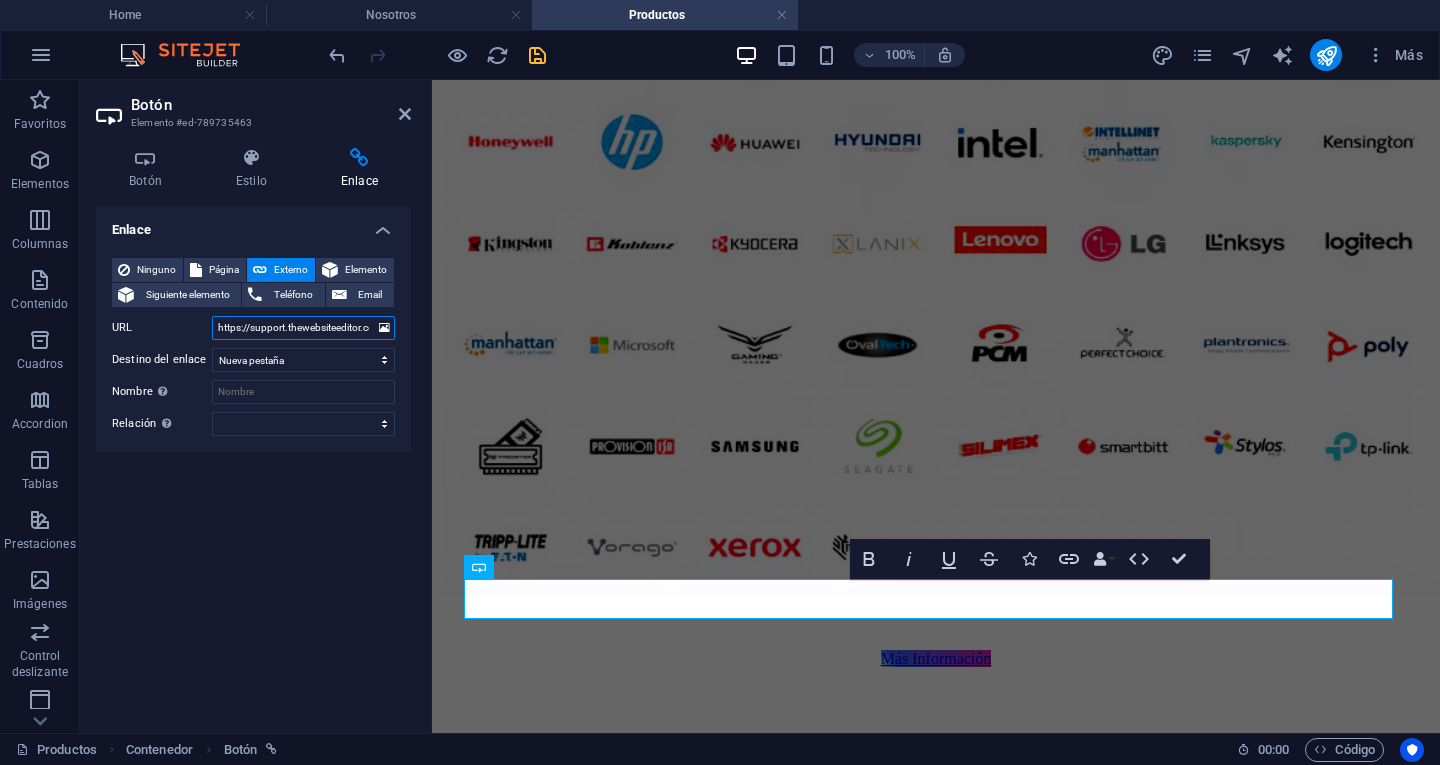 drag, startPoint x: 368, startPoint y: 327, endPoint x: 193, endPoint y: 316, distance: 175.34537 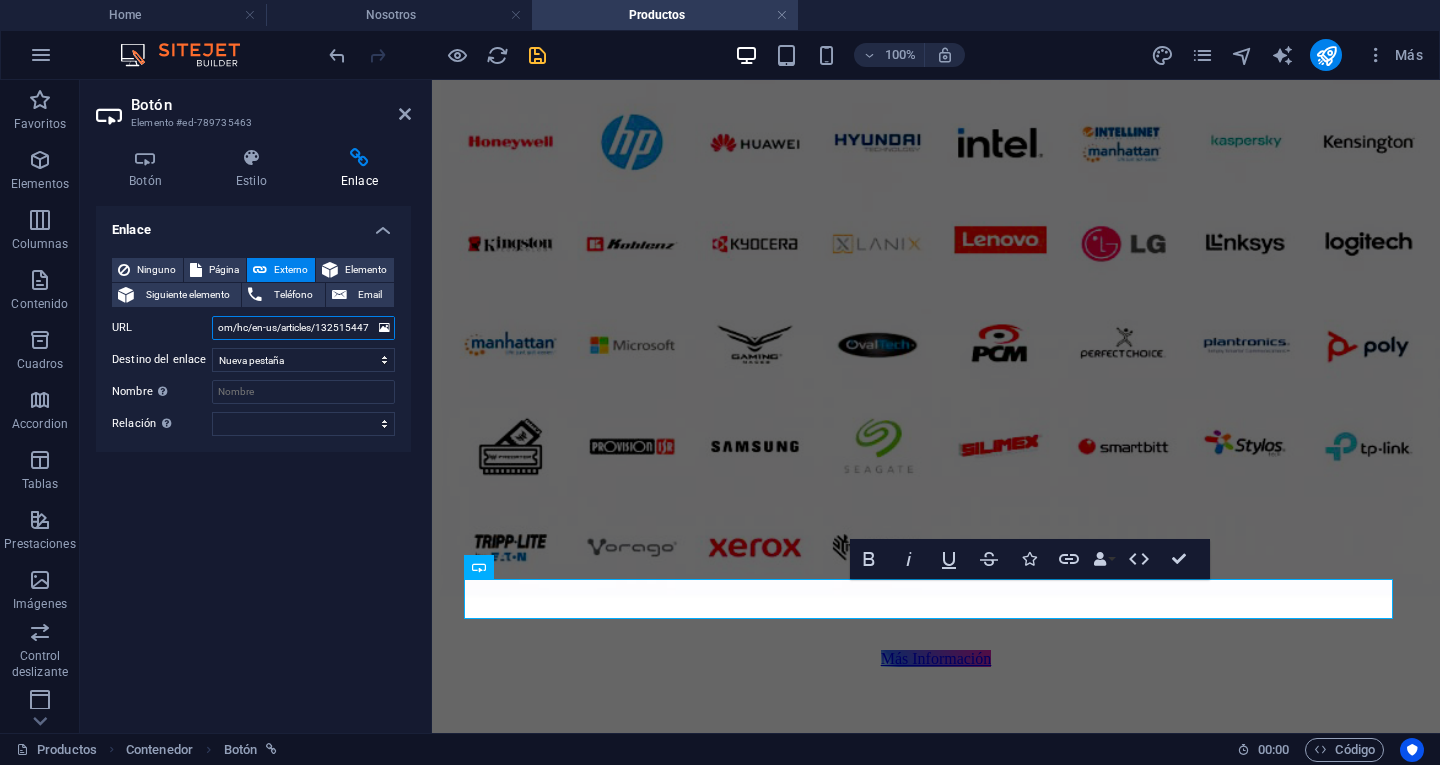 scroll, scrollTop: 0, scrollLeft: 145, axis: horizontal 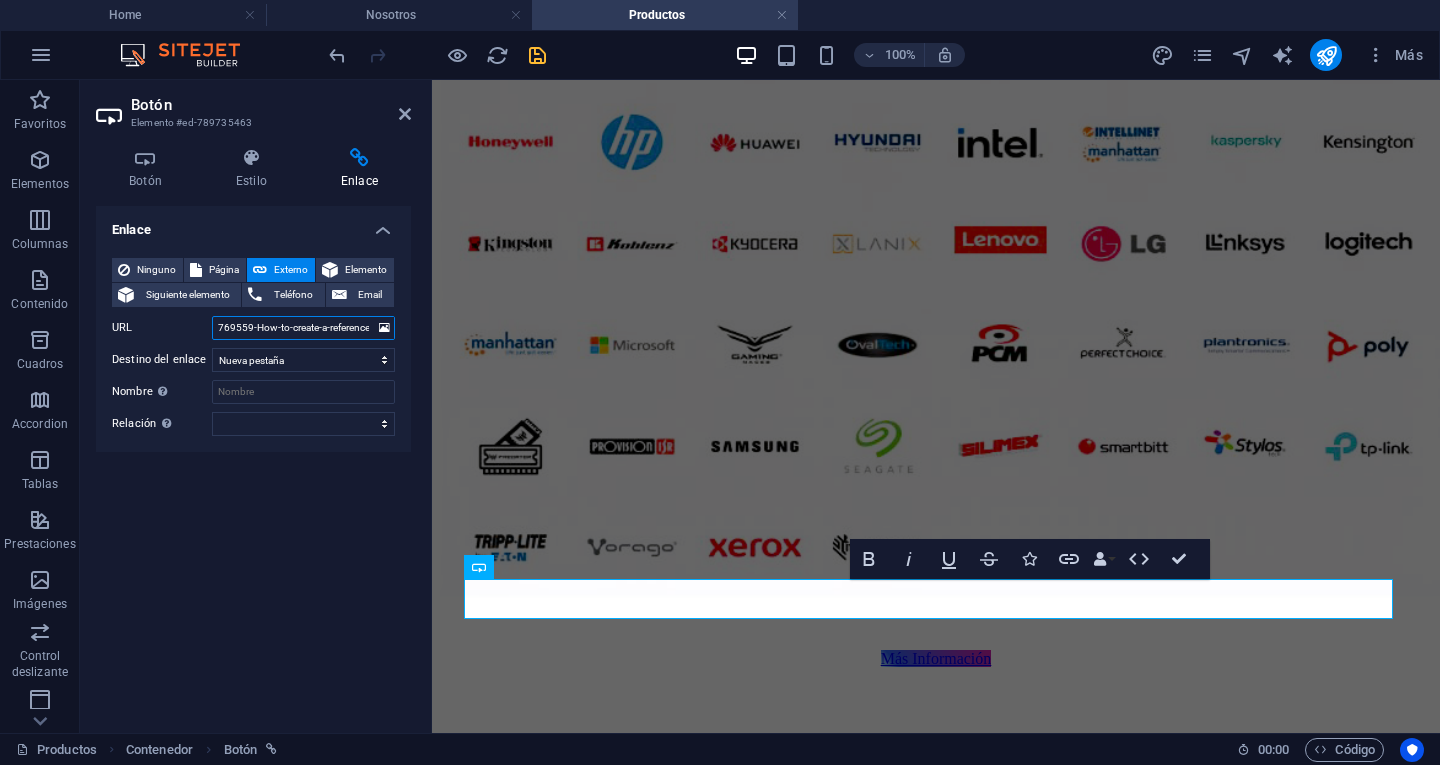 drag, startPoint x: 217, startPoint y: 325, endPoint x: 401, endPoint y: 338, distance: 184.45866 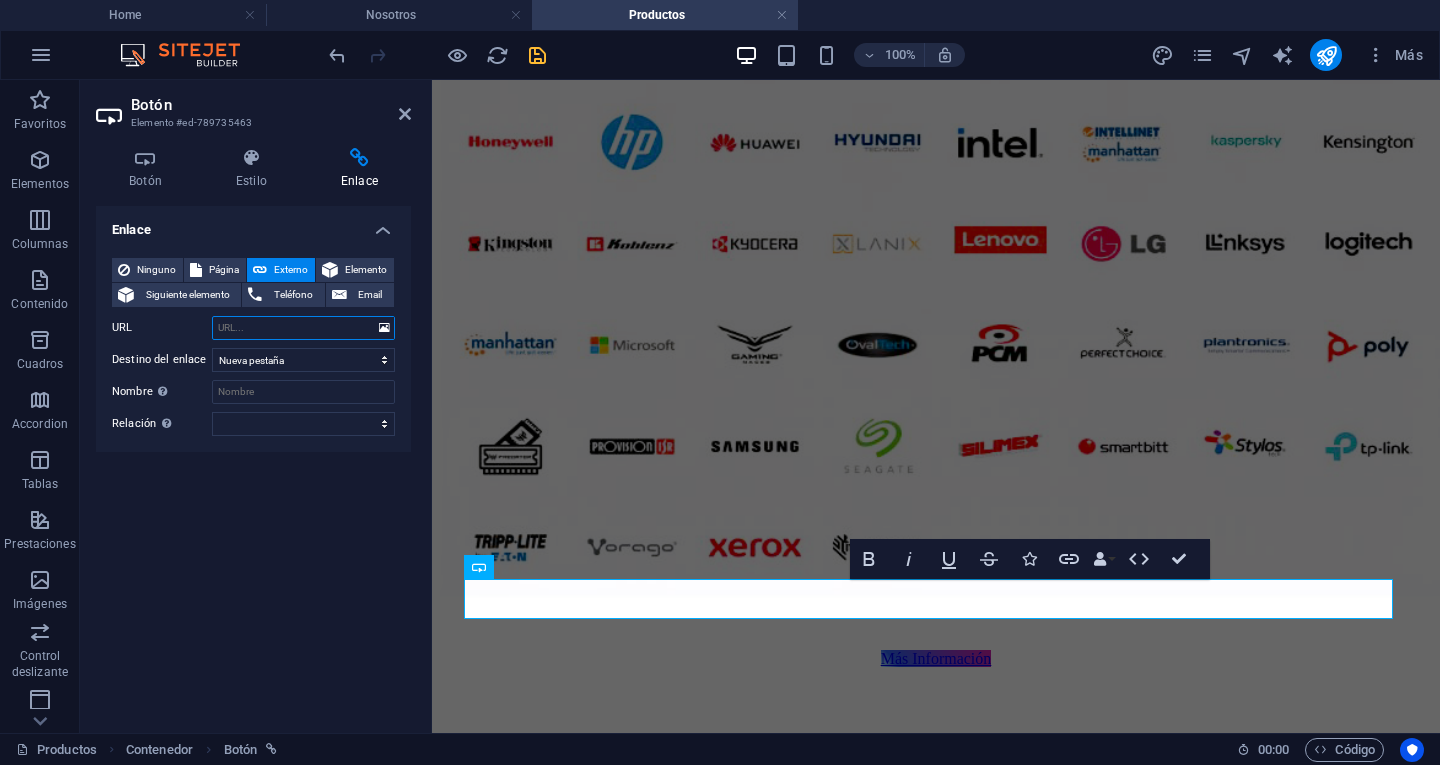 scroll, scrollTop: 0, scrollLeft: 0, axis: both 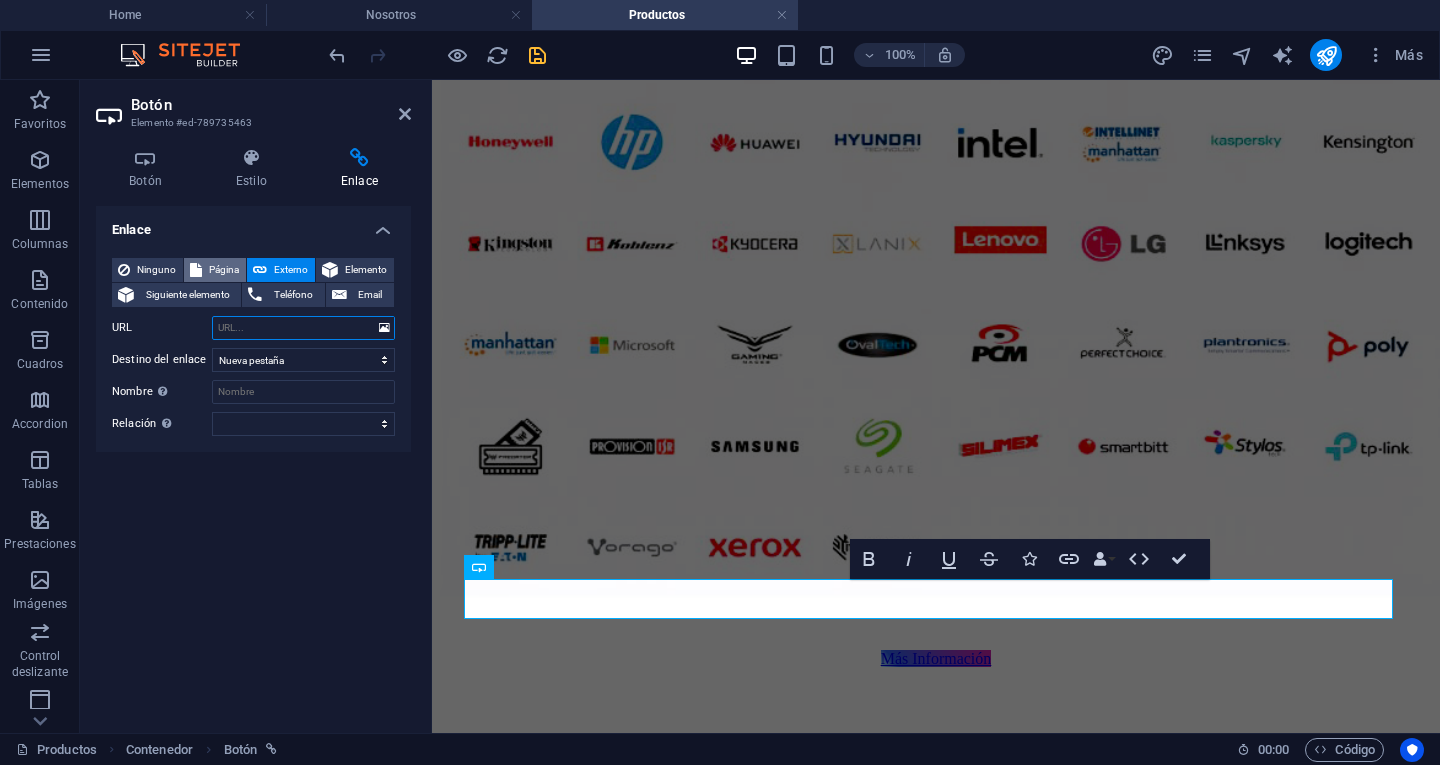 type 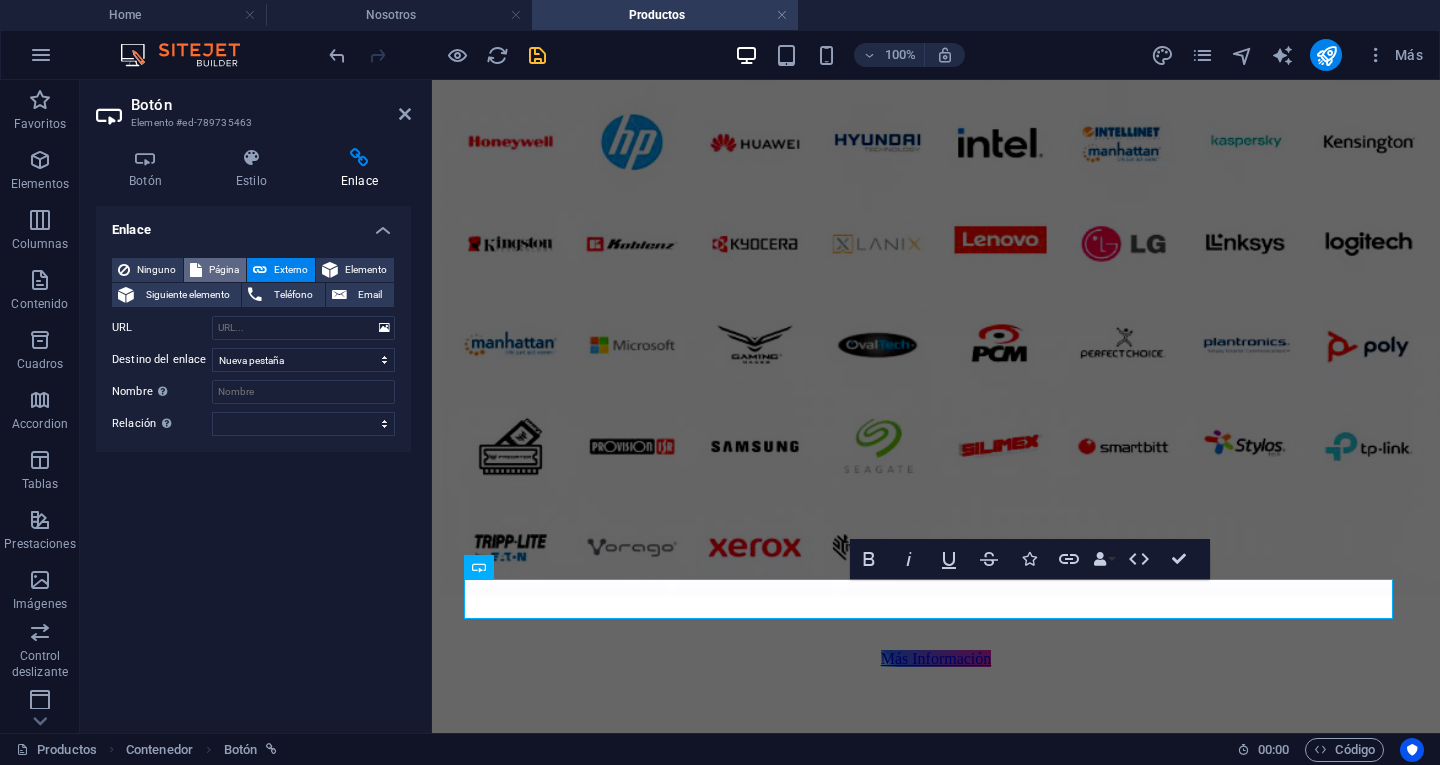 click on "Página" at bounding box center [224, 270] 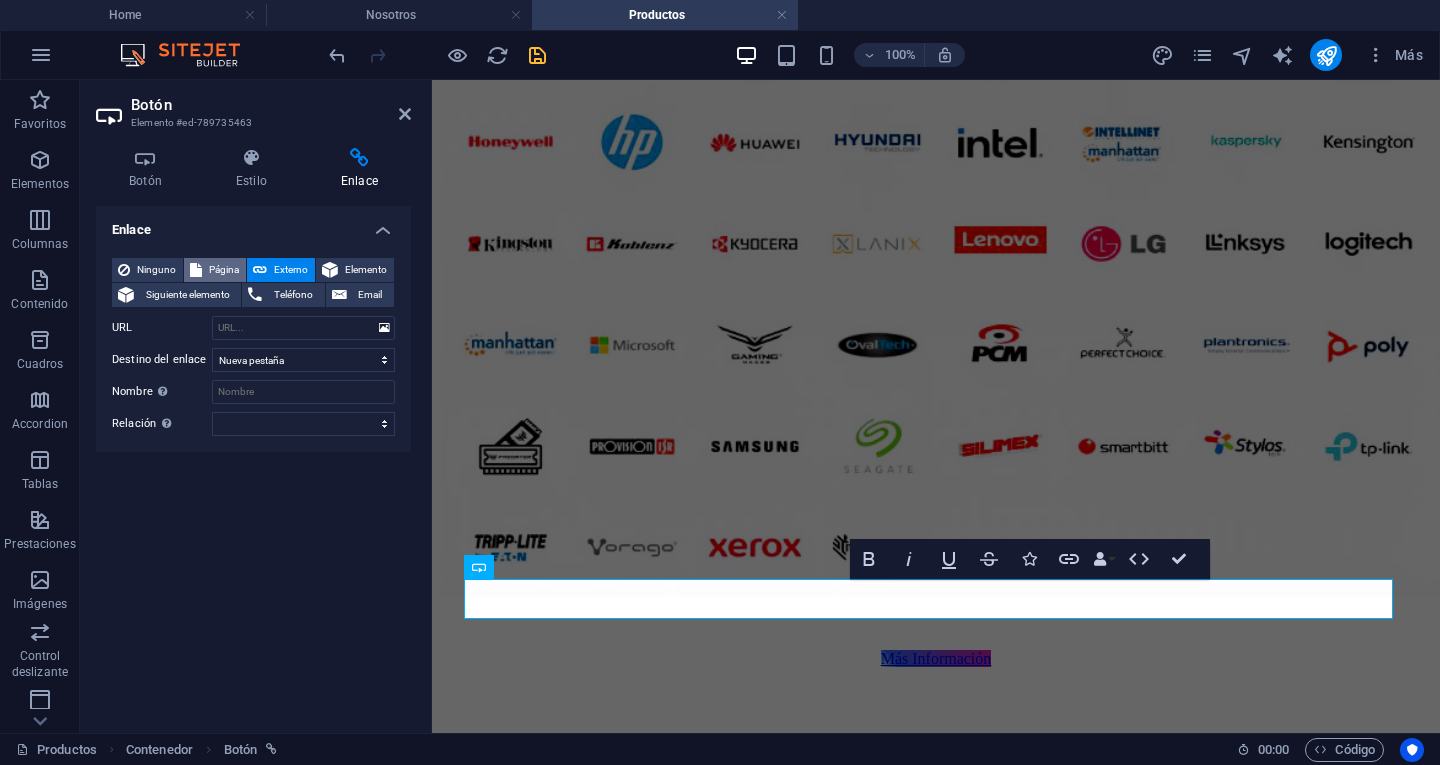 select 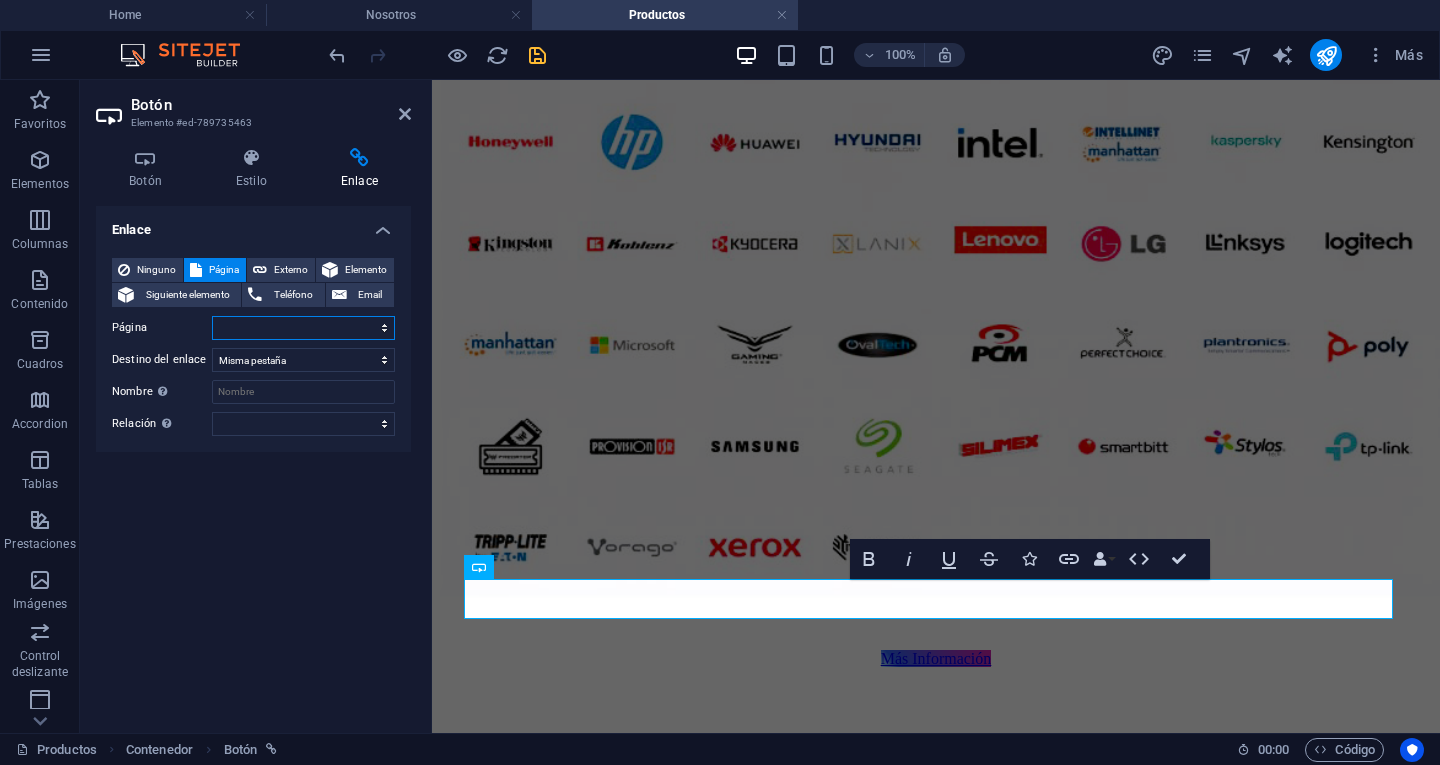 click on "Home Nosotros Productos Servicios Novedades Contacto Equipo de Computo Impresoras  Soporte  videovigilancia" at bounding box center (303, 328) 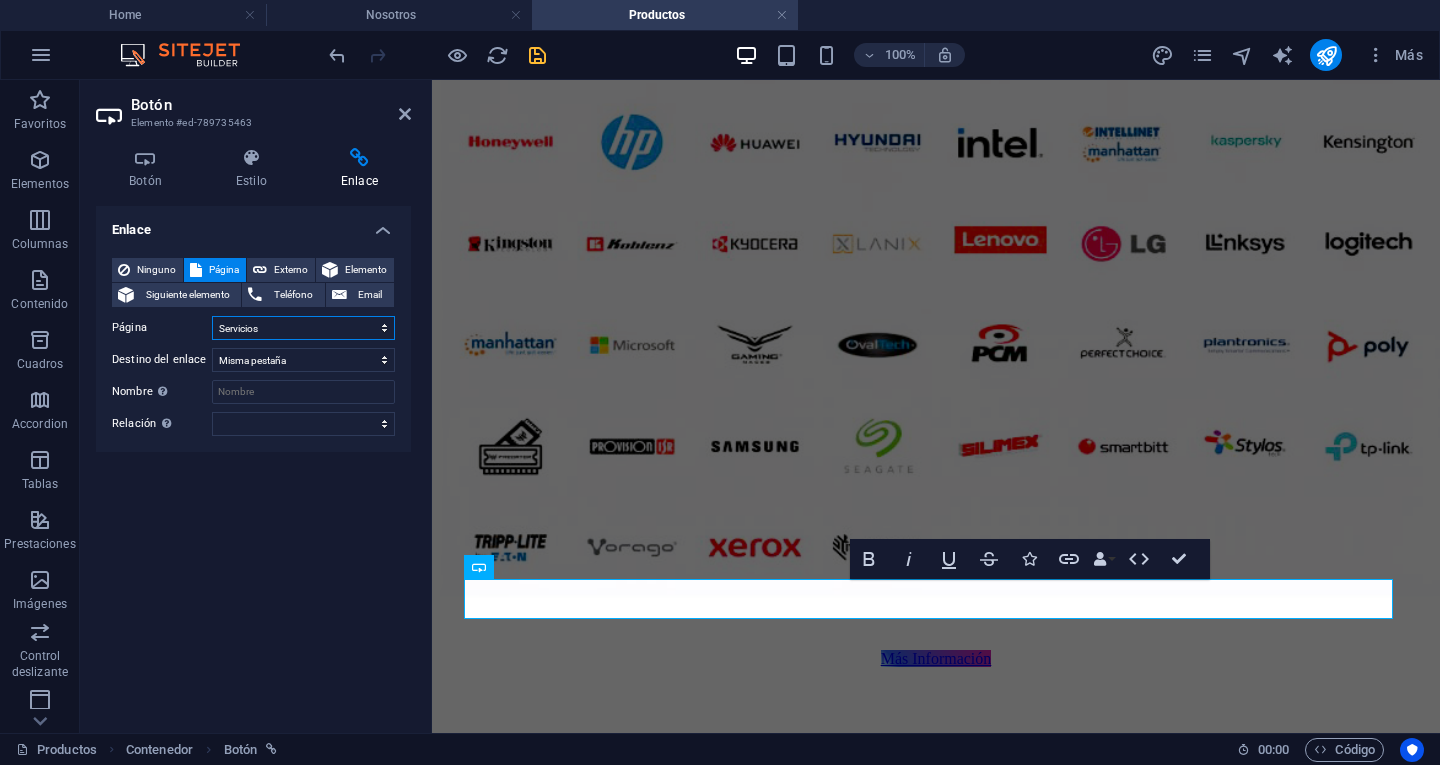 click on "Home Nosotros Productos Servicios Novedades Contacto Equipo de Computo Impresoras  Soporte  videovigilancia" at bounding box center [303, 328] 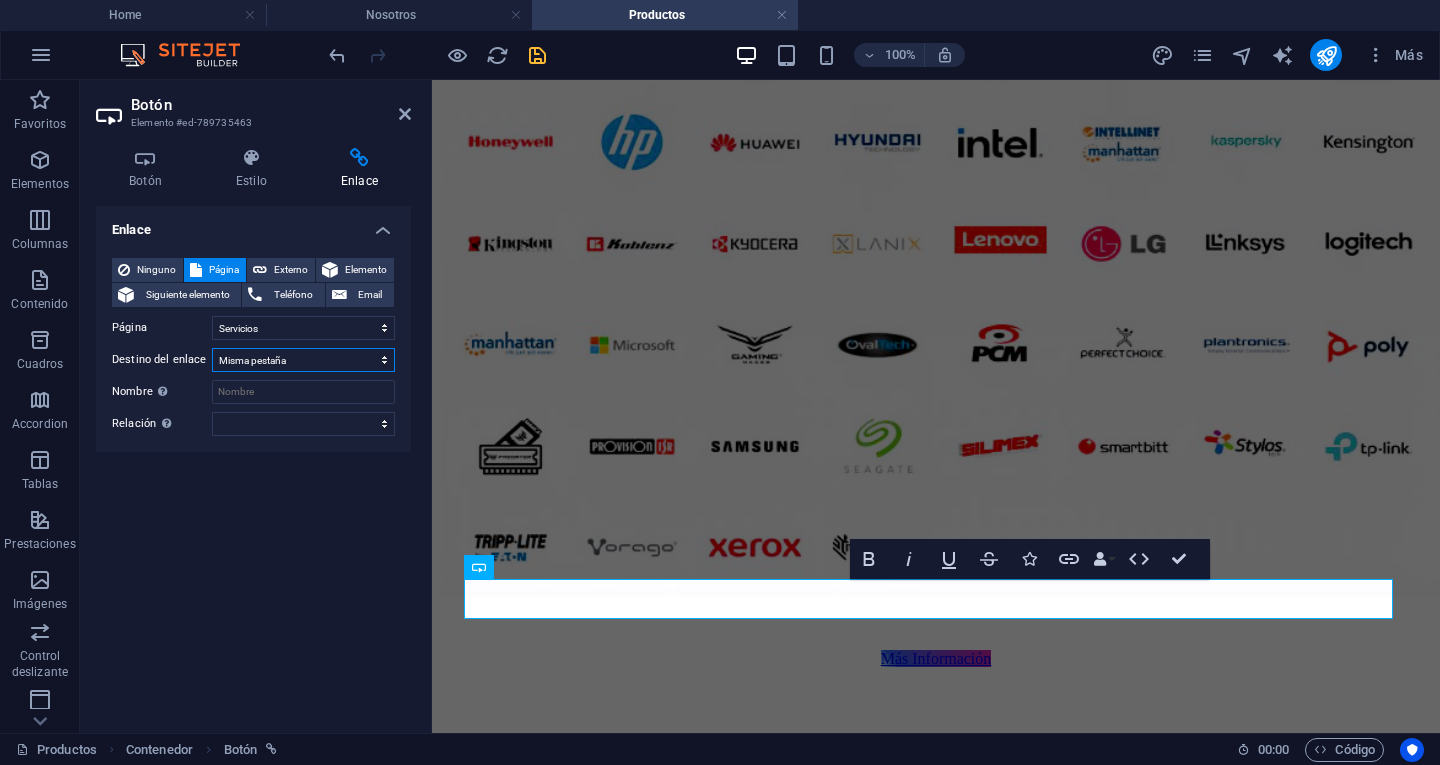 click on "Nueva pestaña Misma pestaña Superposición" at bounding box center [303, 360] 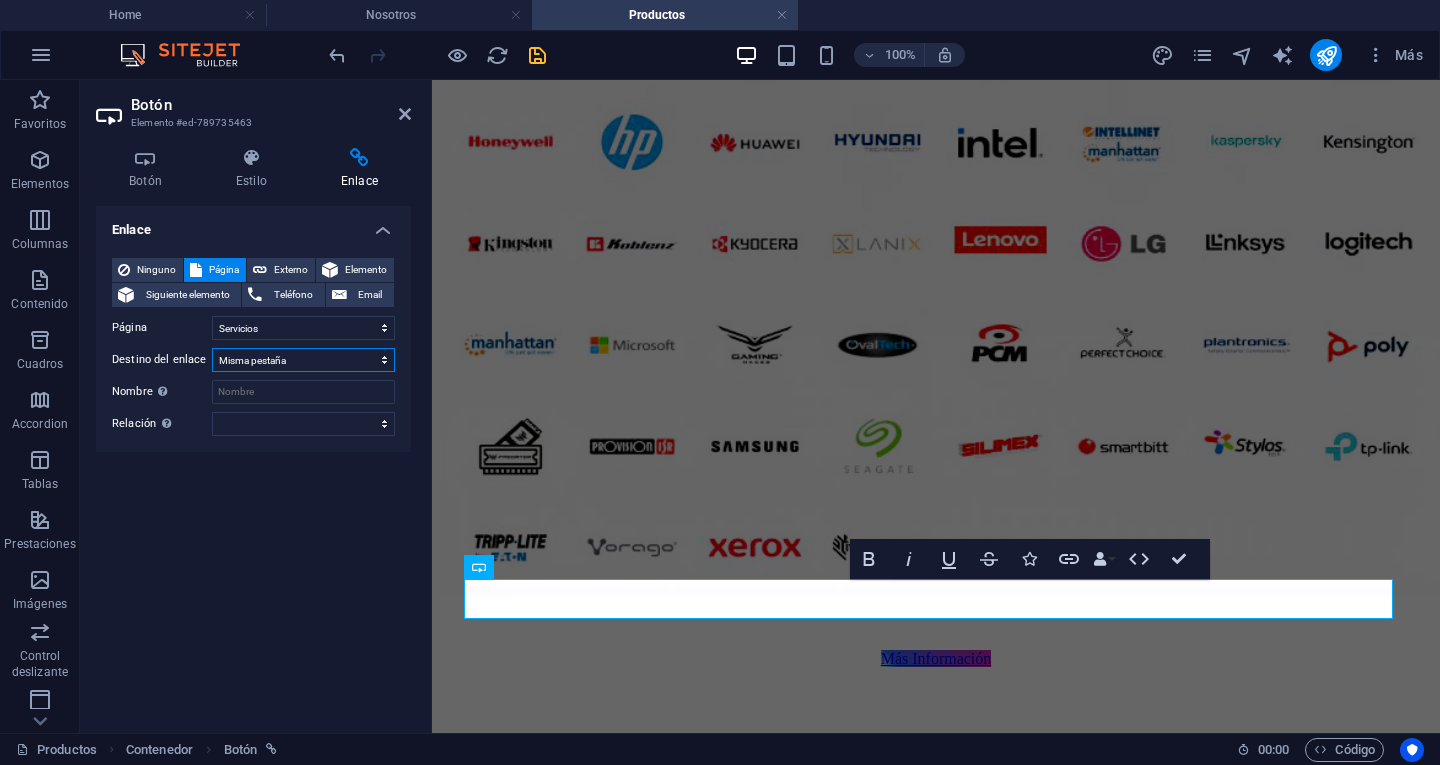 click on "Nueva pestaña Misma pestaña Superposición" at bounding box center (303, 360) 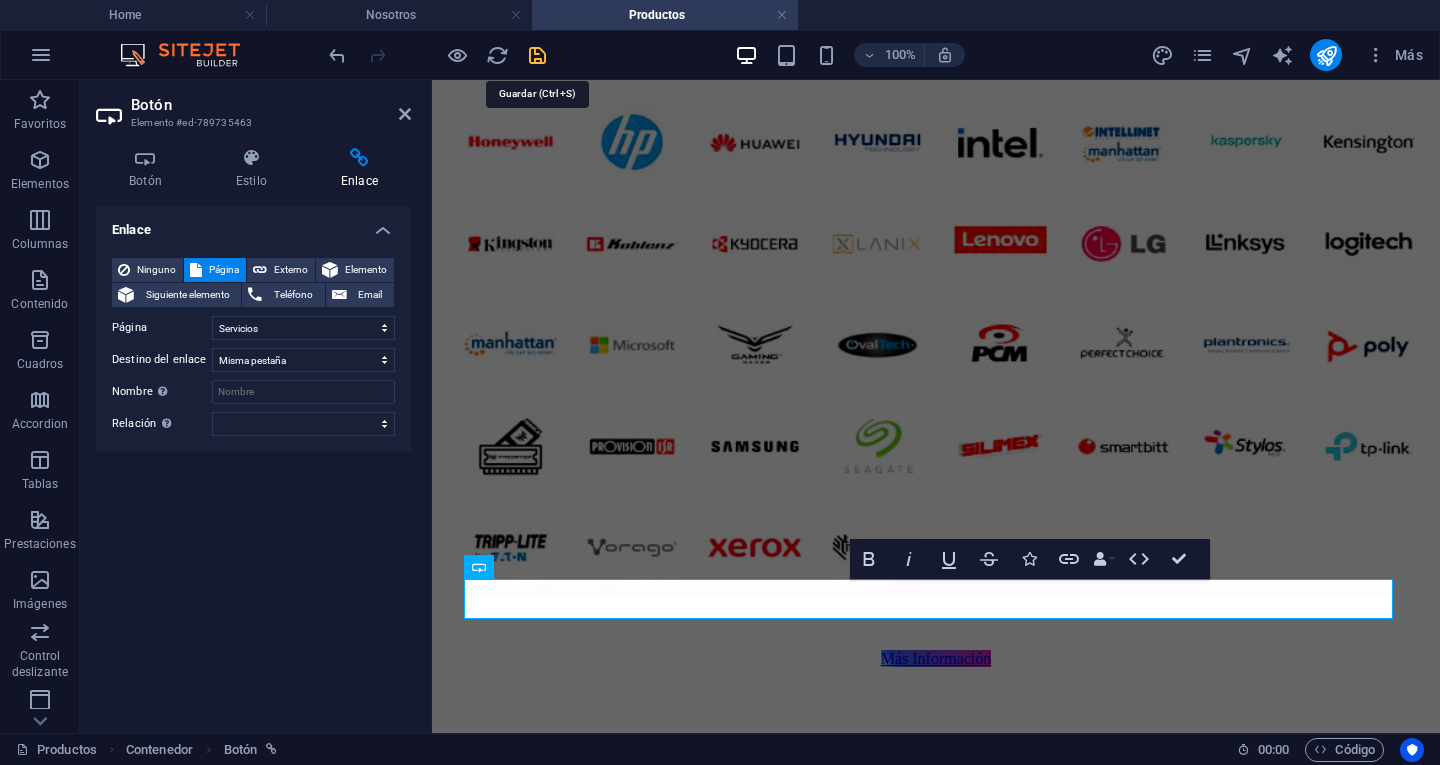 click at bounding box center [537, 55] 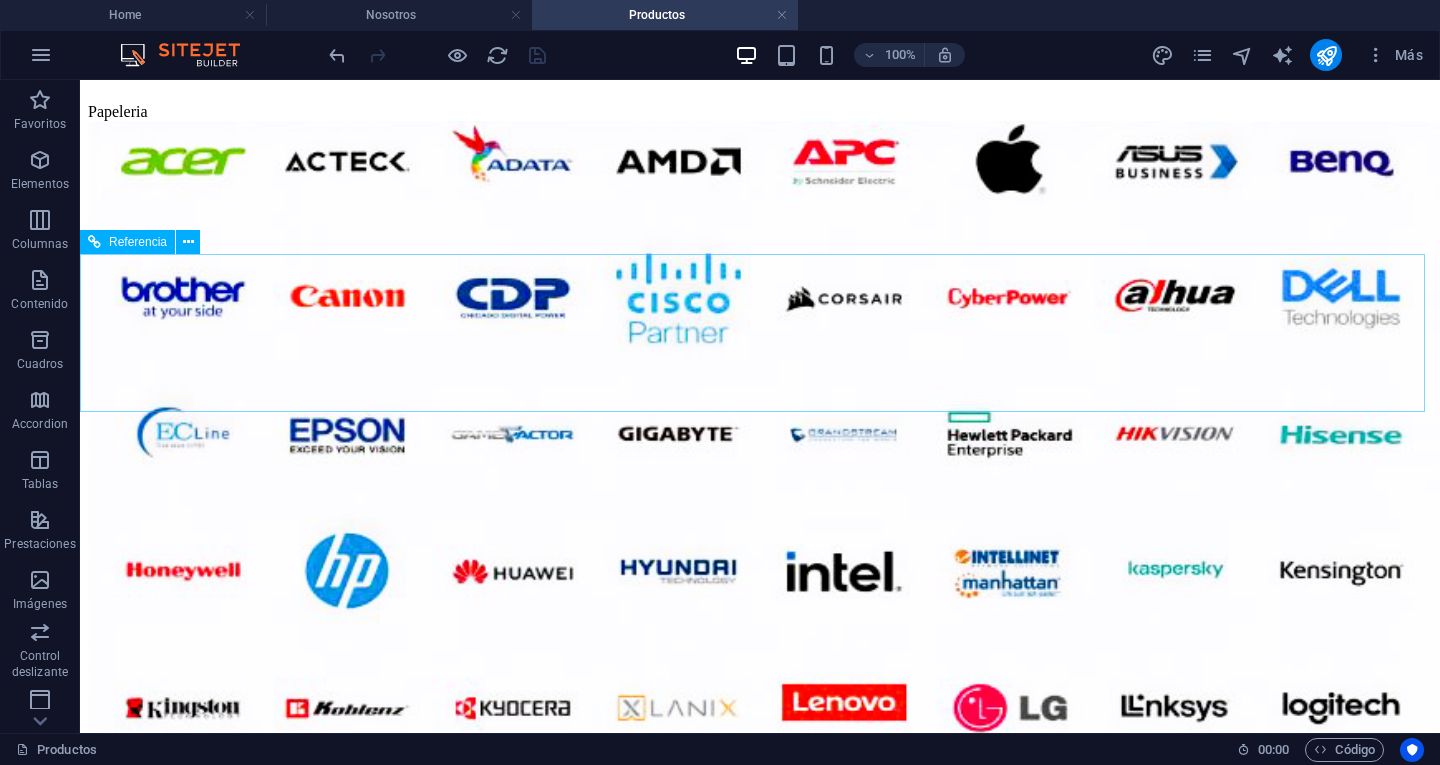 scroll, scrollTop: 709, scrollLeft: 0, axis: vertical 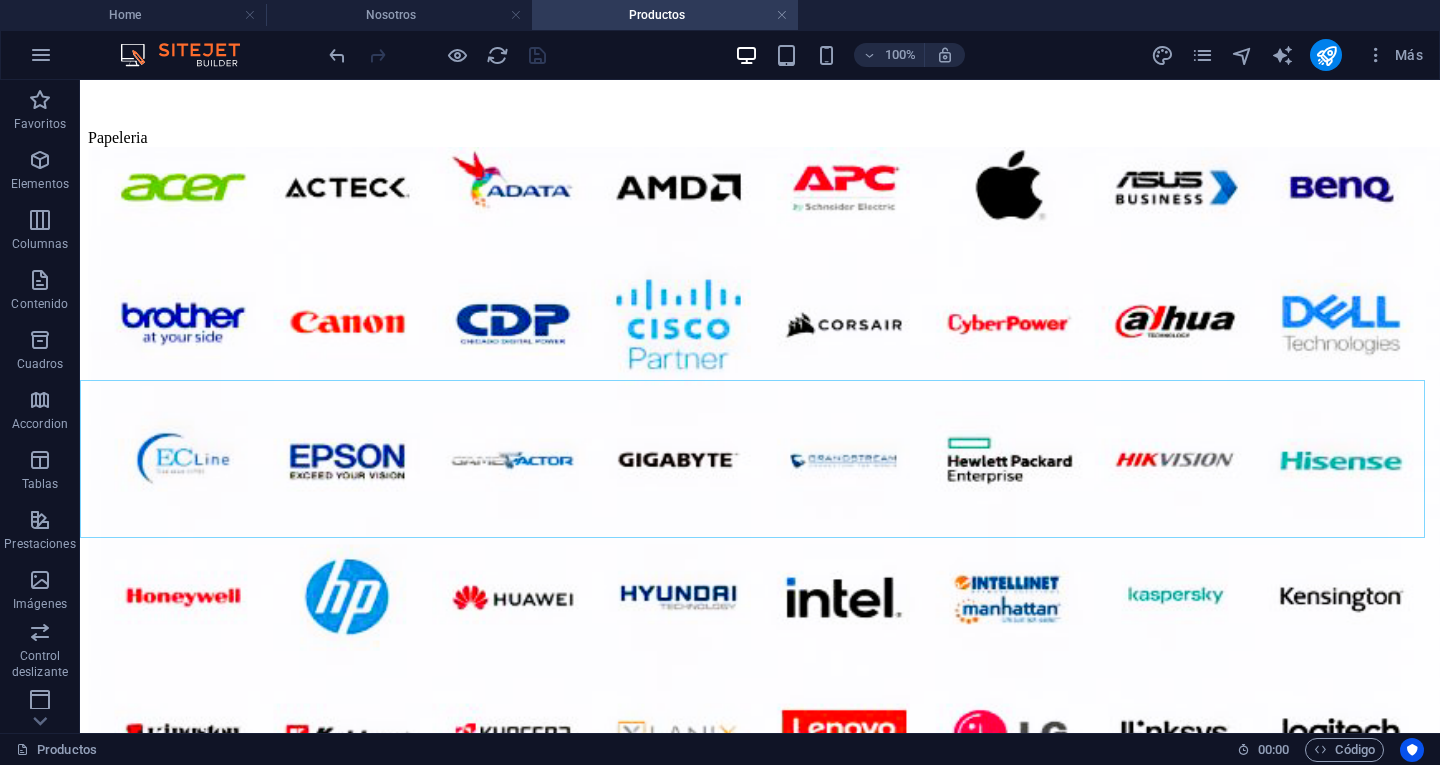 click on "Inicio Nosotros Productos Servicios  Novedades Contactó" at bounding box center (760, -403) 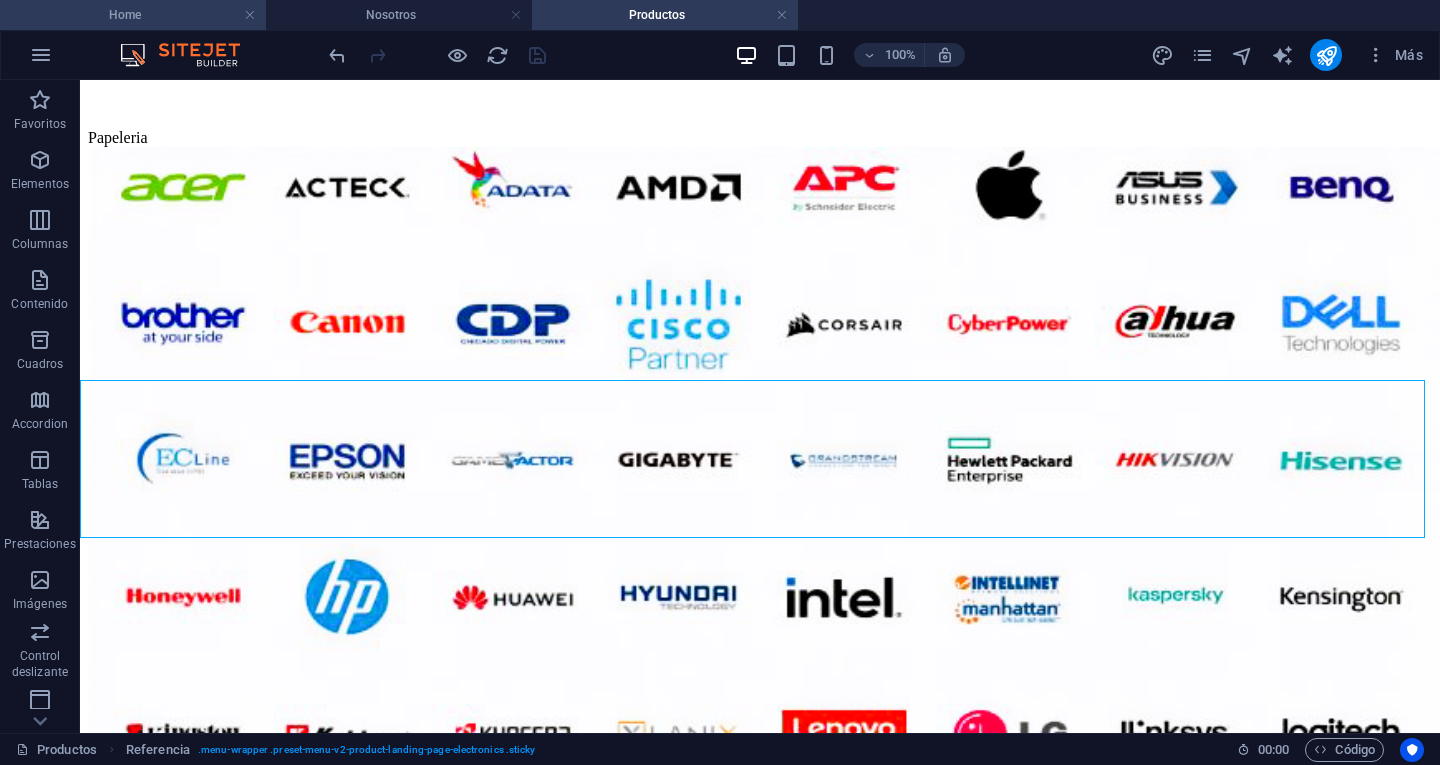 click on "Home" at bounding box center (133, 15) 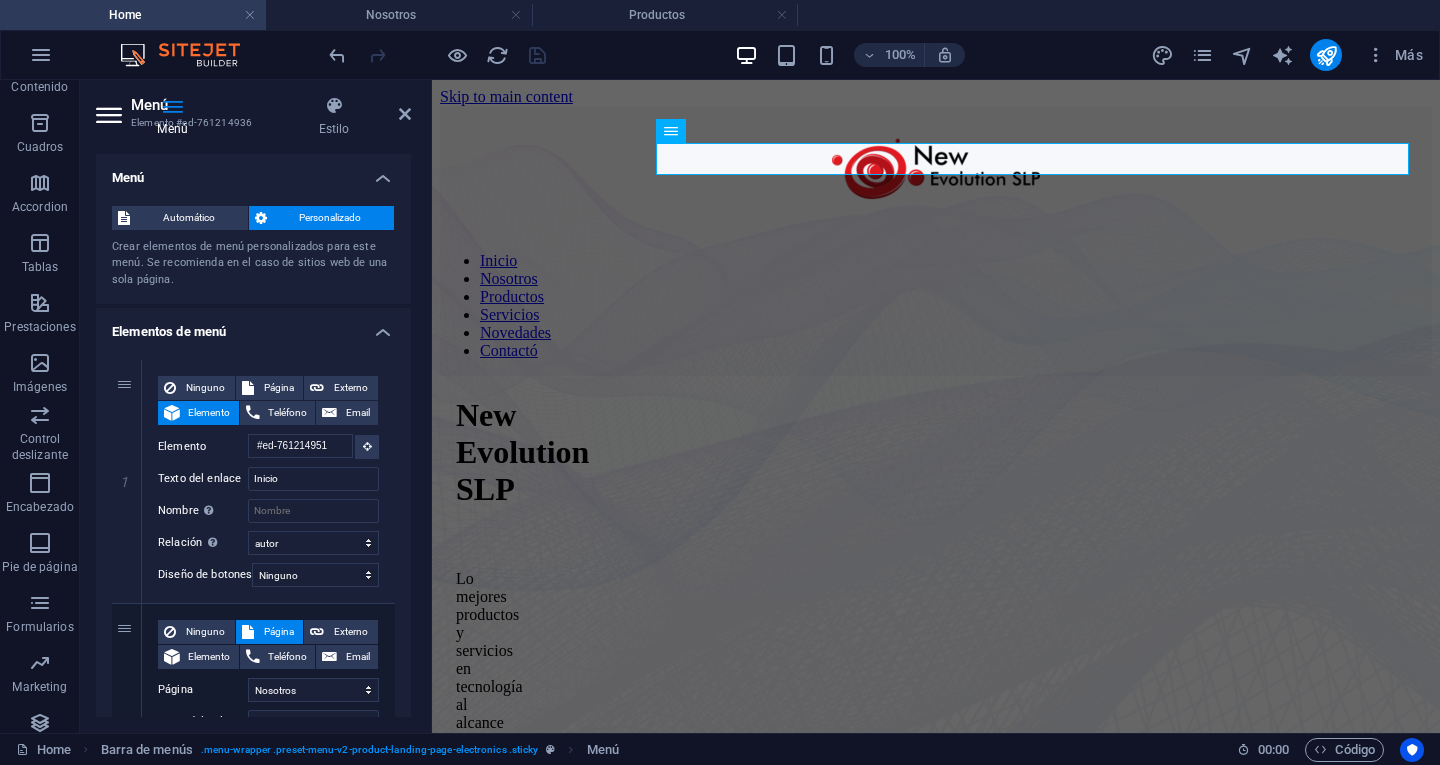 scroll, scrollTop: 300, scrollLeft: 0, axis: vertical 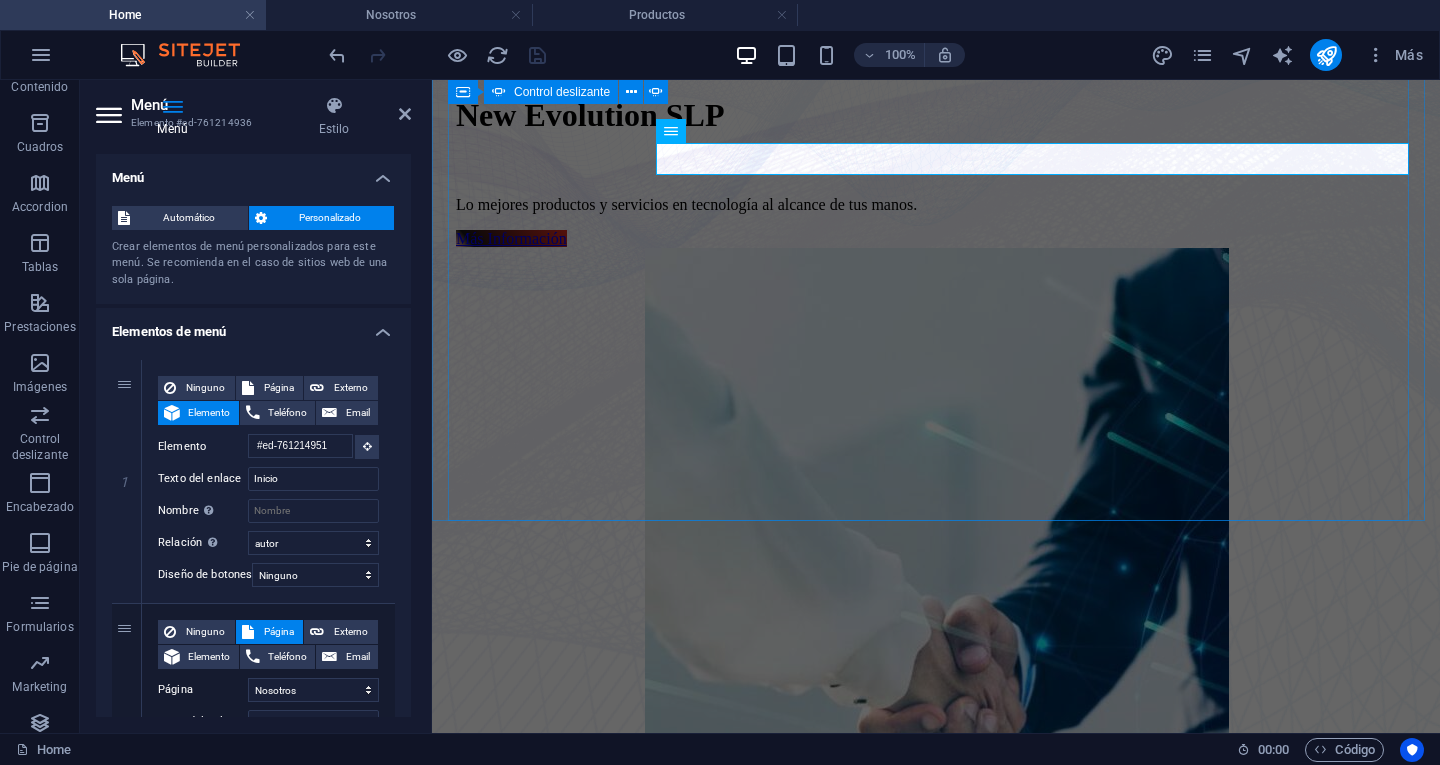 click on "New Evolution SLP Lo mejores productos y servicios en tecnología al alcance de tus manos. Más Información  Productos Ofrecemos una amplia gama de equipos de cómputo y accesorios de alta calidad, incluyendo computadoras de escritorio, portátiles, servidores y más. Nuestros productos son de marcas líderes y están a precios competitivos. Ya sea que necesite renovar su infraestructura de TI o actualizar hardware, nuestro equipo de ventas está listo para ayudarle a encontrar la mejor solución.  Servicios Servicios de Infraestructura - Video vigilancia: venta, instalación y mantenimiento. - Redes alámbricas e inalámbricas: configuración e instalación. - Mantenimiento de equipos de cómputo. - Venta de boletos de estacionamiento, tarjetas de proximidad y relojes checadores. Servicios de Impresión - Impresoras láser e inyección de tinta y tóner original y compatible. Servicio de Papelería - Papelería al por mayor y general. 1 2 3" at bounding box center (936, 1249) 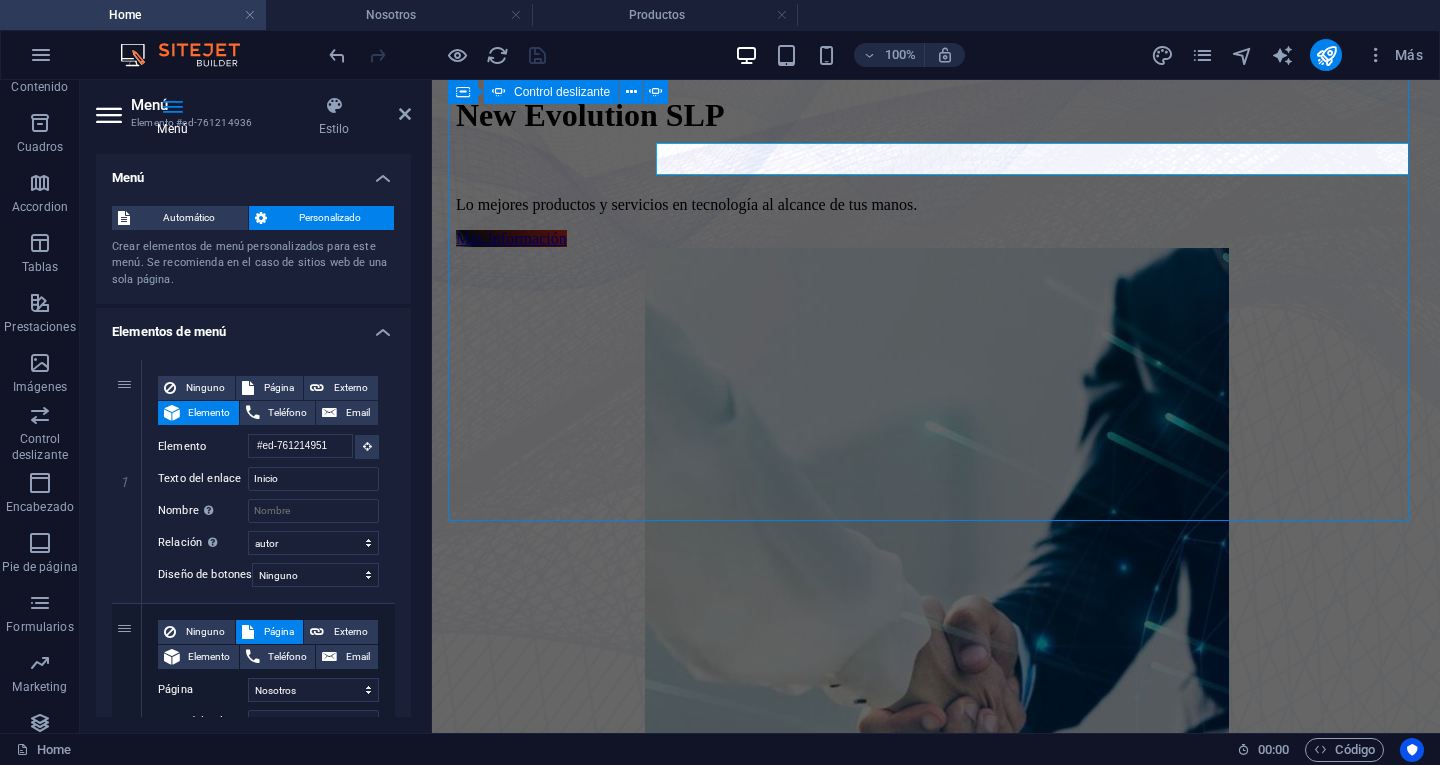 click on "New Evolution SLP Lo mejores productos y servicios en tecnología al alcance de tus manos. Más Información  Productos Ofrecemos una amplia gama de equipos de cómputo y accesorios de alta calidad, incluyendo computadoras de escritorio, portátiles, servidores y más. Nuestros productos son de marcas líderes y están a precios competitivos. Ya sea que necesite renovar su infraestructura de TI o actualizar hardware, nuestro equipo de ventas está listo para ayudarle a encontrar la mejor solución.  Servicios Servicios de Infraestructura - Video vigilancia: venta, instalación y mantenimiento. - Redes alámbricas e inalámbricas: configuración e instalación. - Mantenimiento de equipos de cómputo. - Venta de boletos de estacionamiento, tarjetas de proximidad y relojes checadores. Servicios de Impresión - Impresoras láser e inyección de tinta y tóner original y compatible. Servicio de Papelería - Papelería al por mayor y general. 1 2 3" at bounding box center [936, 1249] 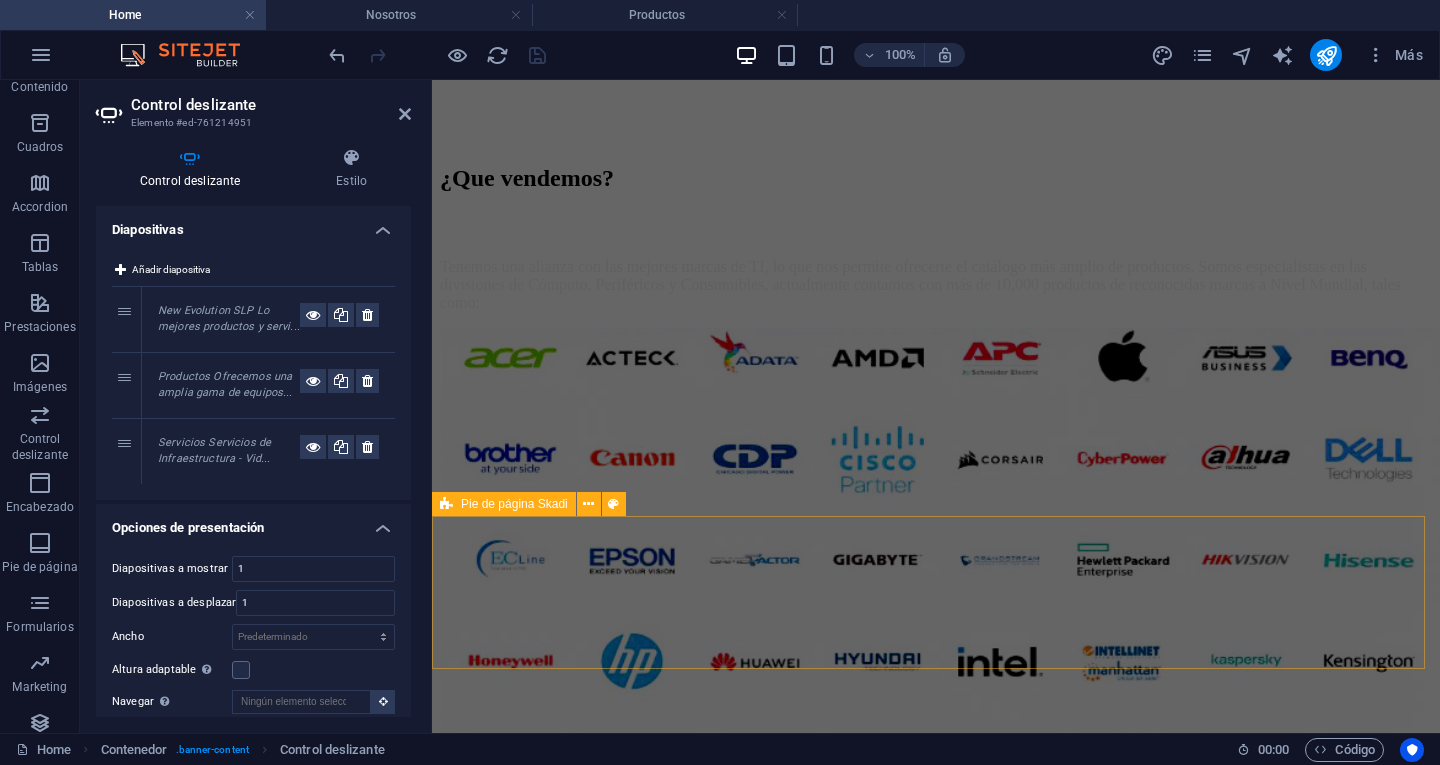 scroll, scrollTop: 3131, scrollLeft: 0, axis: vertical 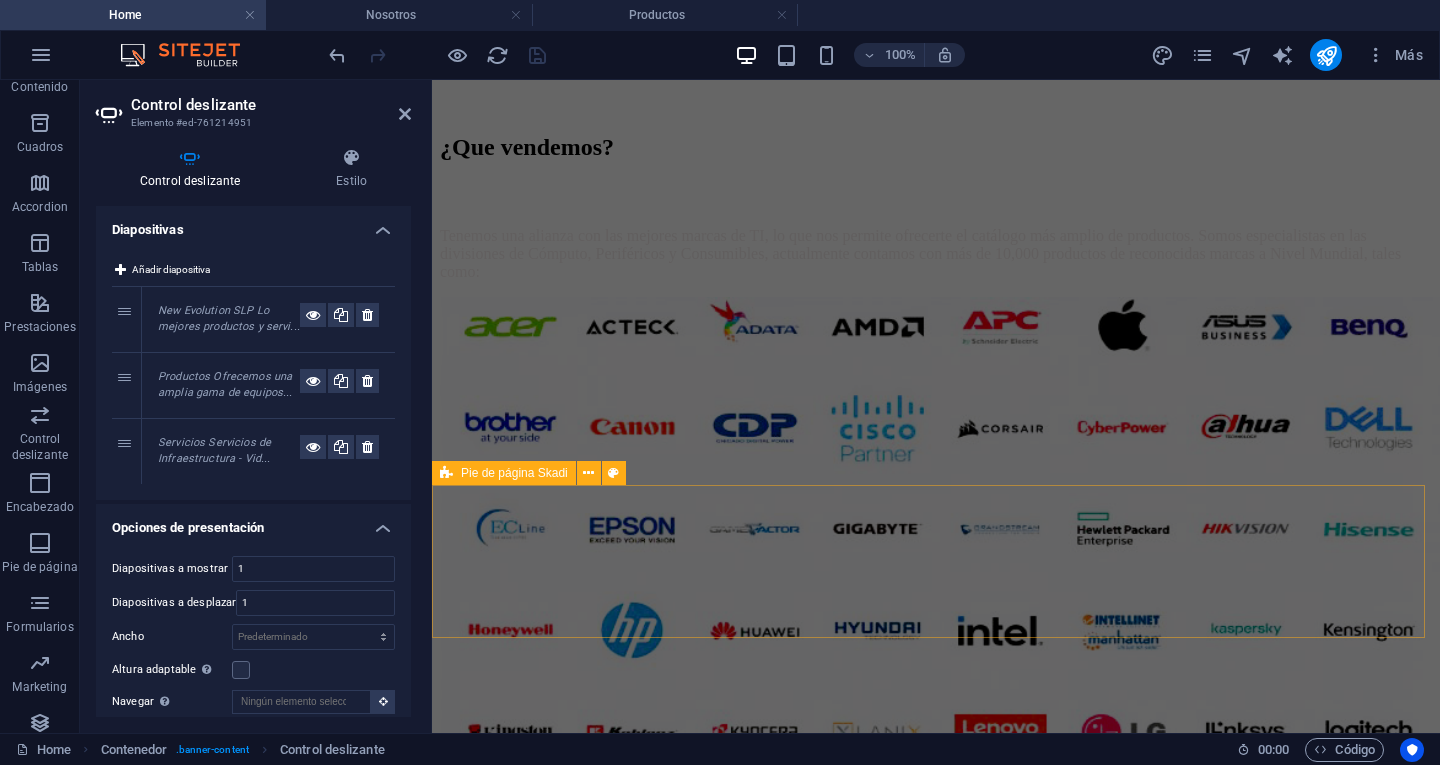click at bounding box center [936, 5213] 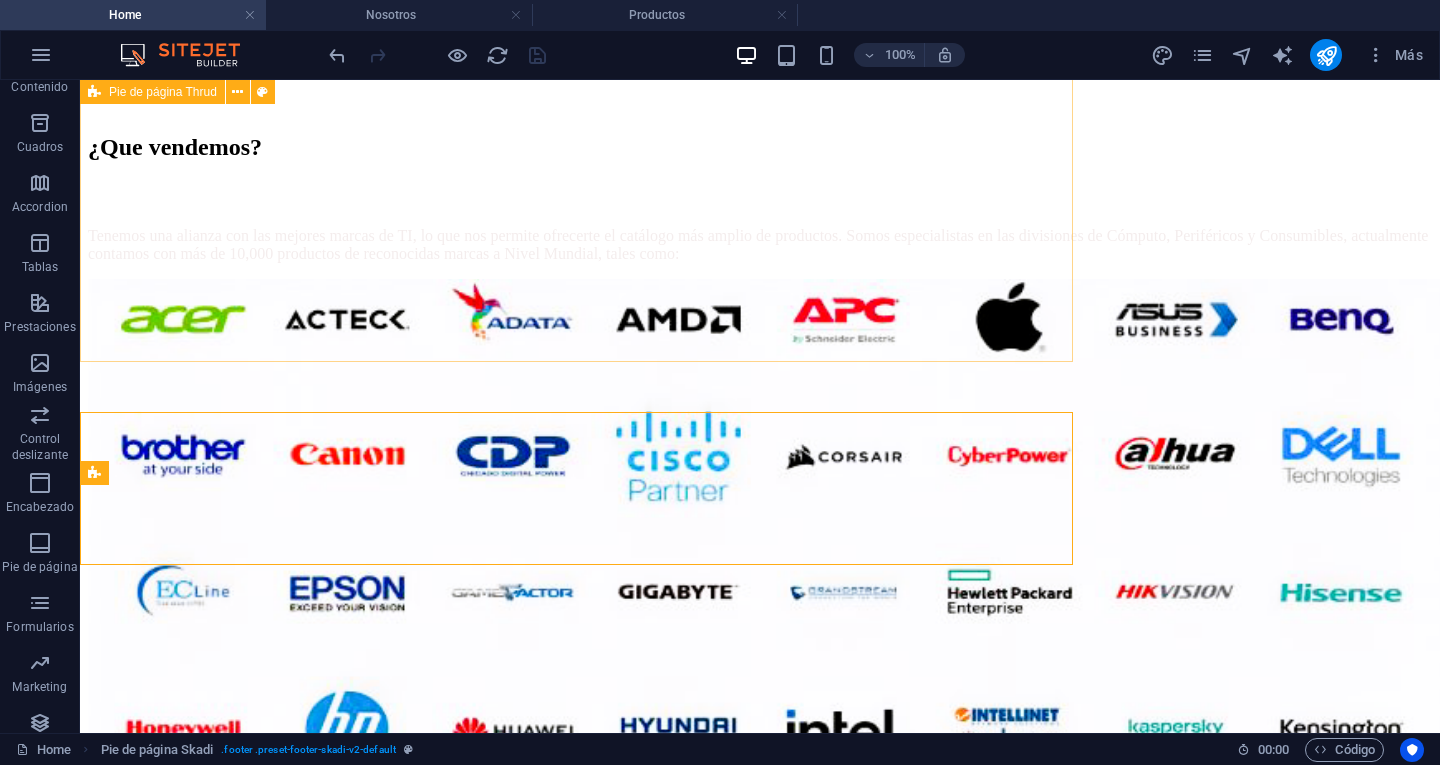 scroll, scrollTop: 3242, scrollLeft: 0, axis: vertical 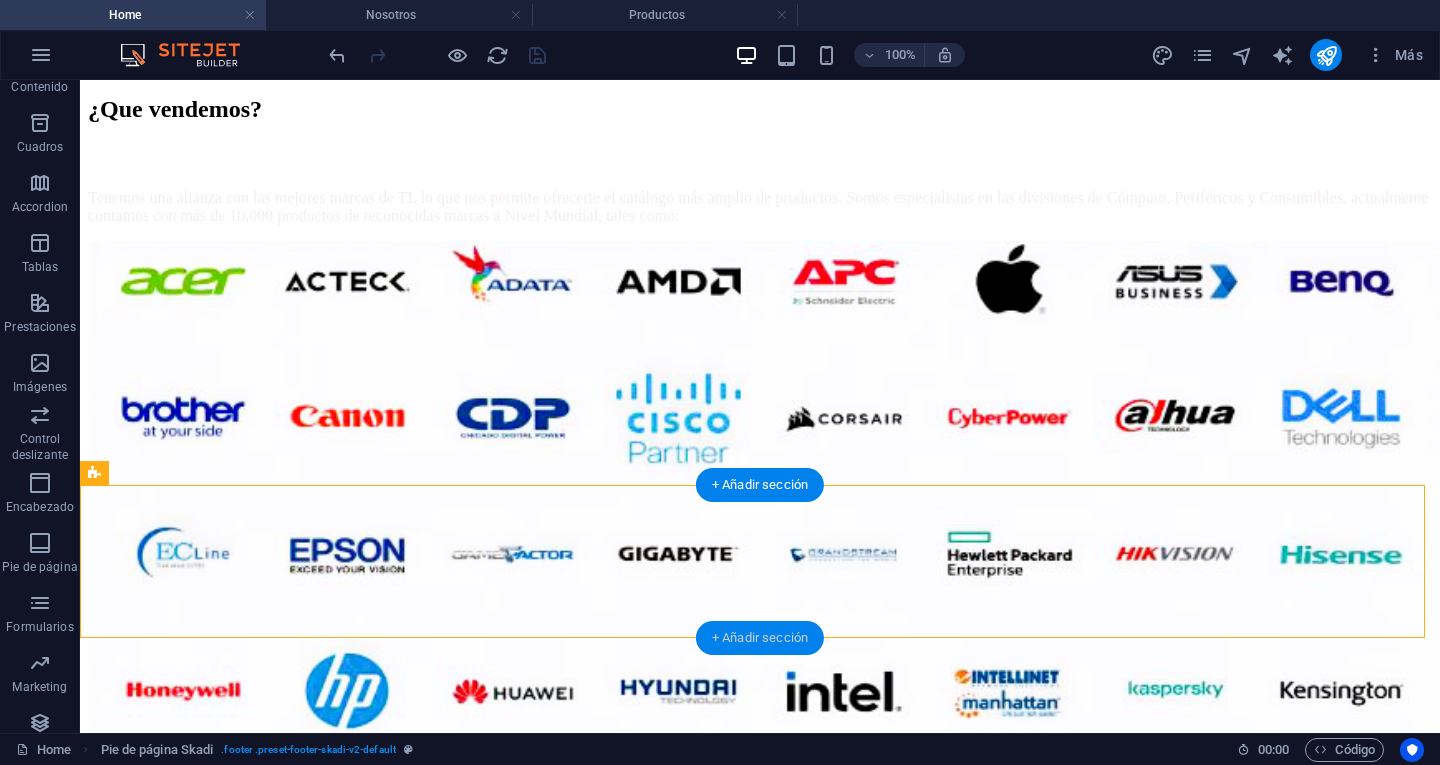 click on "+ Añadir sección" at bounding box center (760, 638) 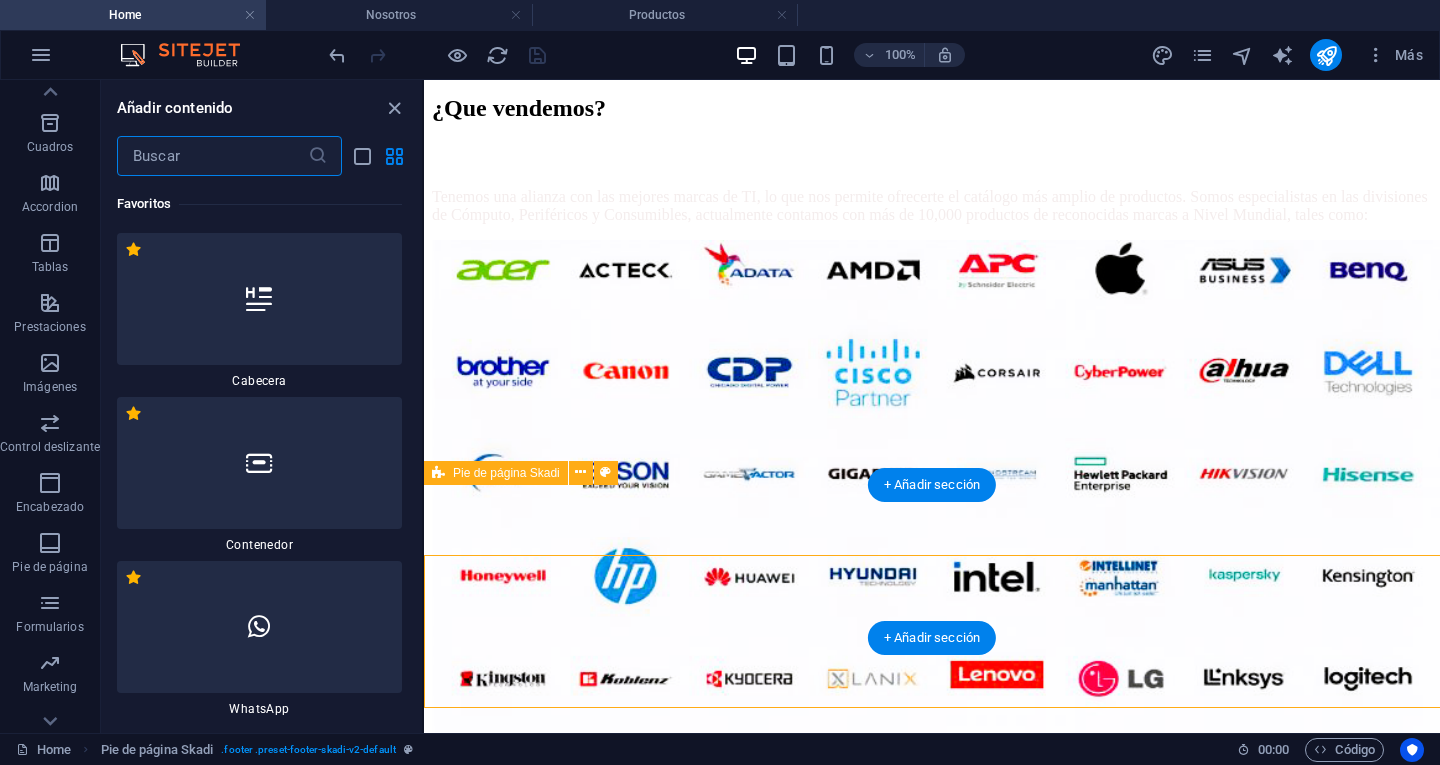 scroll, scrollTop: 3134, scrollLeft: 0, axis: vertical 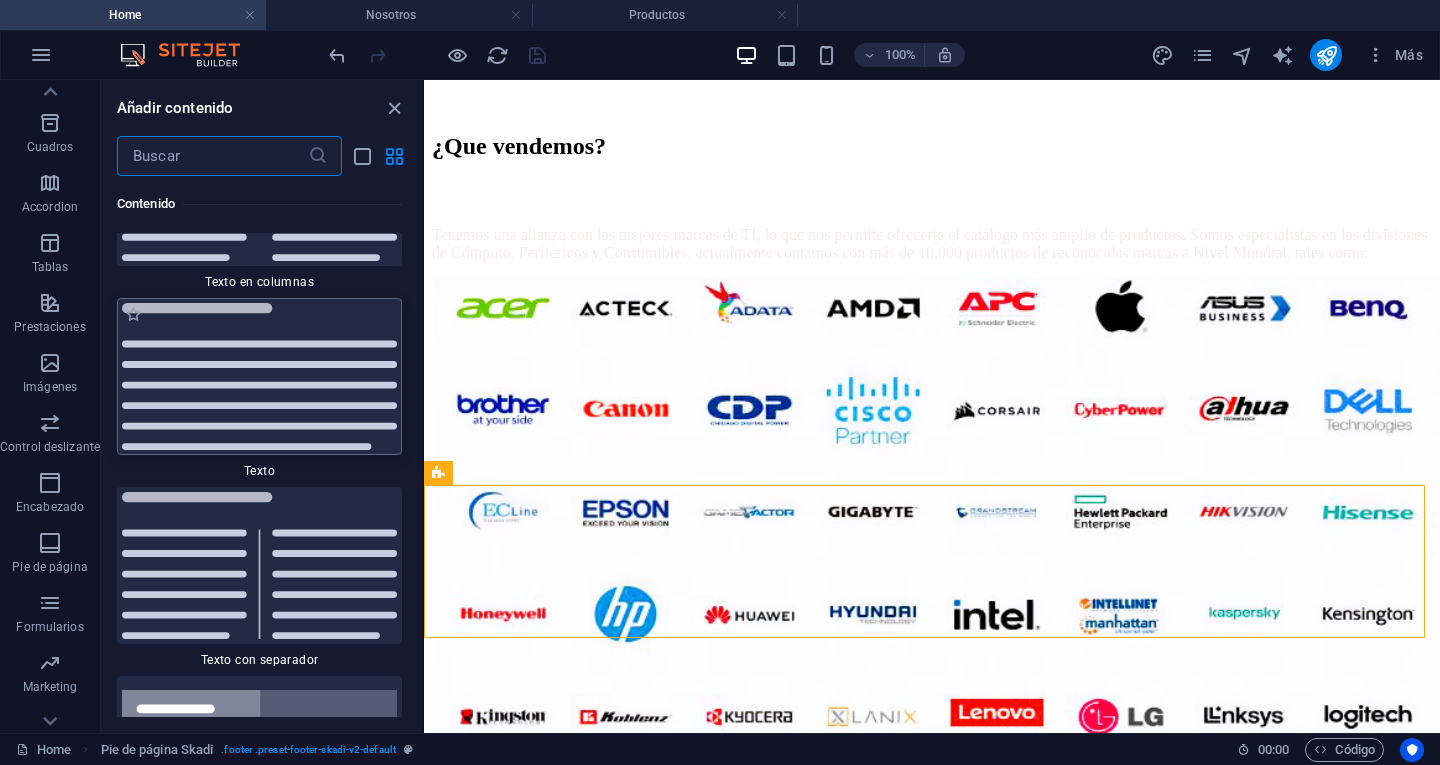 click at bounding box center (259, 376) 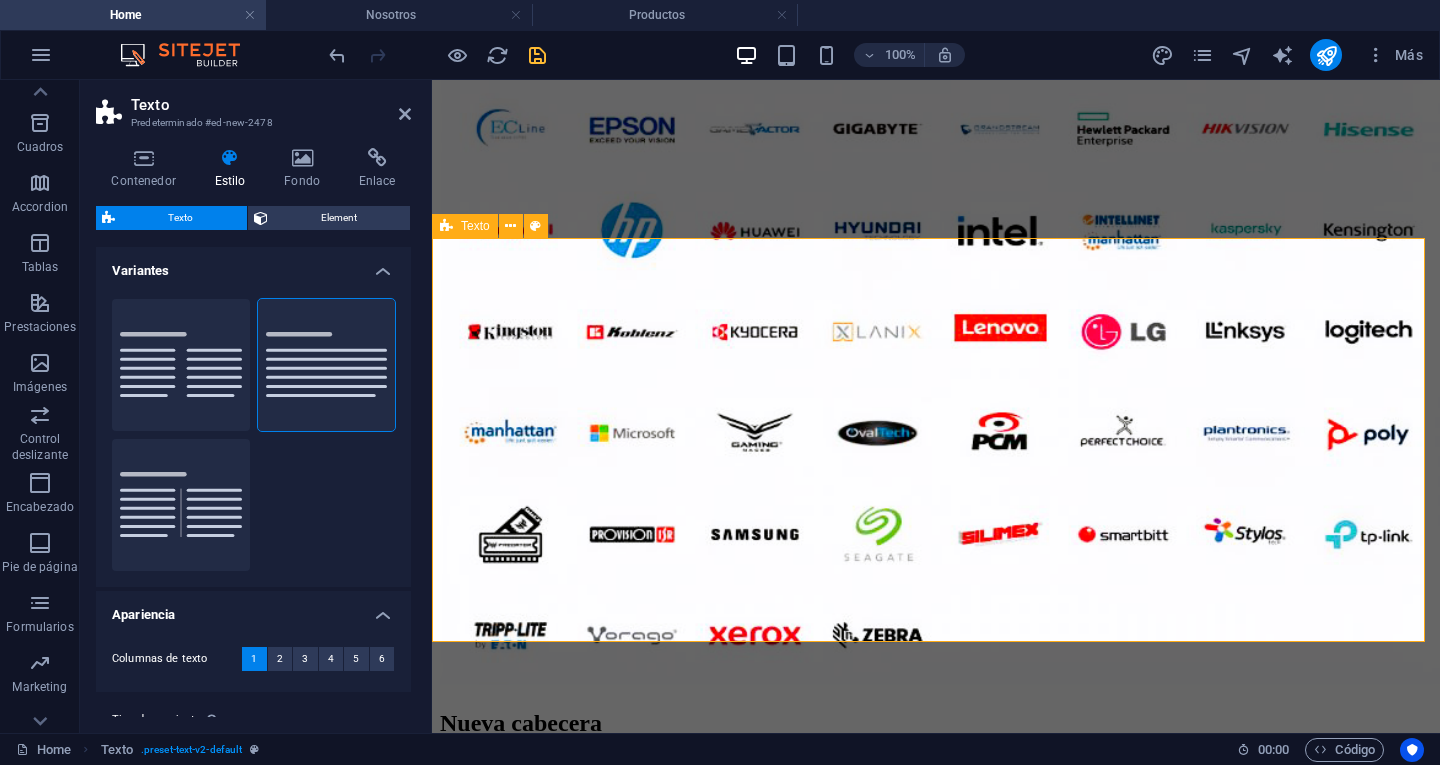 scroll, scrollTop: 3535, scrollLeft: 0, axis: vertical 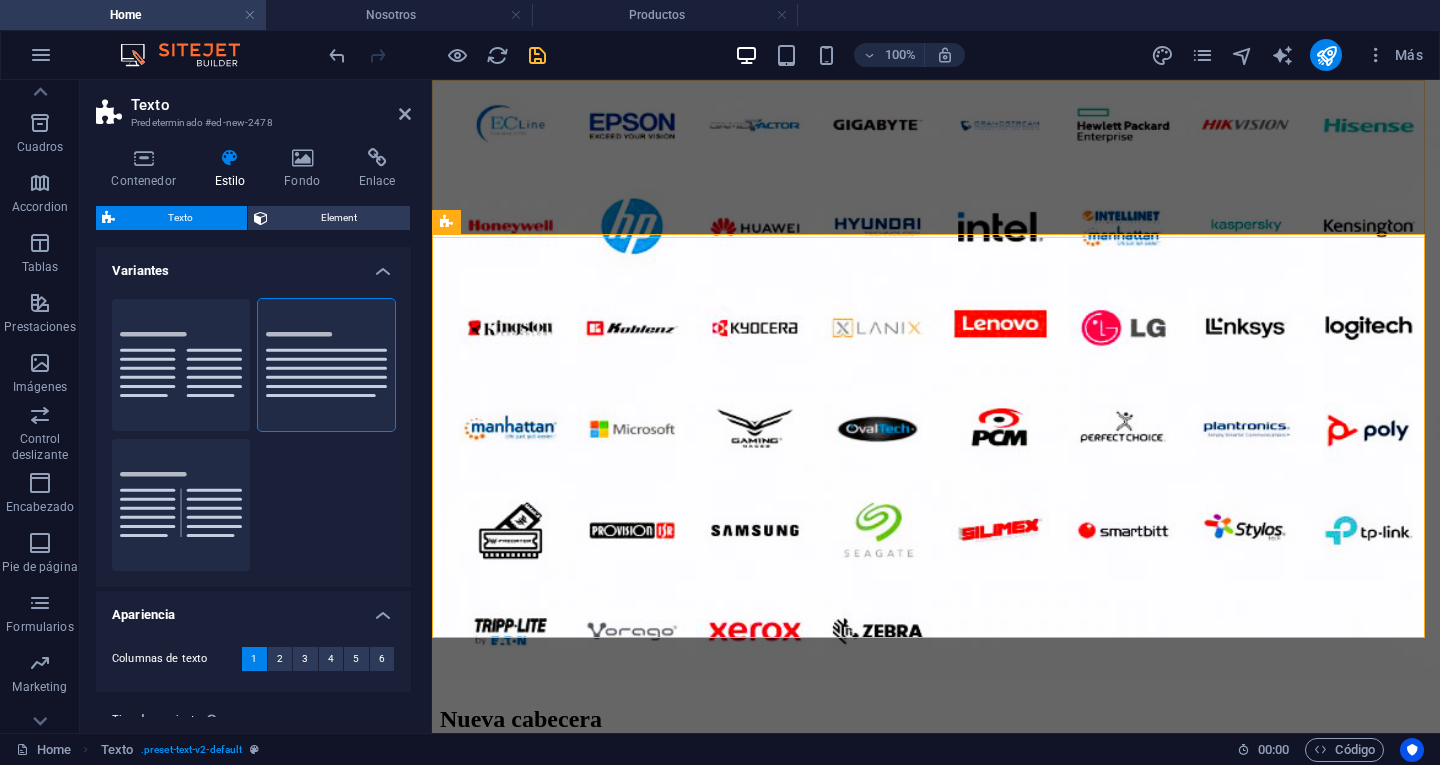 click on "Inicio Nosotros Productos Servicios  Novedades Contactó" at bounding box center [936, -3294] 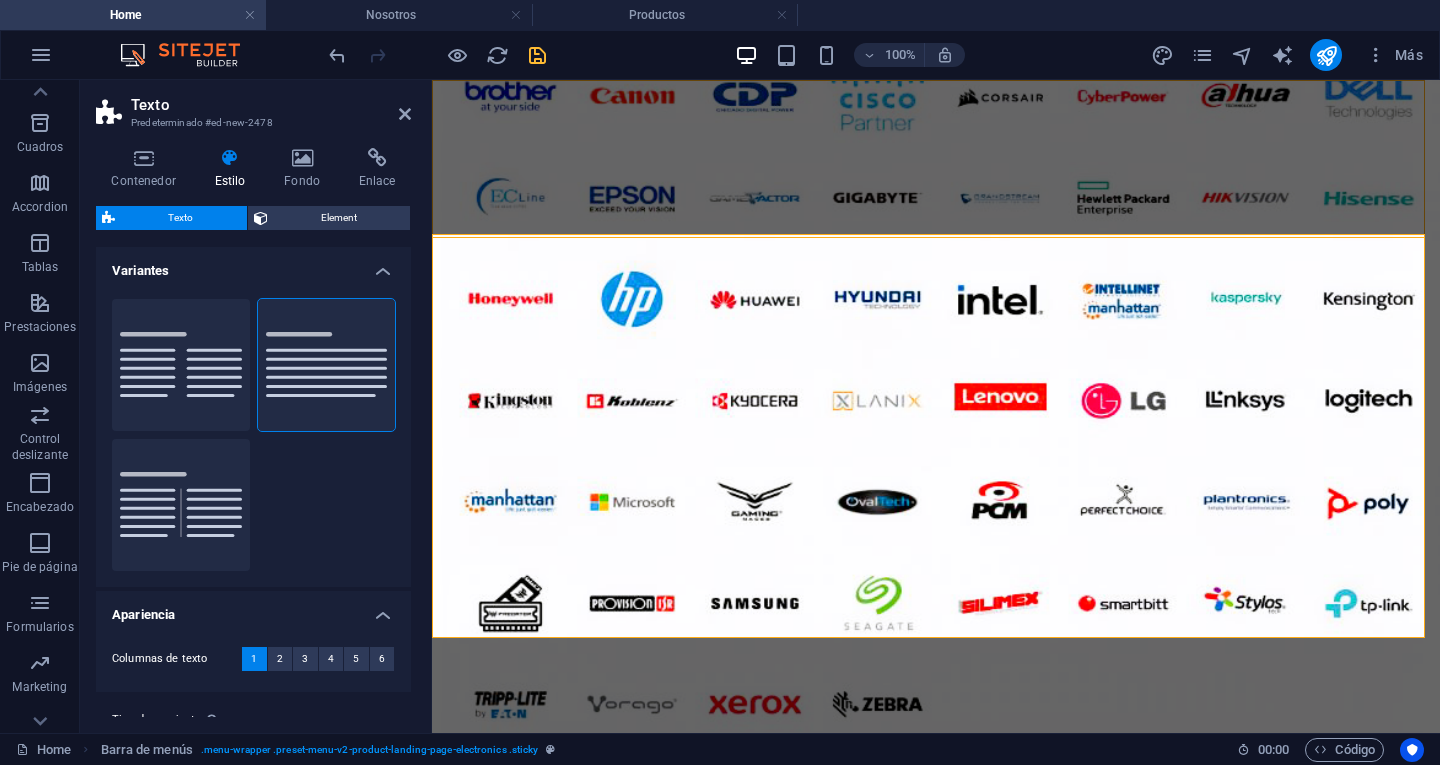 scroll, scrollTop: 3645, scrollLeft: 0, axis: vertical 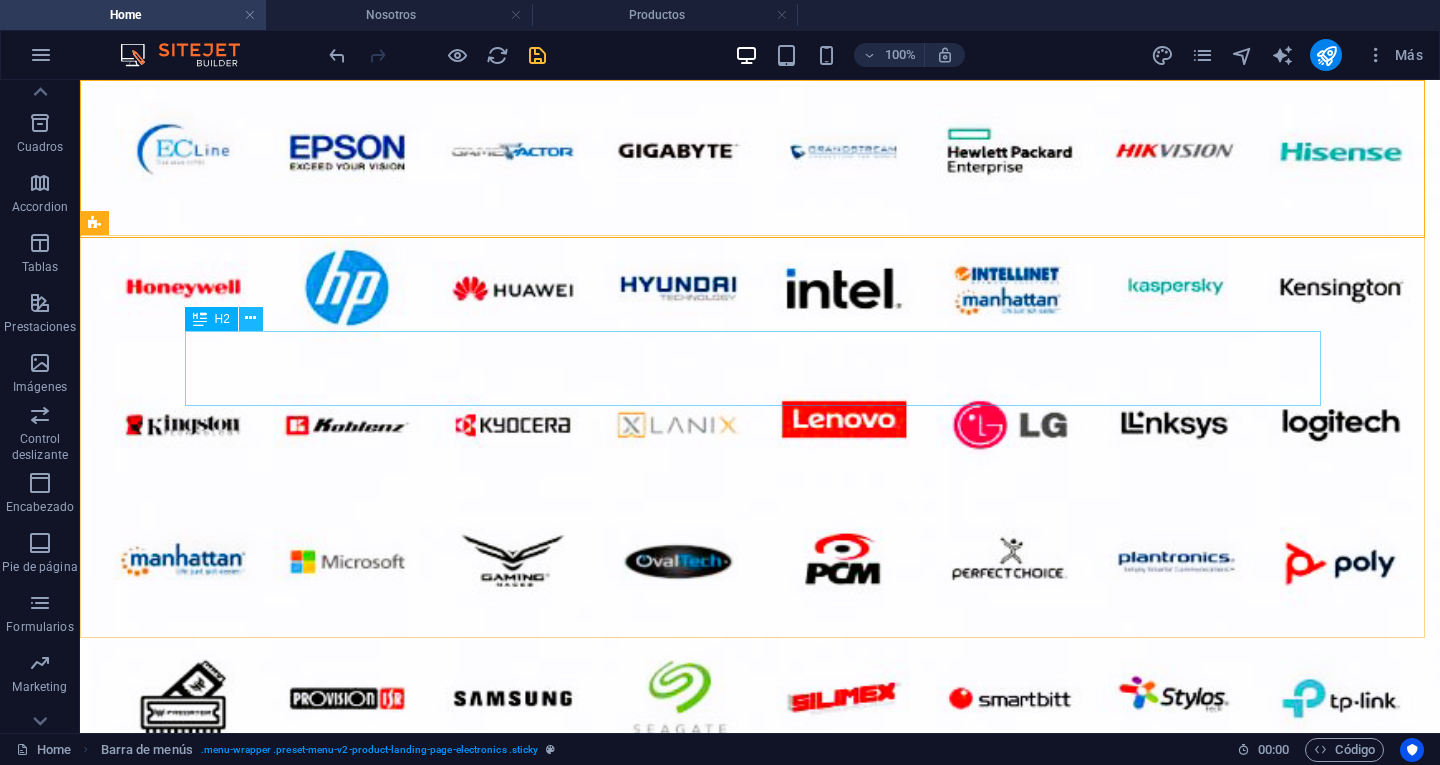 click at bounding box center (251, 319) 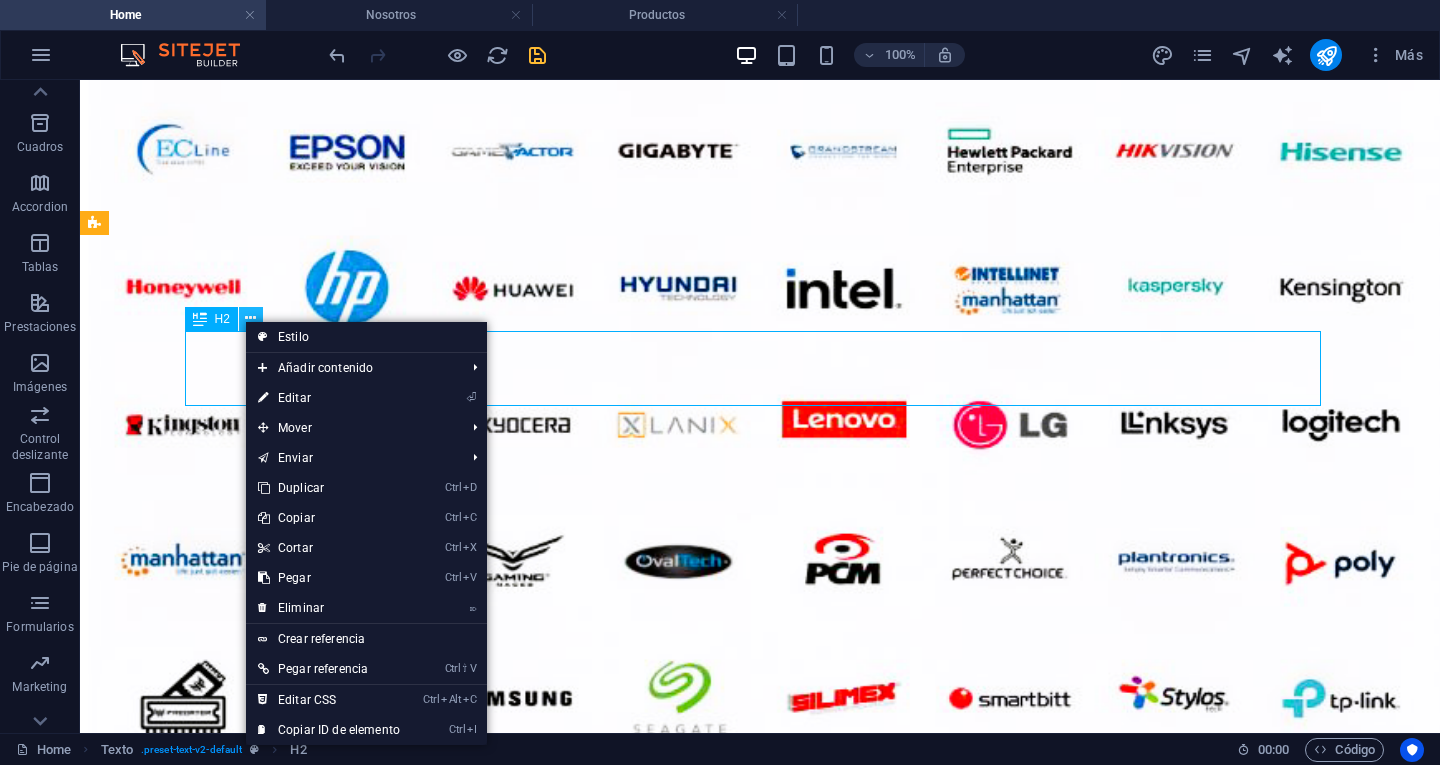 click at bounding box center [251, 319] 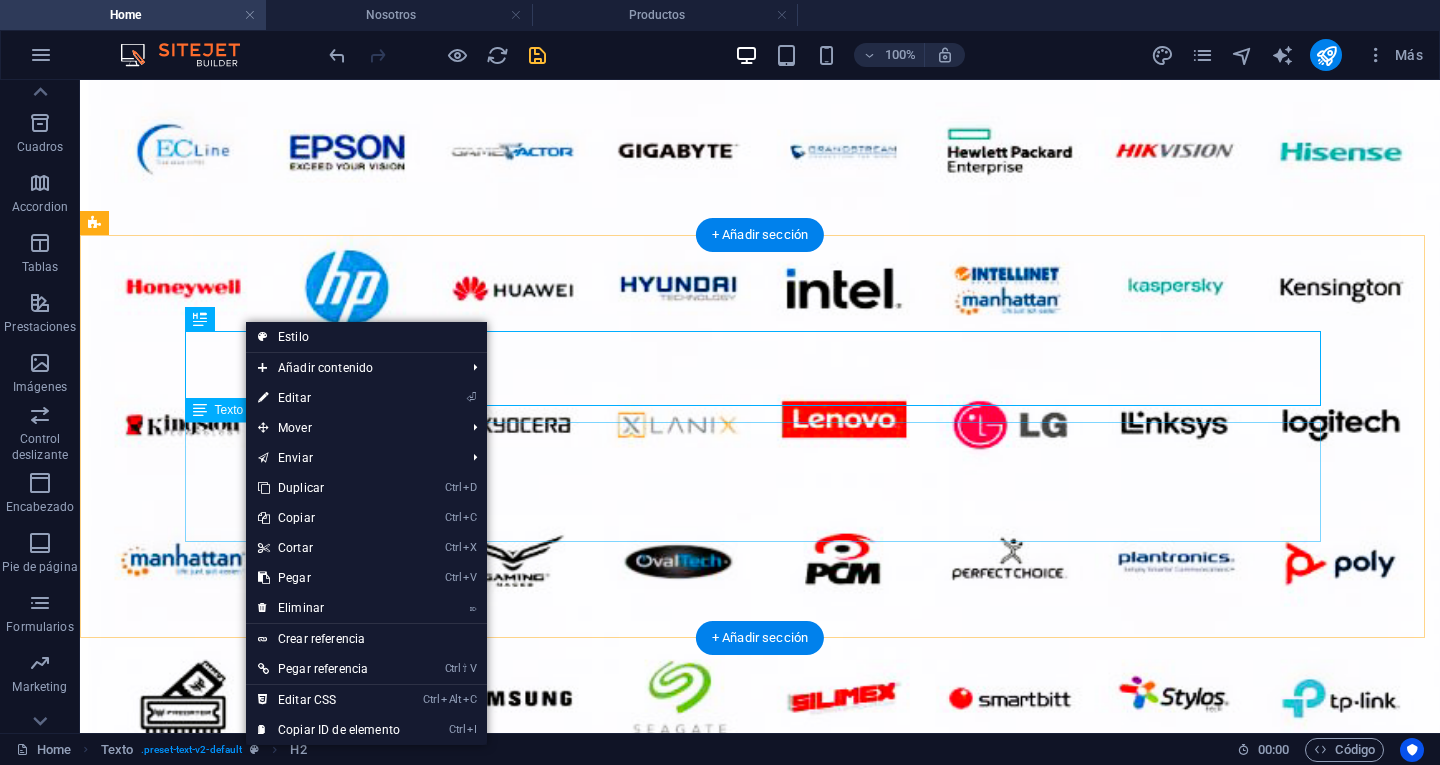 click on "Lorem ipsum dolor sitope amet, consectetur adipisicing elitip. Massumenda, dolore, cum vel modi asperiores consequatur suscipit quidem ducimus eveniet iure expedita consecteture odiogil voluptatum similique fugit voluptates atem accusamus quae quas dolorem tenetur facere tempora maiores adipisci reiciendis accusantium voluptatibus id voluptate tempore dolor harum nisi amet! Nobis, eaque. Aenean commodo ligula eget dolor. Lorem ipsum dolor sit amet, consectetuer adipiscing elit leget odiogil voluptatum similique fugit voluptates dolor. Libero assumenda, dolore, cum vel modi asperiores consequatur." at bounding box center (760, 5169) 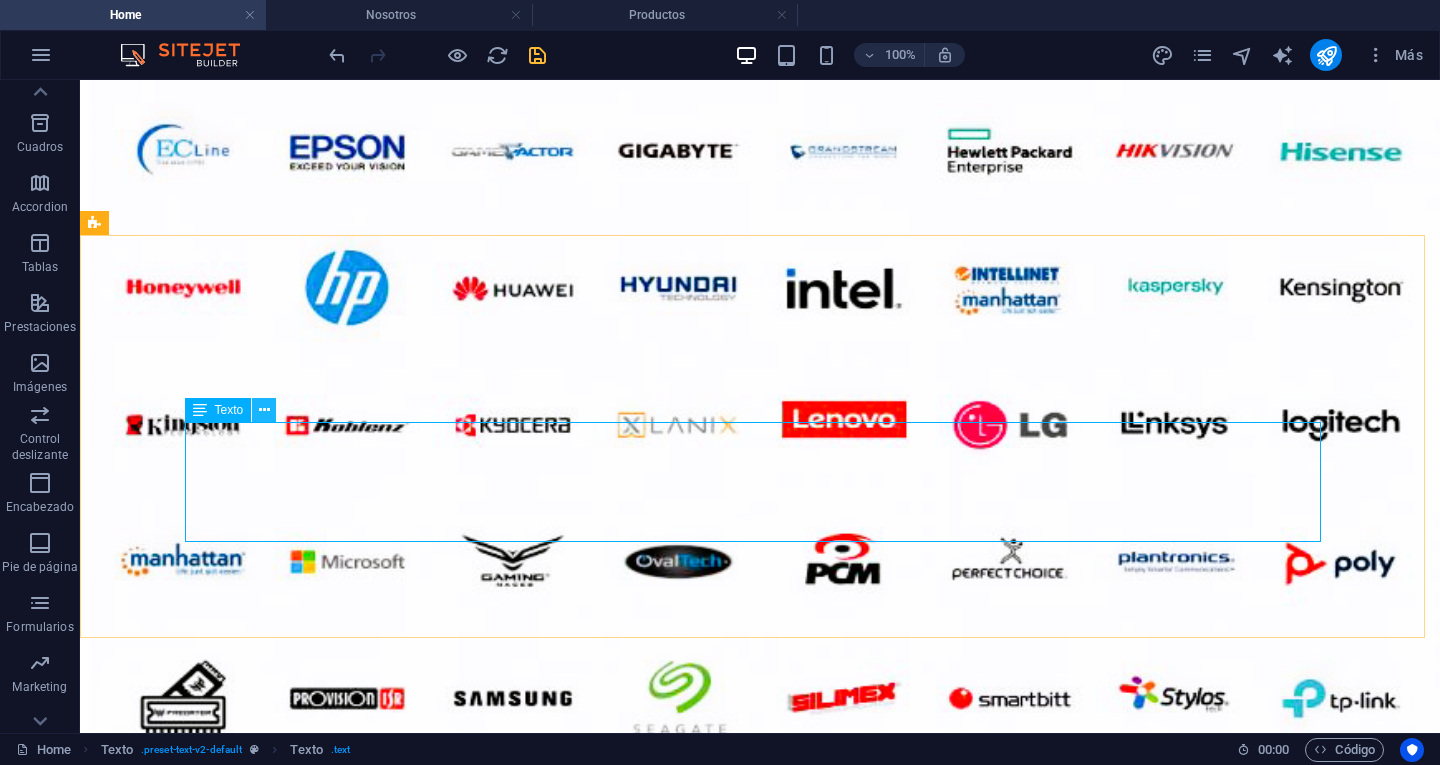 click at bounding box center [264, 410] 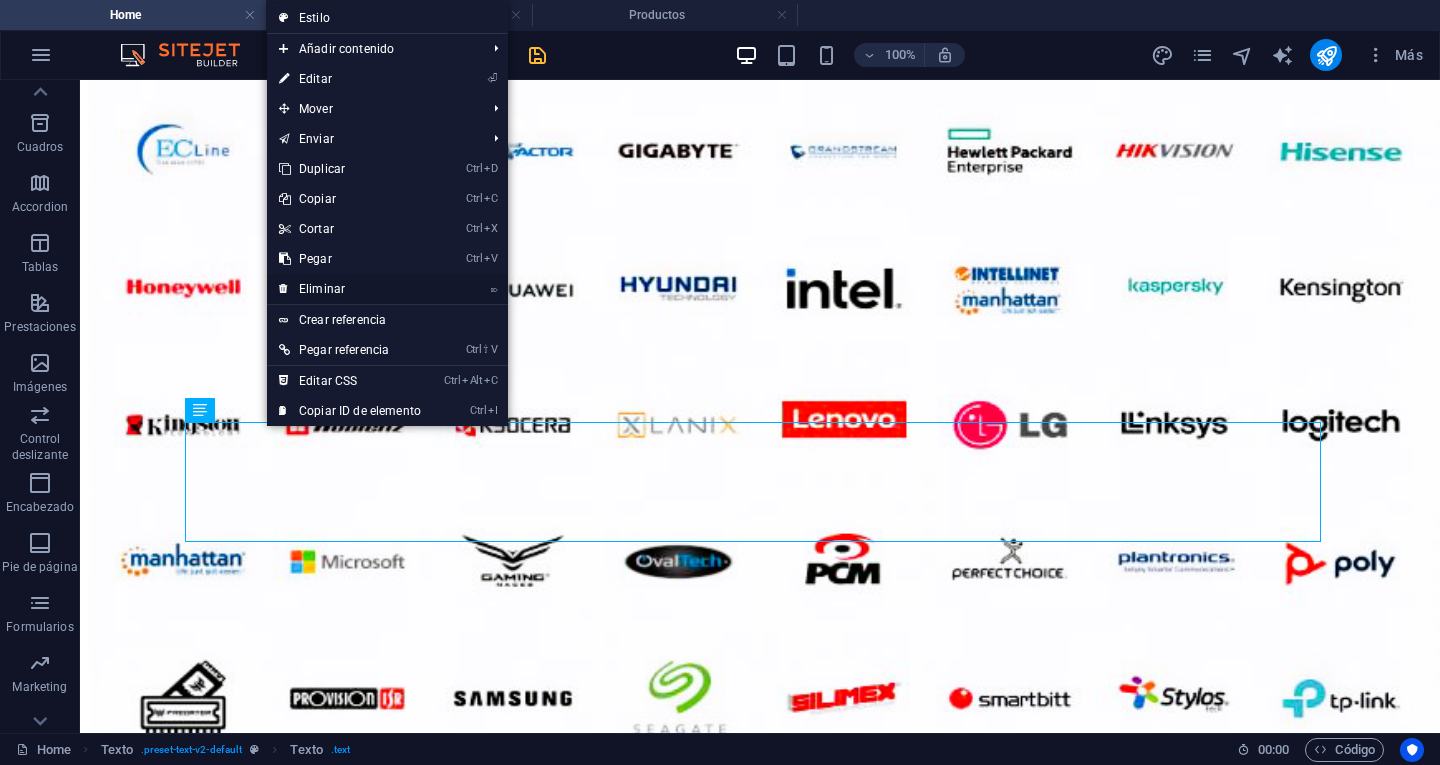 click on "⌦  Eliminar" at bounding box center [350, 289] 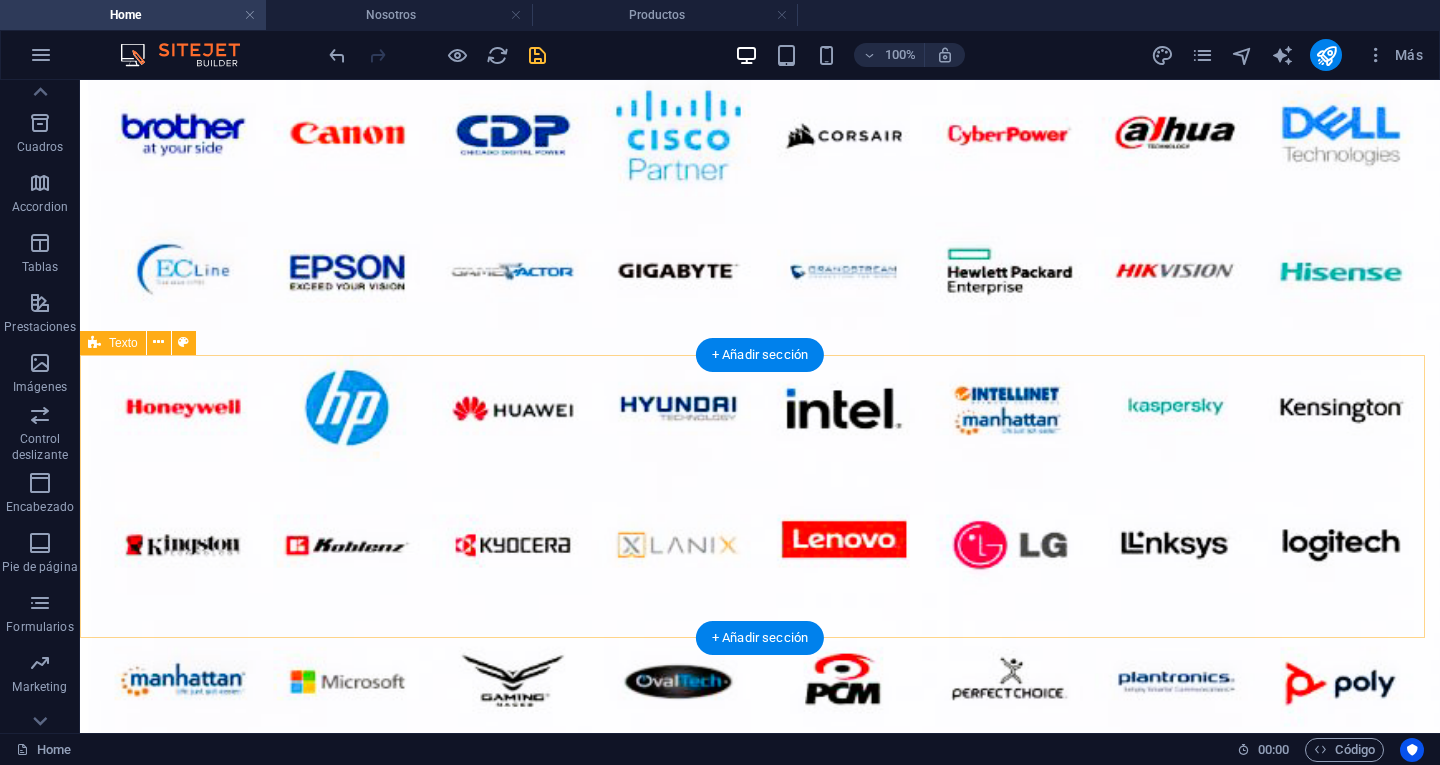 click on "Headline" at bounding box center (760, 5214) 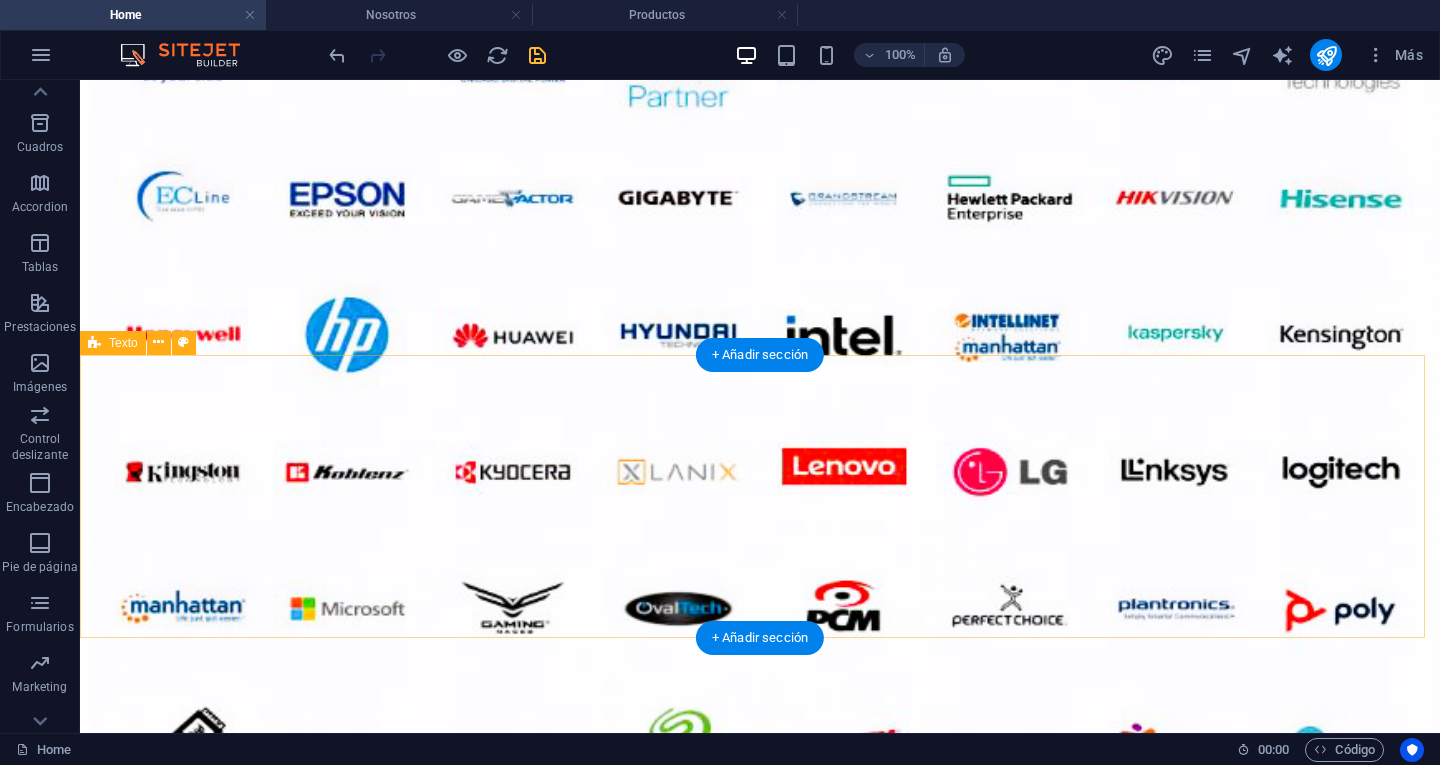 scroll, scrollTop: 3415, scrollLeft: 0, axis: vertical 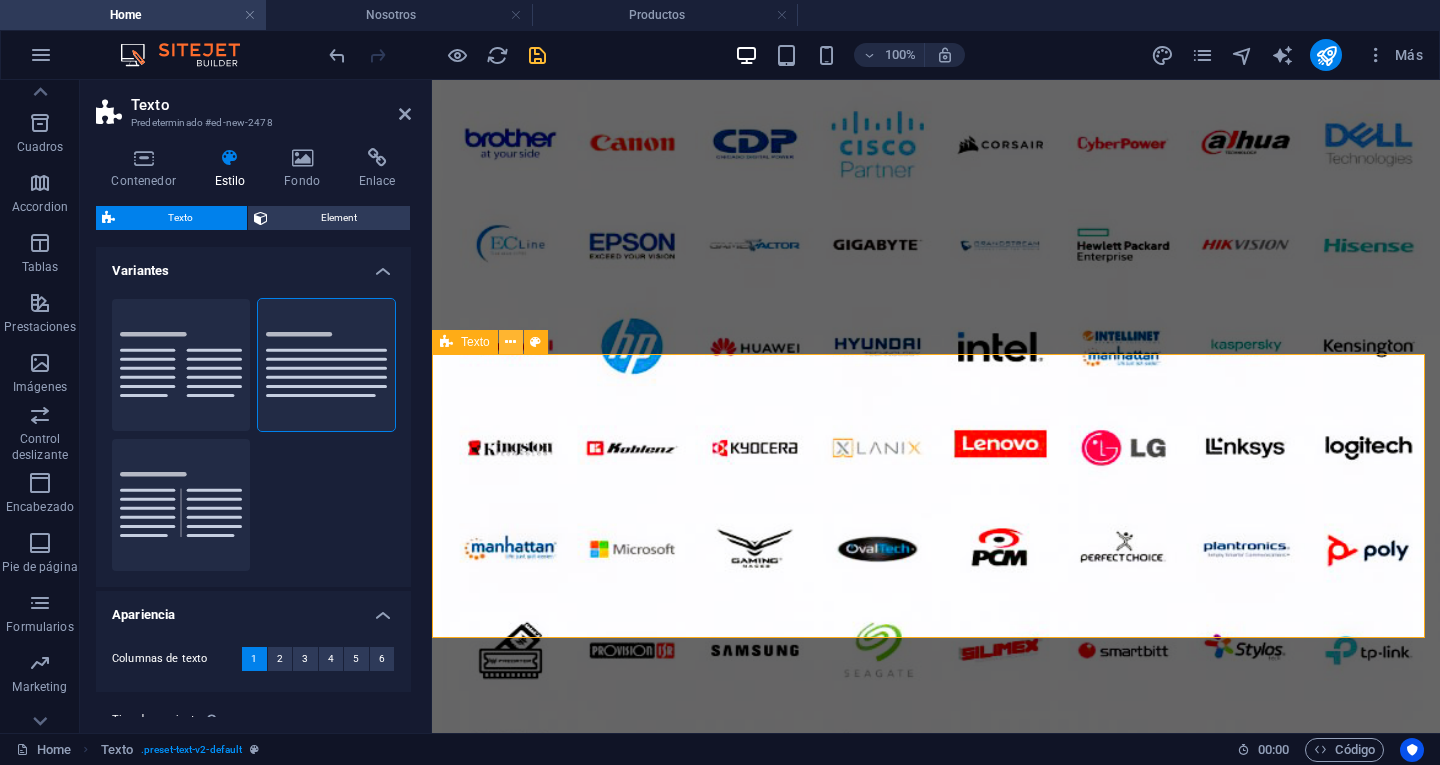 click at bounding box center (510, 342) 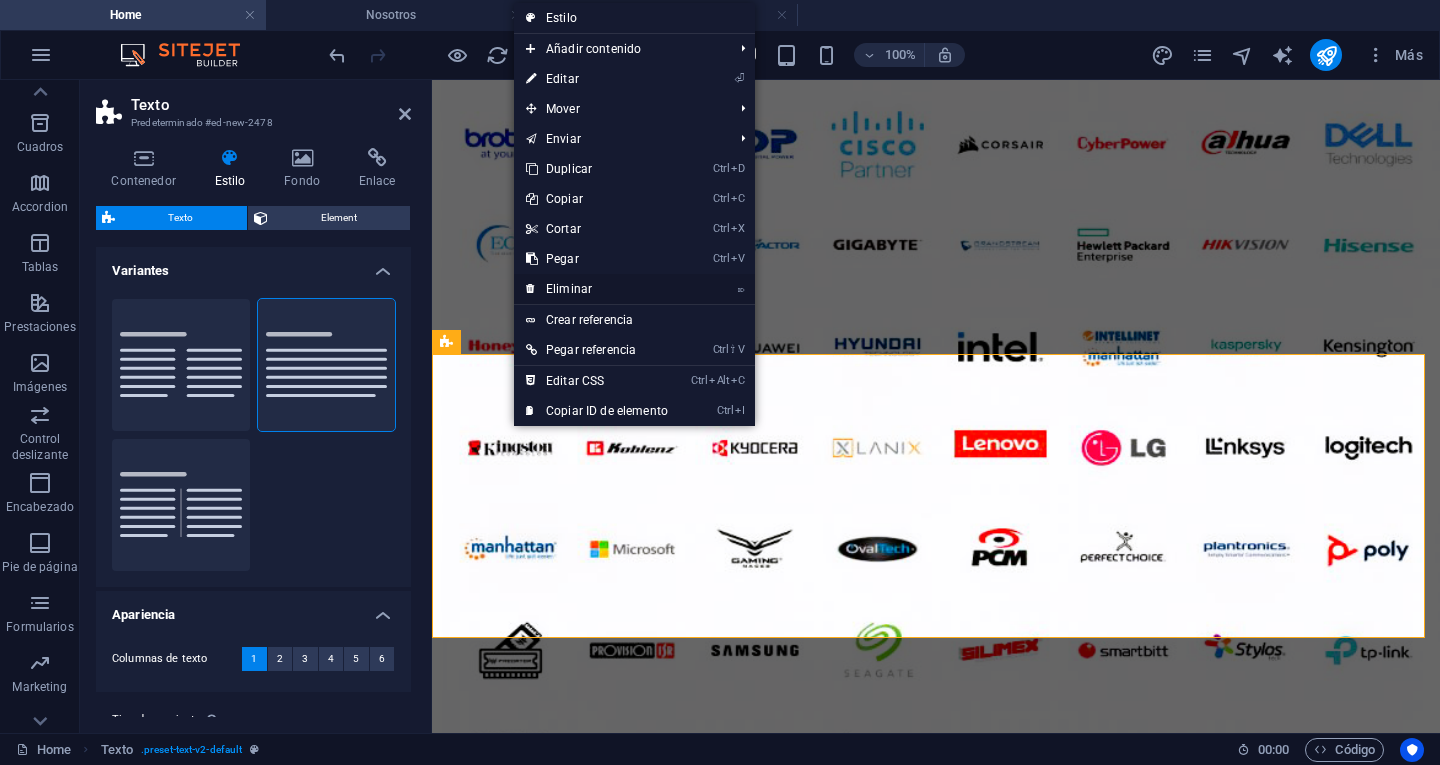 click on "⌦  Eliminar" at bounding box center [597, 289] 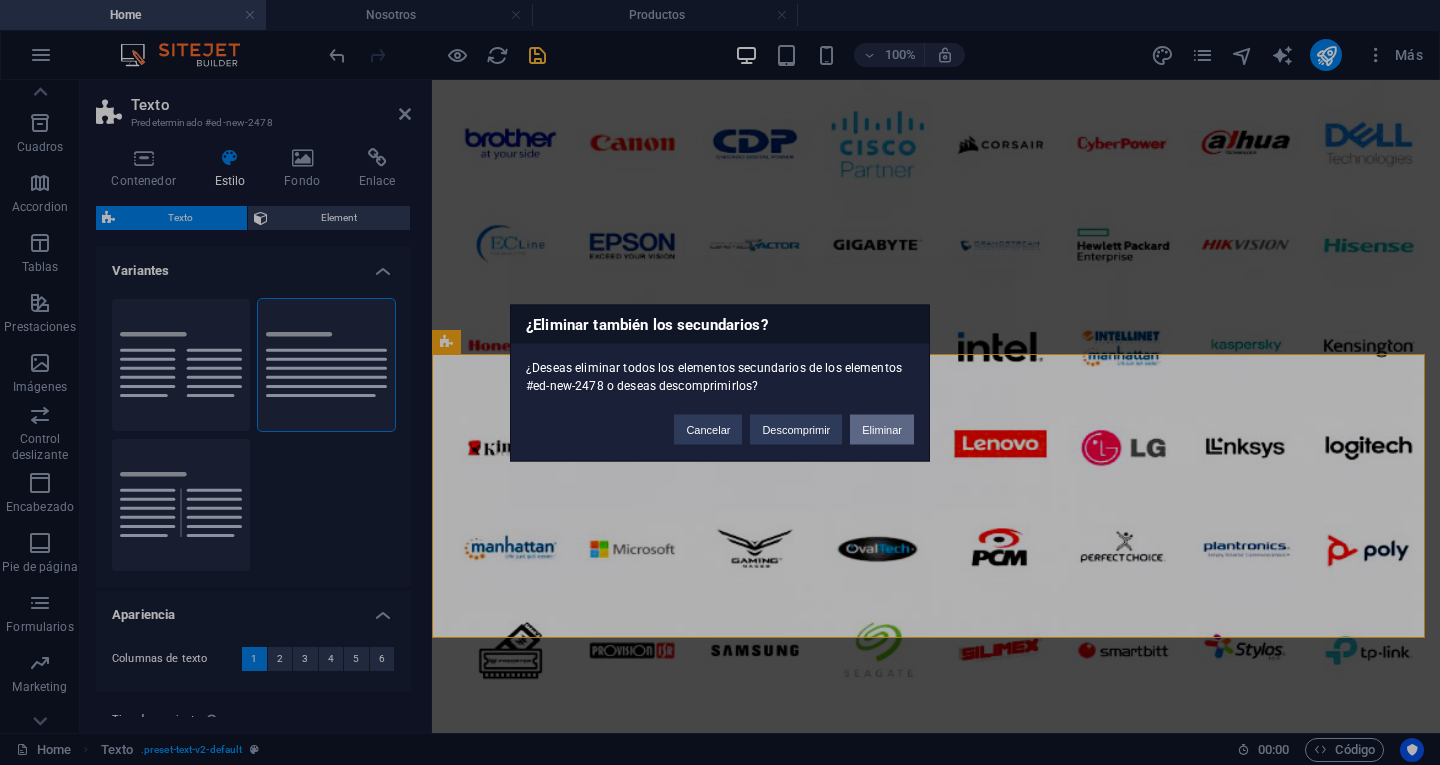 click on "Eliminar" at bounding box center (882, 429) 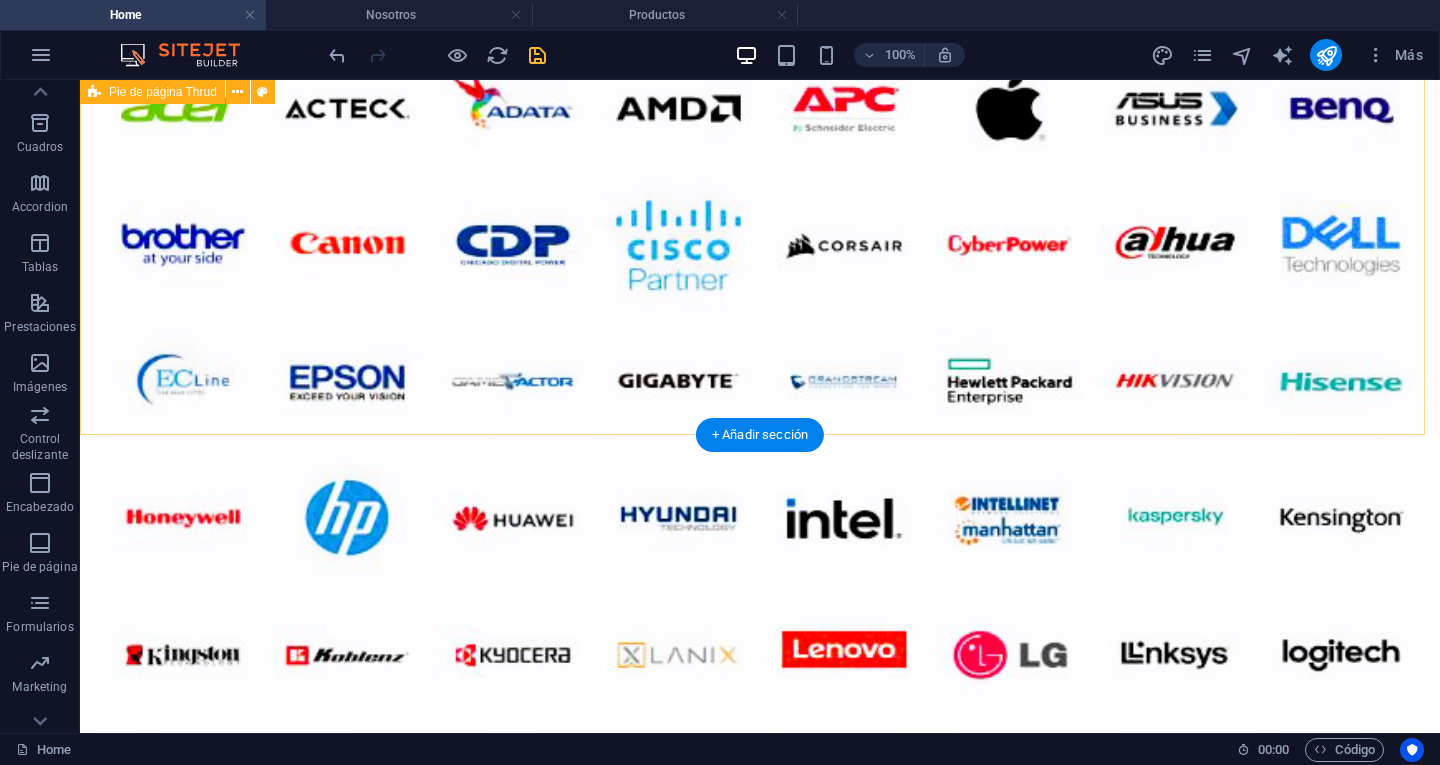 scroll, scrollTop: 3242, scrollLeft: 0, axis: vertical 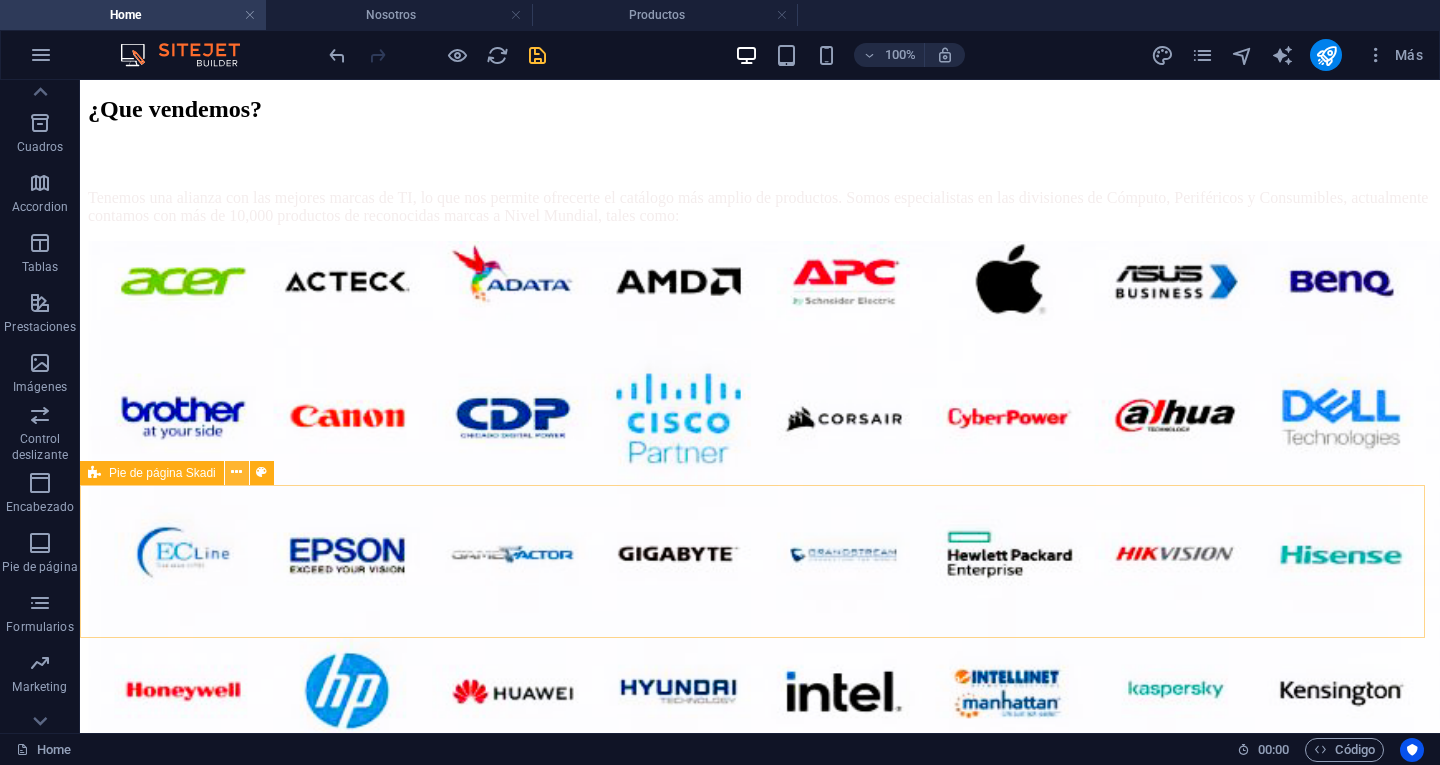 click at bounding box center (236, 472) 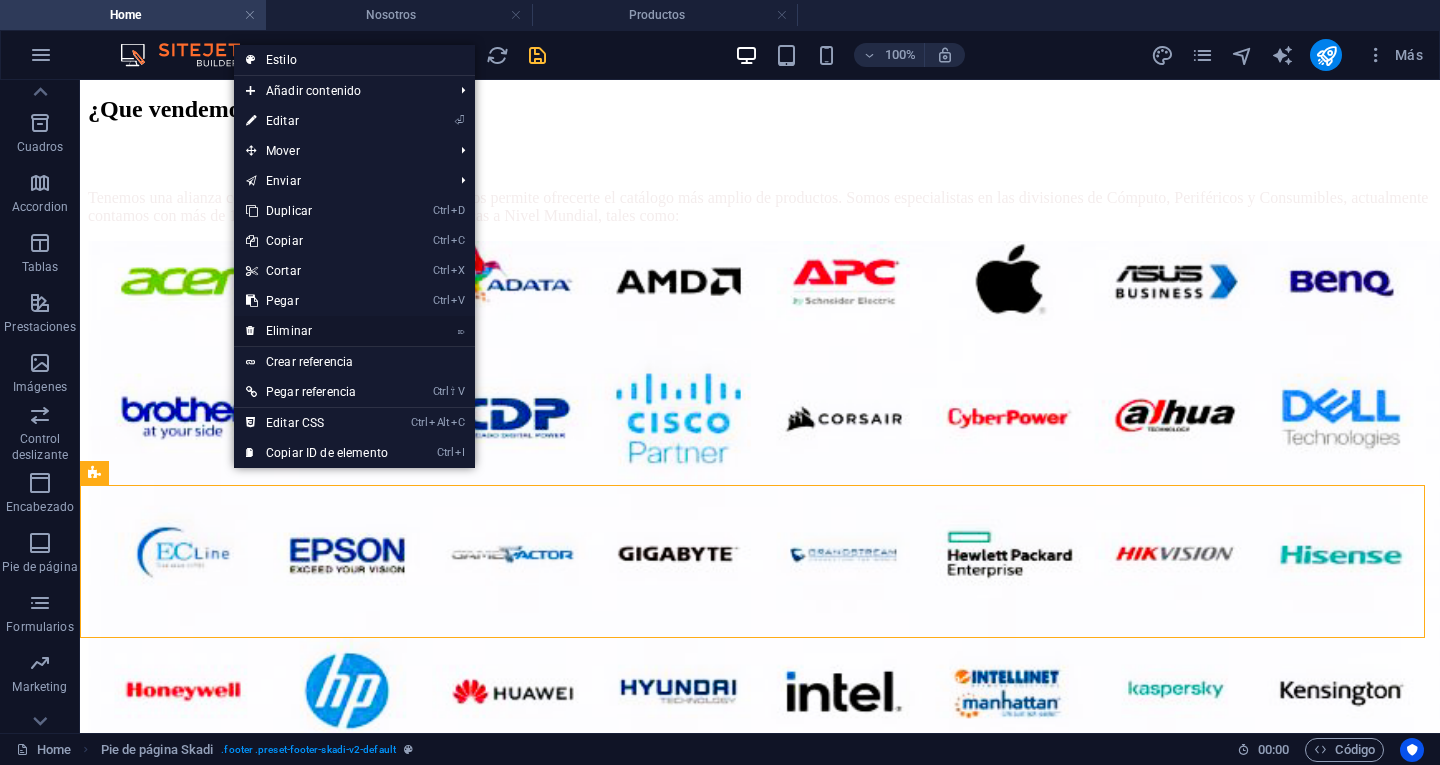click on "⌦  Eliminar" at bounding box center (317, 331) 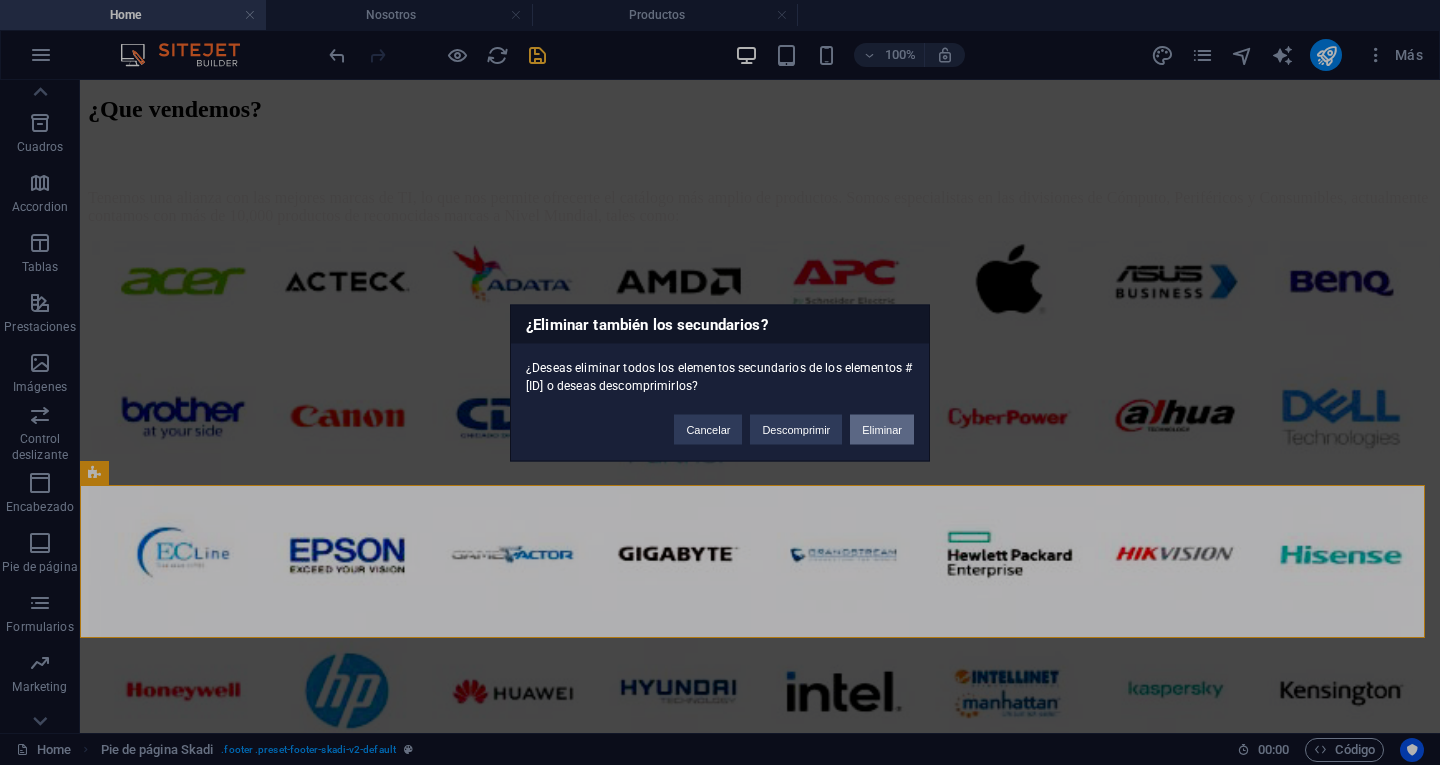 click on "Eliminar" at bounding box center [882, 429] 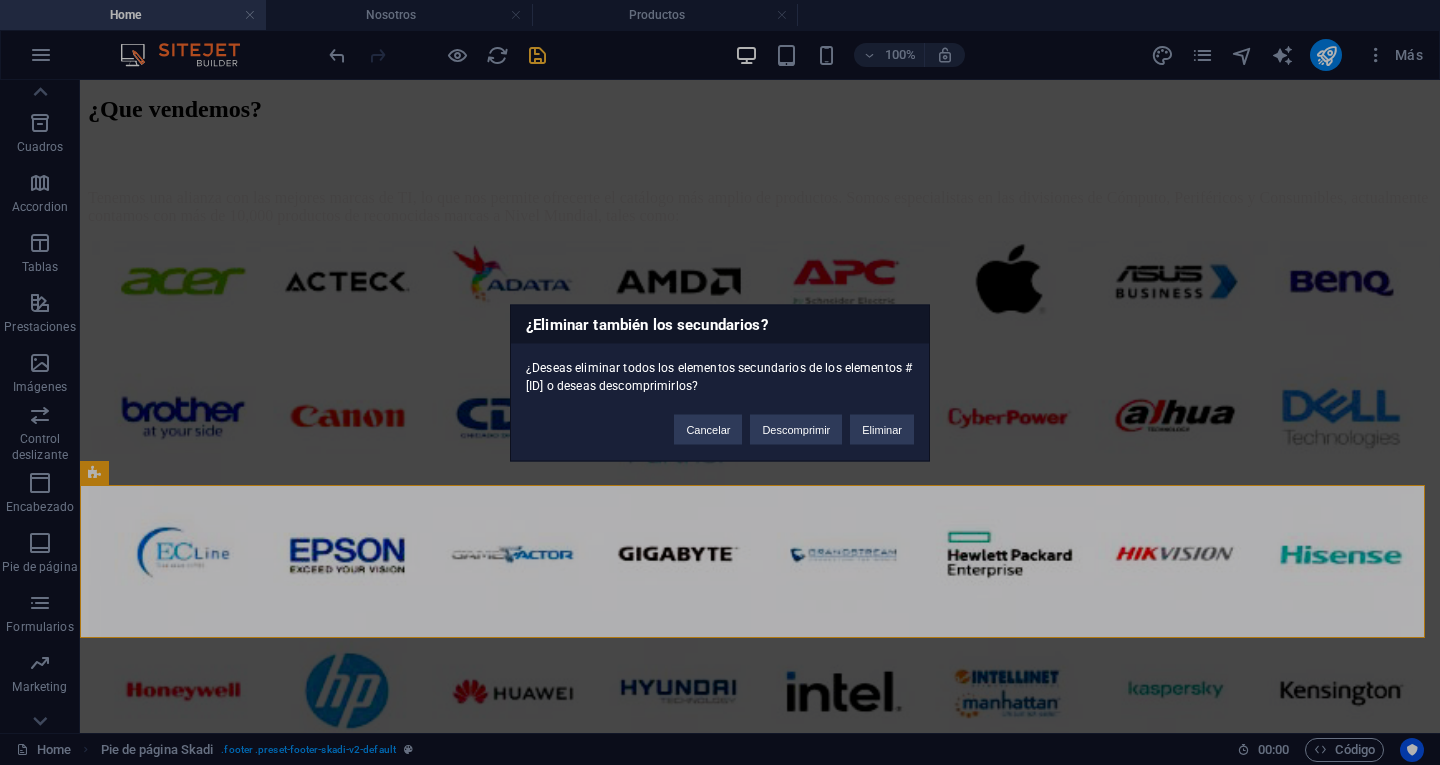 scroll, scrollTop: 2978, scrollLeft: 0, axis: vertical 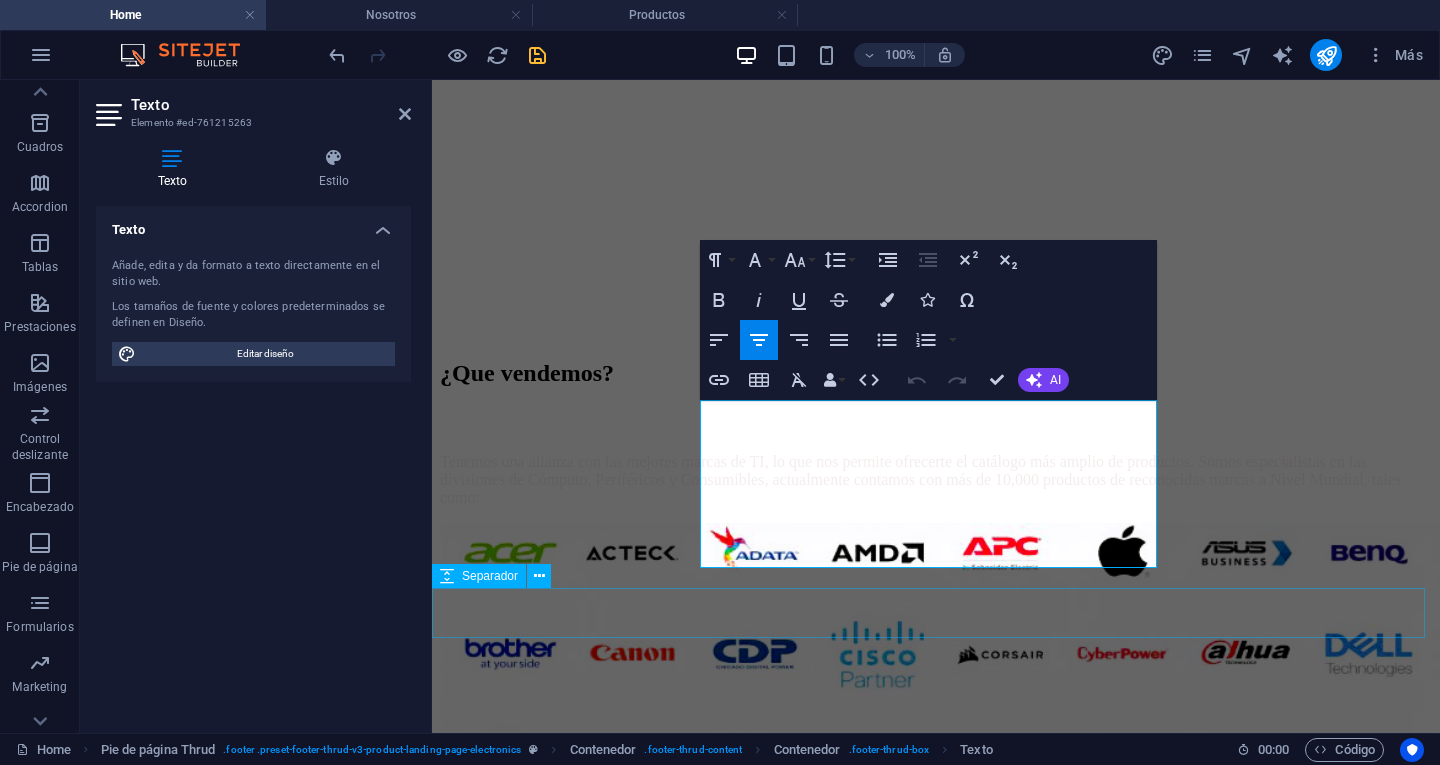 click at bounding box center (936, 5402) 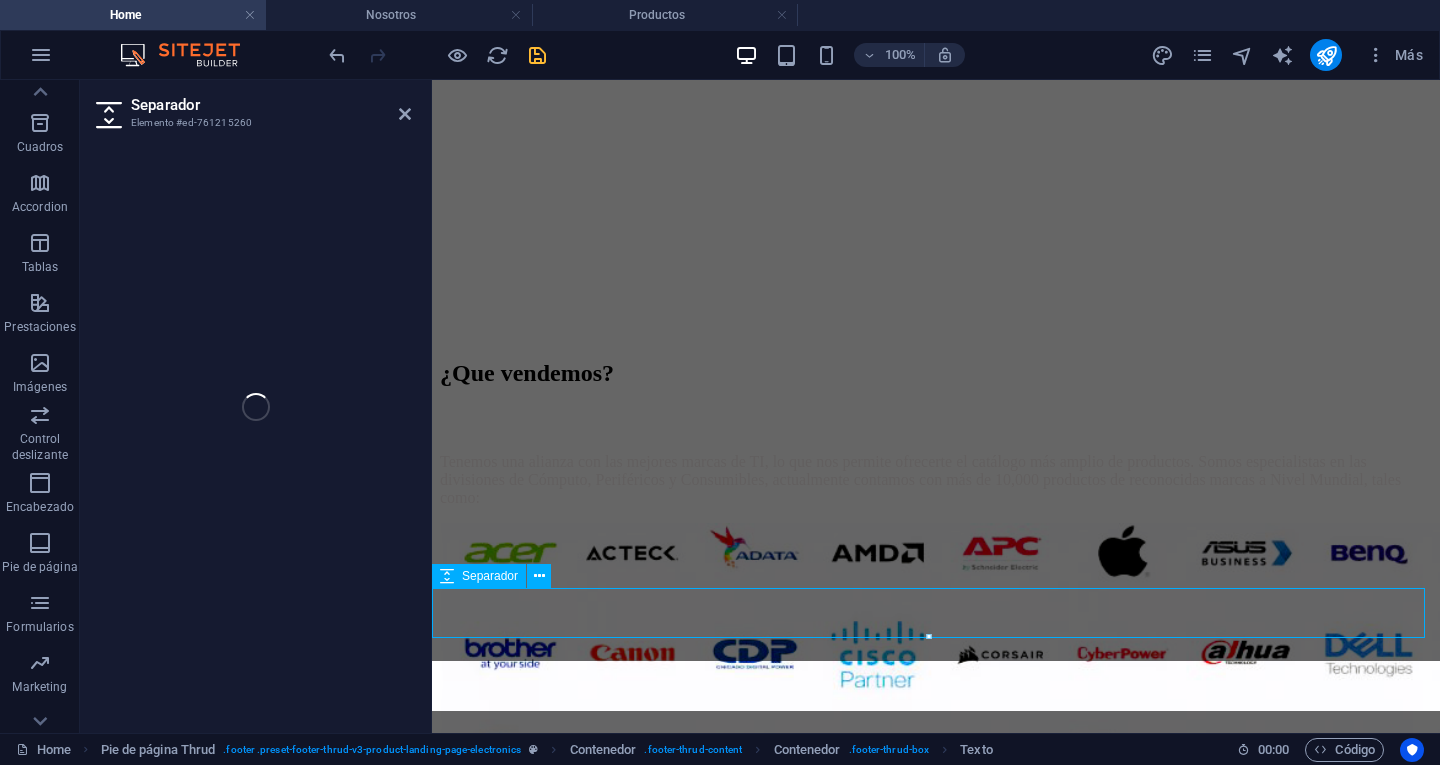 select on "px" 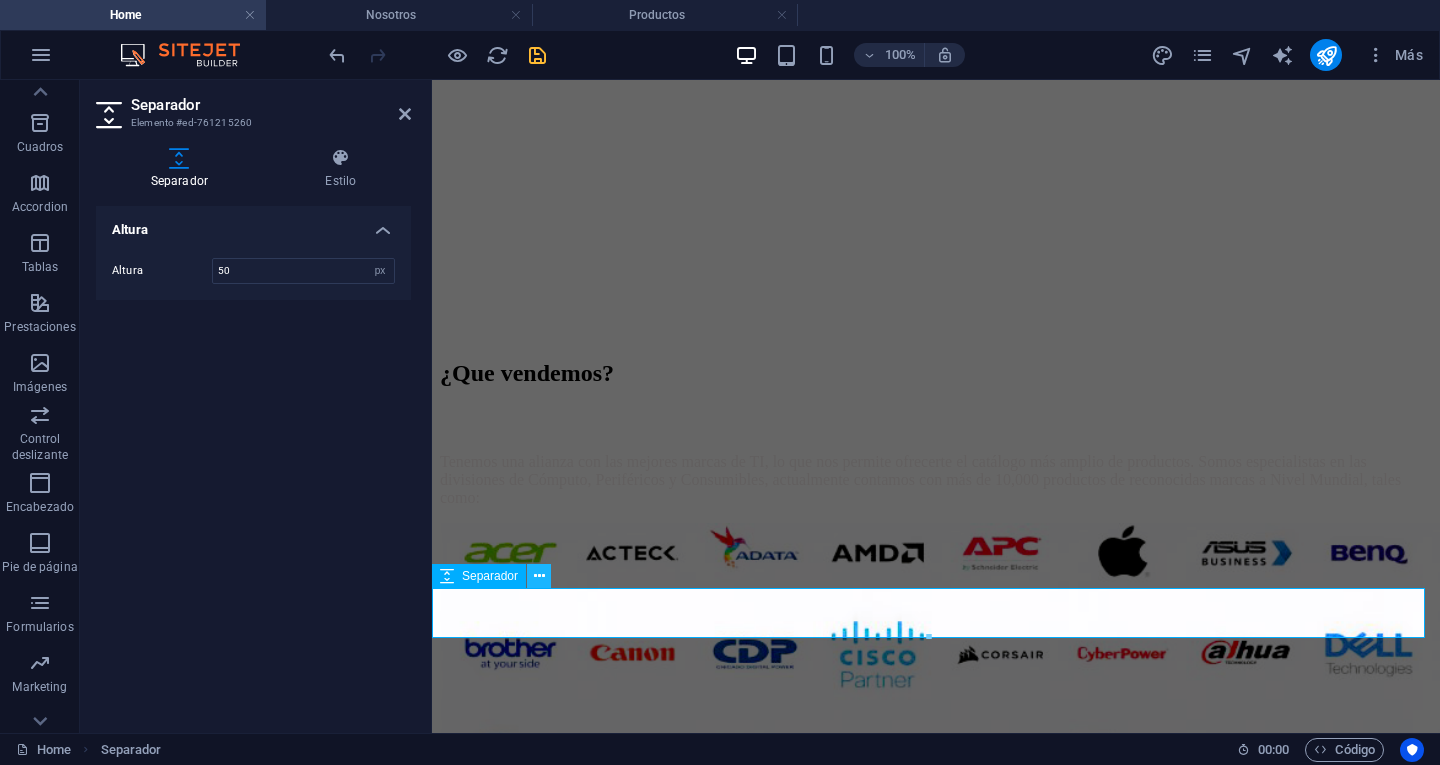 click at bounding box center [539, 576] 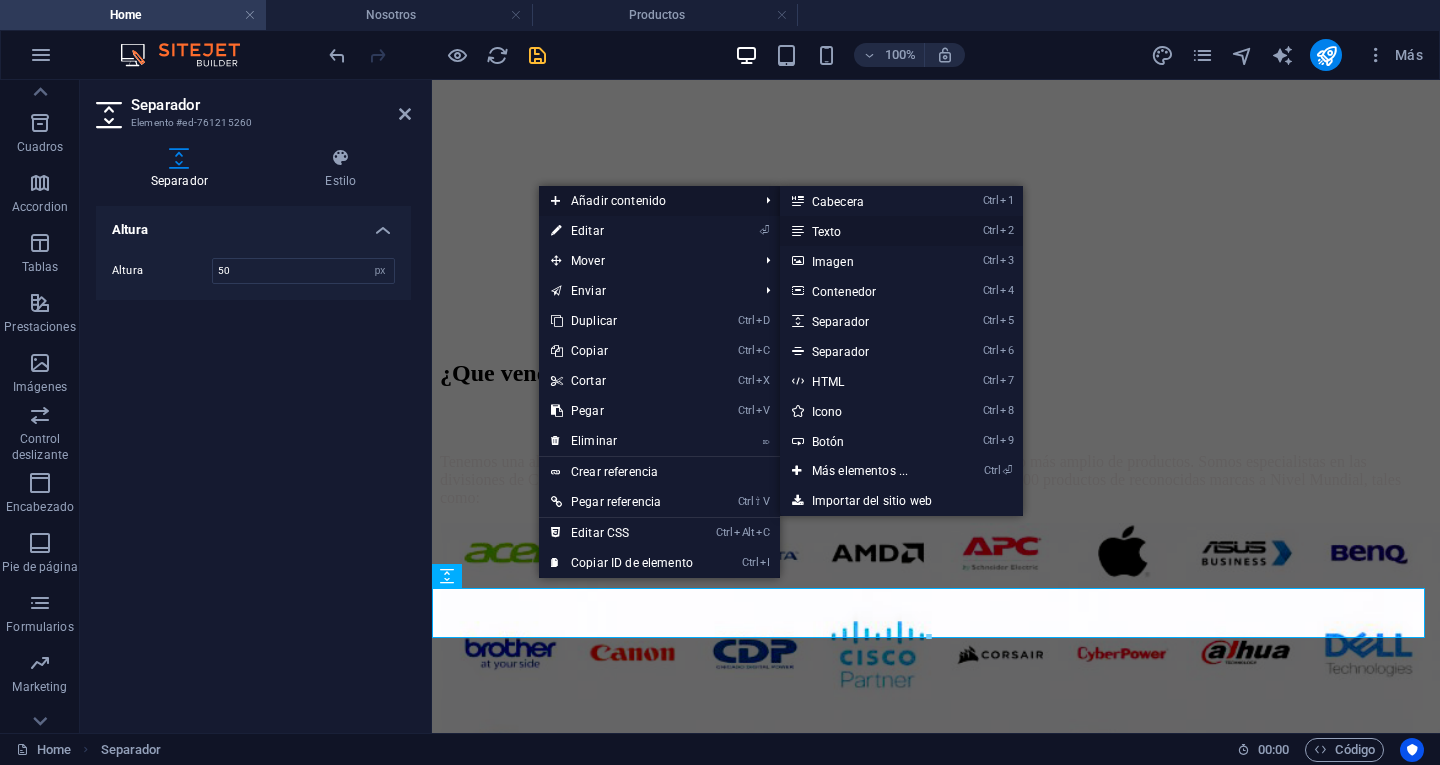 drag, startPoint x: 842, startPoint y: 230, endPoint x: 411, endPoint y: 151, distance: 438.18033 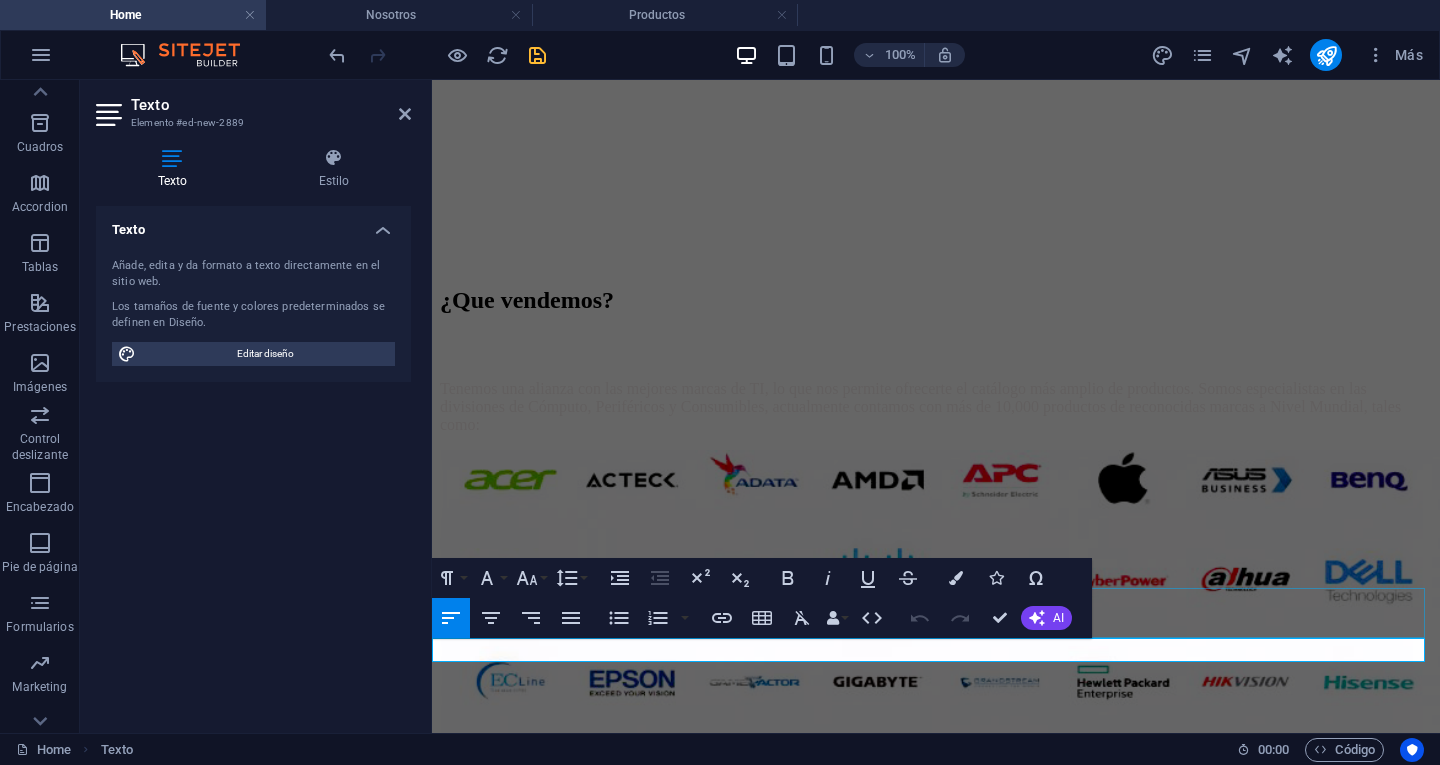 type 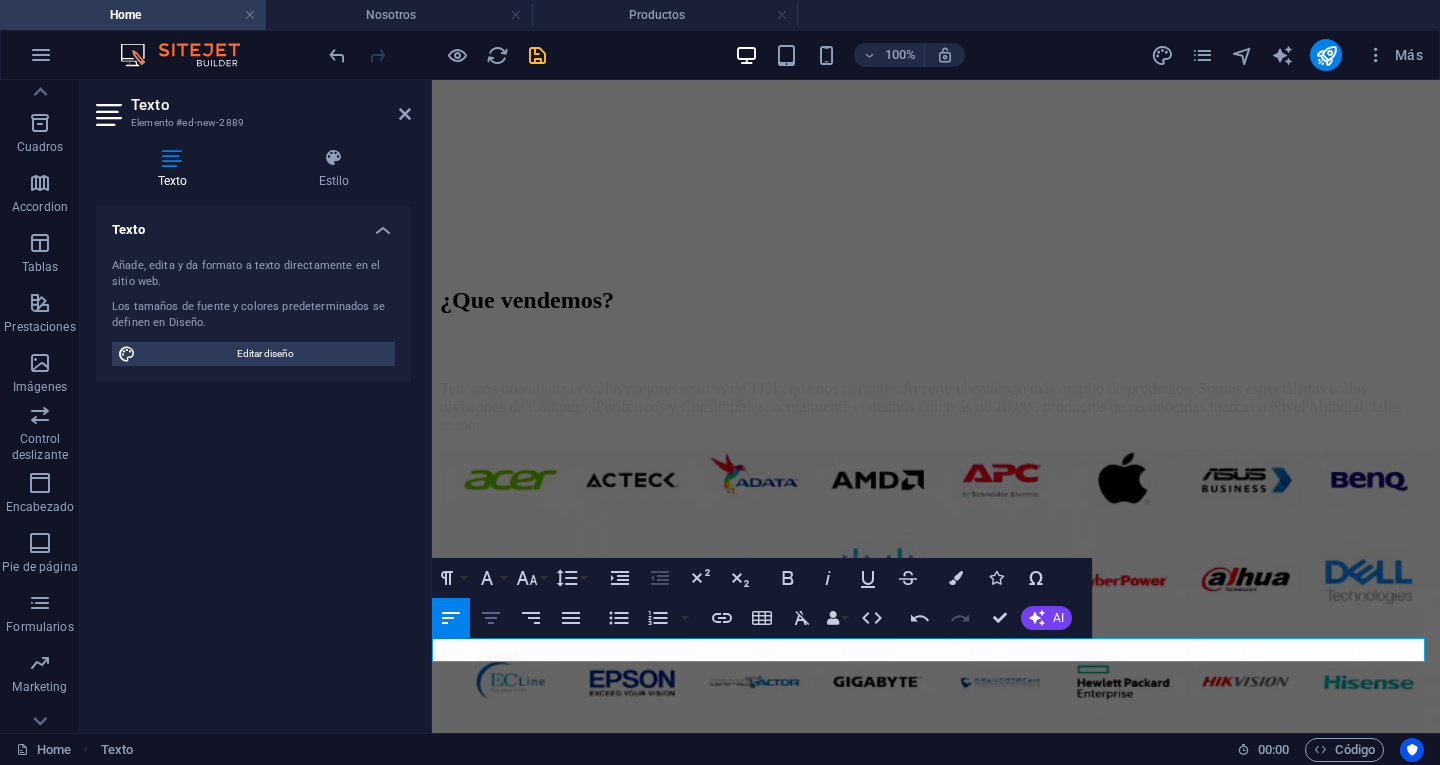 click 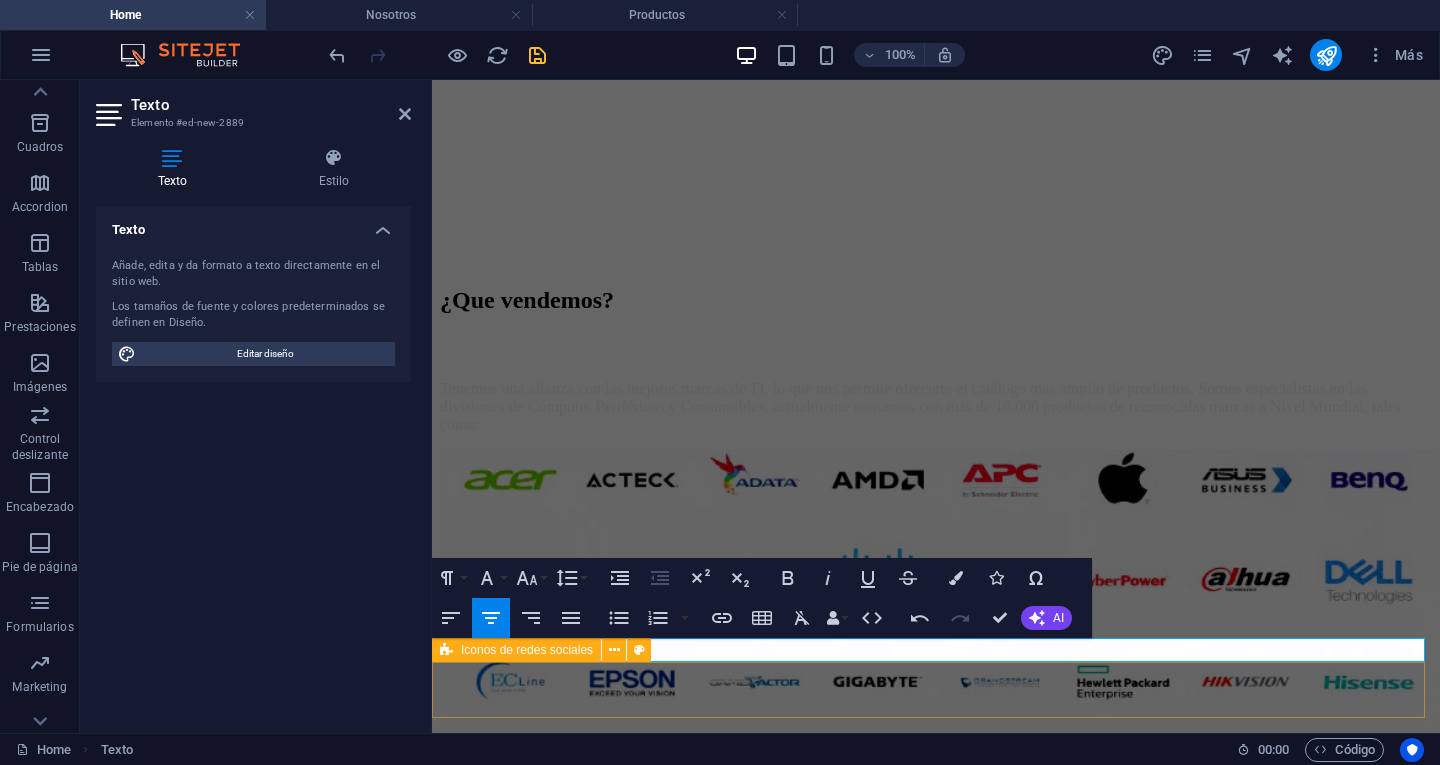 click at bounding box center (936, 7465) 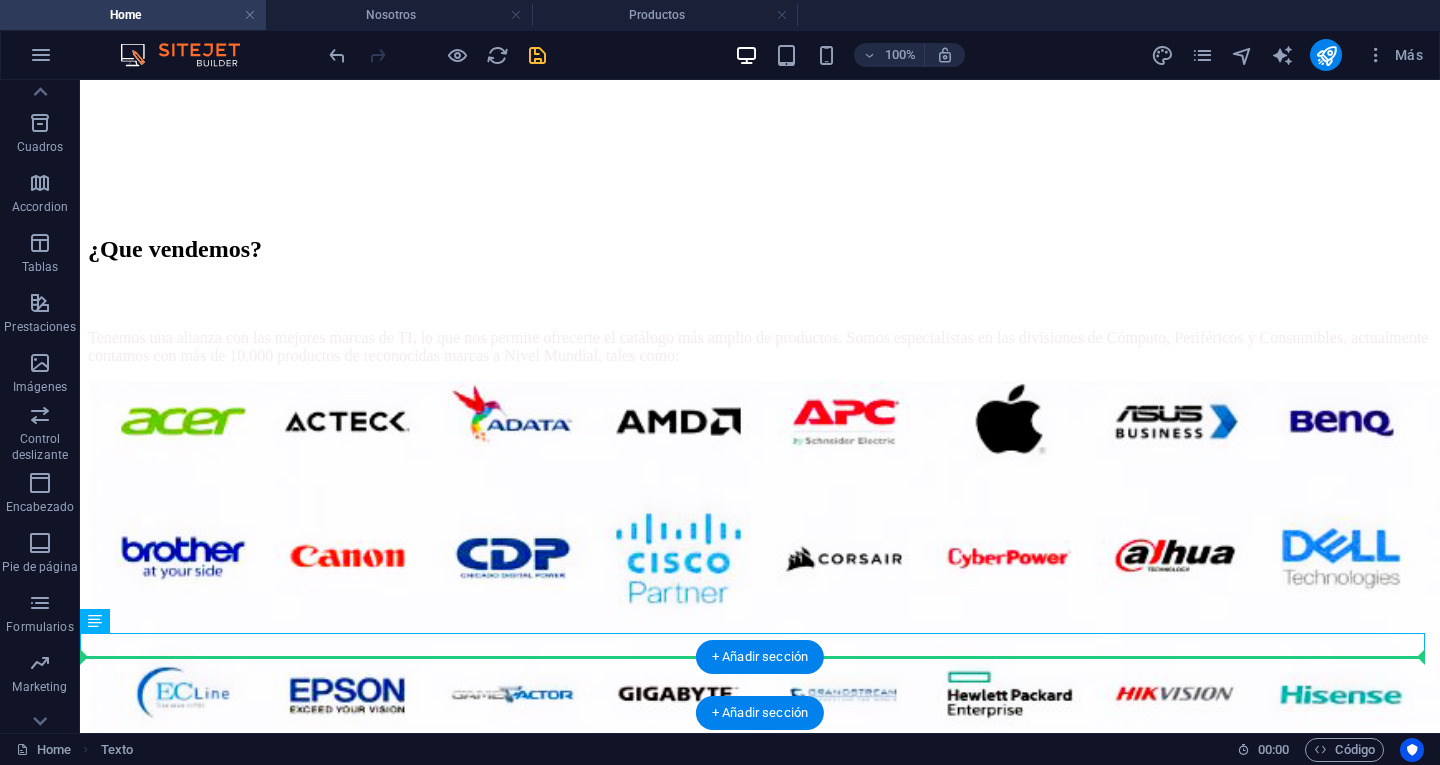 scroll, scrollTop: 3113, scrollLeft: 0, axis: vertical 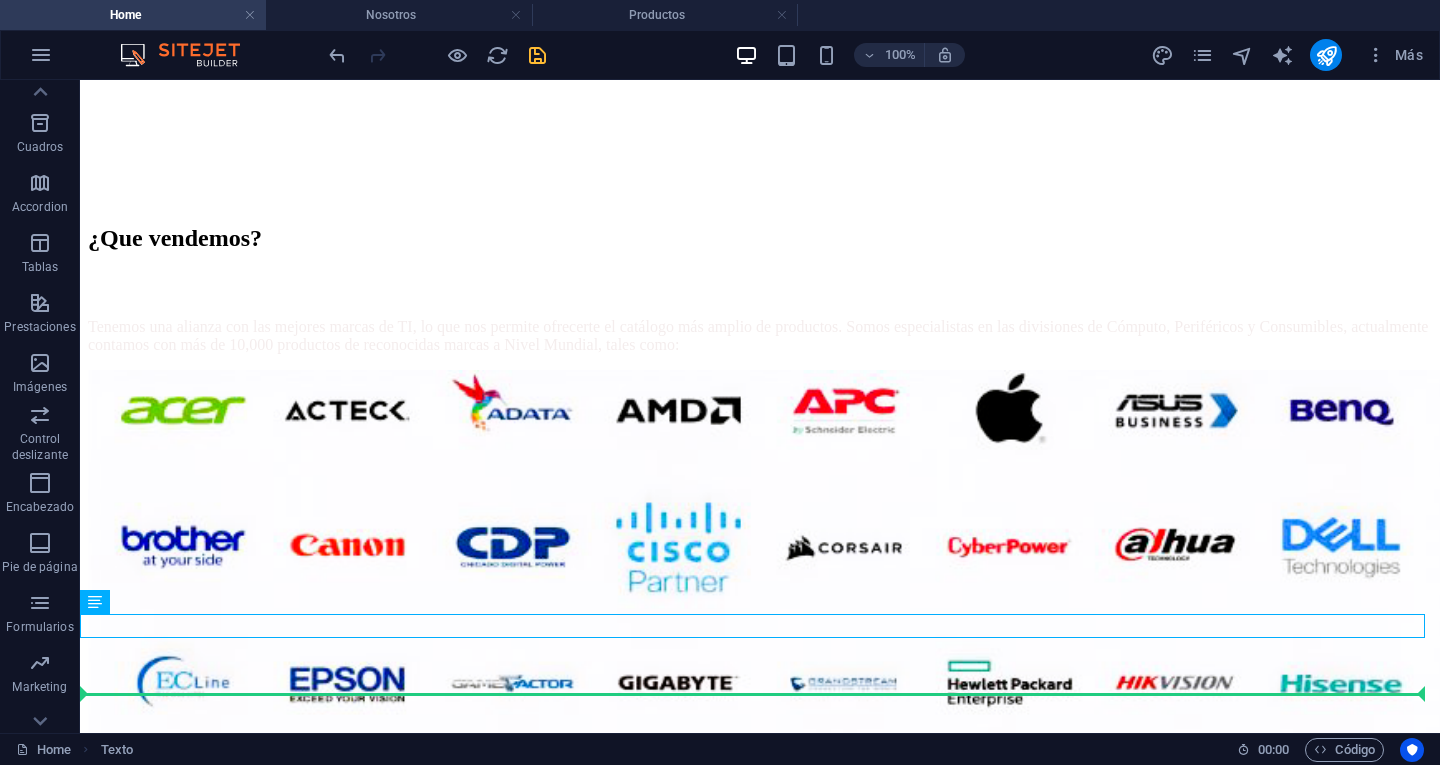 drag, startPoint x: 206, startPoint y: 648, endPoint x: 524, endPoint y: 705, distance: 323.0681 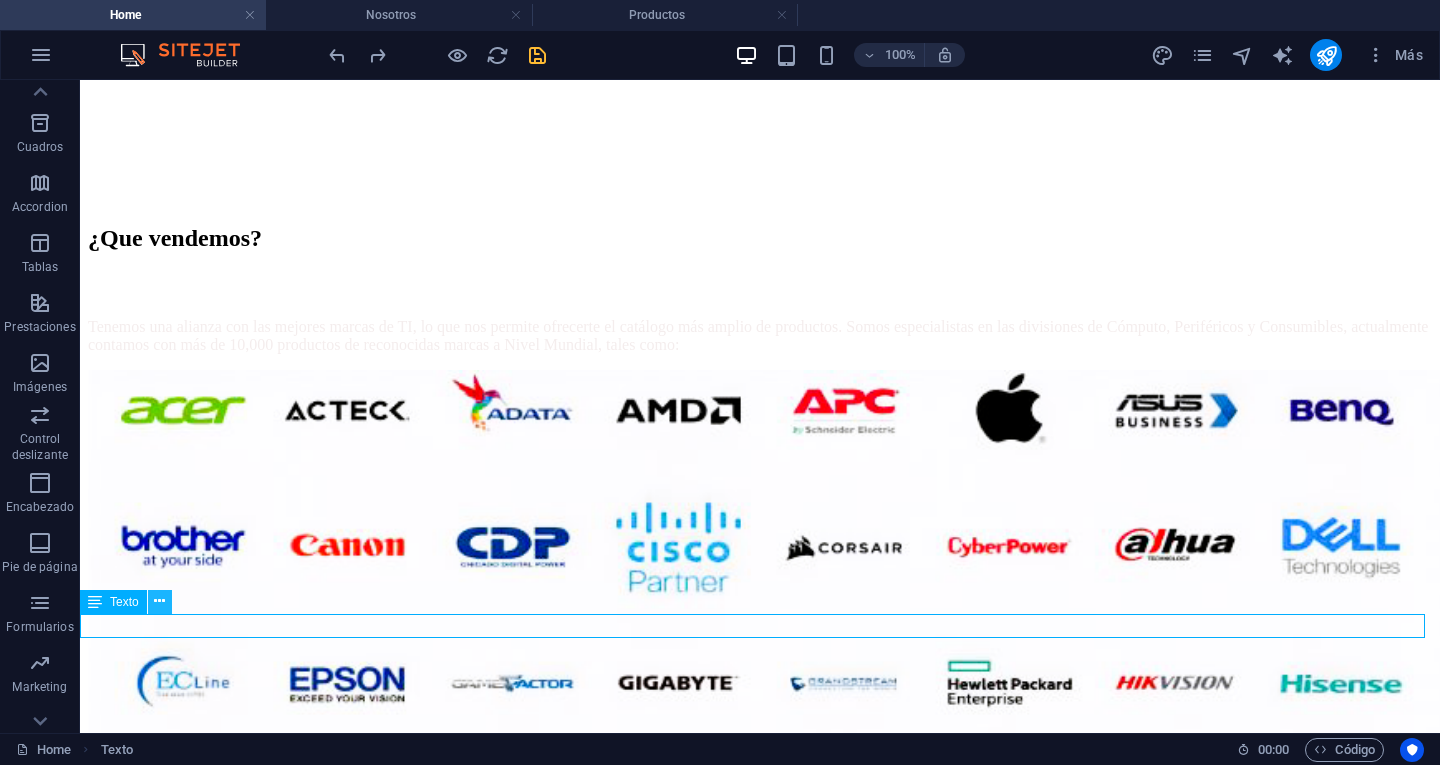 click at bounding box center [159, 601] 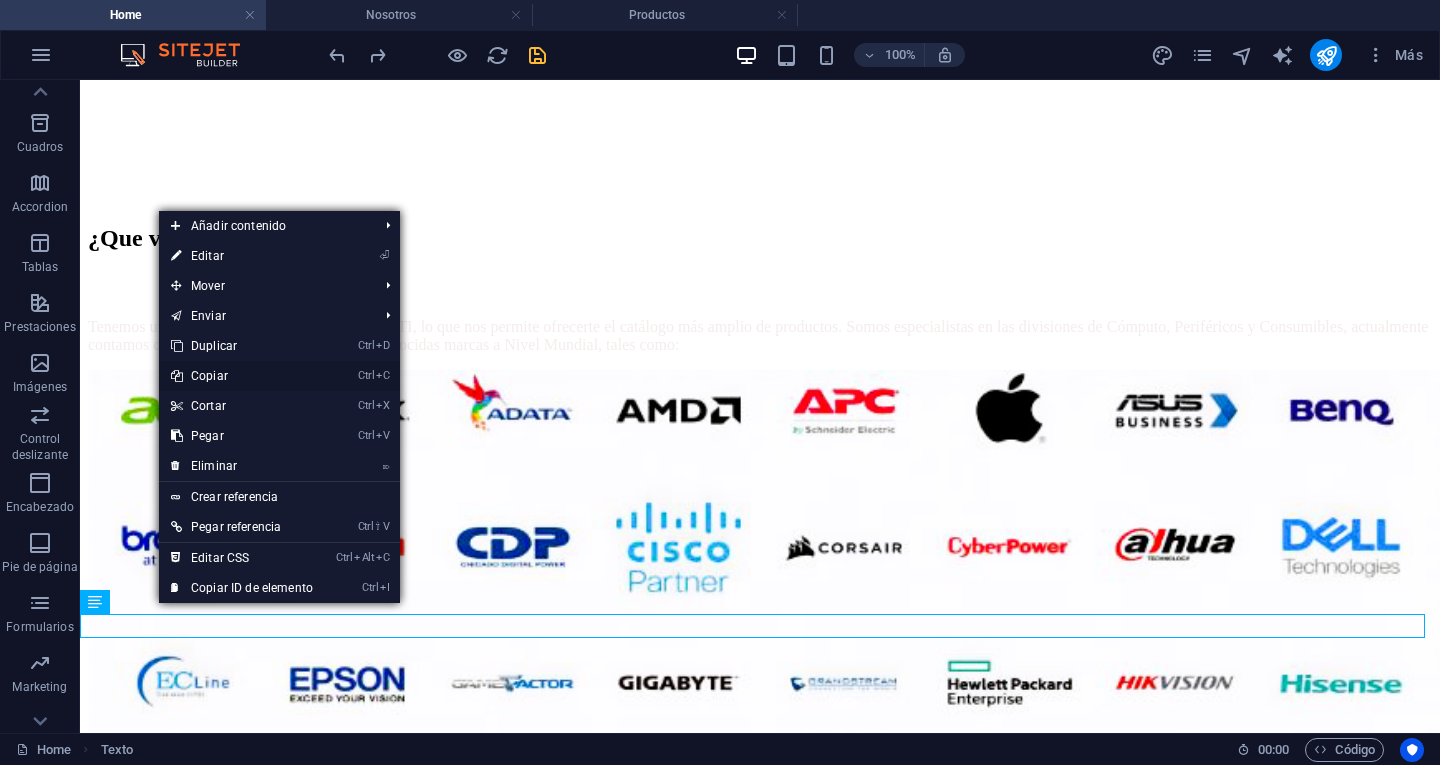 click on "Ctrl C  Copiar" at bounding box center (242, 376) 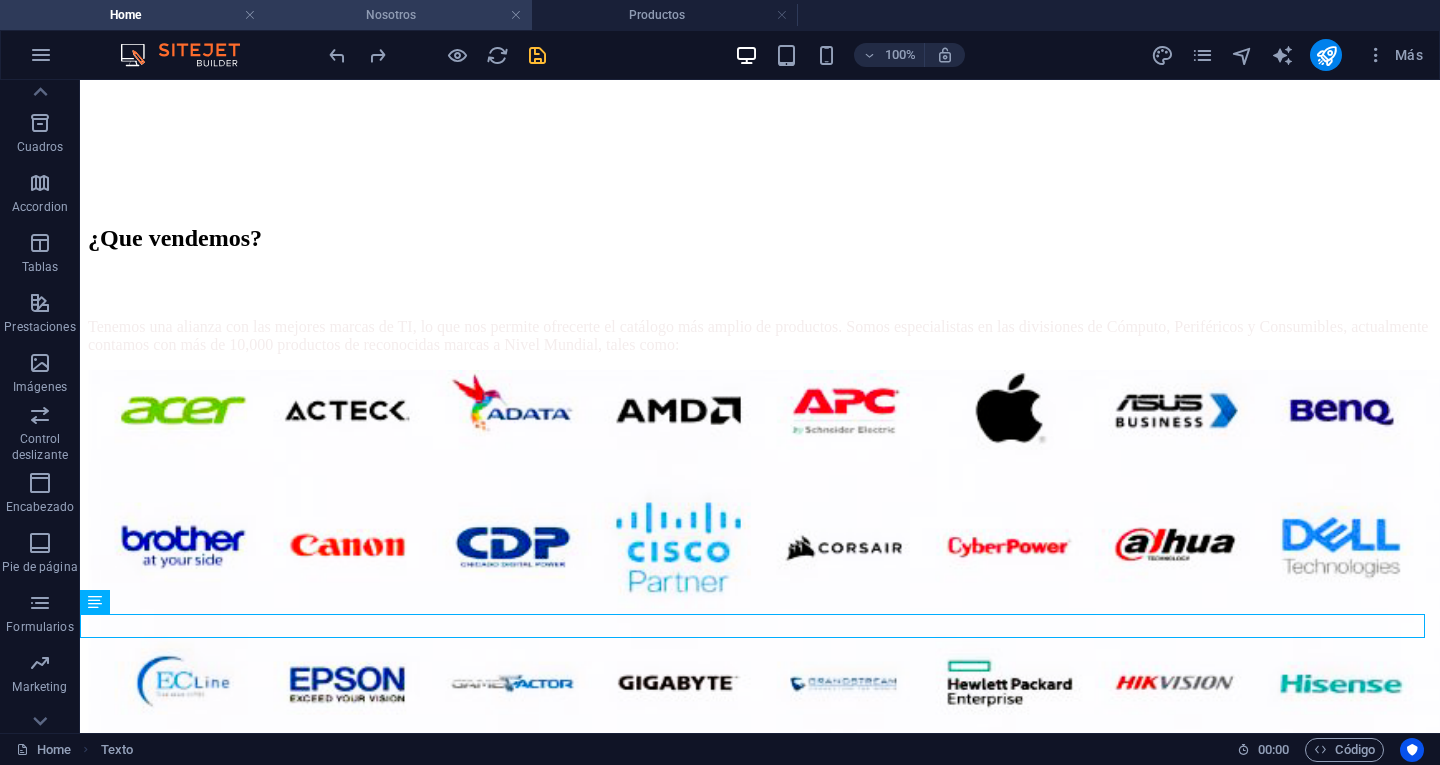 click on "Nosotros" at bounding box center (399, 15) 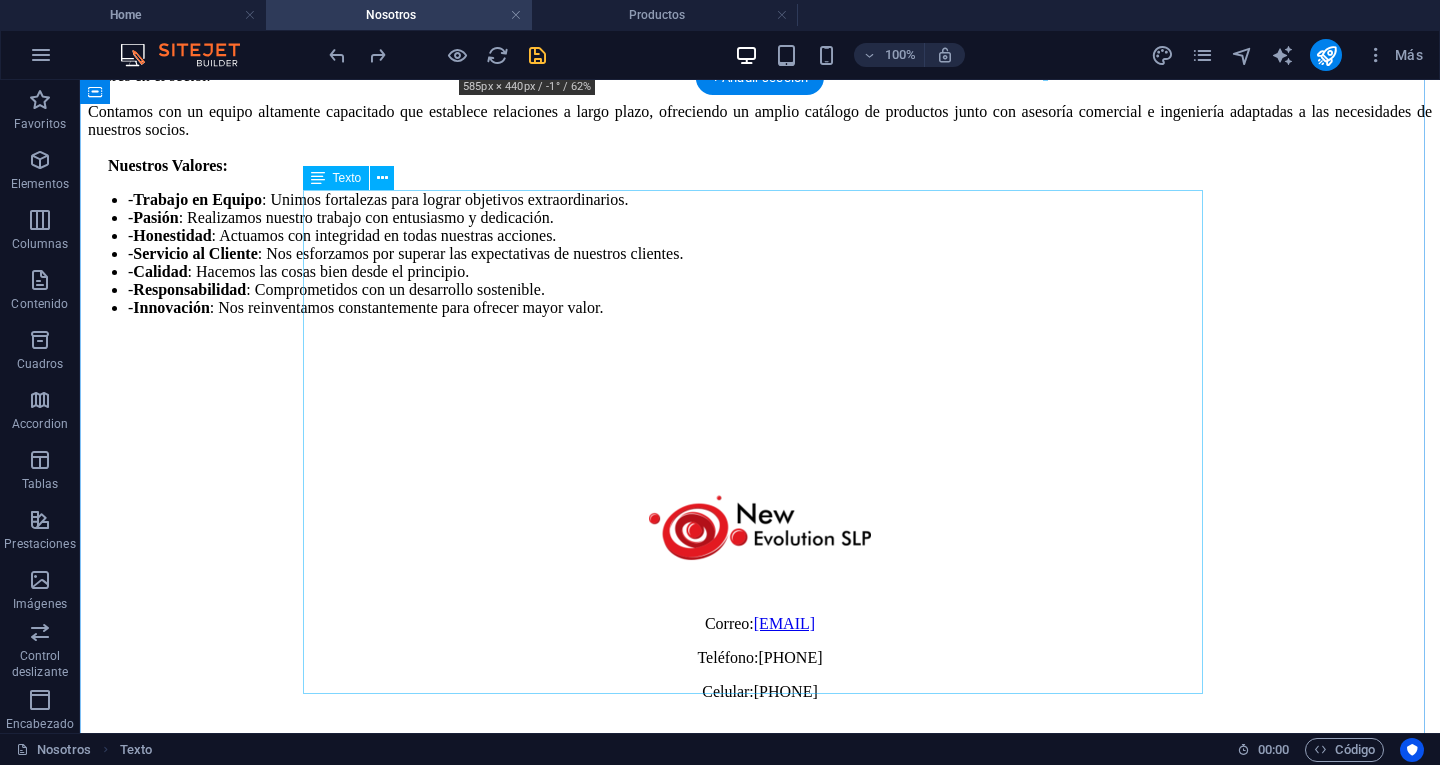 scroll, scrollTop: 1107, scrollLeft: 0, axis: vertical 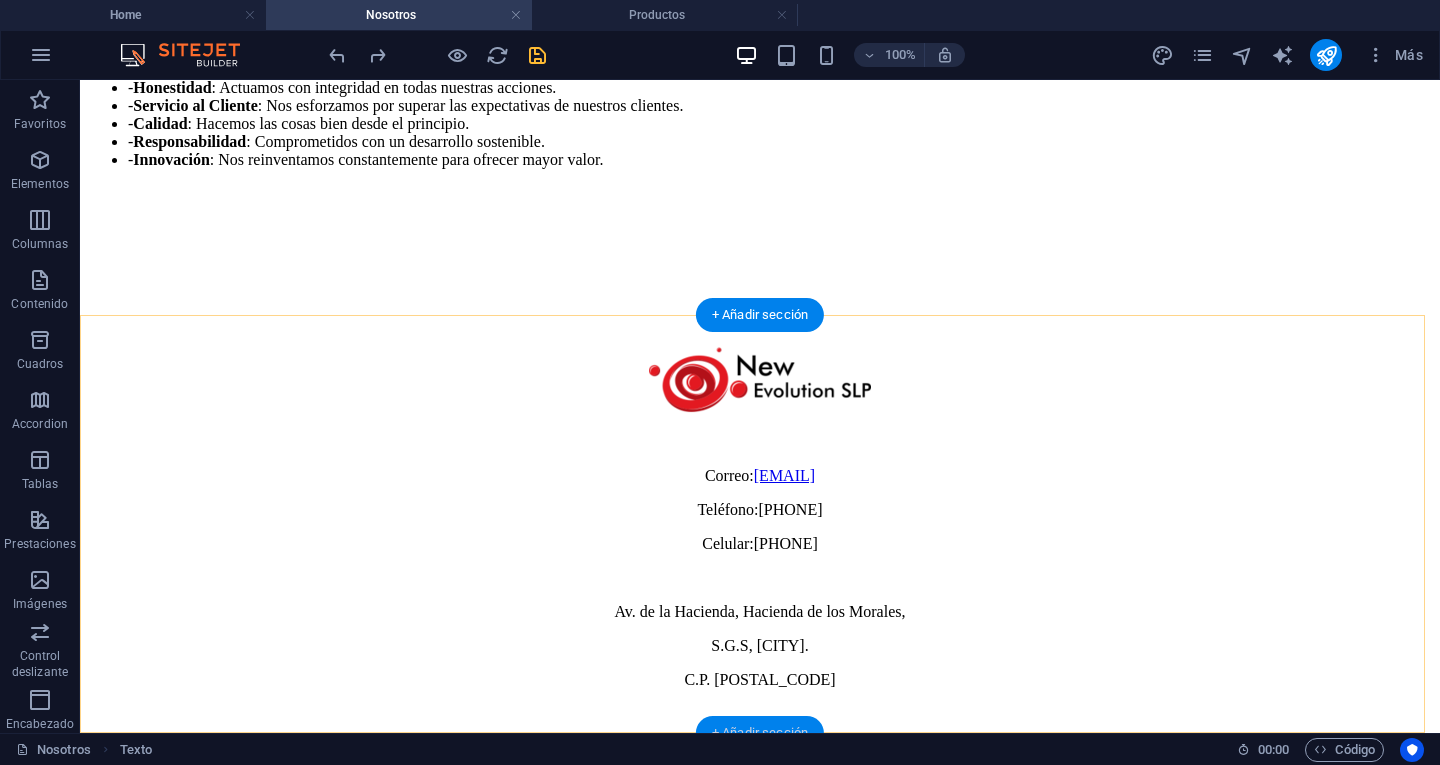 click on "+ Añadir sección" at bounding box center [760, 733] 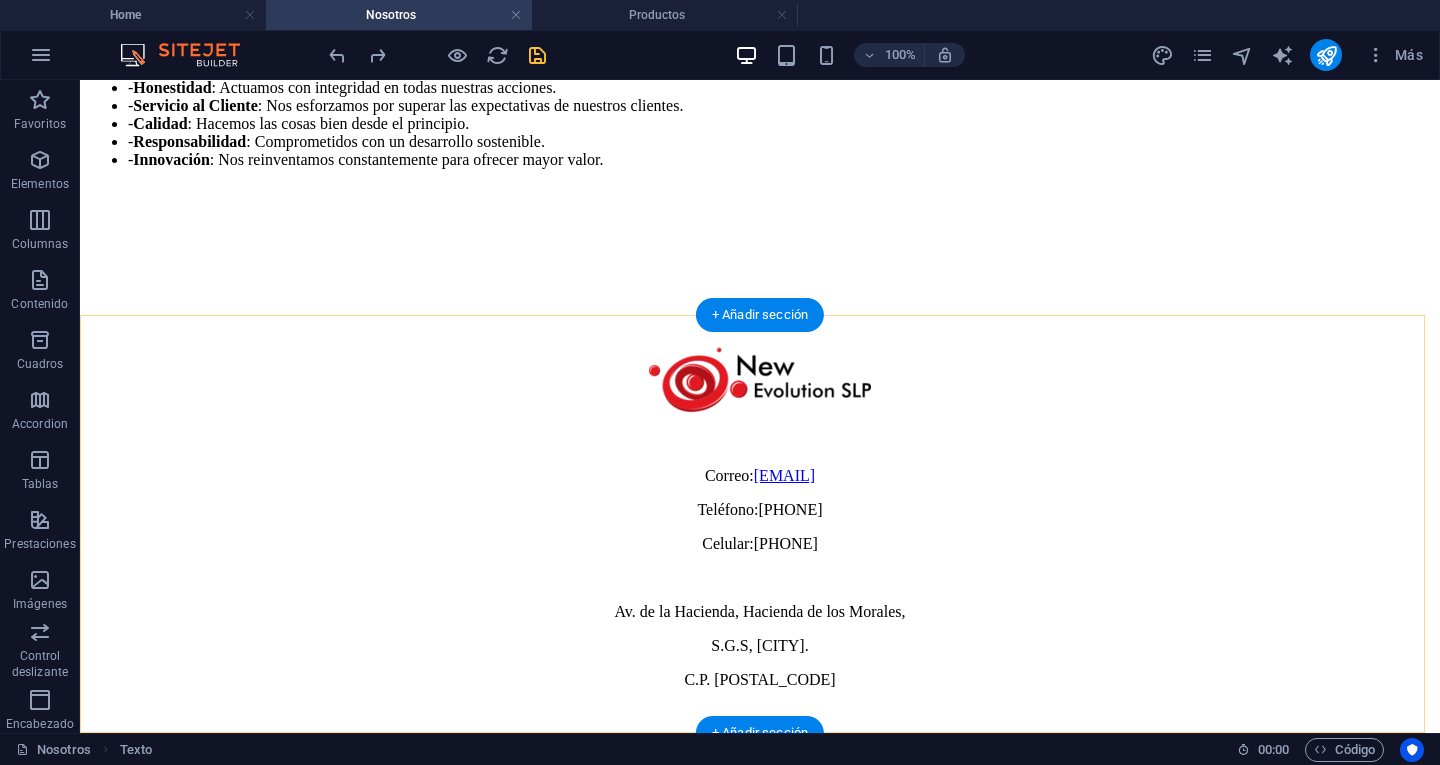 drag, startPoint x: 845, startPoint y: 808, endPoint x: 261, endPoint y: 591, distance: 623.0128 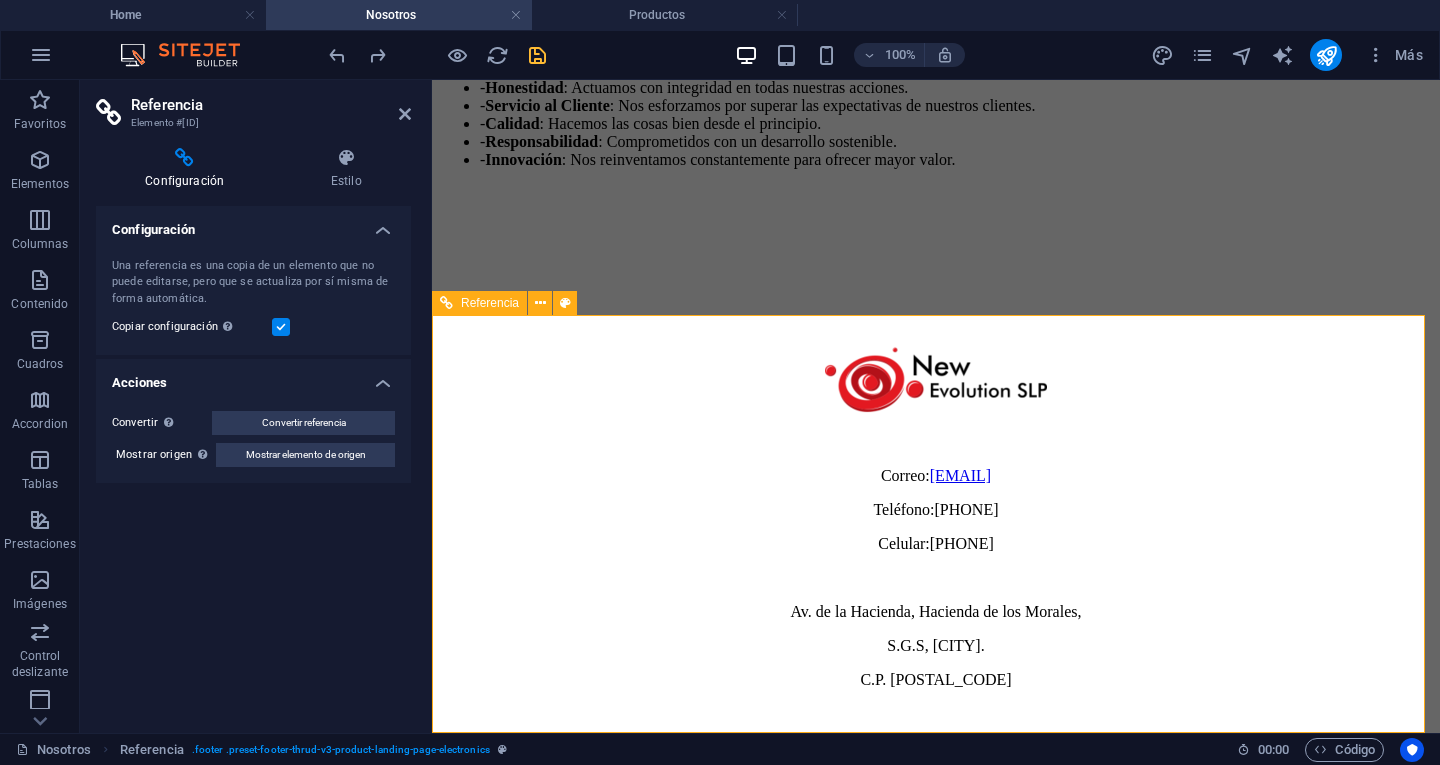 click on "Correo:  ventas@newevolutionslp.com Teléfono:  4446049311 Celular:4442933447 Av. de la Hacienda, Hacienda de los Morales, S.G.S, San Luis Potosí. C.P. 78438" at bounding box center (936, 578) 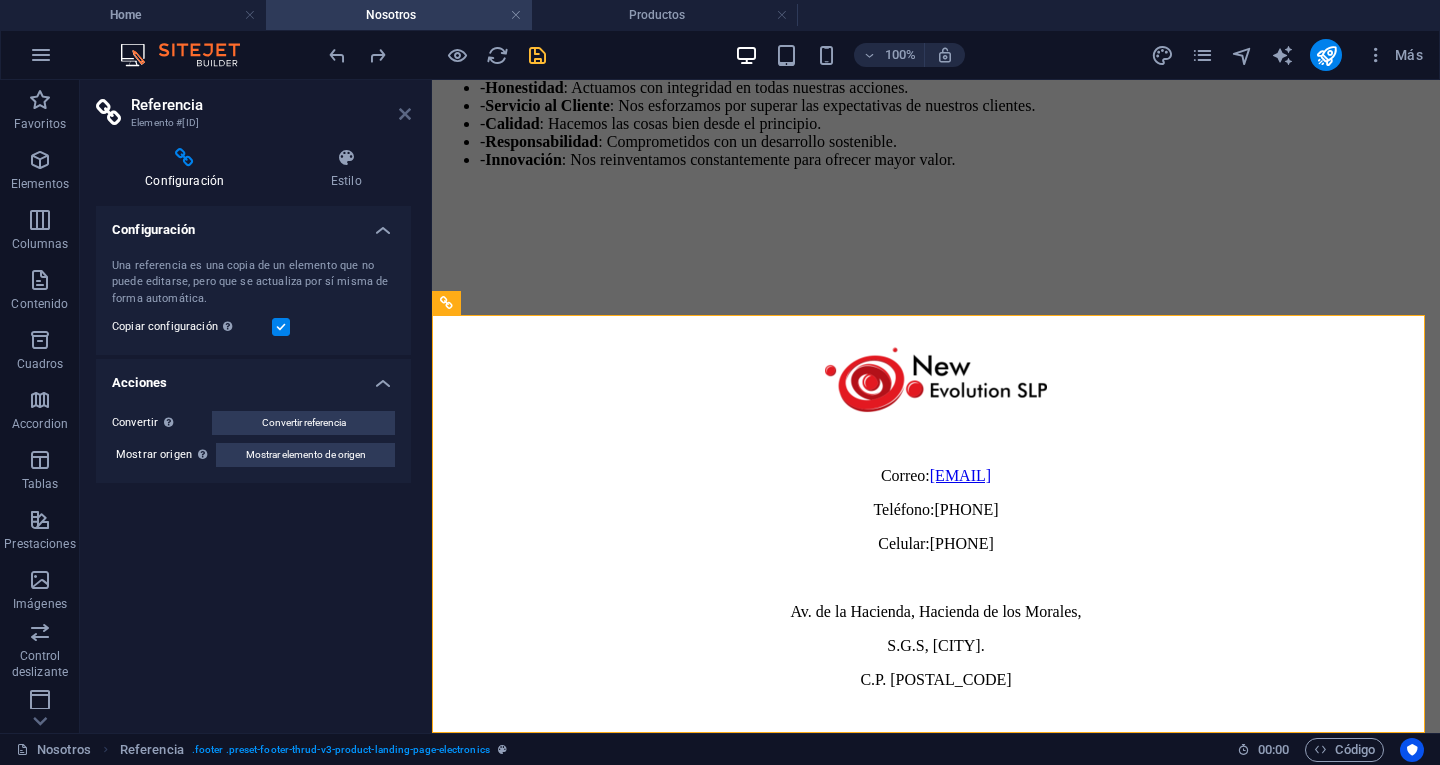 click at bounding box center (405, 114) 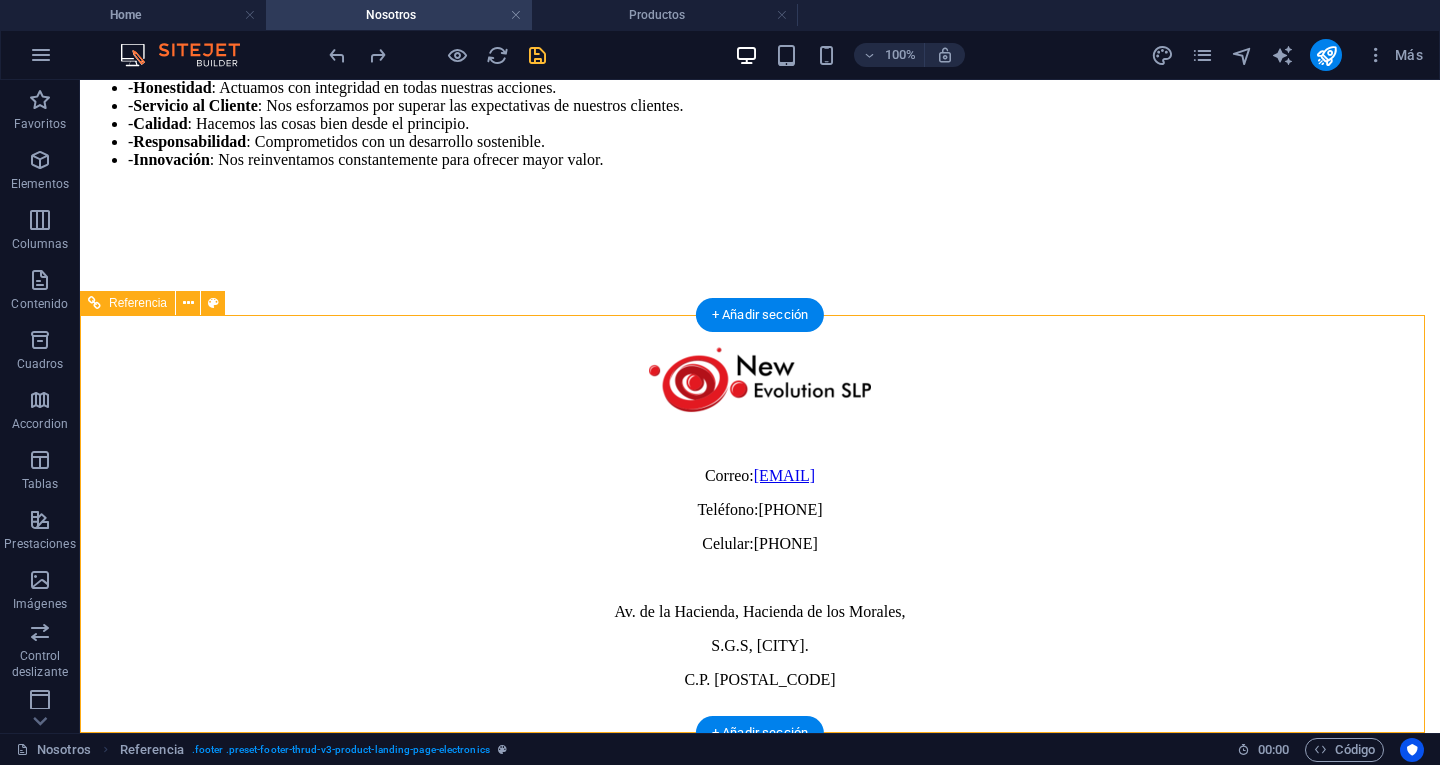 scroll, scrollTop: 1107, scrollLeft: 0, axis: vertical 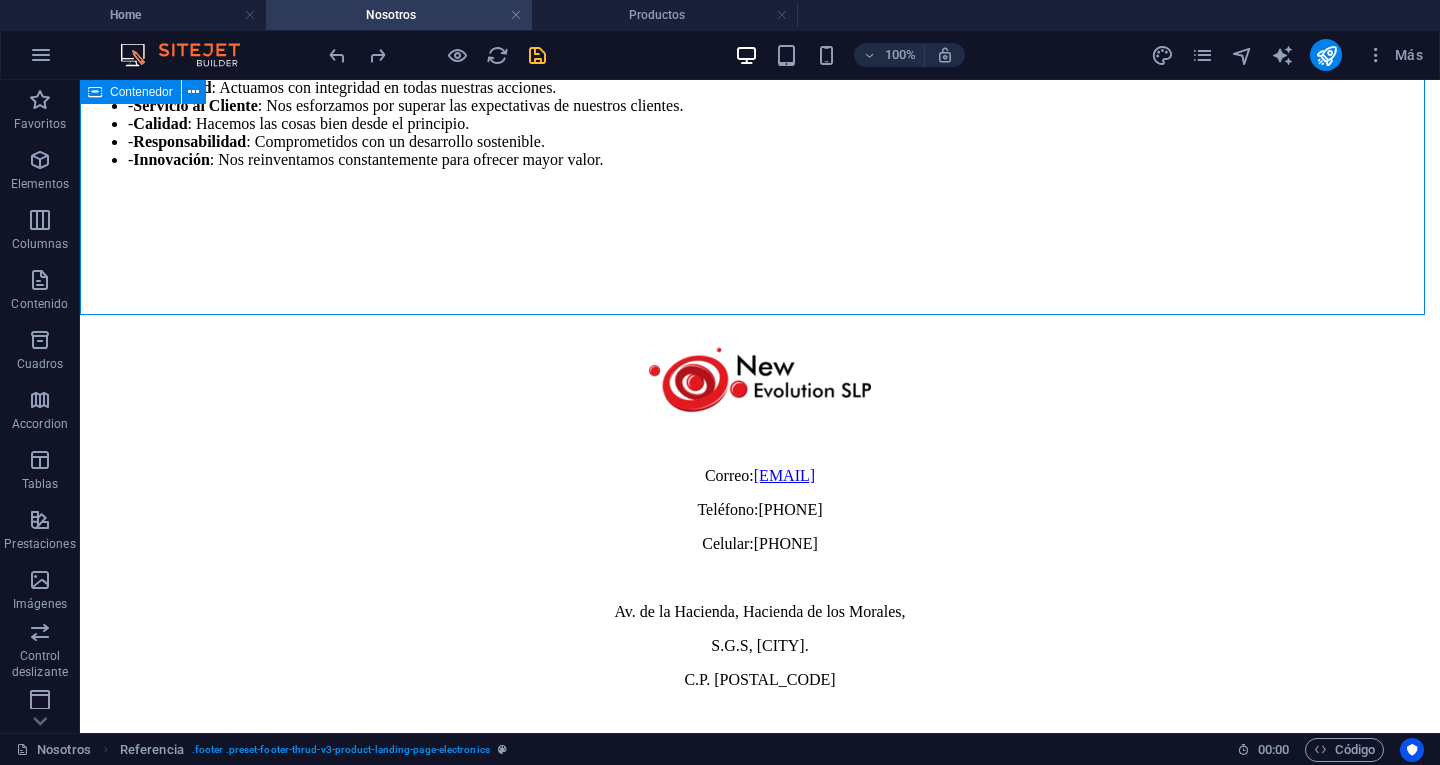click on "NEW EVOLUTIONS SLP  es una empresa potosina especializada en soluciones de Tecnologías de la Información. Nos destacamos en el desarrollo e integración de soluciones TI y en la distribución de marcas líderes en el sector. Contamos con un equipo altamente capacitado que establece relaciones a largo plazo, ofreciendo un amplio catálogo de productos junto con asesoría comercial e ingeniería adaptadas a las necesidades de nuestros socios. Nuestros Valores: -  Trabajo en Equipo : Unimos fortalezas para lograr objetivos extraordinarios. -  Pasión : Realizamos nuestro trabajo con entusiasmo y dedicación. -  Honestidad : Actuamos con integridad en todas nuestras acciones. -  Servicio al Cliente : Nos esforzamos por superar las expectativas de nuestros clientes. -  Calidad : Hacemos las cosas bien desde el principio. -  Responsabilidad : Comprometidos con un desarrollo sostenible. -  Innovación : Nos reinventamos constantemente para ofrecer mayor valor." at bounding box center (760, 51) 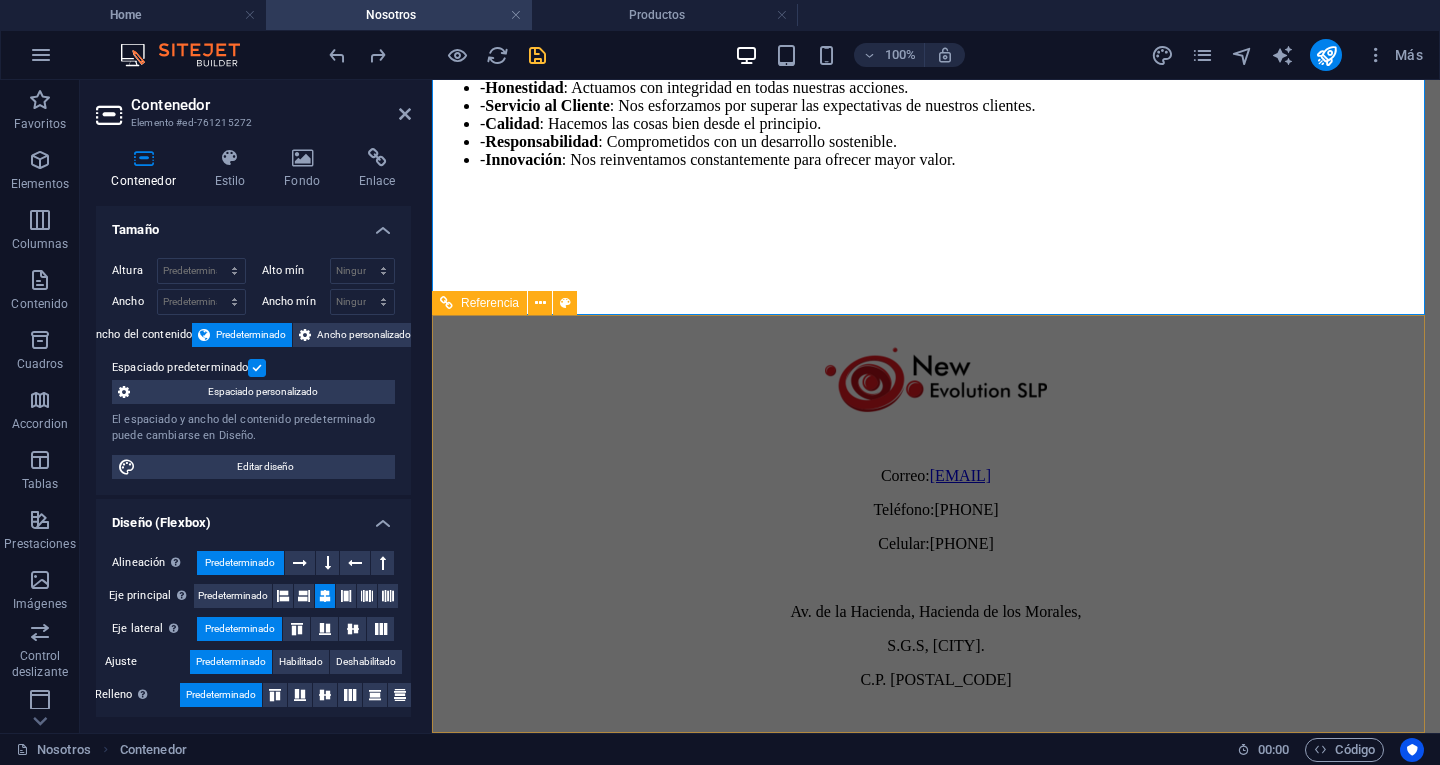 click on "Correo:  ventas@newevolutionslp.com Teléfono:  4446049311 Celular:4442933447 Av. de la Hacienda, Hacienda de los Morales, S.G.S, San Luis Potosí. C.P. 78438" at bounding box center [936, 509] 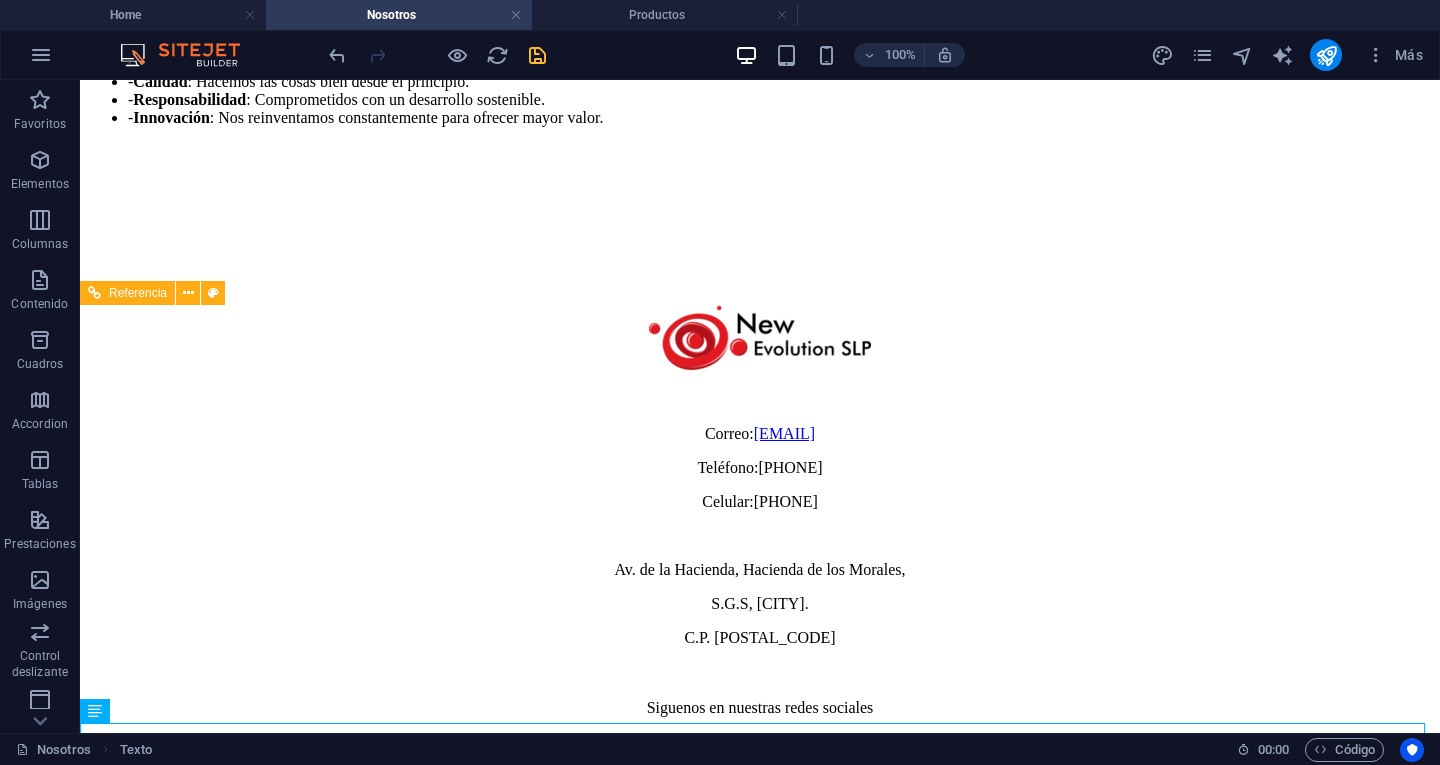 scroll, scrollTop: 1131, scrollLeft: 0, axis: vertical 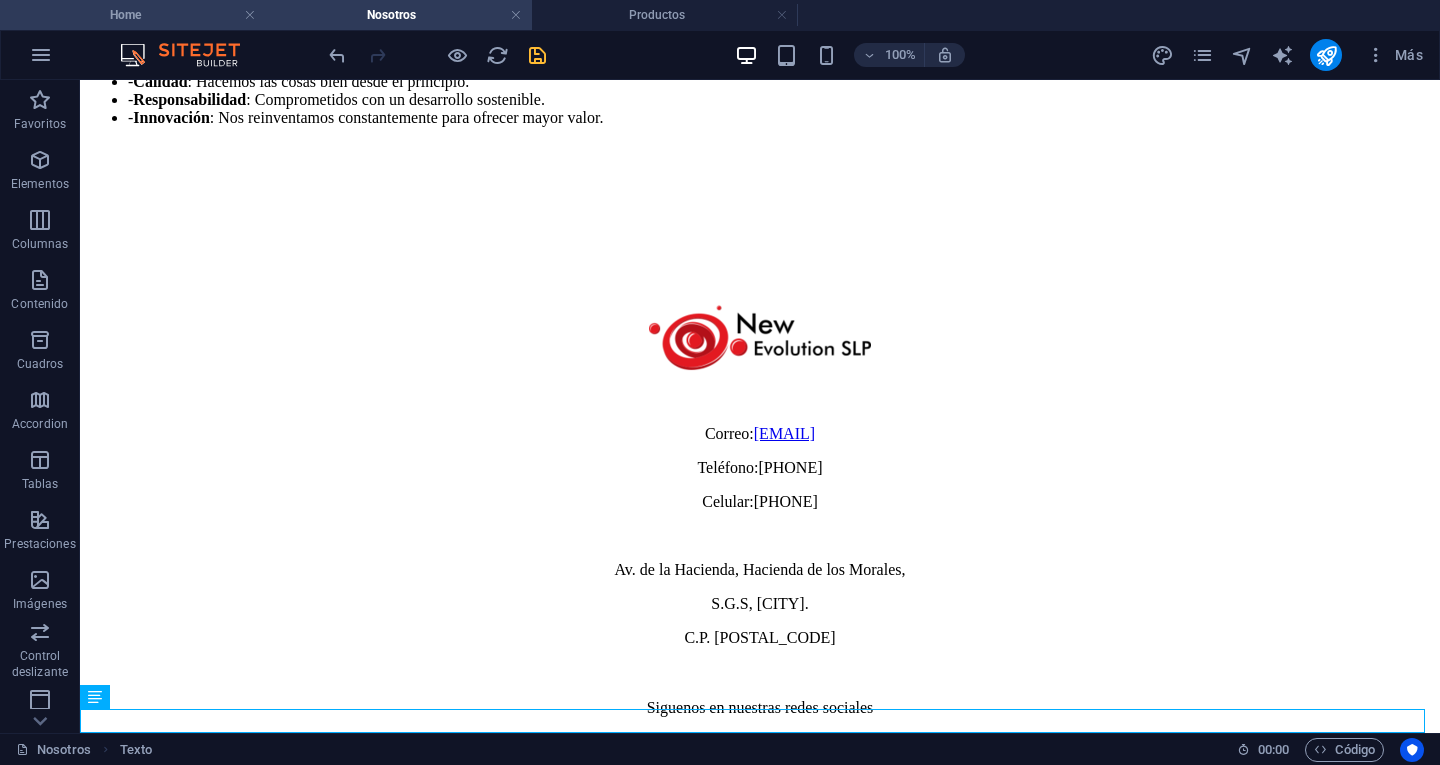 click on "Home" at bounding box center (133, 15) 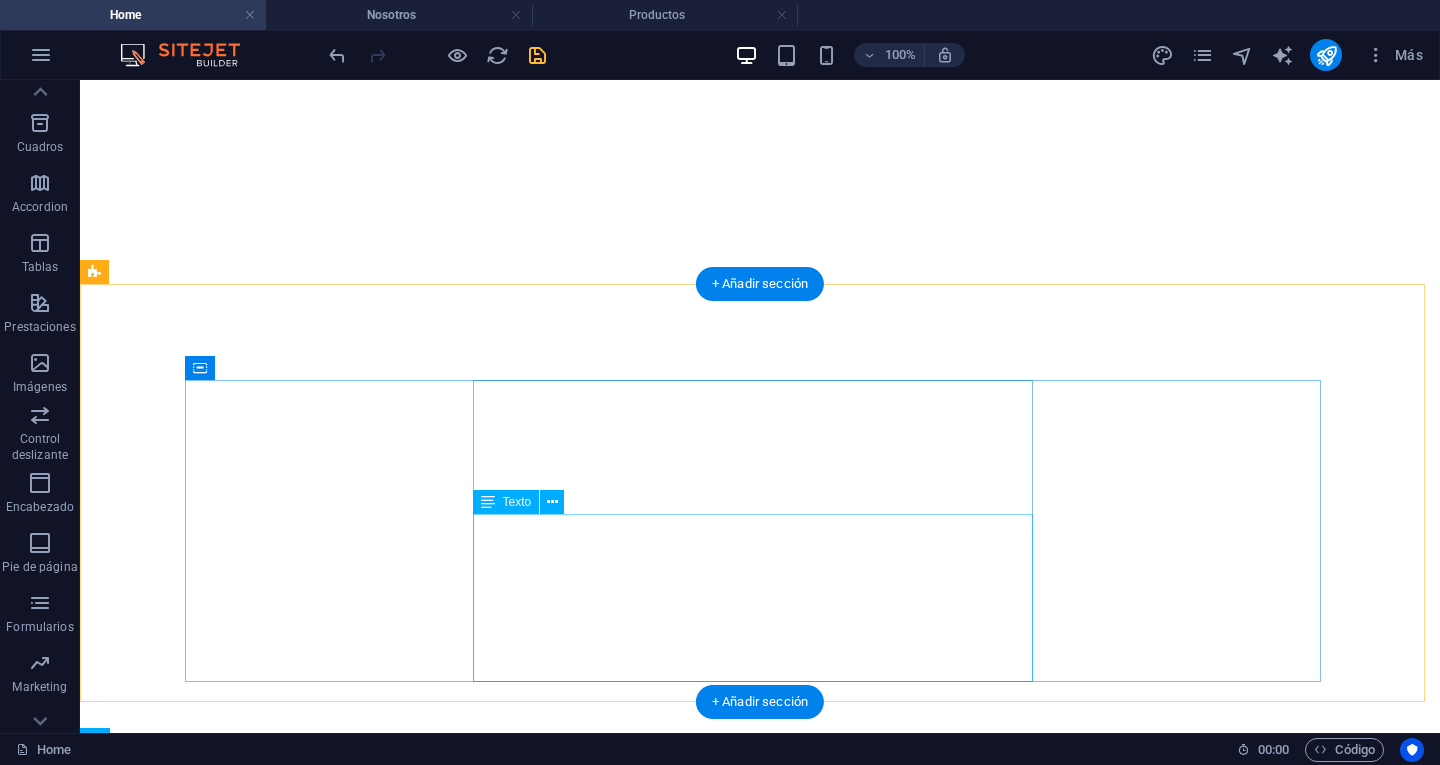 scroll, scrollTop: 4105, scrollLeft: 0, axis: vertical 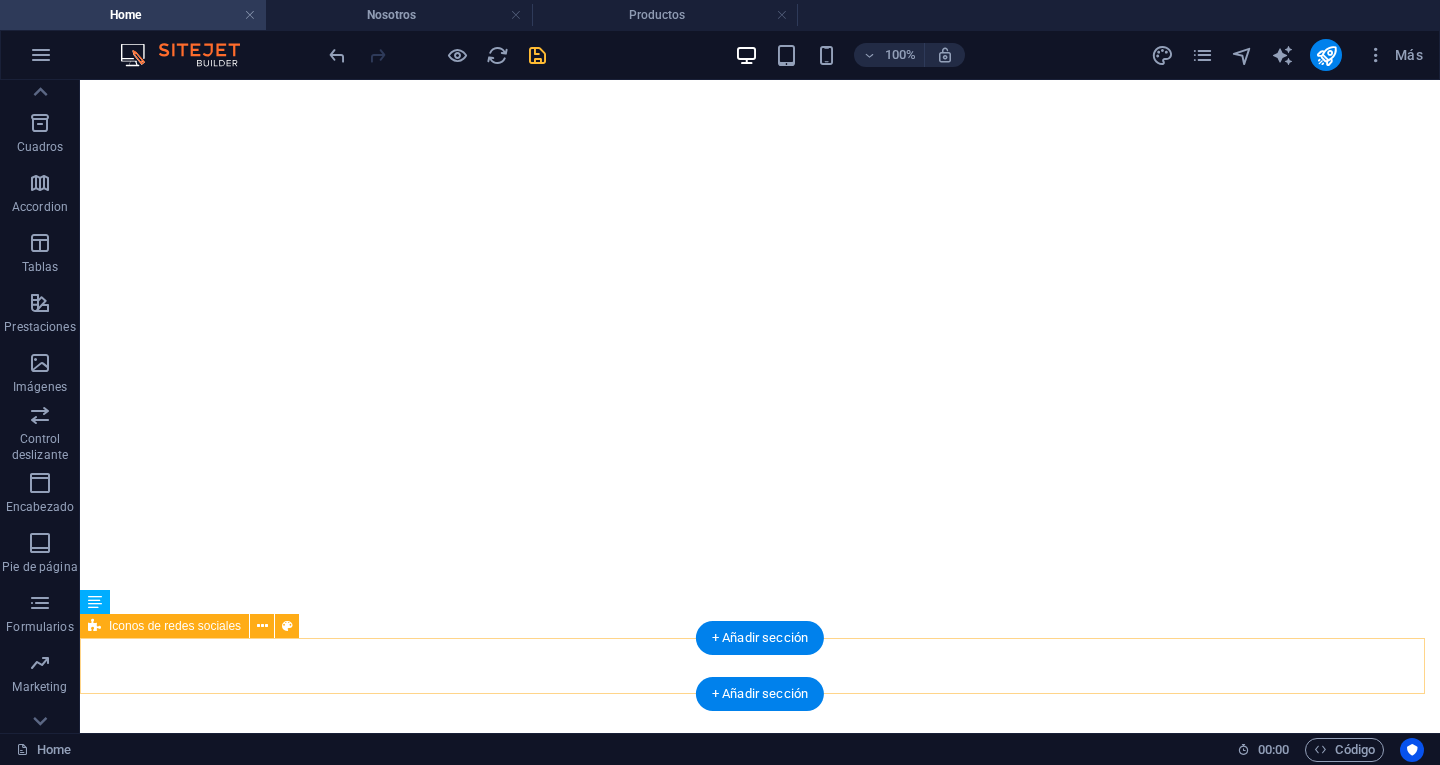 click at bounding box center [760, 9596] 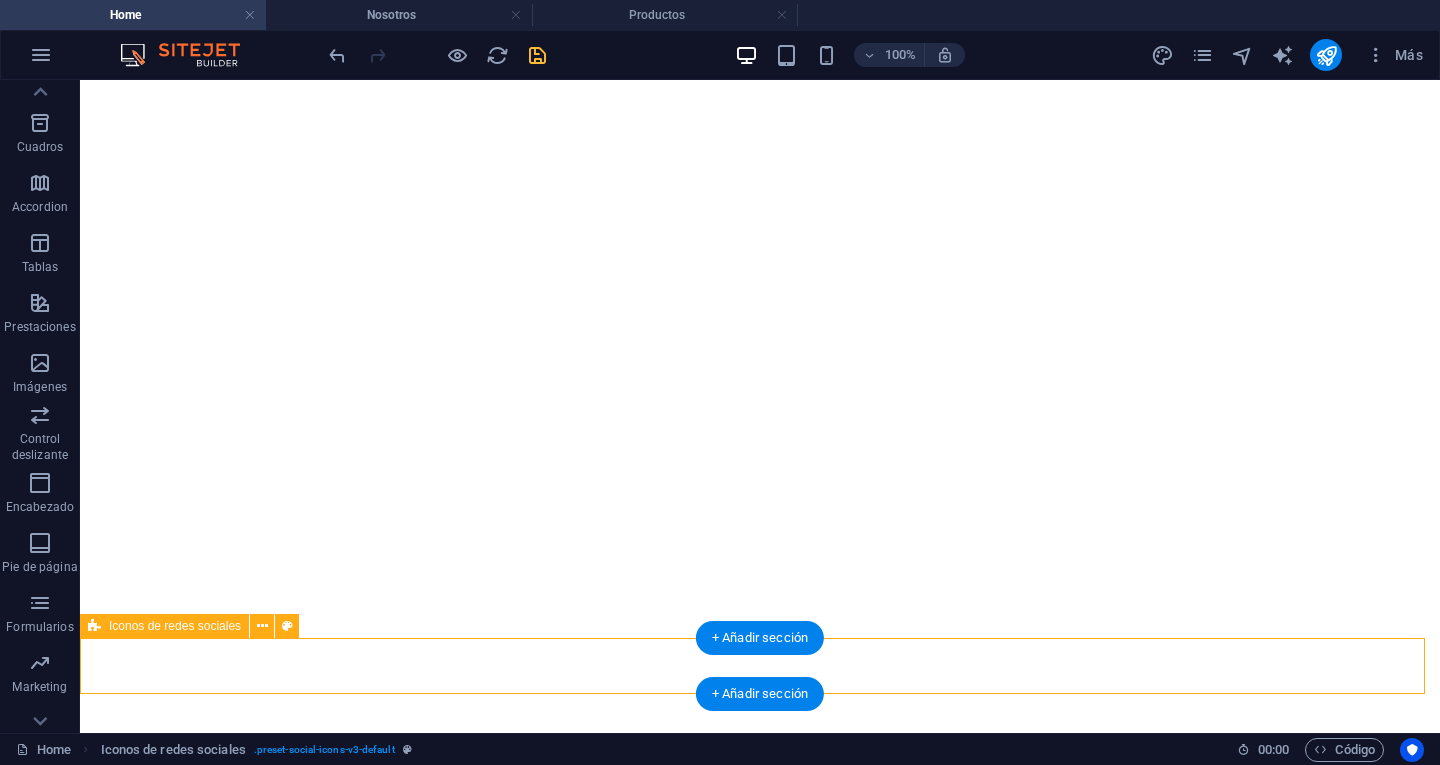 click at bounding box center [760, 9596] 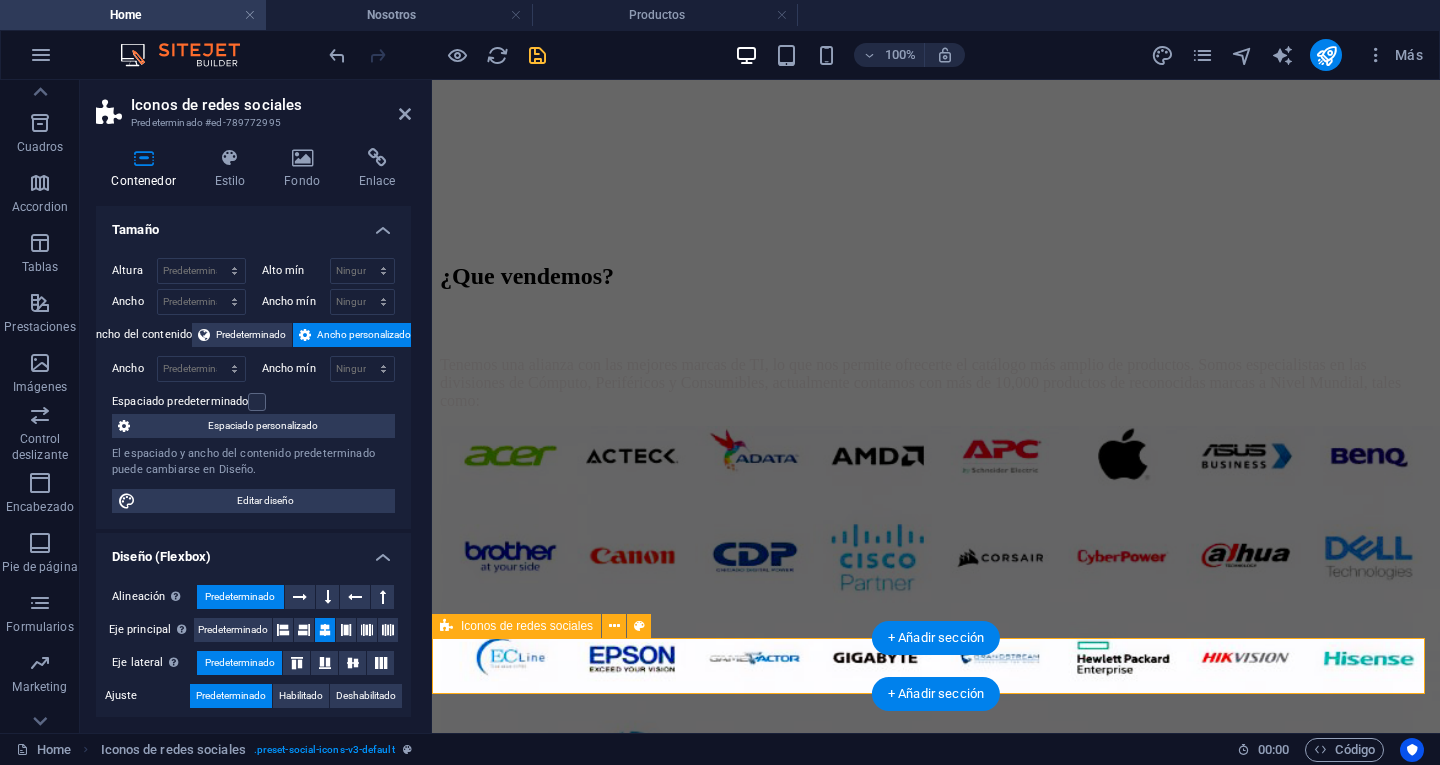 click at bounding box center (936, 7441) 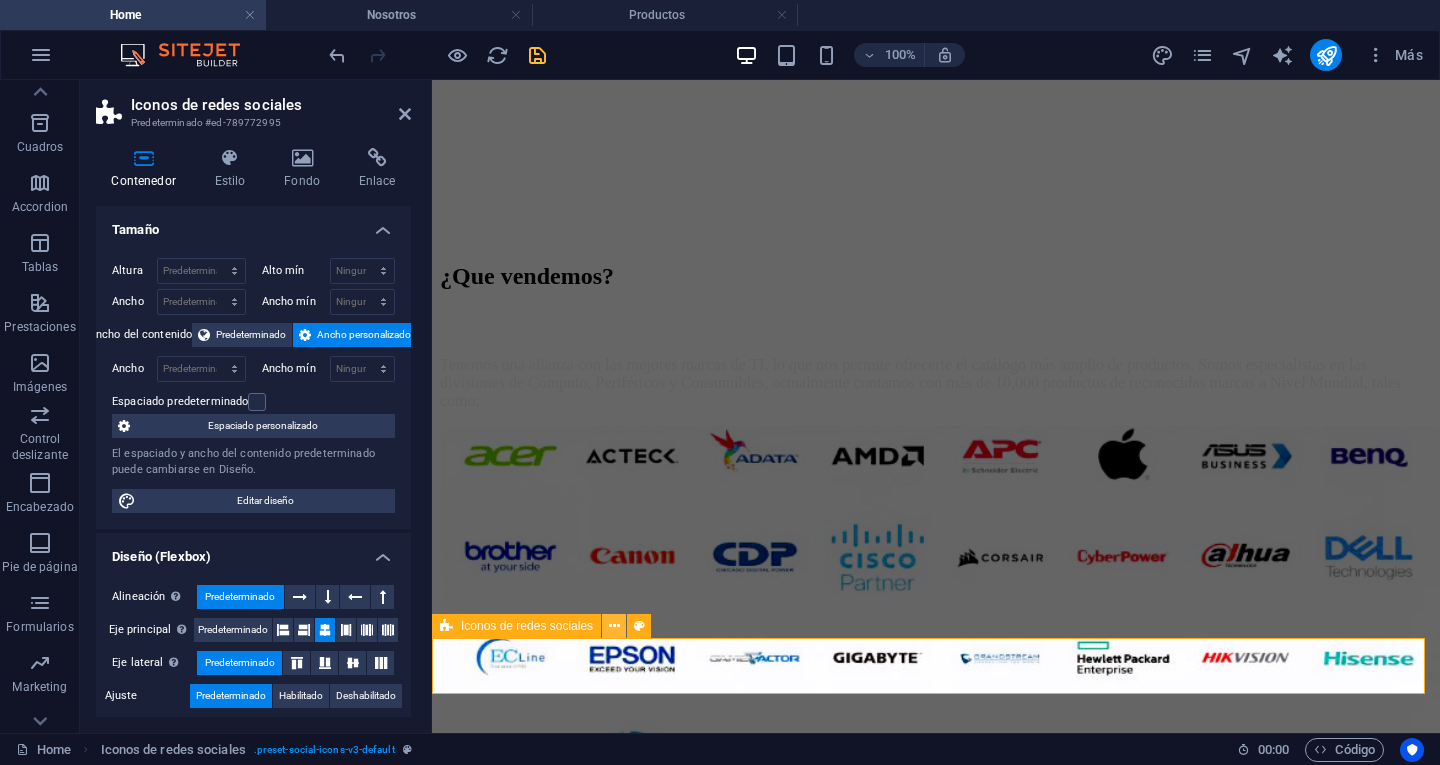click at bounding box center (614, 626) 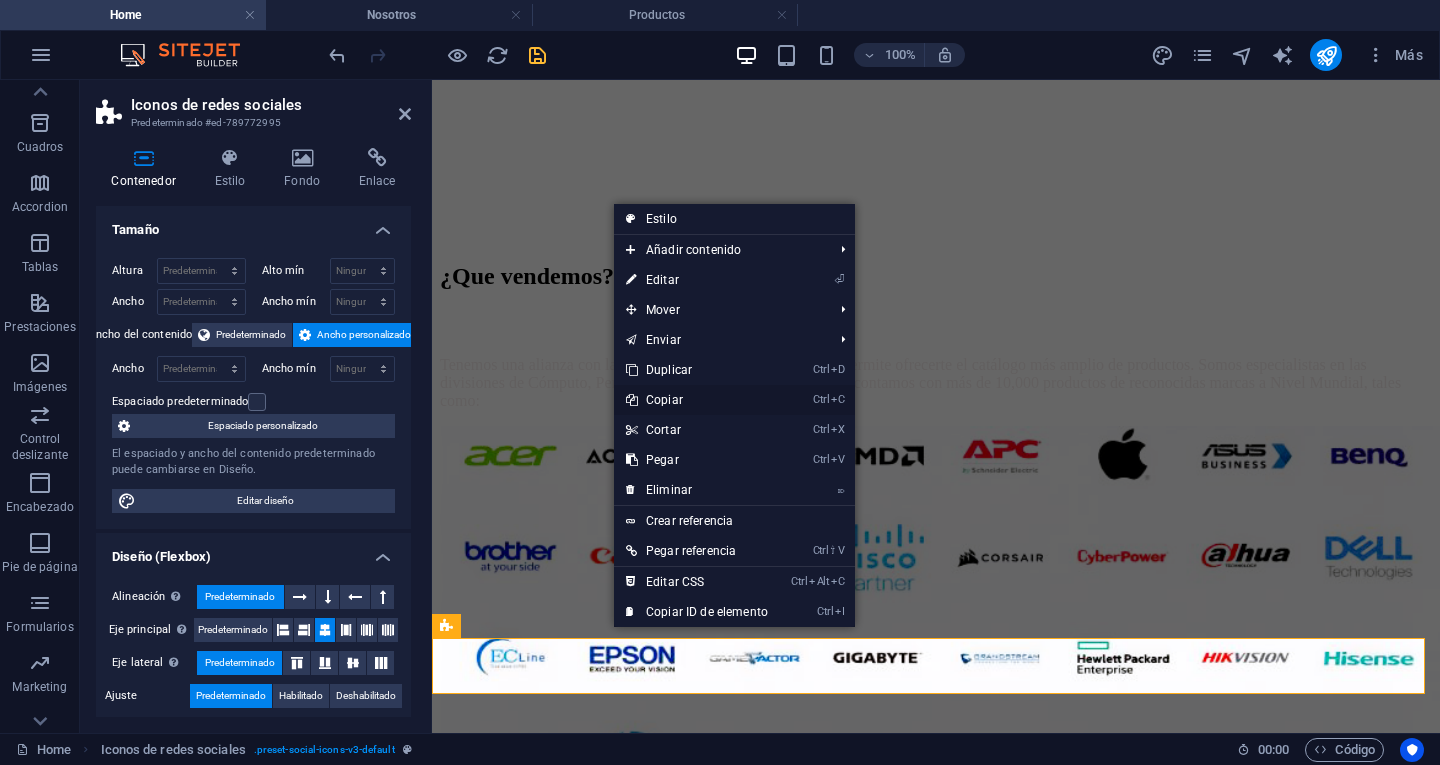 click on "Ctrl C  Copiar" at bounding box center [697, 400] 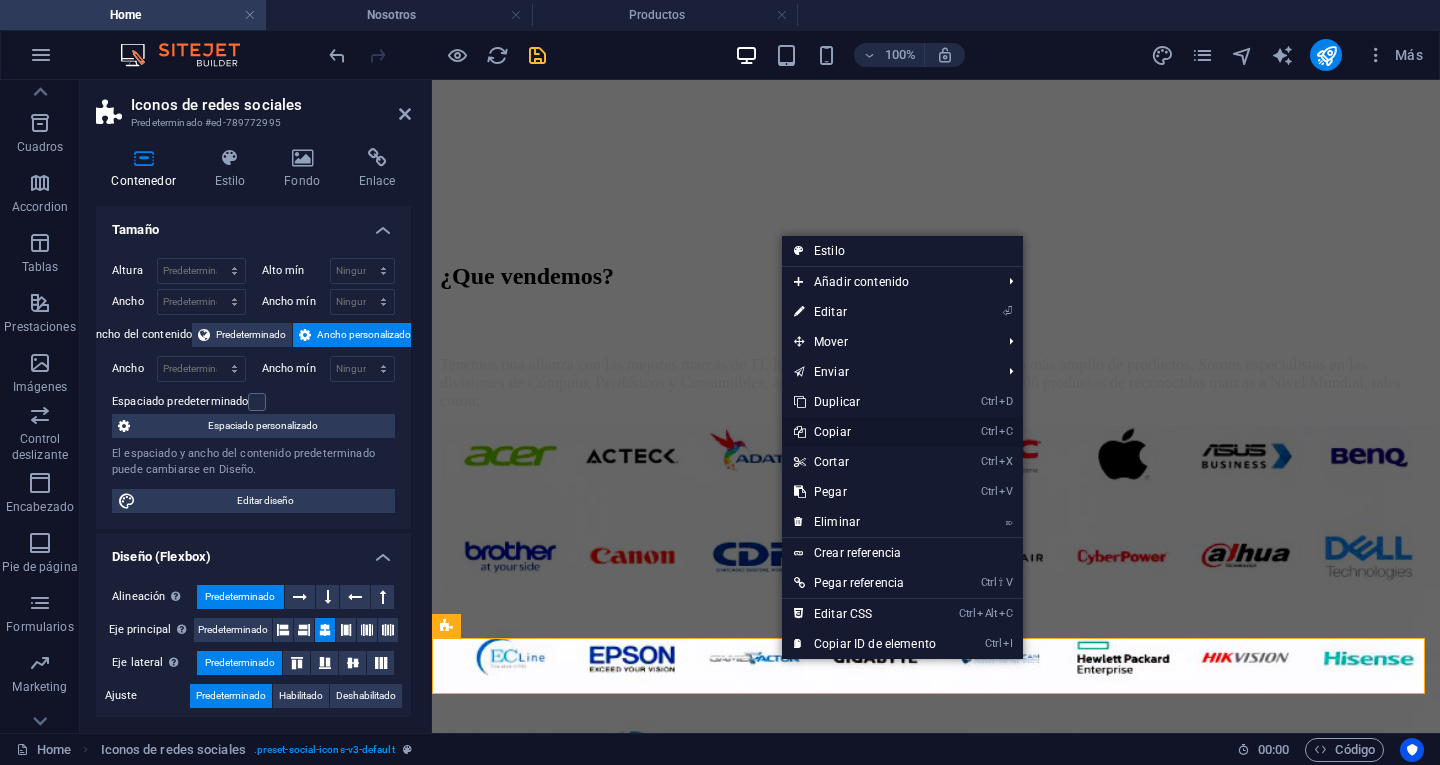 click on "Ctrl C  Copiar" at bounding box center [865, 432] 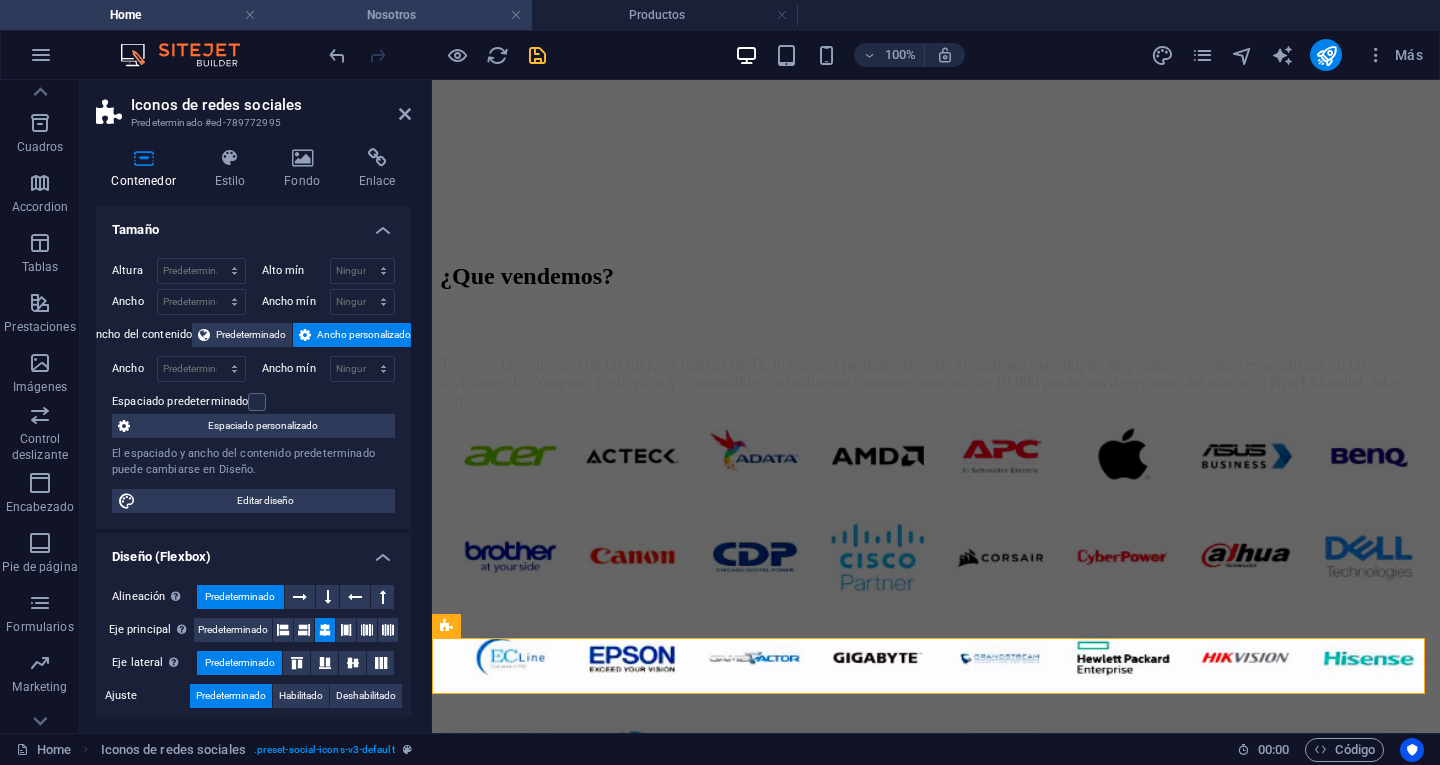 click on "Nosotros" at bounding box center (399, 15) 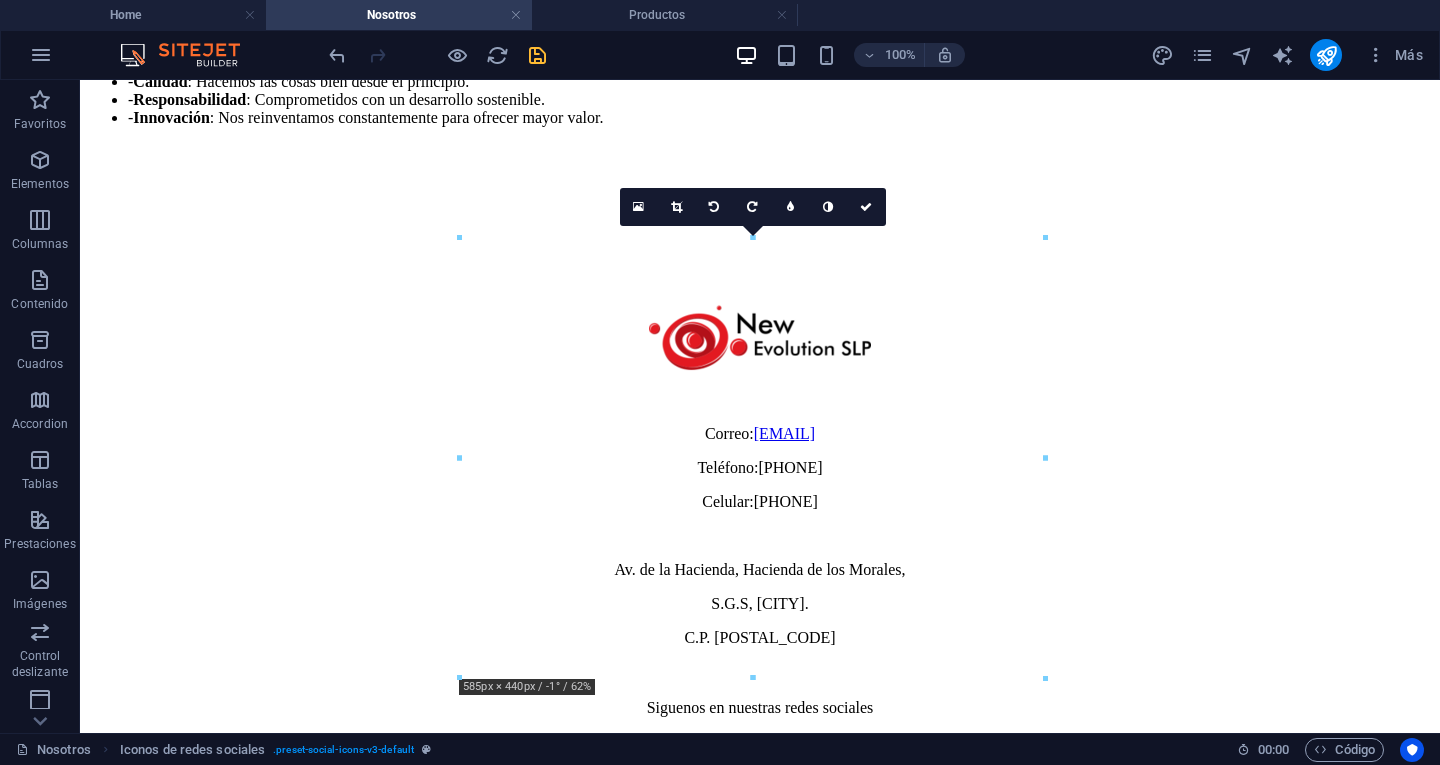 scroll, scrollTop: 0, scrollLeft: 0, axis: both 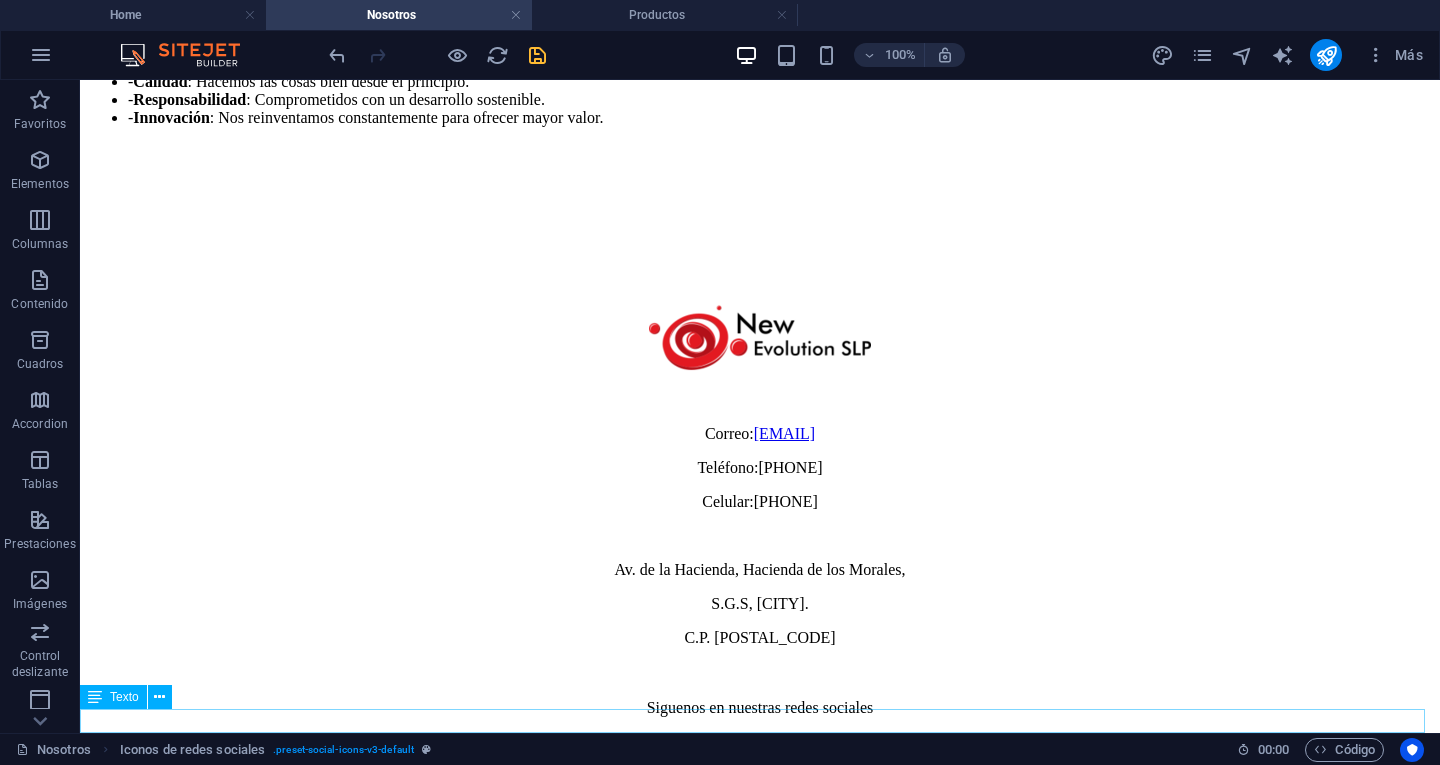 click on "Siguenos en nuestras redes sociales" at bounding box center [760, 708] 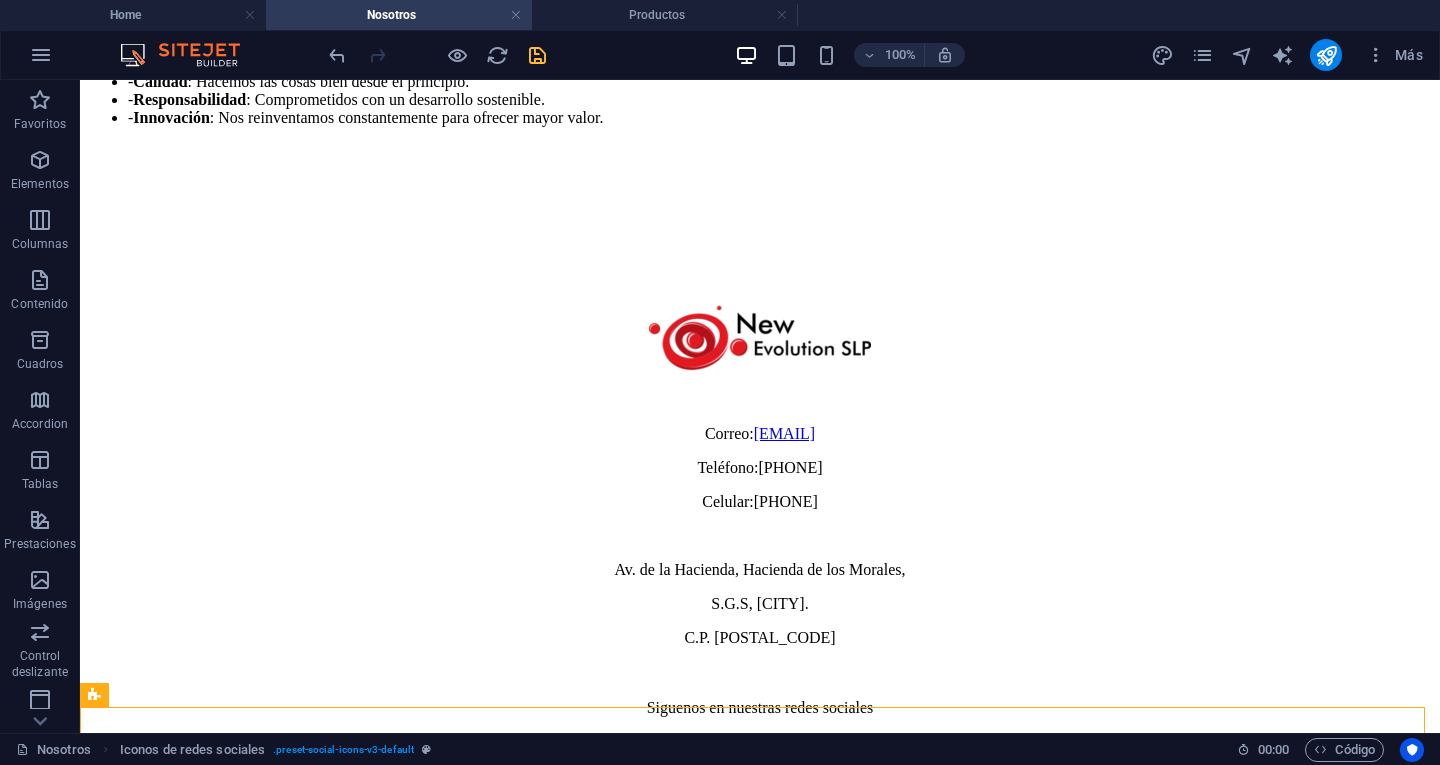 scroll, scrollTop: 1210, scrollLeft: 0, axis: vertical 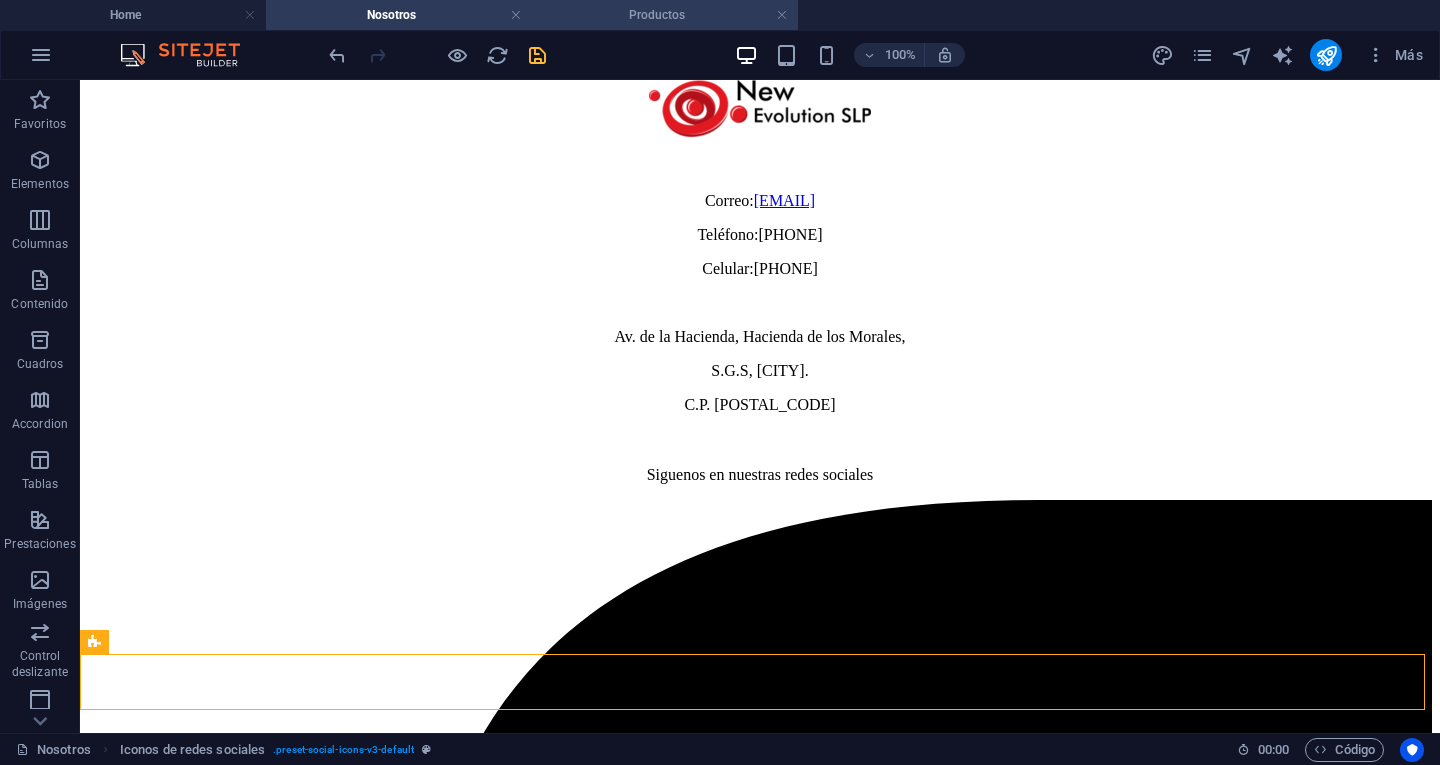 click on "Productos" at bounding box center (665, 15) 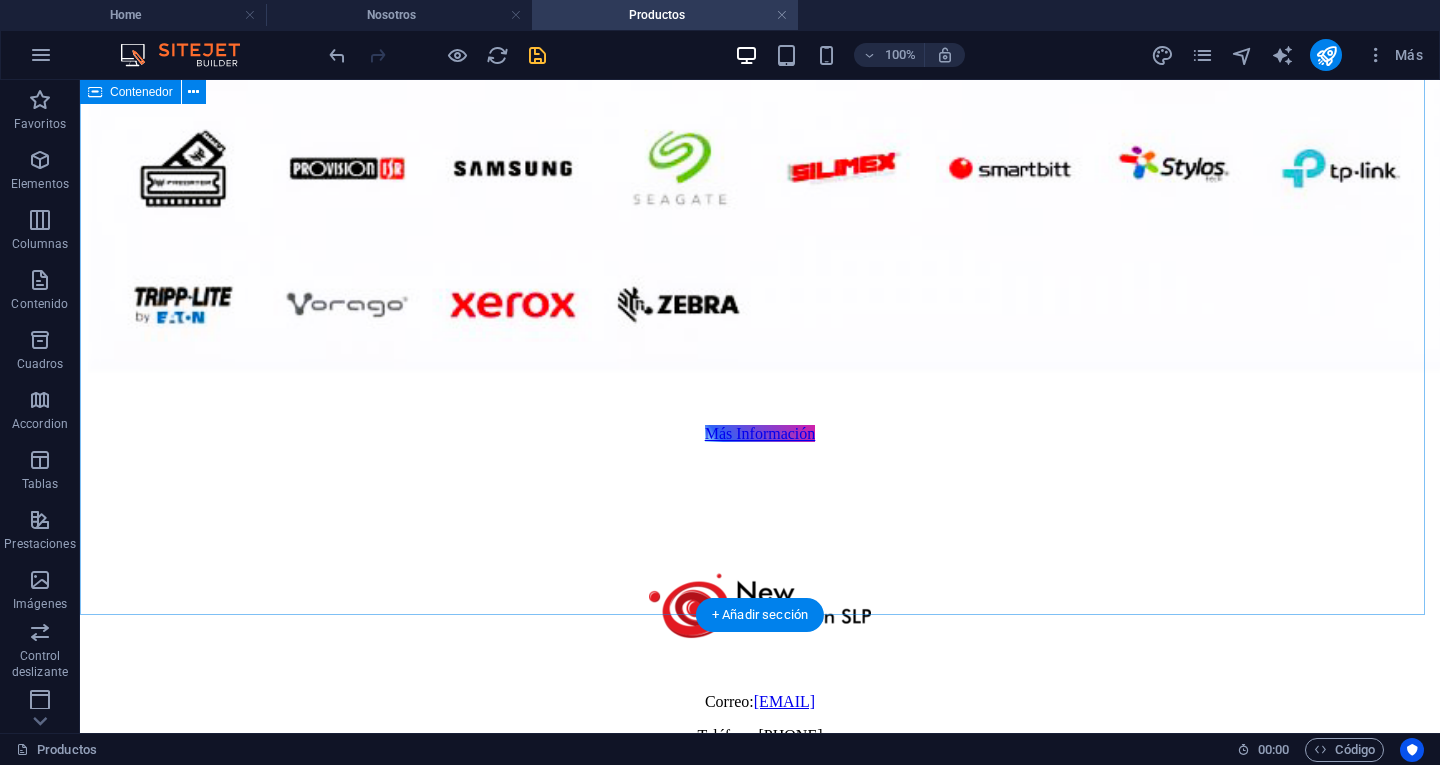 scroll, scrollTop: 1609, scrollLeft: 0, axis: vertical 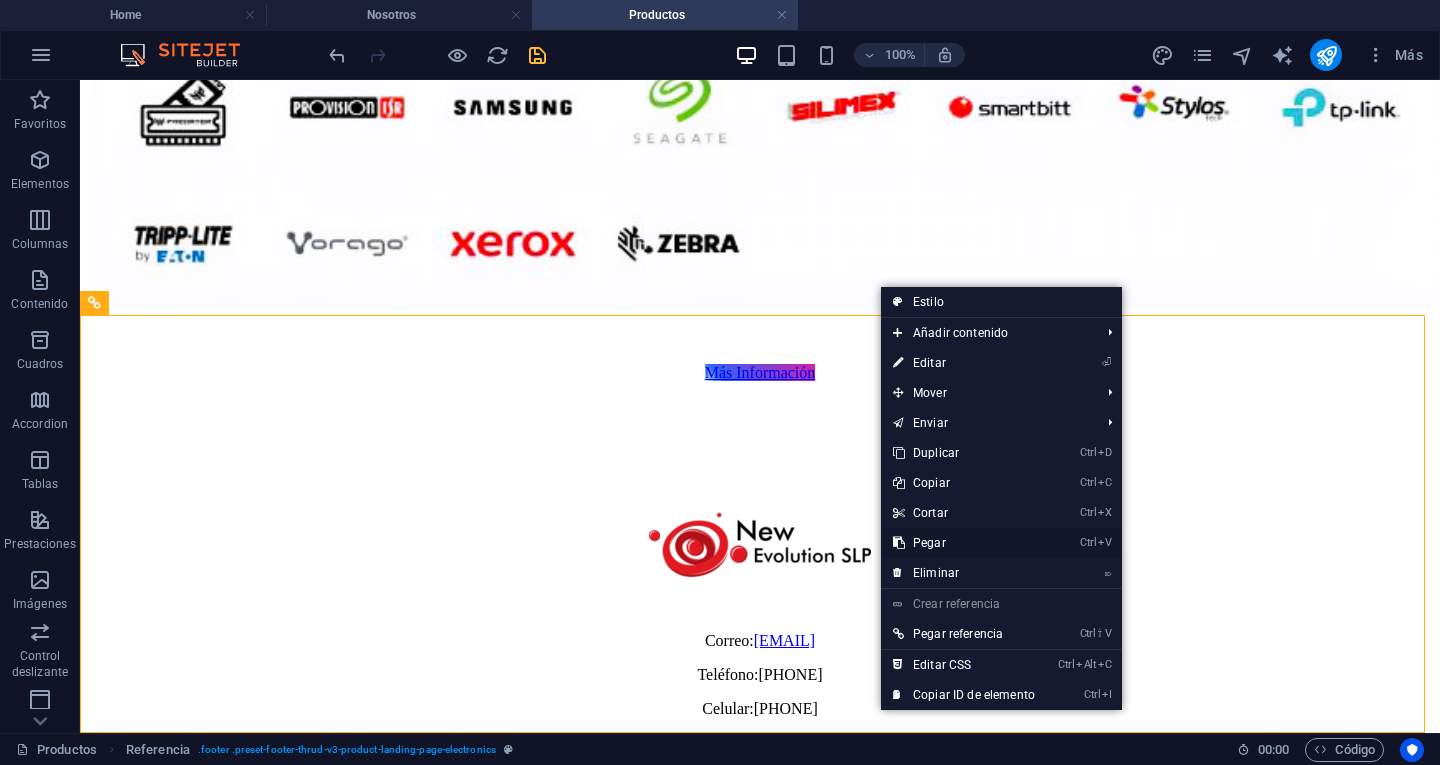click on "Ctrl V  Pegar" at bounding box center (964, 543) 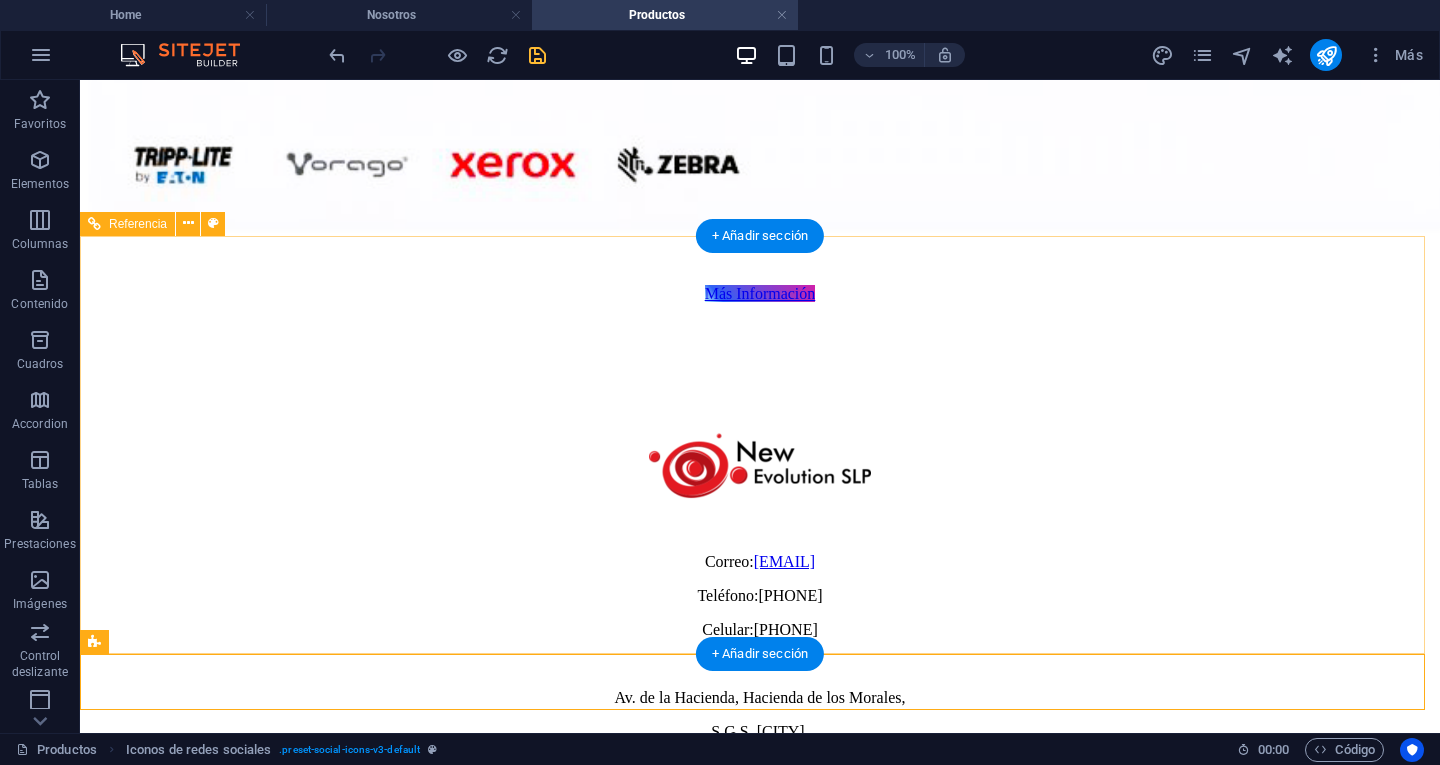 click on "Correo:  ventas@newevolutionslp.com Teléfono:  4446049311 Celular:4442933447 Av. de la Hacienda, Hacienda de los Morales, S.G.S, San Luis Potosí. C.P. 78438" at bounding box center (760, 557) 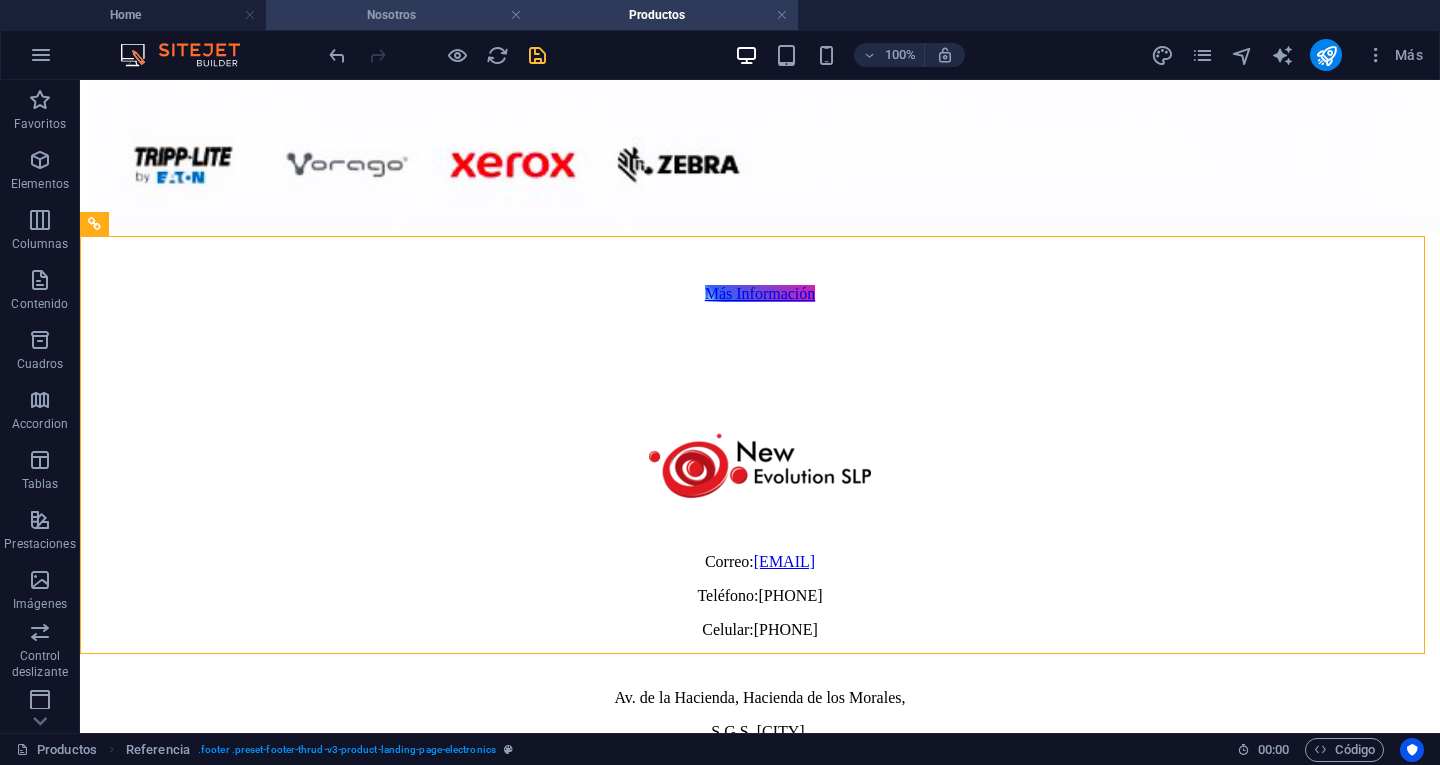 click on "Nosotros" at bounding box center (399, 15) 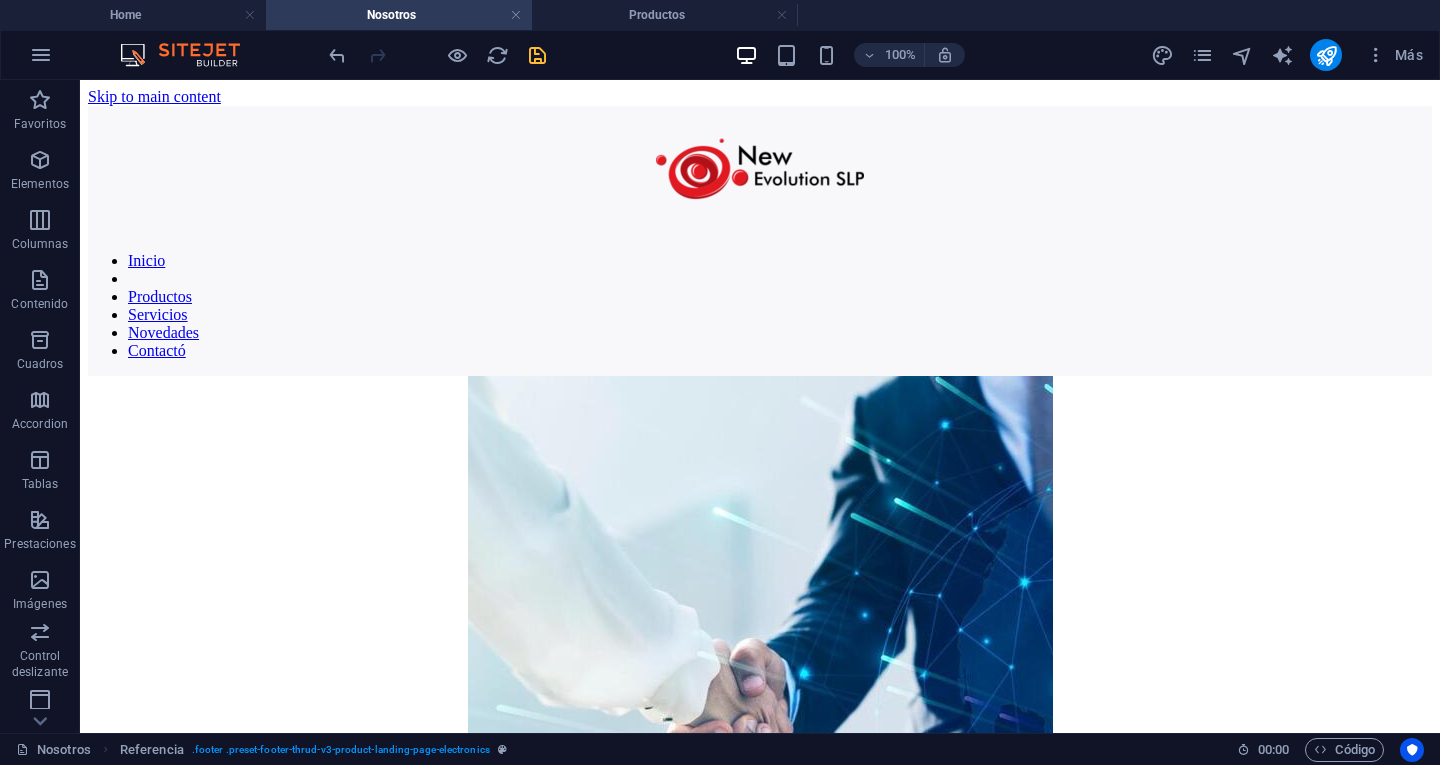 scroll, scrollTop: 1210, scrollLeft: 0, axis: vertical 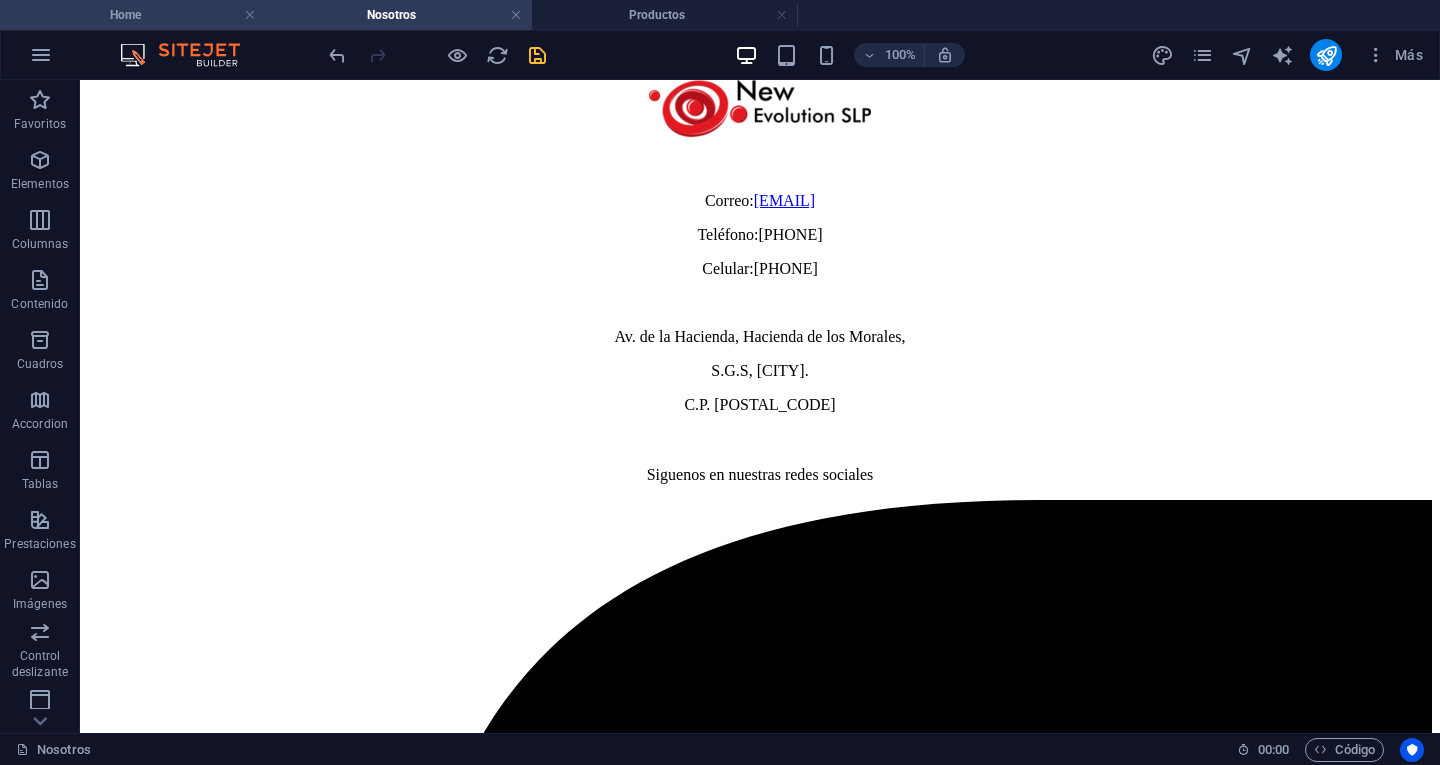 click on "Home" at bounding box center (133, 15) 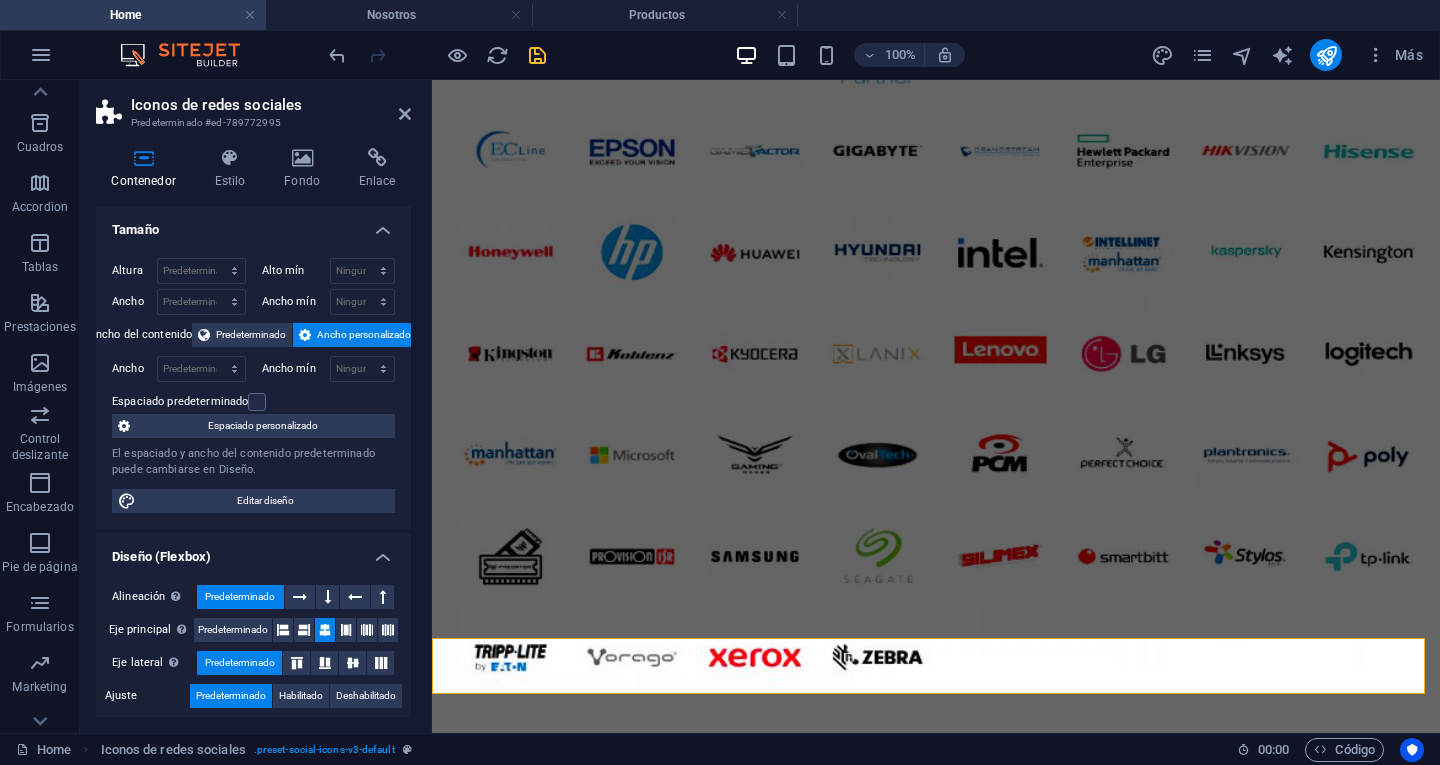 scroll, scrollTop: 0, scrollLeft: 0, axis: both 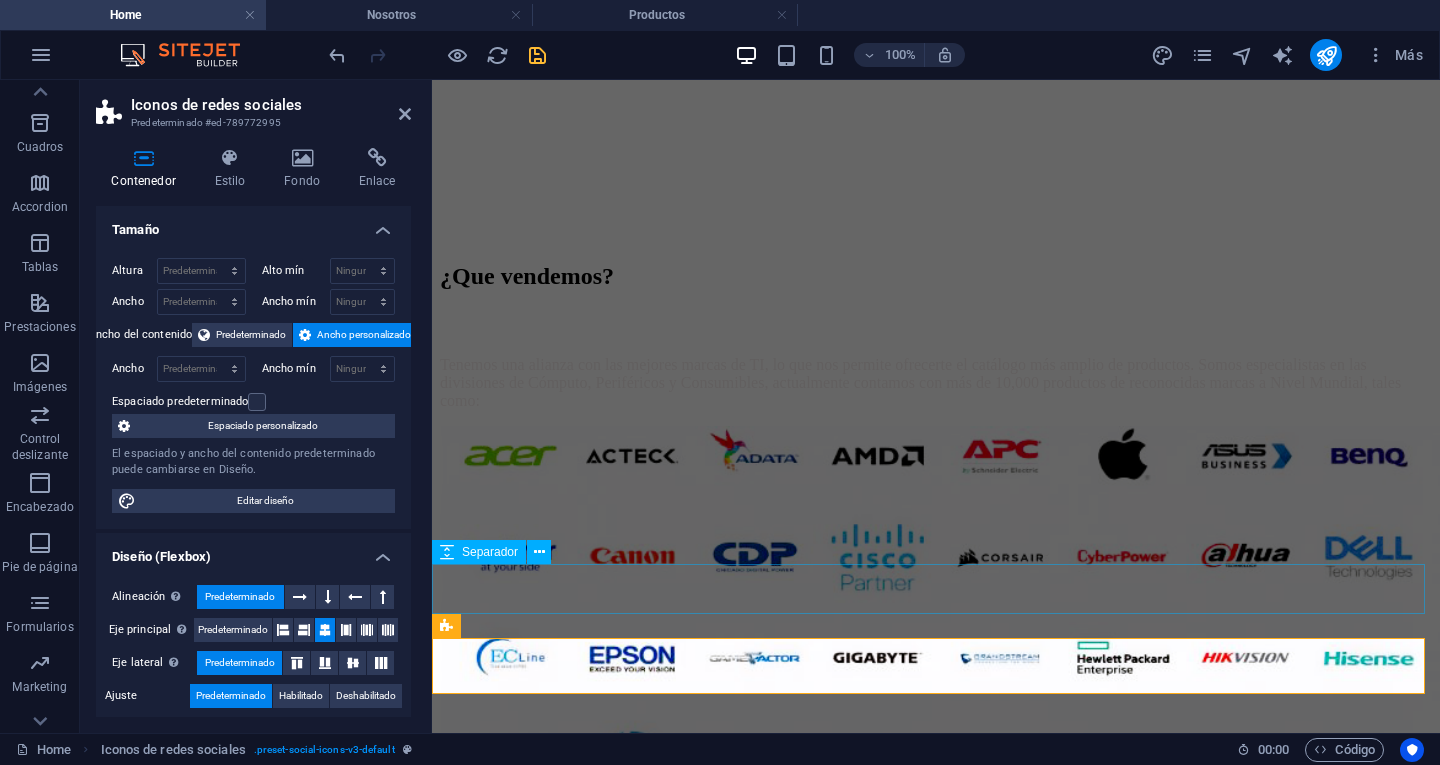 click at bounding box center [936, 5305] 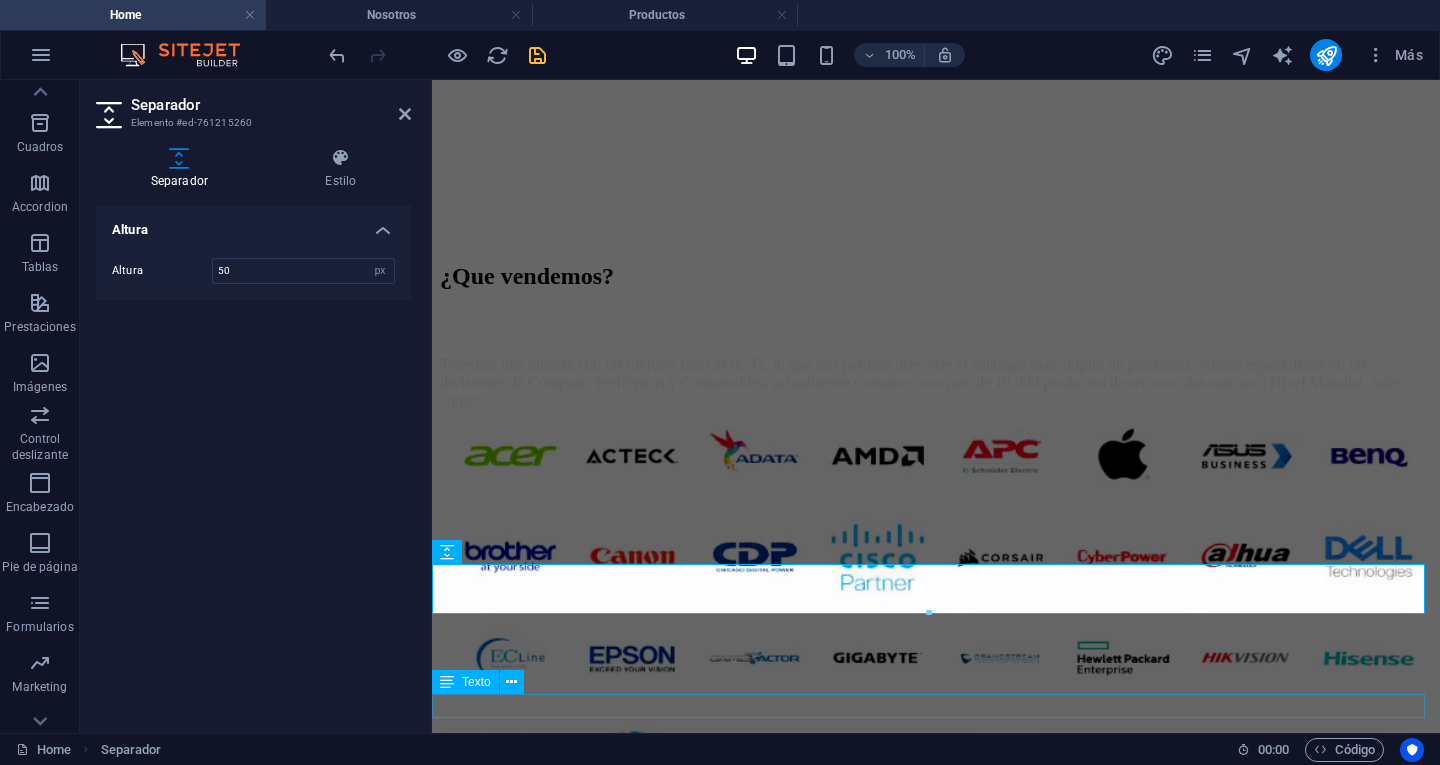 click on "2026 NESLP. All rights reserved" at bounding box center [936, 9527] 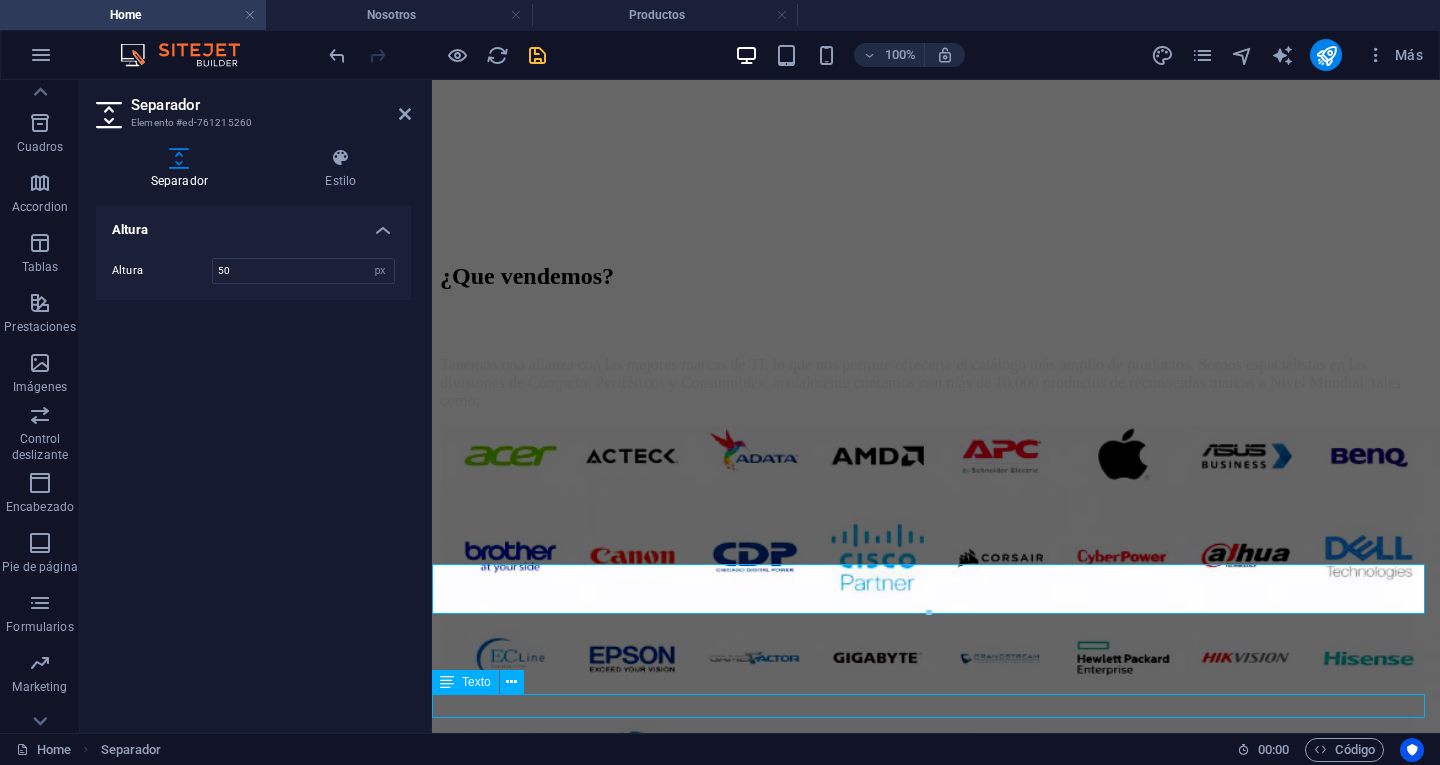click on "2026 NESLP. All rights reserved" at bounding box center [936, 9527] 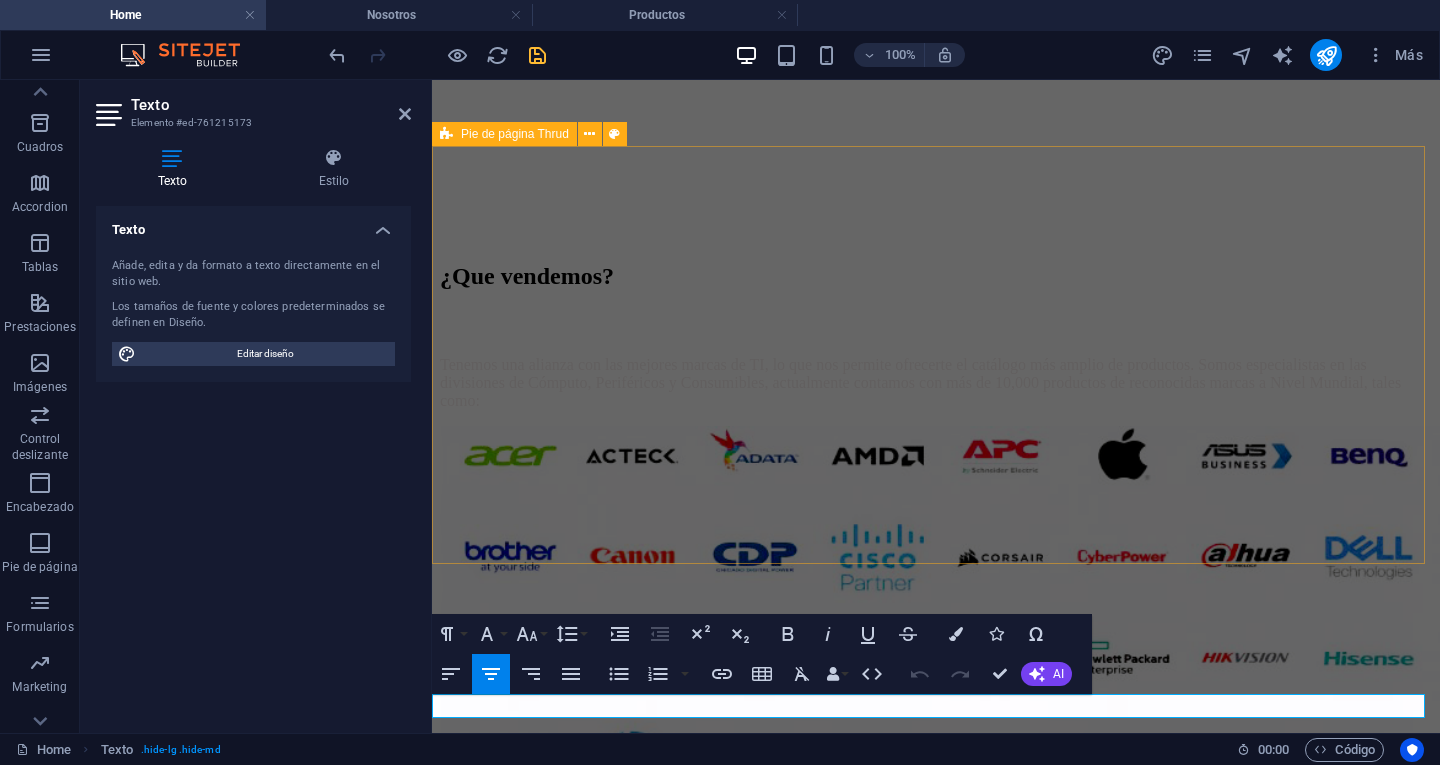 click on "Correo:  ventas@newevolutionslp.com Teléfono:  4446049311 Celular:4442933447 Av. de la Hacienda, Hacienda de los Morales, S.G.S, San Luis Potosí. C.P. 78438" at bounding box center [936, 5026] 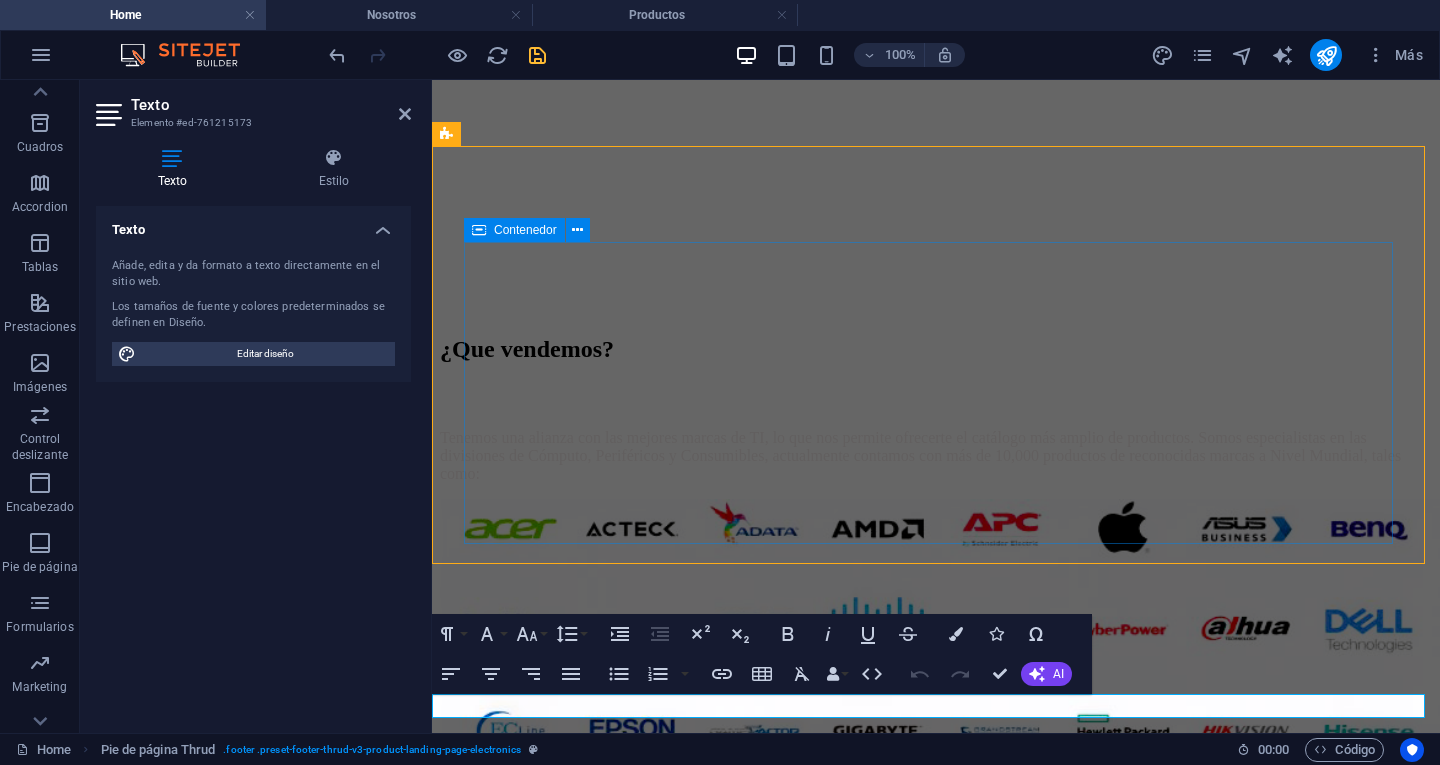 scroll, scrollTop: 3113, scrollLeft: 0, axis: vertical 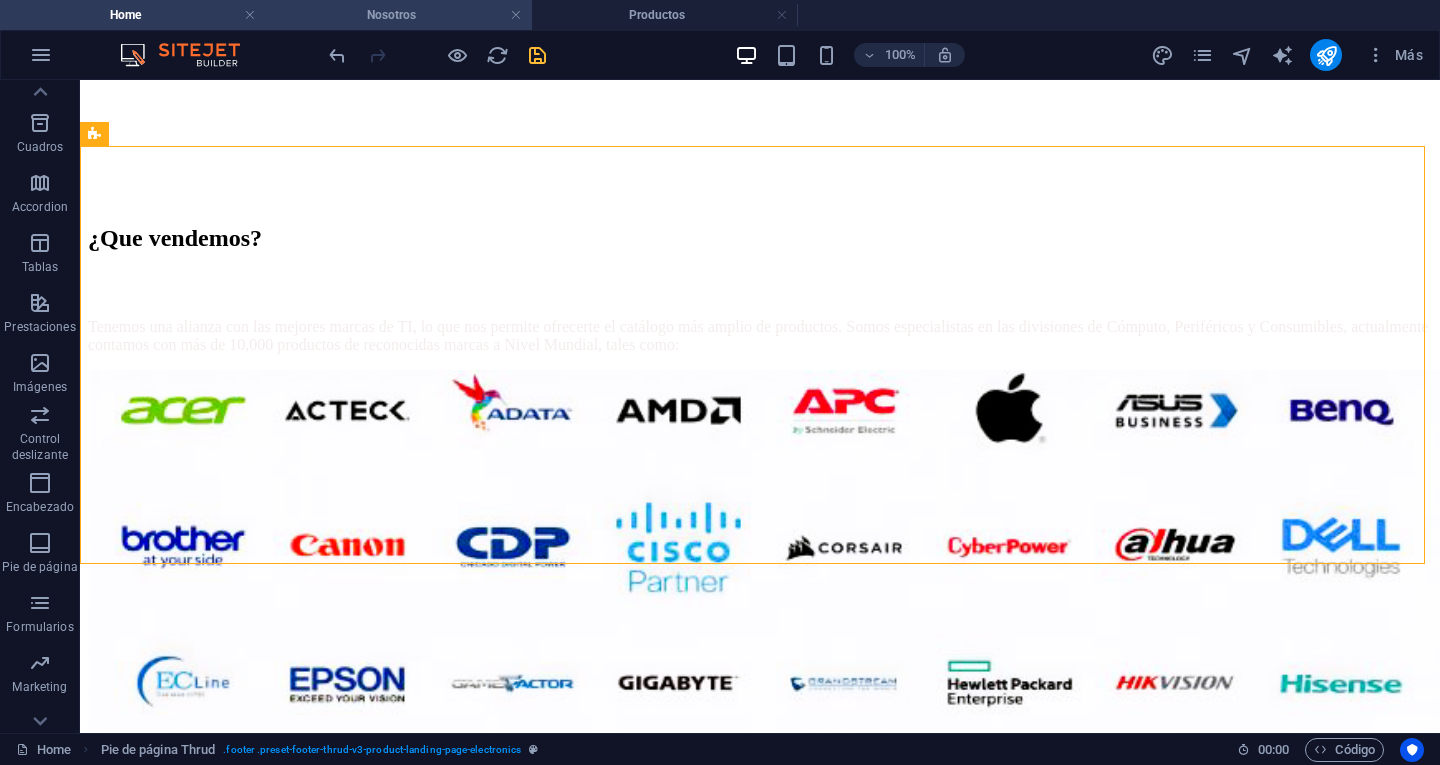 click on "Nosotros" at bounding box center (399, 15) 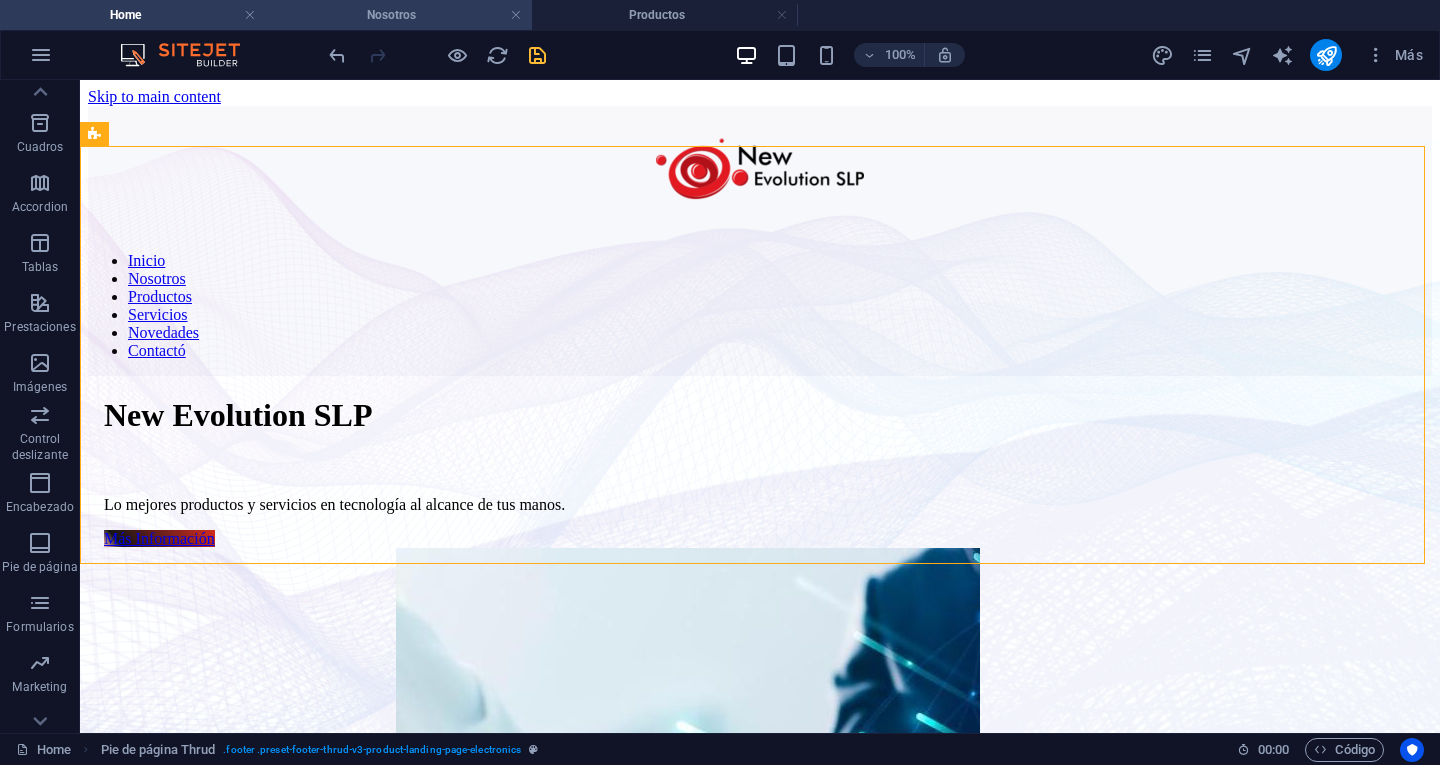 click on "Nosotros" at bounding box center [399, 15] 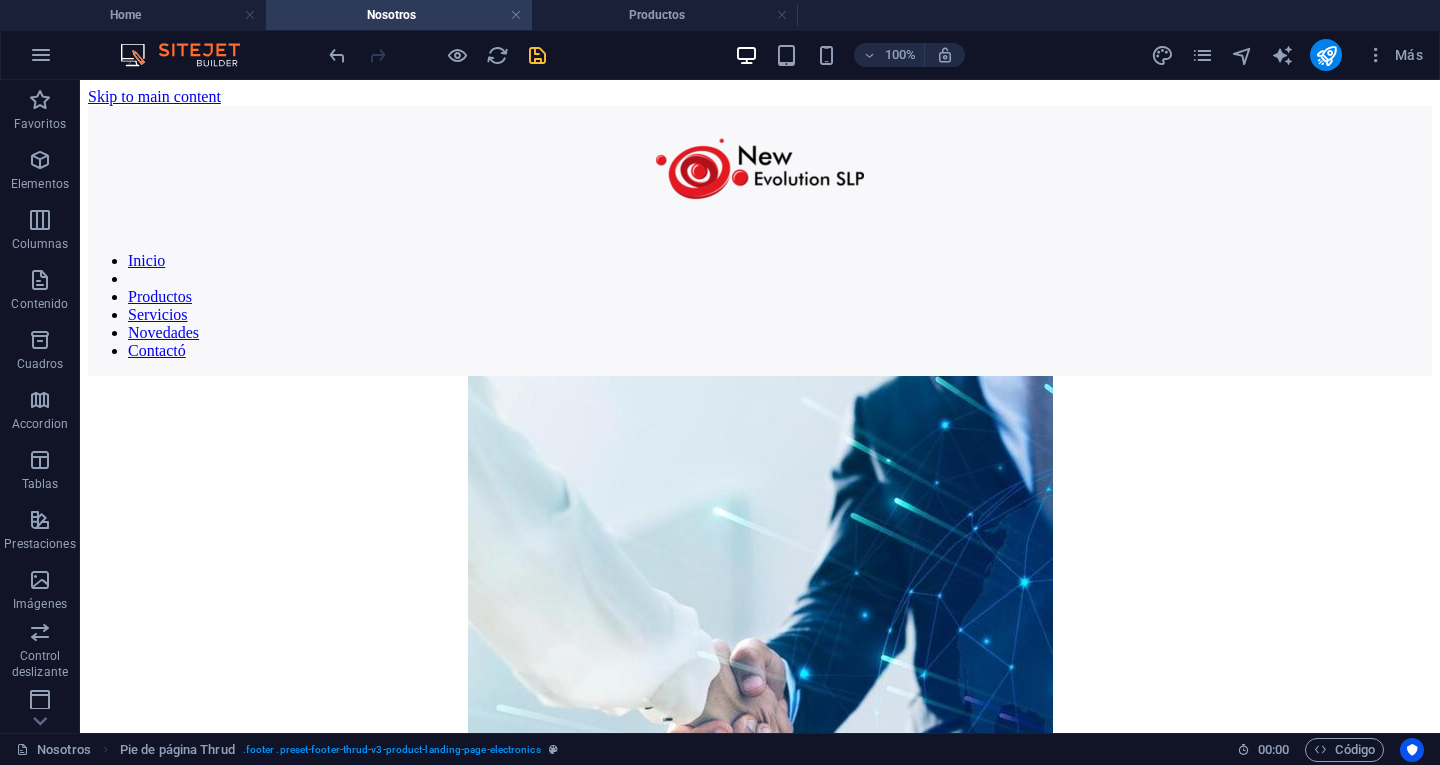 click on "Nosotros" at bounding box center (399, 15) 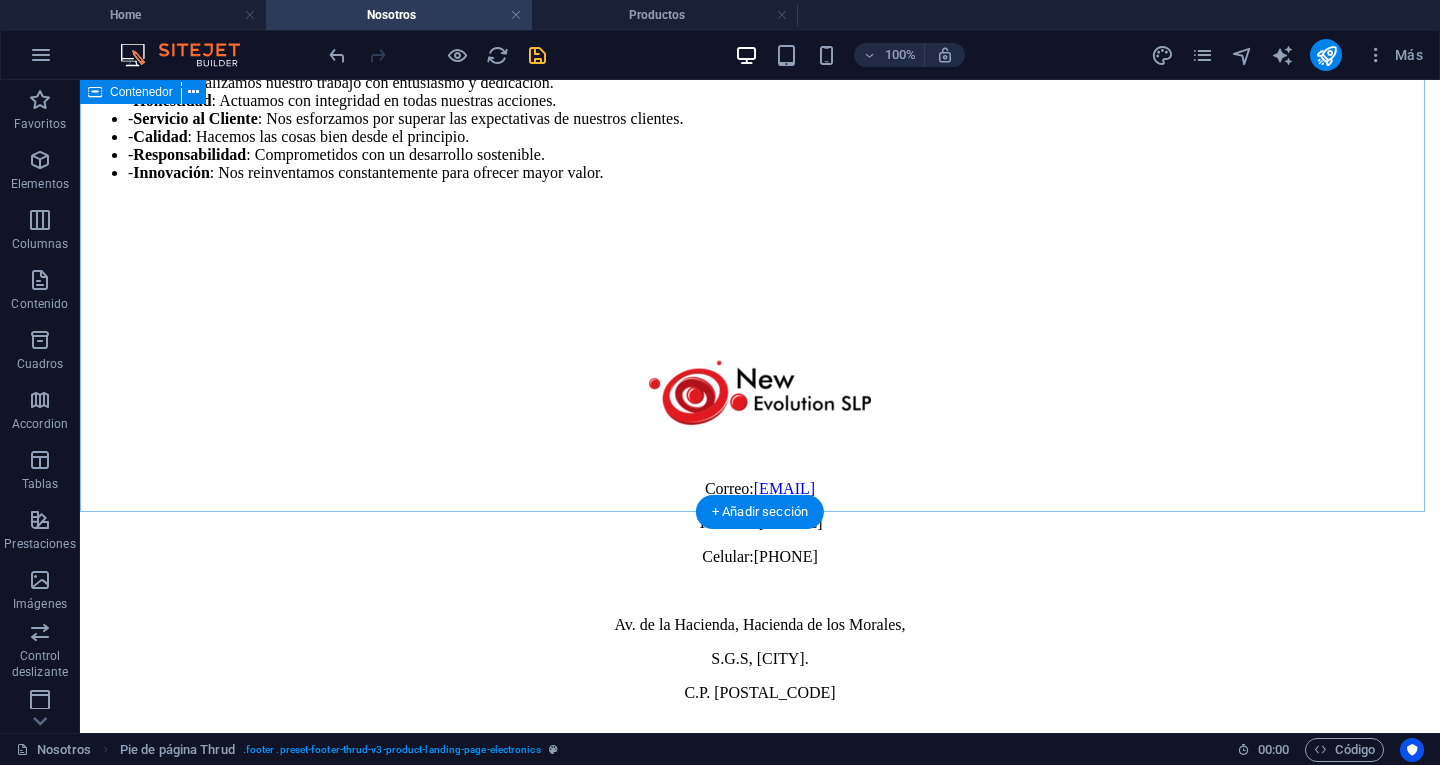 scroll, scrollTop: 910, scrollLeft: 0, axis: vertical 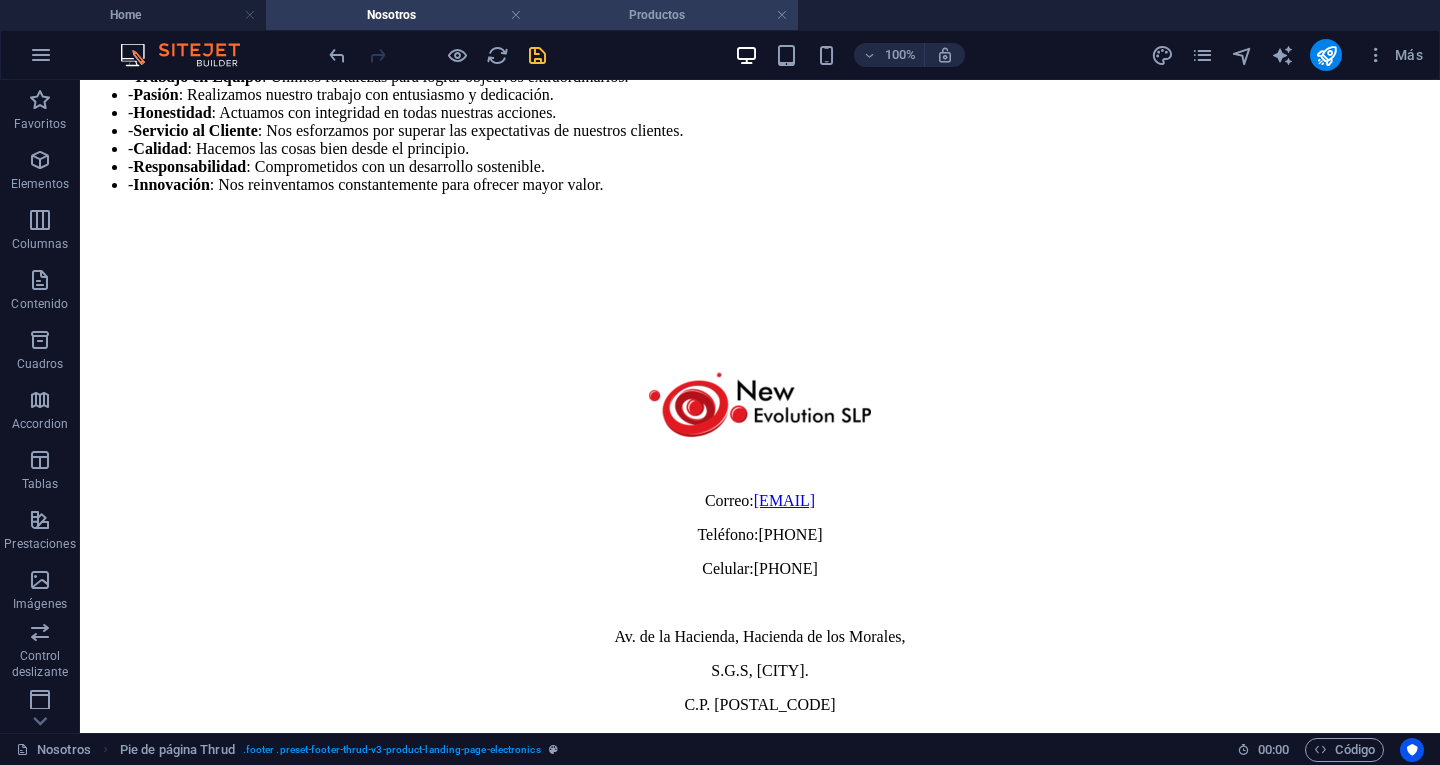 click on "Productos" at bounding box center [665, 15] 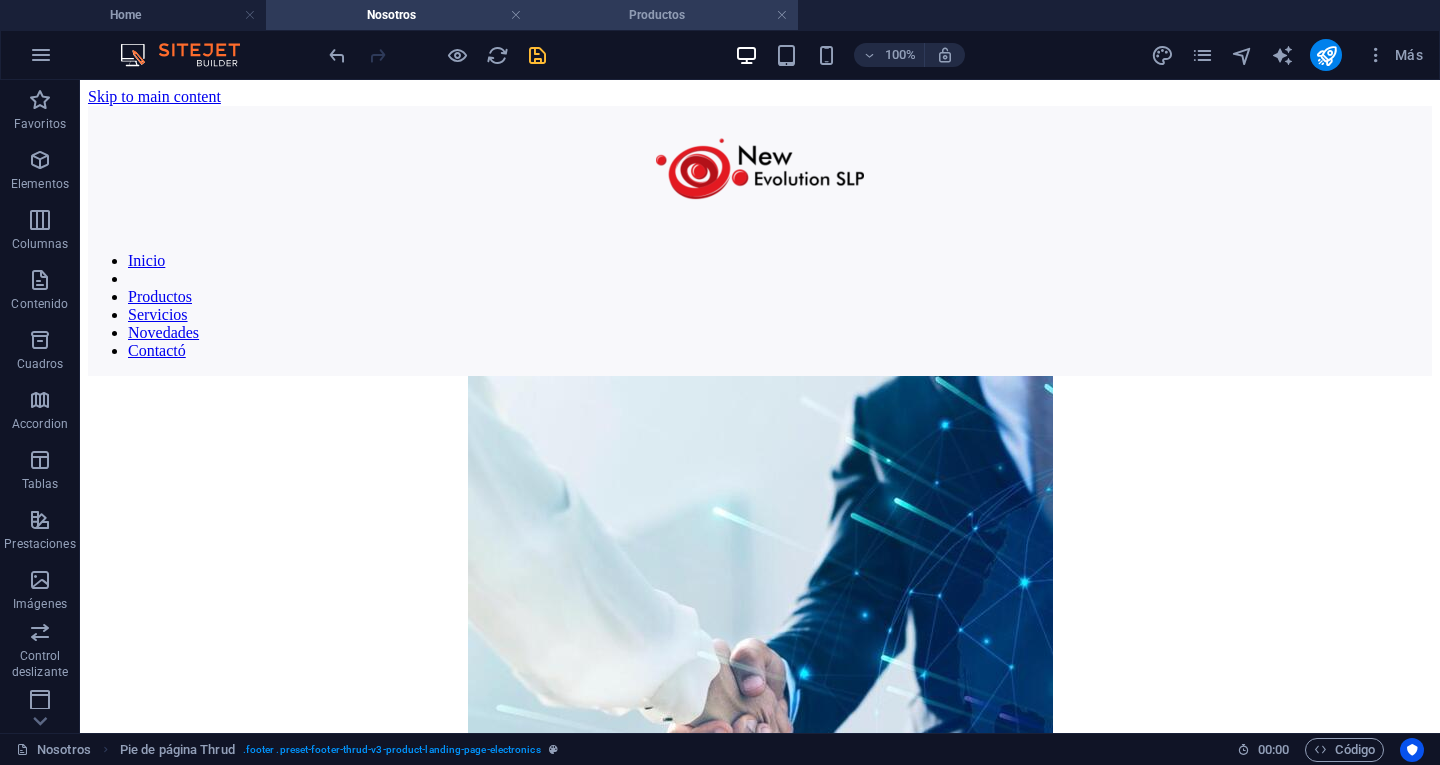 scroll, scrollTop: 1688, scrollLeft: 0, axis: vertical 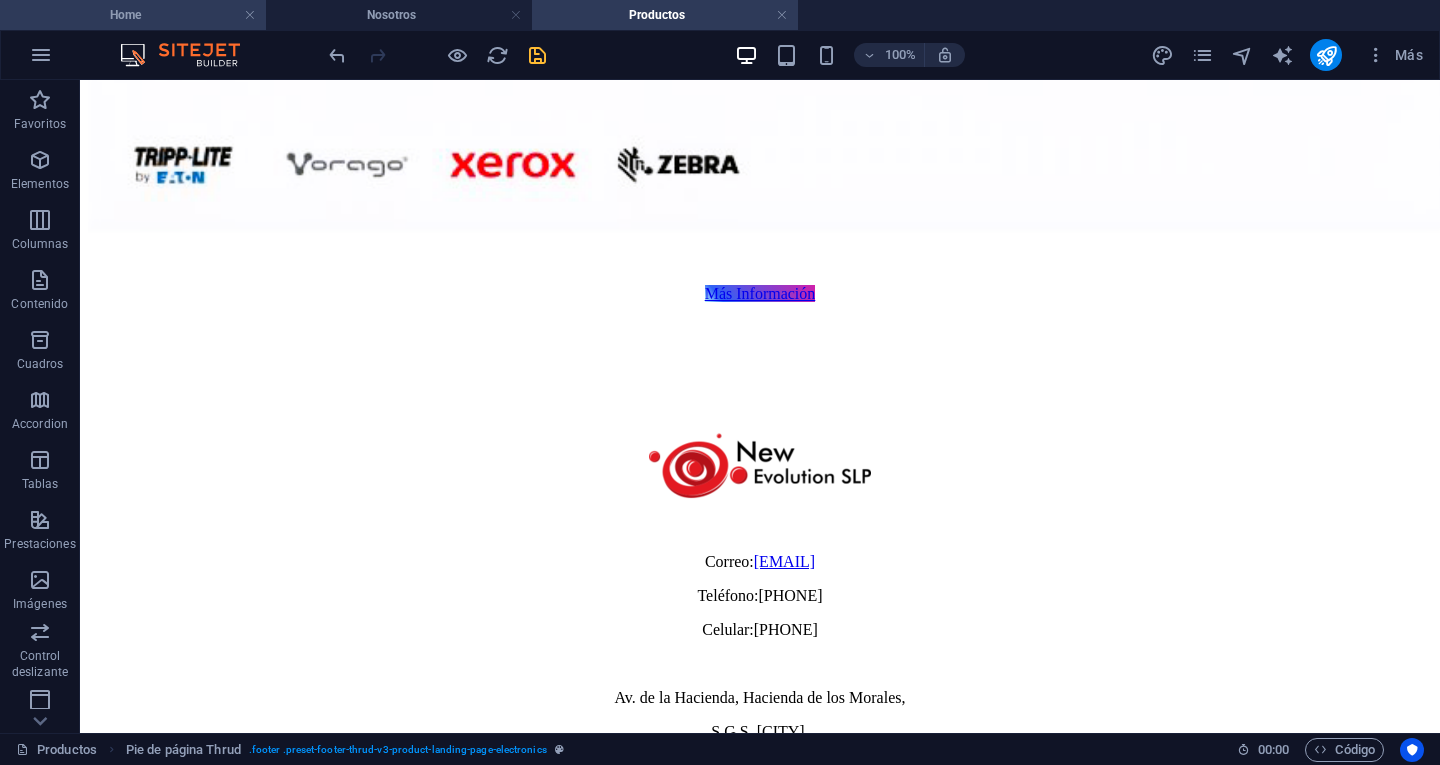 click on "Home" at bounding box center (133, 15) 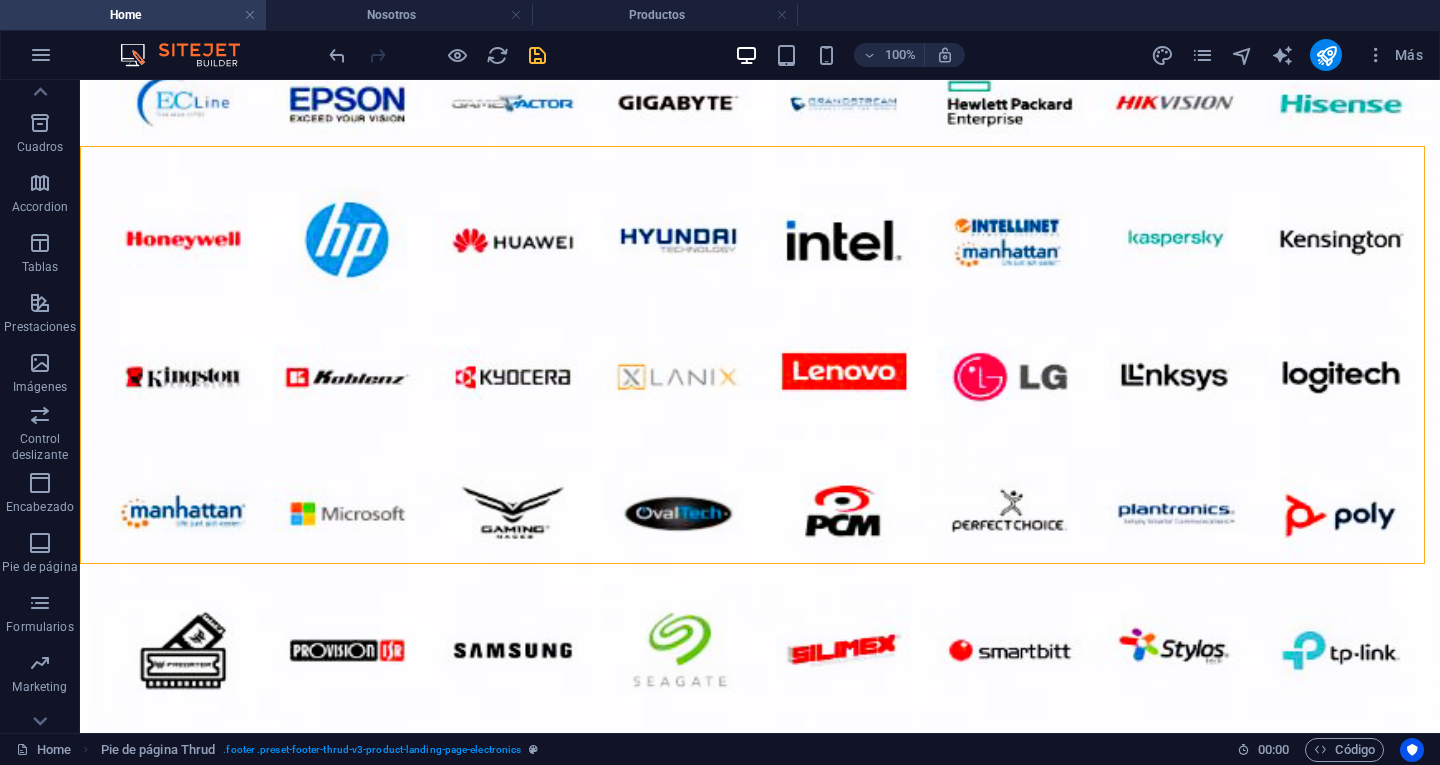 scroll, scrollTop: 0, scrollLeft: 0, axis: both 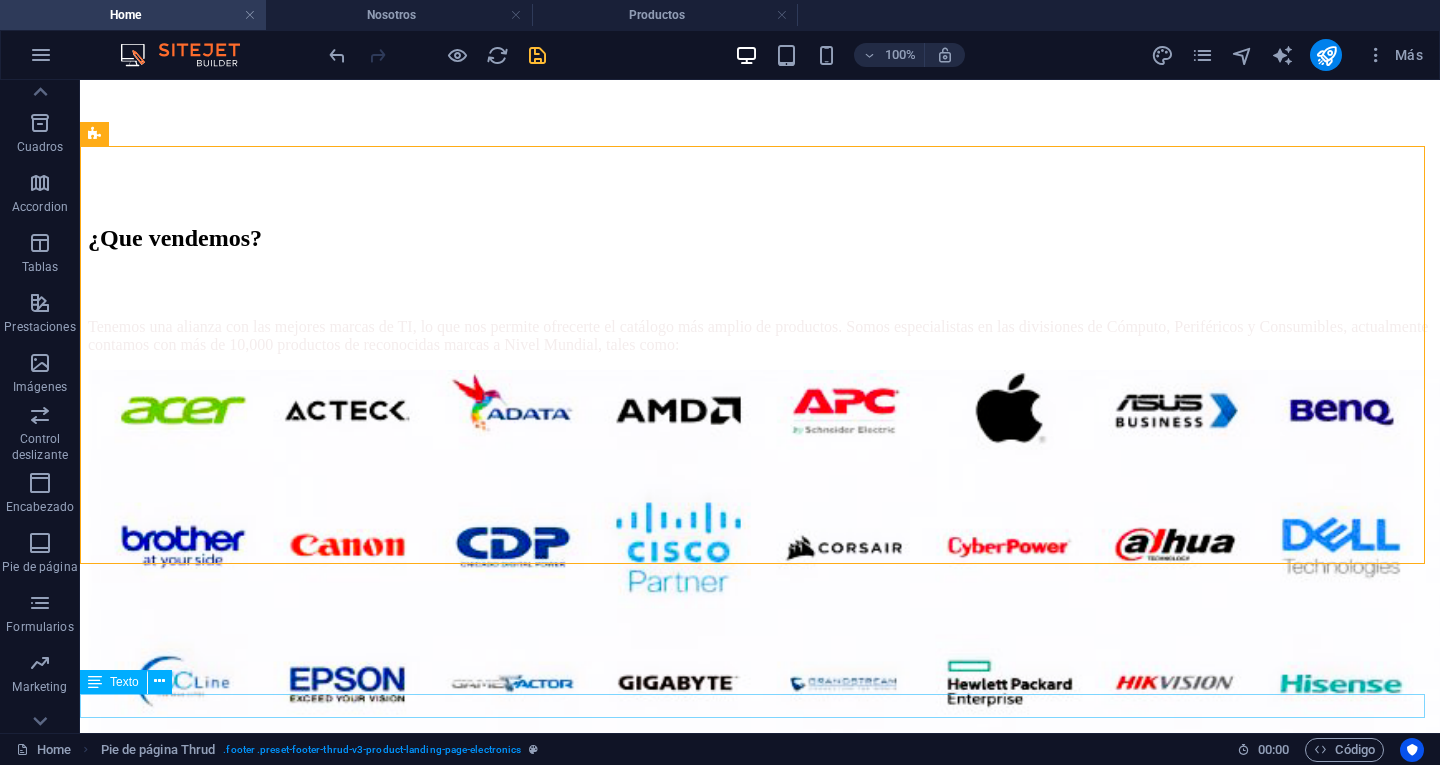 click on "2026 NESLP. All rights reserved" at bounding box center (760, 11205) 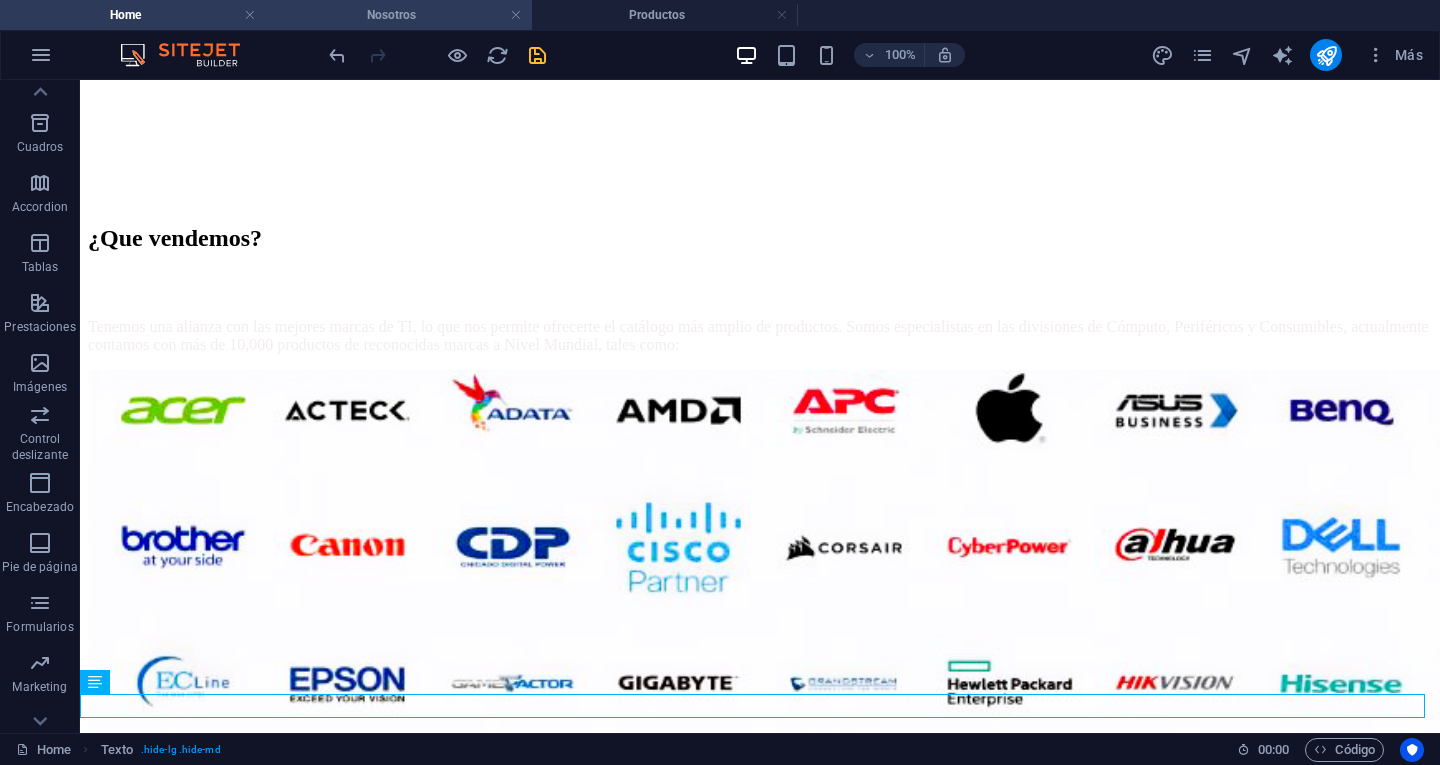 click on "Nosotros" at bounding box center [399, 15] 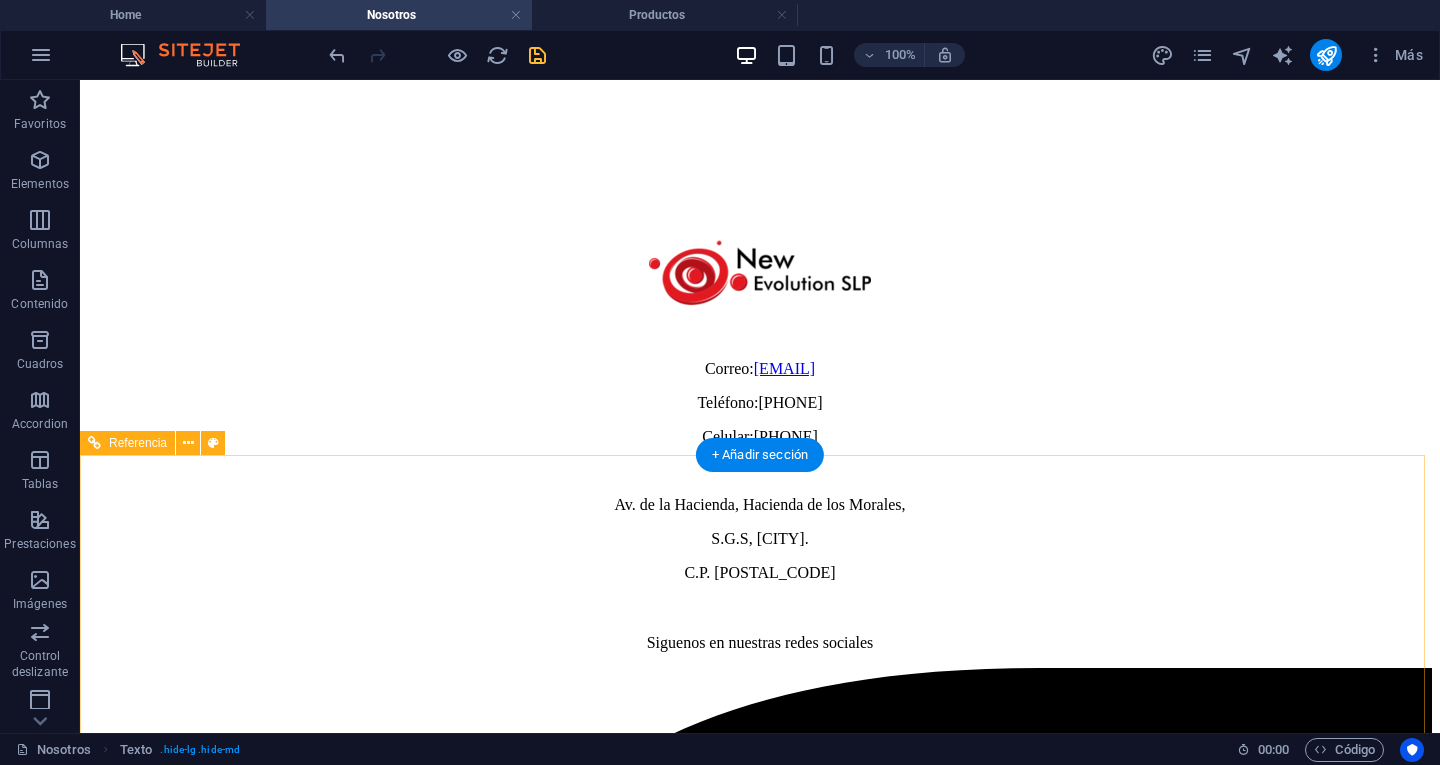 scroll, scrollTop: 1210, scrollLeft: 0, axis: vertical 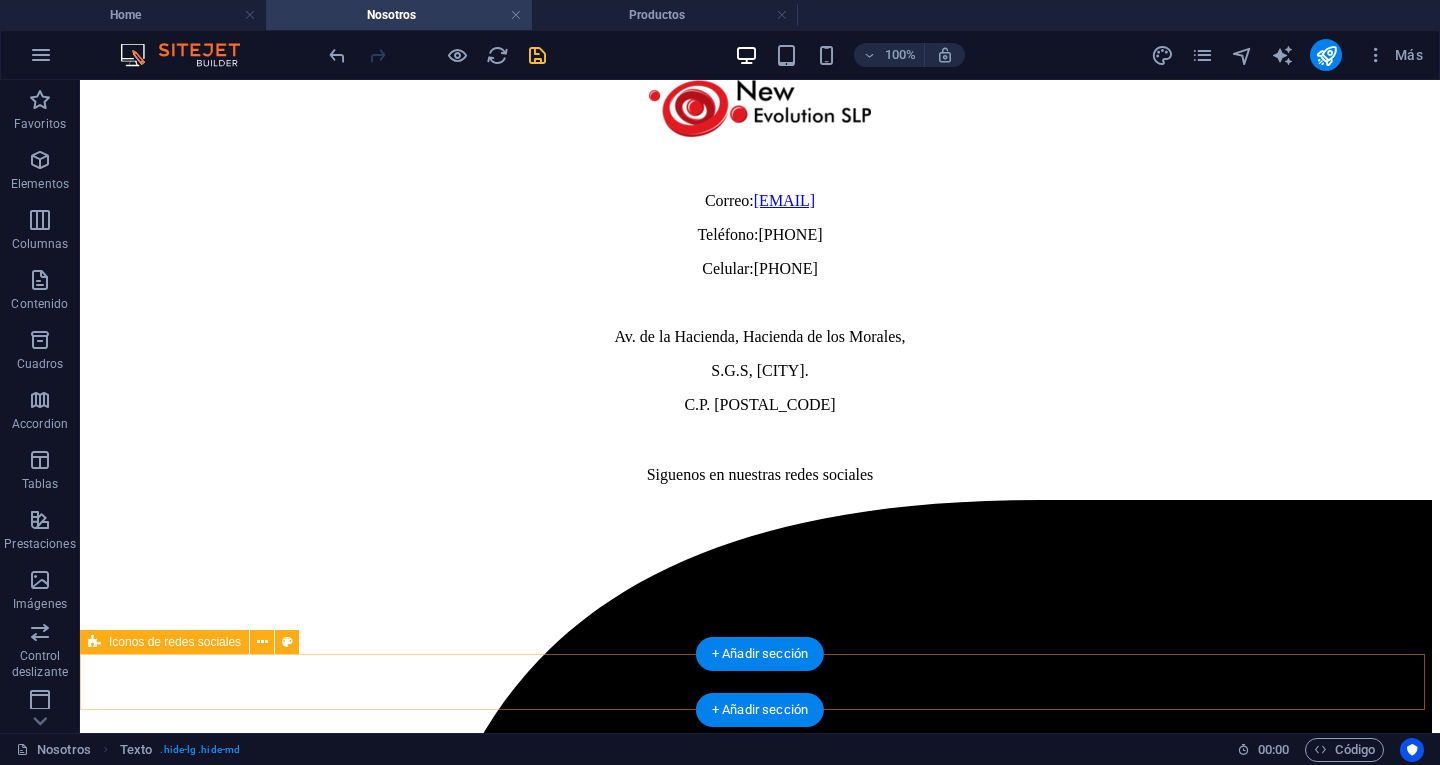 click at bounding box center (760, 3290) 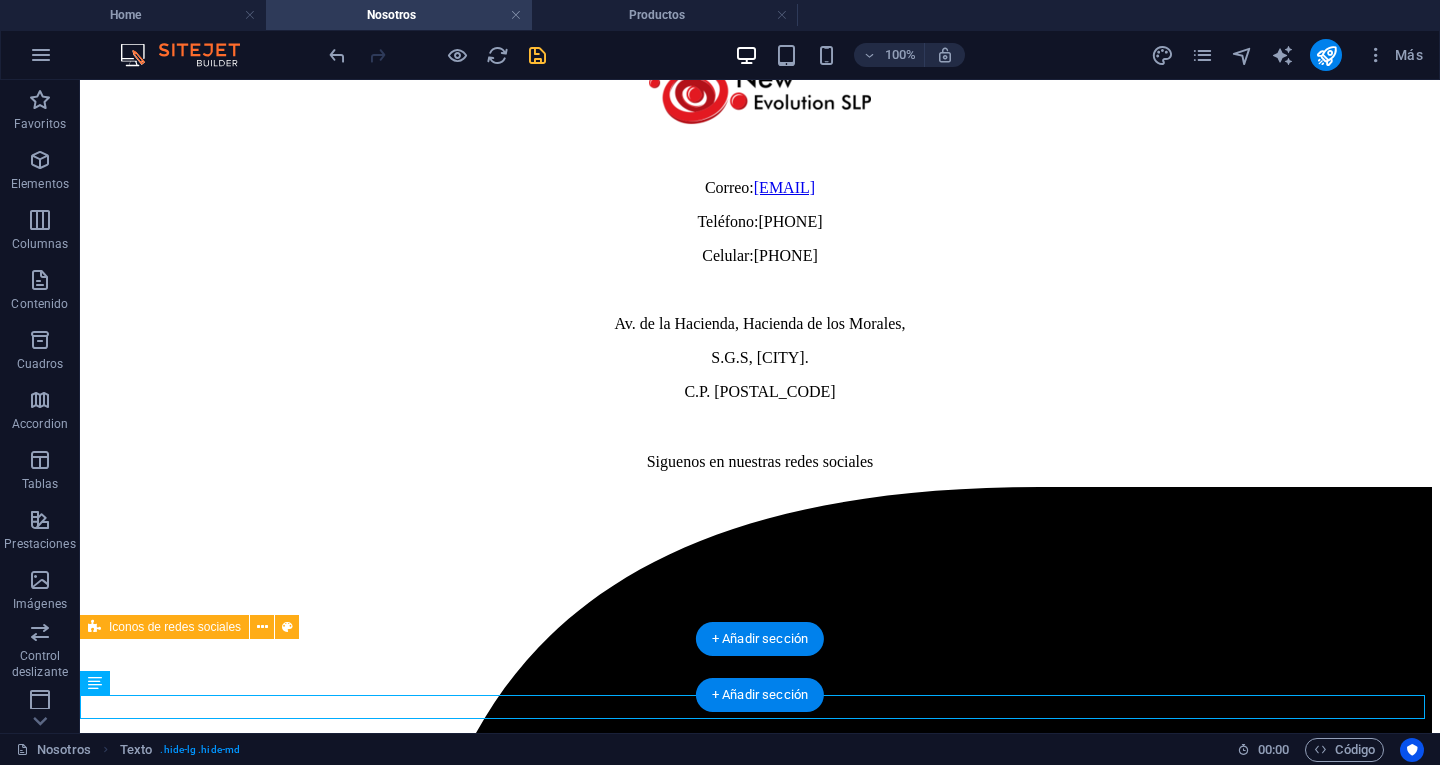 scroll, scrollTop: 1226, scrollLeft: 0, axis: vertical 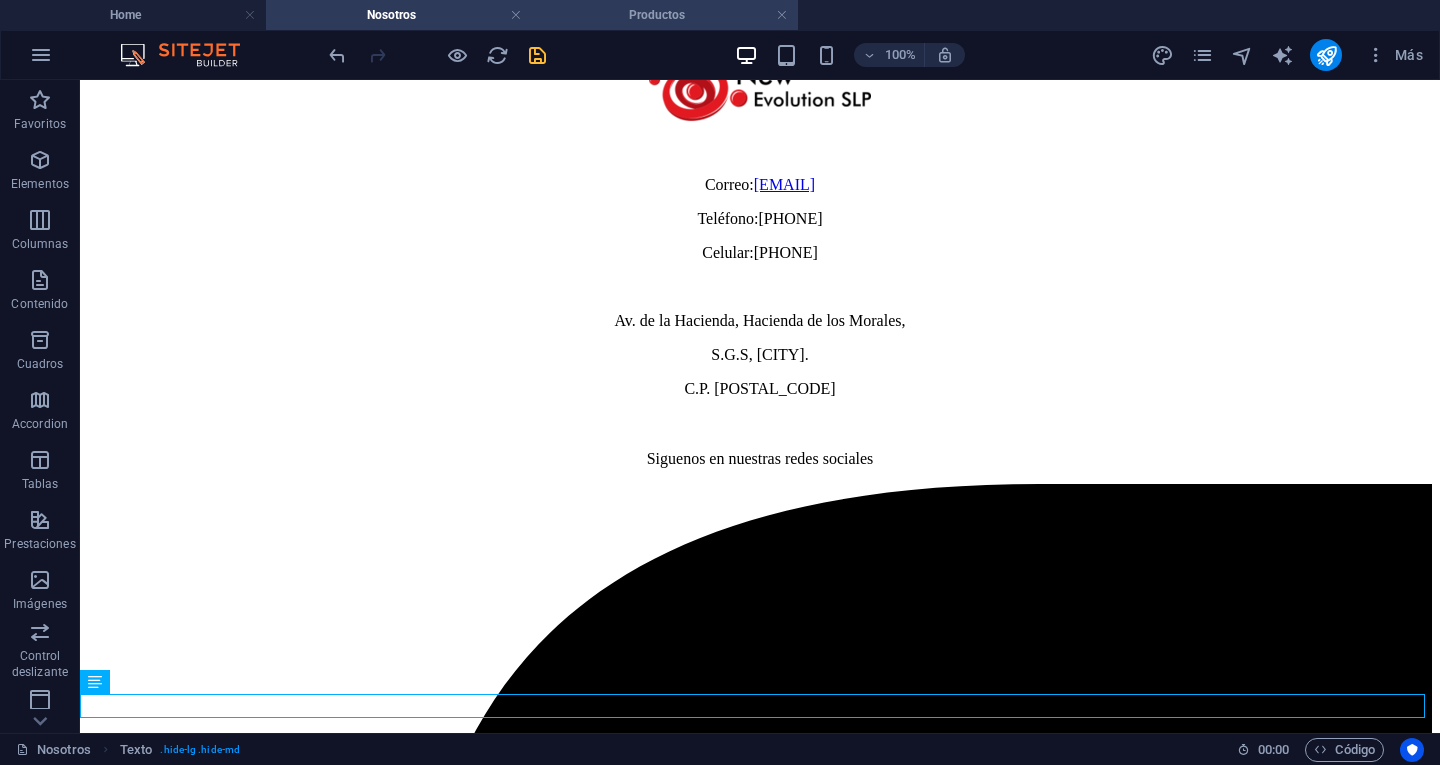 click on "Productos" at bounding box center (665, 15) 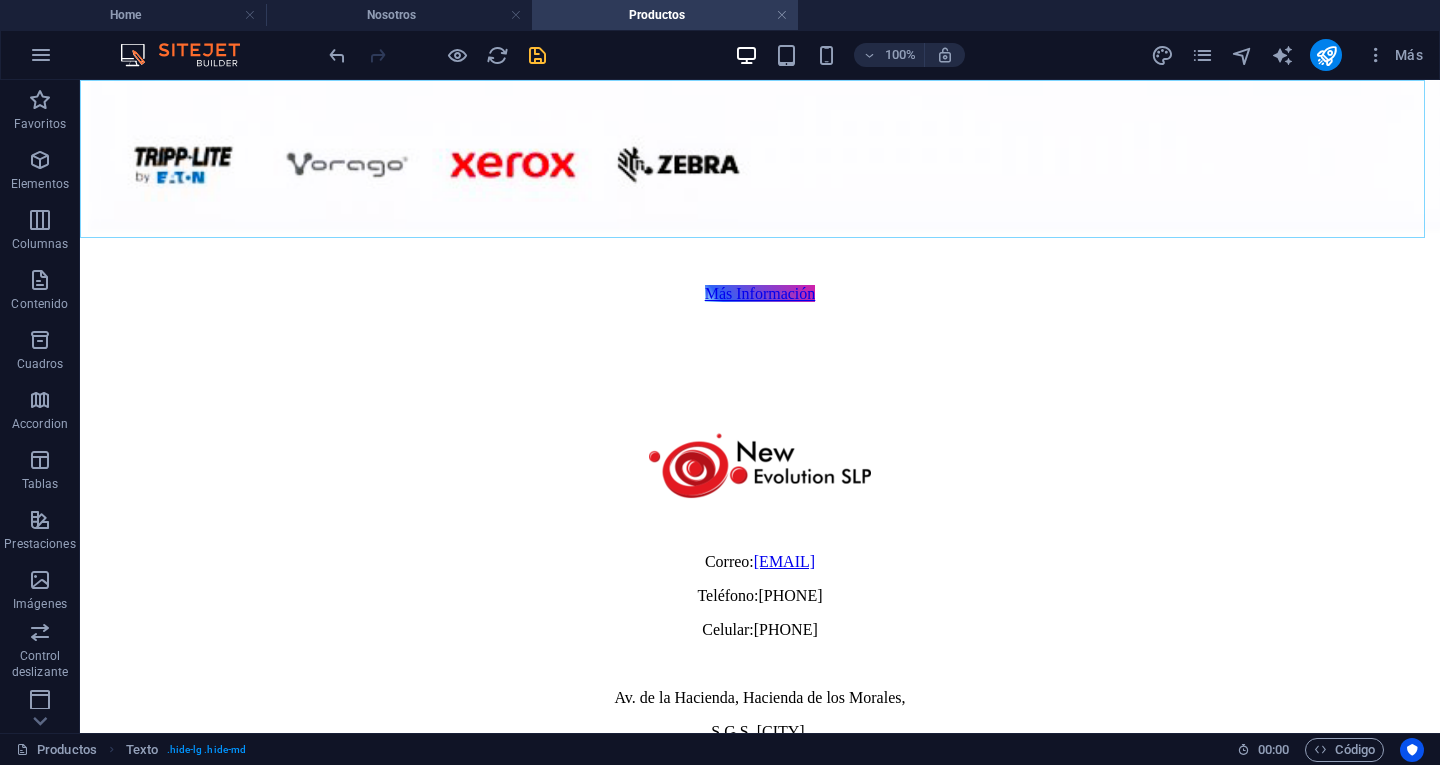 scroll, scrollTop: 0, scrollLeft: 0, axis: both 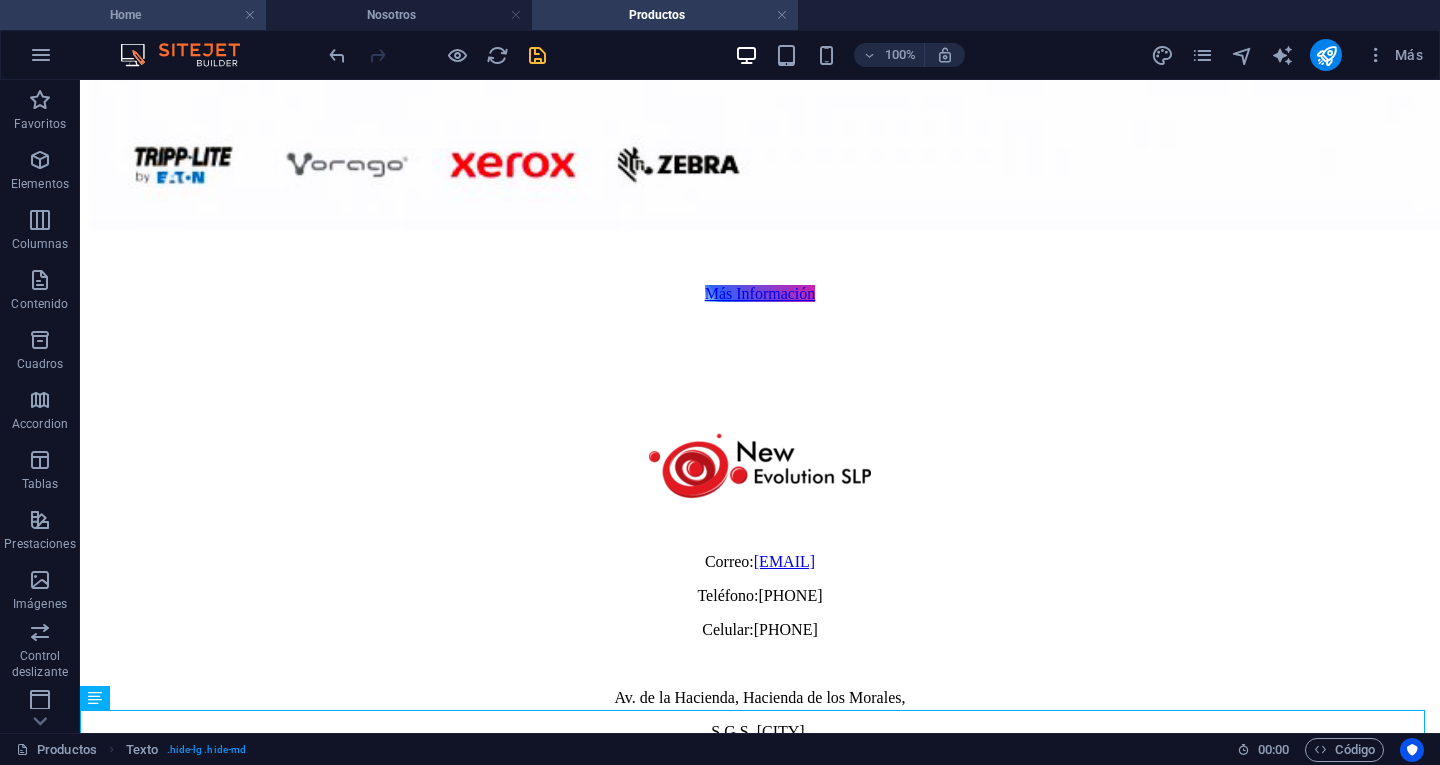 click on "Home" at bounding box center [133, 15] 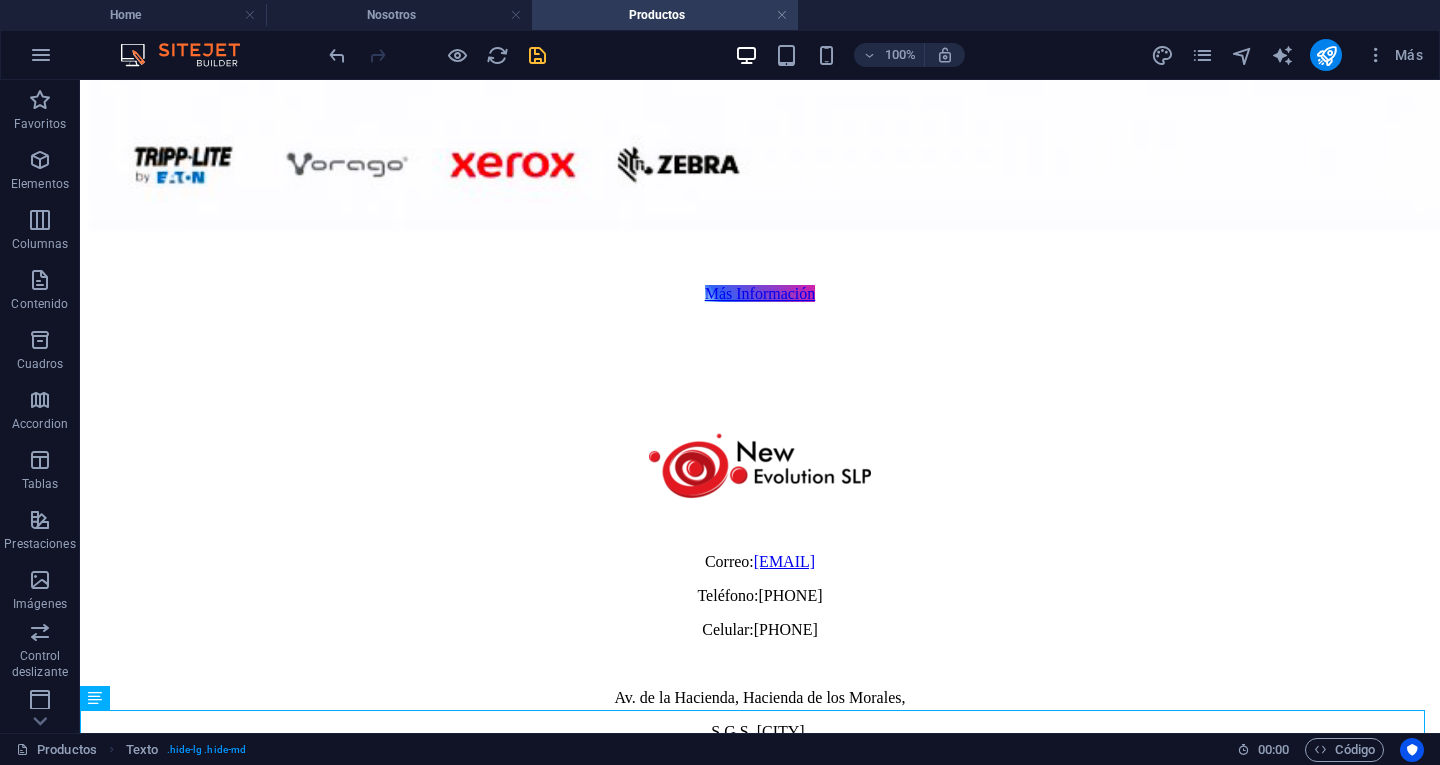 scroll, scrollTop: 0, scrollLeft: 0, axis: both 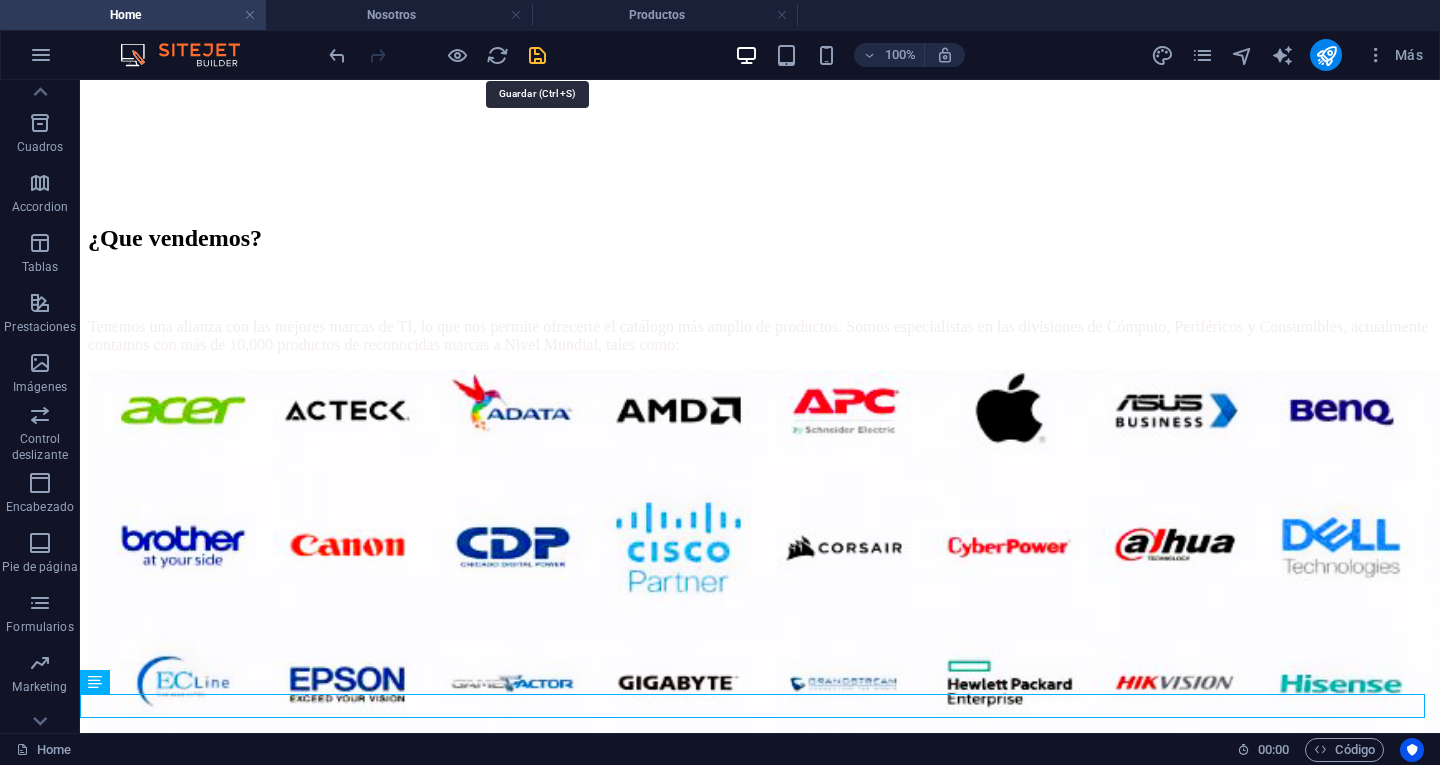 click at bounding box center [537, 55] 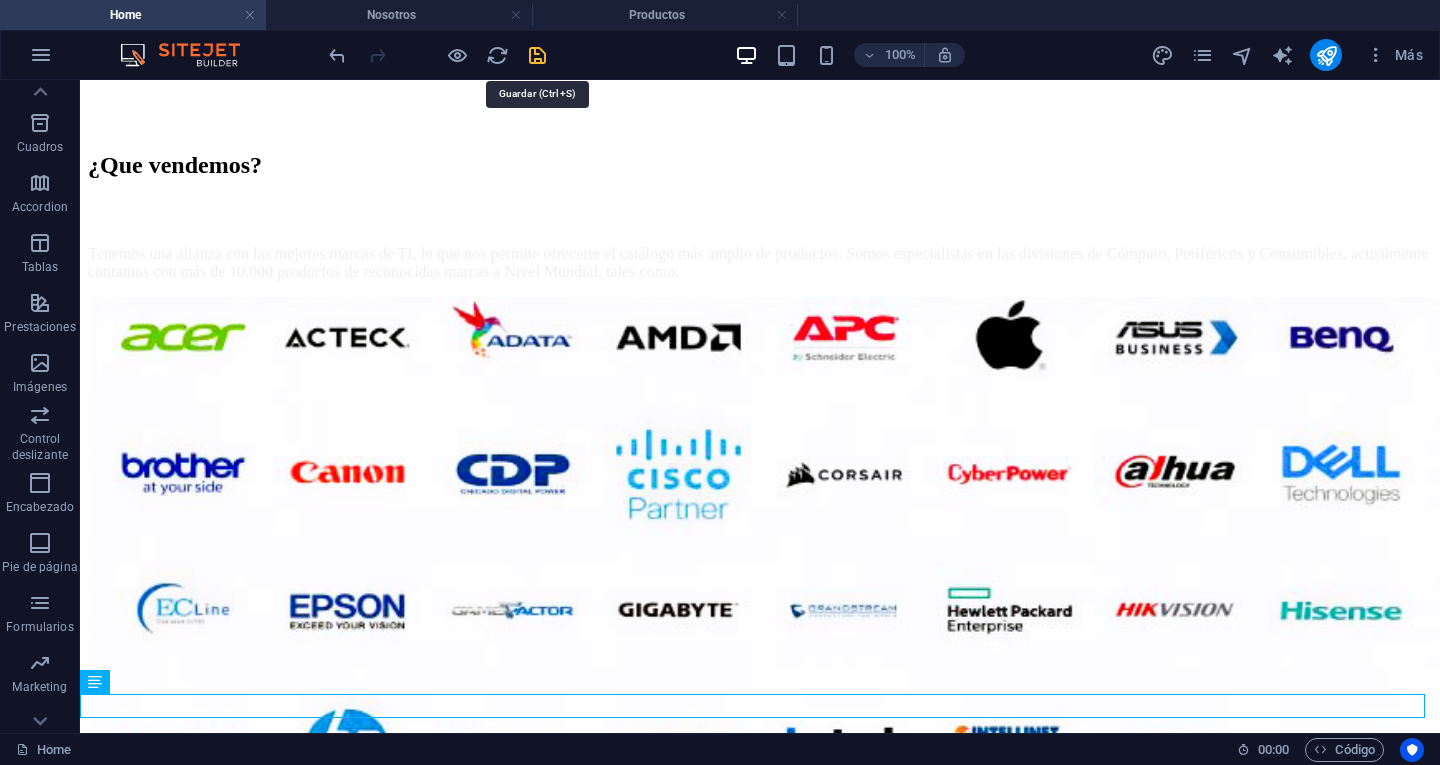select on "author" 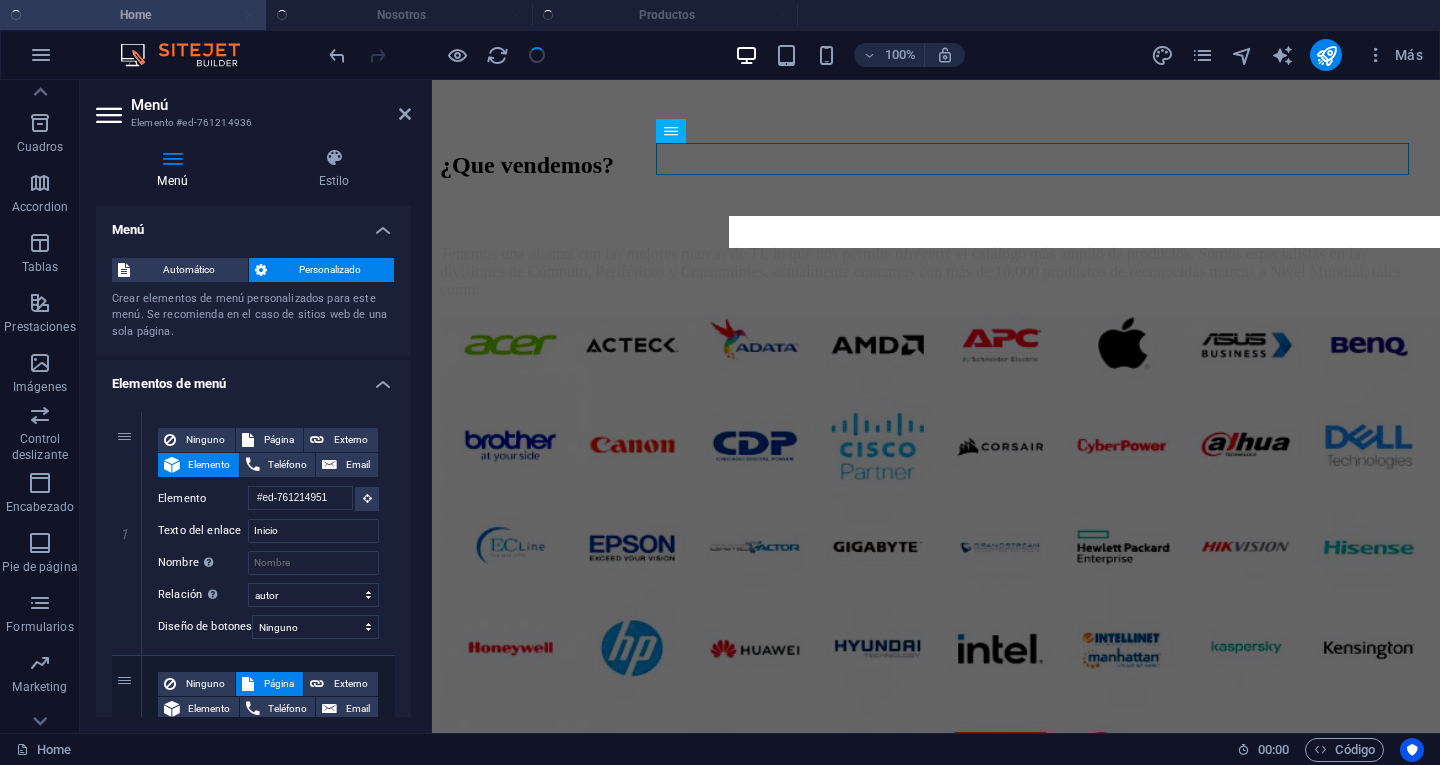 scroll, scrollTop: 3002, scrollLeft: 0, axis: vertical 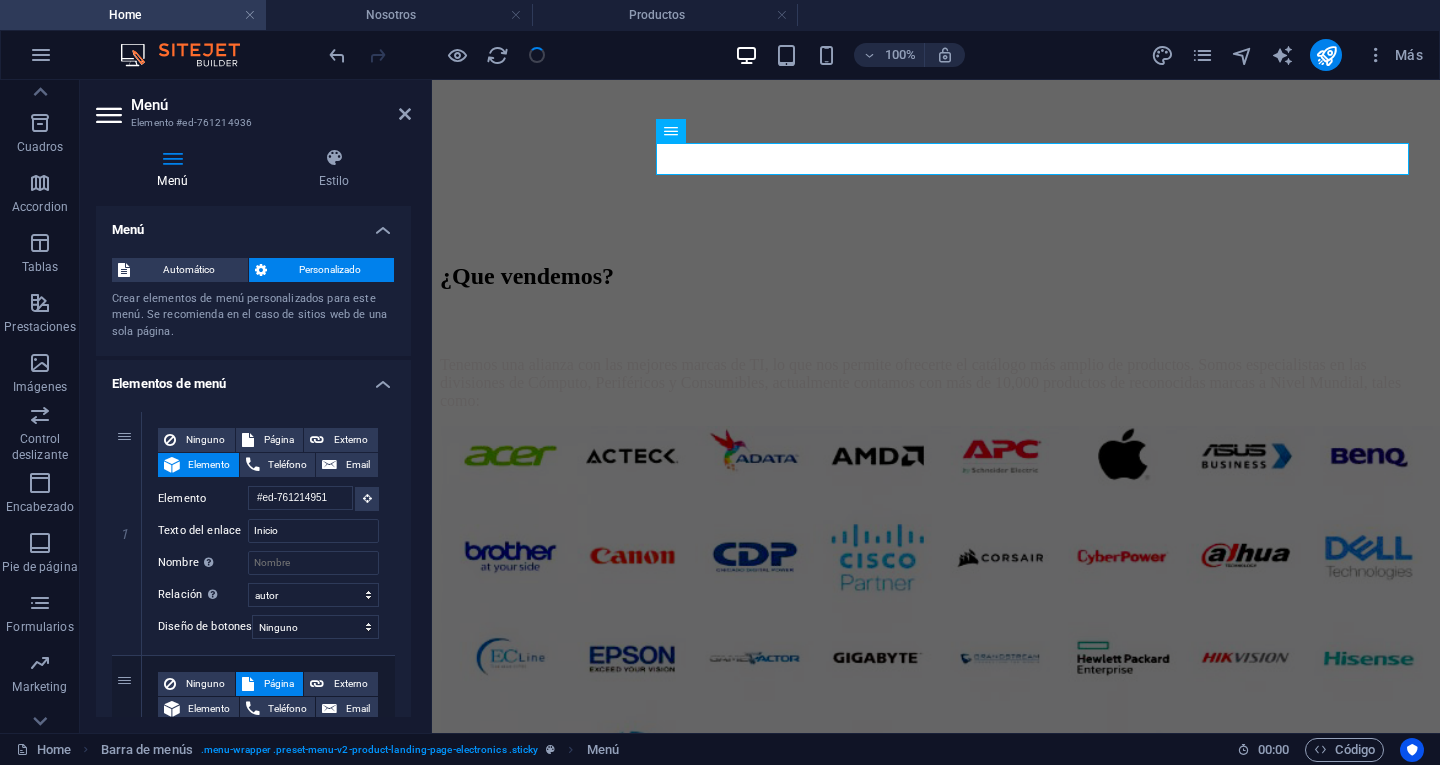 select on "1" 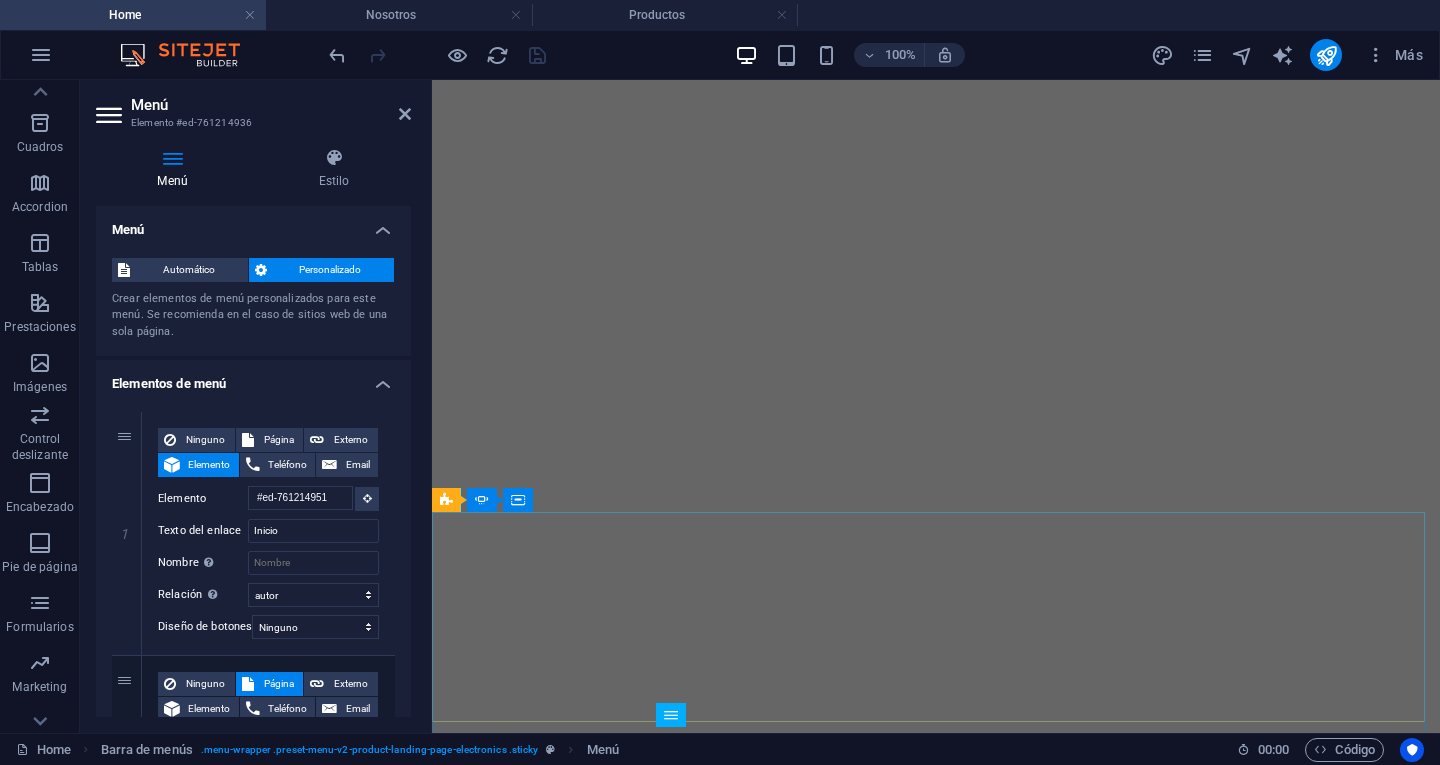scroll, scrollTop: 1702, scrollLeft: 0, axis: vertical 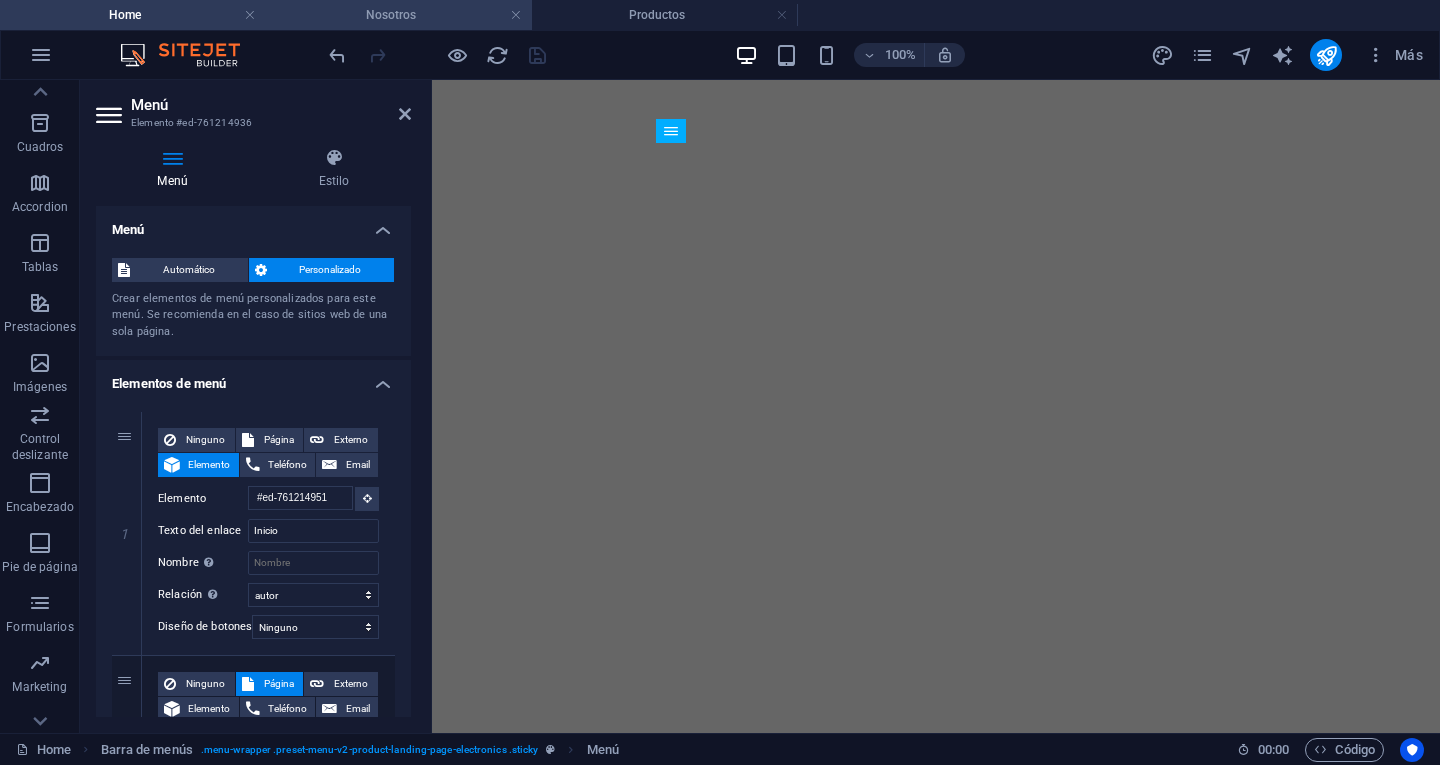 click on "Nosotros" at bounding box center (399, 15) 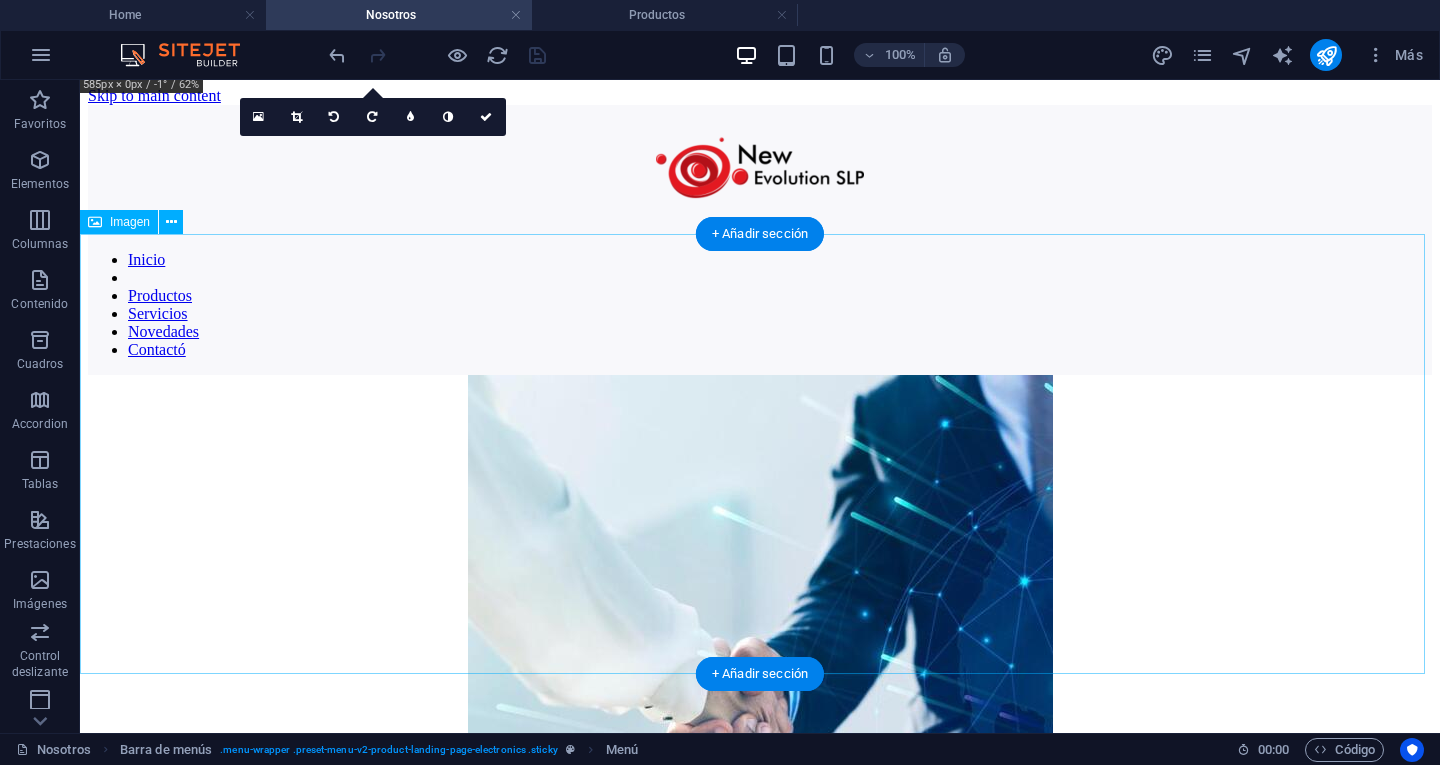 scroll, scrollTop: 0, scrollLeft: 0, axis: both 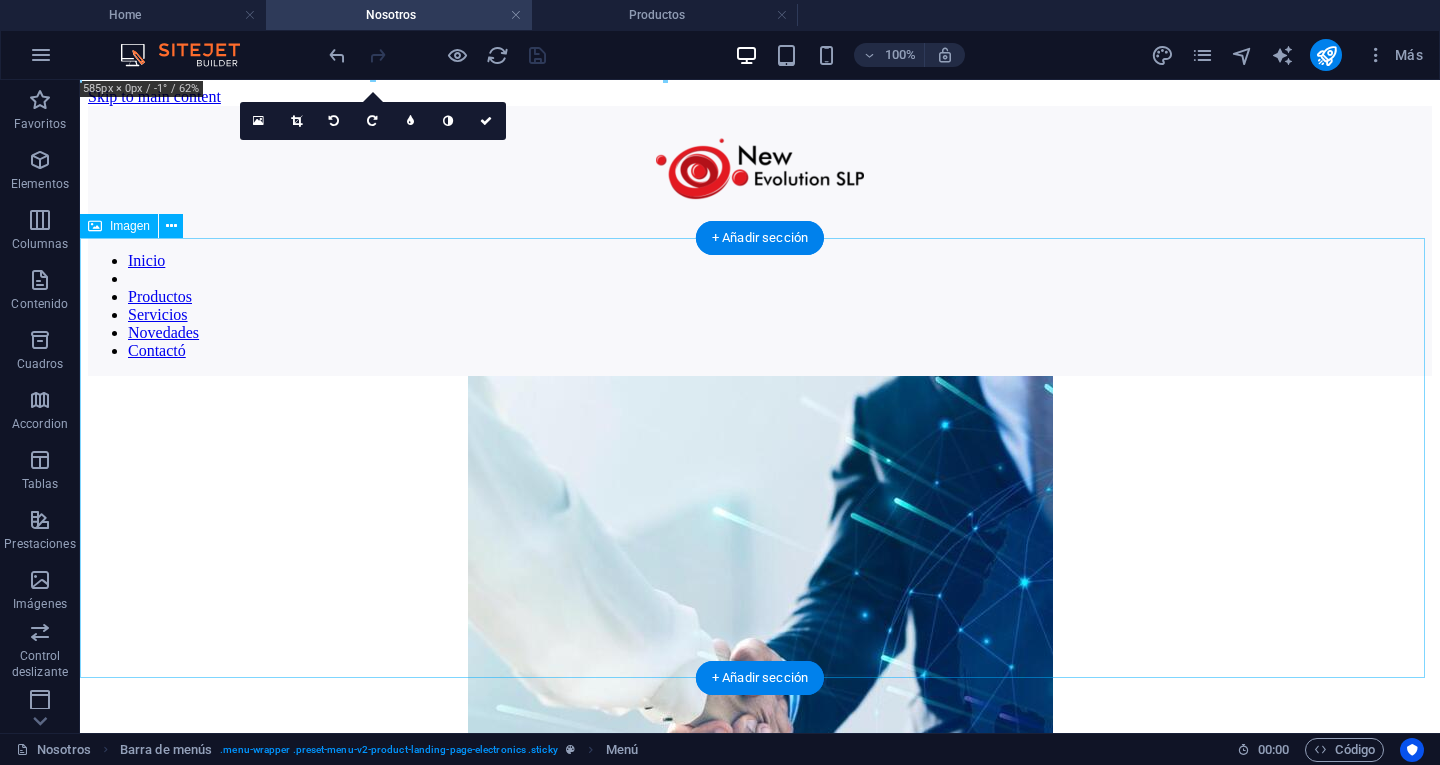 click at bounding box center [760, 598] 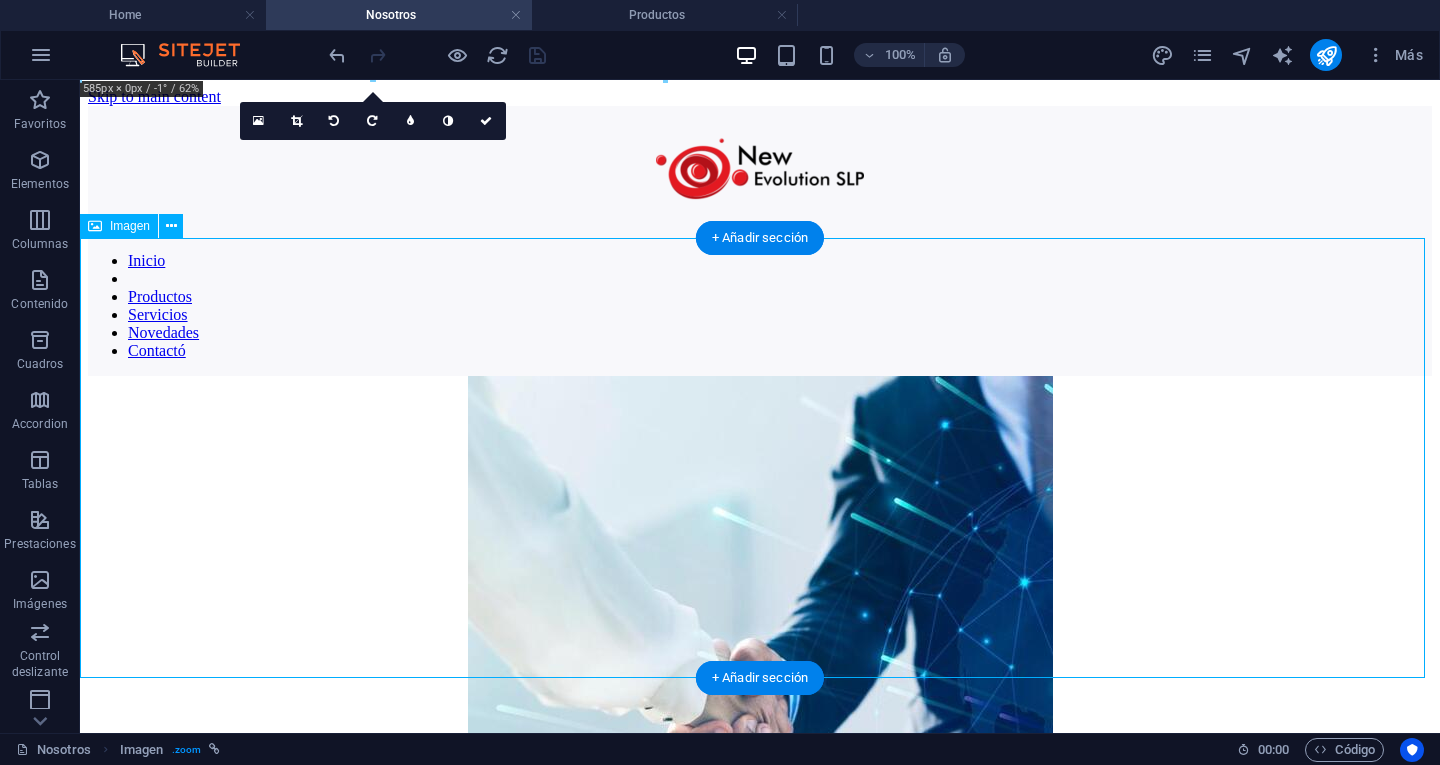 click at bounding box center [760, 598] 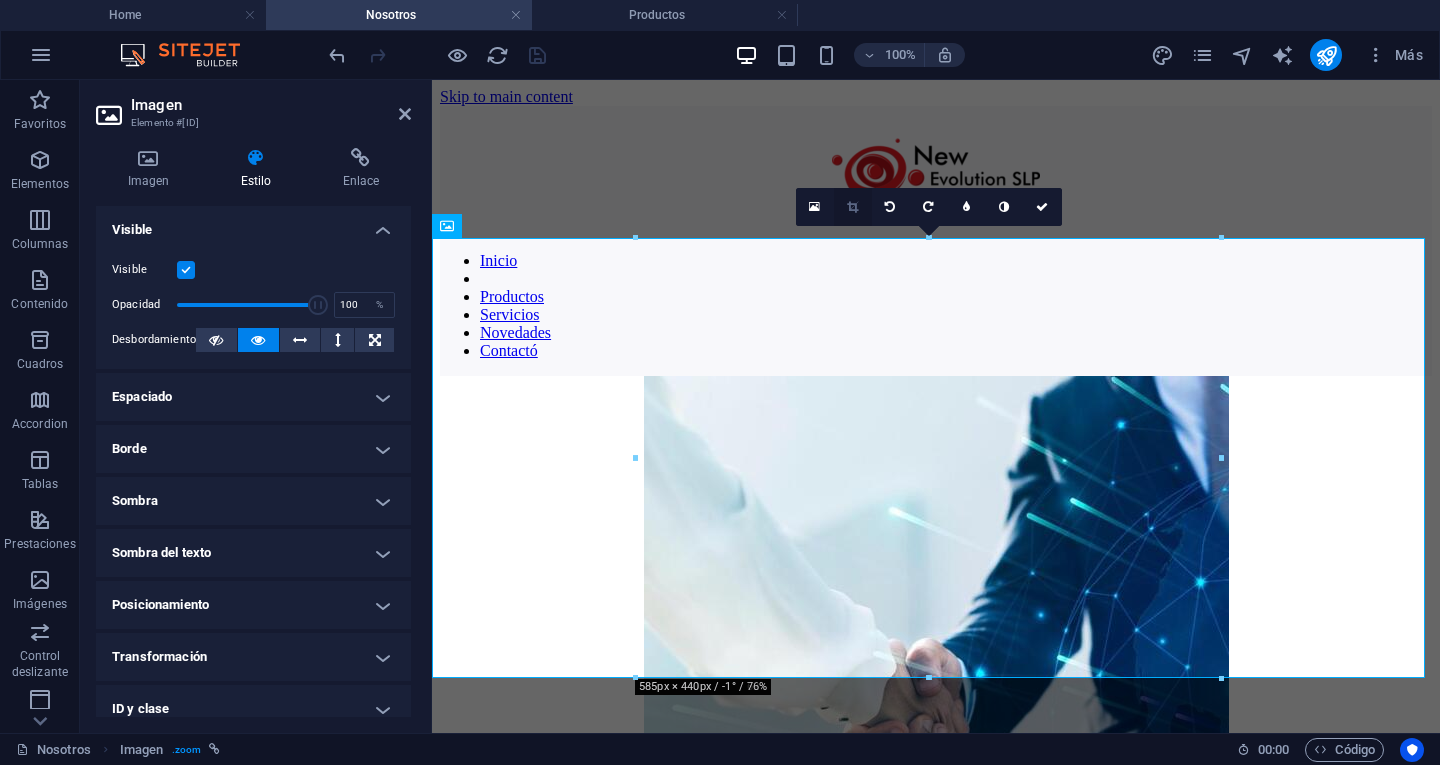 click at bounding box center (852, 207) 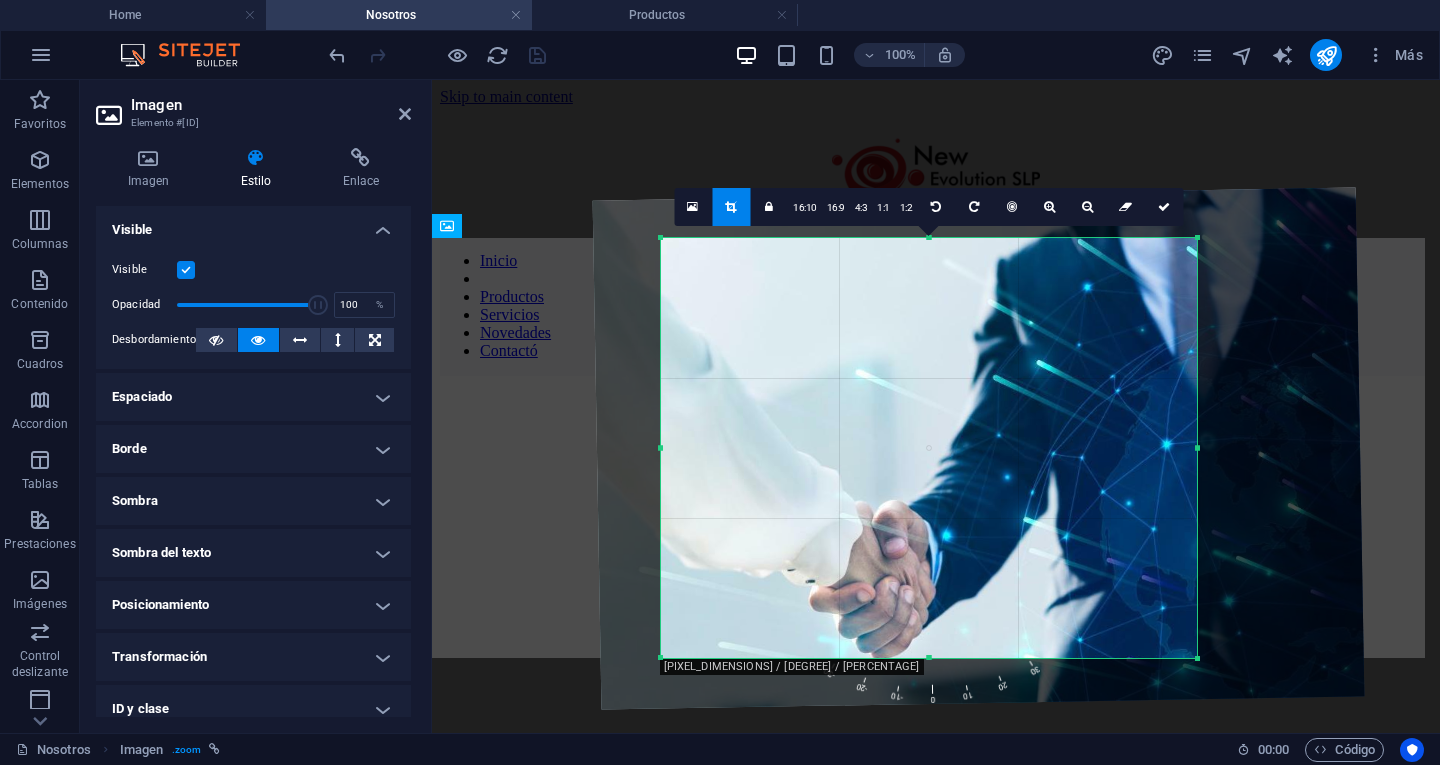 drag, startPoint x: 636, startPoint y: 677, endPoint x: 687, endPoint y: 647, distance: 59.16925 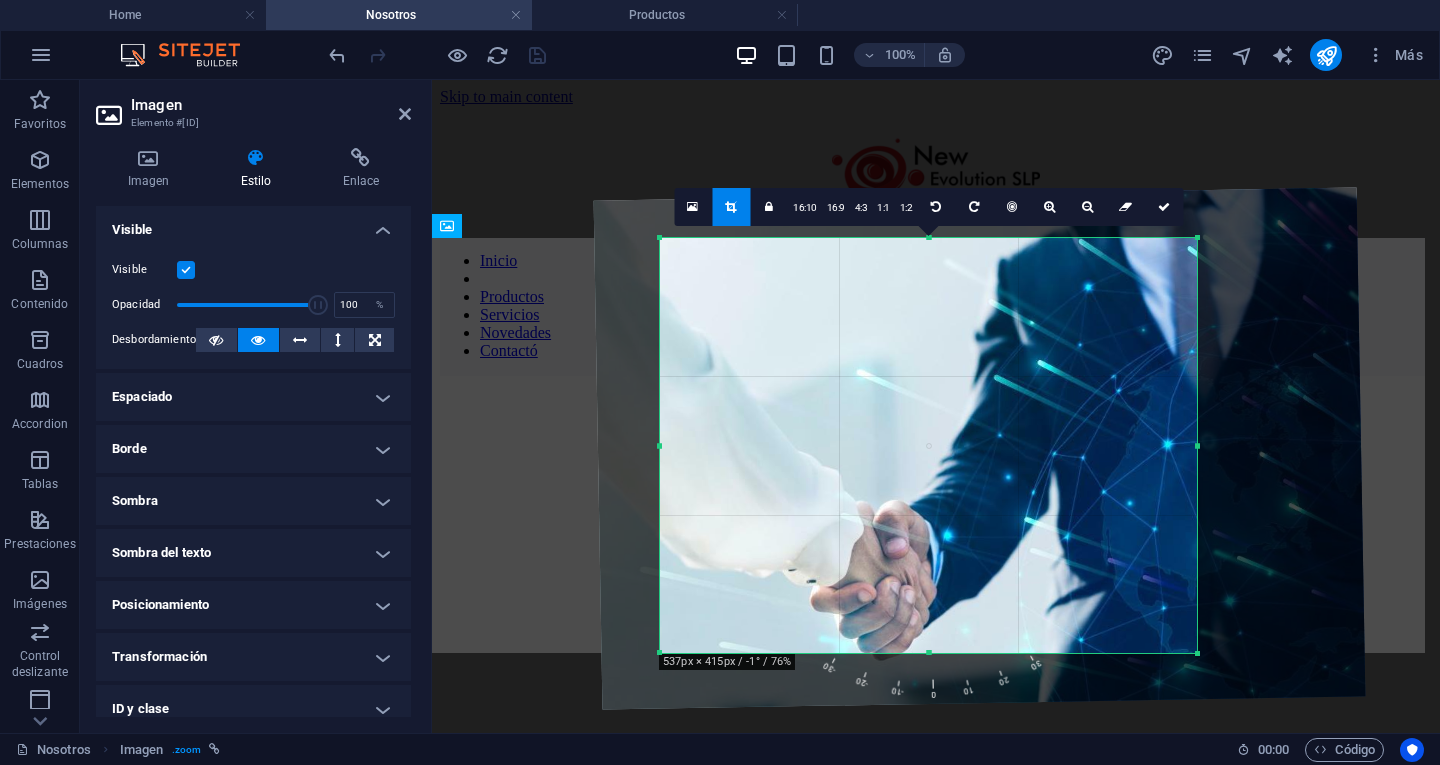 click at bounding box center (1196, 238) 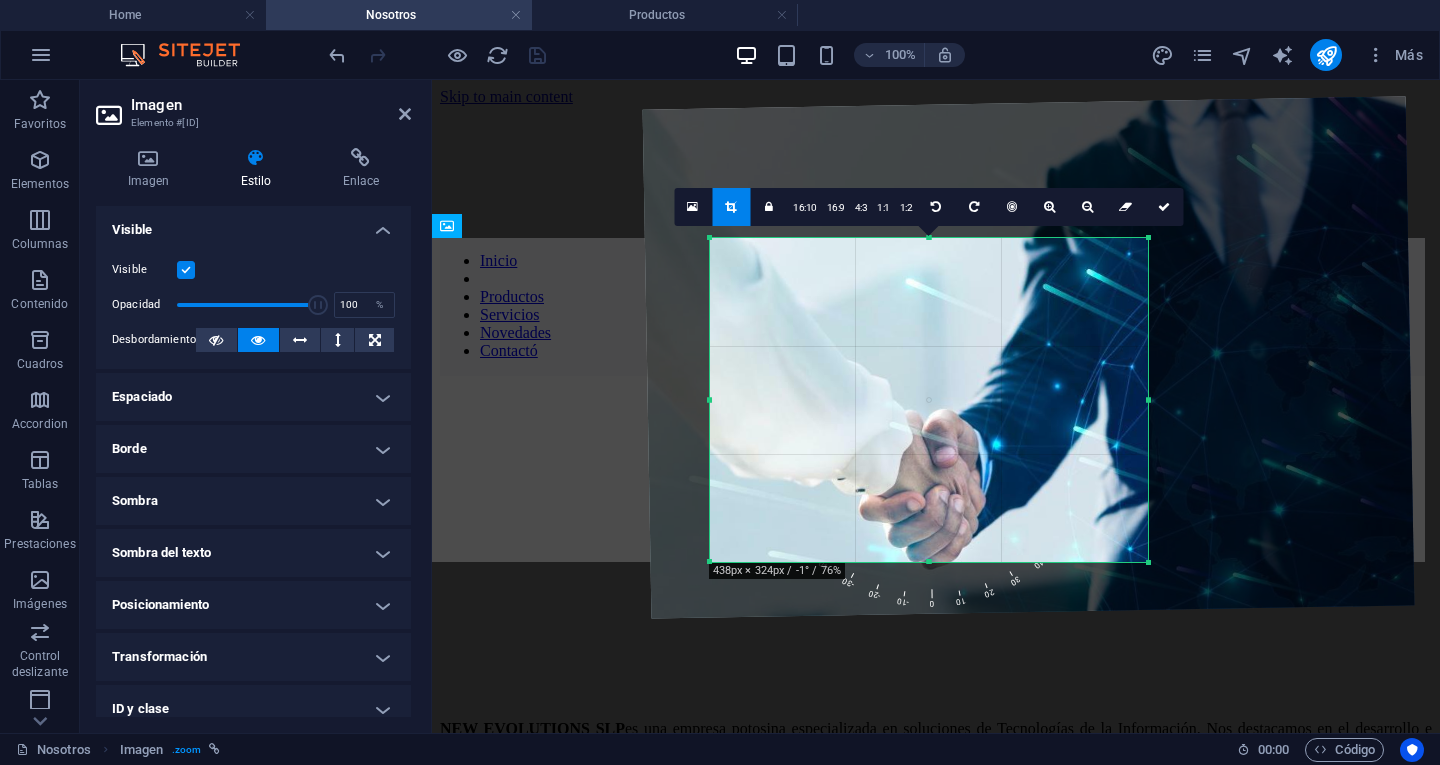 drag, startPoint x: 1196, startPoint y: 235, endPoint x: 1100, endPoint y: 326, distance: 132.27623 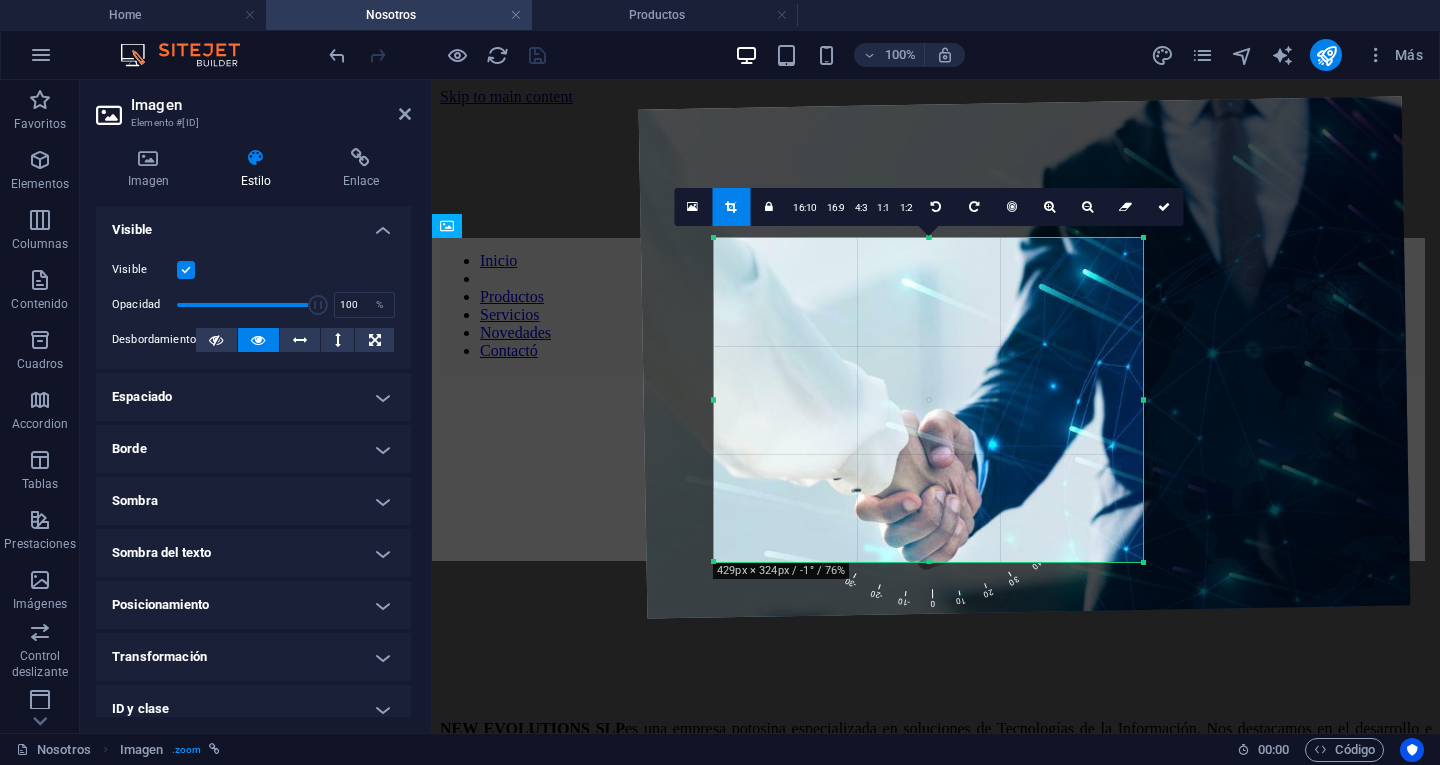 click at bounding box center (714, 561) 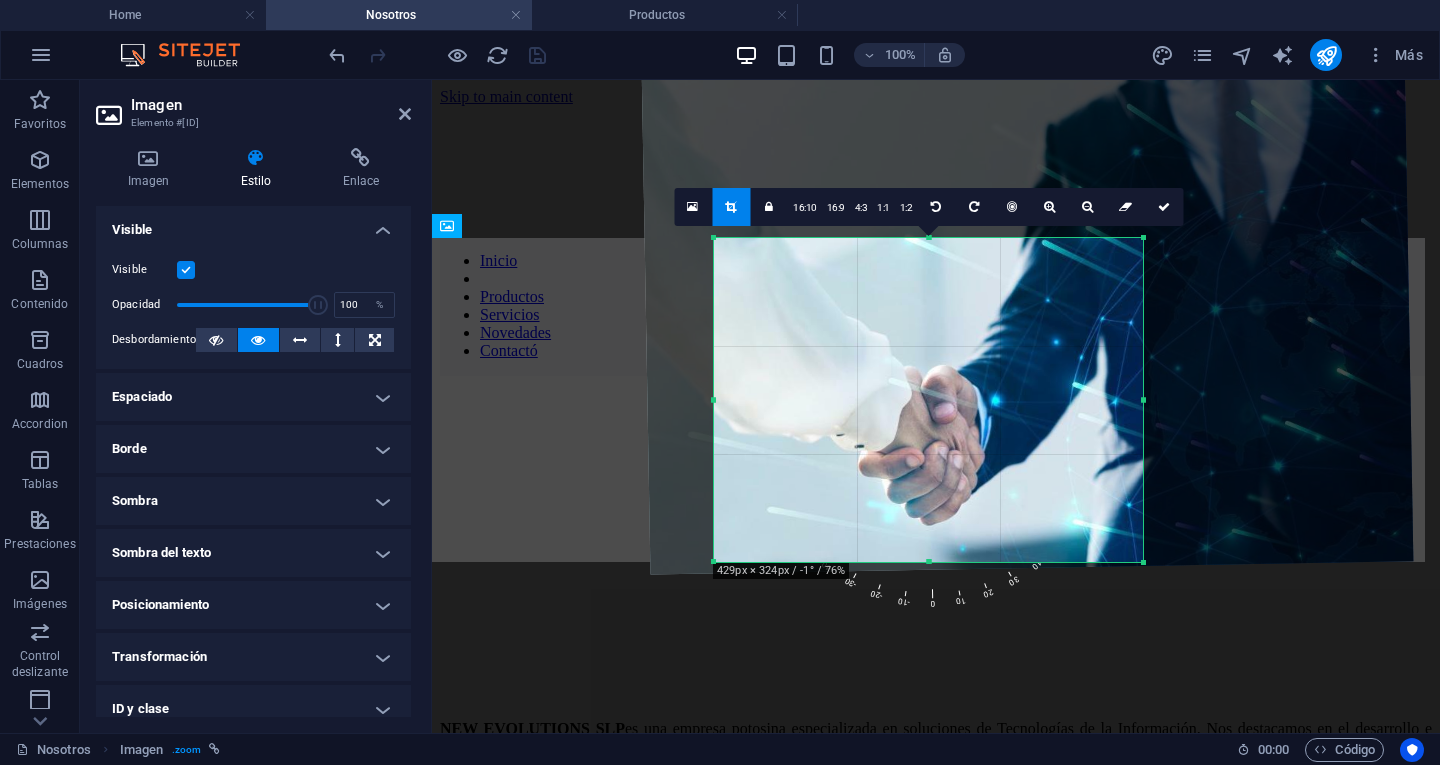 drag, startPoint x: 938, startPoint y: 388, endPoint x: 941, endPoint y: 344, distance: 44.102154 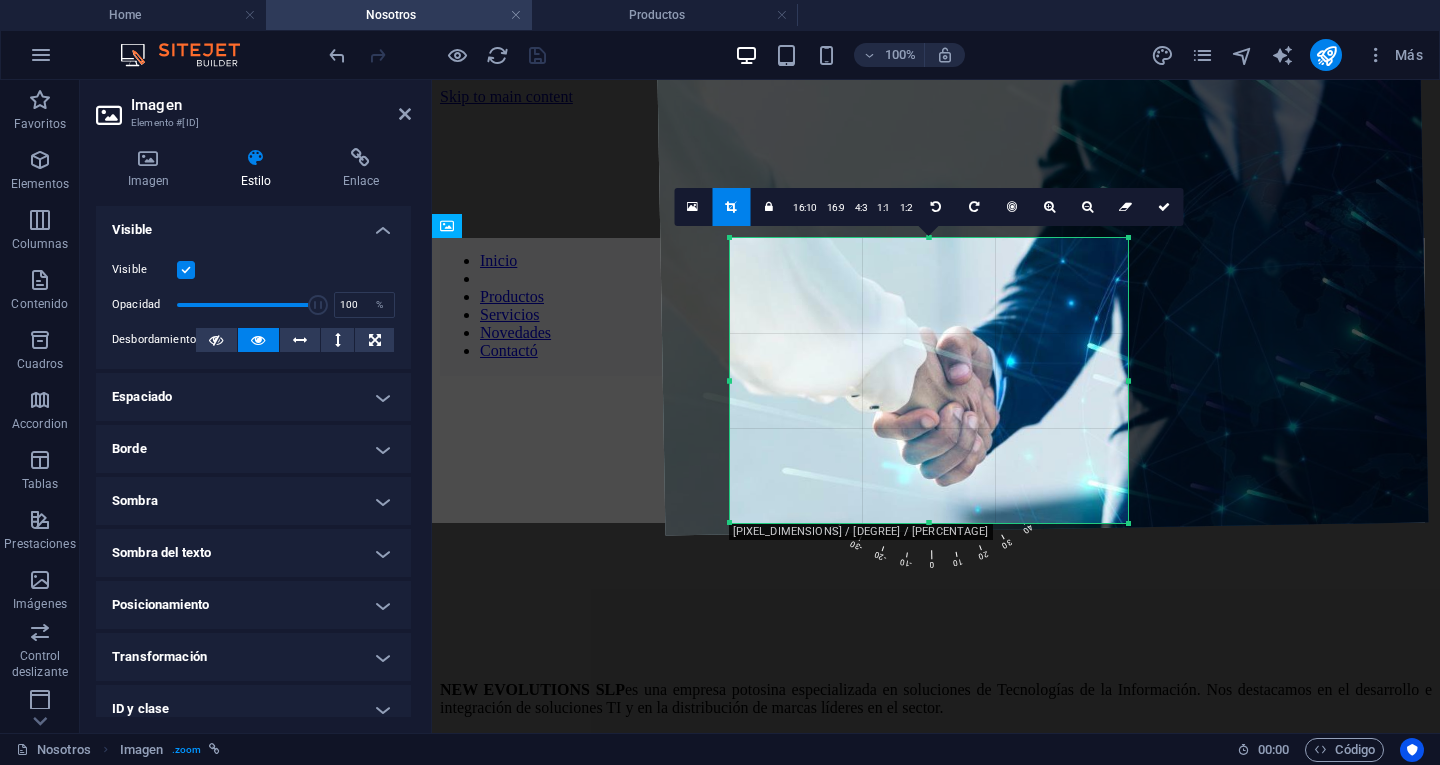 drag, startPoint x: 1145, startPoint y: 241, endPoint x: 1114, endPoint y: 280, distance: 49.819675 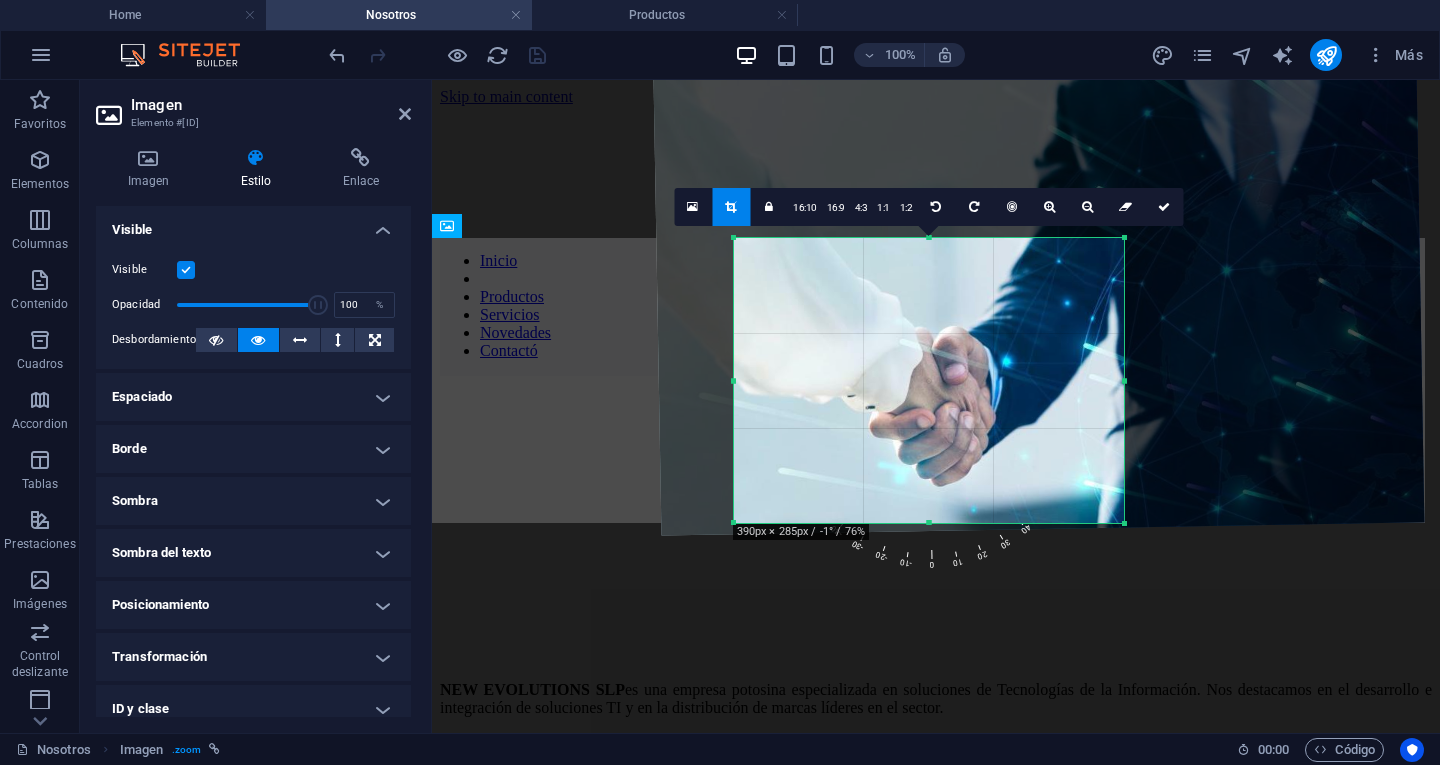 drag, startPoint x: 726, startPoint y: 517, endPoint x: 734, endPoint y: 498, distance: 20.615528 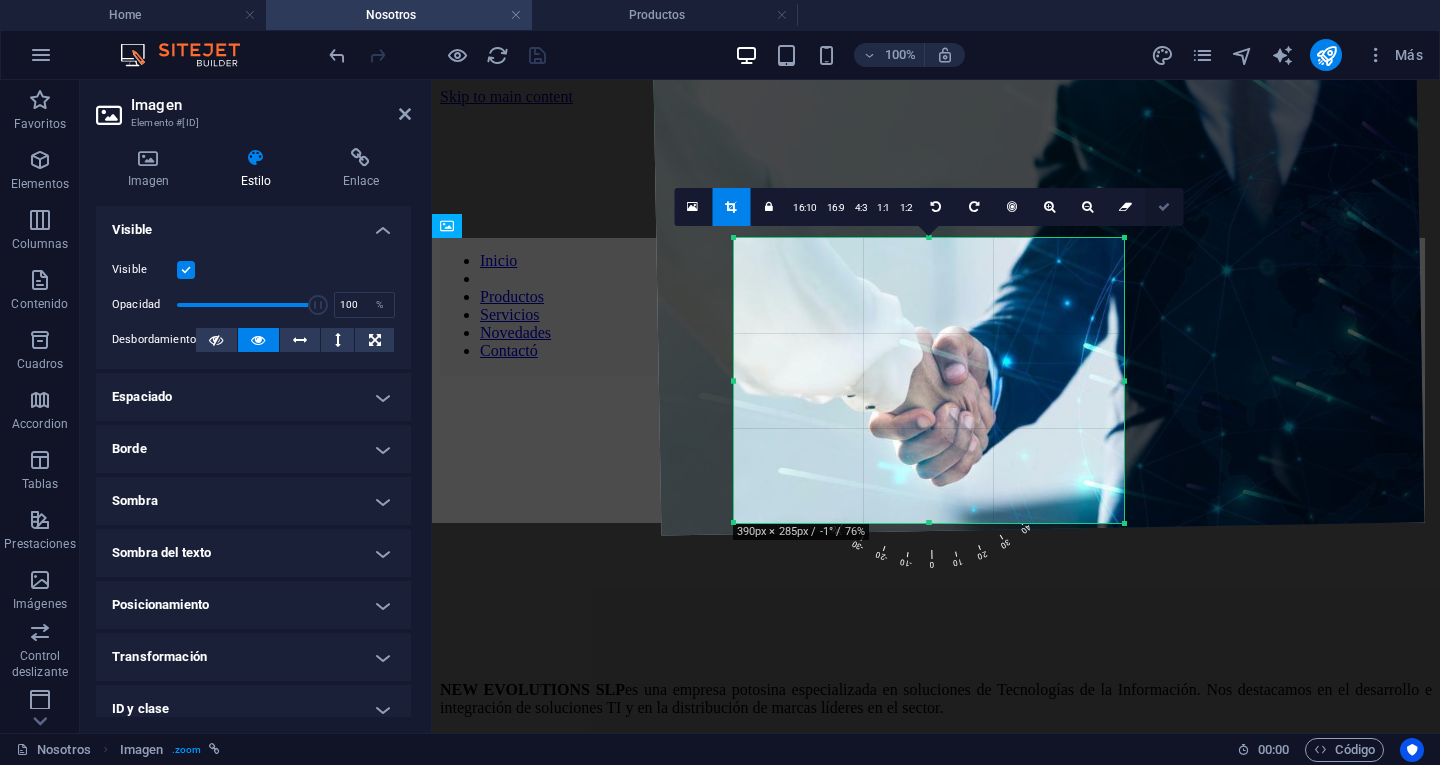 click at bounding box center [1164, 207] 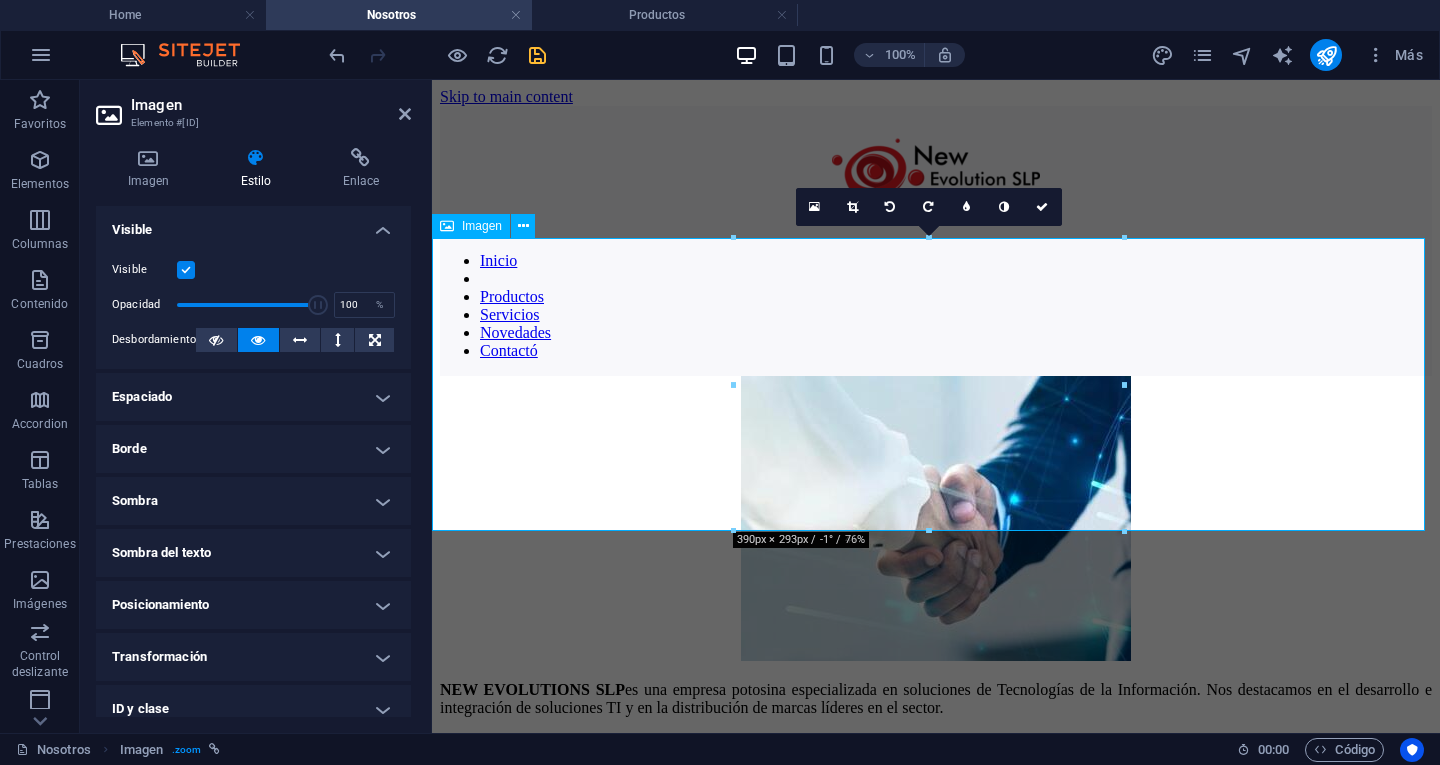 click at bounding box center [936, 520] 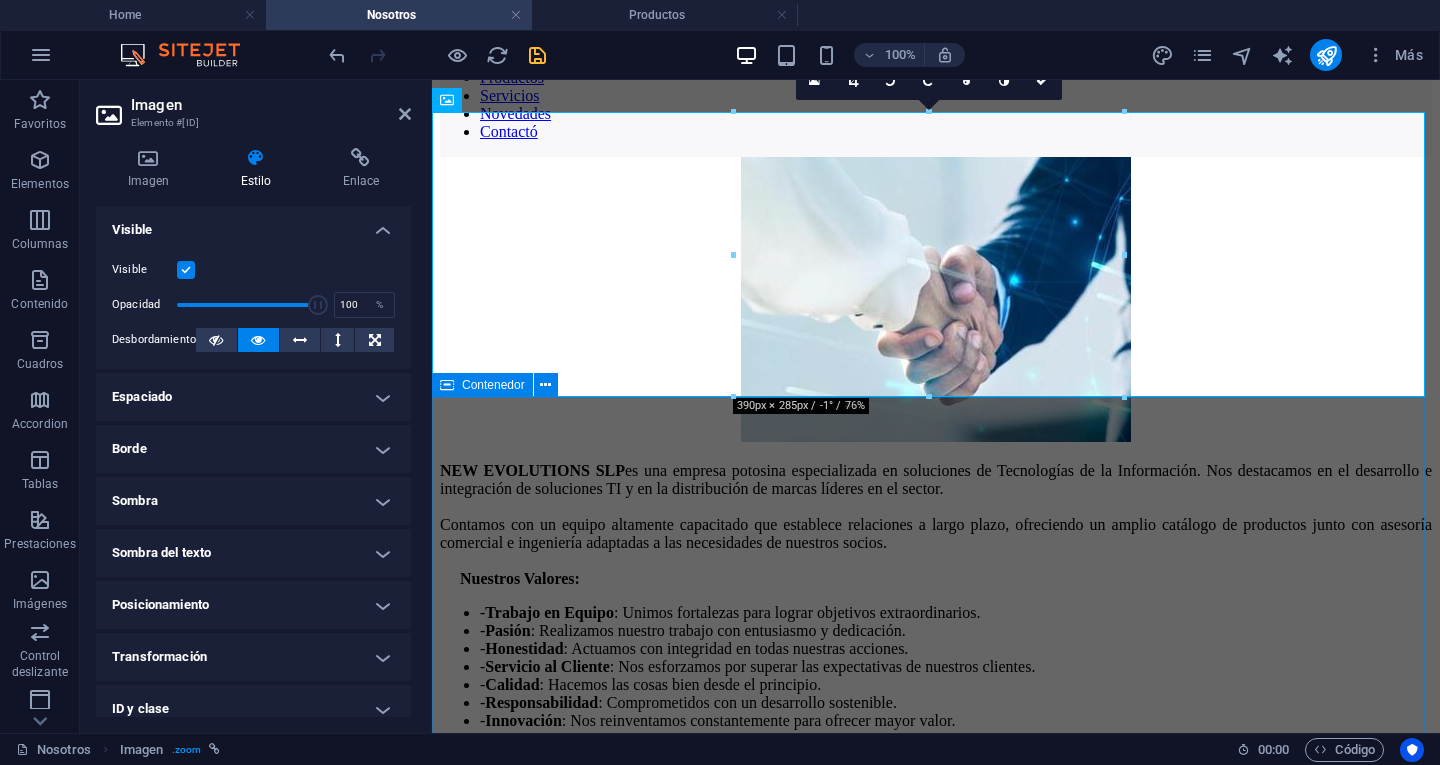 scroll, scrollTop: 0, scrollLeft: 0, axis: both 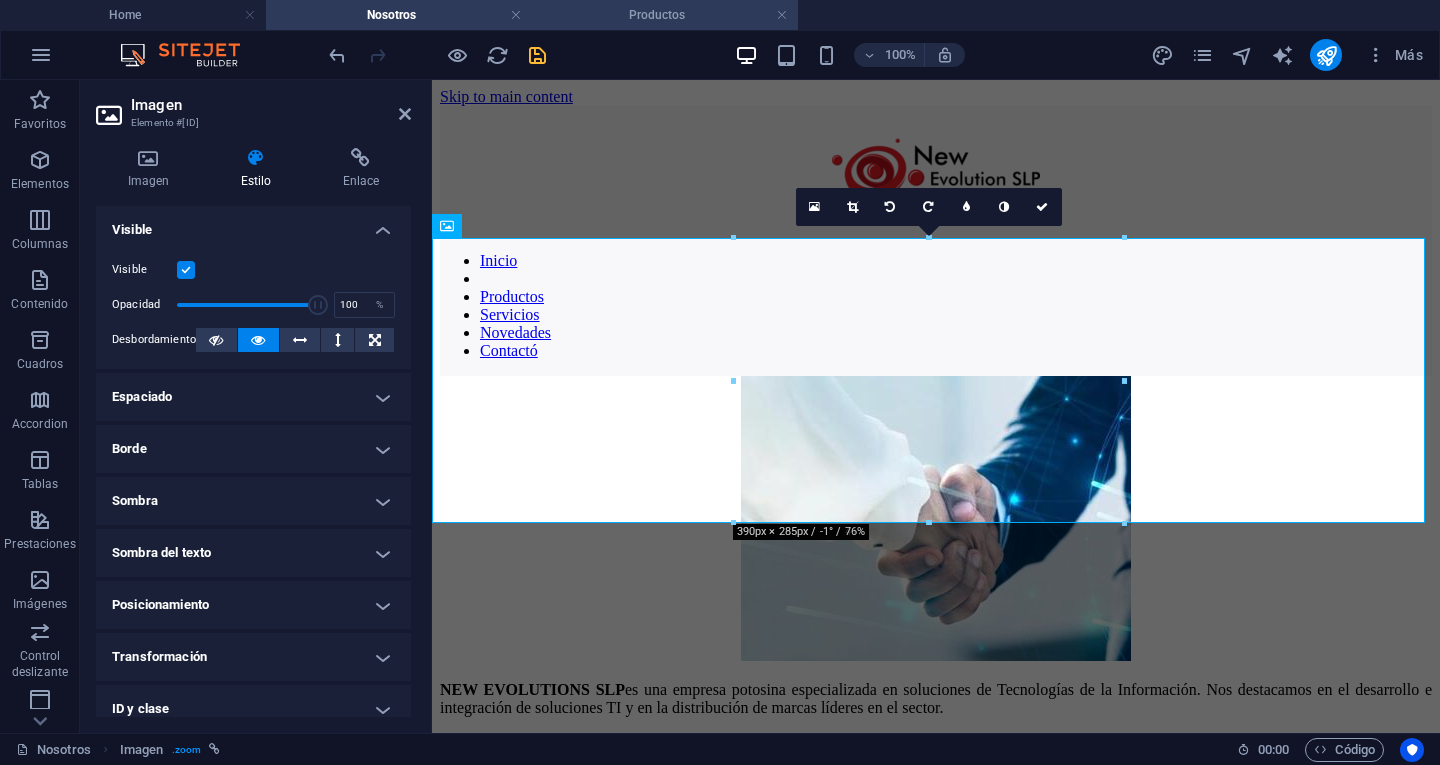 click on "Productos" at bounding box center (665, 15) 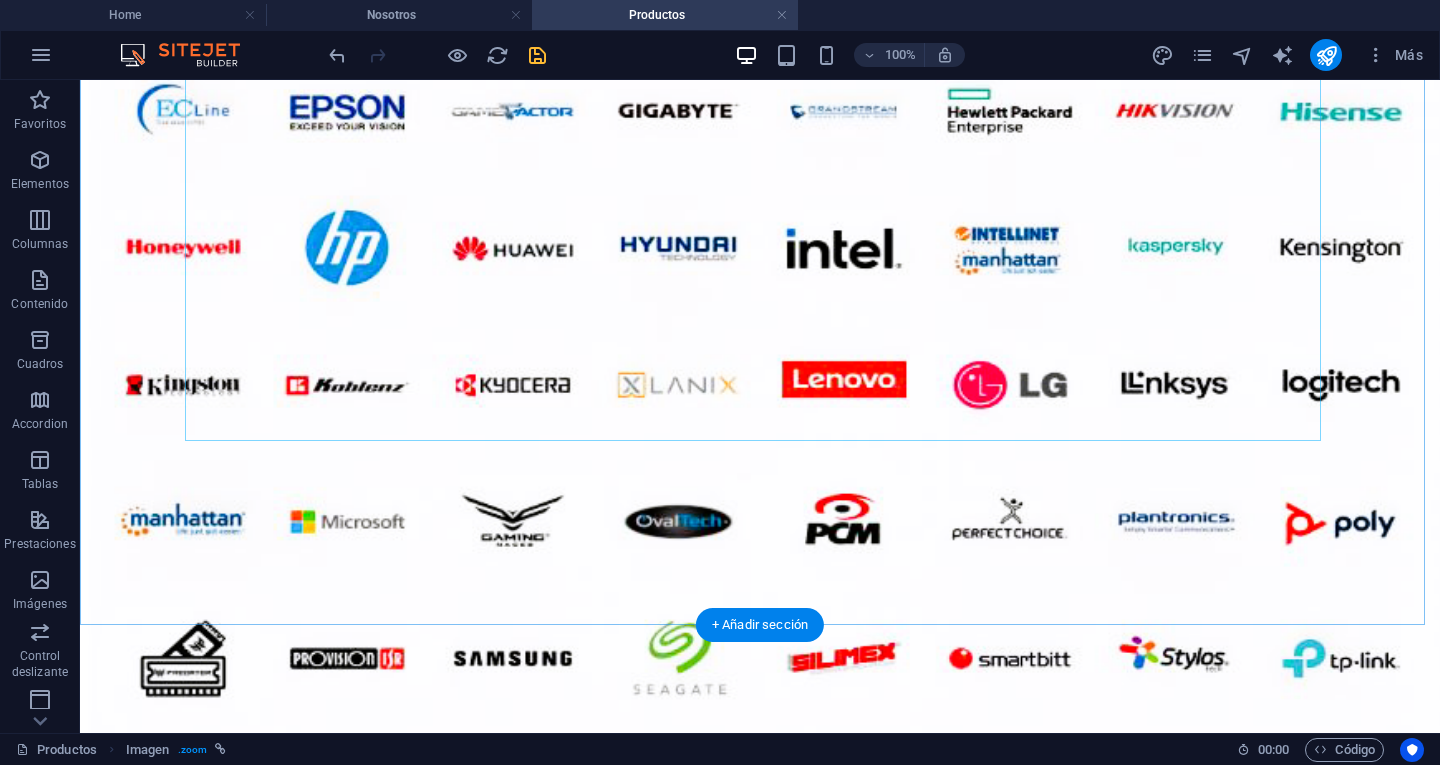 scroll, scrollTop: 1304, scrollLeft: 0, axis: vertical 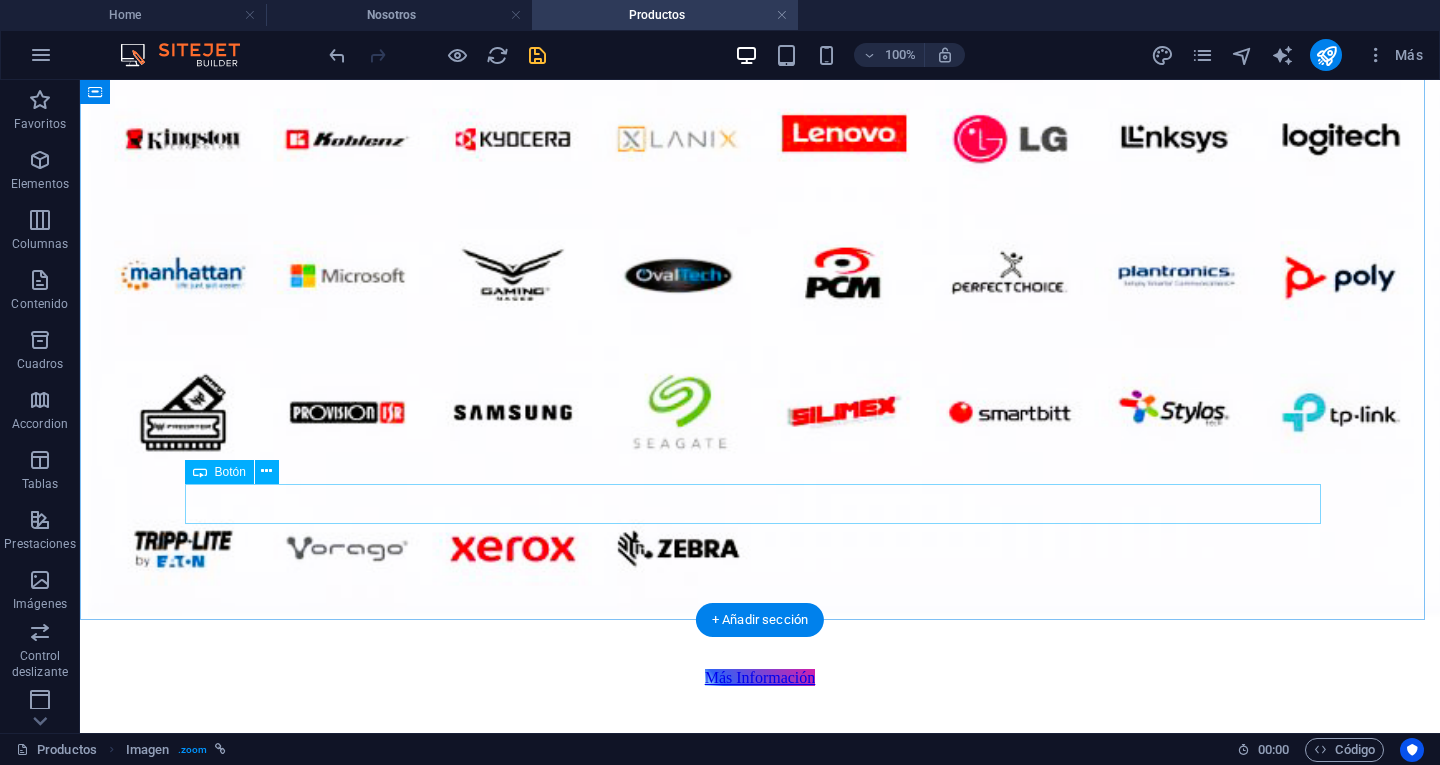 click on "Más Información" at bounding box center [760, 678] 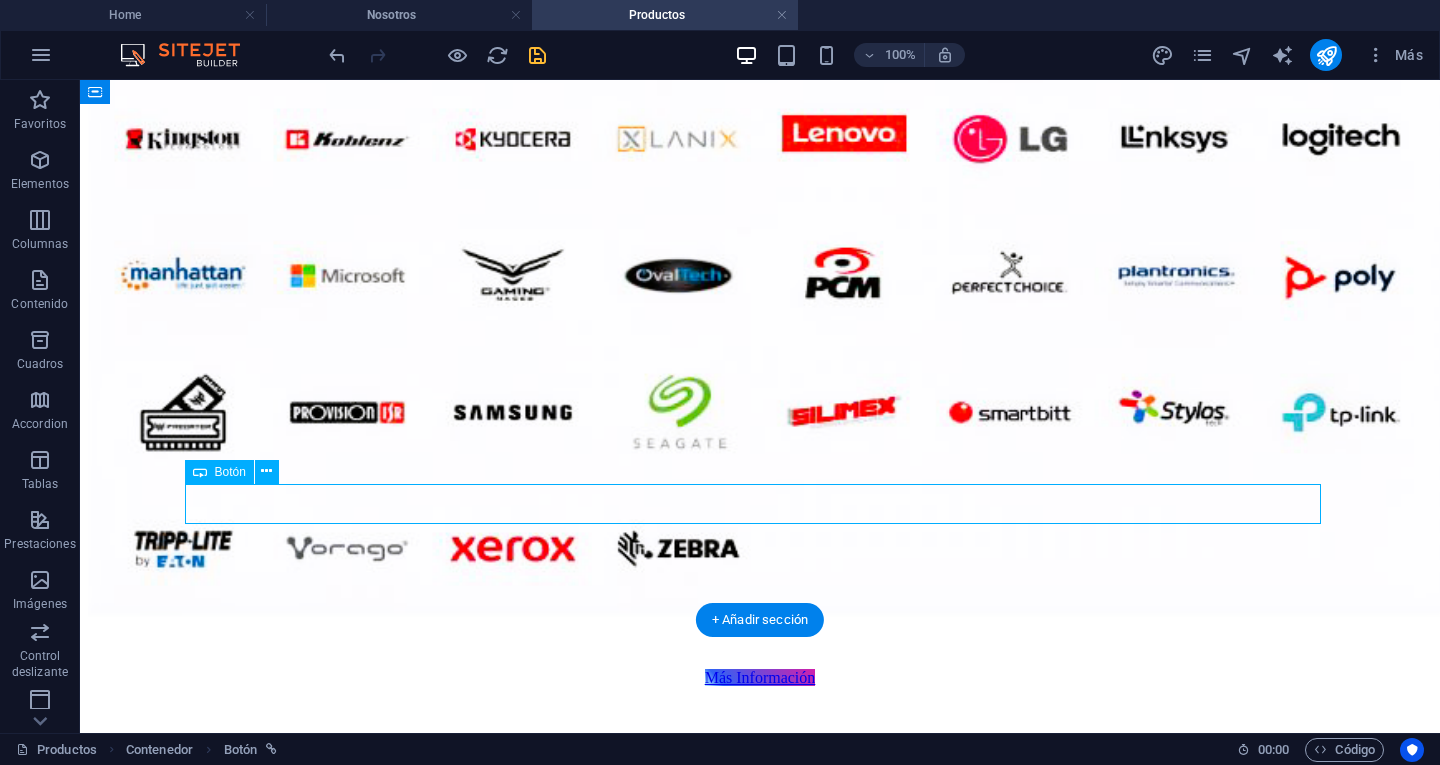 click on "Más Información" at bounding box center [760, 678] 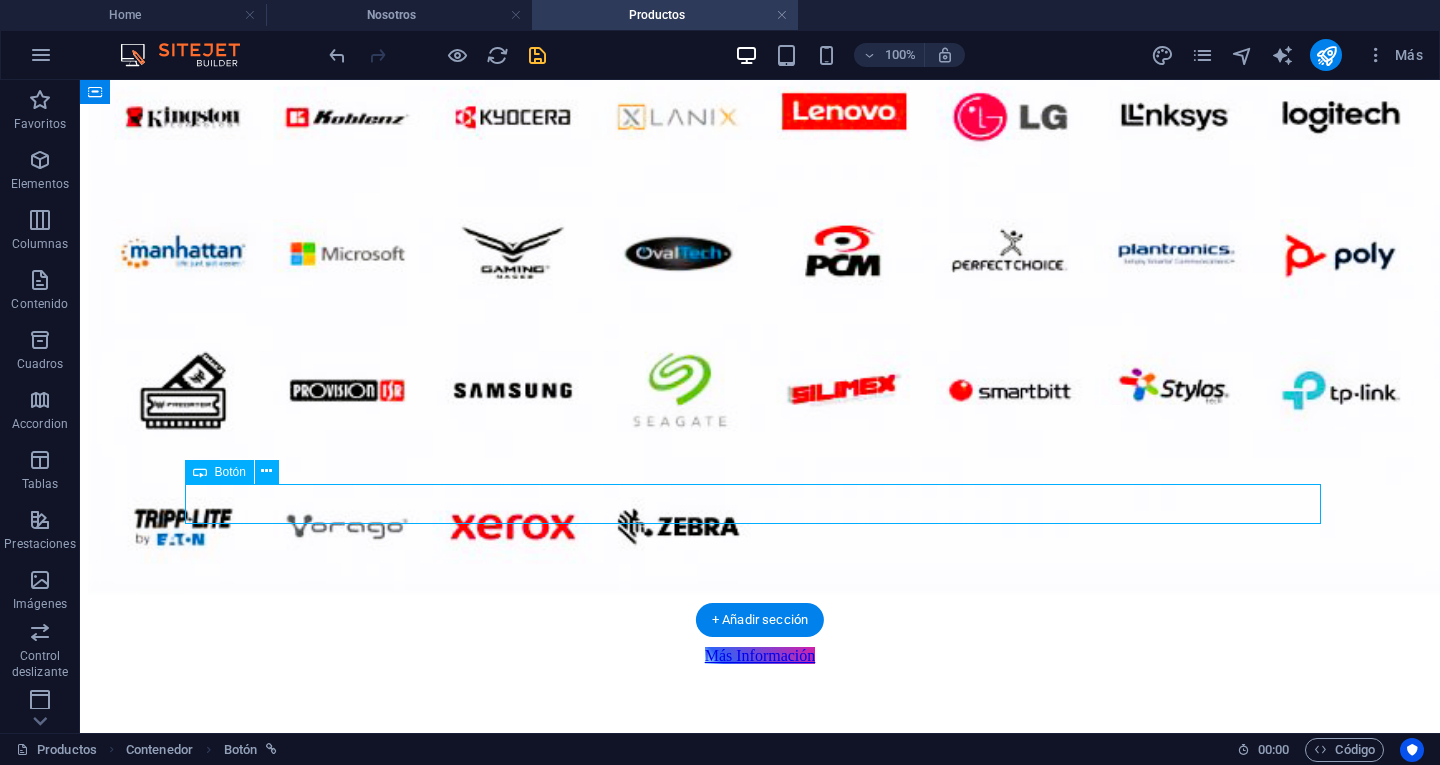 select on "3" 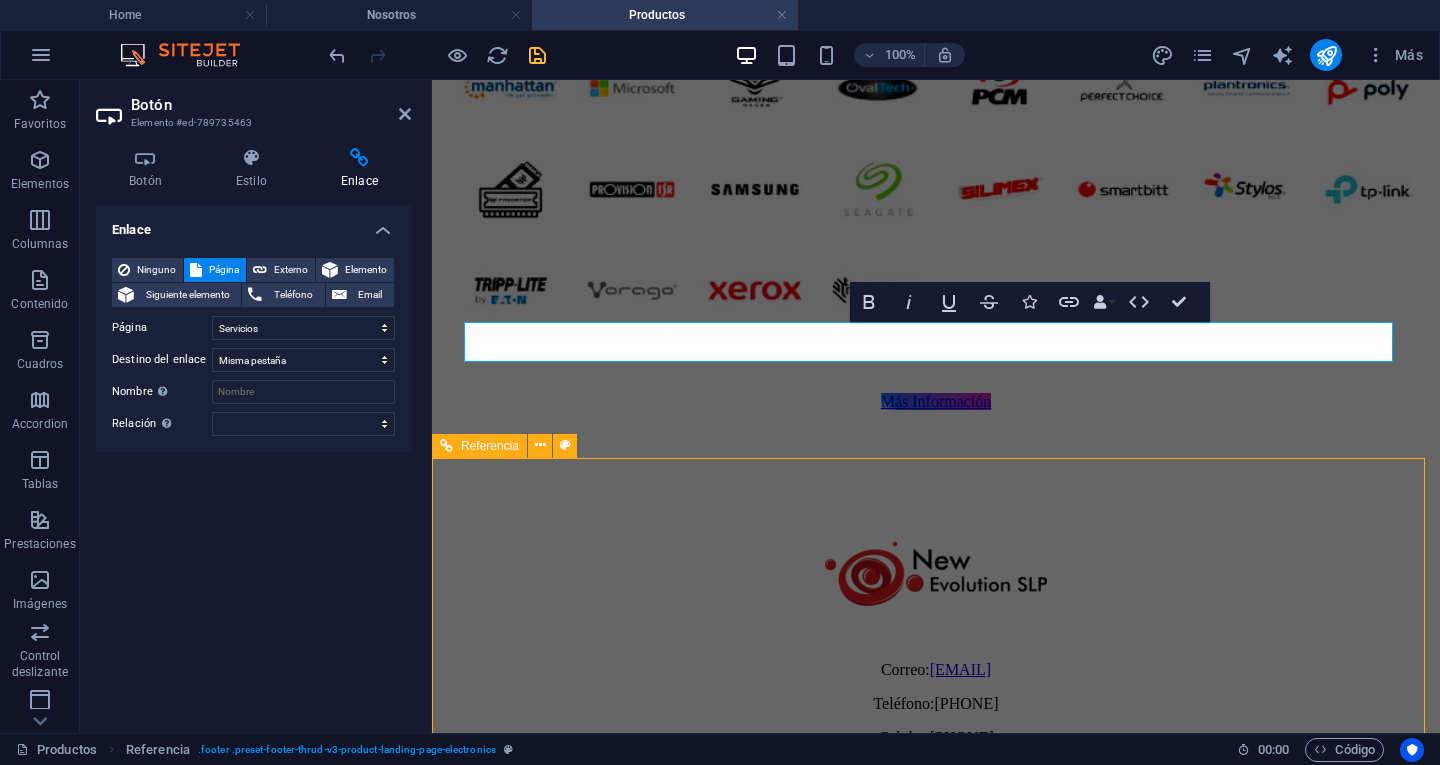 scroll, scrollTop: 1365, scrollLeft: 0, axis: vertical 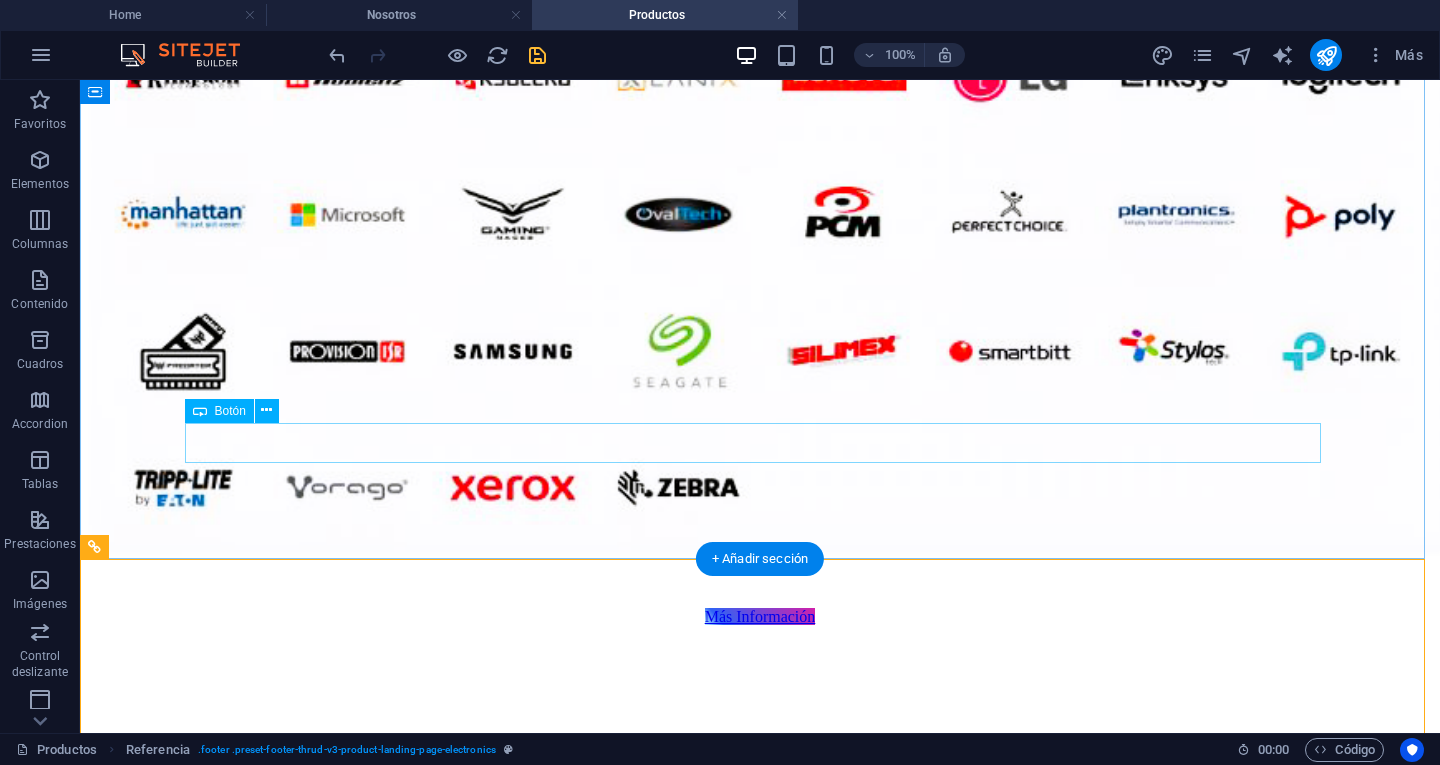 click on "Más Información" at bounding box center (760, 617) 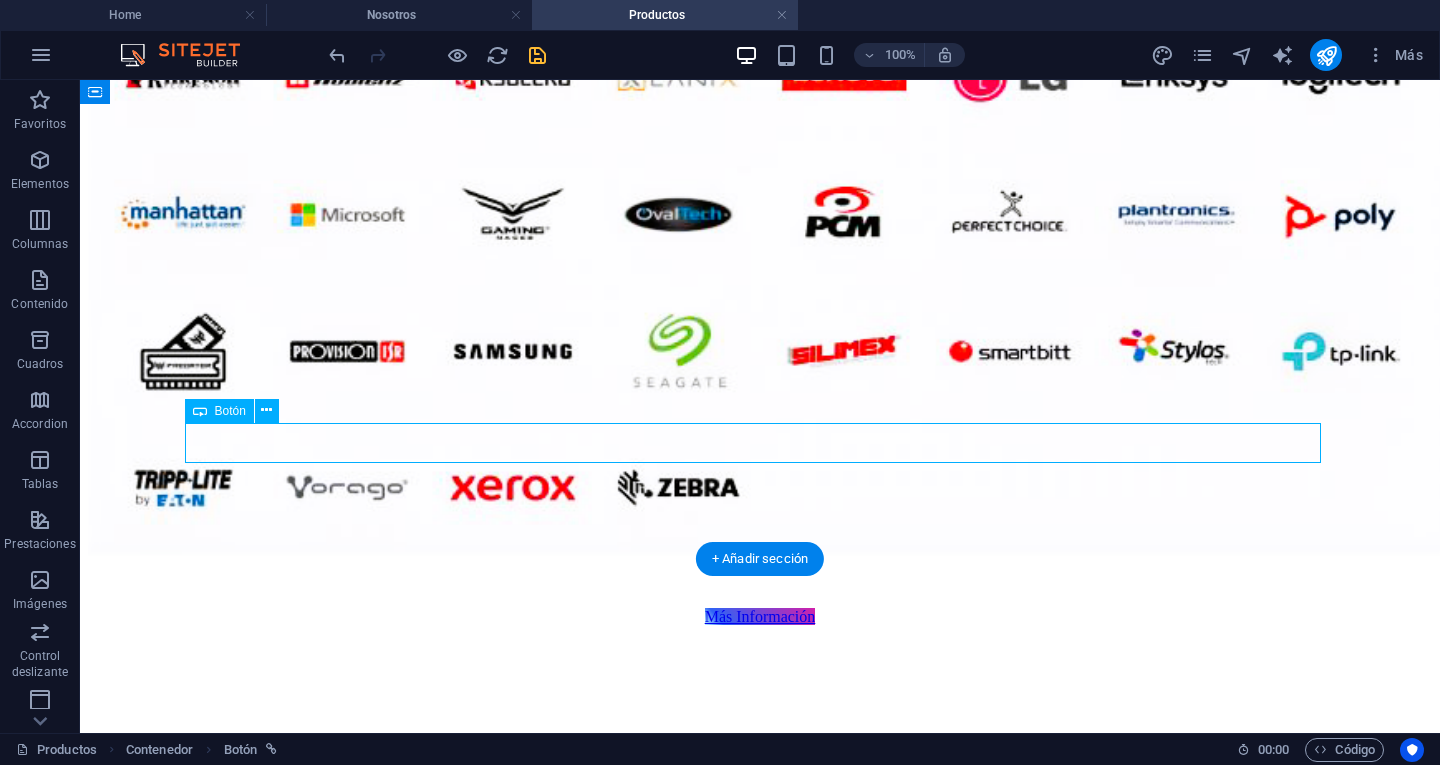 click on "Más Información" at bounding box center (760, 617) 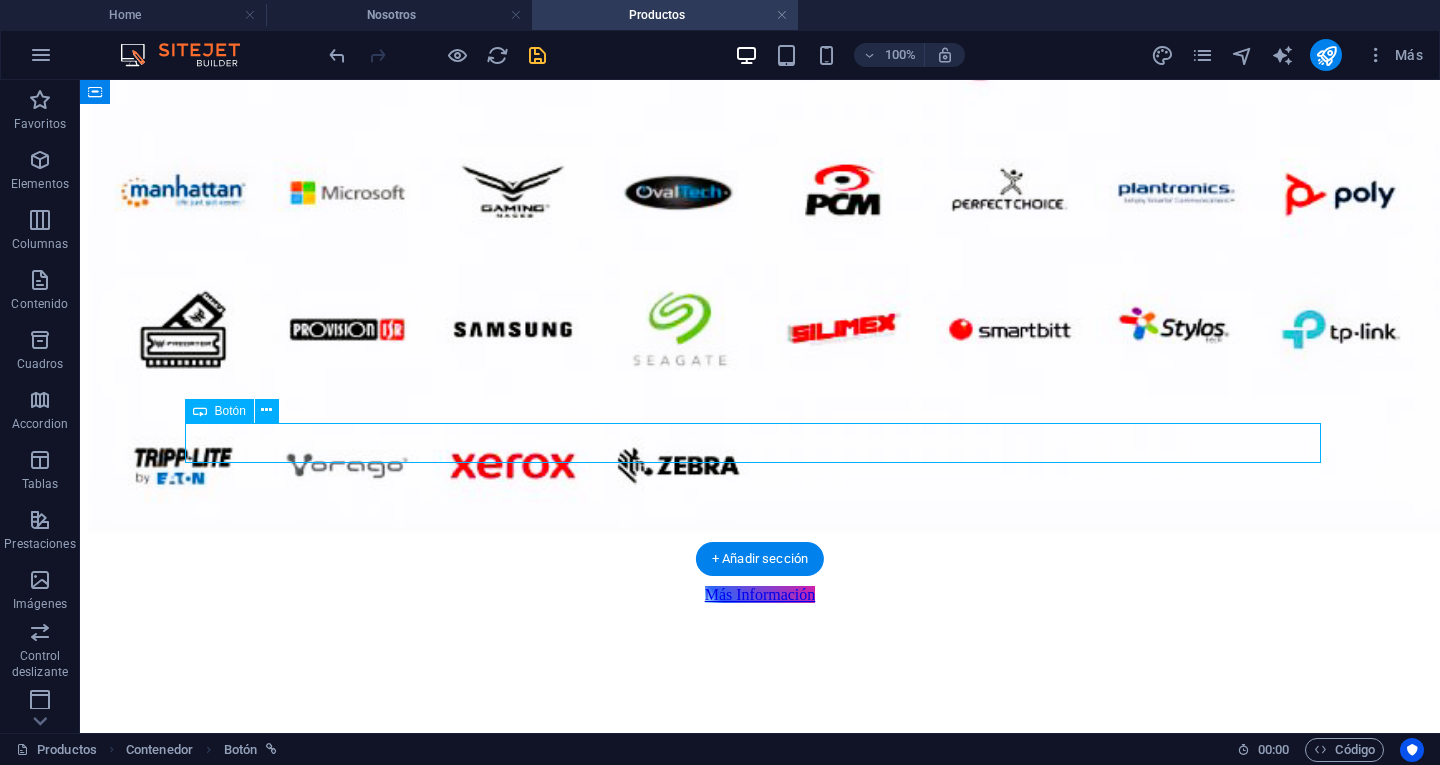 select on "3" 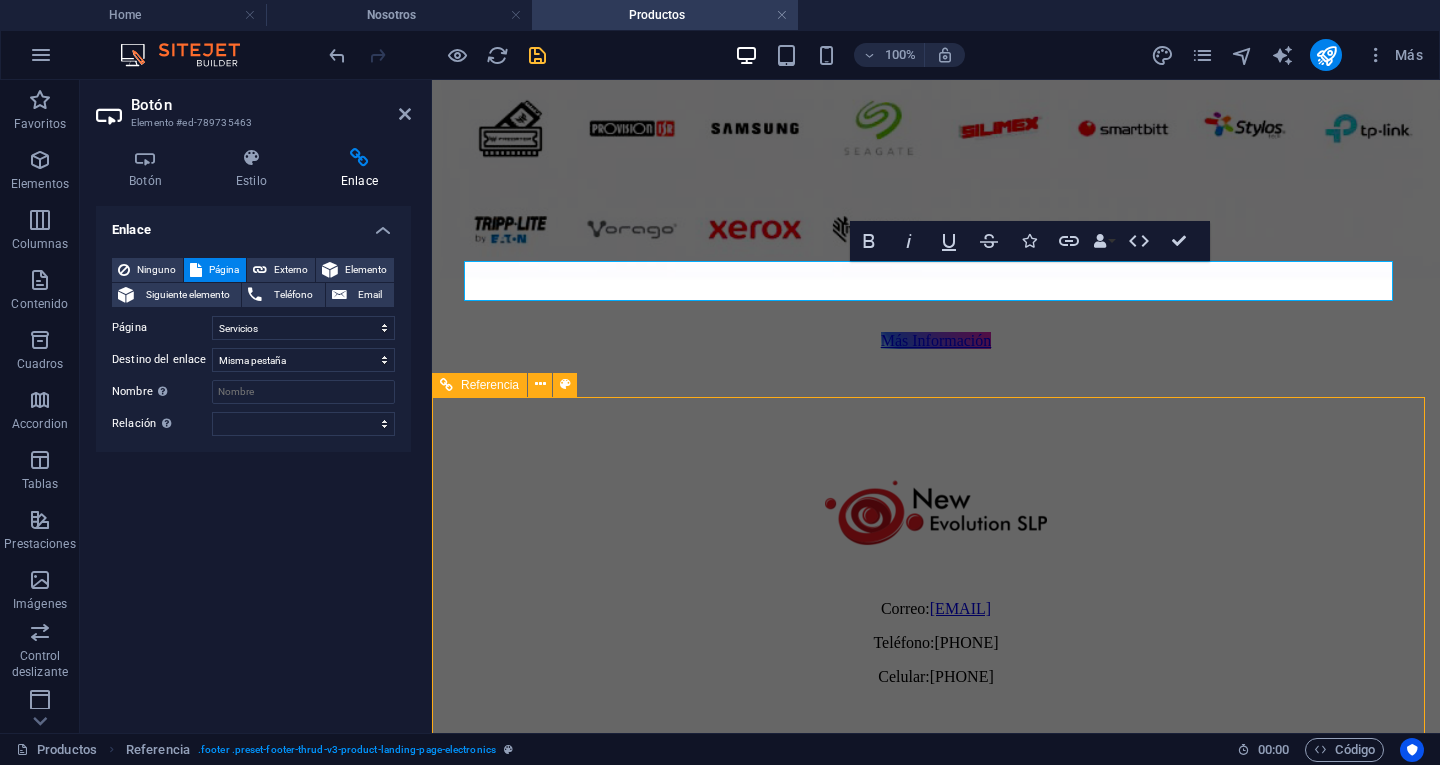 scroll, scrollTop: 1426, scrollLeft: 0, axis: vertical 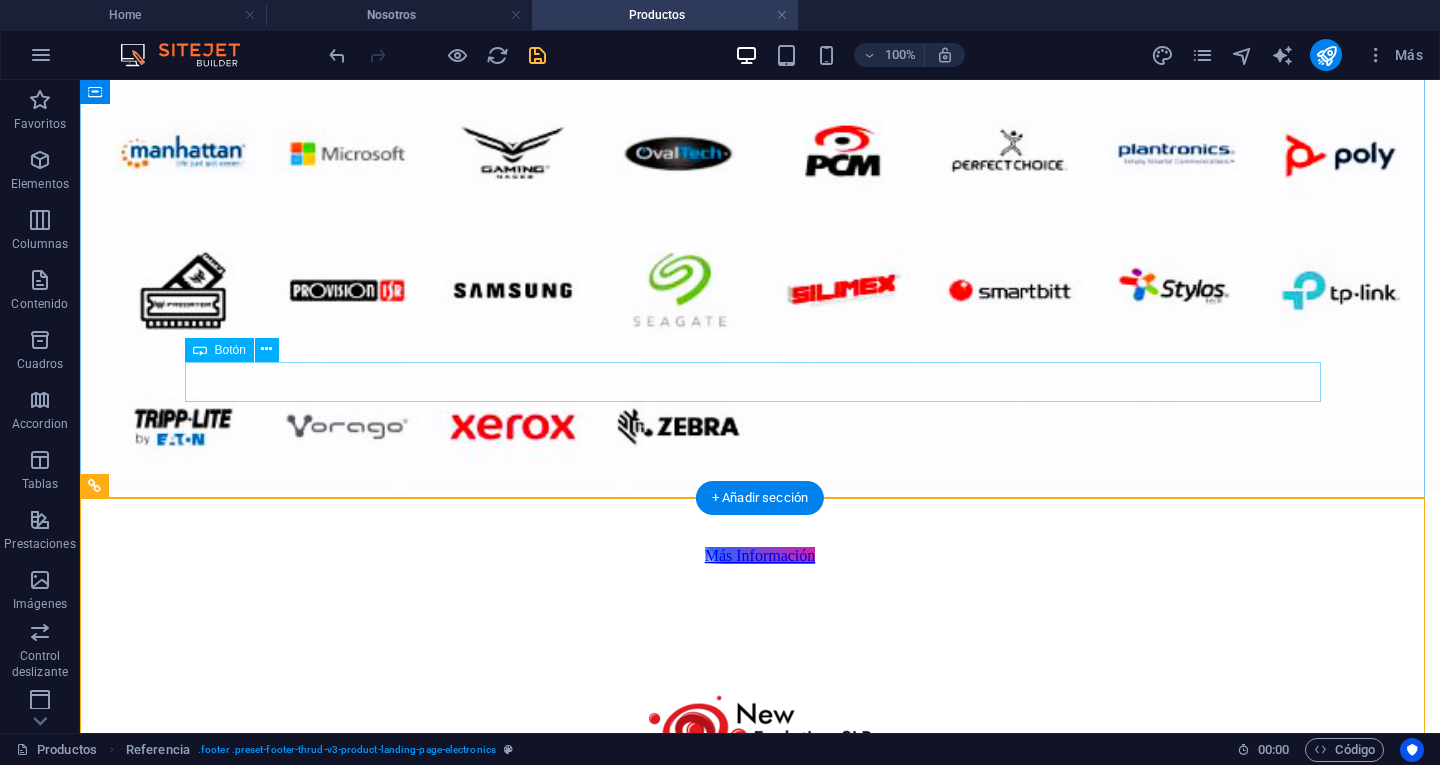 click on "Más Información" at bounding box center [760, 556] 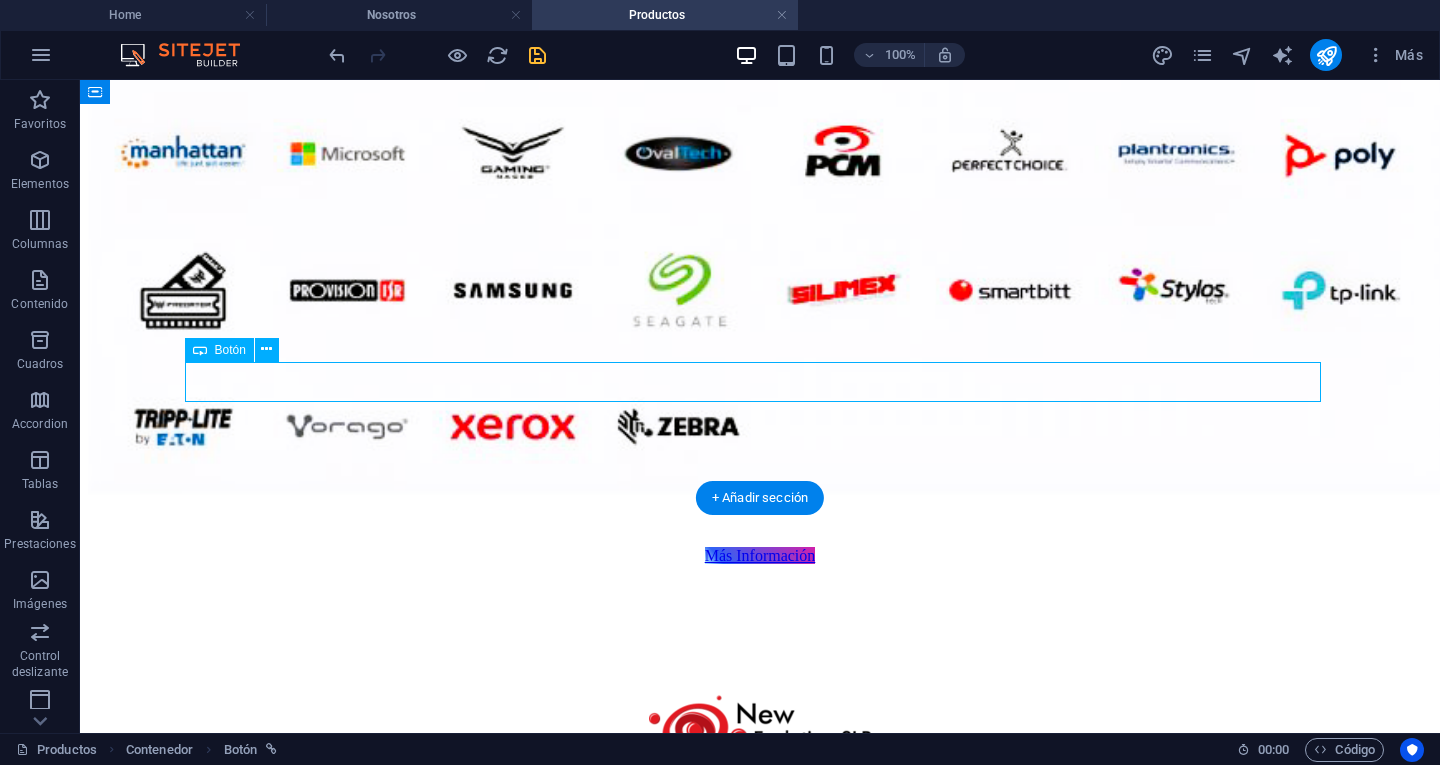 click on "Más Información" at bounding box center [760, 556] 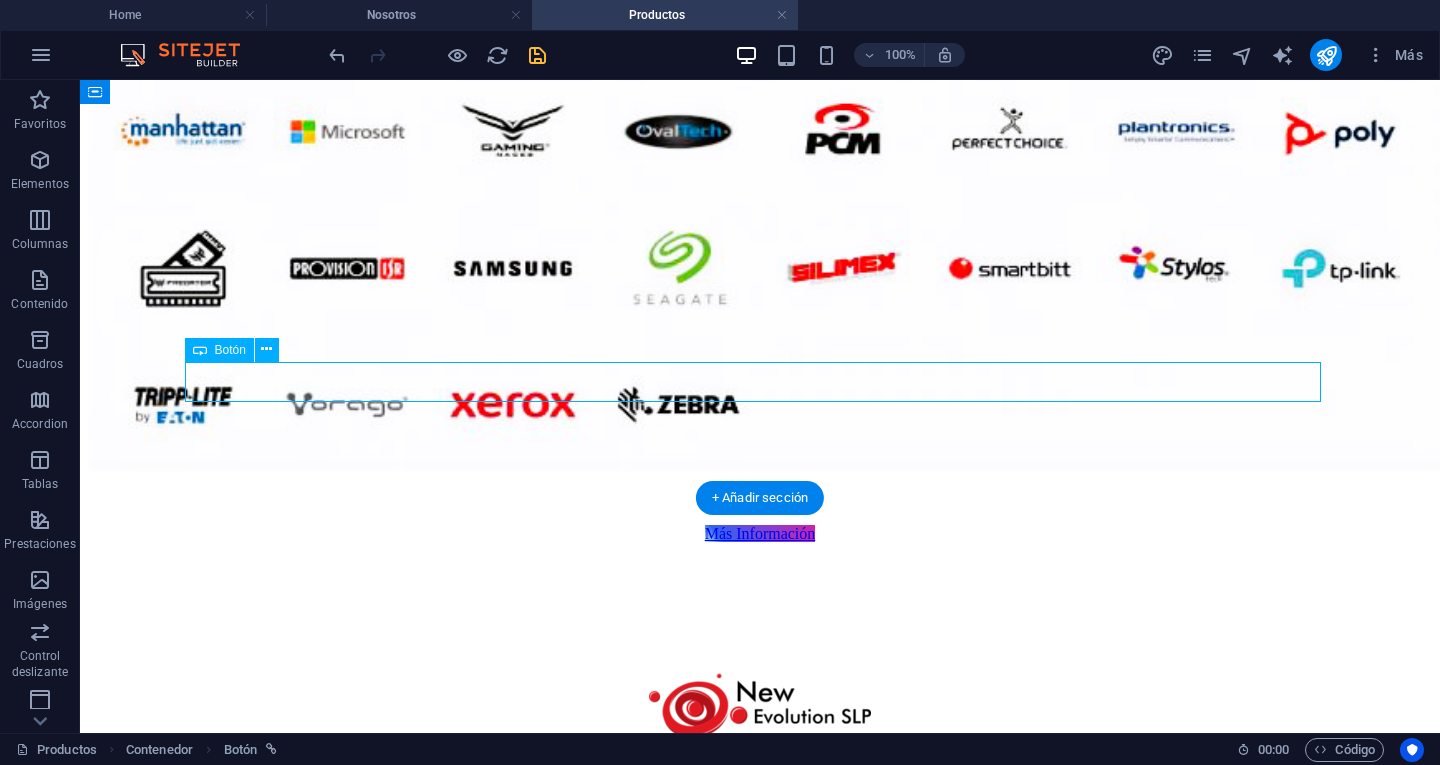 select on "3" 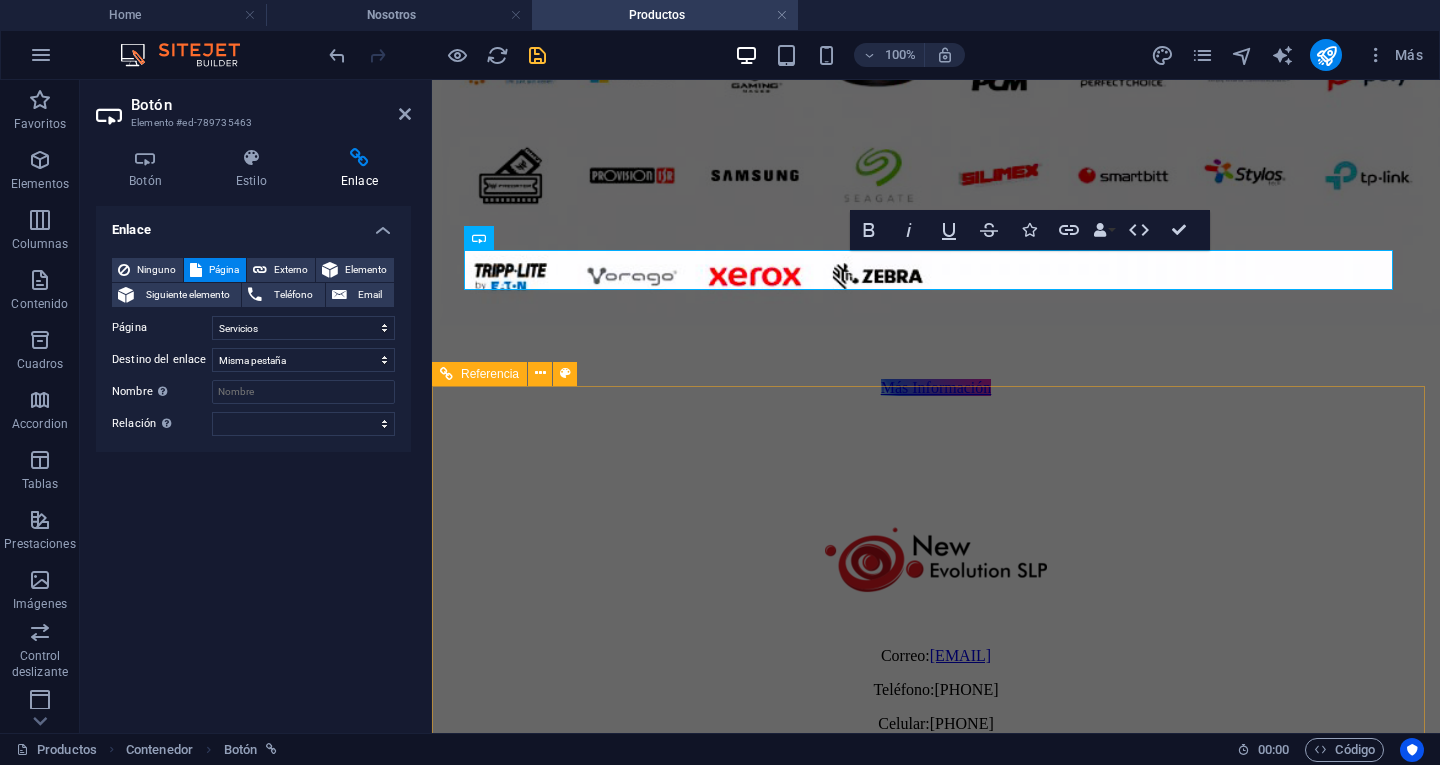 scroll, scrollTop: 1148, scrollLeft: 0, axis: vertical 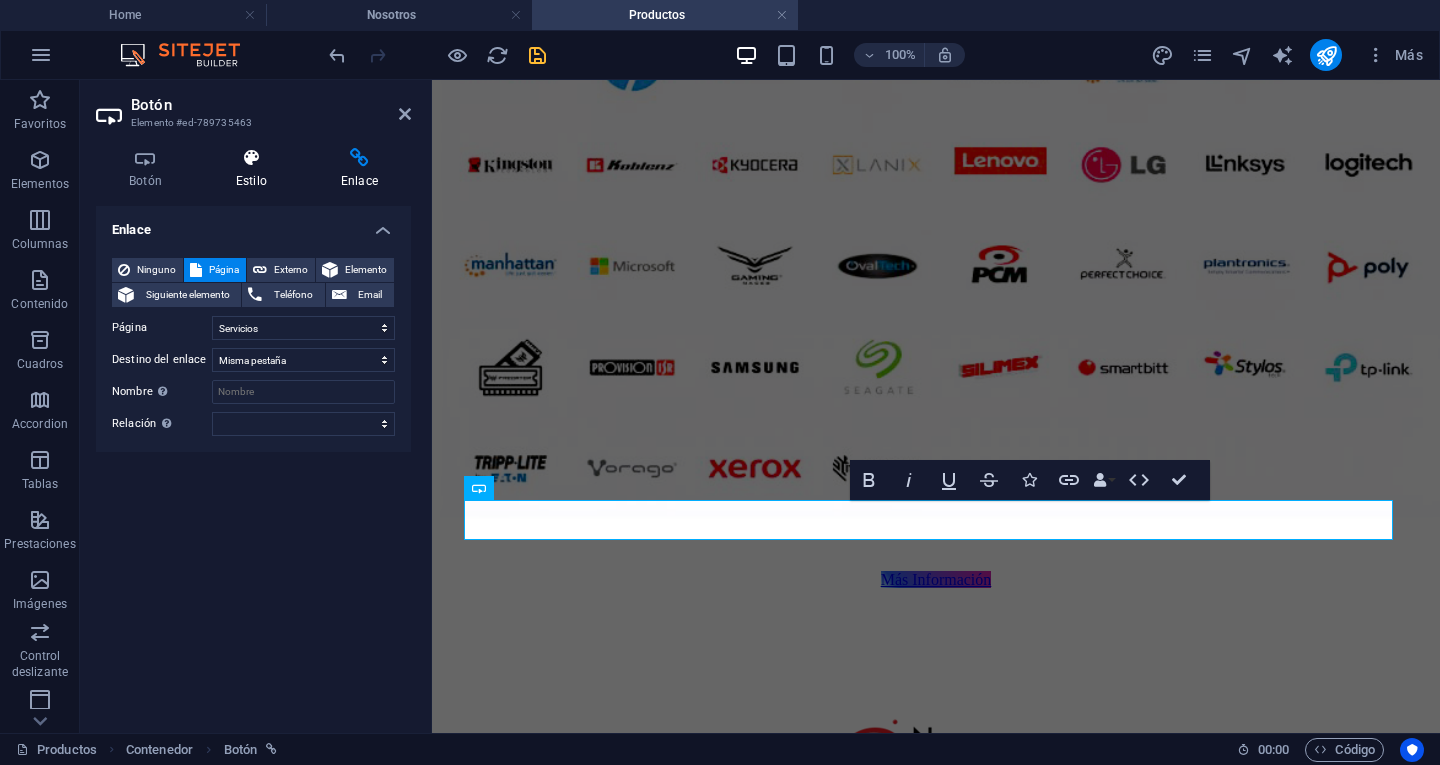 click on "Estilo" at bounding box center (255, 169) 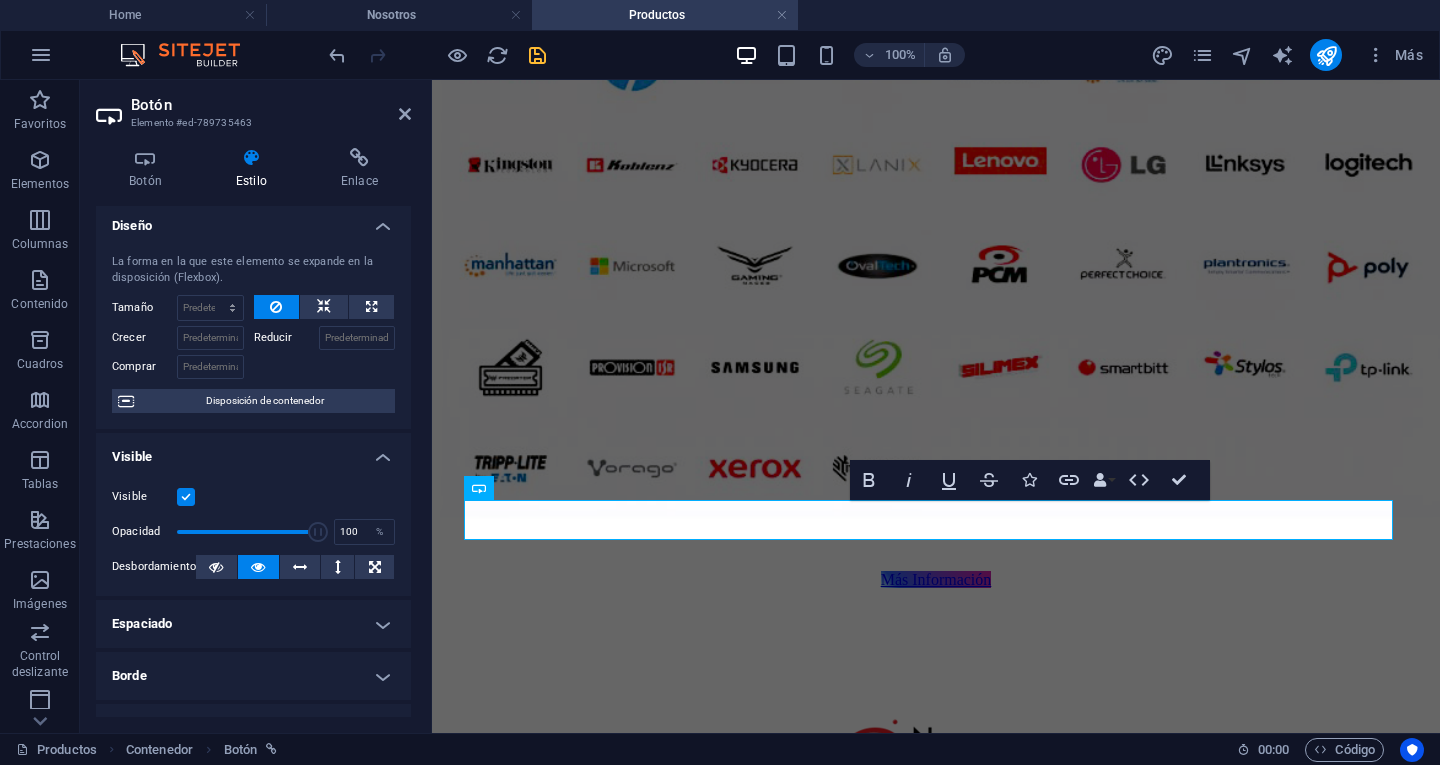 scroll, scrollTop: 0, scrollLeft: 0, axis: both 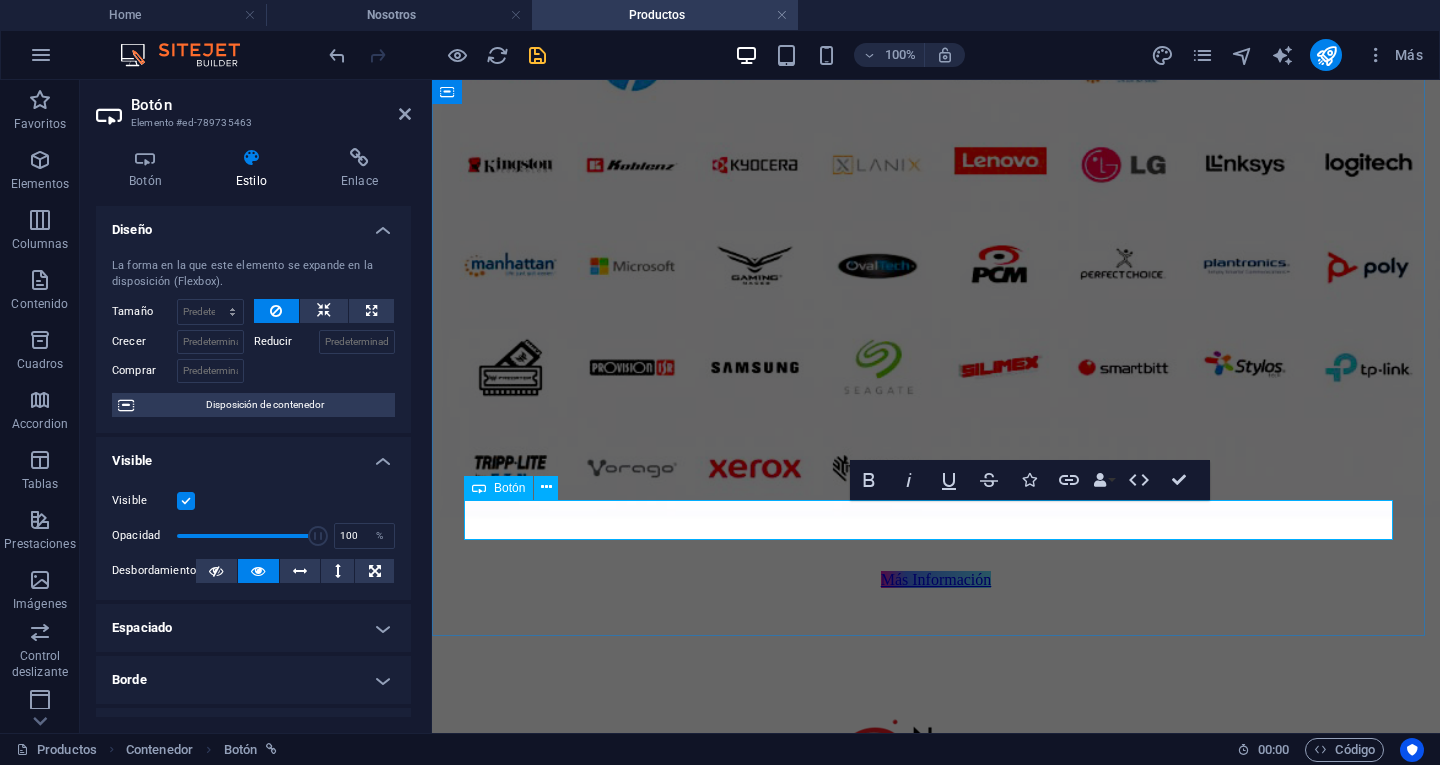 click on "Más Información" at bounding box center [936, 579] 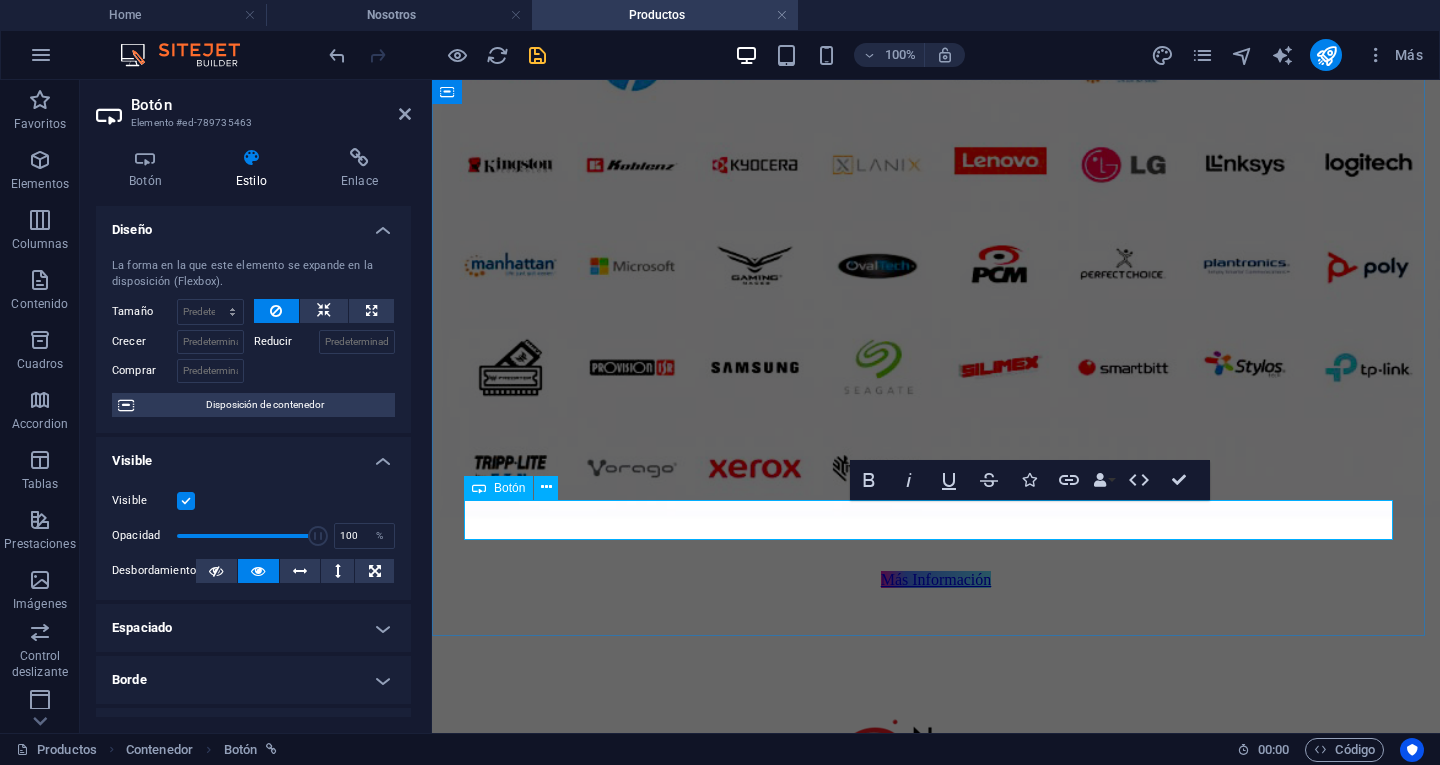 click on "Más Información" at bounding box center [936, 579] 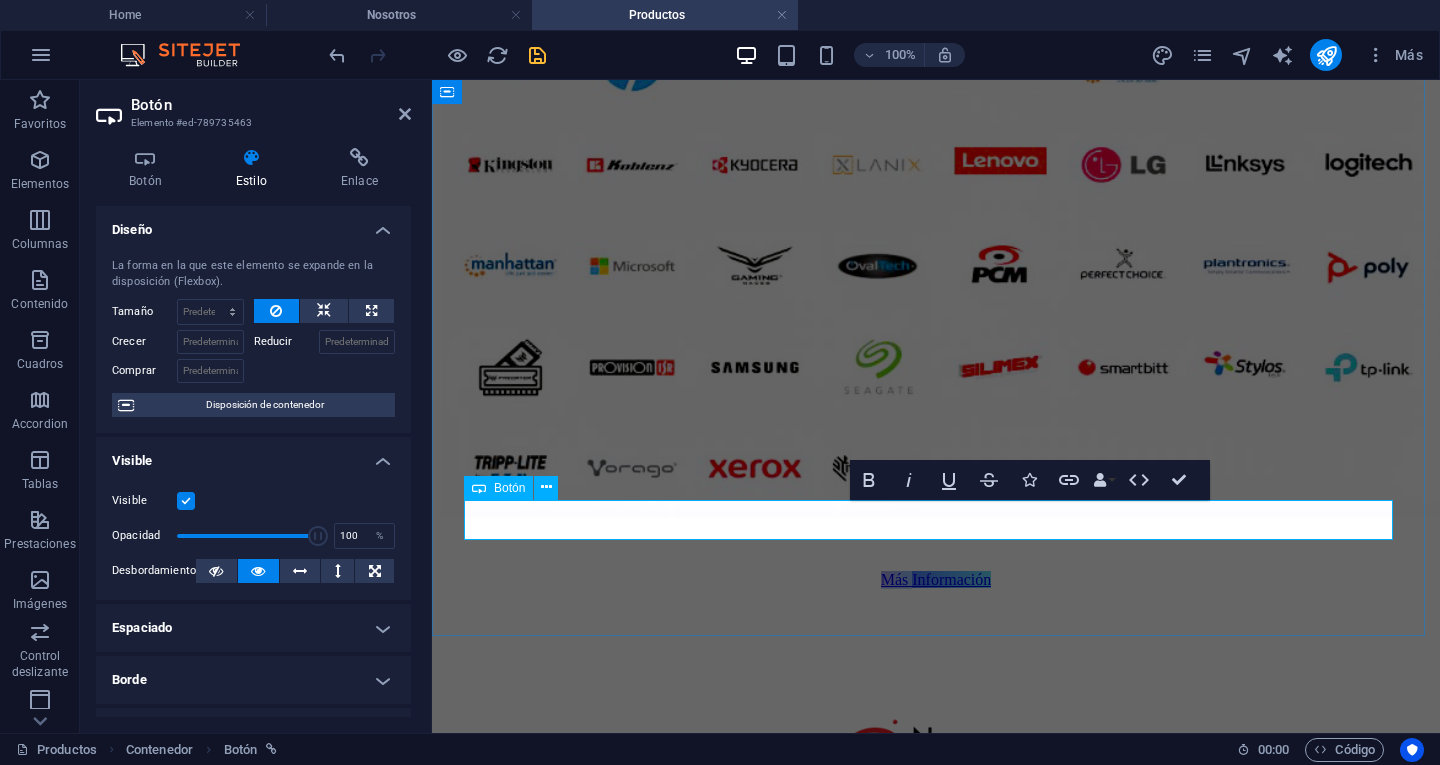click on "Más Información" at bounding box center (936, 579) 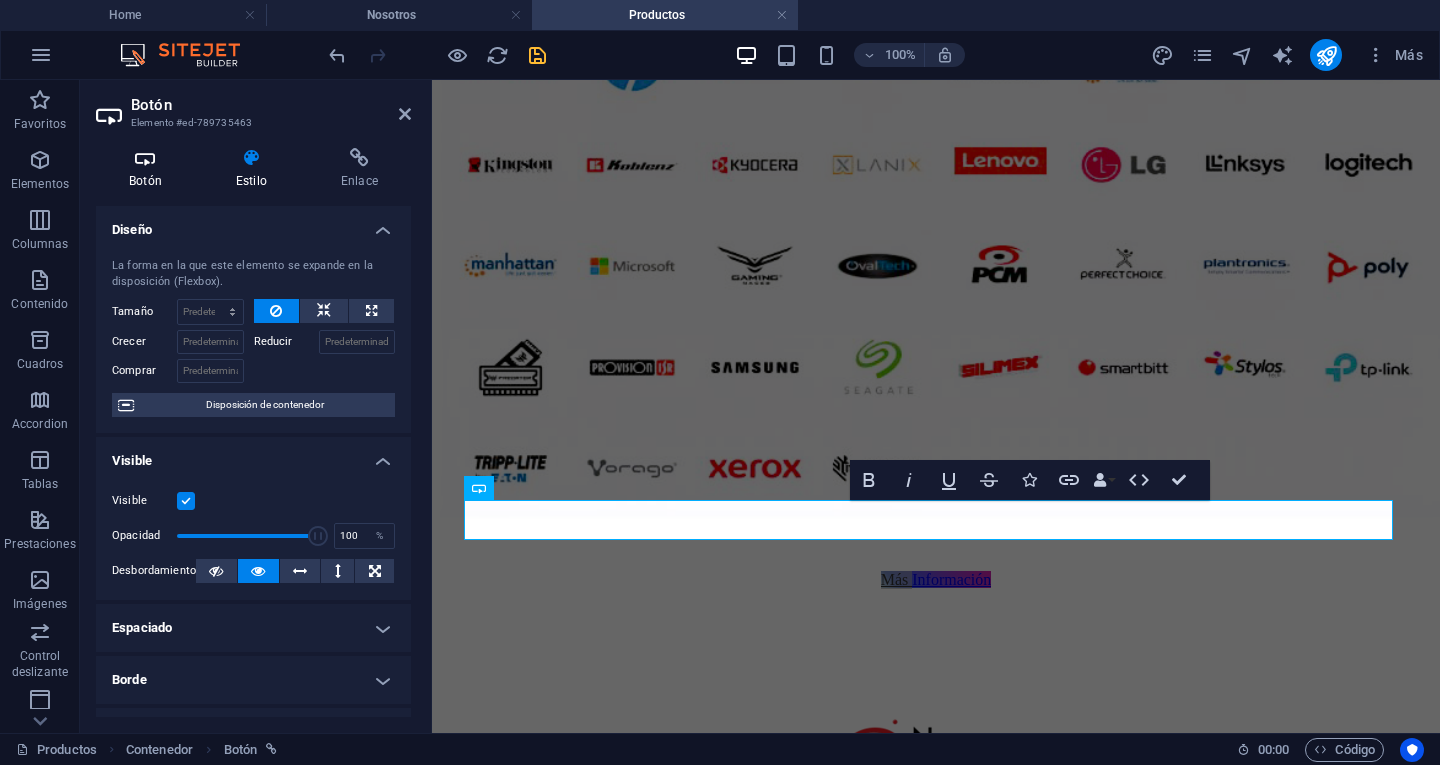 click on "Botón" at bounding box center [149, 169] 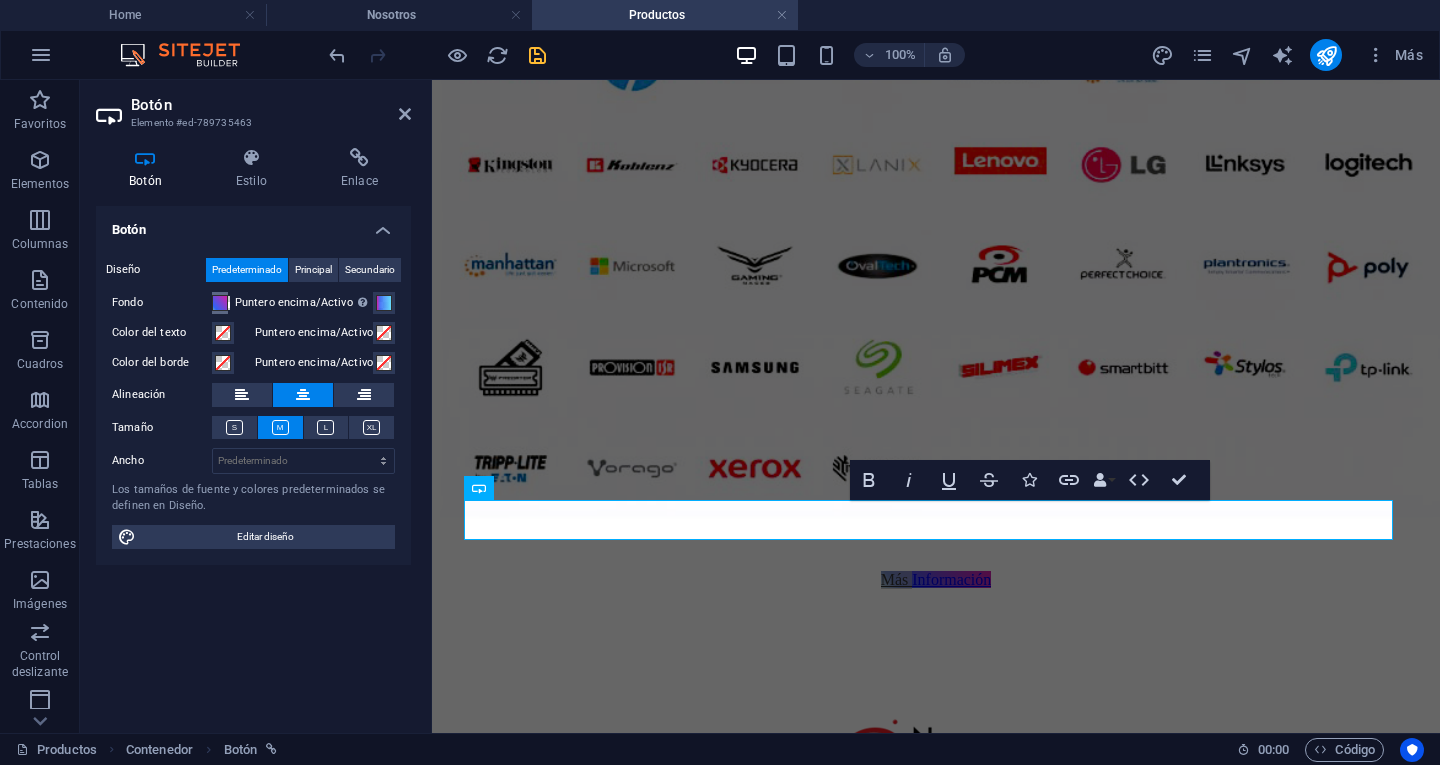 click on "Fondo" at bounding box center (220, 303) 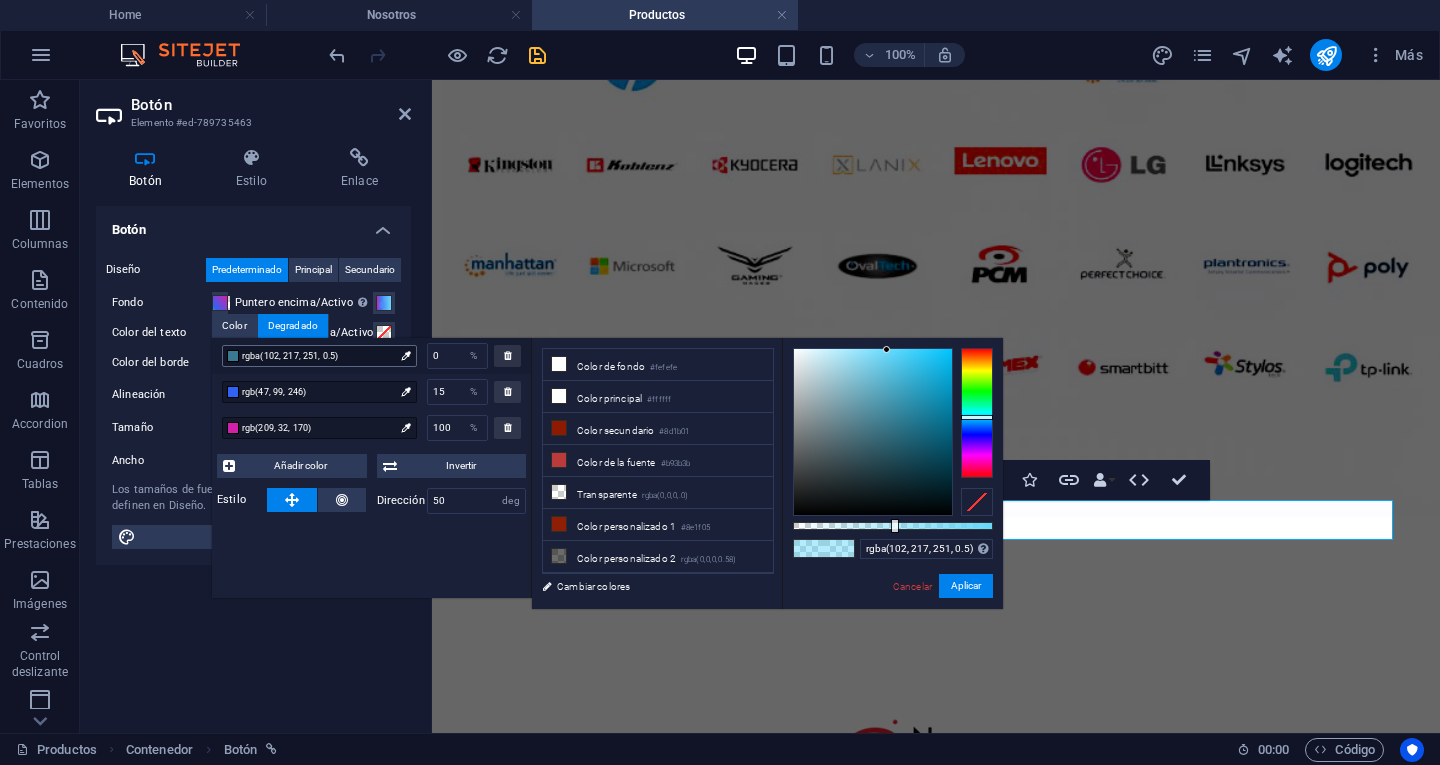 click at bounding box center (233, 356) 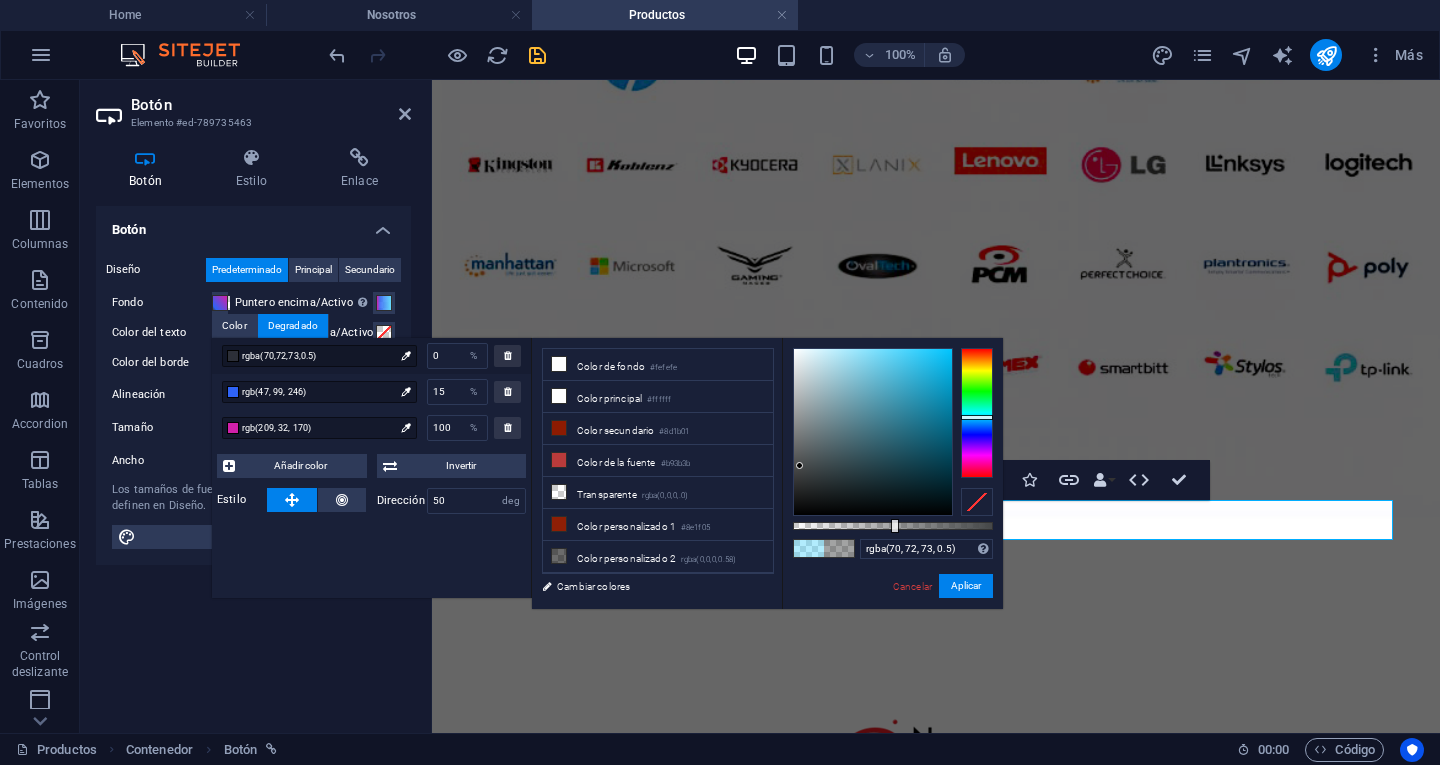 click at bounding box center (873, 432) 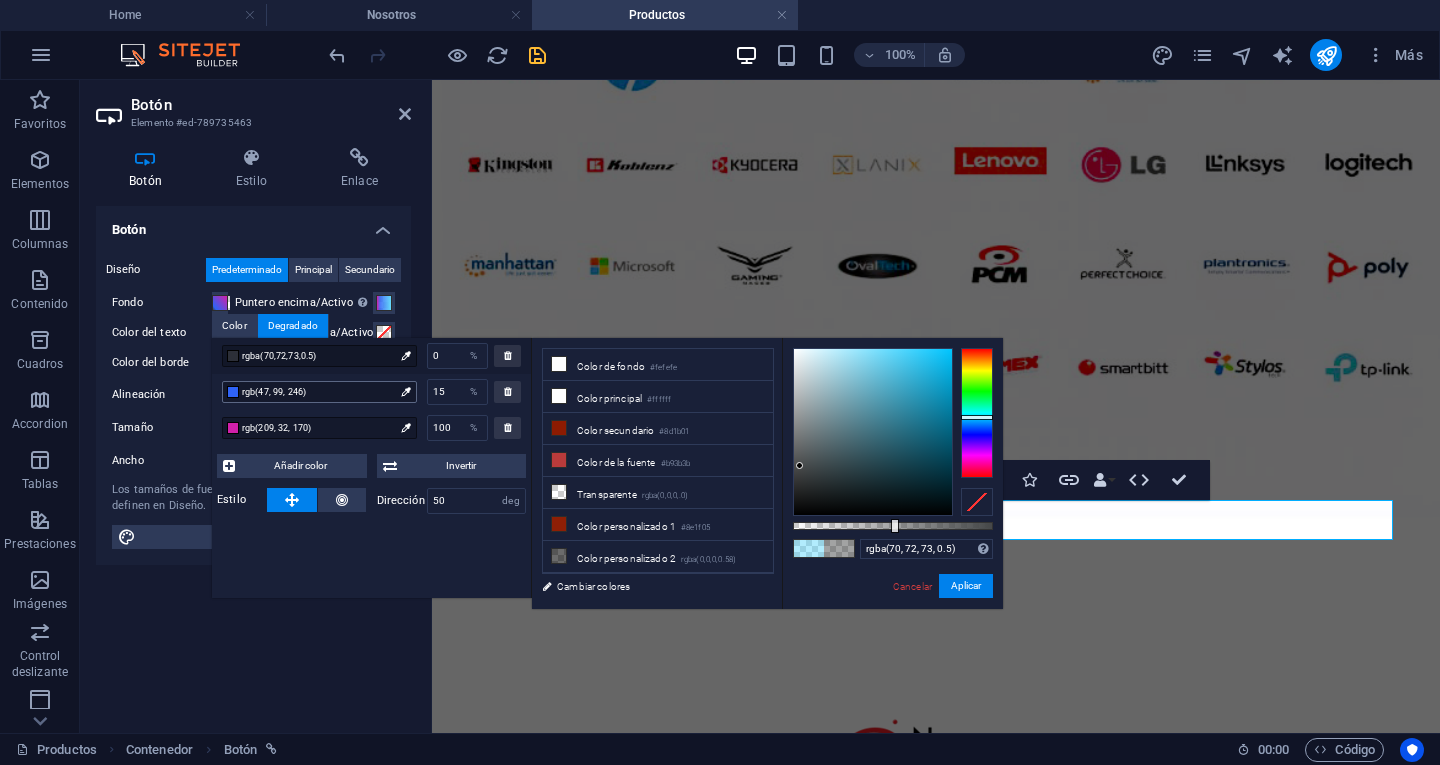 click at bounding box center [233, 392] 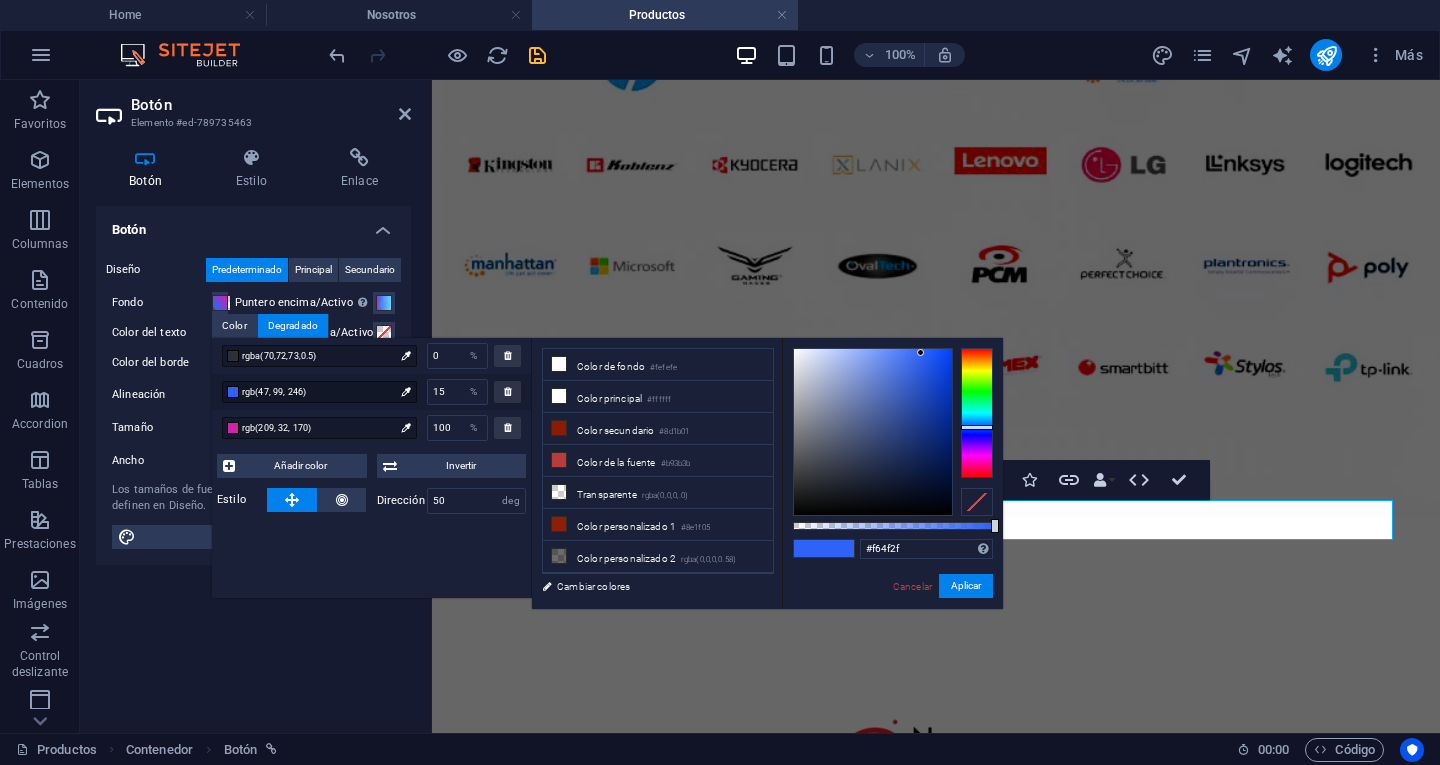 click at bounding box center [977, 413] 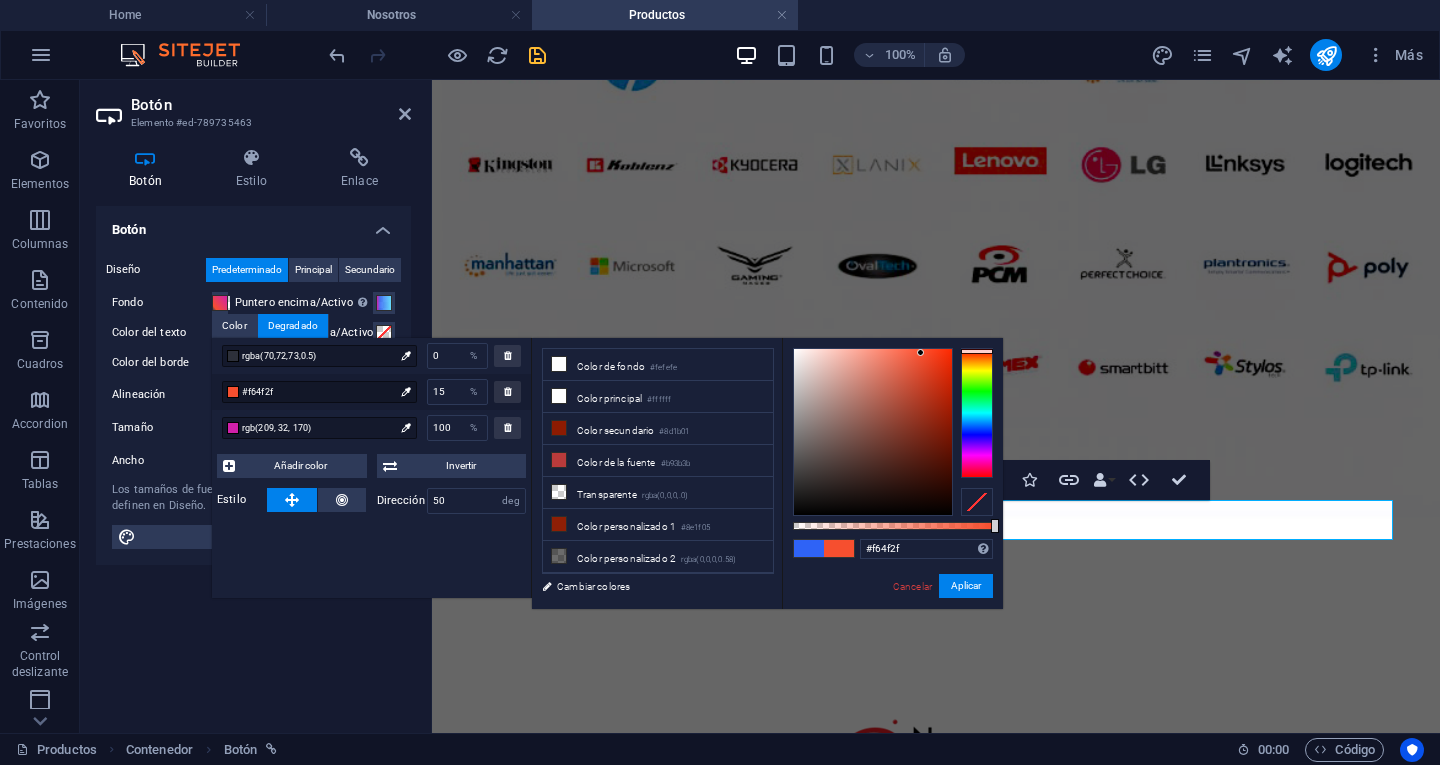 click at bounding box center [977, 351] 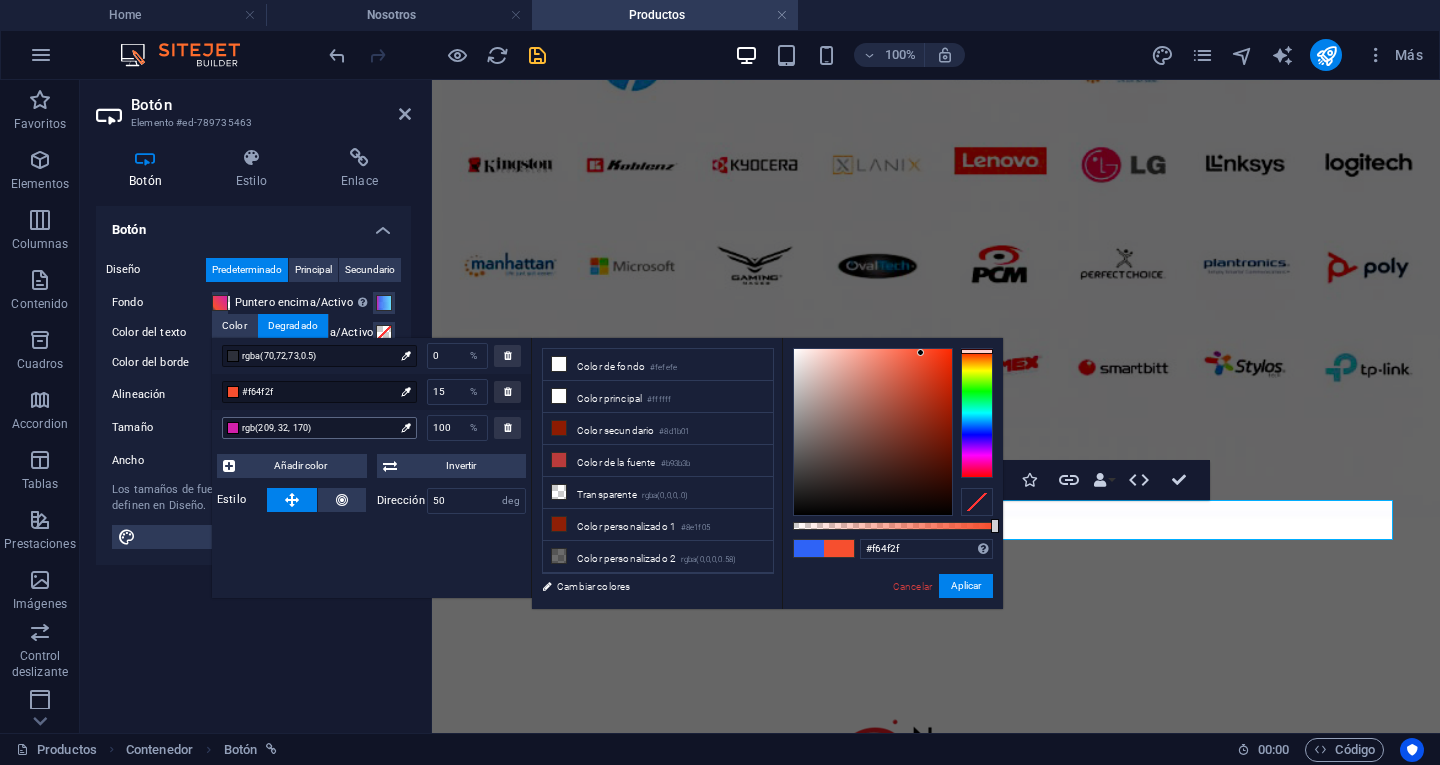 click at bounding box center [233, 428] 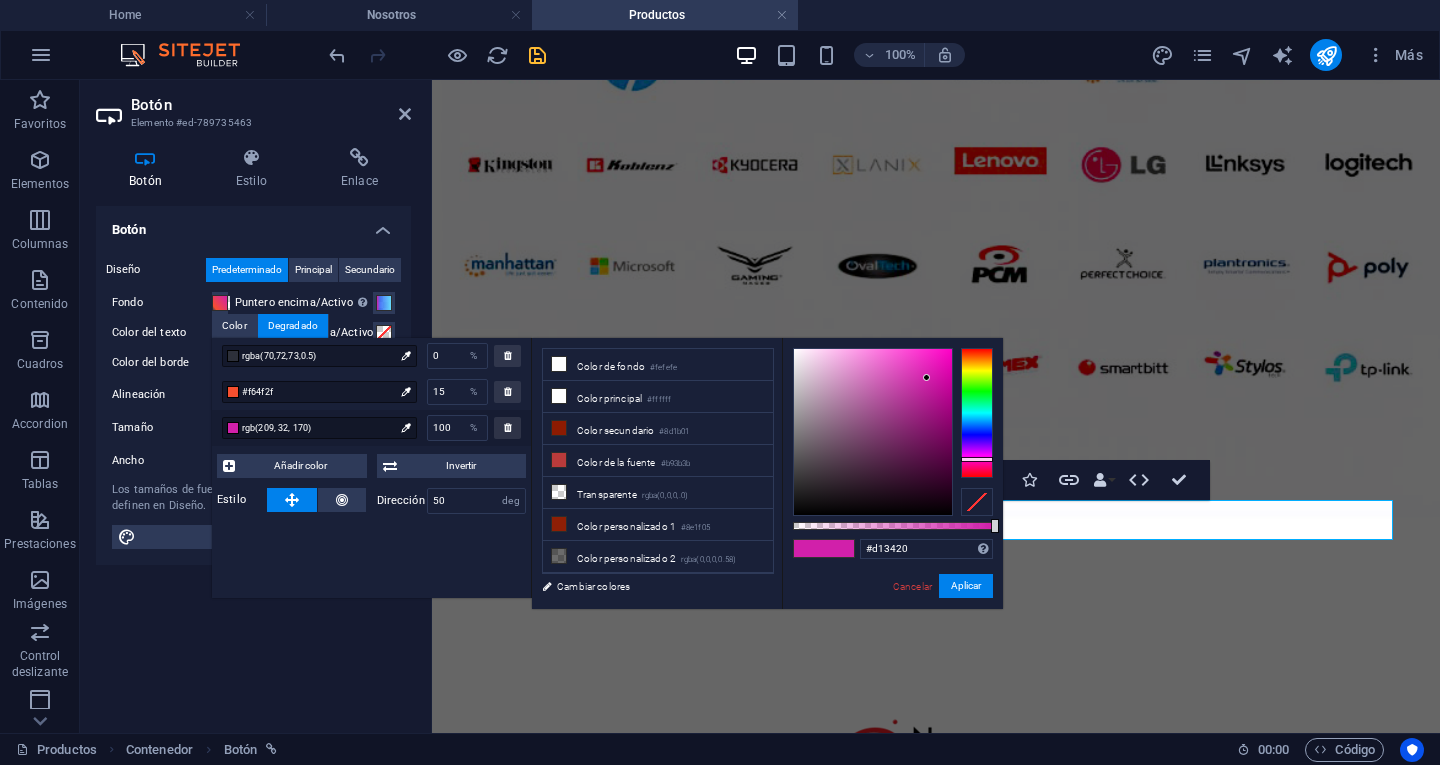 type on "#d12c20" 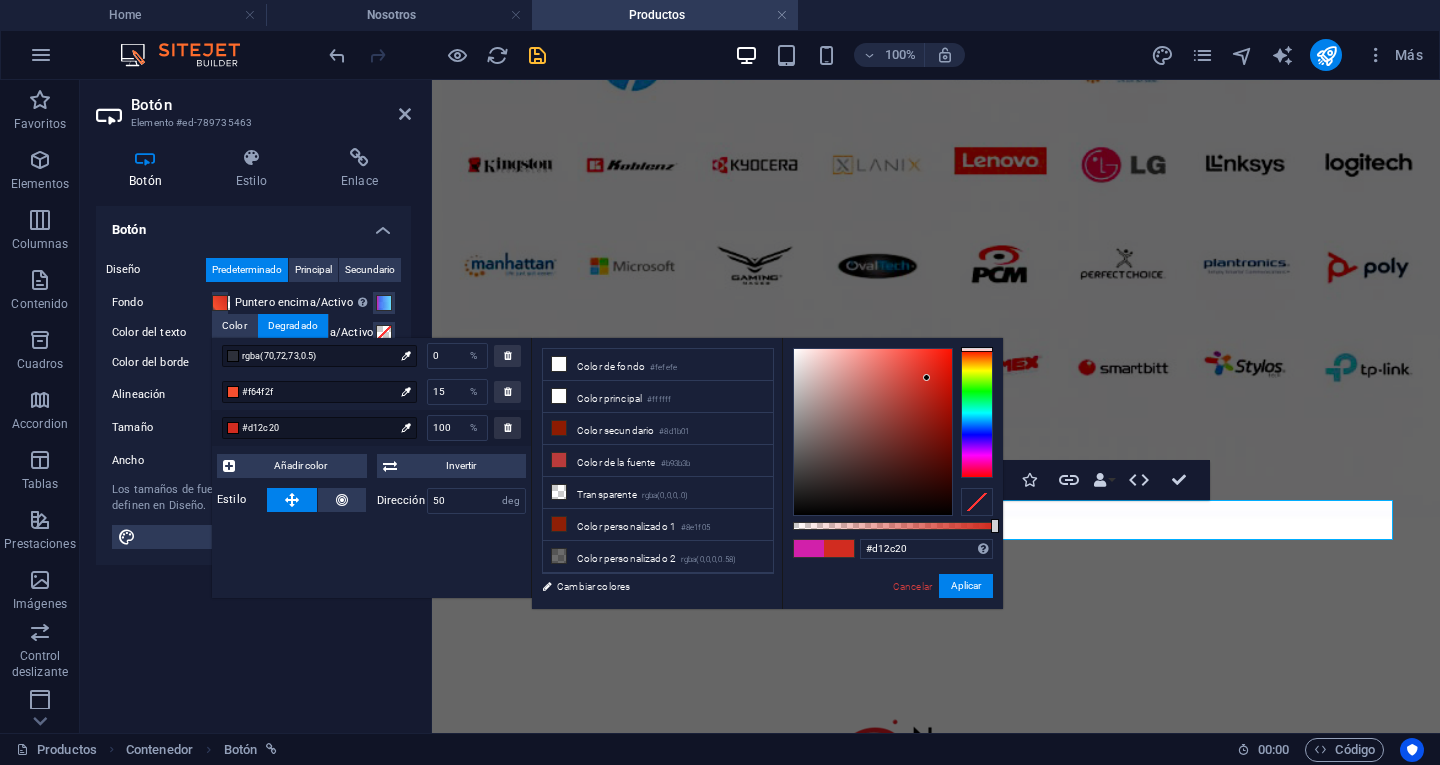 click at bounding box center (977, 413) 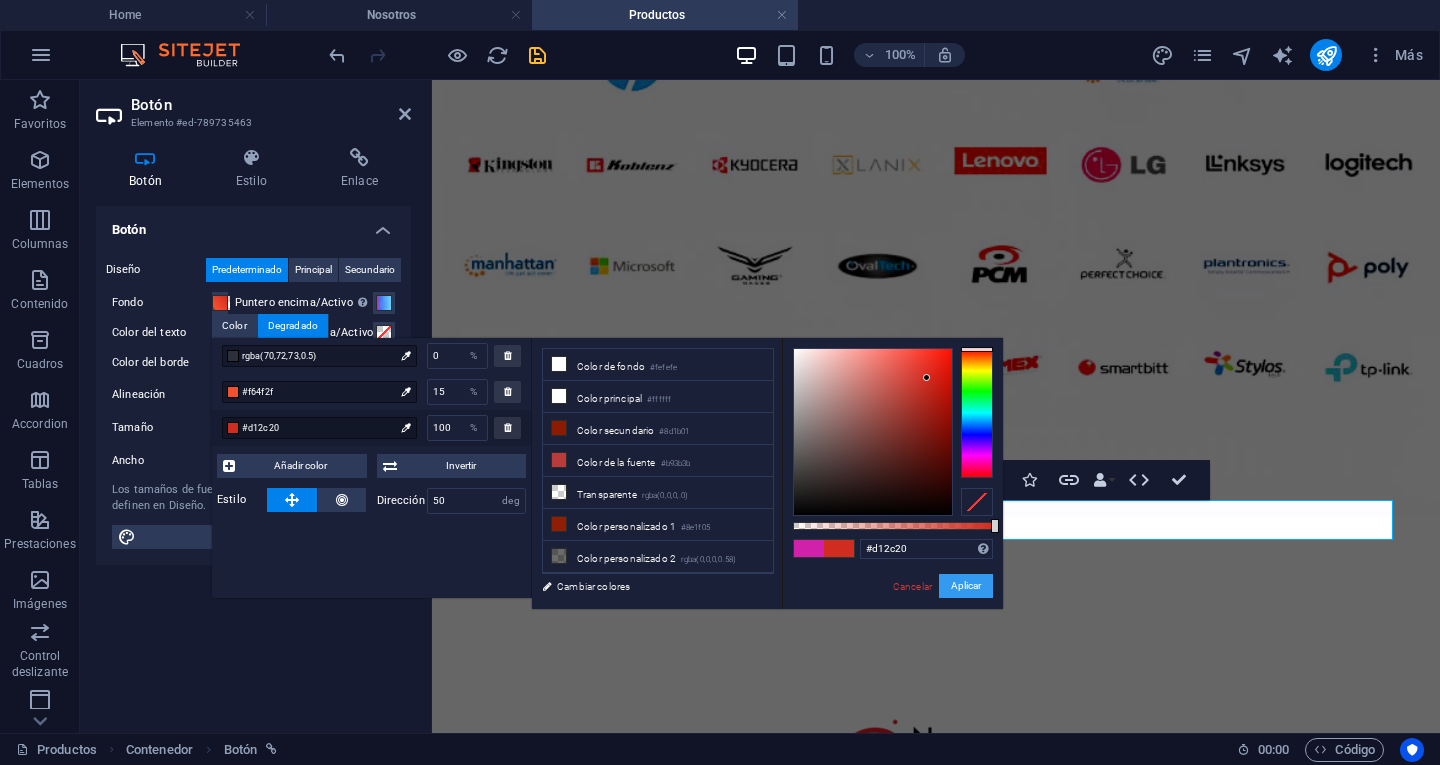click on "Aplicar" at bounding box center (966, 586) 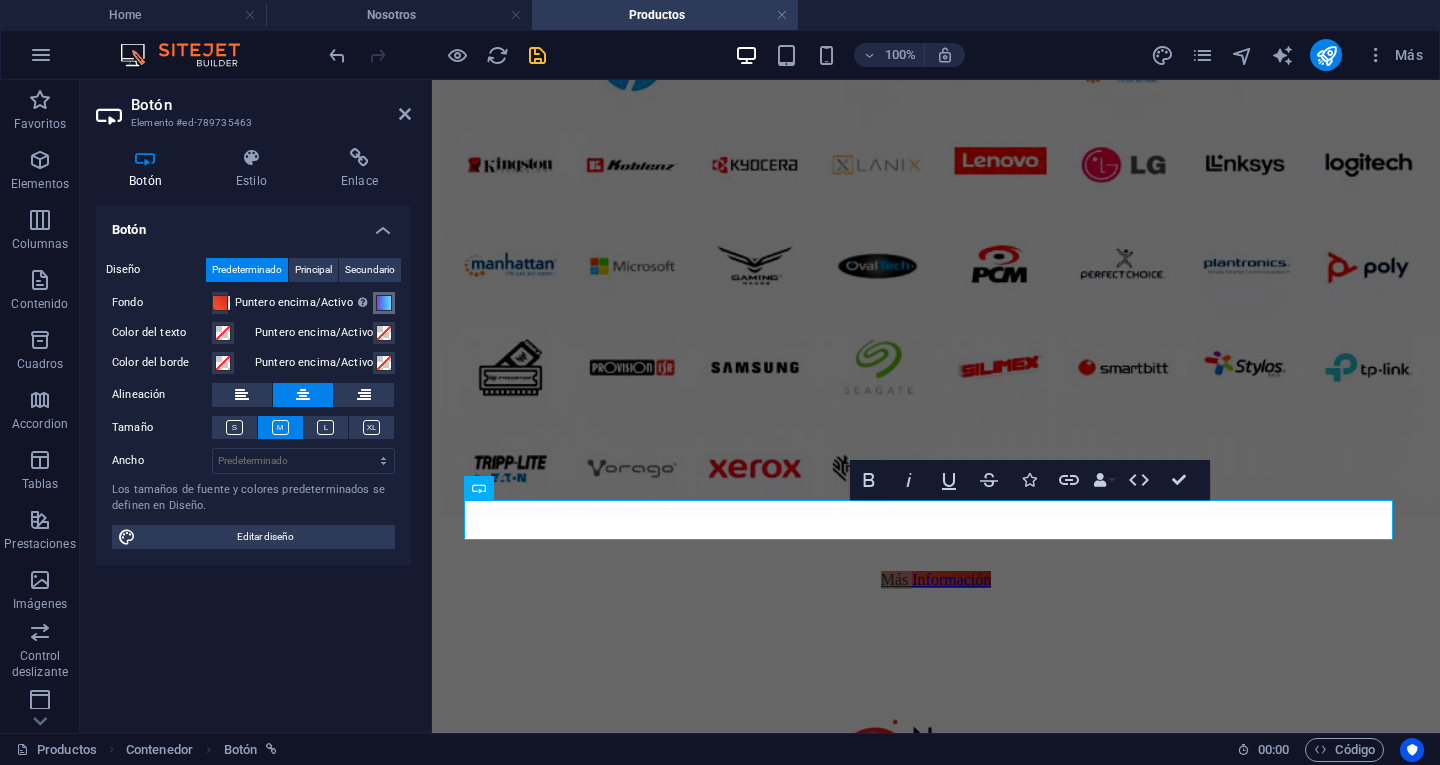 click at bounding box center [384, 303] 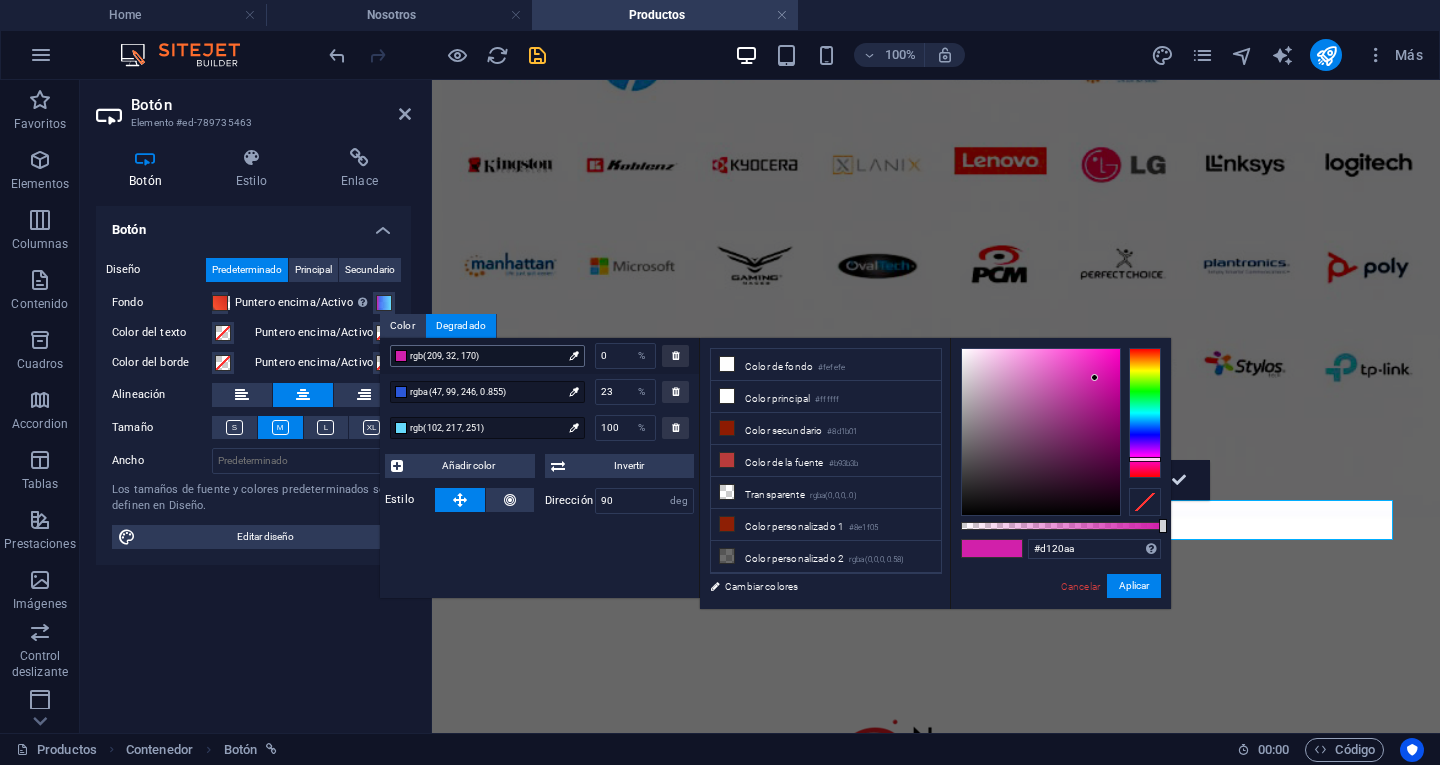click at bounding box center [401, 356] 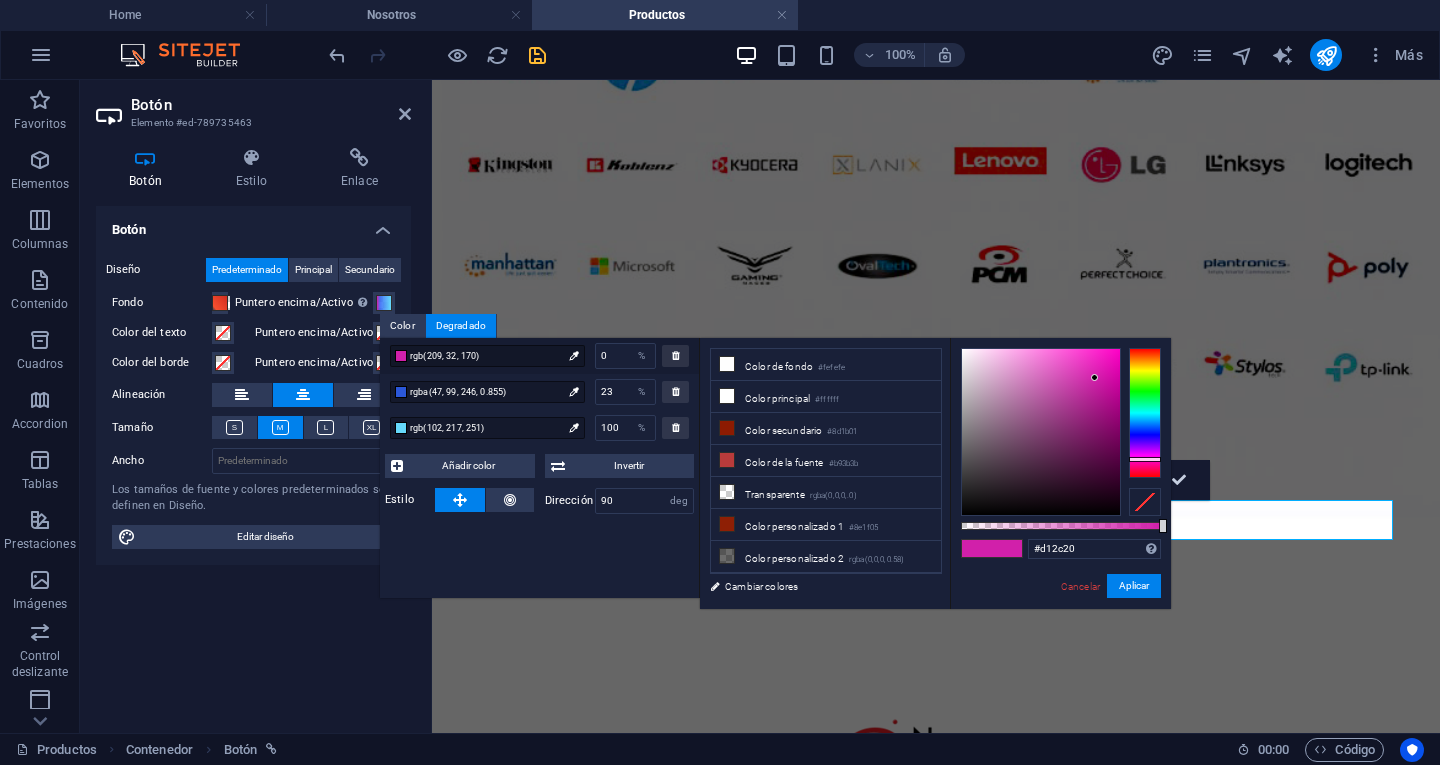 click at bounding box center [1145, 413] 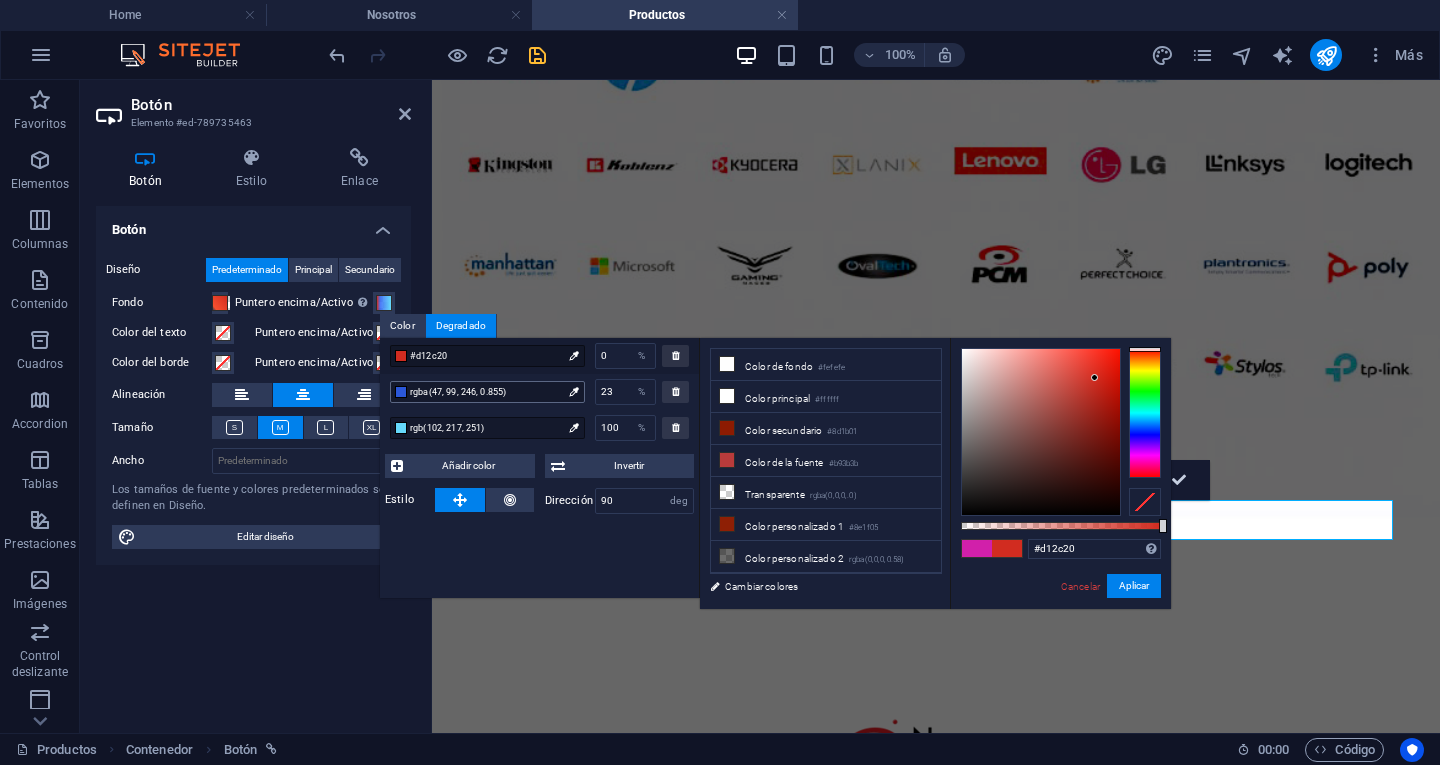 click at bounding box center [401, 392] 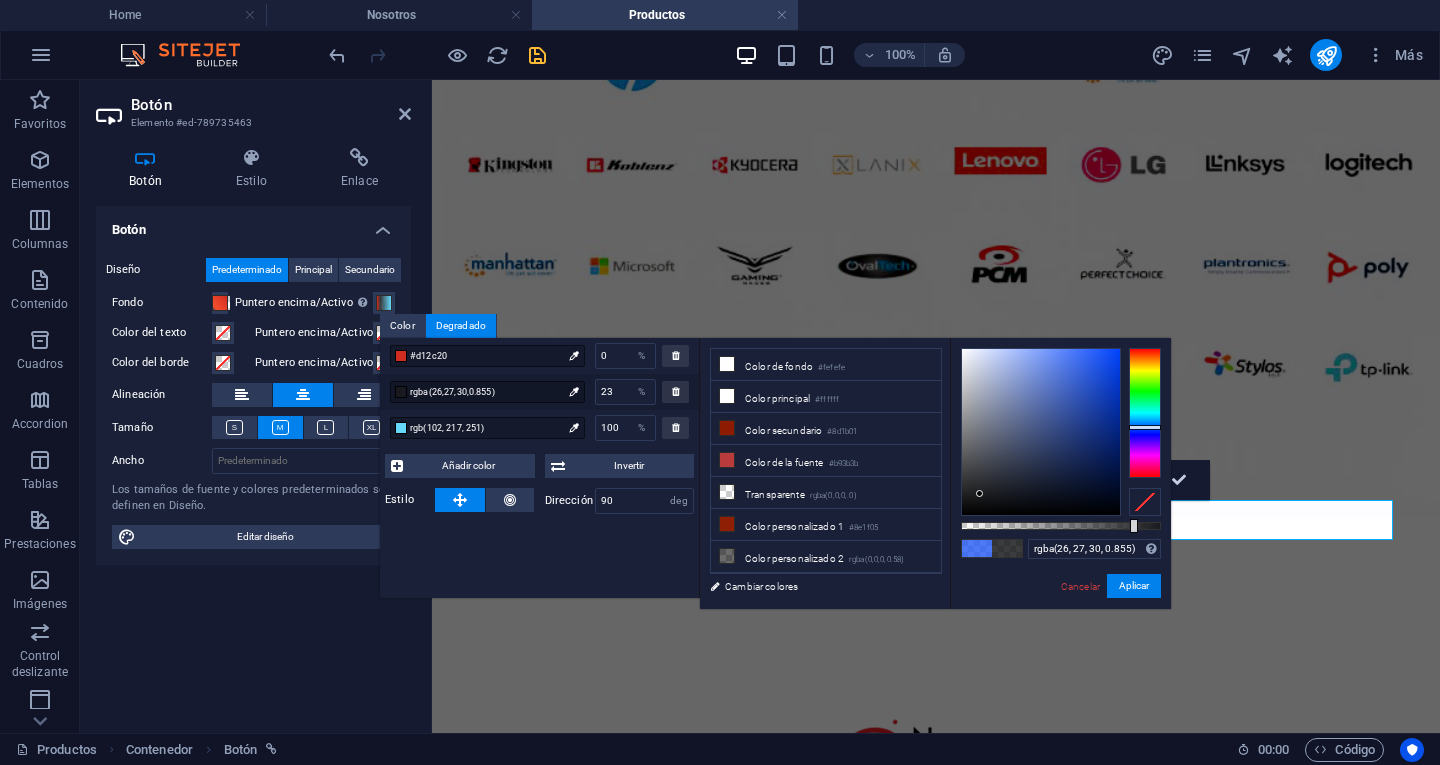 click at bounding box center [1041, 432] 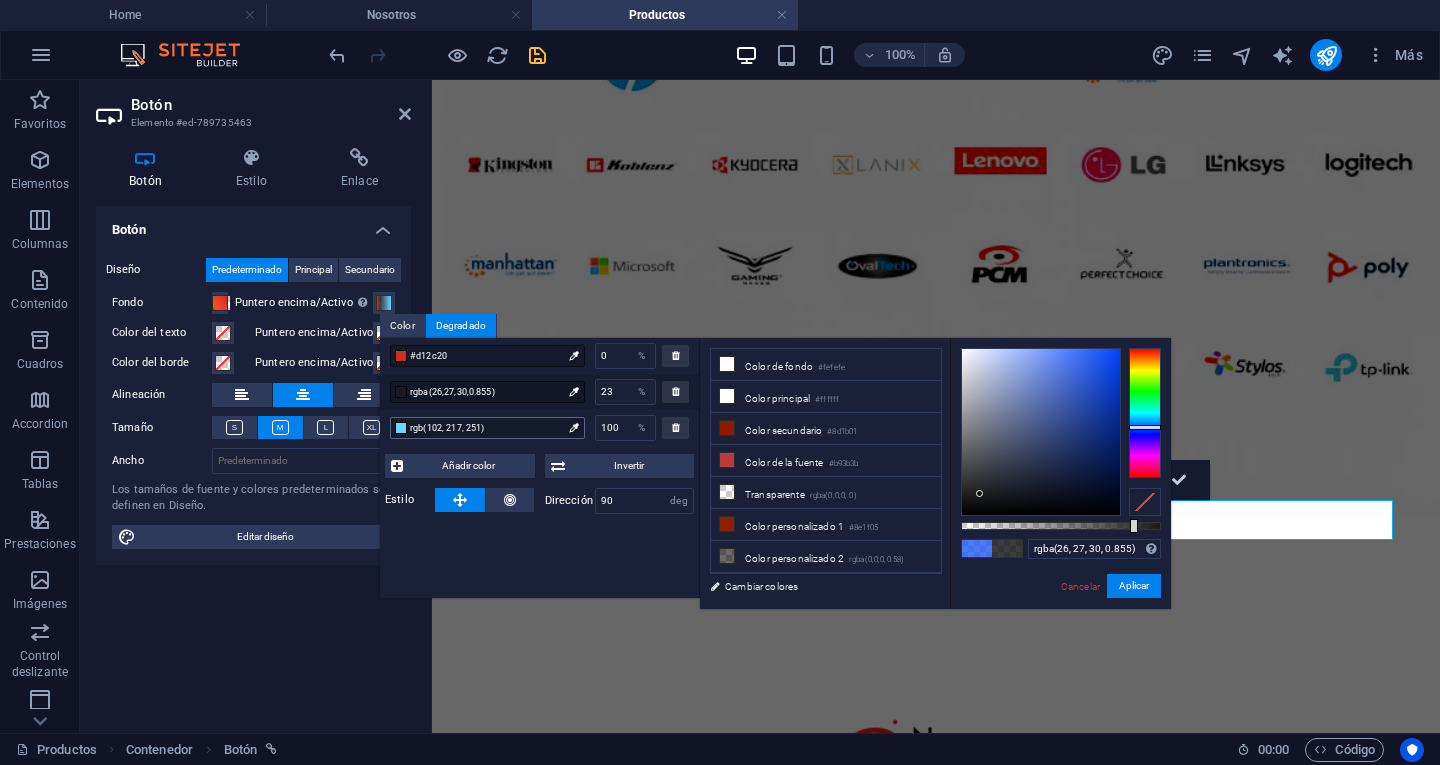click at bounding box center (401, 428) 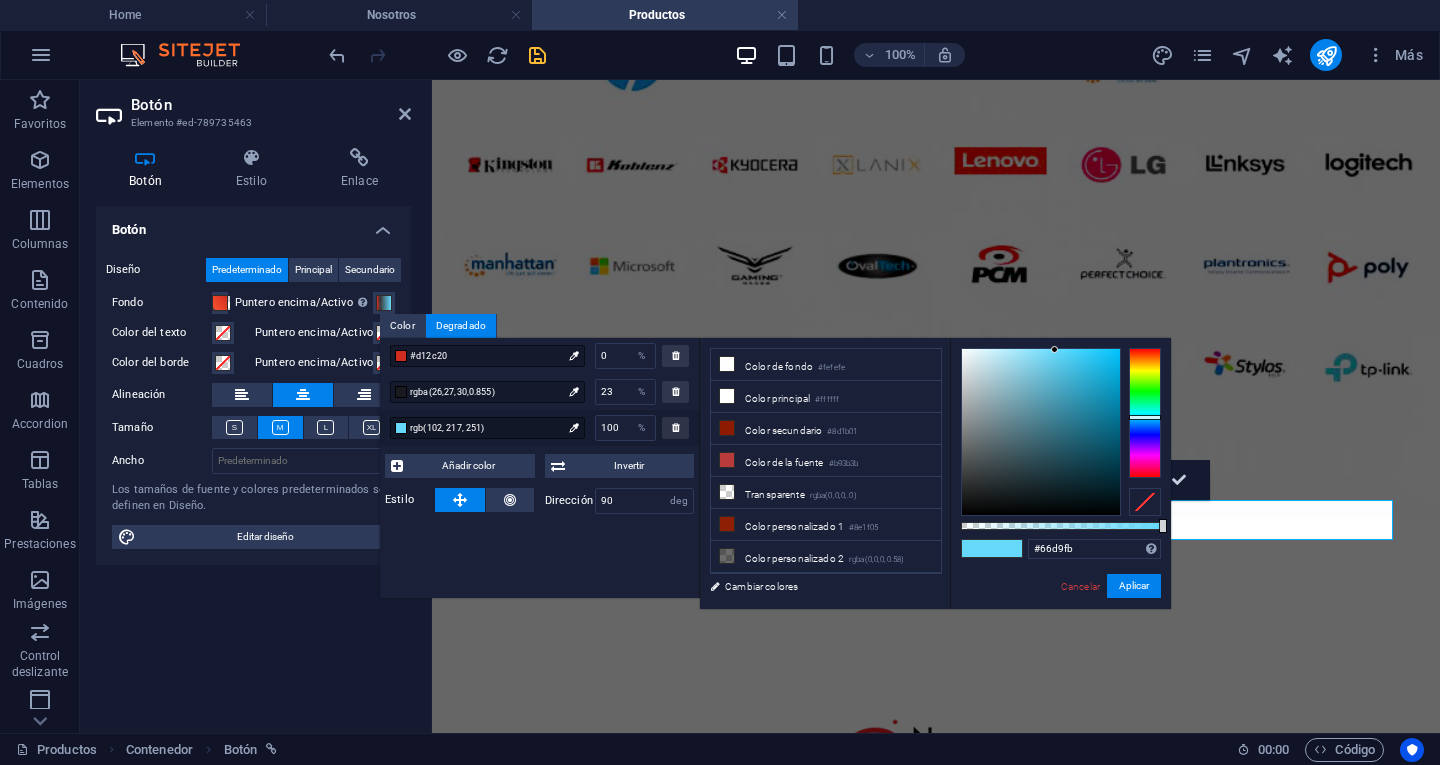 type on "#626c70" 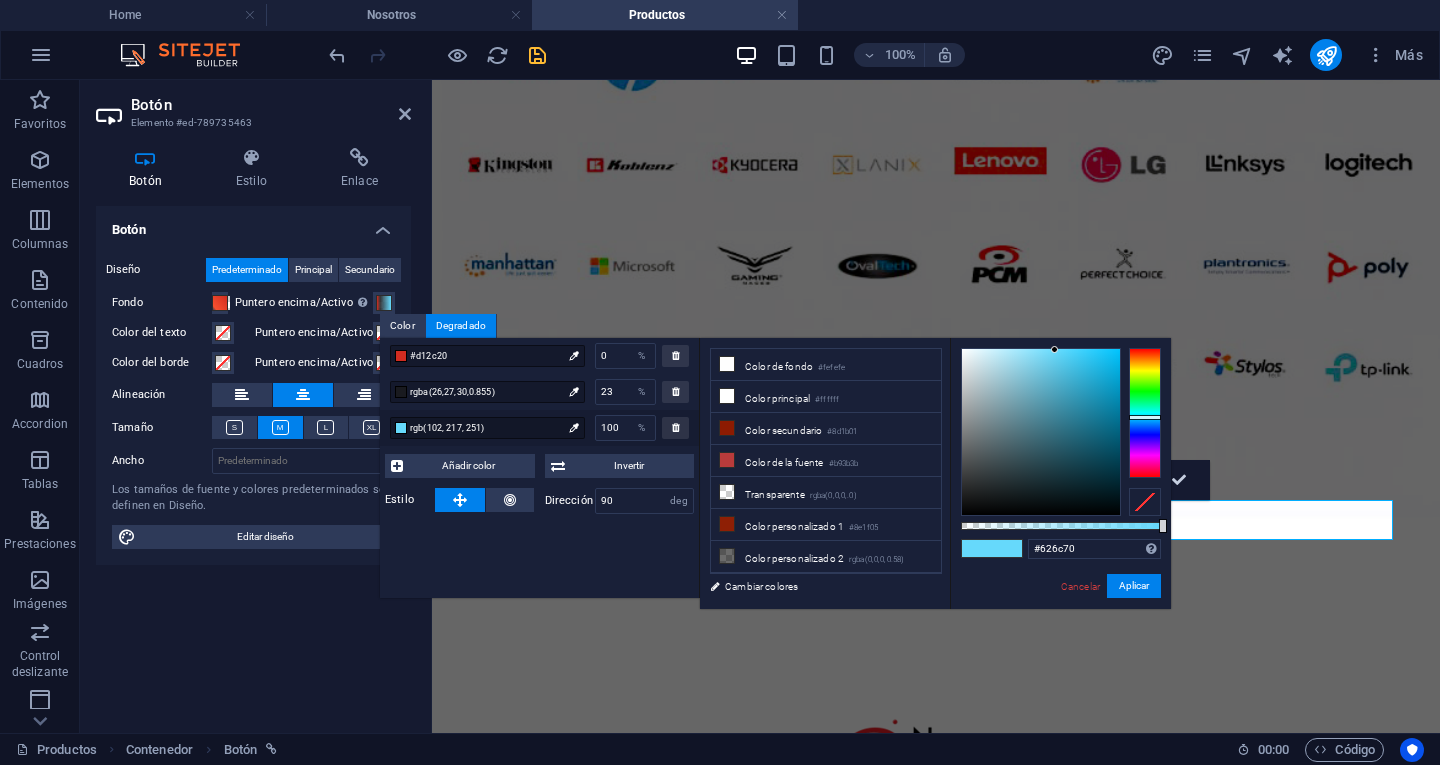 click at bounding box center [1041, 432] 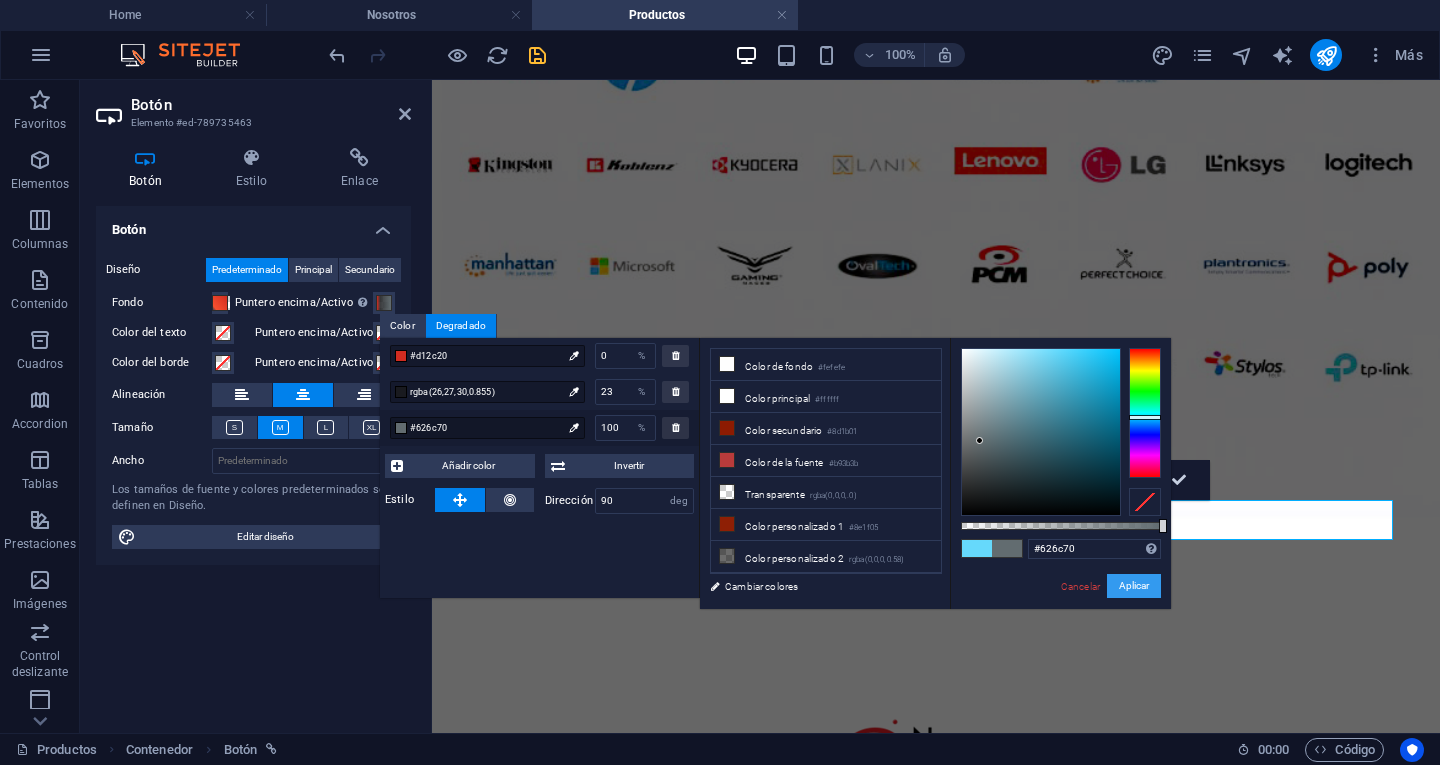 click on "Aplicar" at bounding box center [1134, 586] 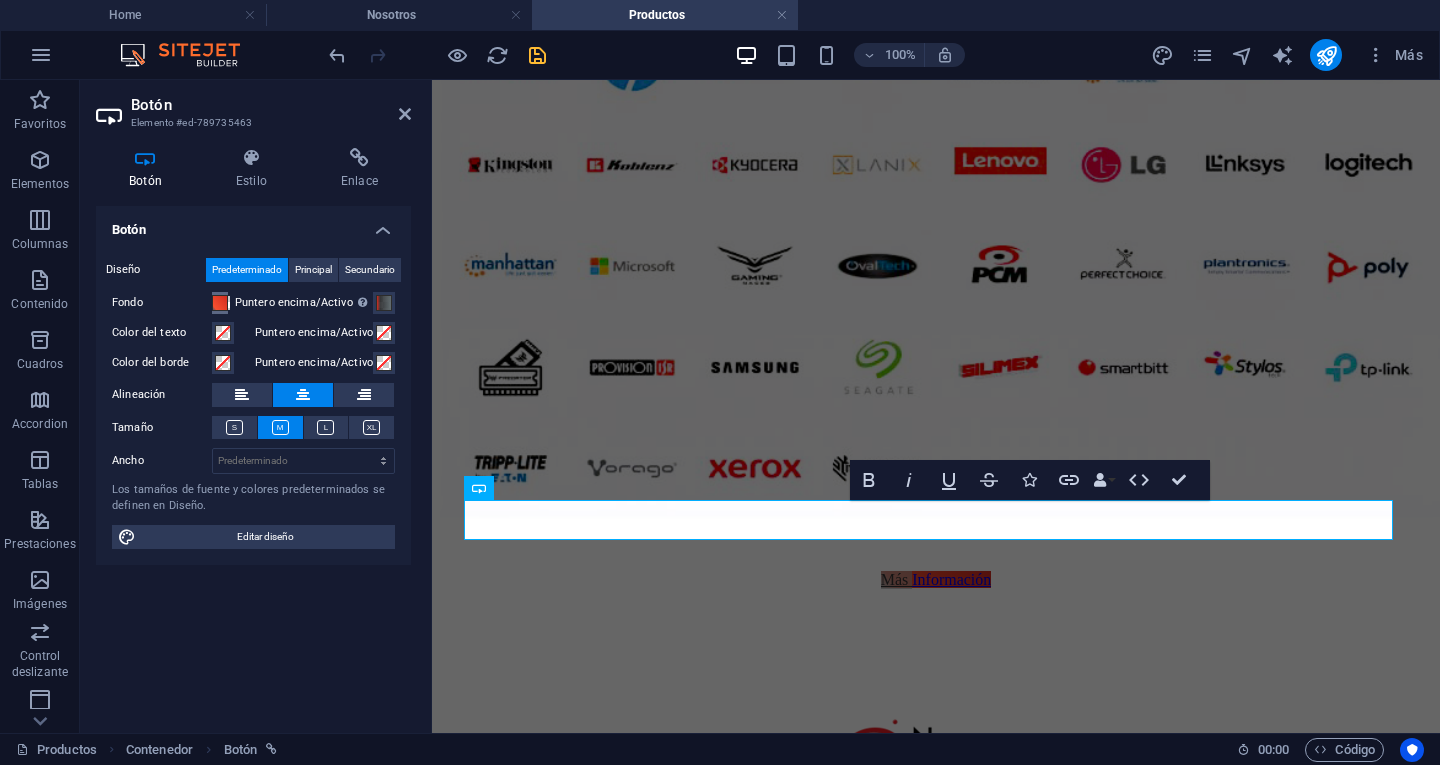 click at bounding box center [220, 303] 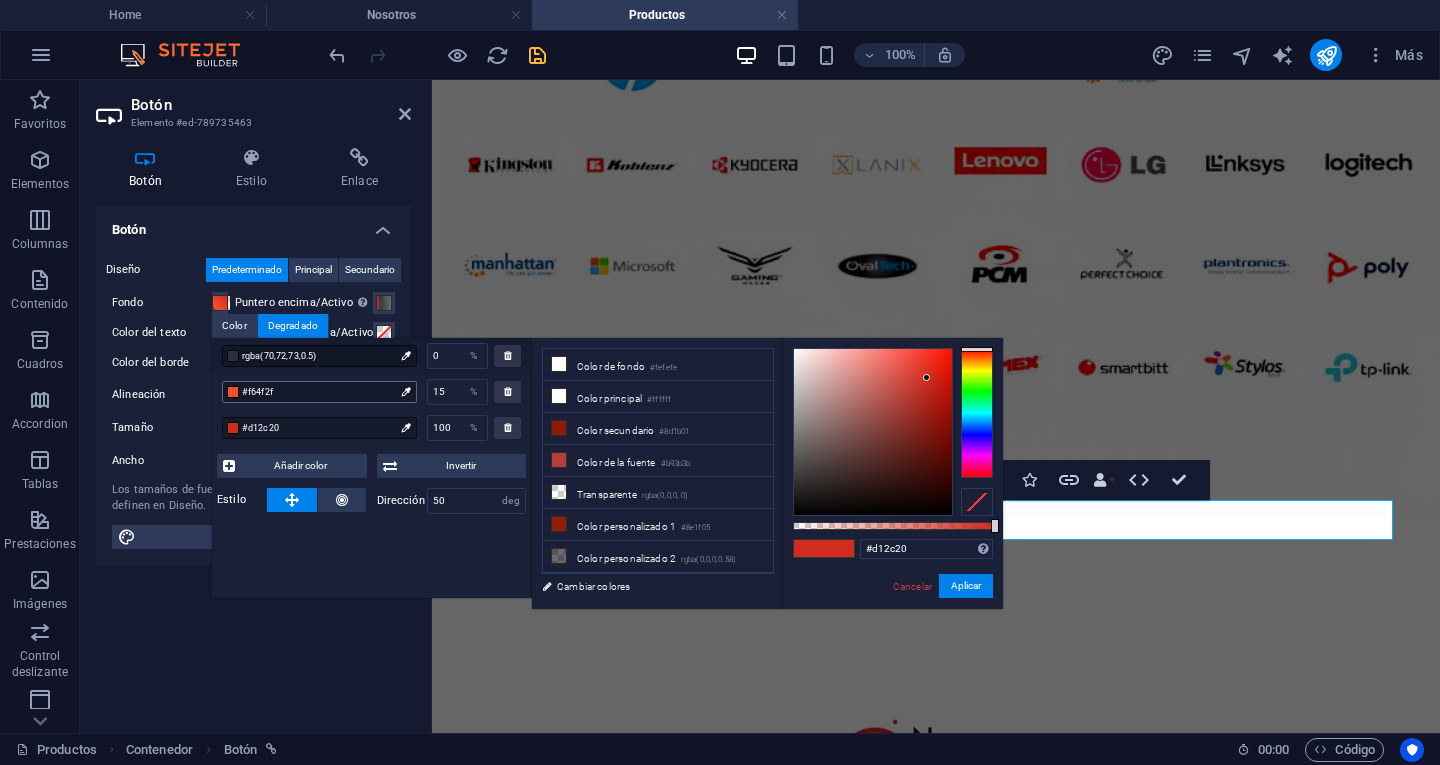 click at bounding box center (233, 392) 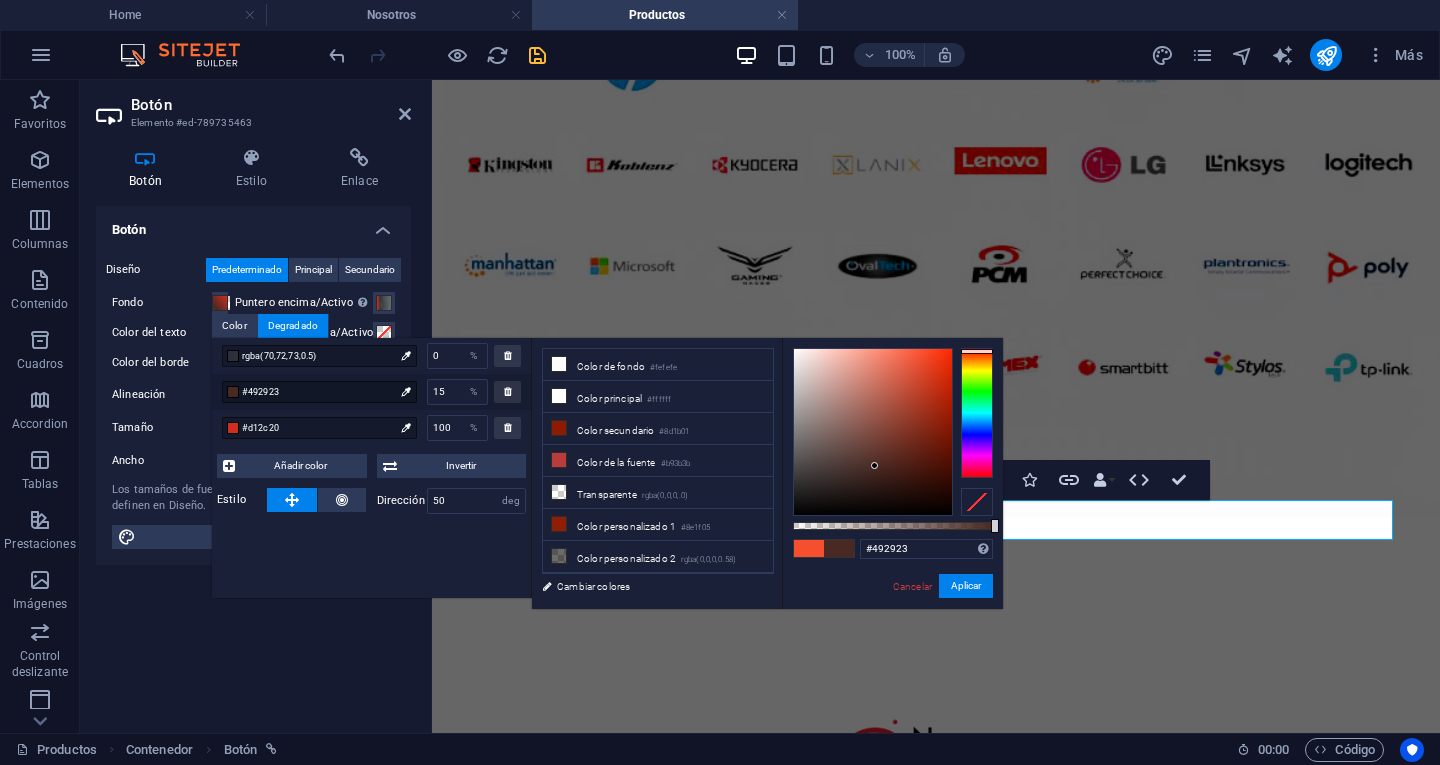 click at bounding box center [873, 432] 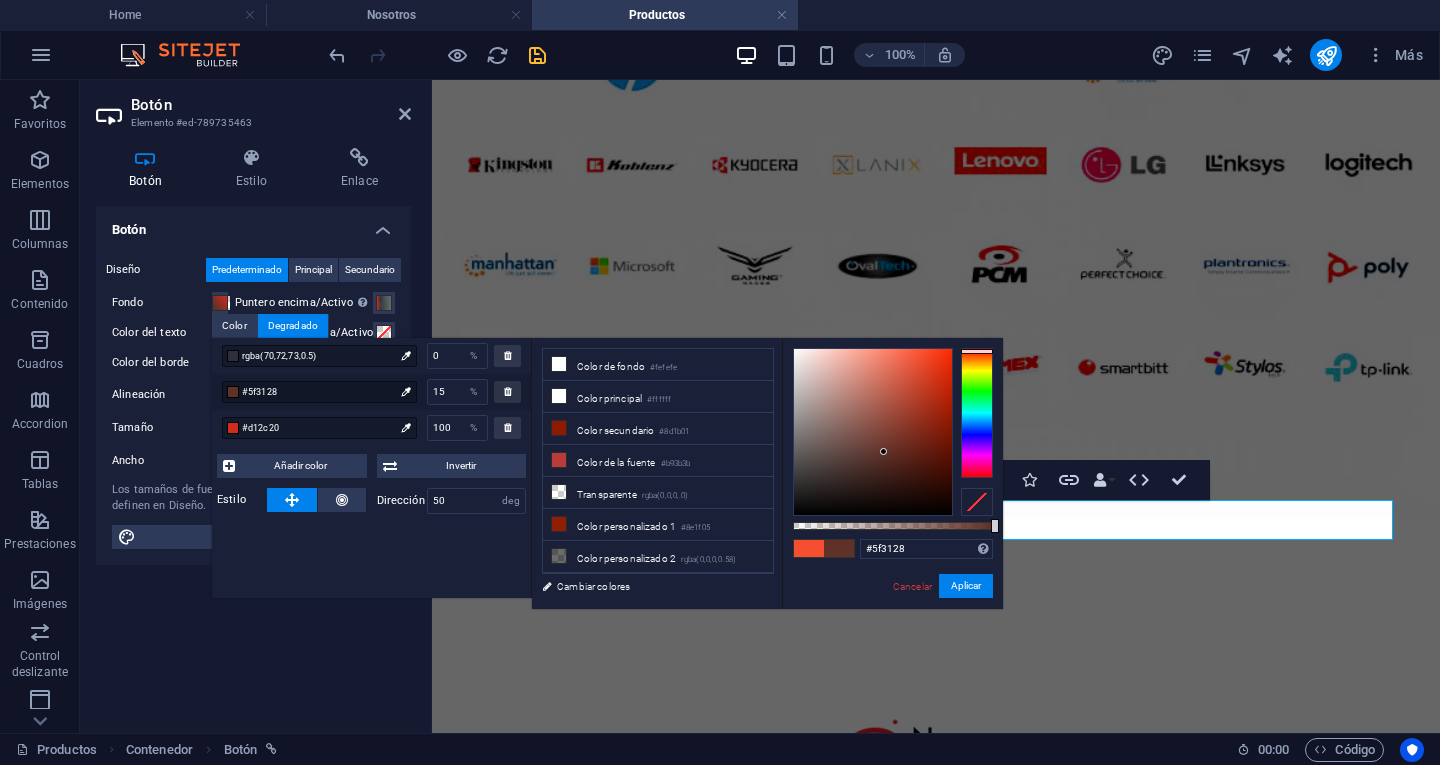 click at bounding box center (873, 432) 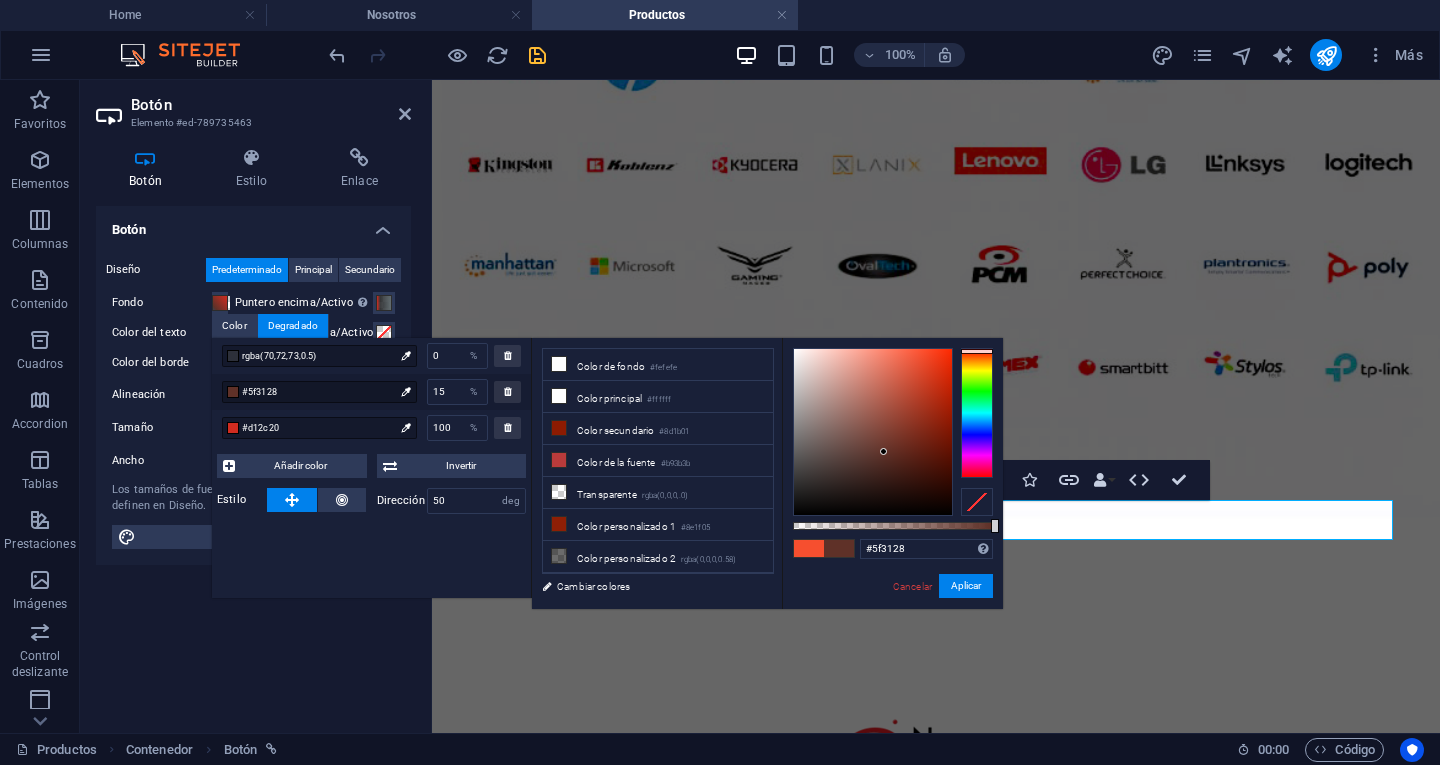type on "#511a0f" 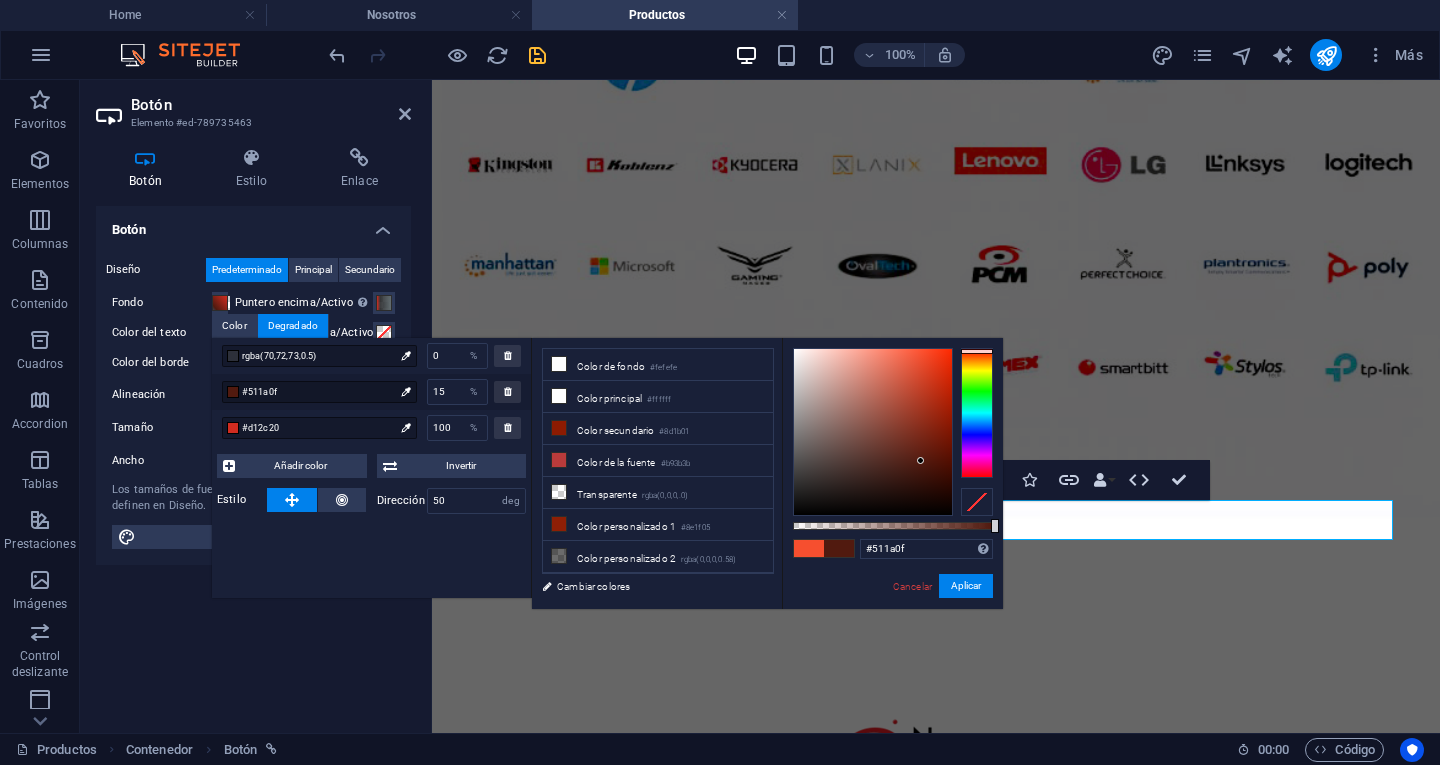 click at bounding box center (873, 432) 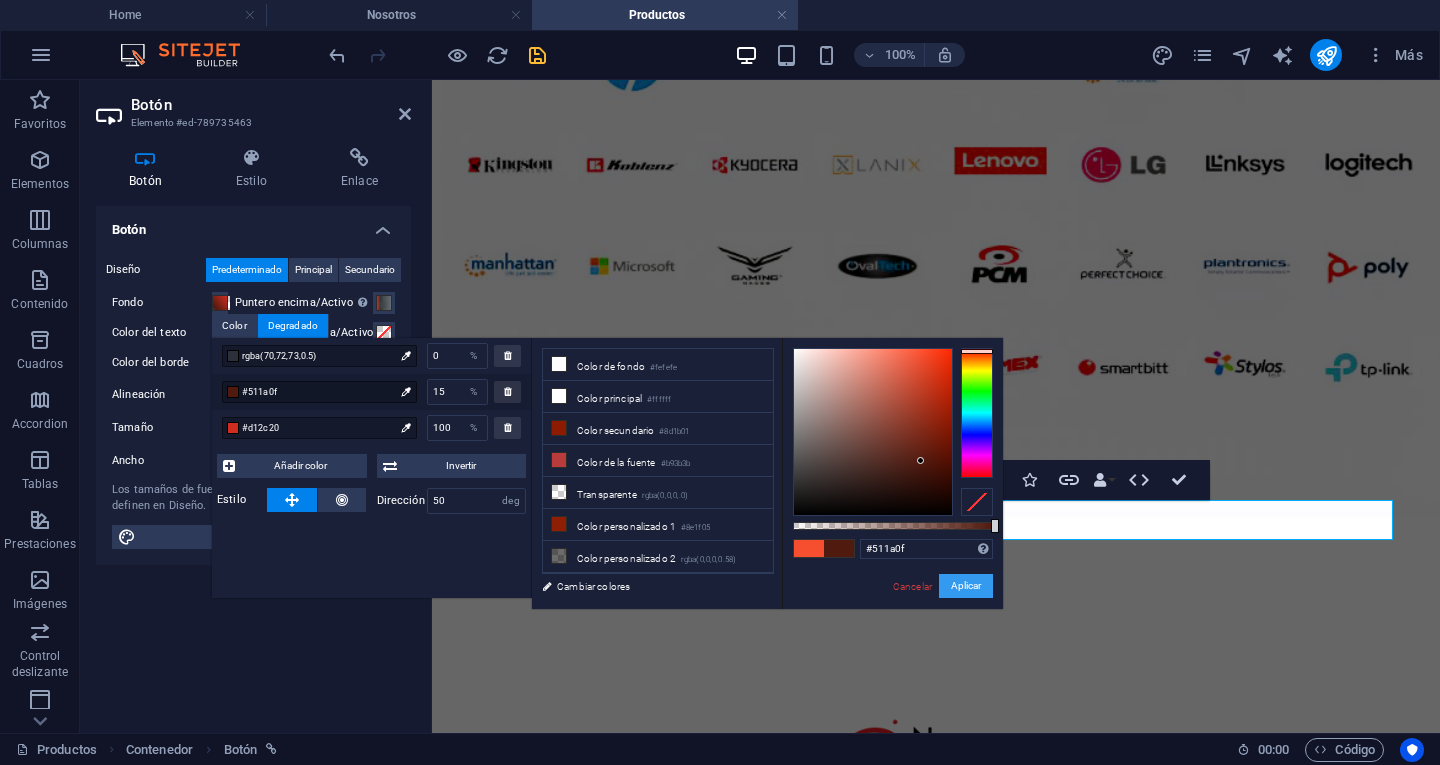 click on "Aplicar" at bounding box center [966, 586] 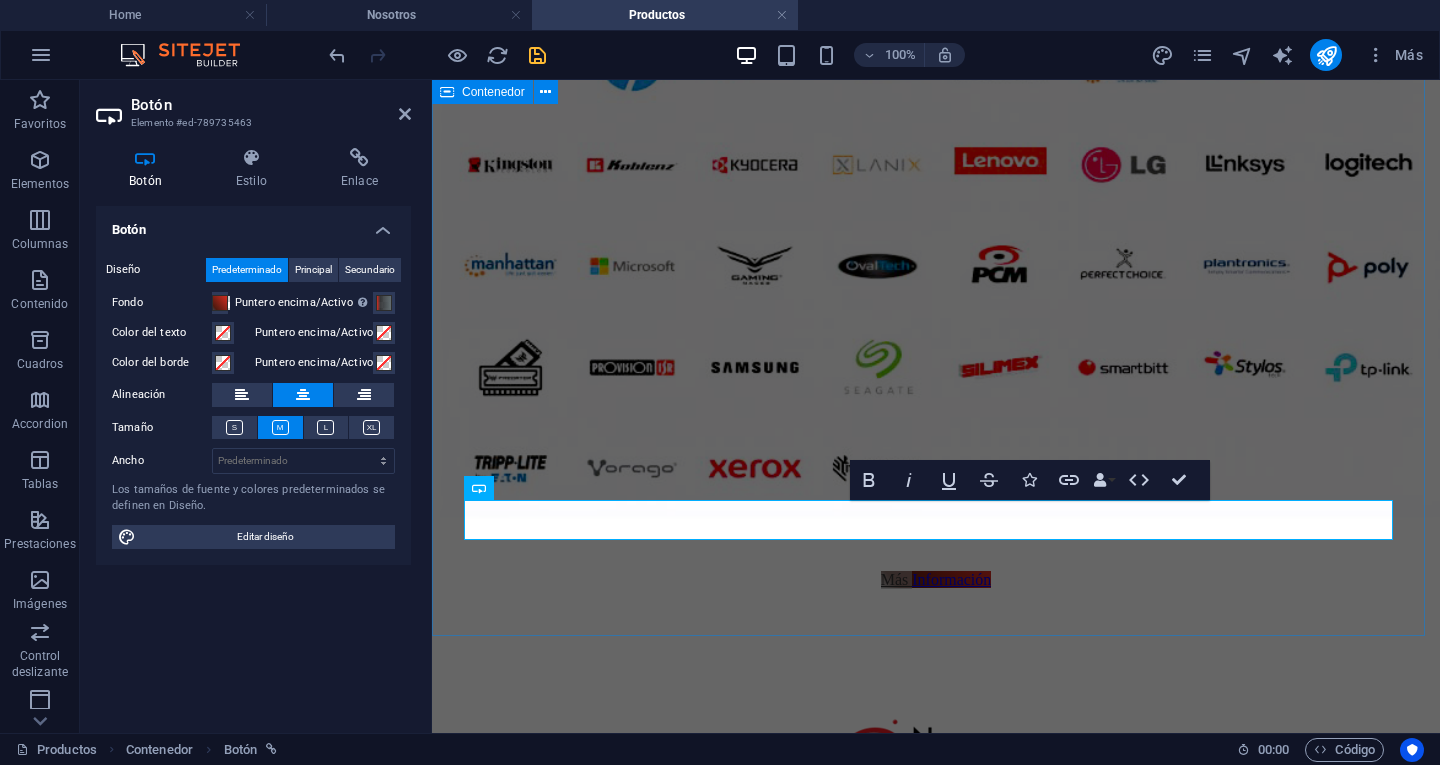 click on "Más Información" at bounding box center [936, 159] 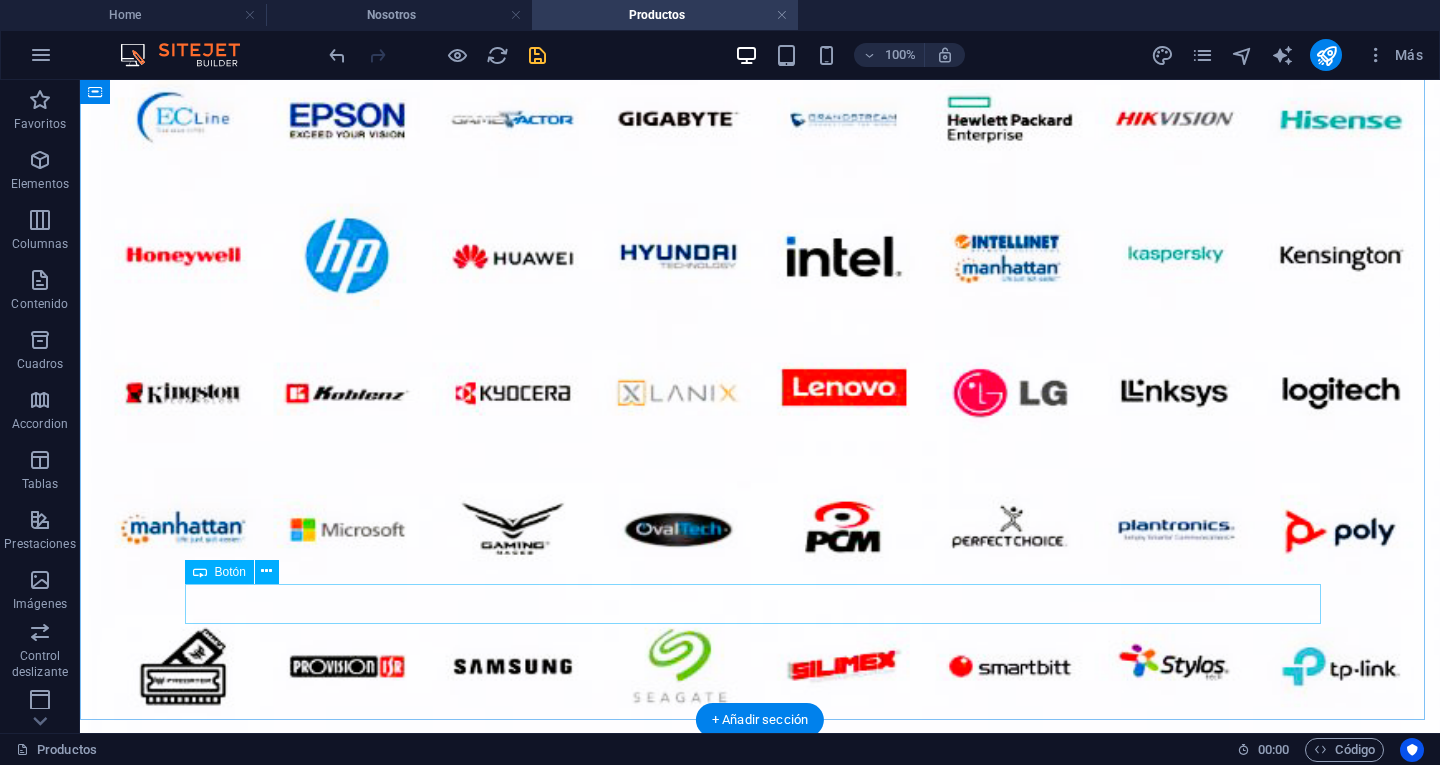 scroll, scrollTop: 904, scrollLeft: 0, axis: vertical 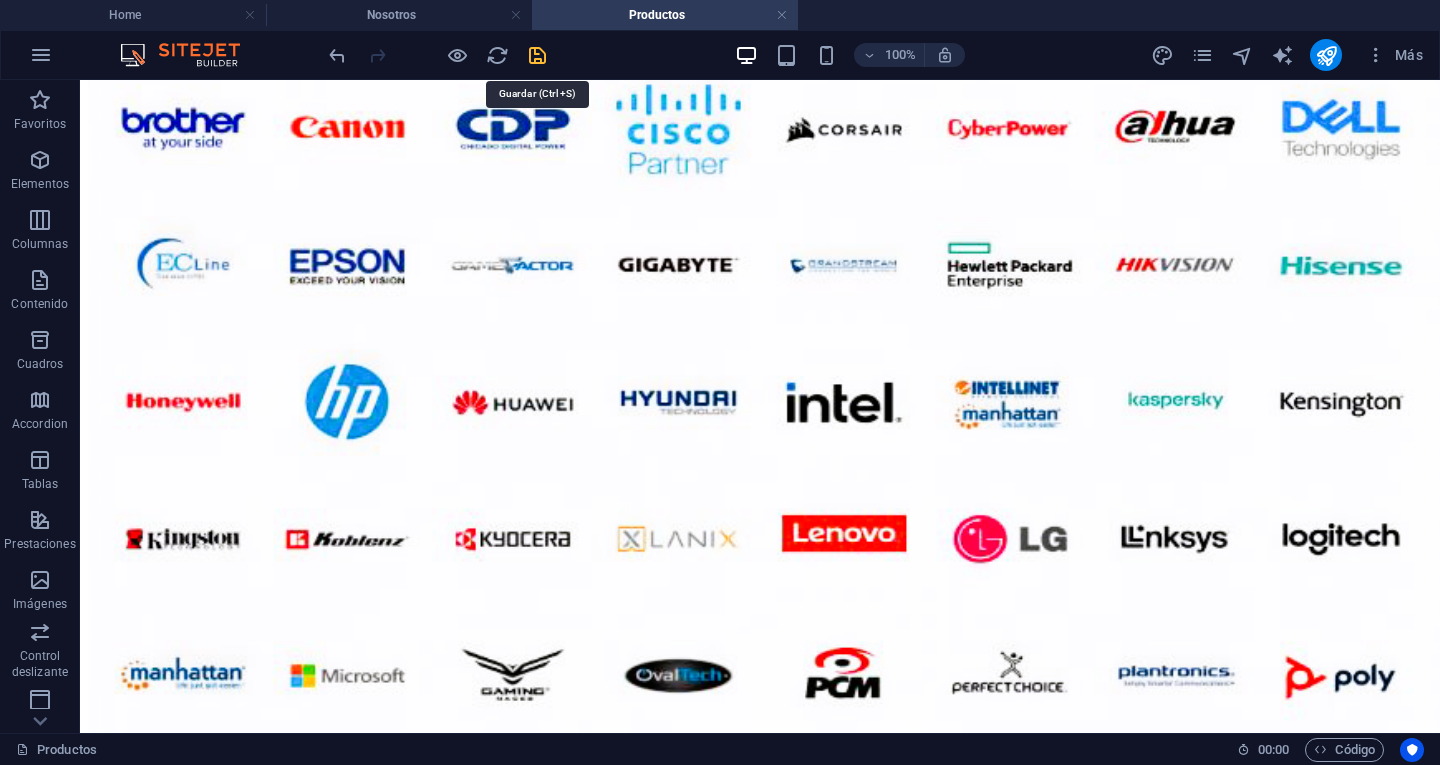 click at bounding box center (537, 55) 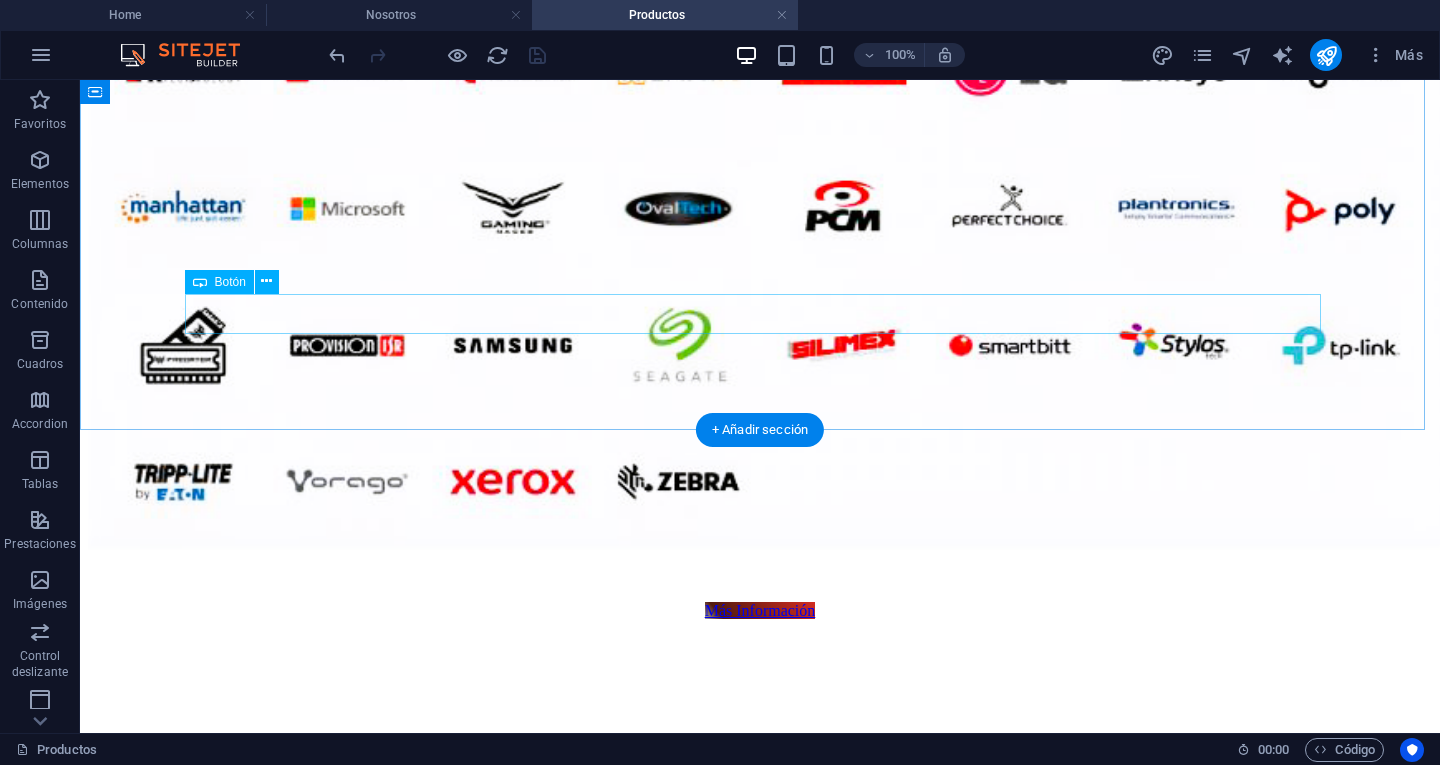 scroll, scrollTop: 1704, scrollLeft: 0, axis: vertical 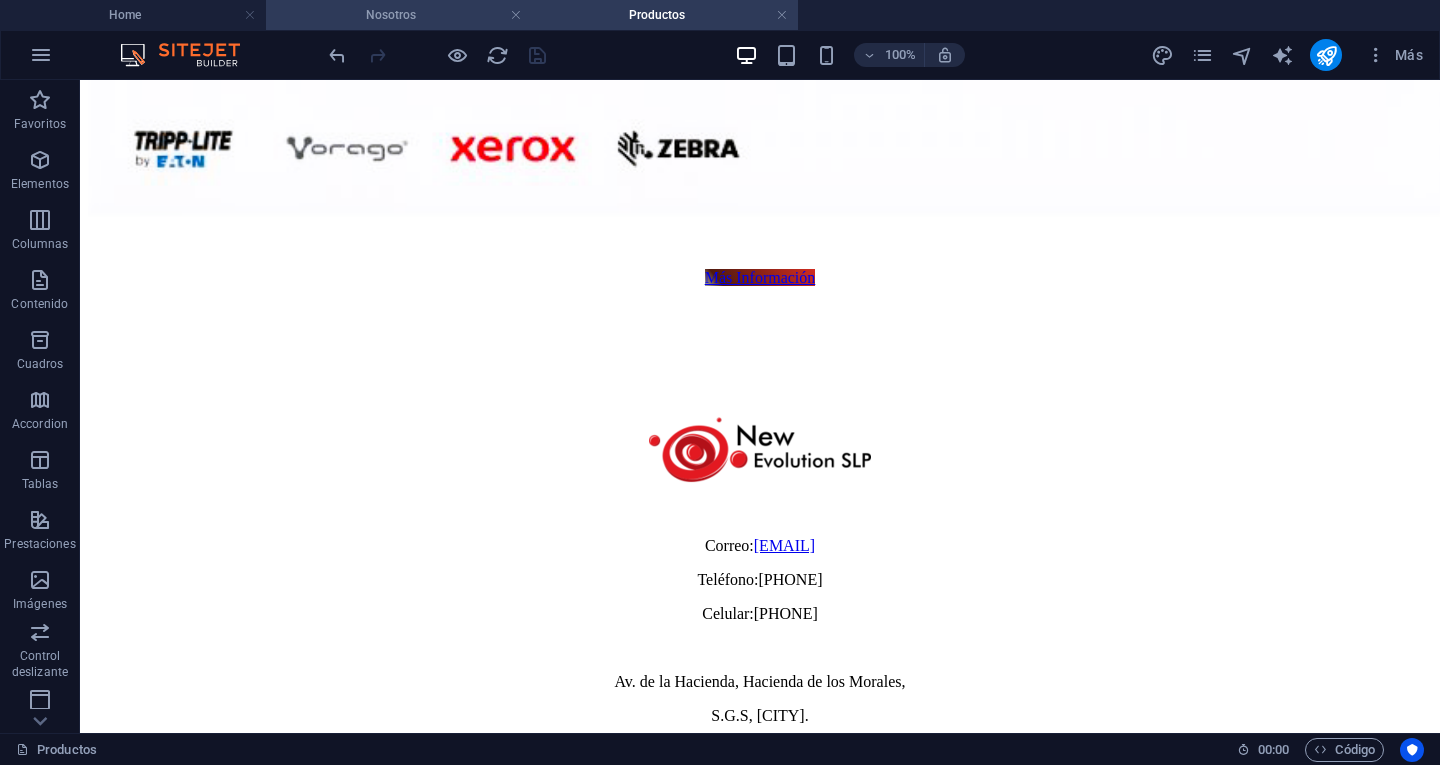 click on "Nosotros" at bounding box center (399, 15) 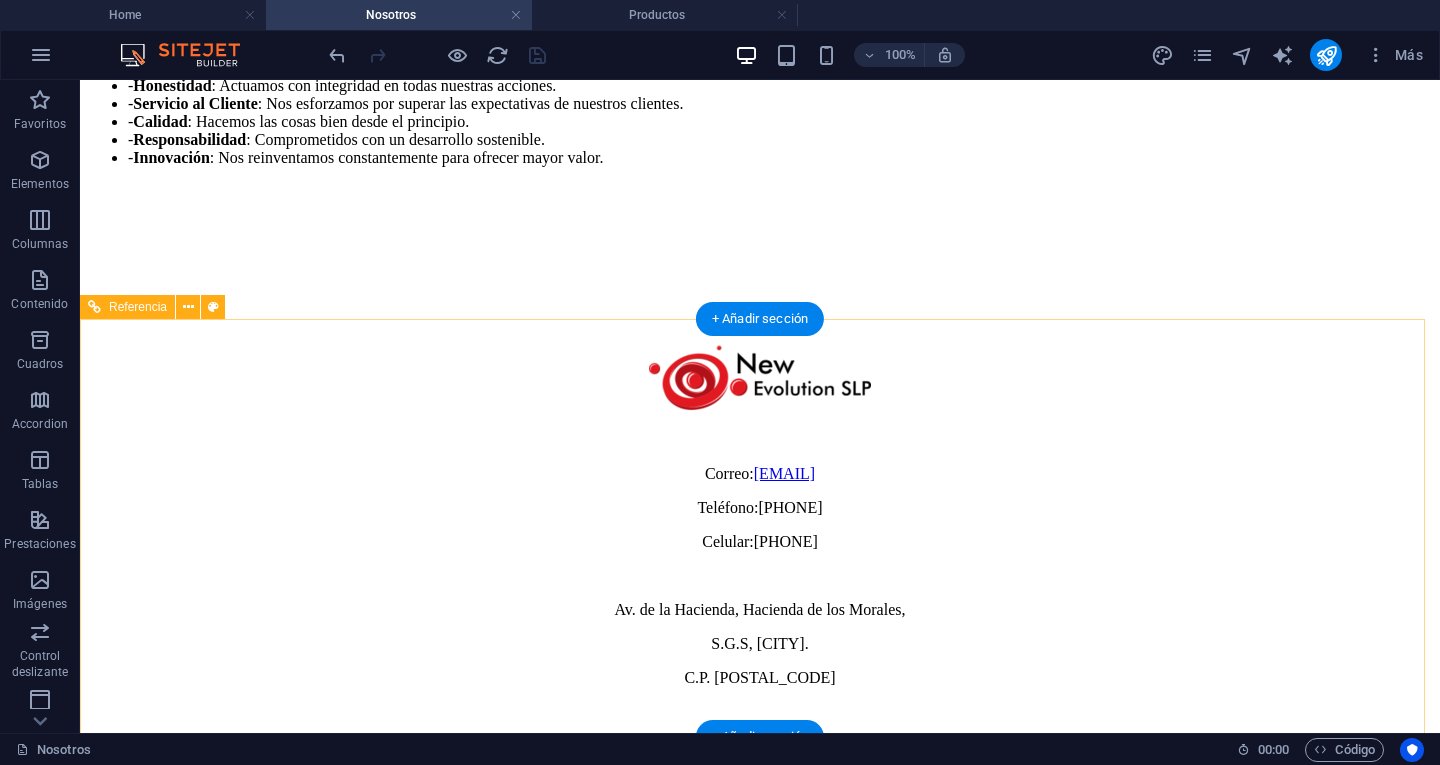 scroll, scrollTop: 1071, scrollLeft: 0, axis: vertical 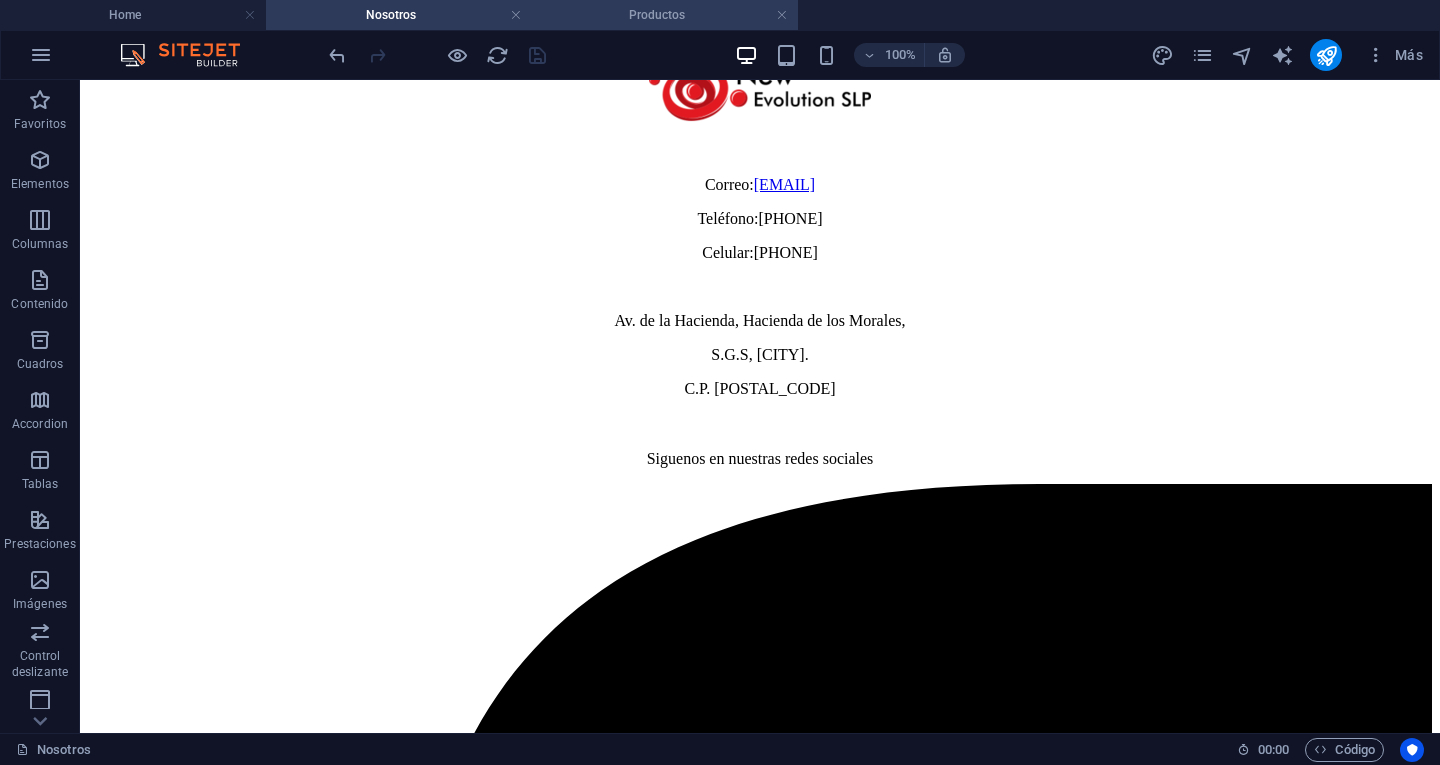 click on "Productos" at bounding box center (665, 15) 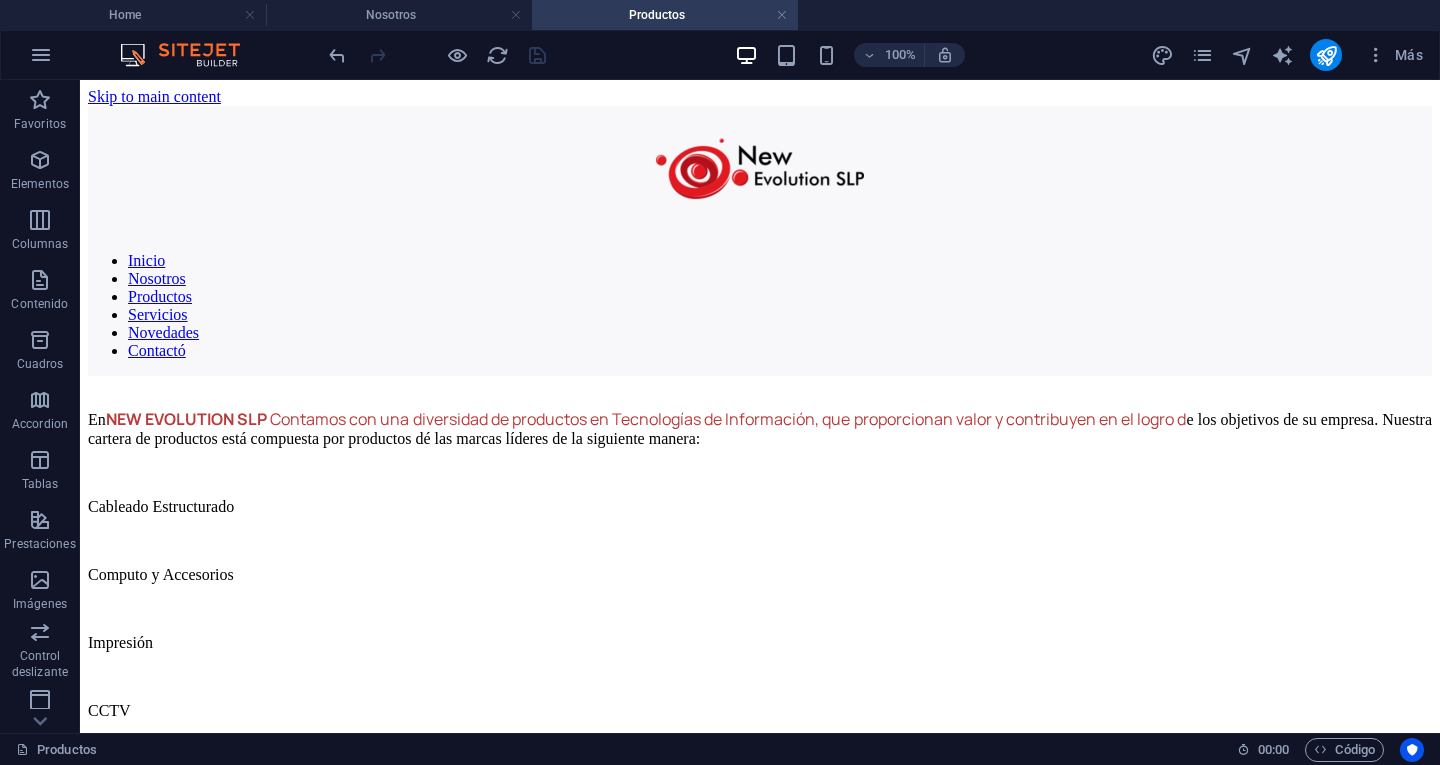 scroll, scrollTop: 1704, scrollLeft: 0, axis: vertical 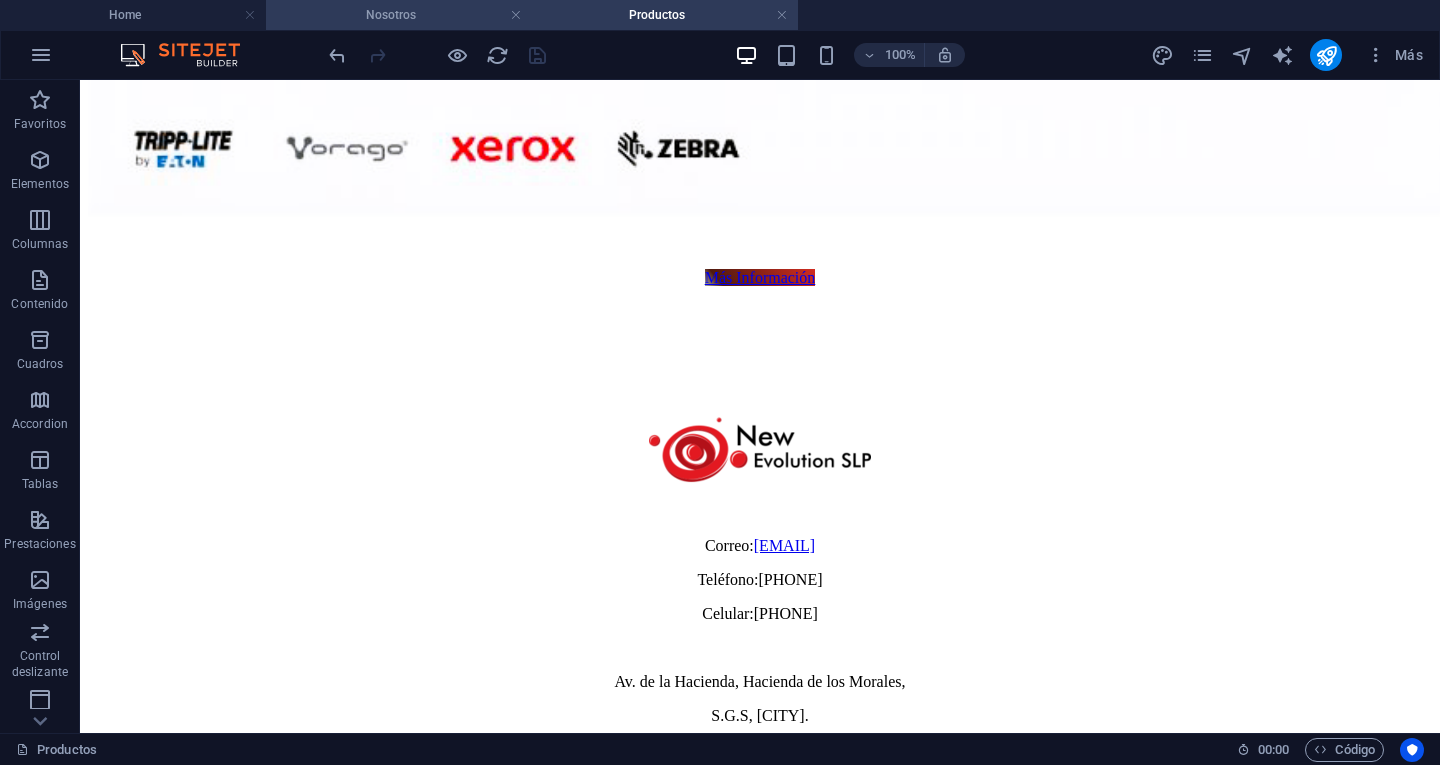 click on "Nosotros" at bounding box center [399, 15] 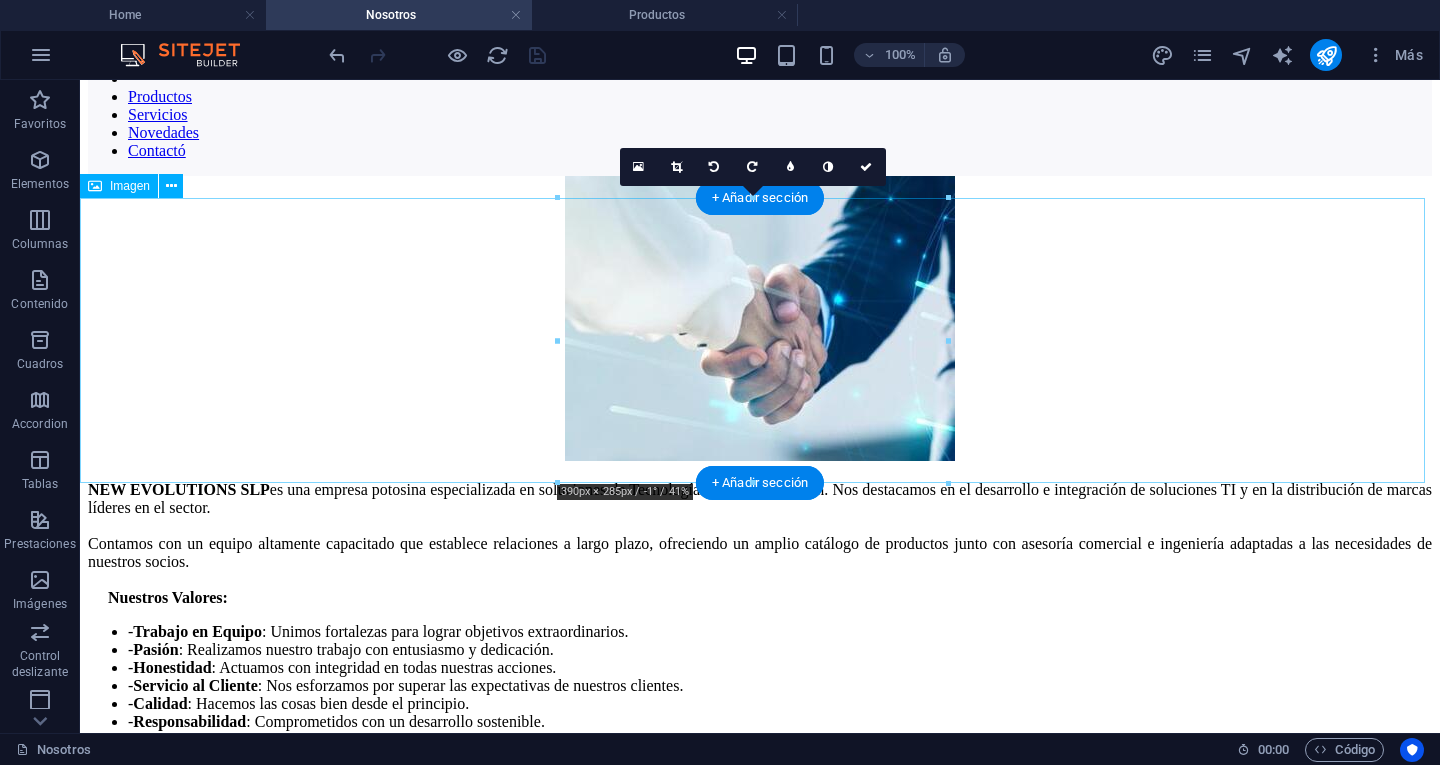 scroll, scrollTop: 0, scrollLeft: 0, axis: both 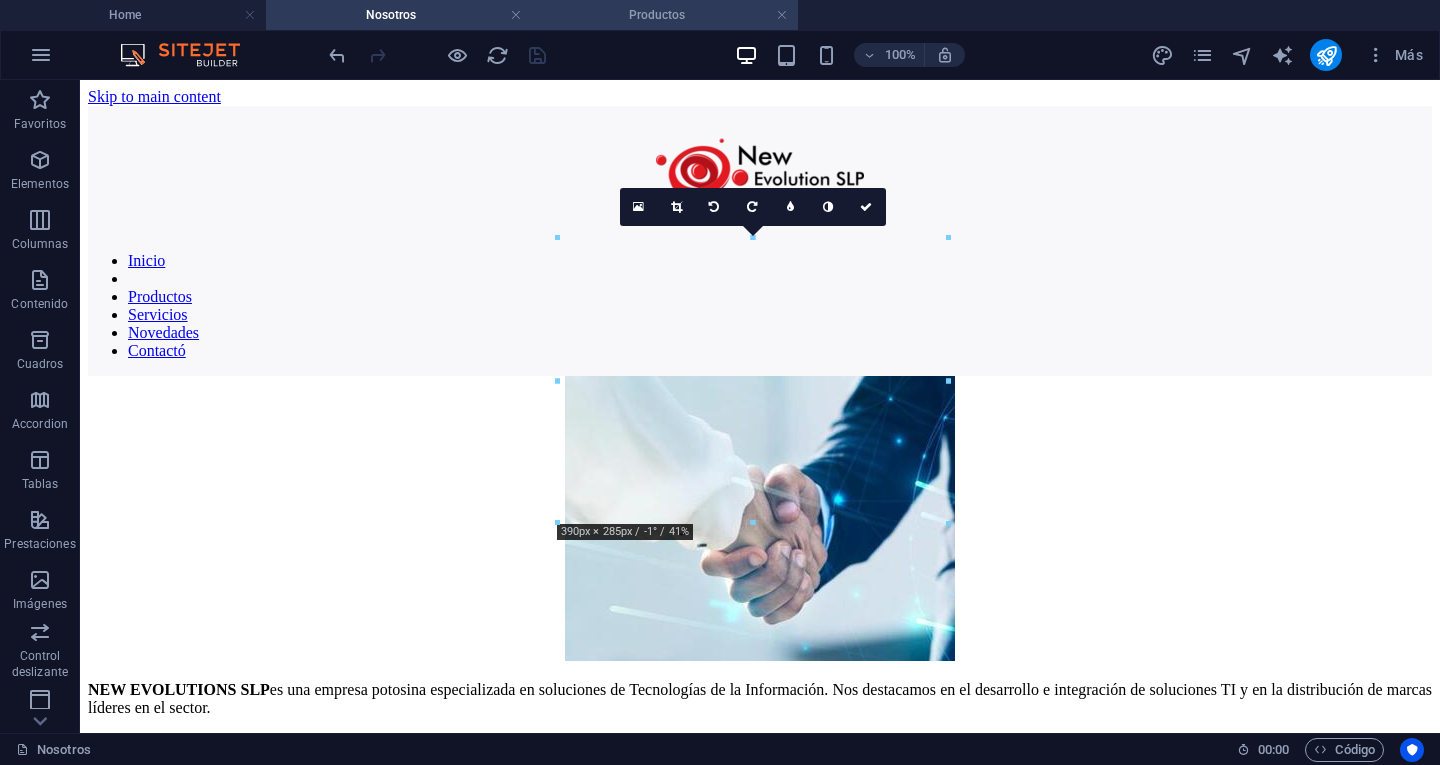 click on "Productos" at bounding box center [665, 15] 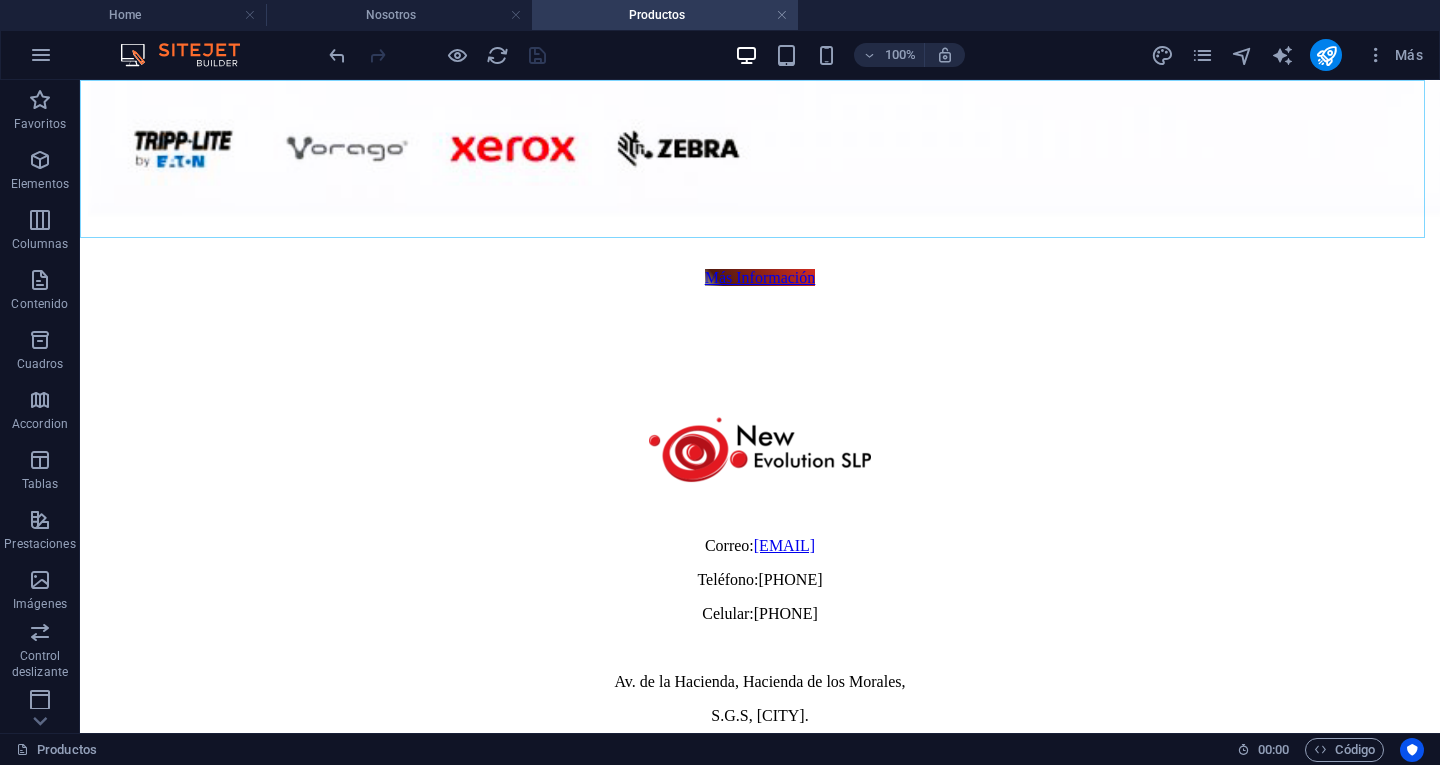 click on "Inicio Nosotros Productos Servicios  Novedades Contactó" at bounding box center (760, -1398) 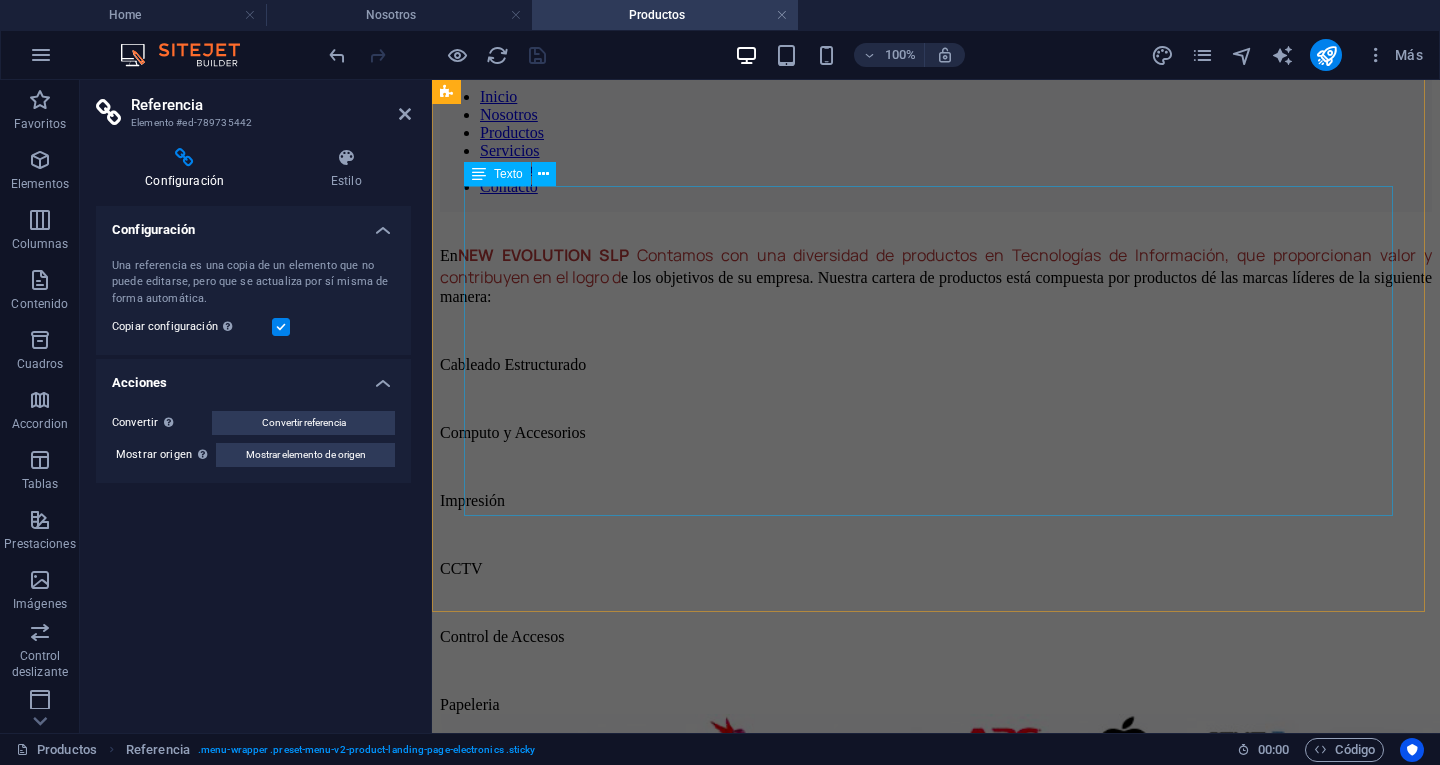 scroll, scrollTop: 64, scrollLeft: 0, axis: vertical 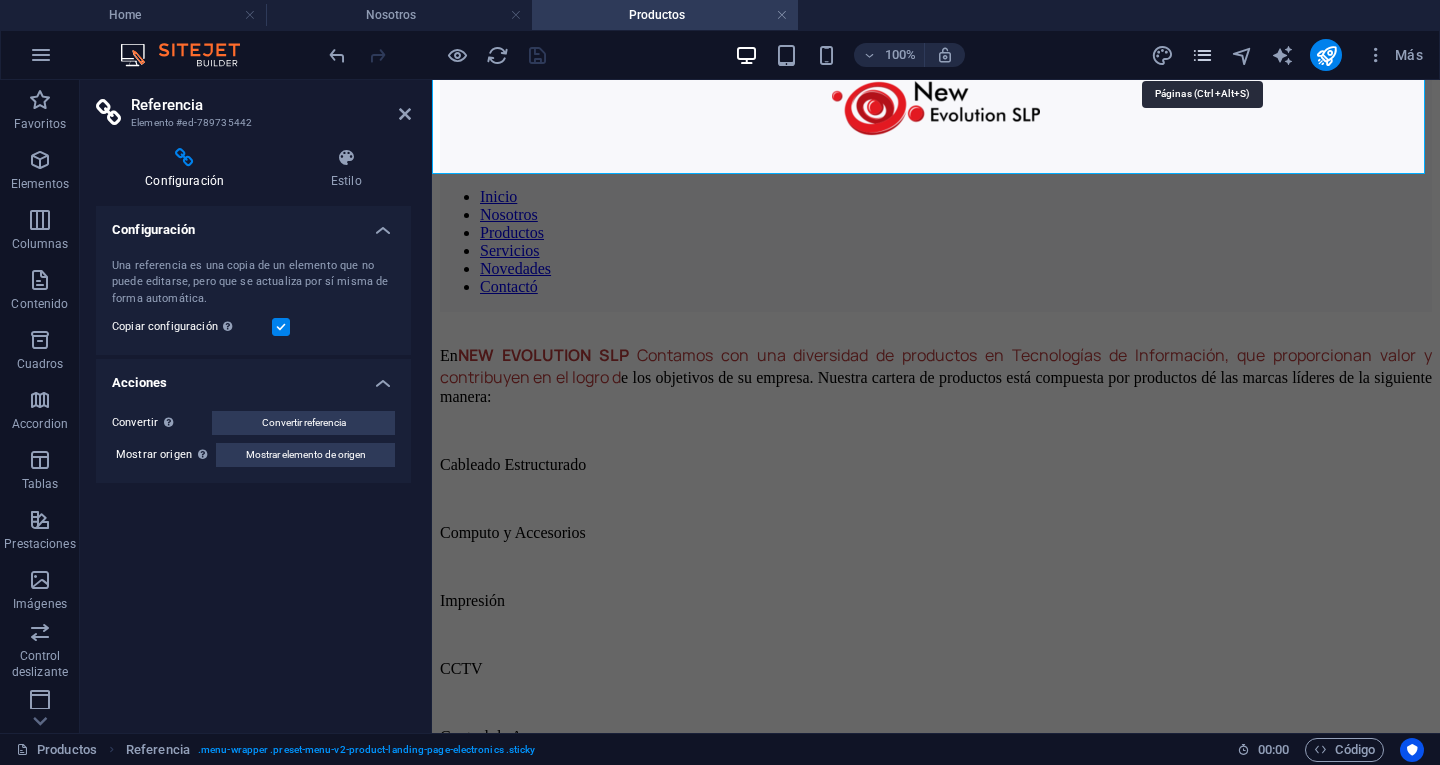 click at bounding box center (1202, 55) 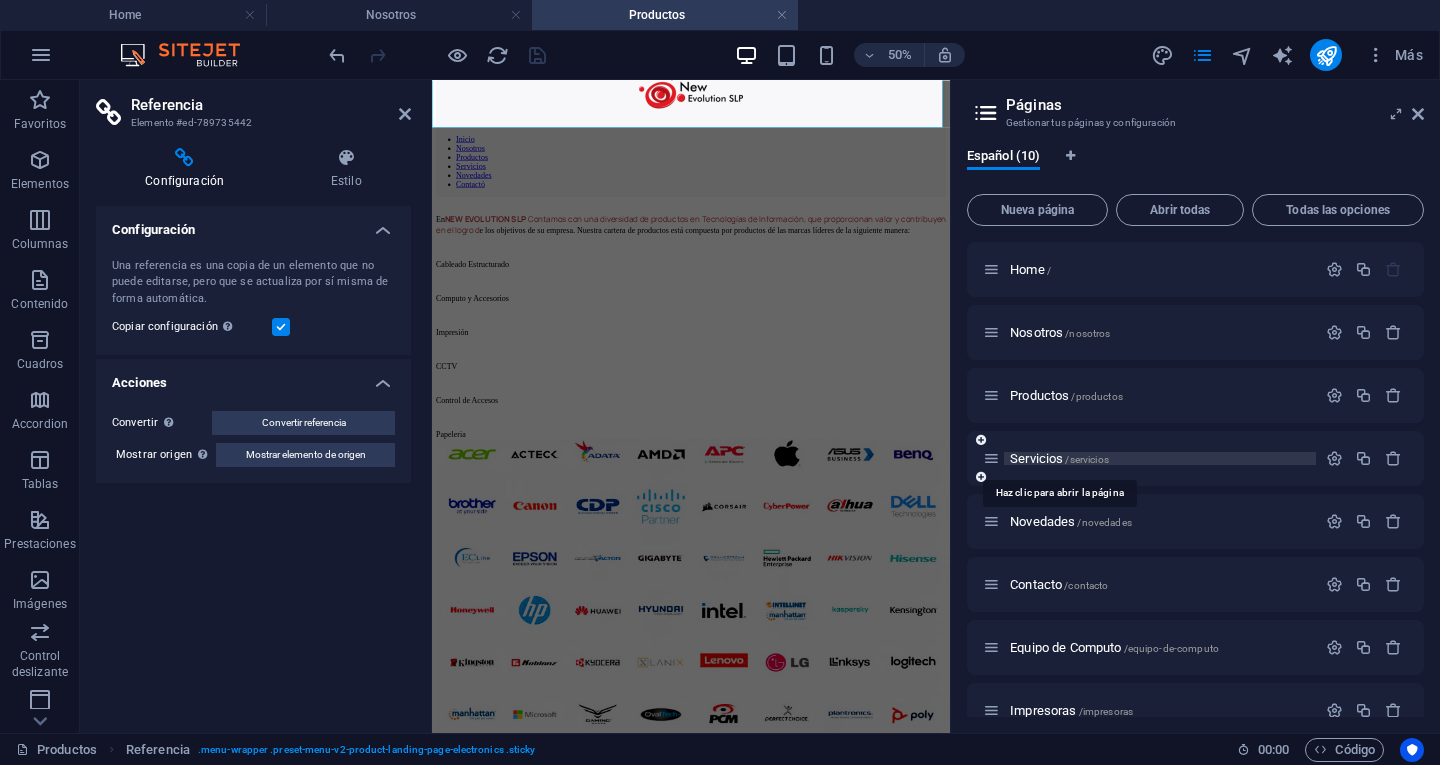 click on "Servicios /servicios" at bounding box center [1059, 458] 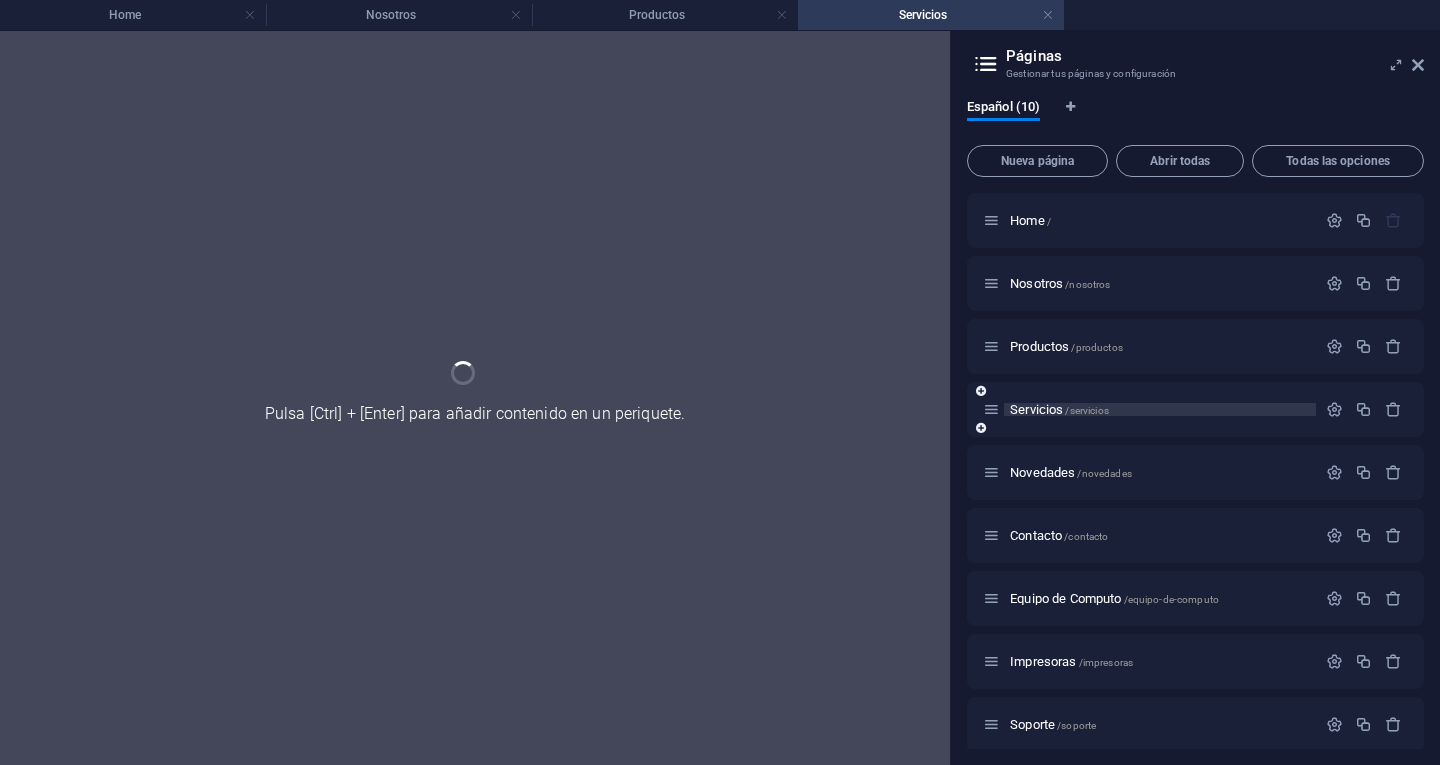 scroll, scrollTop: 0, scrollLeft: 0, axis: both 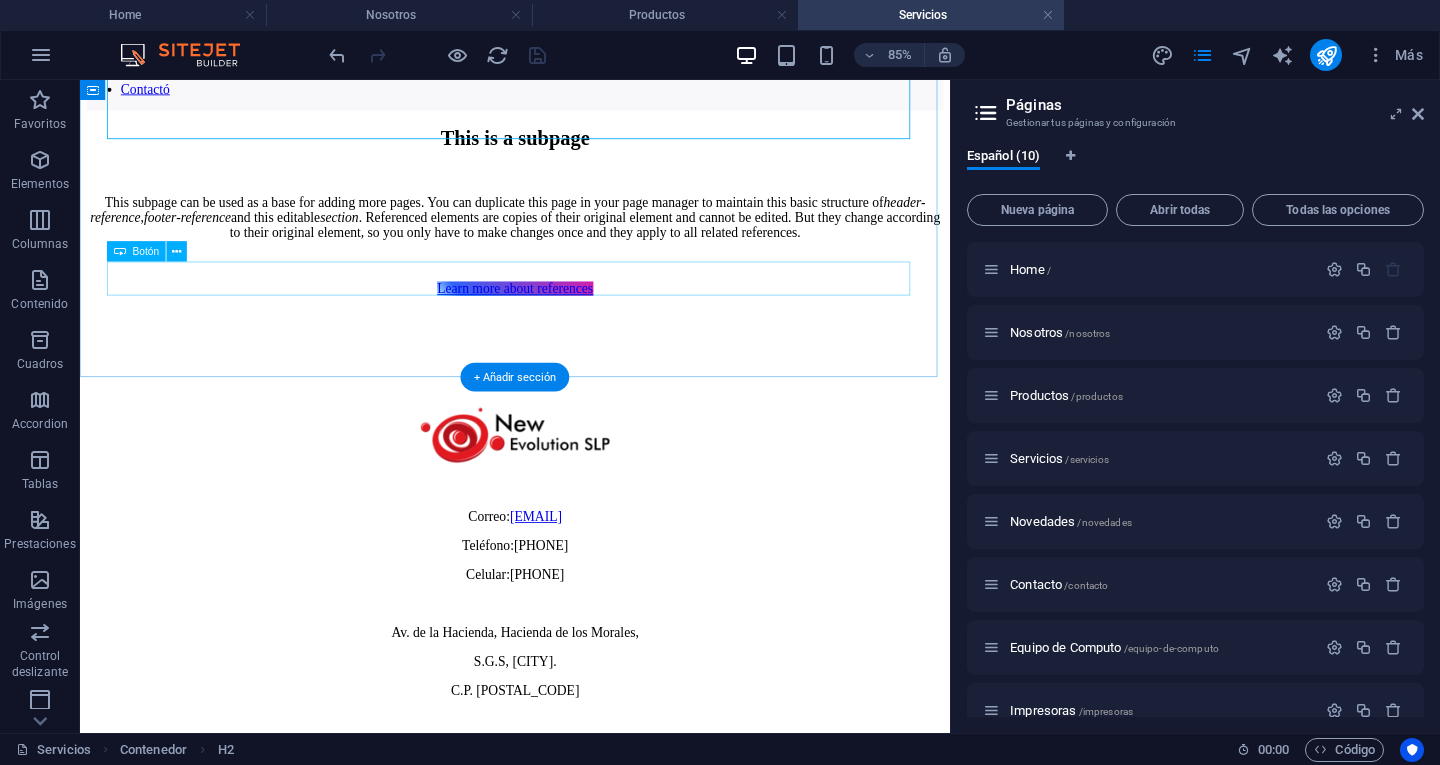 click on "Learn more about references" at bounding box center [592, 327] 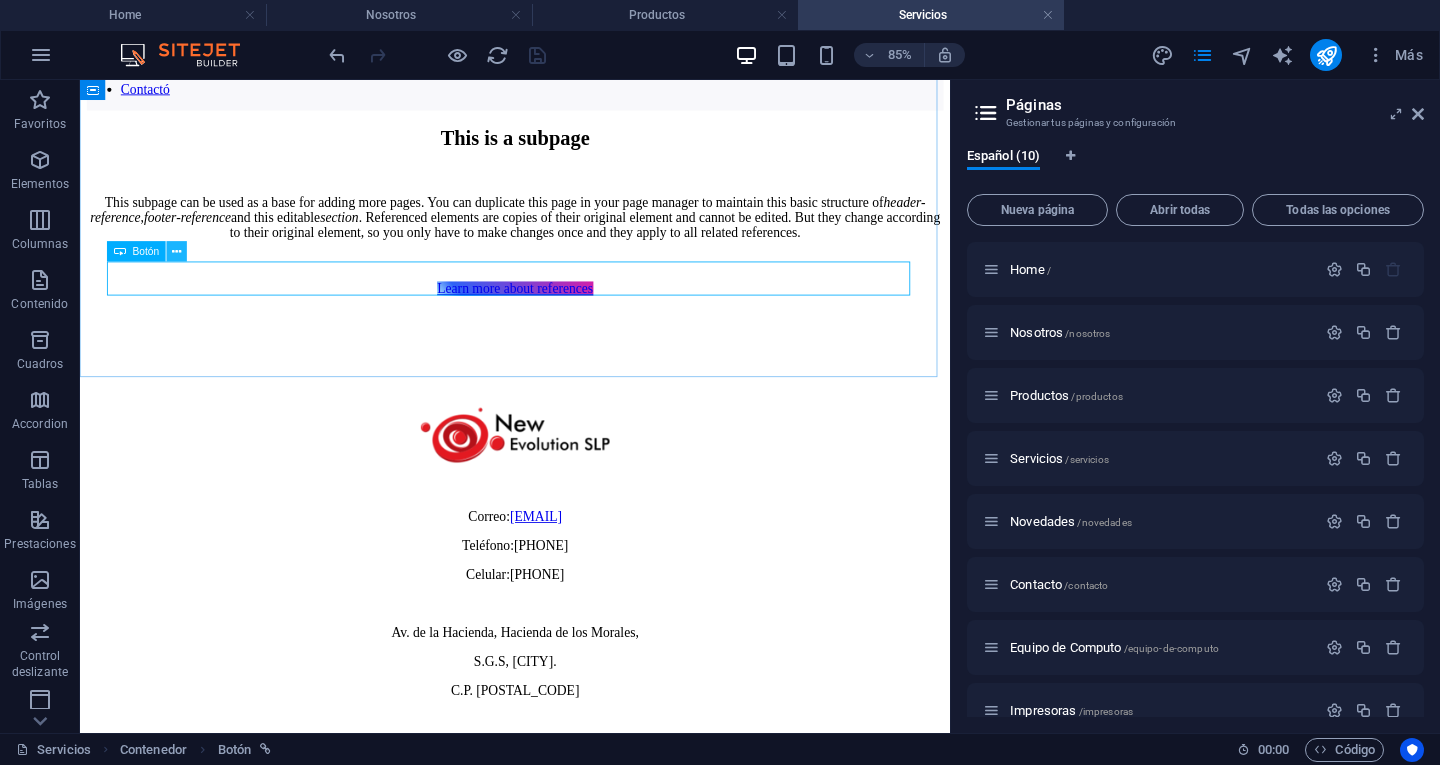 click at bounding box center (177, 252) 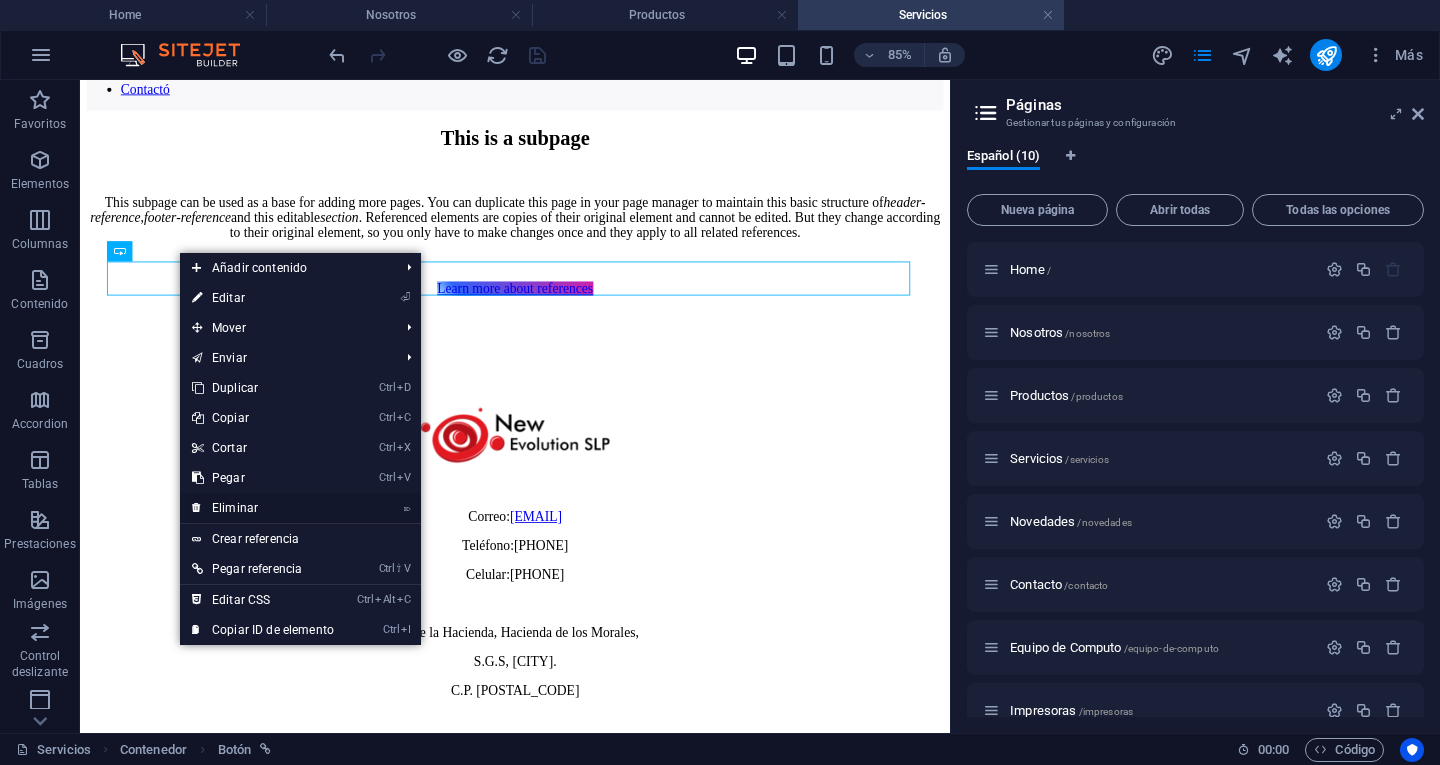 click on "⌦  Eliminar" at bounding box center [263, 508] 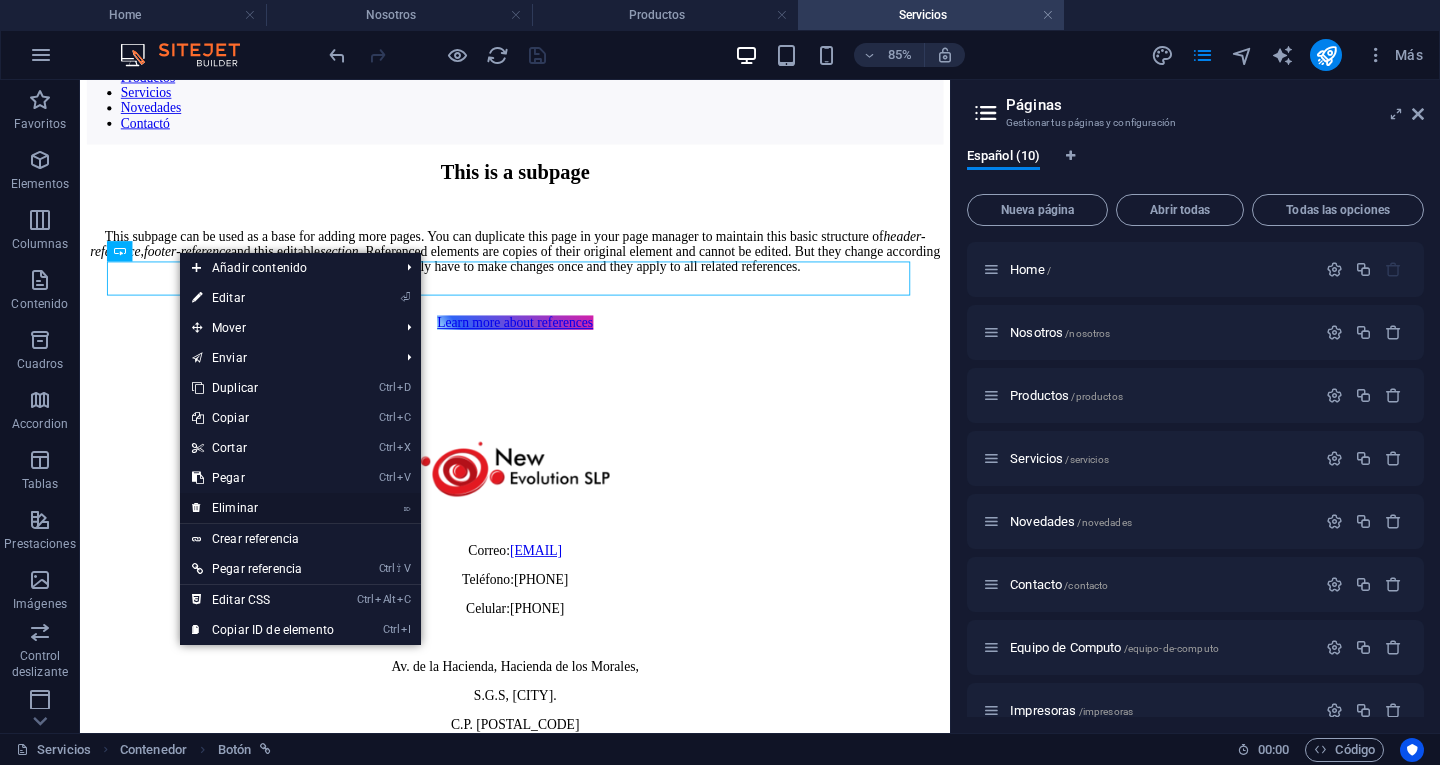 click on "Correo:  ventas@newevolutionslp.com Teléfono:  4446049311 Celular:4442933447 Av. de la Hacienda, Hacienda de los Morales, S.G.S, San Luis Potosí. C.P. 78438" at bounding box center (592, 668) 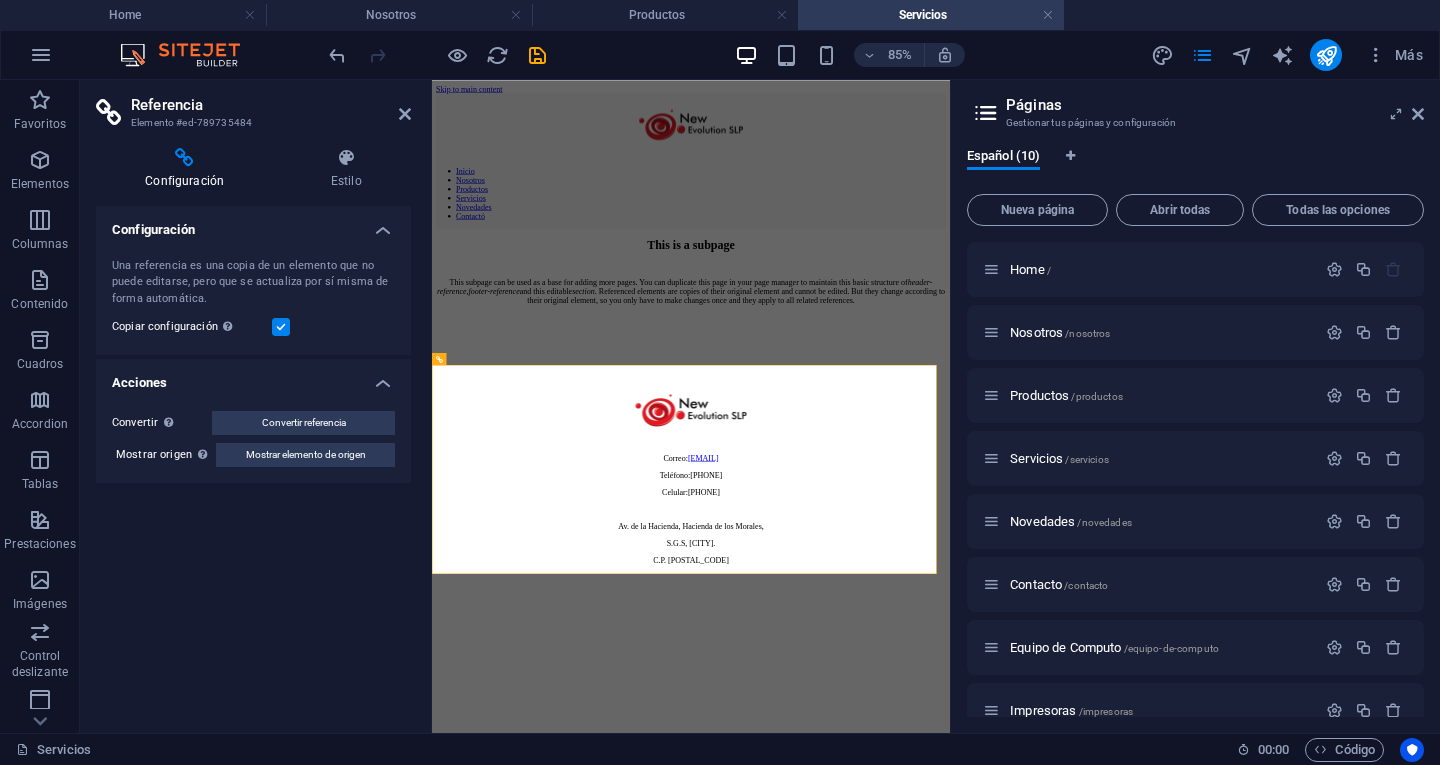 scroll, scrollTop: 0, scrollLeft: 0, axis: both 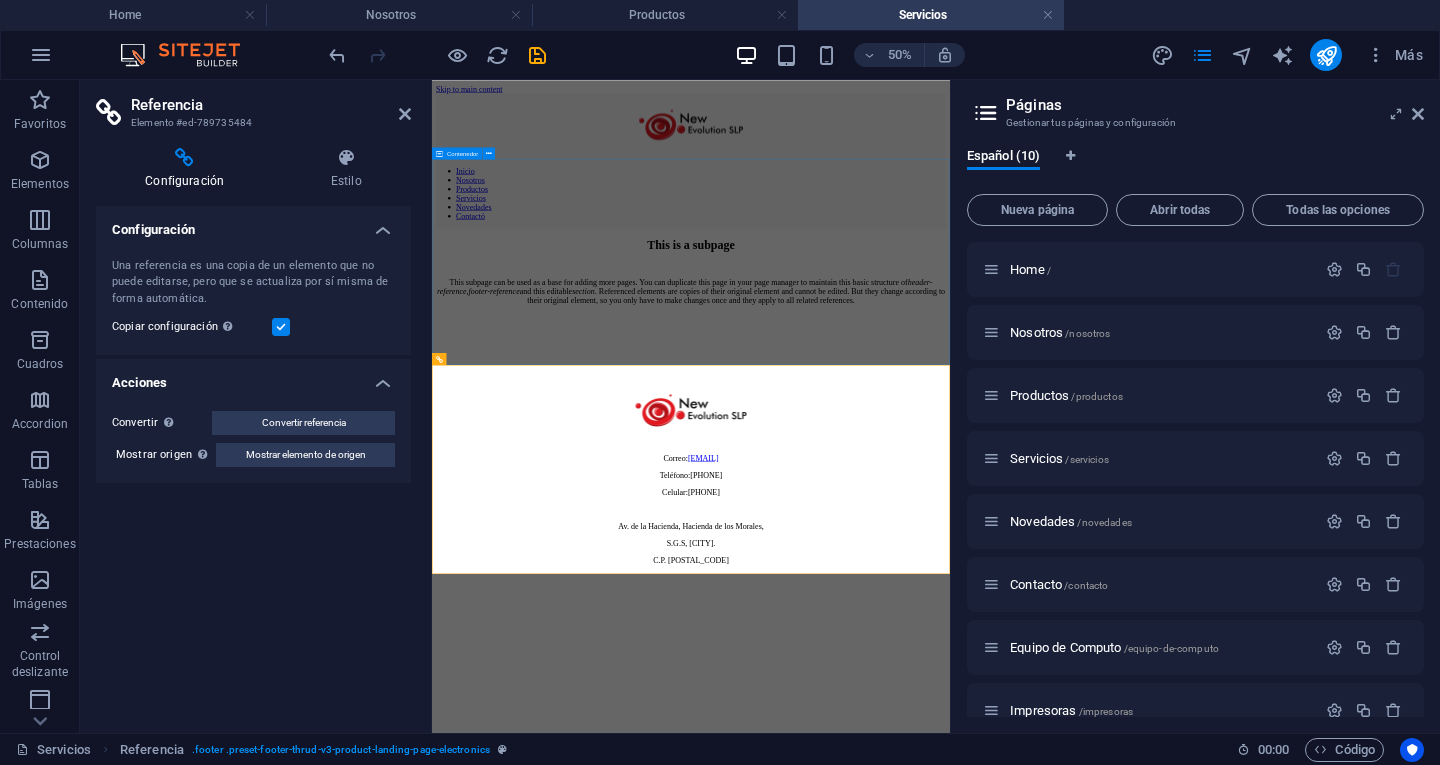 click on "This is a subpage This subpage can be used as a base for adding more pages. You can duplicate this page in your page manager to maintain this basic structure of  header-reference ,  footer-reference  and this editable  section . Referenced elements are copies of their original element and cannot be edited. But they change according to their original element, so you only have to make changes once and they apply to all related references." at bounding box center (950, 486) 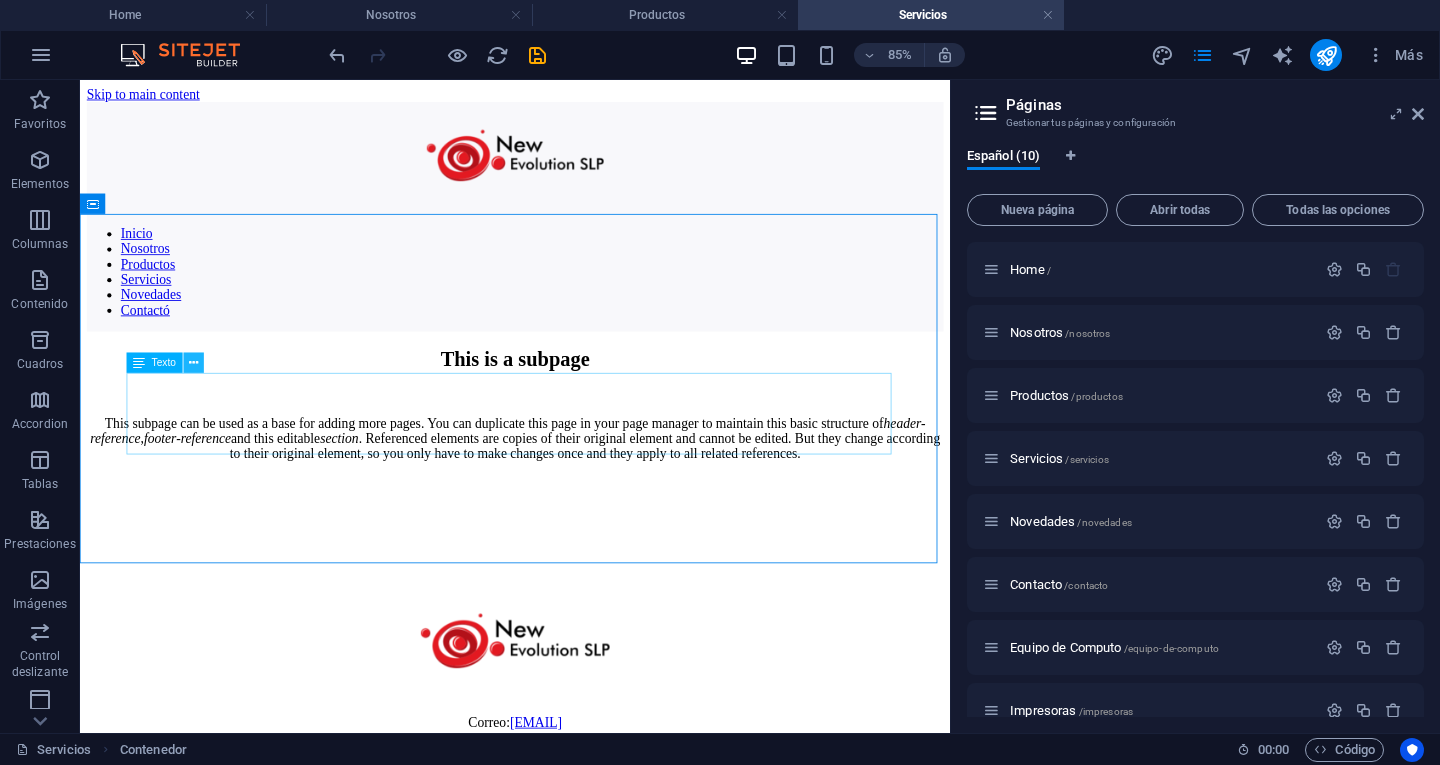 click at bounding box center (193, 363) 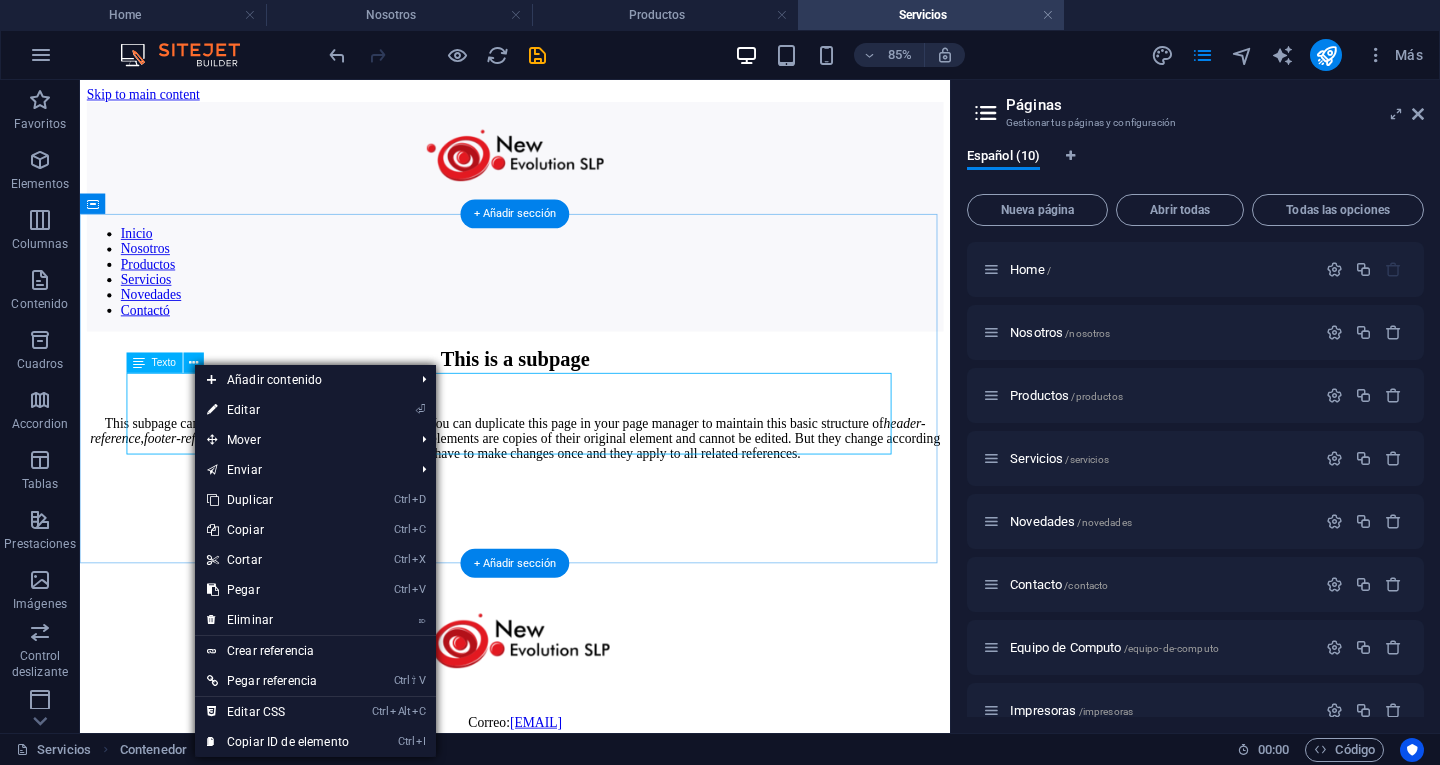 click on "This subpage can be used as a base for adding more pages. You can duplicate this page in your page manager to maintain this basic structure of  header-reference ,  footer-reference  and this editable  section . Referenced elements are copies of their original element and cannot be edited. But they change according to their original element, so you only have to make changes once and they apply to all related references." at bounding box center [592, 502] 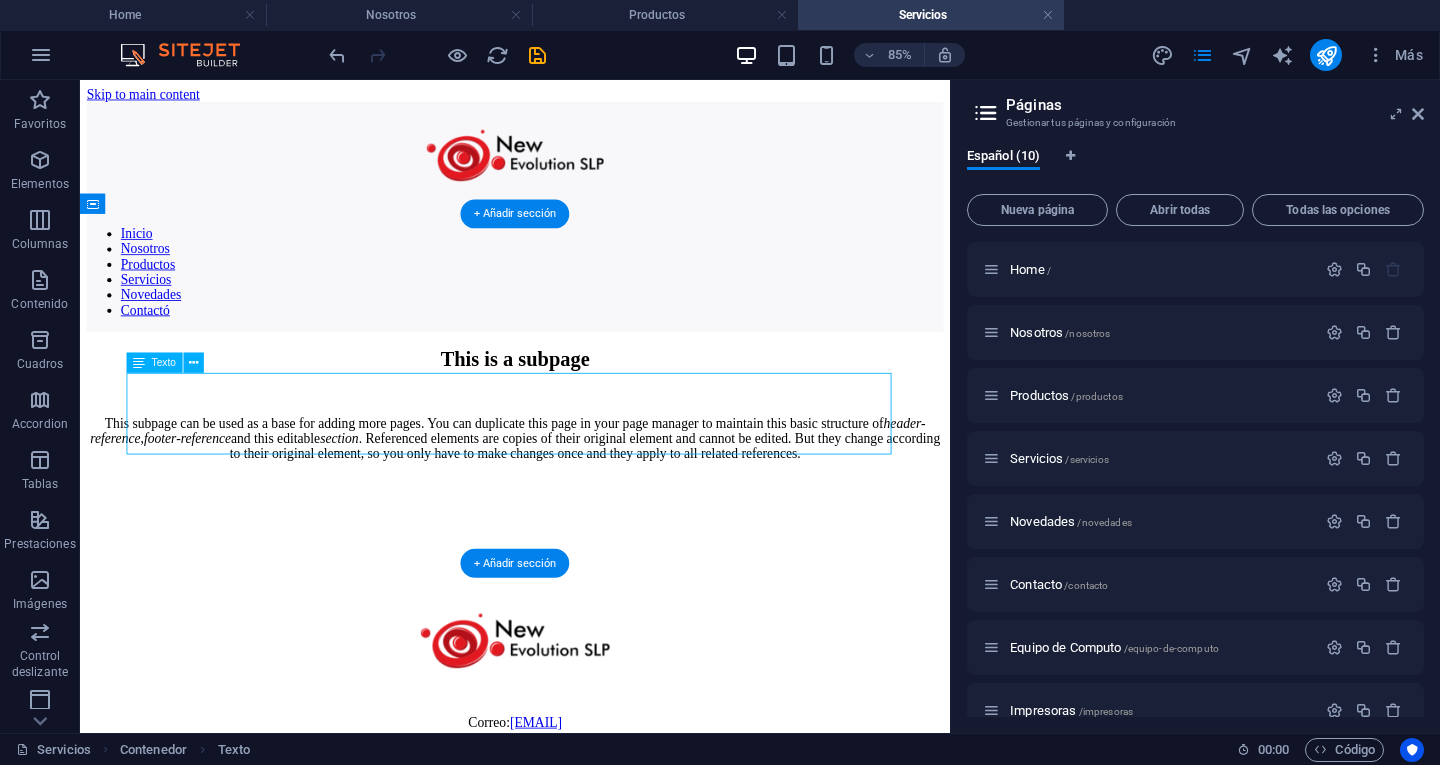 drag, startPoint x: 812, startPoint y: 507, endPoint x: 241, endPoint y: 481, distance: 571.5916 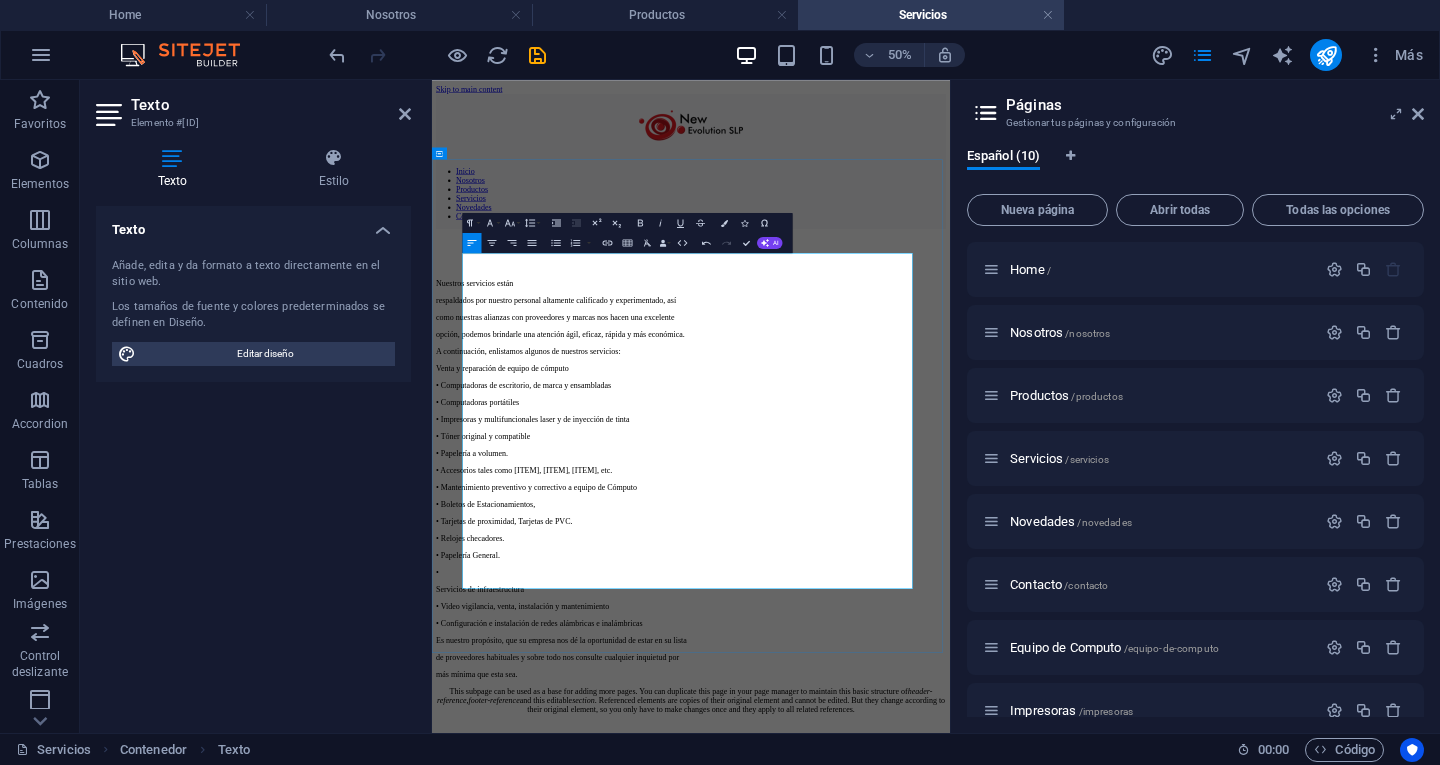scroll, scrollTop: 19890, scrollLeft: 3, axis: both 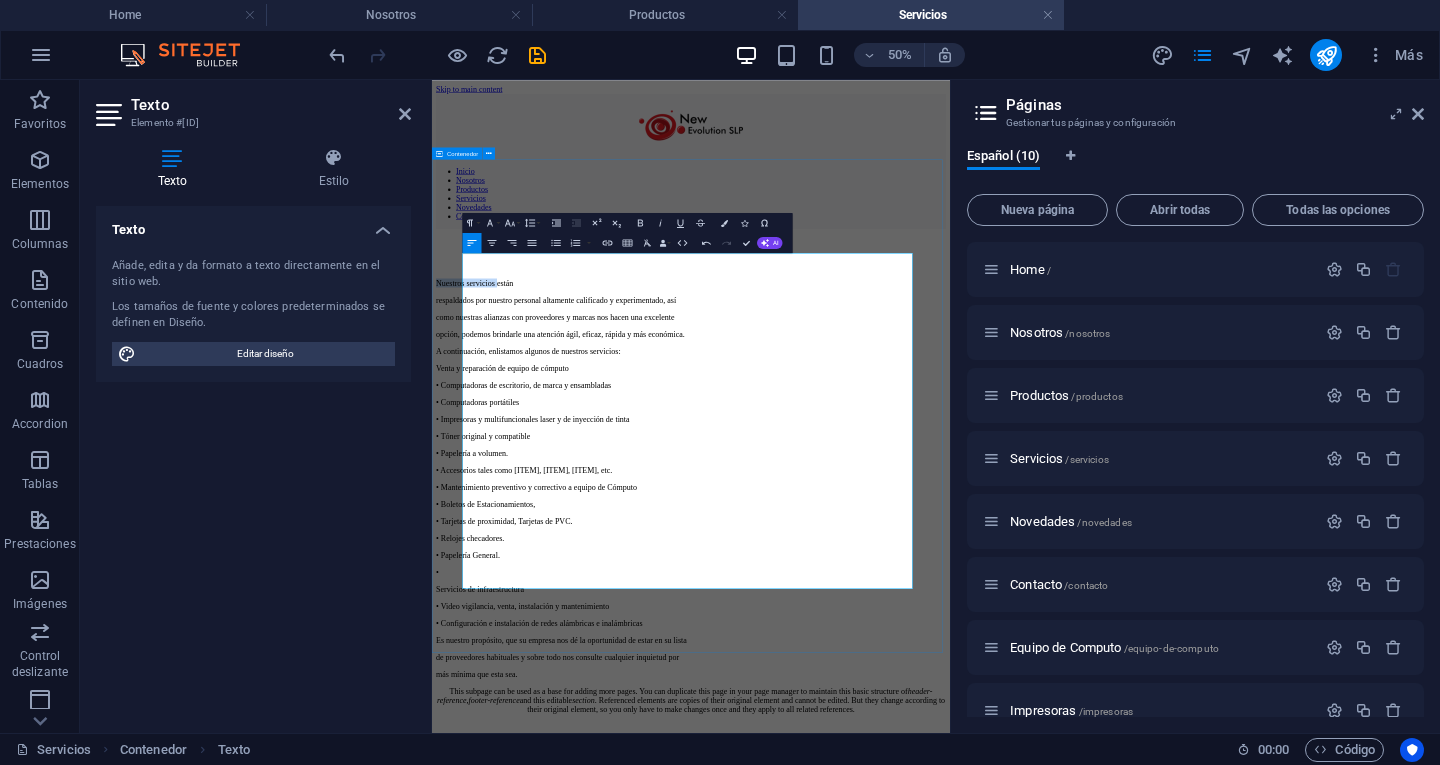 drag, startPoint x: 632, startPoint y: 438, endPoint x: 913, endPoint y: 326, distance: 302.49792 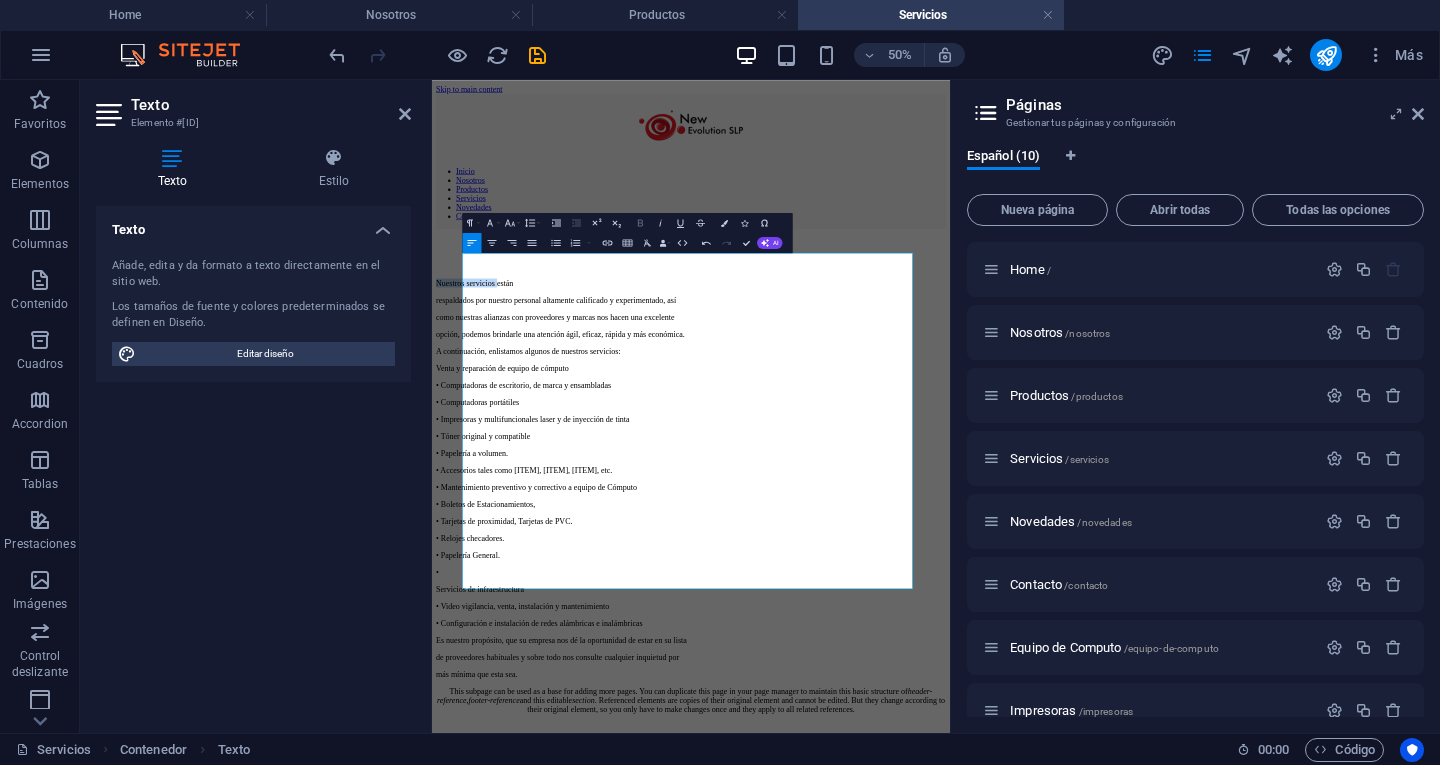 click 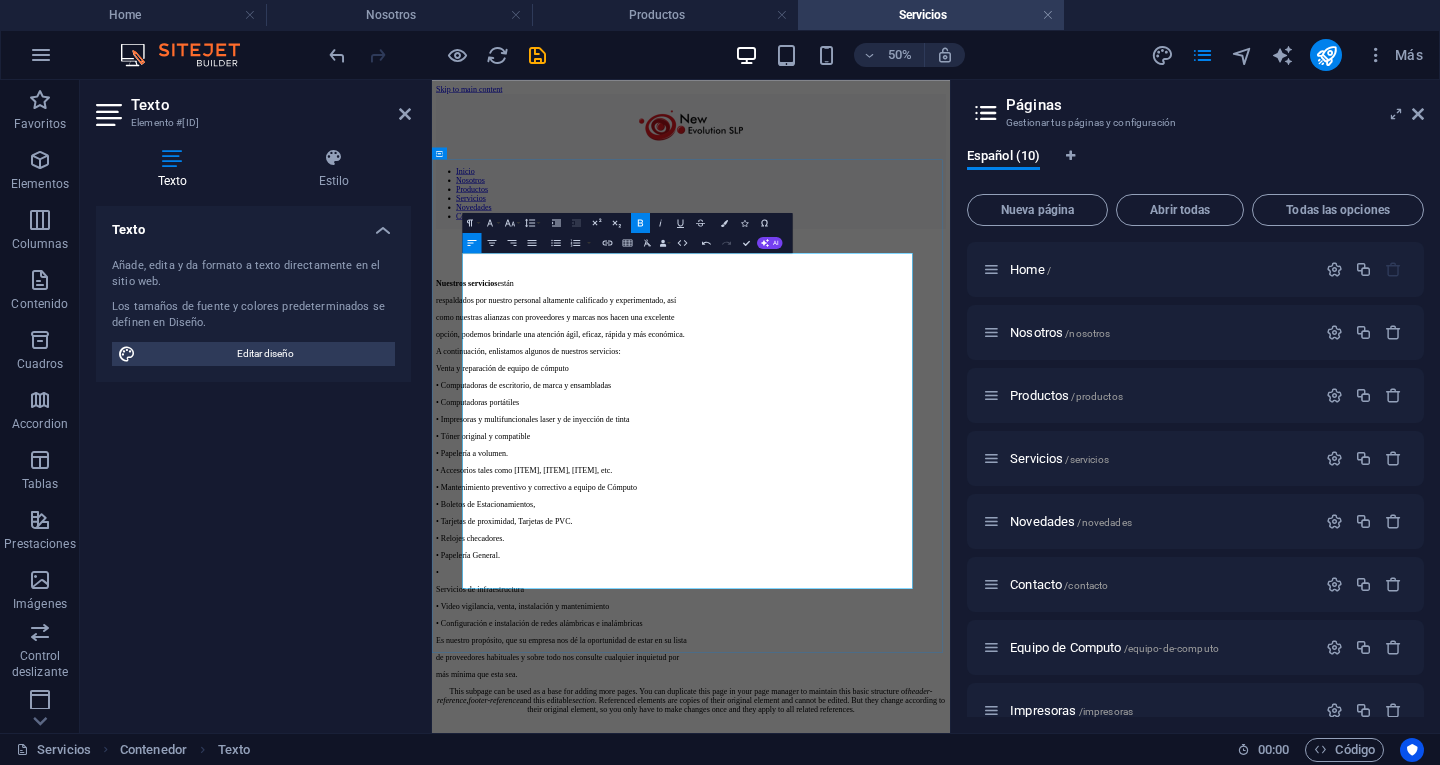 click on "Nuestros servicios" at bounding box center (501, 483) 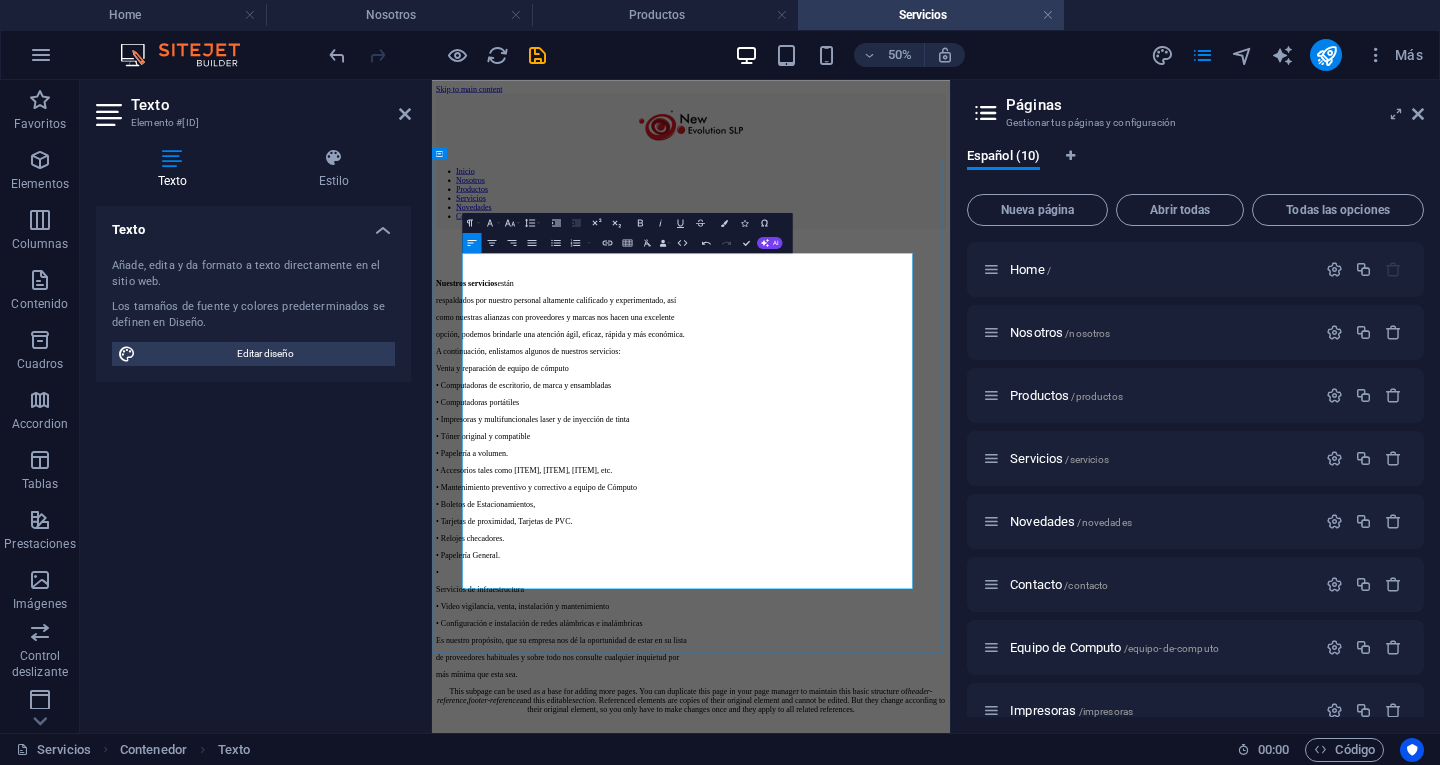 click on "respaldados por nuestro personal altamente calificado y experimentado, así" at bounding box center [950, 518] 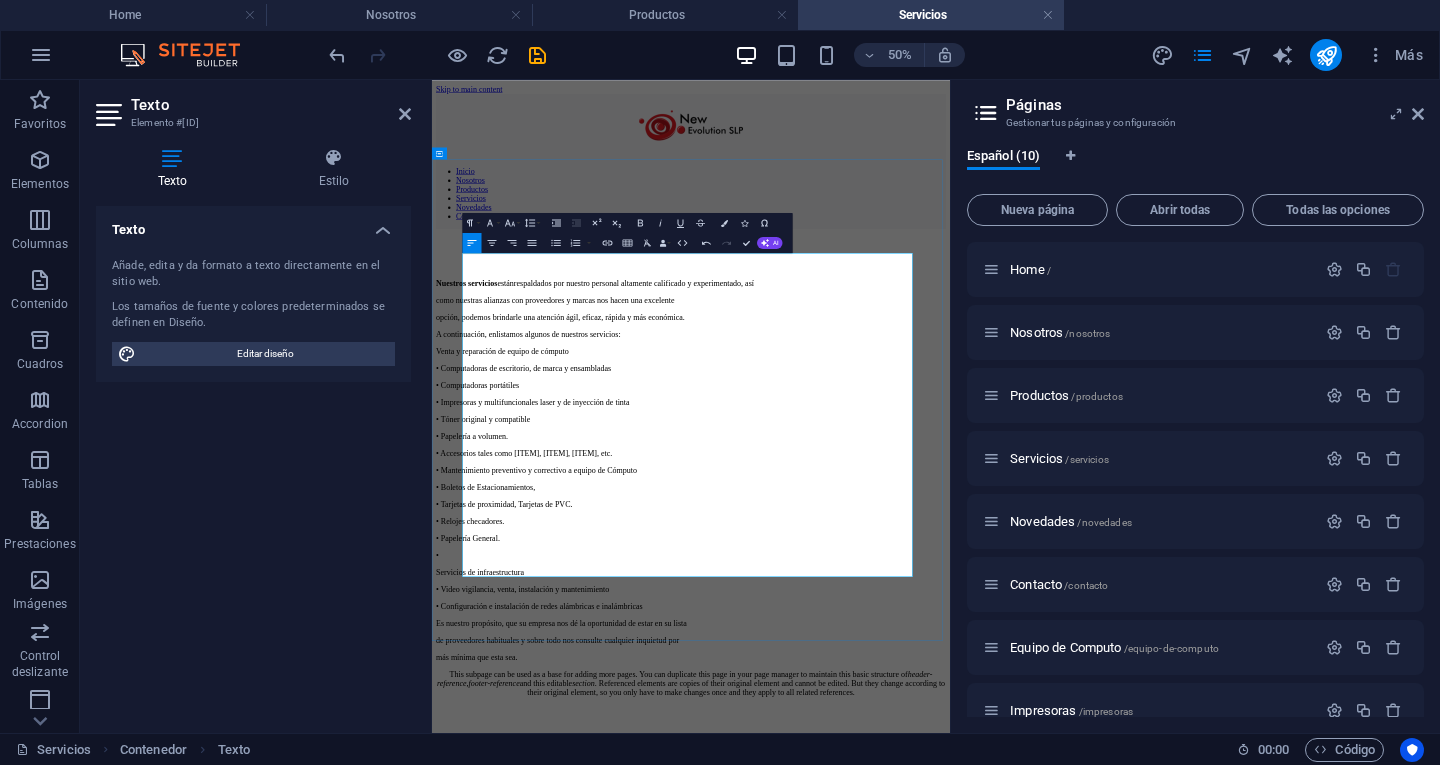 type 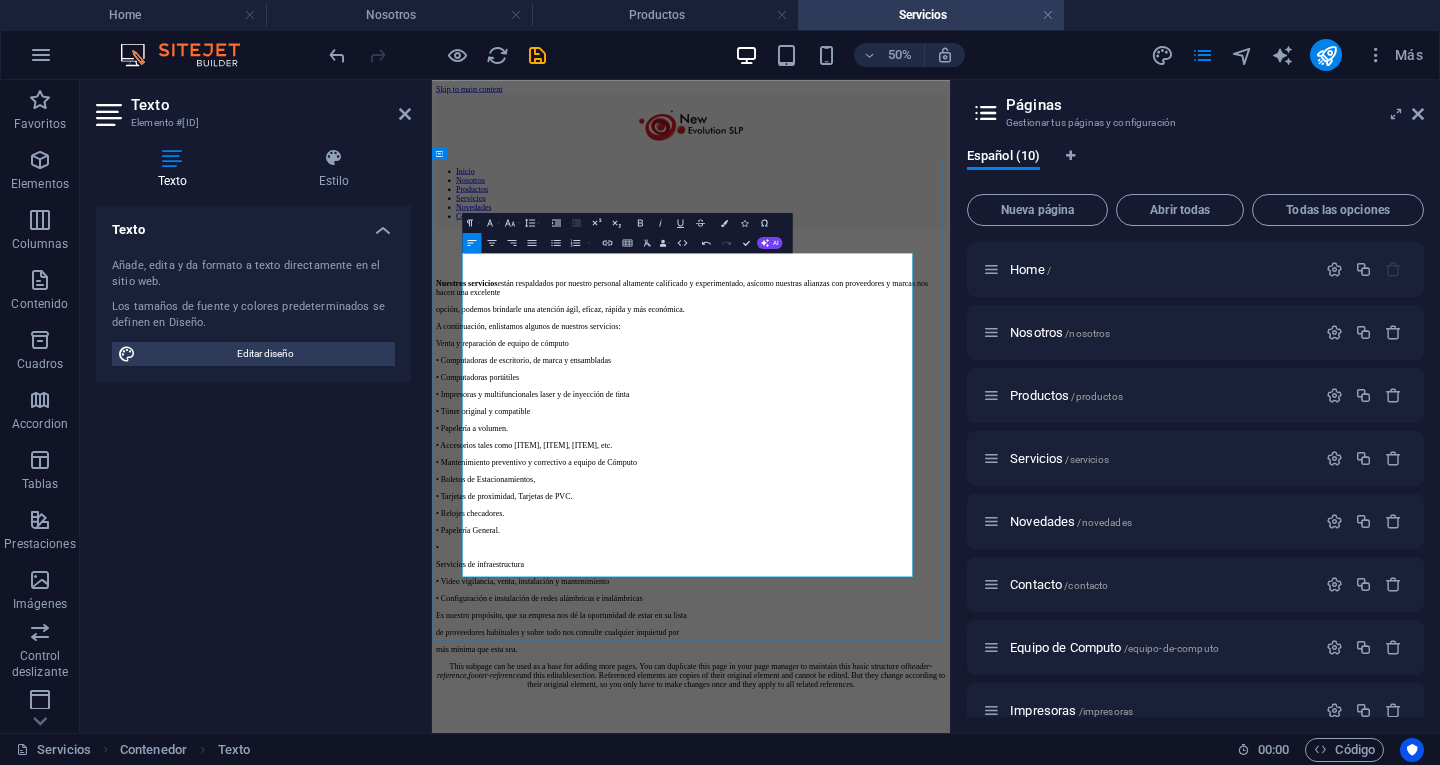 click on "opción, podemos brindarle una atención ágil, eficaz, rápida y más económica." at bounding box center [950, 536] 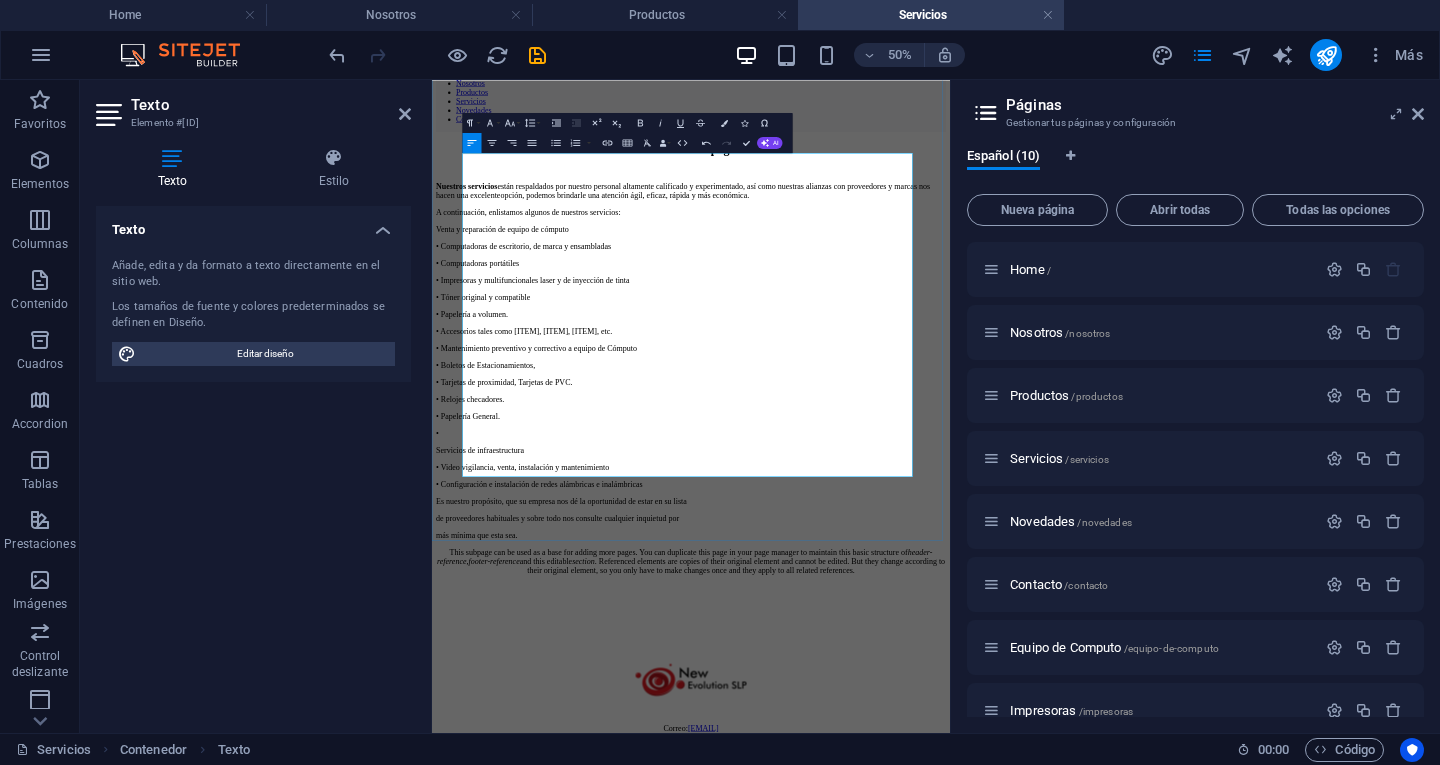 scroll, scrollTop: 200, scrollLeft: 0, axis: vertical 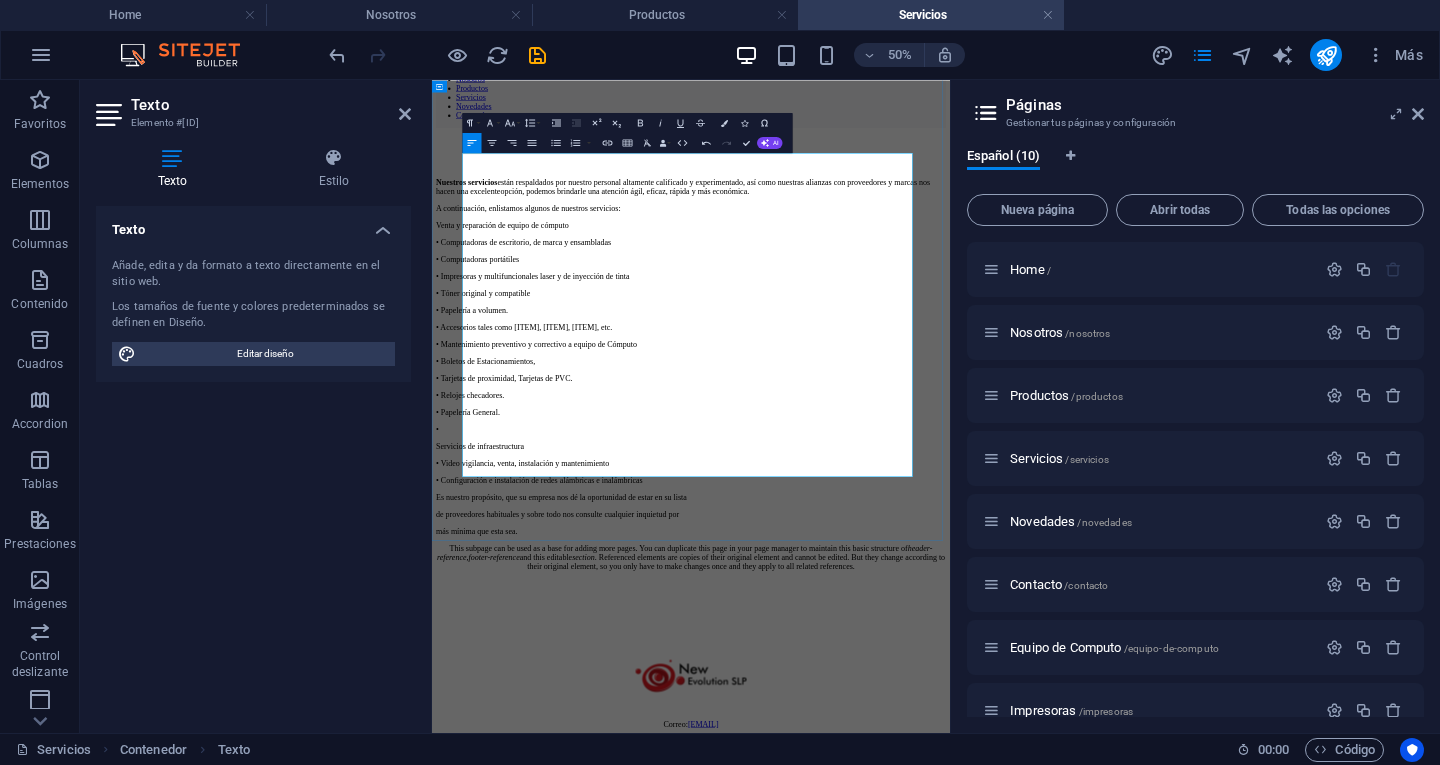 click on "•" at bounding box center (950, 778) 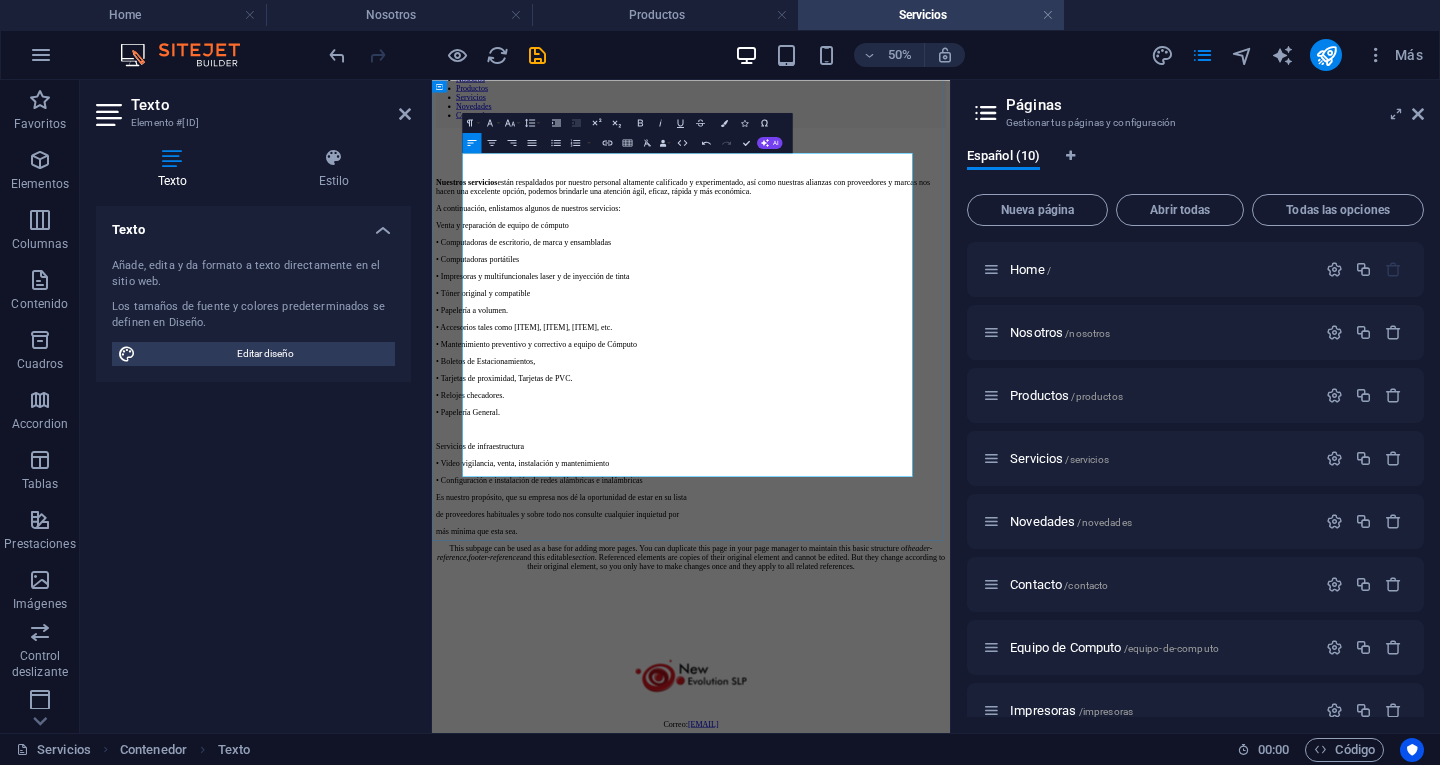 click on "de proveedores habituales y sobre todo nos consulte cualquier inquietud por" at bounding box center [950, 948] 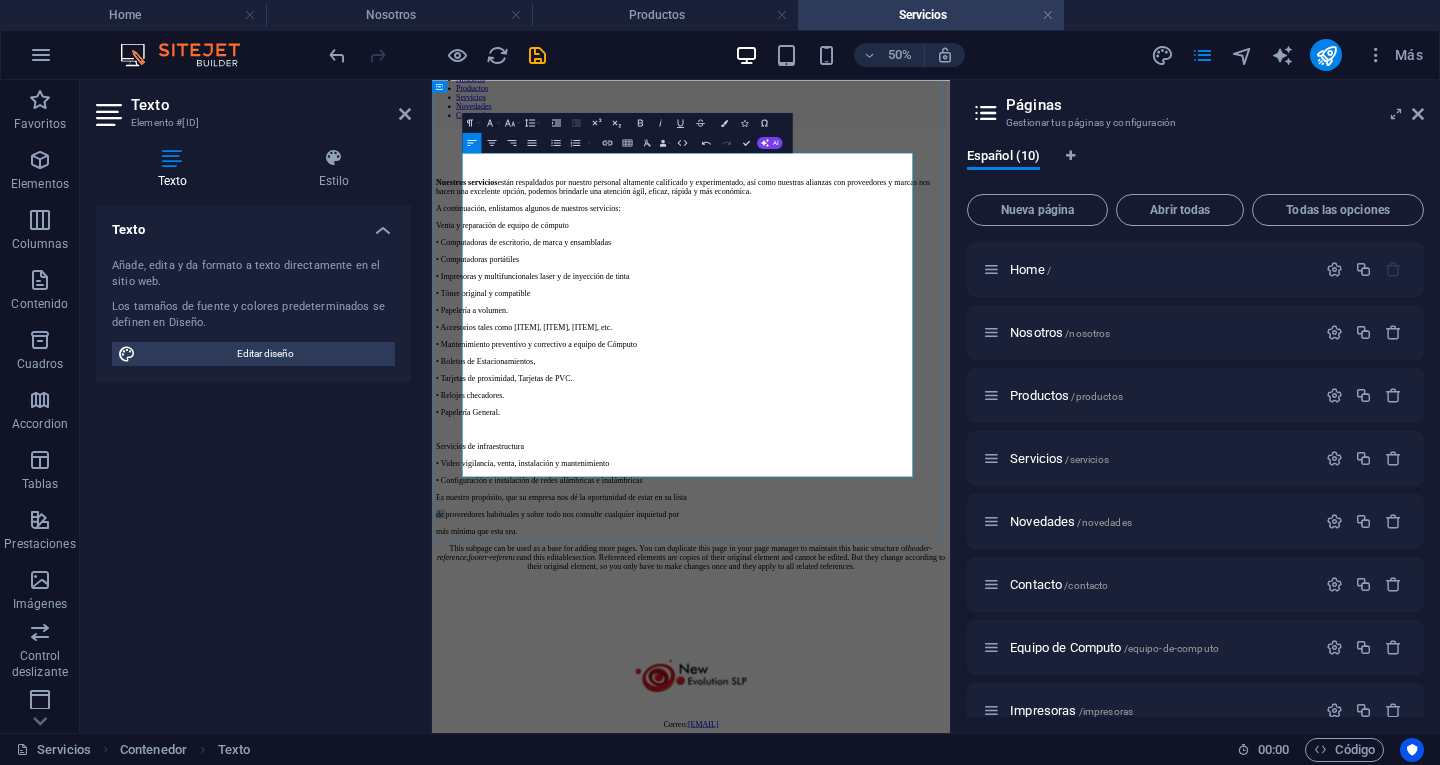 click on "de proveedores habituales y sobre todo nos consulte cualquier inquietud por" at bounding box center [950, 948] 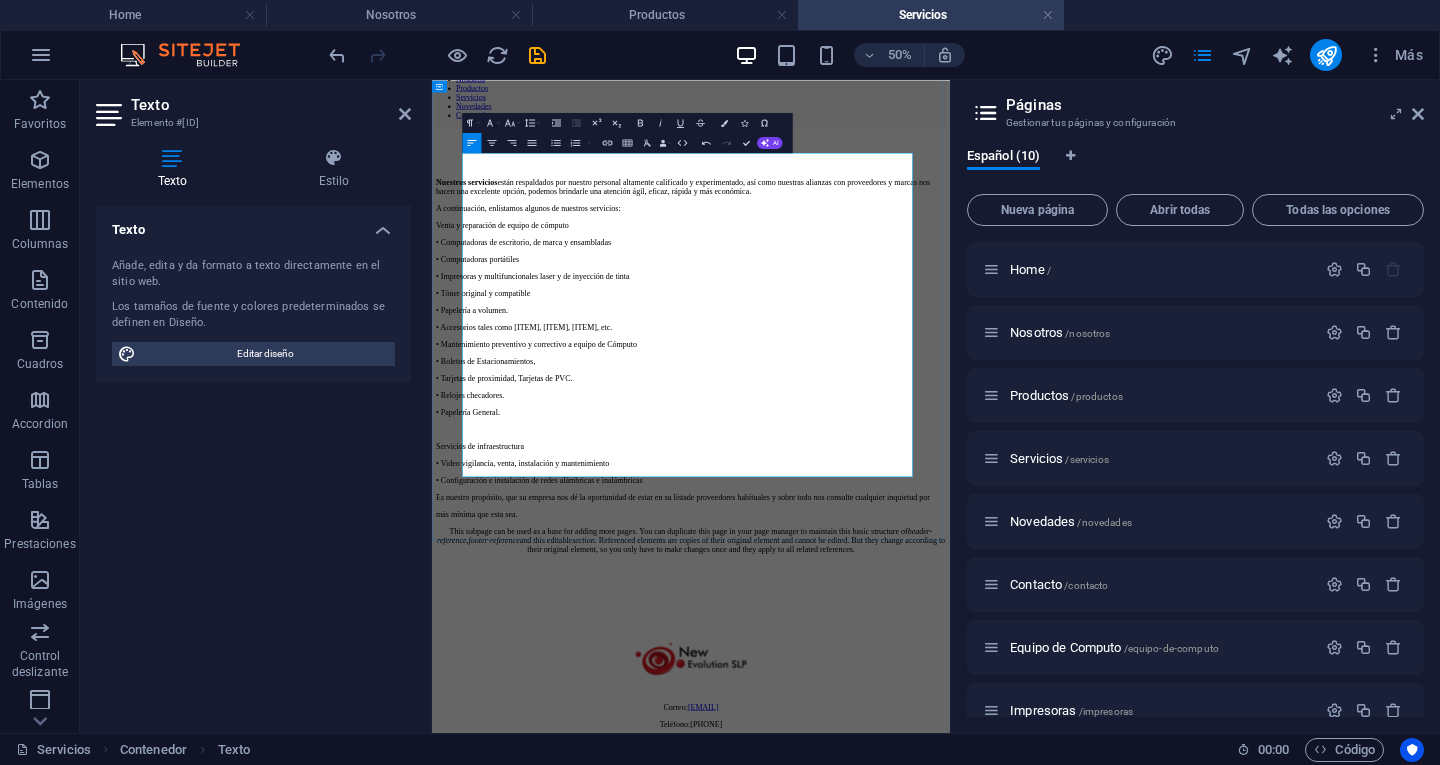 click on "más mínima que esta sea." at bounding box center [950, 948] 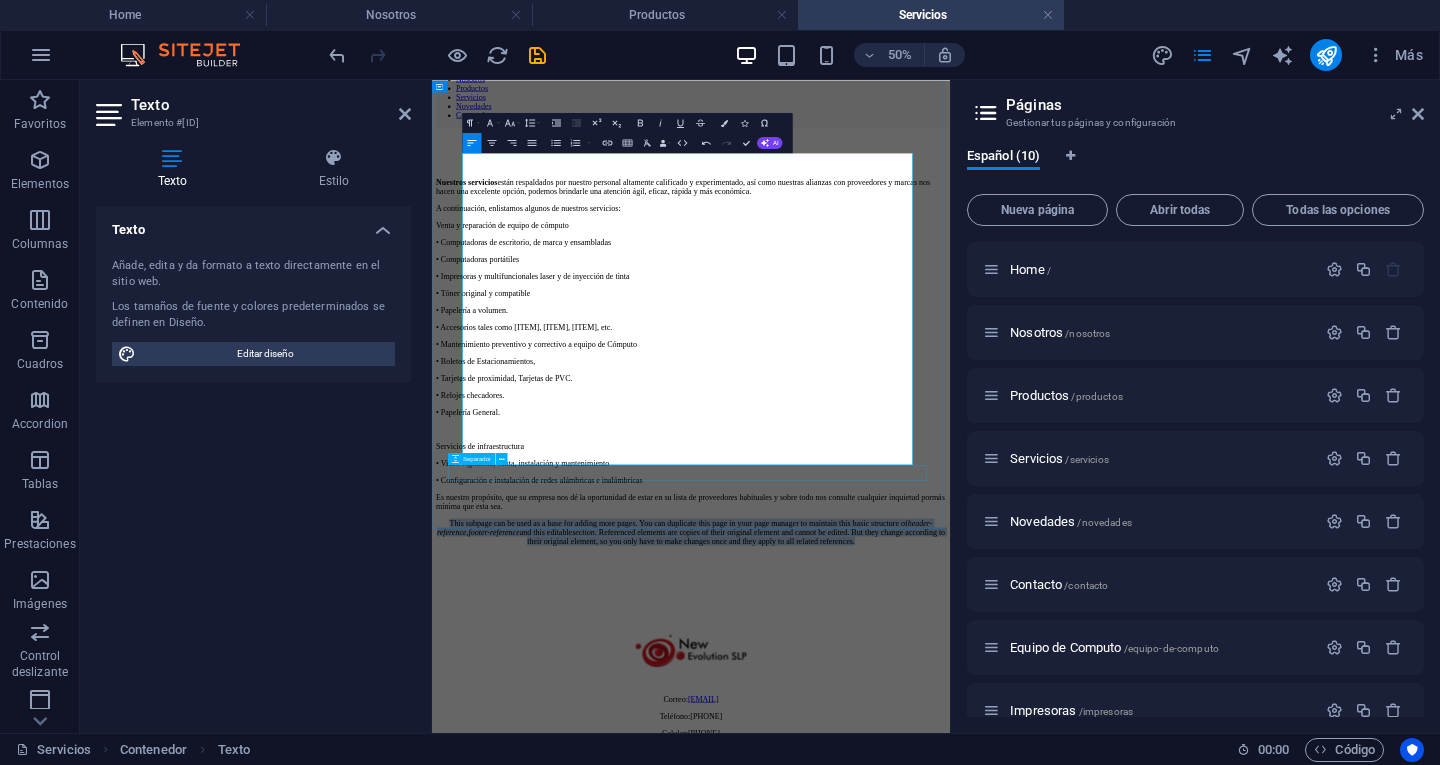 drag, startPoint x: 530, startPoint y: 772, endPoint x: 1234, endPoint y: 860, distance: 709.4787 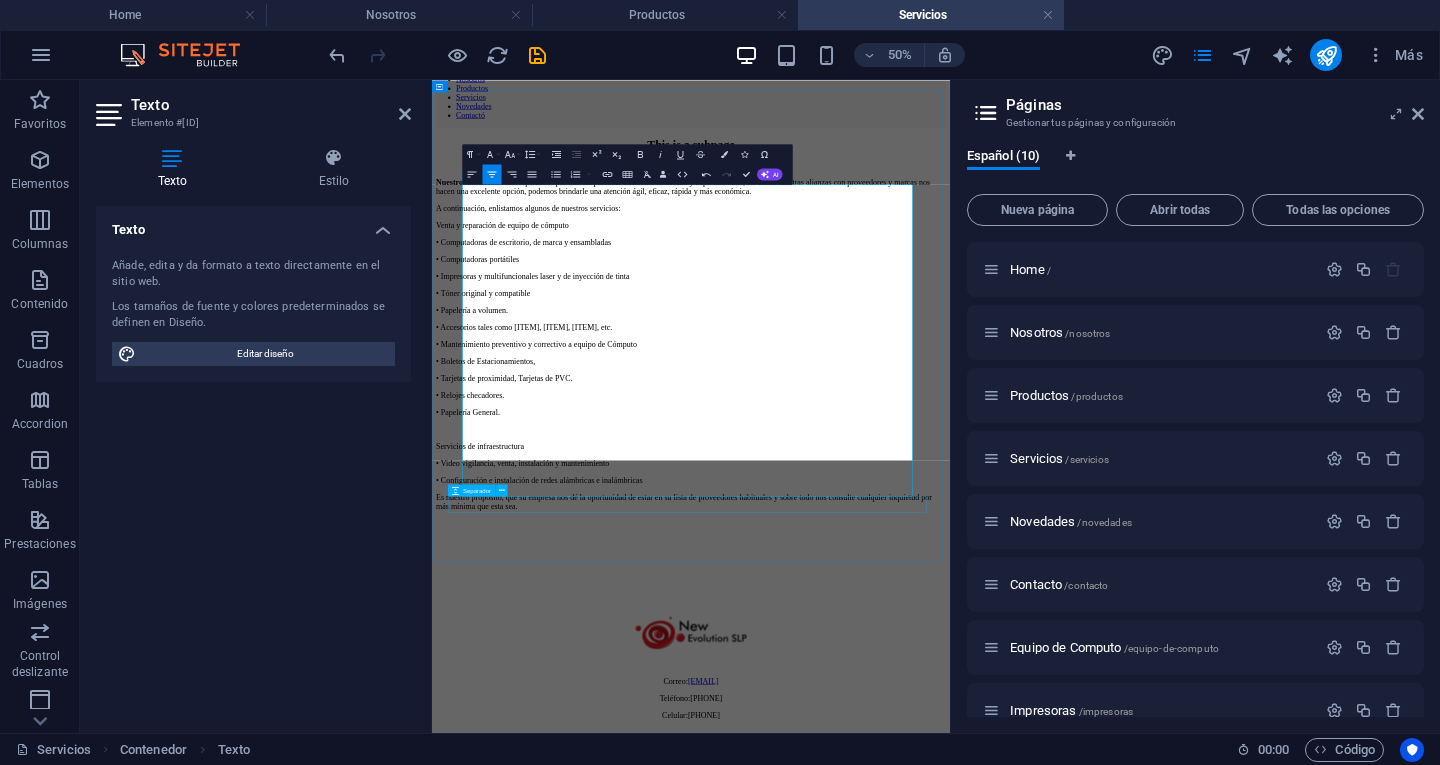 scroll, scrollTop: 137, scrollLeft: 0, axis: vertical 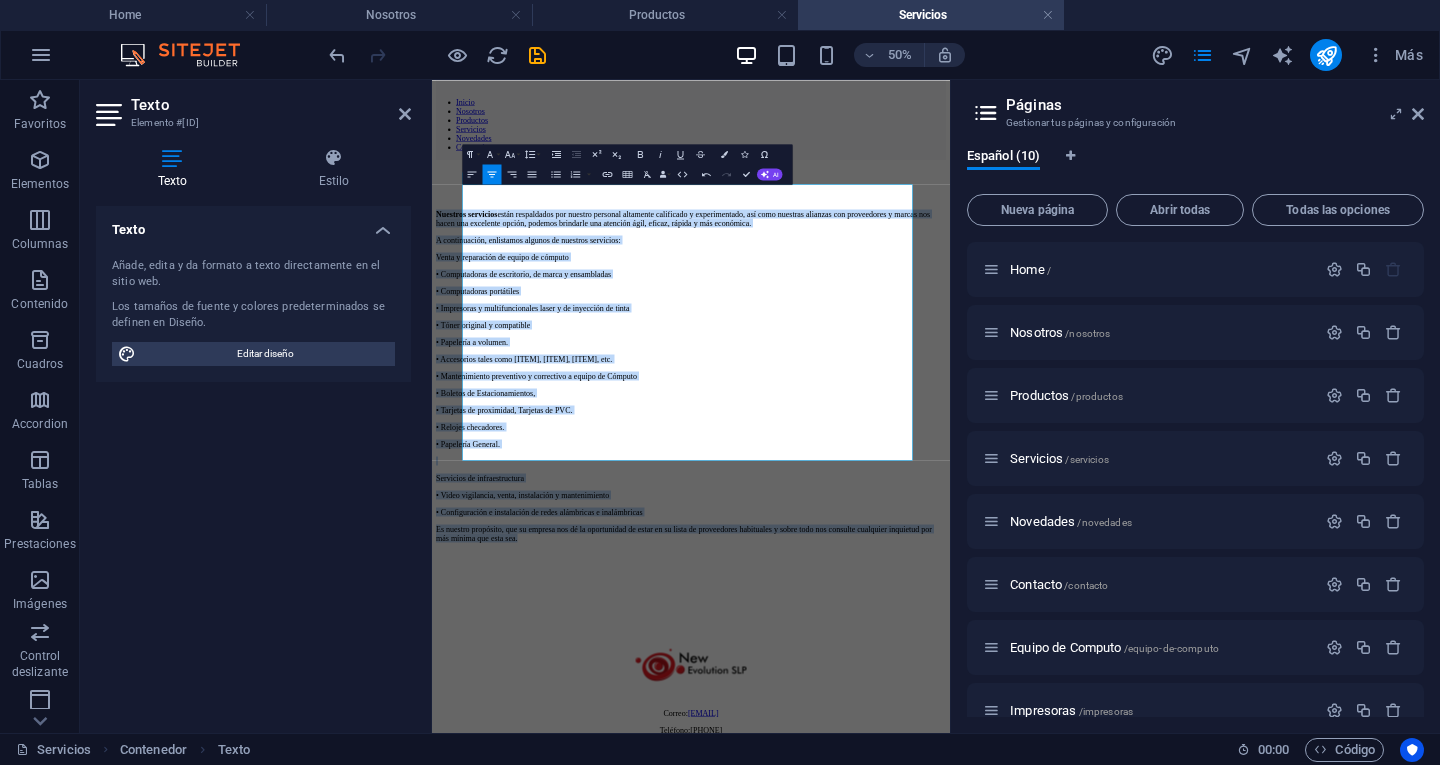 click on "Skip to main content
Inicio Nosotros Productos Servicios  Novedades Contactó  This is a subpage Nuestros servicios  están respaldados por nuestro personal altamente calificado y experimentado, así como nuestras alianzas con proveedores y marcas nos hacen una excelente opción, podemos brindarle una atención ágil, eficaz, rápida y más económica. A continuación, enlistamos algunos de nuestros servicios: Venta y reparación de equipo de cómputo • Computadoras de escritorio, de marca y ensambladas • Computadoras portátiles • Impresoras y multifuncionales laser y de inyección de tinta • Tóner original y compatible • Papelería a volumen. • Accesorios tales como mouse, teclados, discos duros, etc. • Mantenimiento preventivo y correctivo a equipo de Cómputo • Boletos de Estacionamientos, • Tarjetas de proximidad, Tarjetas de PVC. • Relojes checadores. • Papelería General. ​ Servicios de infraestructura • Video vigilancia, venta, instalación y mantenimiento
• Correo:" at bounding box center [950, 772] 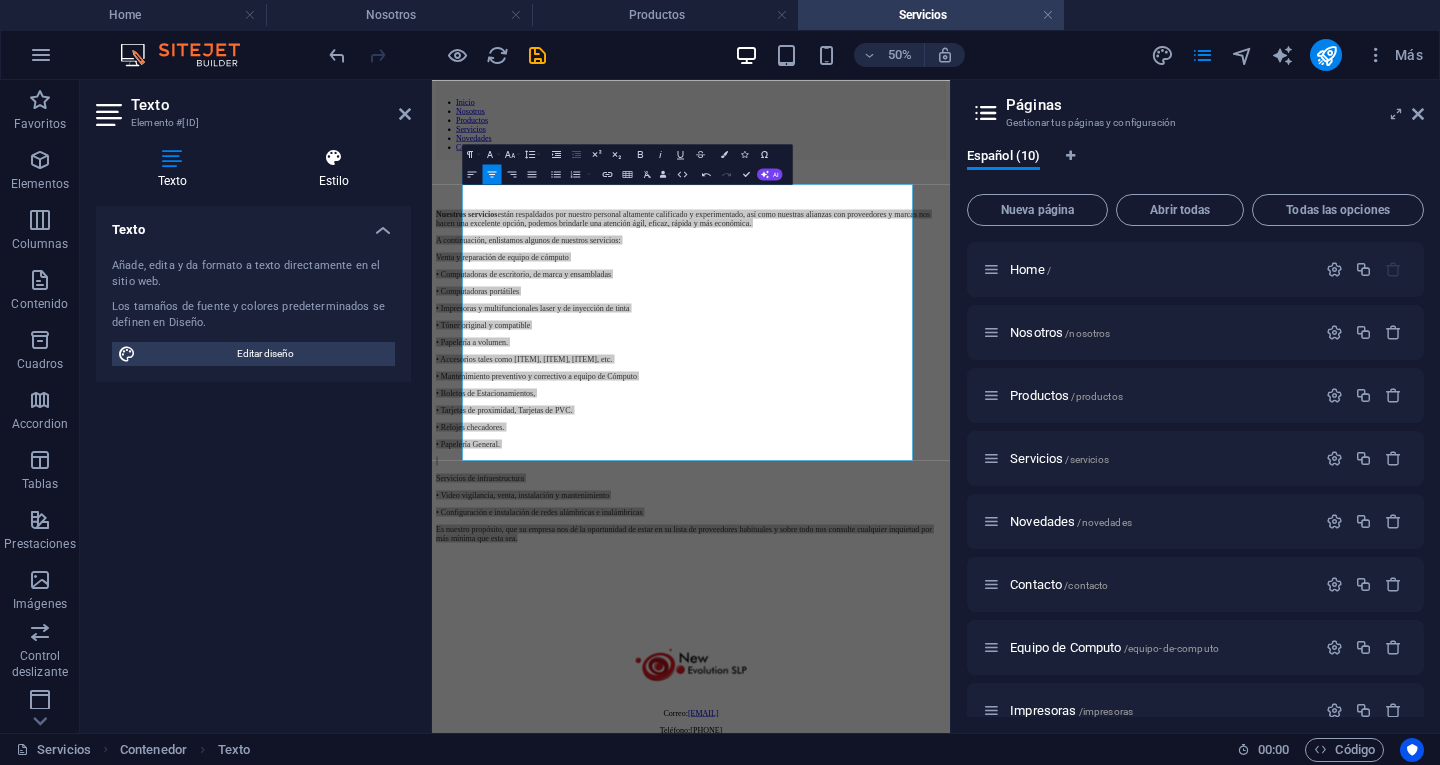 click on "Estilo" at bounding box center (334, 169) 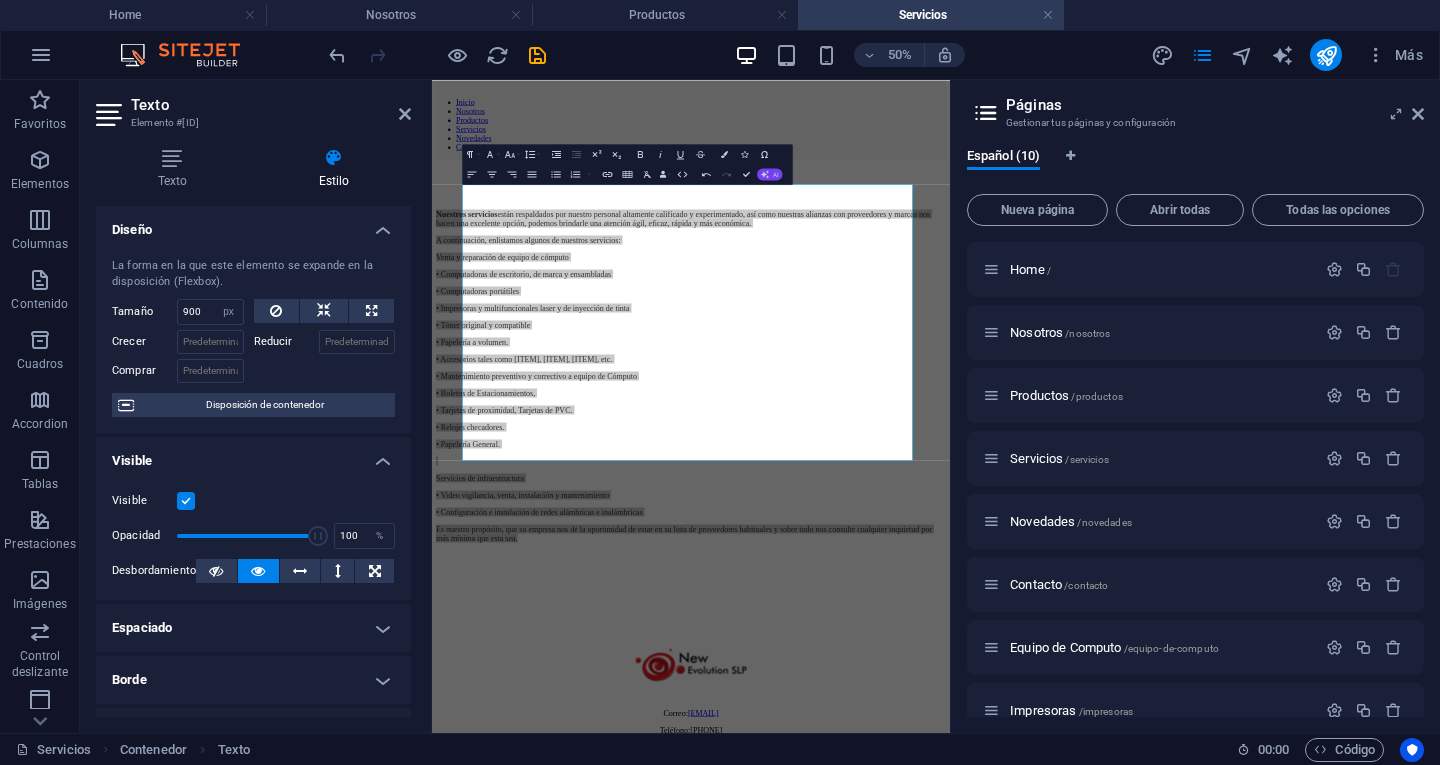 click on "AI" at bounding box center [770, 174] 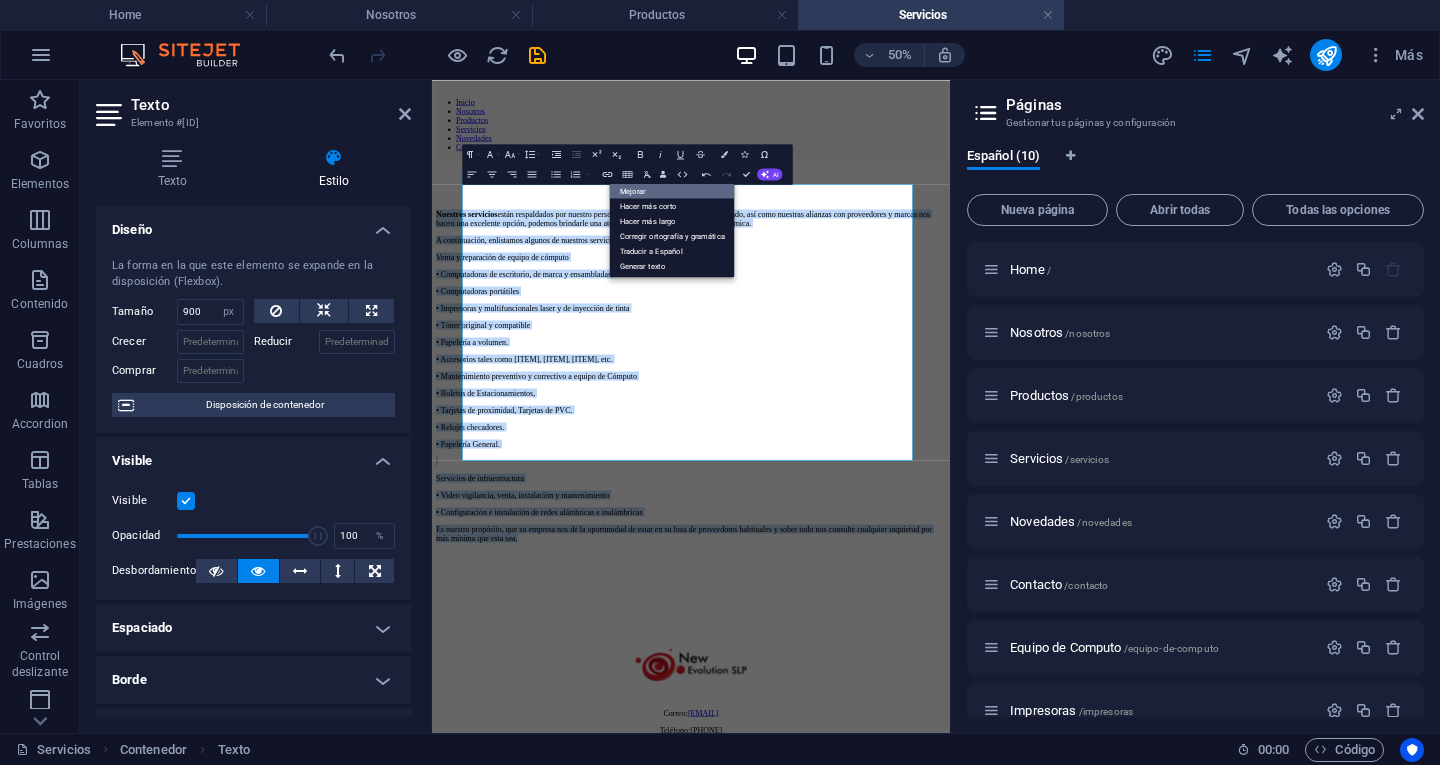 click on "Mejorar" at bounding box center (672, 190) 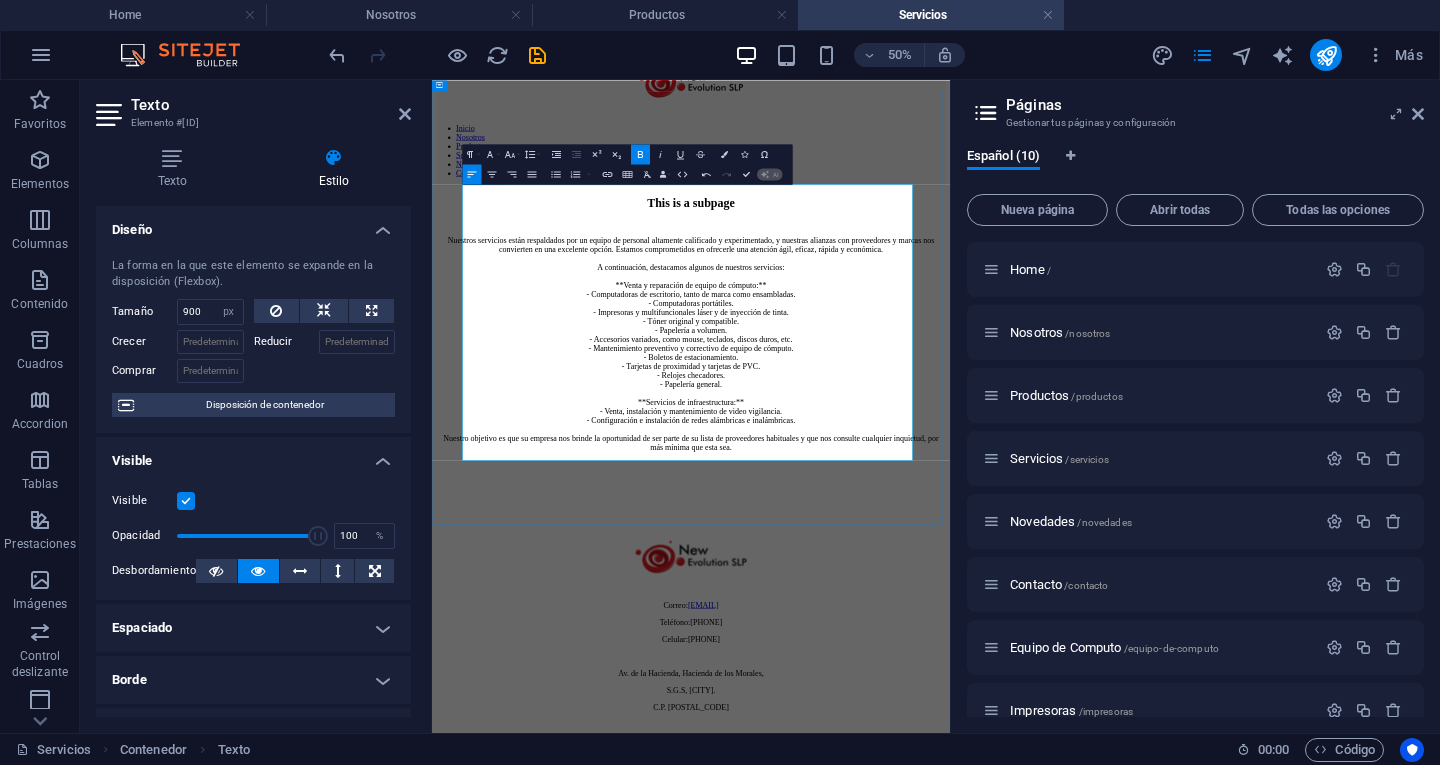 scroll, scrollTop: 0, scrollLeft: 0, axis: both 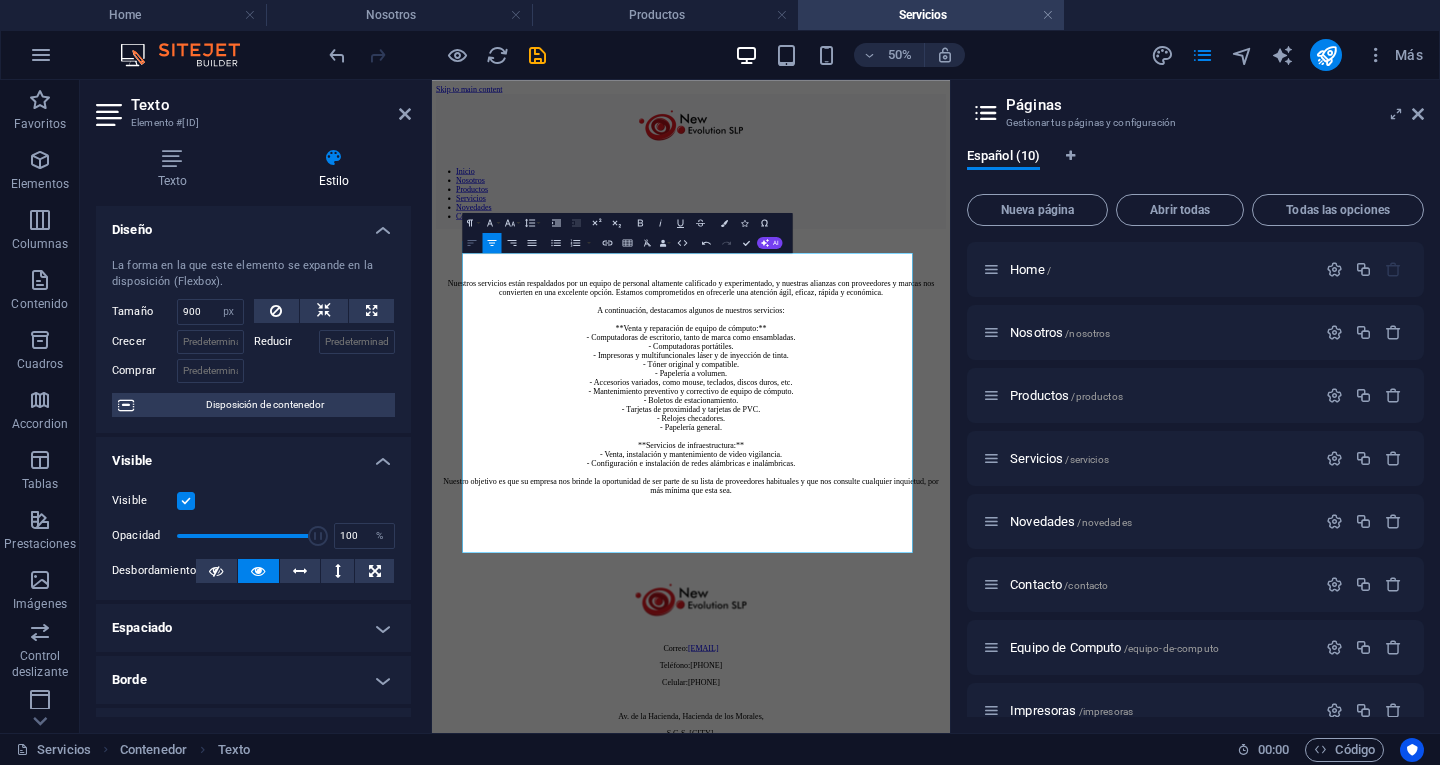 click 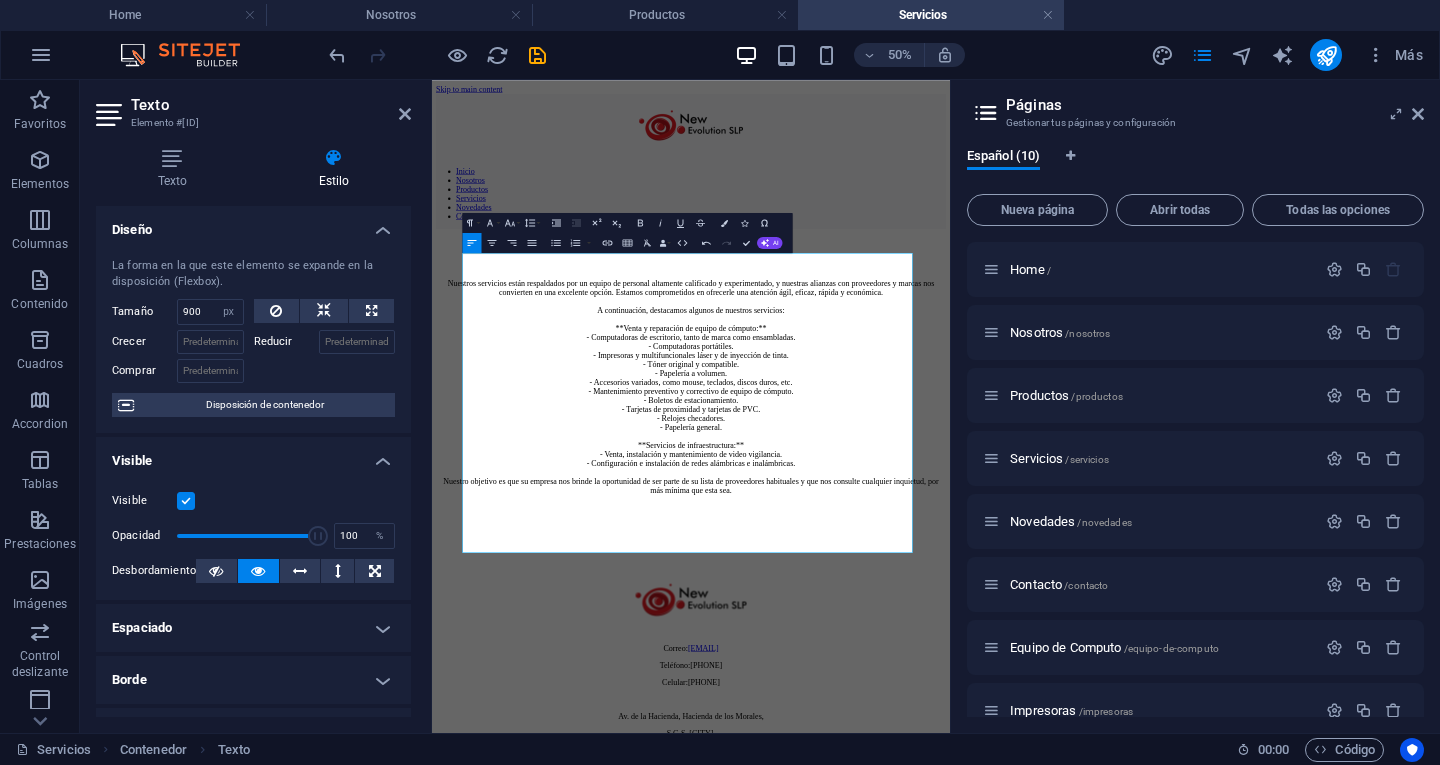 click 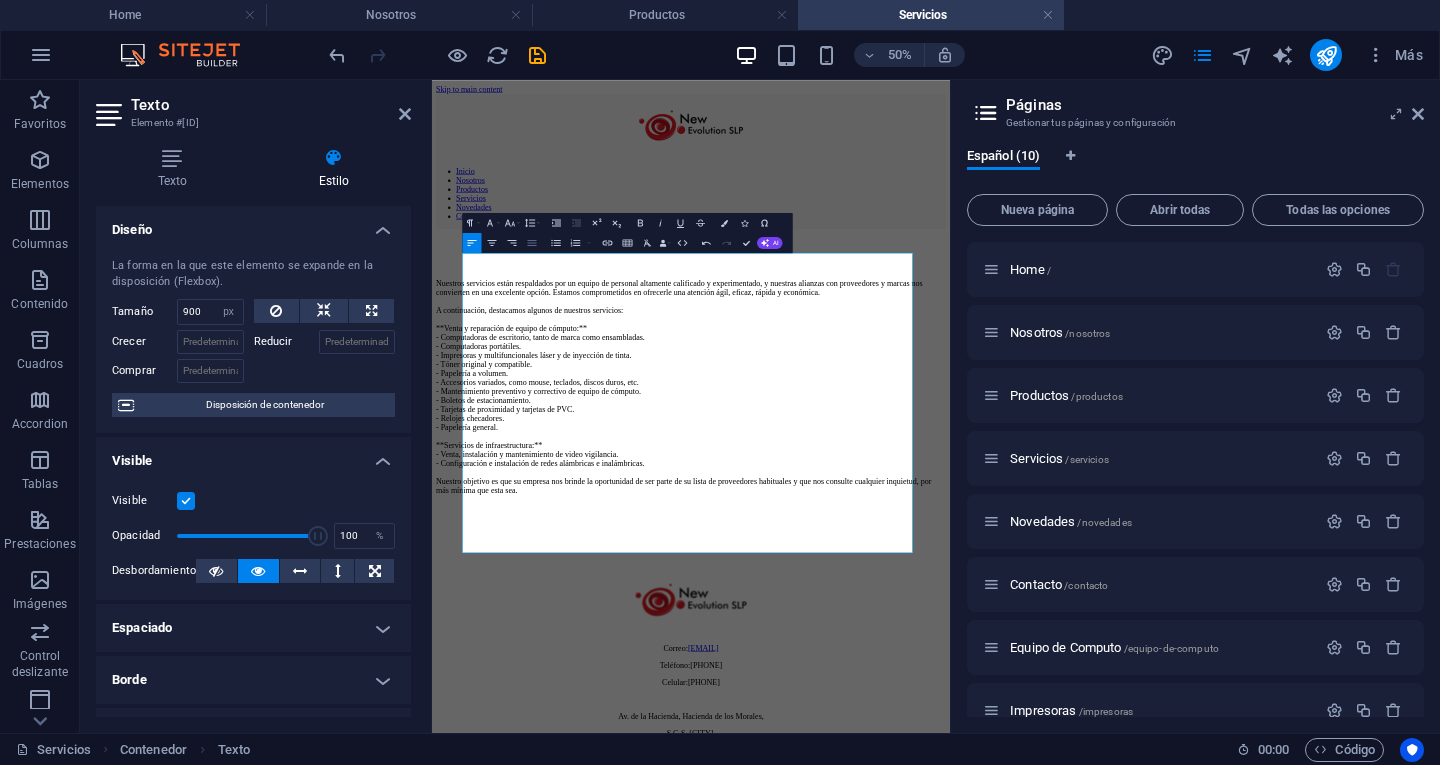 click 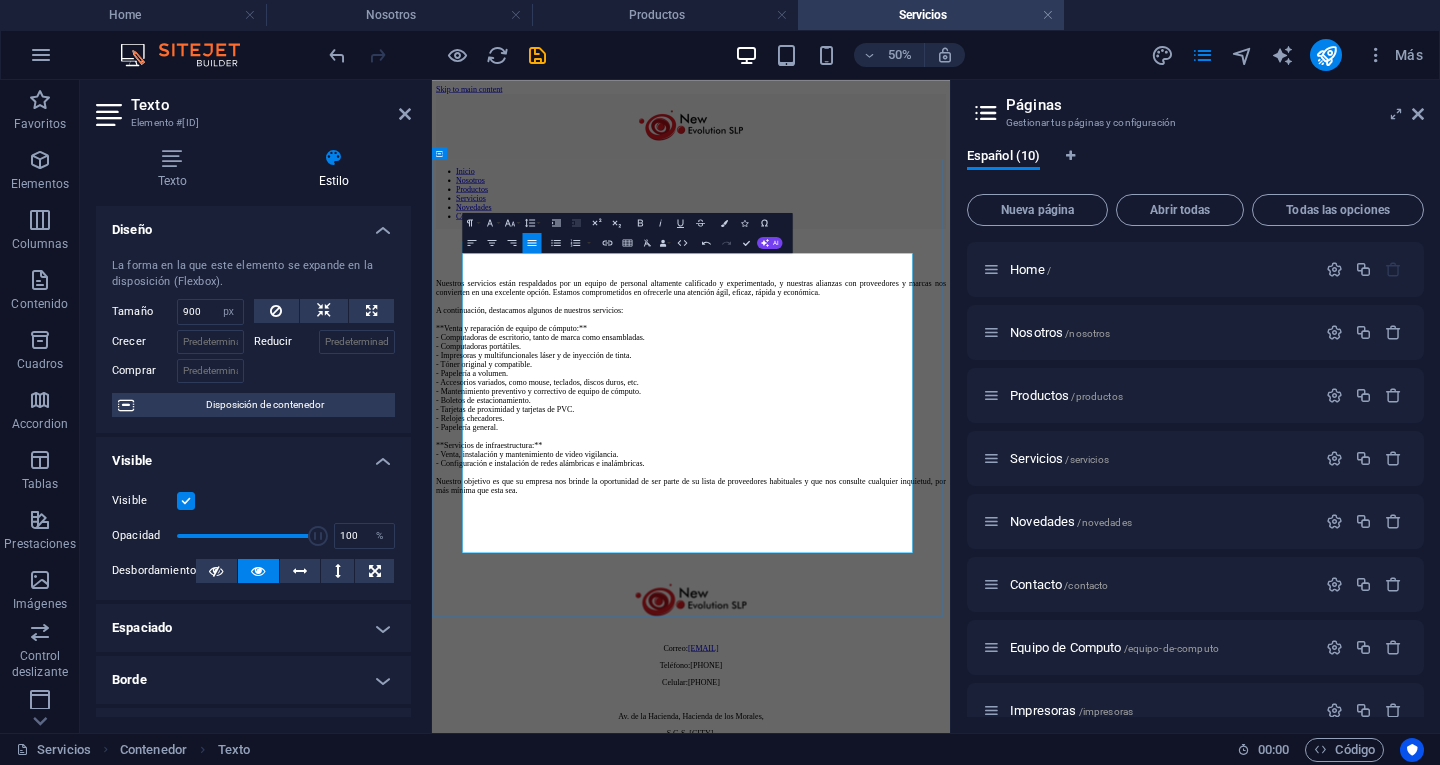 click on "Nuestros servicios están respaldados por un equipo de personal altamente calificado y experimentado, y nuestras alianzas con proveedores y marcas nos convierten en una excelente opción. Estamos comprometidos en ofrecerle una atención ágil, eficaz, rápida y económica. A continuación, destacamos algunos de nuestros servicios: **Venta y reparación de equipo de cómputo:** - Computadoras de escritorio, tanto de marca como ensambladas. - Computadoras portátiles. - Impresoras y multifuncionales láser y de inyección de tinta. - Tóner original y compatible. - Papelería a volumen. - Accesorios variados, como mouse, teclados, discos duros, etc. - Mantenimiento preventivo y correctivo de equipo de cómputo. - Boletos de estacionamiento. - Tarjetas de proximidad y tarjetas de PVC. - Relojes checadores. - Papelería general. **Servicios de infraestructura:** - Venta, instalación y mantenimiento de video vigilancia. - Configuración e instalación de redes alámbricas e inalámbricas." at bounding box center [950, 691] 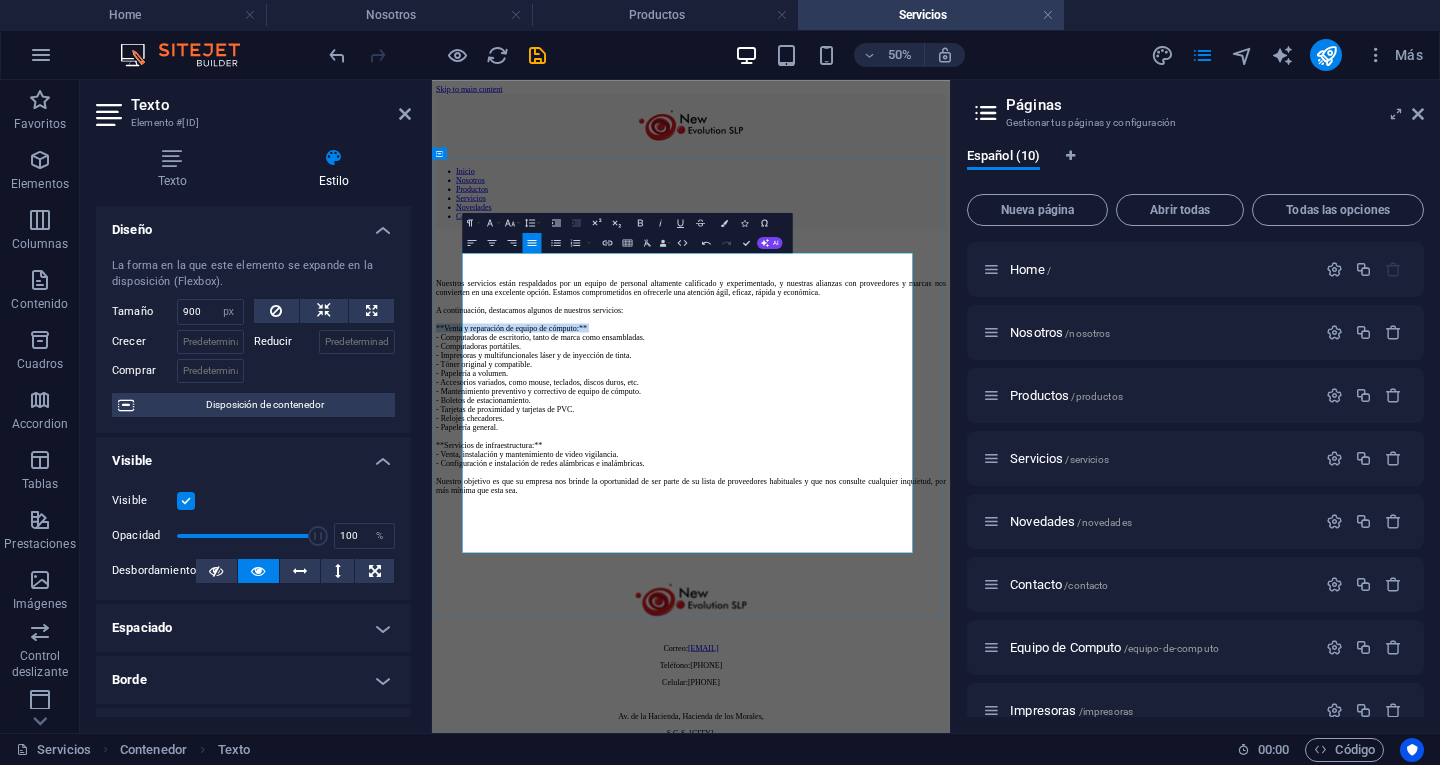 click on "Nuestros servicios están respaldados por un equipo de personal altamente calificado y experimentado, y nuestras alianzas con proveedores y marcas nos convierten en una excelente opción. Estamos comprometidos en ofrecerle una atención ágil, eficaz, rápida y económica. A continuación, destacamos algunos de nuestros servicios: **Venta y reparación de equipo de cómputo:** - Computadoras de escritorio, tanto de marca como ensambladas. - Computadoras portátiles. - Impresoras y multifuncionales láser y de inyección de tinta. - Tóner original y compatible. - Papelería a volumen. - Accesorios variados, como mouse, teclados, discos duros, etc. - Mantenimiento preventivo y correctivo de equipo de cómputo. - Boletos de estacionamiento. - Tarjetas de proximidad y tarjetas de PVC. - Relojes checadores. - Papelería general. **Servicios de infraestructura:** - Venta, instalación y mantenimiento de video vigilancia. - Configuración e instalación de redes alámbricas e inalámbricas." at bounding box center (950, 691) 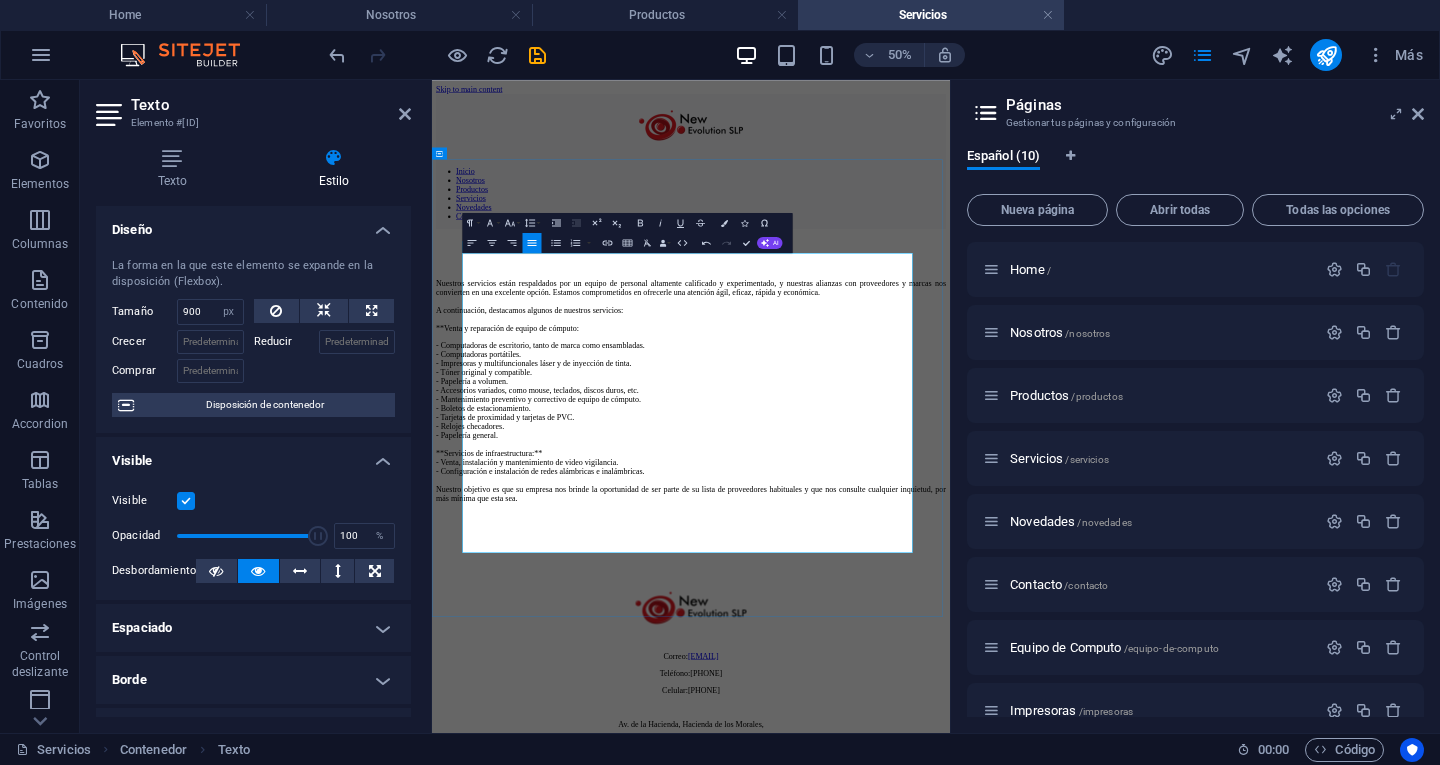 click on "Nuestros servicios están respaldados por un equipo de personal altamente calificado y experimentado, y nuestras alianzas con proveedores y marcas nos convierten en una excelente opción. Estamos comprometidos en ofrecerle una atención ágil, eficaz, rápida y económica. A continuación, destacamos algunos de nuestros servicios: **Venta y reparación de equipo de cómputo:" at bounding box center (950, 529) 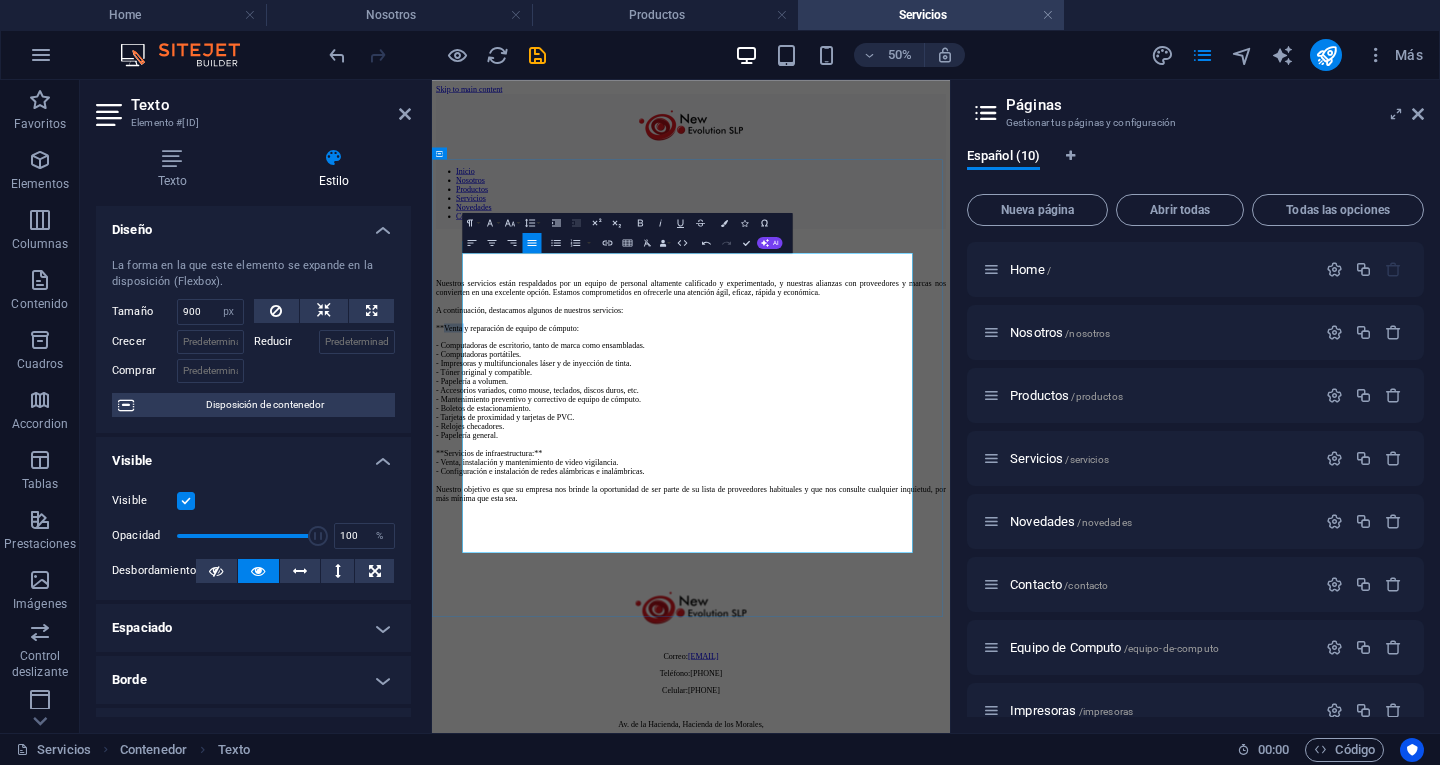 click on "Nuestros servicios están respaldados por un equipo de personal altamente calificado y experimentado, y nuestras alianzas con proveedores y marcas nos convierten en una excelente opción. Estamos comprometidos en ofrecerle una atención ágil, eficaz, rápida y económica. A continuación, destacamos algunos de nuestros servicios: **Venta y reparación de equipo de cómputo:" at bounding box center (950, 529) 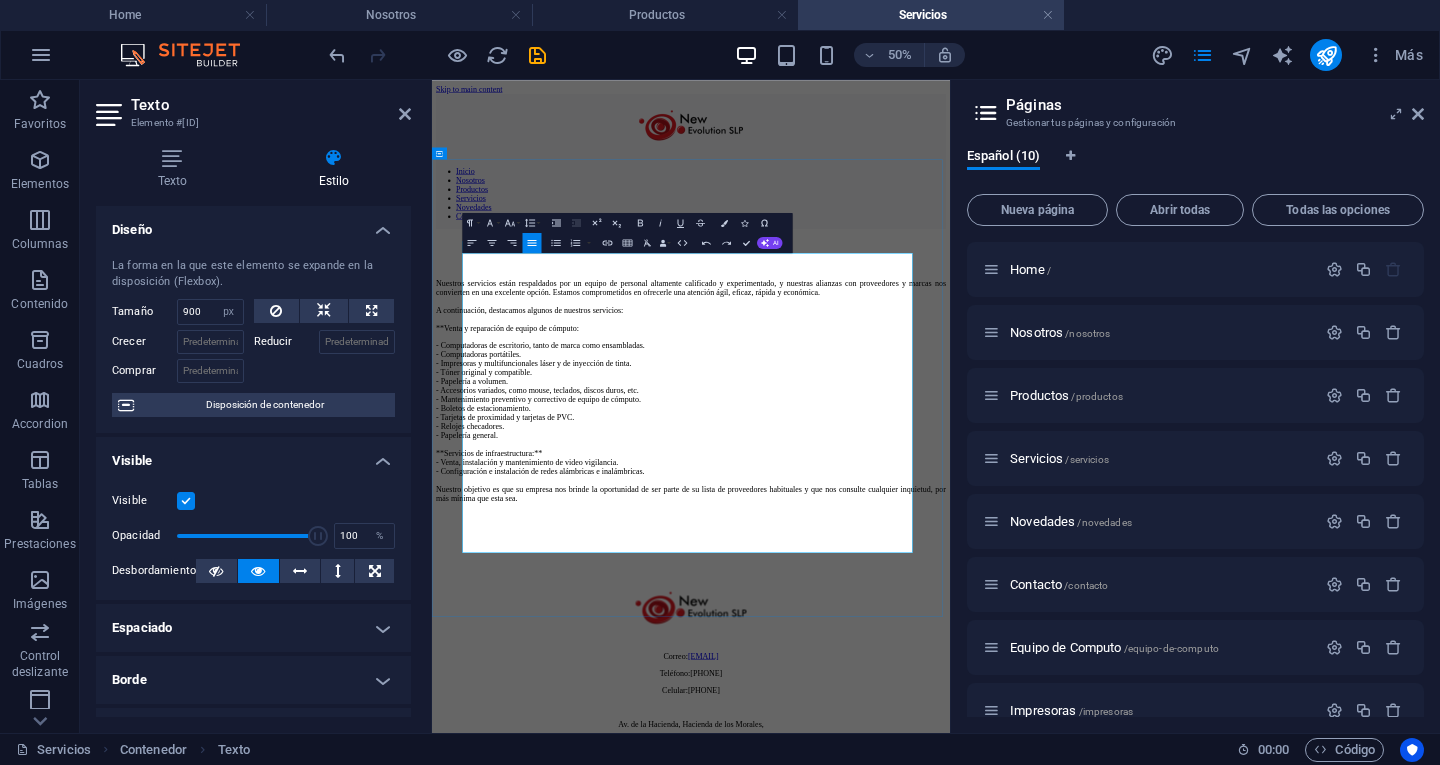 click on "Nuestros servicios están respaldados por un equipo de personal altamente calificado y experimentado, y nuestras alianzas con proveedores y marcas nos convierten en una excelente opción. Estamos comprometidos en ofrecerle una atención ágil, eficaz, rápida y económica. A continuación, destacamos algunos de nuestros servicios: **Venta y reparación de equipo de cómputo:" at bounding box center (950, 529) 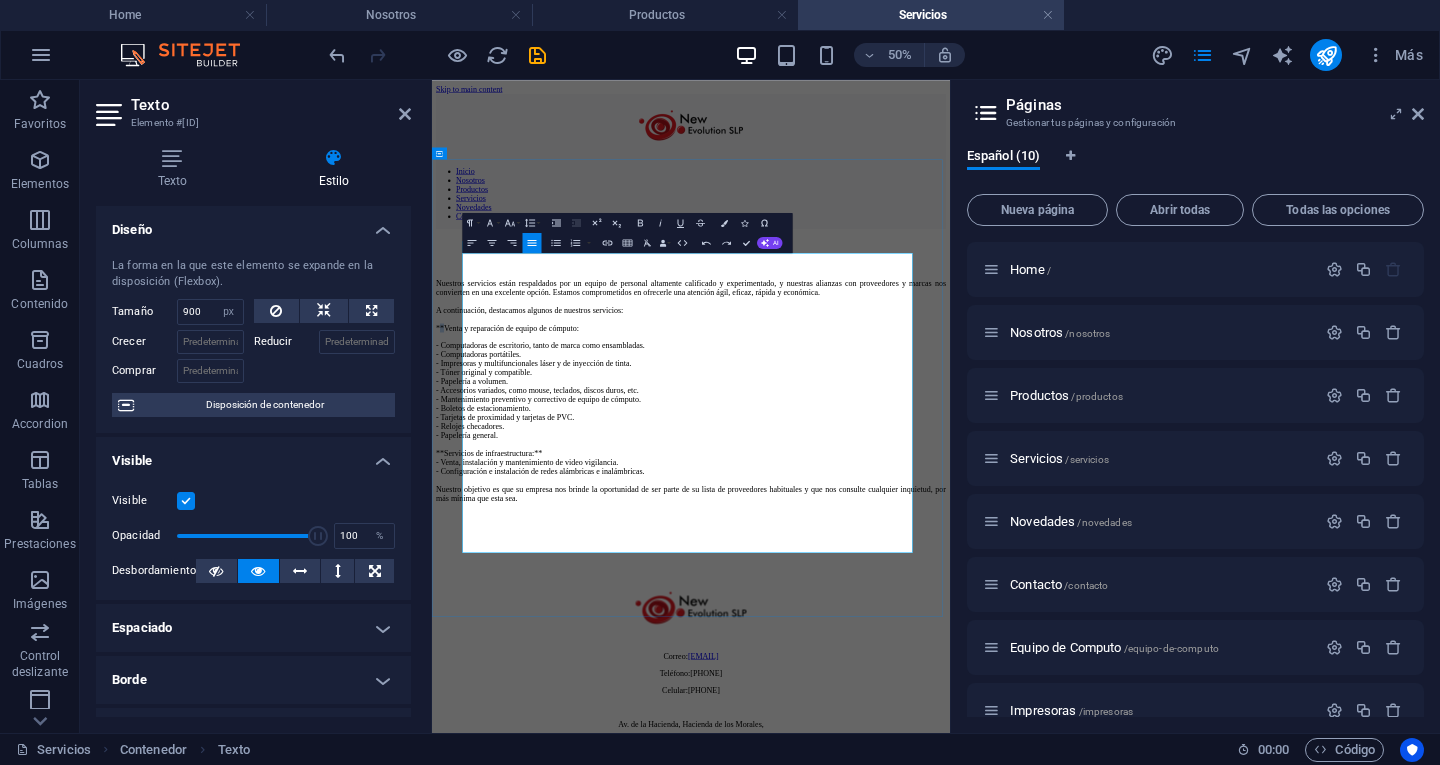 click on "Nuestros servicios están respaldados por un equipo de personal altamente calificado y experimentado, y nuestras alianzas con proveedores y marcas nos convierten en una excelente opción. Estamos comprometidos en ofrecerle una atención ágil, eficaz, rápida y económica. A continuación, destacamos algunos de nuestros servicios: **Venta y reparación de equipo de cómputo:" at bounding box center (950, 529) 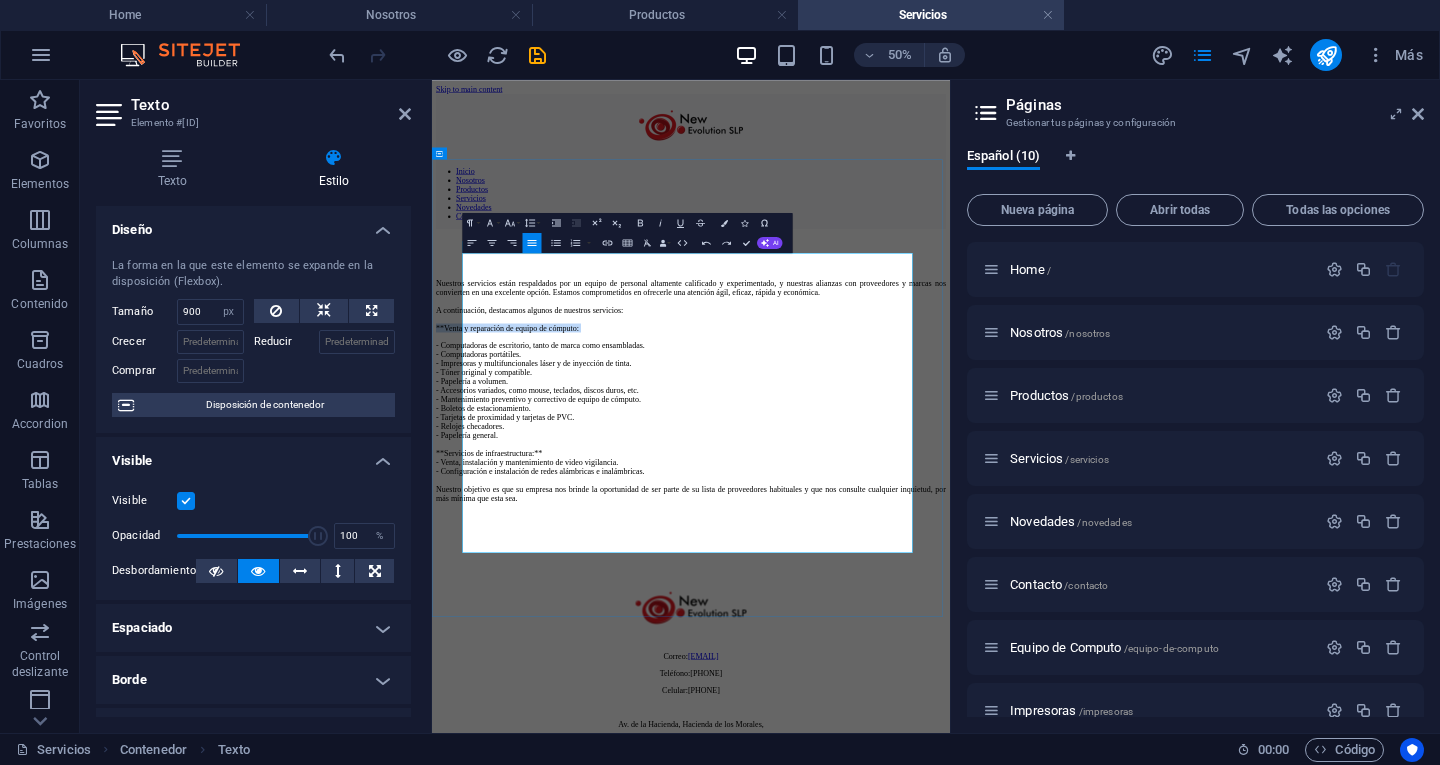 click on "Nuestros servicios están respaldados por un equipo de personal altamente calificado y experimentado, y nuestras alianzas con proveedores y marcas nos convierten en una excelente opción. Estamos comprometidos en ofrecerle una atención ágil, eficaz, rápida y económica. A continuación, destacamos algunos de nuestros servicios: **Venta y reparación de equipo de cómputo:" at bounding box center (950, 529) 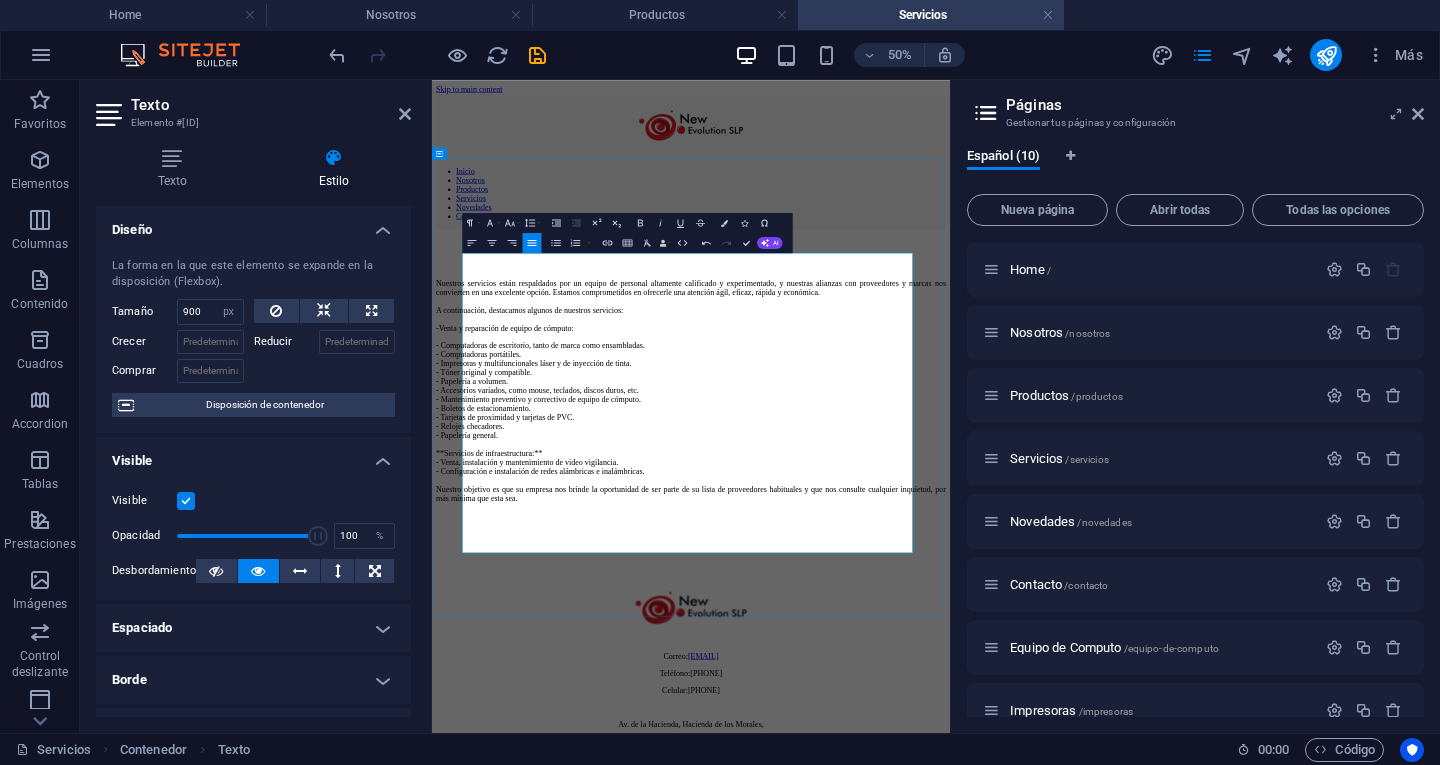 click on "- Computadoras de escritorio, tanto de marca como ensambladas. - Computadoras portátiles. - Impresoras y multifuncionales láser y de inyección de tinta. - Tóner original y compatible. - Papelería a volumen. - Accesorios variados, como mouse, teclados, discos duros, etc. - Mantenimiento preventivo y correctivo de equipo de cómputo. - Boletos de estacionamiento. - Tarjetas de proximidad y tarjetas de PVC. - Relojes checadores. - Papelería general. **Servicios de infraestructura:** - Venta, instalación y mantenimiento de video vigilancia. - Configuración e instalación de redes alámbricas e inalámbricas. Nuestro objetivo es que su empresa nos brinde la oportunidad de ser parte de su lista de proveedores habituales y que nos consulte cualquier inquietud, por más mínima que esta sea." at bounding box center (950, 761) 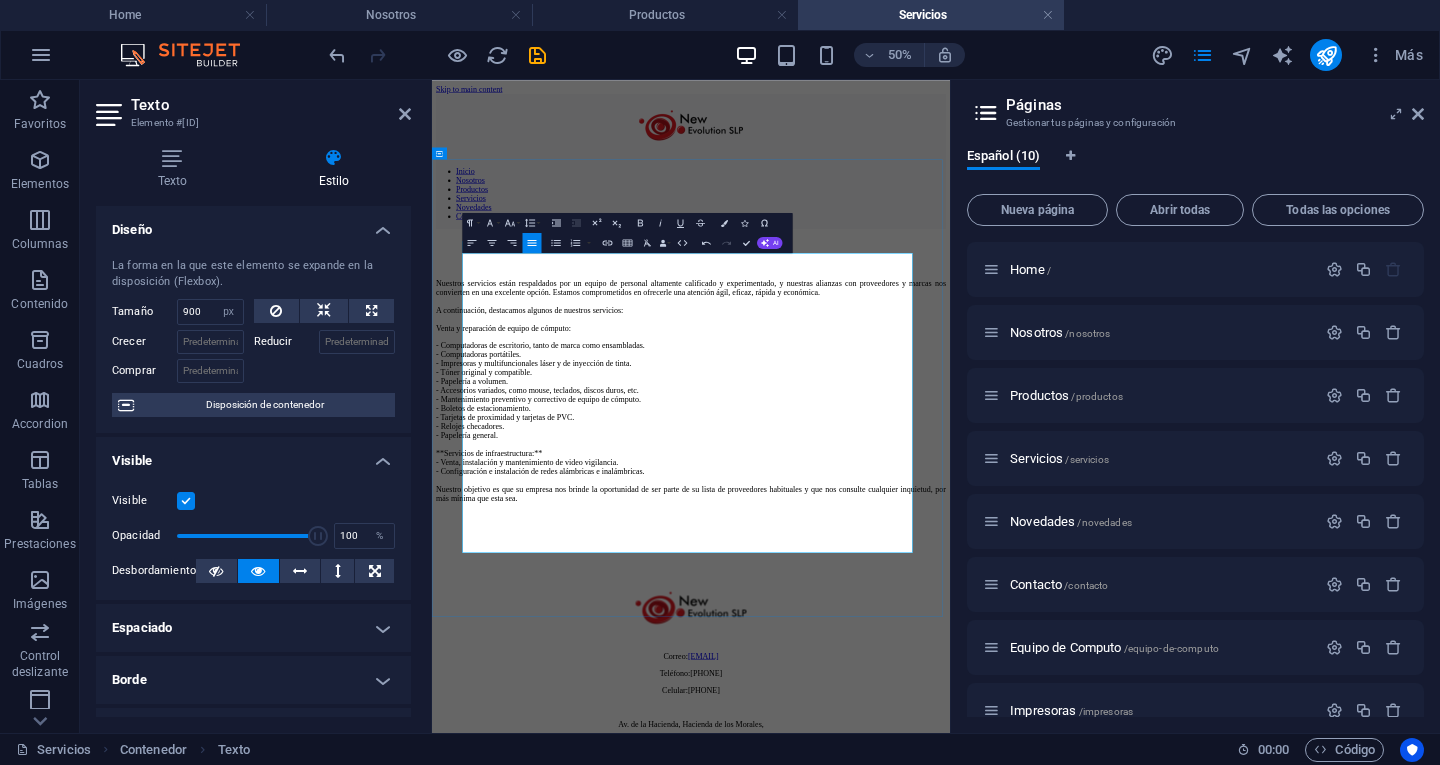 click on "- Computadoras de escritorio, tanto de marca como ensambladas. - Computadoras portátiles. - Impresoras y multifuncionales láser y de inyección de tinta. - Tóner original y compatible. - Papelería a volumen. - Accesorios variados, como mouse, teclados, discos duros, etc. - Mantenimiento preventivo y correctivo de equipo de cómputo. - Boletos de estacionamiento. - Tarjetas de proximidad y tarjetas de PVC. - Relojes checadores. - Papelería general. **Servicios de infraestructura:** - Venta, instalación y mantenimiento de video vigilancia. - Configuración e instalación de redes alámbricas e inalámbricas. Nuestro objetivo es que su empresa nos brinde la oportunidad de ser parte de su lista de proveedores habituales y que nos consulte cualquier inquietud, por más mínima que esta sea." at bounding box center (950, 761) 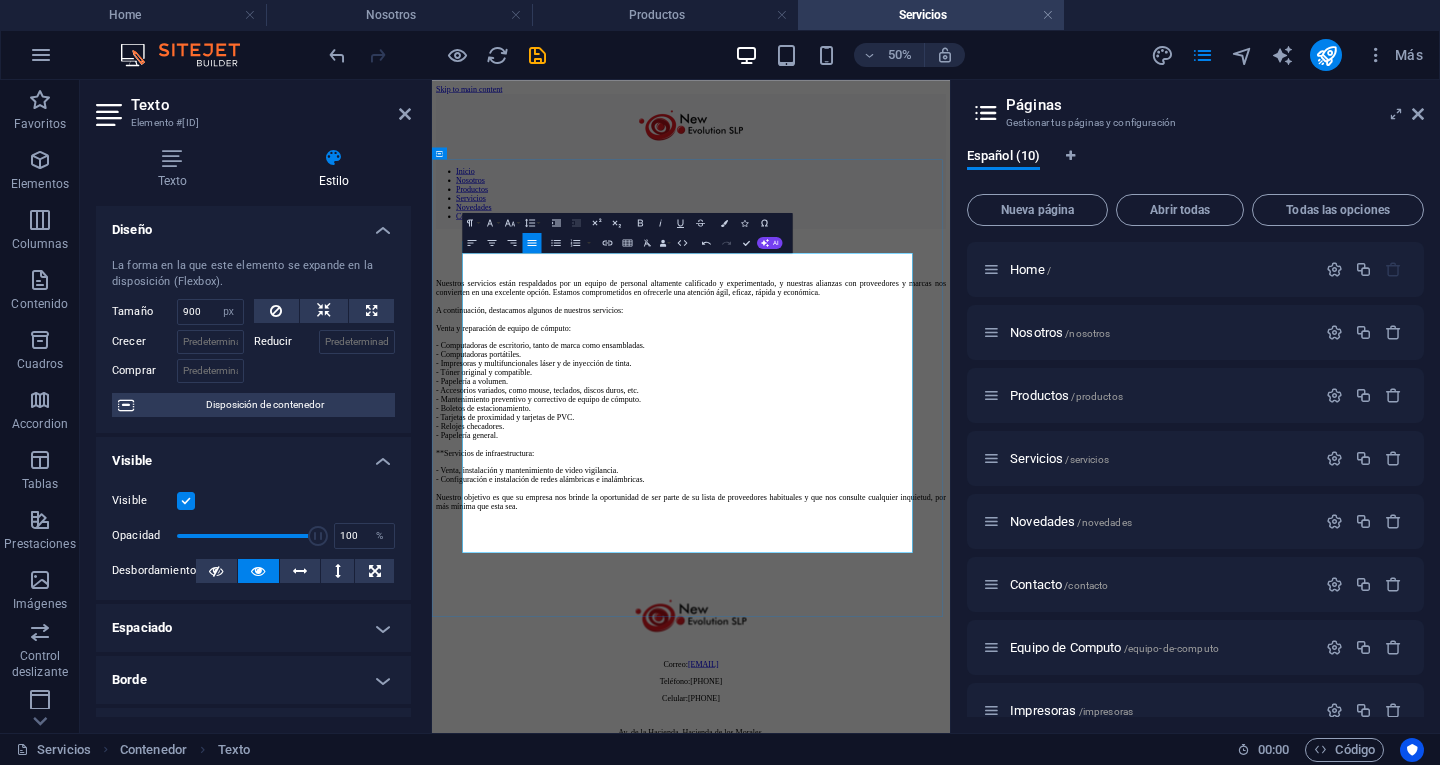 click on "- Computadoras de escritorio, tanto de marca como ensambladas. - Computadoras portátiles. - Impresoras y multifuncionales láser y de inyección de tinta. - Tóner original y compatible. - Papelería a volumen. - Accesorios variados, como mouse, teclados, discos duros, etc. - Mantenimiento preventivo y correctivo de equipo de cómputo. - Boletos de estacionamiento. - Tarjetas de proximidad y tarjetas de PVC. - Relojes checadores. - Papelería general. **Servicios de infraestructura:" at bounding box center [950, 716] 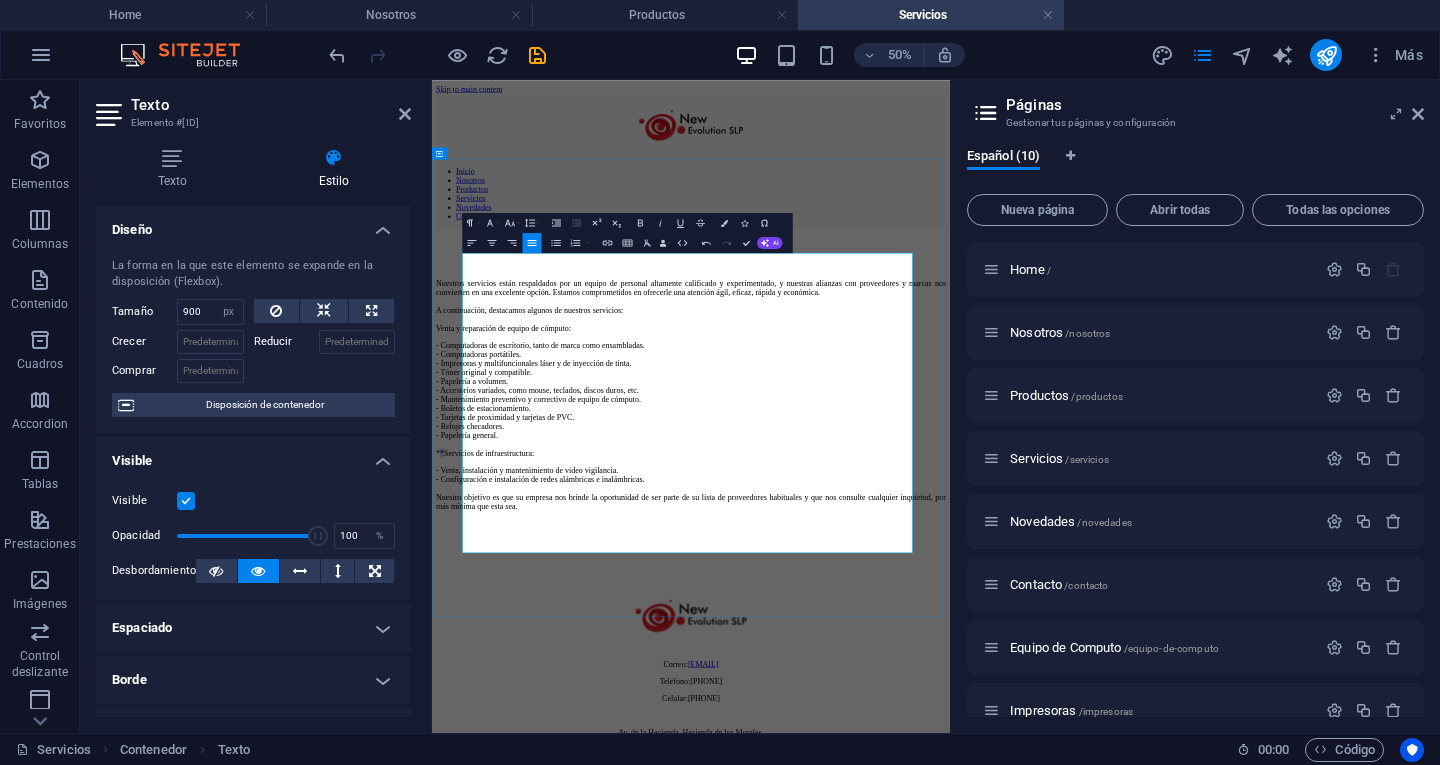 click on "- Computadoras de escritorio, tanto de marca como ensambladas. - Computadoras portátiles. - Impresoras y multifuncionales láser y de inyección de tinta. - Tóner original y compatible. - Papelería a volumen. - Accesorios variados, como mouse, teclados, discos duros, etc. - Mantenimiento preventivo y correctivo de equipo de cómputo. - Boletos de estacionamiento. - Tarjetas de proximidad y tarjetas de PVC. - Relojes checadores. - Papelería general. **Servicios de infraestructura:" at bounding box center (950, 716) 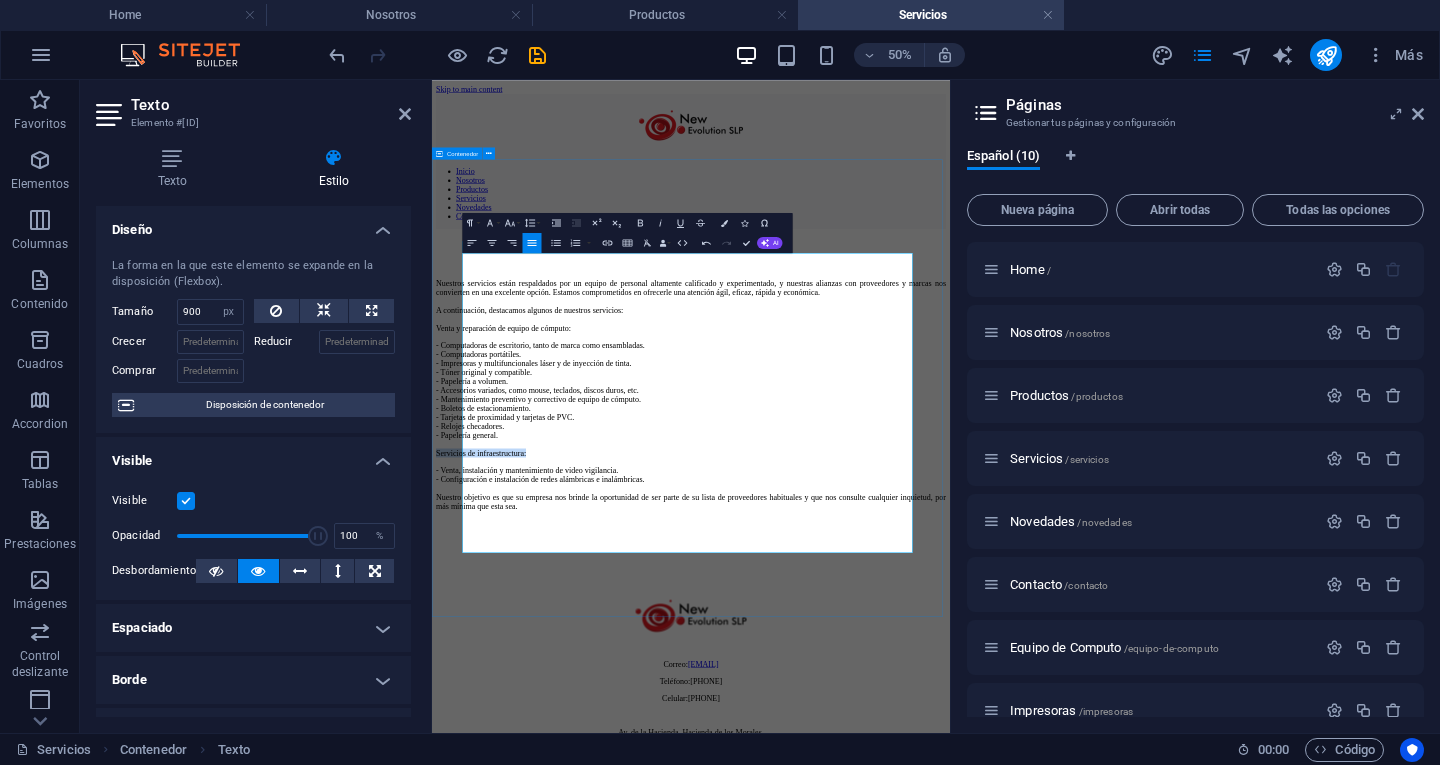 drag, startPoint x: 700, startPoint y: 894, endPoint x: 566, endPoint y: 734, distance: 208.70074 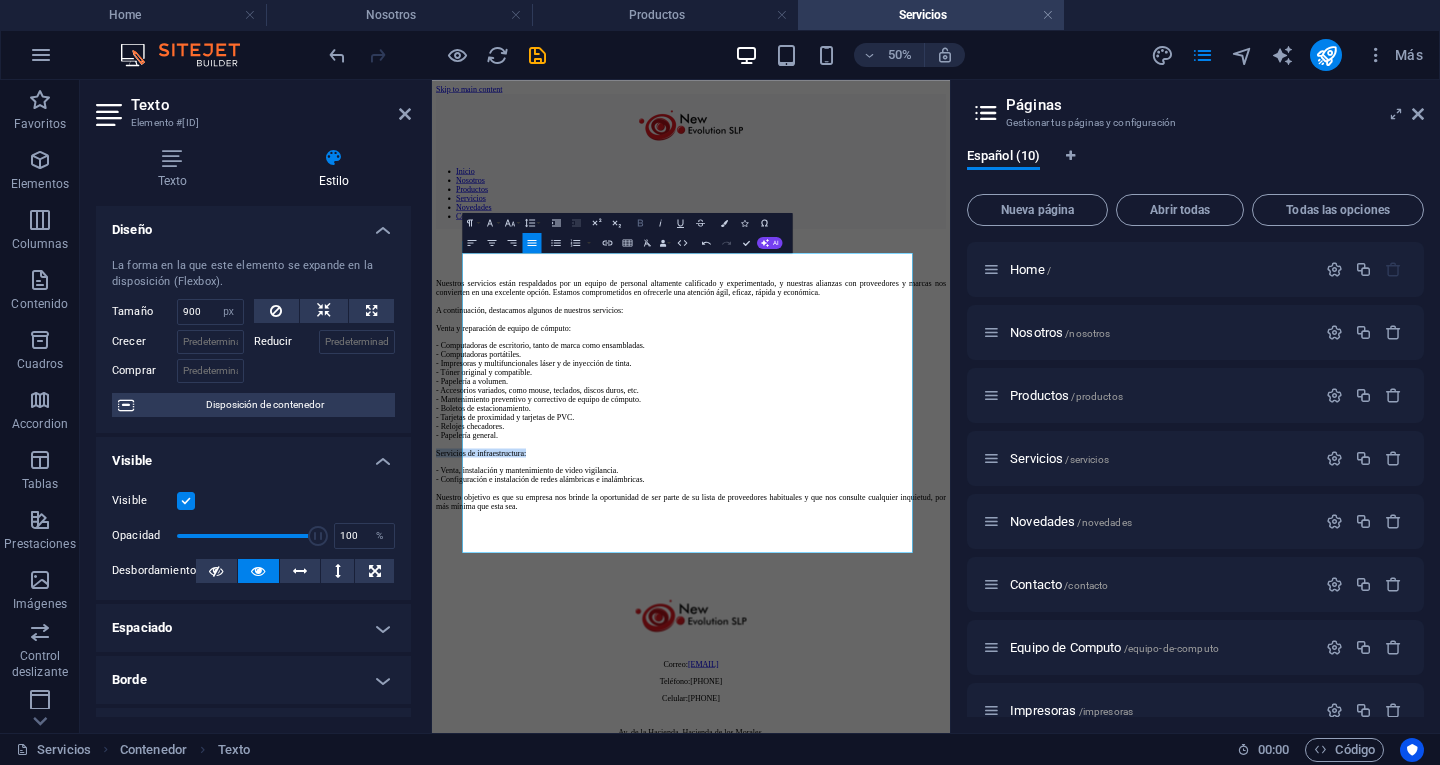 click 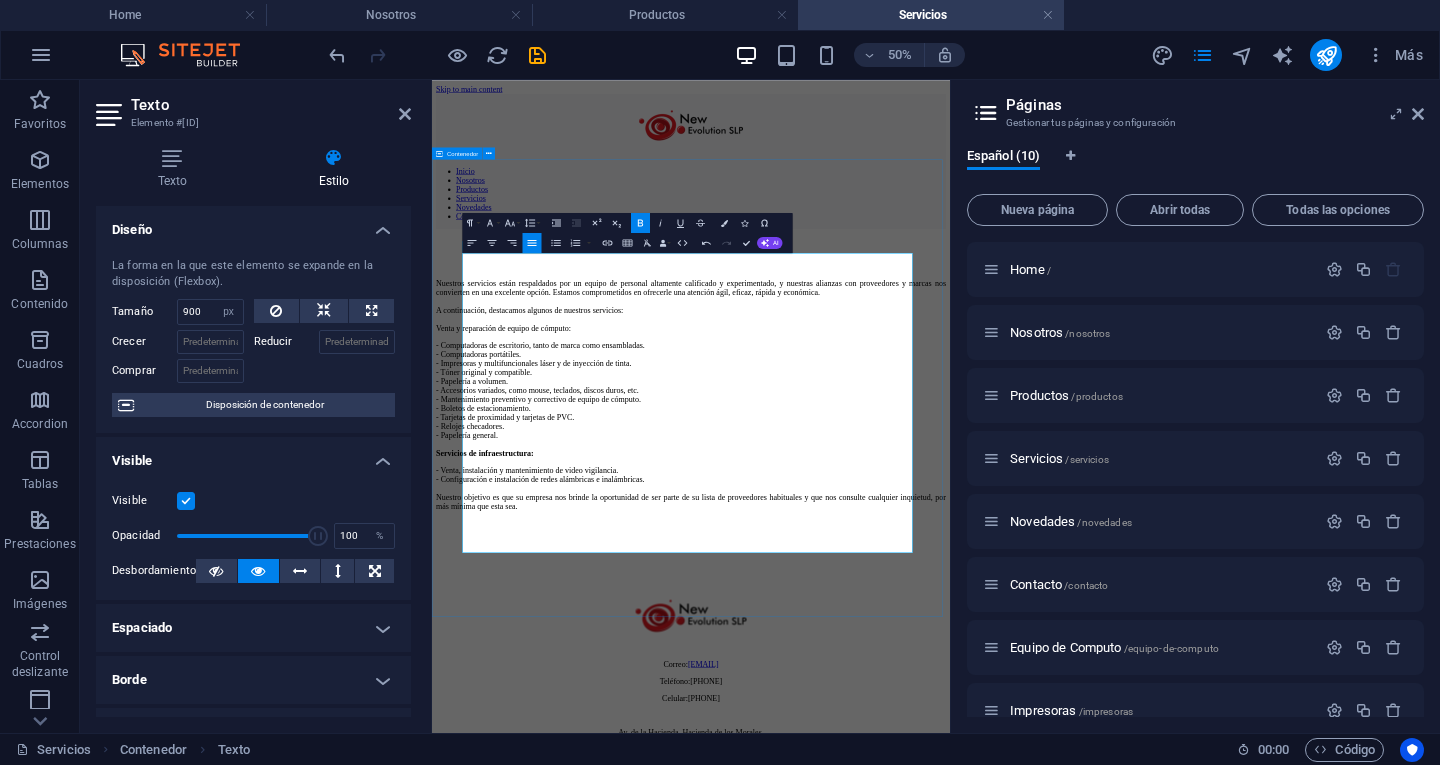 drag, startPoint x: 806, startPoint y: 586, endPoint x: 478, endPoint y: 572, distance: 328.29865 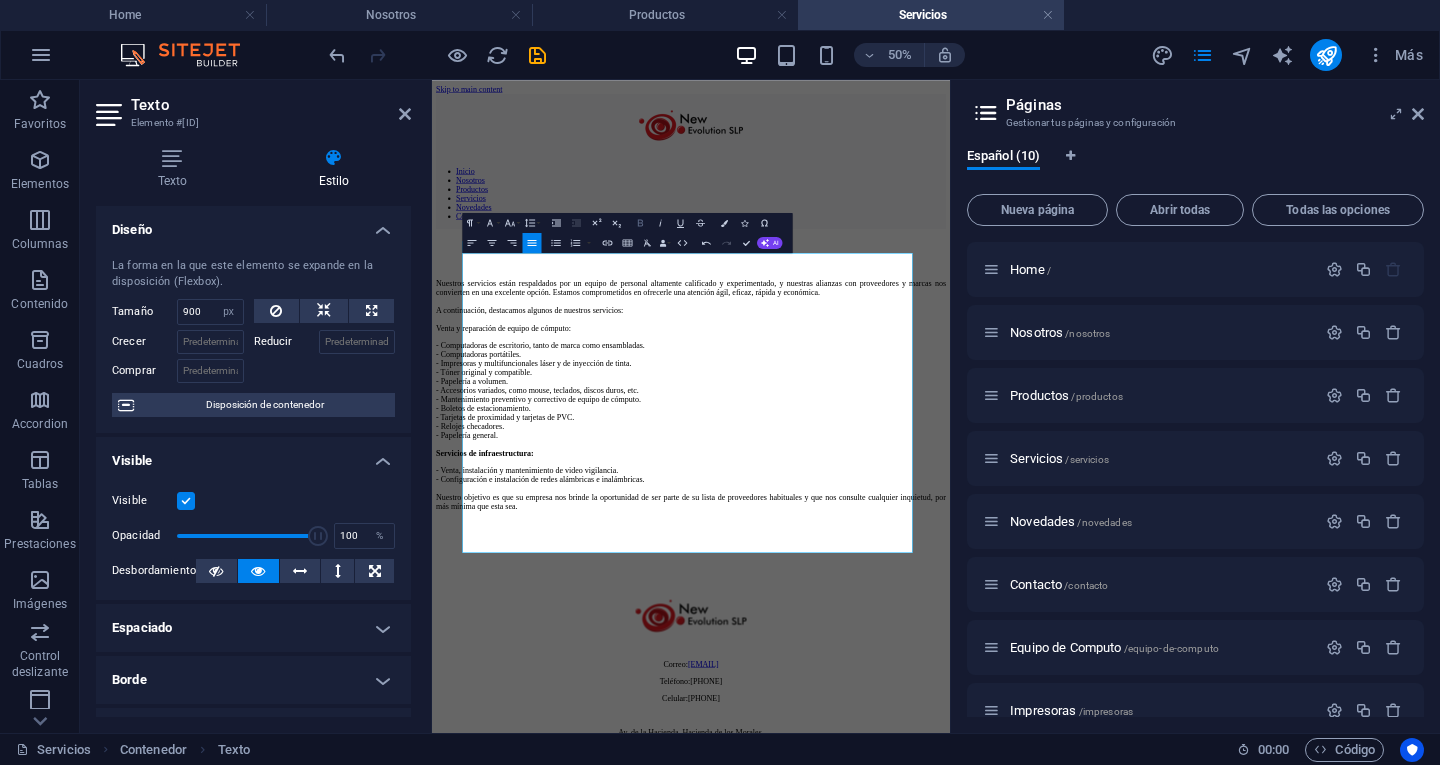 click 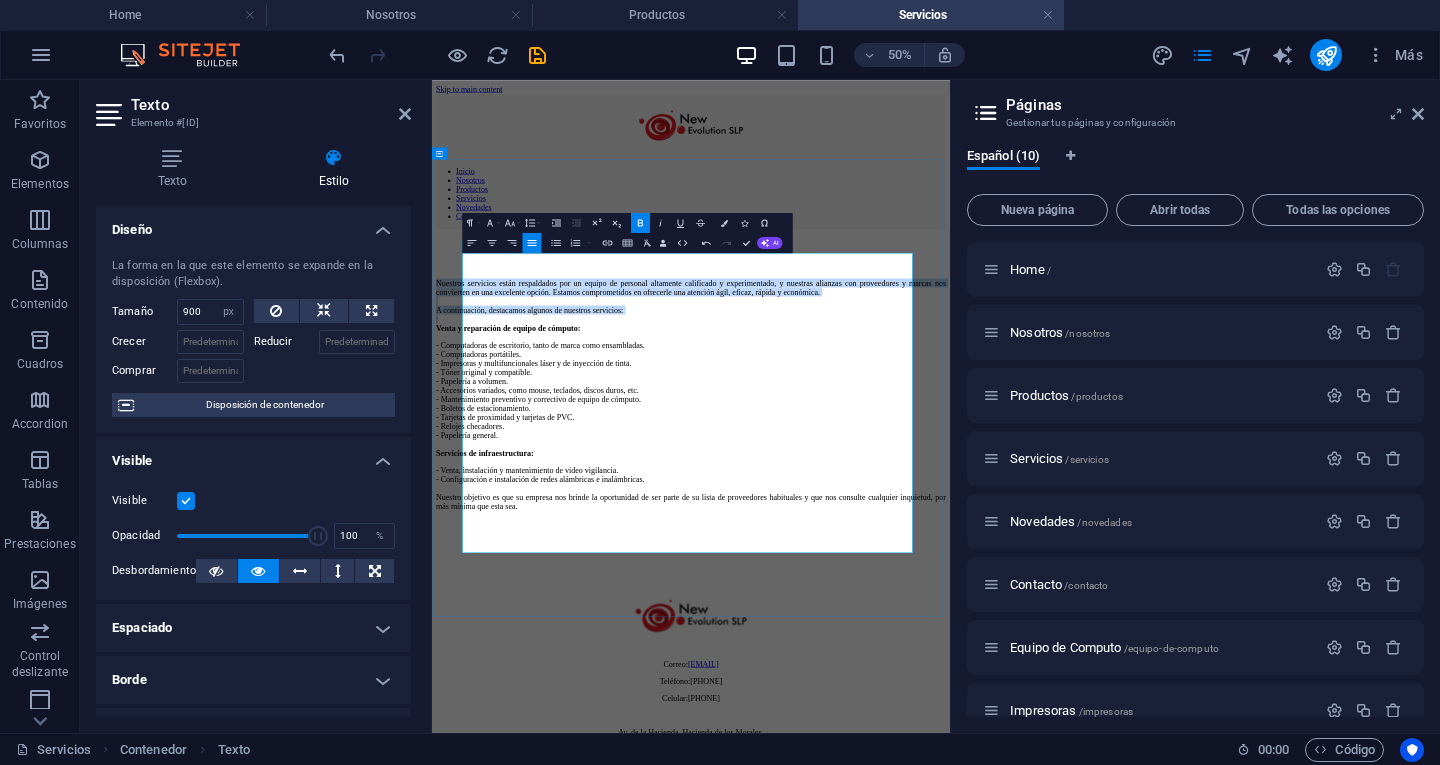 click on "Nuestros servicios están respaldados por un equipo de personal altamente calificado y experimentado, y nuestras alianzas con proveedores y marcas nos convierten en una excelente opción. Estamos comprometidos en ofrecerle una atención ágil, eficaz, rápida y económica. A continuación, destacamos algunos de nuestros servicios:   Venta y reparación de equipo de cómputo:" at bounding box center (950, 529) 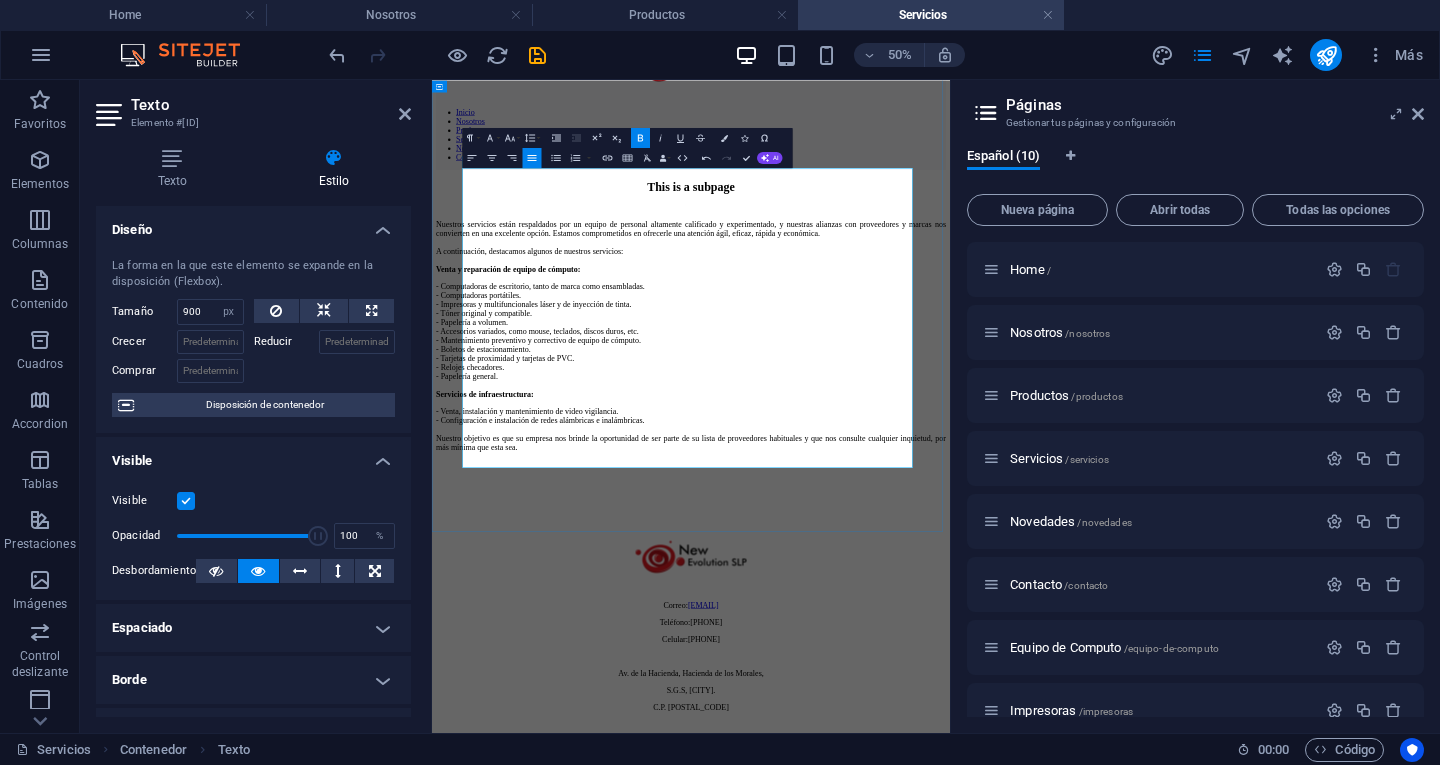 scroll, scrollTop: 0, scrollLeft: 0, axis: both 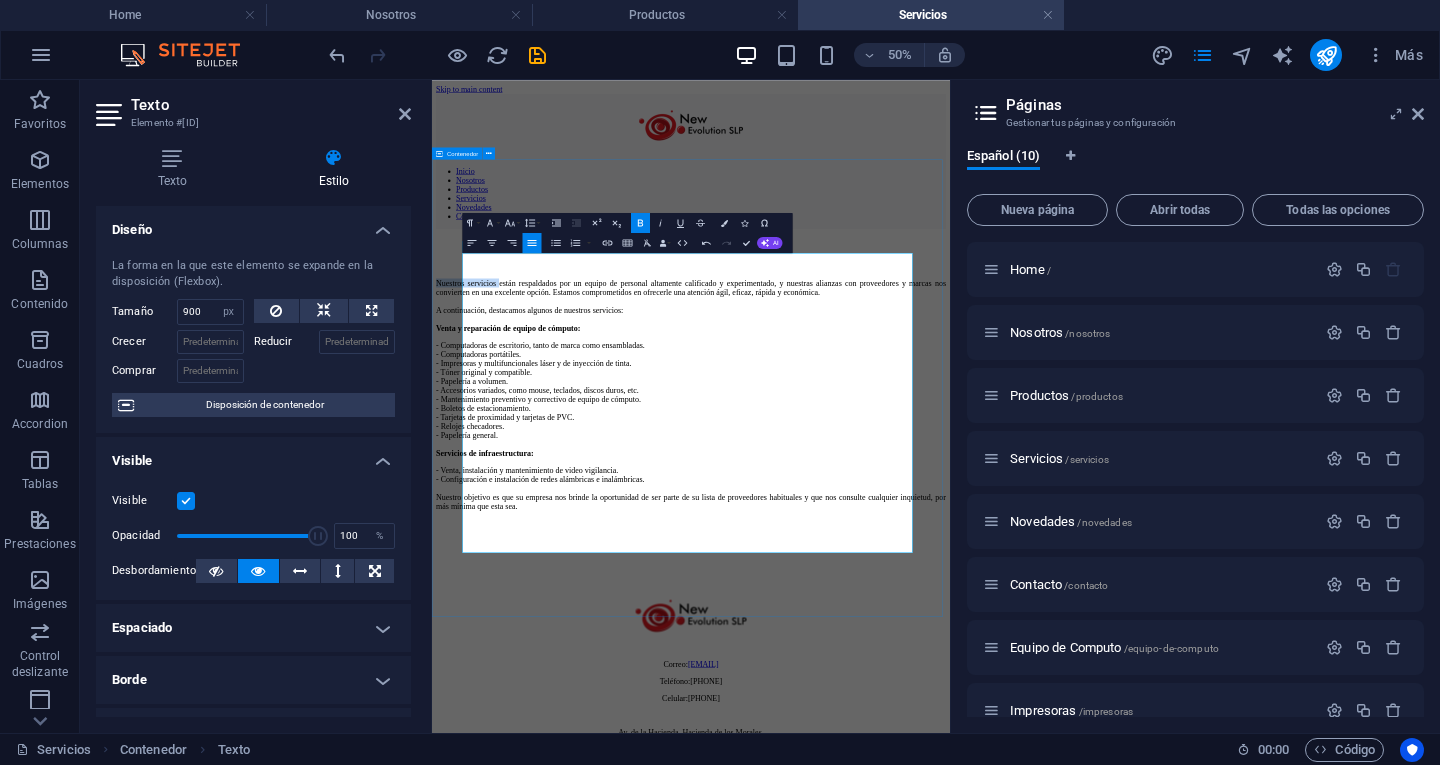 drag, startPoint x: 632, startPoint y: 442, endPoint x: 478, endPoint y: 436, distance: 154.11684 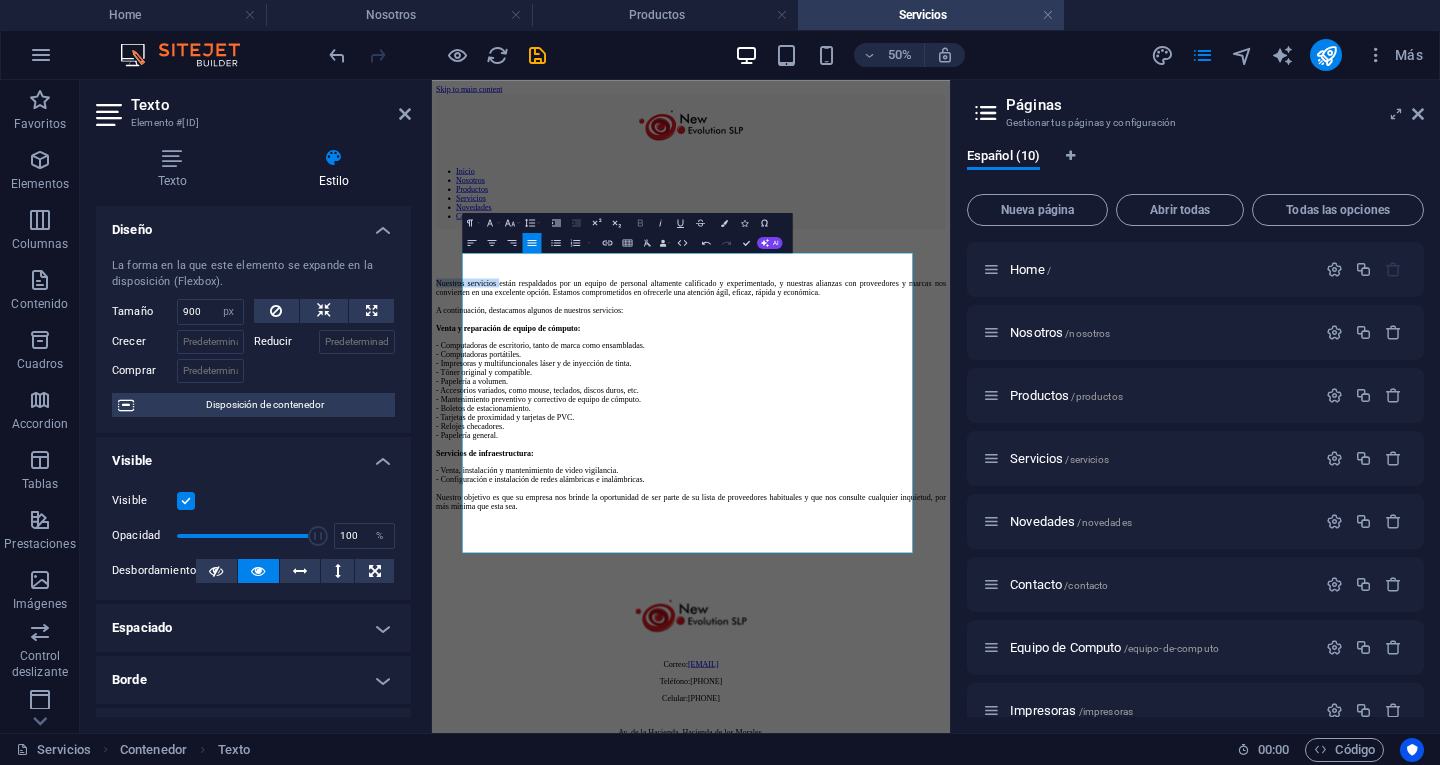 click 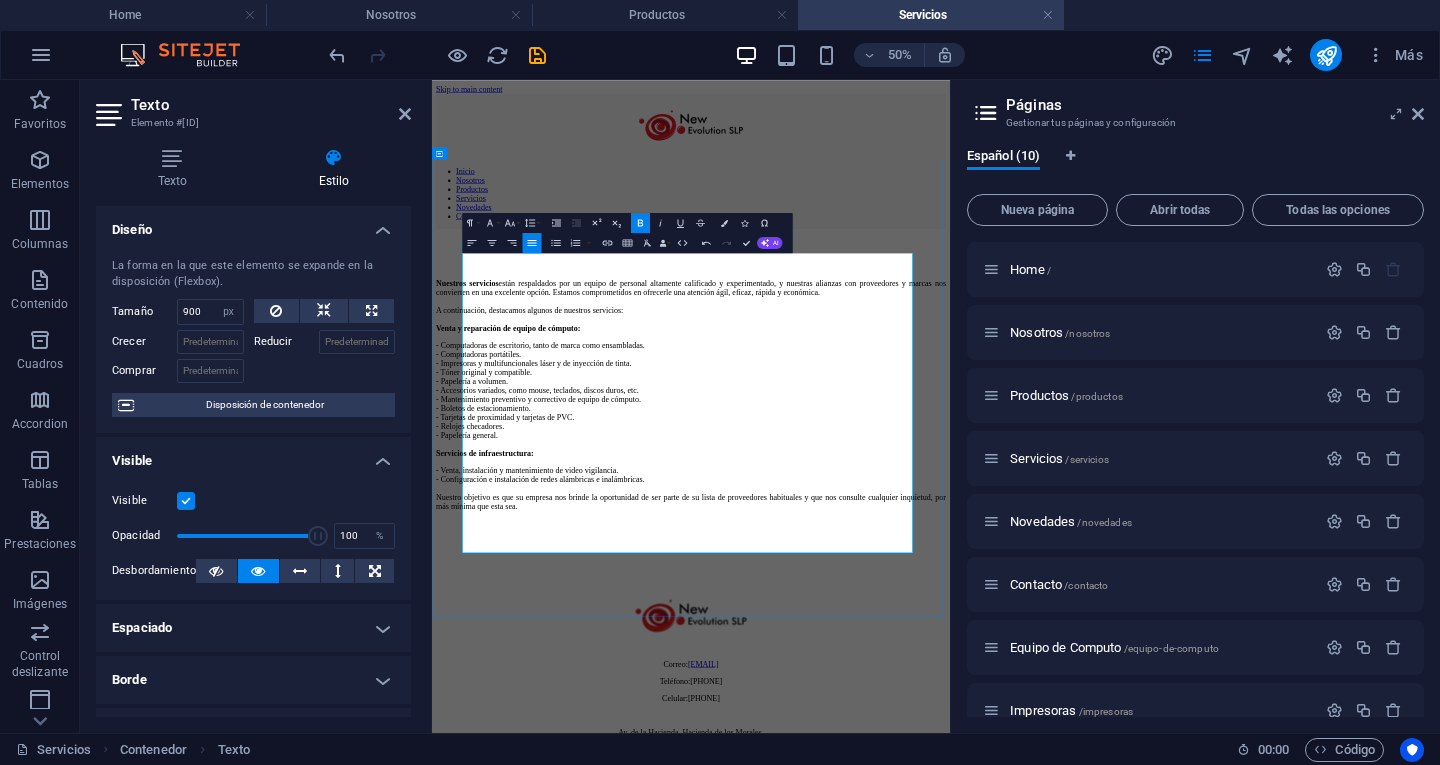 drag, startPoint x: 1202, startPoint y: 682, endPoint x: 1184, endPoint y: 648, distance: 38.470768 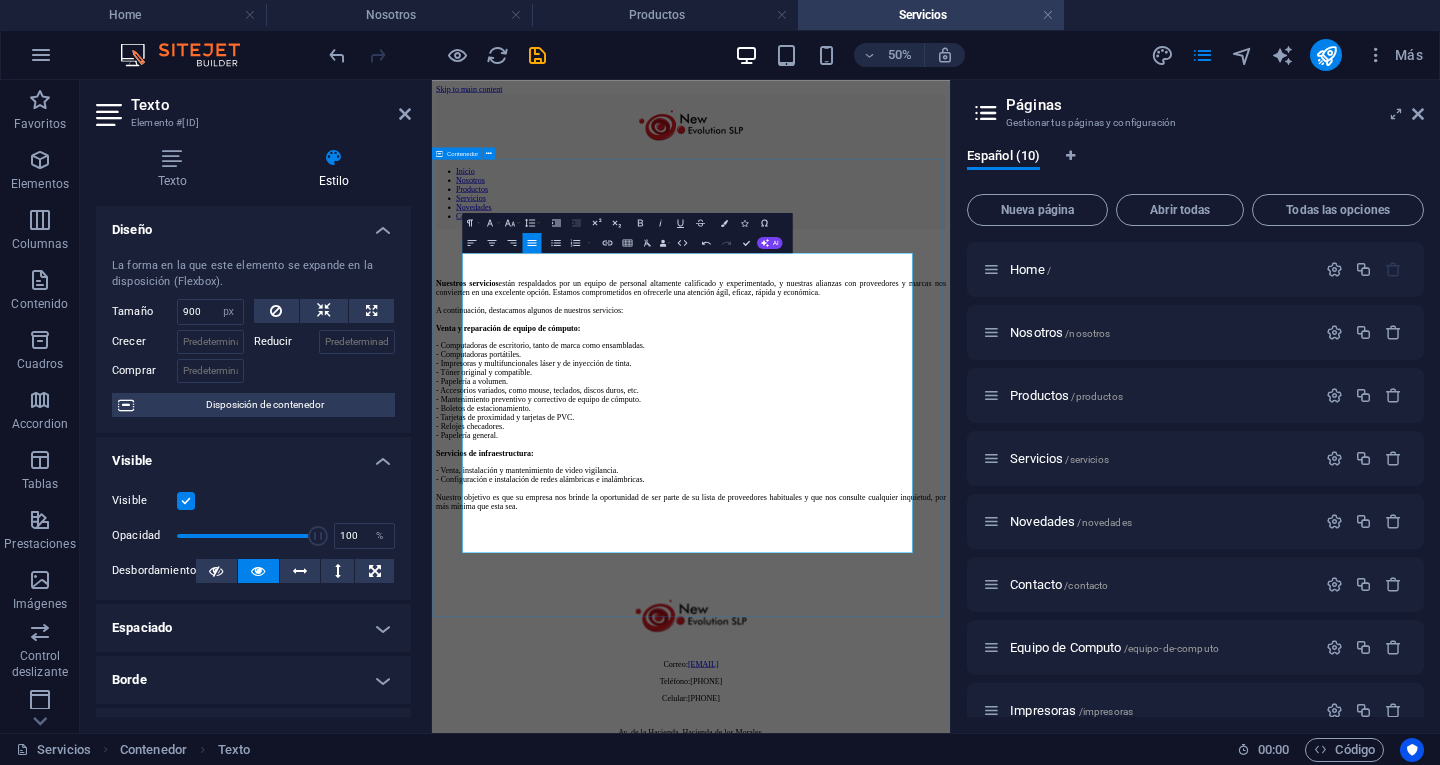 click on "This is a subpage Nuestros servicios  están respaldados por un equipo de personal altamente calificado y experimentado, y nuestras alianzas con proveedores y marcas nos convierten en una excelente opción. Estamos comprometidos en ofrecerle una atención ágil, eficaz, rápida y económica. A continuación, destacamos algunos de nuestros servicios:   Venta y reparación de equipo de cómputo: - Computadoras de escritorio, tanto de marca como ensambladas. - Computadoras portátiles. - Impresoras y multifuncionales láser y de inyección de tinta. - Tóner original y compatible. - Papelería a volumen. - Accesorios variados, como mouse, teclados, discos duros, etc. - Mantenimiento preventivo y correctivo de equipo de cómputo. - Boletos de estacionamiento. - Tarjetas de proximidad y tarjetas de PVC. - Relojes checadores. - Papelería general. Servicios de infraestructura: - Venta, instalación y mantenimiento de video vigilancia. - Configuración e instalación de redes alámbricas e inalámbricas. •" at bounding box center (950, 691) 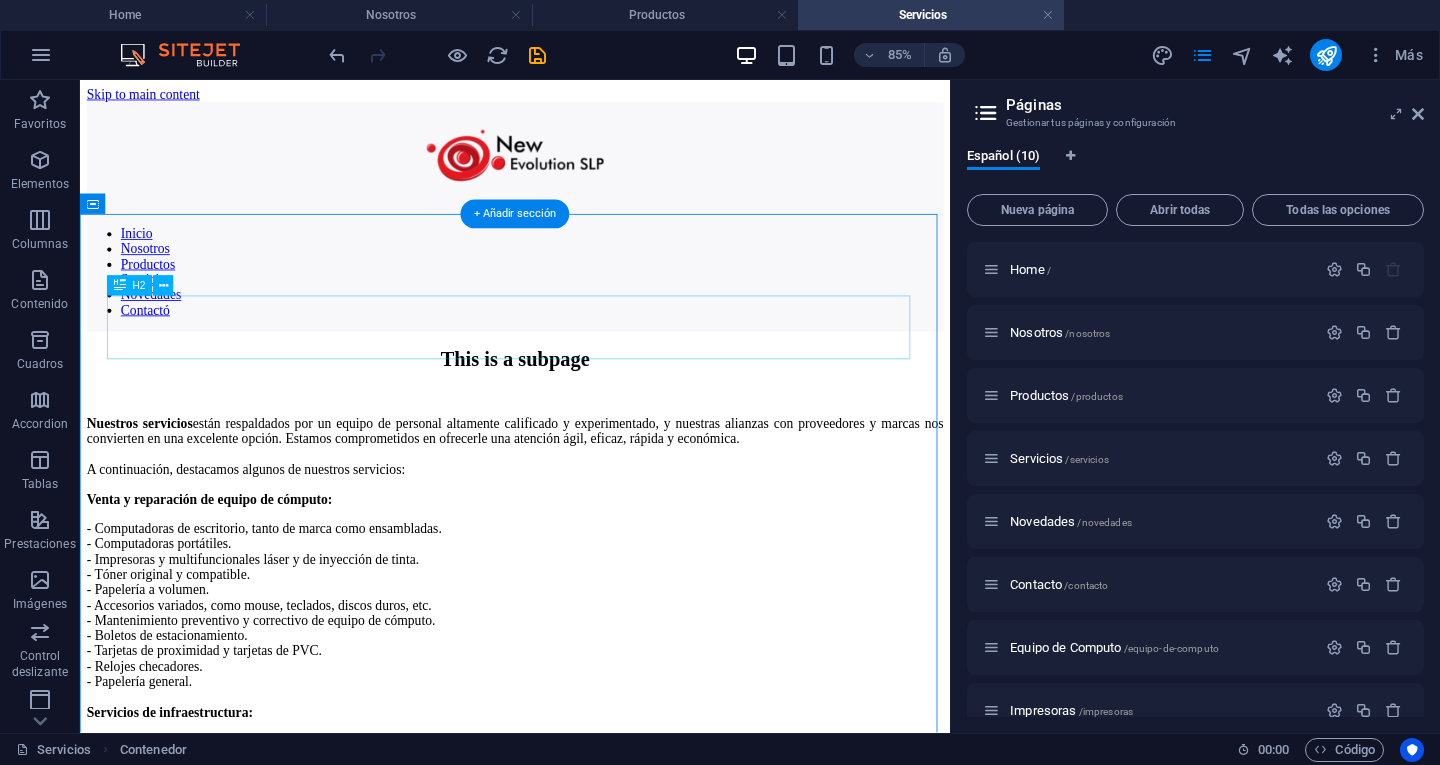 click on "This is a subpage" at bounding box center [592, 409] 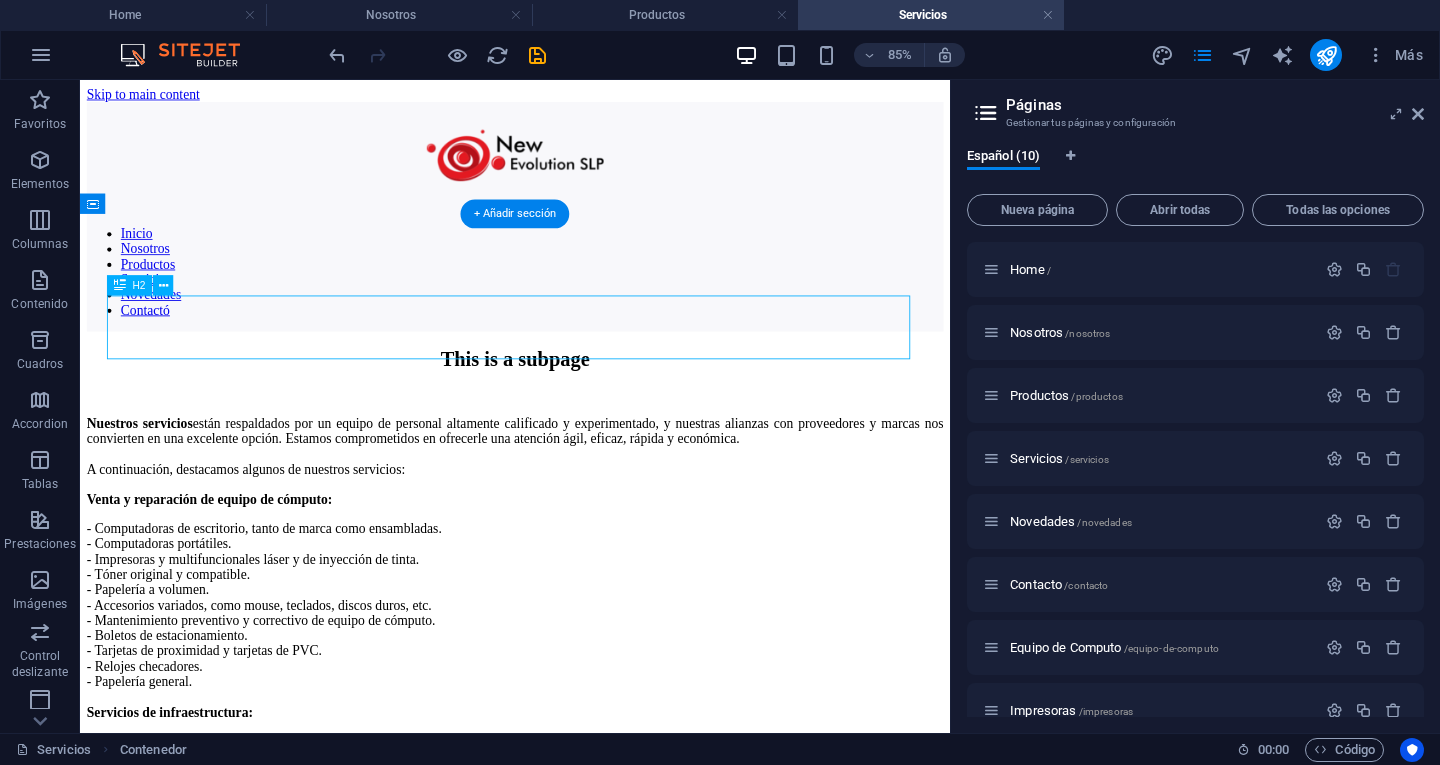 click on "This is a subpage" at bounding box center [592, 409] 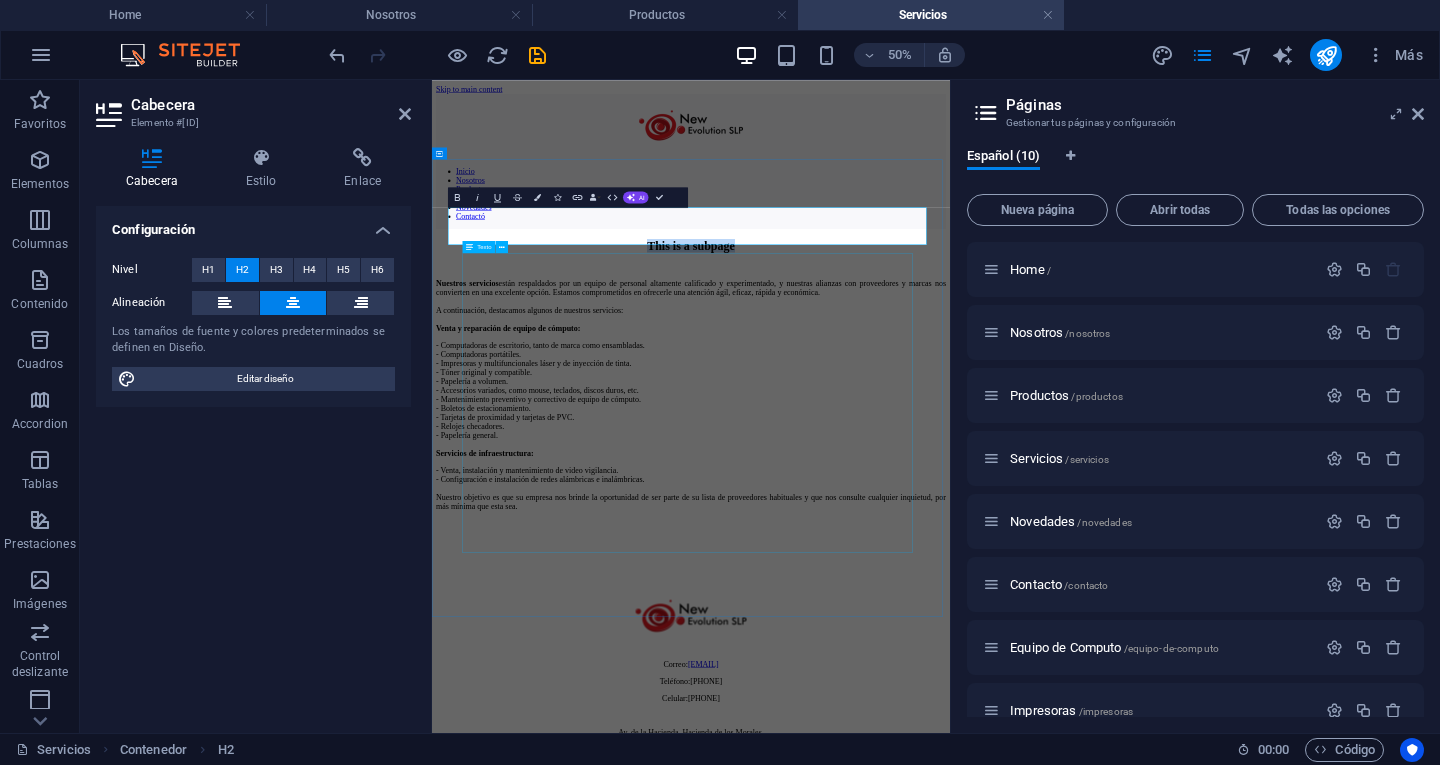 click on "Nuestros servicios  están respaldados por un equipo de personal altamente calificado y experimentado, y nuestras alianzas con proveedores y marcas nos convierten en una excelente opción. Estamos comprometidos en ofrecerle una atención ágil, eficaz, rápida y económica. A continuación, destacamos algunos de nuestros servicios:   Venta y reparación de equipo de cómputo: - Computadoras de escritorio, tanto de marca como ensambladas. - Computadoras portátiles. - Impresoras y multifuncionales láser y de inyección de tinta. - Tóner original y compatible. - Papelería a volumen. - Accesorios variados, como mouse, teclados, discos duros, etc. - Mantenimiento preventivo y correctivo de equipo de cómputo. - Boletos de estacionamiento. - Tarjetas de proximidad y tarjetas de PVC. - Relojes checadores. - Papelería general. Servicios de infraestructura: - Venta, instalación y mantenimiento de video vigilancia. - Configuración e instalación de redes alámbricas e inalámbricas." at bounding box center (950, 707) 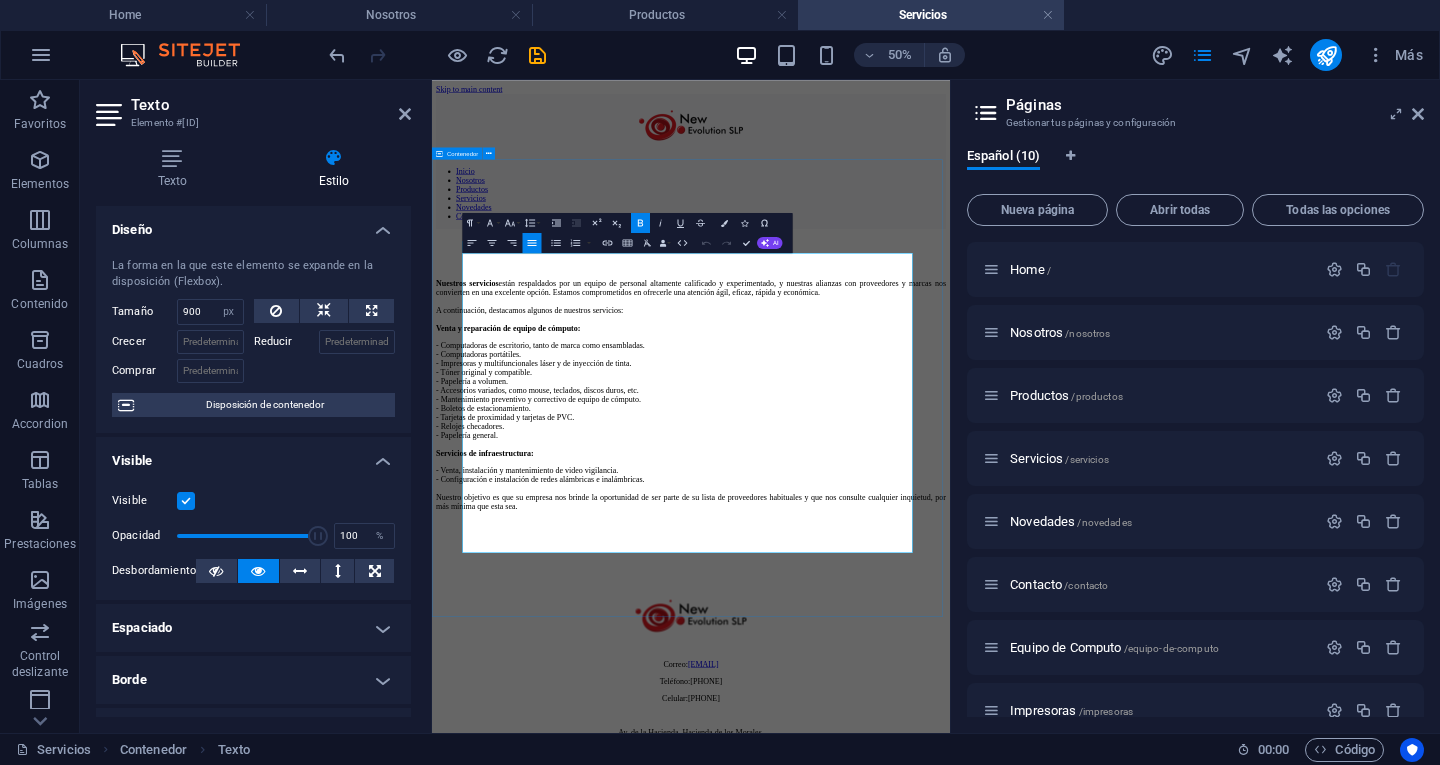 click on "This is a subpage Nuestros servicios  están respaldados por un equipo de personal altamente calificado y experimentado, y nuestras alianzas con proveedores y marcas nos convierten en una excelente opción. Estamos comprometidos en ofrecerle una atención ágil, eficaz, rápida y económica. A continuación, destacamos algunos de nuestros servicios:   Venta y reparación de equipo de cómputo: - Computadoras de escritorio, tanto de marca como ensambladas. - Computadoras portátiles. - Impresoras y multifuncionales láser y de inyección de tinta. - Tóner original y compatible. - Papelería a volumen. - Accesorios variados, como mouse, teclados, discos duros, etc. - Mantenimiento preventivo y correctivo de equipo de cómputo. - Boletos de estacionamiento. - Tarjetas de proximidad y tarjetas de PVC. - Relojes checadores. - Papelería general. Servicios de infraestructura: - Venta, instalación y mantenimiento de video vigilancia. - Configuración e instalación de redes alámbricas e inalámbricas." at bounding box center (950, 691) 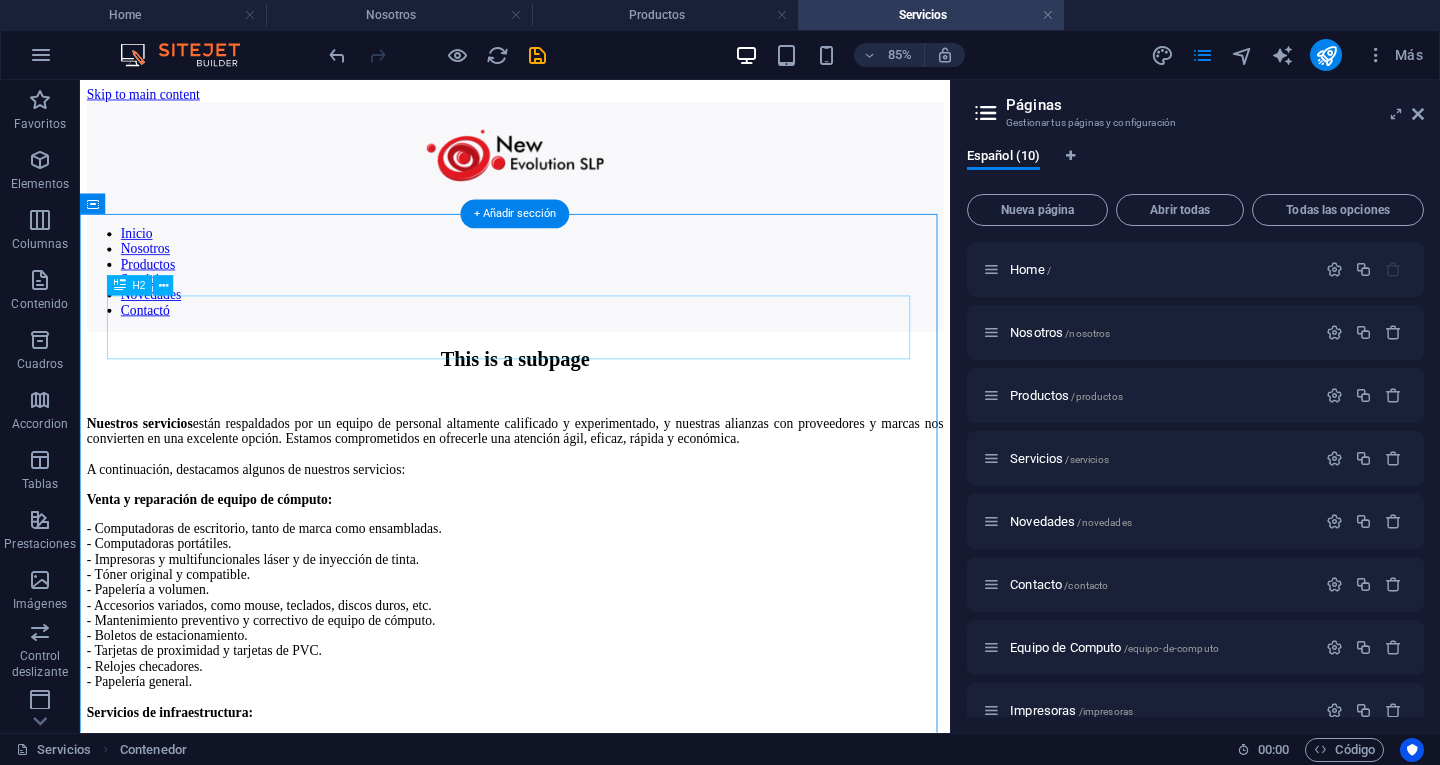 click on "This is a subpage" at bounding box center (592, 409) 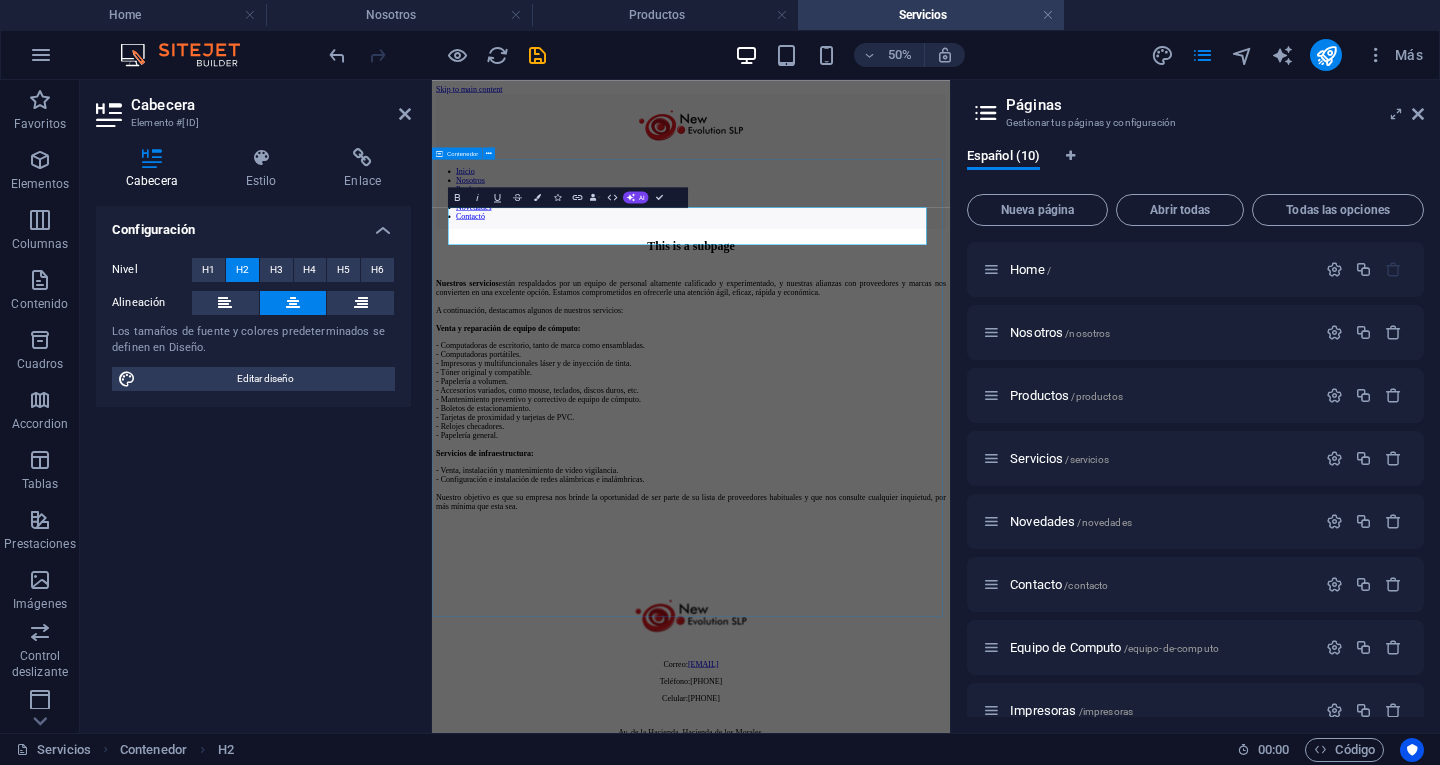 click on "This is a subpage Nuestros servicios  están respaldados por un equipo de personal altamente calificado y experimentado, y nuestras alianzas con proveedores y marcas nos convierten en una excelente opción. Estamos comprometidos en ofrecerle una atención ágil, eficaz, rápida y económica. A continuación, destacamos algunos de nuestros servicios:   Venta y reparación de equipo de cómputo: - Computadoras de escritorio, tanto de marca como ensambladas. - Computadoras portátiles. - Impresoras y multifuncionales láser y de inyección de tinta. - Tóner original y compatible. - Papelería a volumen. - Accesorios variados, como mouse, teclados, discos duros, etc. - Mantenimiento preventivo y correctivo de equipo de cómputo. - Boletos de estacionamiento. - Tarjetas de proximidad y tarjetas de PVC. - Relojes checadores. - Papelería general. Servicios de infraestructura: - Venta, instalación y mantenimiento de video vigilancia. - Configuración e instalación de redes alámbricas e inalámbricas." at bounding box center [950, 691] 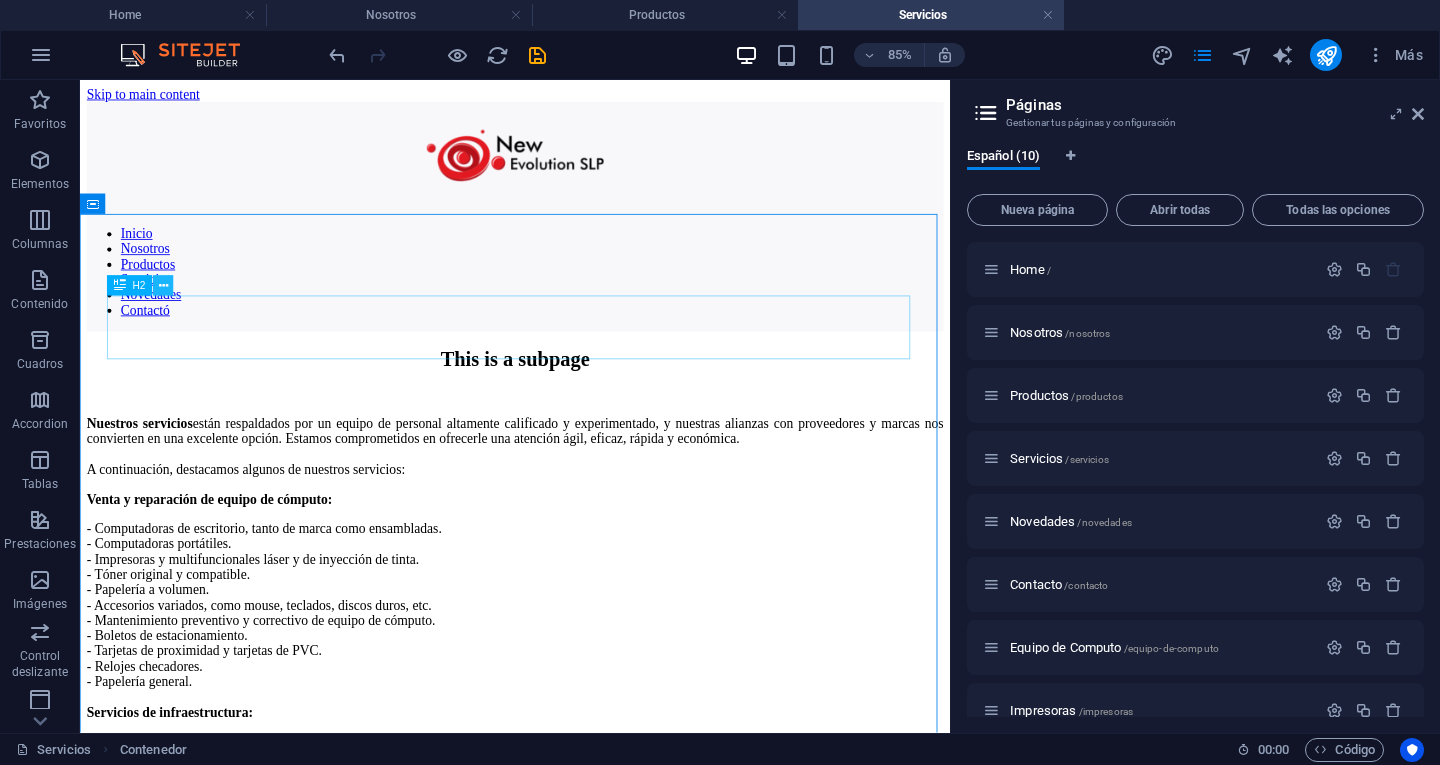 click at bounding box center [163, 286] 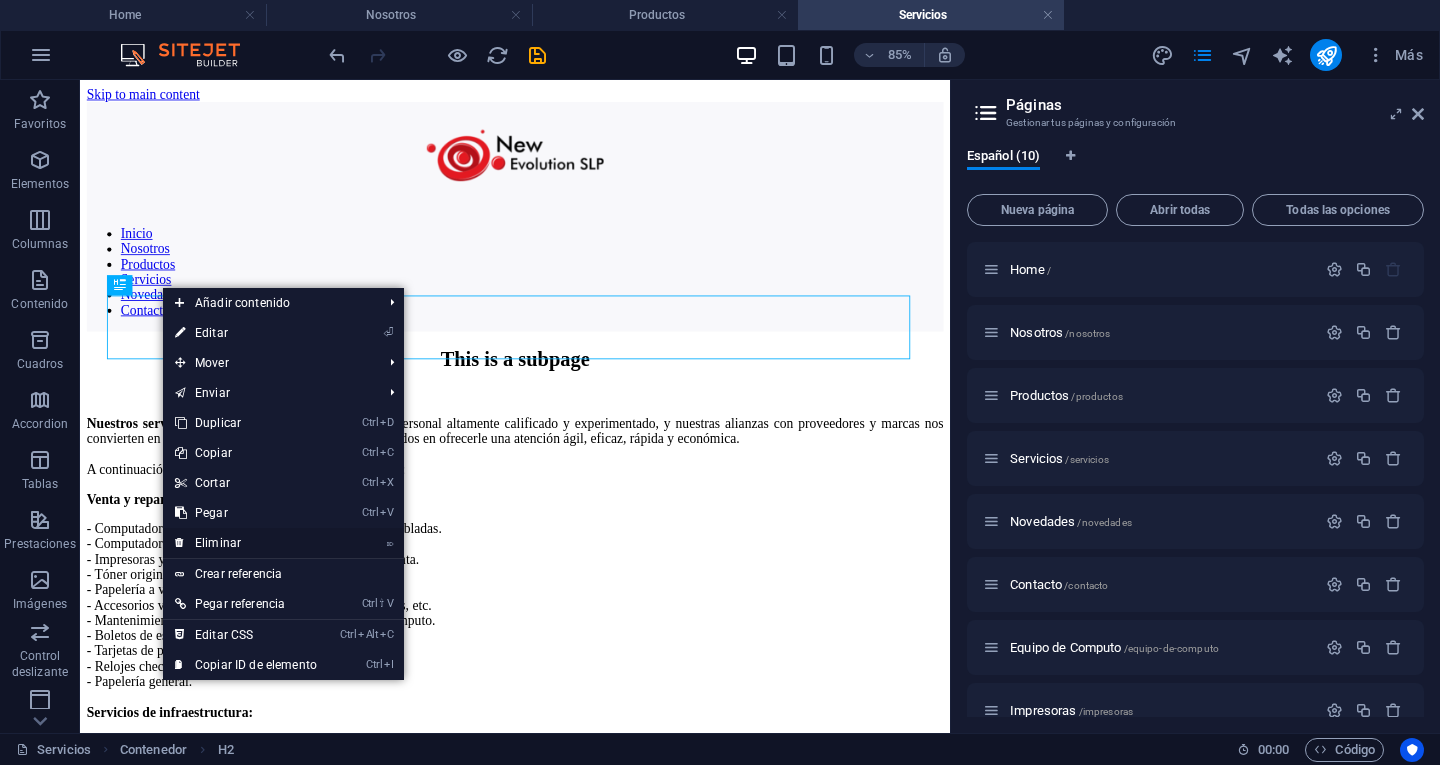 click on "⌦  Eliminar" at bounding box center (246, 543) 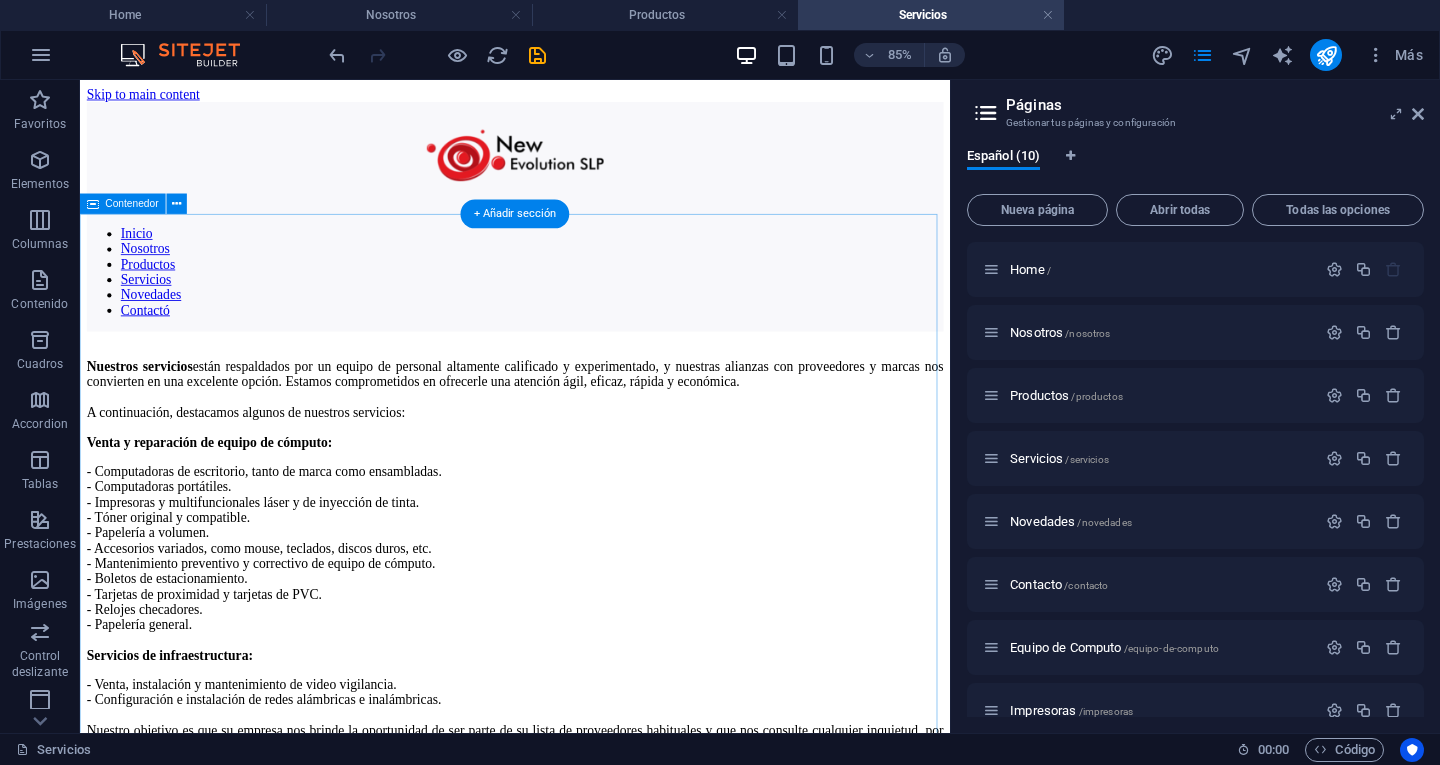 click on "Nuestros servicios  están respaldados por un equipo de personal altamente calificado y experimentado, y nuestras alianzas con proveedores y marcas nos convierten en una excelente opción. Estamos comprometidos en ofrecerle una atención ágil, eficaz, rápida y económica. A continuación, destacamos algunos de nuestros servicios:   Venta y reparación de equipo de cómputo: - Computadoras de escritorio, tanto de marca como ensambladas. - Computadoras portátiles. - Impresoras y multifuncionales láser y de inyección de tinta. - Tóner original y compatible. - Papelería a volumen. - Accesorios variados, como mouse, teclados, discos duros, etc. - Mantenimiento preventivo y correctivo de equipo de cómputo. - Boletos de estacionamiento. - Tarjetas de proximidad y tarjetas de PVC. - Relojes checadores. - Papelería general. Servicios de infraestructura: - Venta, instalación y mantenimiento de video vigilancia. - Configuración e instalación de redes alámbricas e inalámbricas." at bounding box center (592, 648) 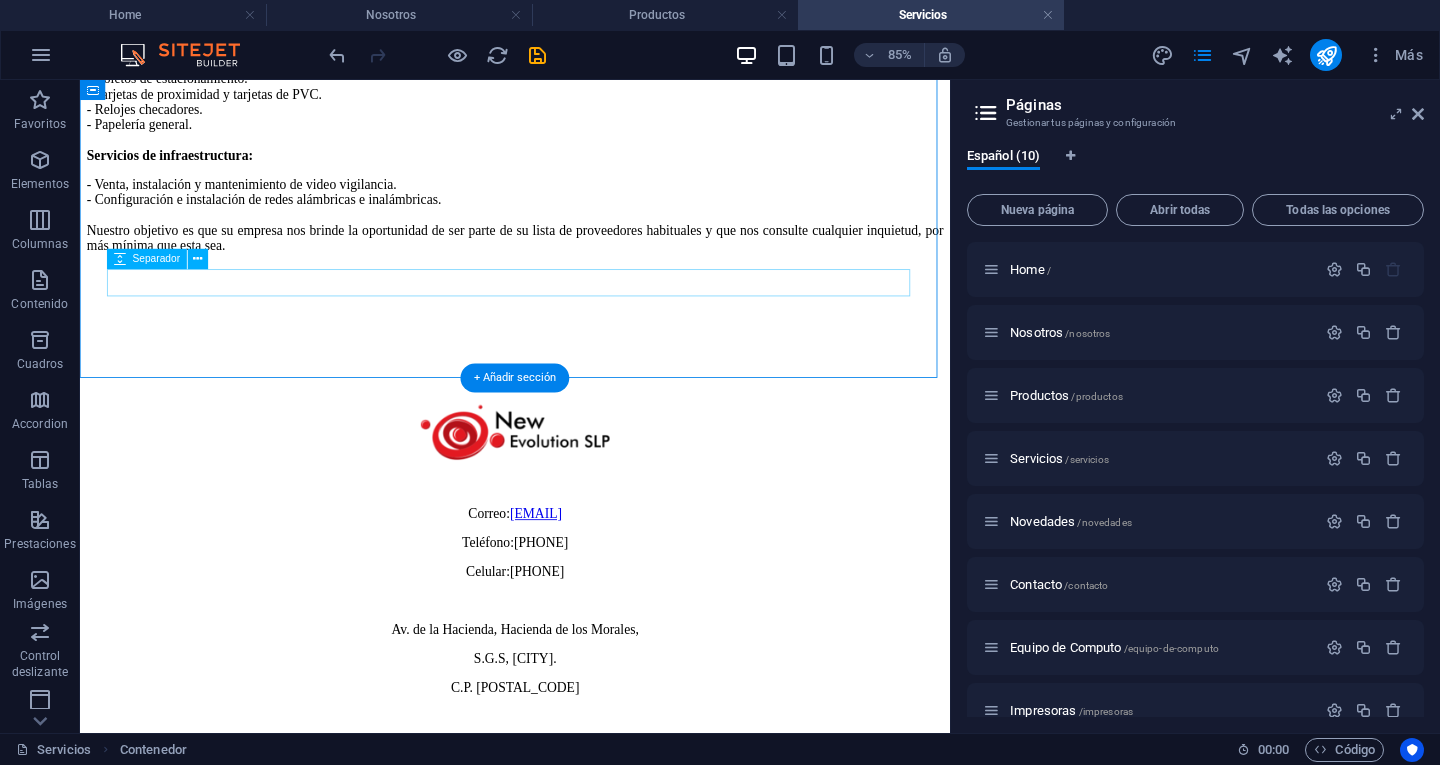 scroll, scrollTop: 648, scrollLeft: 0, axis: vertical 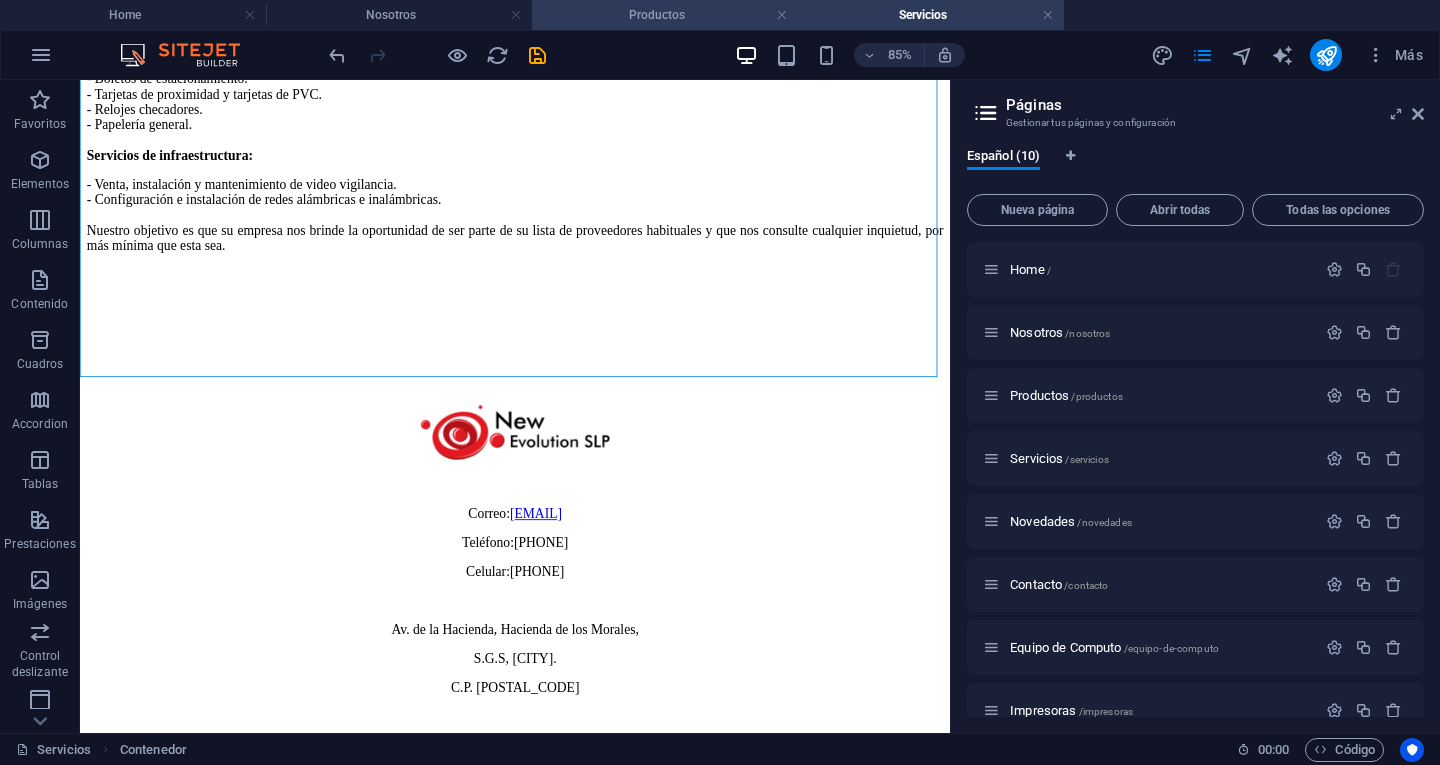click on "Productos" at bounding box center [665, 15] 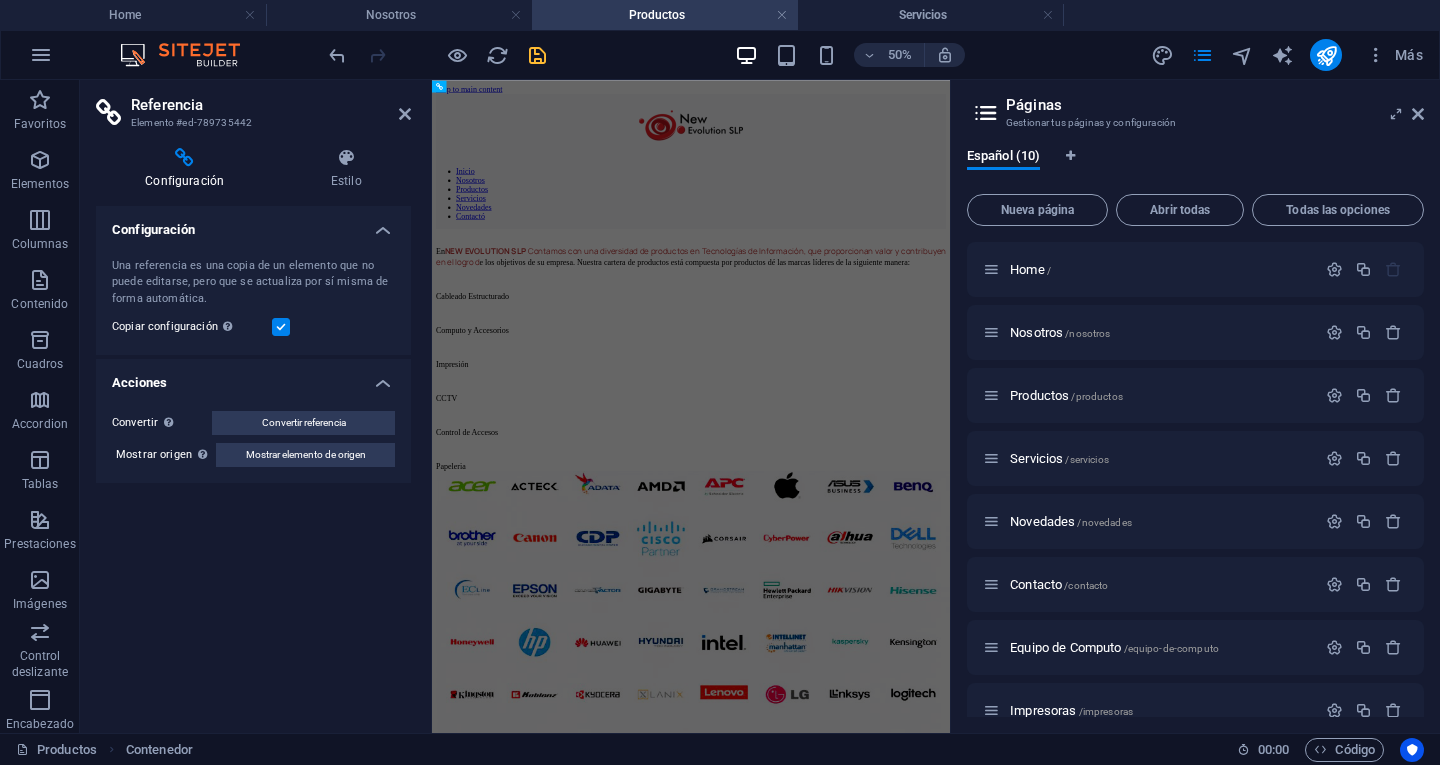 scroll, scrollTop: 0, scrollLeft: 0, axis: both 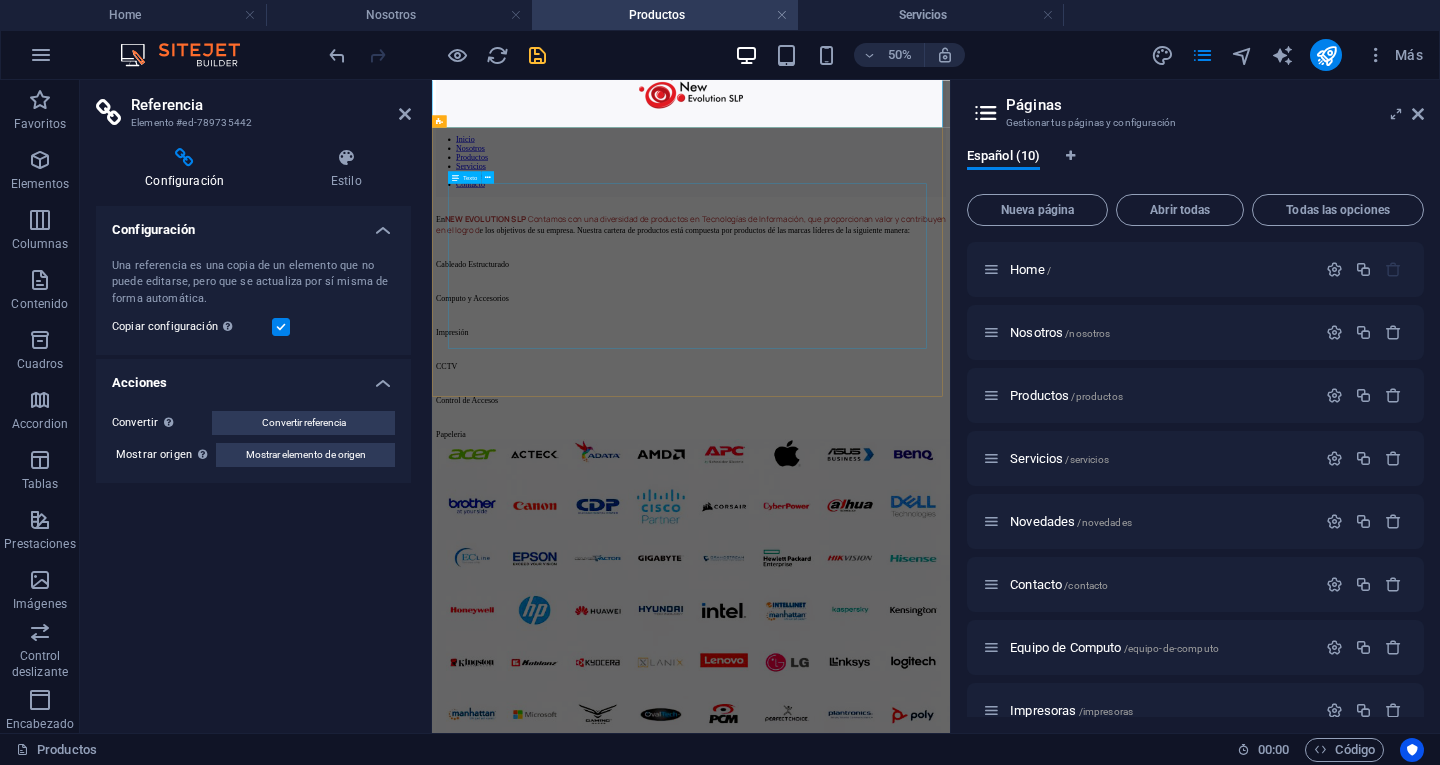click on "En  NEW EVOLUTION SLP   Contamos con una diversidad de productos en Tecnologías de Información, que proporcionan valor y contribuyen en el logro d e los objetivos de su empresa. Nuestra cartera de productos está compuesta por productos dé las marcas líderes de la siguiente manera: Cableado Estructurado Computo y Accesorios Impresión CCTV Control de Accesos Papeleria" at bounding box center [950, 570] 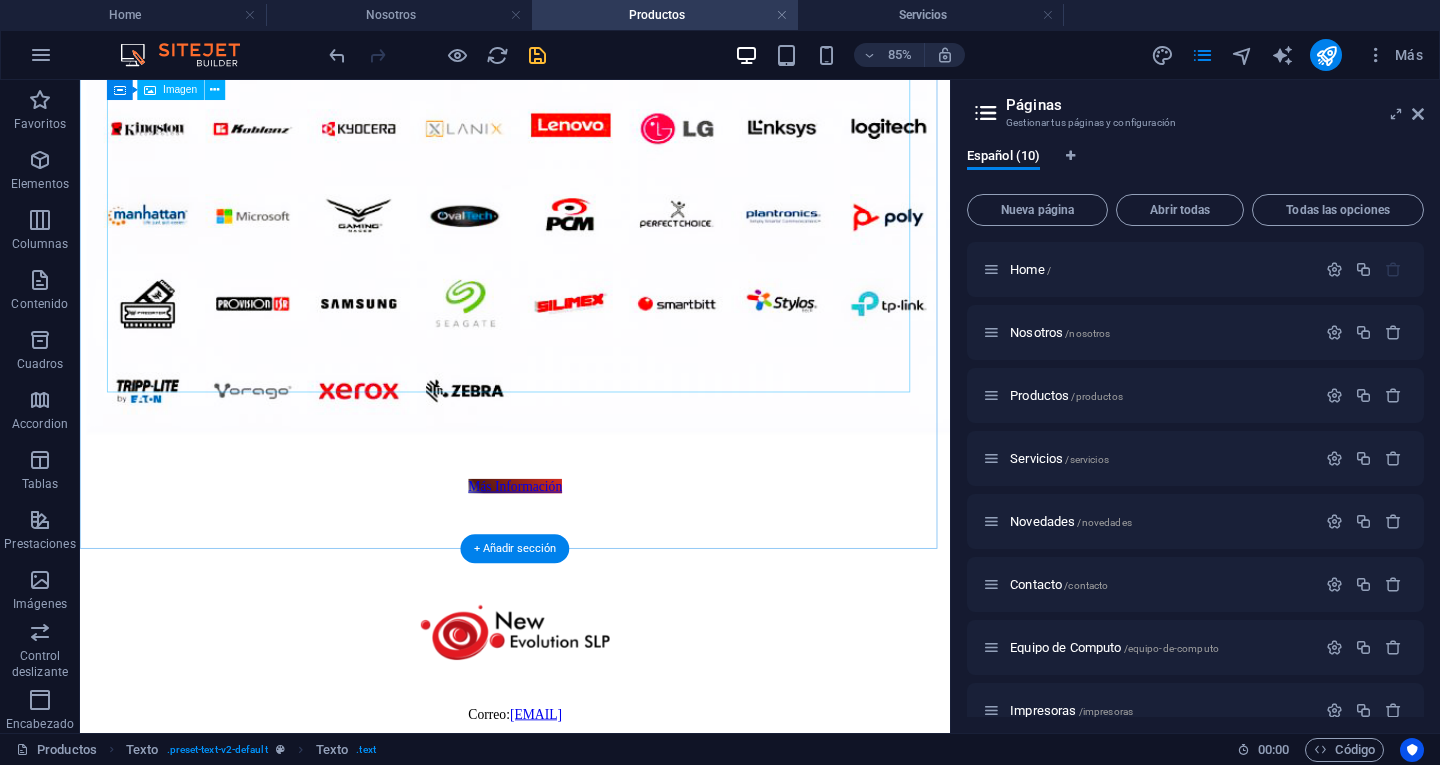 scroll, scrollTop: 1461, scrollLeft: 0, axis: vertical 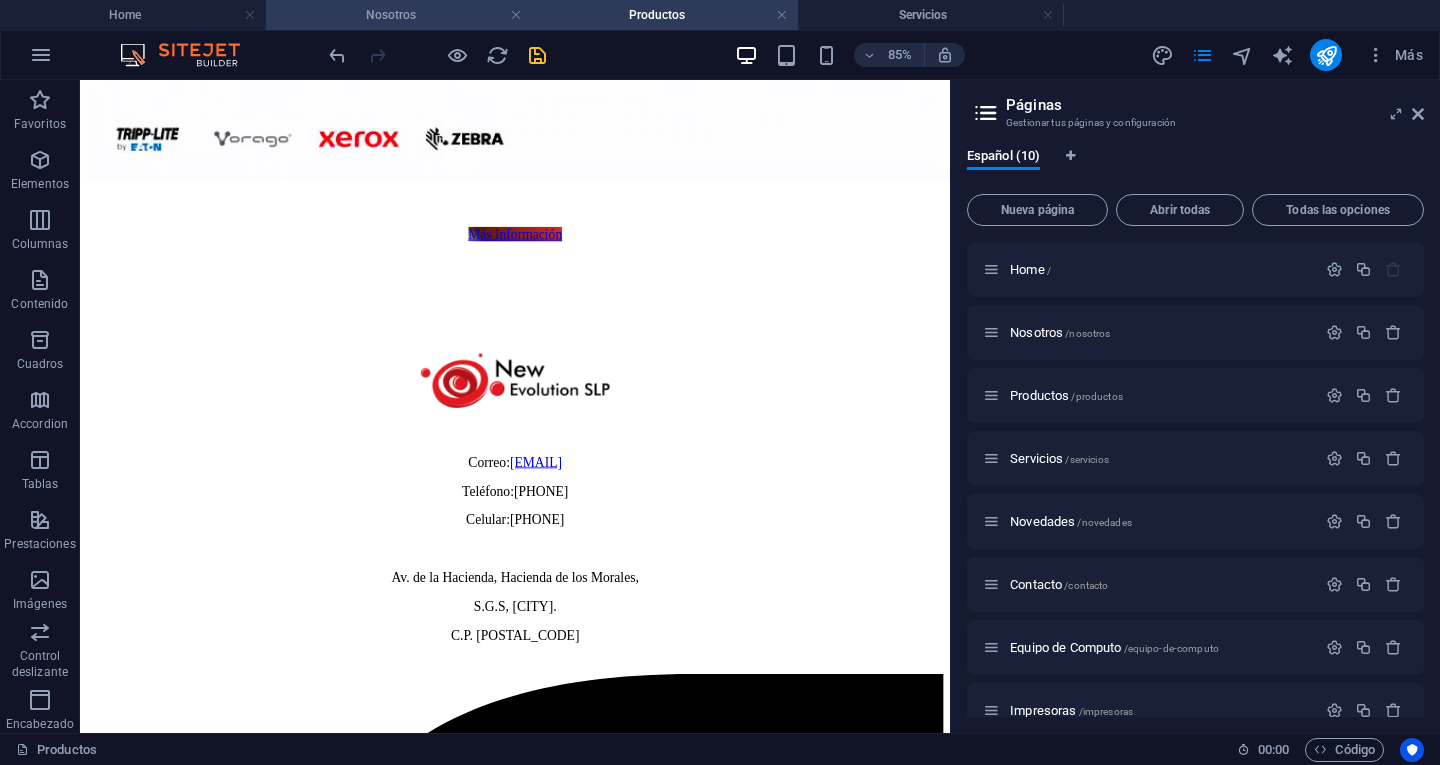 click on "Nosotros" at bounding box center (399, 15) 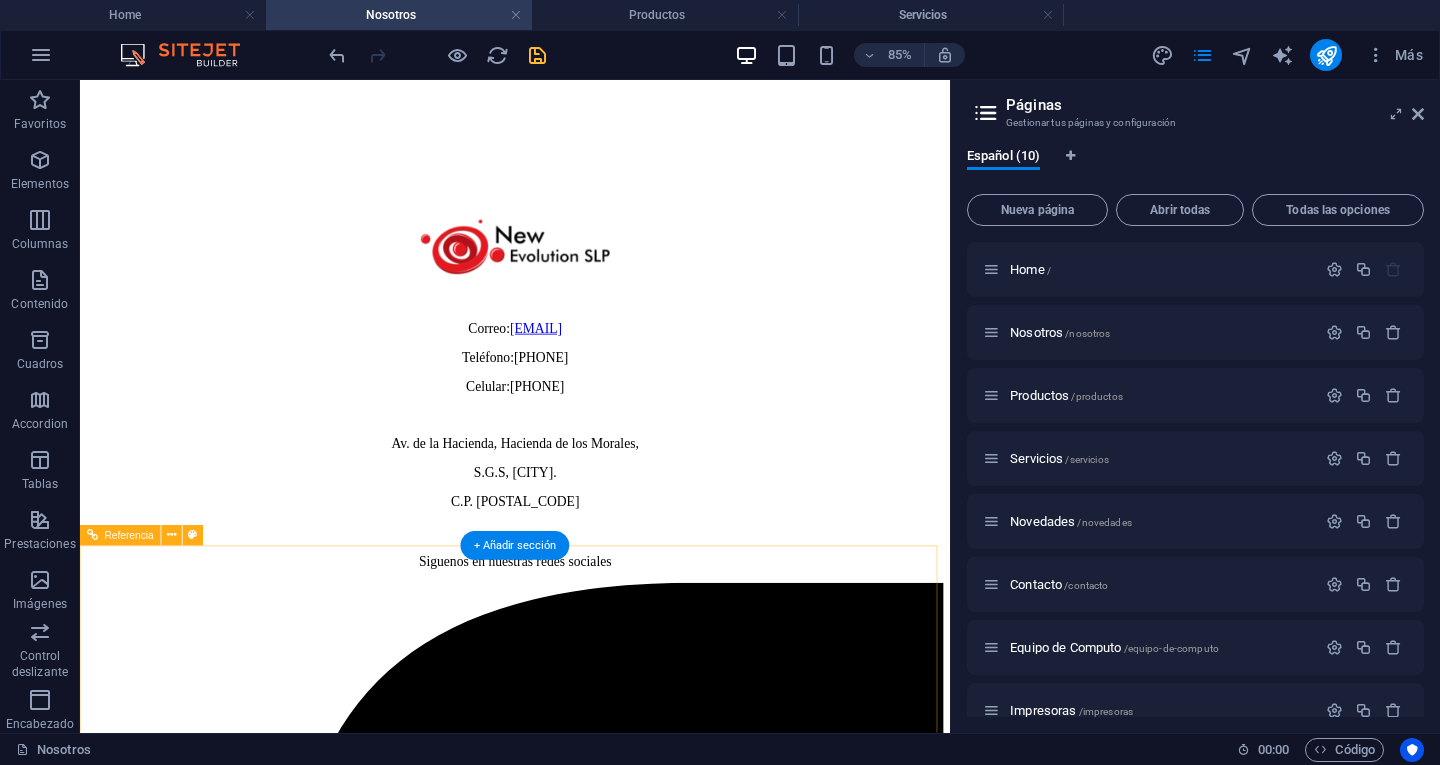 scroll, scrollTop: 956, scrollLeft: 0, axis: vertical 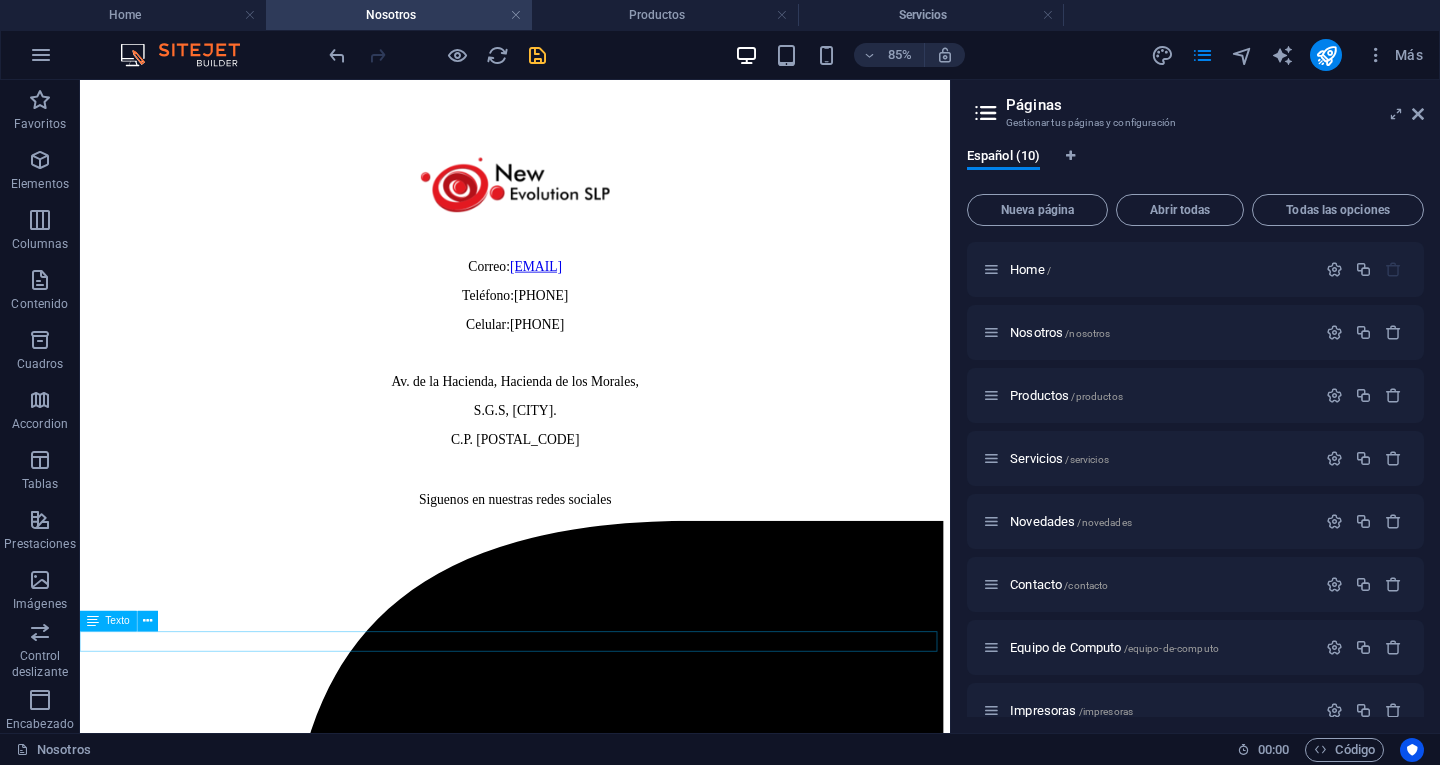 click on "Siguenos en nuestras redes sociales" at bounding box center [592, 574] 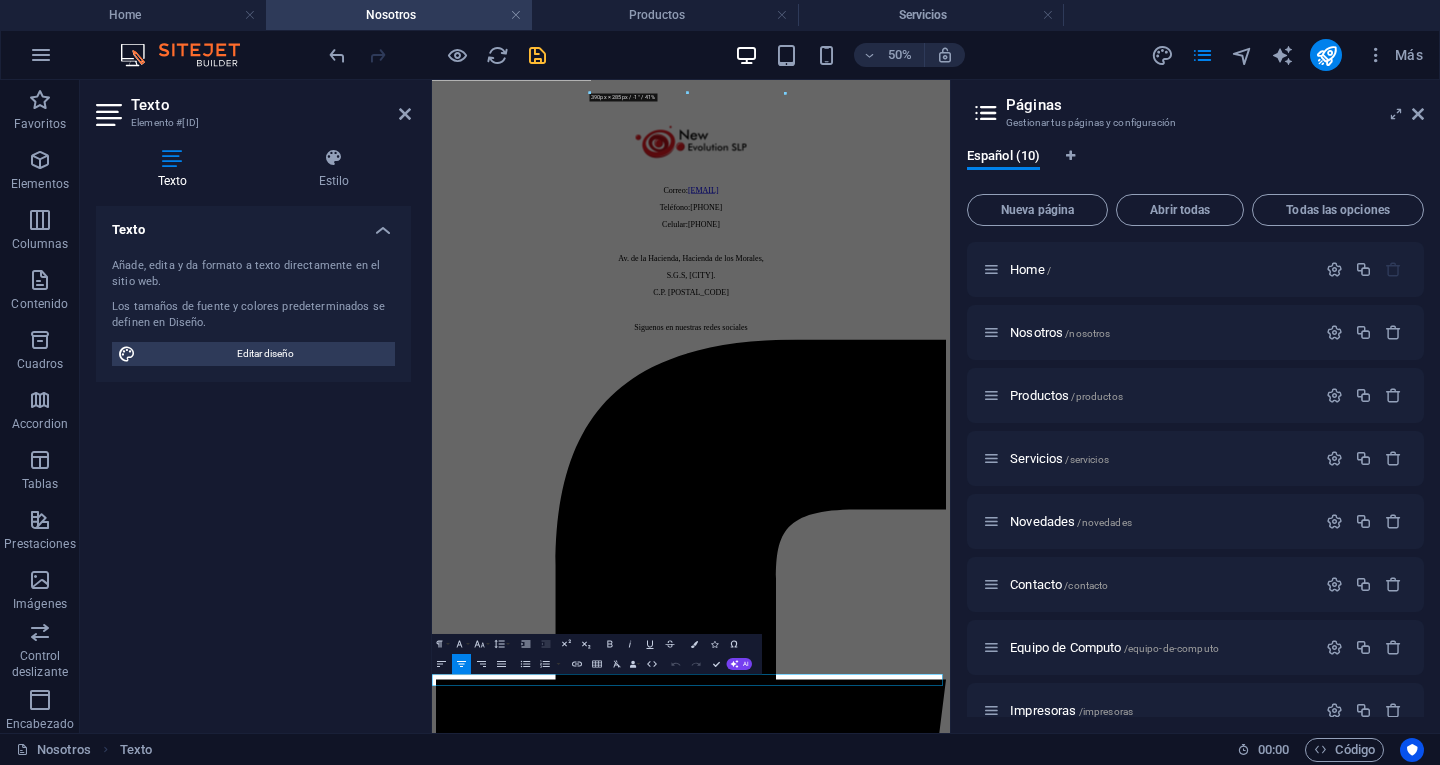 scroll, scrollTop: 418, scrollLeft: 0, axis: vertical 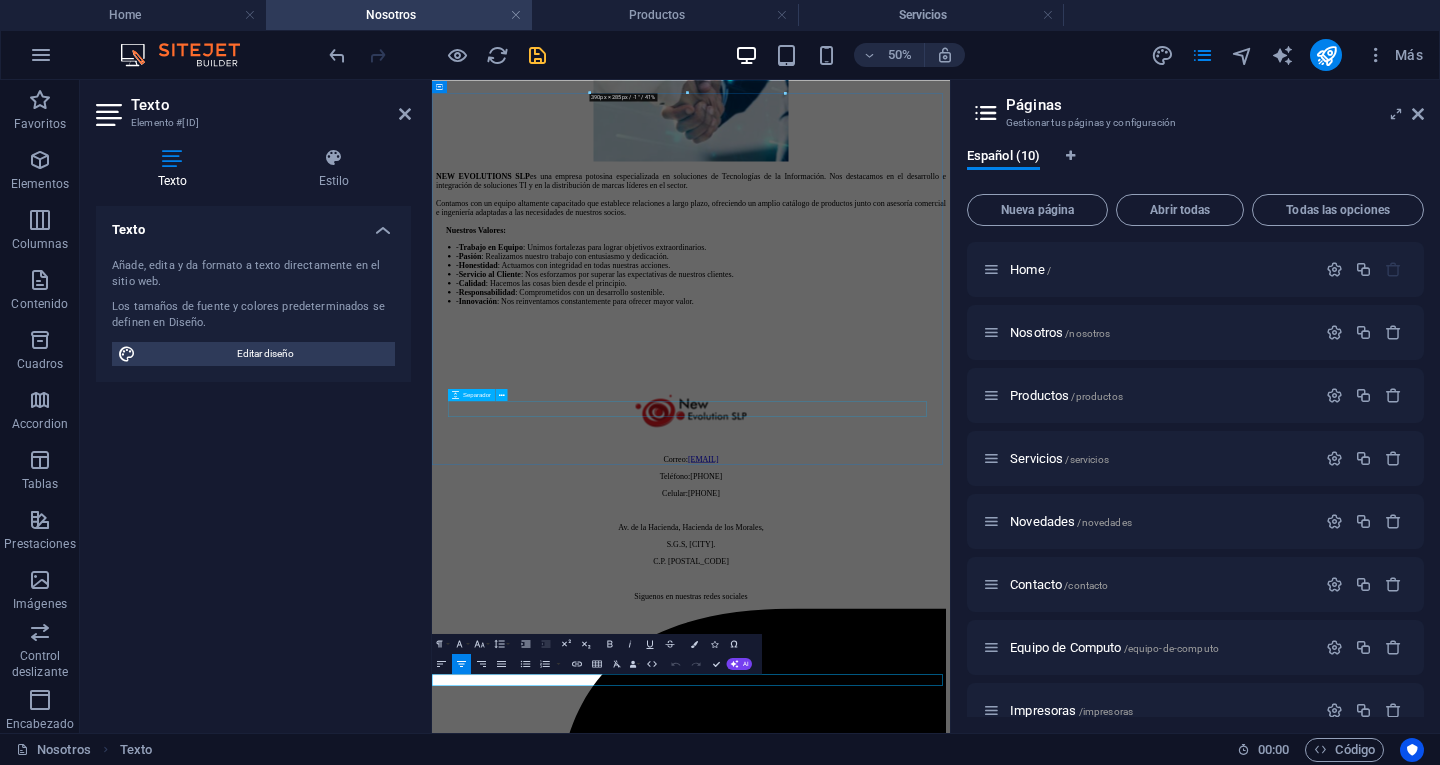 click on "NEW EVOLUTIONS SLP  es una empresa potosina especializada en soluciones de Tecnologías de la Información. Nos destacamos en el desarrollo e integración de soluciones TI y en la distribución de marcas líderes en el sector. Contamos con un equipo altamente capacitado que establece relaciones a largo plazo, ofreciendo un amplio catálogo de productos junto con asesoría comercial e ingeniería adaptadas a las necesidades de nuestros socios. Nuestros Valores: -  Trabajo en Equipo : Unimos fortalezas para lograr objetivos extraordinarios. -  Pasión : Realizamos nuestro trabajo con entusiasmo y dedicación. -  Honestidad : Actuamos con integridad en todas nuestras acciones. -  Servicio al Cliente : Nos esforzamos por superar las expectativas de nuestros clientes. -  Calidad : Hacemos las cosas bien desde el principio. -  Responsabilidad : Comprometidos con un desarrollo sostenible. -  Innovación : Nos reinventamos constantemente para ofrecer mayor valor." at bounding box center (950, 413) 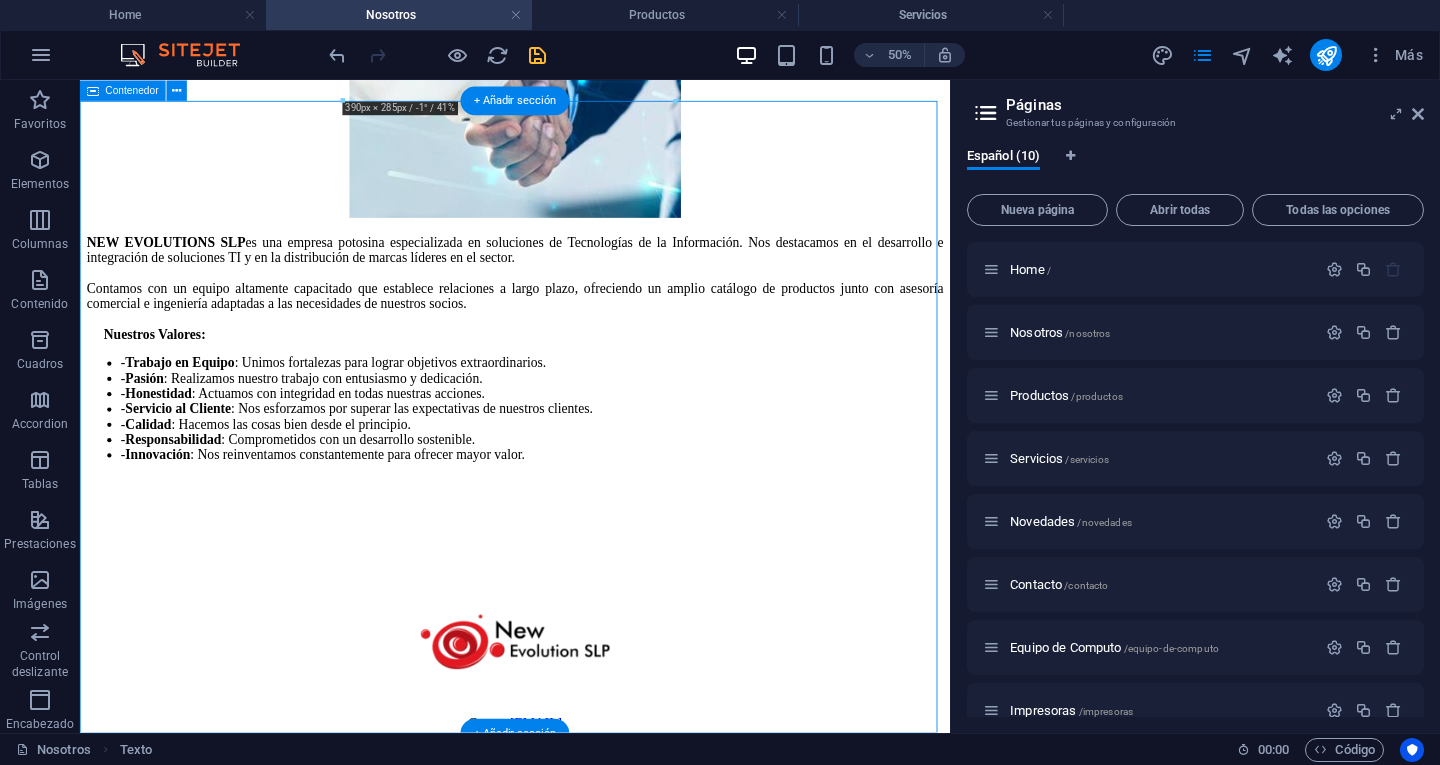 click on "NEW EVOLUTIONS SLP  es una empresa potosina especializada en soluciones de Tecnologías de la Información. Nos destacamos en el desarrollo e integración de soluciones TI y en la distribución de marcas líderes en el sector. Contamos con un equipo altamente capacitado que establece relaciones a largo plazo, ofreciendo un amplio catálogo de productos junto con asesoría comercial e ingeniería adaptadas a las necesidades de nuestros socios. Nuestros Valores: -  Trabajo en Equipo : Unimos fortalezas para lograr objetivos extraordinarios. -  Pasión : Realizamos nuestro trabajo con entusiasmo y dedicación. -  Honestidad : Actuamos con integridad en todas nuestras acciones. -  Servicio al Cliente : Nos esforzamos por superar las expectativas de nuestros clientes. -  Calidad : Hacemos las cosas bien desde el principio. -  Responsabilidad : Comprometidos con un desarrollo sostenible. -  Innovación : Nos reinventamos constantemente para ofrecer mayor valor." at bounding box center [592, 397] 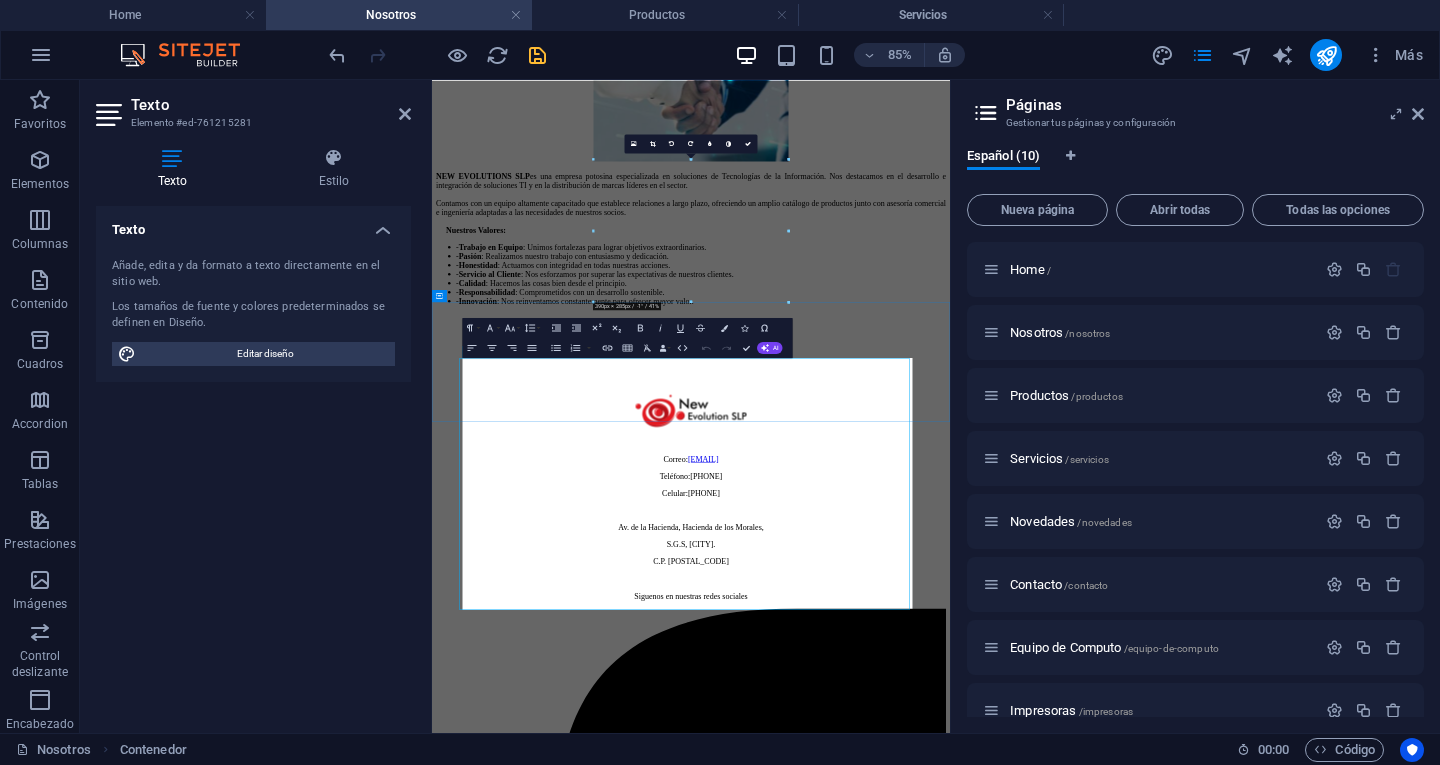 scroll, scrollTop: 0, scrollLeft: 0, axis: both 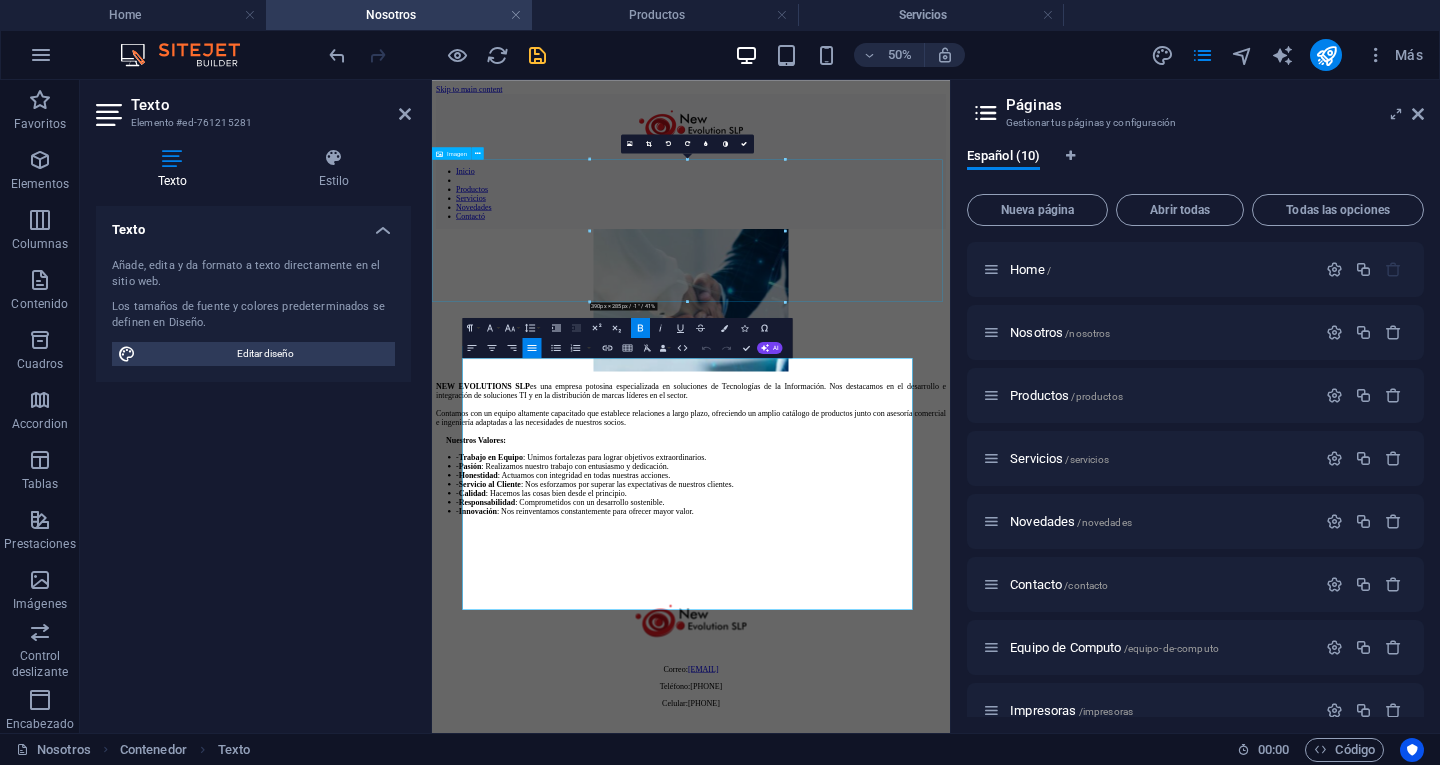 click at bounding box center (950, 520) 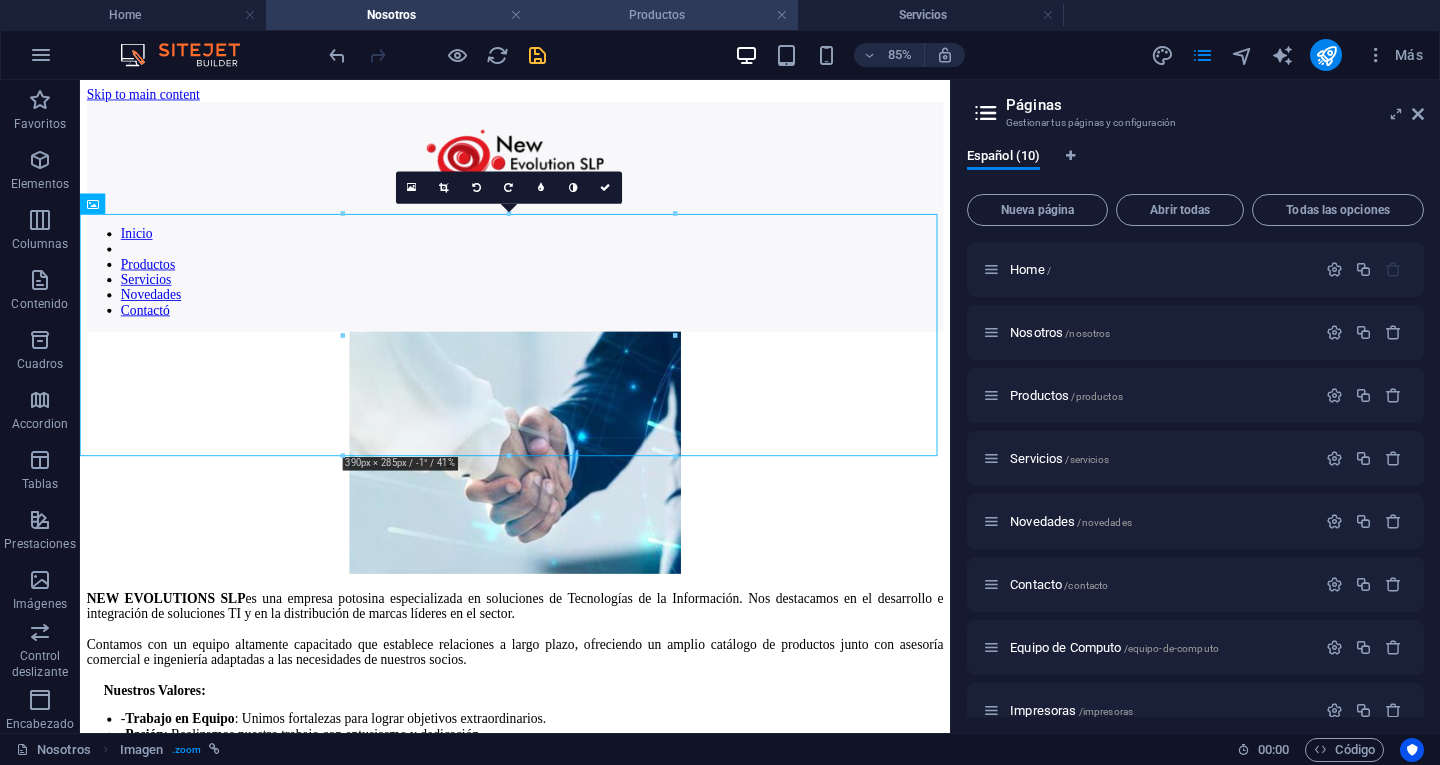 click on "Productos" at bounding box center [665, 15] 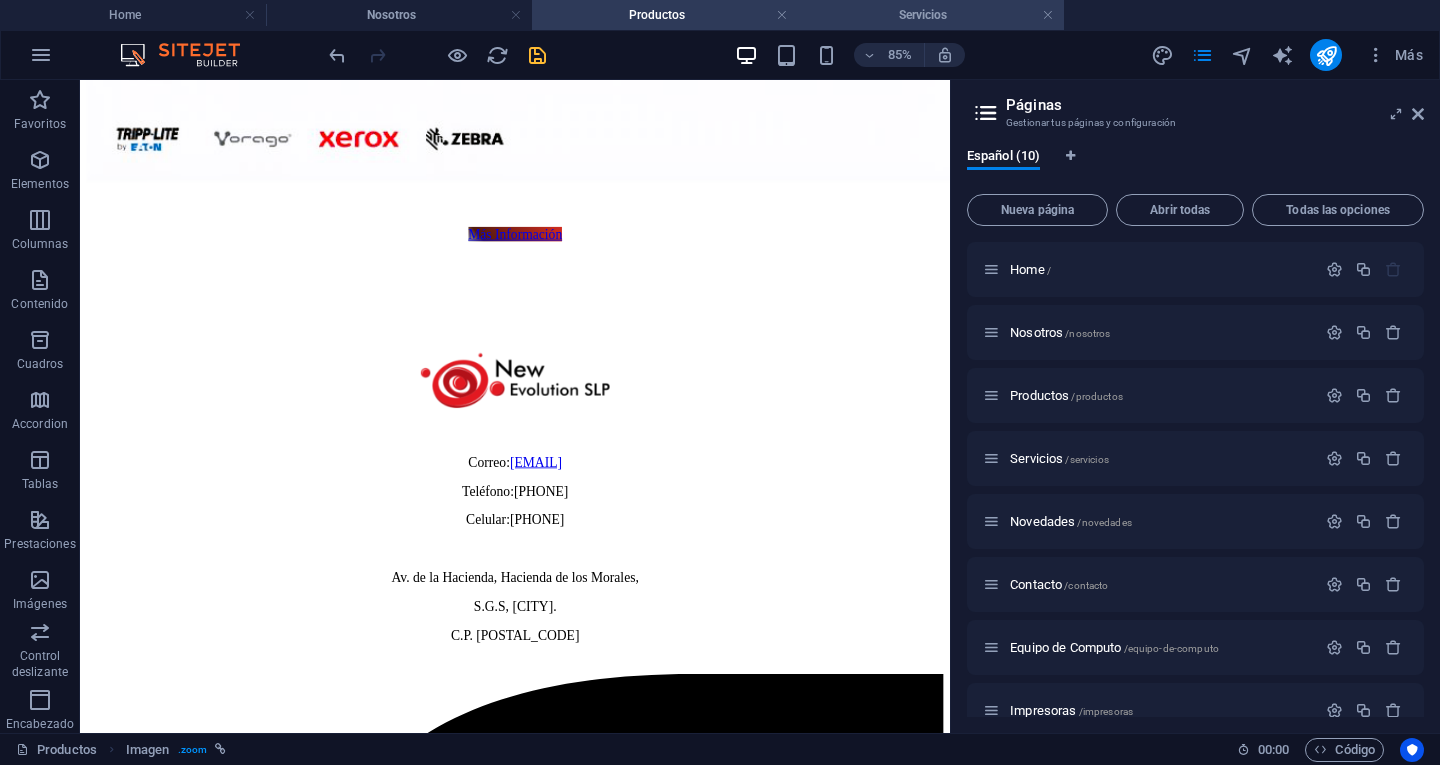 click on "Servicios" at bounding box center [931, 15] 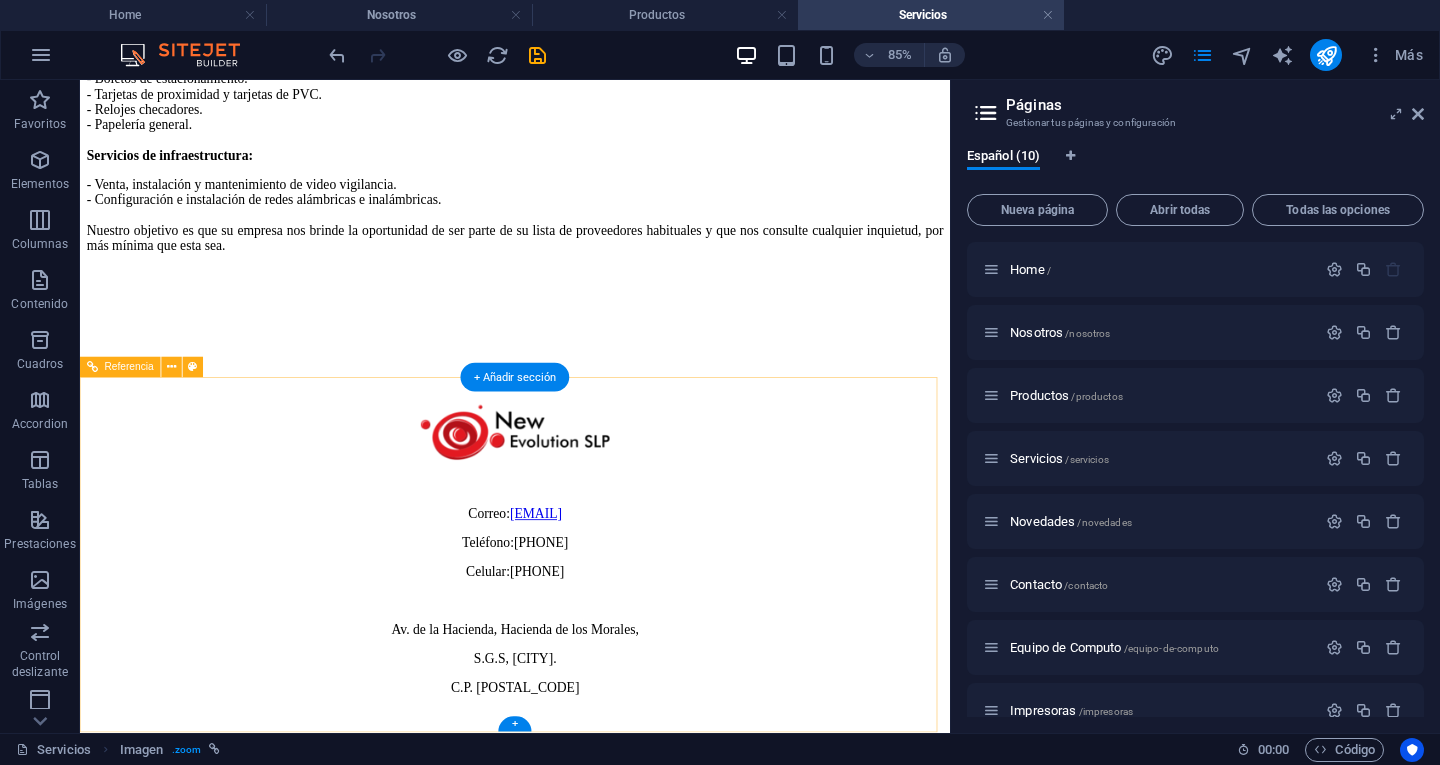 click on "Correo:  ventas@newevolutionslp.com Teléfono:  4446049311 Celular:4442933447 Av. de la Hacienda, Hacienda de los Morales, S.G.S, San Luis Potosí. C.P. 78438" at bounding box center (592, 586) 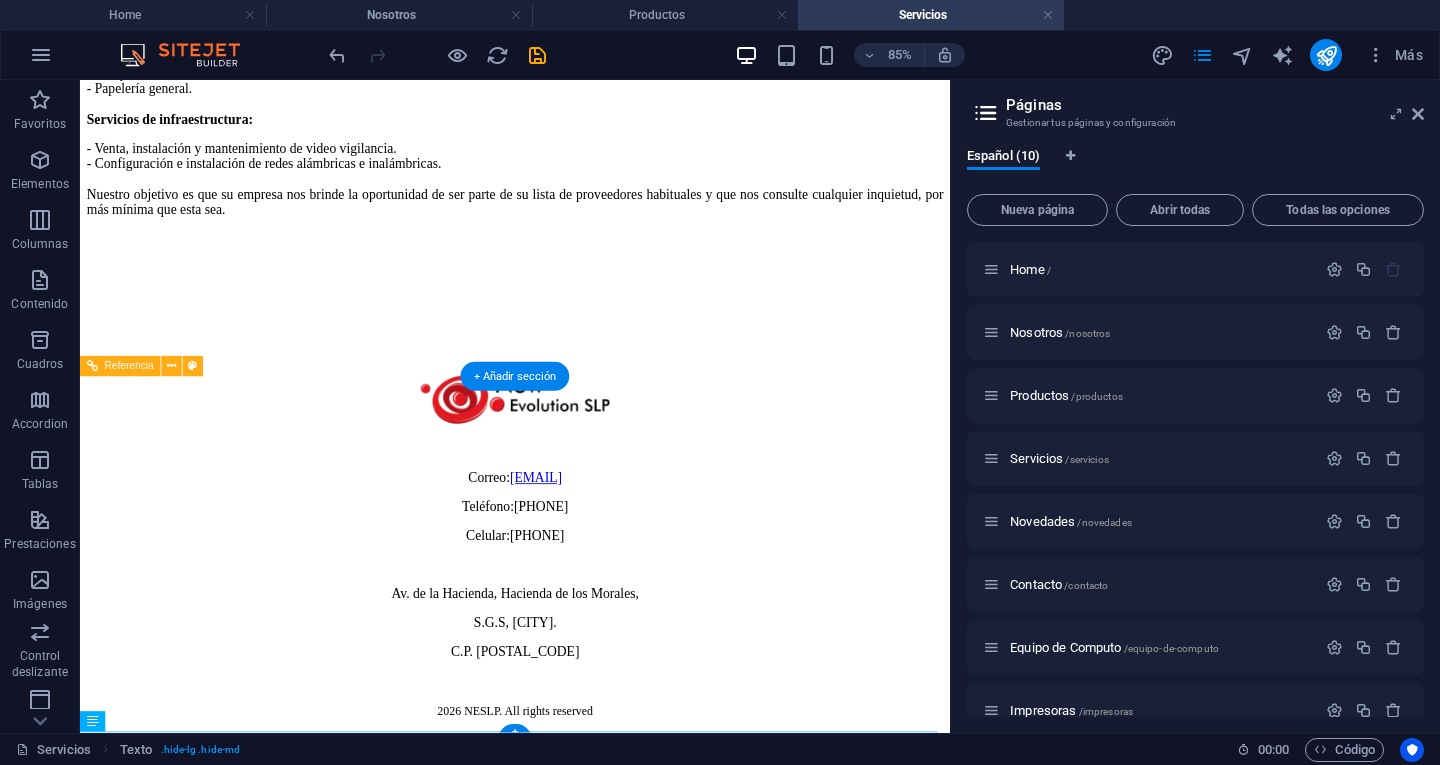 scroll, scrollTop: 672, scrollLeft: 0, axis: vertical 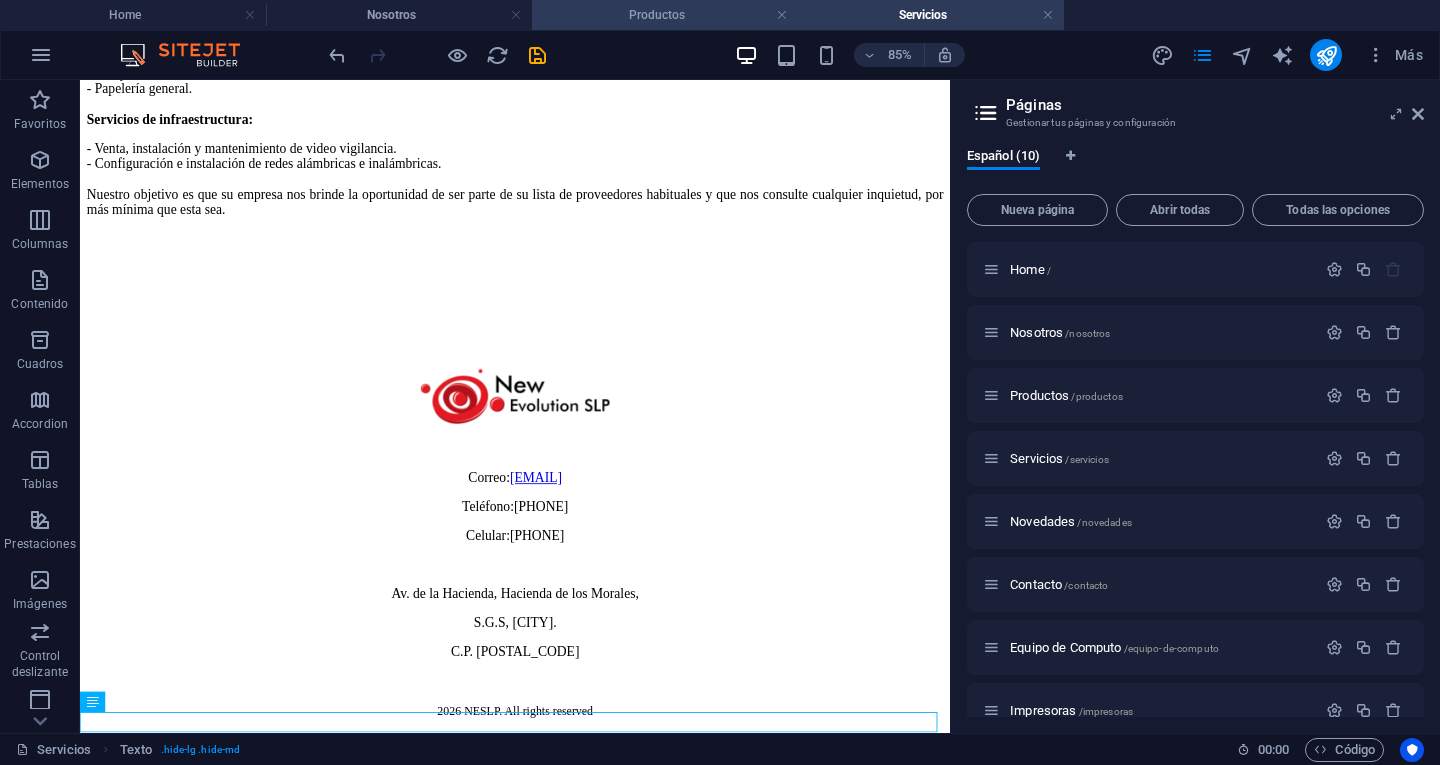click on "Productos" at bounding box center (665, 15) 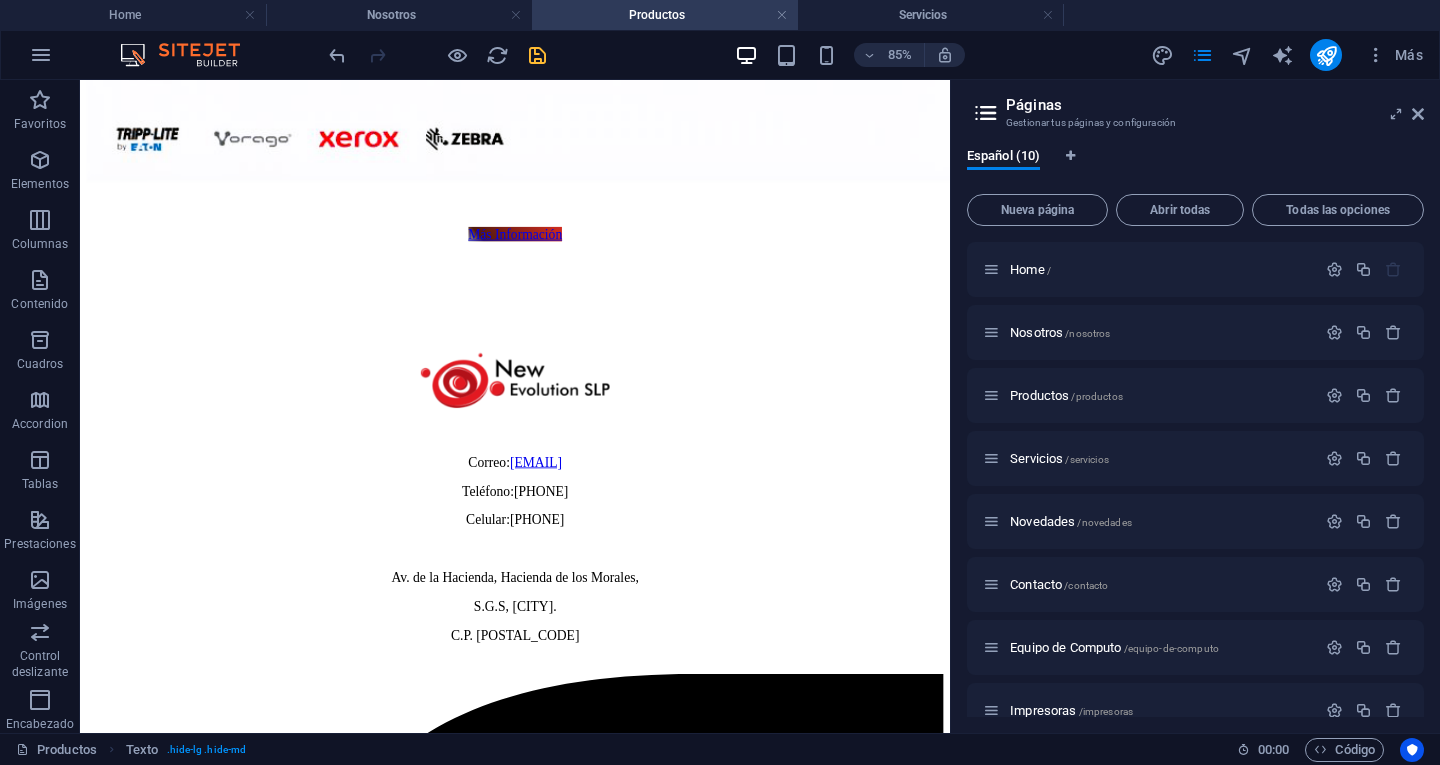 scroll, scrollTop: 0, scrollLeft: 0, axis: both 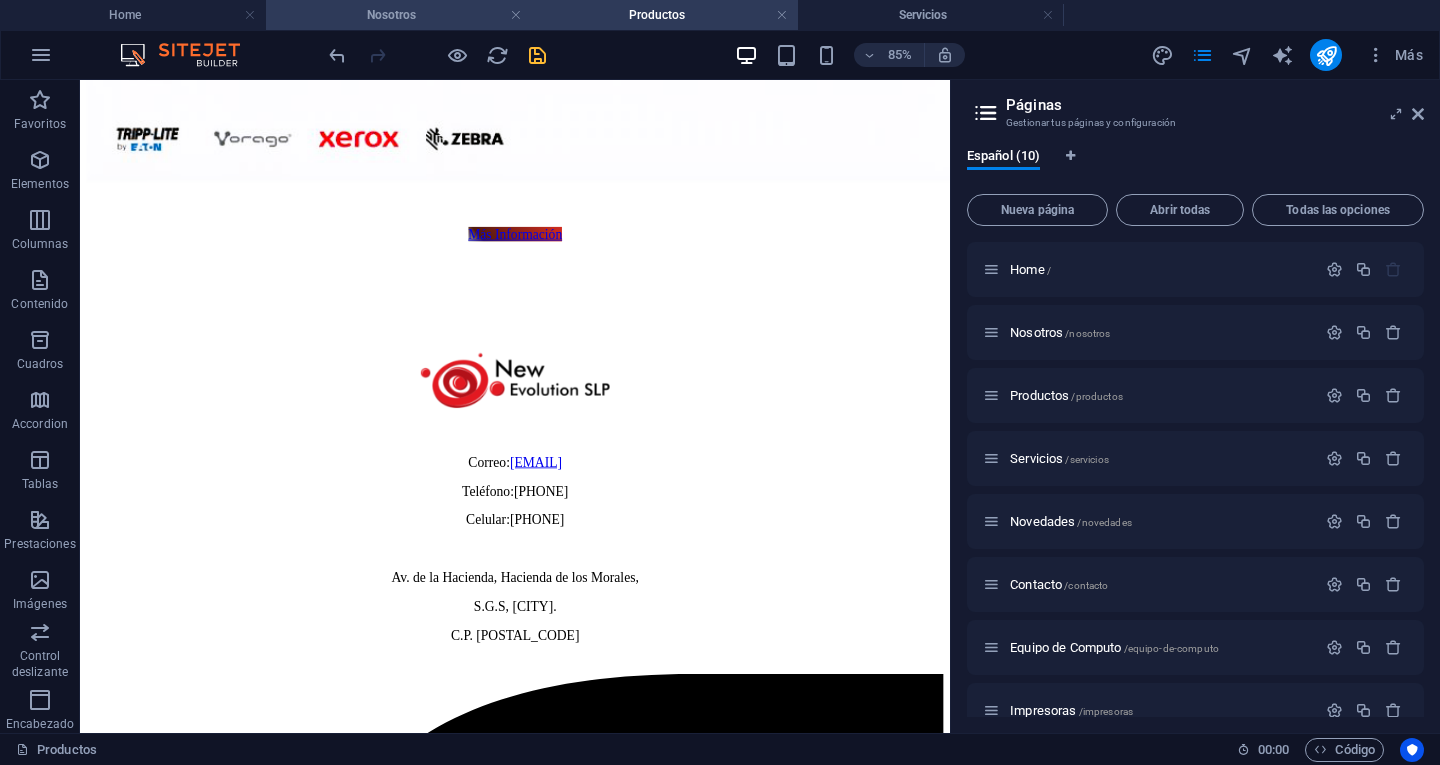 click on "Nosotros" at bounding box center [399, 15] 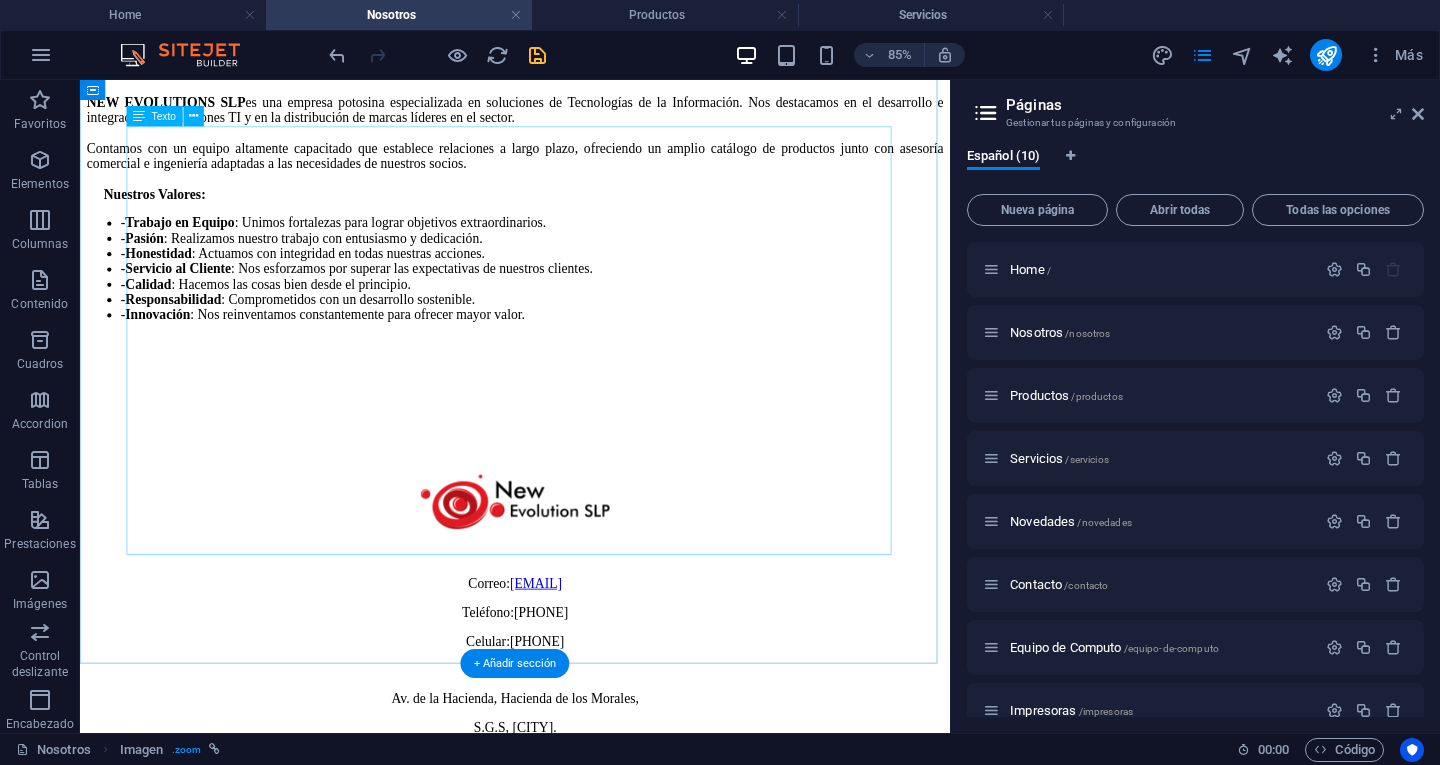 scroll, scrollTop: 956, scrollLeft: 0, axis: vertical 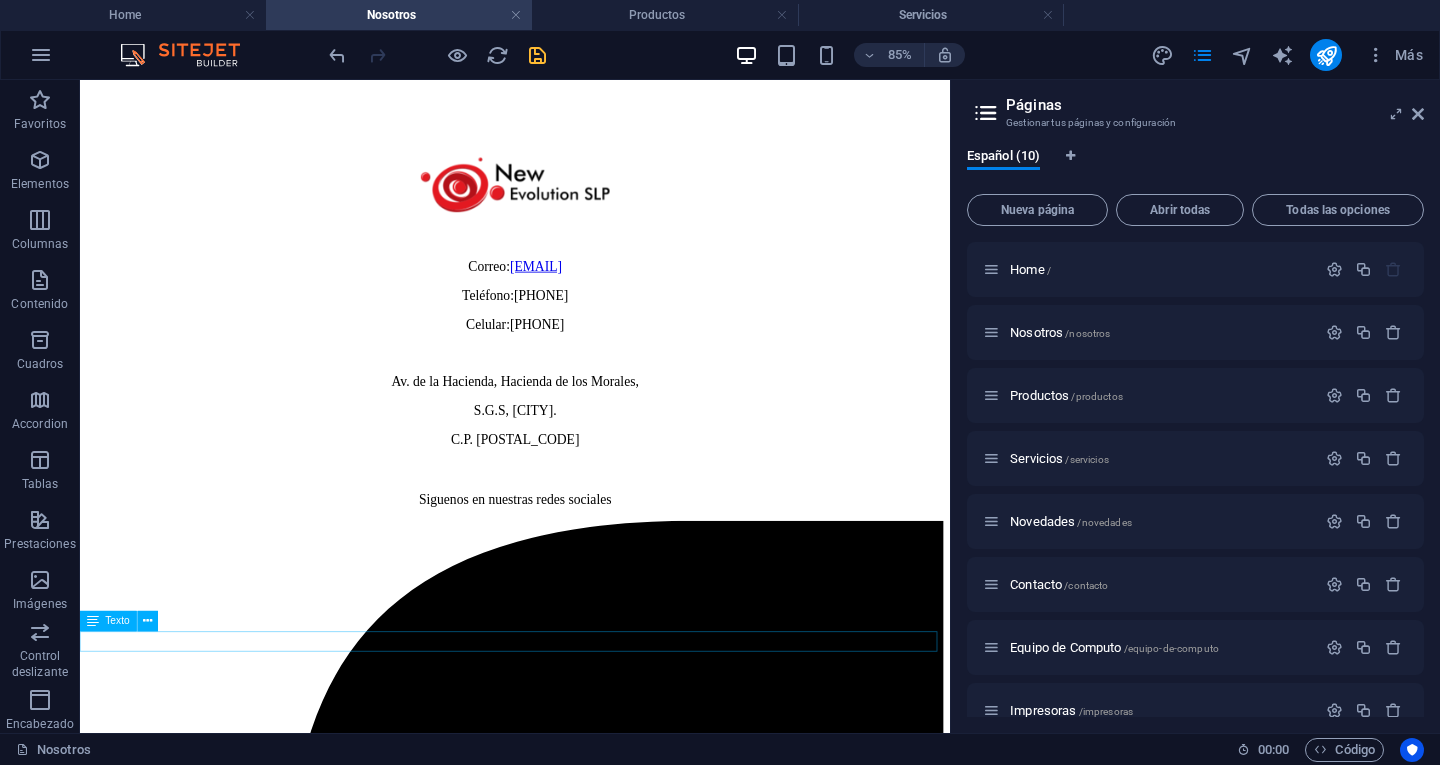 click on "Siguenos en nuestras redes sociales" at bounding box center (592, 574) 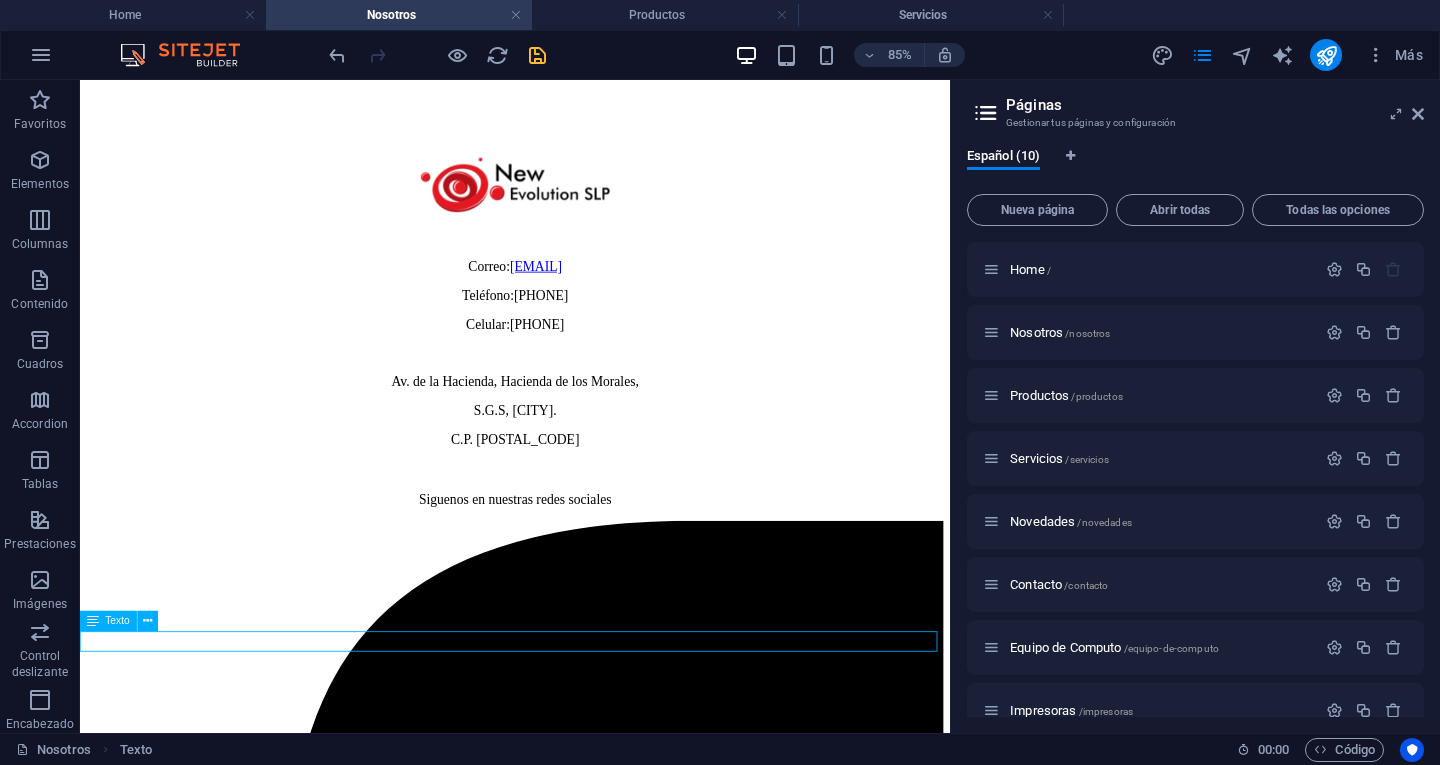 click on "Siguenos en nuestras redes sociales" at bounding box center (592, 574) 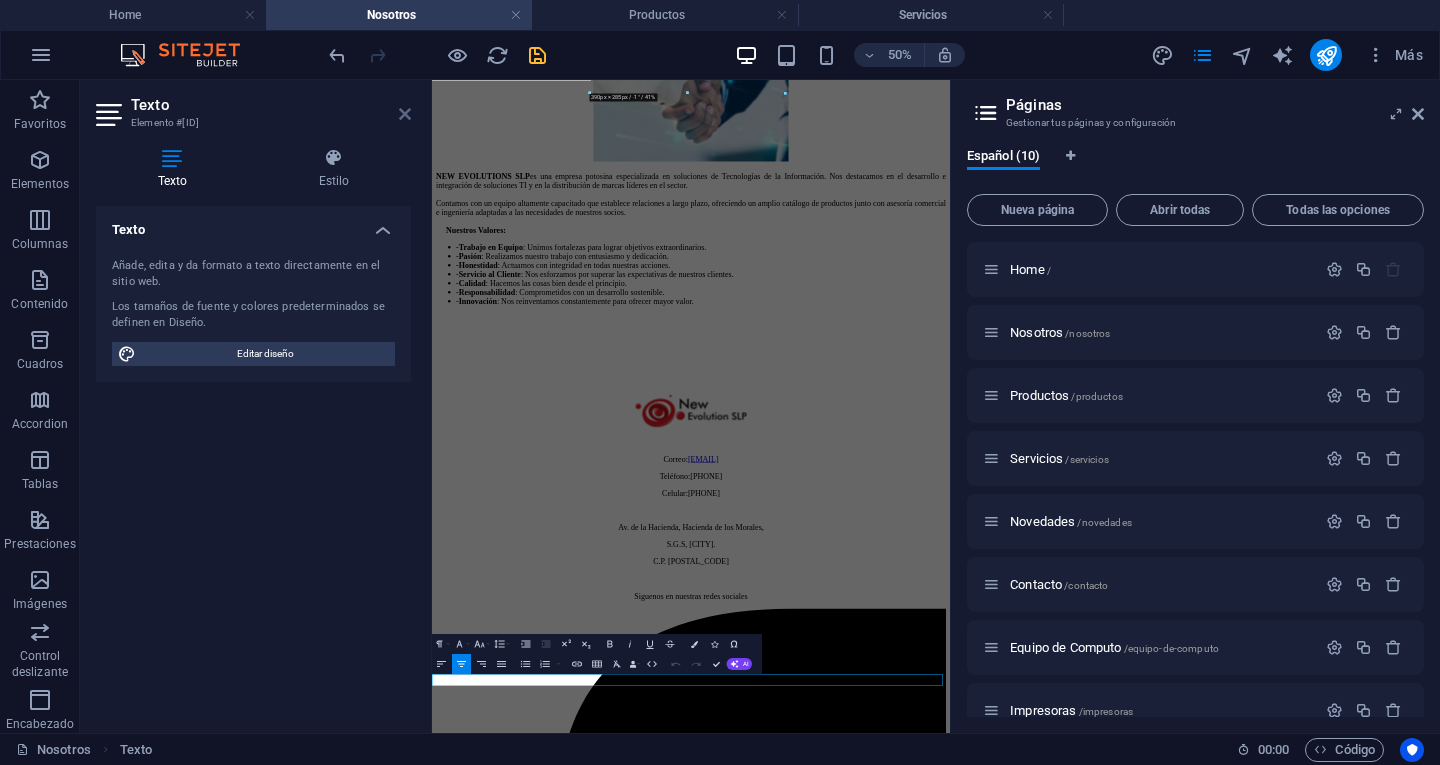 click at bounding box center (405, 114) 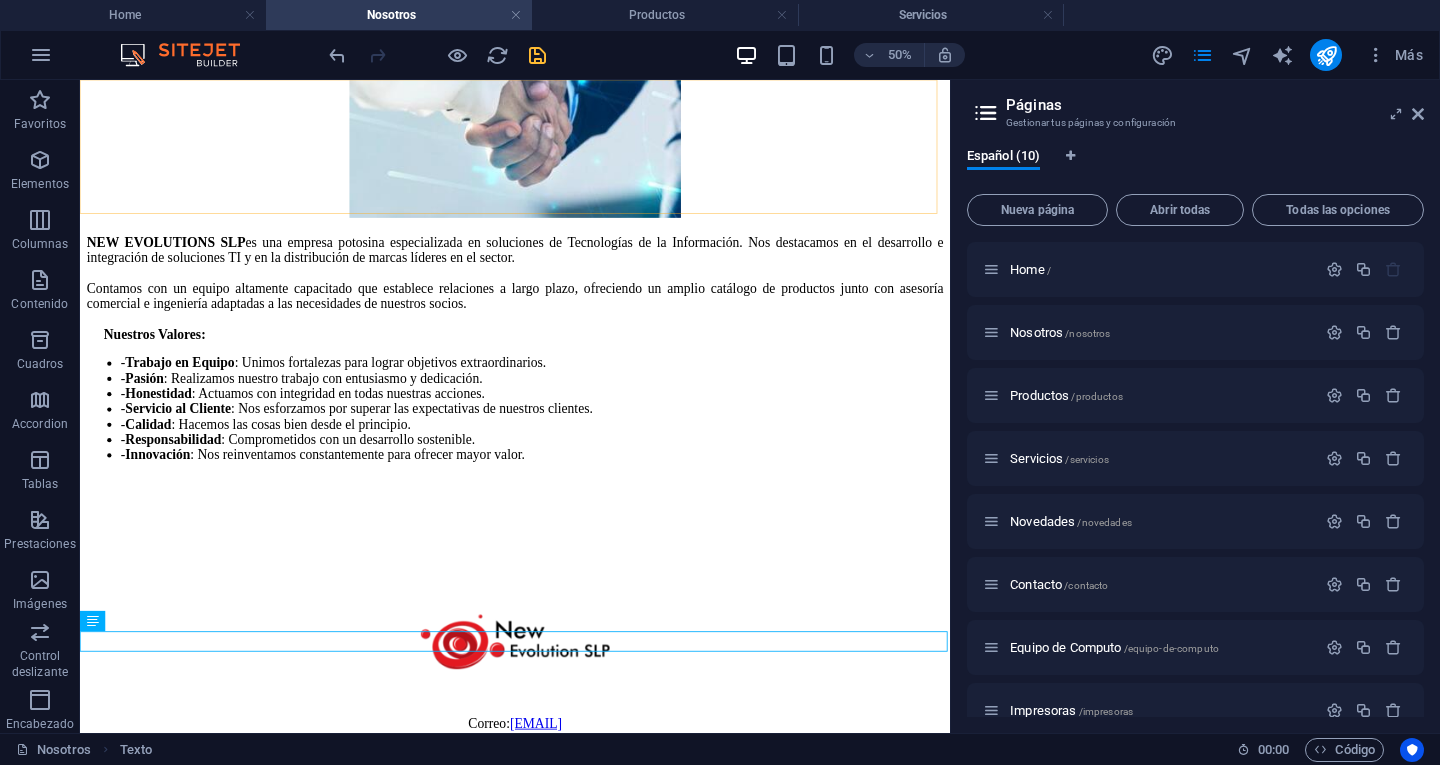 scroll, scrollTop: 956, scrollLeft: 0, axis: vertical 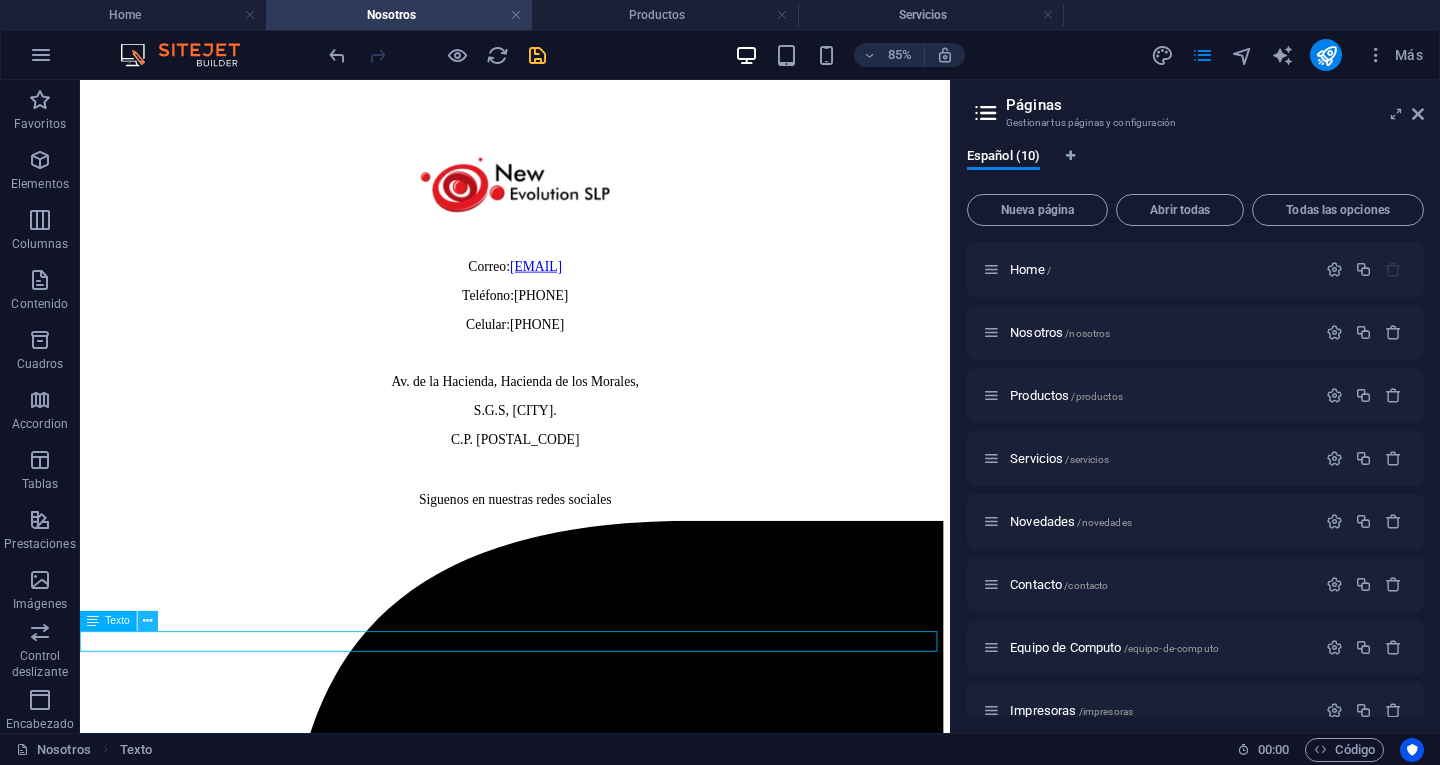 click at bounding box center (147, 622) 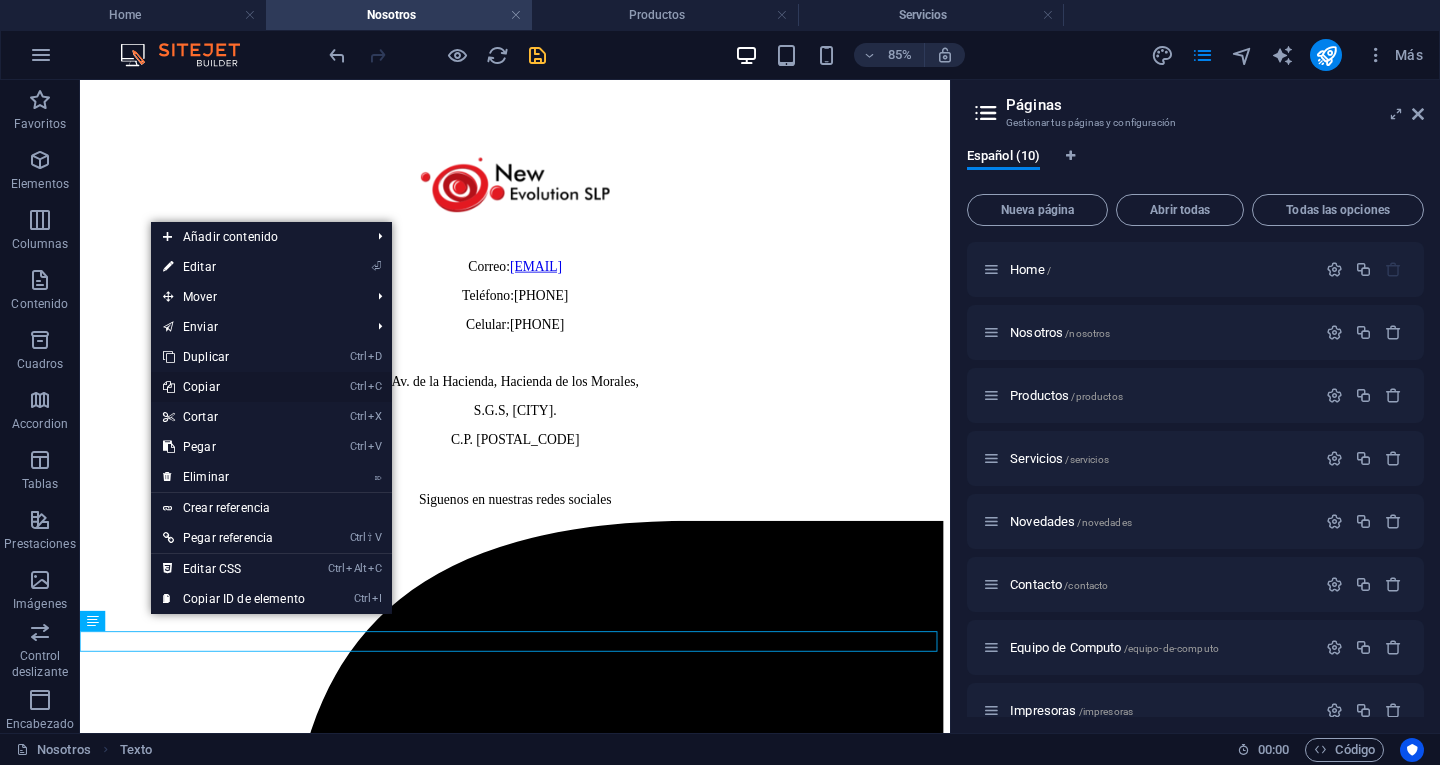 click on "Ctrl C  Copiar" at bounding box center (234, 387) 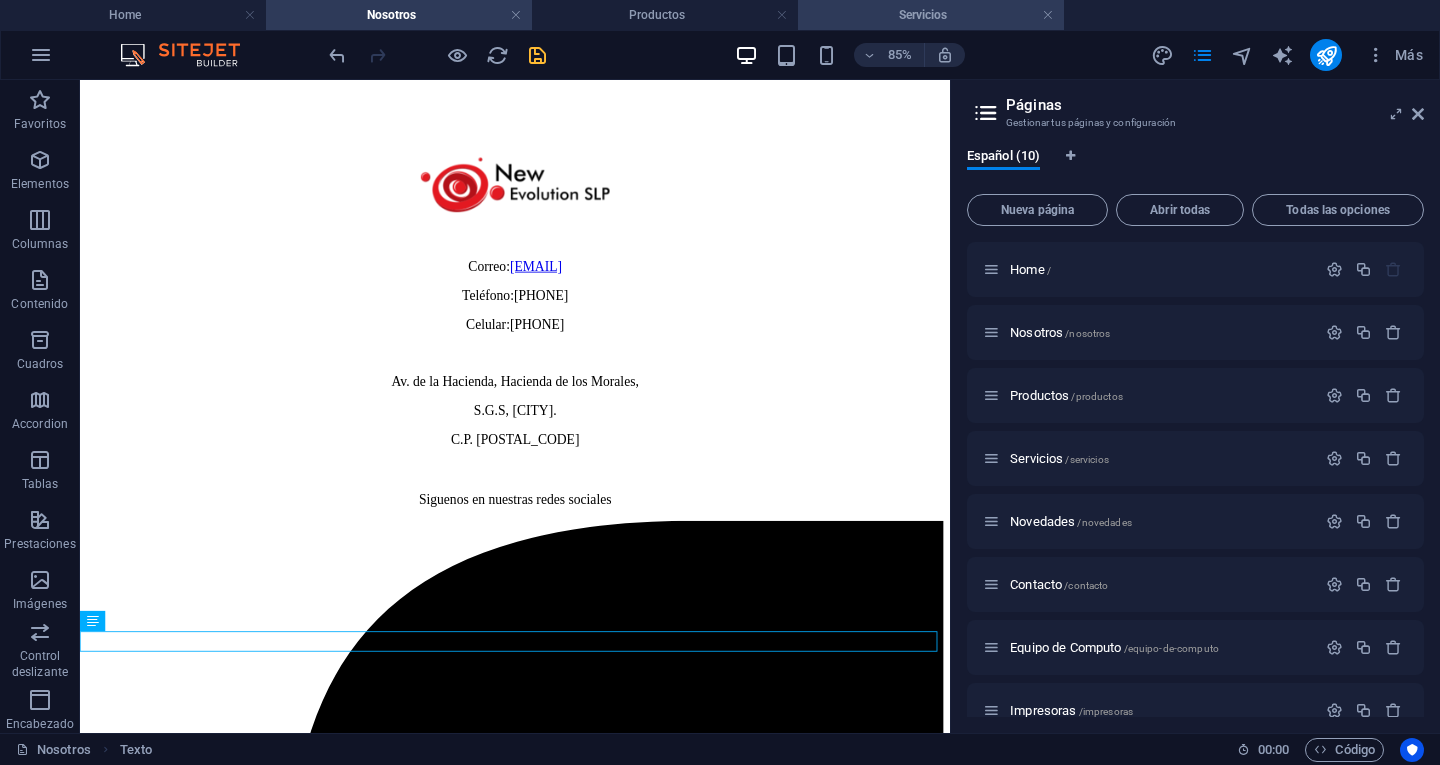 click on "Servicios" at bounding box center (931, 15) 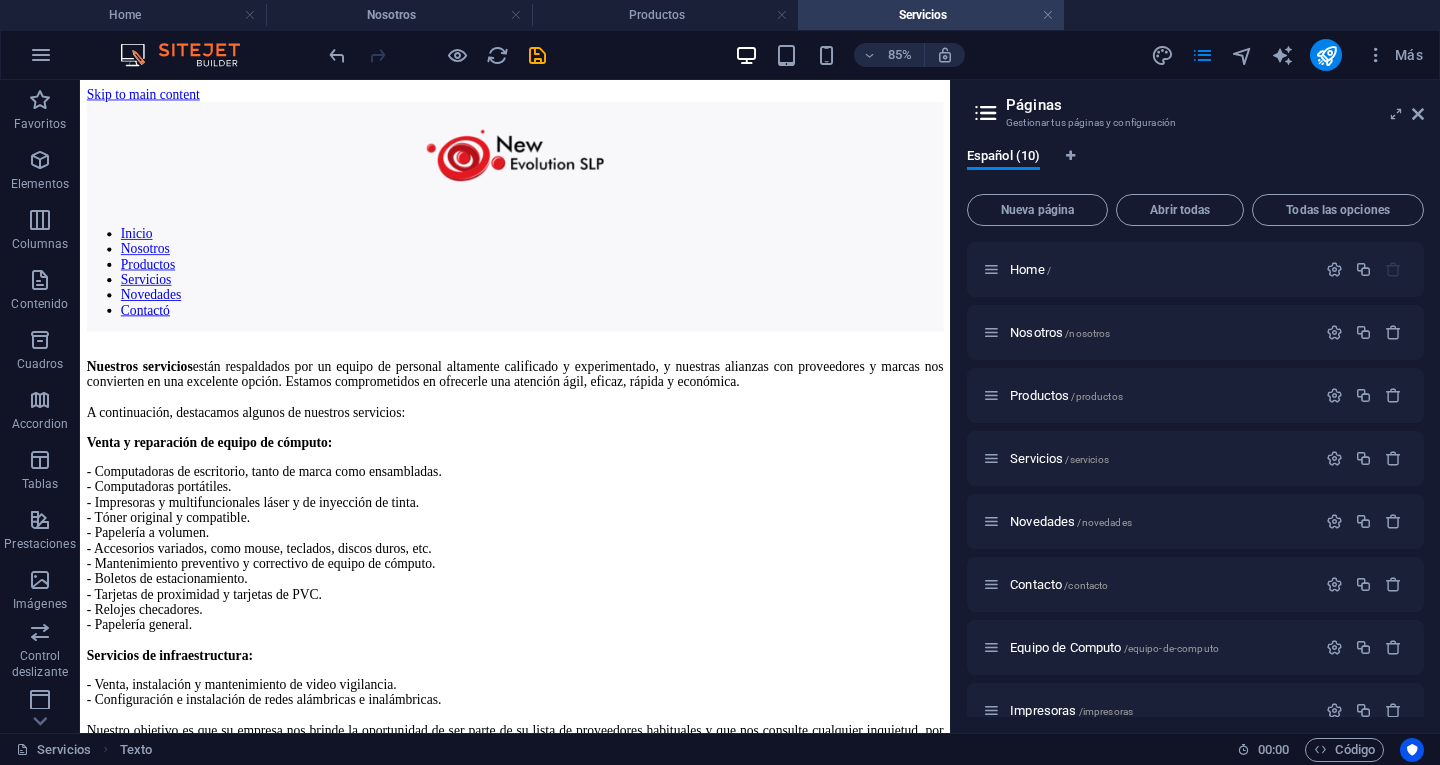 scroll, scrollTop: 672, scrollLeft: 0, axis: vertical 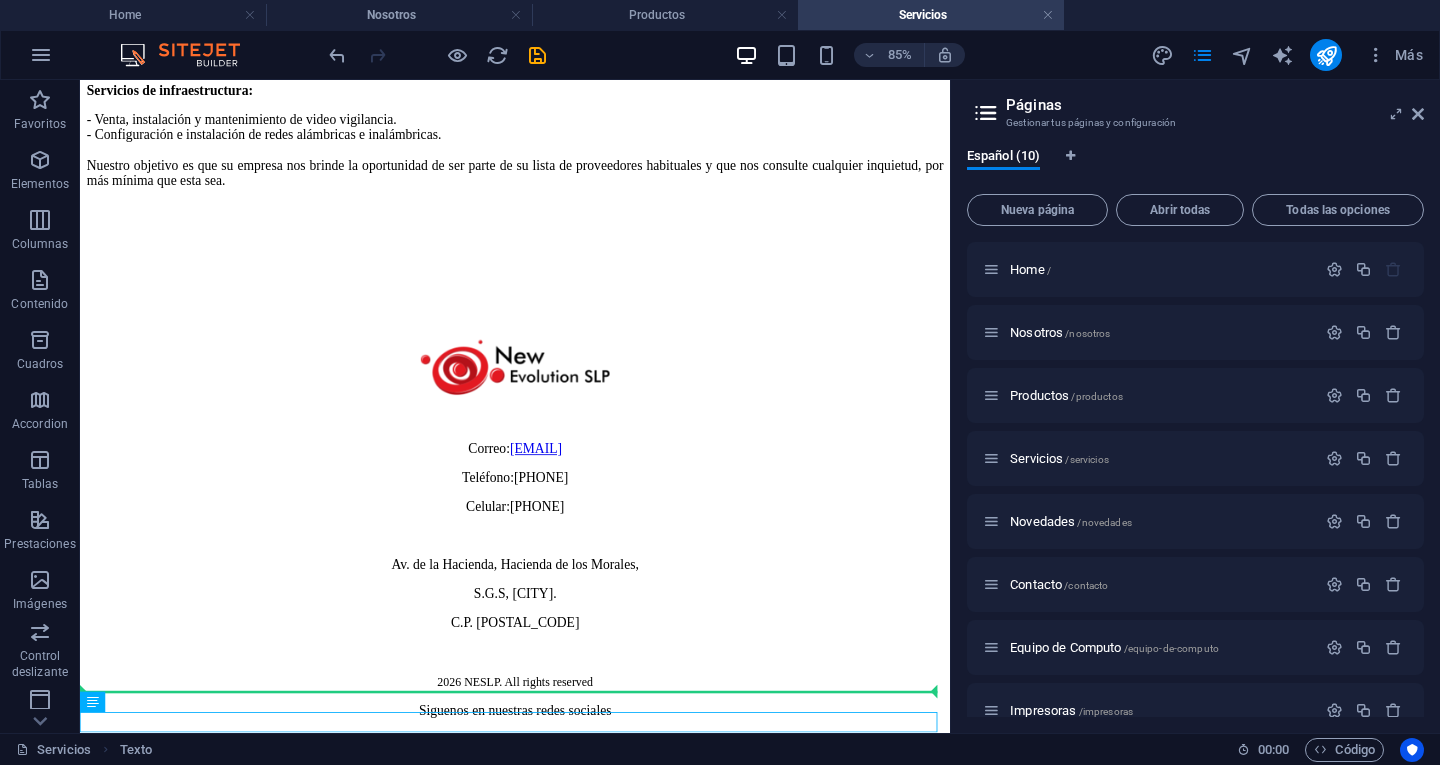 drag, startPoint x: 712, startPoint y: 837, endPoint x: 711, endPoint y: 804, distance: 33.01515 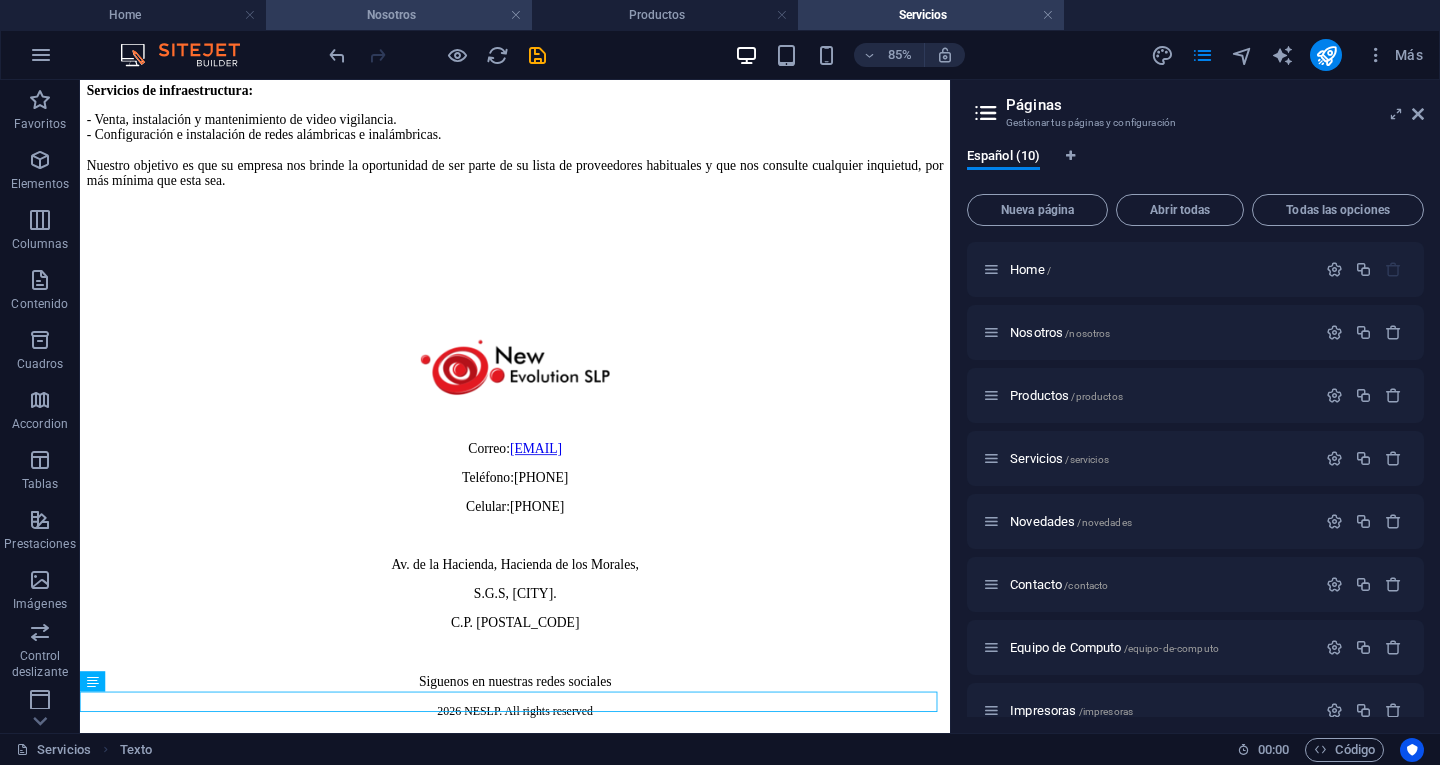 click on "Nosotros" at bounding box center [399, 15] 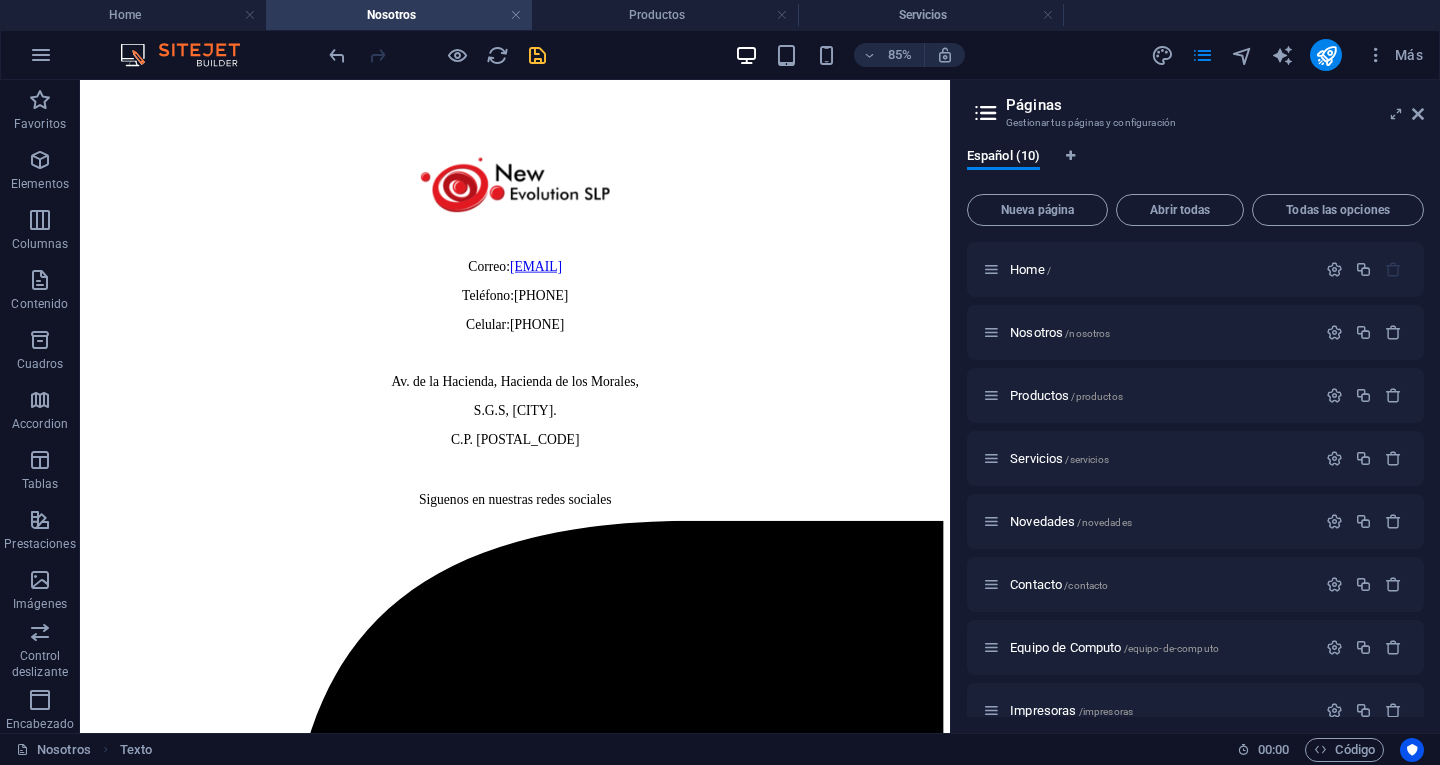 scroll, scrollTop: 0, scrollLeft: 0, axis: both 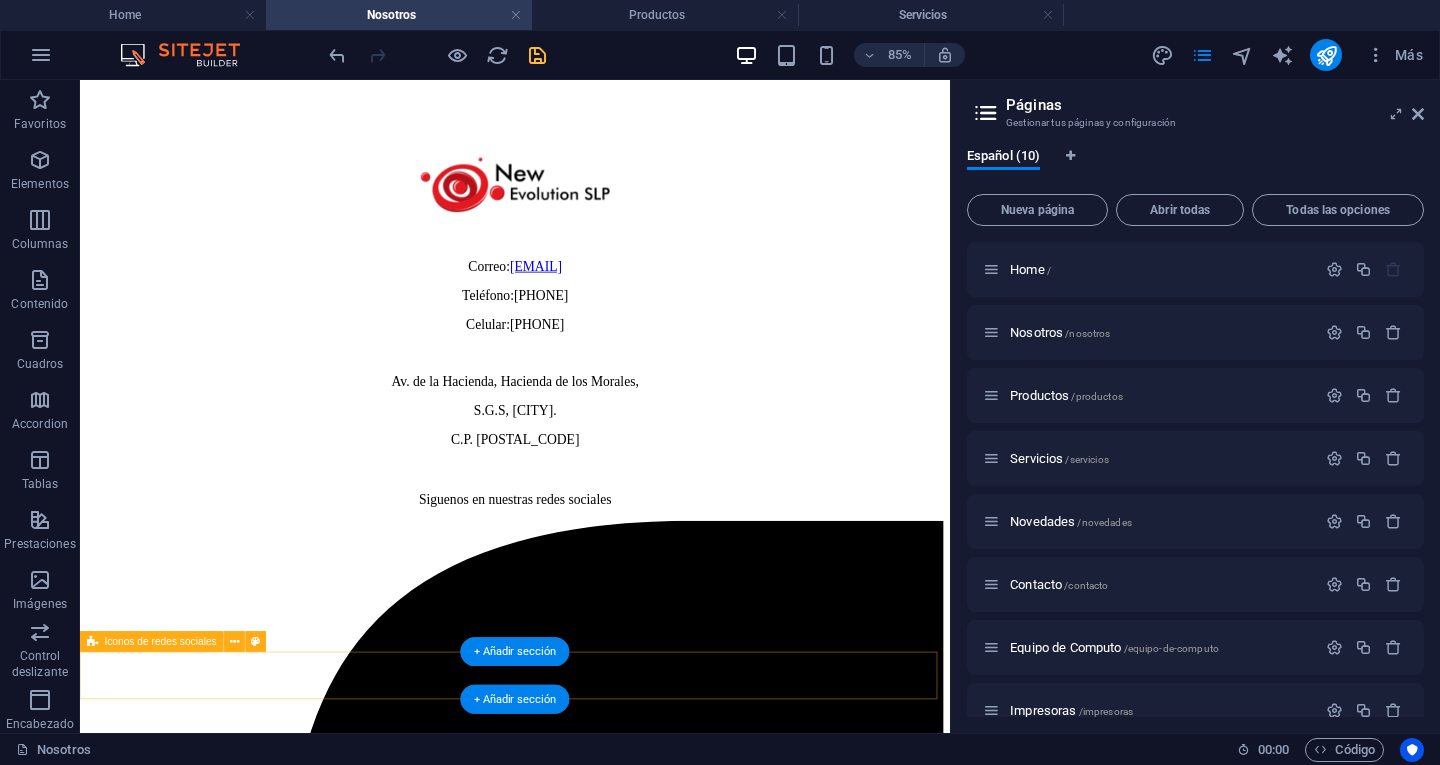 click at bounding box center (592, 2693) 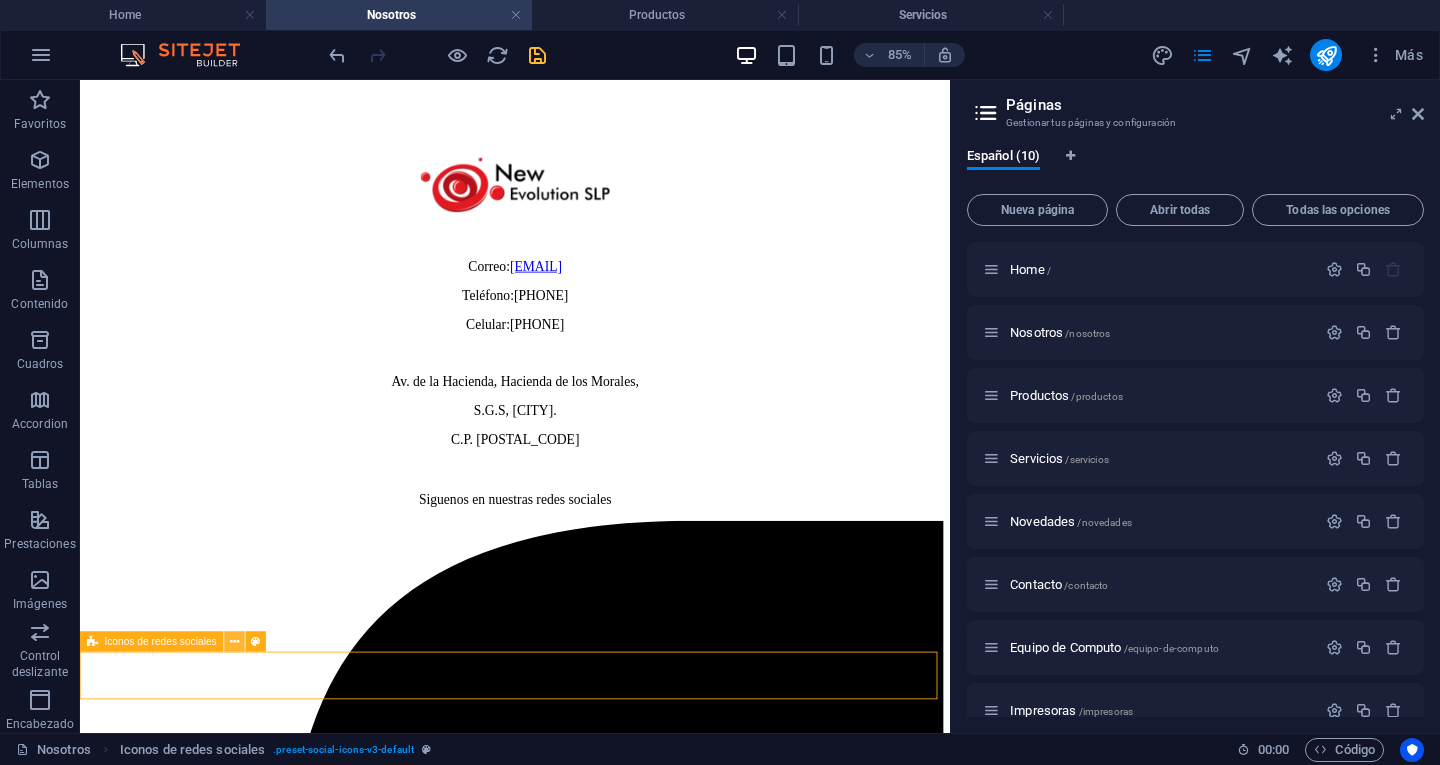 click at bounding box center [234, 642] 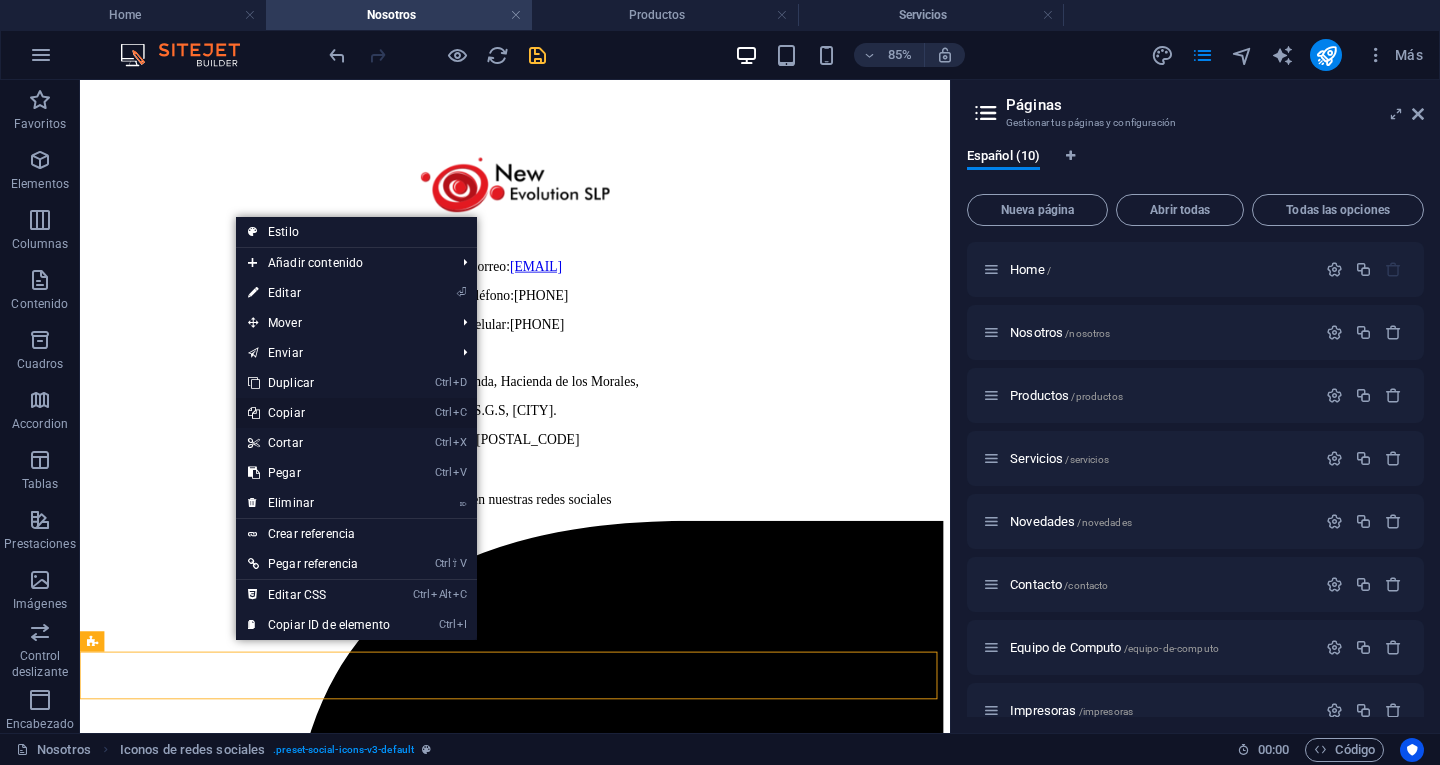 click on "Ctrl C  Copiar" at bounding box center (319, 413) 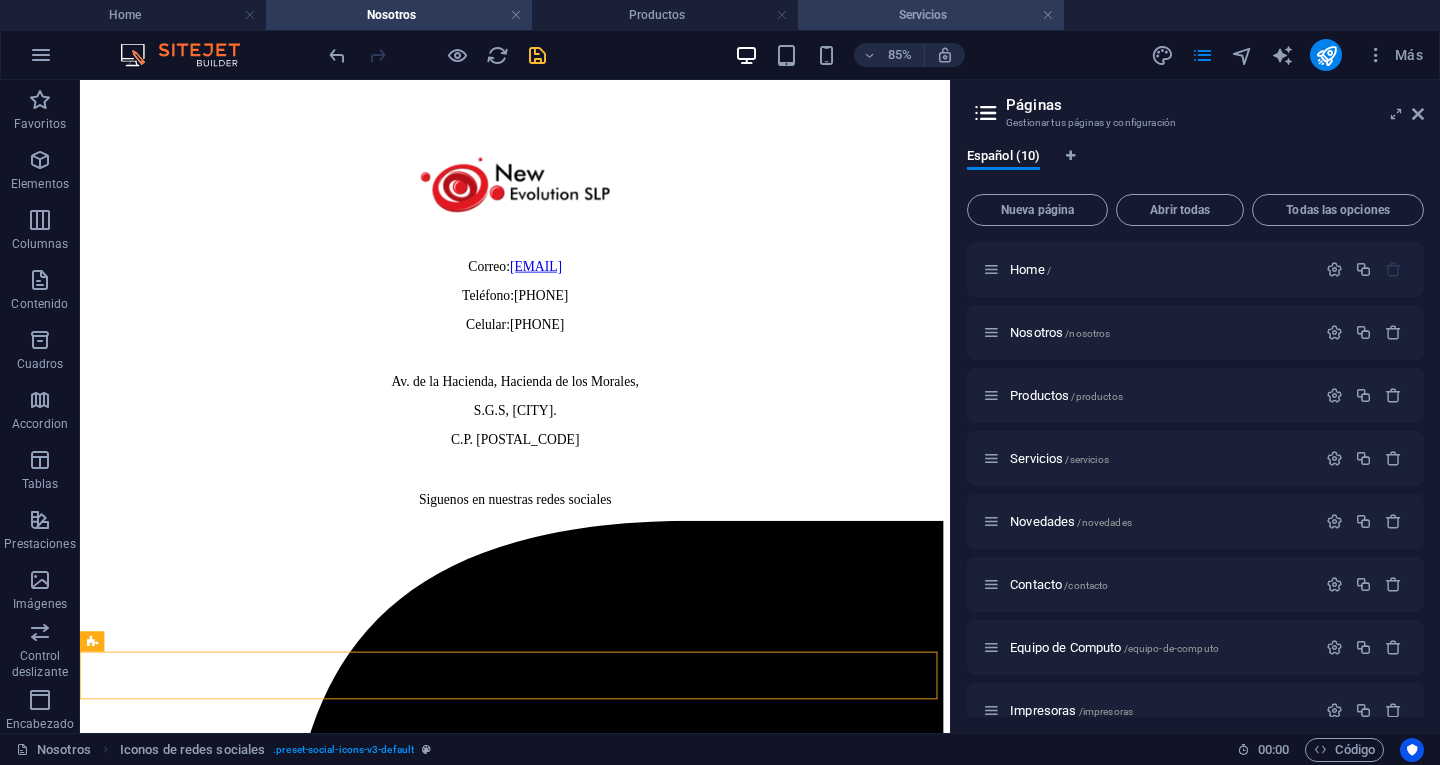 click on "Servicios" at bounding box center [931, 15] 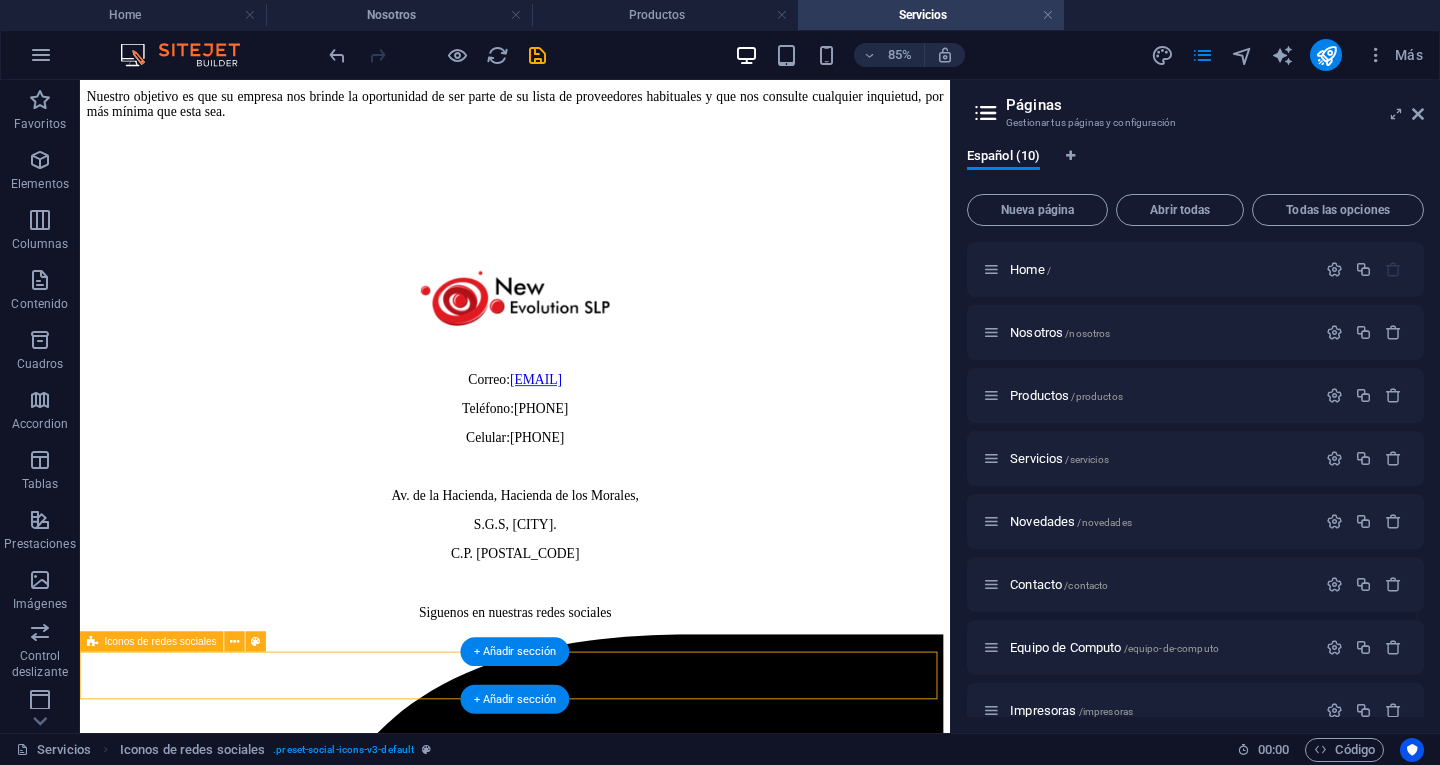 scroll, scrollTop: 767, scrollLeft: 0, axis: vertical 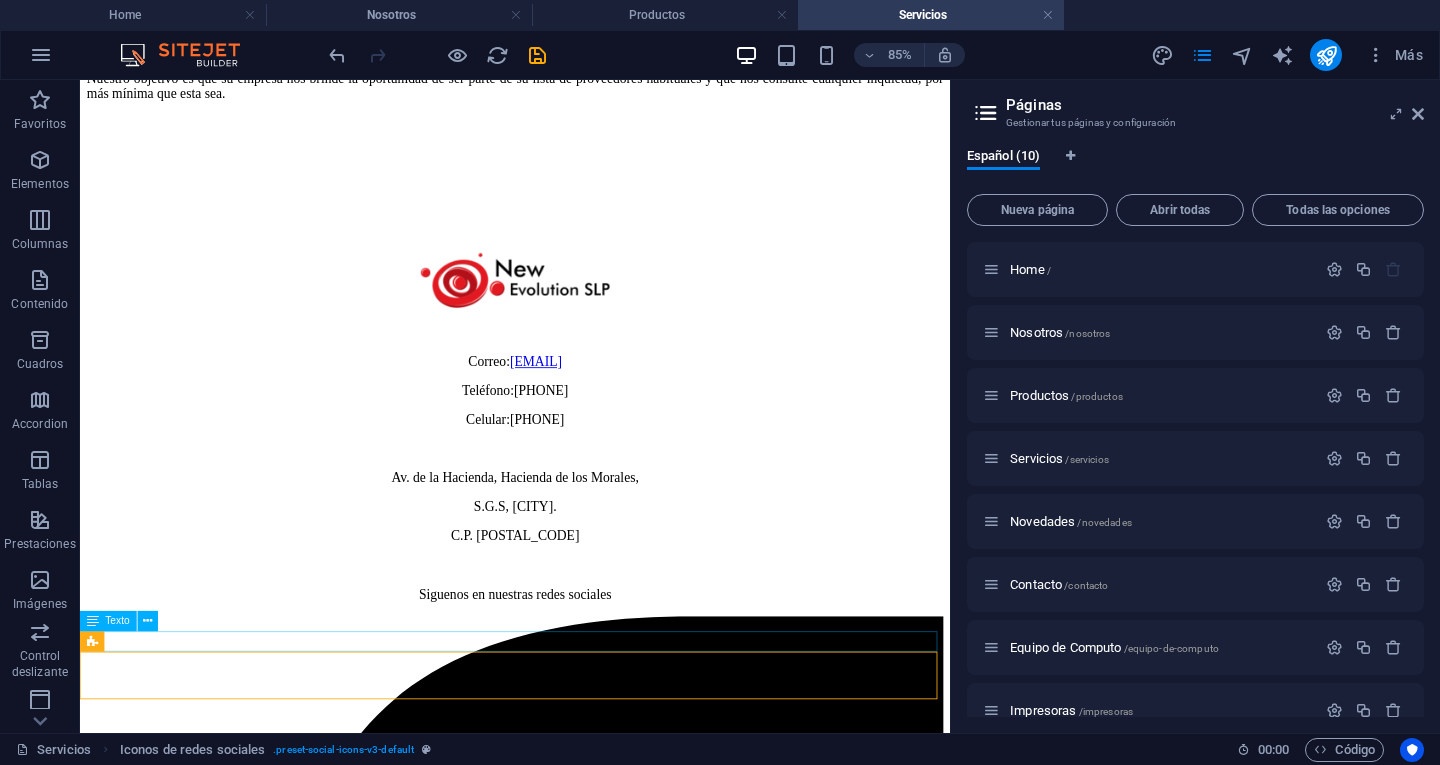 click on "Siguenos en nuestras redes sociales" at bounding box center (592, 686) 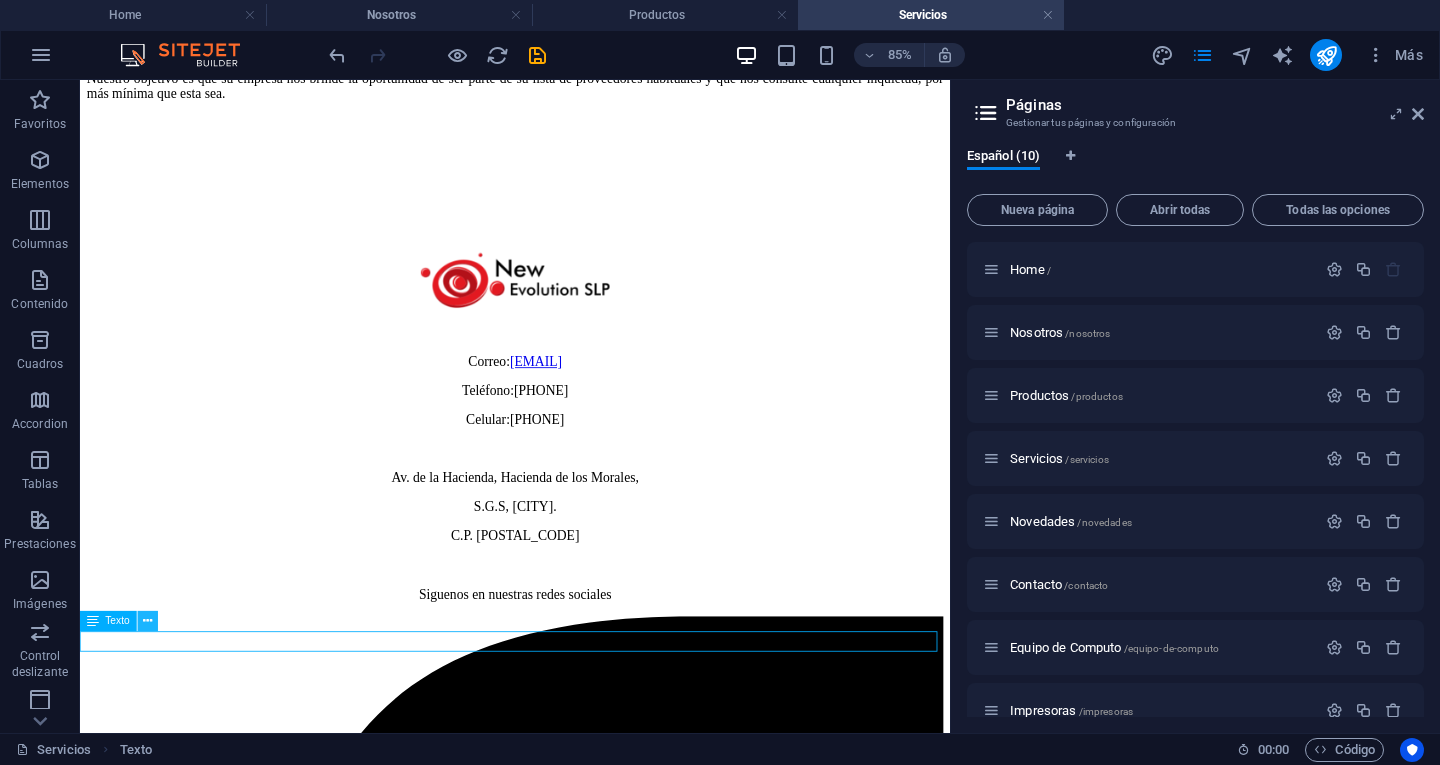 click at bounding box center (147, 622) 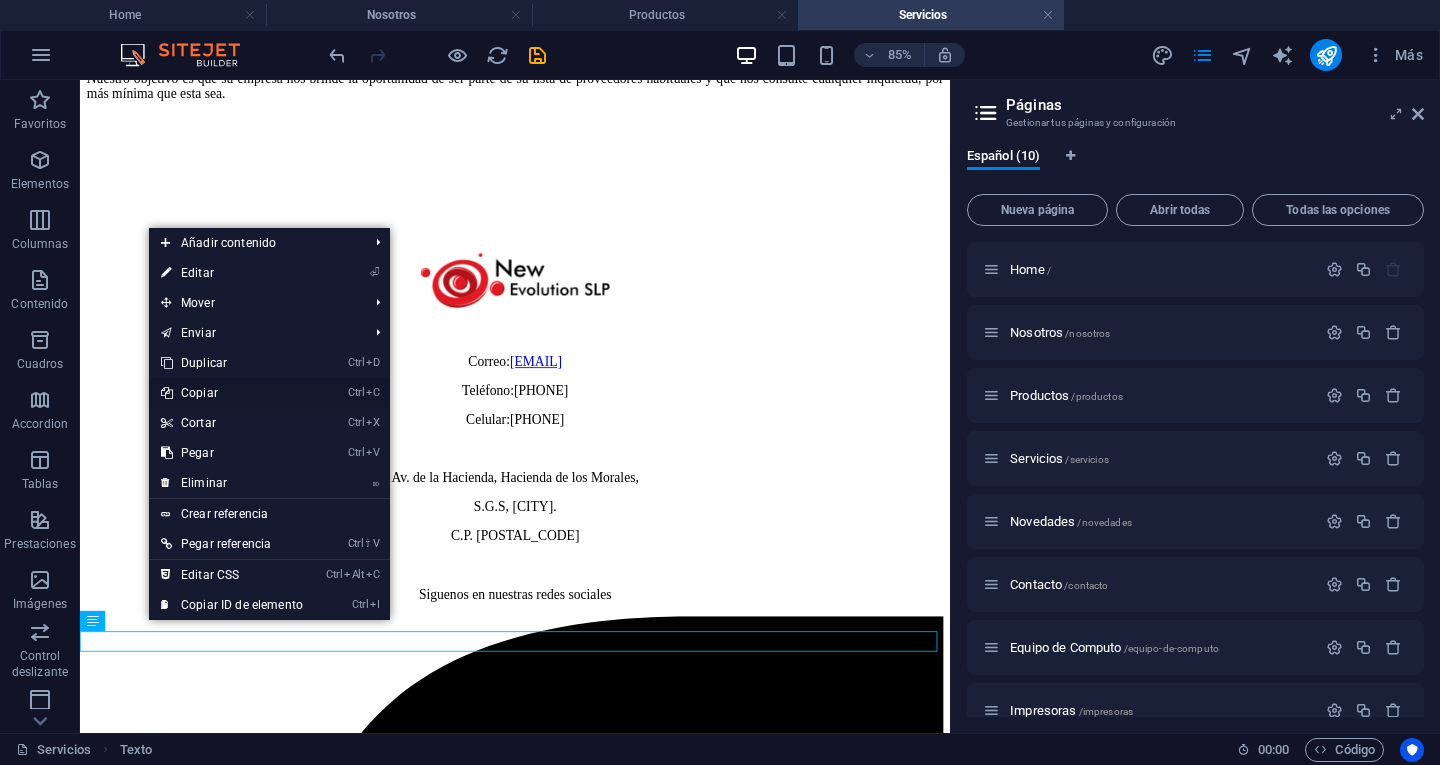 click on "Ctrl C  Copiar" at bounding box center (232, 393) 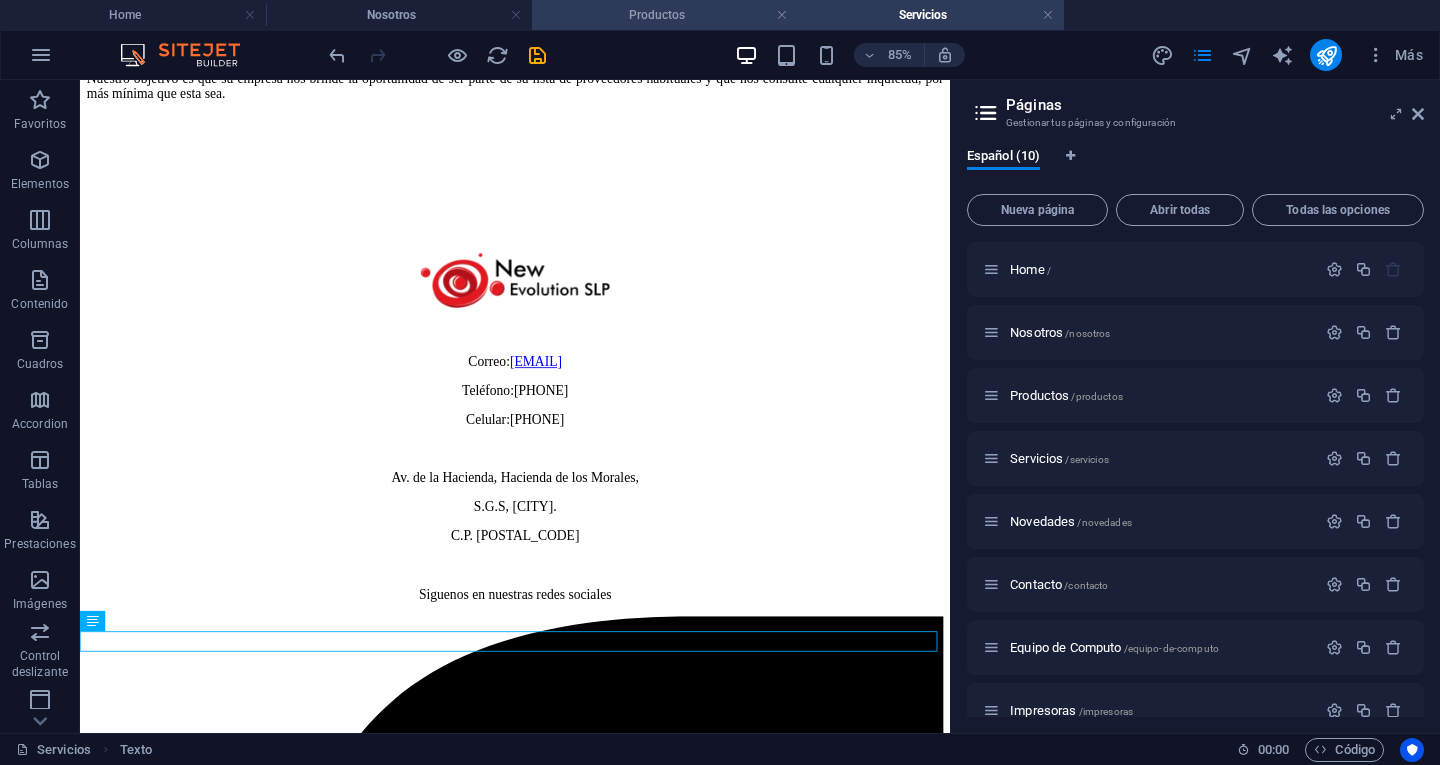 click on "Productos" at bounding box center [665, 15] 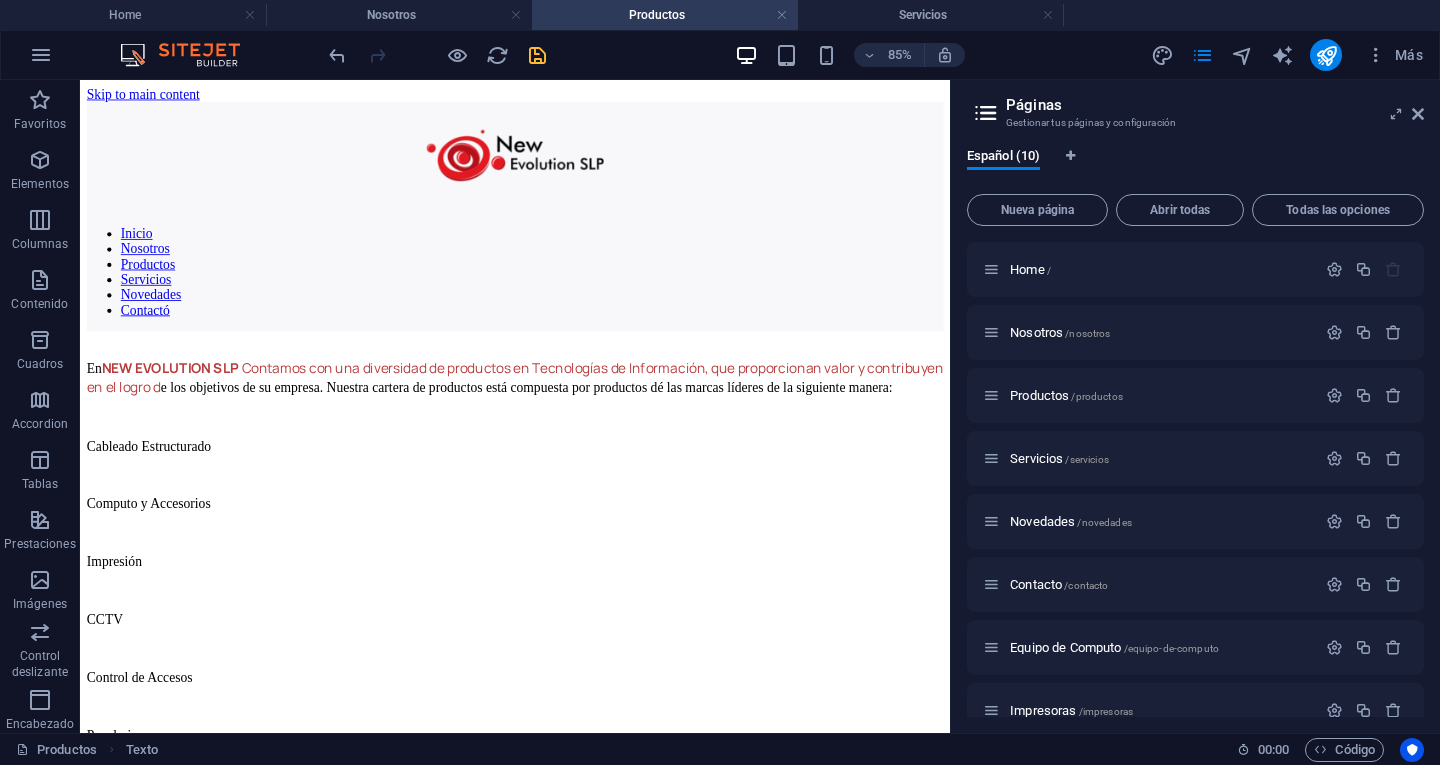 scroll, scrollTop: 1461, scrollLeft: 0, axis: vertical 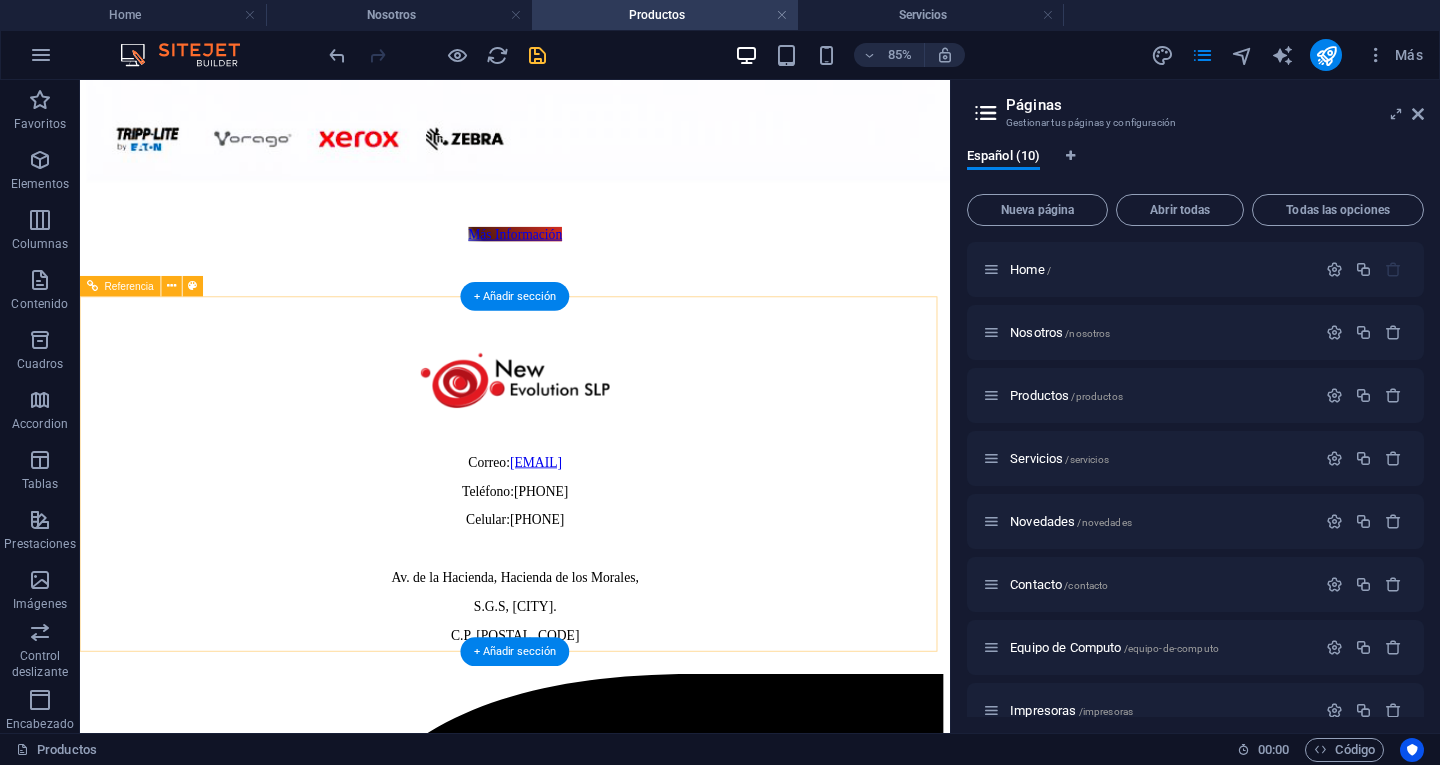 click on "Correo:  ventas@newevolutionslp.com Teléfono:  4446049311 Celular:4442933447 Av. de la Hacienda, Hacienda de los Morales, S.G.S, San Luis Potosí. C.P. 78438" at bounding box center (592, 525) 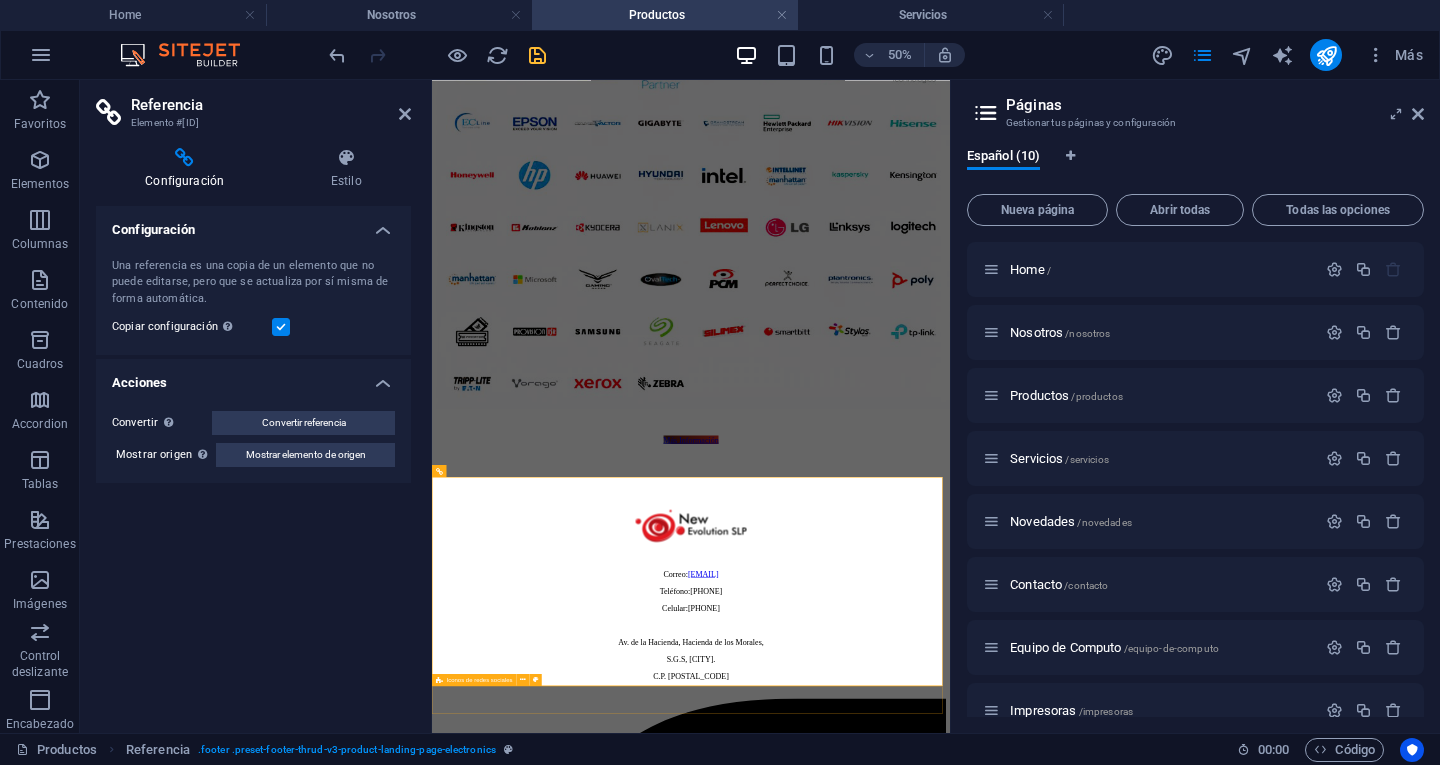 click at bounding box center [950, 3435] 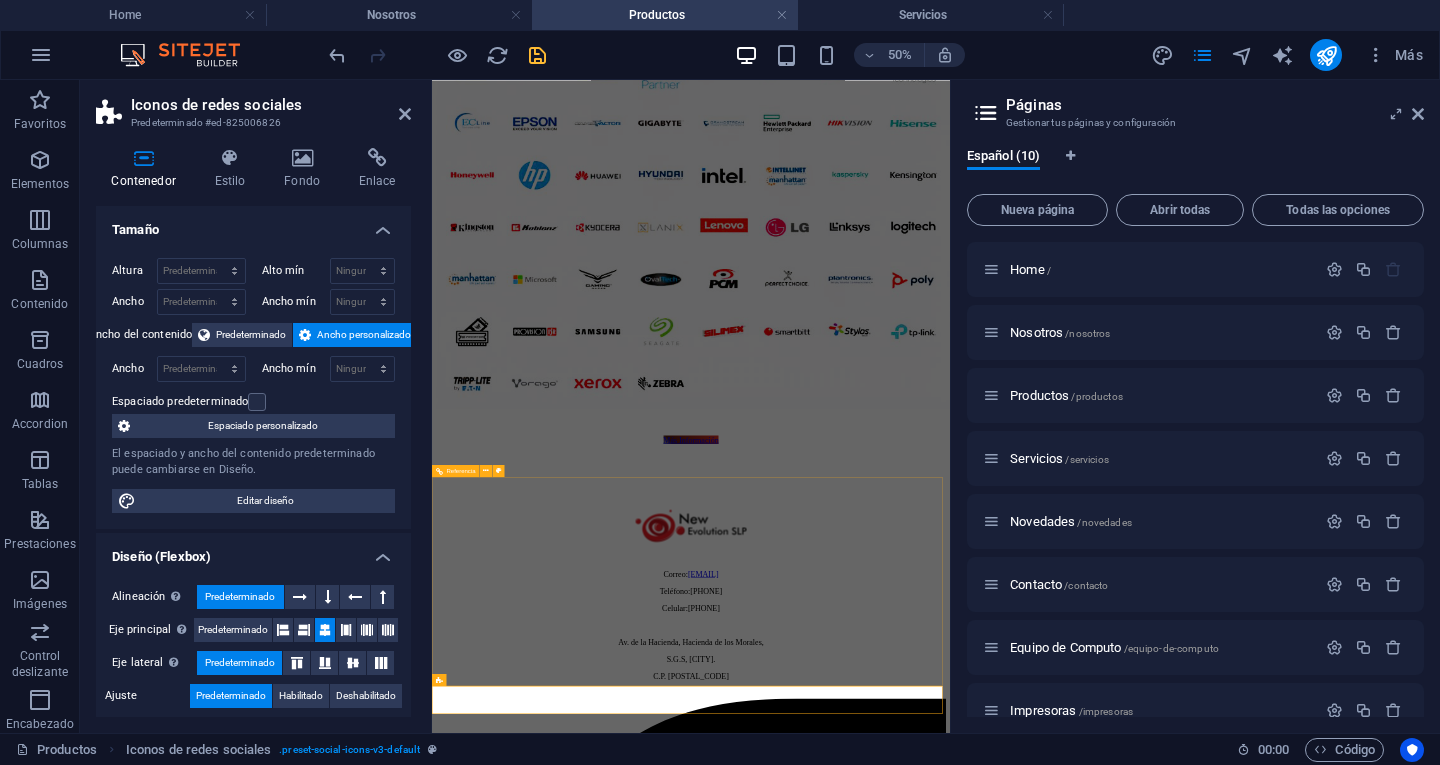 click on "Correo:  ventas@newevolutionslp.com Teléfono:  4446049311 Celular:4442933447 Av. de la Hacienda, Hacienda de los Morales, S.G.S, San Luis Potosí. C.P. 78438" at bounding box center [950, 1100] 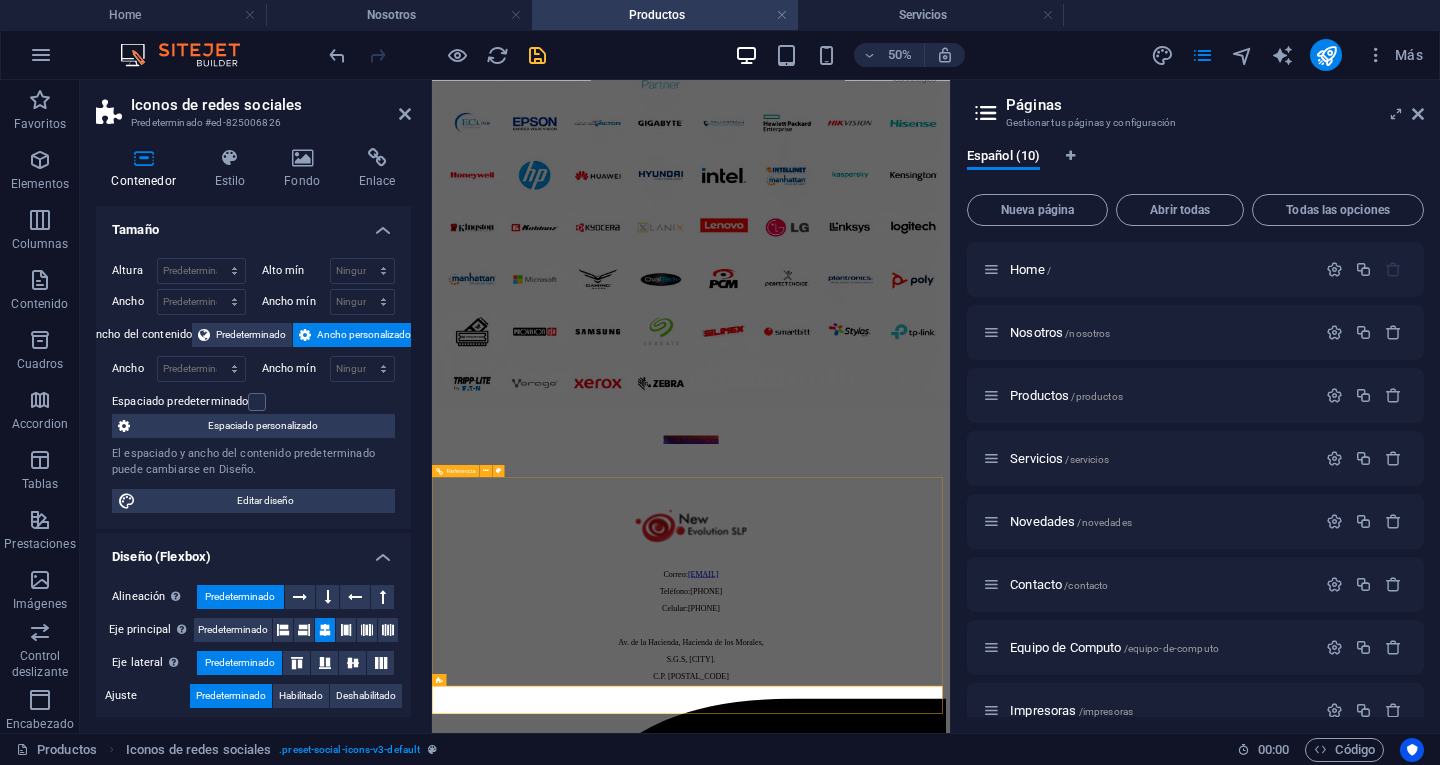 click on "Correo:  ventas@newevolutionslp.com Teléfono:  4446049311 Celular:4442933447 Av. de la Hacienda, Hacienda de los Morales, S.G.S, San Luis Potosí. C.P. 78438" at bounding box center [950, 1100] 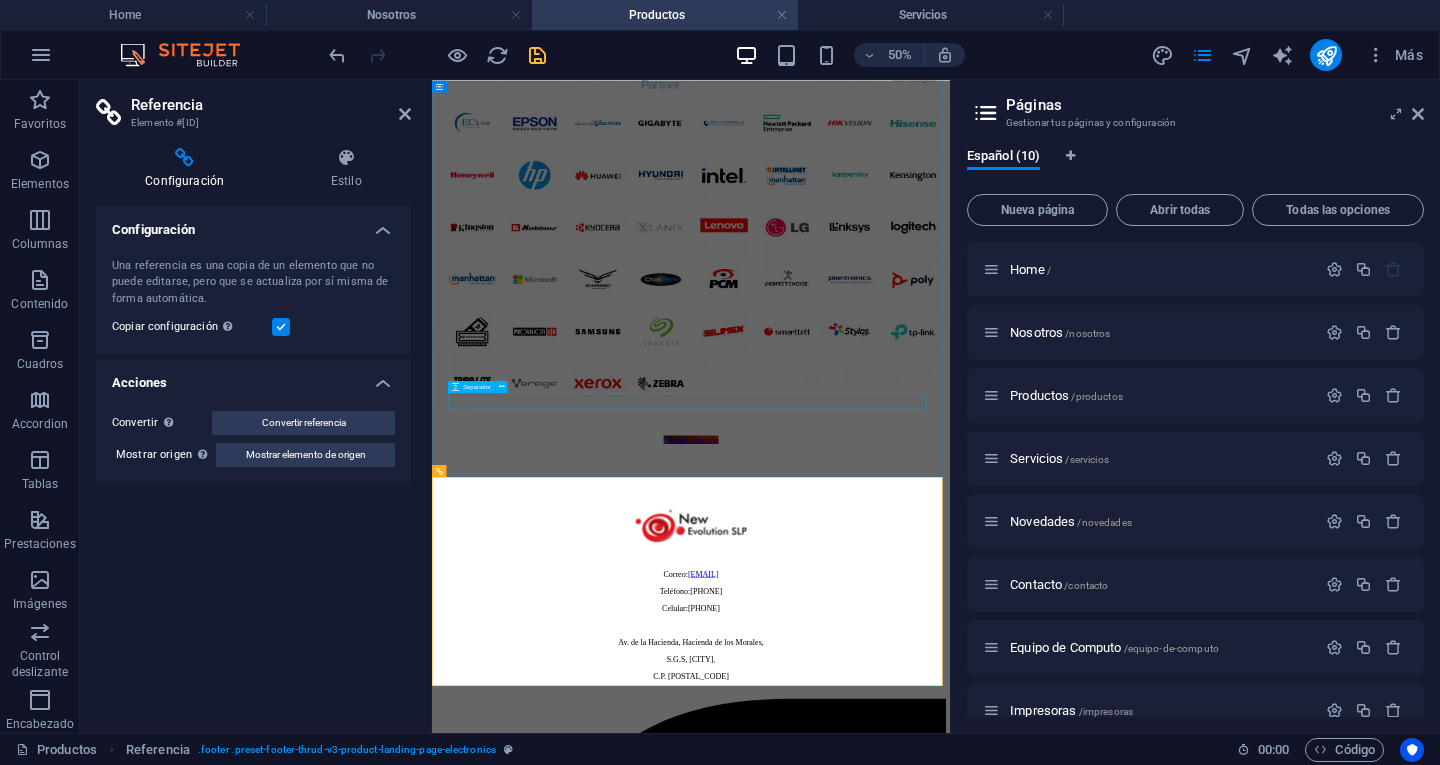click on "Inicio Nosotros Productos Servicios  Novedades Contactó  En  NEW EVOLUTION SLP   Contamos con una diversidad de productos en Tecnologías de Información, que proporcionan valor y contribuyen en el logro d e los objetivos de su empresa. Nuestra cartera de productos está compuesta por productos dé las marcas líderes de la siguiente manera: Cableado Estructurado Computo y Accesorios Impresión CCTV Control de Accesos Papeleria Más Información  Correo:  ventas@newevolutionslp.com Teléfono:  4446049311 Celular:4442933447 Av. de la Hacienda, Hacienda de los Morales, S.G.S, San Luis Potosí. C.P. 78438  2026 NESLP. All rights reserved" at bounding box center [950, 2380] 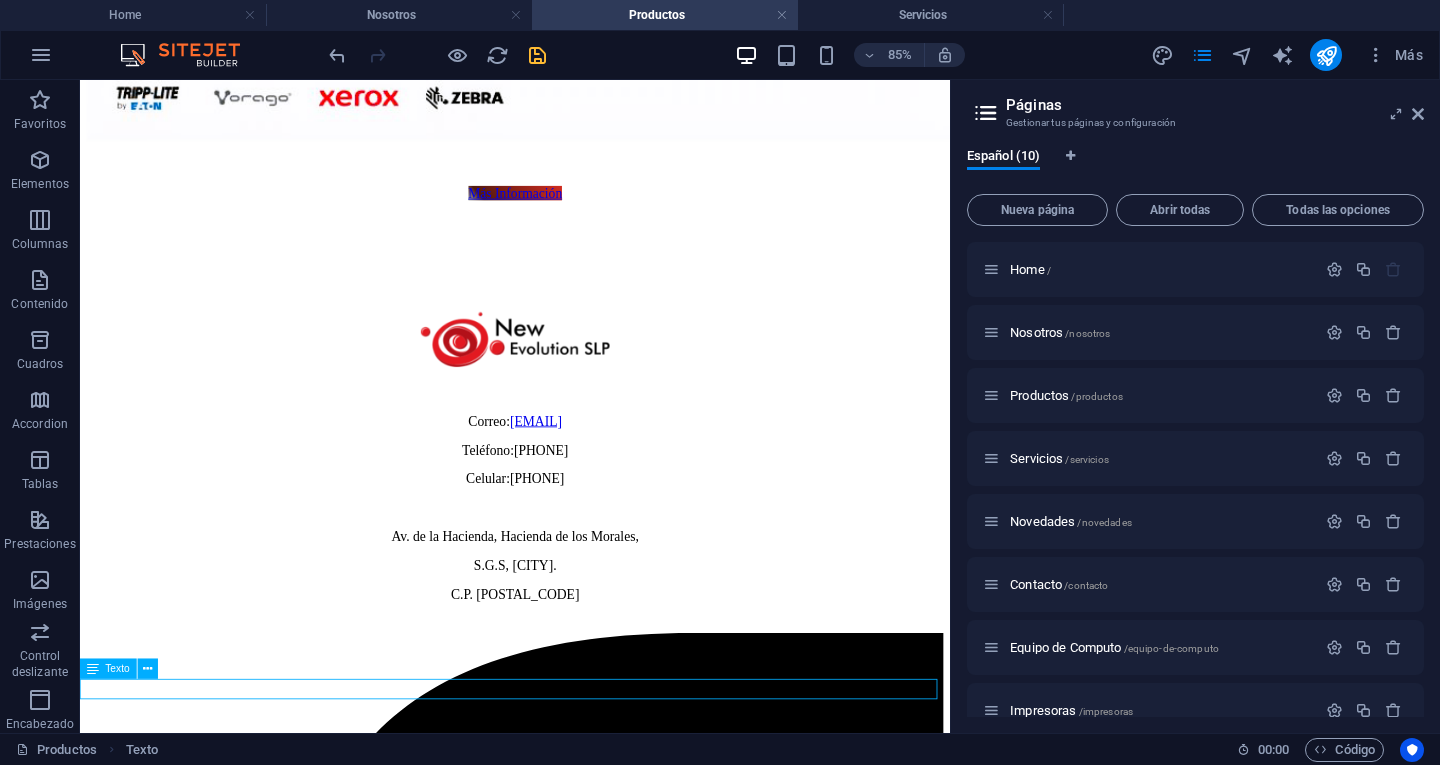 scroll, scrollTop: 1485, scrollLeft: 0, axis: vertical 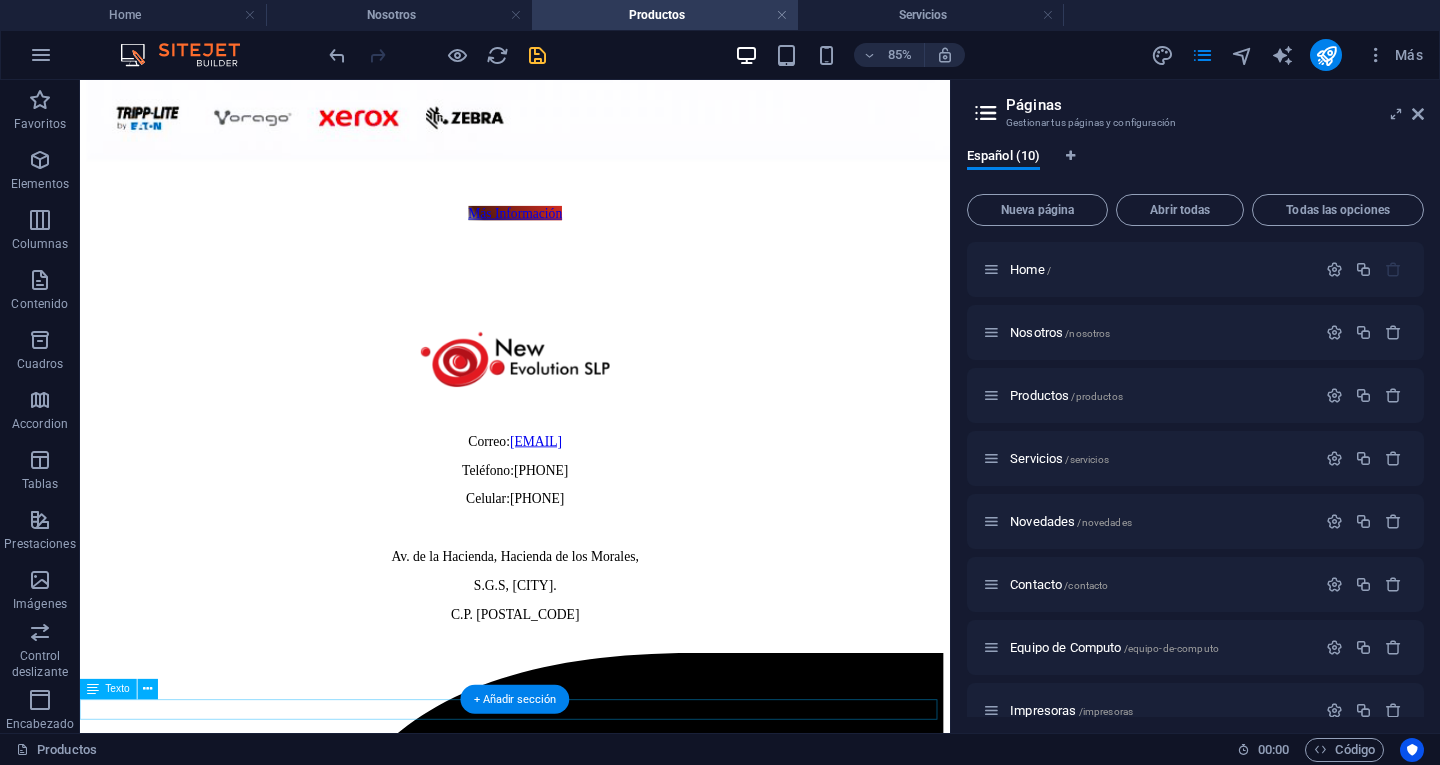 click on "Siguenos en nuestras redes sociales" at bounding box center (592, 5002) 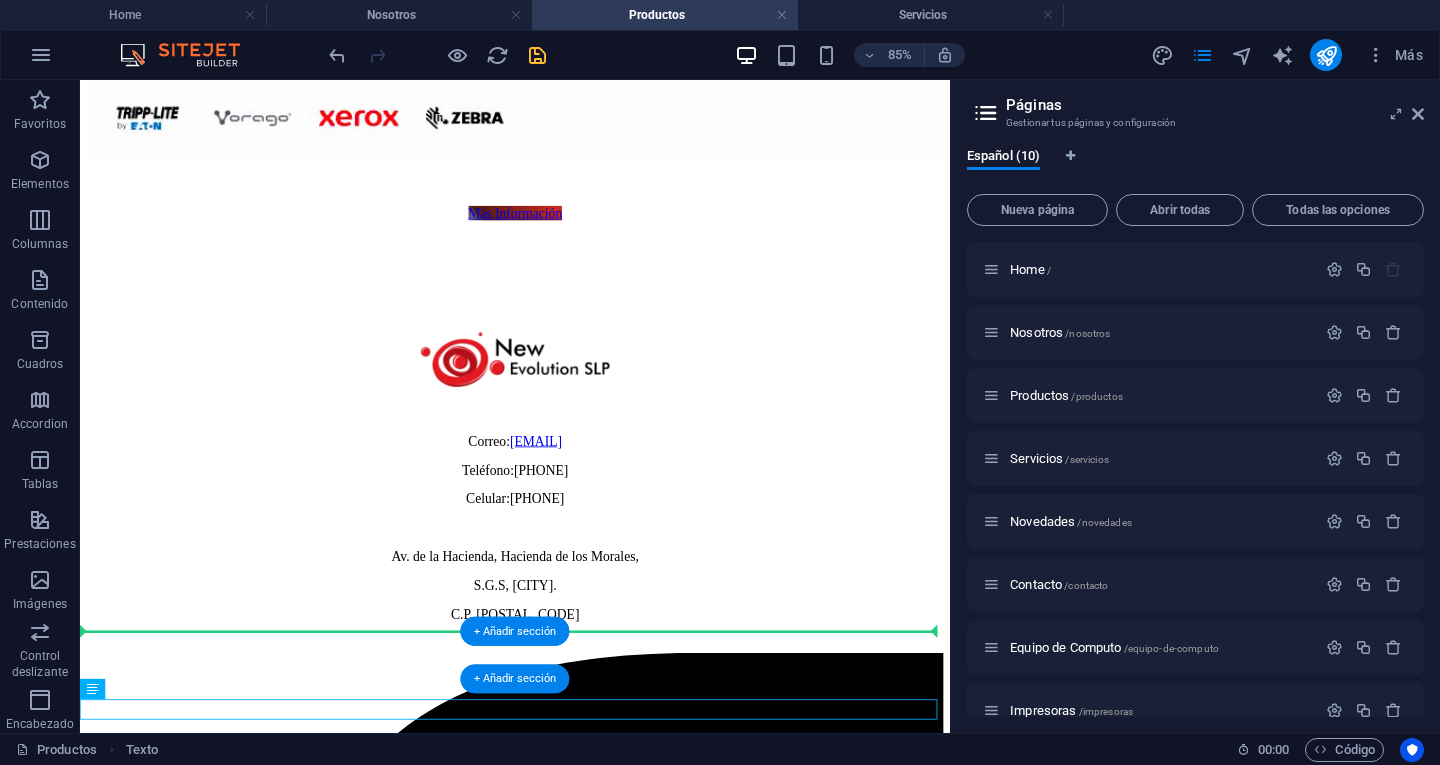 drag, startPoint x: 783, startPoint y: 823, endPoint x: 785, endPoint y: 731, distance: 92.021736 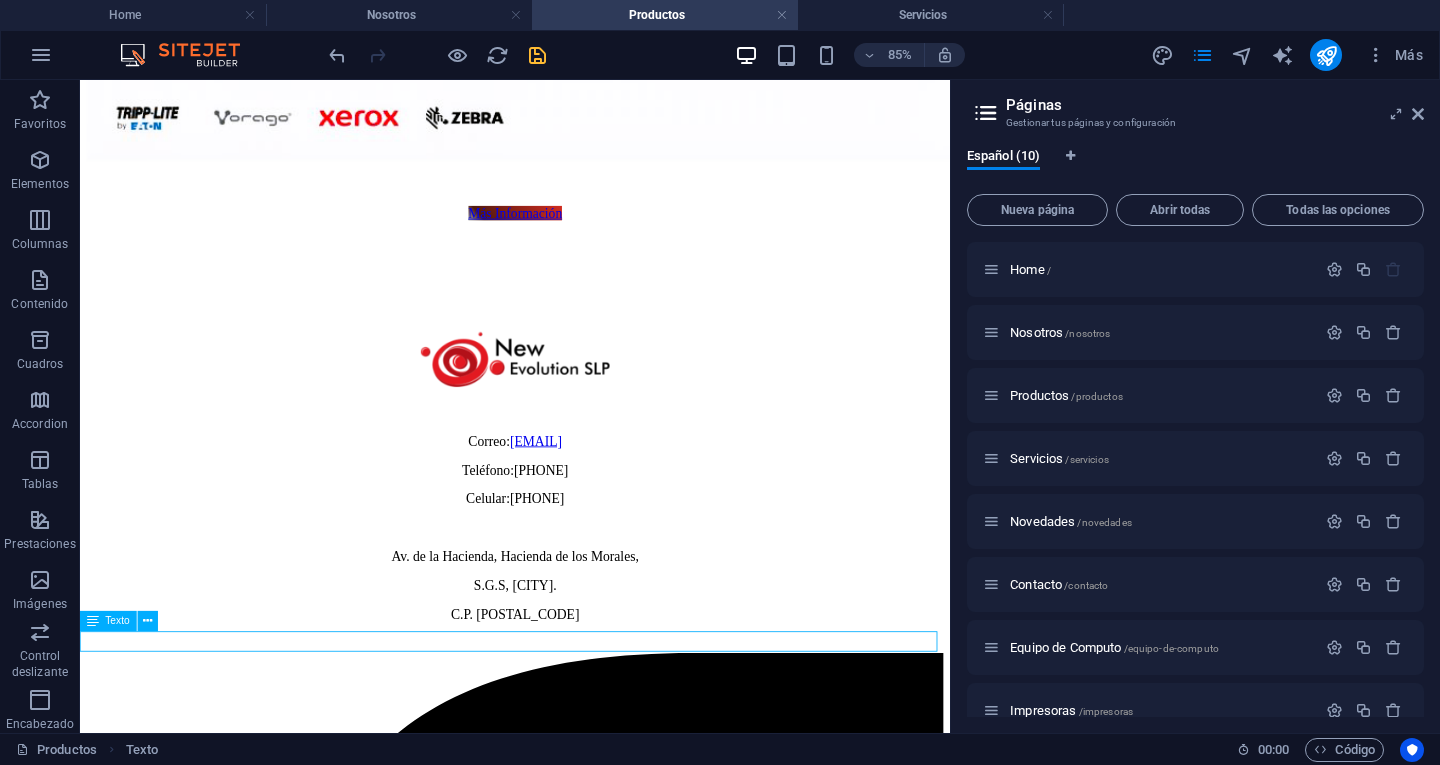 click on "Siguenos en nuestras redes sociales" at bounding box center (592, 5002) 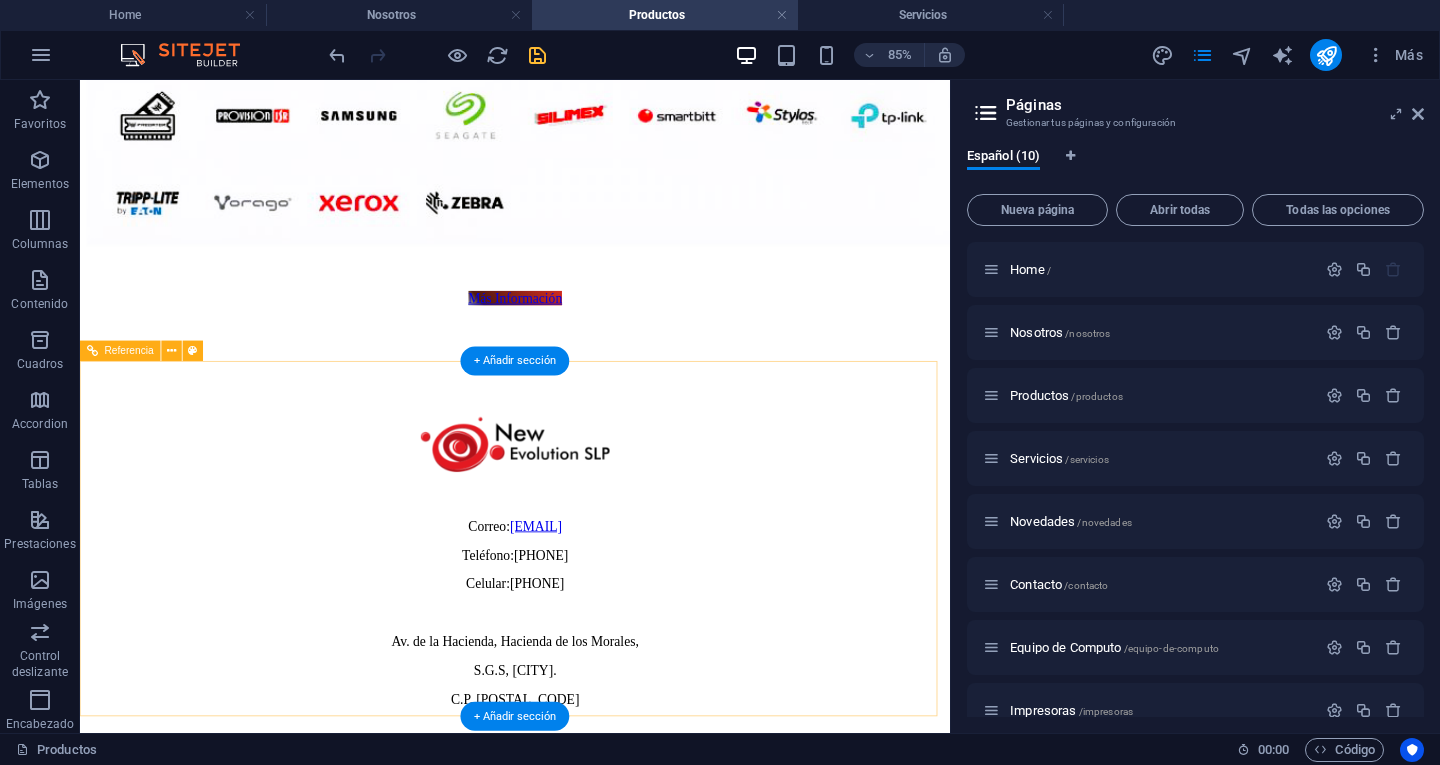 scroll, scrollTop: 1485, scrollLeft: 0, axis: vertical 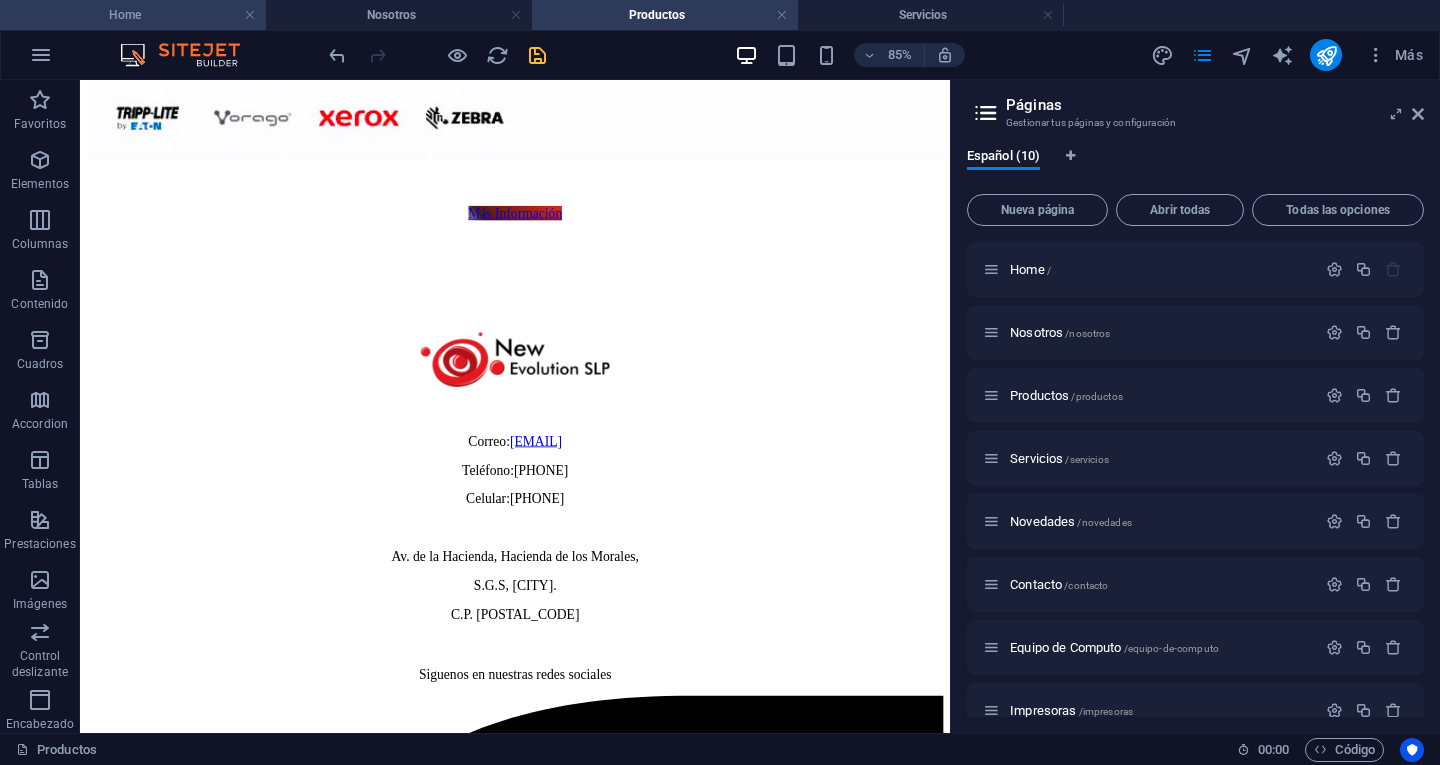 click on "Home" at bounding box center [133, 15] 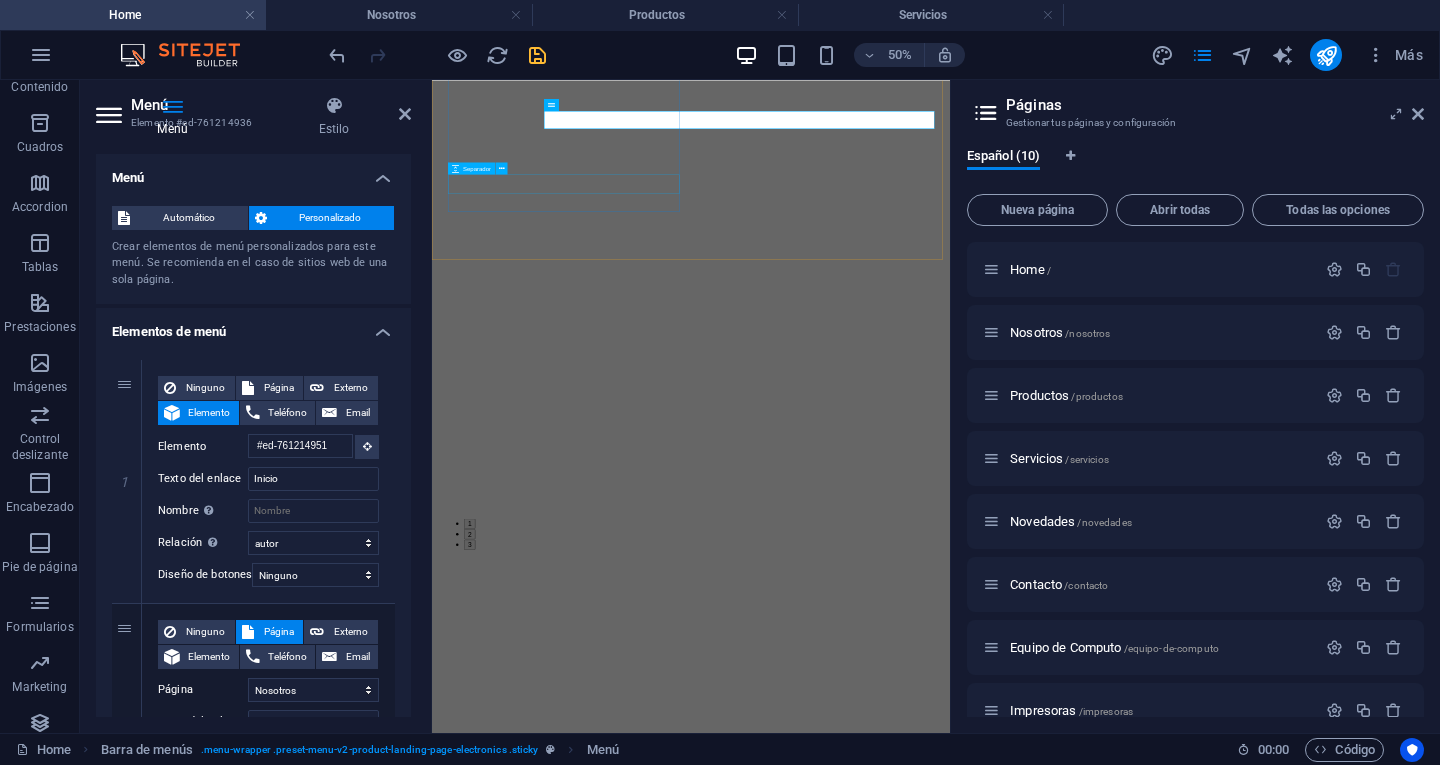 scroll, scrollTop: 0, scrollLeft: 0, axis: both 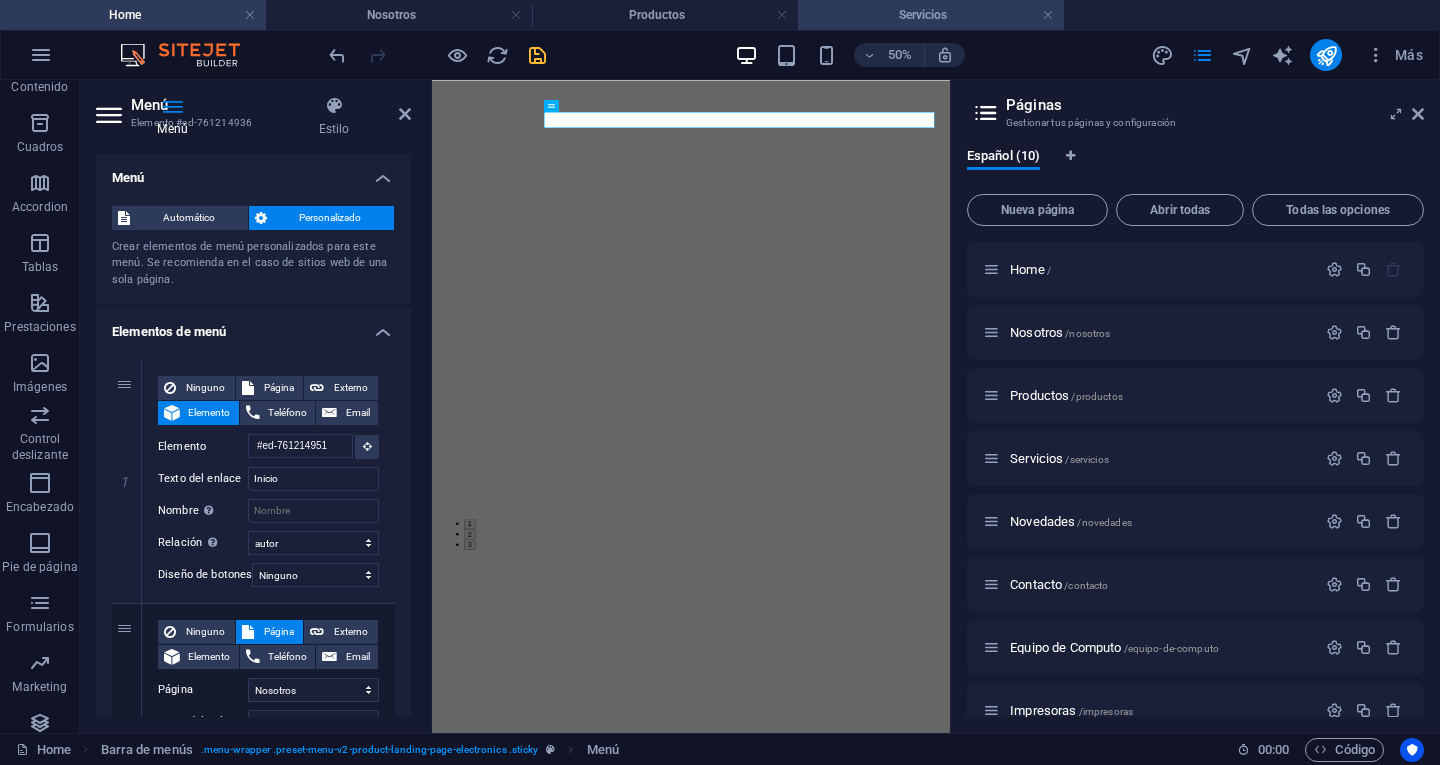 click on "Servicios" at bounding box center [931, 15] 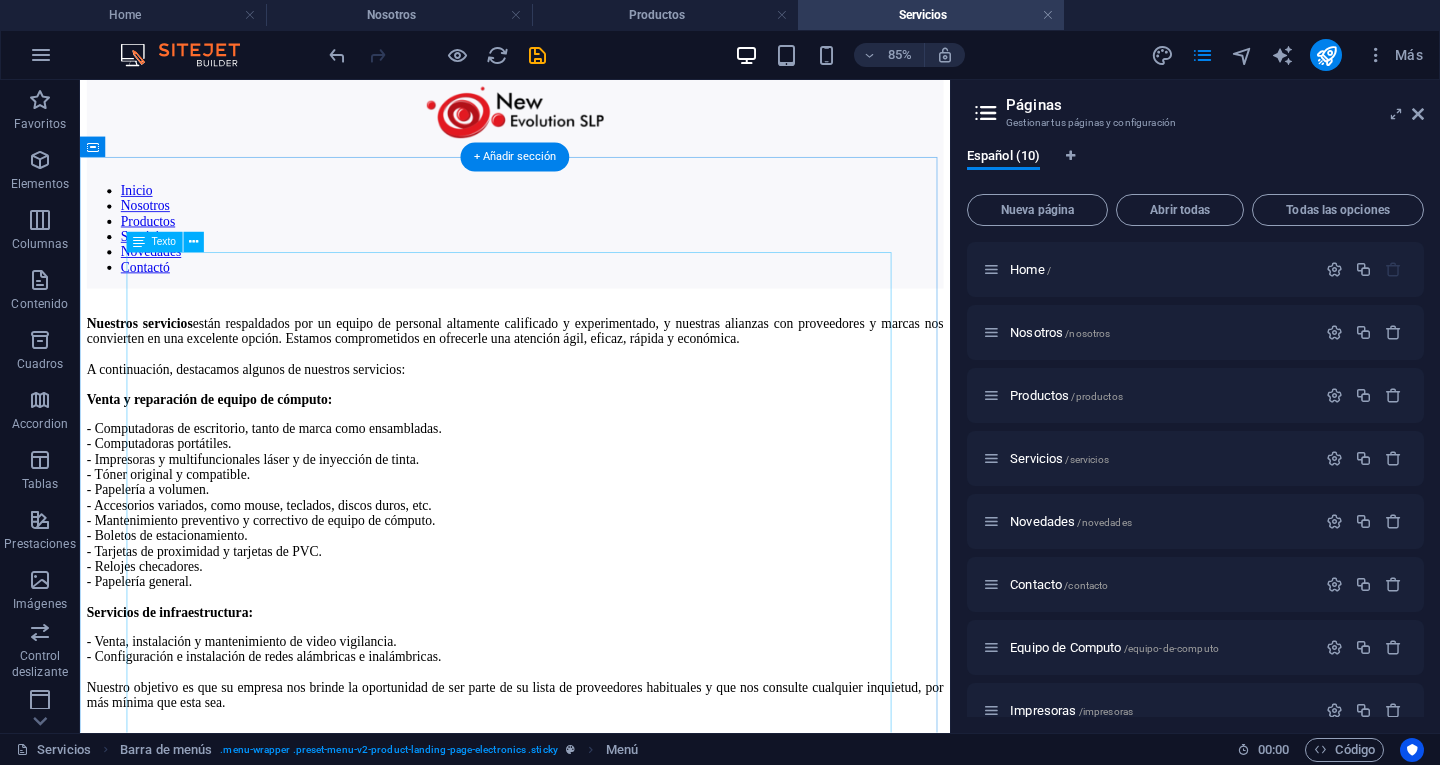 scroll, scrollTop: 0, scrollLeft: 0, axis: both 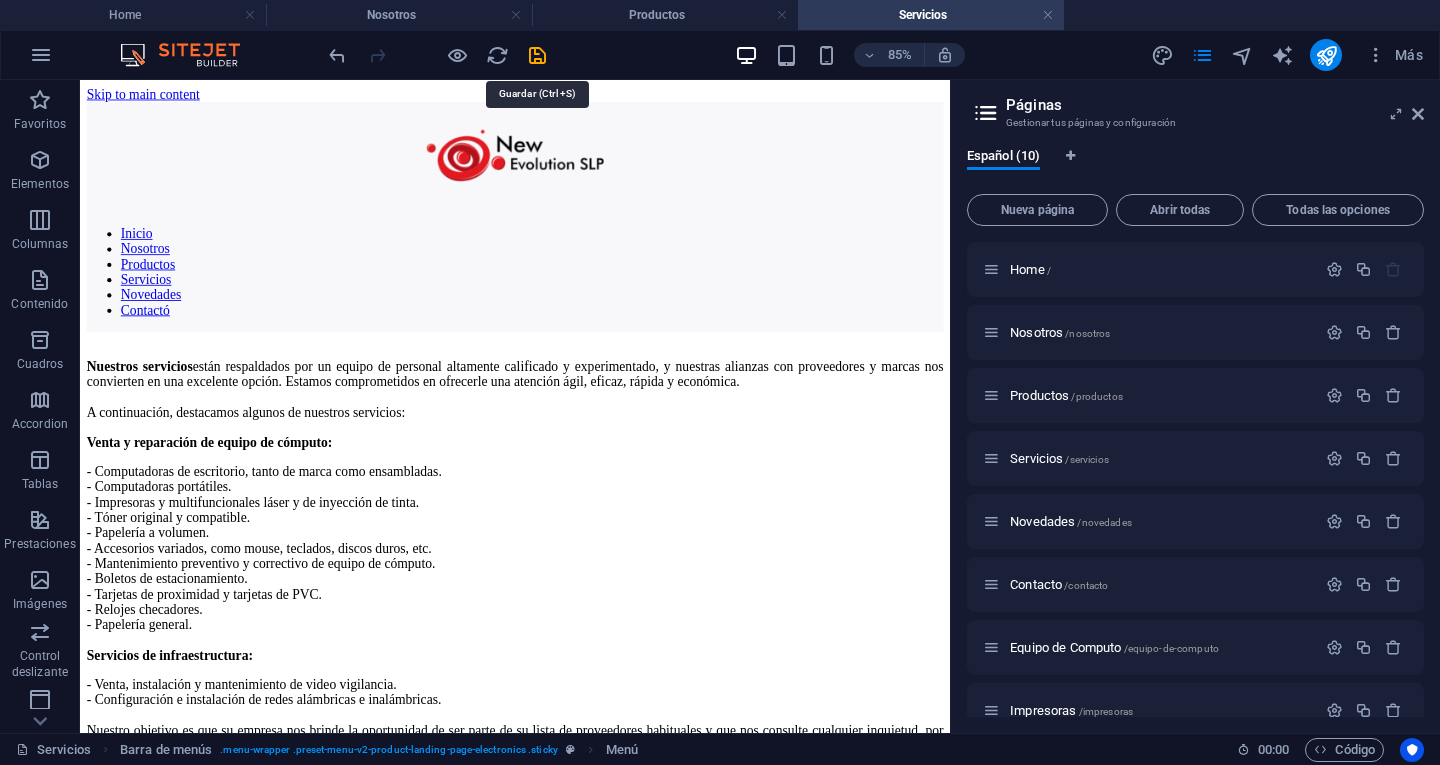 click at bounding box center [537, 55] 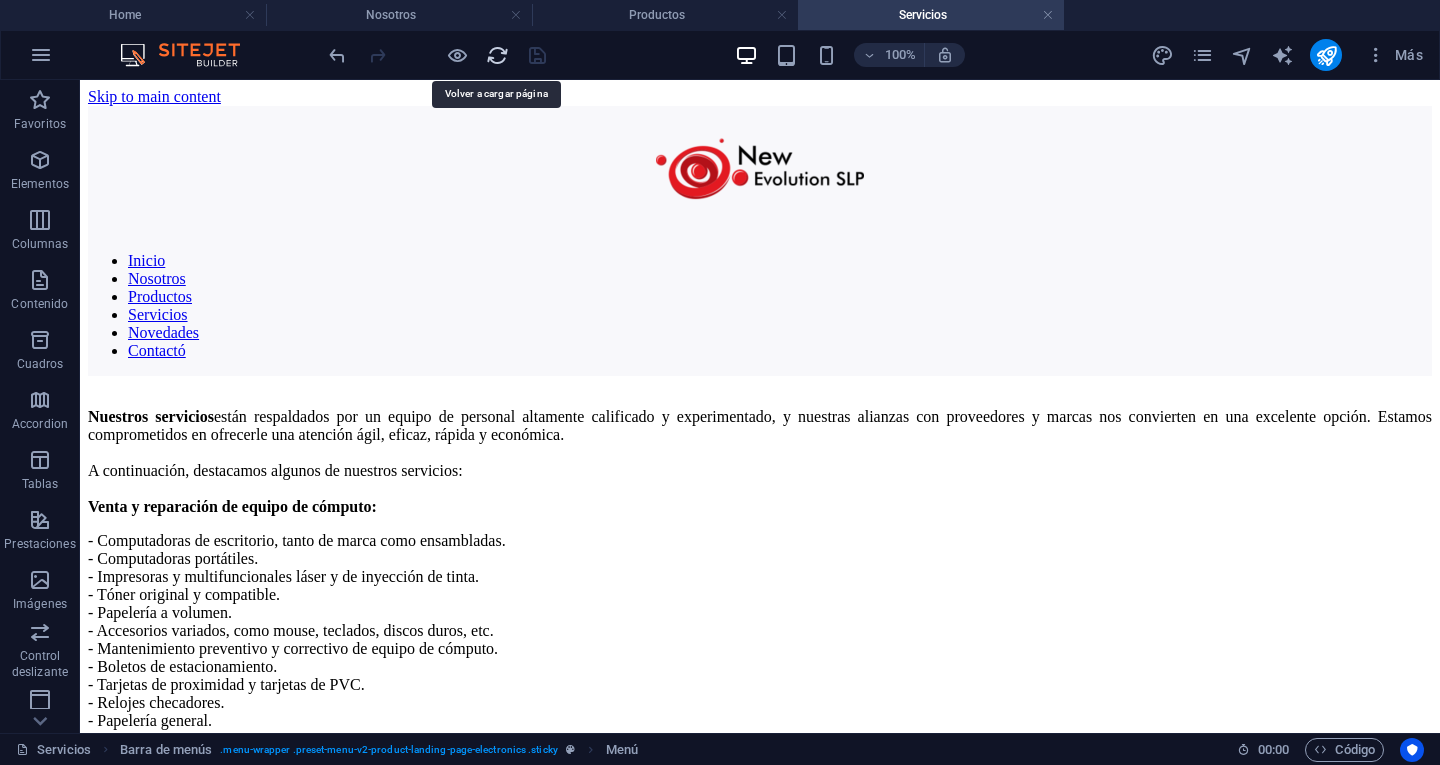 click at bounding box center (497, 55) 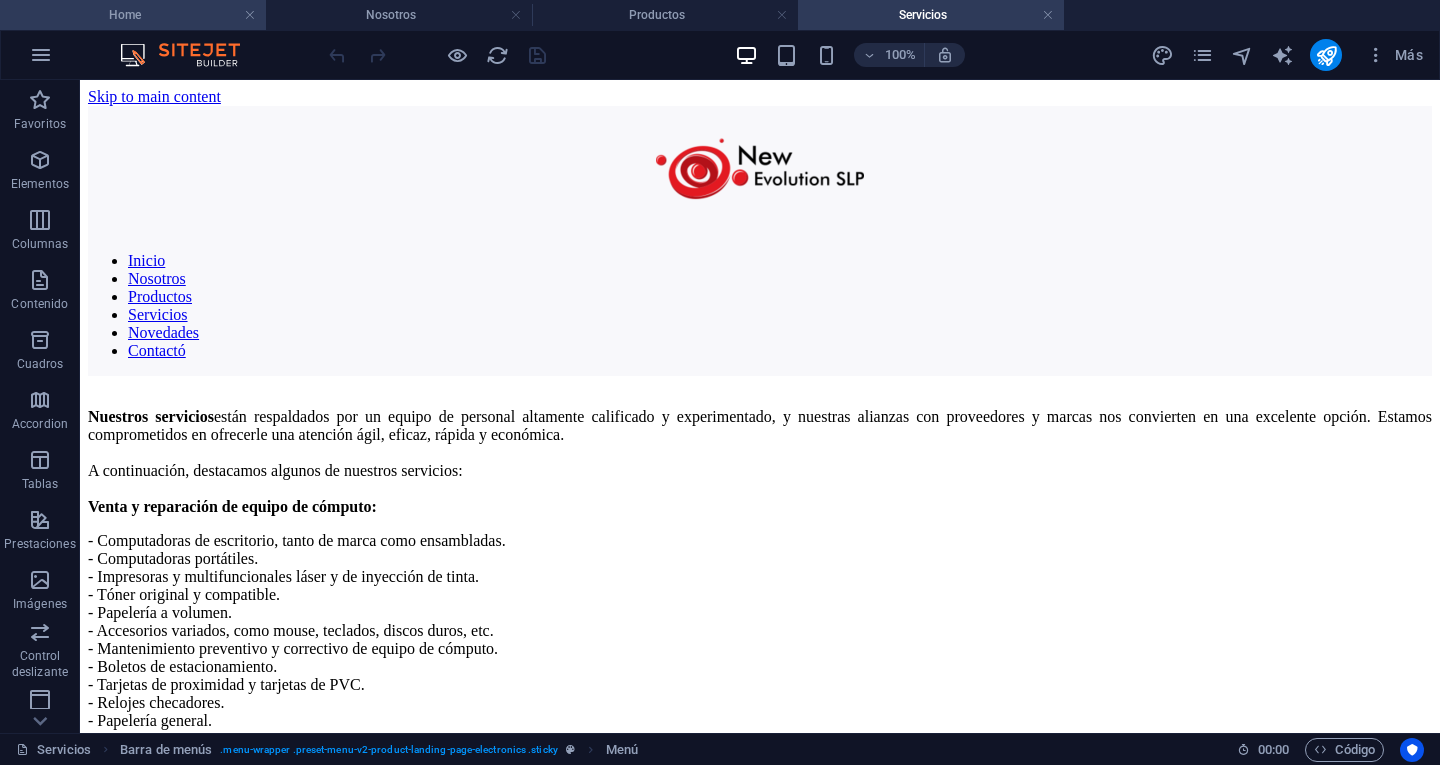 scroll, scrollTop: 0, scrollLeft: 0, axis: both 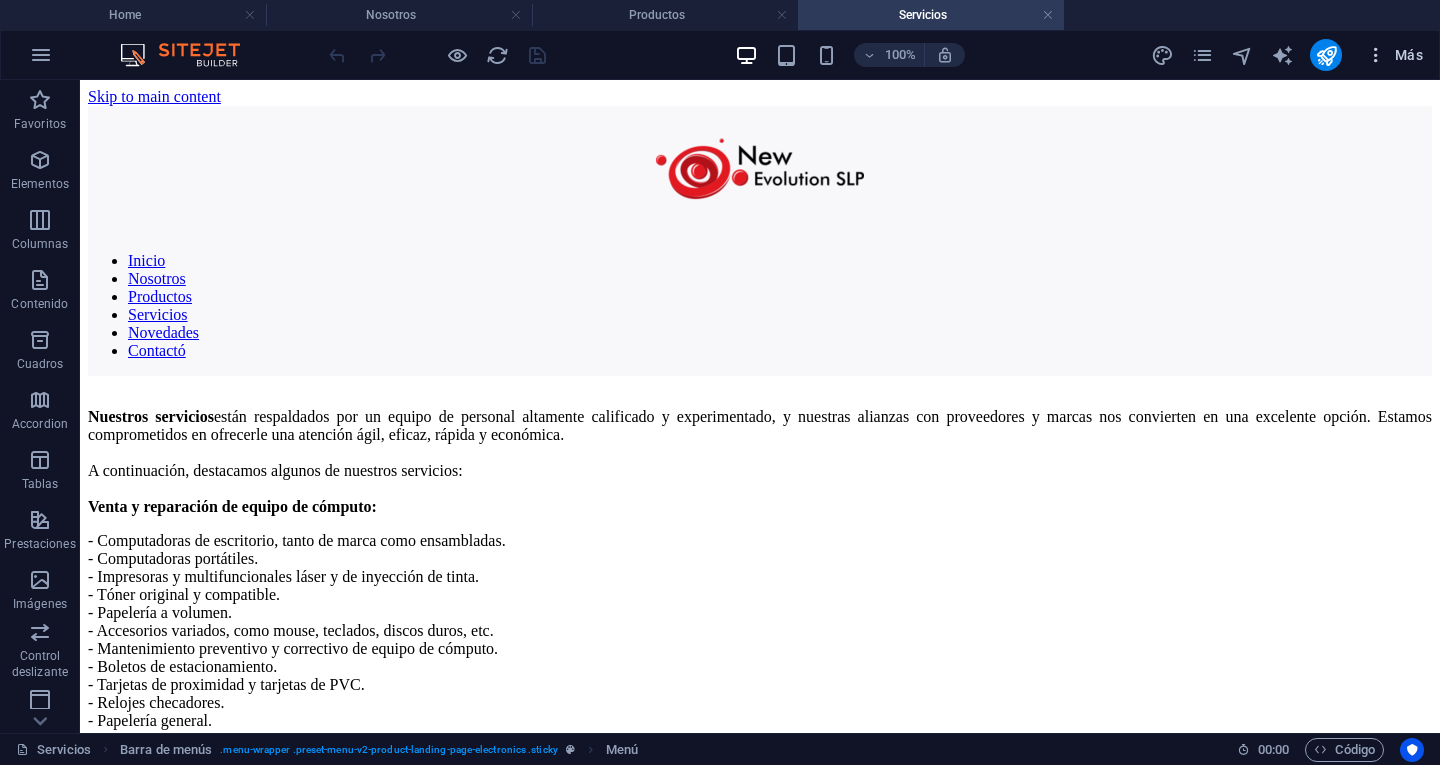 click on "Más" at bounding box center [1394, 55] 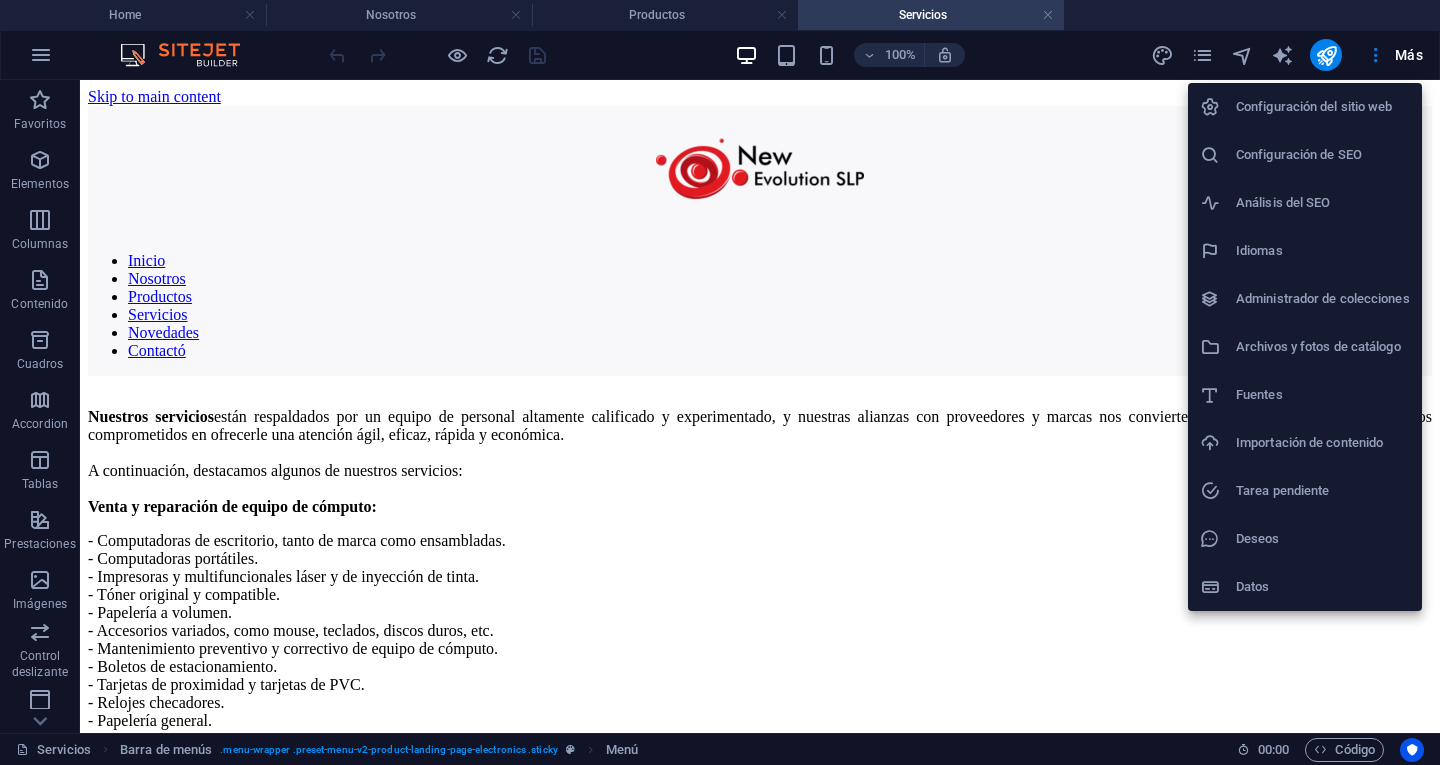 click at bounding box center (720, 382) 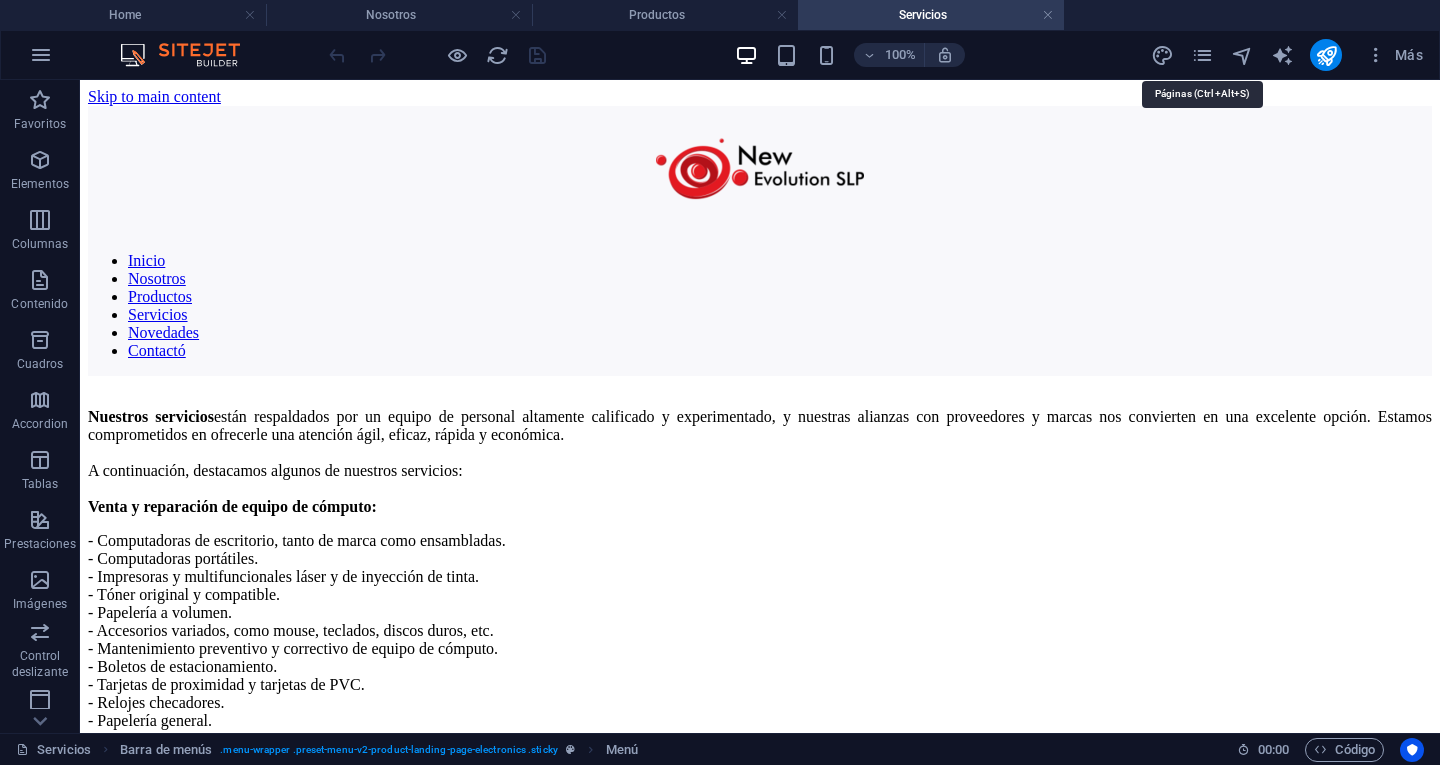 click at bounding box center (1202, 55) 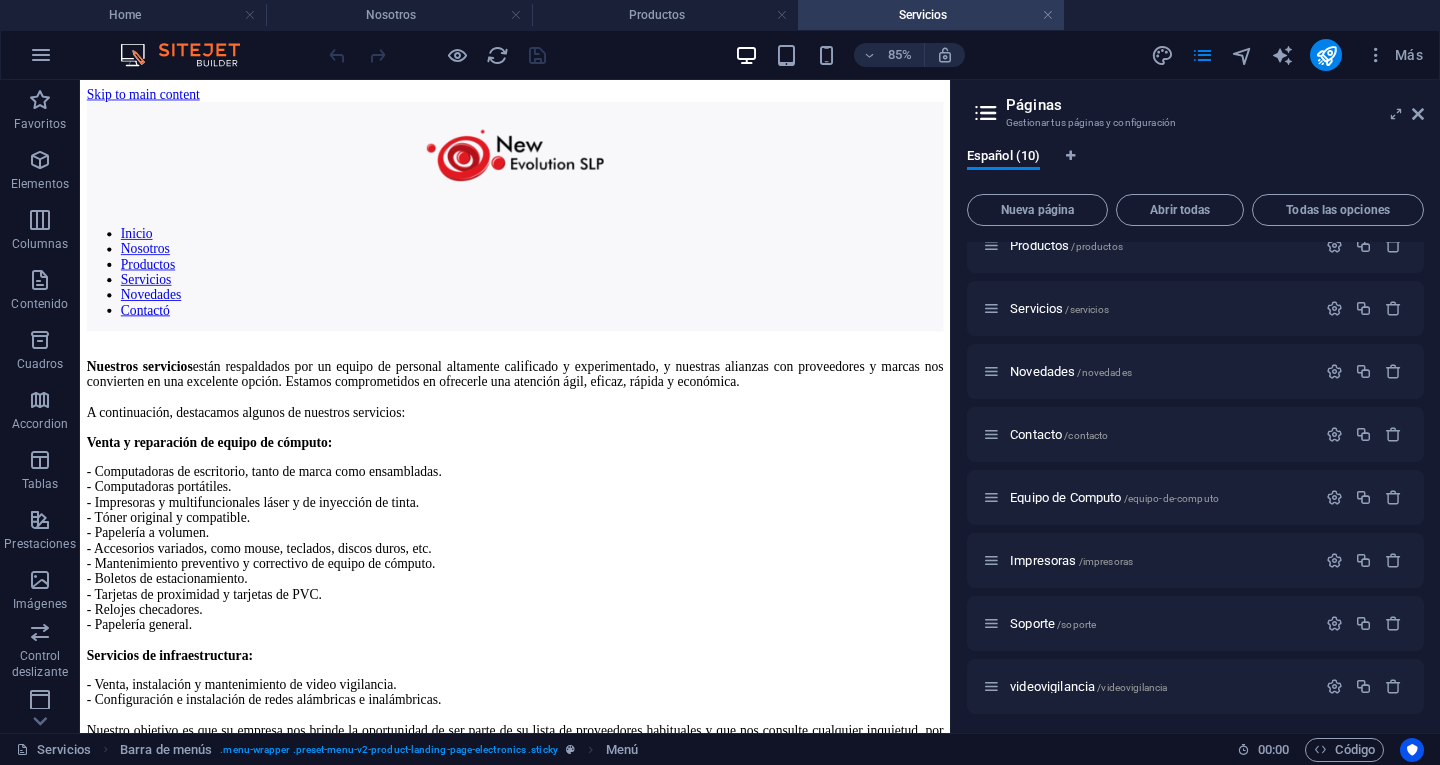 scroll, scrollTop: 155, scrollLeft: 0, axis: vertical 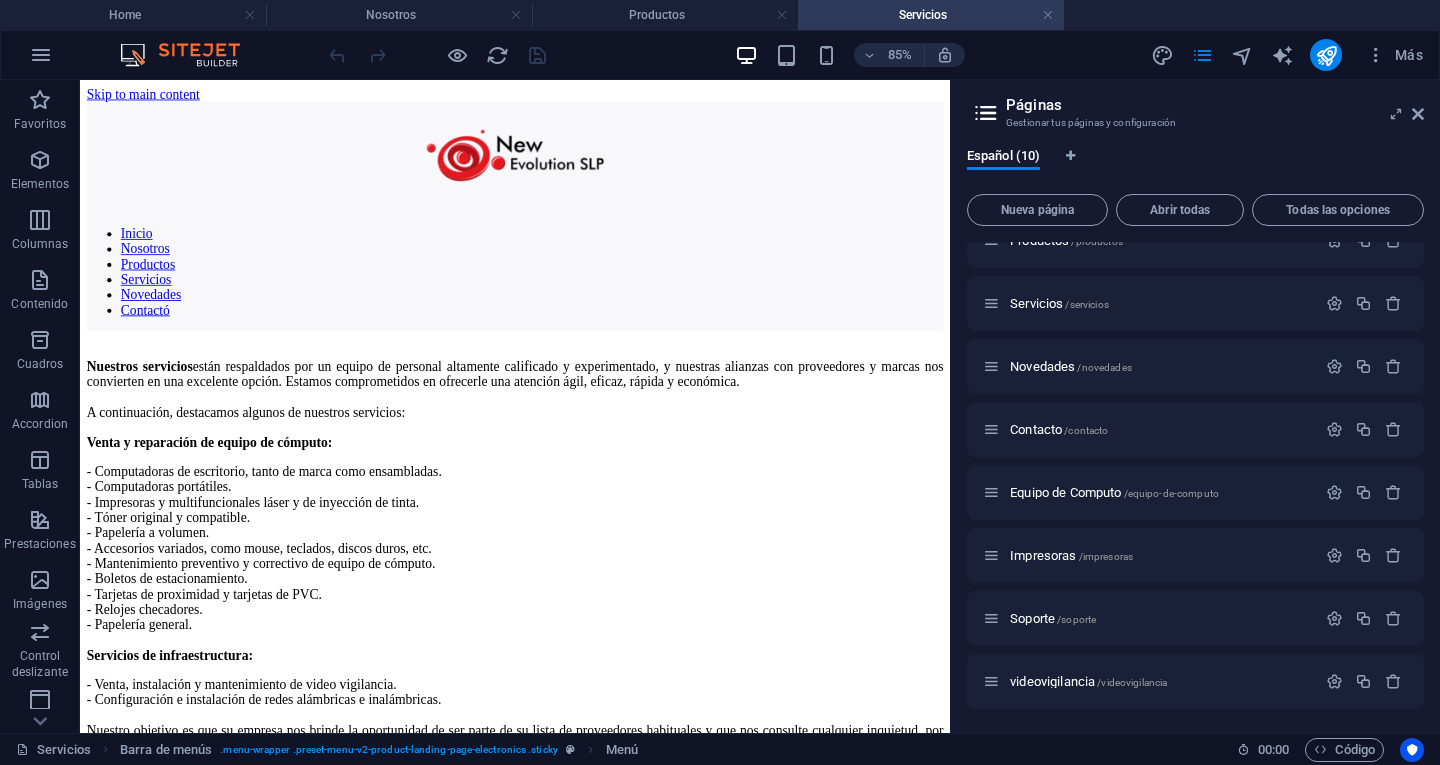 click on "Contacto /contacto" at bounding box center [1160, 429] 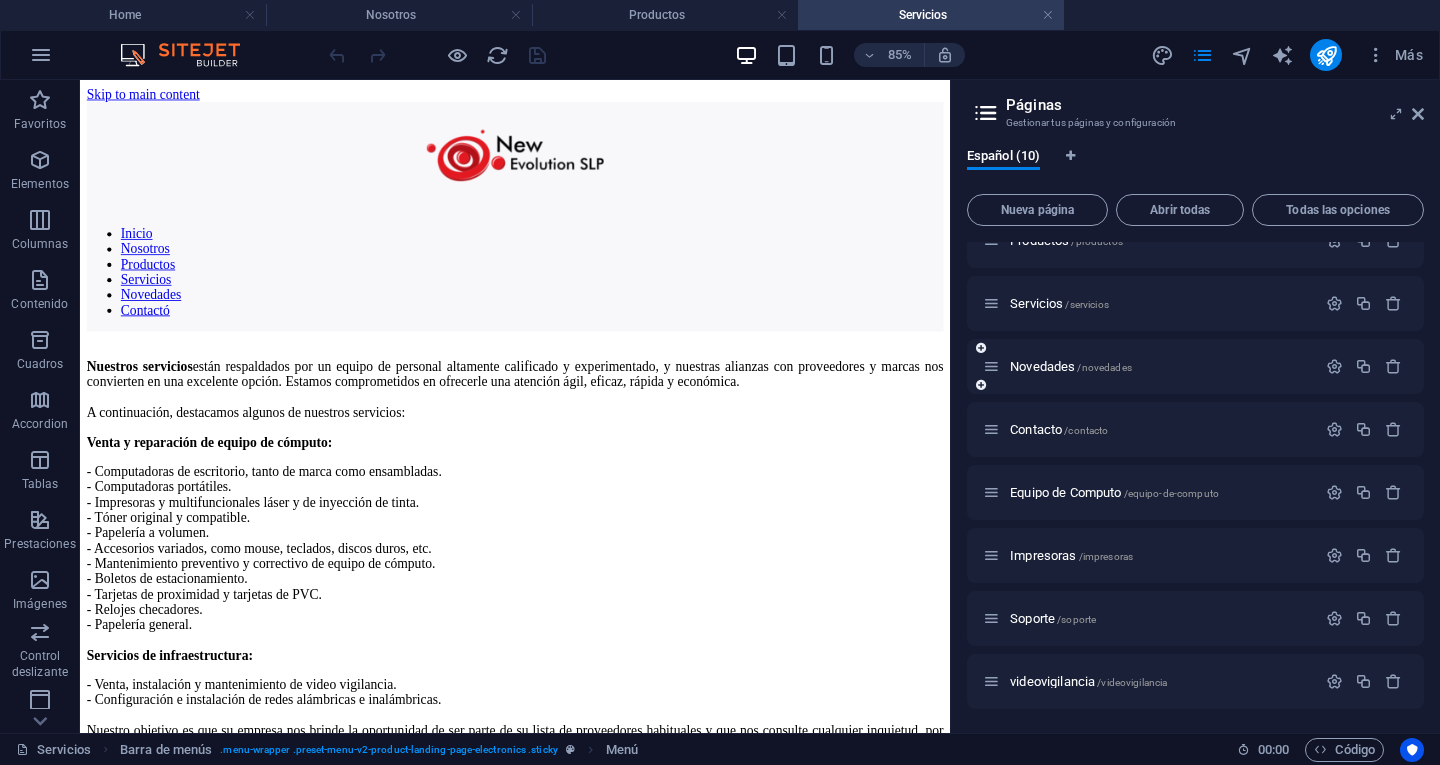 click on "Novedades /novedades" at bounding box center [1195, 366] 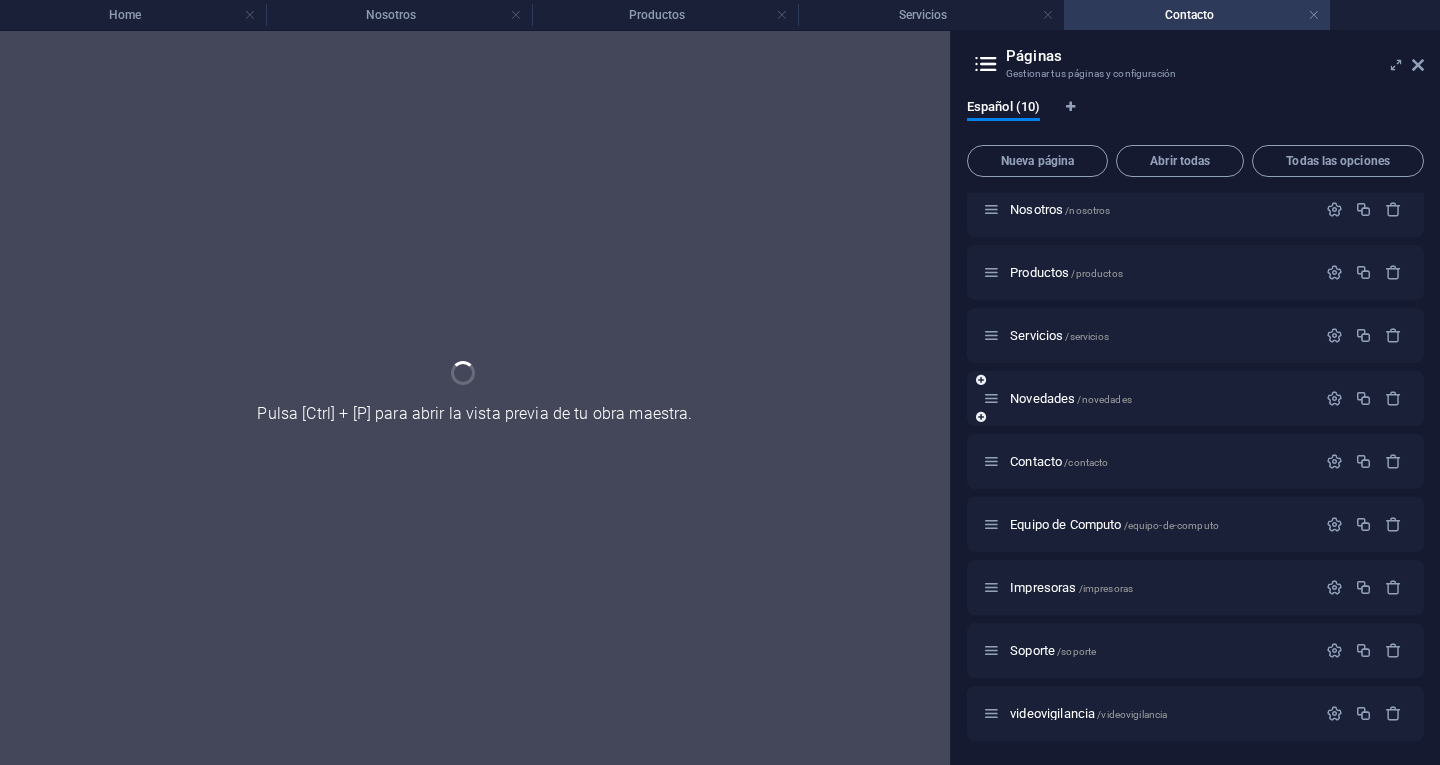 scroll, scrollTop: 74, scrollLeft: 0, axis: vertical 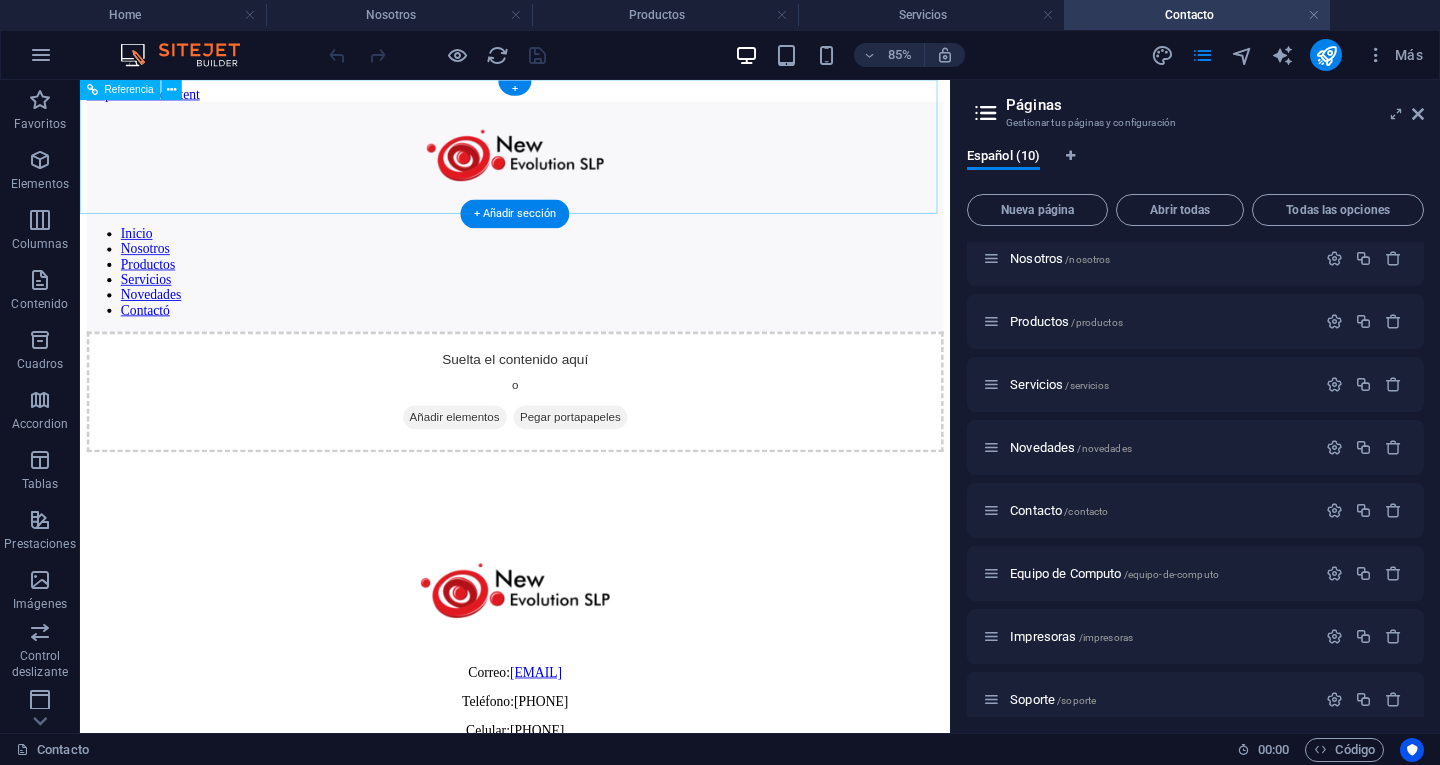 click on "Inicio Nosotros Productos Servicios  Novedades Contactó" at bounding box center [592, 306] 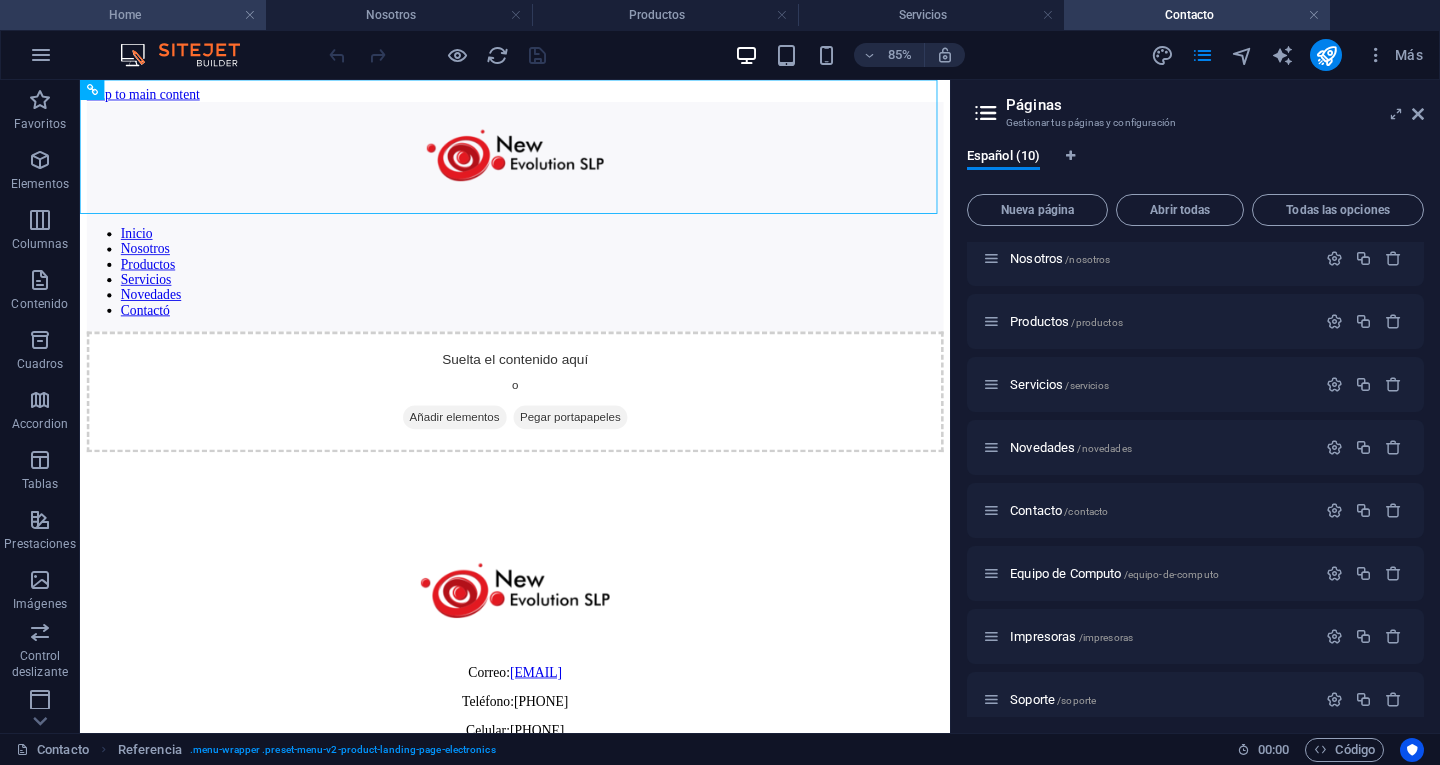 click on "Home" at bounding box center (133, 15) 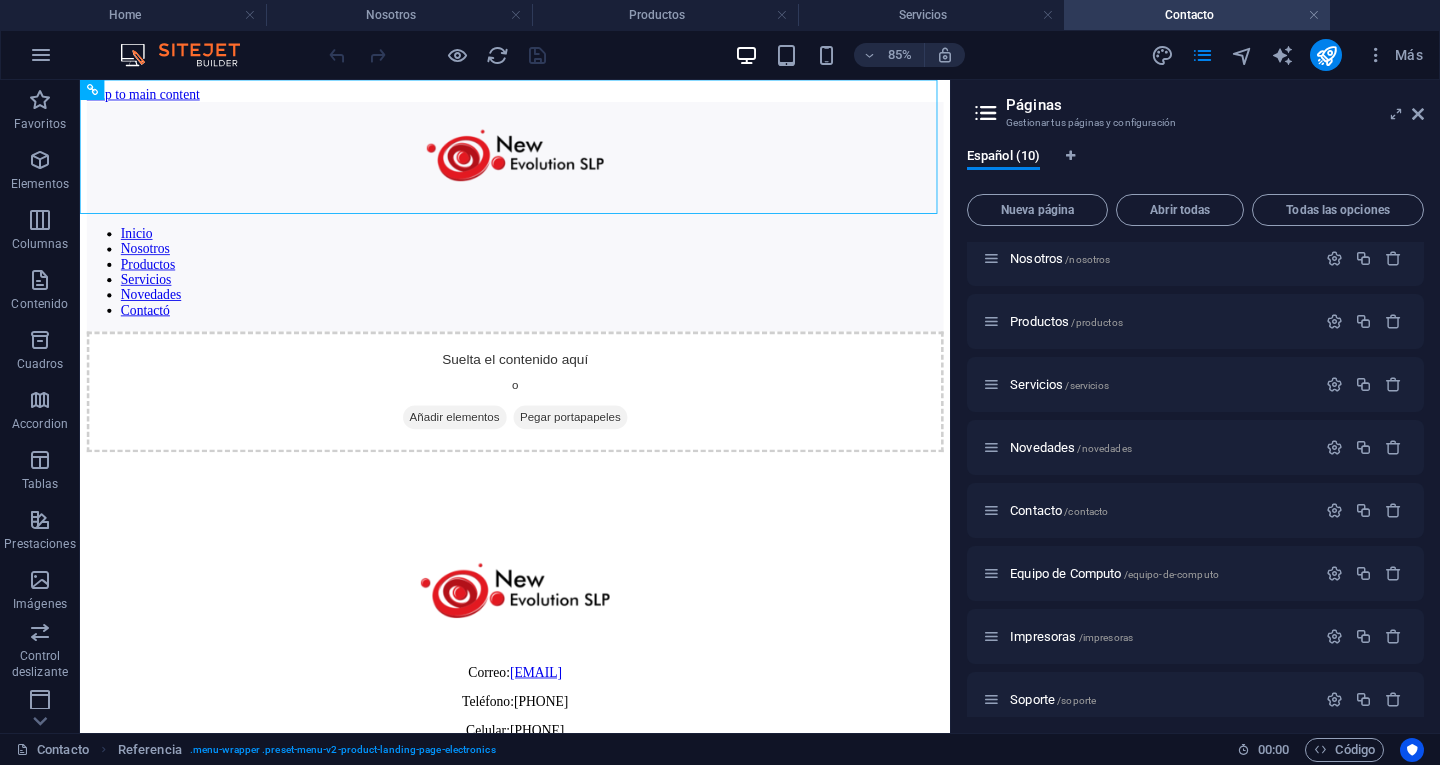 scroll, scrollTop: 1702, scrollLeft: 0, axis: vertical 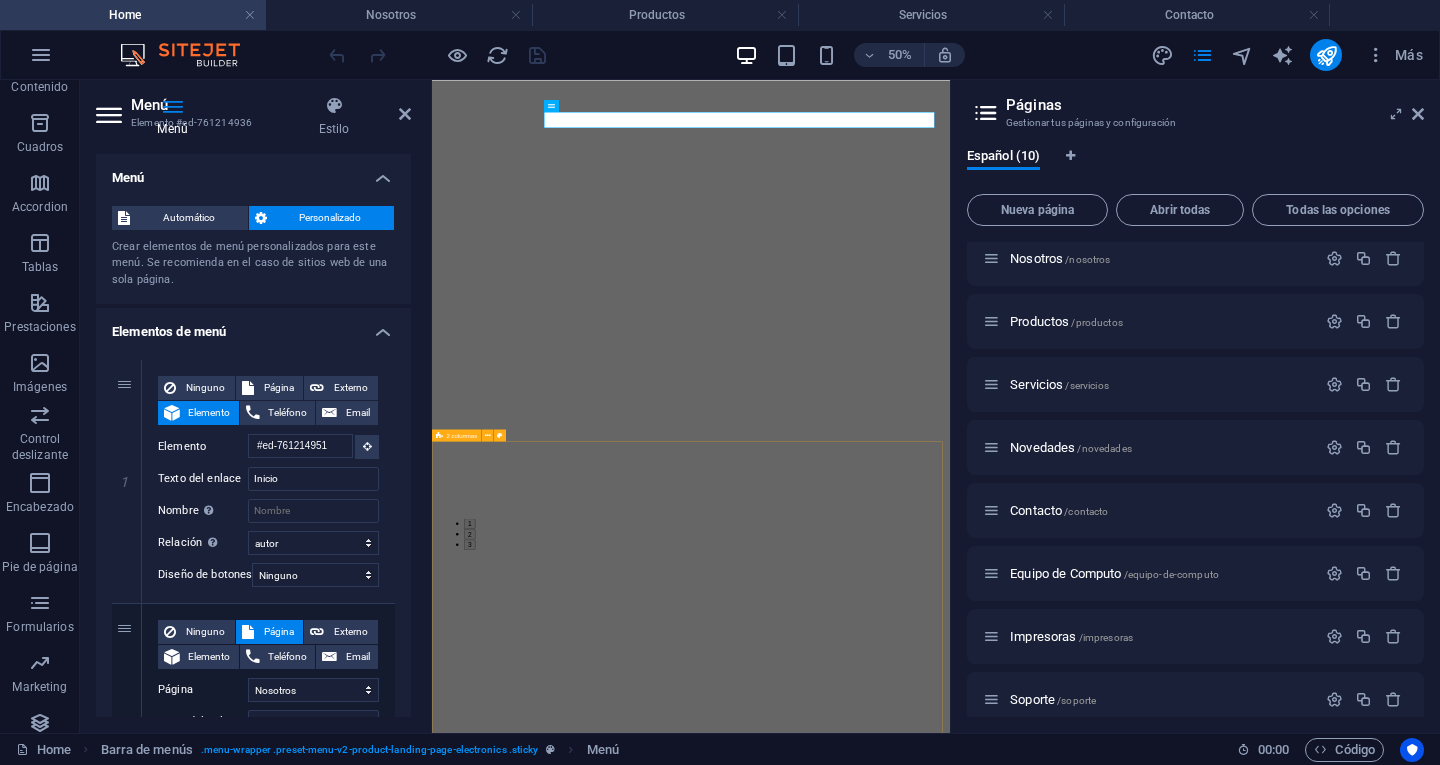 click on "Contacto: Nombre: Correo electrónico;   I have read and understand the privacy policy. ¿Ilegible? Cargar nuevo Send  Message" at bounding box center (950, 5641) 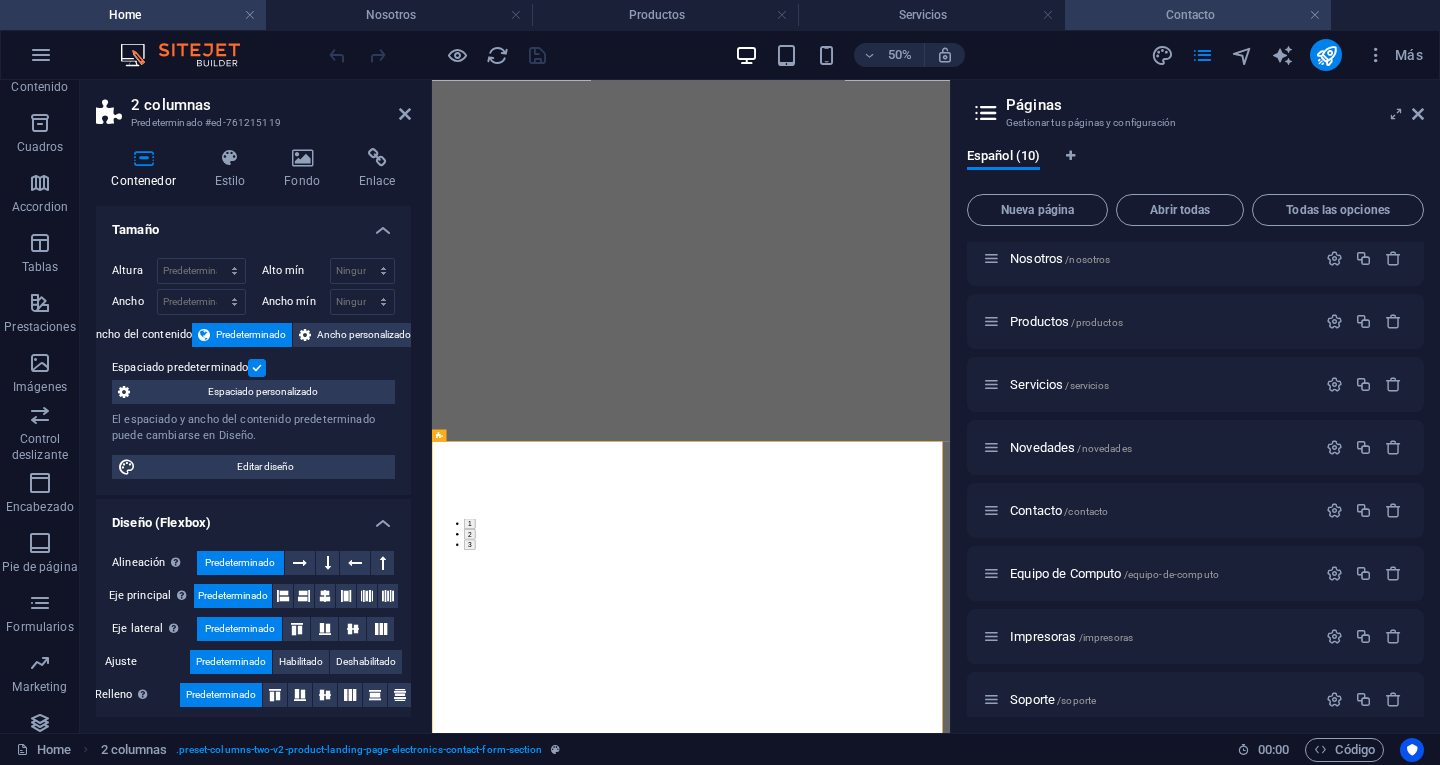 drag, startPoint x: 1144, startPoint y: 12, endPoint x: 1136, endPoint y: 24, distance: 14.422205 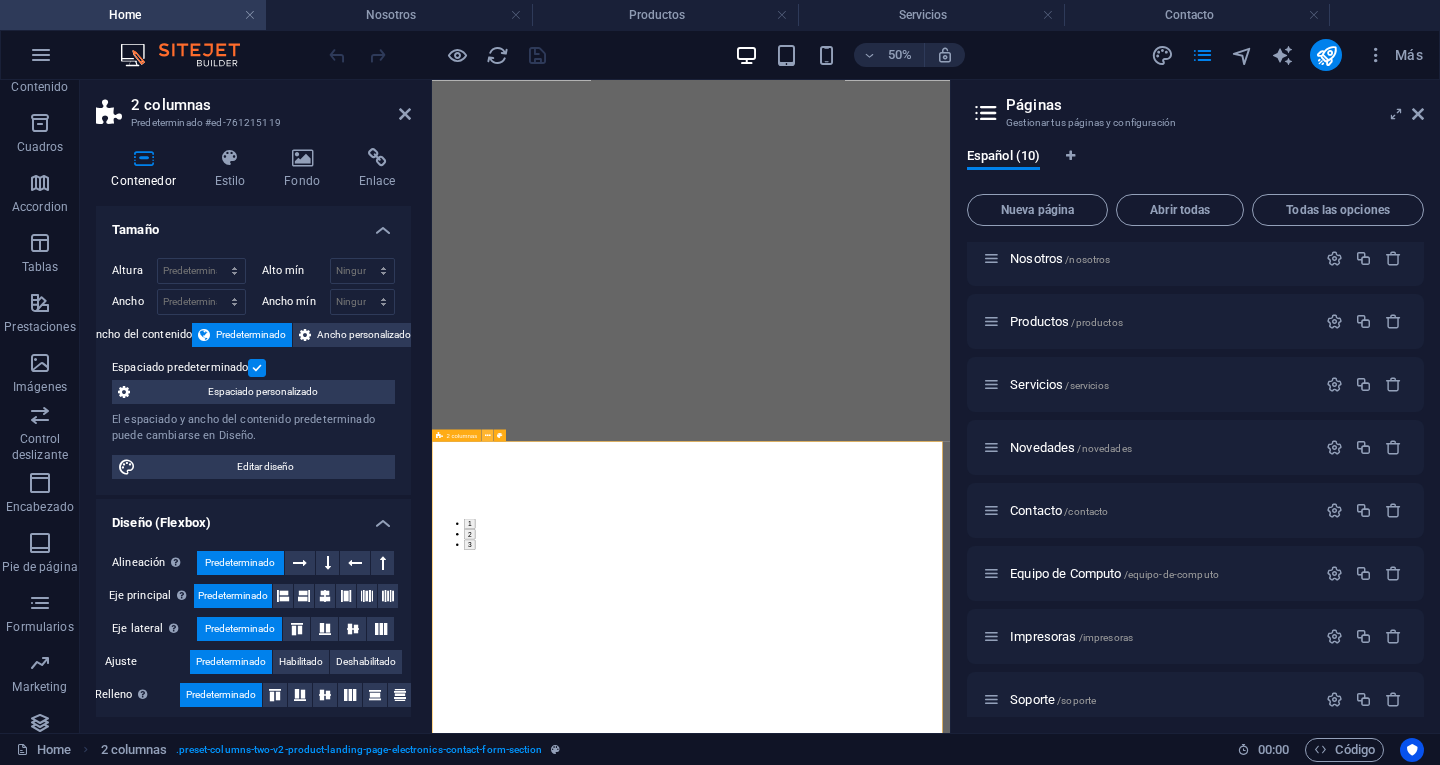 click at bounding box center [488, 435] 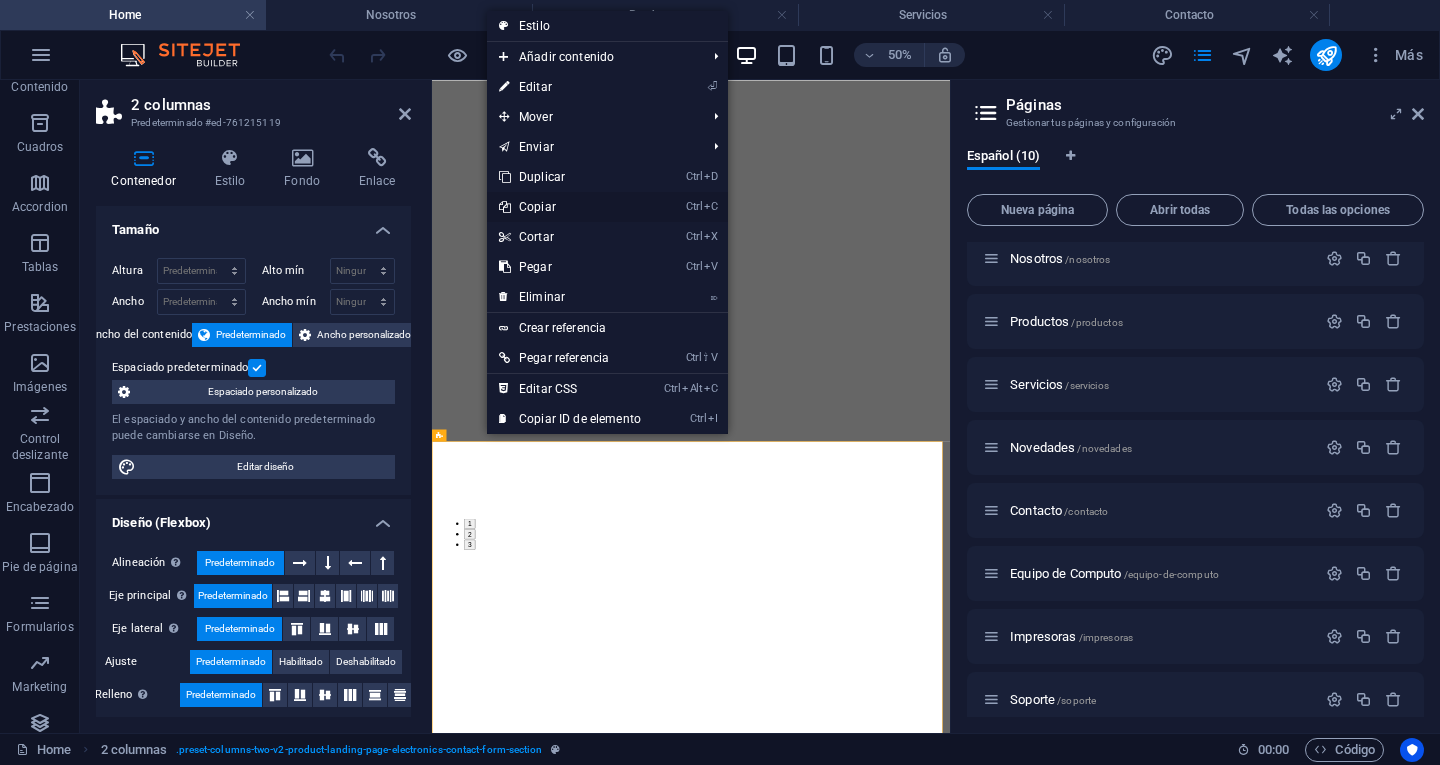 click on "Ctrl C  Copiar" at bounding box center (570, 207) 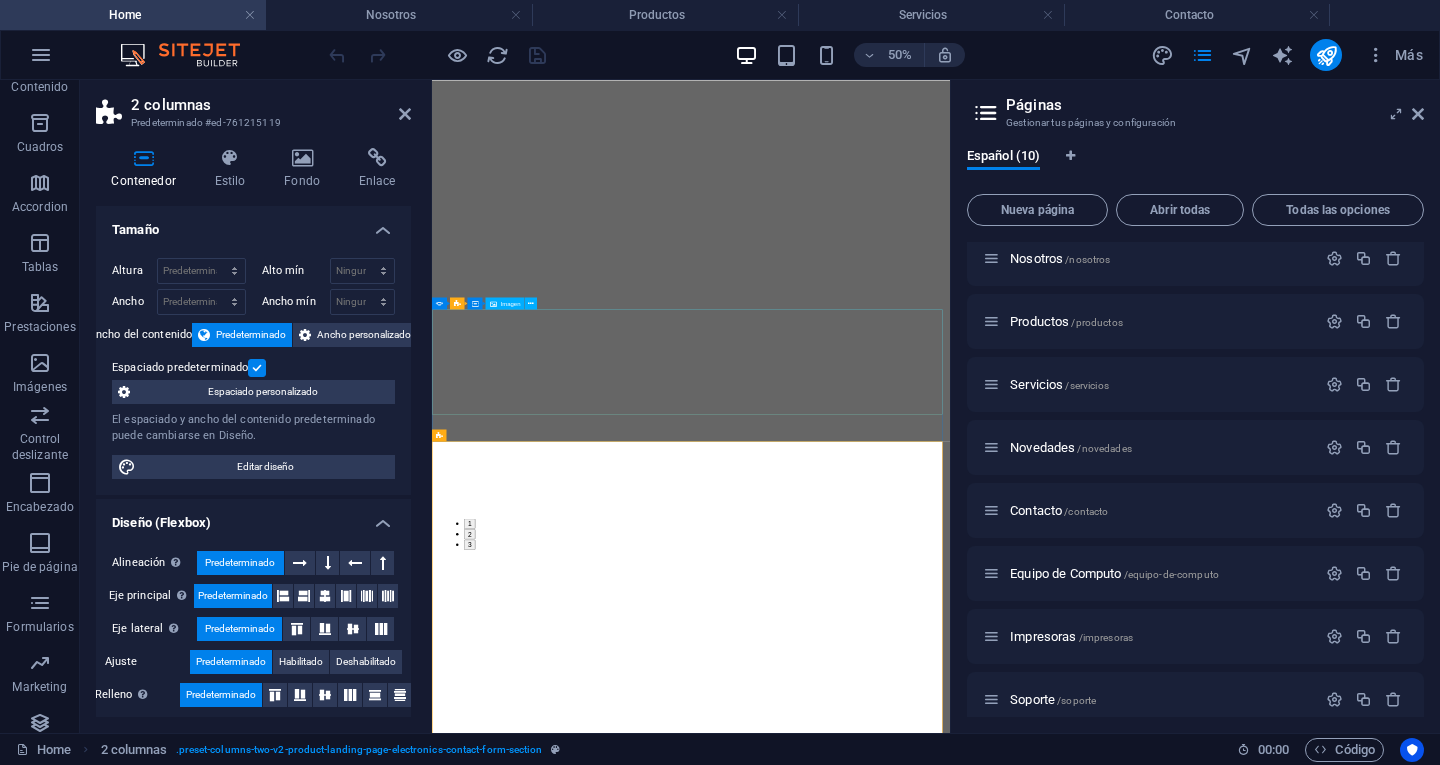 click at bounding box center (-4155, 4929) 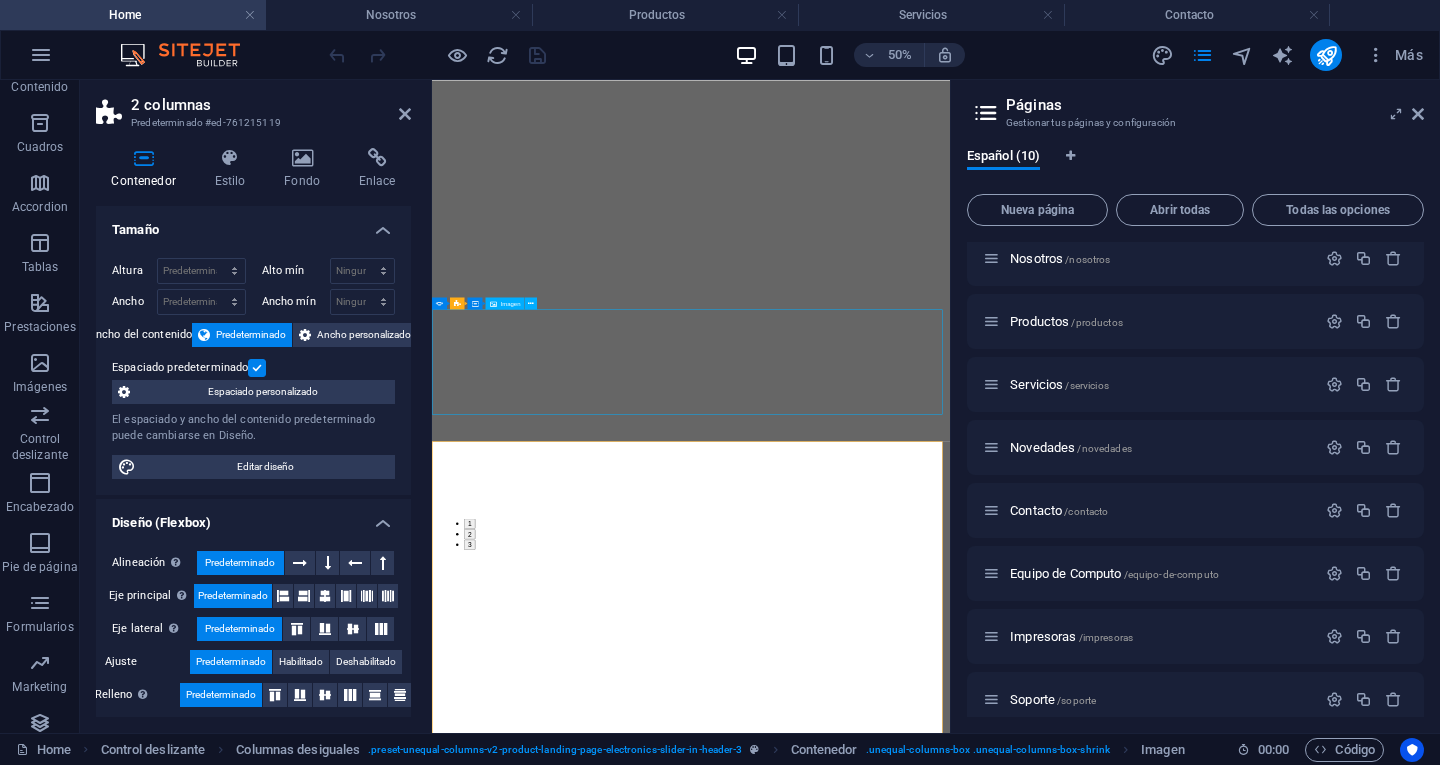 scroll, scrollTop: 1697, scrollLeft: 0, axis: vertical 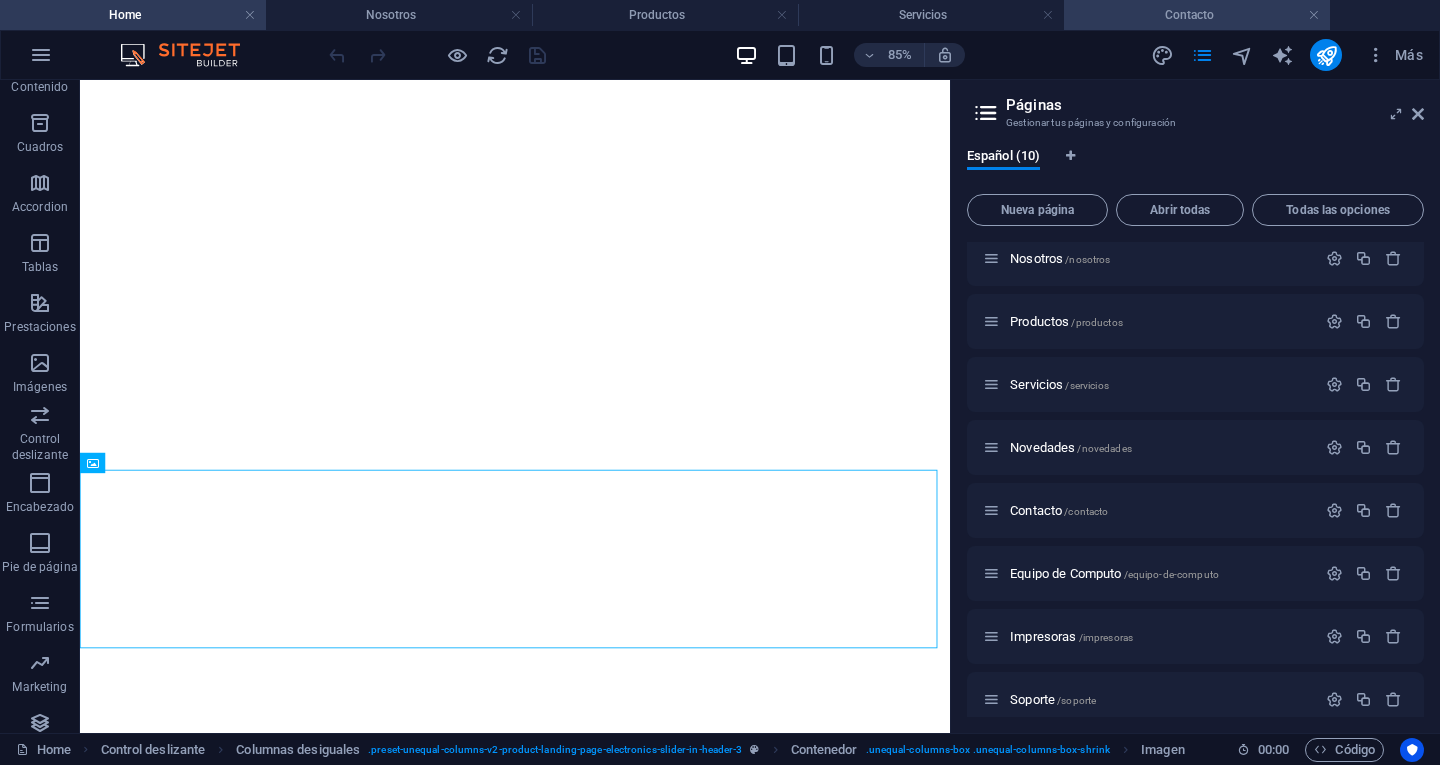 click on "Contacto" at bounding box center (1197, 15) 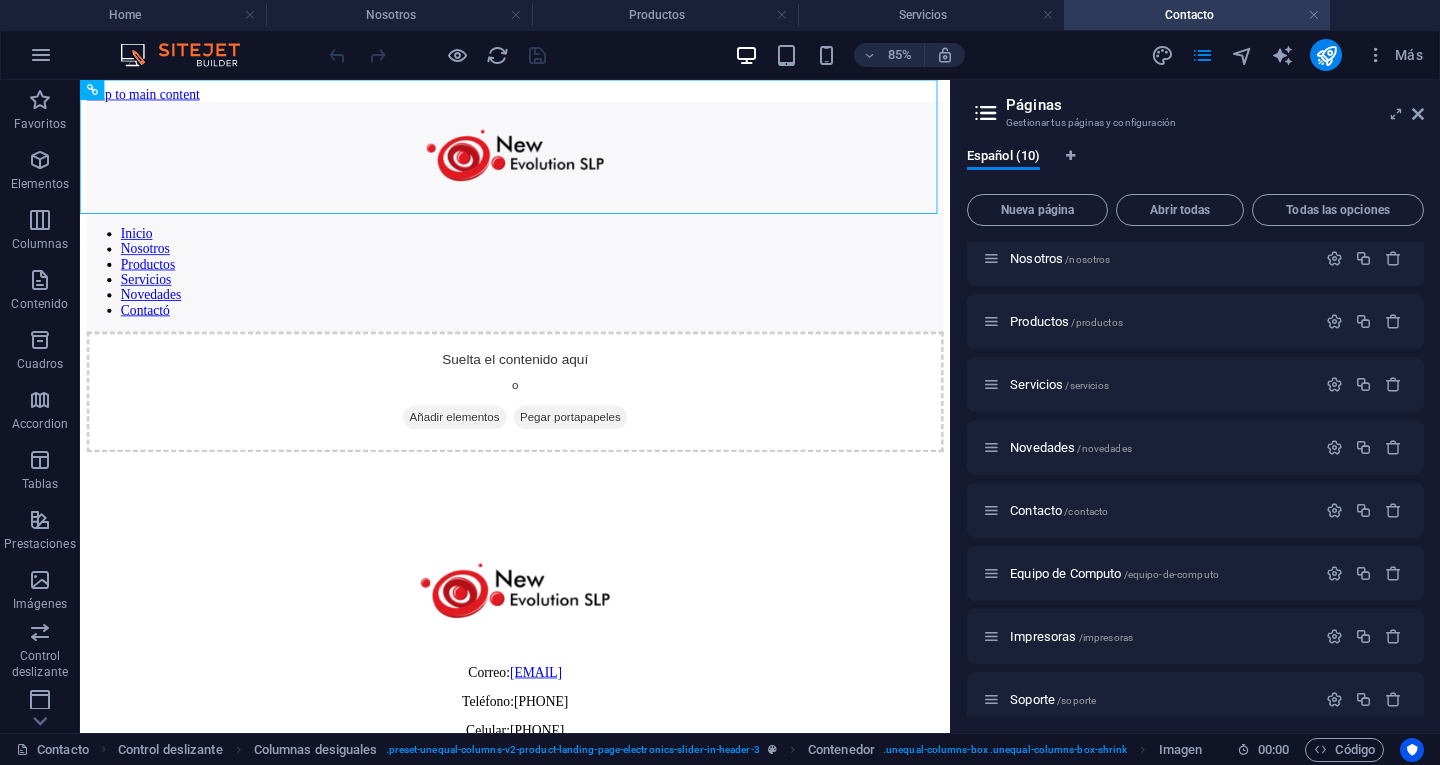 scroll, scrollTop: 0, scrollLeft: 0, axis: both 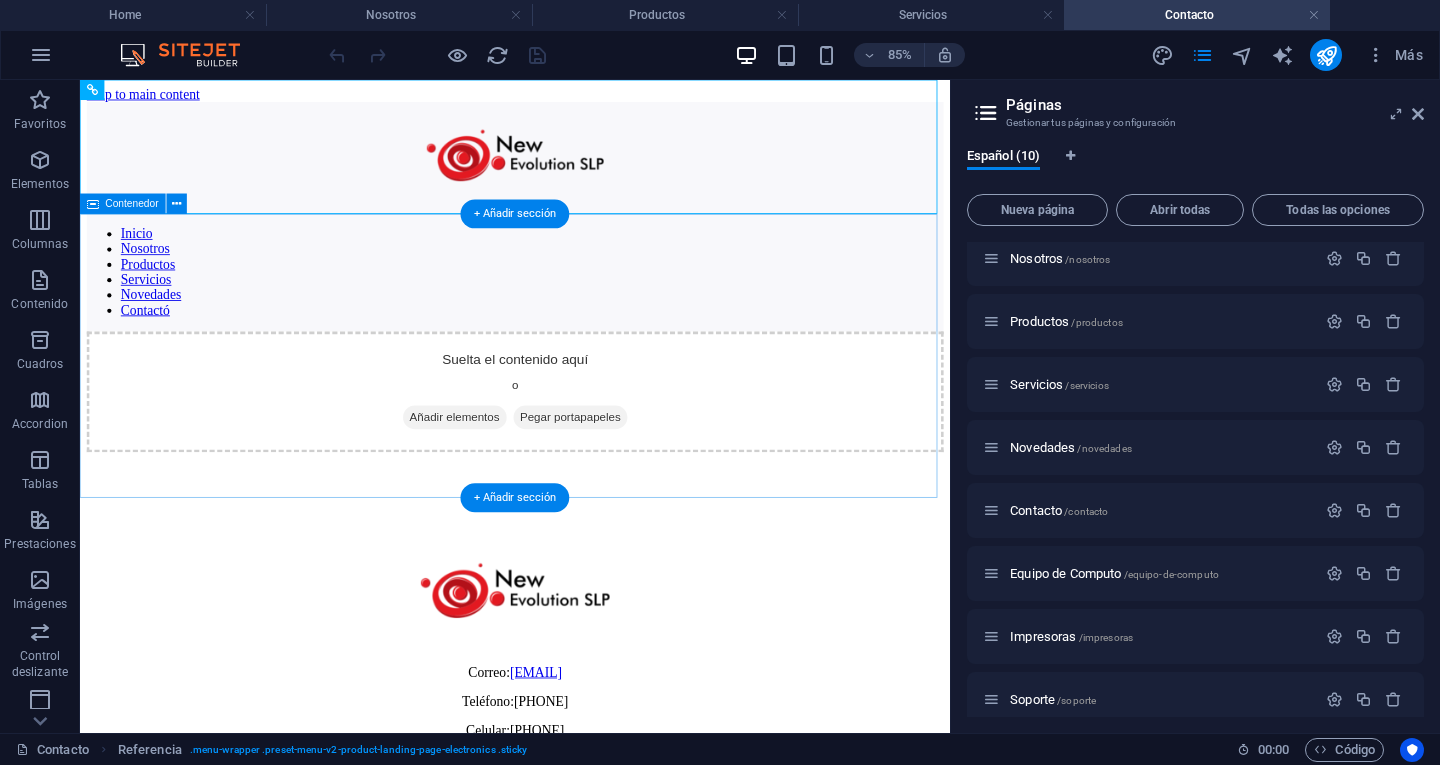 click on "Suelta el contenido aquí o  Añadir elementos  Pegar portapapeles" at bounding box center [592, 447] 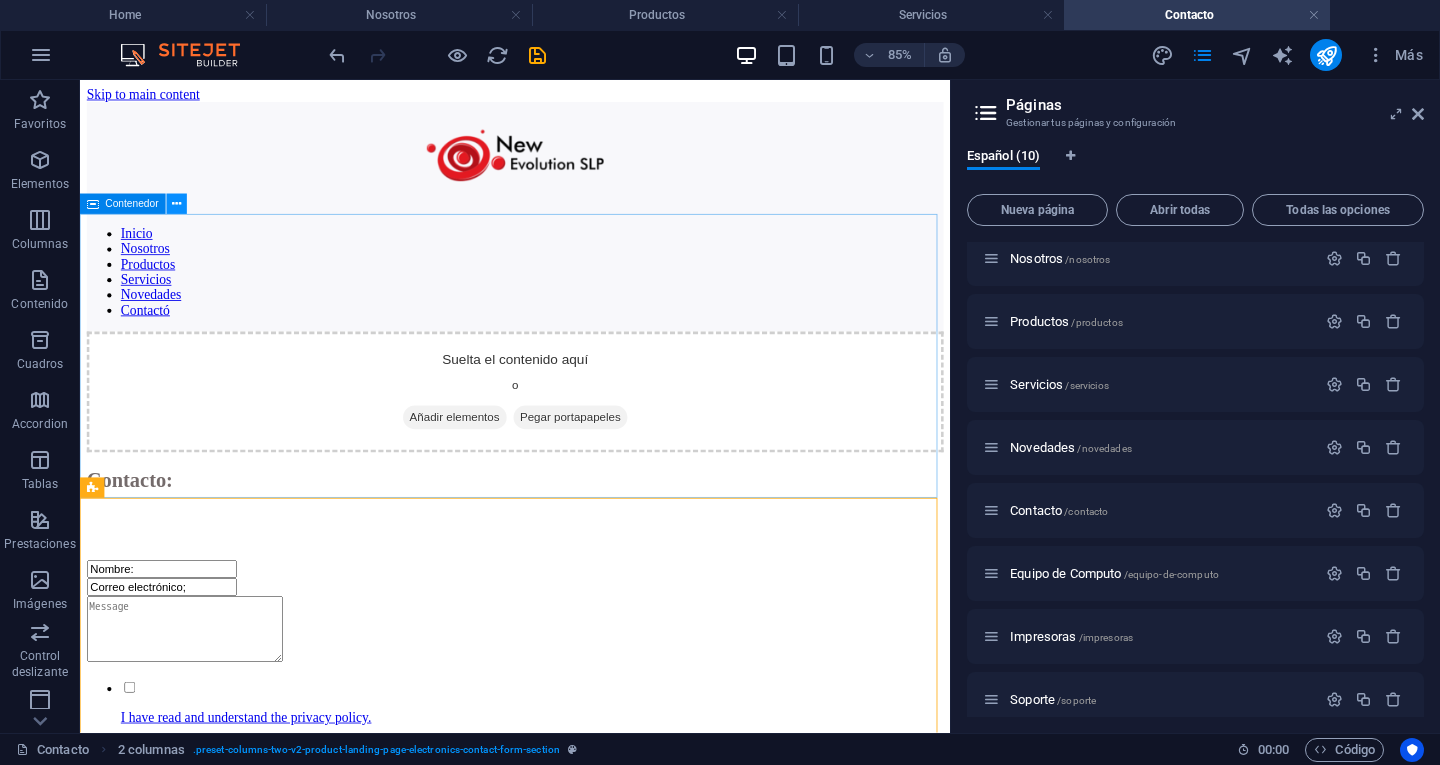 click at bounding box center [176, 204] 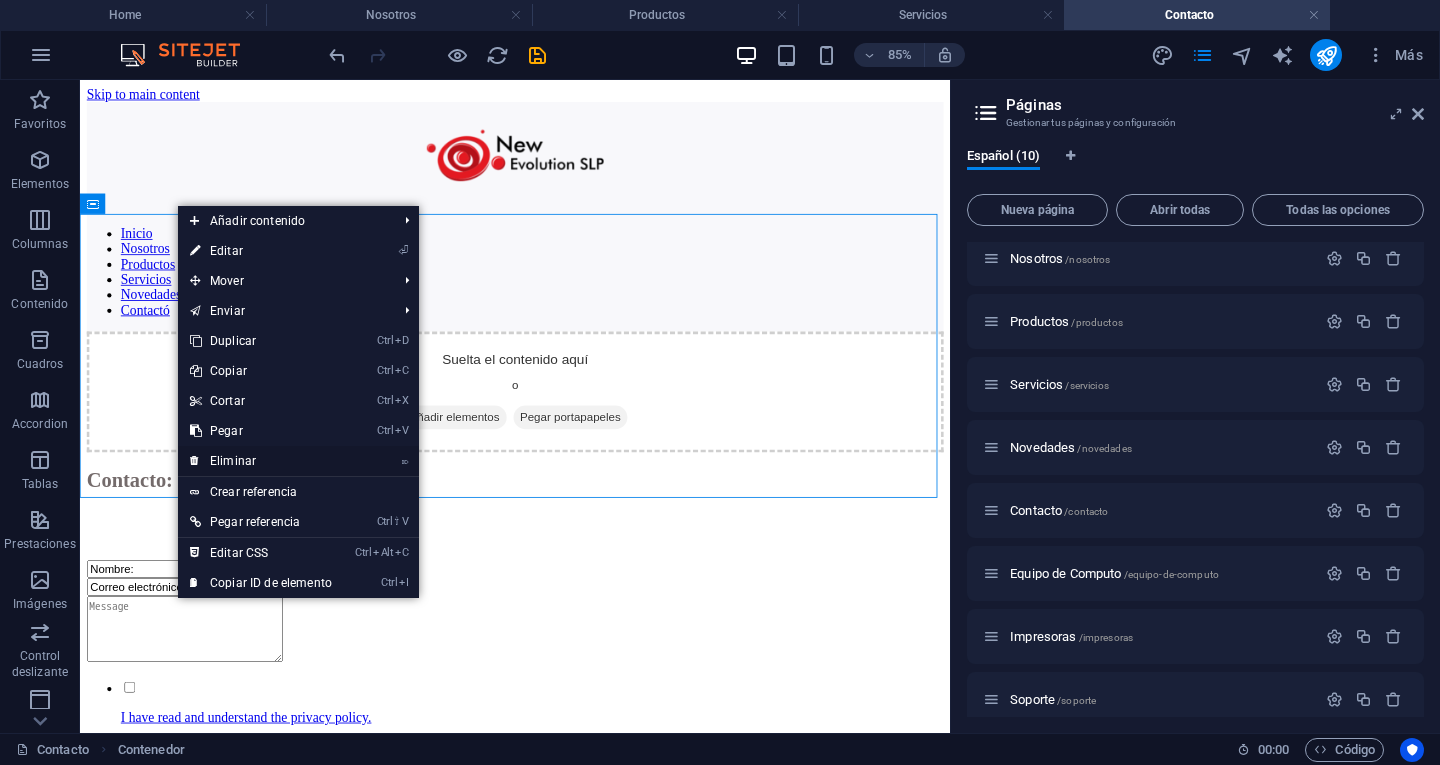click on "⌦  Eliminar" at bounding box center [261, 461] 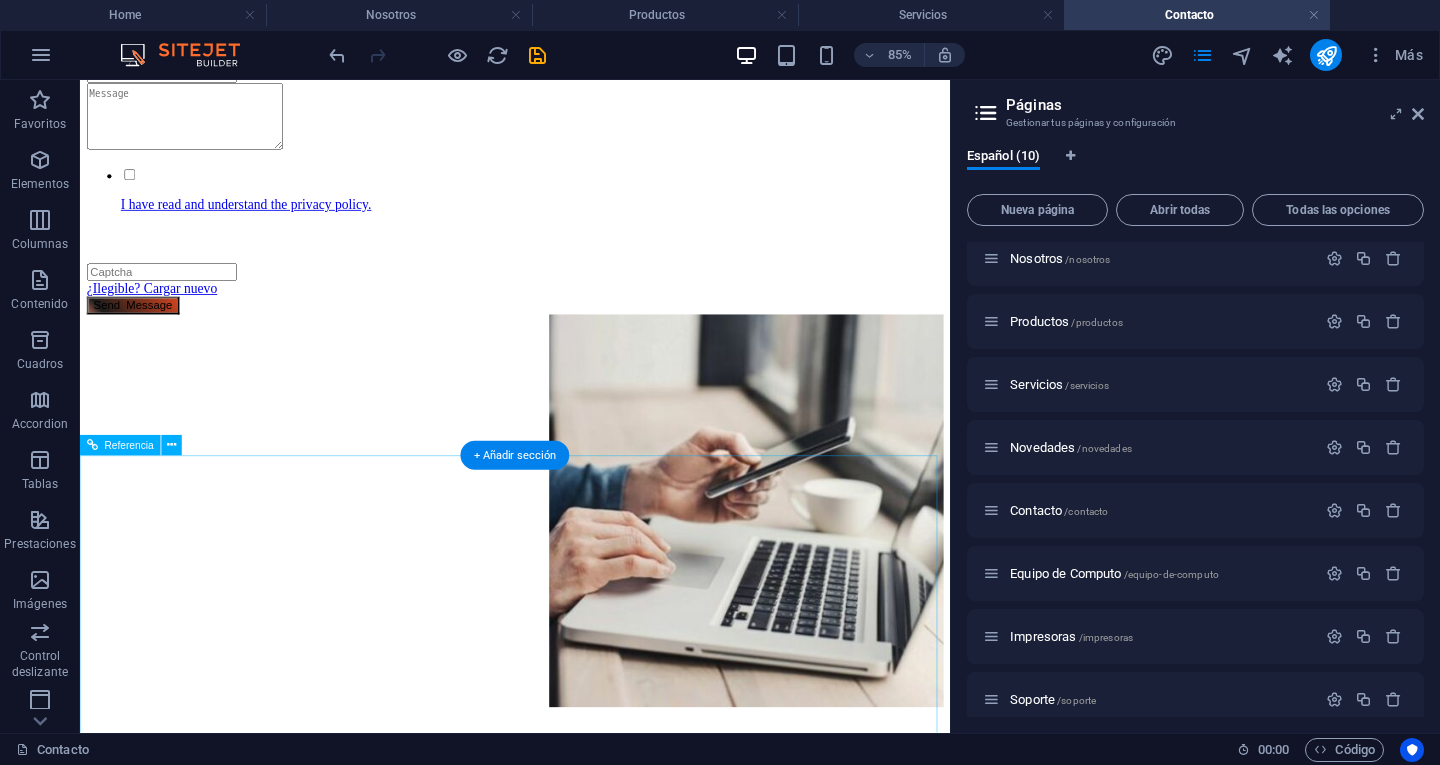 scroll, scrollTop: 462, scrollLeft: 0, axis: vertical 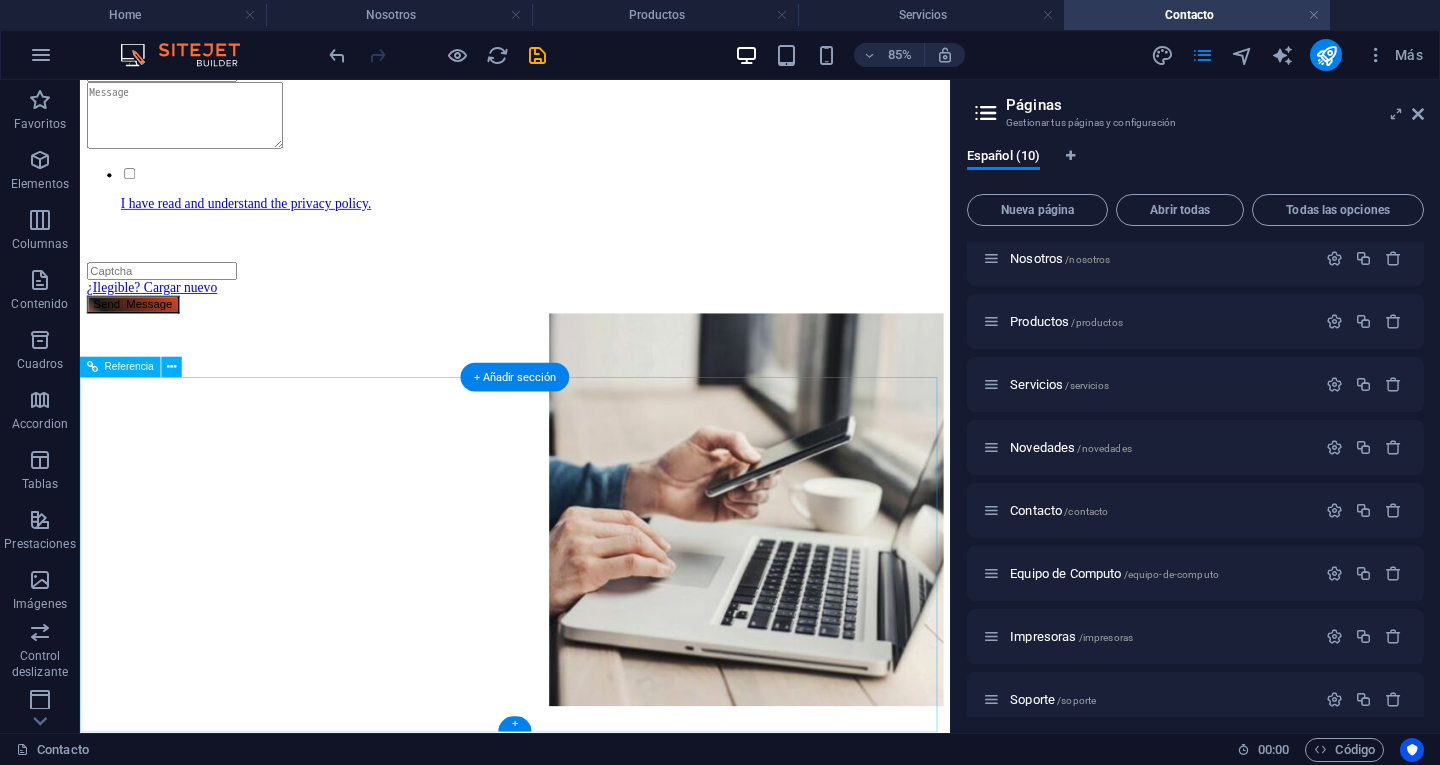 click on "Correo:  ventas@newevolutionslp.com Teléfono:  4446049311 Celular:4442933447 Av. de la Hacienda, Hacienda de los Morales, S.G.S, San Luis Potosí. C.P. 78438" at bounding box center (592, 1113) 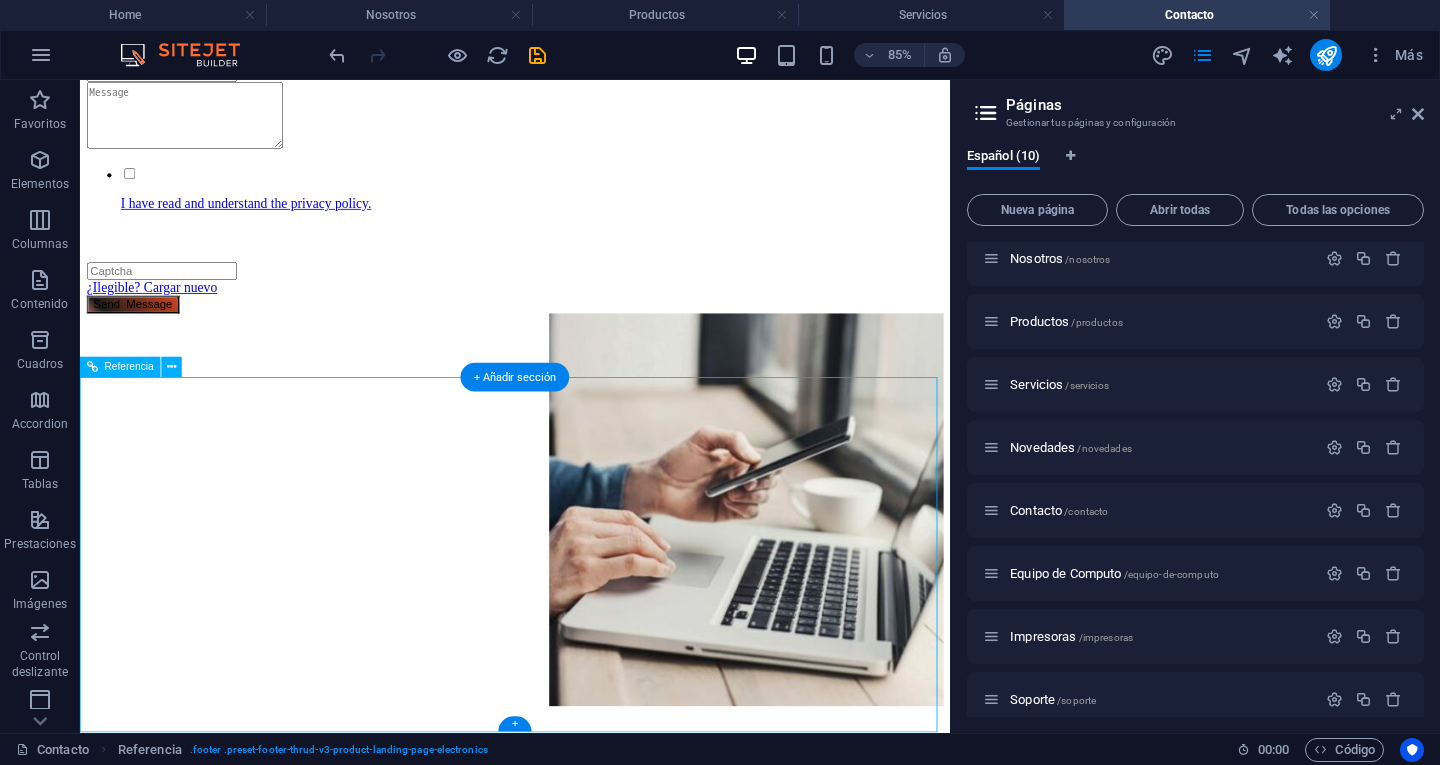 click on "Correo:  ventas@newevolutionslp.com Teléfono:  4446049311 Celular:4442933447 Av. de la Hacienda, Hacienda de los Morales, S.G.S, San Luis Potosí. C.P. 78438" at bounding box center (592, 1113) 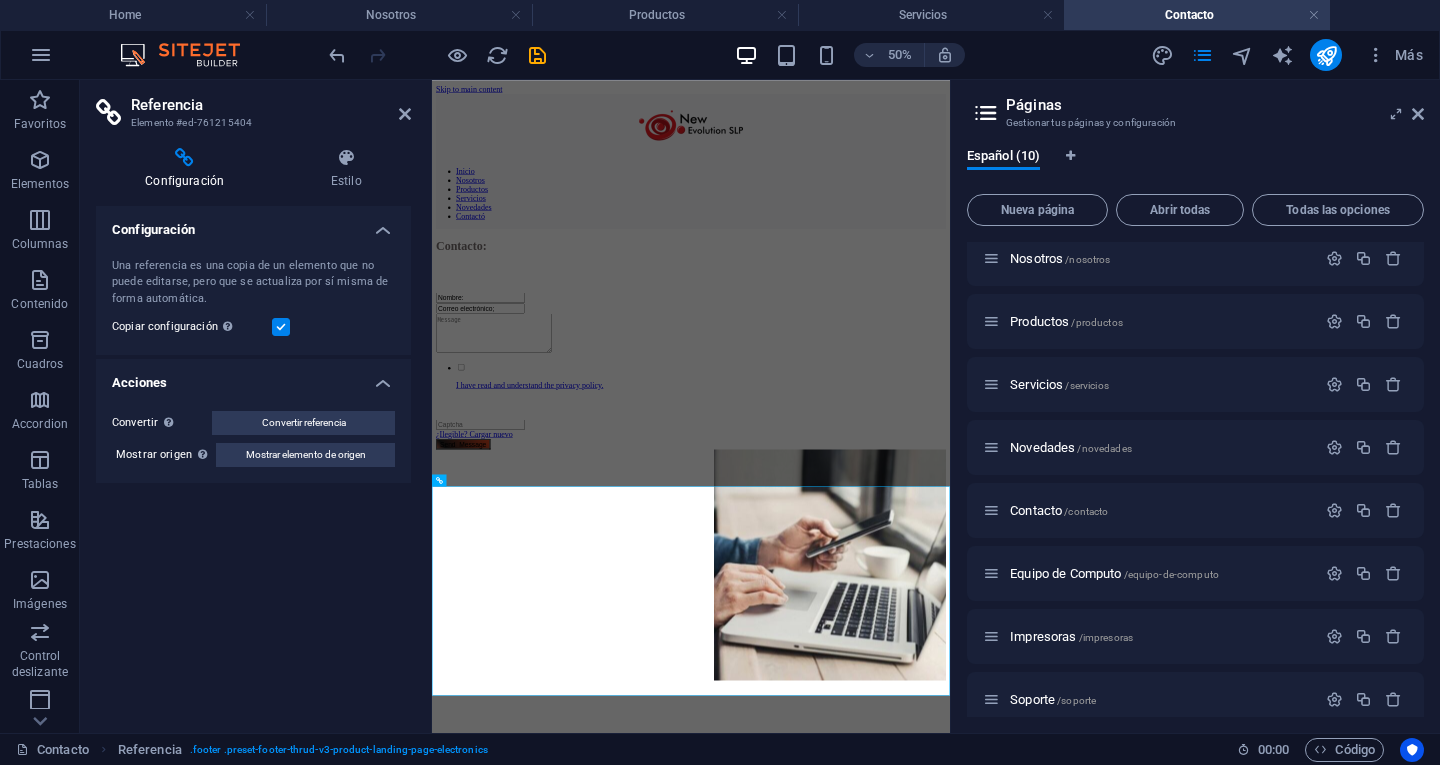 click on "Referencia" at bounding box center [271, 105] 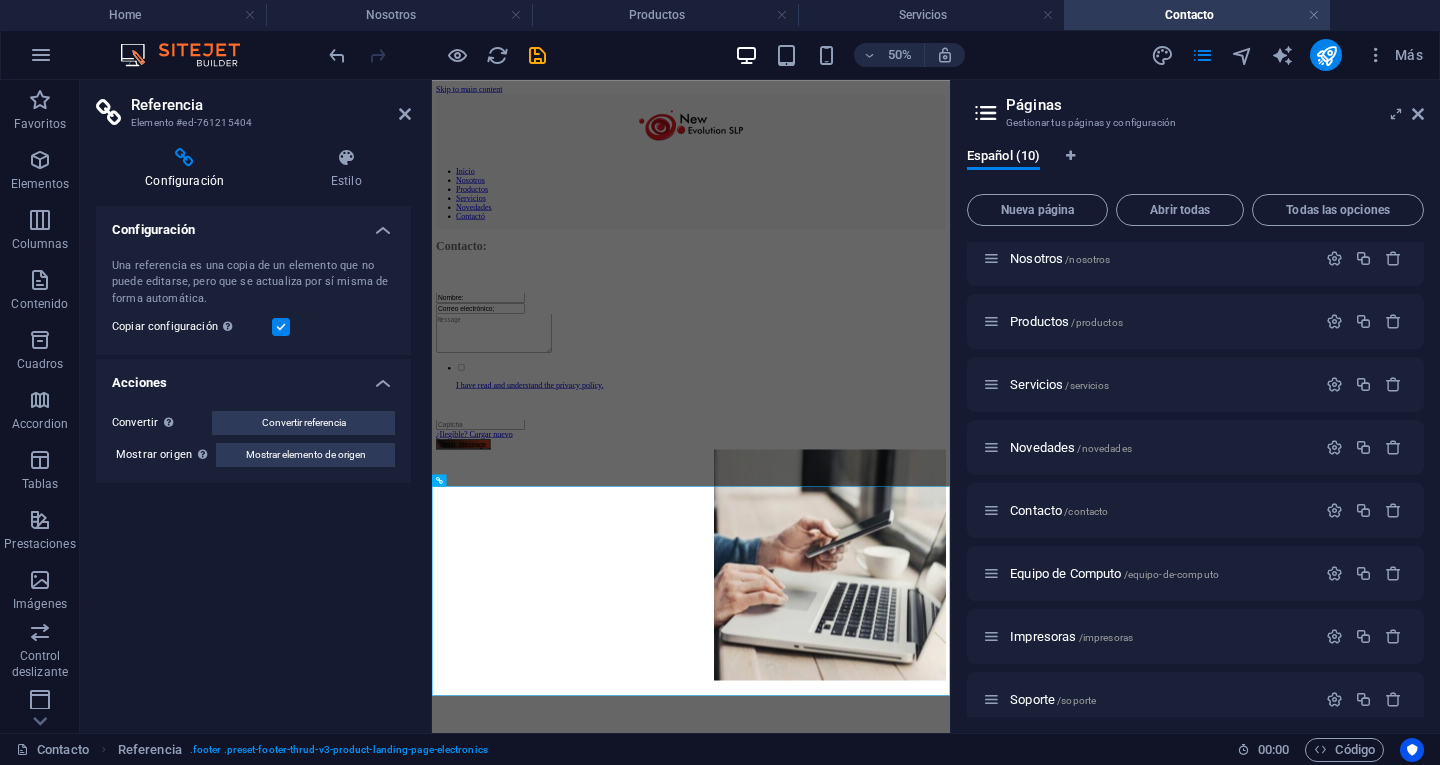 click on "Referencia Elemento #ed-761215404" at bounding box center [253, 106] 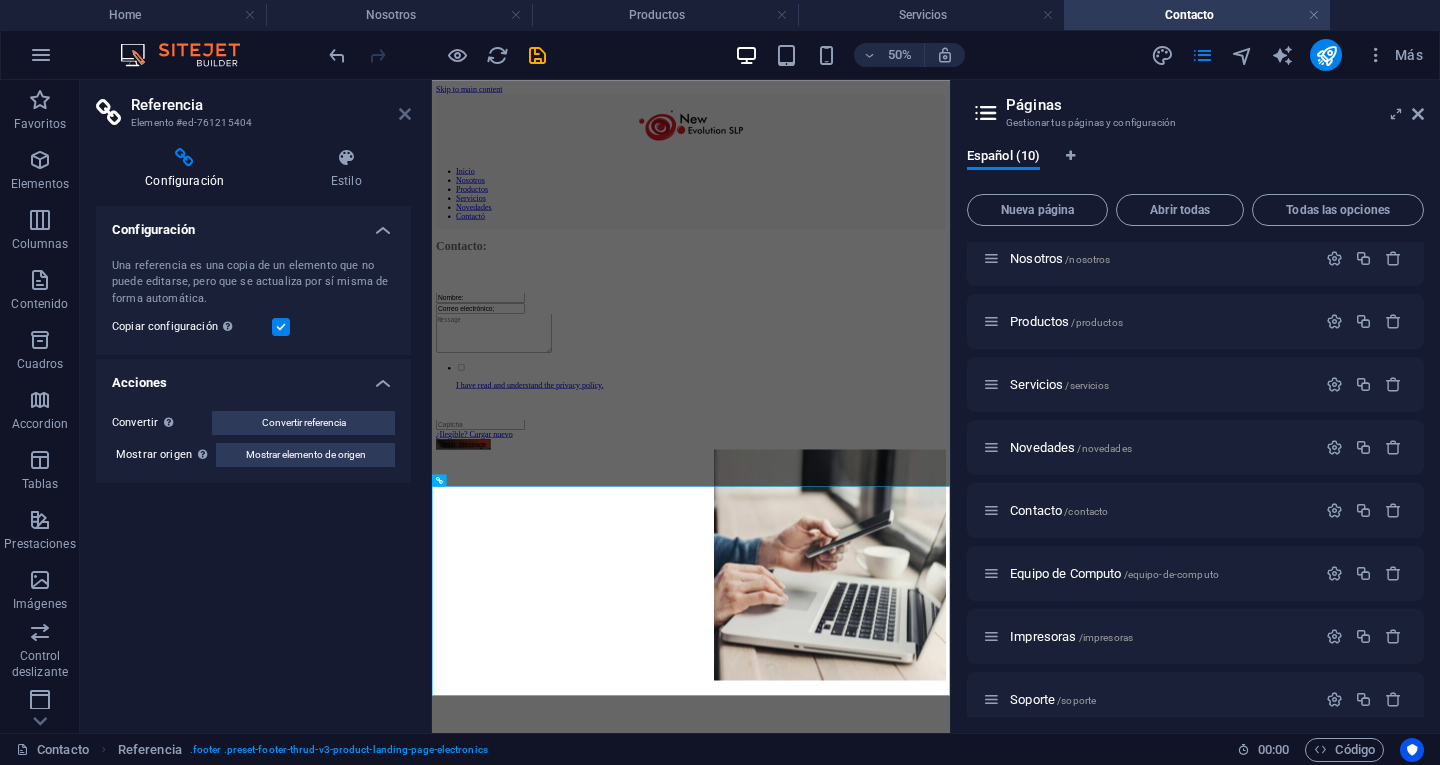 click at bounding box center [405, 114] 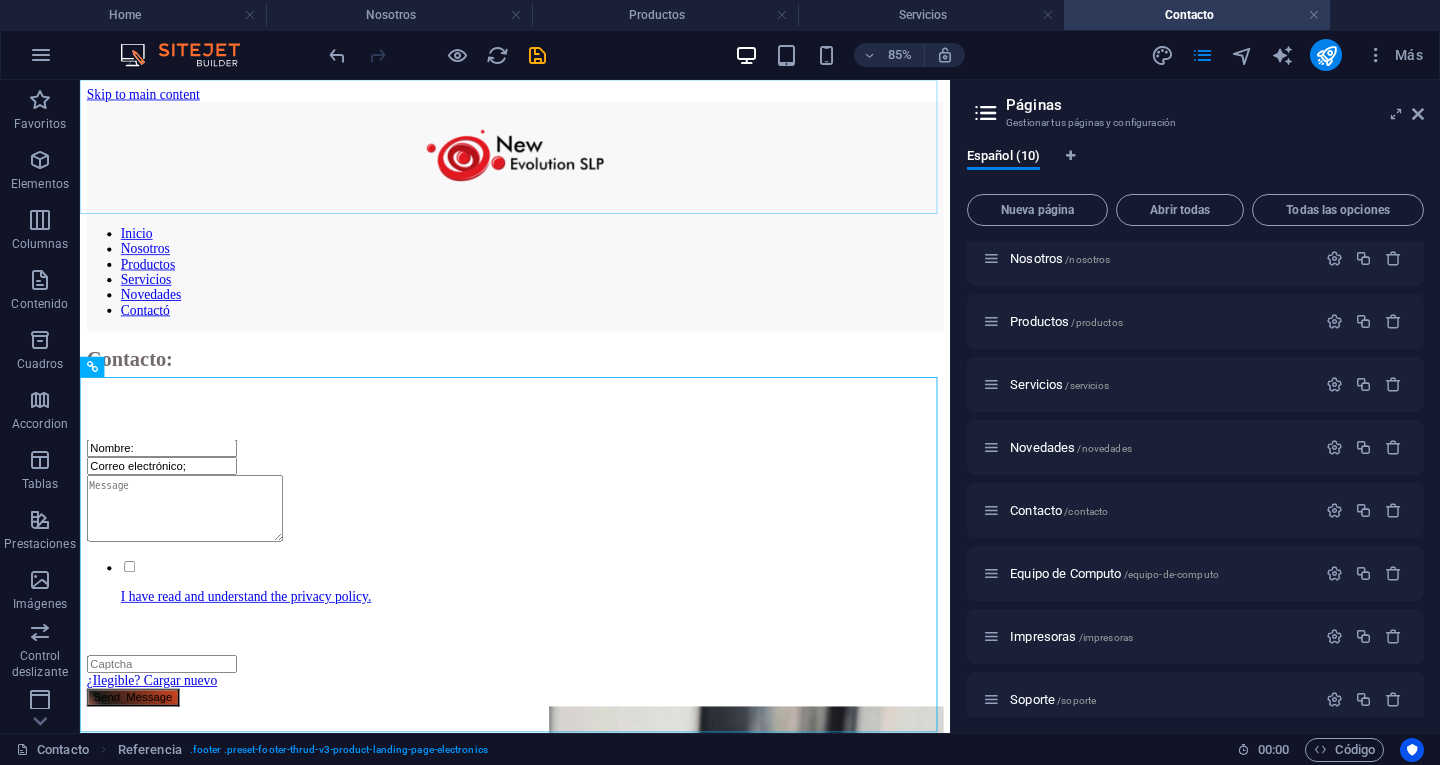scroll, scrollTop: 462, scrollLeft: 0, axis: vertical 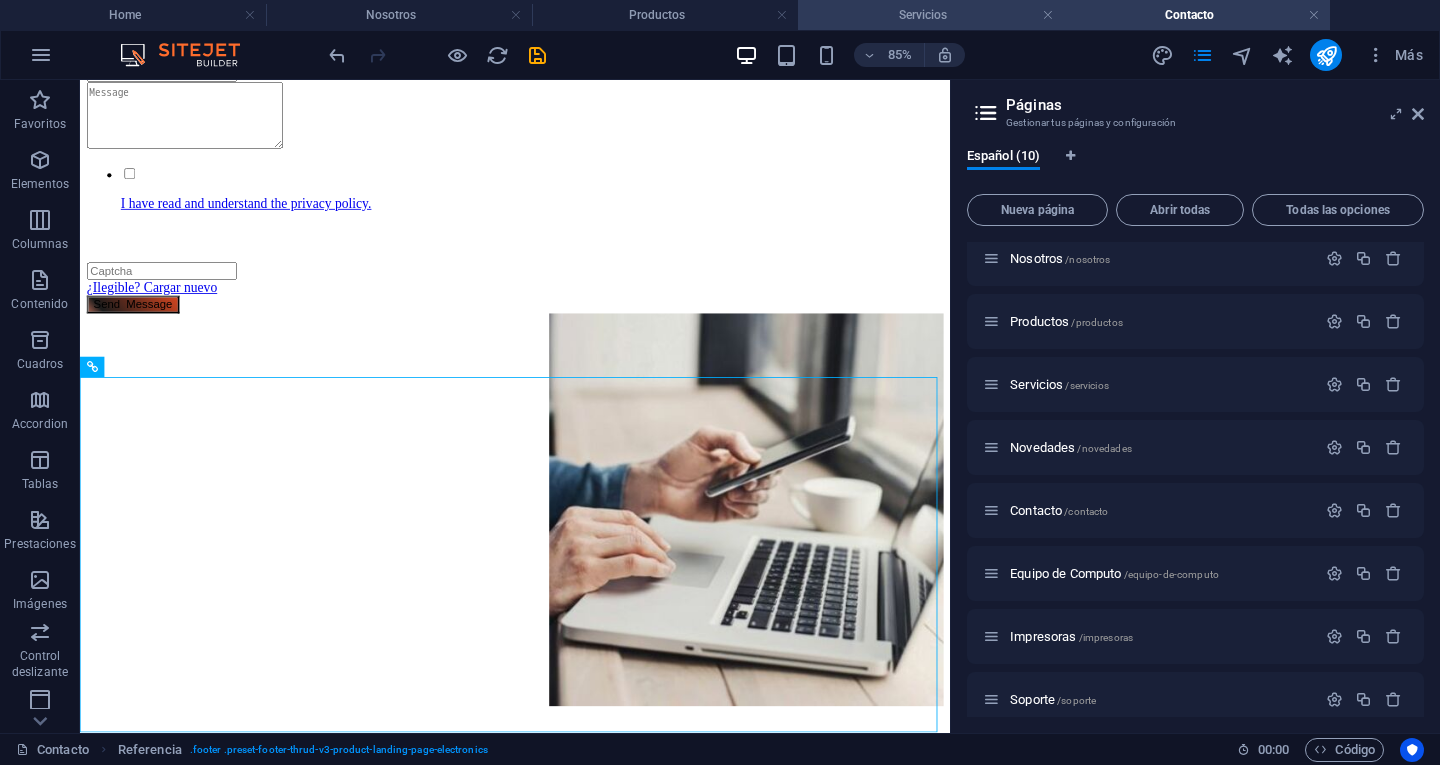 click on "Servicios" at bounding box center (931, 15) 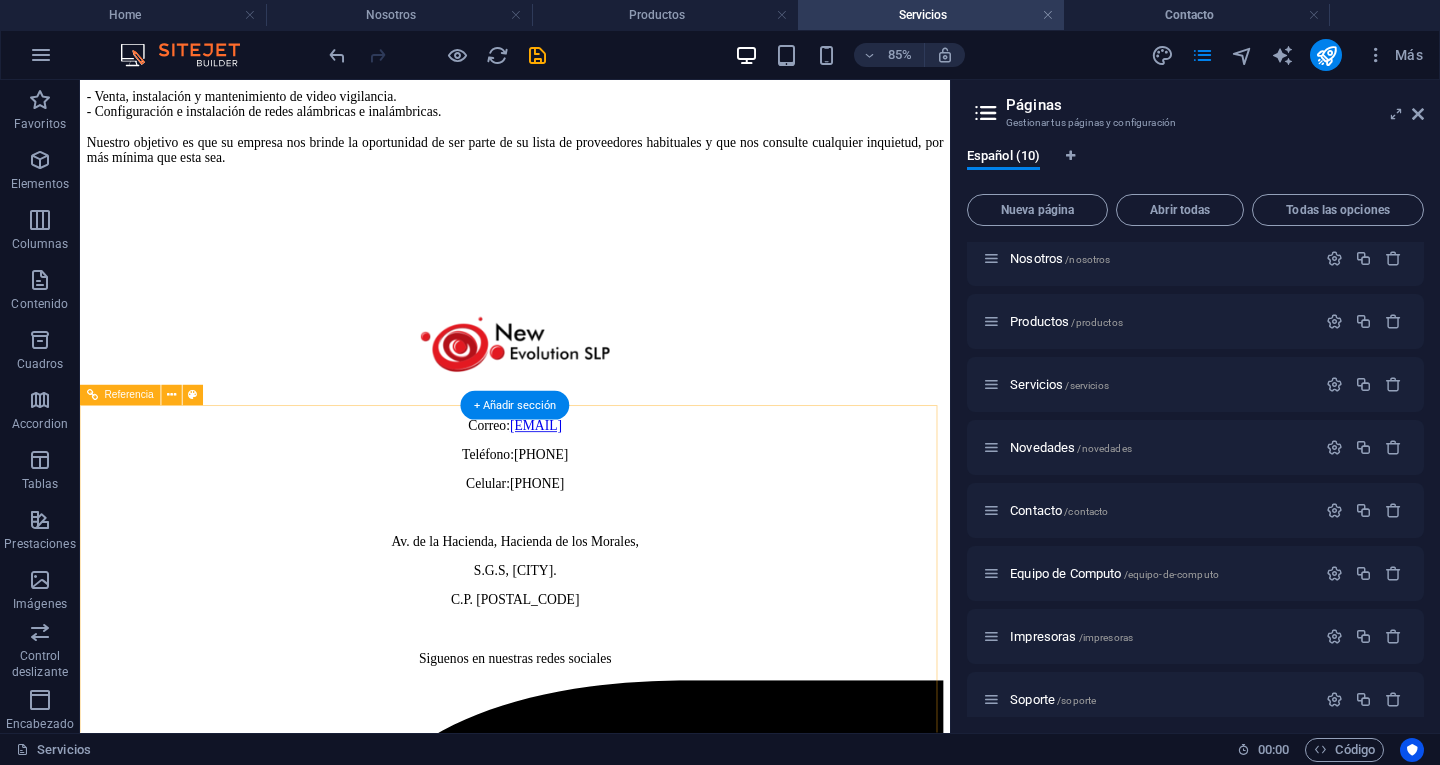 scroll, scrollTop: 767, scrollLeft: 0, axis: vertical 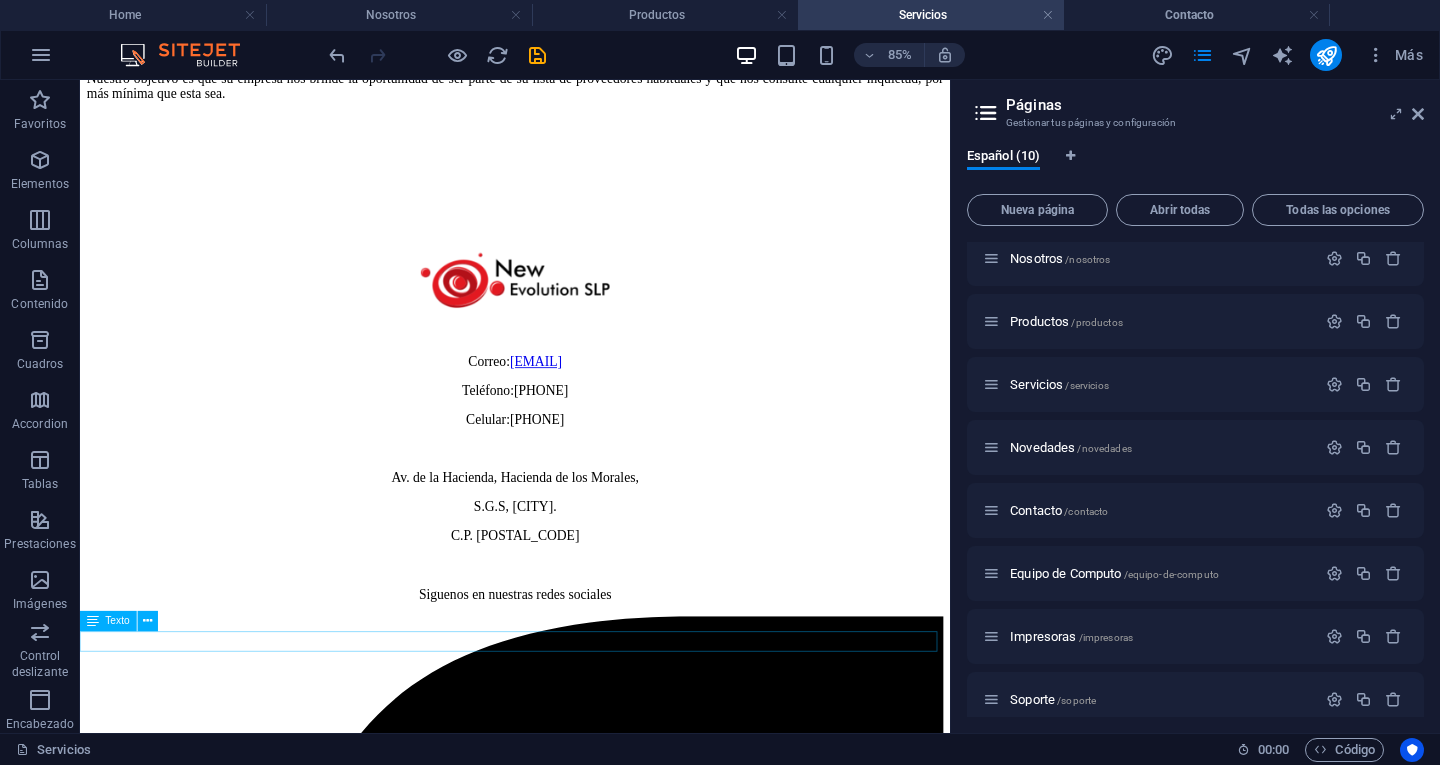 click on "Siguenos en nuestras redes sociales" at bounding box center [592, 686] 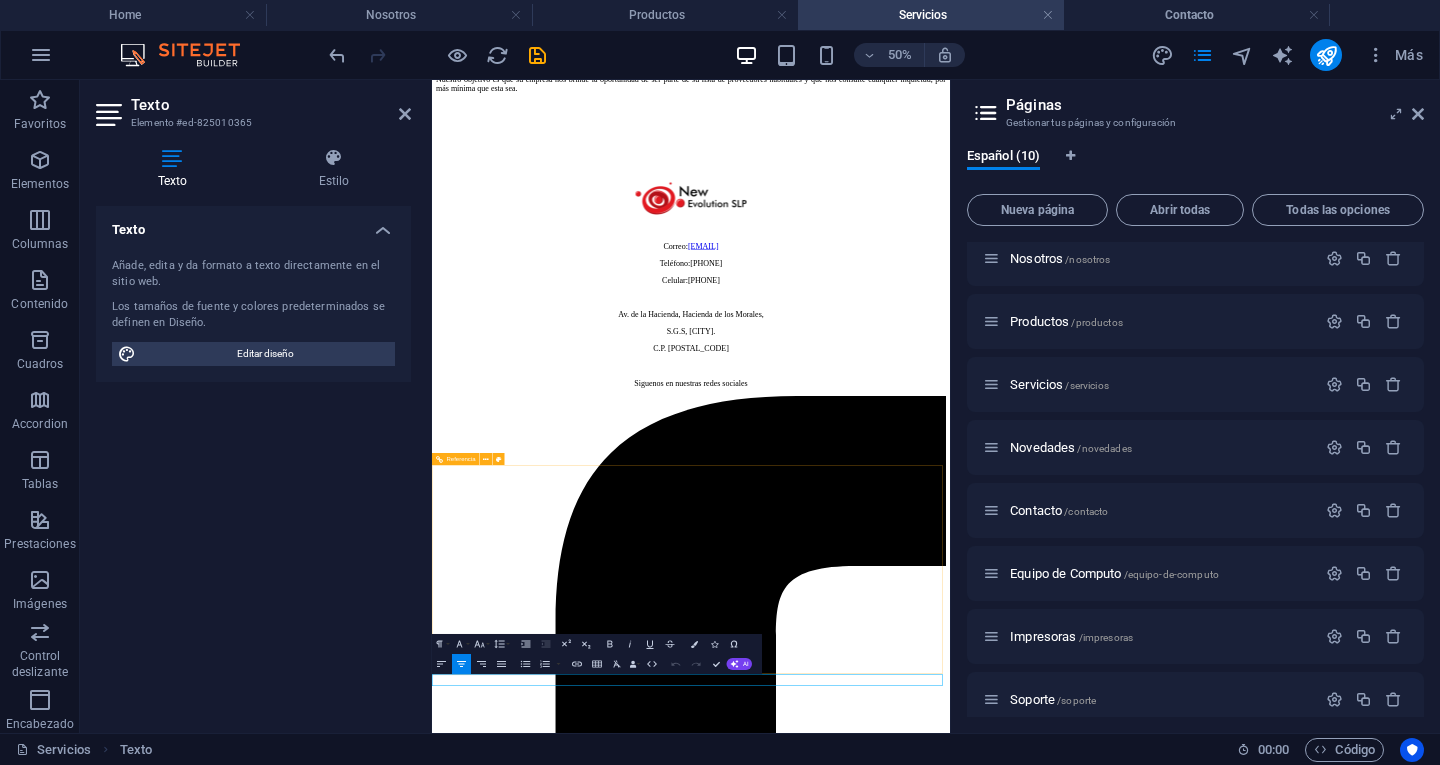 scroll, scrollTop: 229, scrollLeft: 0, axis: vertical 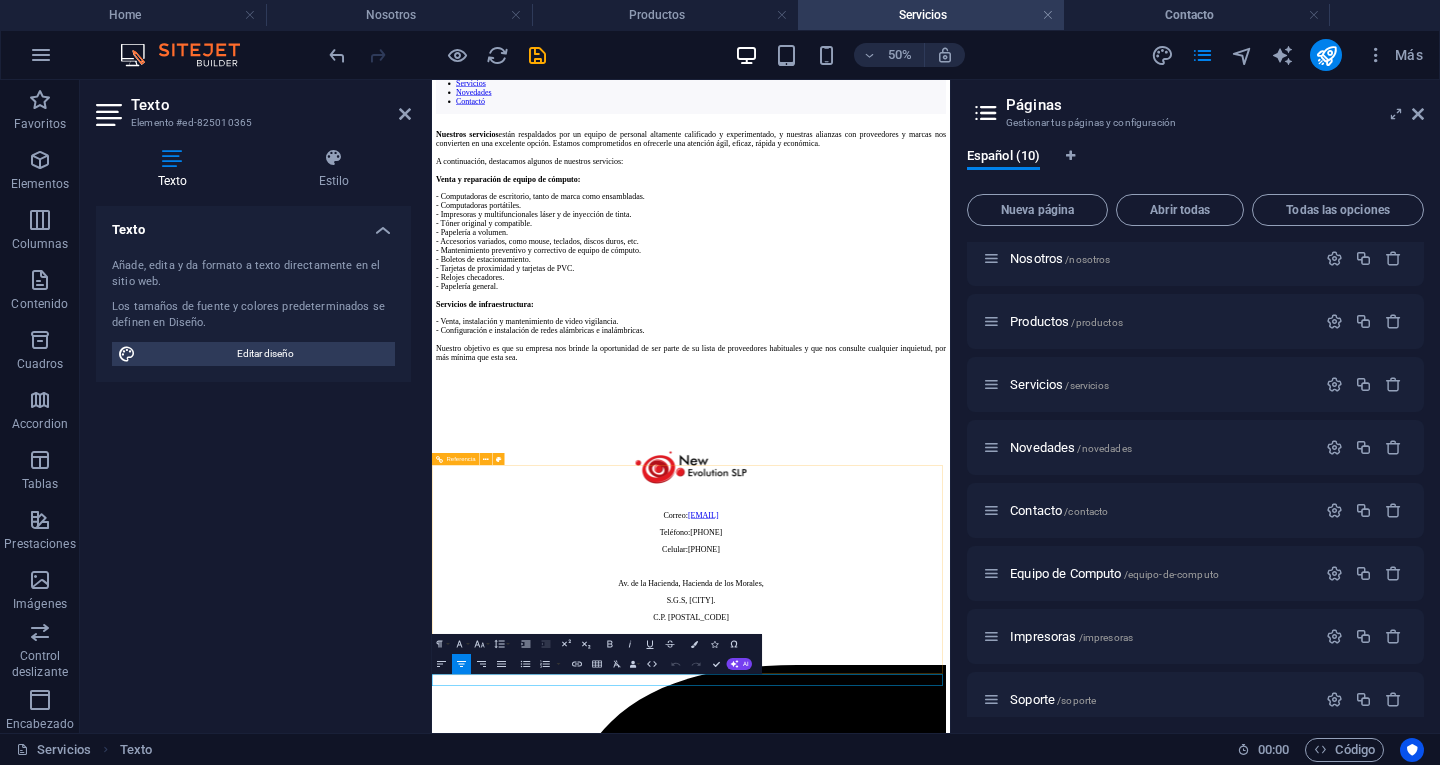 click on "Correo:  ventas@newevolutionslp.com Teléfono:  4446049311 Celular:4442933447 Av. de la Hacienda, Hacienda de los Morales, S.G.S, San Luis Potosí. C.P. 78438" at bounding box center [950, 983] 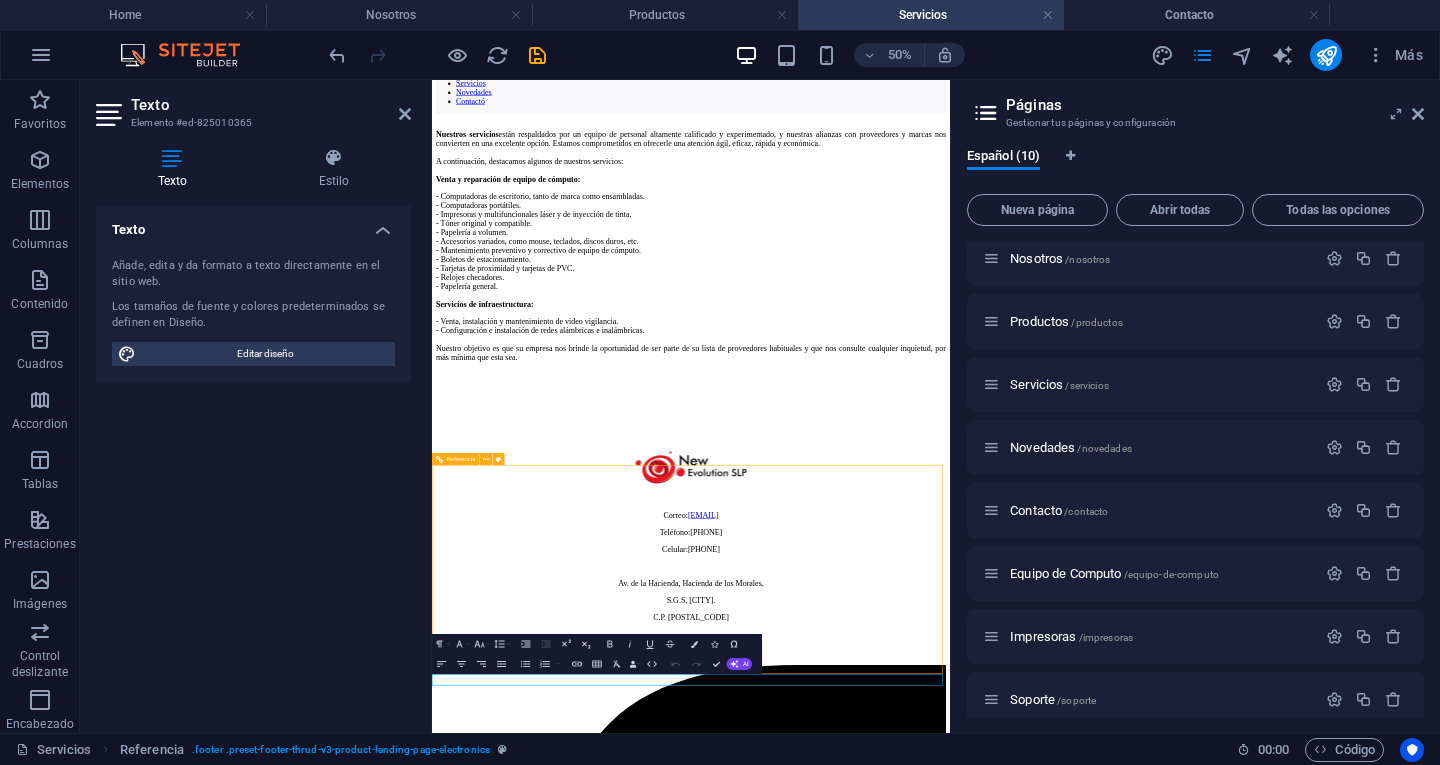 scroll, scrollTop: 767, scrollLeft: 0, axis: vertical 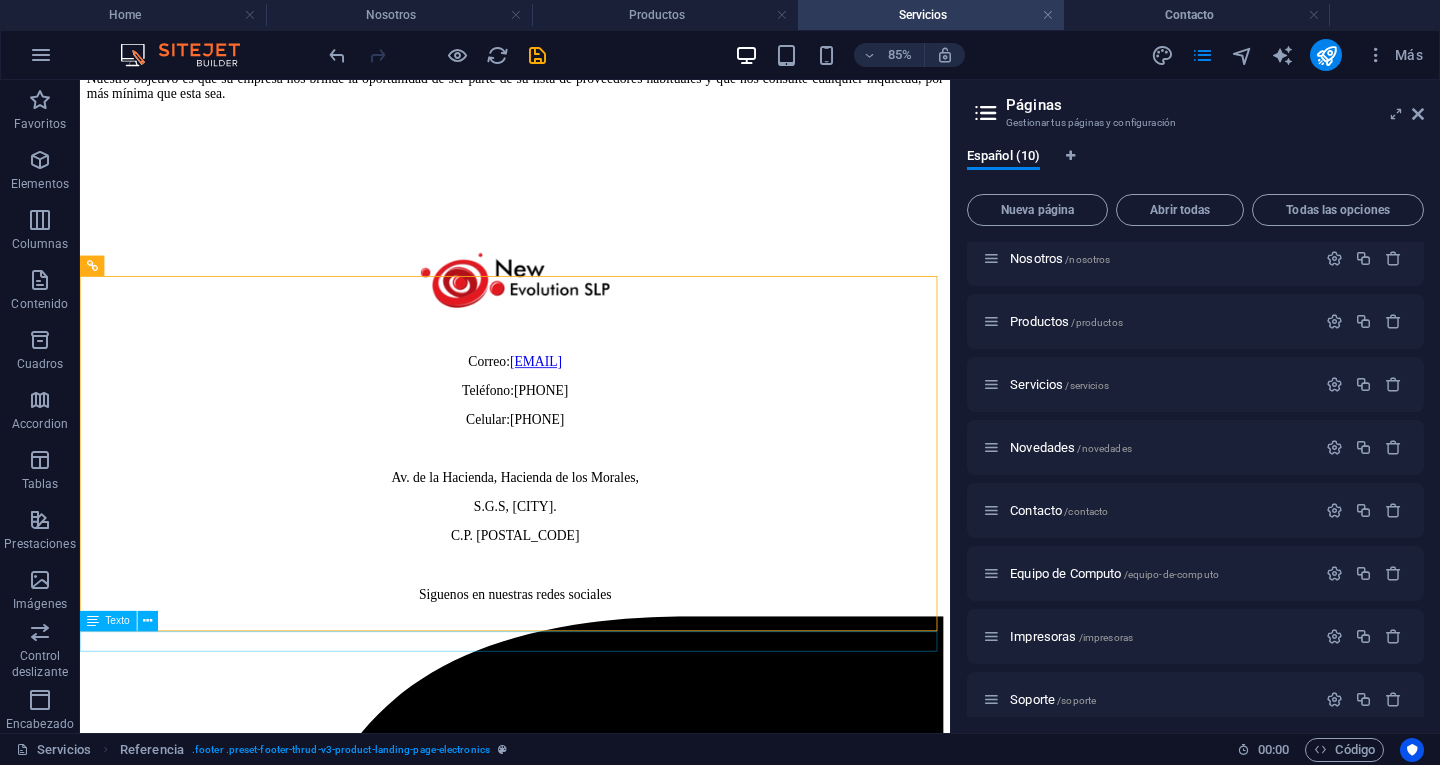 click on "Siguenos en nuestras redes sociales" at bounding box center (592, 686) 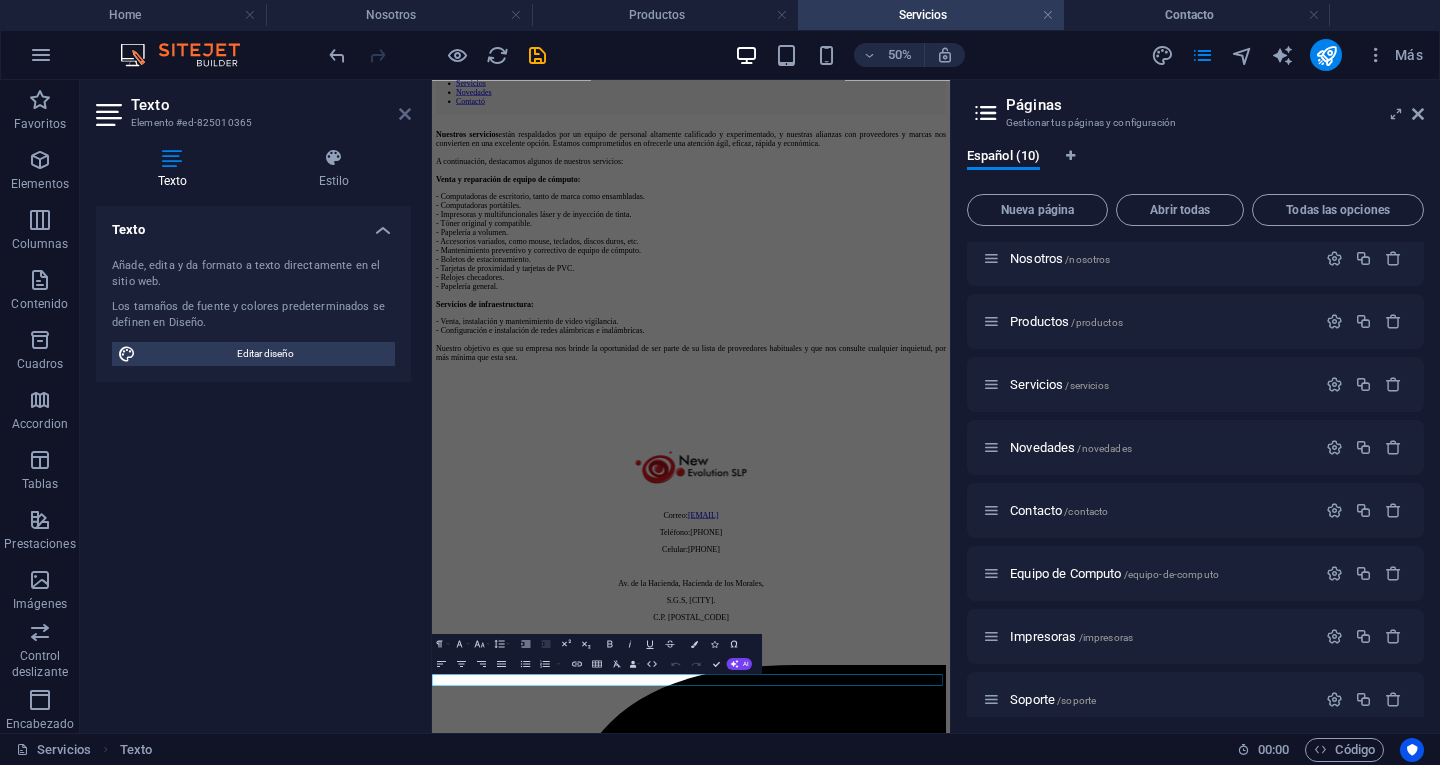 drag, startPoint x: 401, startPoint y: 112, endPoint x: 362, endPoint y: 69, distance: 58.0517 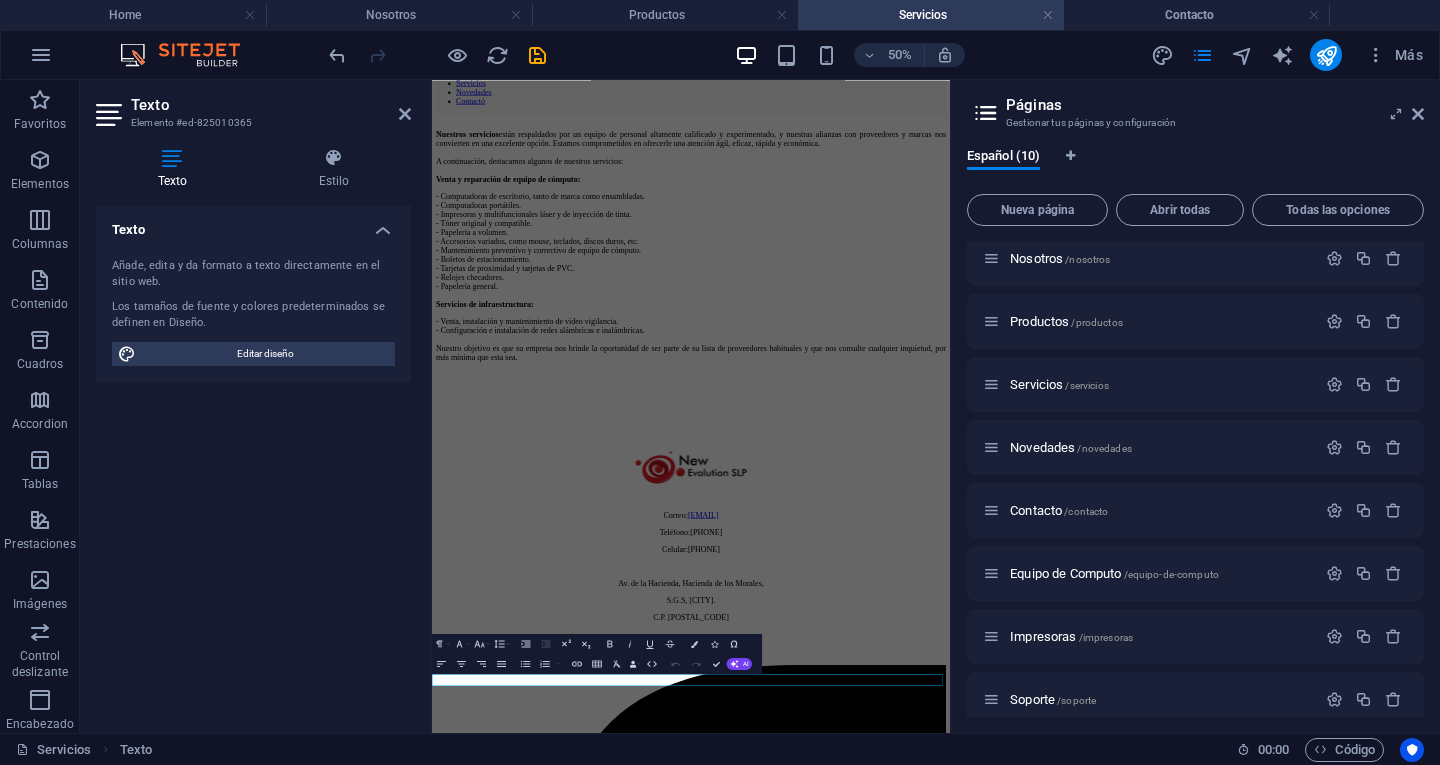 scroll, scrollTop: 767, scrollLeft: 0, axis: vertical 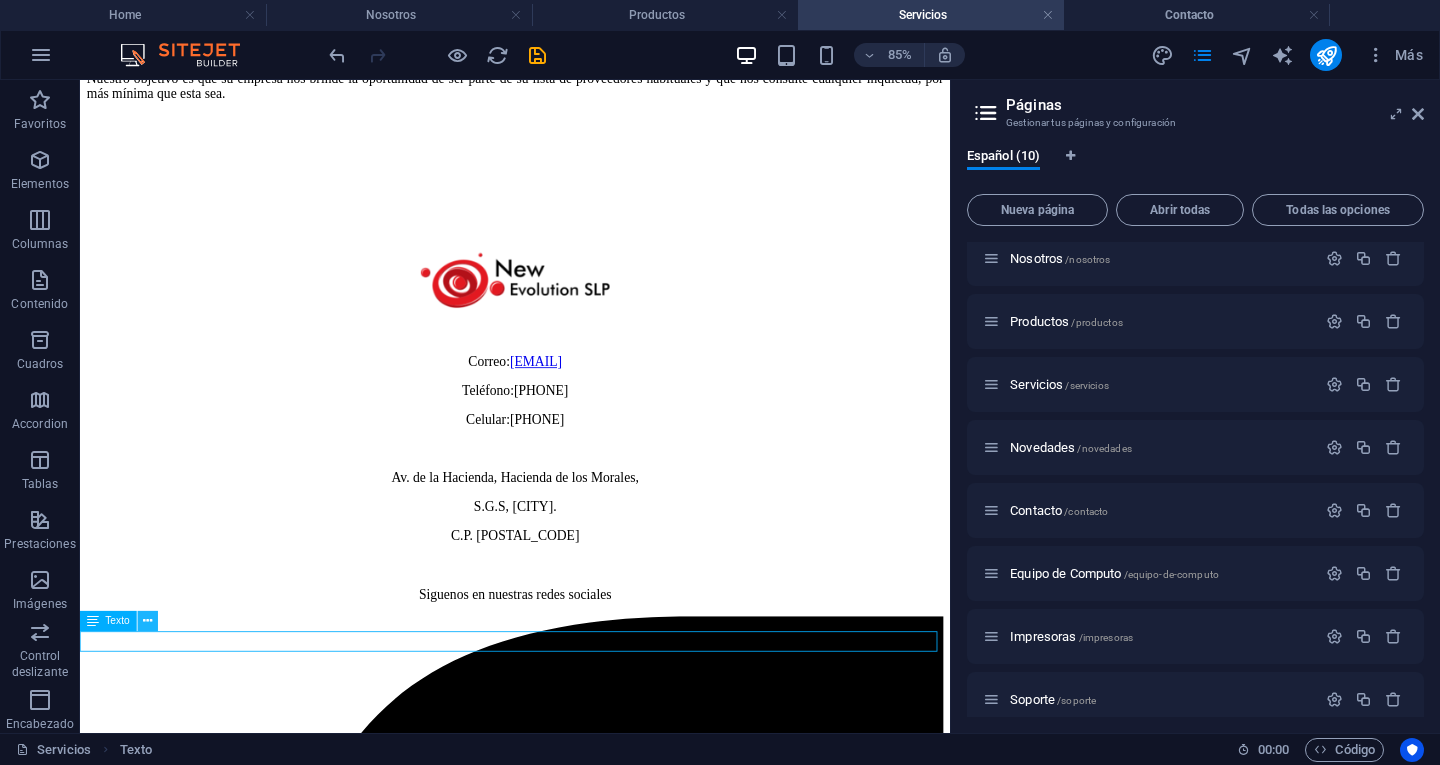 click at bounding box center (147, 622) 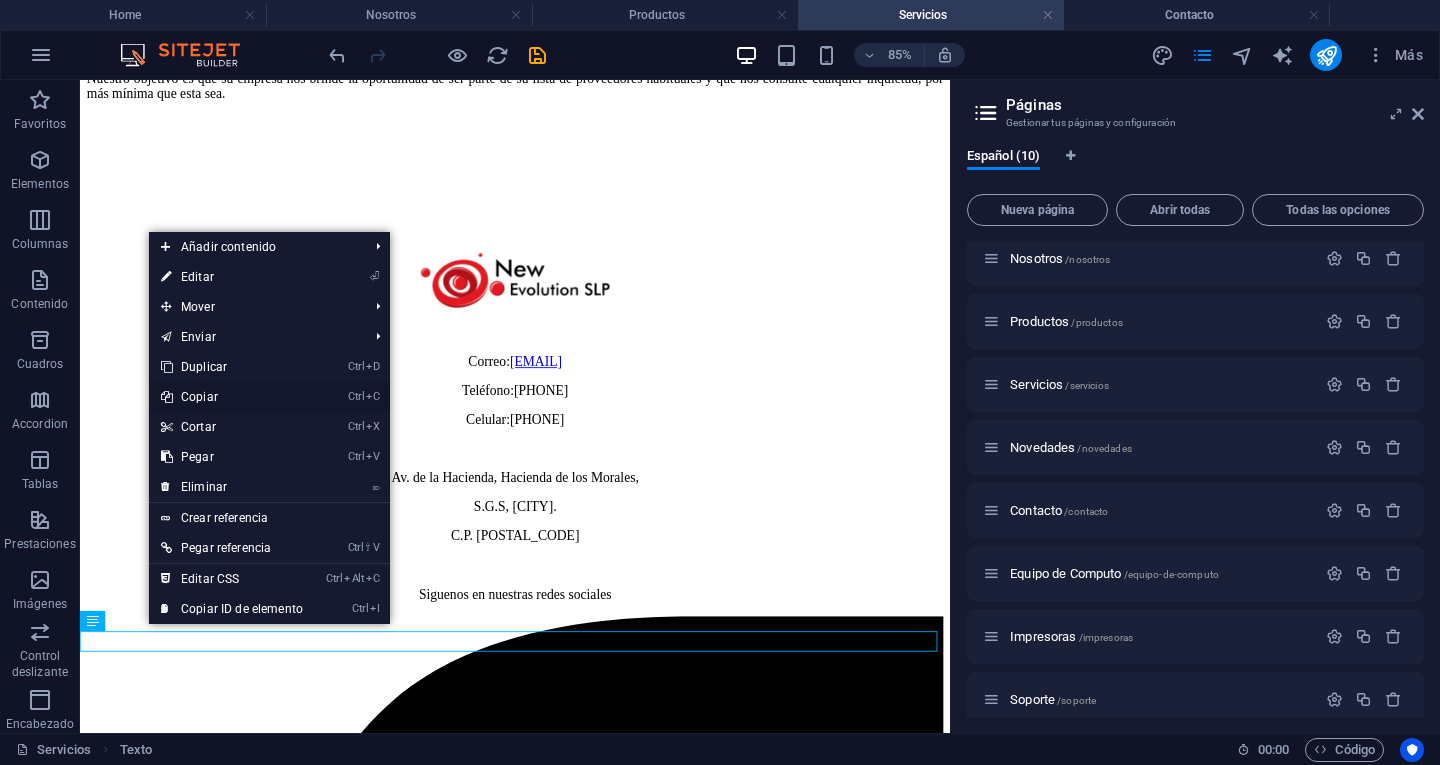 click on "Ctrl C  Copiar" at bounding box center [232, 397] 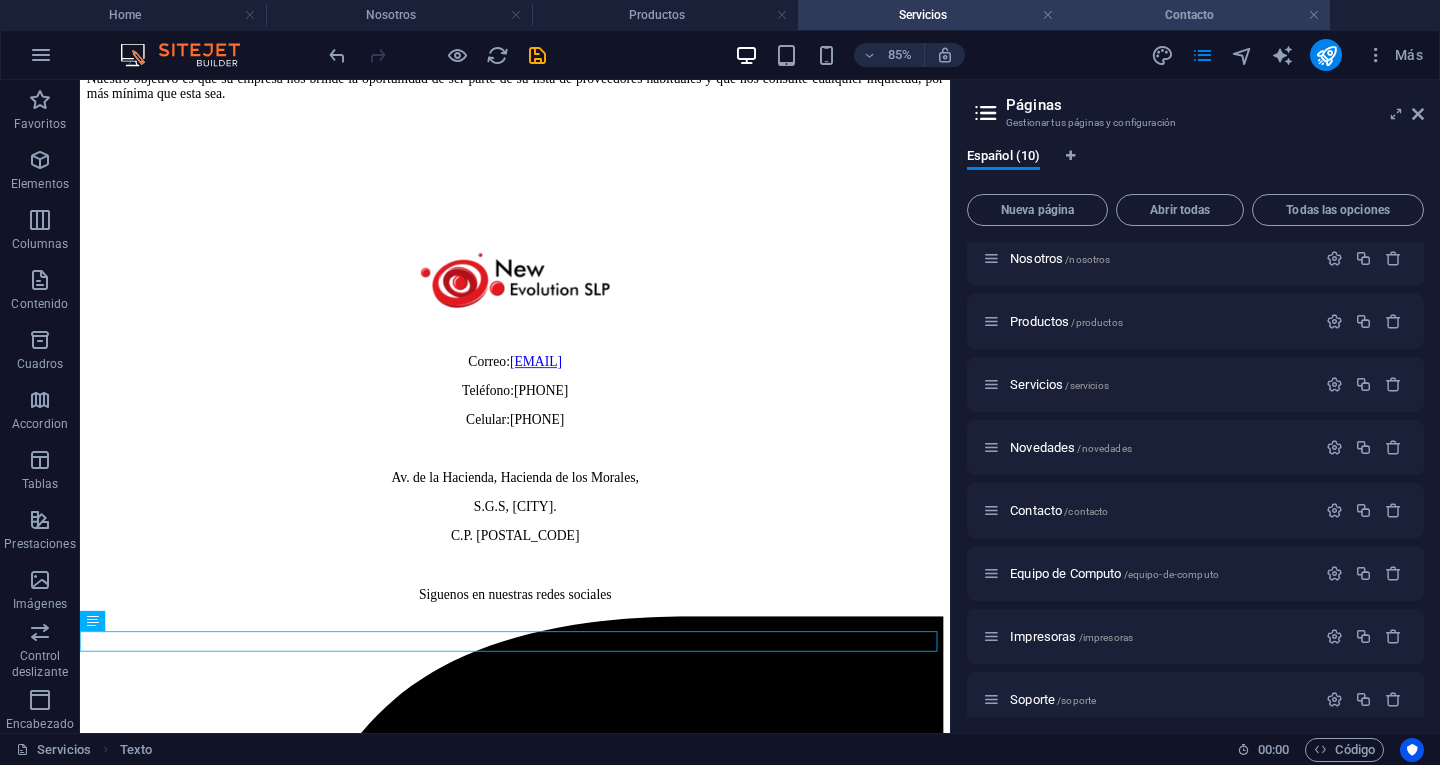 click on "Contacto" at bounding box center (1197, 15) 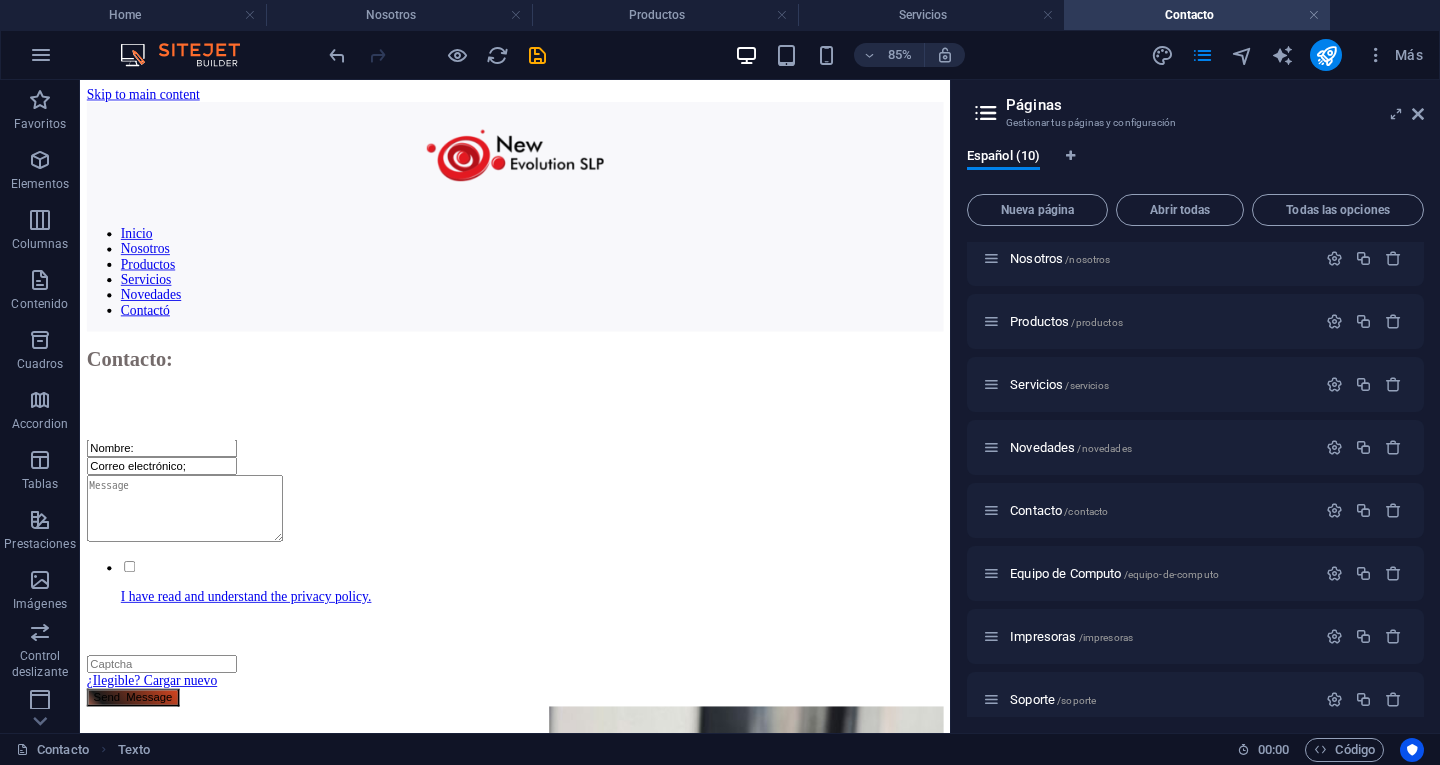 scroll, scrollTop: 462, scrollLeft: 0, axis: vertical 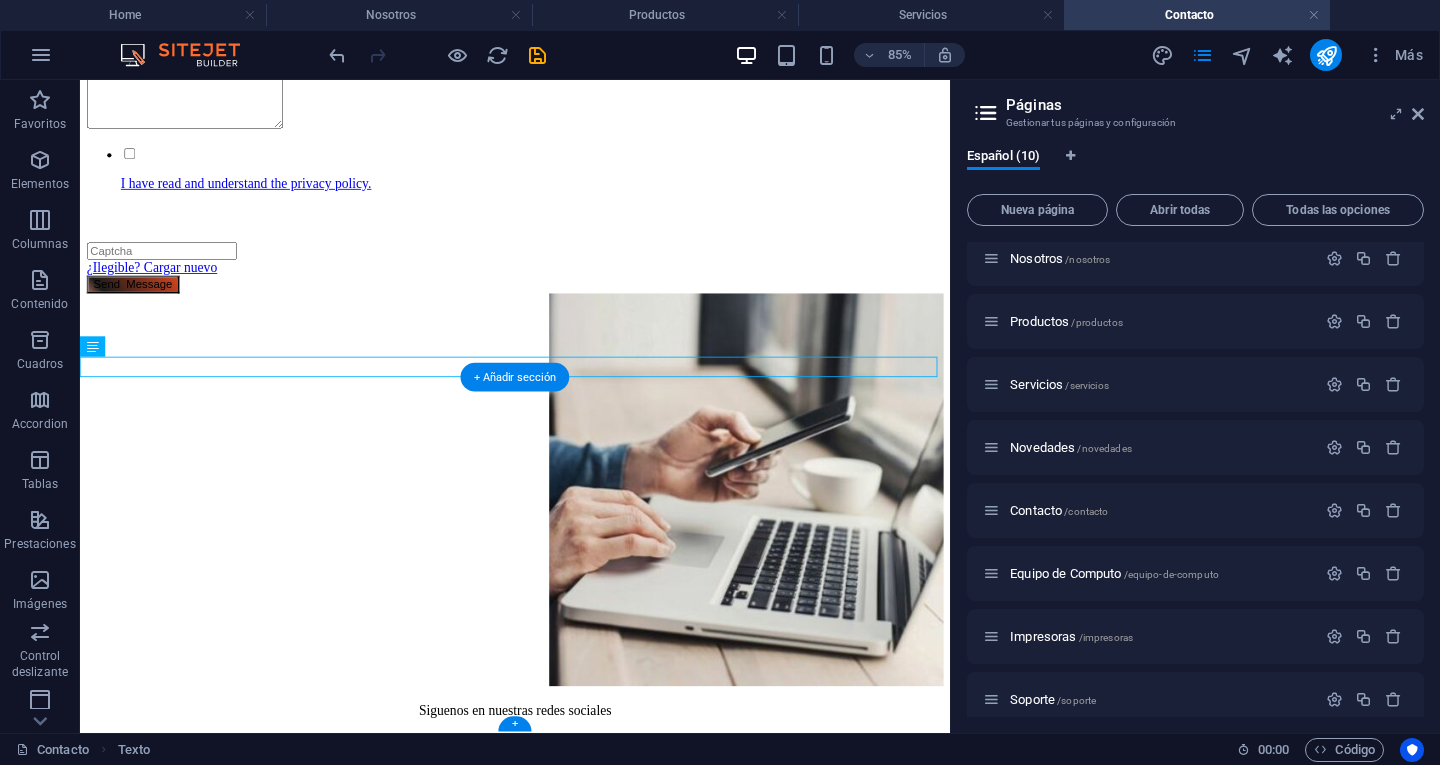drag, startPoint x: 679, startPoint y: 436, endPoint x: 604, endPoint y: 776, distance: 348.1738 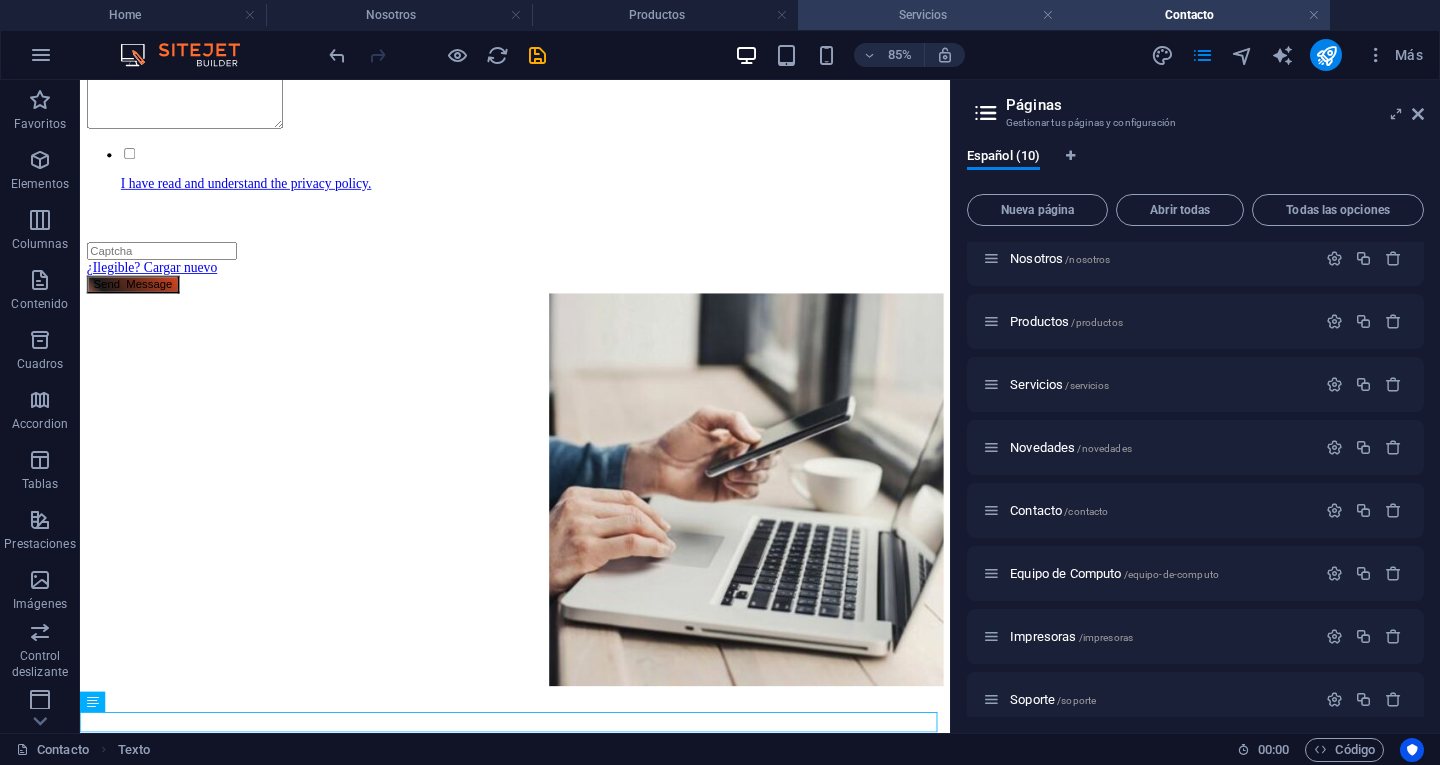 click on "Servicios" at bounding box center (931, 15) 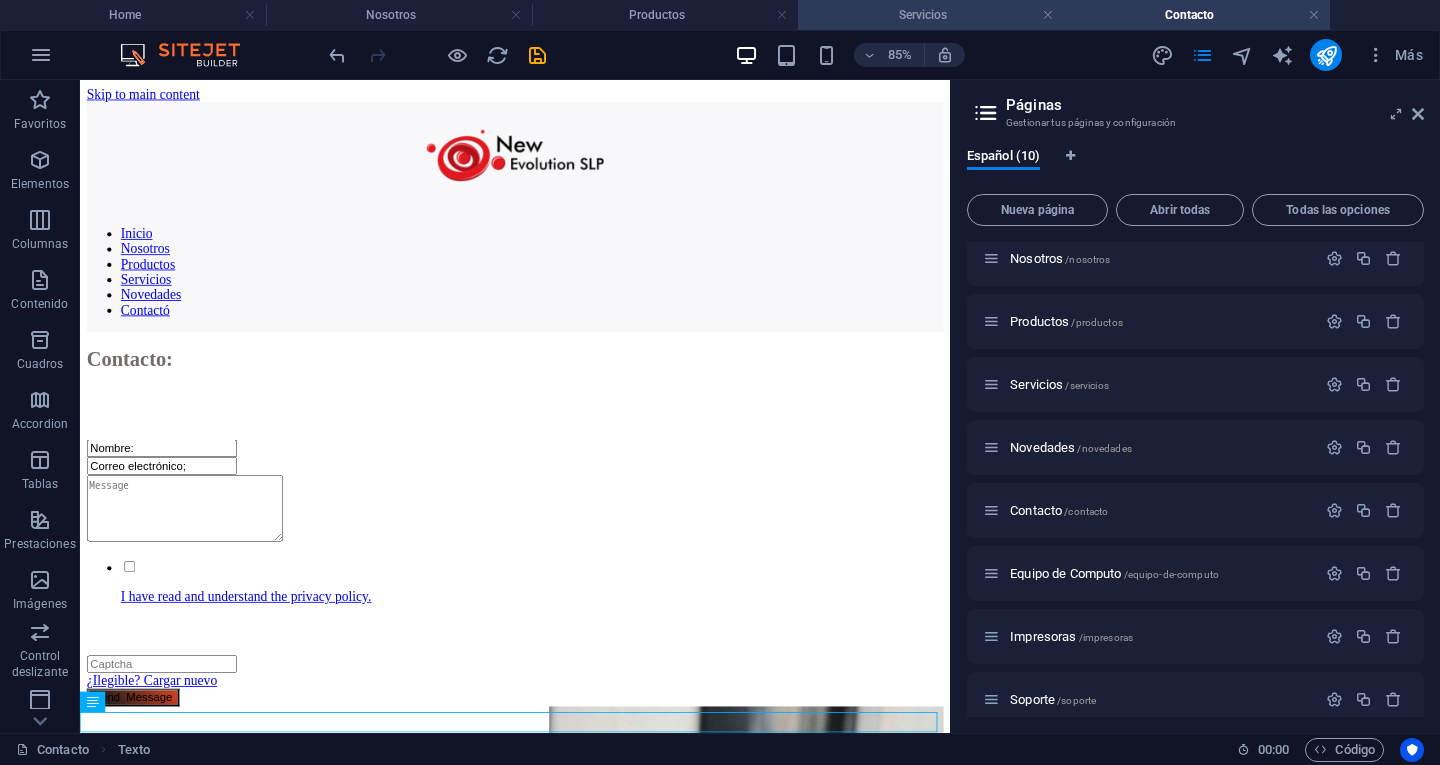 scroll, scrollTop: 767, scrollLeft: 0, axis: vertical 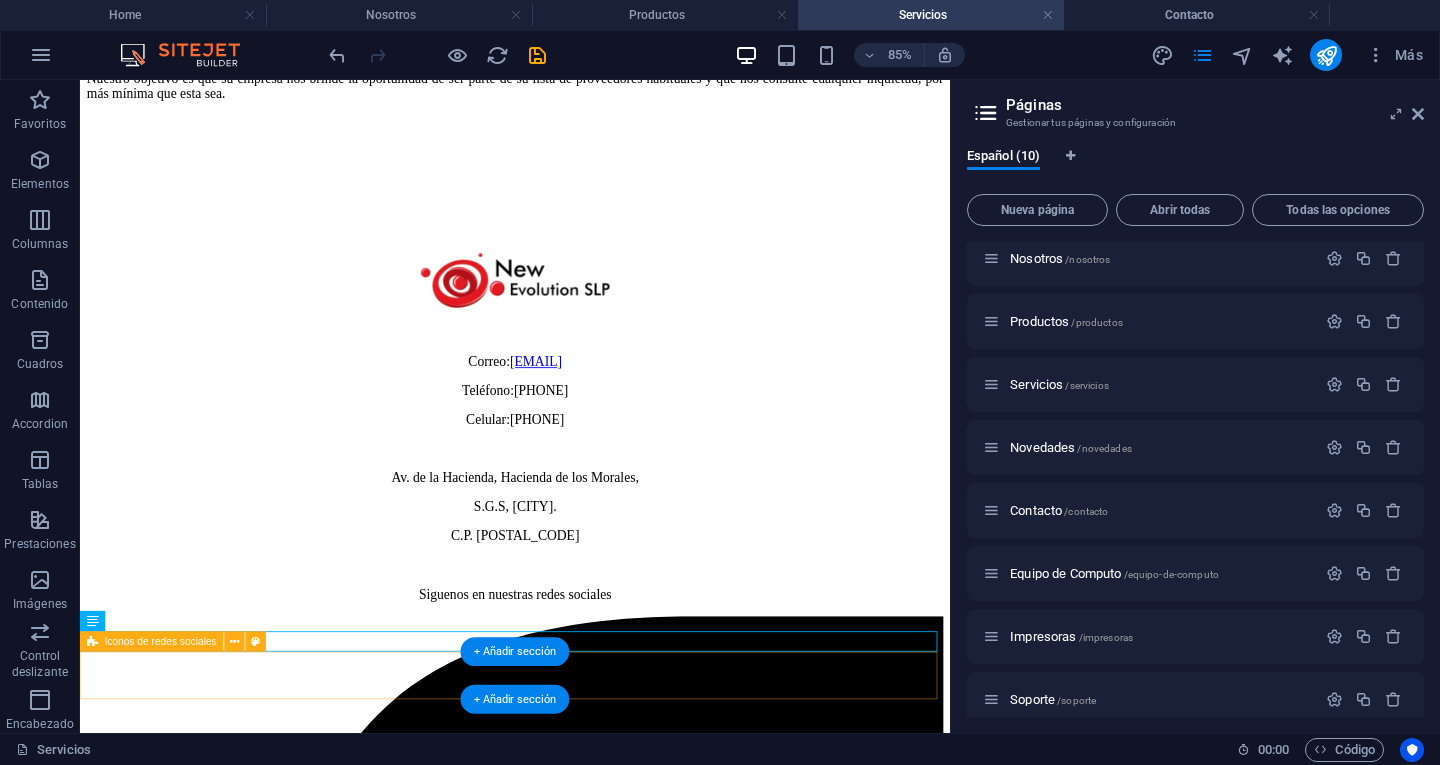 click at bounding box center (592, 2805) 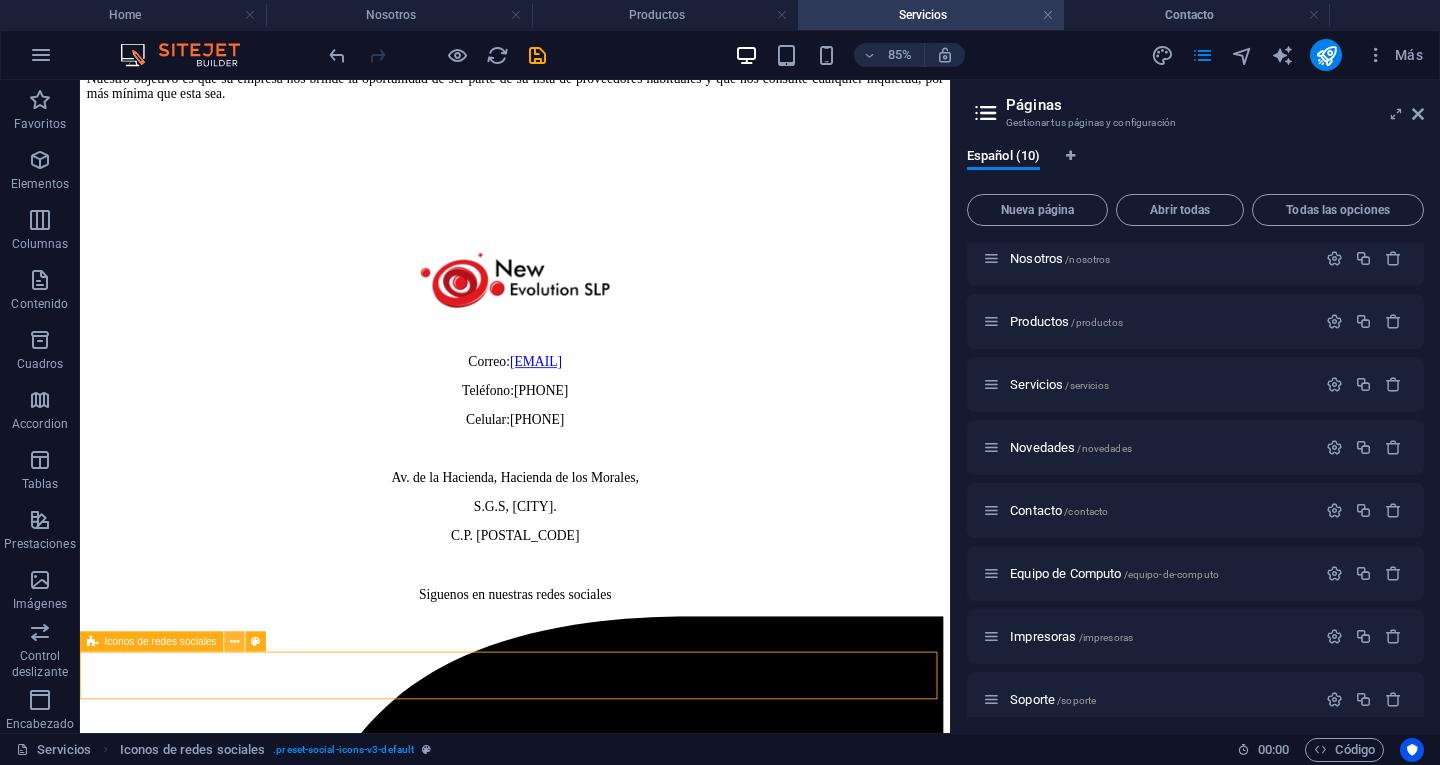 click at bounding box center (234, 642) 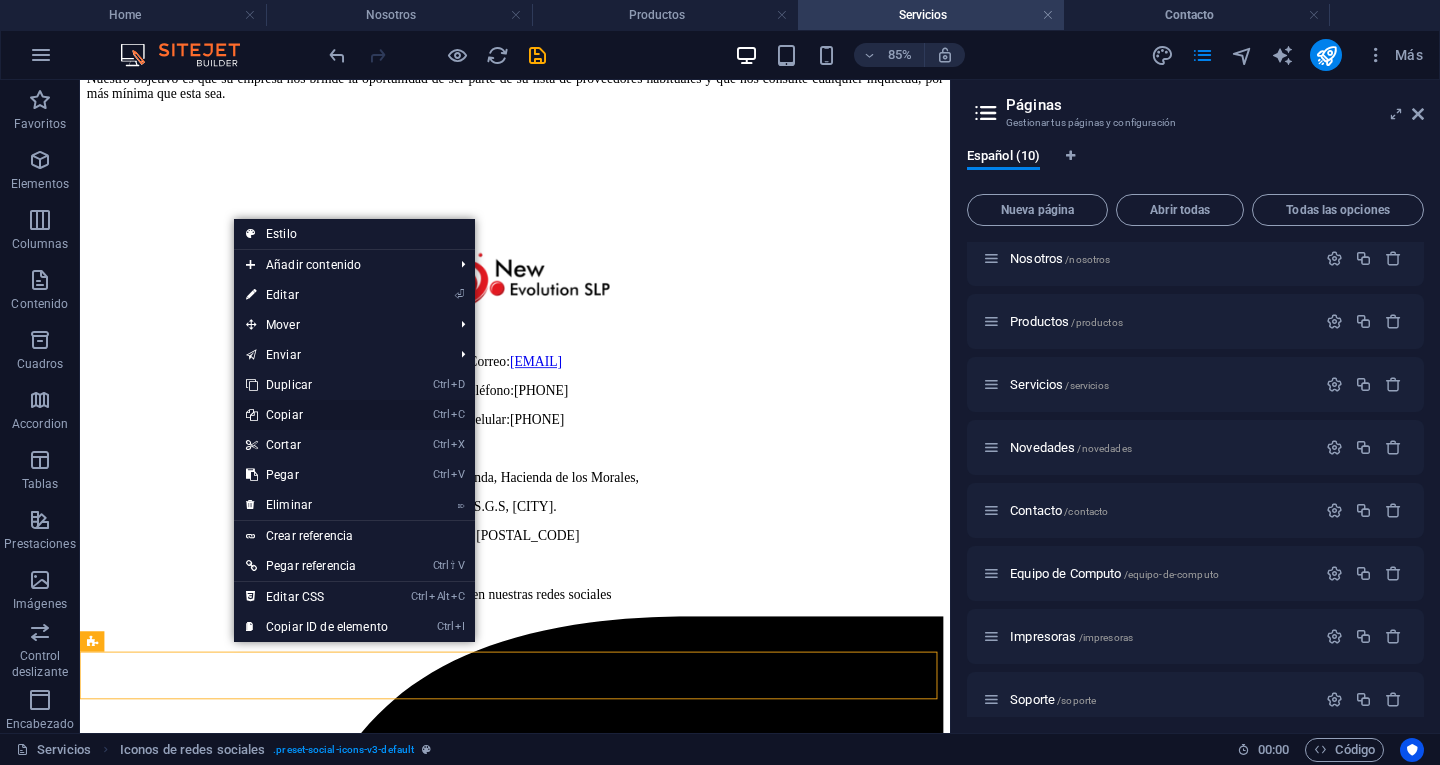click on "Ctrl C  Copiar" at bounding box center (317, 415) 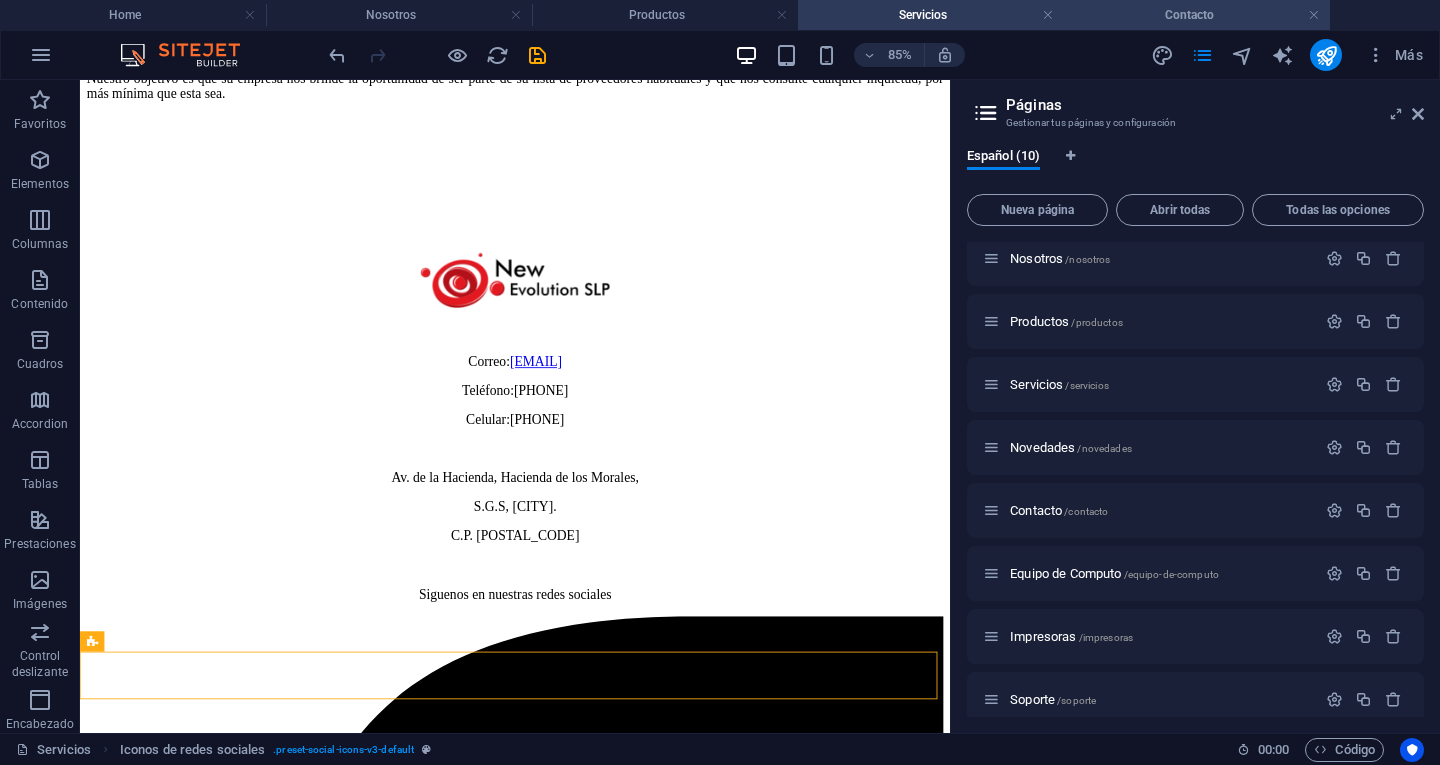click on "Contacto" at bounding box center (1197, 15) 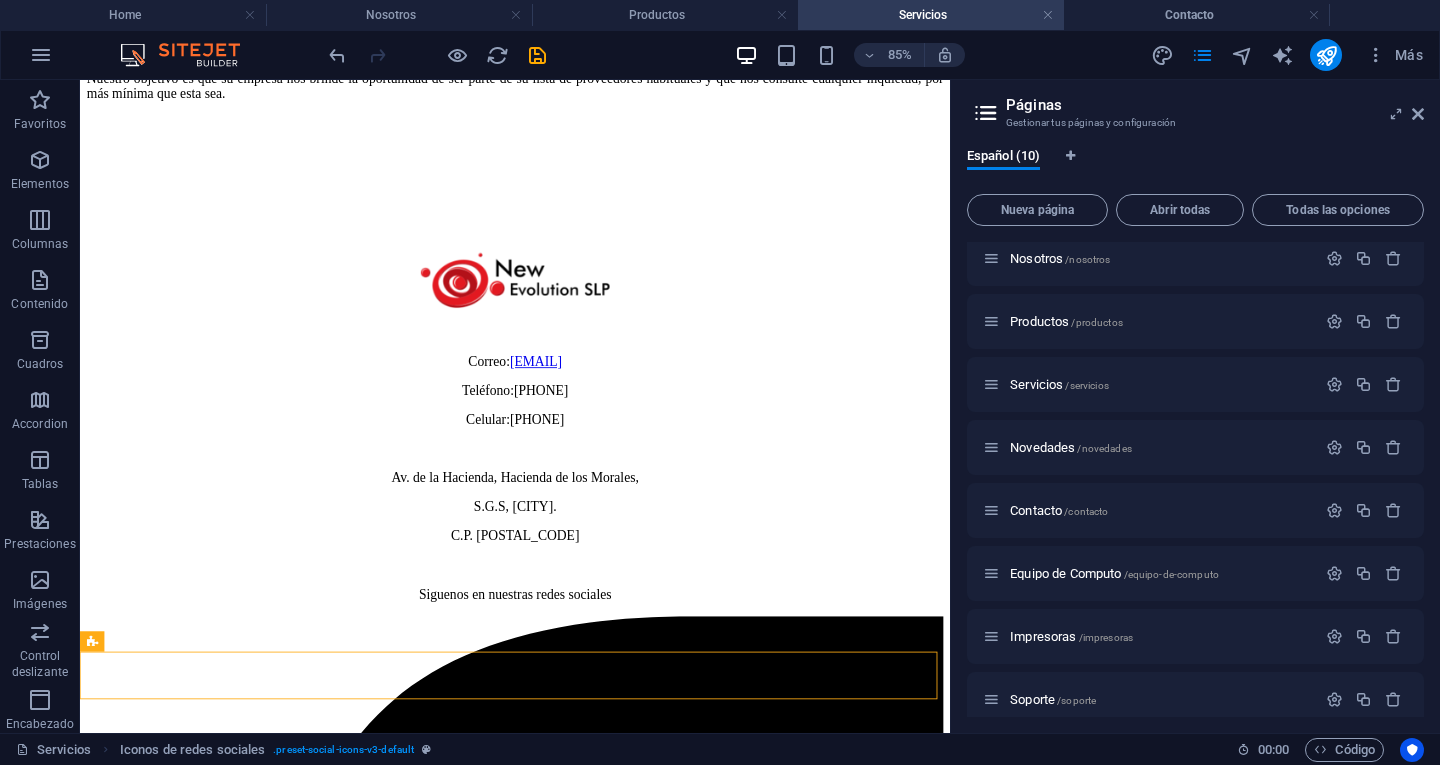 scroll, scrollTop: 0, scrollLeft: 0, axis: both 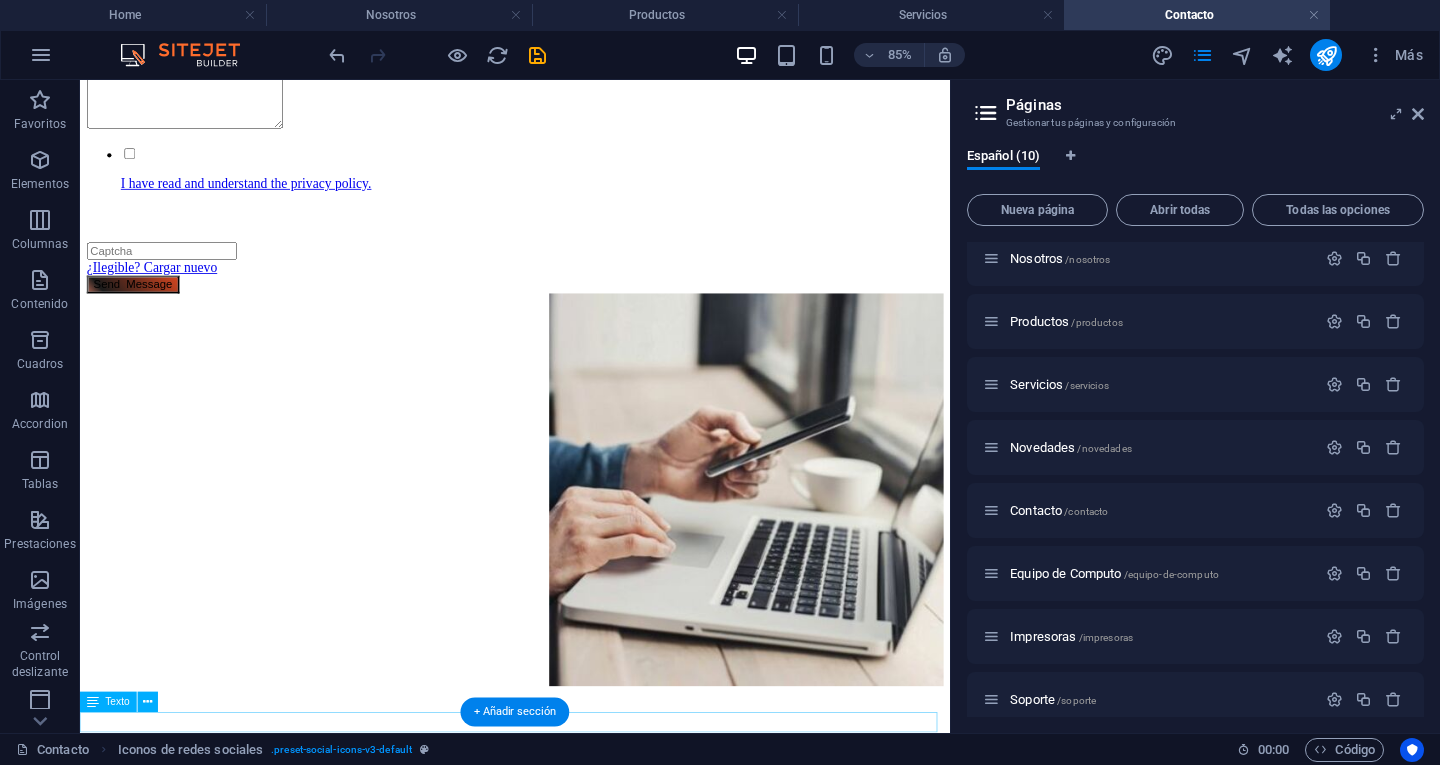 click on "Siguenos en nuestras redes sociales" at bounding box center (592, 1330) 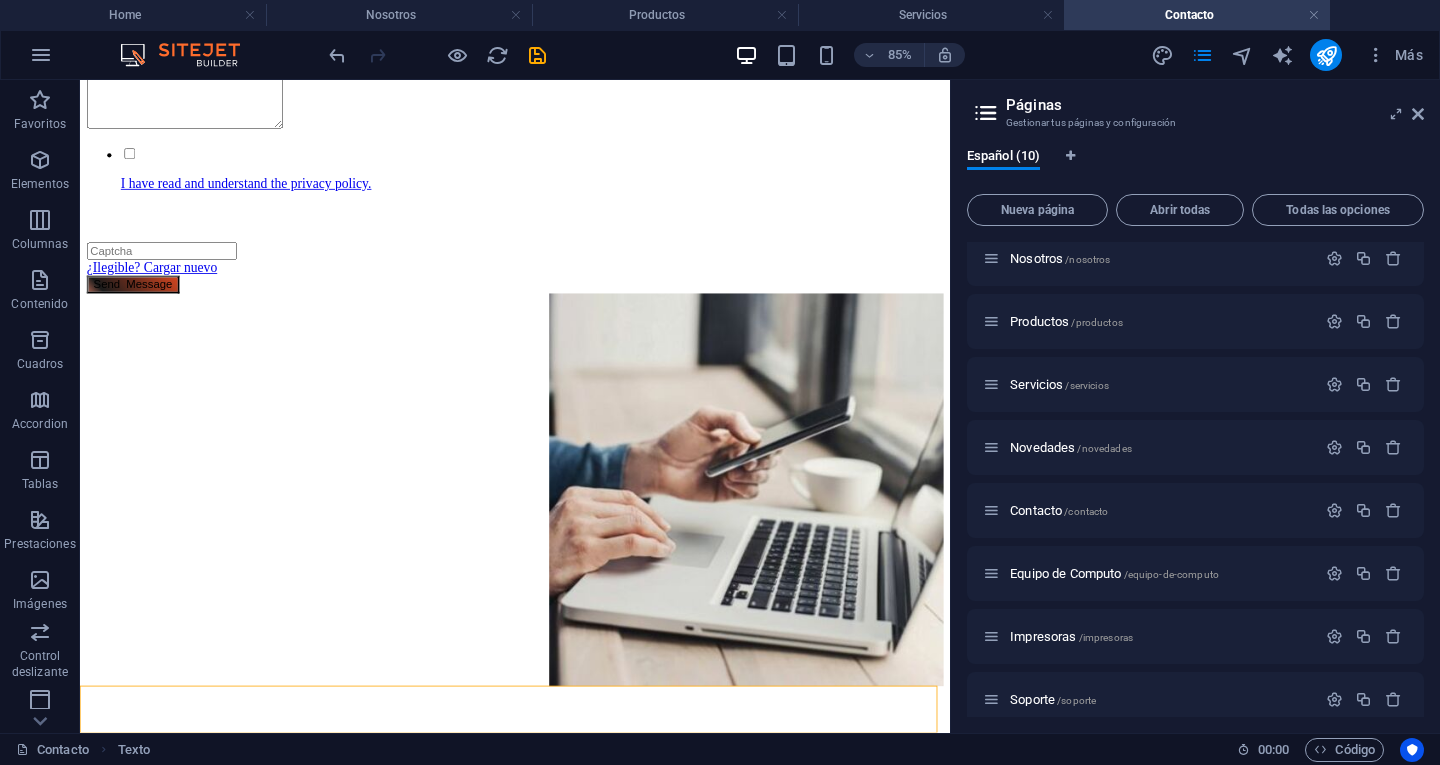 scroll, scrollTop: 621, scrollLeft: 0, axis: vertical 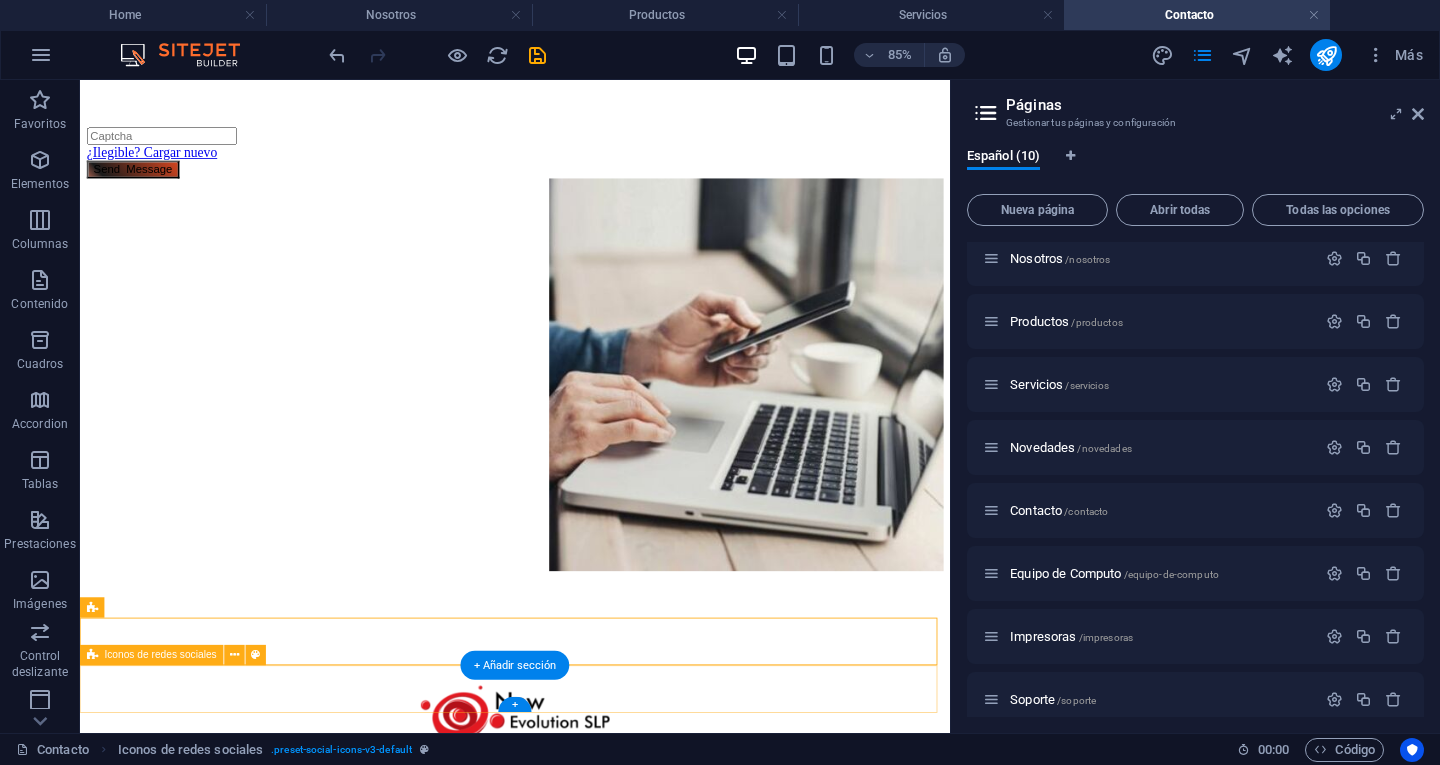 click at bounding box center (592, 7502) 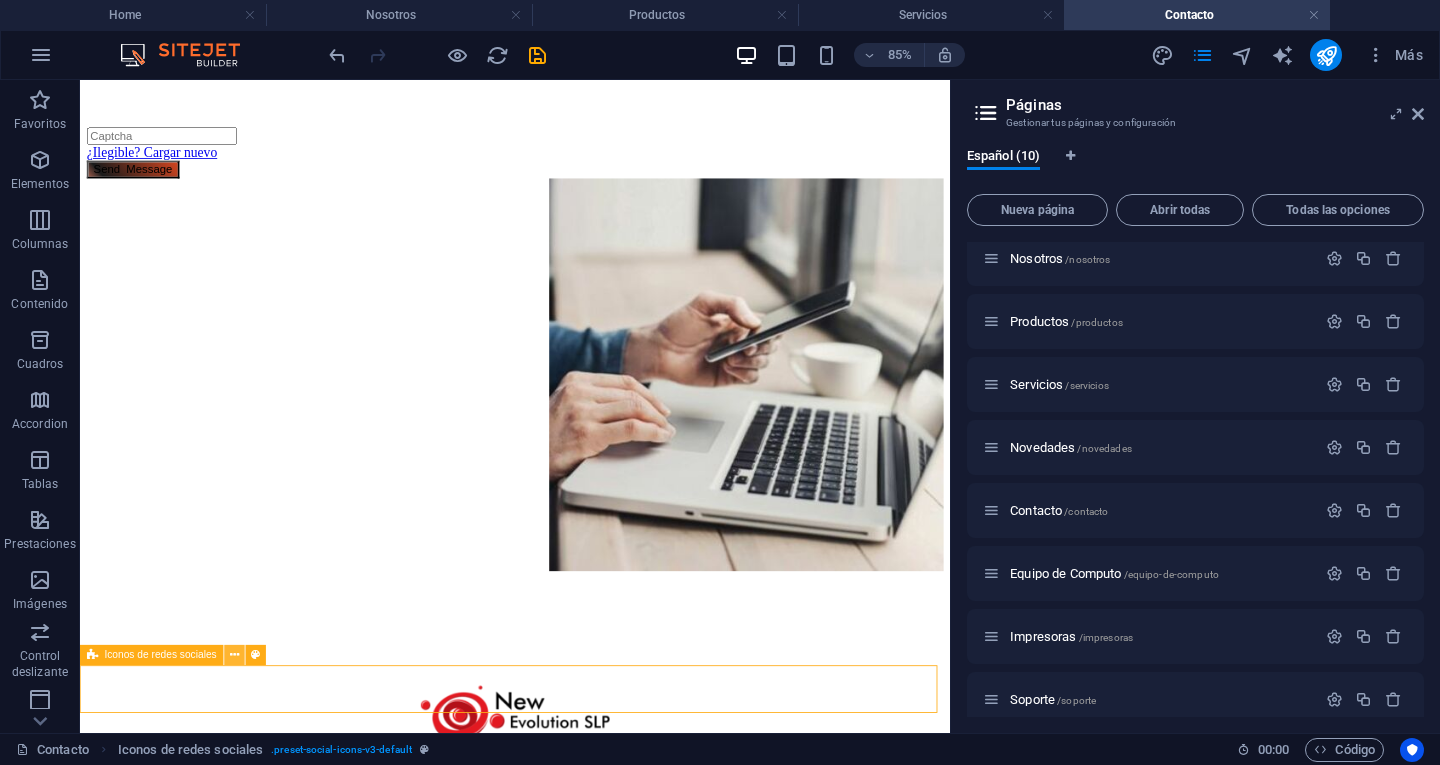click at bounding box center [234, 656] 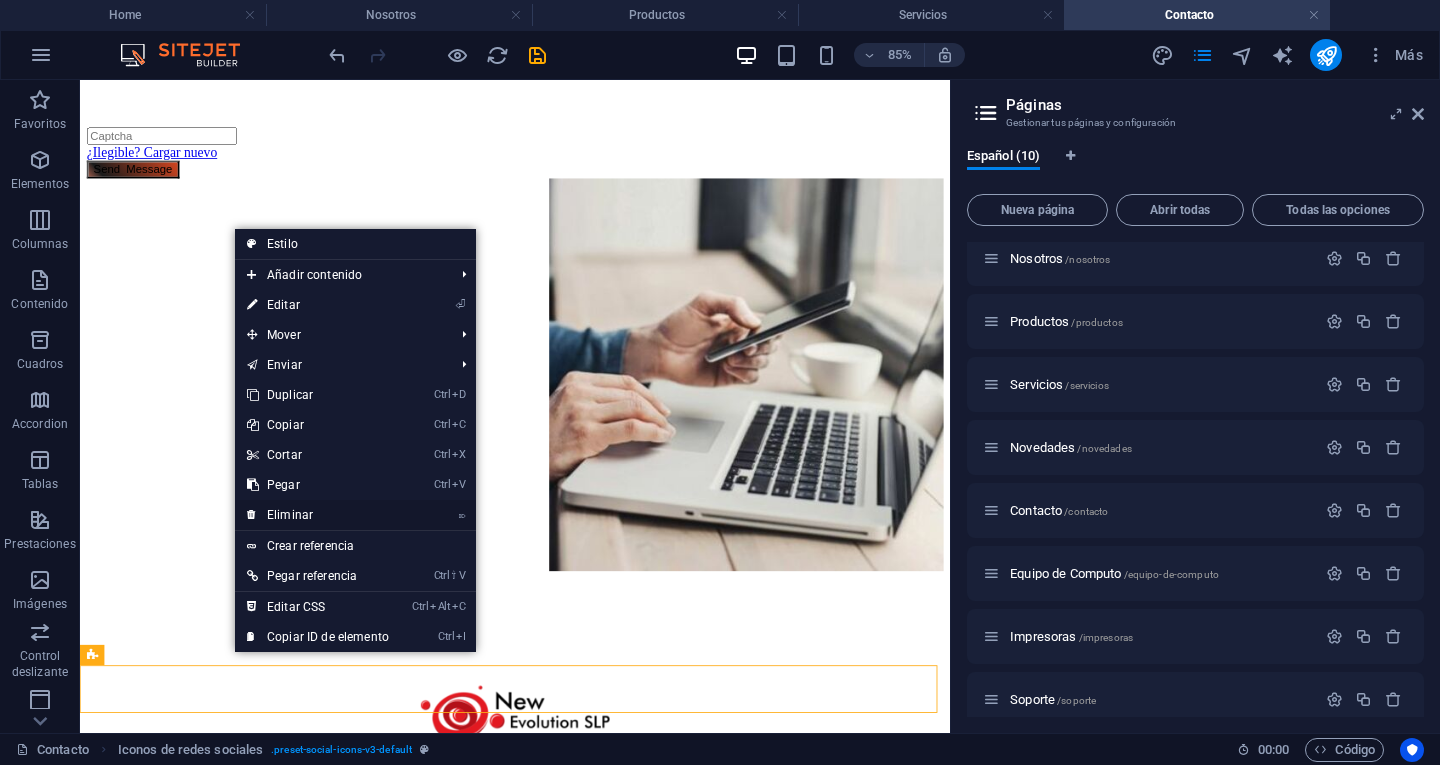 click on "⌦  Eliminar" at bounding box center (318, 515) 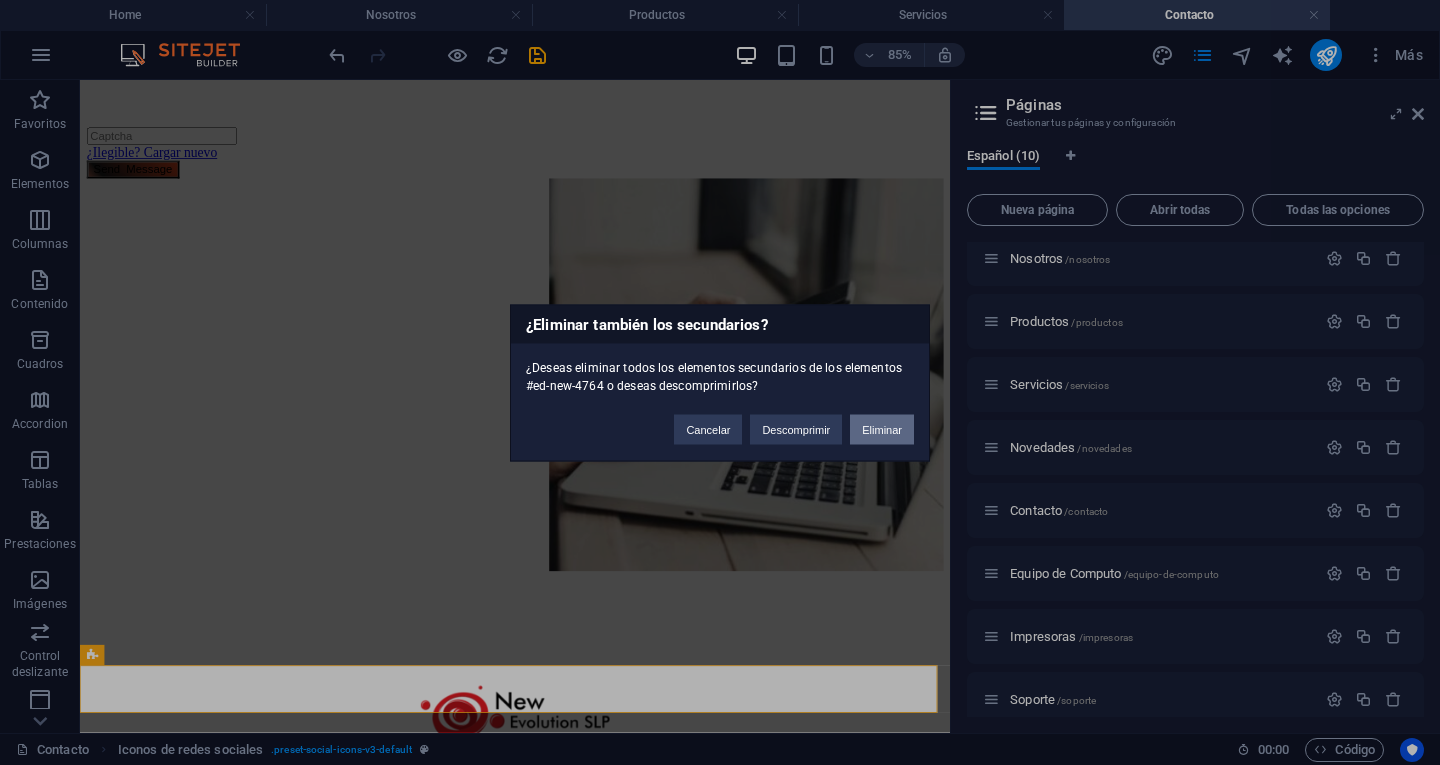click on "Eliminar" at bounding box center (882, 429) 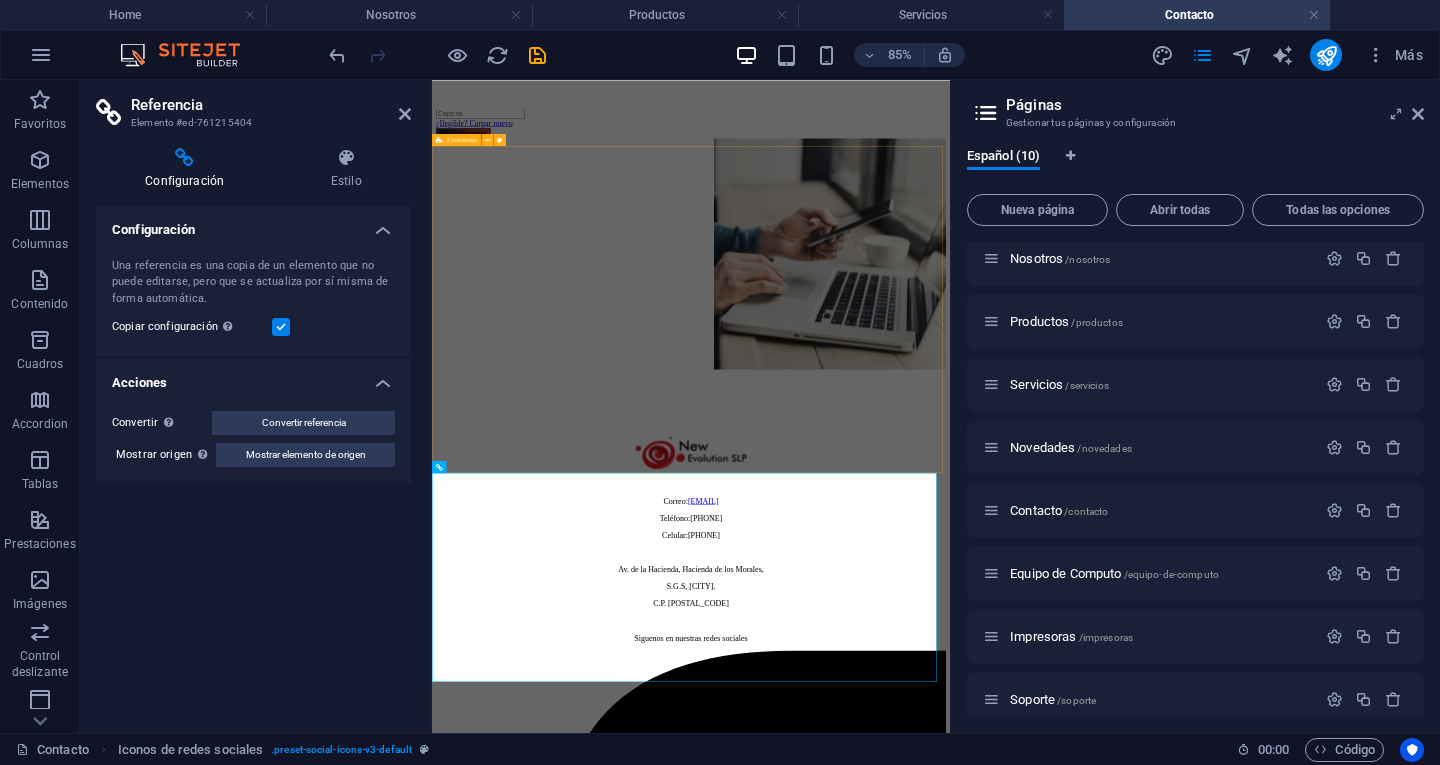 scroll, scrollTop: 27, scrollLeft: 0, axis: vertical 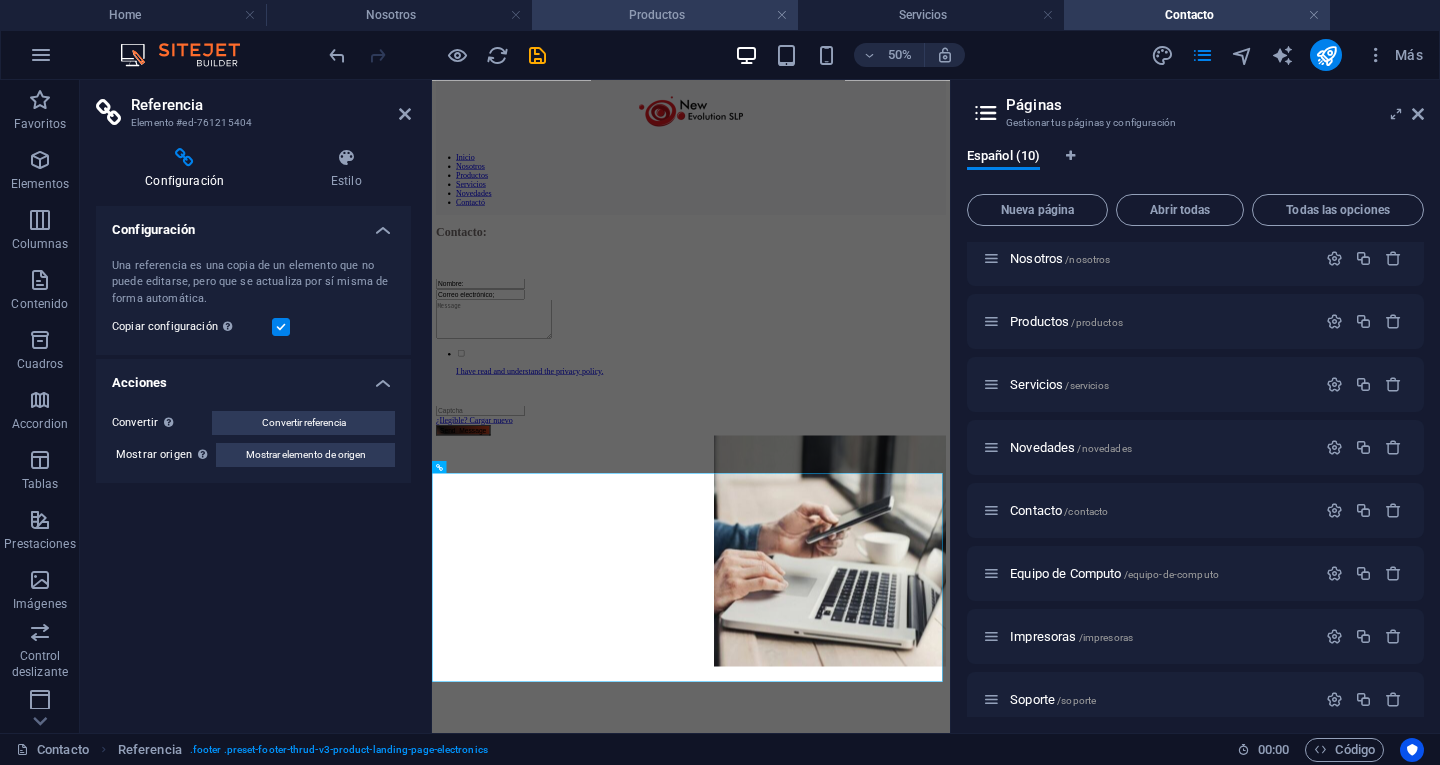 click on "Productos" at bounding box center [665, 15] 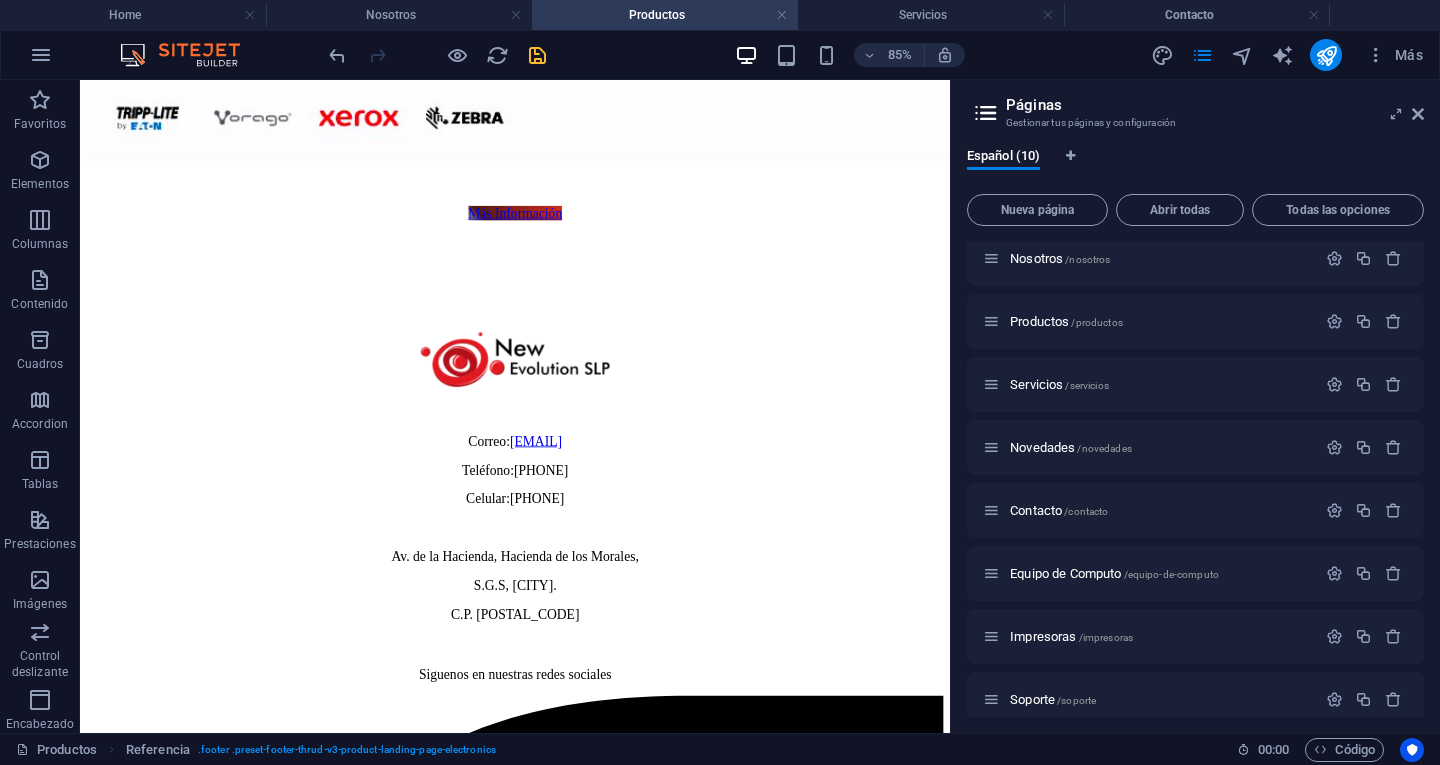 scroll, scrollTop: 0, scrollLeft: 0, axis: both 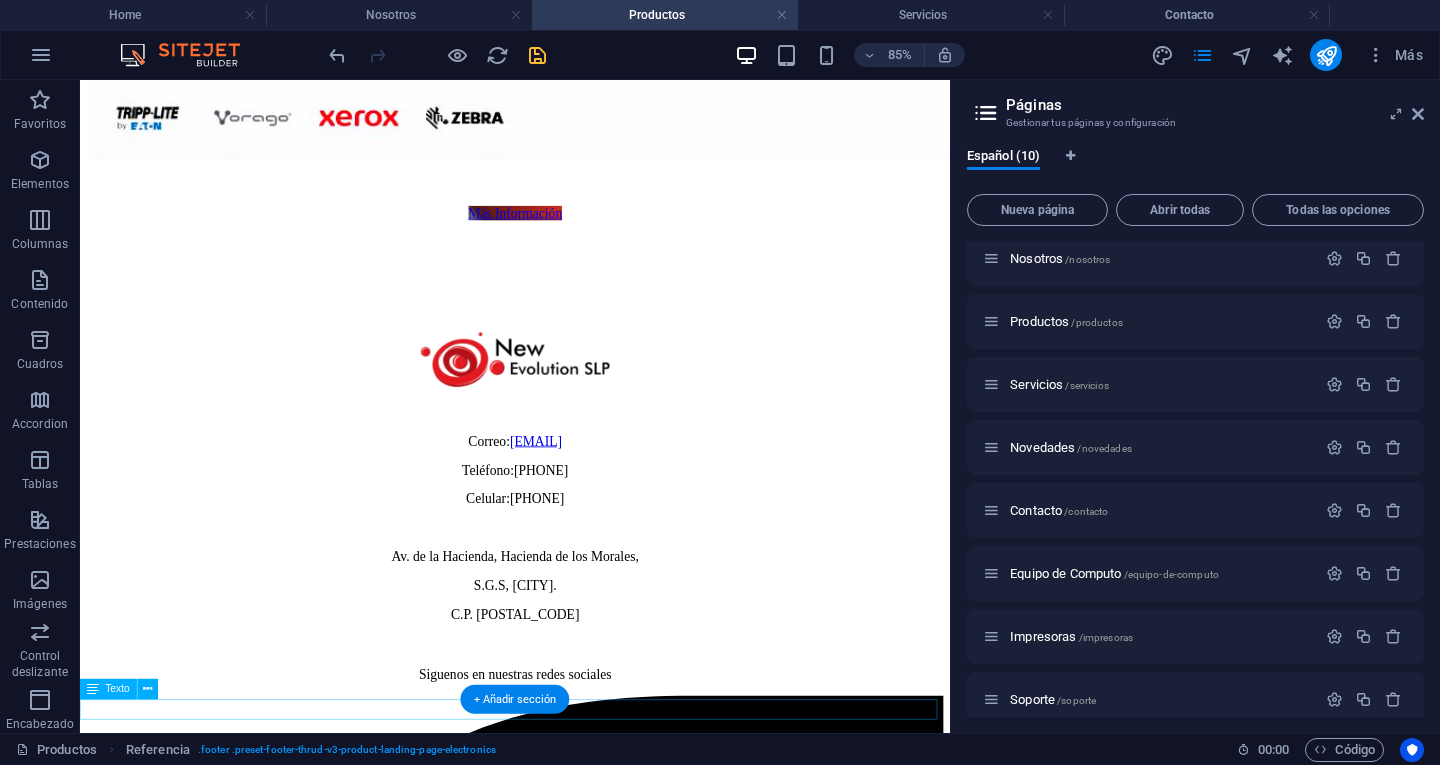 click on "2026 NESLP. All rights reserved" at bounding box center [592, 5018] 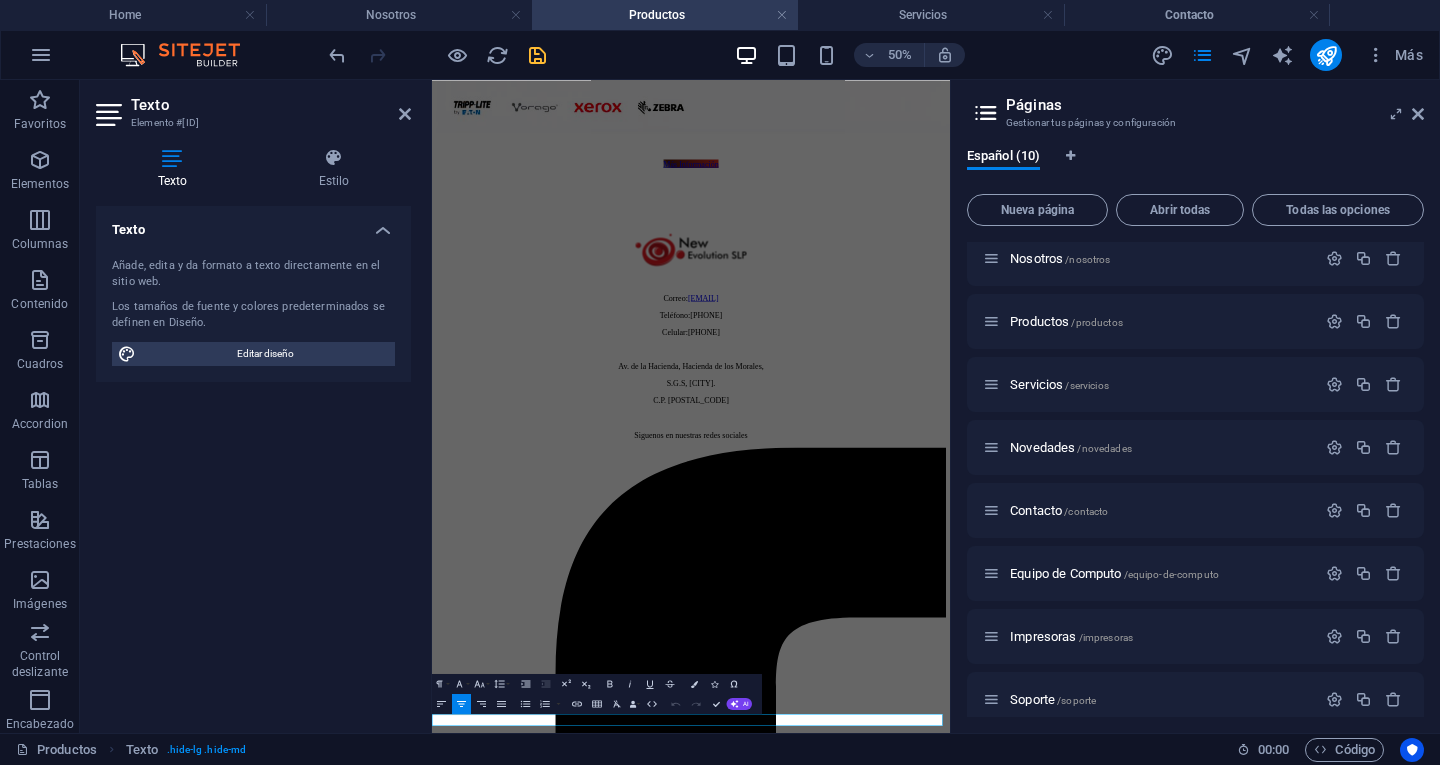 scroll, scrollTop: 957, scrollLeft: 0, axis: vertical 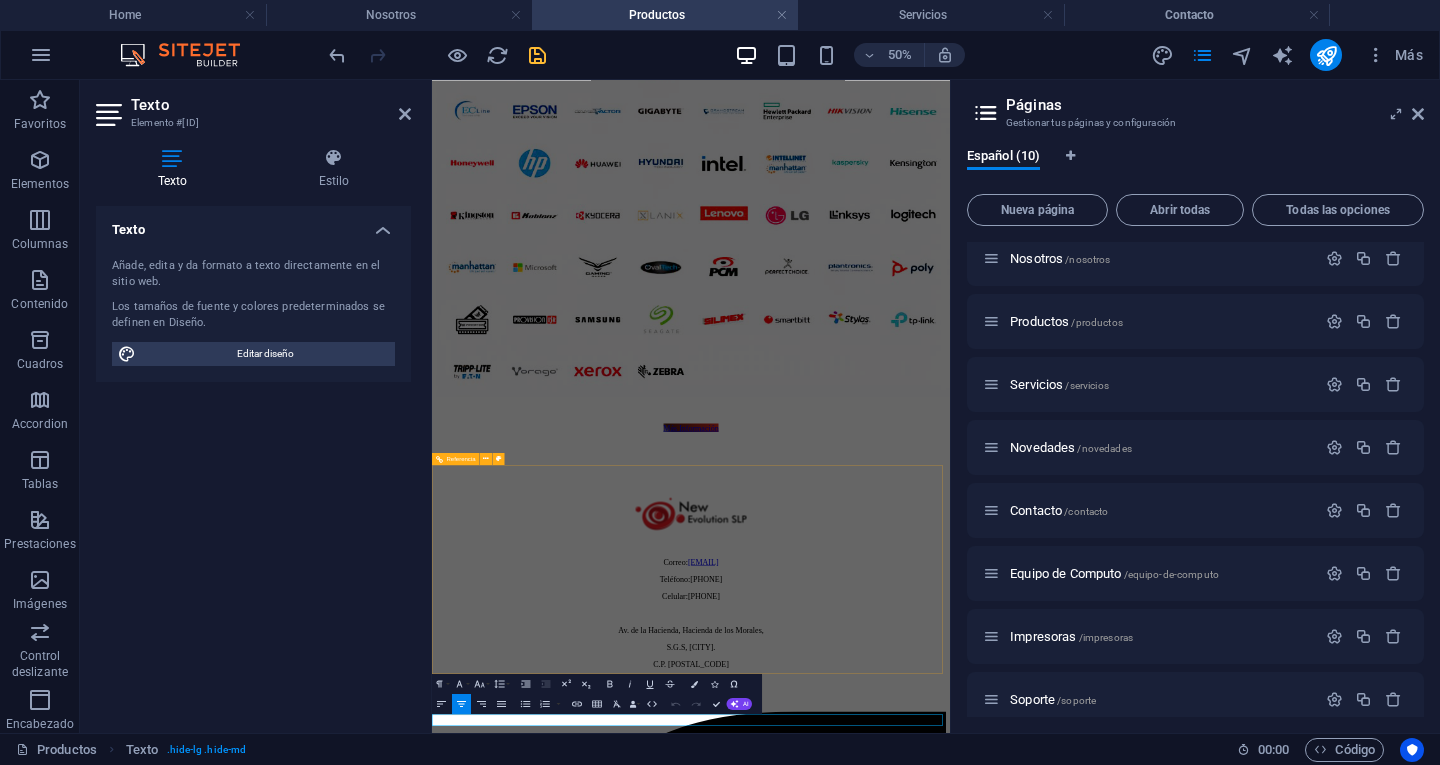 click on "Correo:  ventas@newevolutionslp.com Teléfono:  4446049311 Celular:4442933447 Av. de la Hacienda, Hacienda de los Morales, S.G.S, San Luis Potosí. C.P. 78438" at bounding box center (950, 1076) 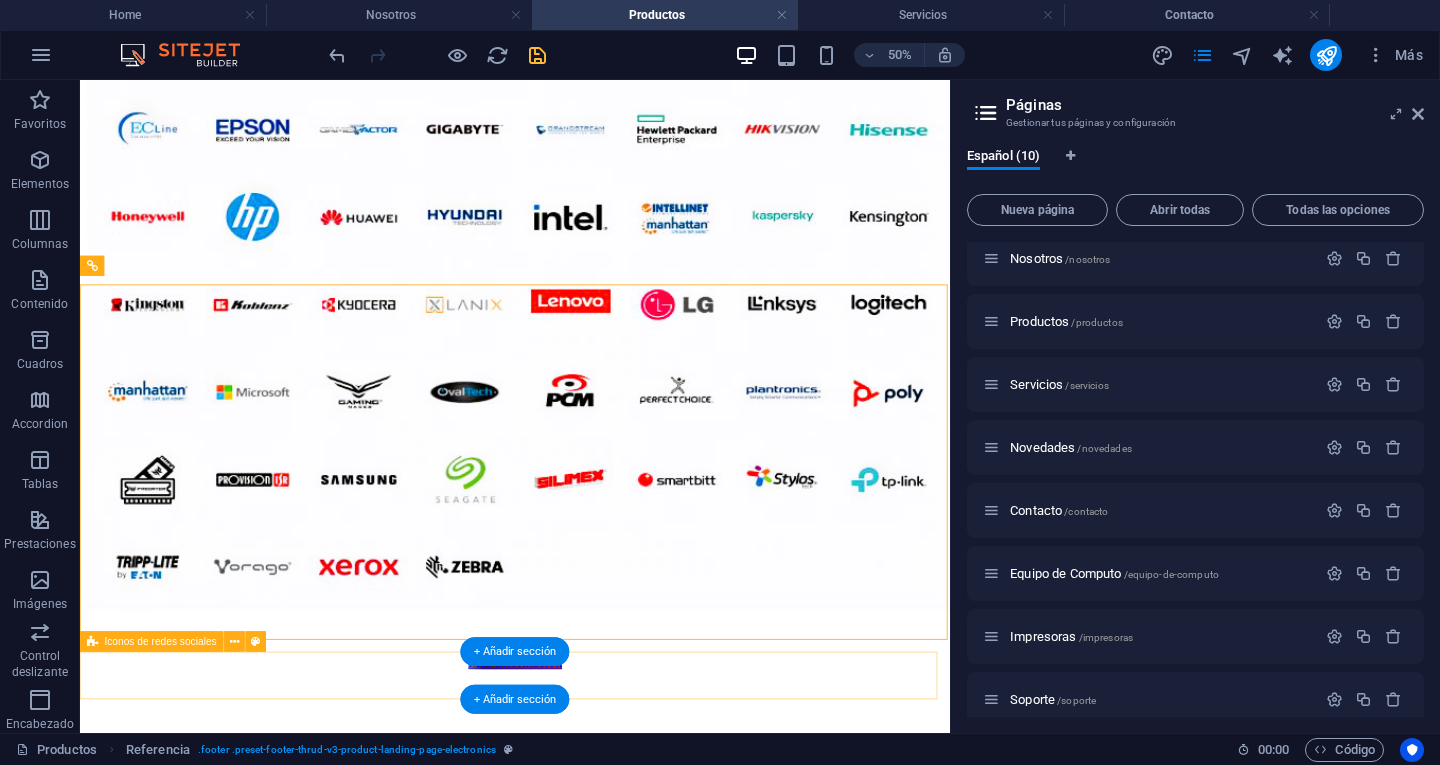 scroll, scrollTop: 1485, scrollLeft: 0, axis: vertical 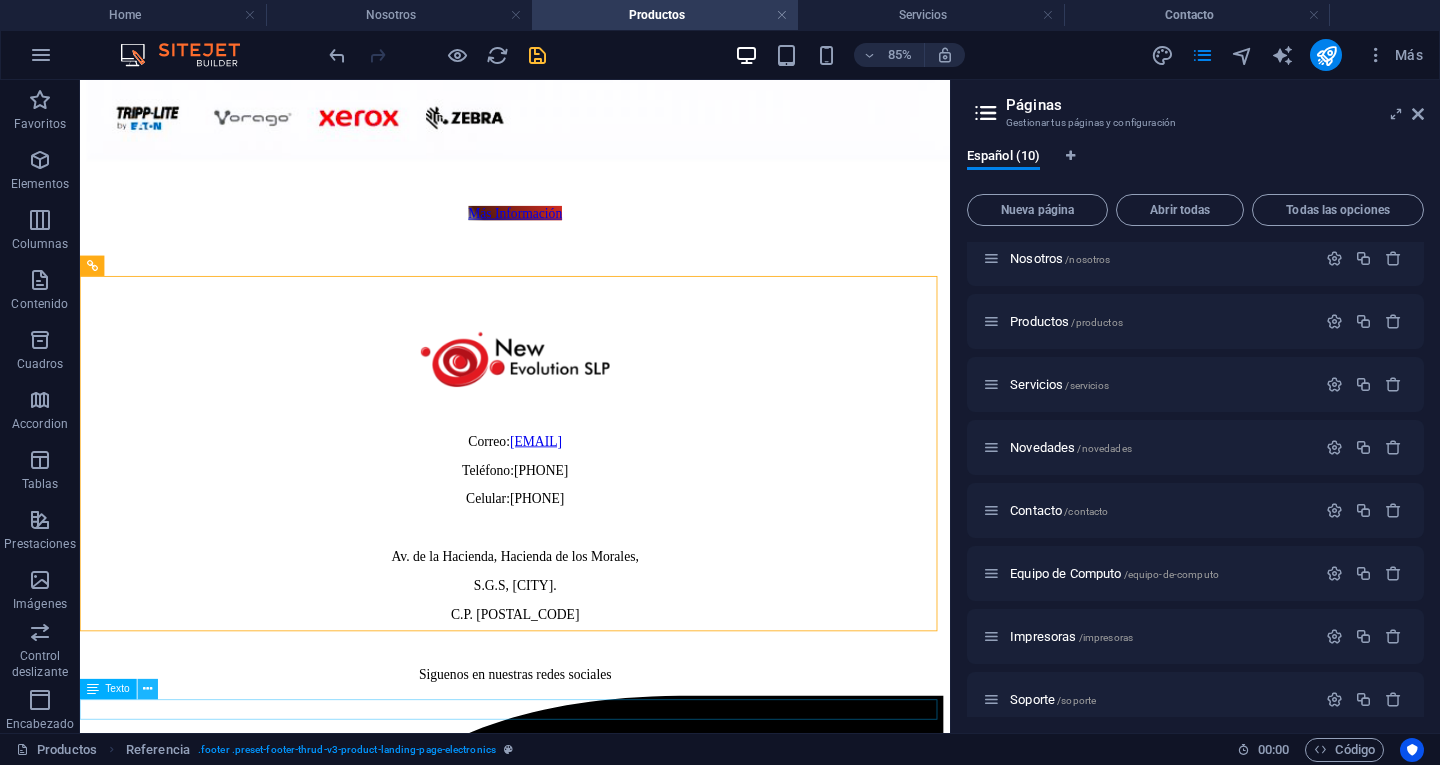 click at bounding box center [147, 690] 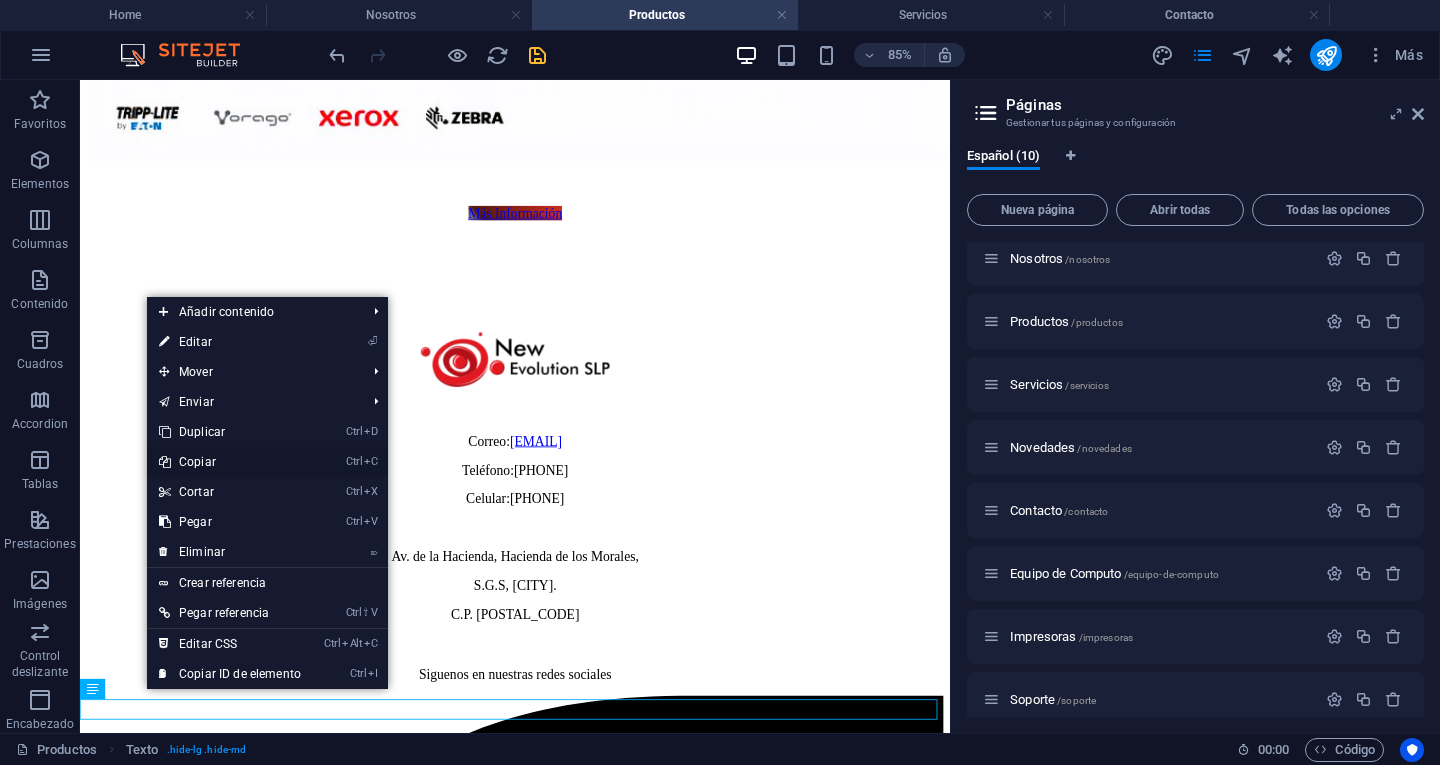 click on "Ctrl C  Copiar" at bounding box center [230, 462] 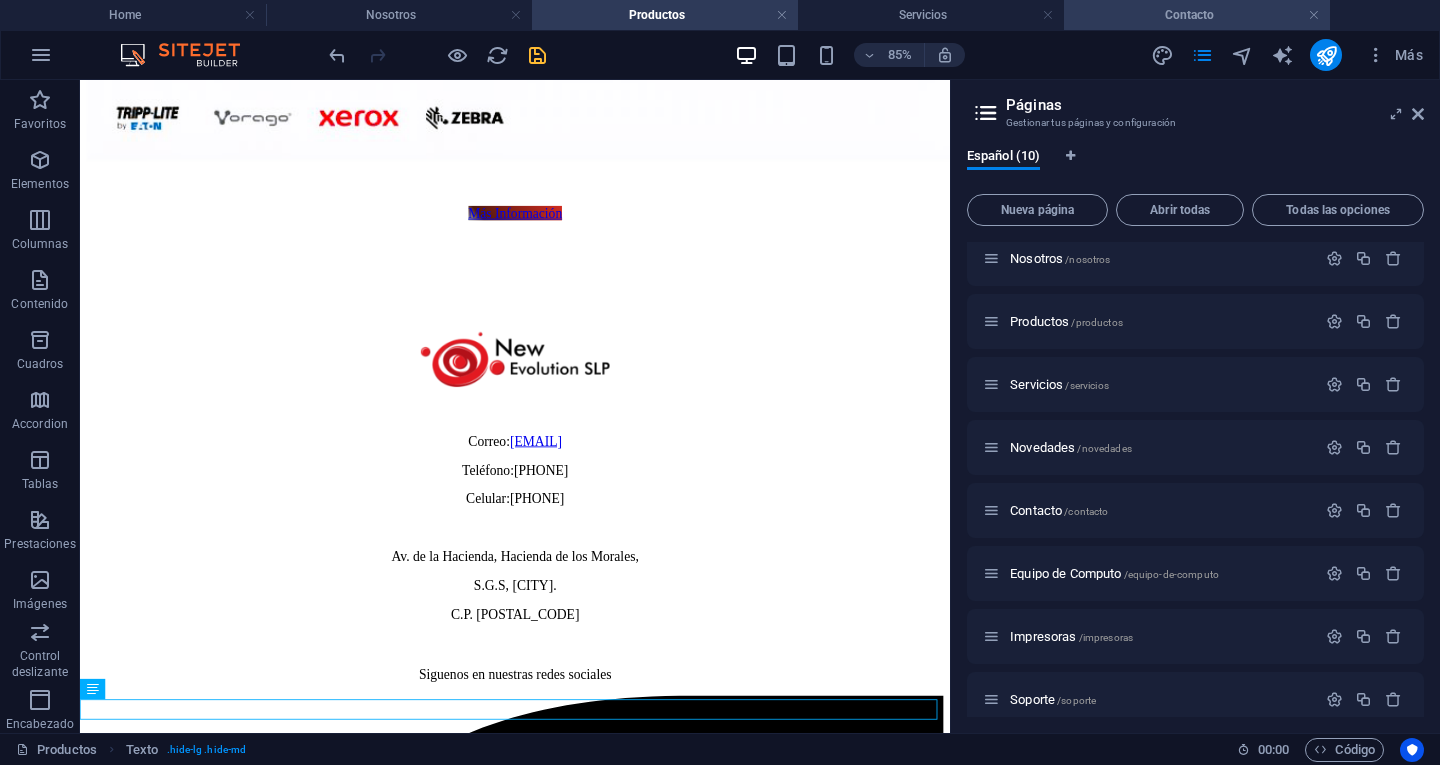 click on "Contacto" at bounding box center [1197, 15] 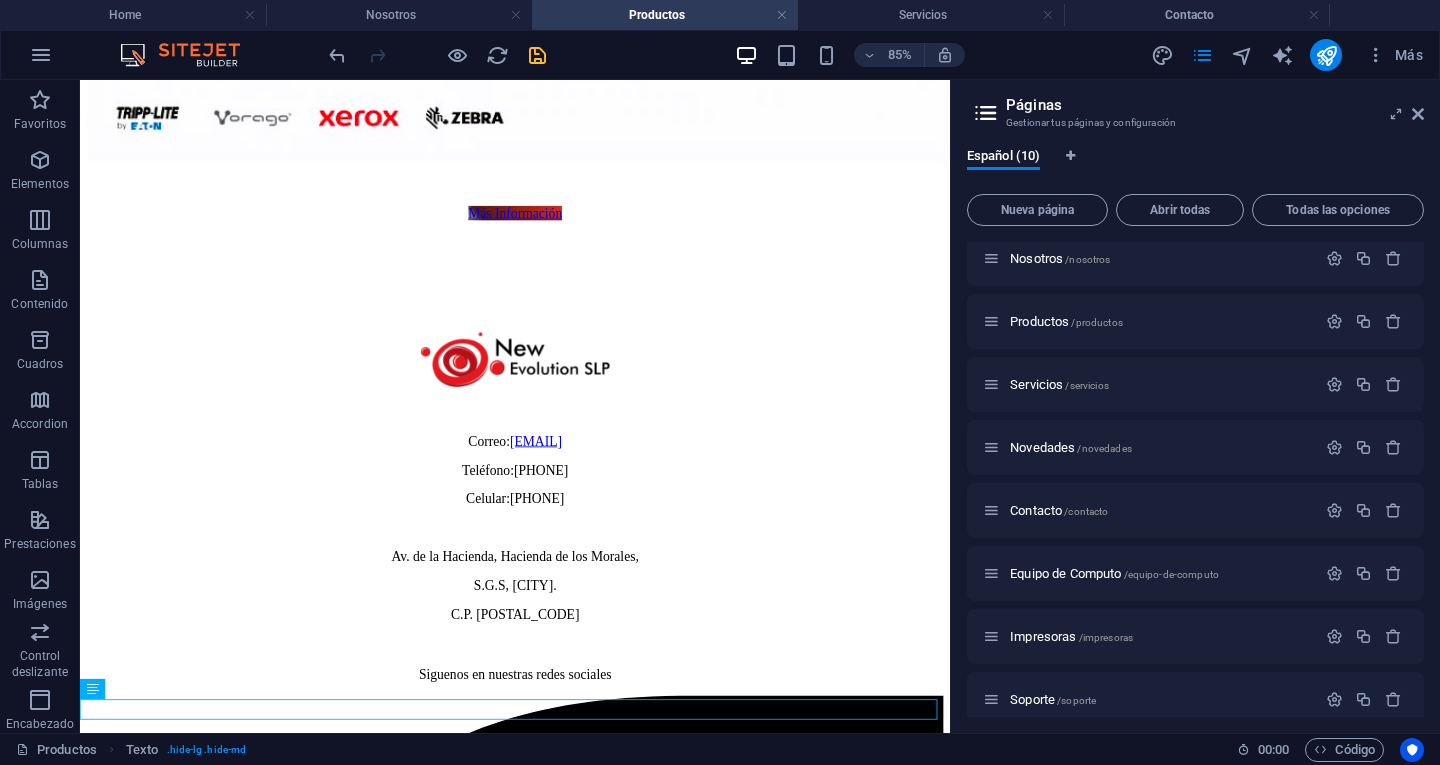 scroll, scrollTop: 0, scrollLeft: 0, axis: both 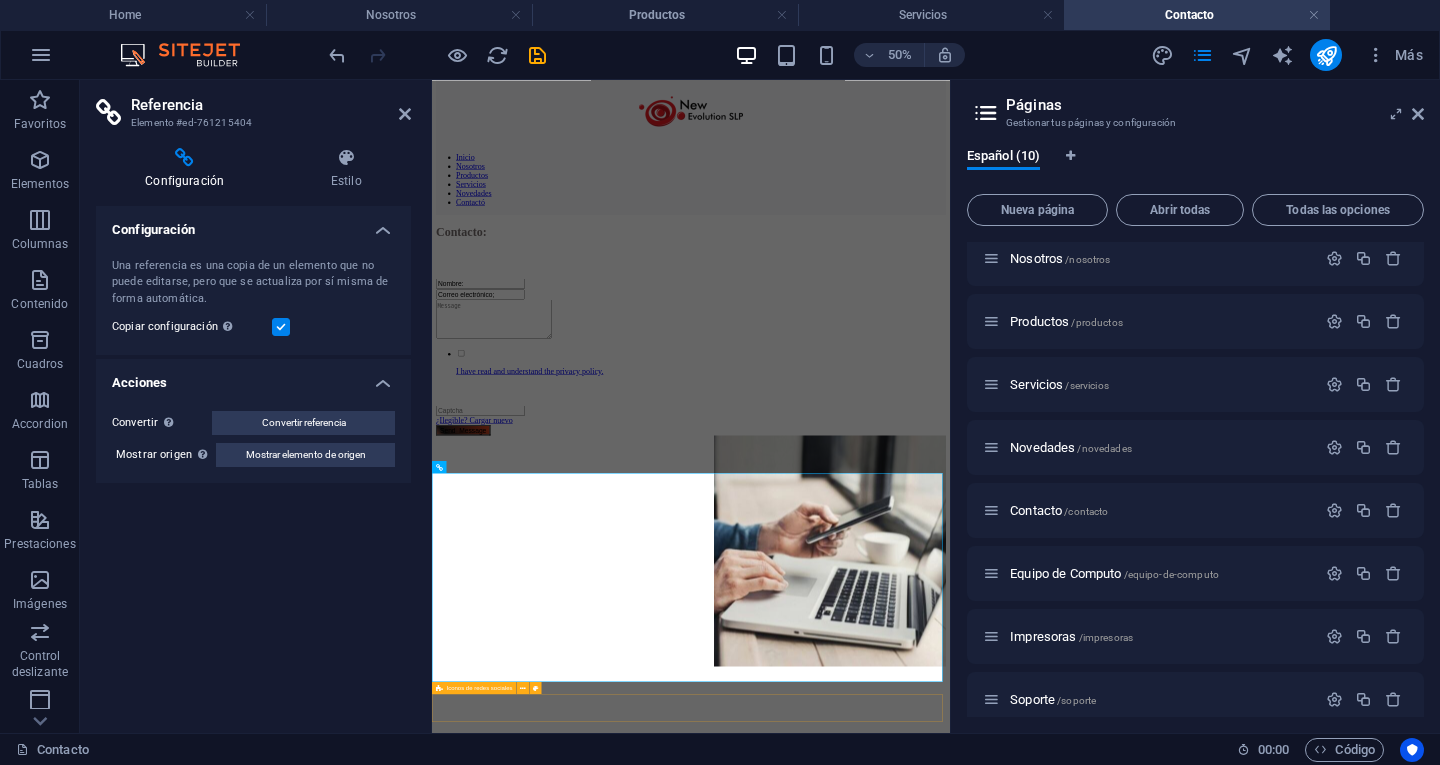 click at bounding box center (950, 3933) 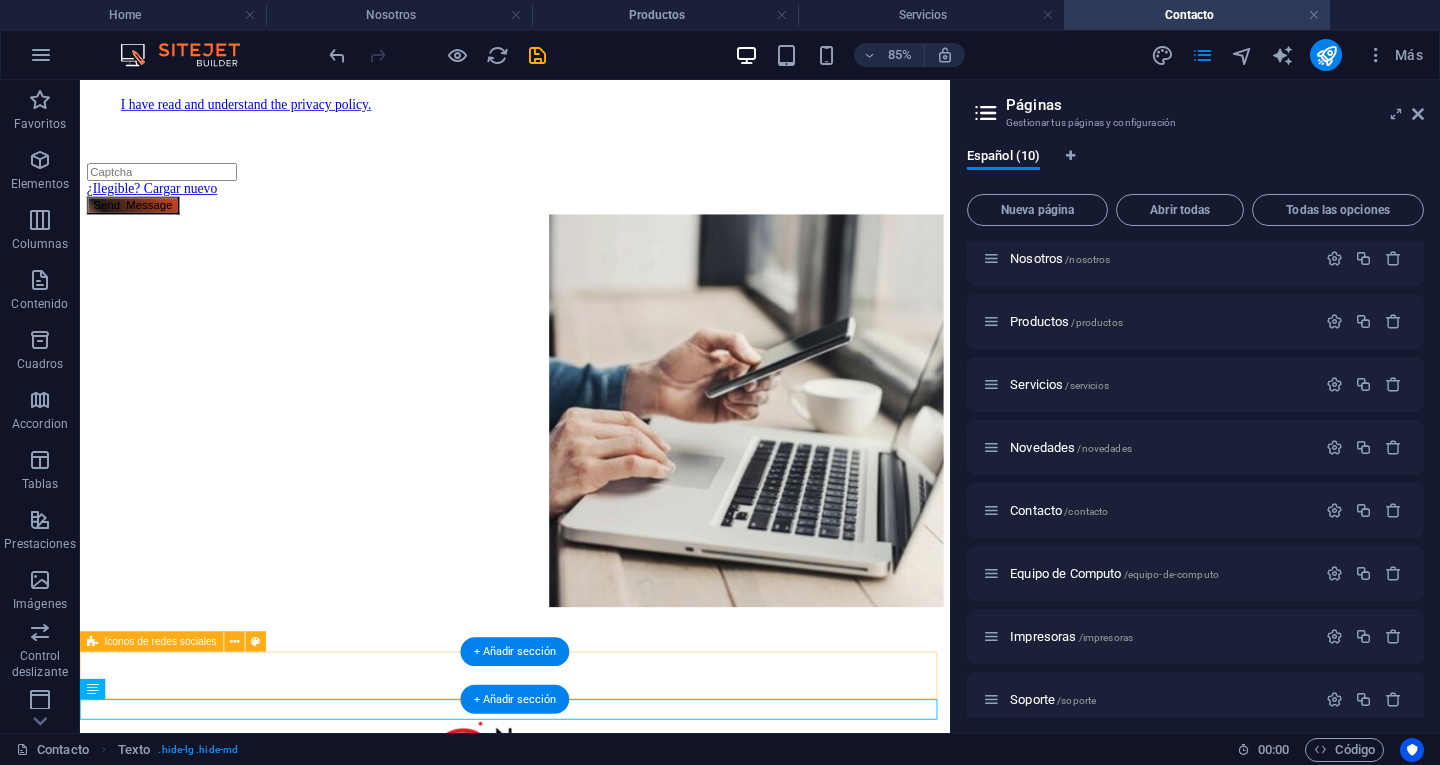 scroll, scrollTop: 581, scrollLeft: 0, axis: vertical 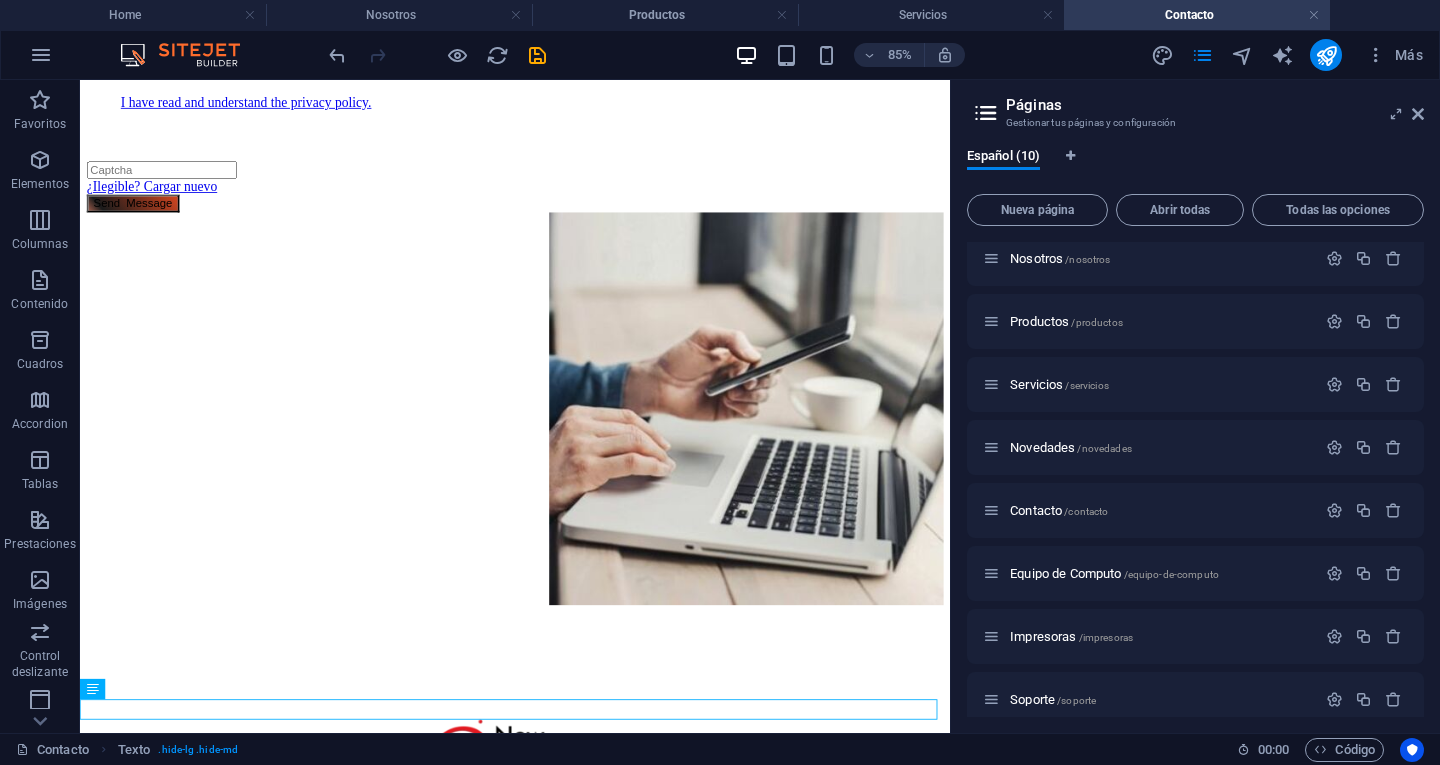 click at bounding box center [537, 55] 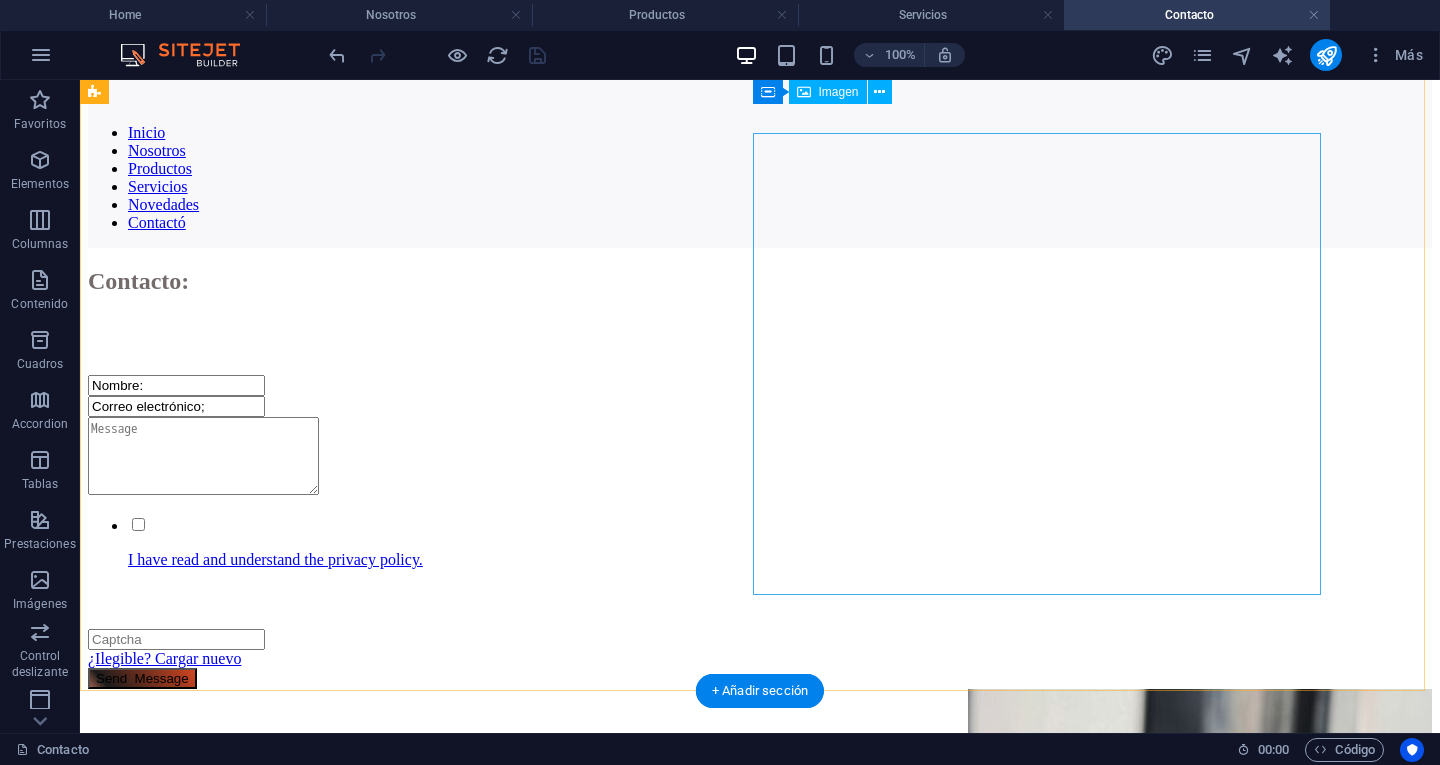 scroll, scrollTop: 0, scrollLeft: 0, axis: both 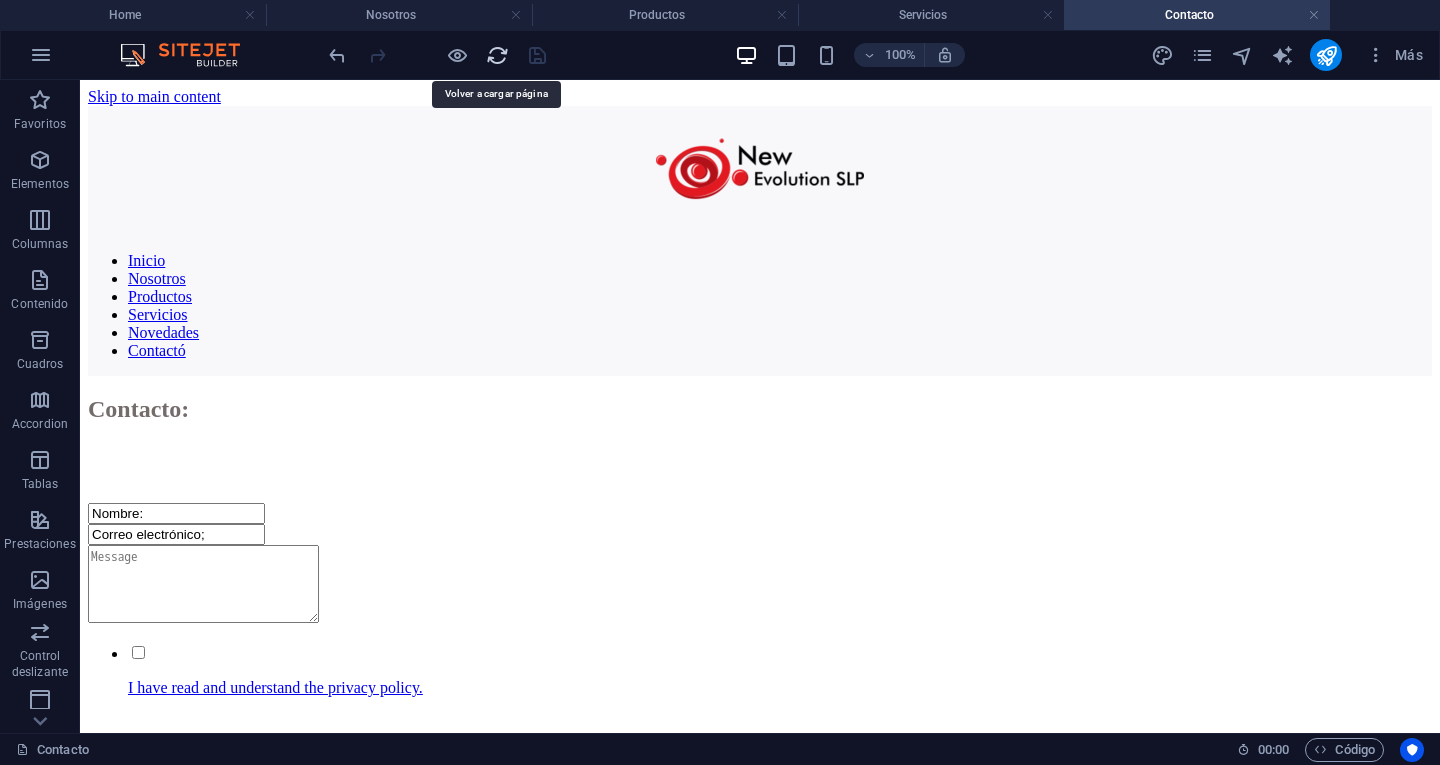 click at bounding box center [497, 55] 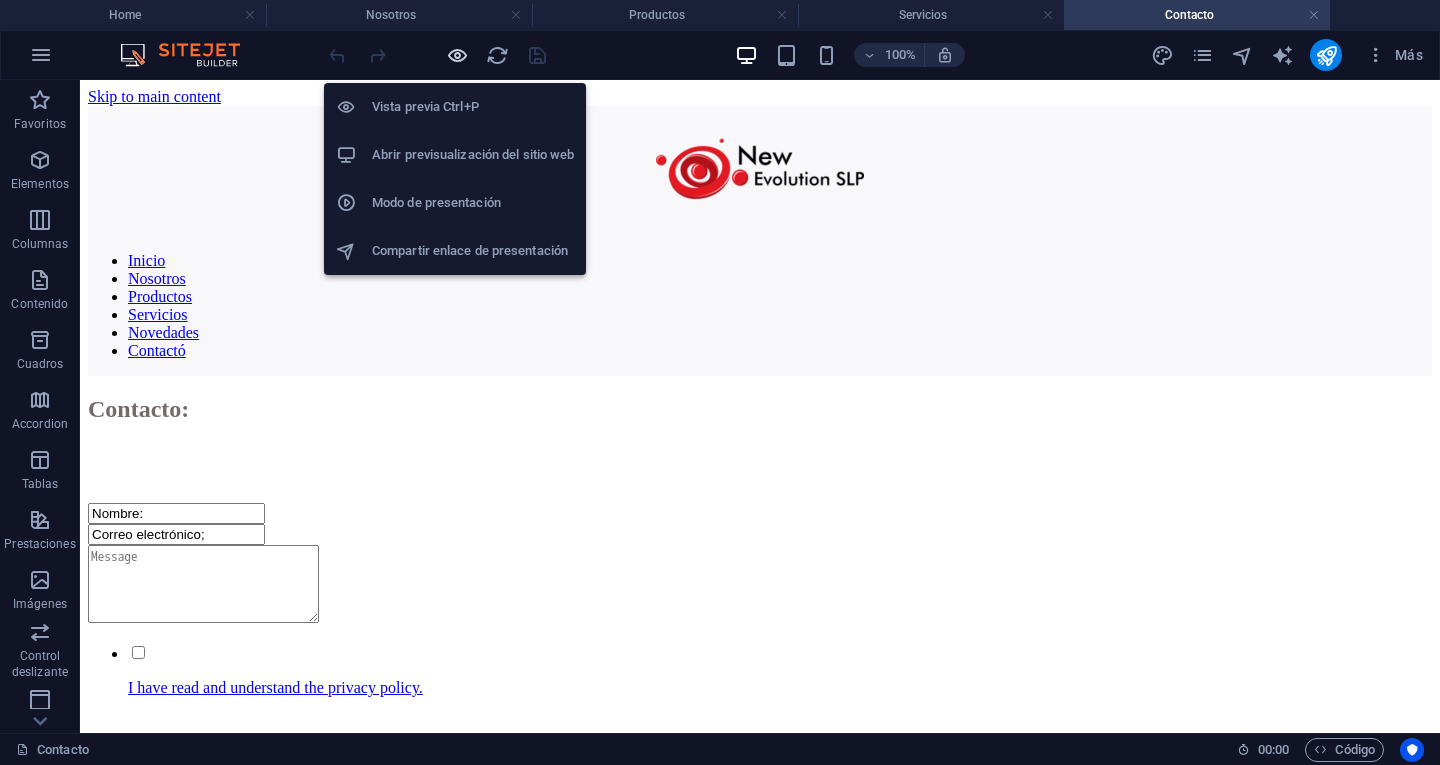 scroll, scrollTop: 0, scrollLeft: 0, axis: both 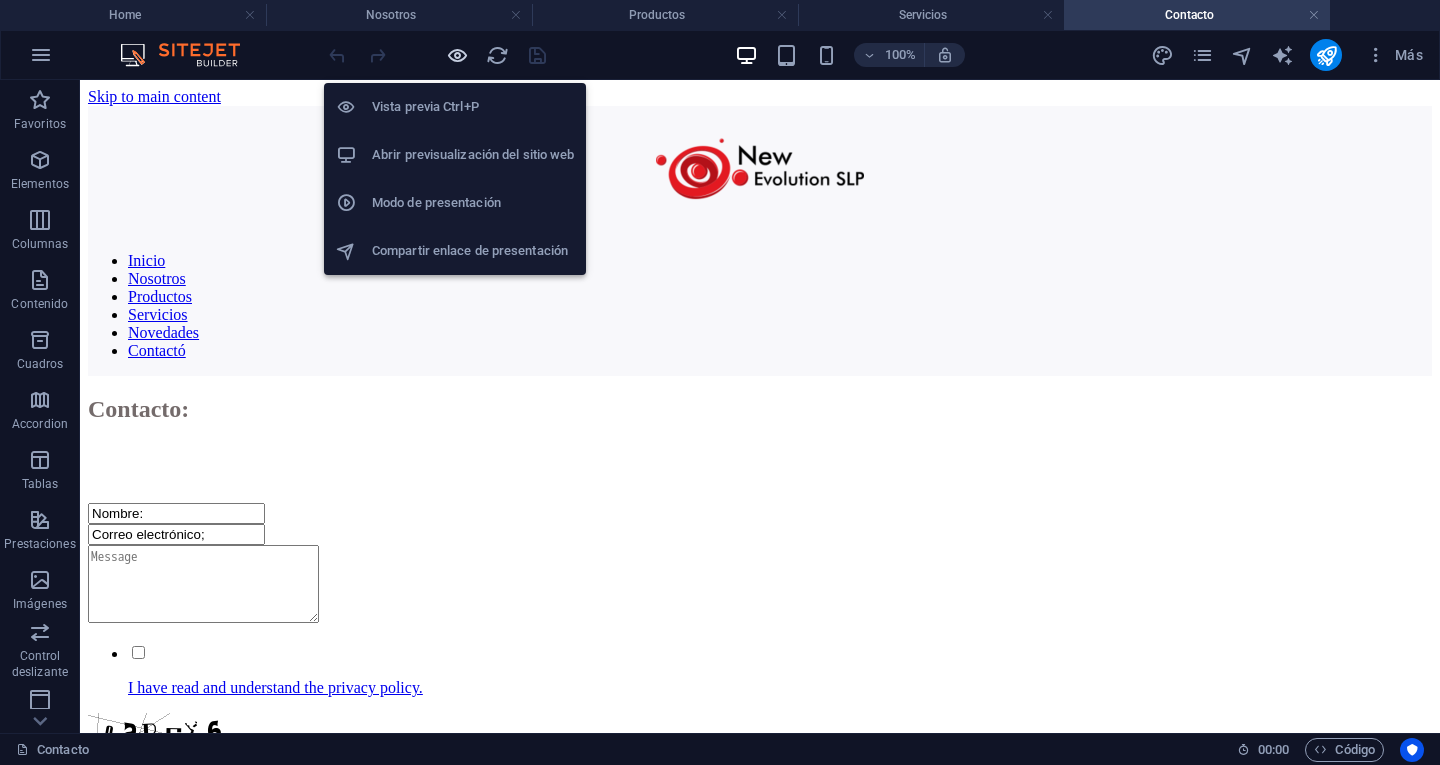 click at bounding box center [457, 55] 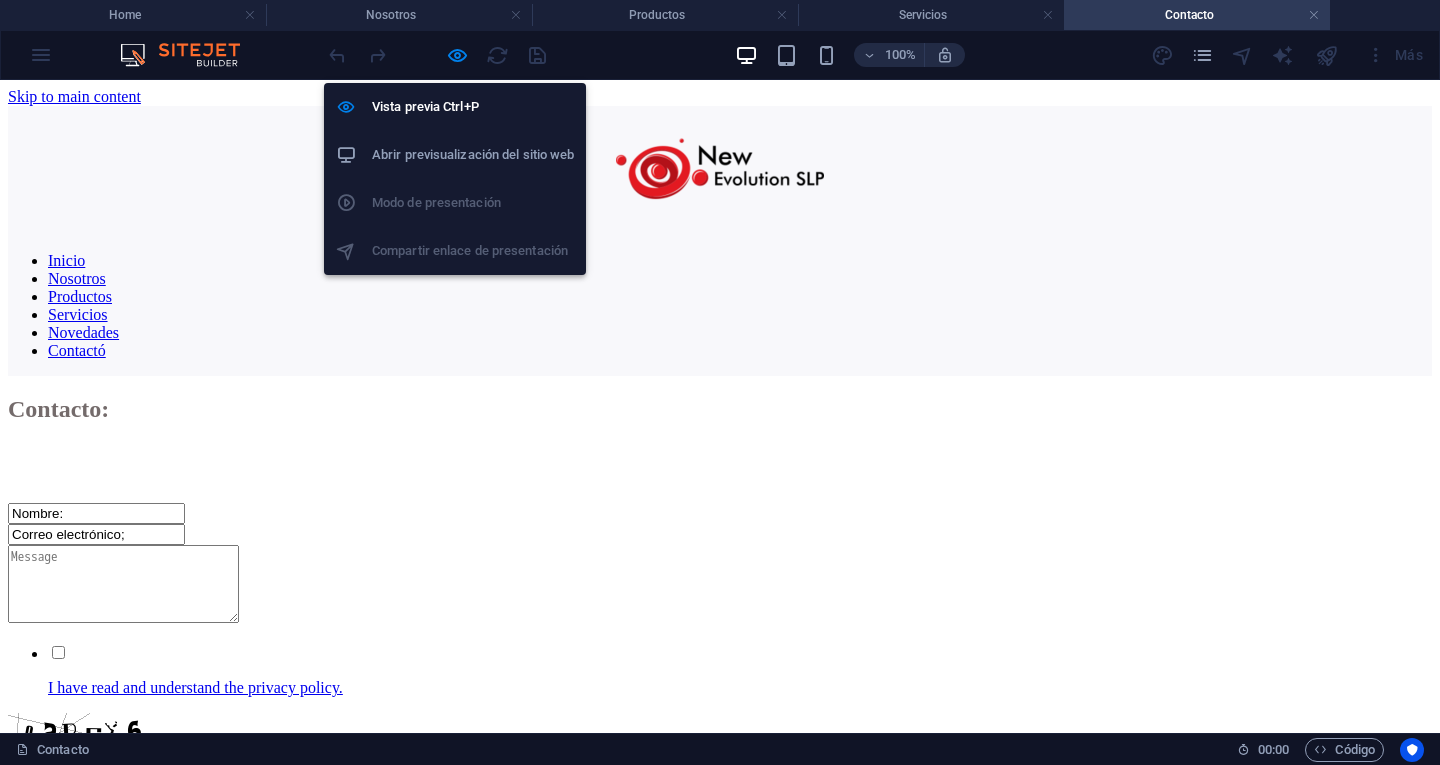 click on "Abrir previsualización del sitio web" at bounding box center [473, 155] 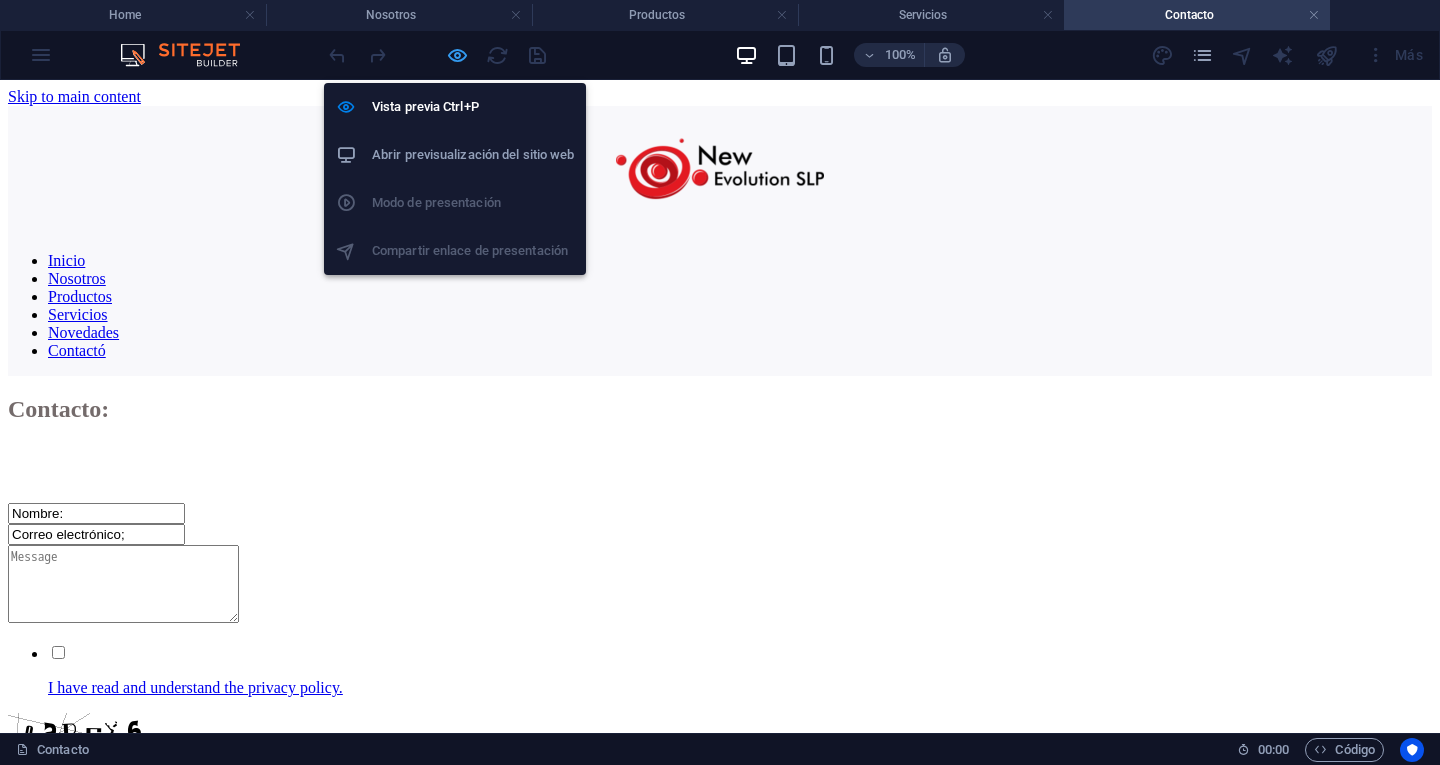 click at bounding box center [457, 55] 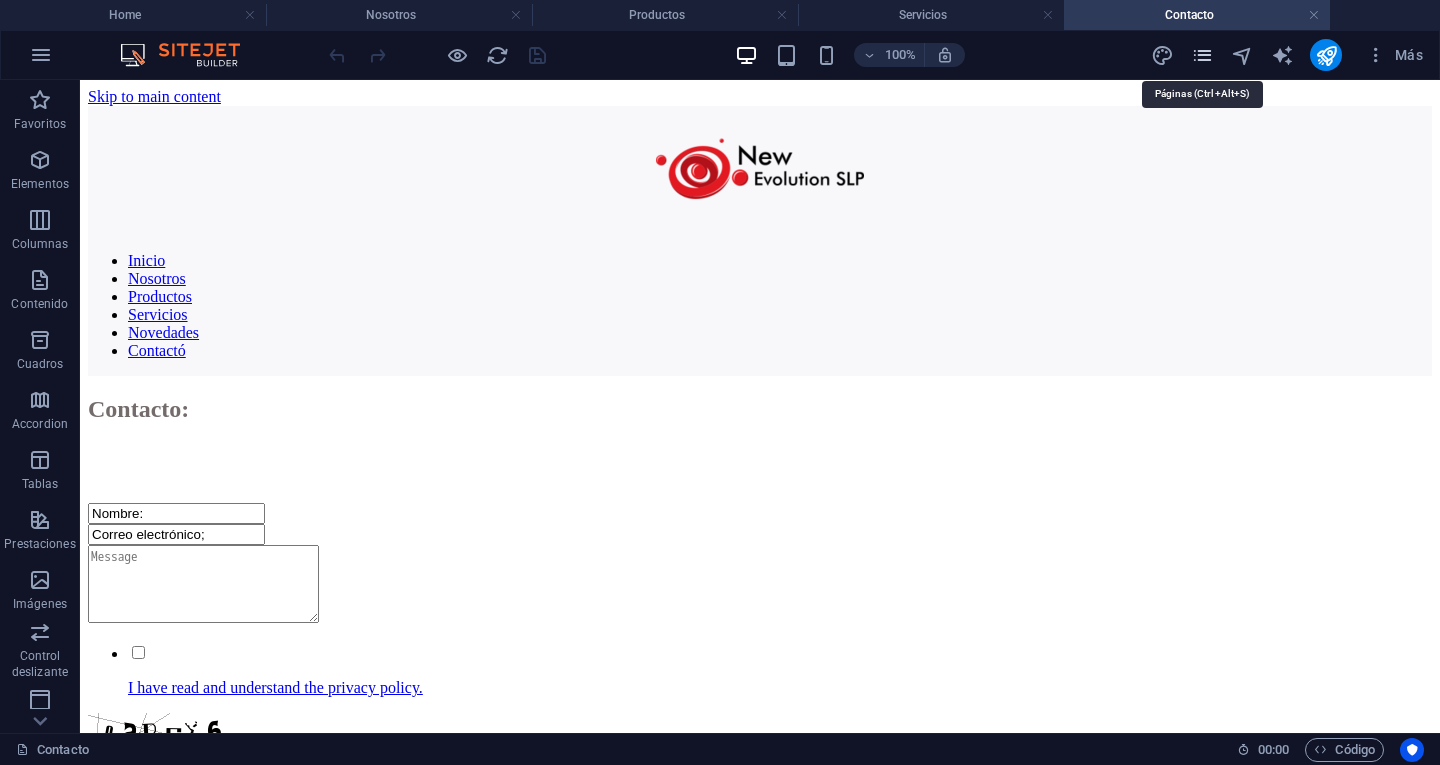 click at bounding box center (1202, 55) 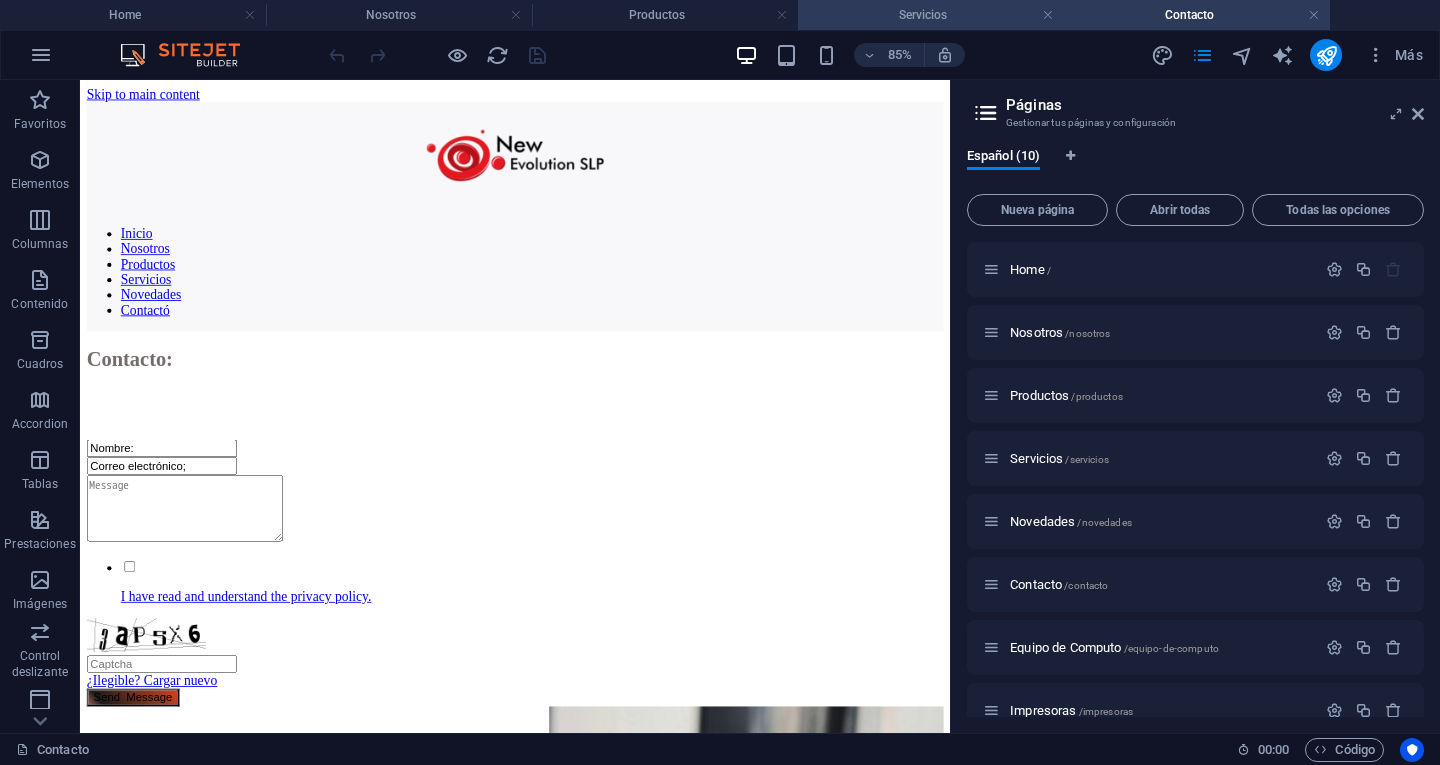 click on "Servicios" at bounding box center (931, 15) 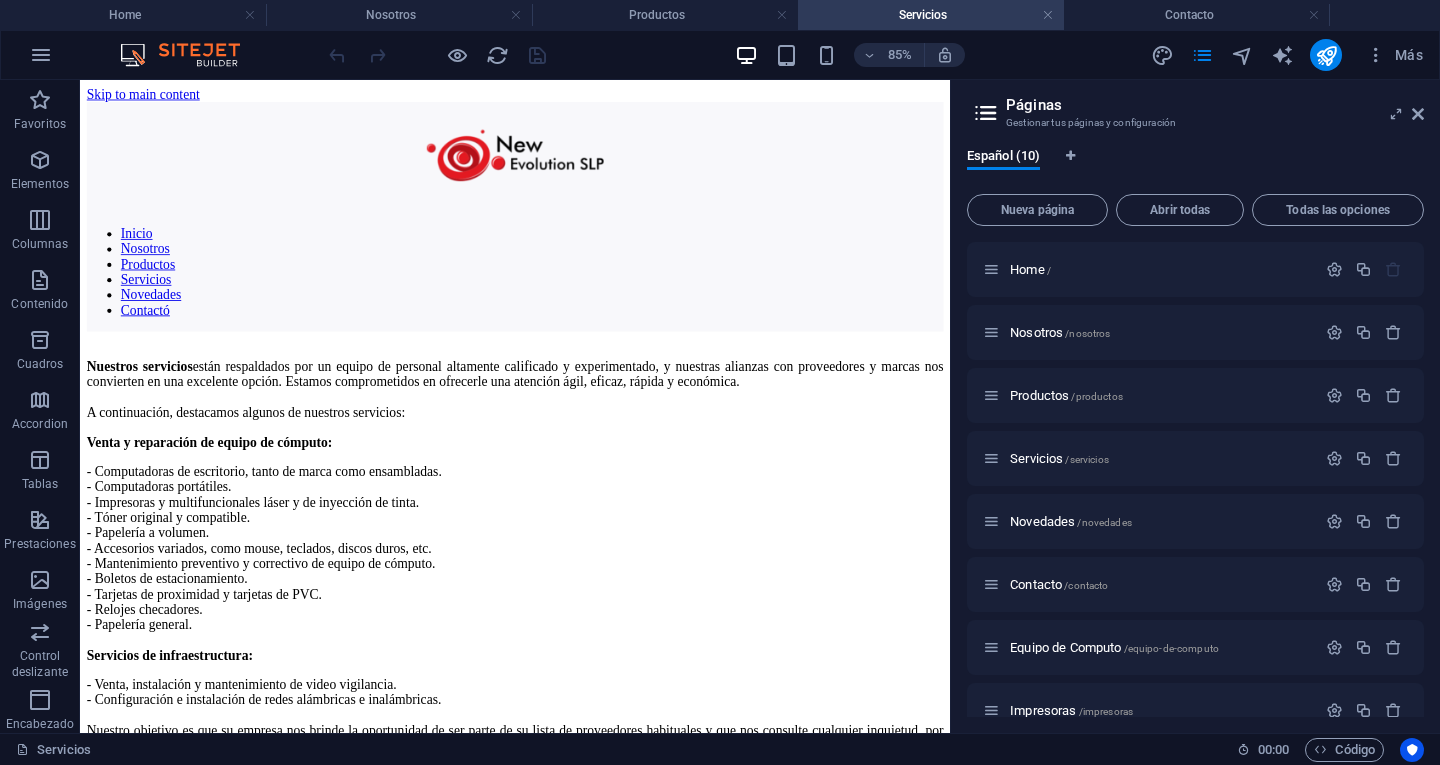 scroll, scrollTop: 767, scrollLeft: 0, axis: vertical 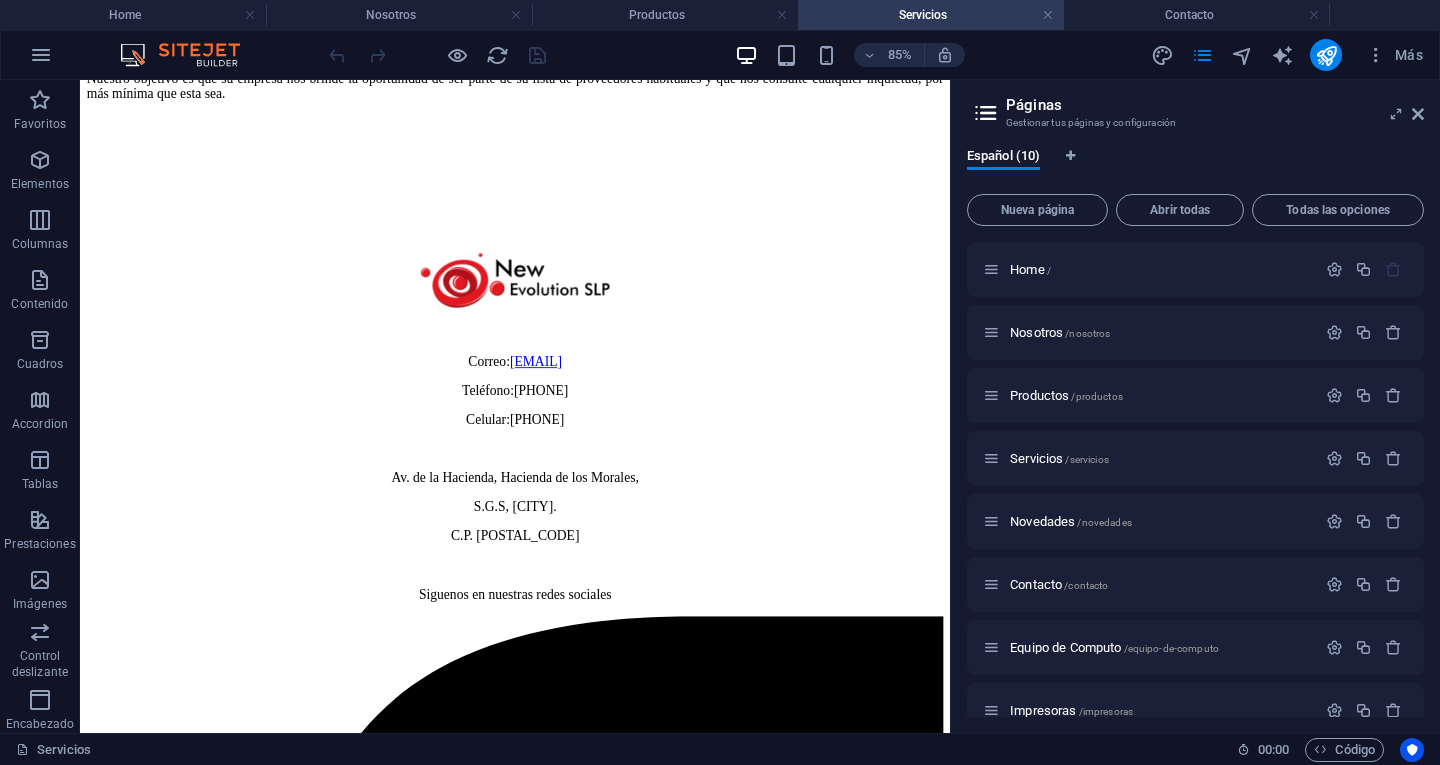 click on "Servicios" at bounding box center (931, 15) 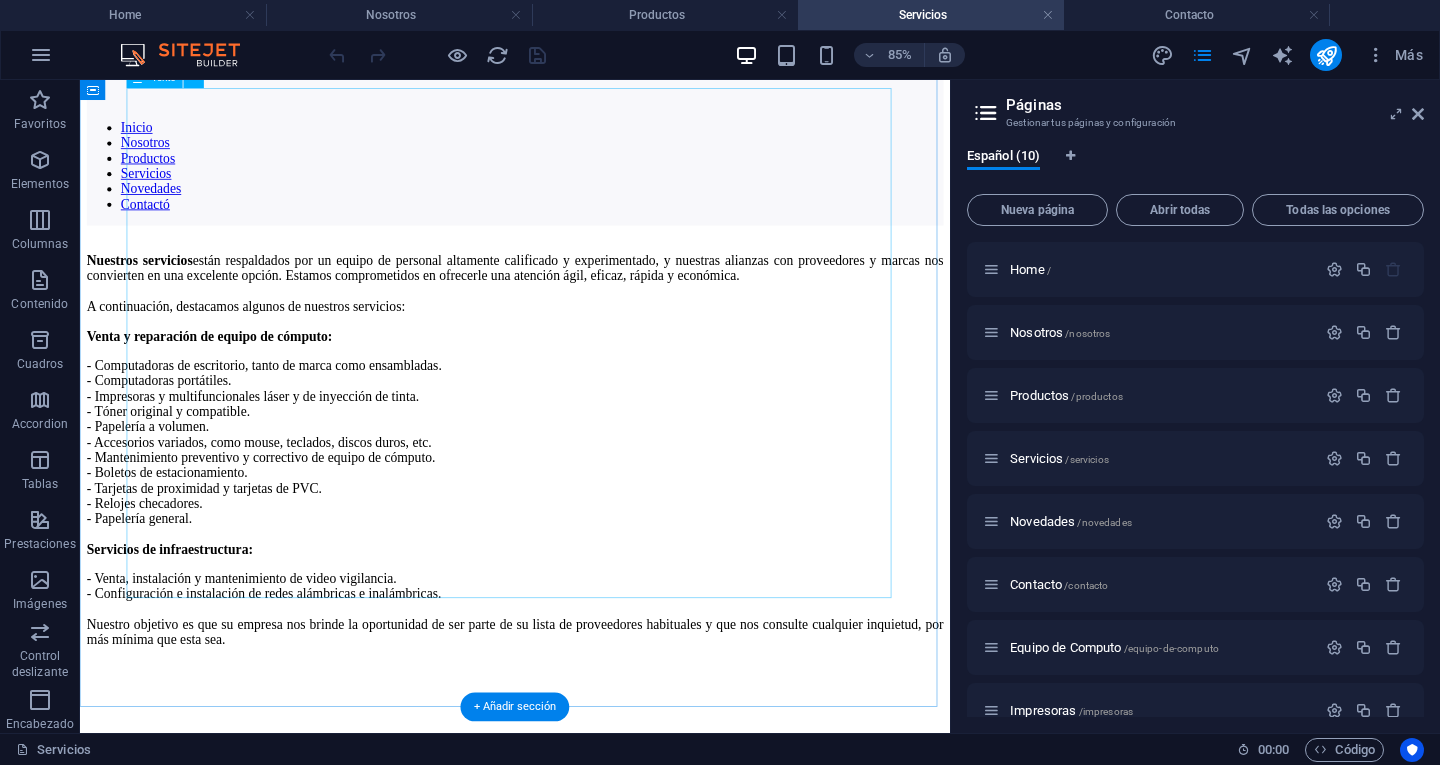 scroll, scrollTop: 0, scrollLeft: 0, axis: both 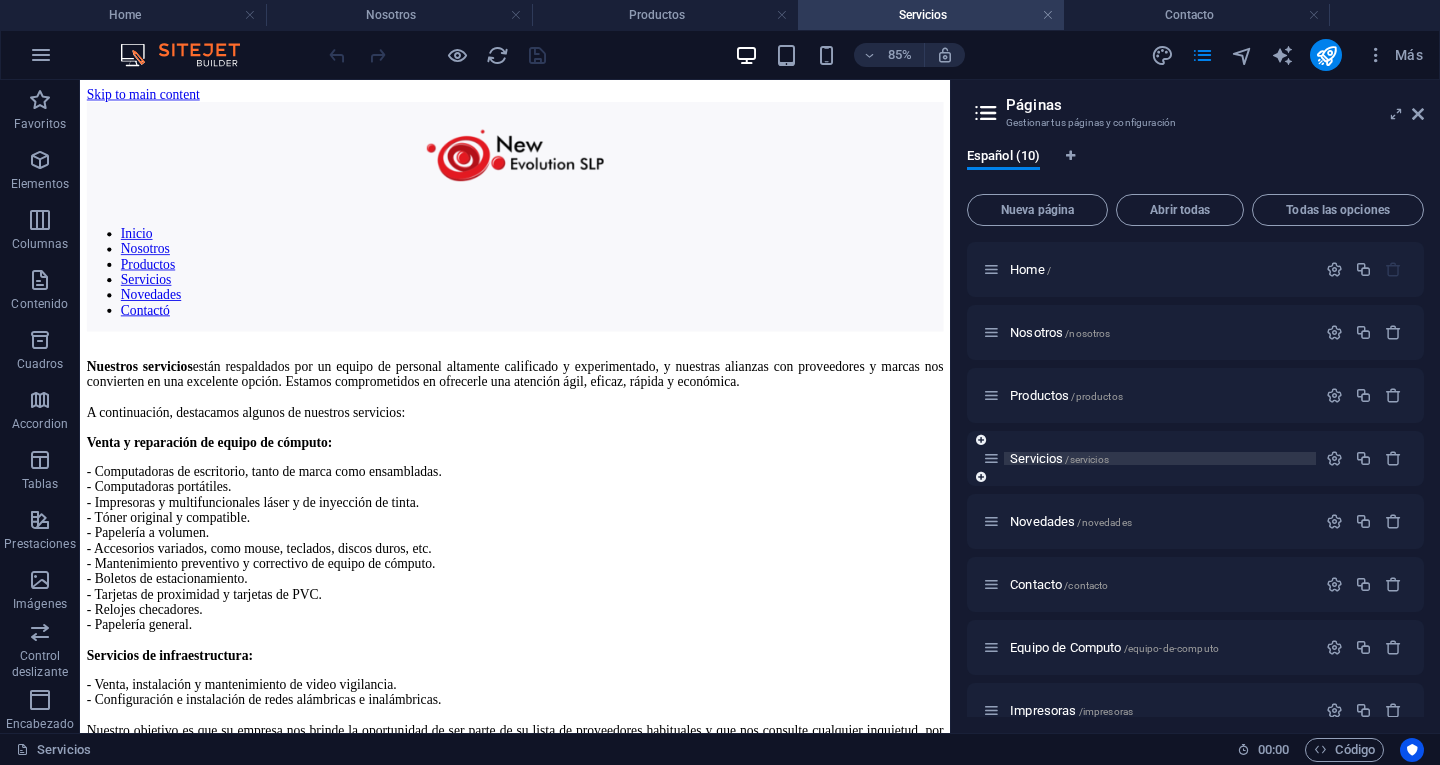 click on "/servicios" at bounding box center [1086, 459] 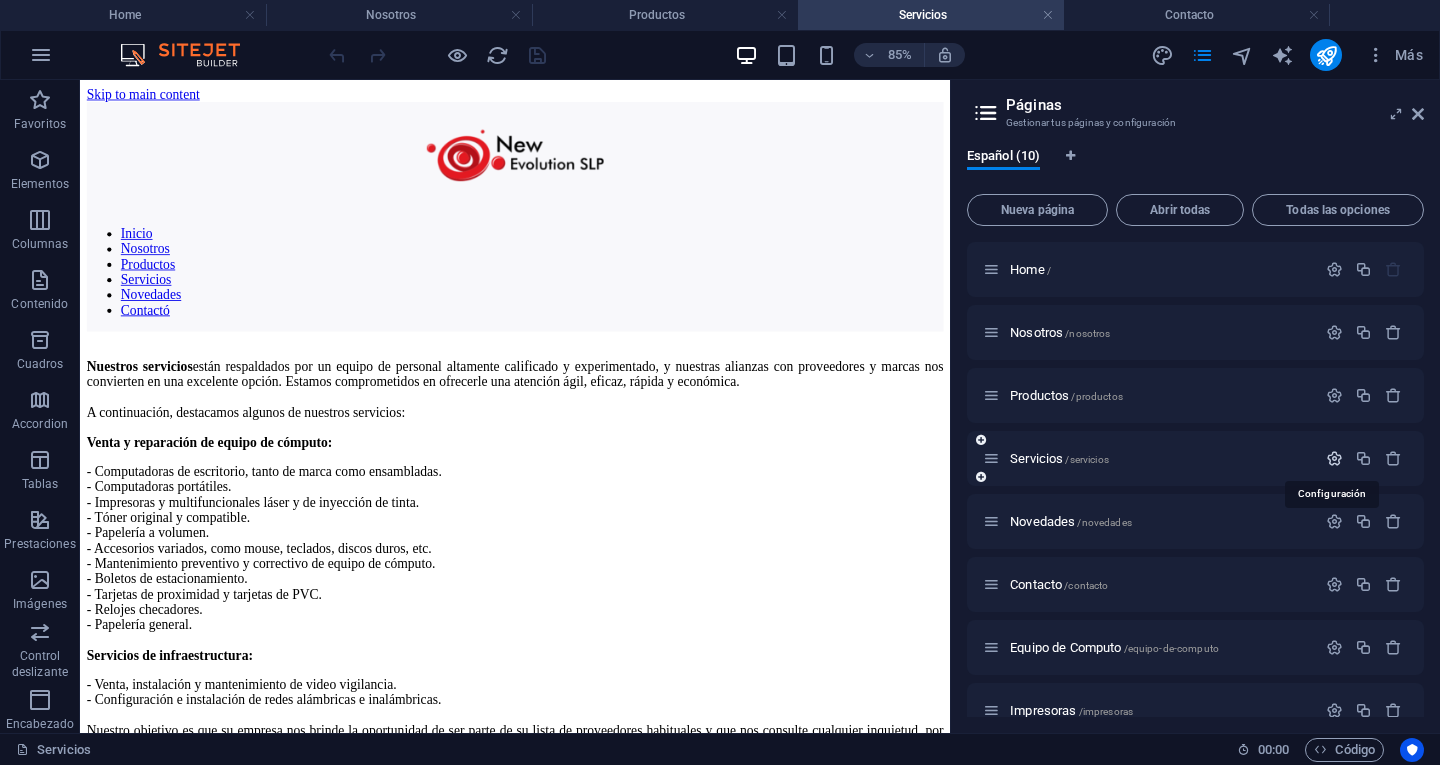 click at bounding box center (1334, 458) 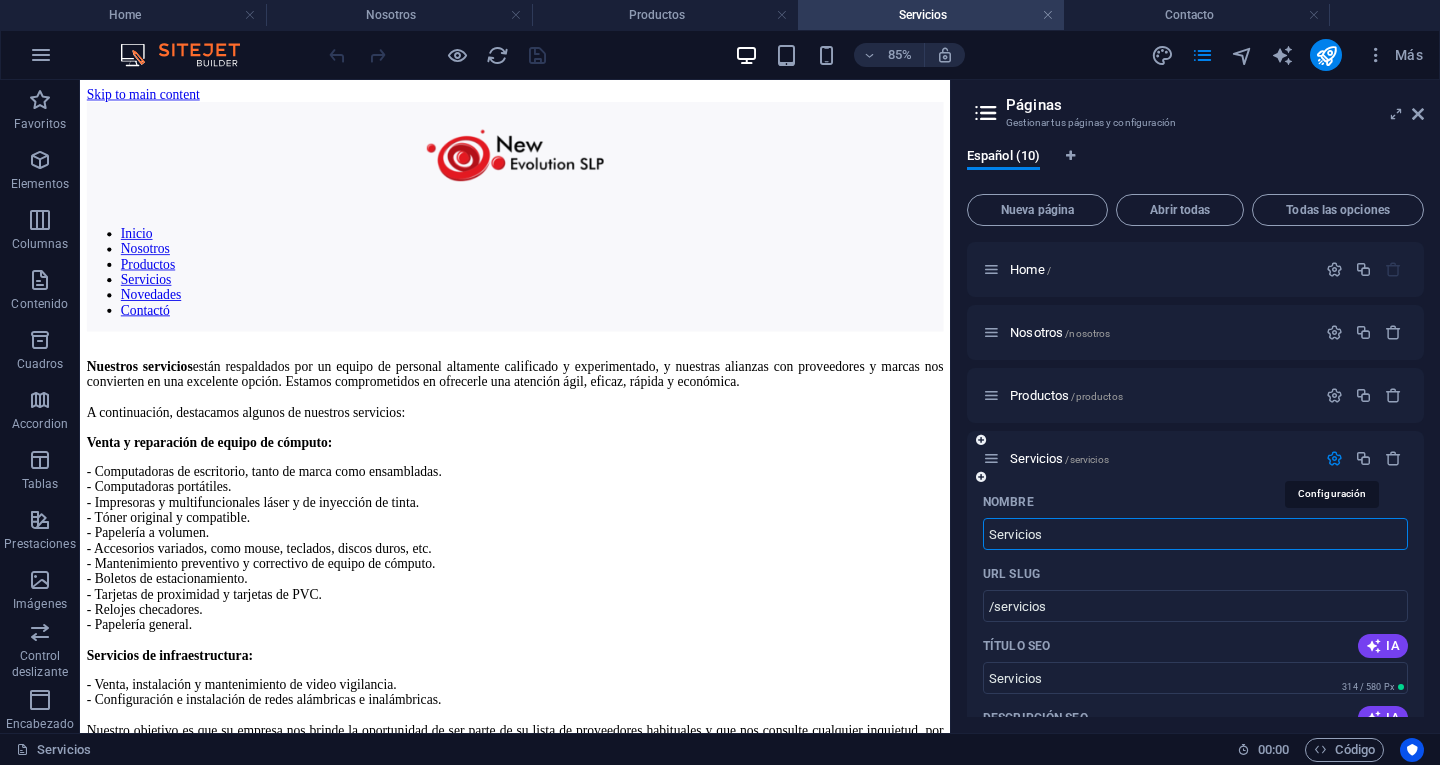 click at bounding box center [1334, 458] 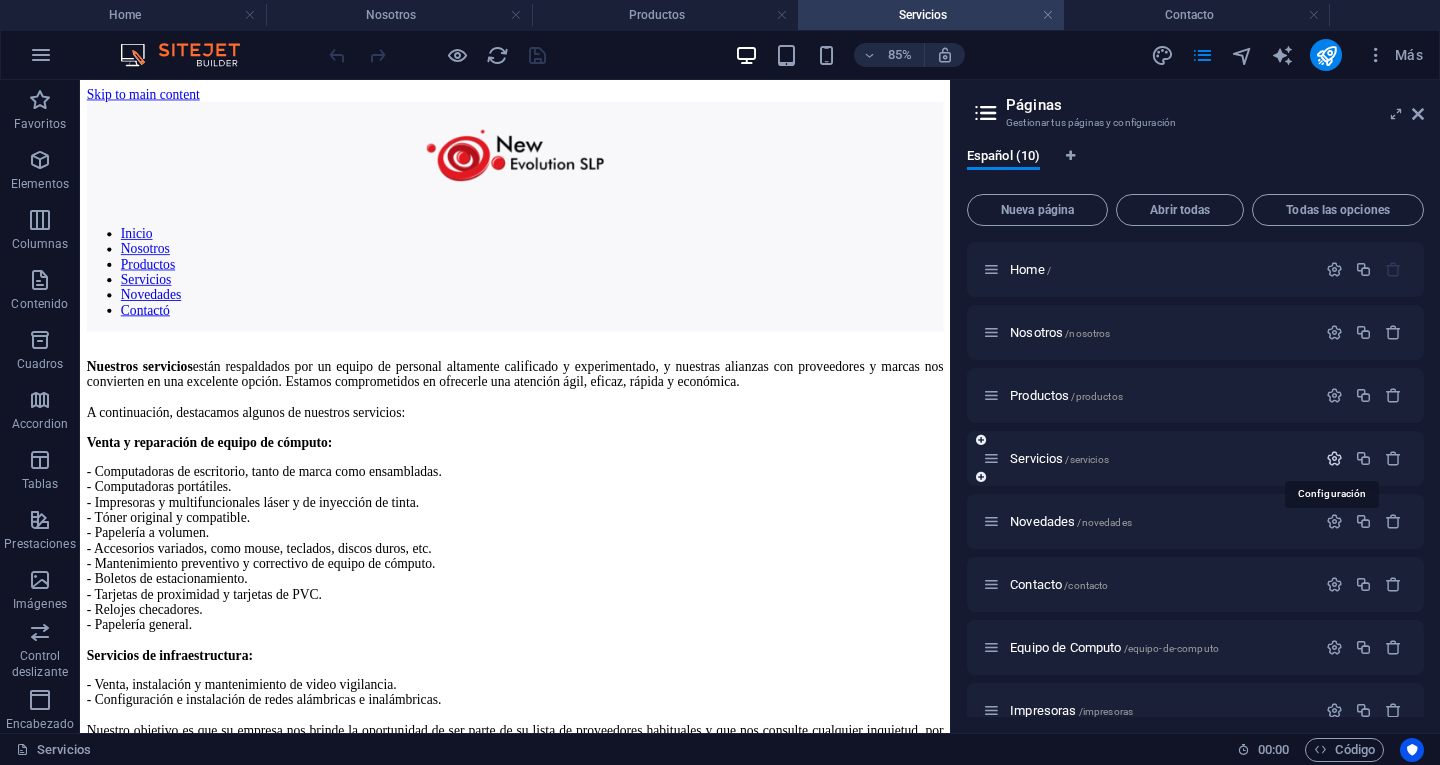 click at bounding box center [1334, 458] 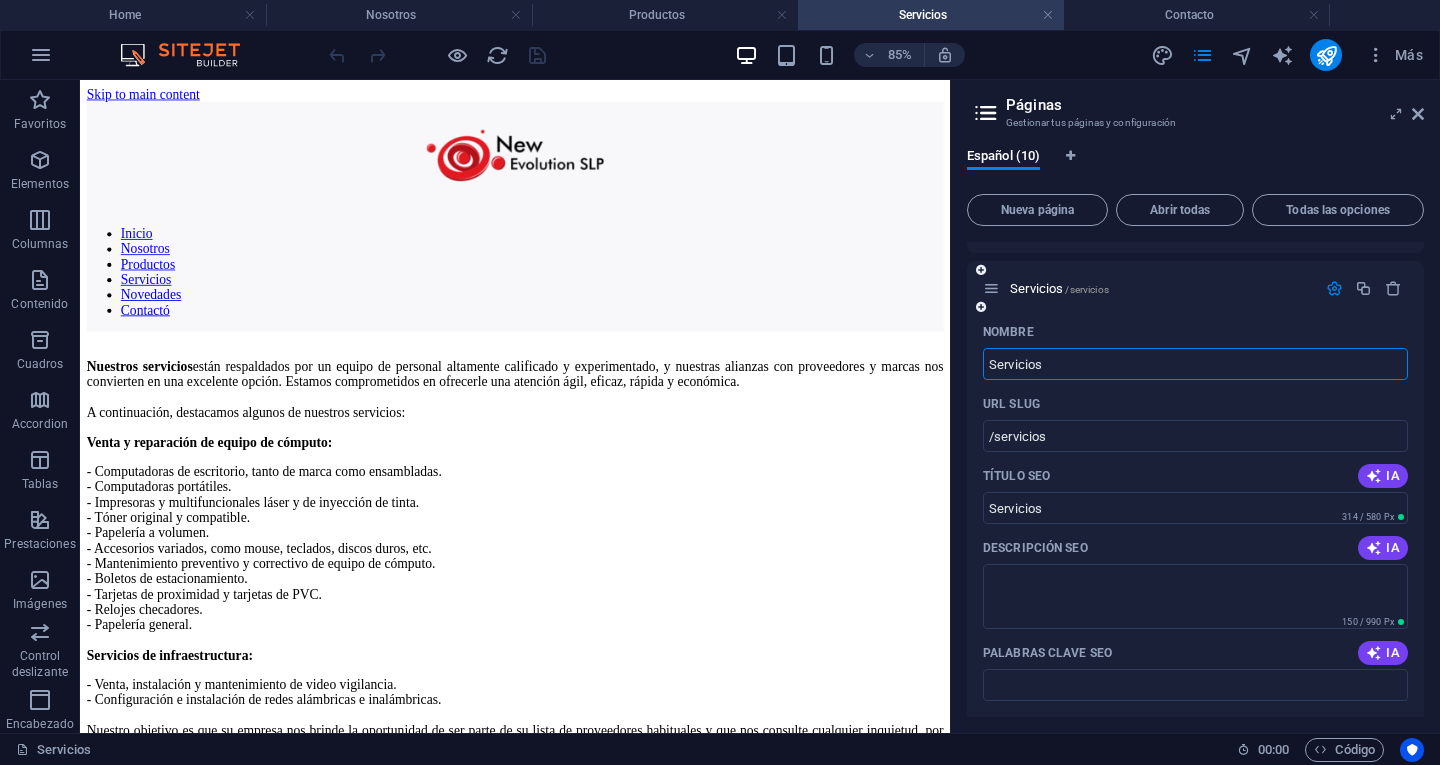 scroll, scrollTop: 0, scrollLeft: 0, axis: both 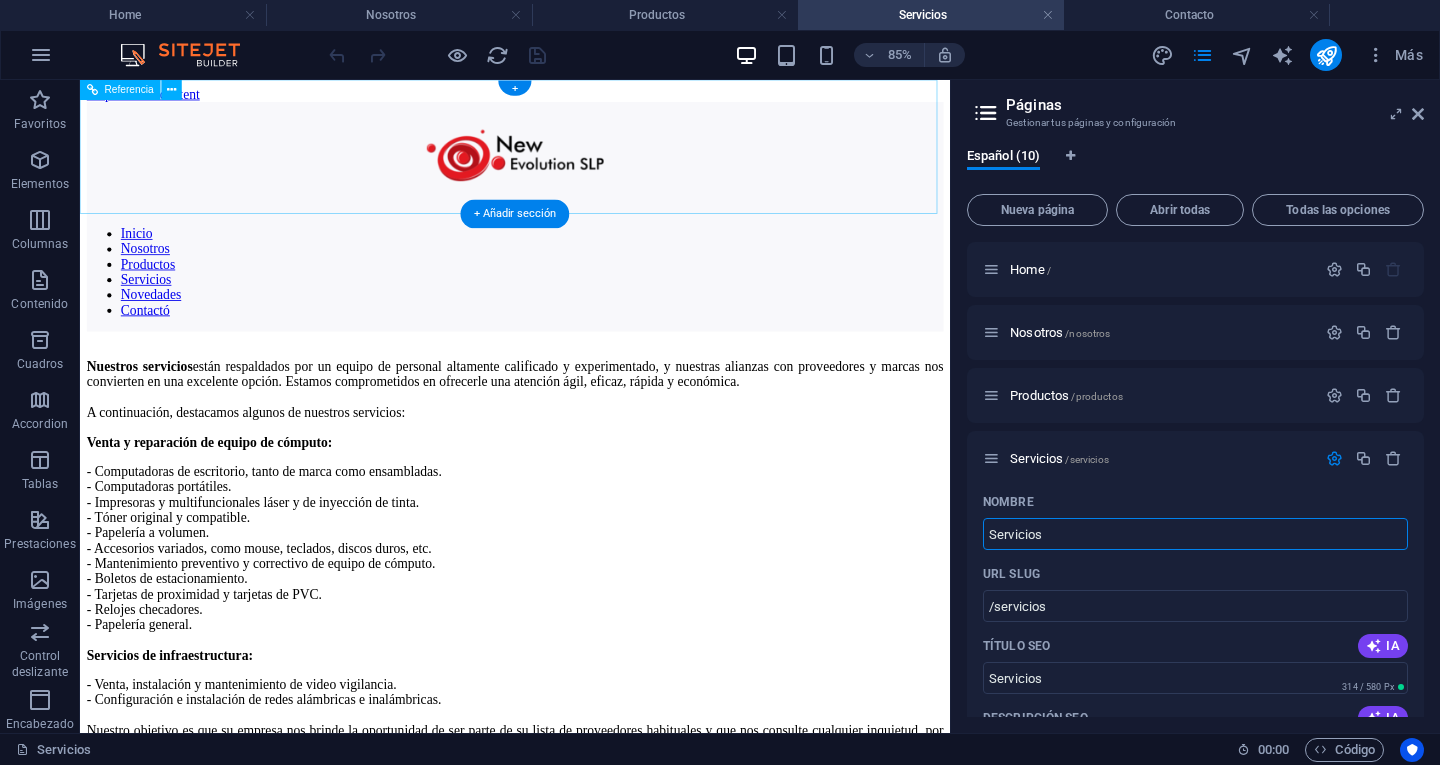 click on "Inicio Nosotros Productos Servicios  Novedades Contactó" at bounding box center (592, 306) 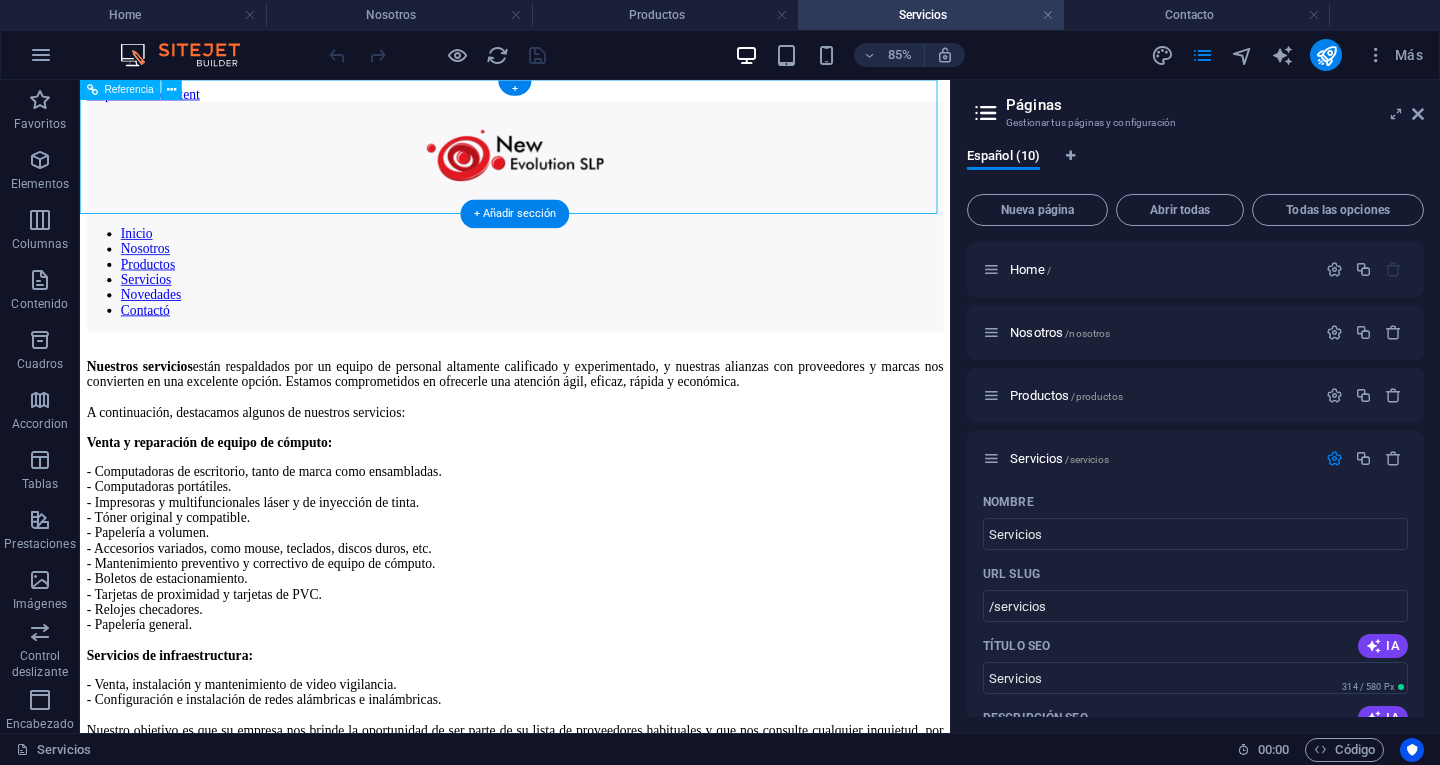click on "Inicio Nosotros Productos Servicios  Novedades Contactó" at bounding box center [592, 306] 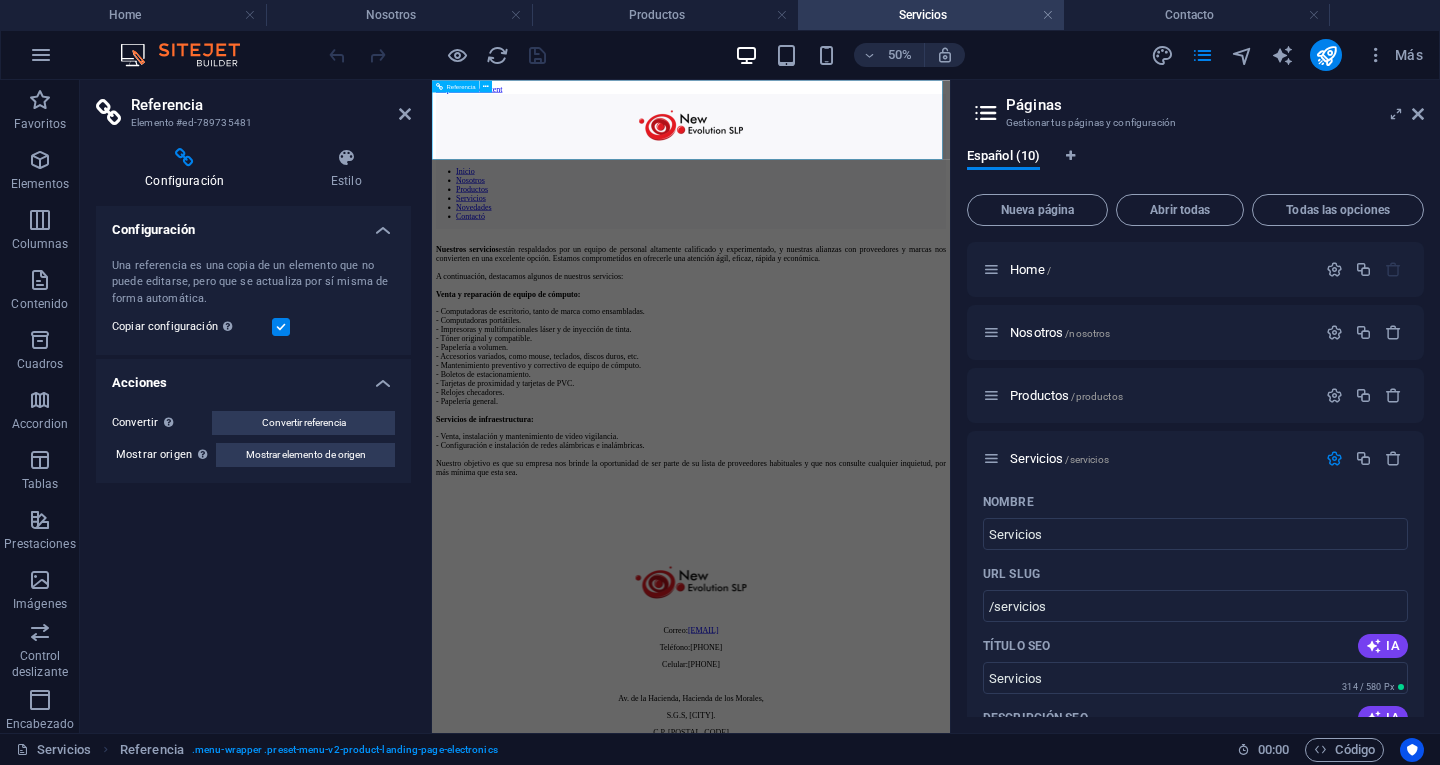 click on "Inicio Nosotros Productos Servicios  Novedades Contactó" at bounding box center [950, 306] 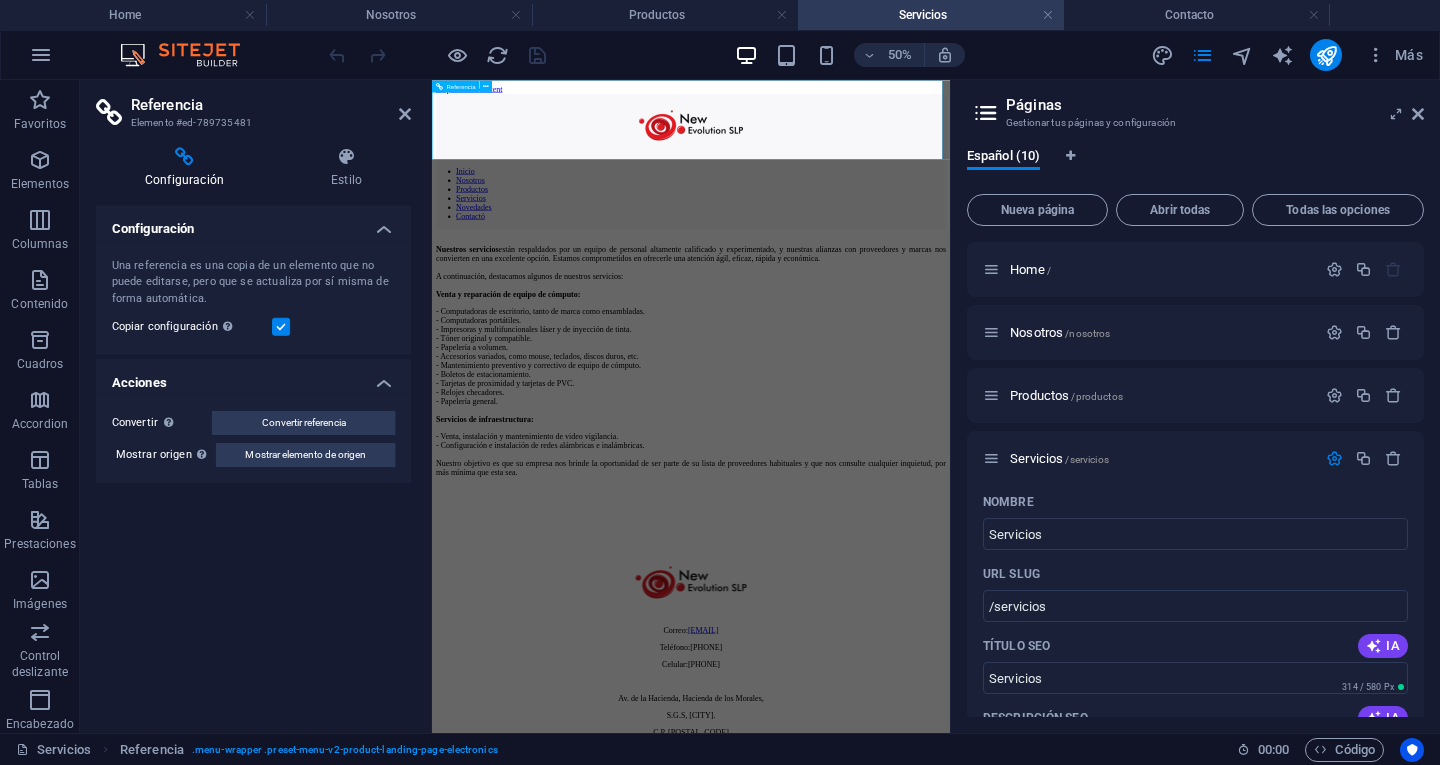 click on "Inicio Nosotros Productos Servicios  Novedades Contactó" at bounding box center (950, 306) 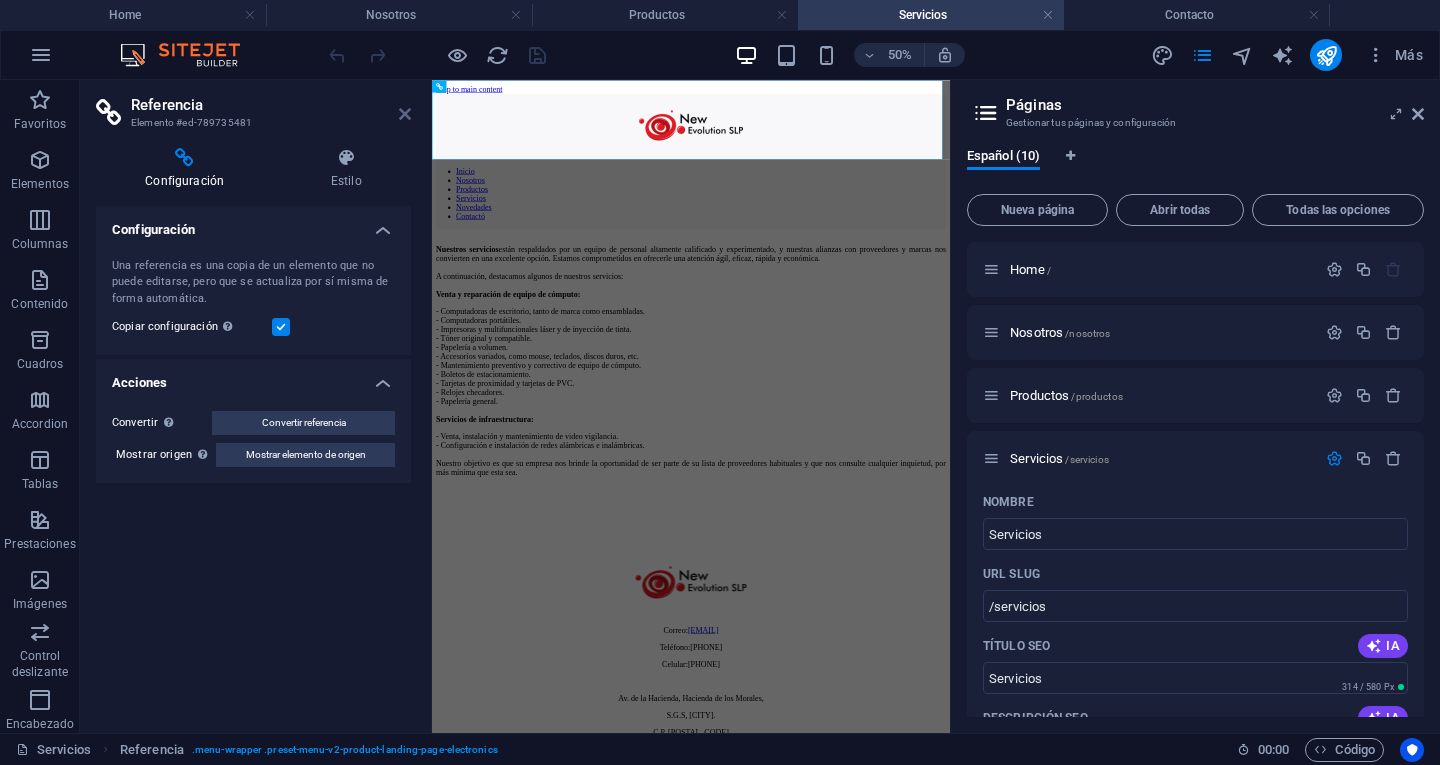 click at bounding box center [405, 114] 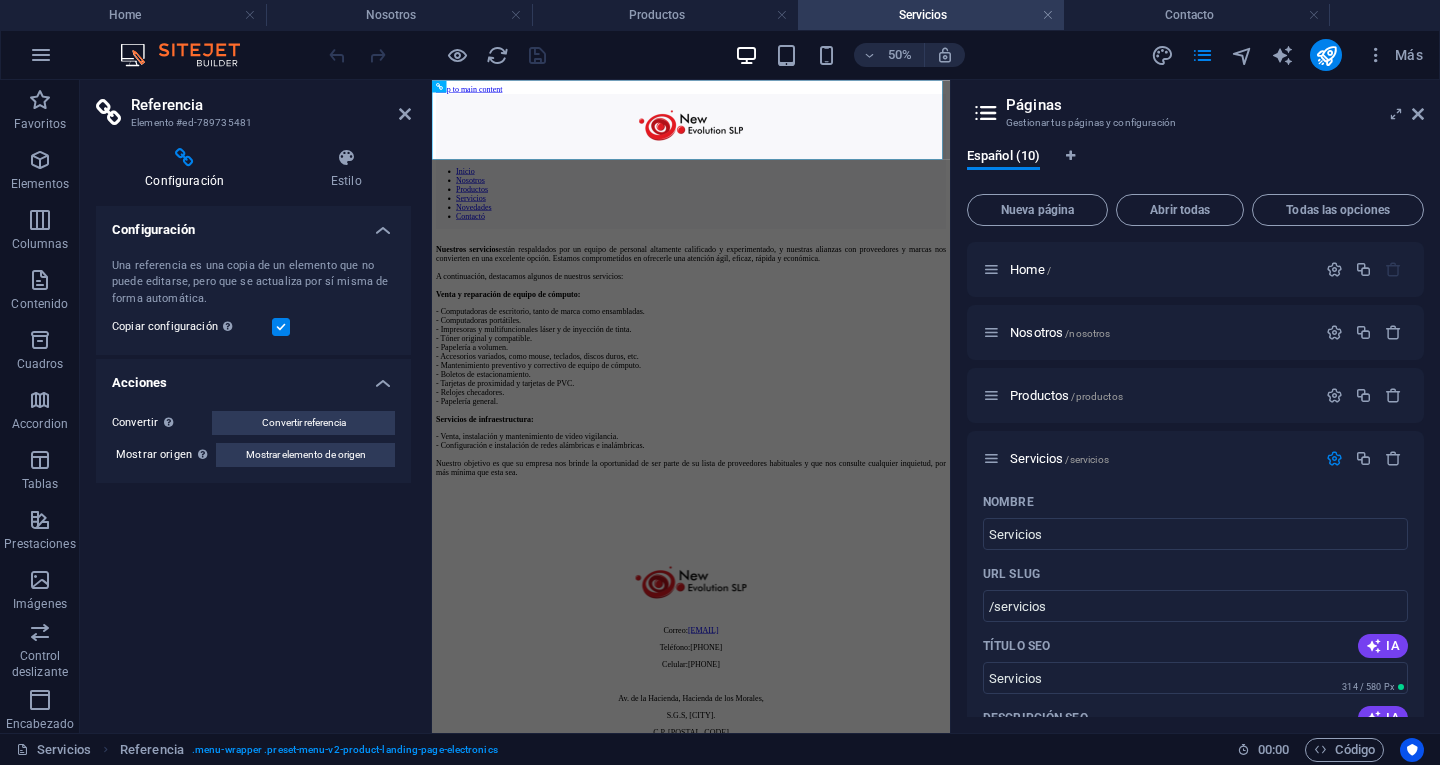 drag, startPoint x: 830, startPoint y: 192, endPoint x: 806, endPoint y: 117, distance: 78.74643 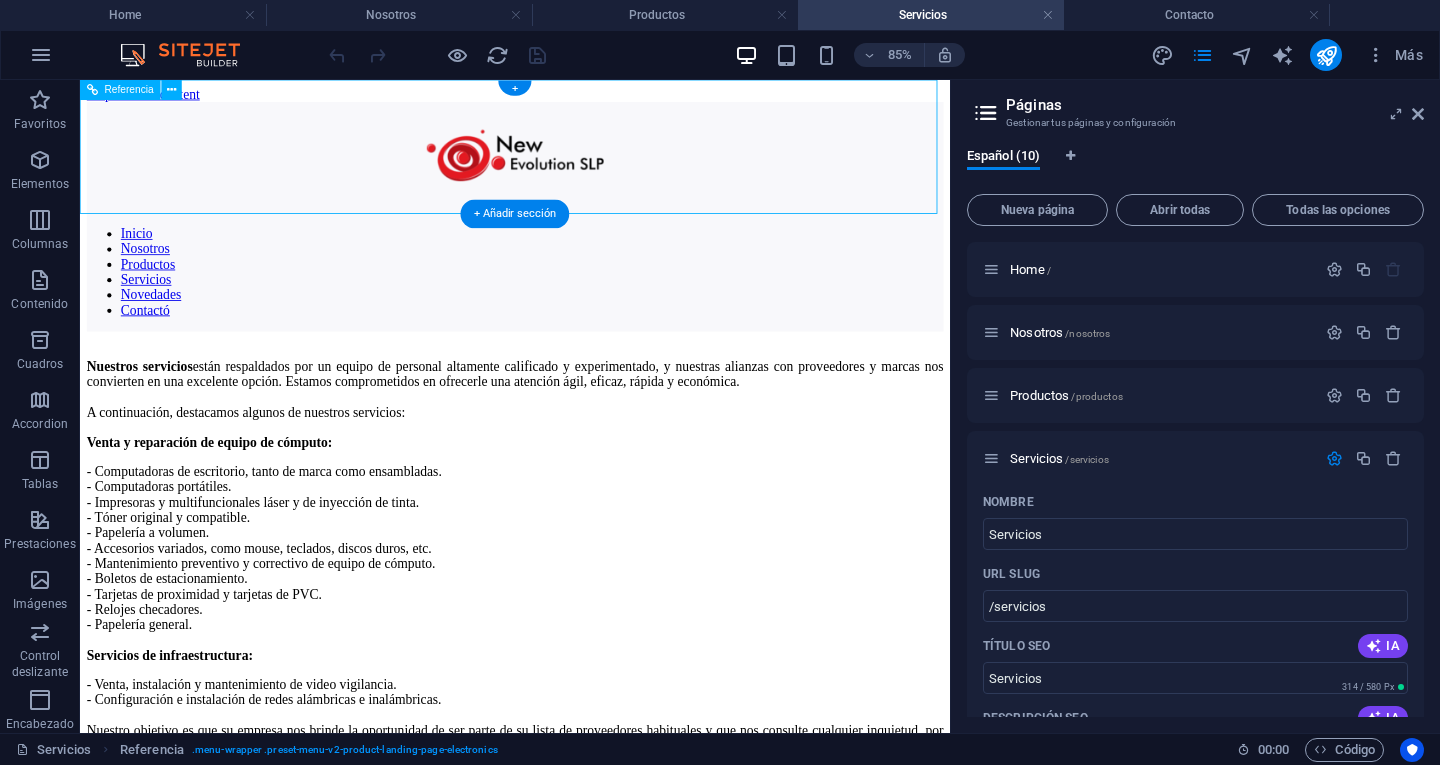 click on "Inicio Nosotros Productos Servicios  Novedades Contactó" at bounding box center [592, 306] 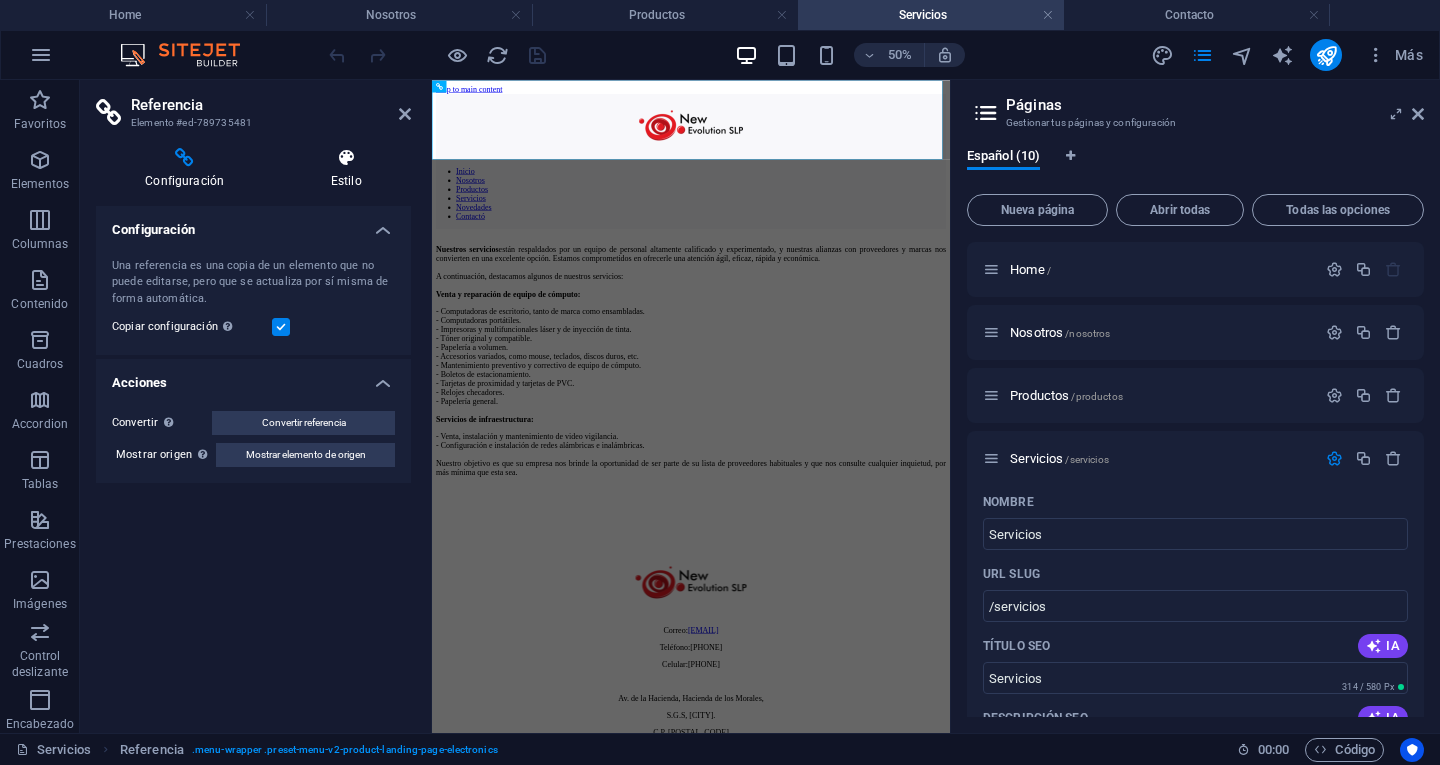 click on "Estilo" at bounding box center (346, 169) 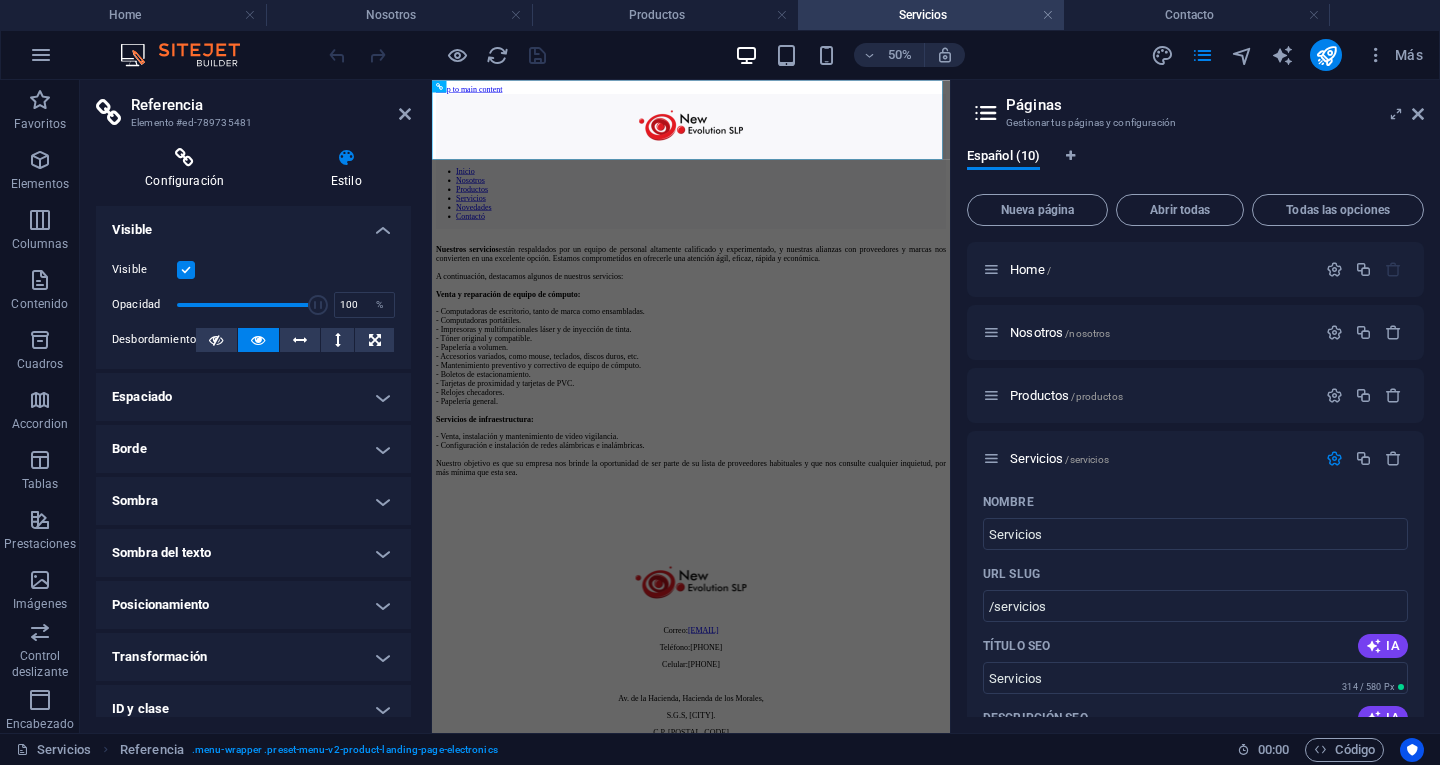 click on "Configuración" at bounding box center (188, 169) 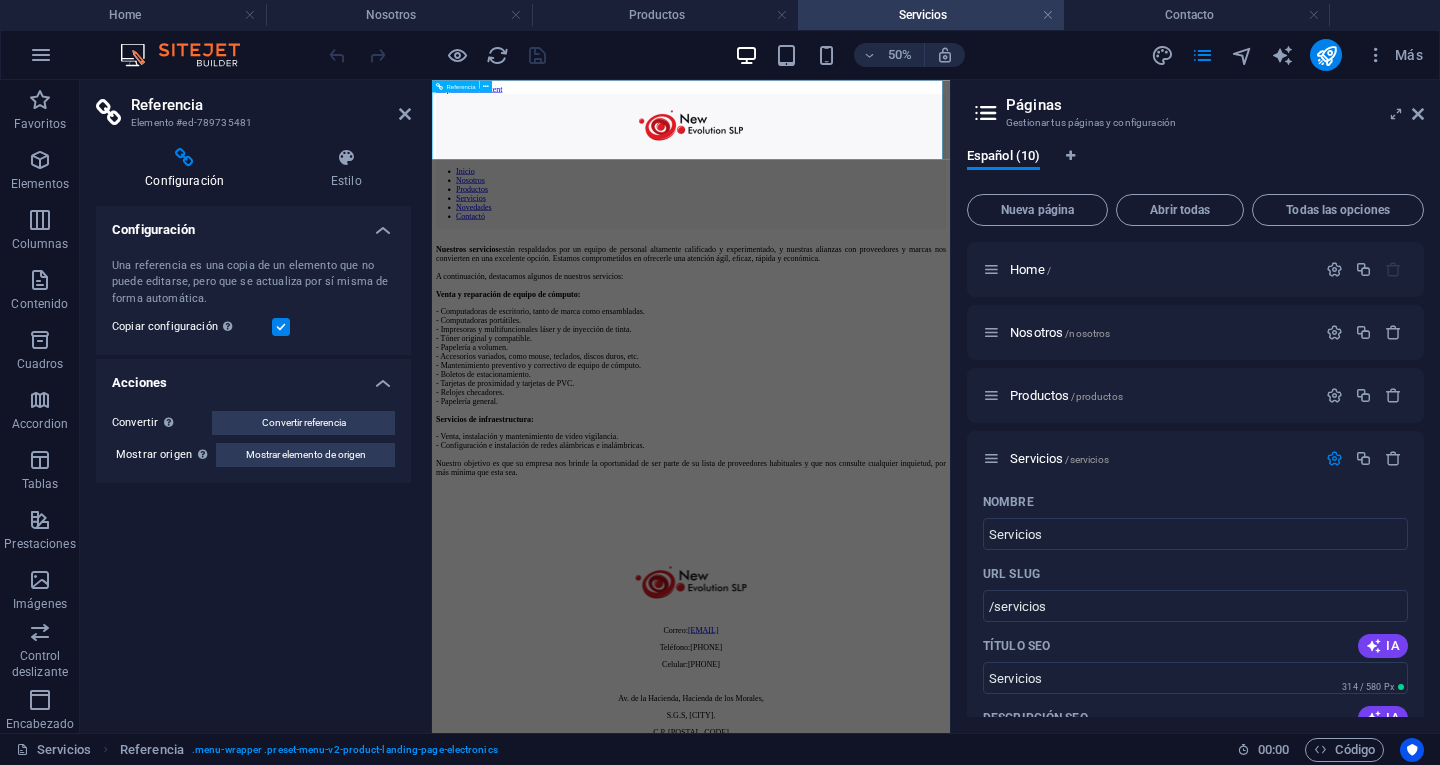 click on "Inicio Nosotros Productos Servicios  Novedades Contactó" at bounding box center (950, 306) 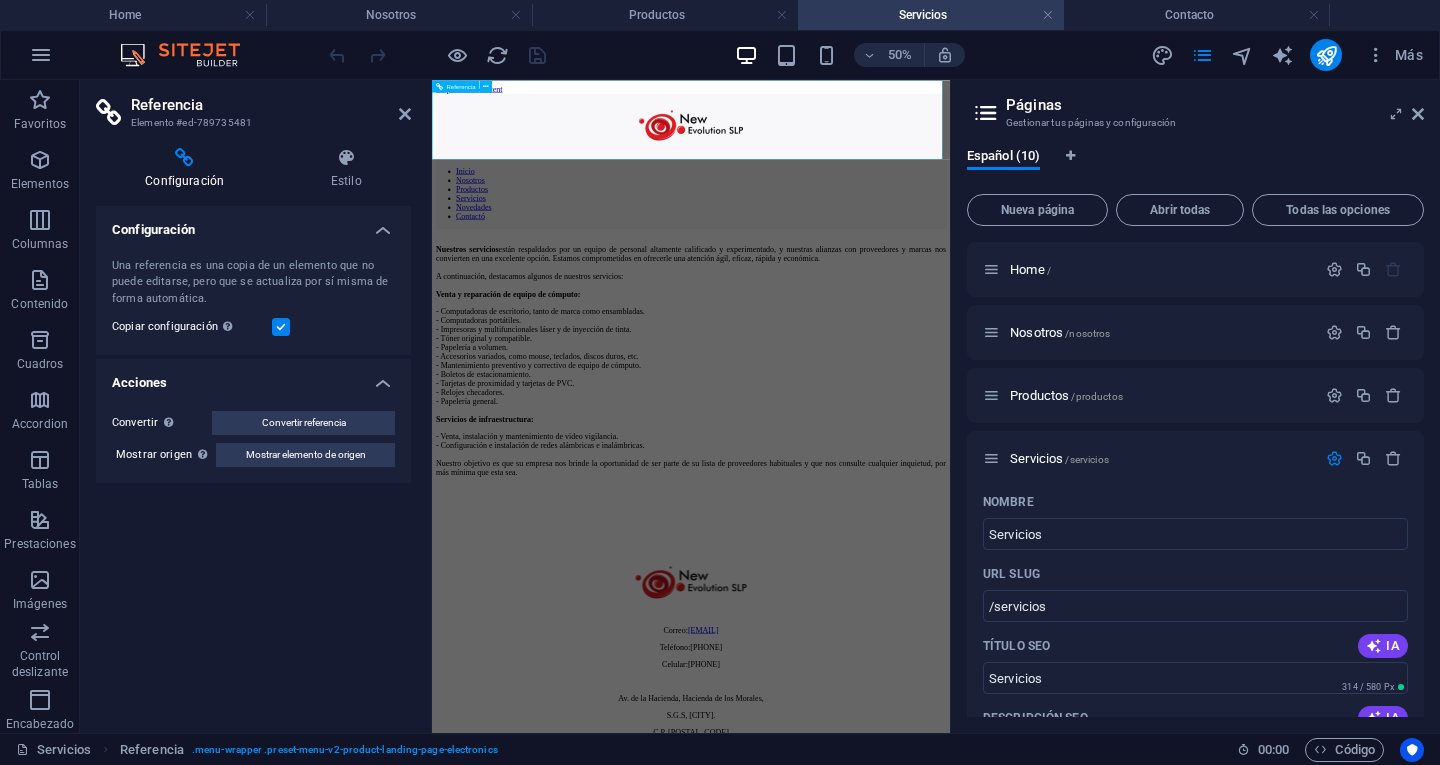 click on "Inicio Nosotros Productos Servicios  Novedades Contactó" at bounding box center [950, 306] 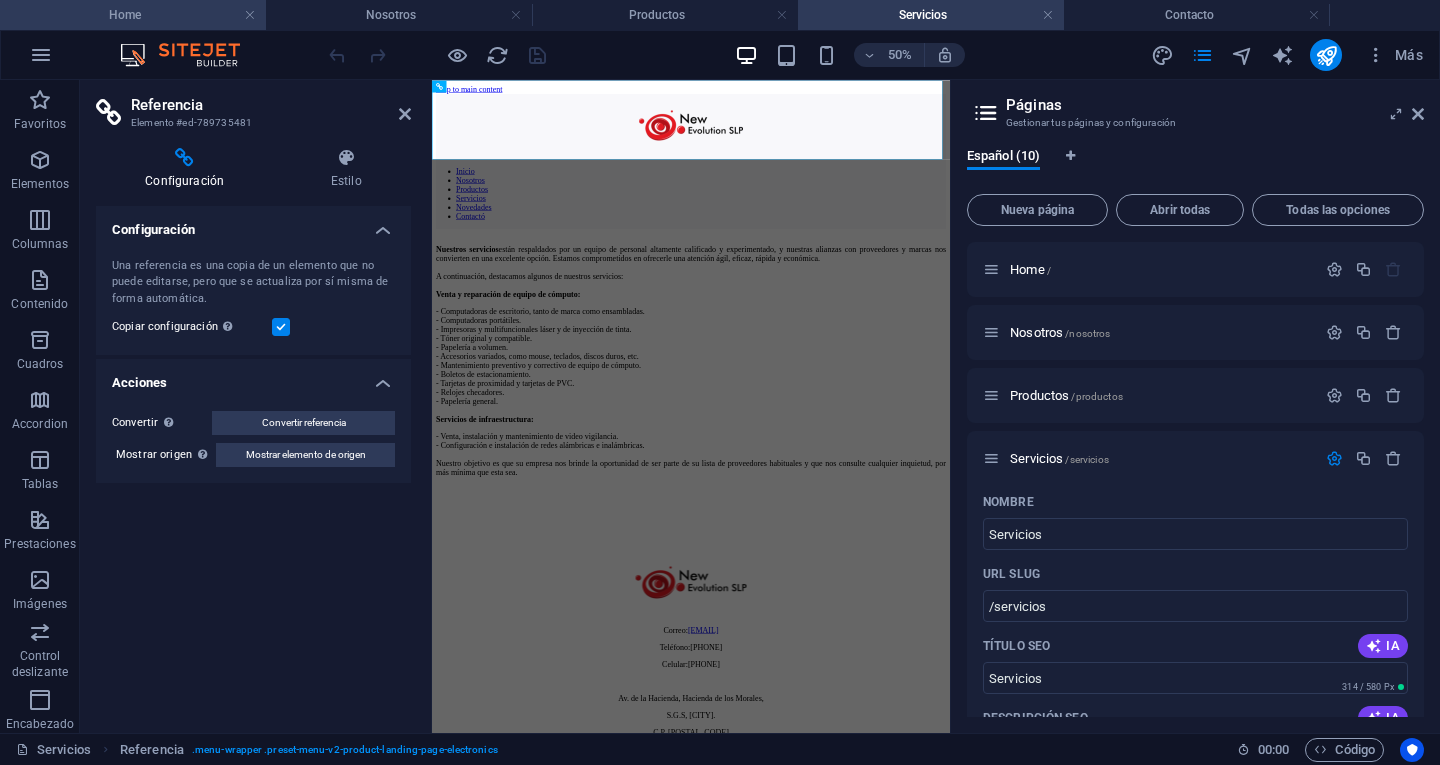 click on "Home" at bounding box center [133, 15] 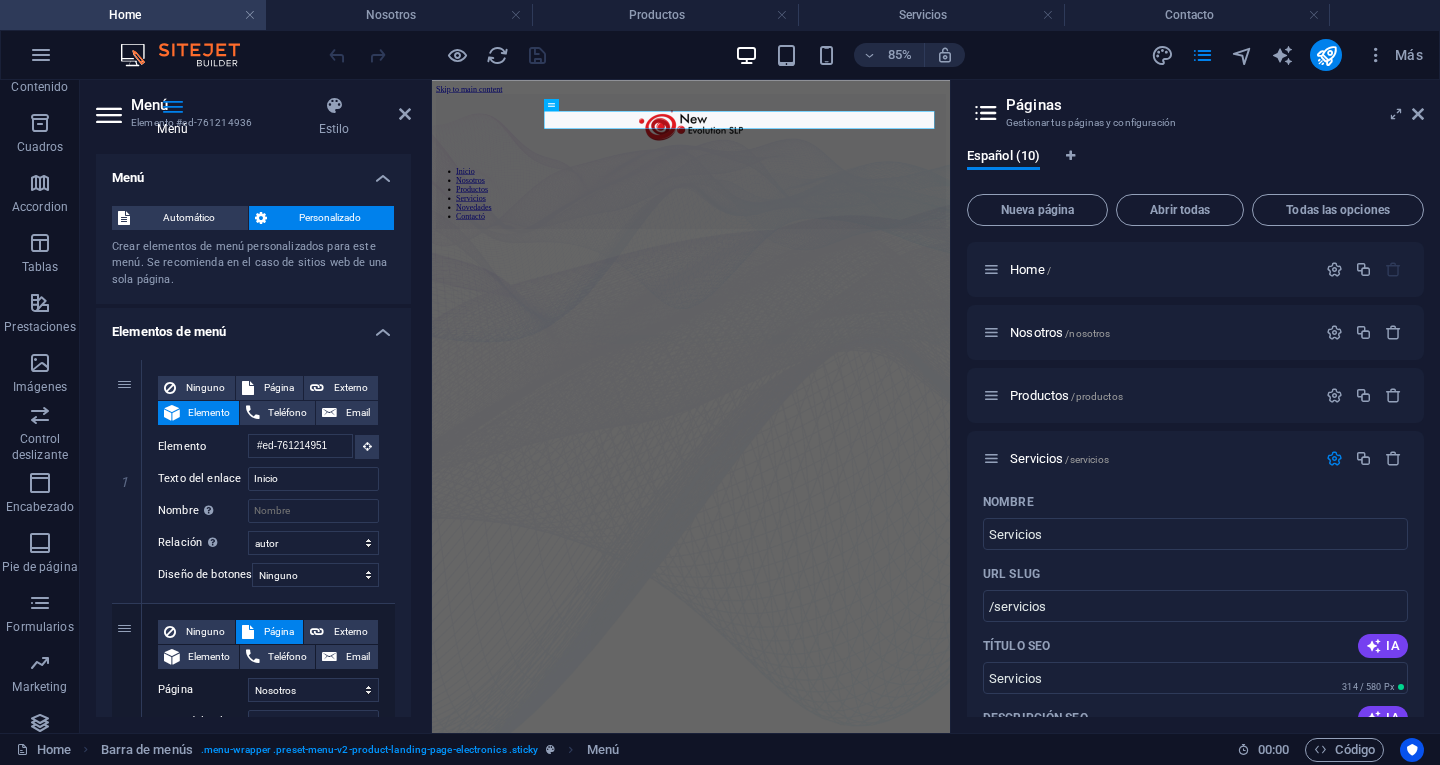 scroll, scrollTop: 1697, scrollLeft: 0, axis: vertical 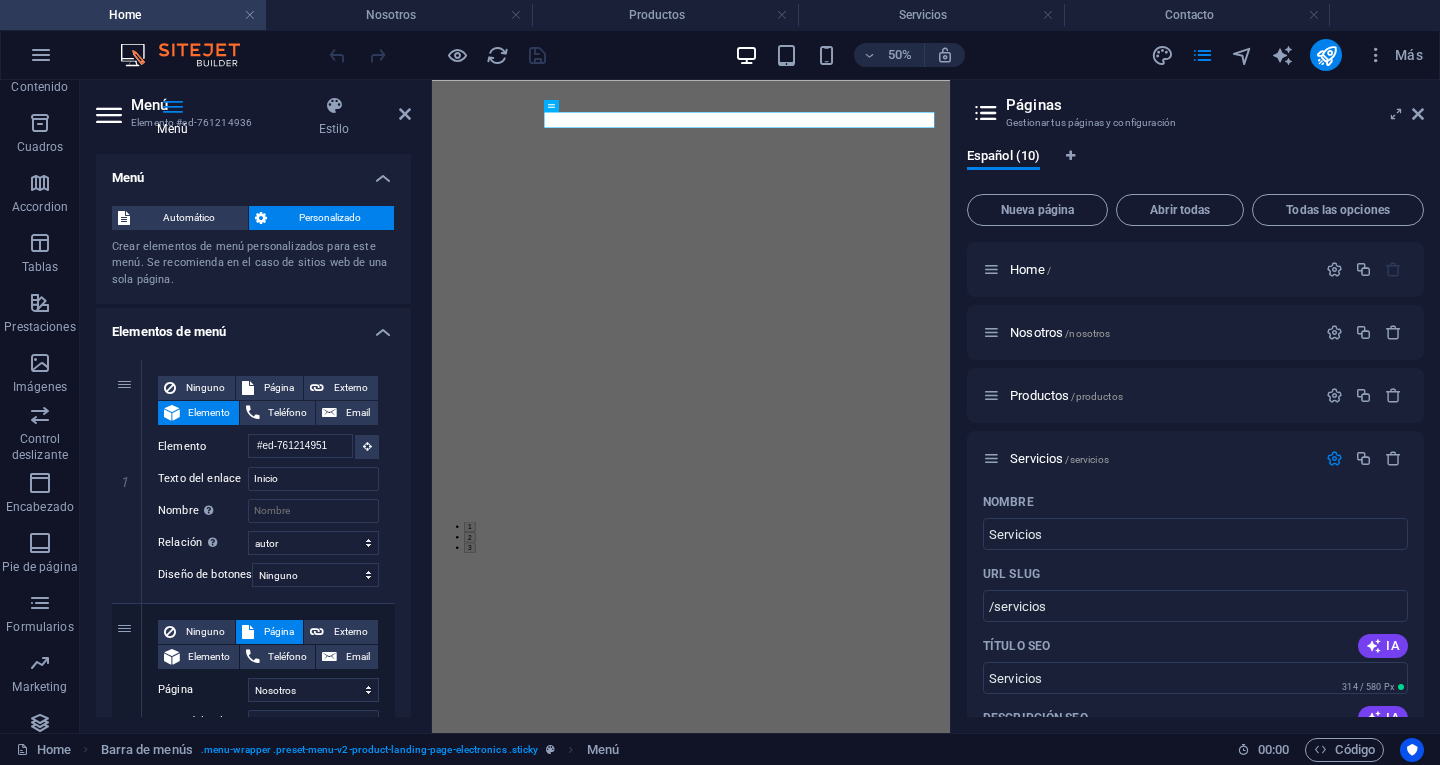 click on "Home" at bounding box center [133, 15] 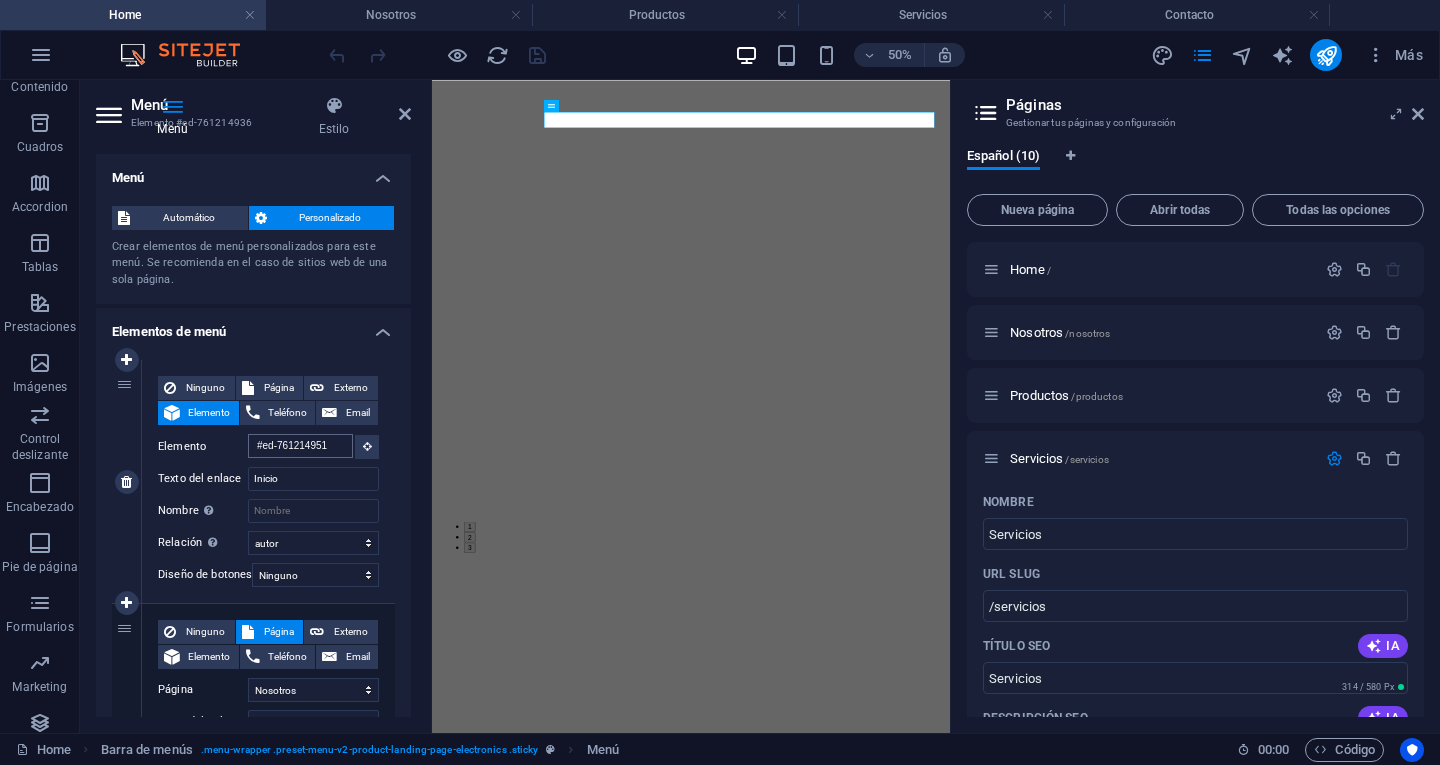 scroll, scrollTop: 1565, scrollLeft: 0, axis: vertical 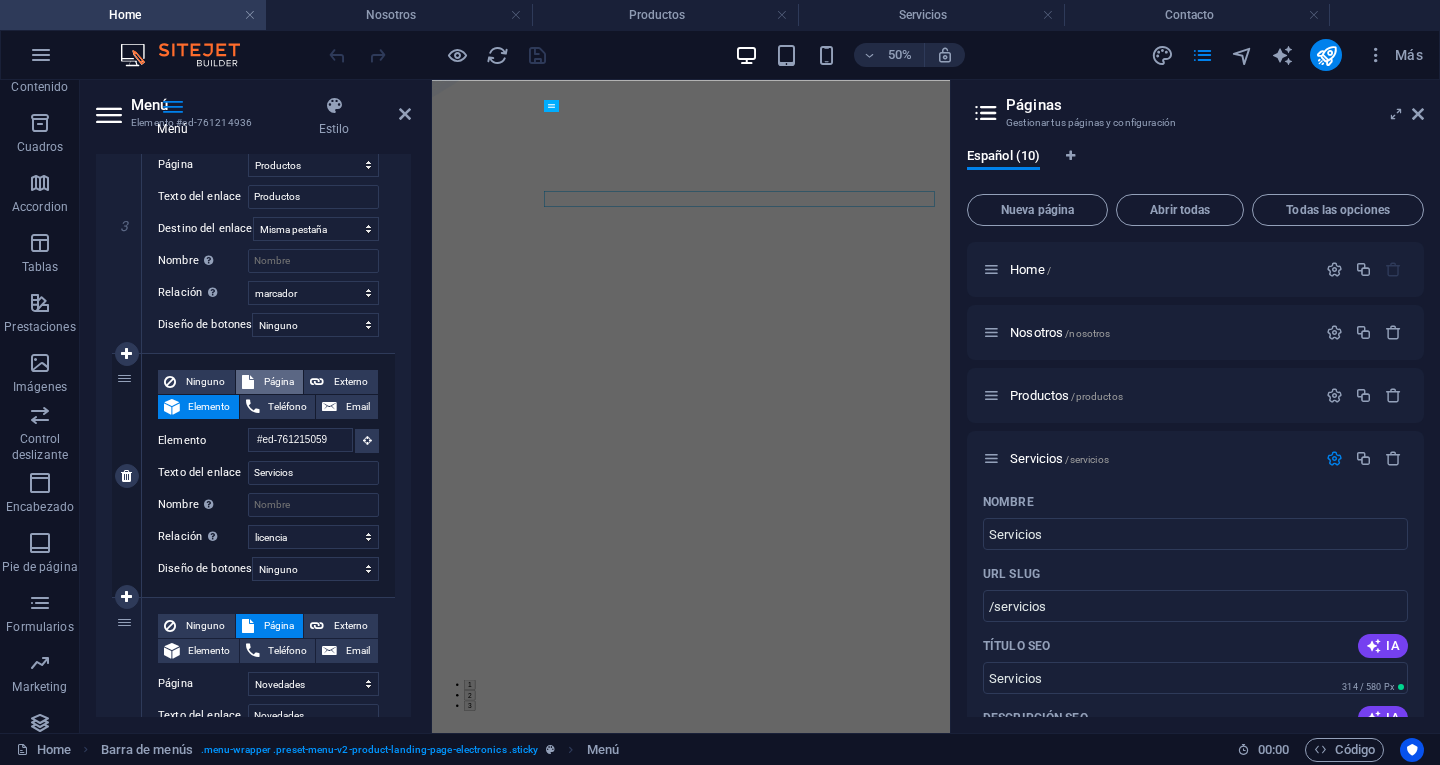 click on "Página" at bounding box center [279, 382] 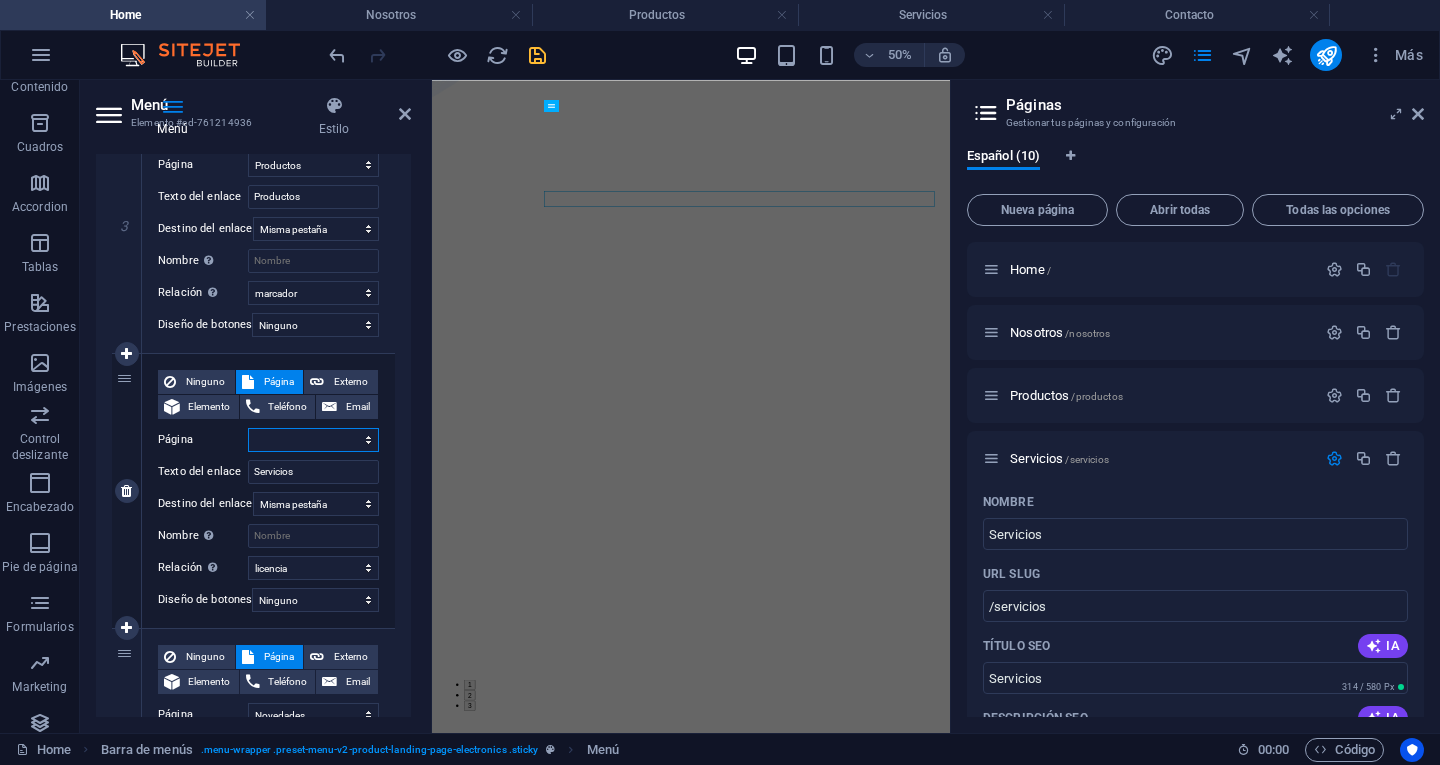 select 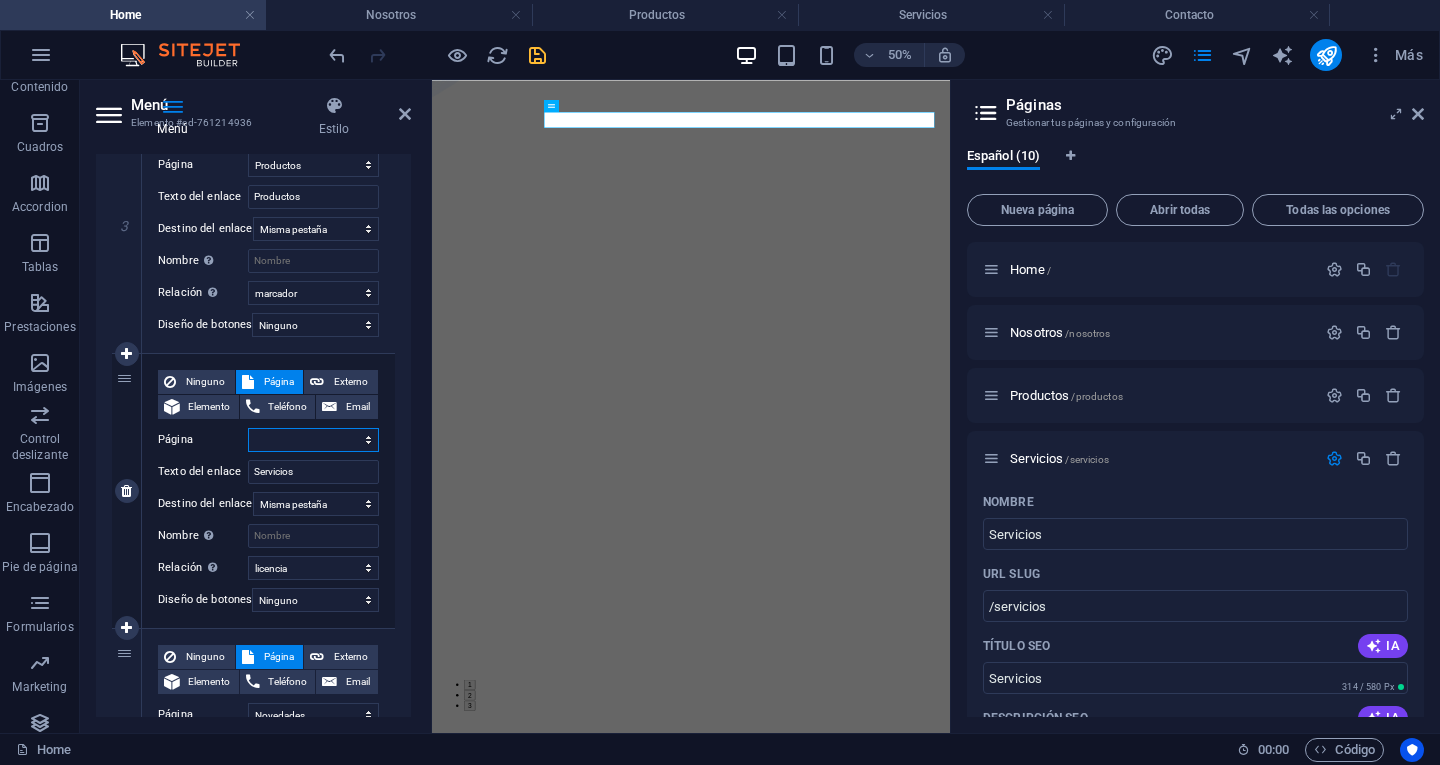 click on "Home Nosotros Productos Servicios Novedades Contacto Equipo de Computo Impresoras  Soporte  videovigilancia" at bounding box center (313, 440) 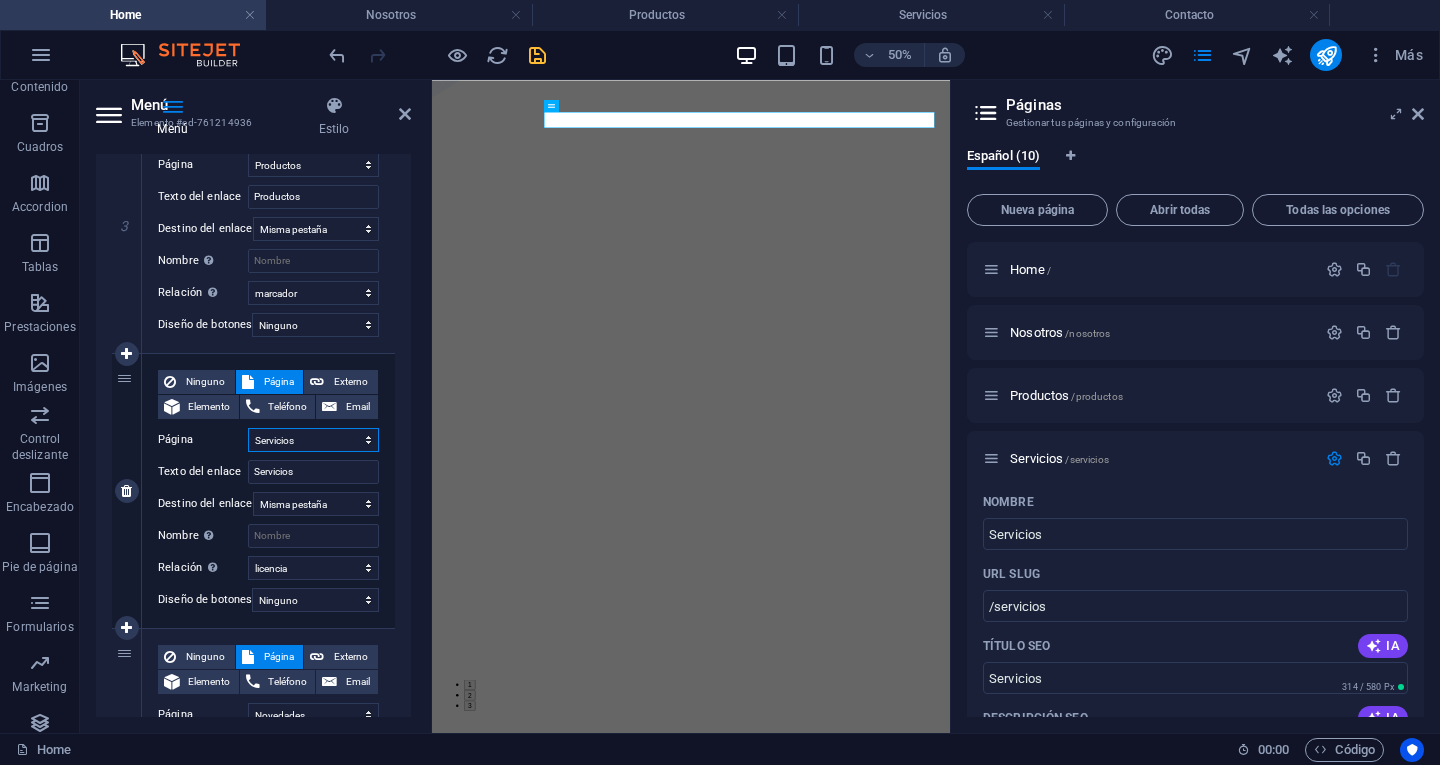 click on "Home Nosotros Productos Servicios Novedades Contacto Equipo de Computo Impresoras  Soporte  videovigilancia" at bounding box center (313, 440) 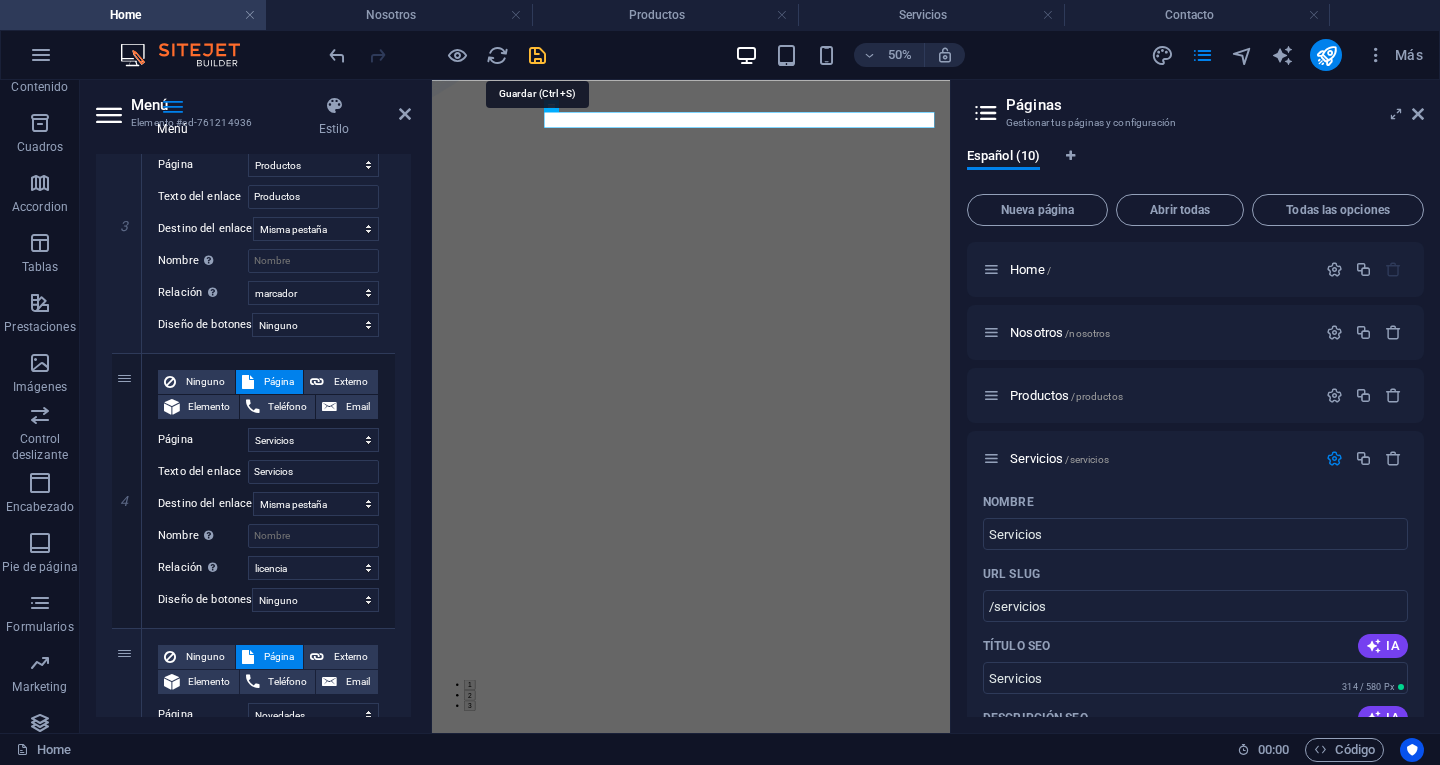 click at bounding box center (537, 55) 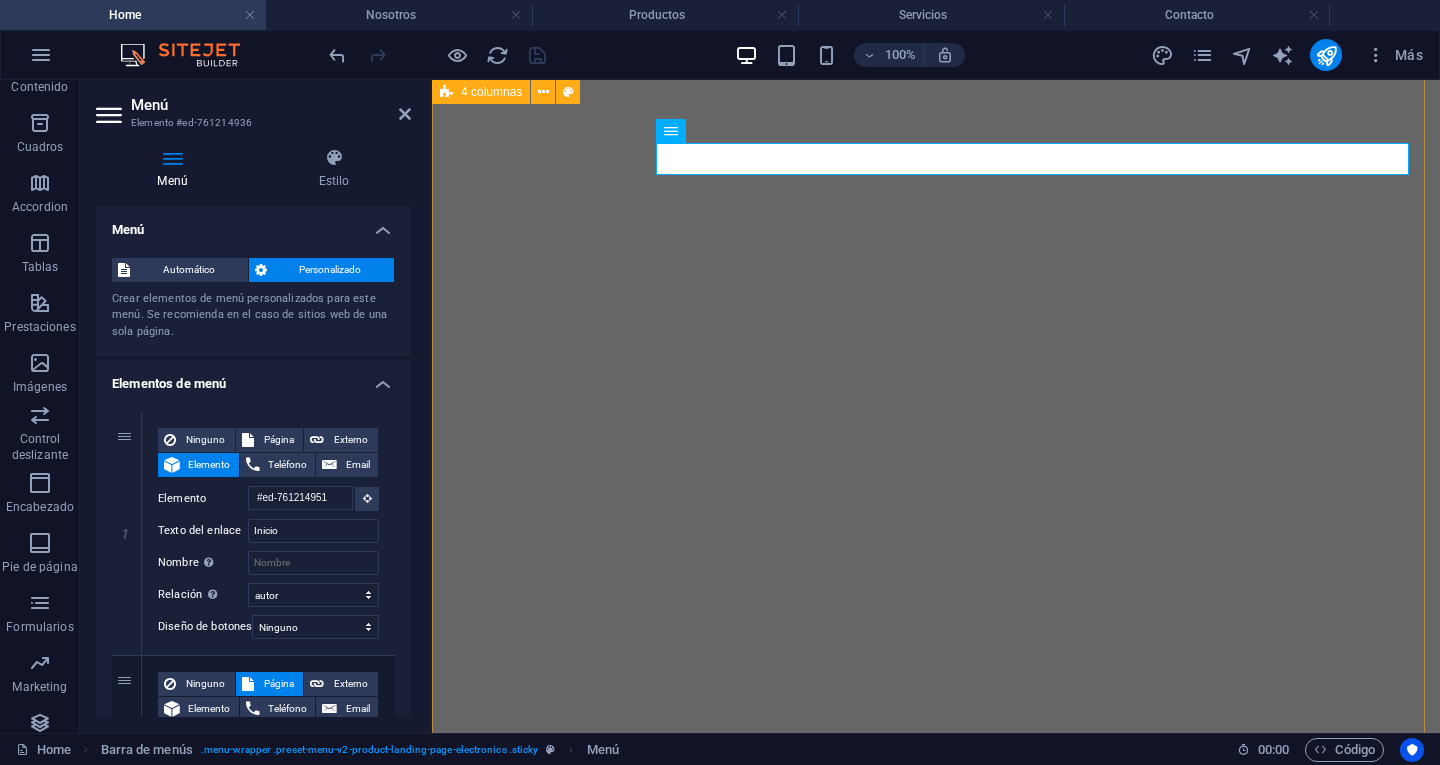 click on "Equipo de Computo y Accesorios Impresoras y Multifuncionales Soporte técnico
I nfraestructura y Video Vigilancia" at bounding box center [936, 3451] 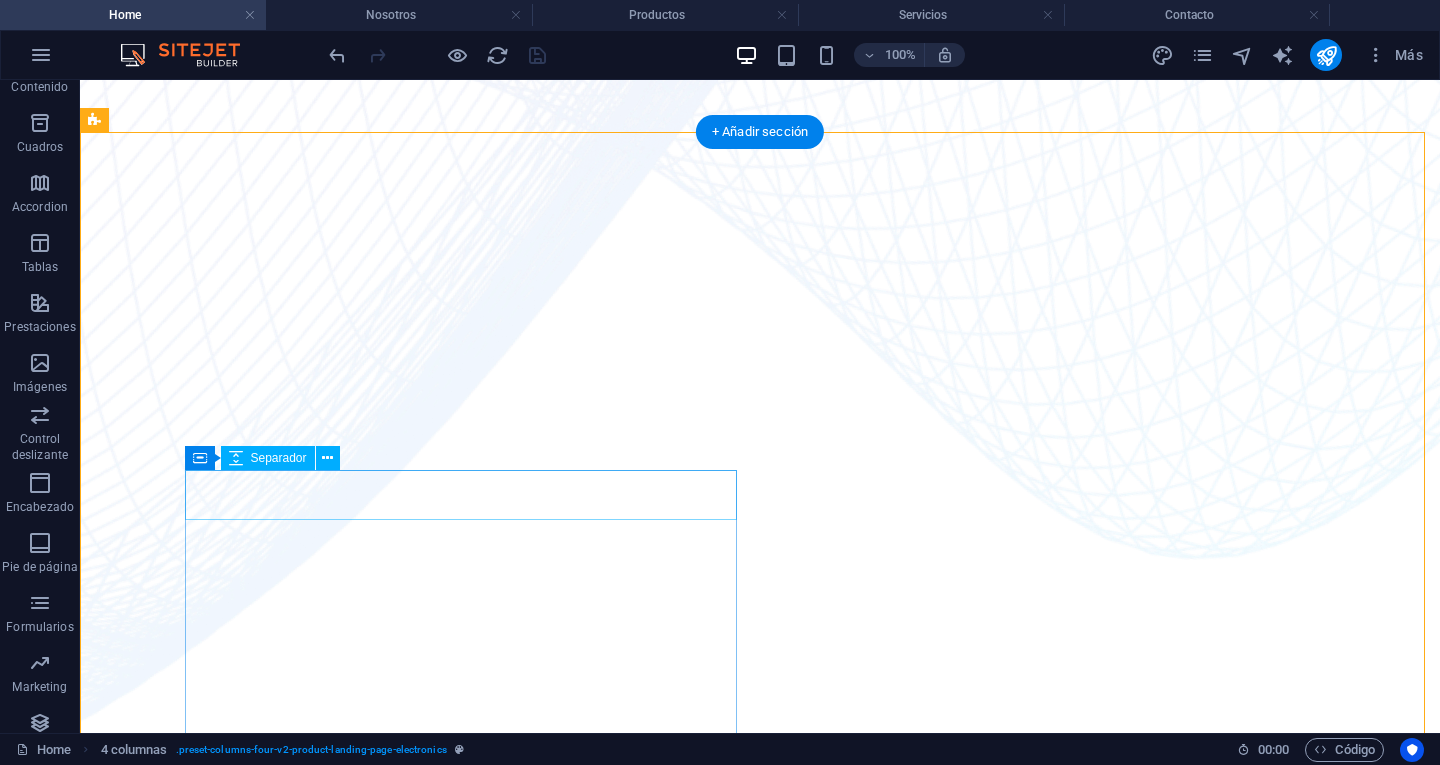 scroll, scrollTop: 1081, scrollLeft: 0, axis: vertical 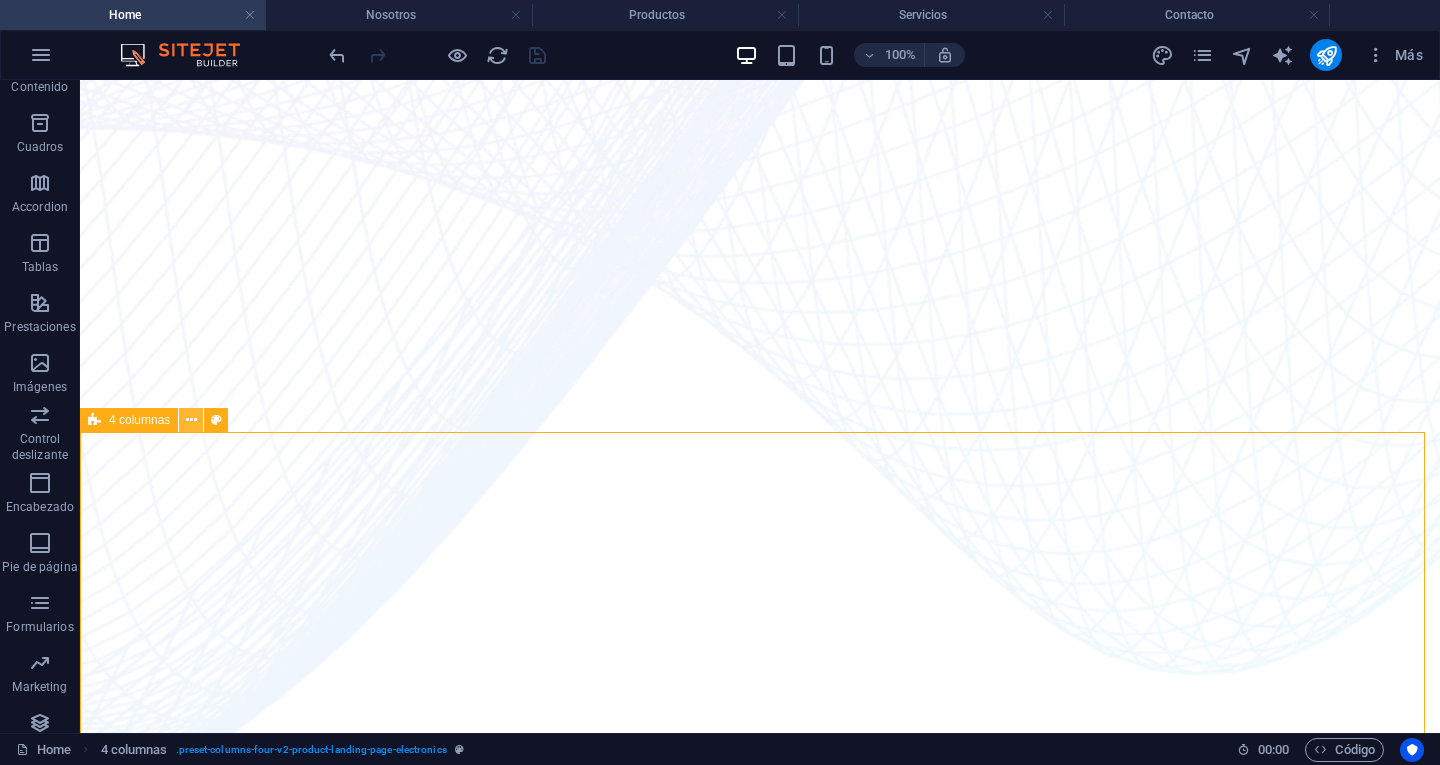 click at bounding box center (191, 420) 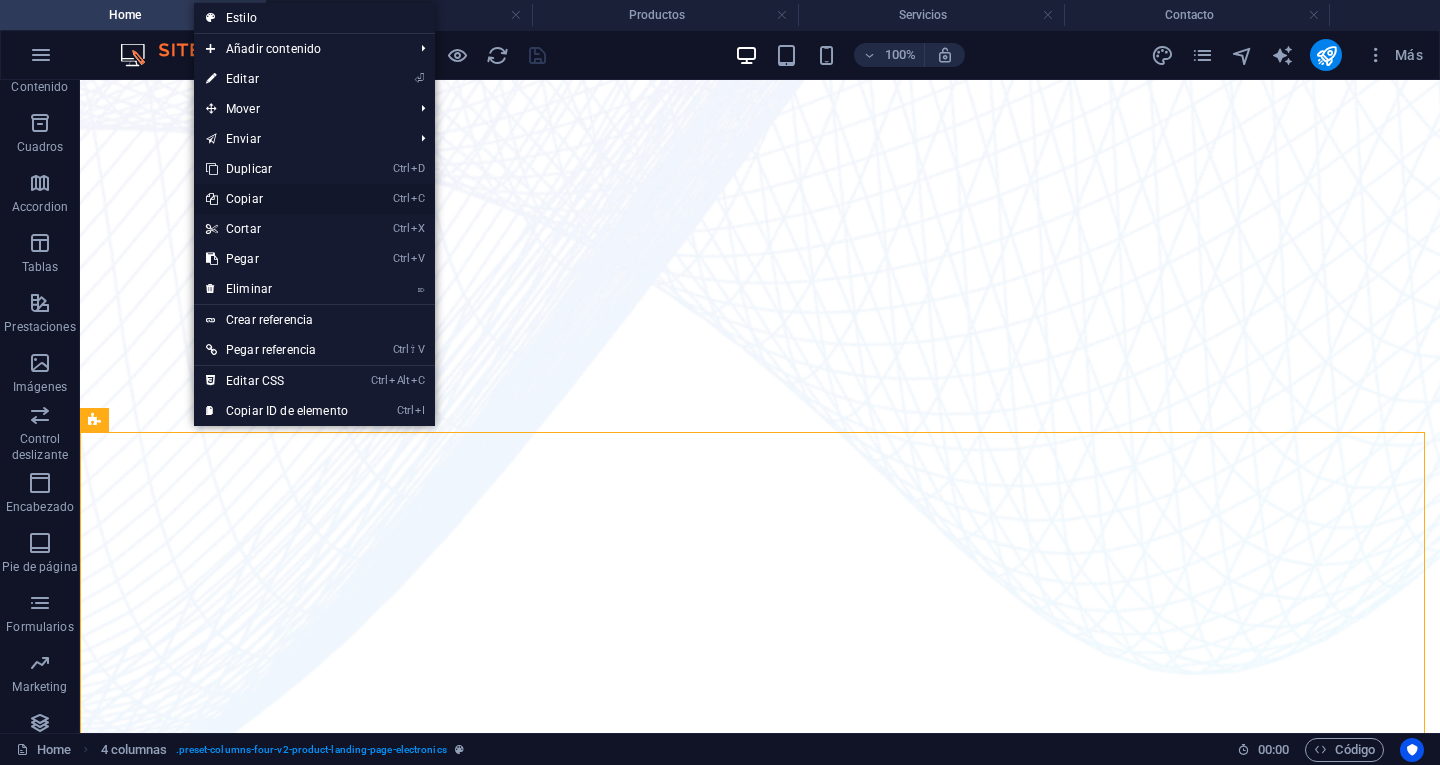 click on "Ctrl C  Copiar" at bounding box center (277, 199) 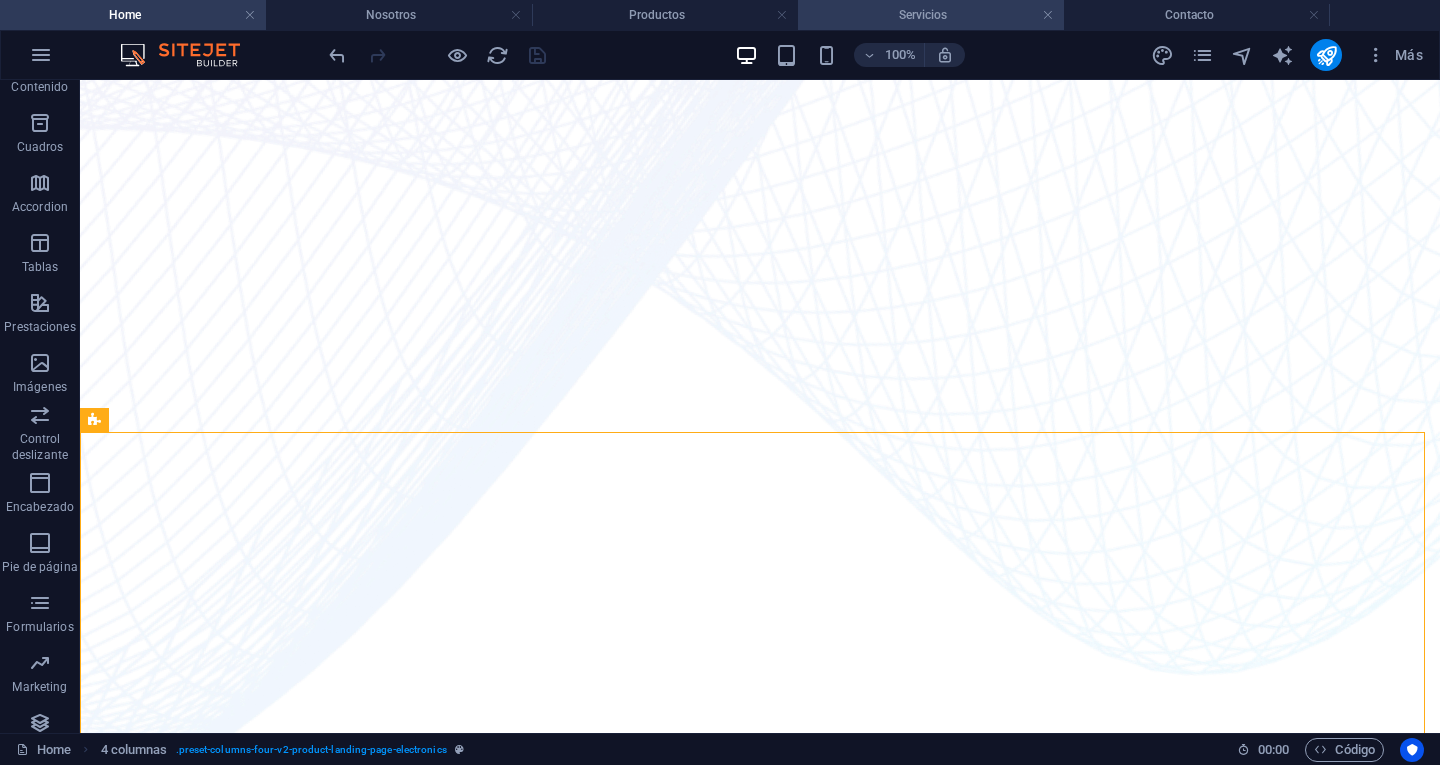 click on "Servicios" at bounding box center [931, 15] 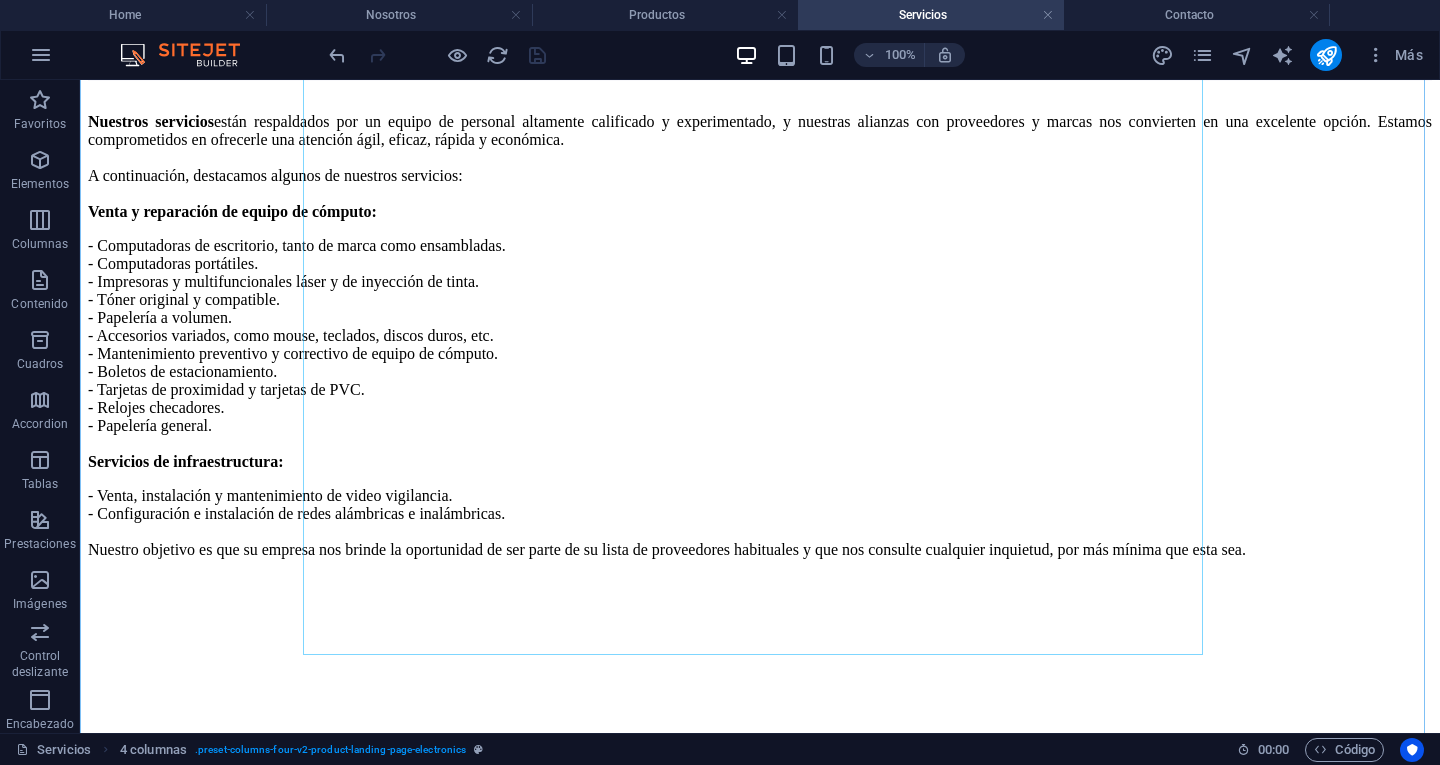 scroll, scrollTop: 600, scrollLeft: 0, axis: vertical 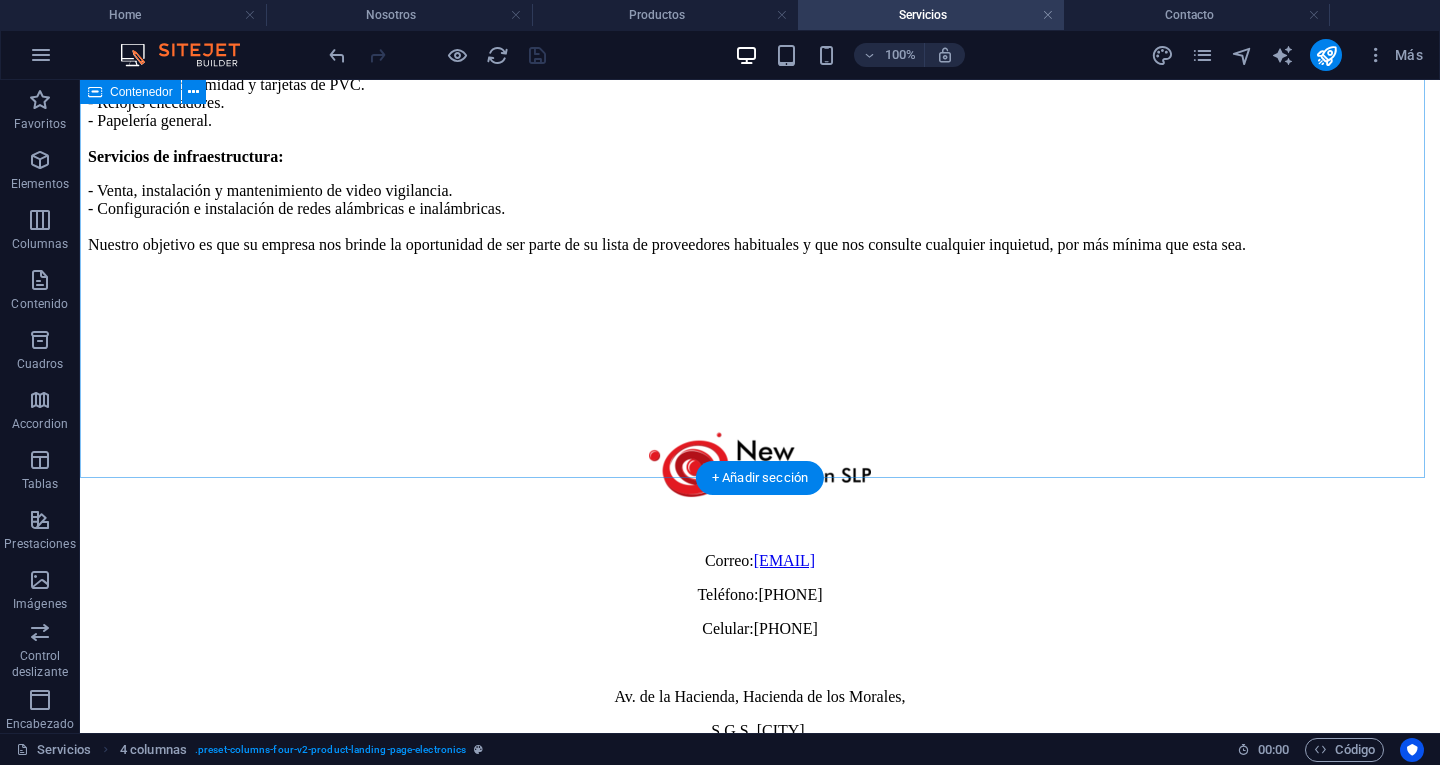 click on "Nuestros servicios  están respaldados por un equipo de personal altamente calificado y experimentado, y nuestras alianzas con proveedores y marcas nos convierten en una excelente opción. Estamos comprometidos en ofrecerle una atención ágil, eficaz, rápida y económica. A continuación, destacamos algunos de nuestros servicios:   Venta y reparación de equipo de cómputo: - Computadoras de escritorio, tanto de marca como ensambladas. - Computadoras portátiles. - Impresoras y multifuncionales láser y de inyección de tinta. - Tóner original y compatible. - Papelería a volumen. - Accesorios variados, como mouse, teclados, discos duros, etc. - Mantenimiento preventivo y correctivo de equipo de cómputo. - Boletos de estacionamiento. - Tarjetas de proximidad y tarjetas de PVC. - Relojes checadores. - Papelería general. Servicios de infraestructura: - Venta, instalación y mantenimiento de video vigilancia. - Configuración e instalación de redes alámbricas e inalámbricas." at bounding box center [760, 39] 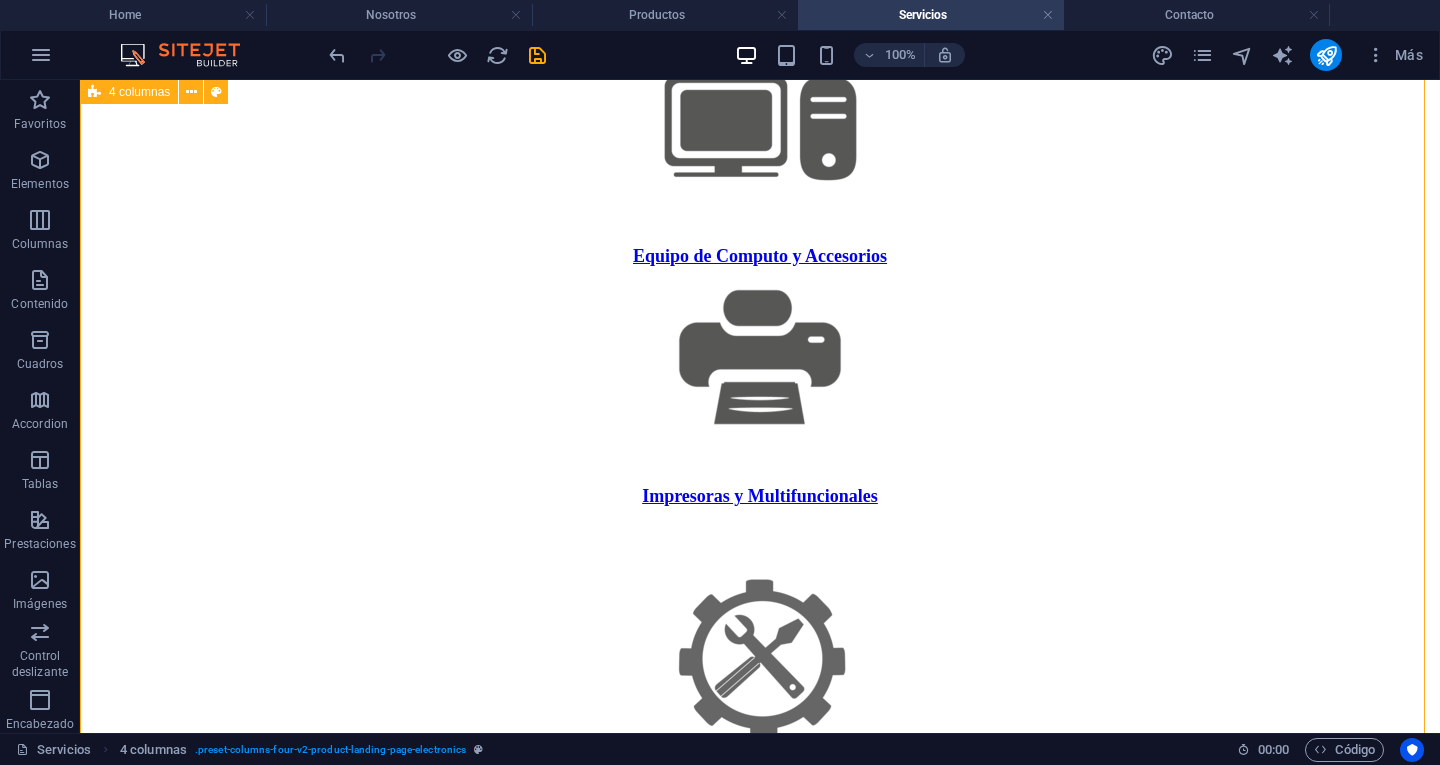 scroll, scrollTop: 800, scrollLeft: 0, axis: vertical 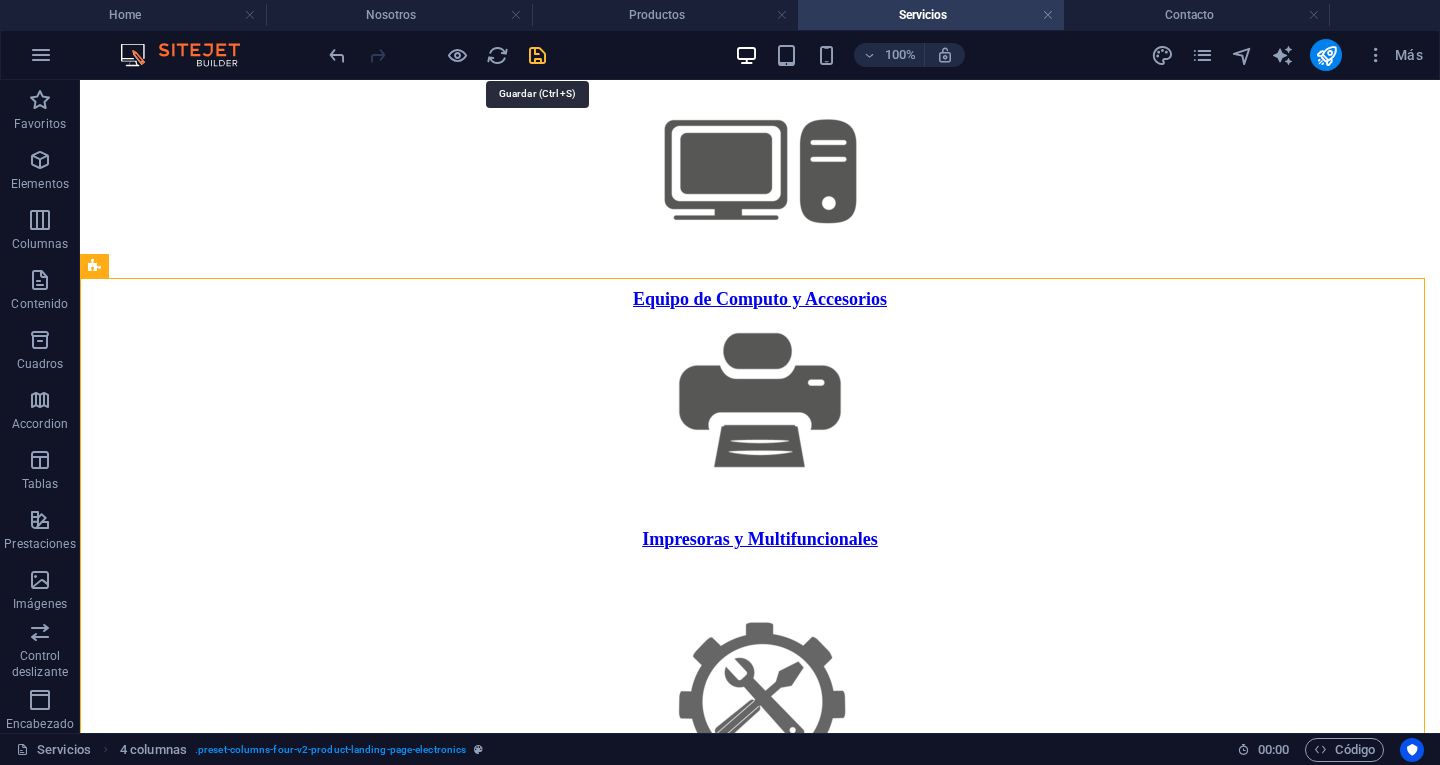 drag, startPoint x: 531, startPoint y: 55, endPoint x: 540, endPoint y: 44, distance: 14.21267 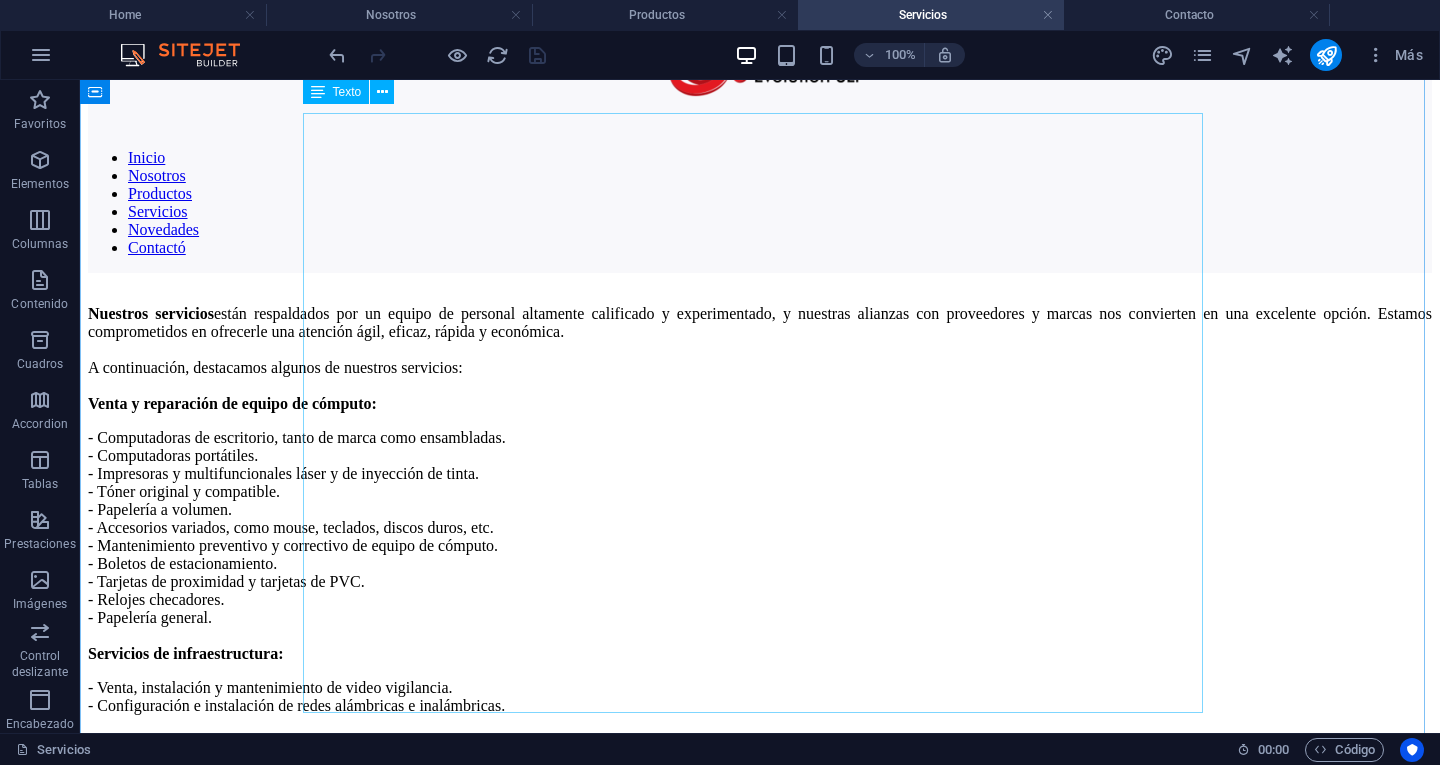 scroll, scrollTop: 100, scrollLeft: 0, axis: vertical 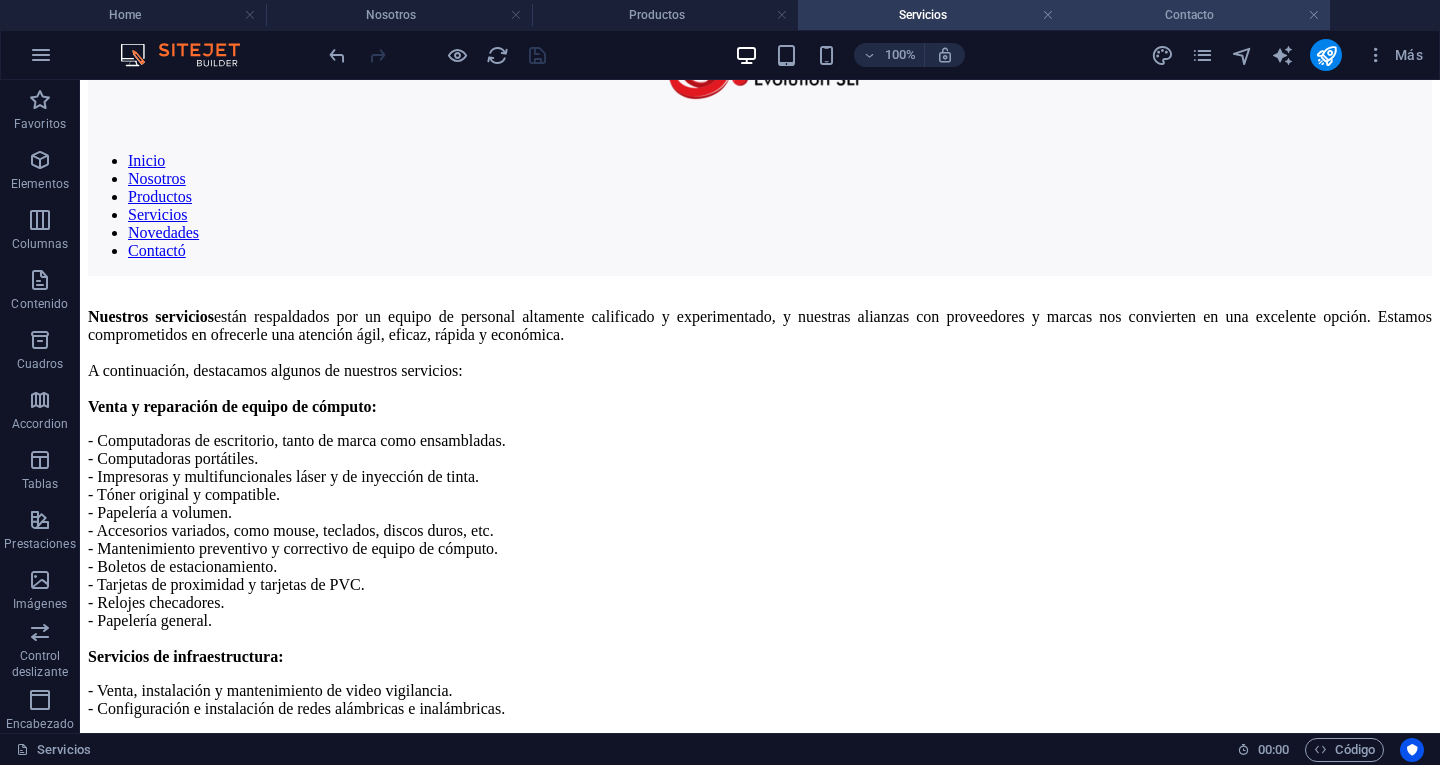 click on "Contacto" at bounding box center (1197, 15) 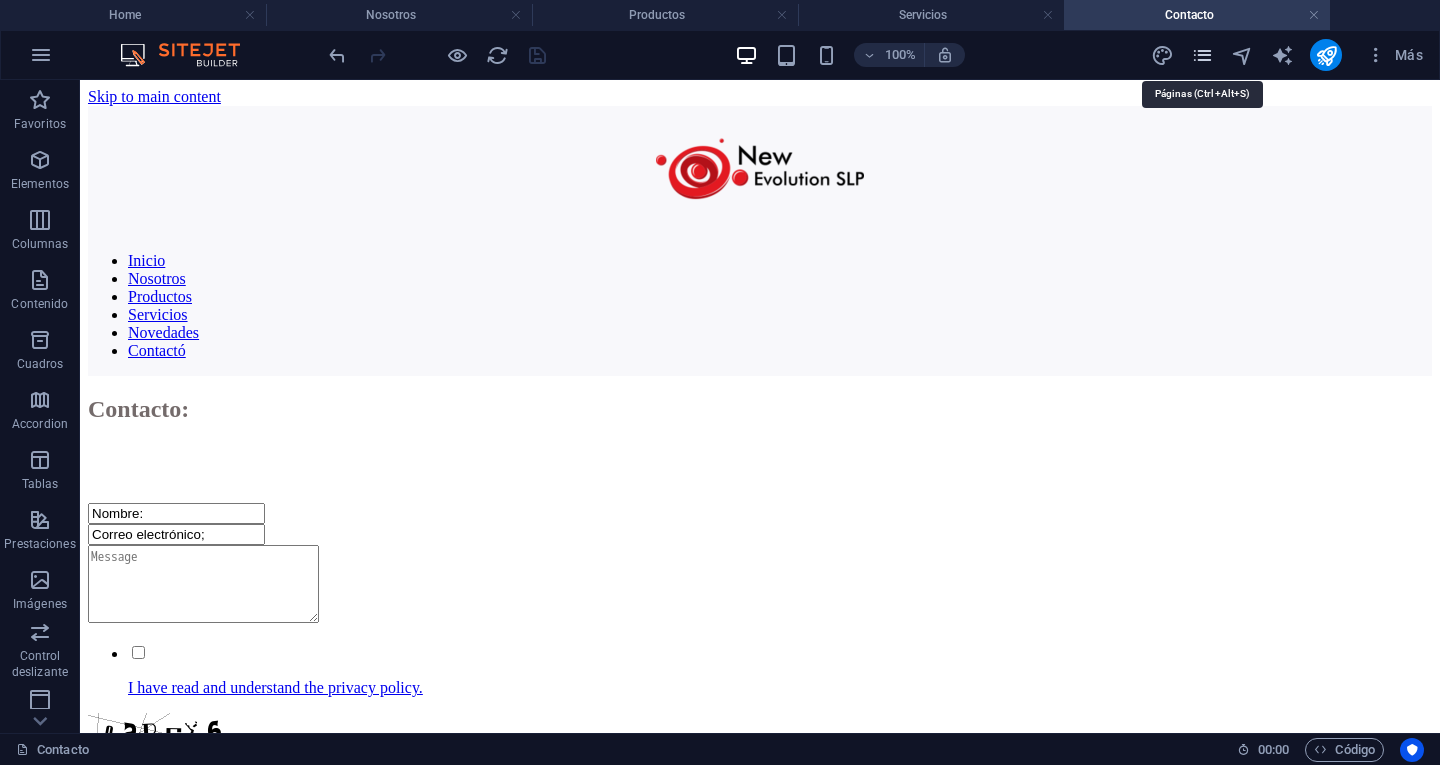 click at bounding box center (1202, 55) 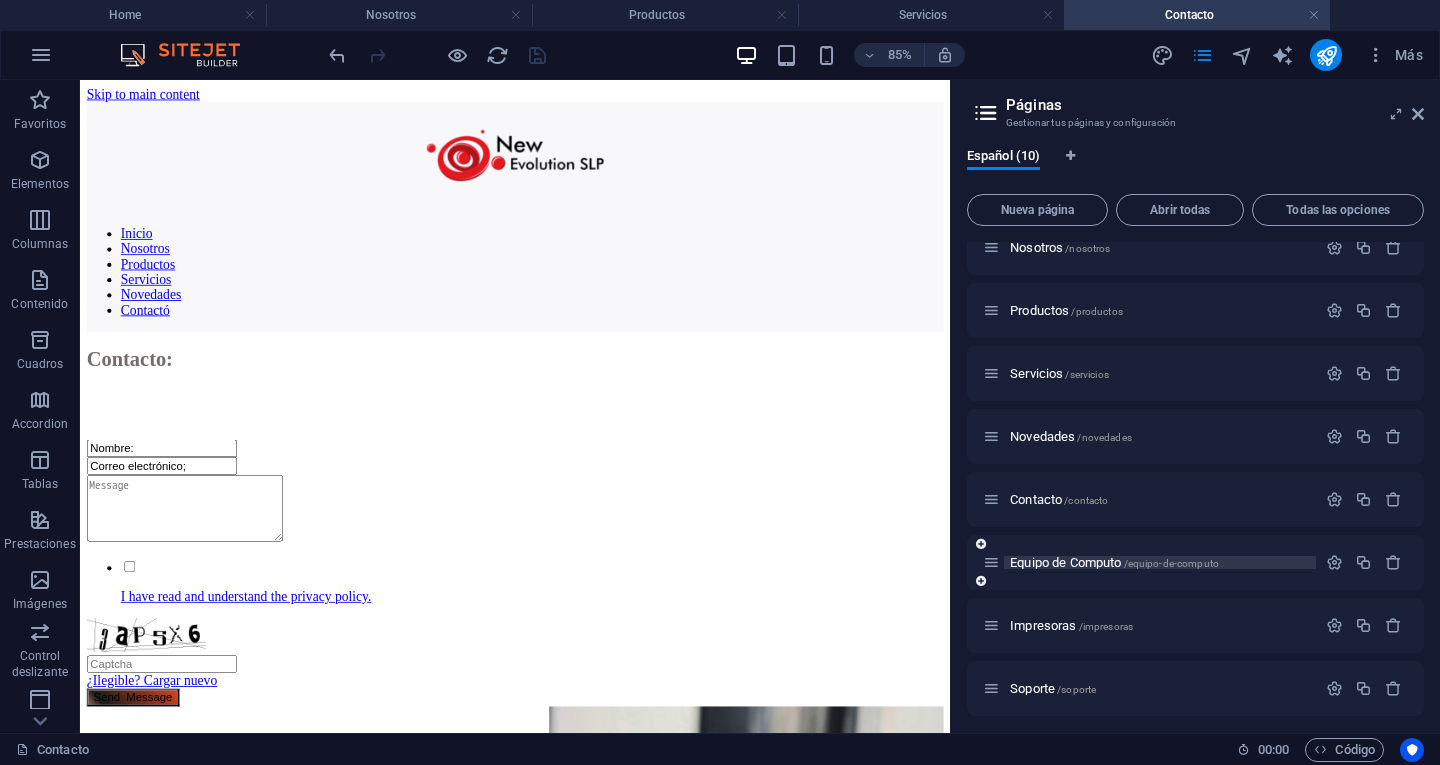 scroll, scrollTop: 55, scrollLeft: 0, axis: vertical 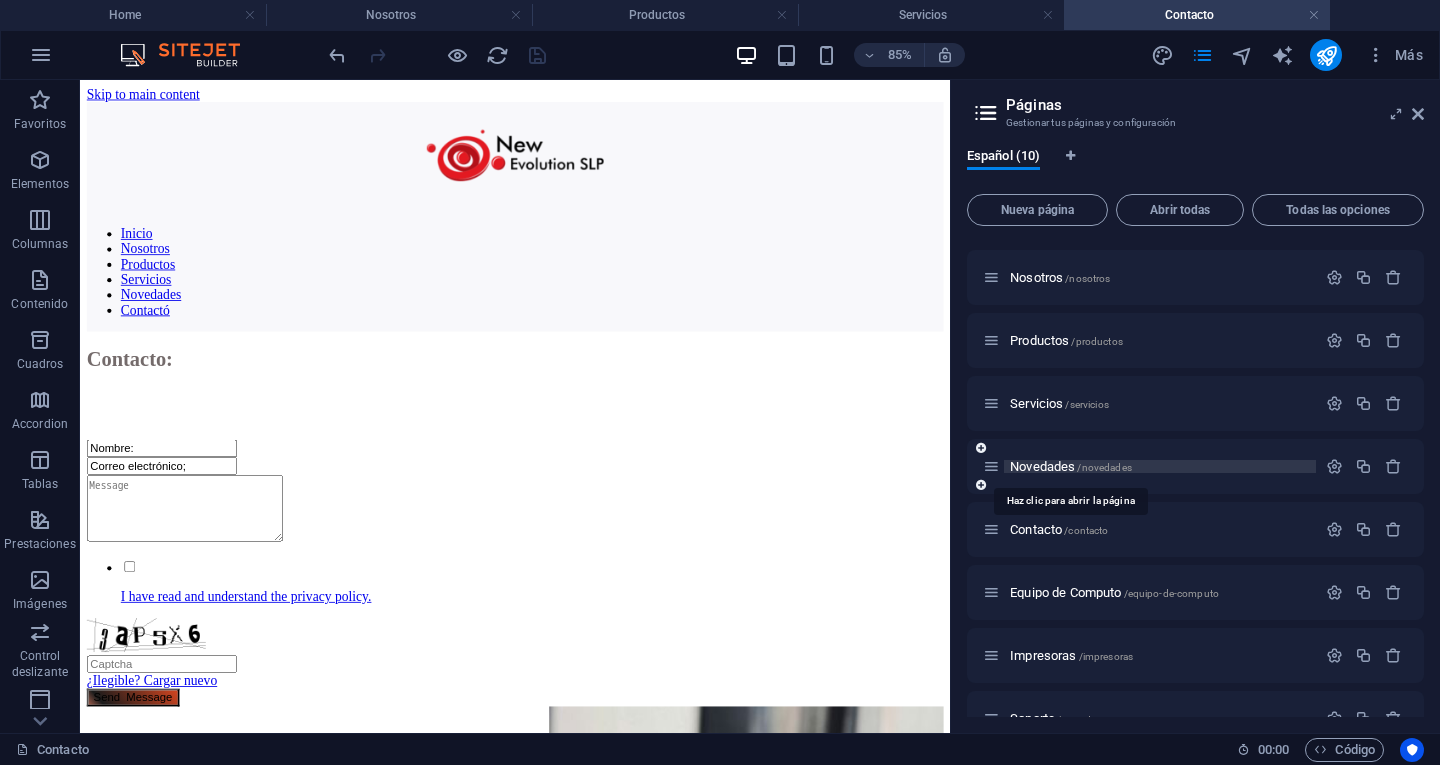 click on "Novedades /novedades" at bounding box center [1071, 466] 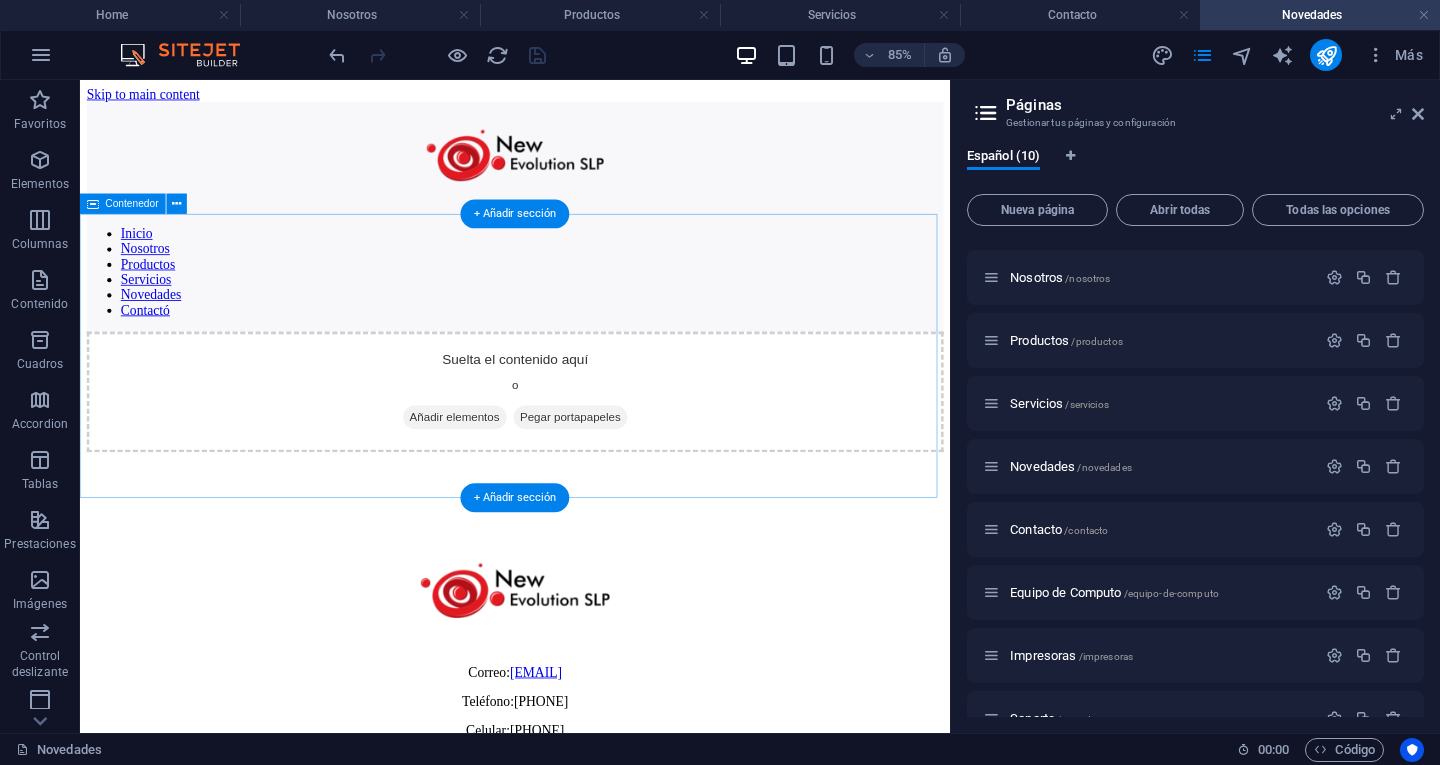 scroll, scrollTop: 0, scrollLeft: 0, axis: both 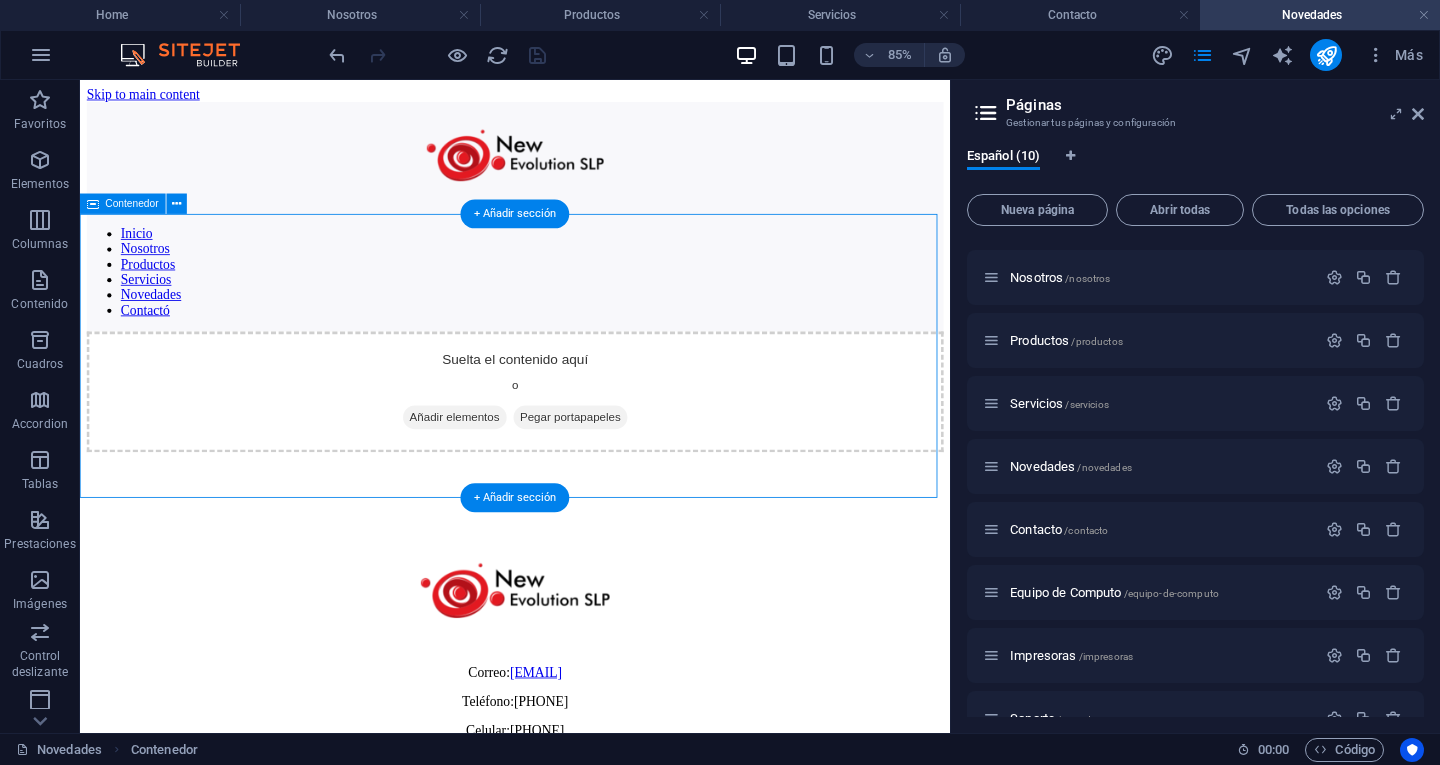 click on "Añadir elementos" at bounding box center [521, 477] 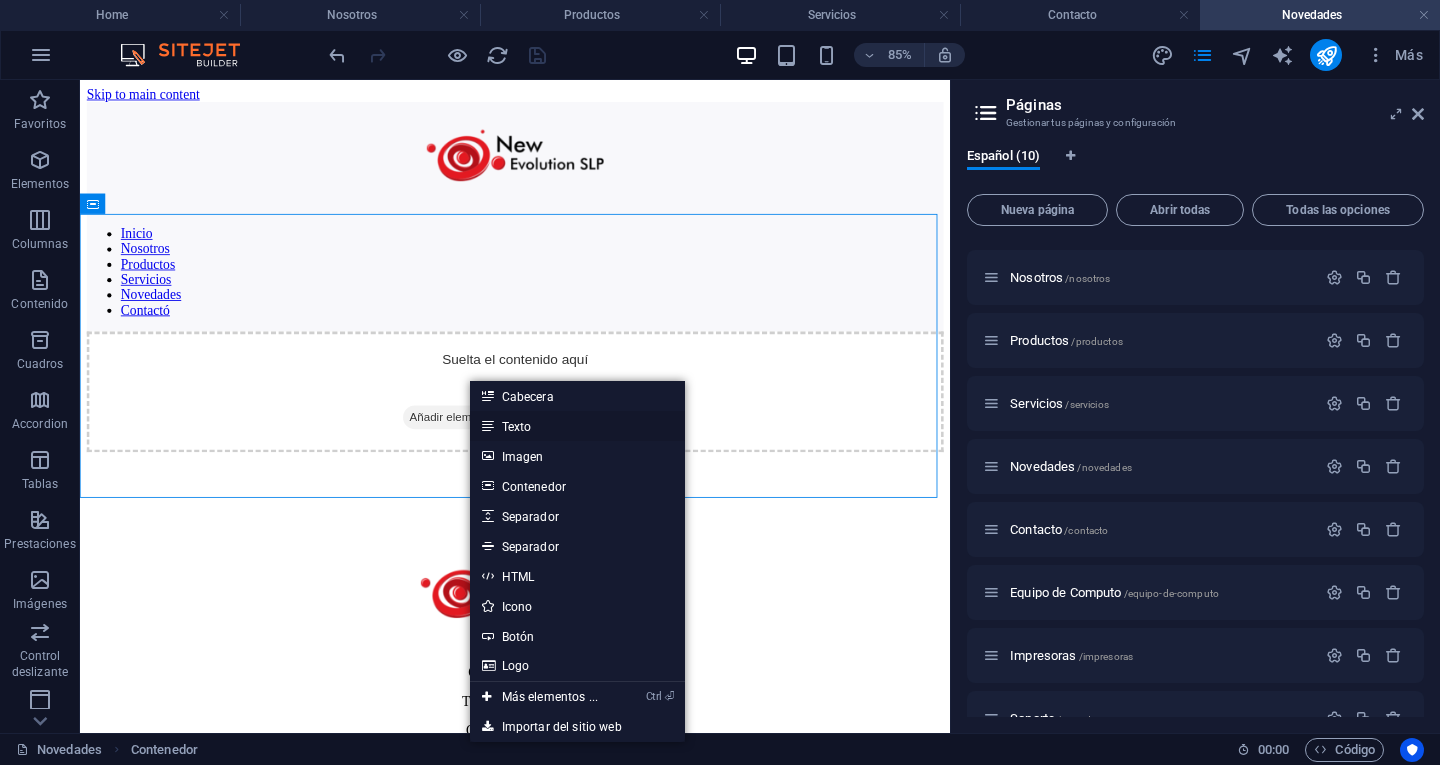 click on "Texto" at bounding box center [577, 426] 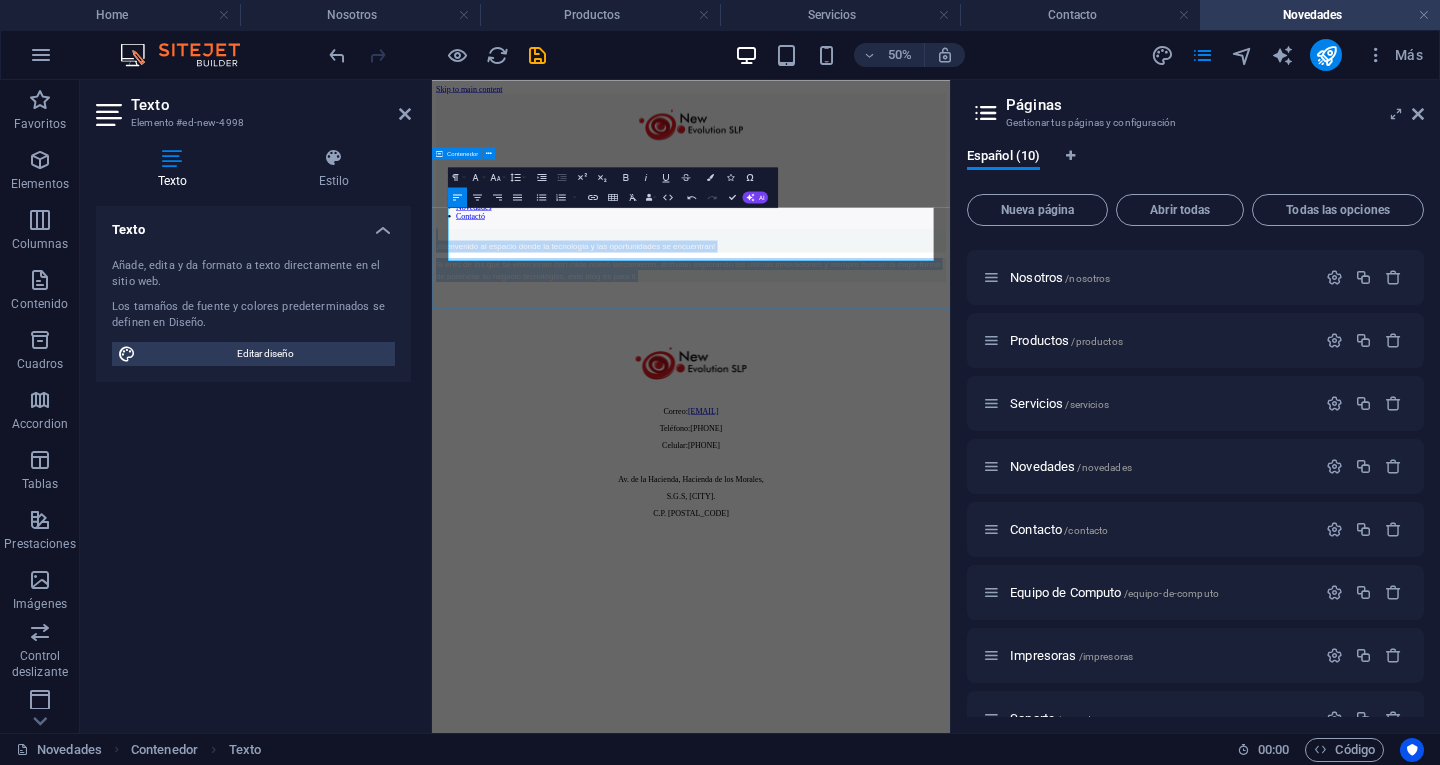 drag, startPoint x: 1348, startPoint y: 424, endPoint x: 440, endPoint y: 302, distance: 916.15936 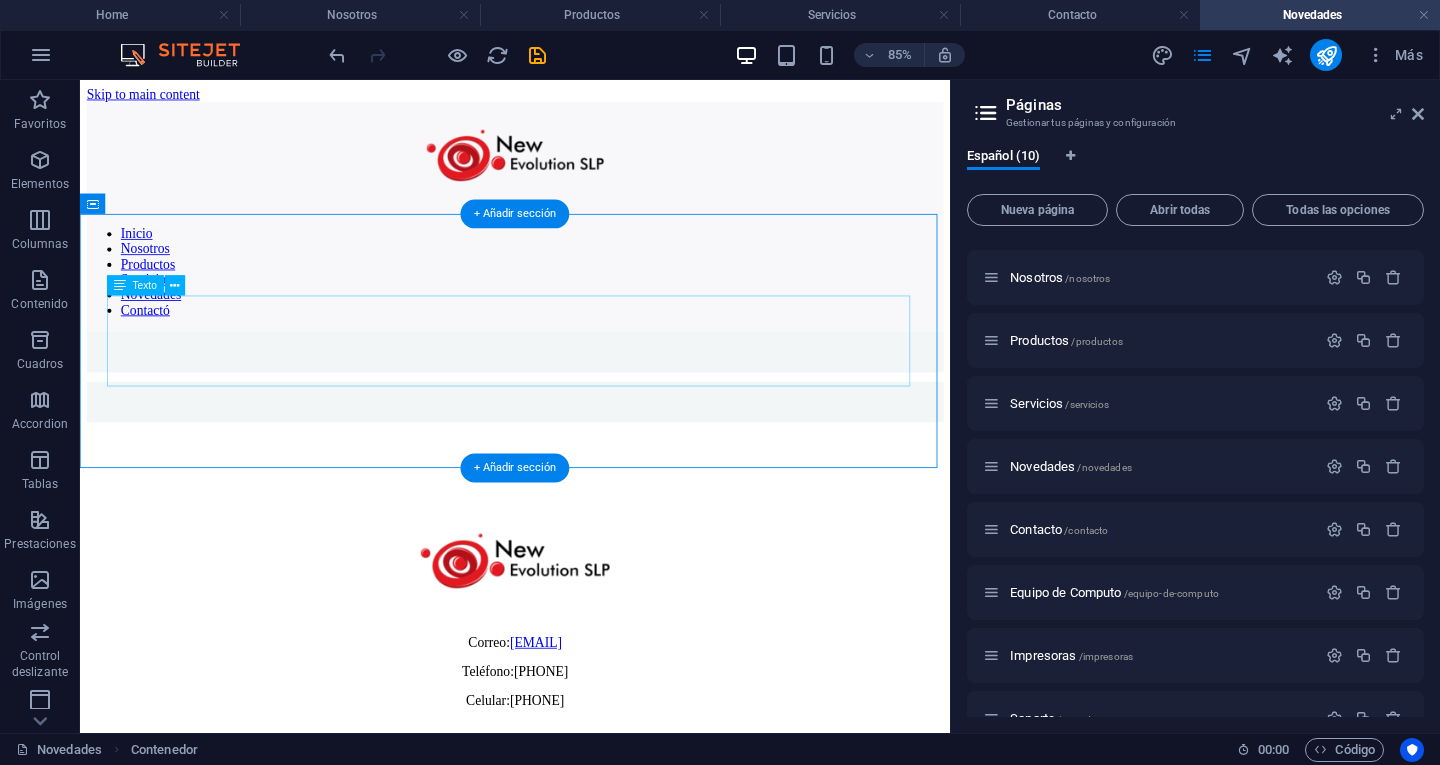 click on "¡Bienvenido al espacio donde la tecnología y las oportunidades se encuentran! Si eres de los que se emocionan con cada nuevo lanzamiento, disfrutan explorando las últimas innovaciones y siempre buscan la mejor forma de potenciar su negocio tecnológico, este blog es para ti." at bounding box center (592, 429) 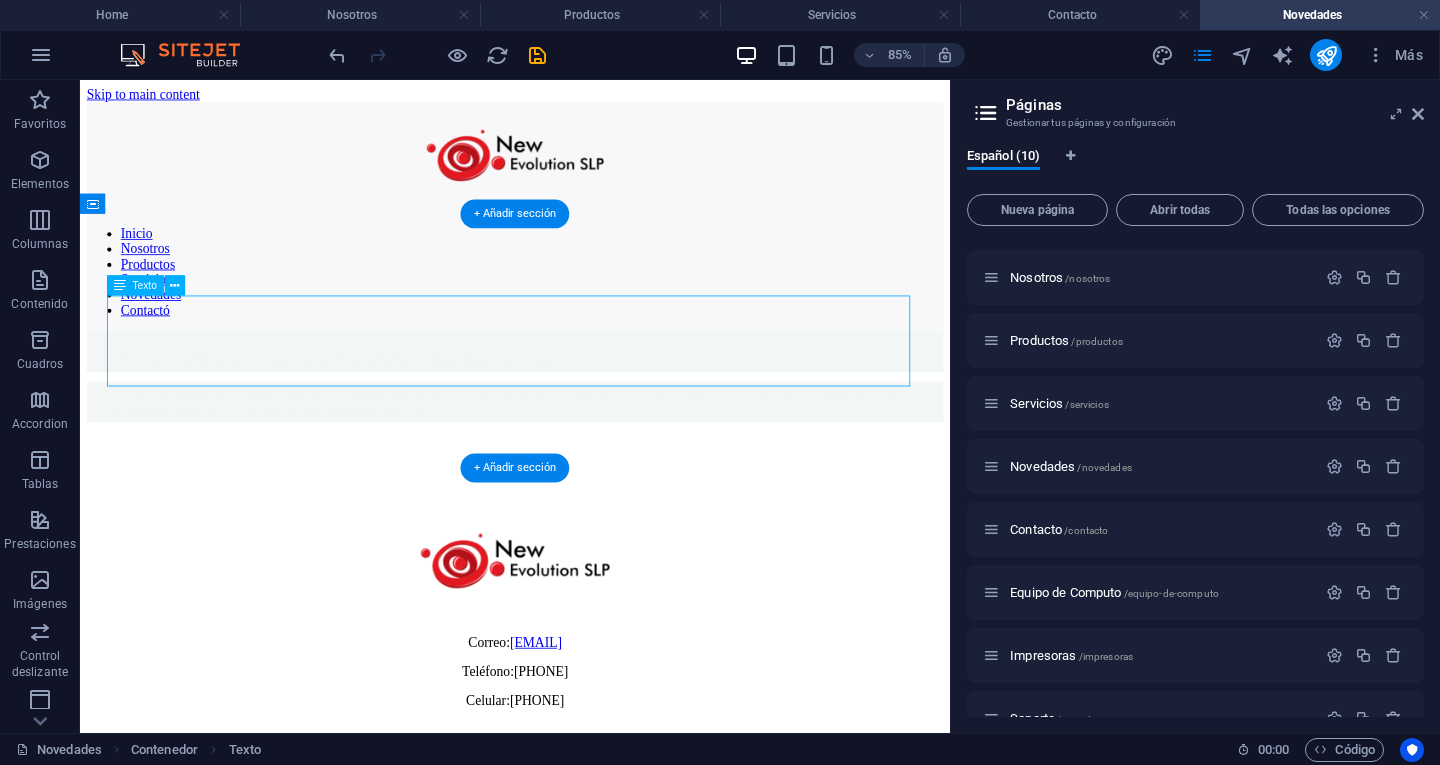 click on "¡Bienvenido al espacio donde la tecnología y las oportunidades se encuentran! Si eres de los que se emocionan con cada nuevo lanzamiento, disfrutan explorando las últimas innovaciones y siempre buscan la mejor forma de potenciar su negocio tecnológico, este blog es para ti." at bounding box center (592, 429) 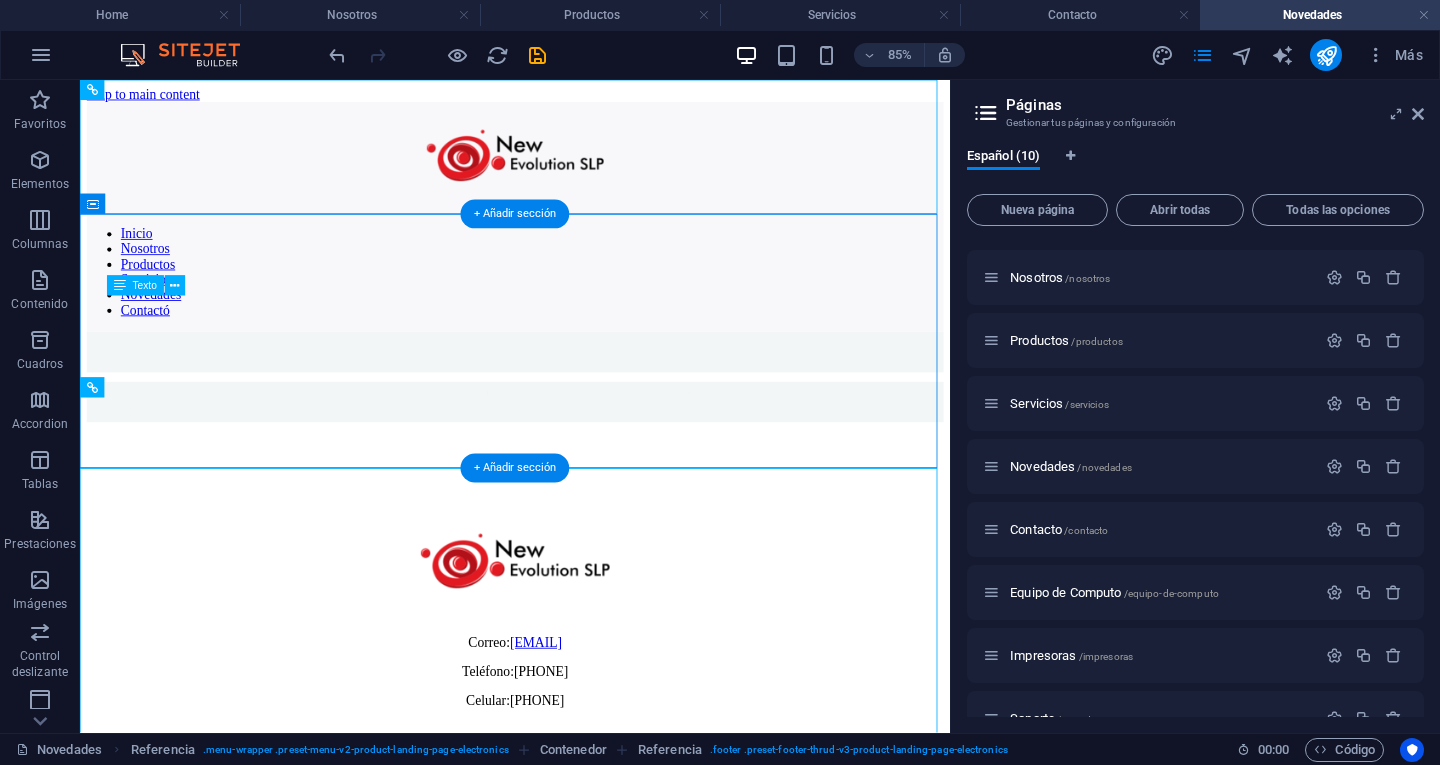 click on "¡Bienvenido al espacio donde la tecnología y las oportunidades se encuentran! Si eres de los que se emocionan con cada nuevo lanzamiento, disfrutan explorando las últimas innovaciones y siempre buscan la mejor forma de potenciar su negocio tecnológico, este blog es para ti." at bounding box center [592, 429] 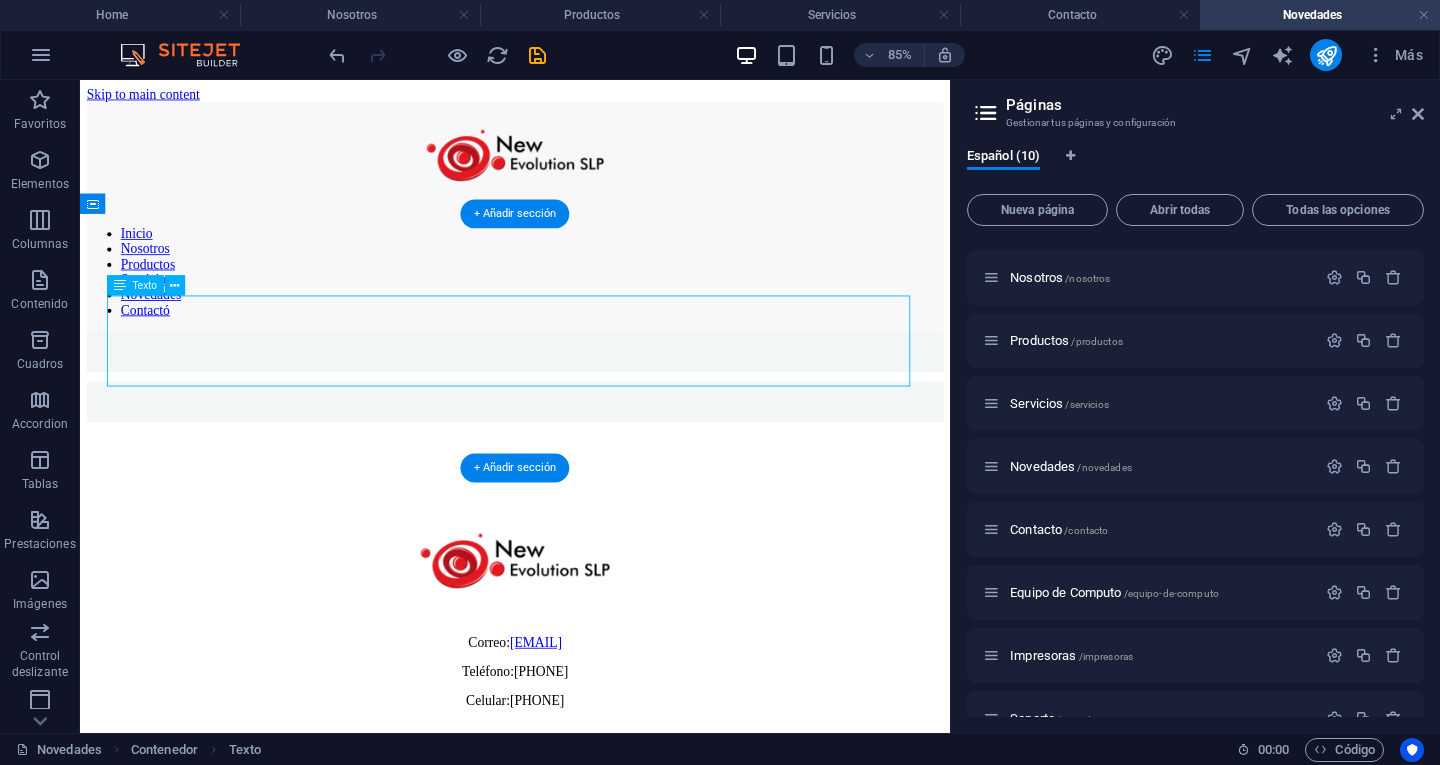 click on "¡Bienvenido al espacio donde la tecnología y las oportunidades se encuentran! Si eres de los que se emocionan con cada nuevo lanzamiento, disfrutan explorando las últimas innovaciones y siempre buscan la mejor forma de potenciar su negocio tecnológico, este blog es para ti." at bounding box center (592, 429) 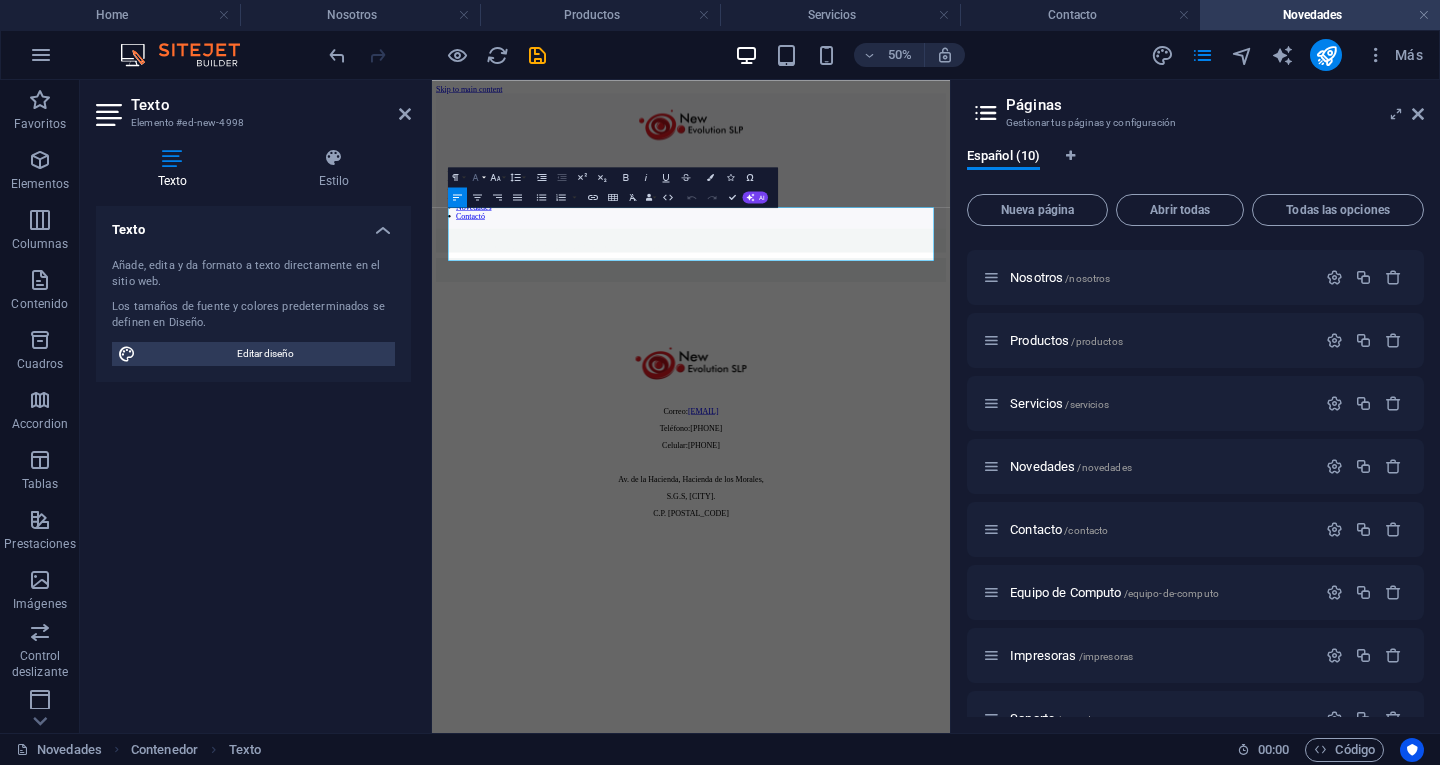 click on "Font Family" at bounding box center [477, 177] 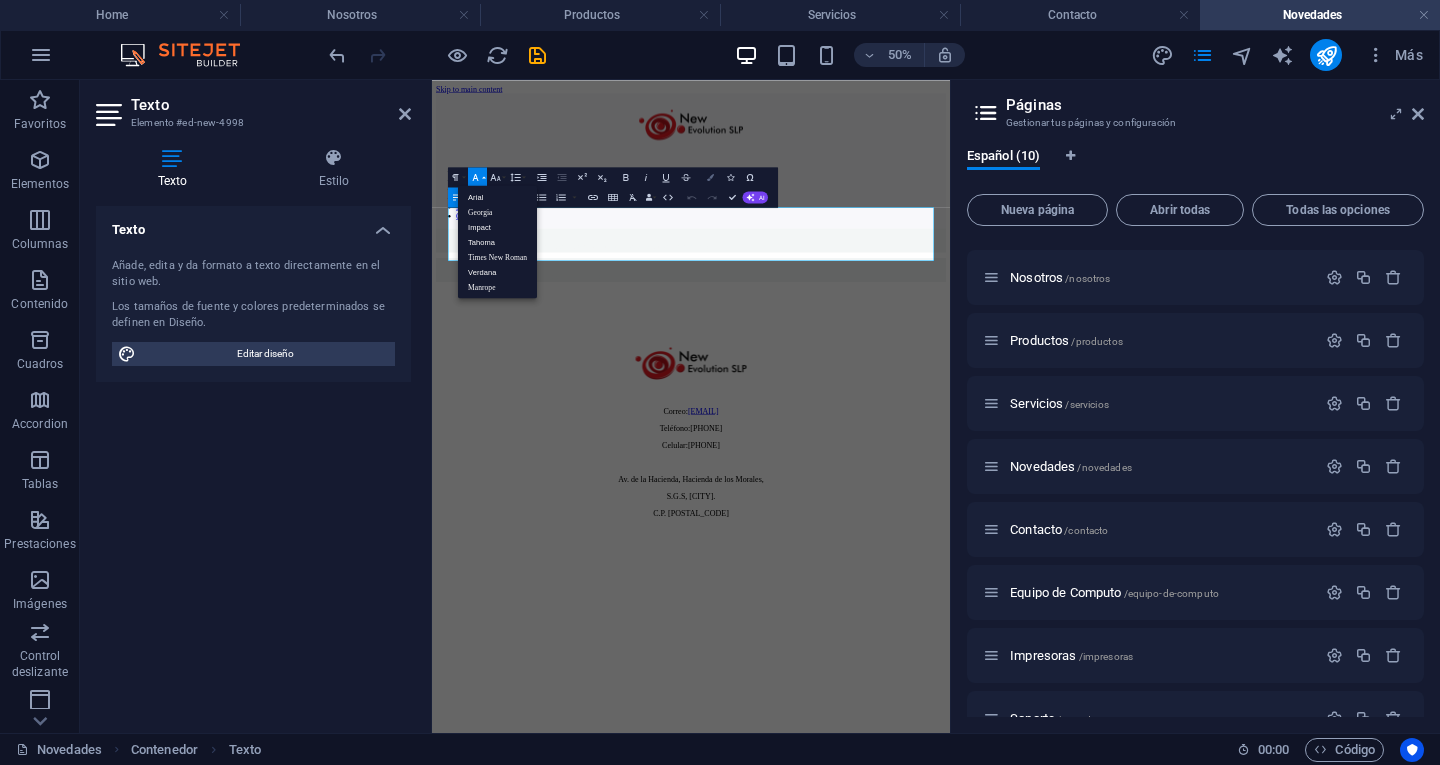 click on "Colors" at bounding box center (710, 177) 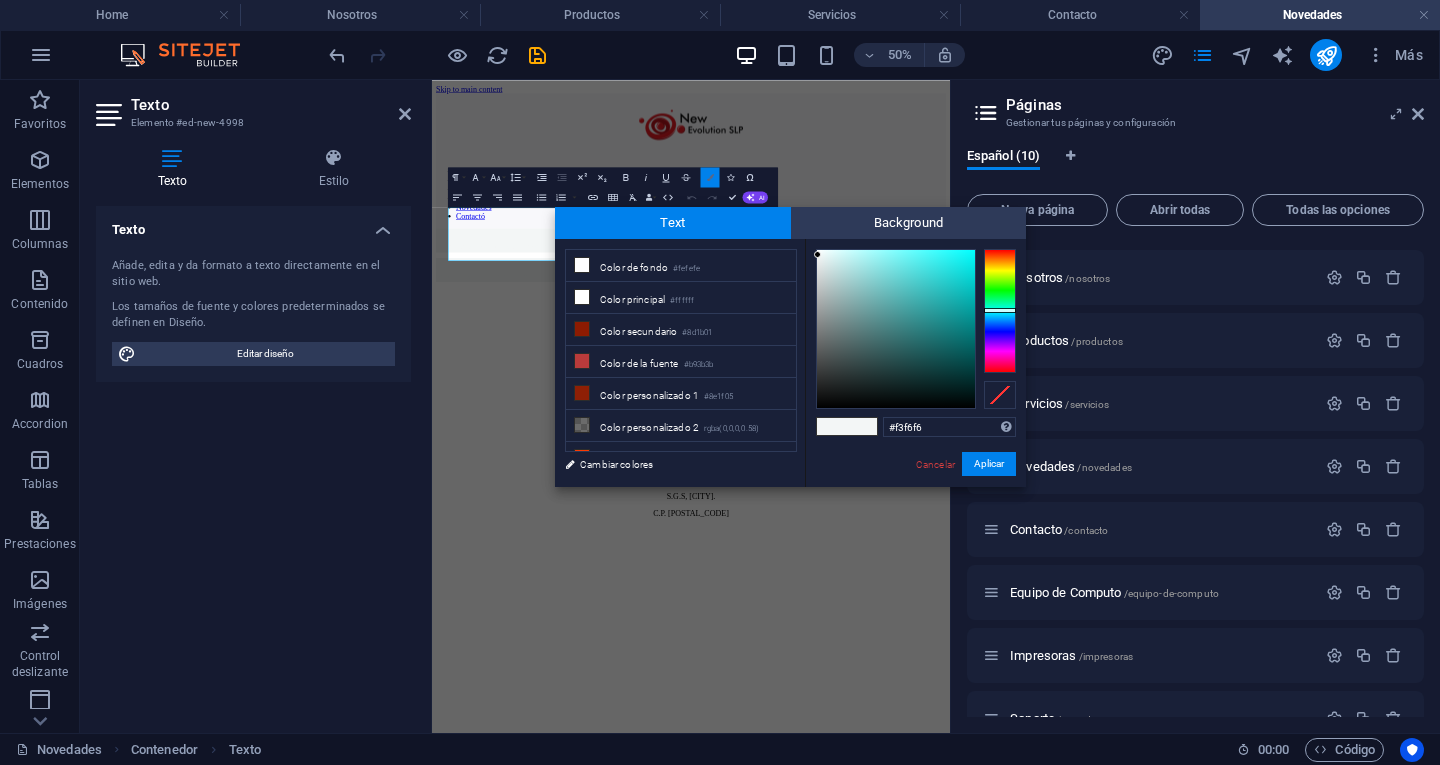 click on "Colors" at bounding box center (710, 177) 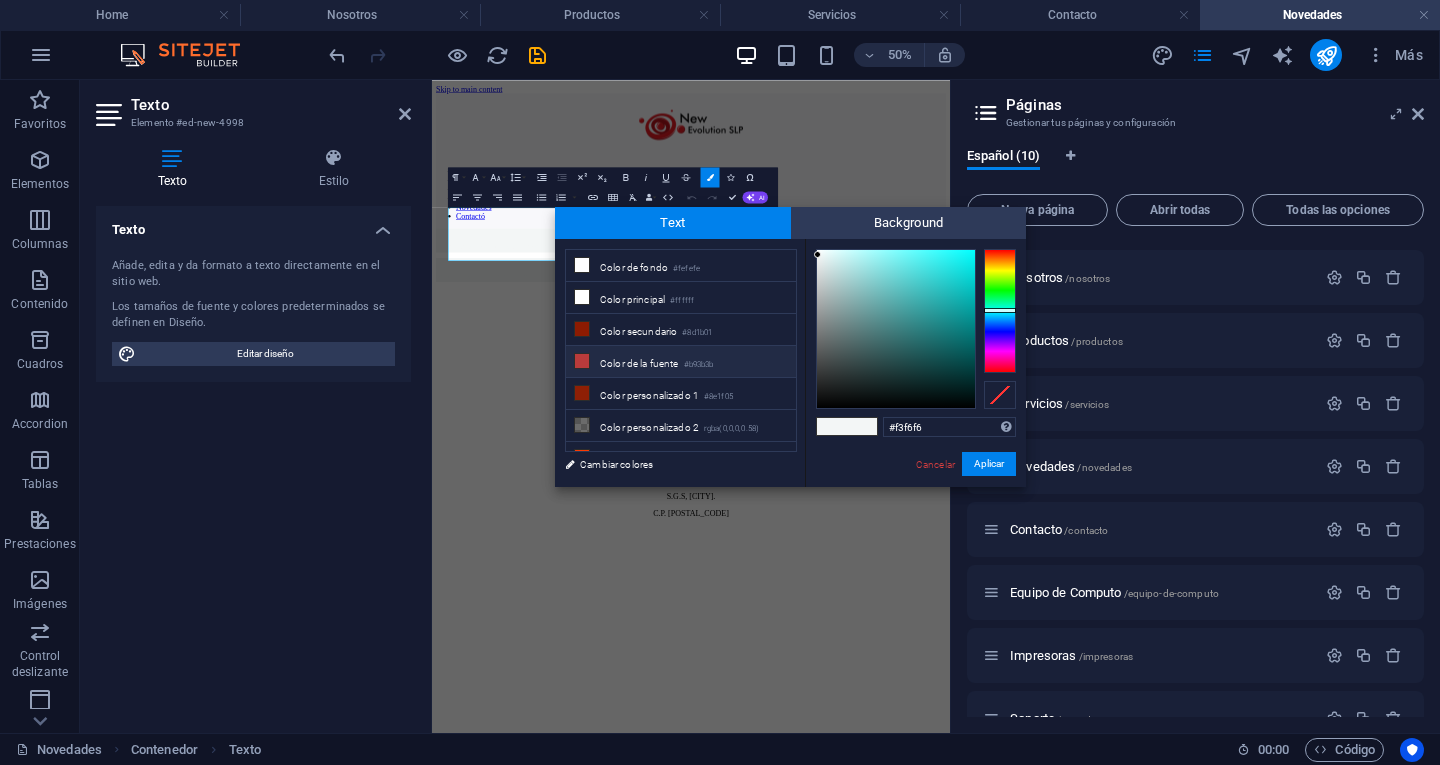 click on "Color de la fuente
#b93b3b" at bounding box center (681, 362) 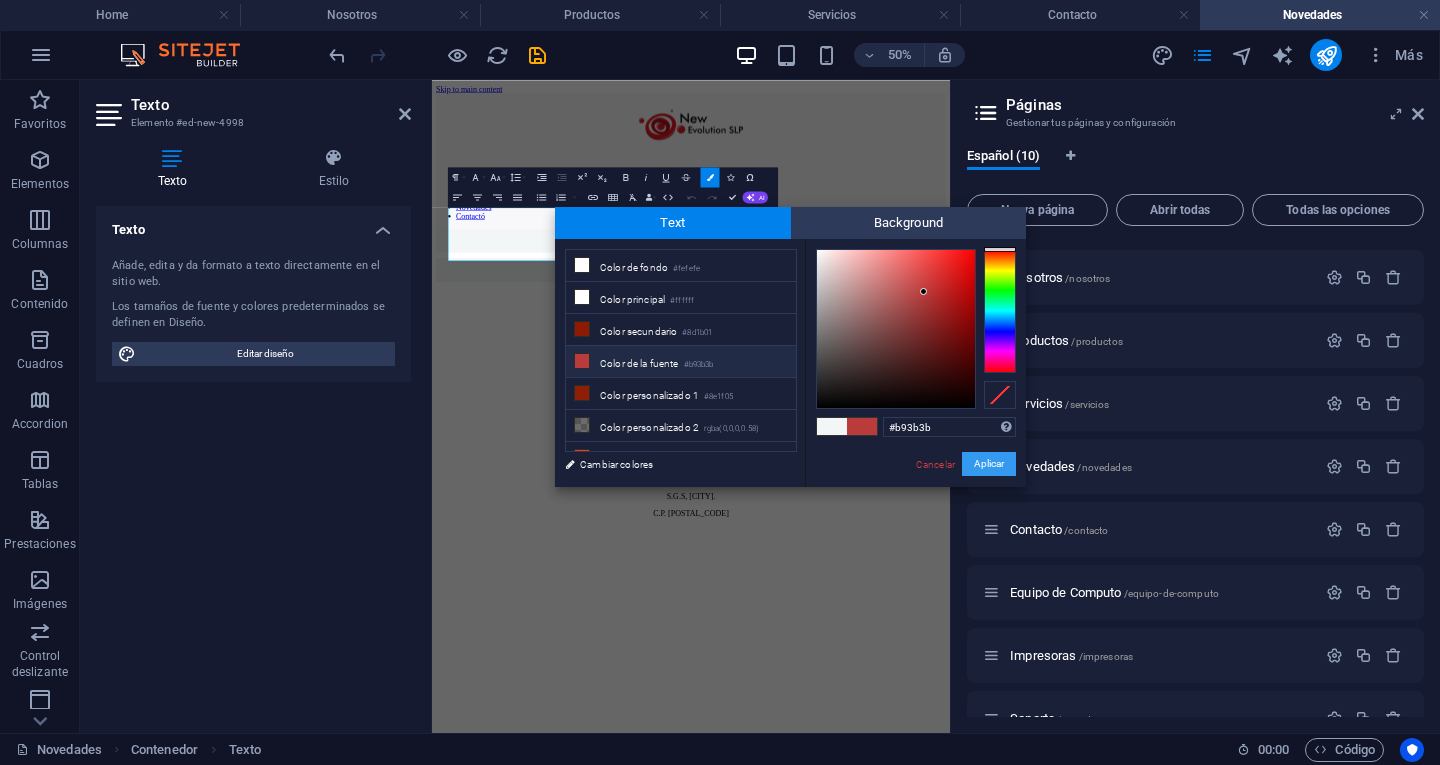 click on "Aplicar" at bounding box center (989, 464) 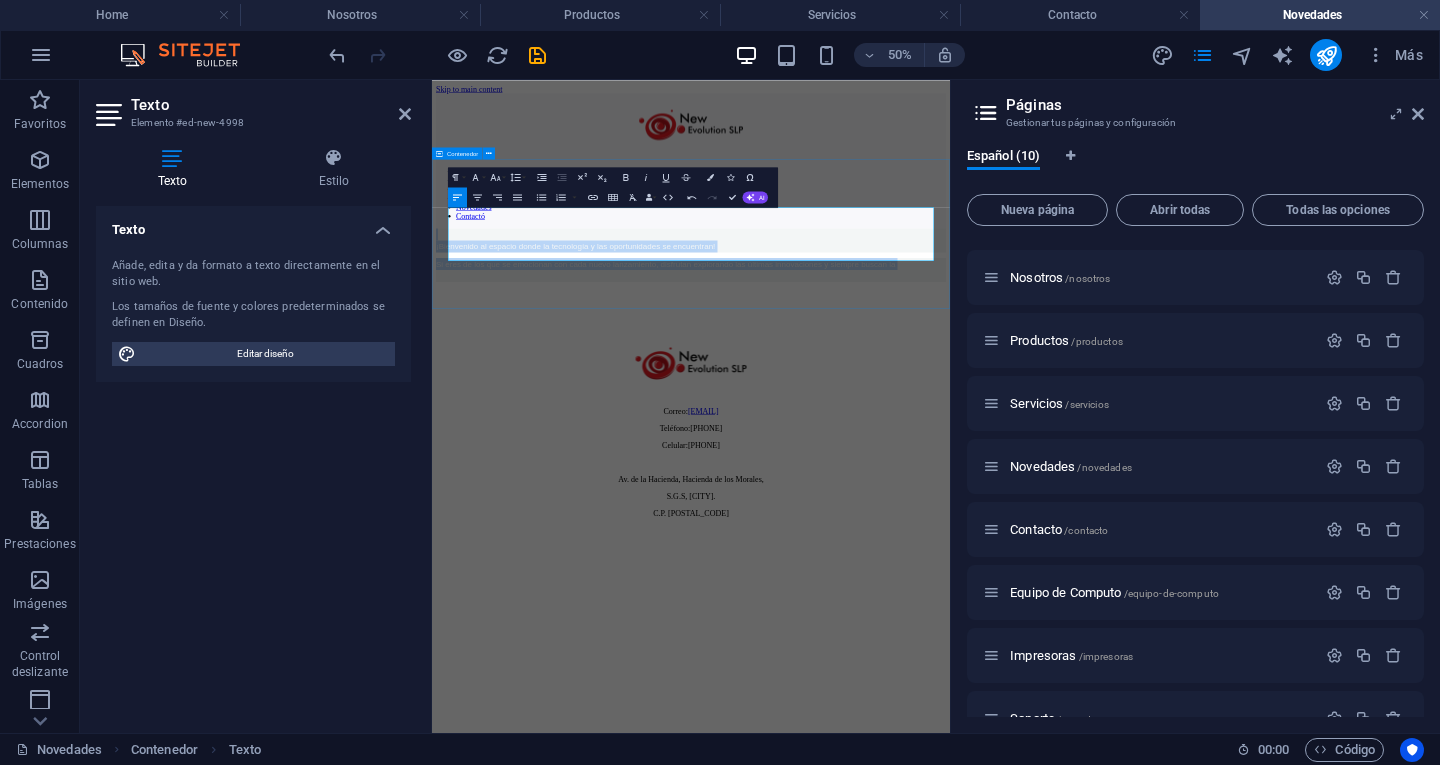 drag, startPoint x: 1390, startPoint y: 414, endPoint x: 434, endPoint y: 312, distance: 961.426 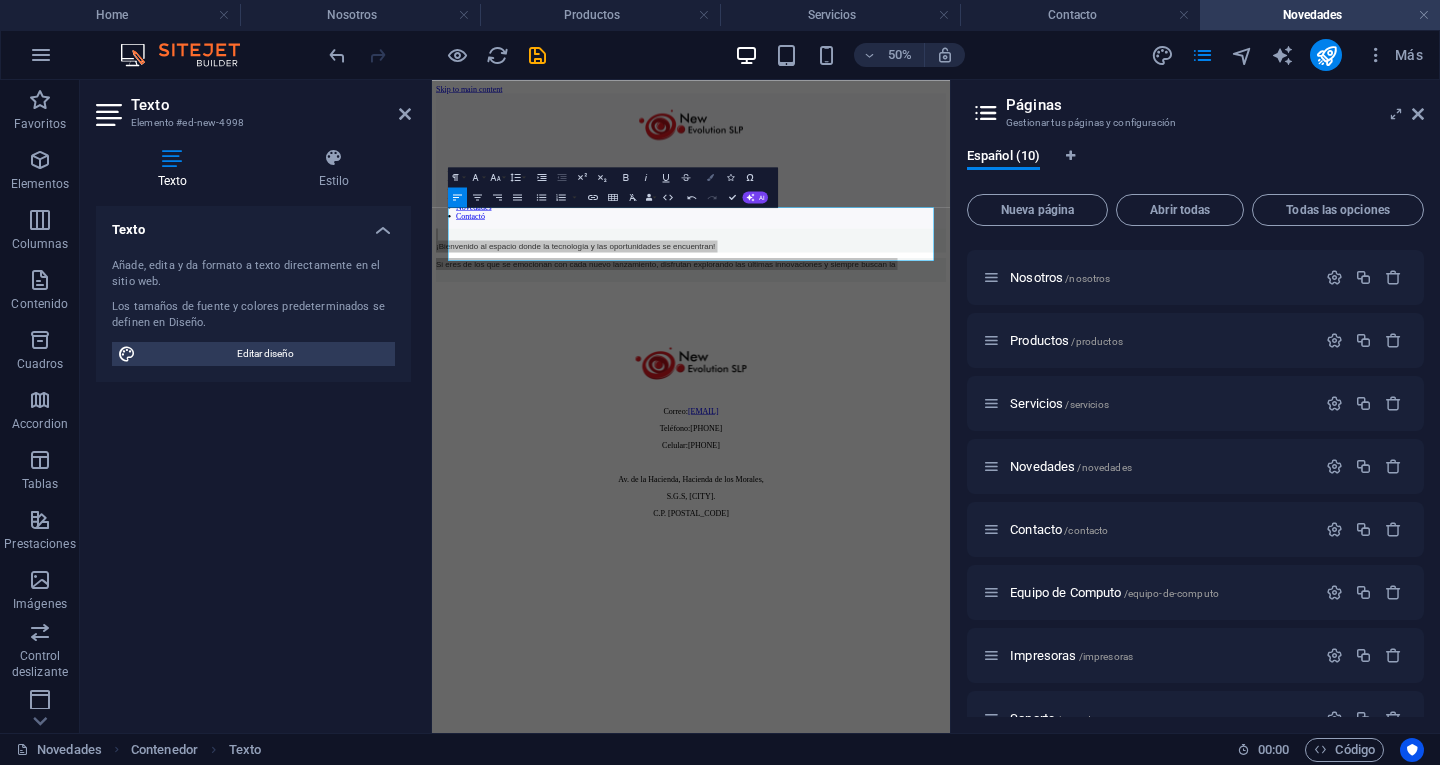 click on "Colors" at bounding box center (710, 177) 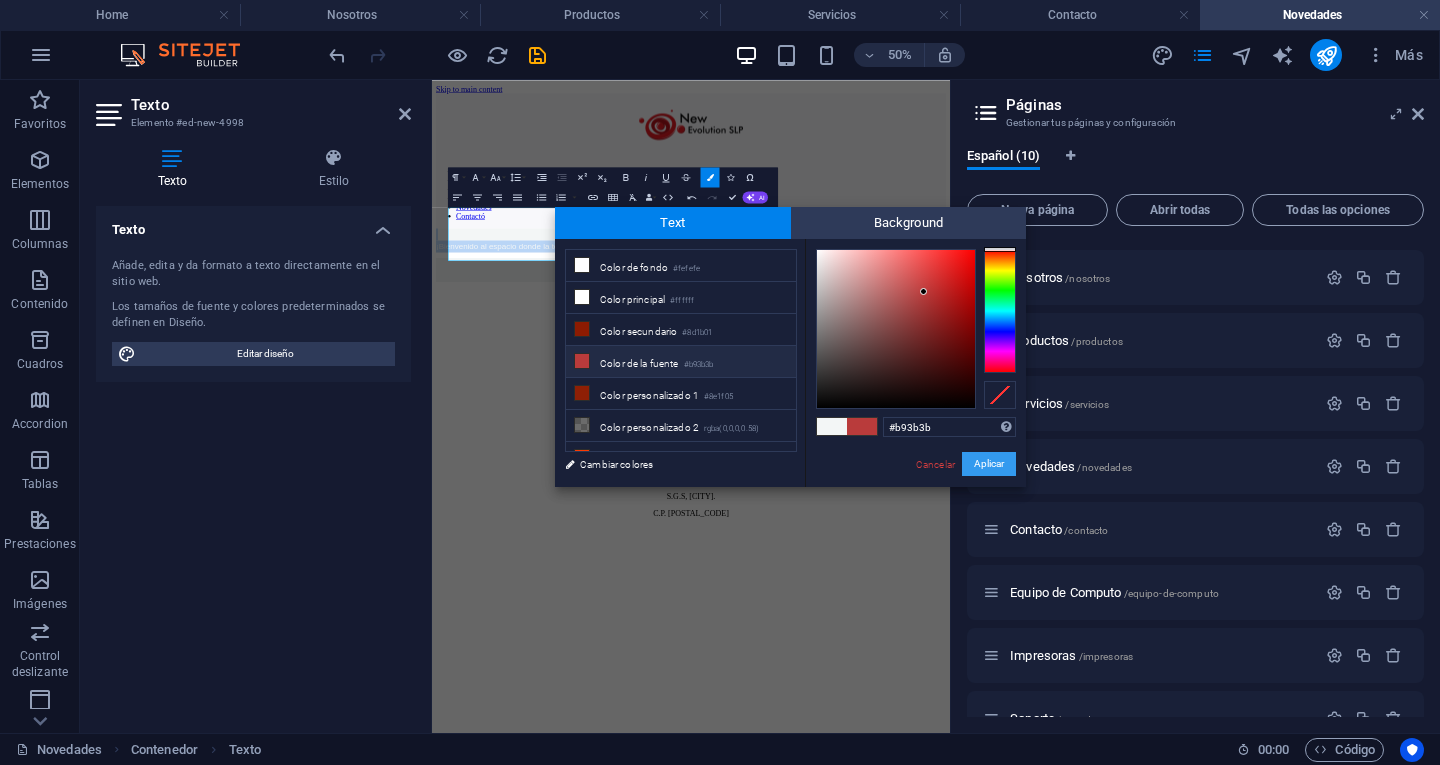 click on "Aplicar" at bounding box center [989, 464] 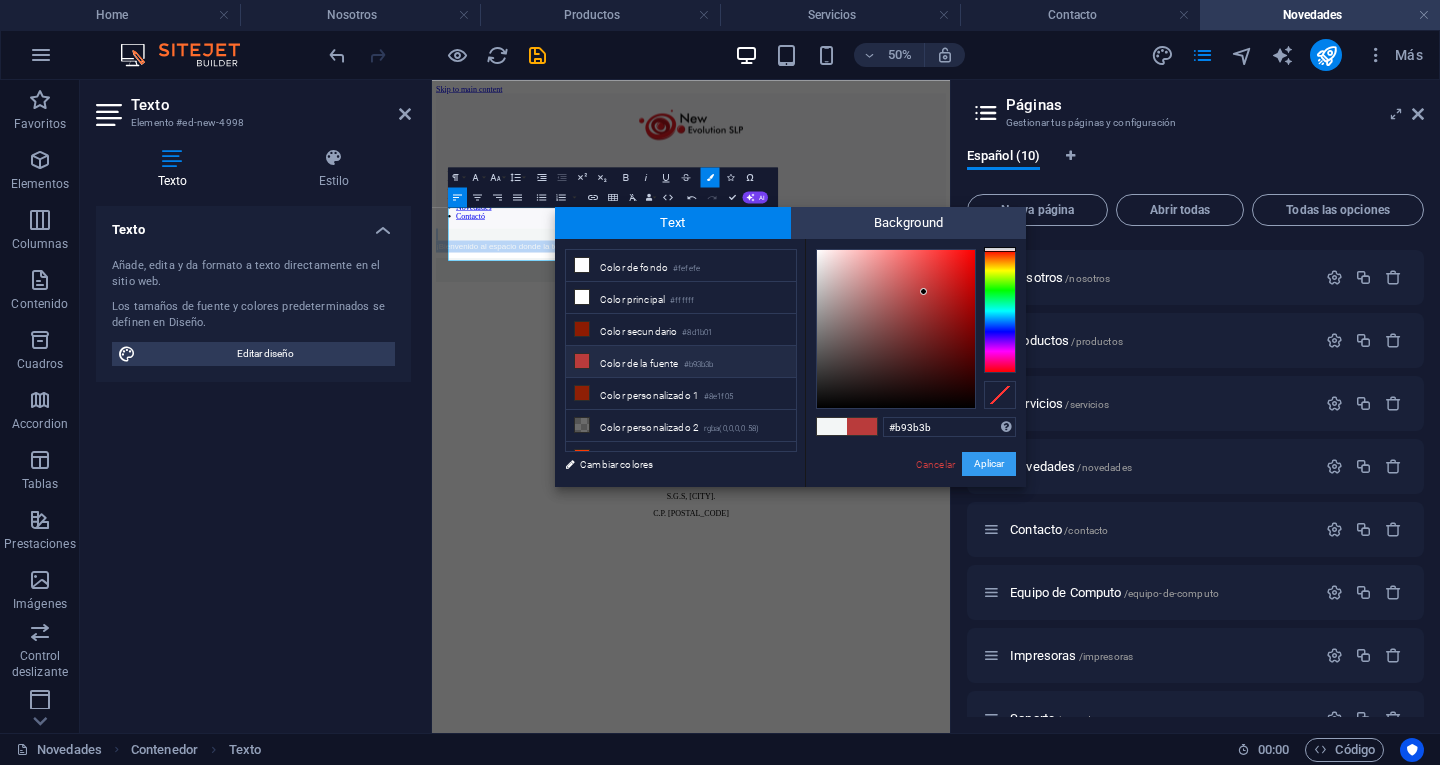 click on "Aplicar" at bounding box center [989, 464] 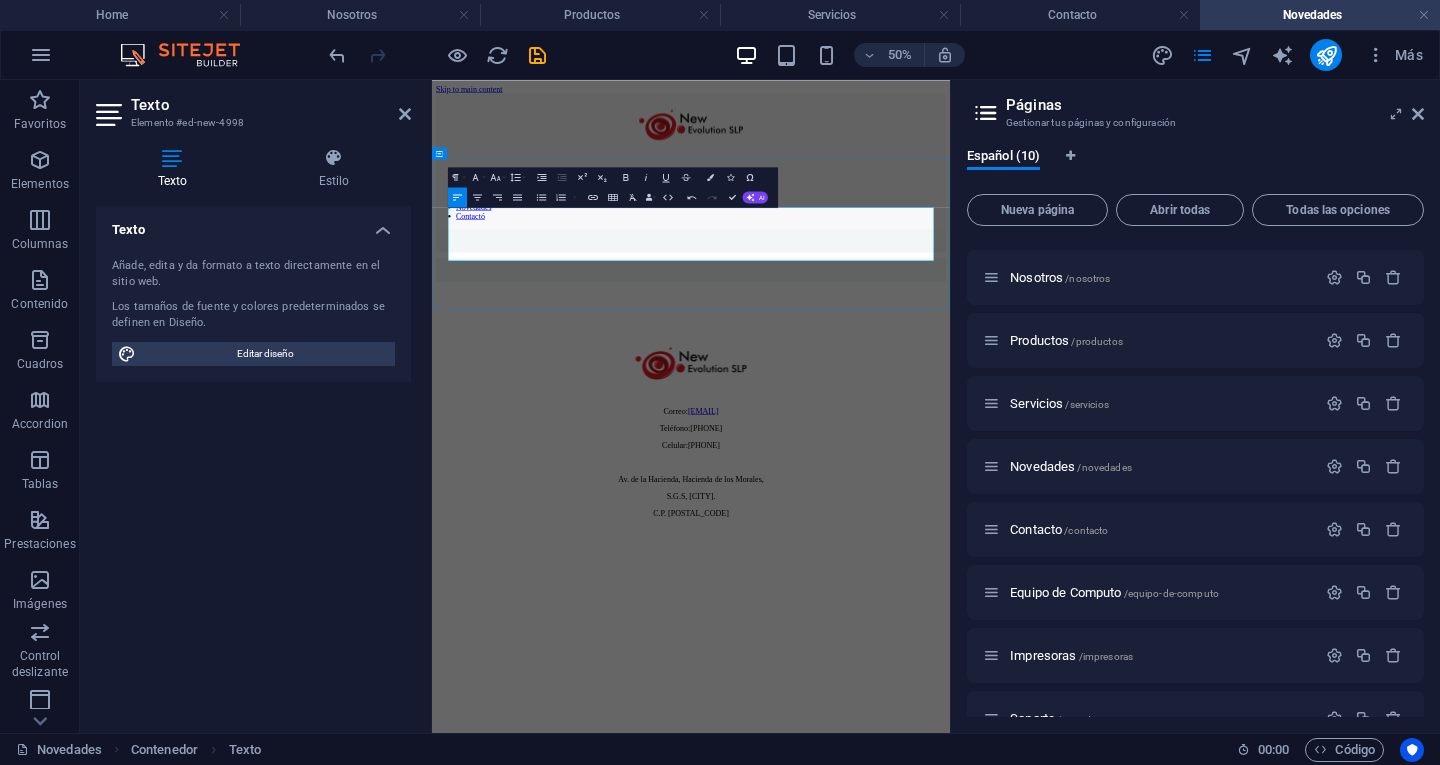 click on "Si eres de los que se emocionan con cada nuevo lanzamiento, disfrutan explorando las últimas innovaciones y siempre buscan la  mejor forma de potenciar su negocio tecnológico, este blog es para ti." at bounding box center [950, 459] 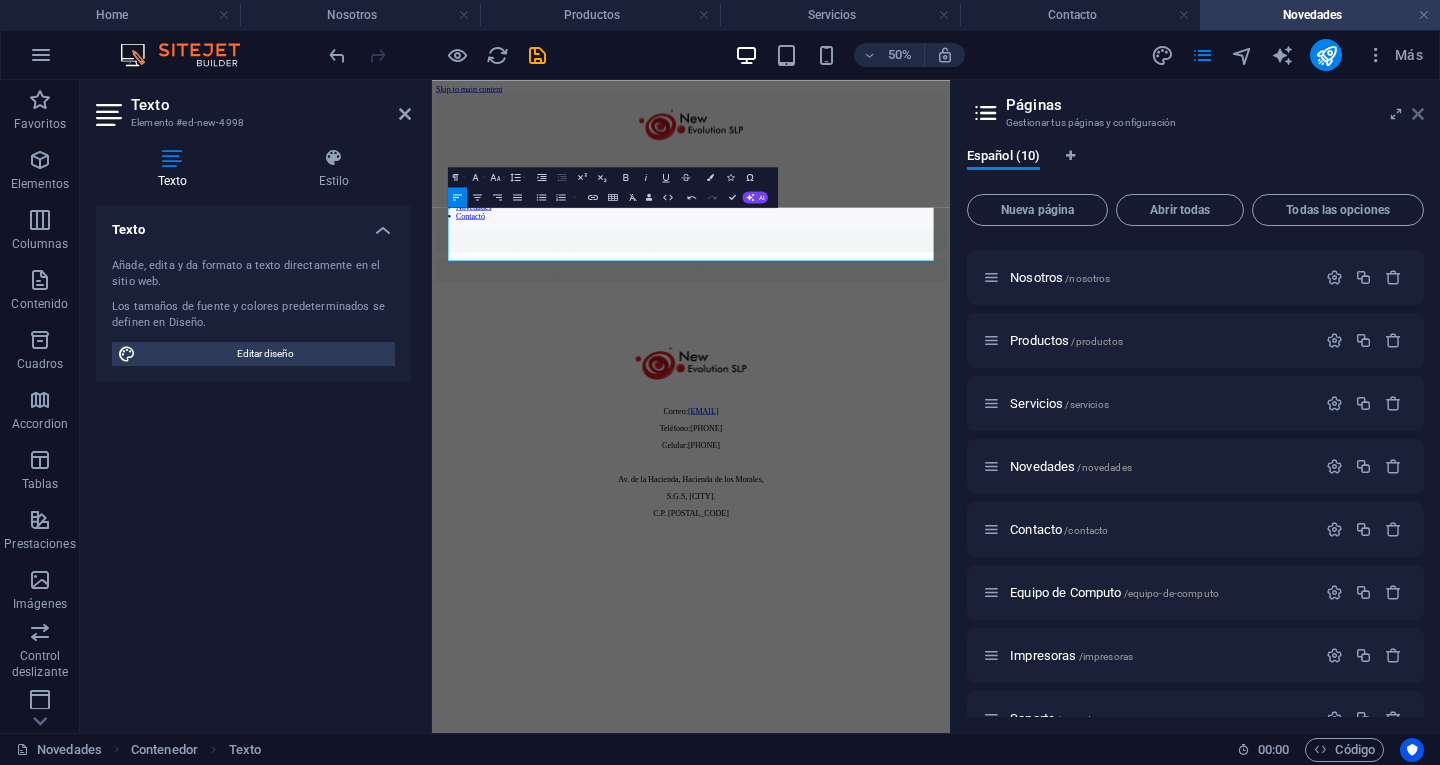 click at bounding box center (1418, 114) 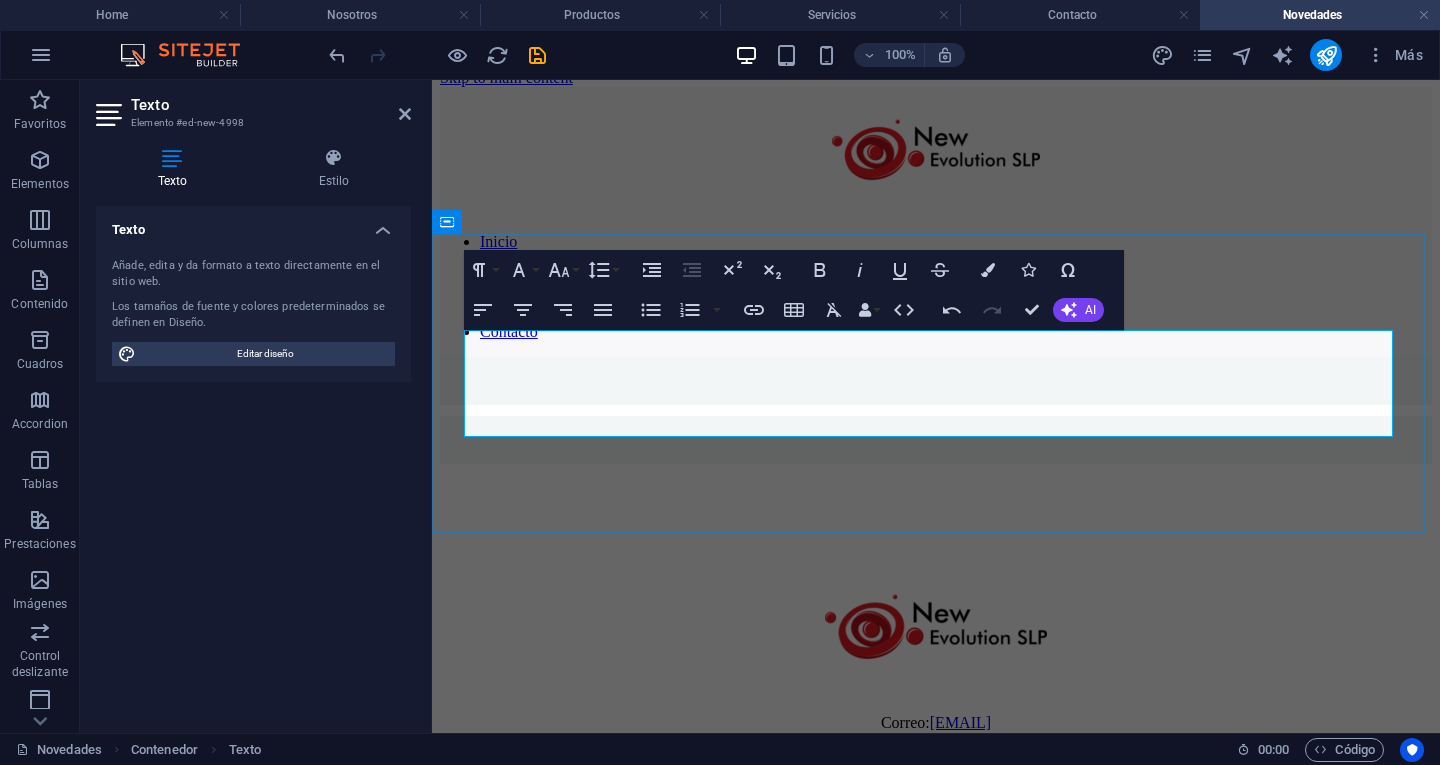 scroll, scrollTop: 0, scrollLeft: 0, axis: both 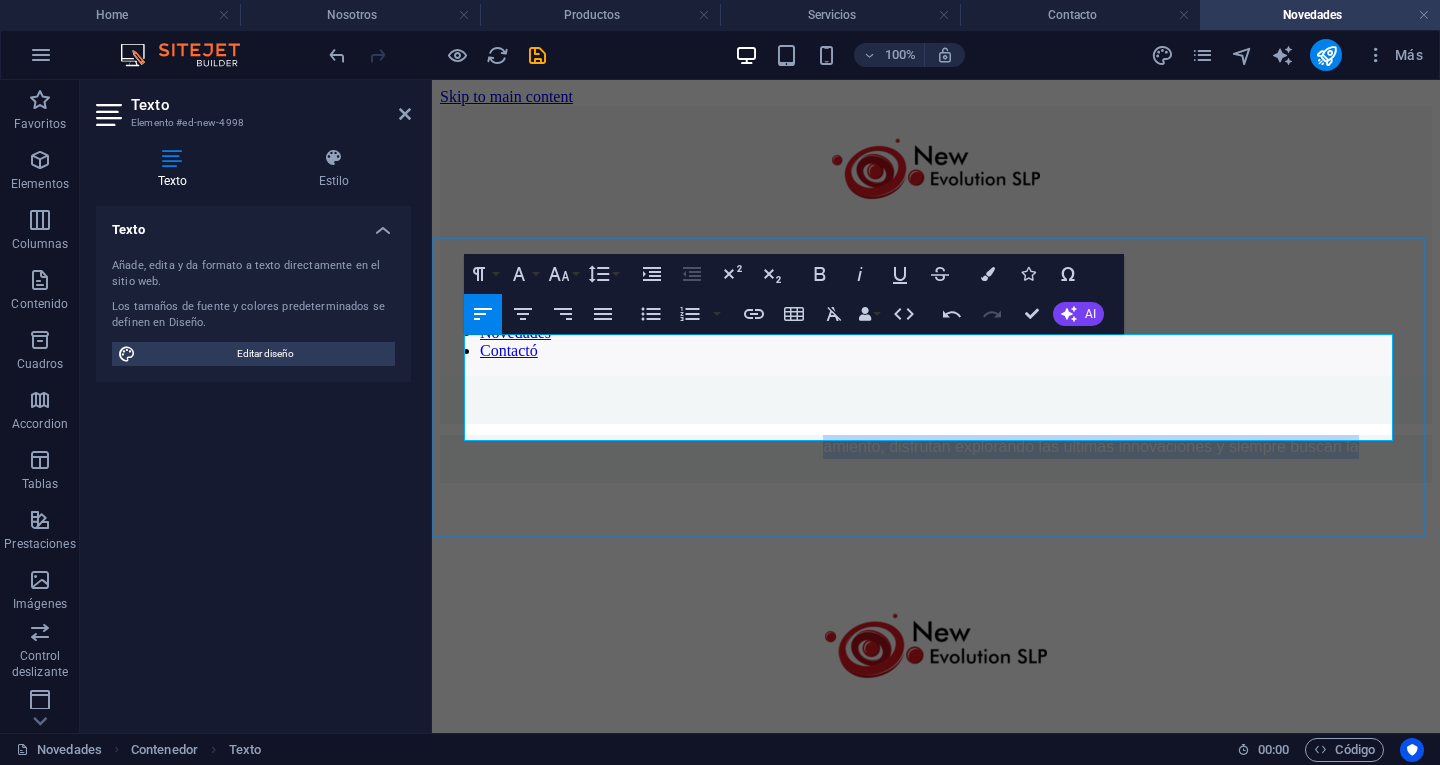 drag, startPoint x: 848, startPoint y: 402, endPoint x: 1389, endPoint y: 403, distance: 541.0009 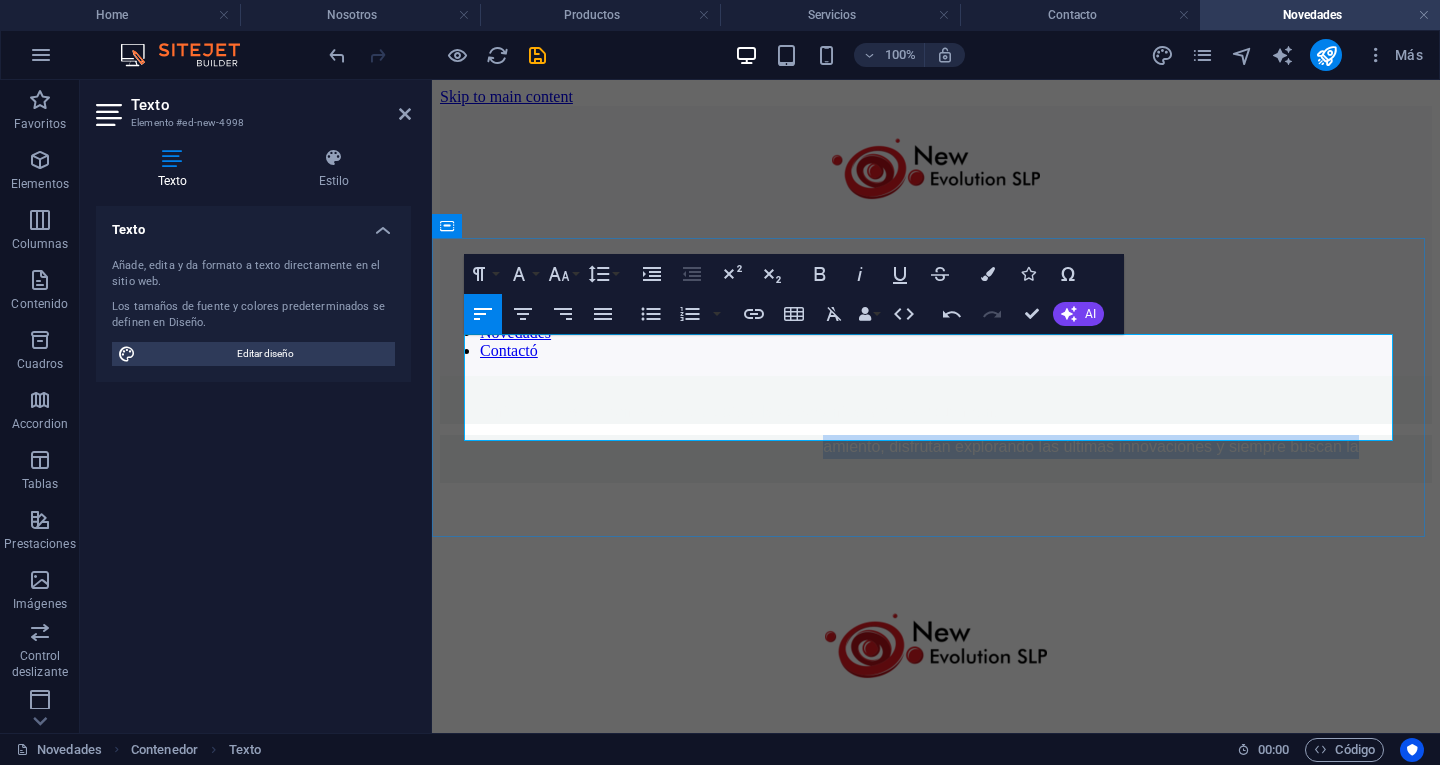 click on "Si eres de los que se emocionan con cada nuevo lanzamiento, disfrutan explorando las últimas innovaciones y siempre buscan la" at bounding box center [899, 446] 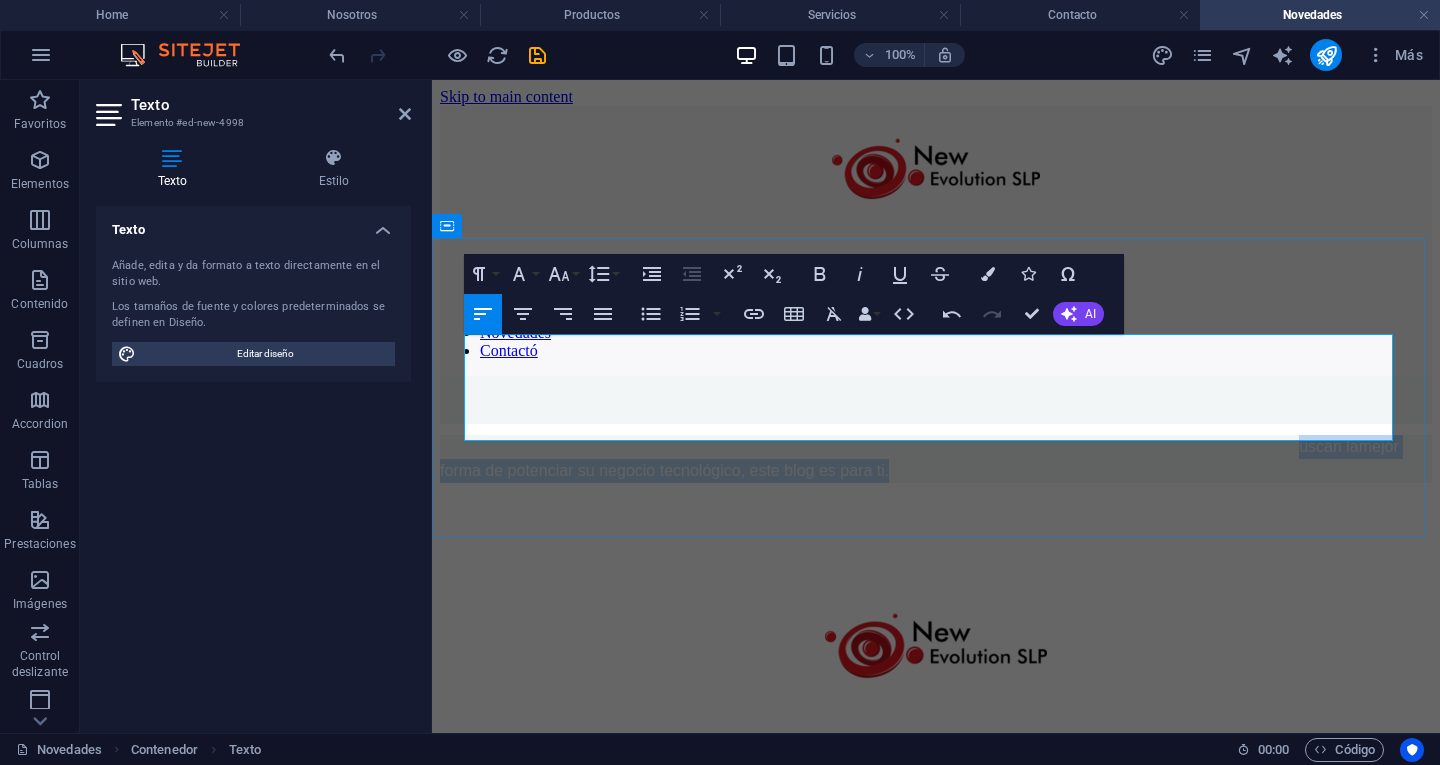 drag, startPoint x: 1321, startPoint y: 404, endPoint x: 1328, endPoint y: 413, distance: 11.401754 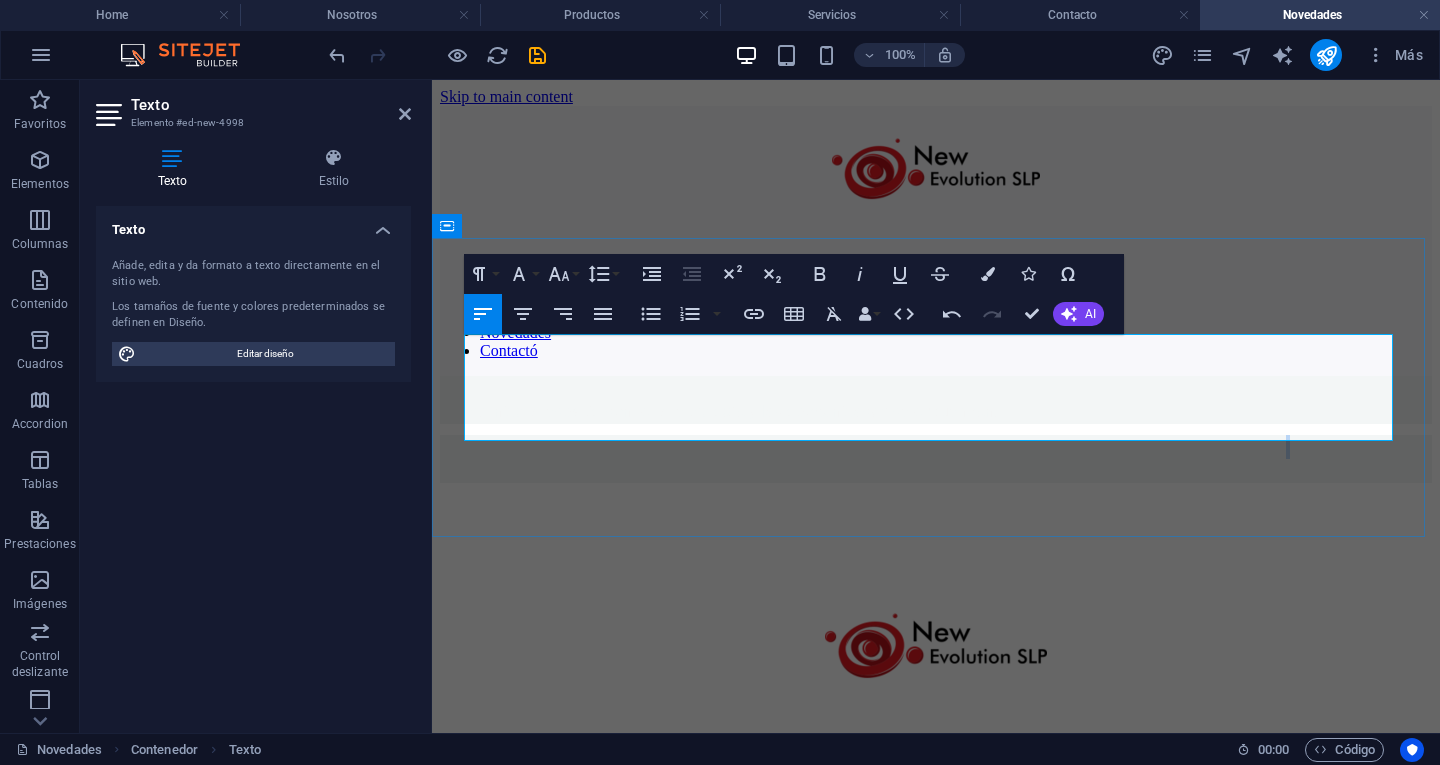 click on "Si eres de los que se emocionan con cada nuevo lanzamiento, disfrutan explorando las últimas innovaciones y siempre buscan la" at bounding box center [899, 446] 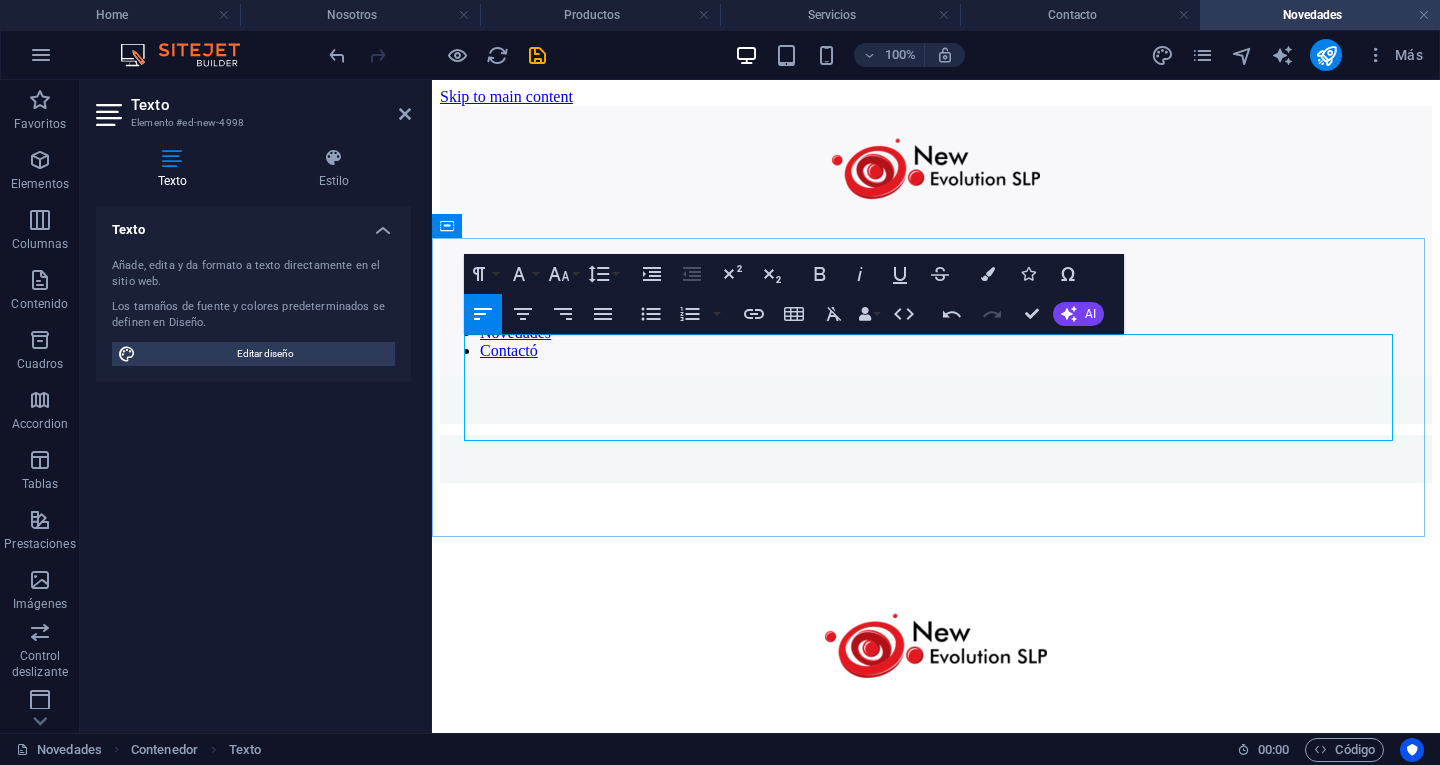 drag, startPoint x: 1320, startPoint y: 409, endPoint x: 1289, endPoint y: 438, distance: 42.44997 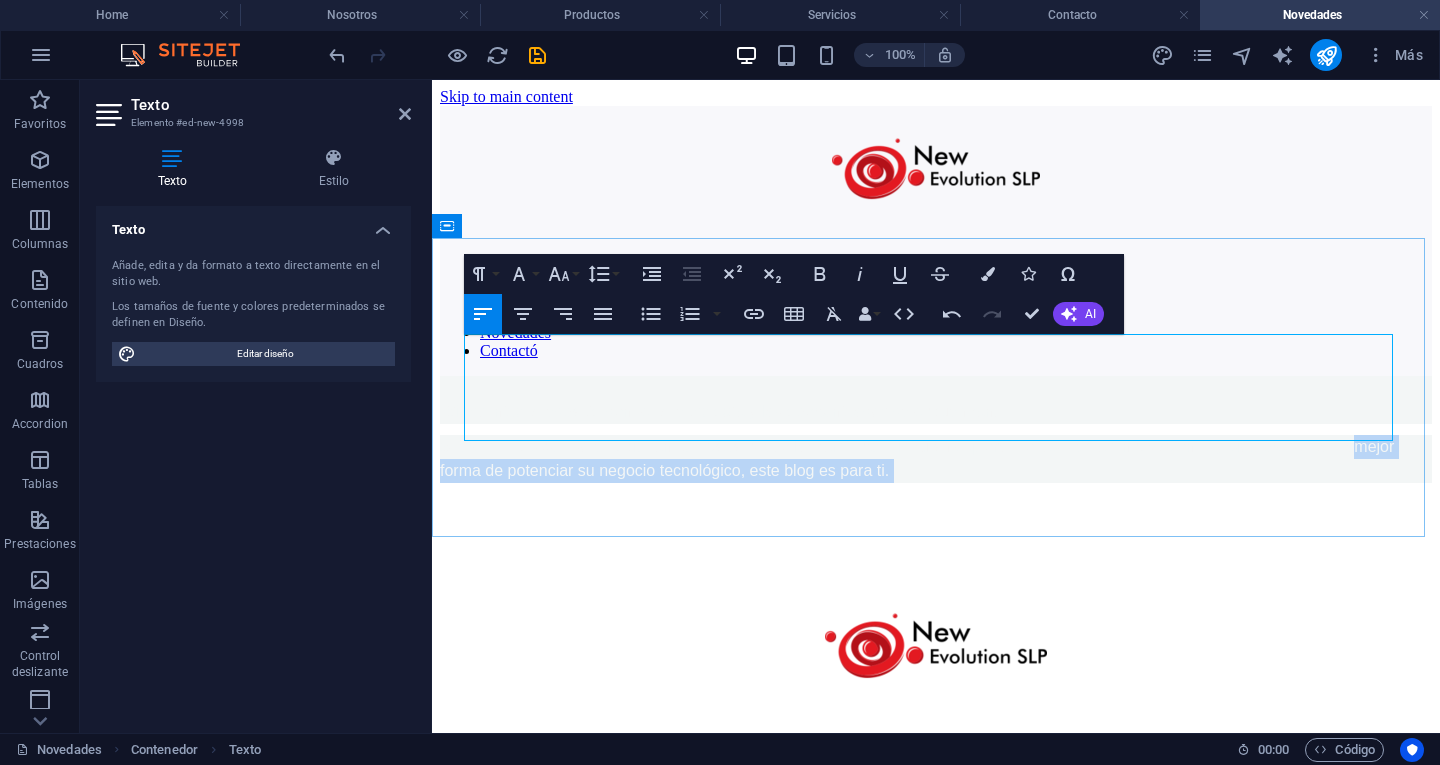 drag, startPoint x: 480, startPoint y: 427, endPoint x: 1040, endPoint y: 433, distance: 560.03217 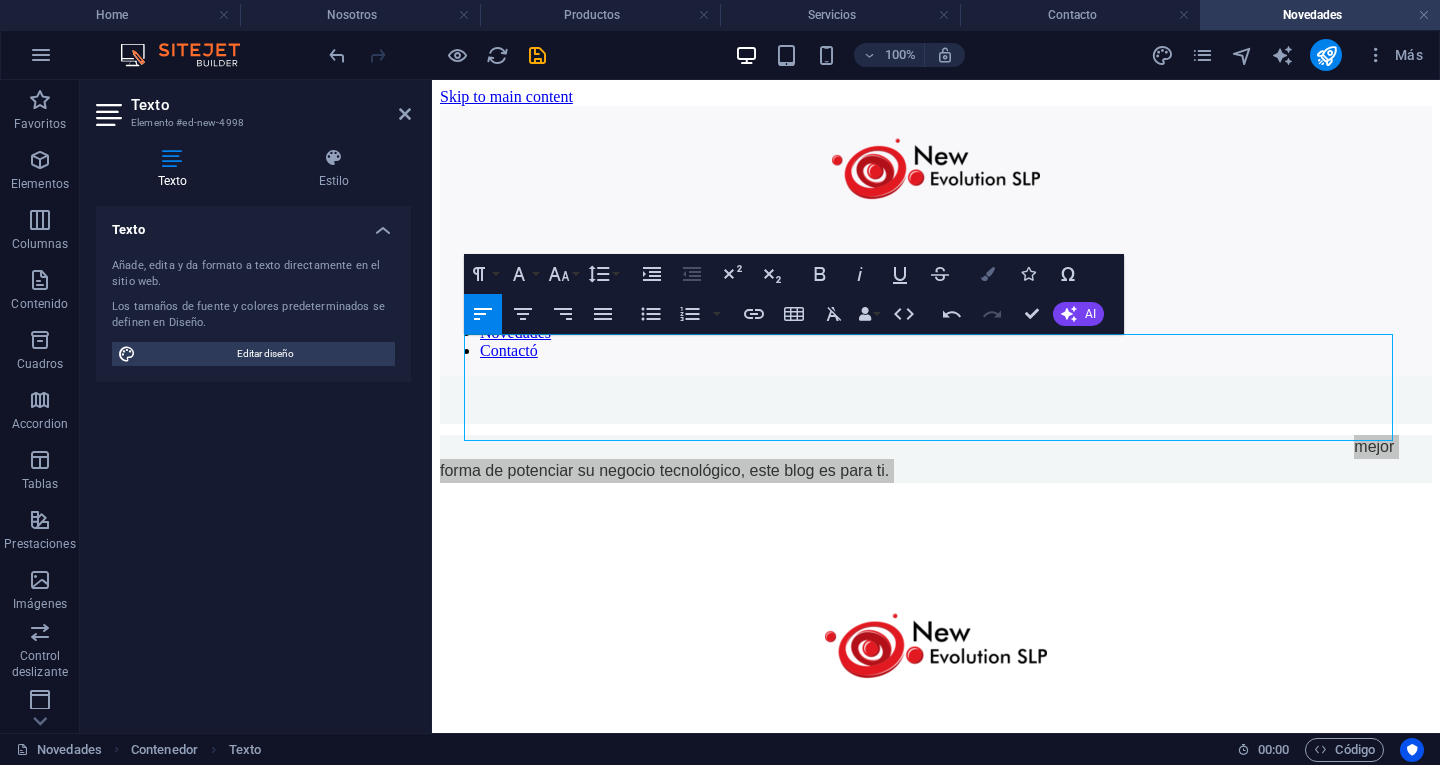 click at bounding box center [988, 274] 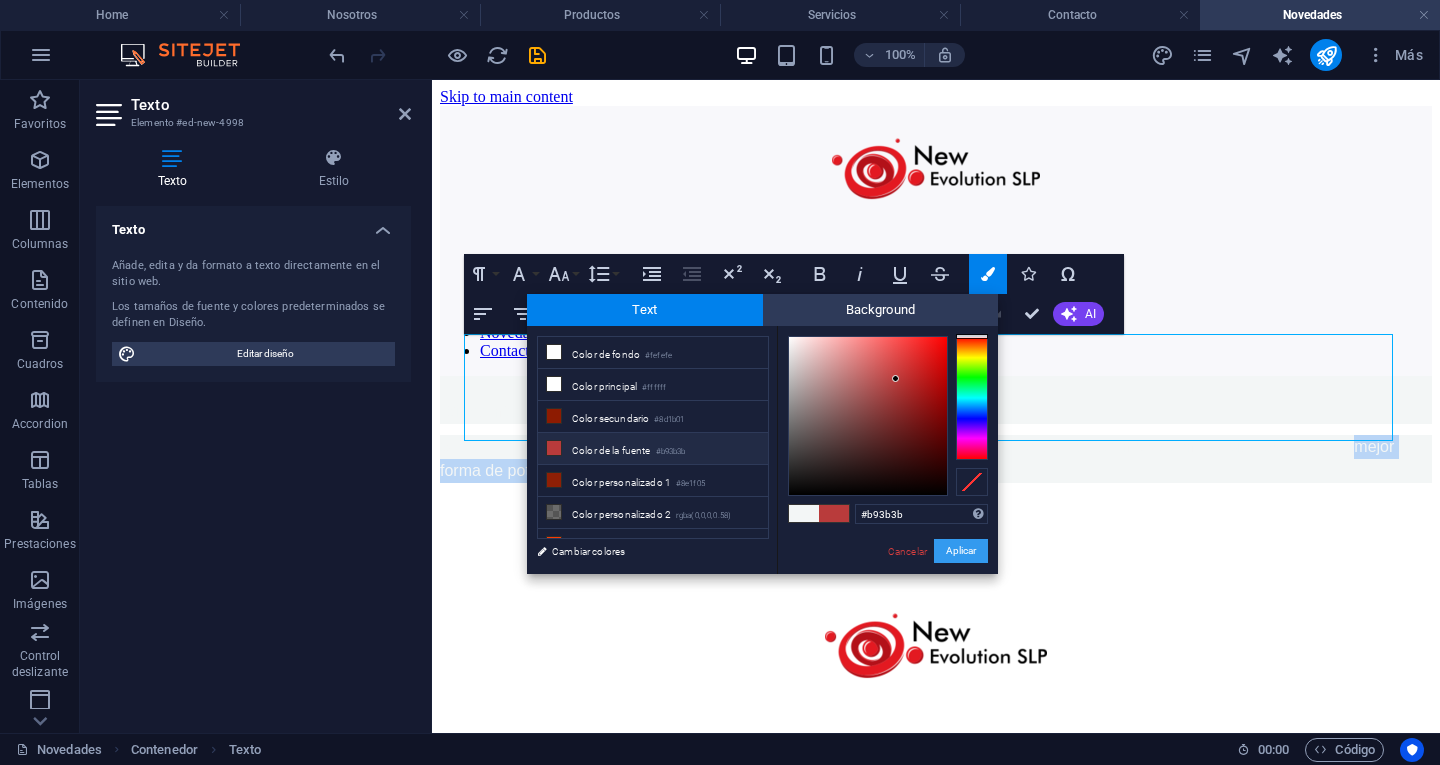 click on "Aplicar" at bounding box center (961, 551) 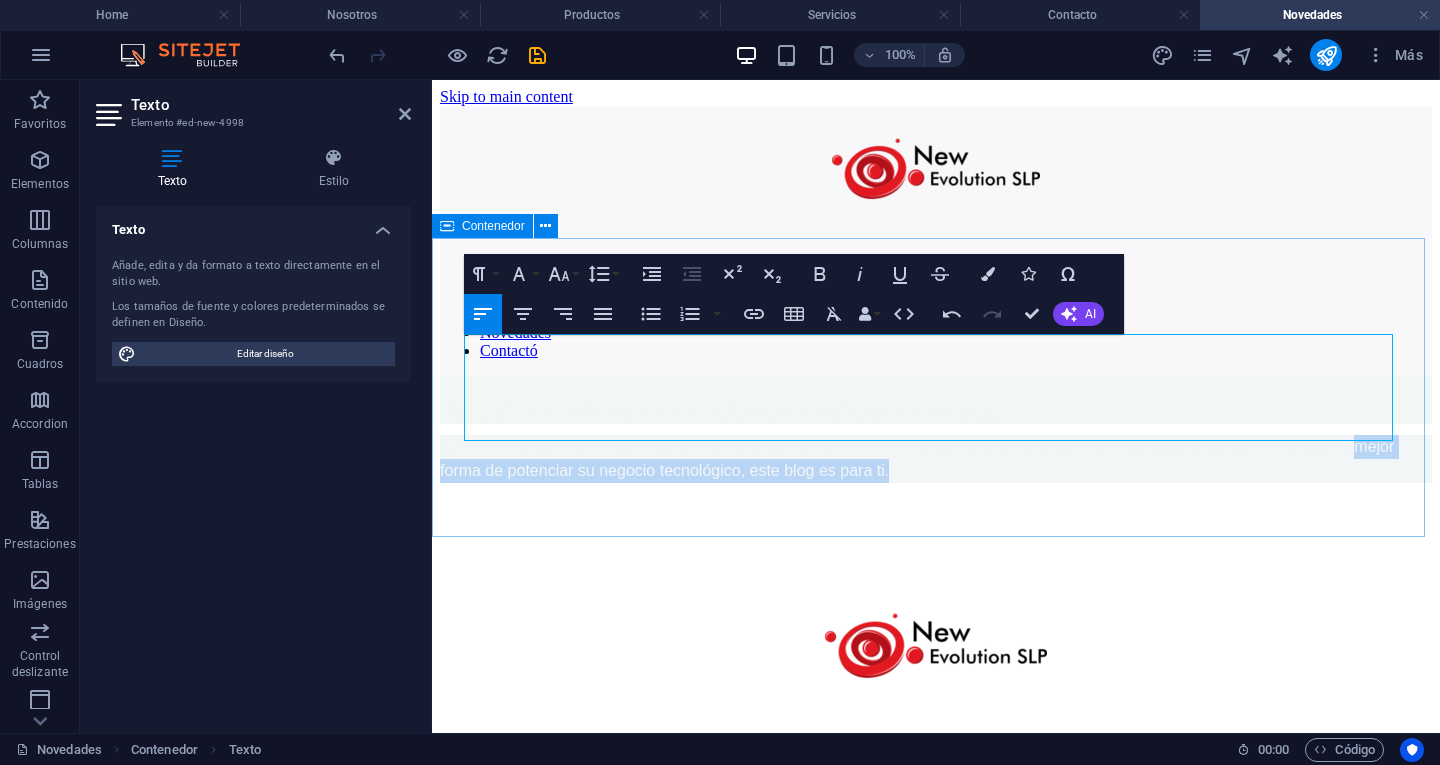 click on "​​​ ¡Bienvenido al espacio donde la tecnología y las oportunidades se encuentran! Si eres de los que se emocionan con cada nuevo lanzamiento, disfrutan explorando las últimas innovaciones y siemprebuscan la  ​ mejor forma de potenciar su negocio tecnológico, este blog es para ti.   ​" at bounding box center (936, 429) 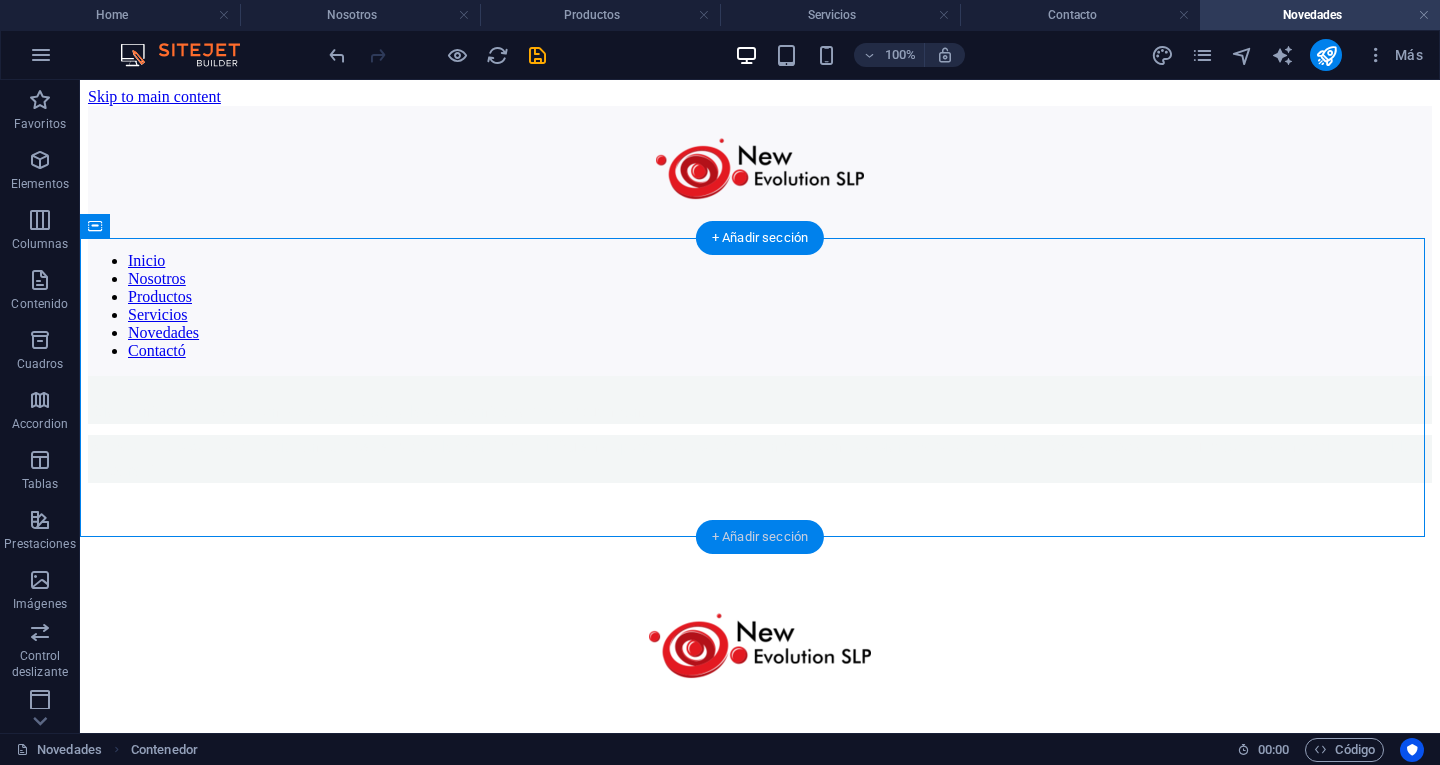 click on "+ Añadir sección" at bounding box center (760, 537) 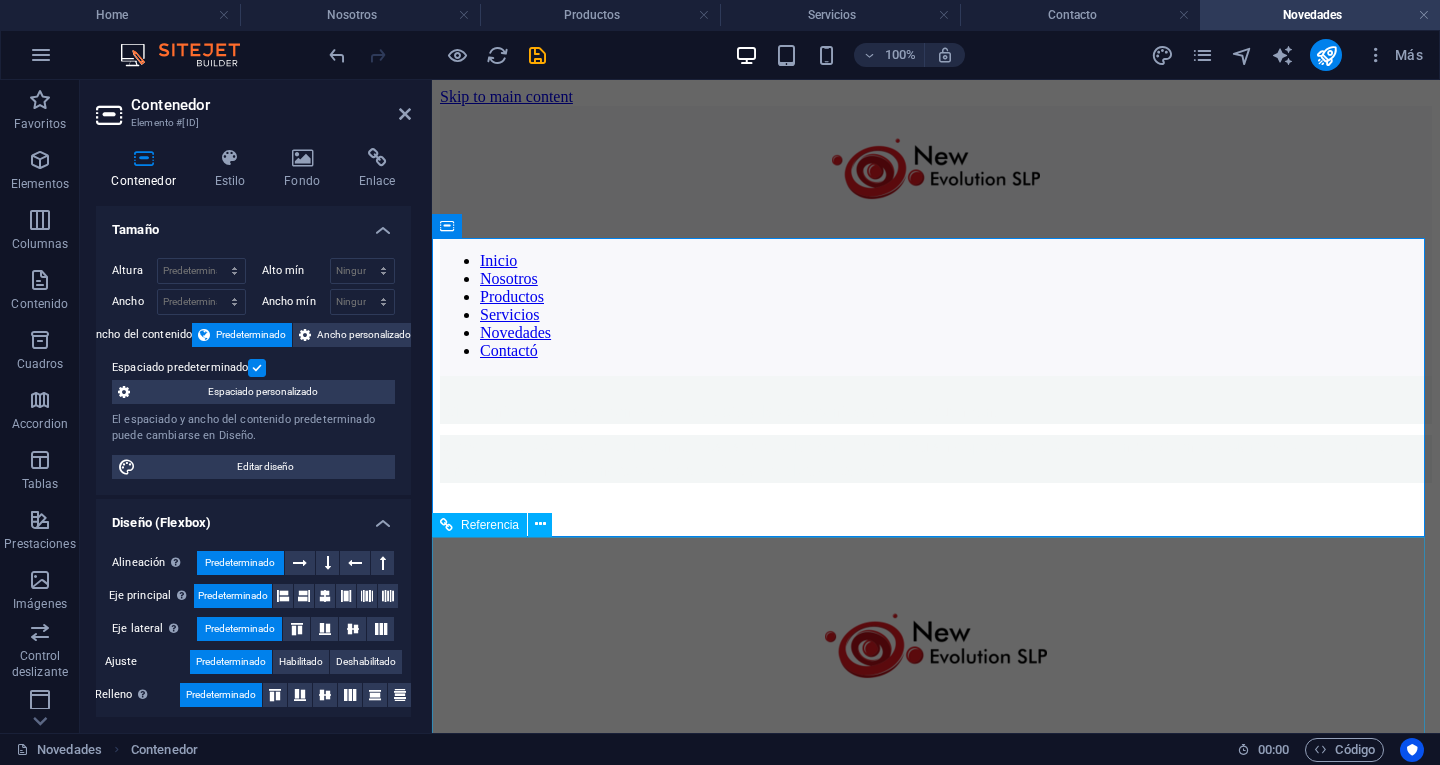 click on "Correo:  ventas@newevolutionslp.com Teléfono:  4446049311 Celular:4442933447 Av. de la Hacienda, Hacienda de los Morales, S.G.S, San Luis Potosí. C.P. 78438" at bounding box center [936, 737] 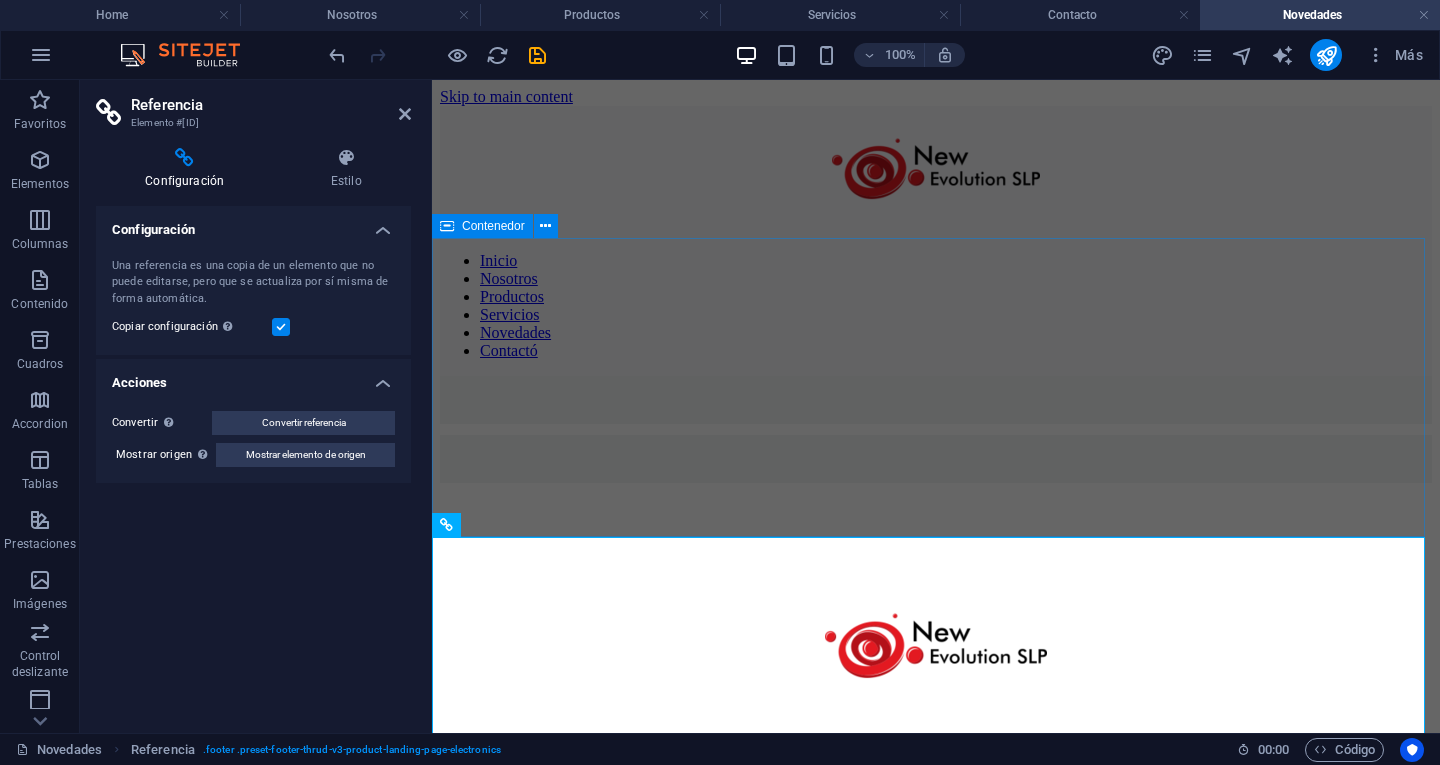 click on "¡Bienvenido al espacio donde la tecnología y las oportunidades se encuentran! Si eres de los que se emocionan con cada nuevo lanzamiento, disfrutan explorando las últimas innovaciones y siemprebuscan la  mejor forma de potenciar su negocio tecnológico, este blog es para ti." at bounding box center [936, 429] 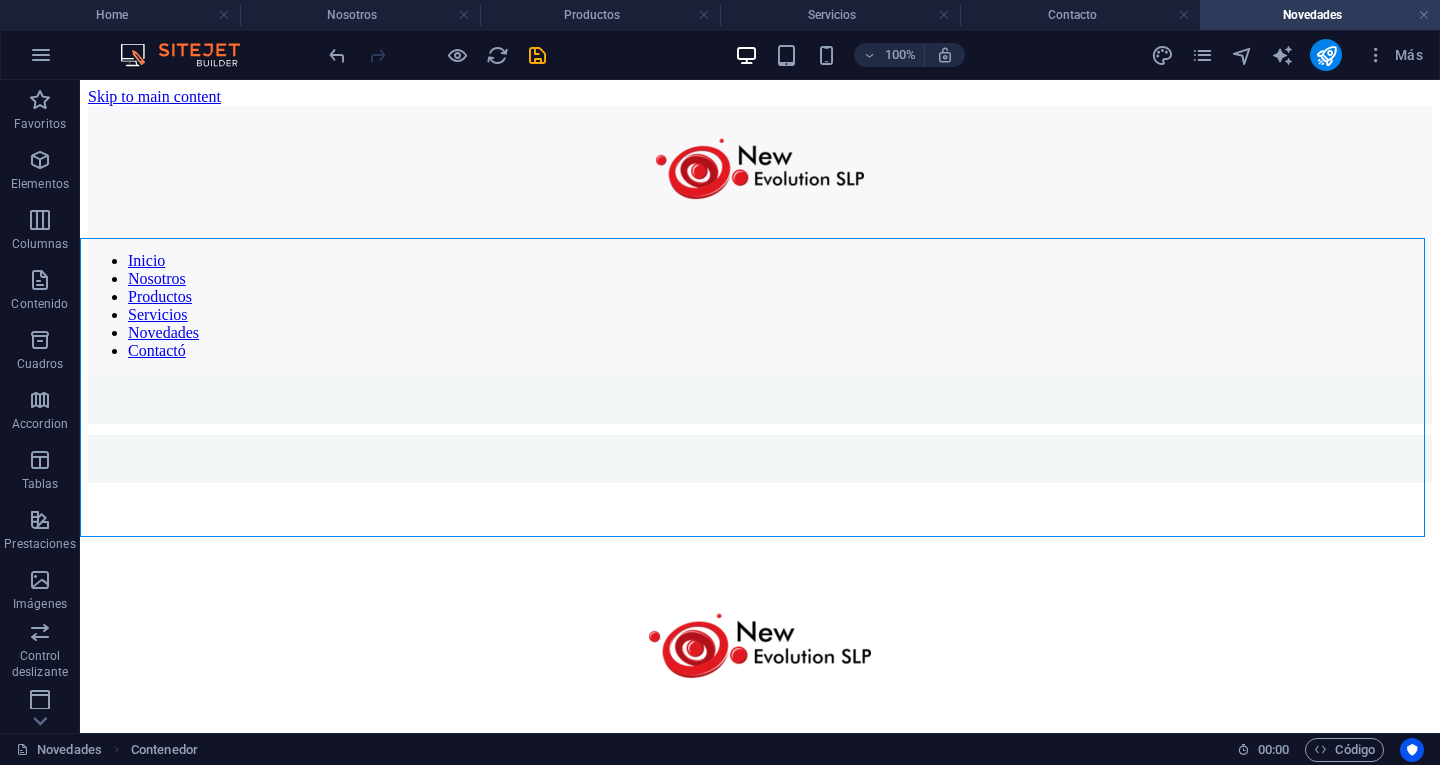 click on "¡Bienvenido al espacio donde la tecnología y las oportunidades se encuentran! Si eres de los que se emocionan con cada nuevo lanzamiento, disfrutan explorando las últimas innovaciones y siemprebuscan la  mejor forma de potenciar su negocio tecnológico, este blog es para ti." at bounding box center (760, 429) 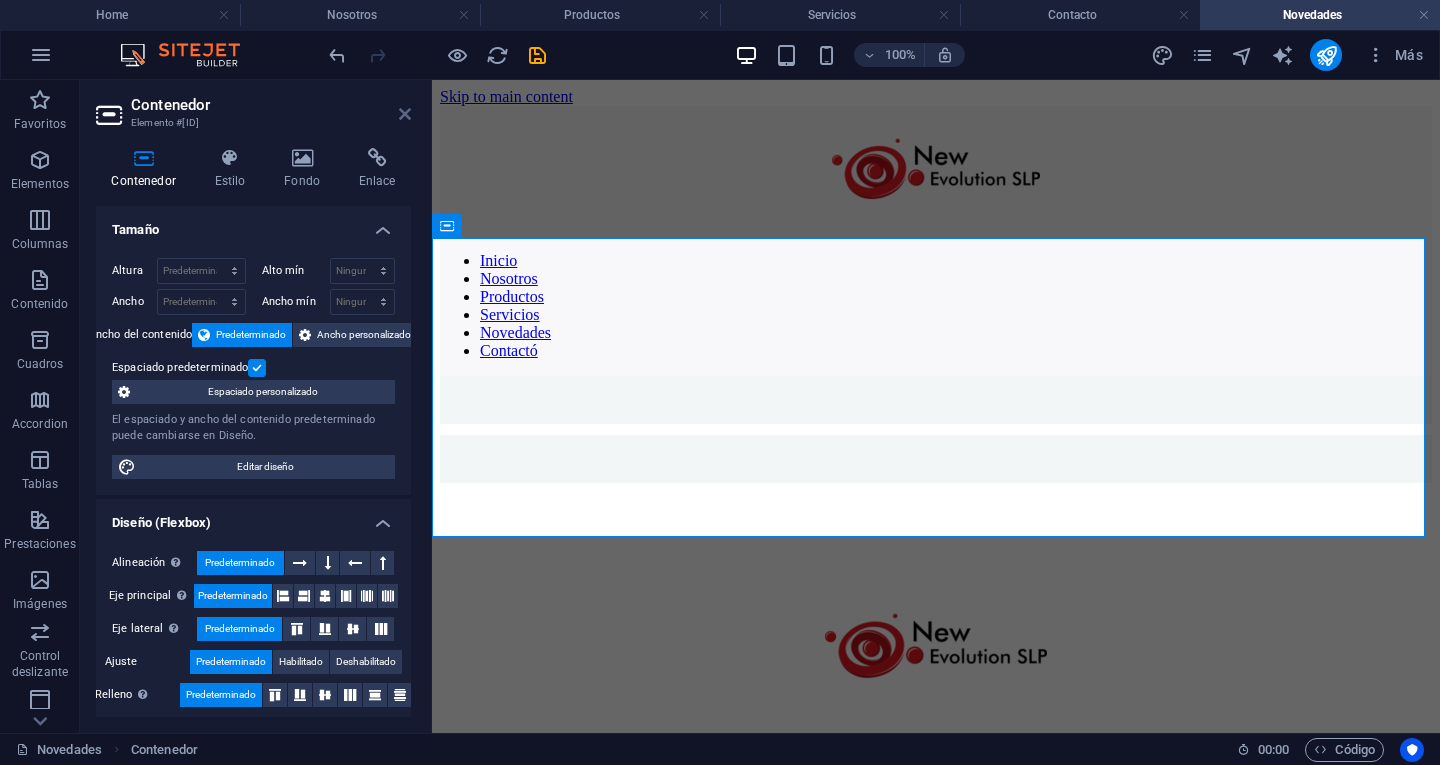 click at bounding box center [405, 114] 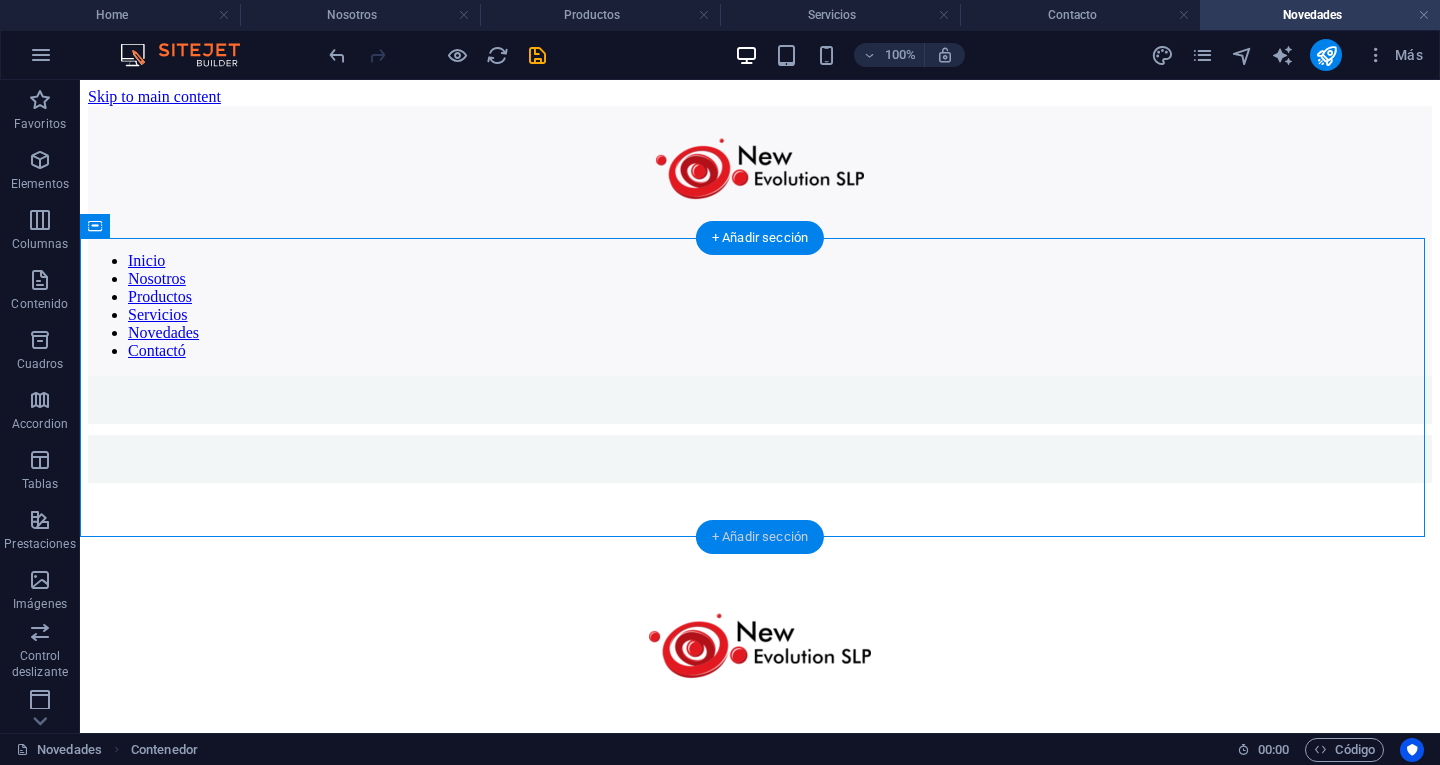 click on "+ Añadir sección" at bounding box center [760, 537] 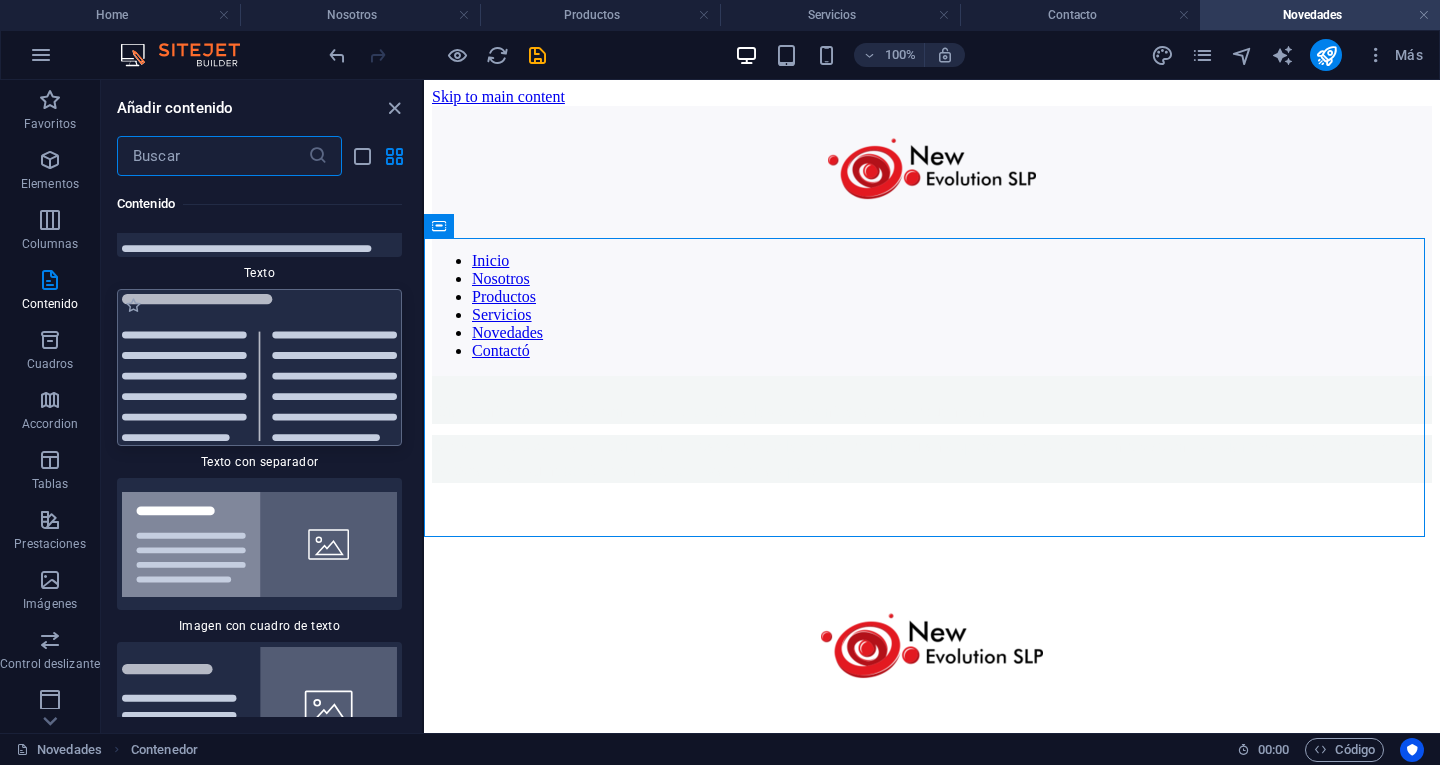 scroll, scrollTop: 7472, scrollLeft: 0, axis: vertical 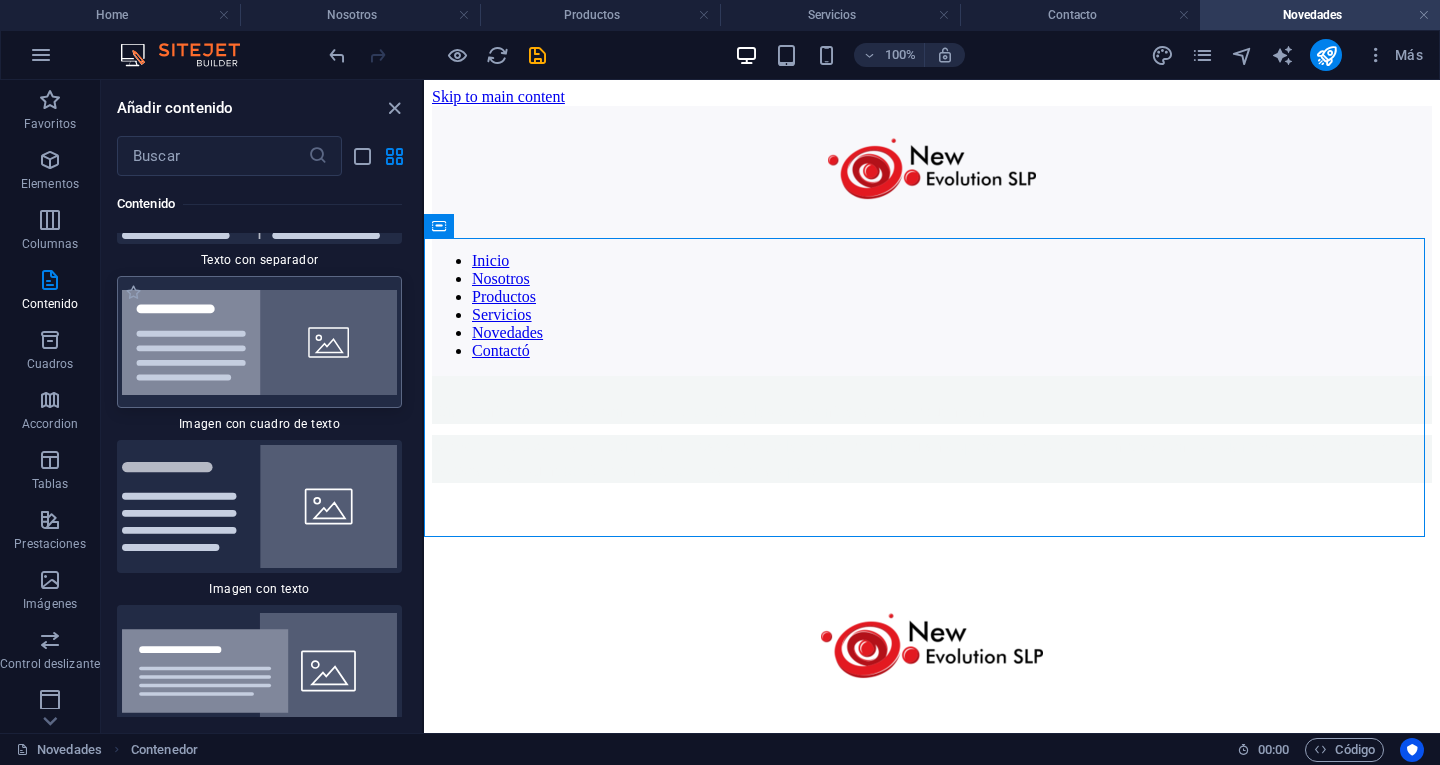click at bounding box center (259, 342) 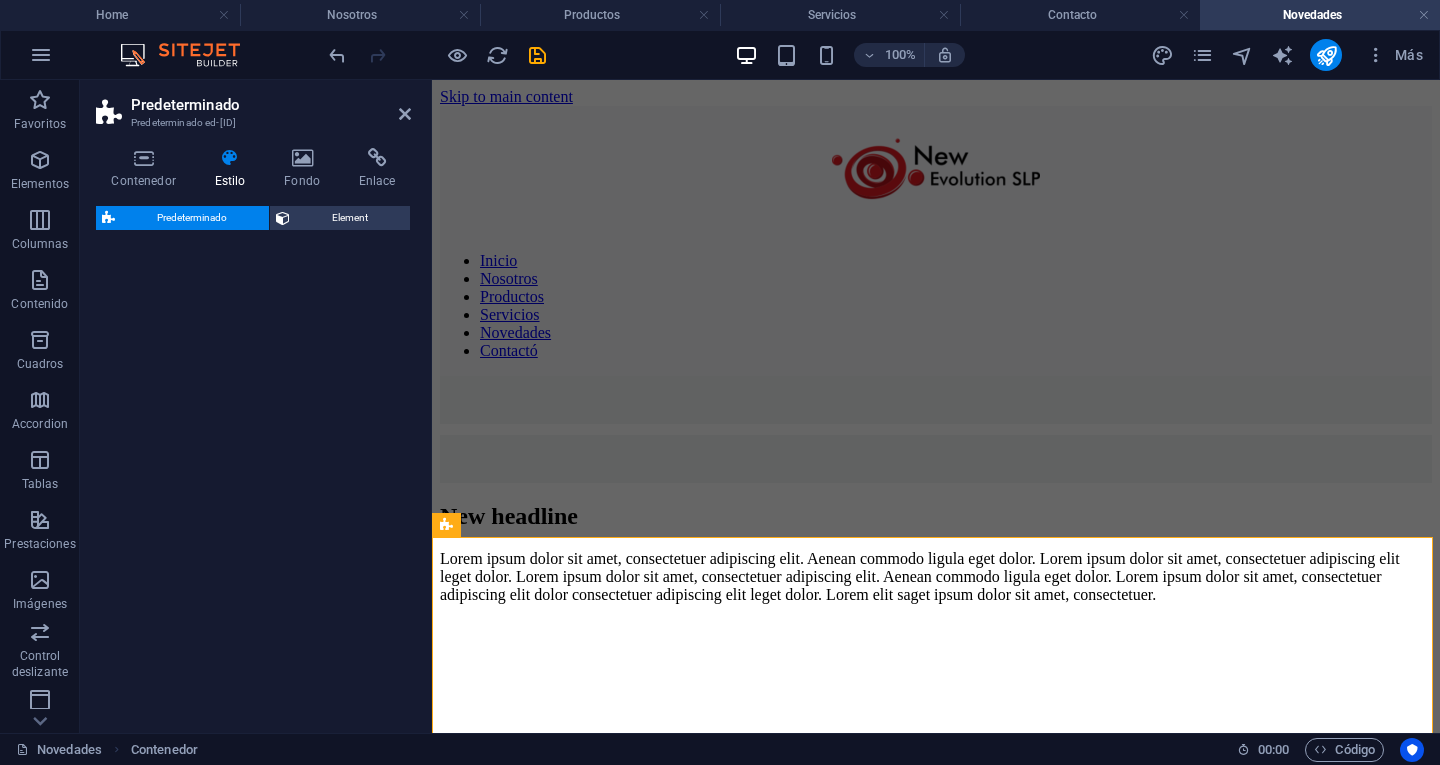 select on "rem" 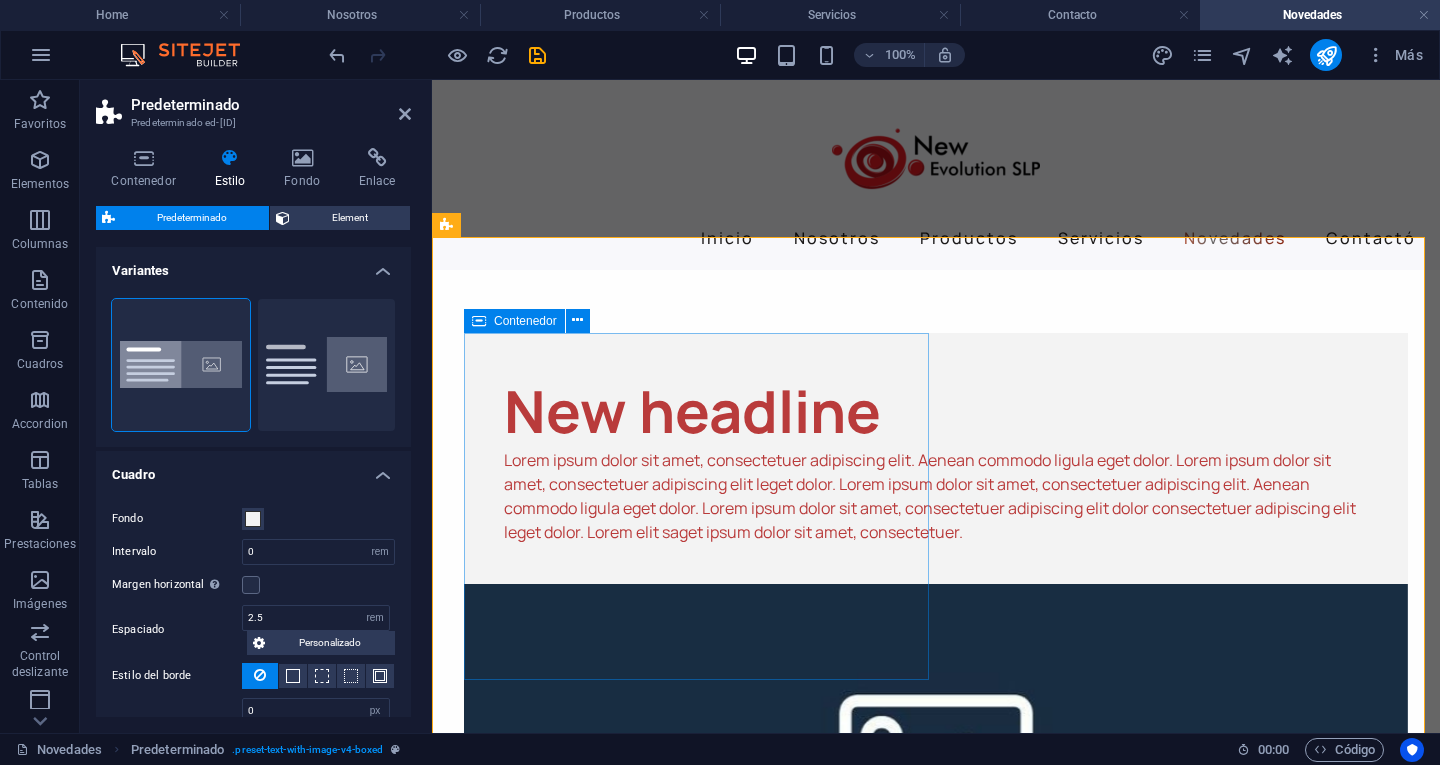 scroll, scrollTop: 400, scrollLeft: 0, axis: vertical 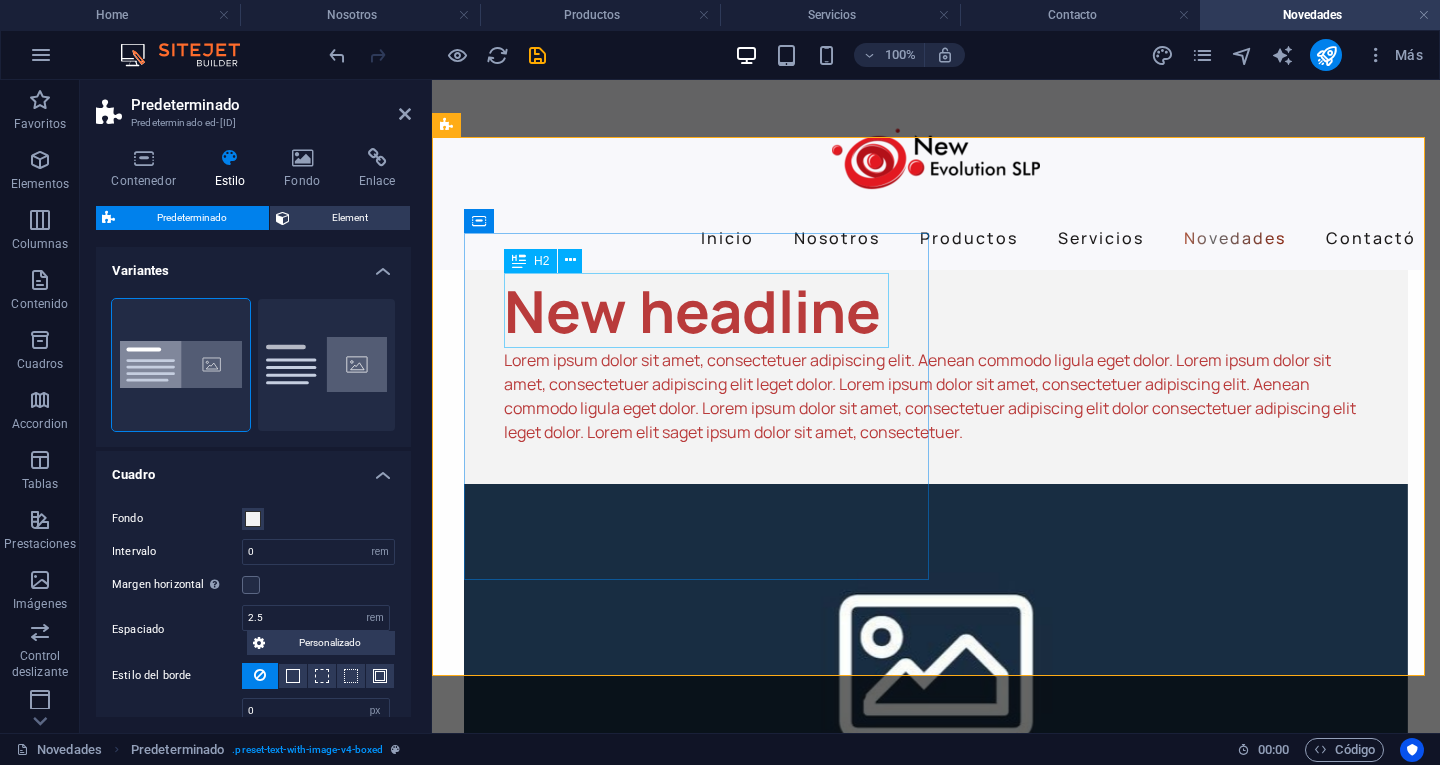click on "New headline" at bounding box center [936, 310] 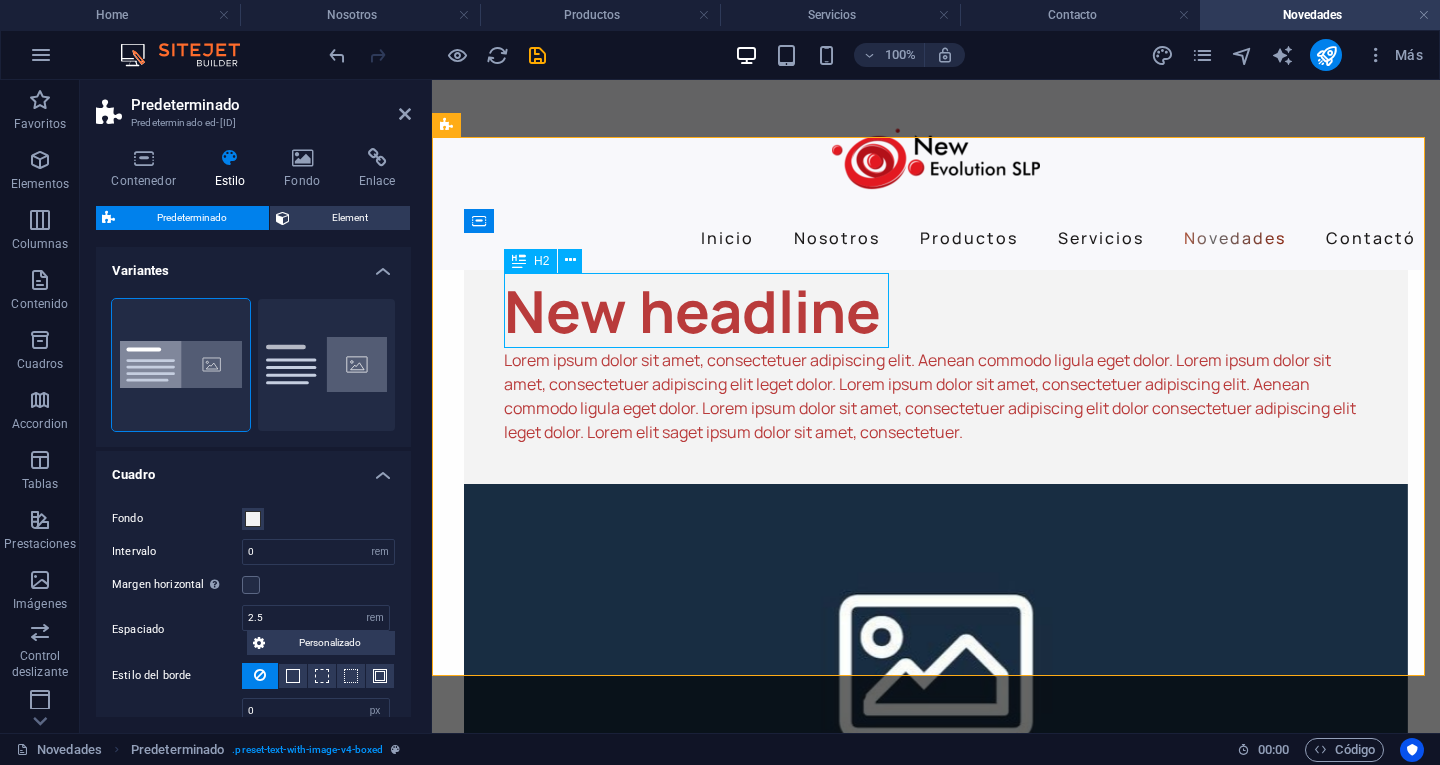 click on "New headline" at bounding box center (936, 310) 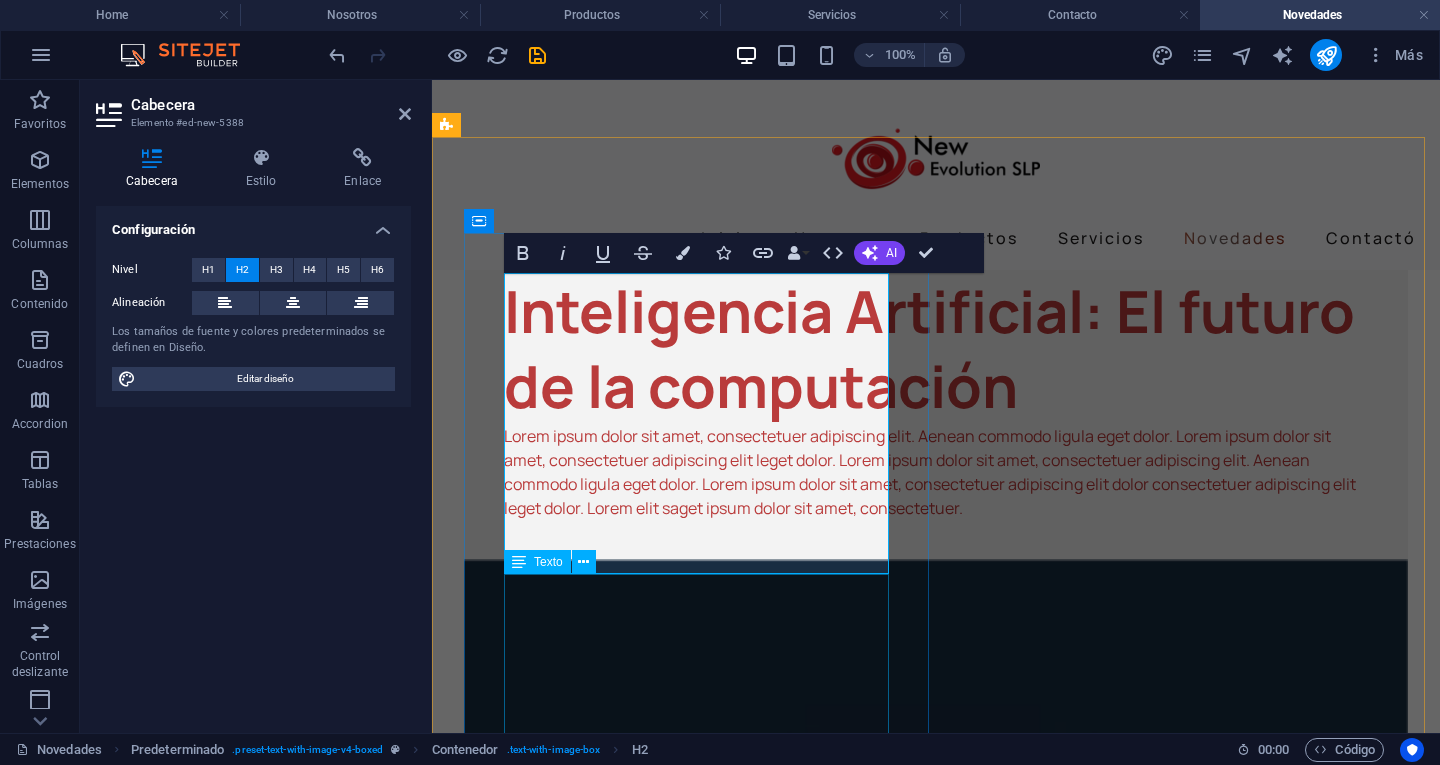 click on "Lorem ipsum dolor sit amet, consectetuer adipiscing elit. Aenean commodo ligula eget dolor. Lorem ipsum dolor sit amet, consectetuer adipiscing elit leget dolor. Lorem ipsum dolor sit amet, consectetuer adipiscing elit. Aenean commodo ligula eget dolor. Lorem ipsum dolor sit amet, consectetuer adipiscing elit dolor consectetuer adipiscing elit leget dolor. Lorem elit saget ipsum dolor sit amet, consectetuer." at bounding box center [936, 472] 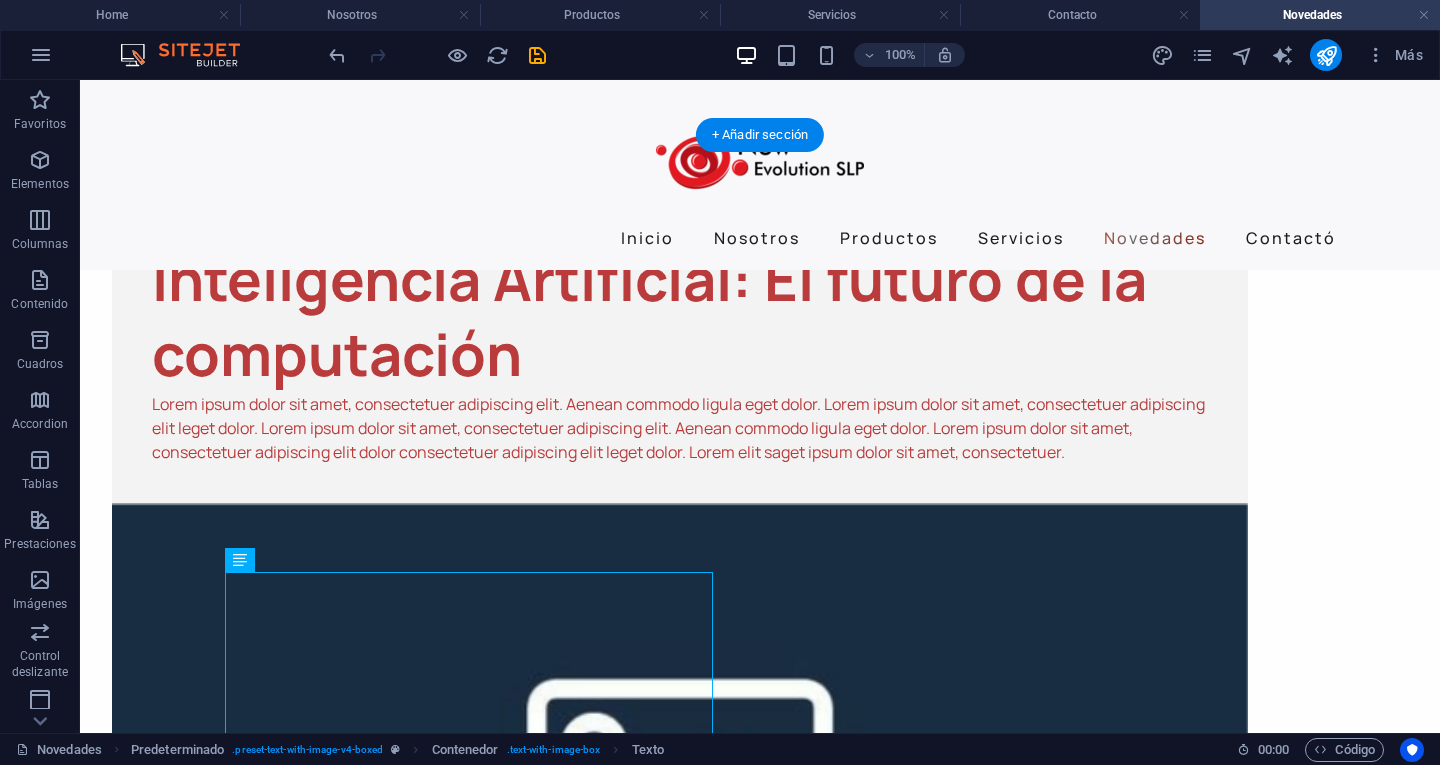 scroll, scrollTop: 700, scrollLeft: 0, axis: vertical 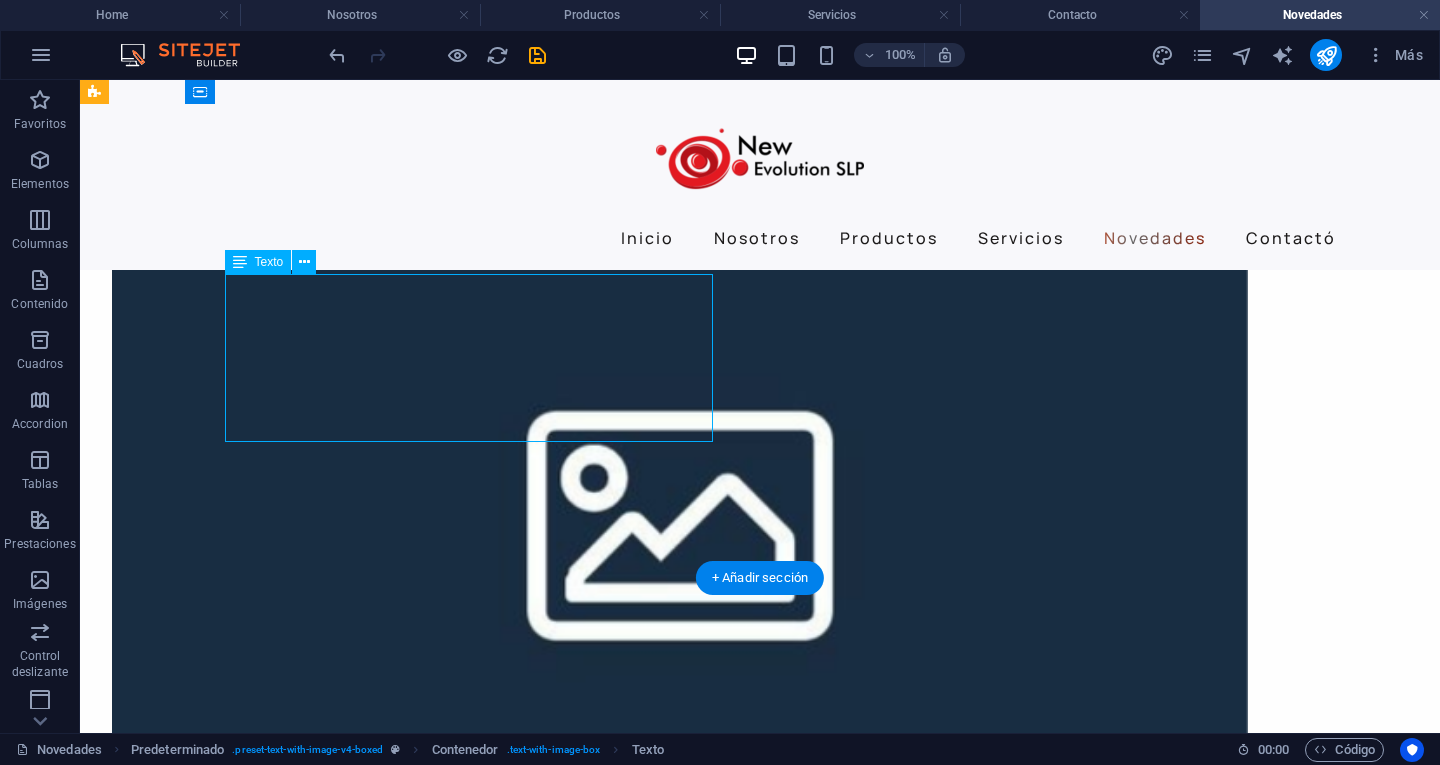 drag, startPoint x: 506, startPoint y: 433, endPoint x: 368, endPoint y: 404, distance: 141.01419 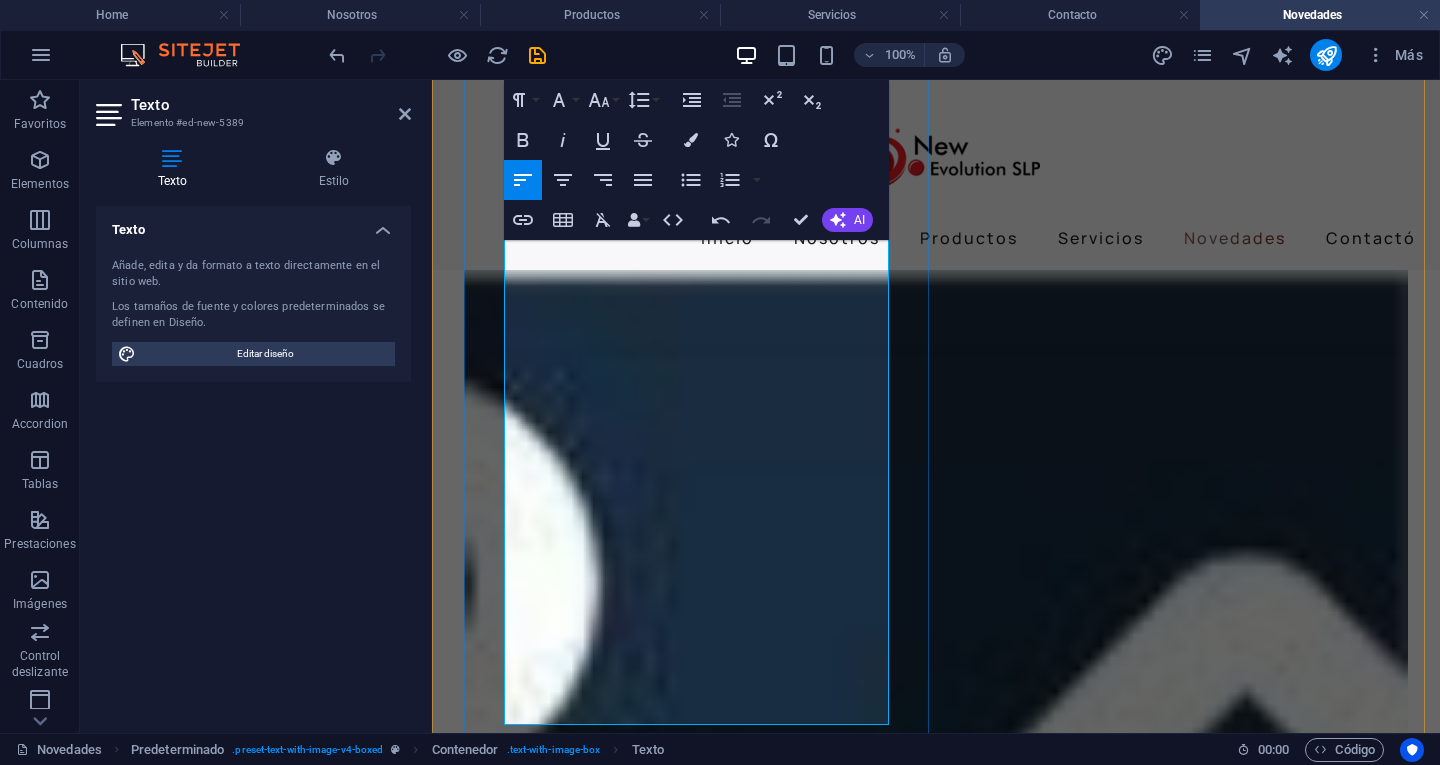 scroll, scrollTop: 3400, scrollLeft: 0, axis: vertical 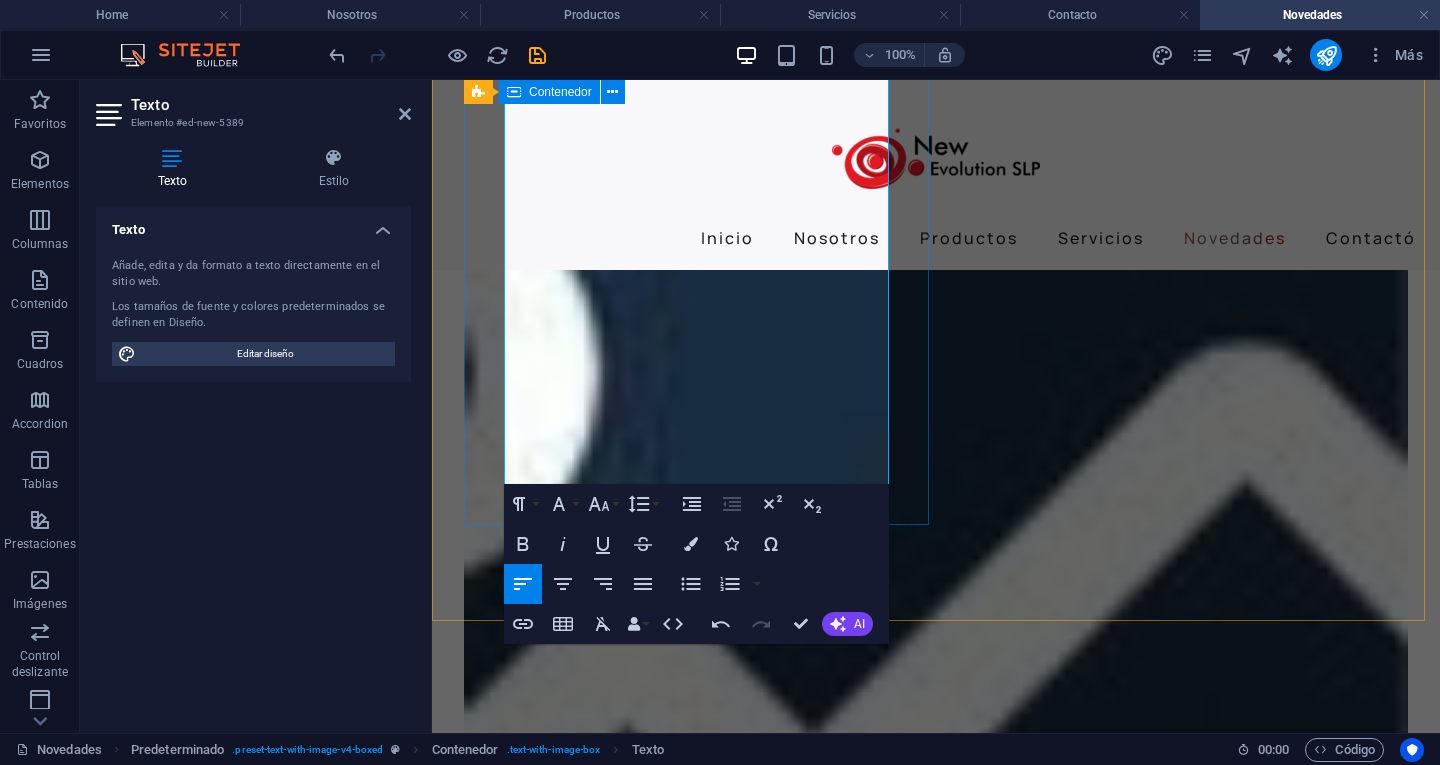 drag, startPoint x: 651, startPoint y: 527, endPoint x: 889, endPoint y: 468, distance: 245.204 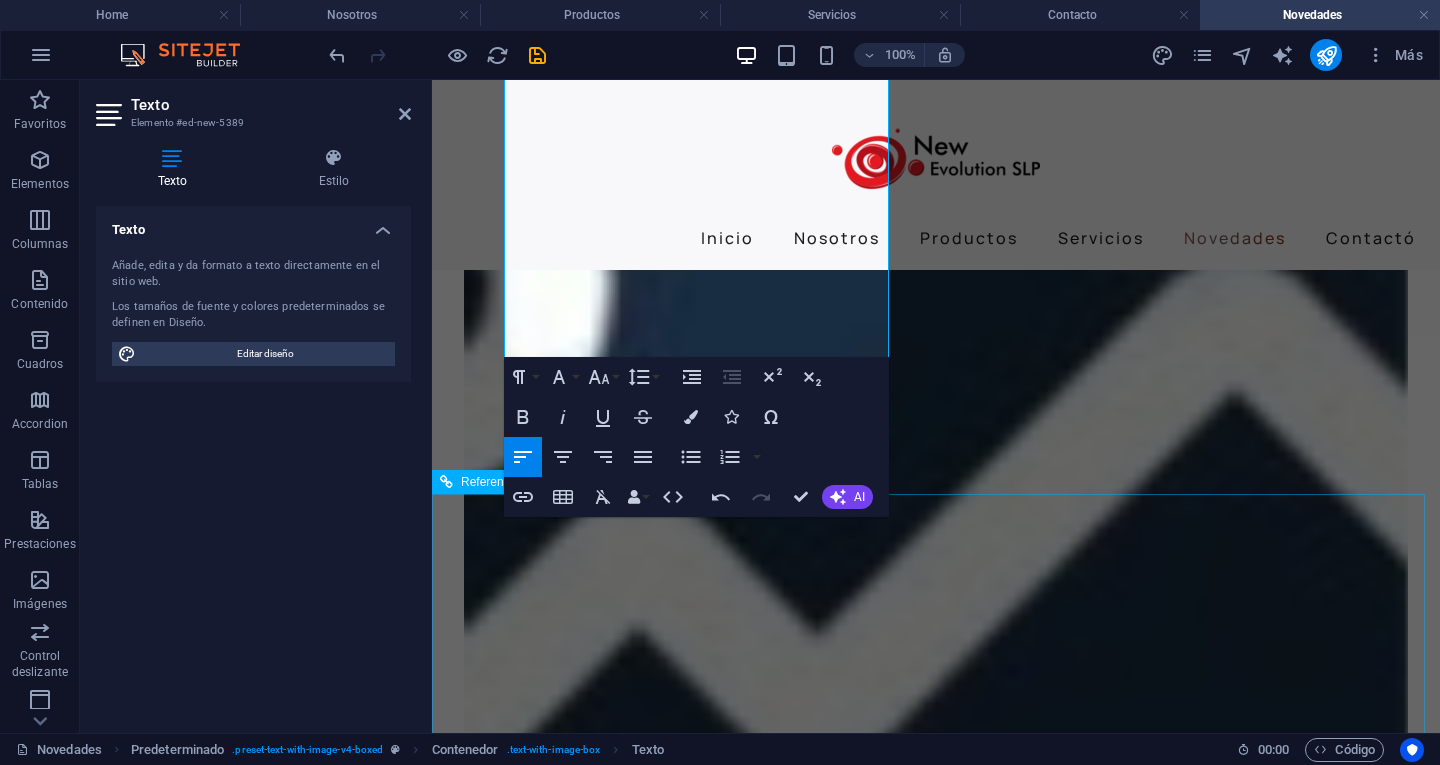 click on "Correo:  ventas@newevolutionslp.com Teléfono:  4446049311 Celular:4442933447 Av. de la Hacienda, Hacienda de los Morales, S.G.S, San Luis Potosí. C.P. 78438" at bounding box center (936, 2655) 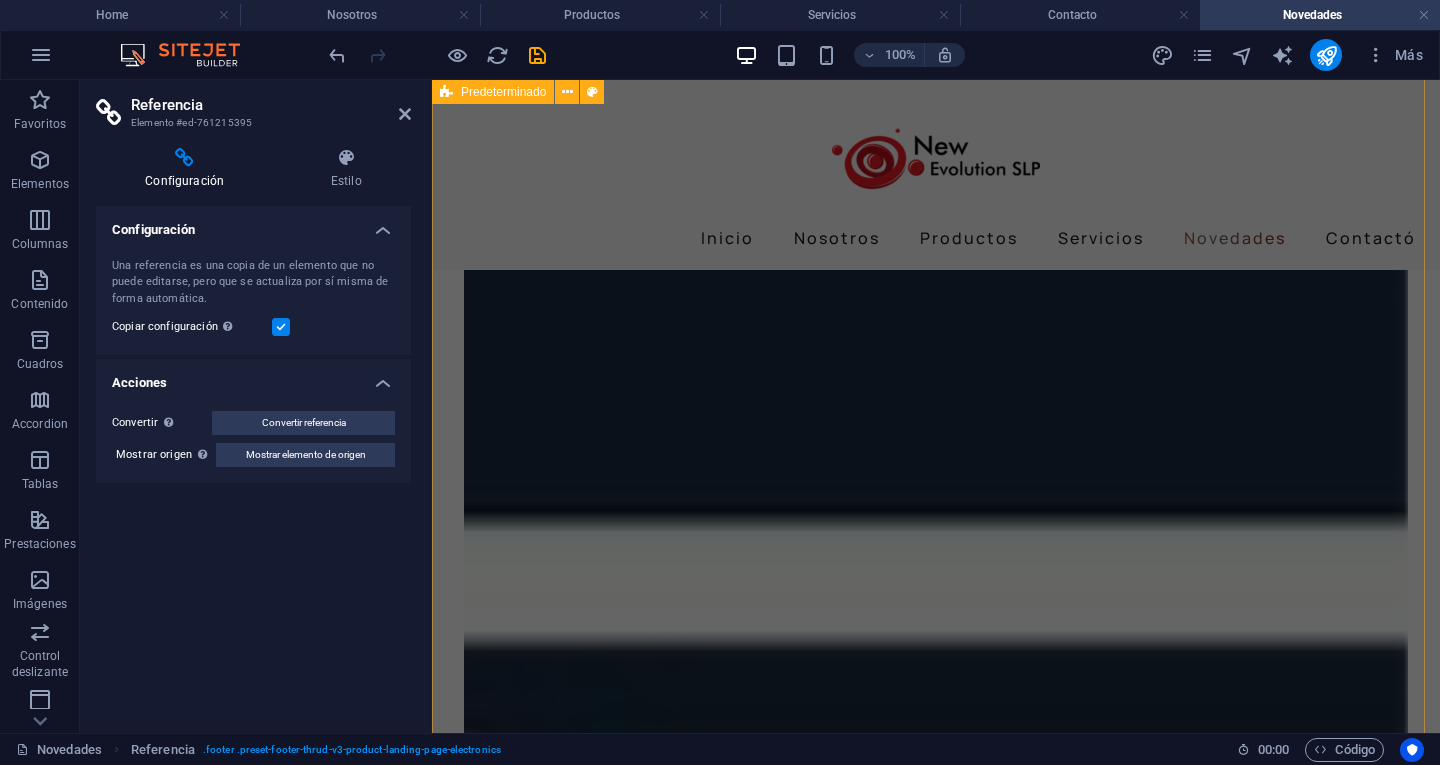 scroll, scrollTop: 2845, scrollLeft: 0, axis: vertical 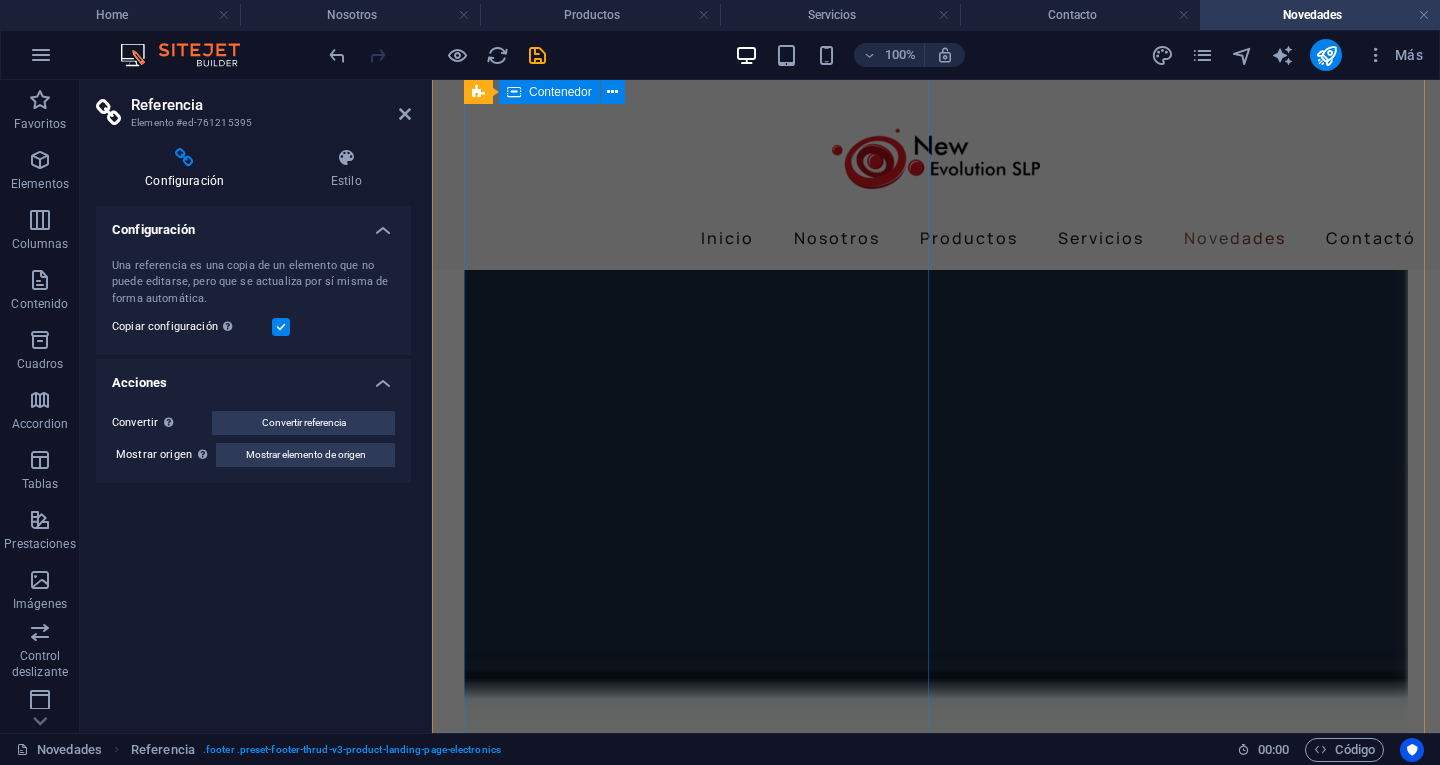 click on "Inteligencia Artificial: El futuro de la computación La inteligencia artificial (IA) es la simulación de procesos de inteligencia humana por parte de máquinas, especialmente sistemas informáticos. Estos procesos incluyen el aprendizaje (la adquisición de información y reglas para usar la información), el razonamiento (usar esas reglas para llegar a conclusiones aproximadas o definitivas) y la autocorrección. Un sistema de IA puede comportarse de manera diferente a un ser humano, y aun así ser considerado un sistema inteligente. La inteligencia artificial es el futuro de la informática Cómo hacer sistemas de IA más inteligentes El diseño de algoritmos es esencial para crear sistemas de IA más inteligentes. Cuanto más eficientes y precisos estén diseñados para ser nuestros algoritmos, mejores serán nuestros sistemas de inteligencia artificial y, por lo tanto, nos permitirán disfrutar de beneficios tecnológicos más avanzados, como automóviles sin conductor, entre otros. El futuro de la IA" at bounding box center (936, -1307) 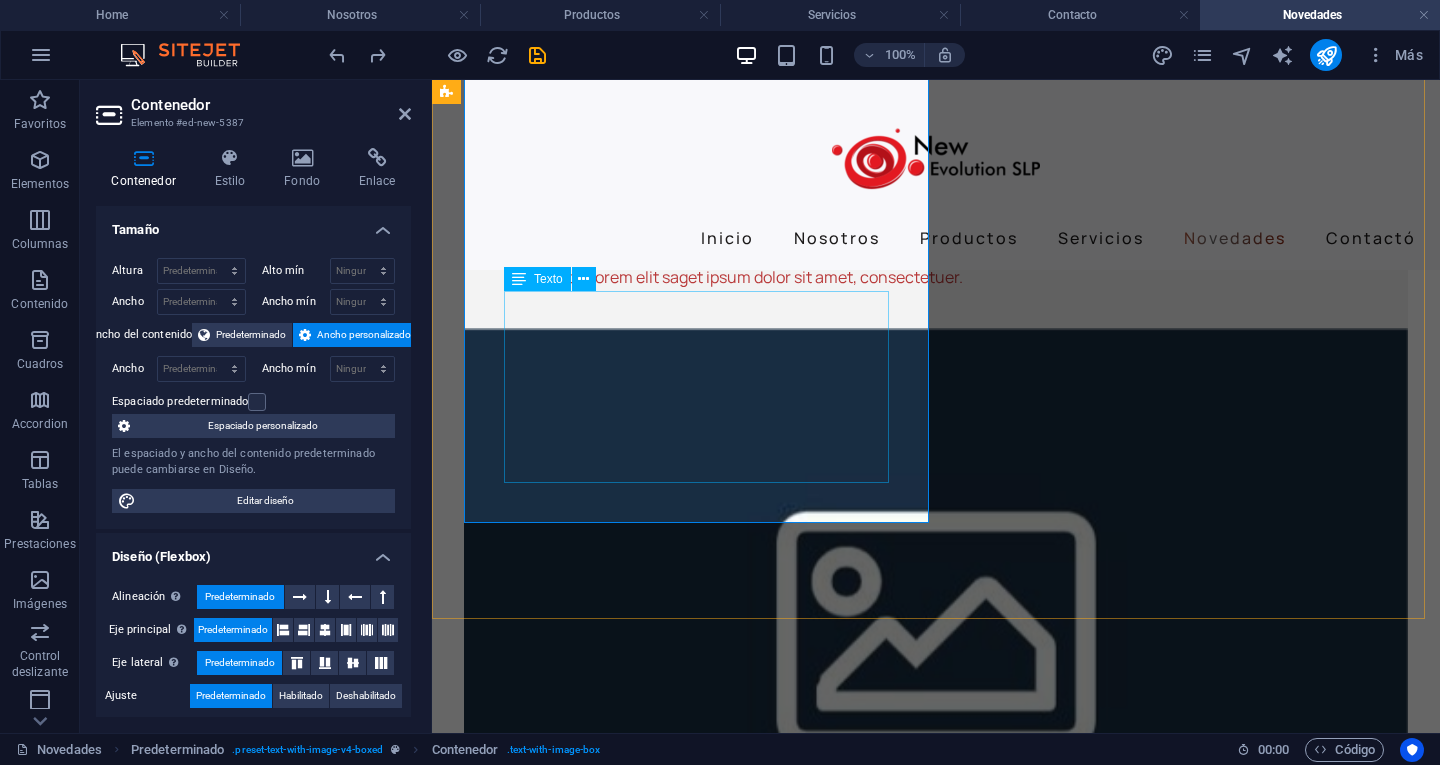 scroll, scrollTop: 687, scrollLeft: 0, axis: vertical 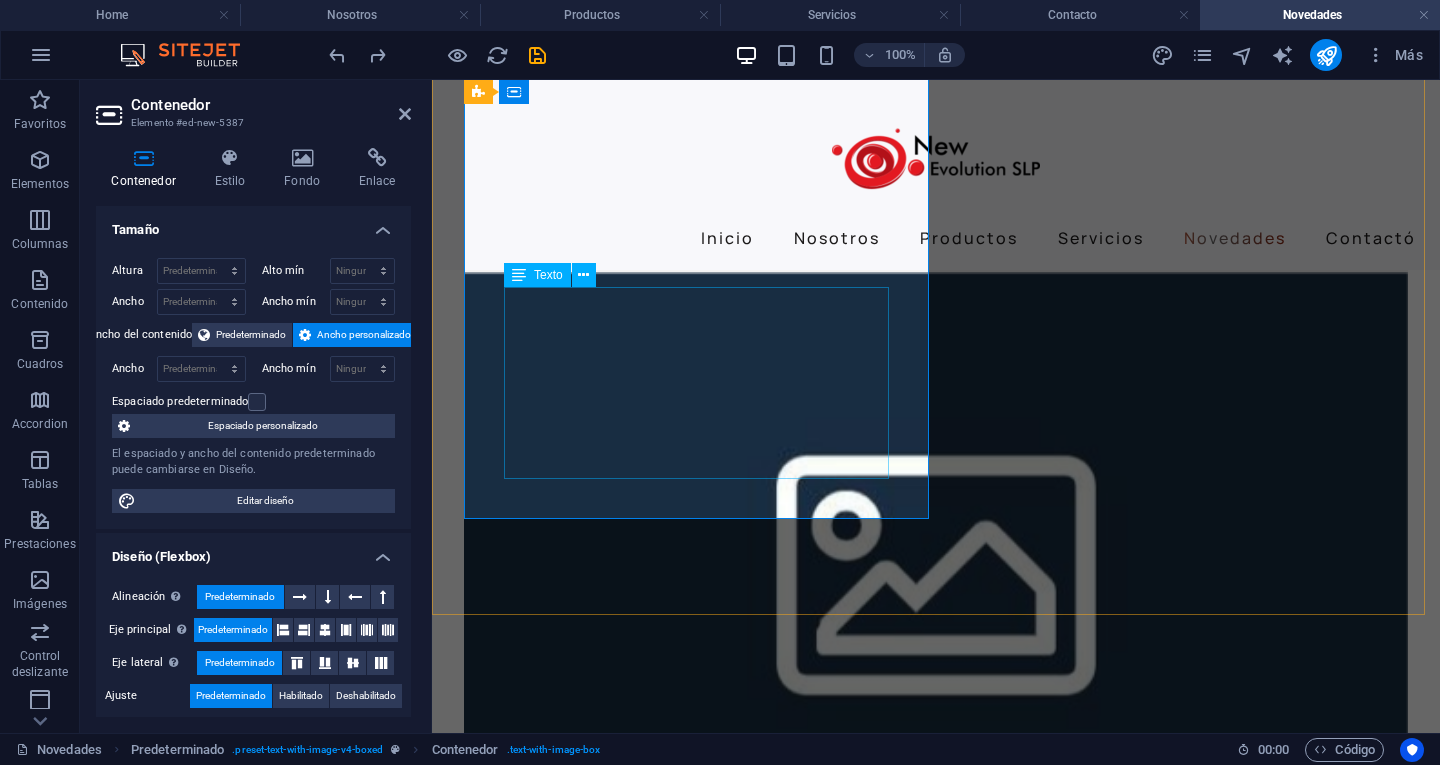 click on "Lorem ipsum dolor sit amet, consectetuer adipiscing elit. Aenean commodo ligula eget dolor. Lorem ipsum dolor sit amet, consectetuer adipiscing elit leget dolor. Lorem ipsum dolor sit amet, consectetuer adipiscing elit. Aenean commodo ligula eget dolor. Lorem ipsum dolor sit amet, consectetuer adipiscing elit dolor consectetuer adipiscing elit leget dolor. Lorem elit saget ipsum dolor sit amet, consectetuer." at bounding box center [936, 185] 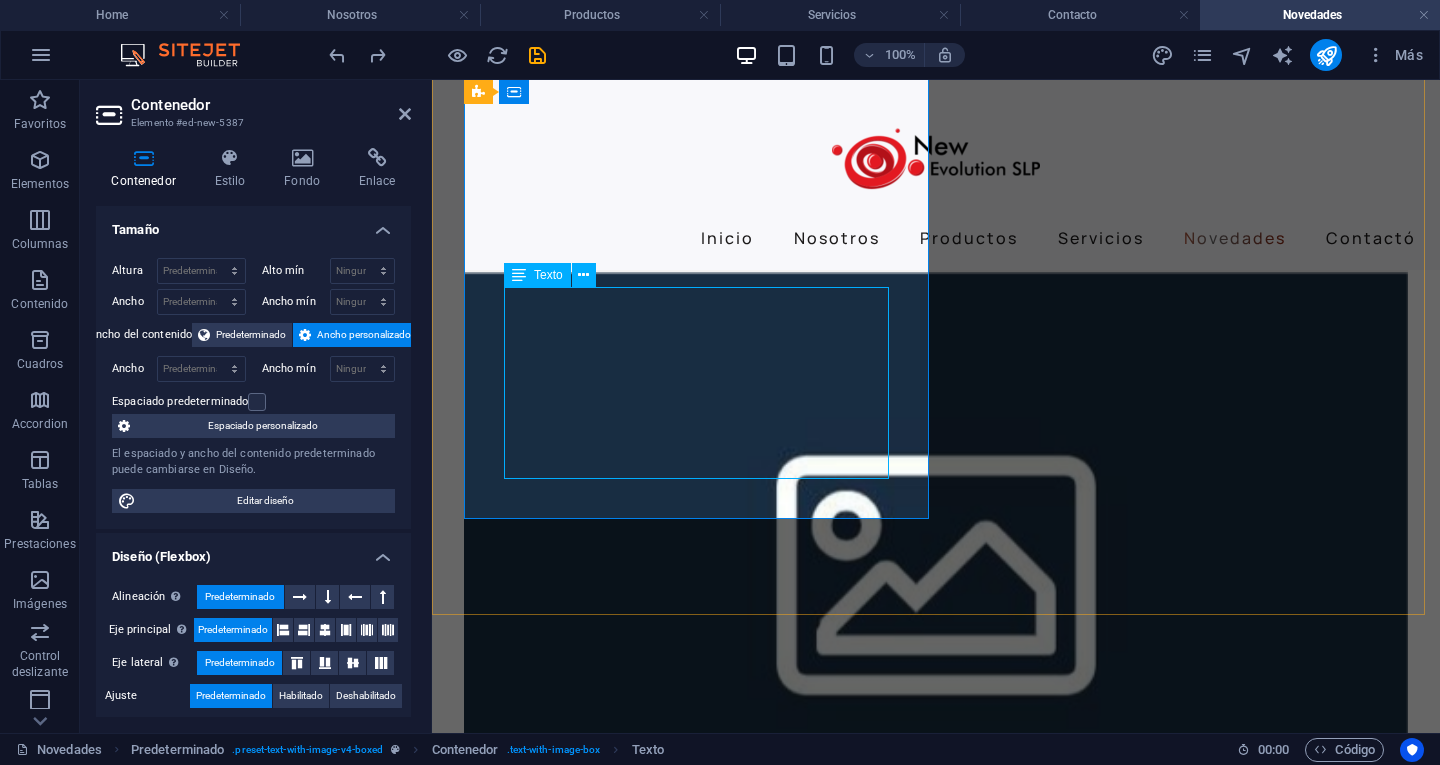 click on "Lorem ipsum dolor sit amet, consectetuer adipiscing elit. Aenean commodo ligula eget dolor. Lorem ipsum dolor sit amet, consectetuer adipiscing elit leget dolor. Lorem ipsum dolor sit amet, consectetuer adipiscing elit. Aenean commodo ligula eget dolor. Lorem ipsum dolor sit amet, consectetuer adipiscing elit dolor consectetuer adipiscing elit leget dolor. Lorem elit saget ipsum dolor sit amet, consectetuer." at bounding box center [936, 185] 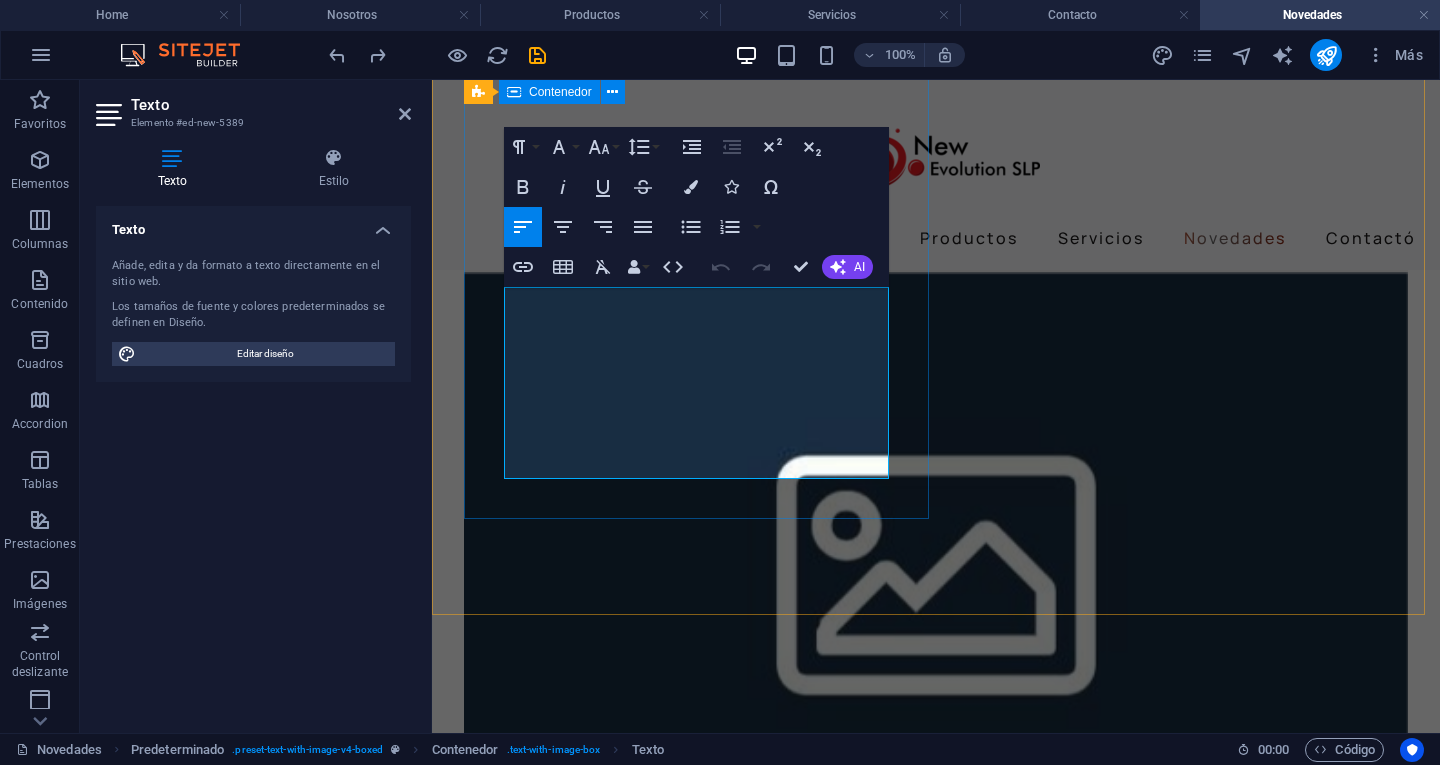 drag, startPoint x: 505, startPoint y: 303, endPoint x: 889, endPoint y: 473, distance: 419.9476 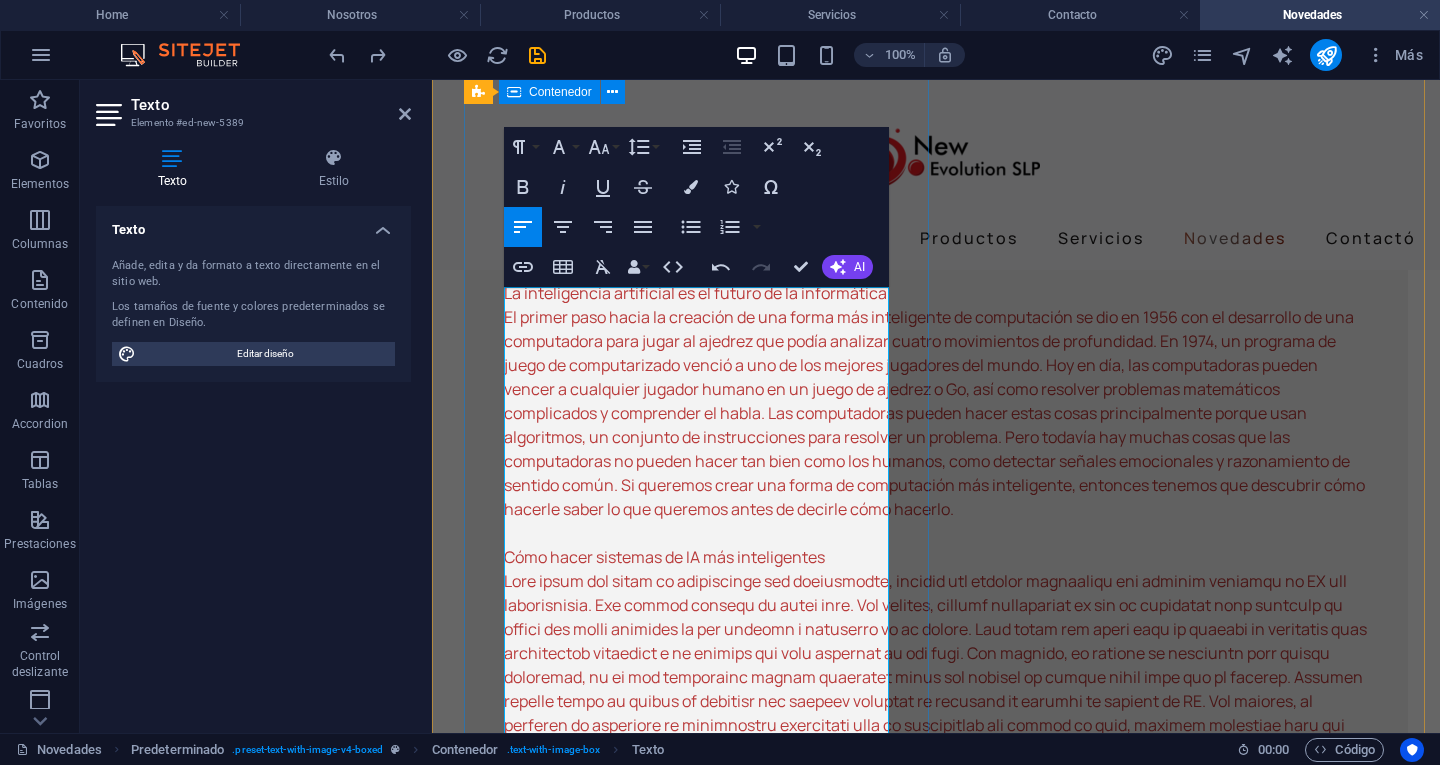 scroll, scrollTop: 87964, scrollLeft: 0, axis: vertical 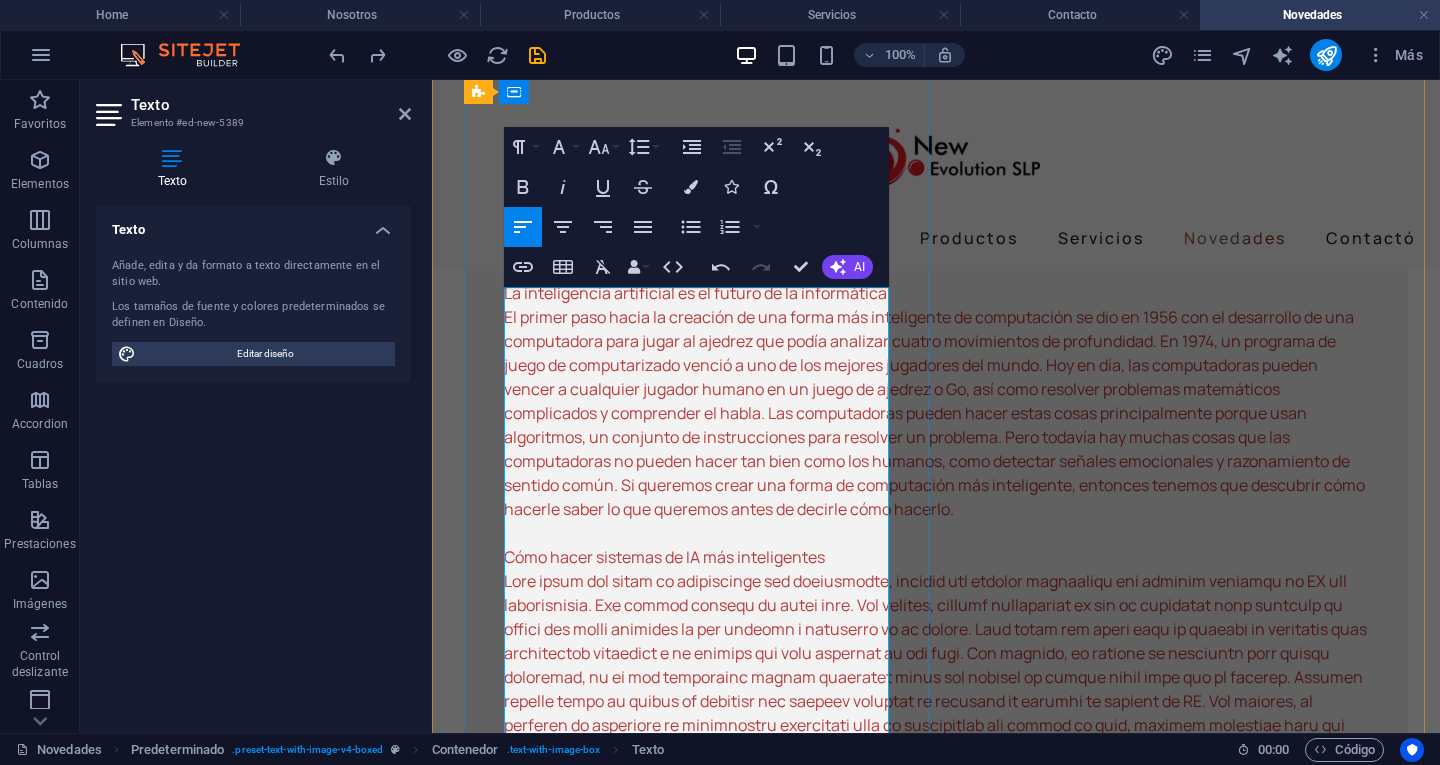 click at bounding box center (936, 269) 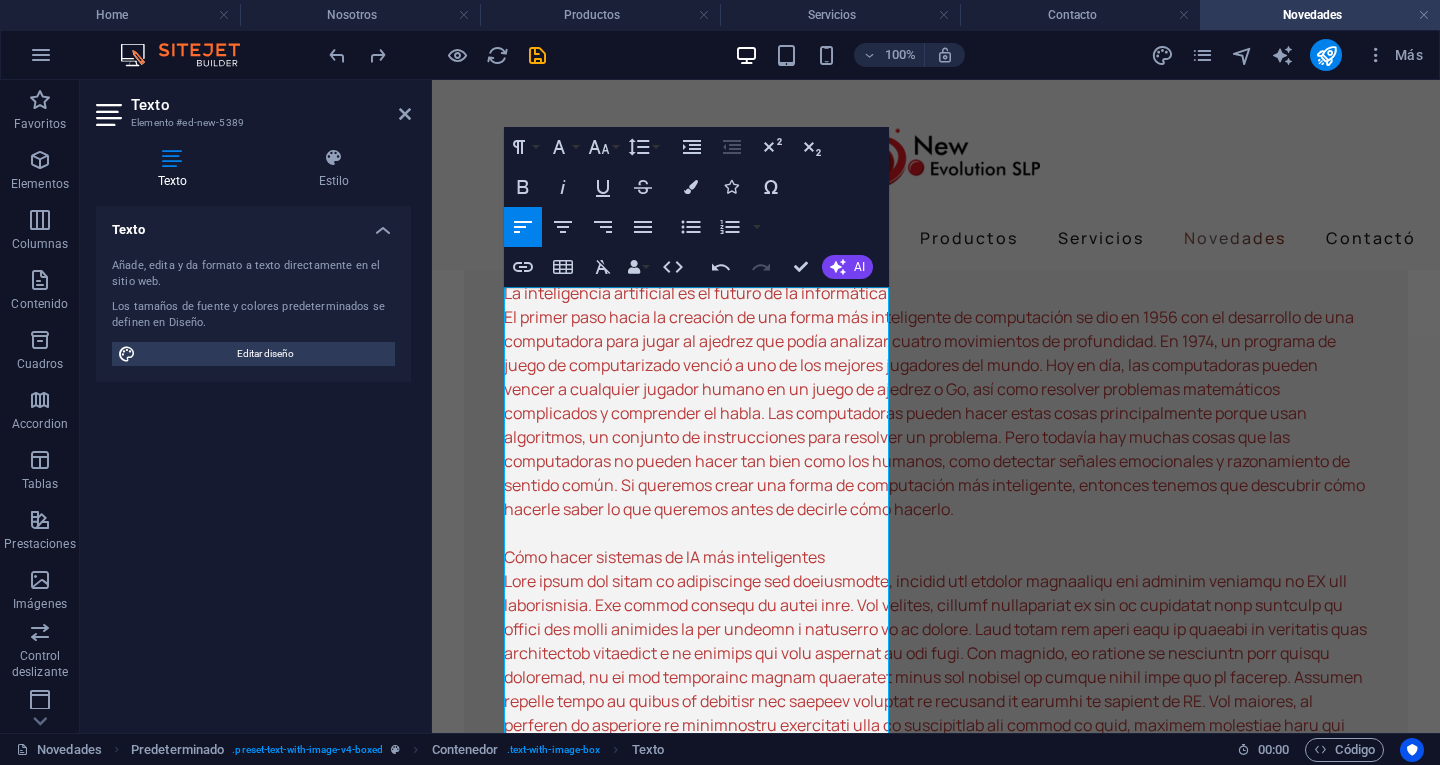 click at bounding box center (936, 3248) 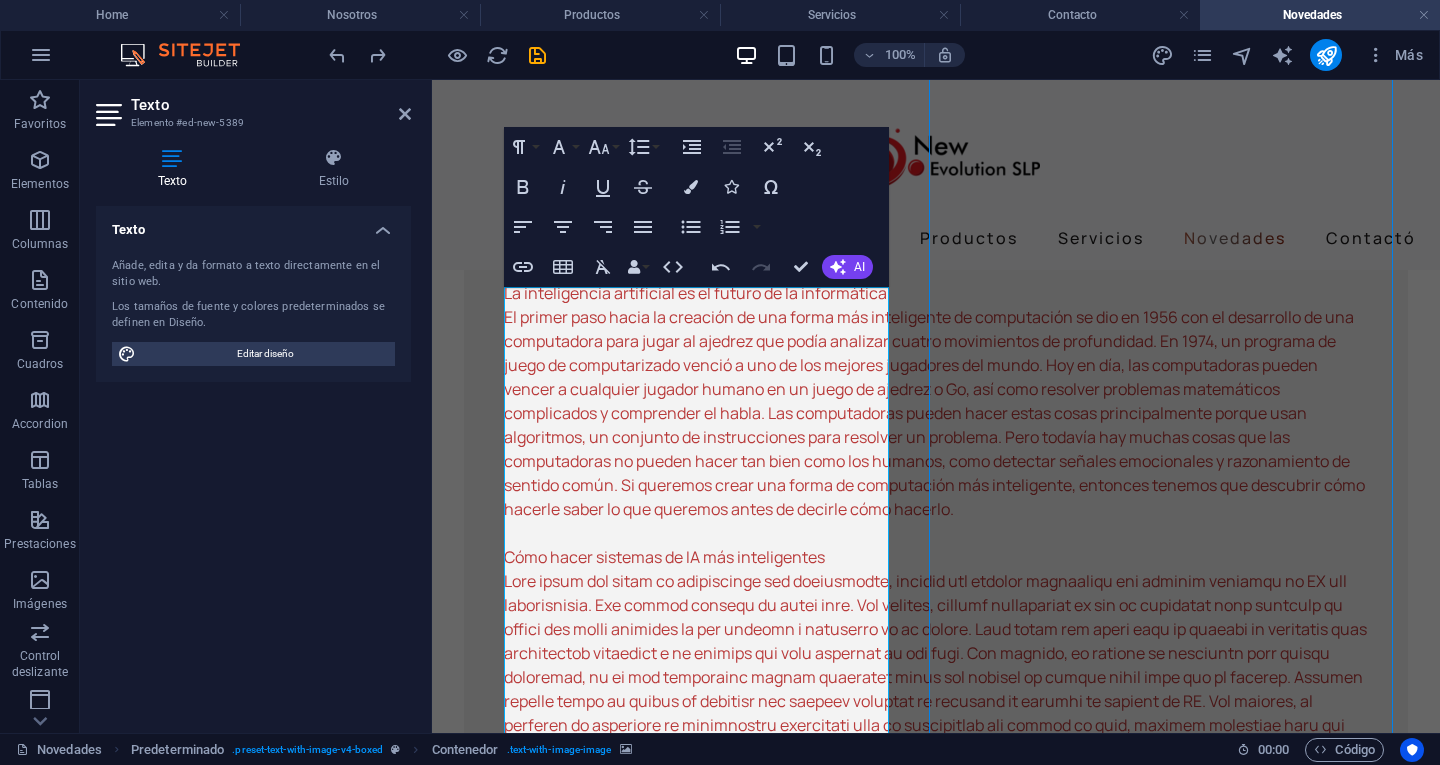 click at bounding box center [936, 3248] 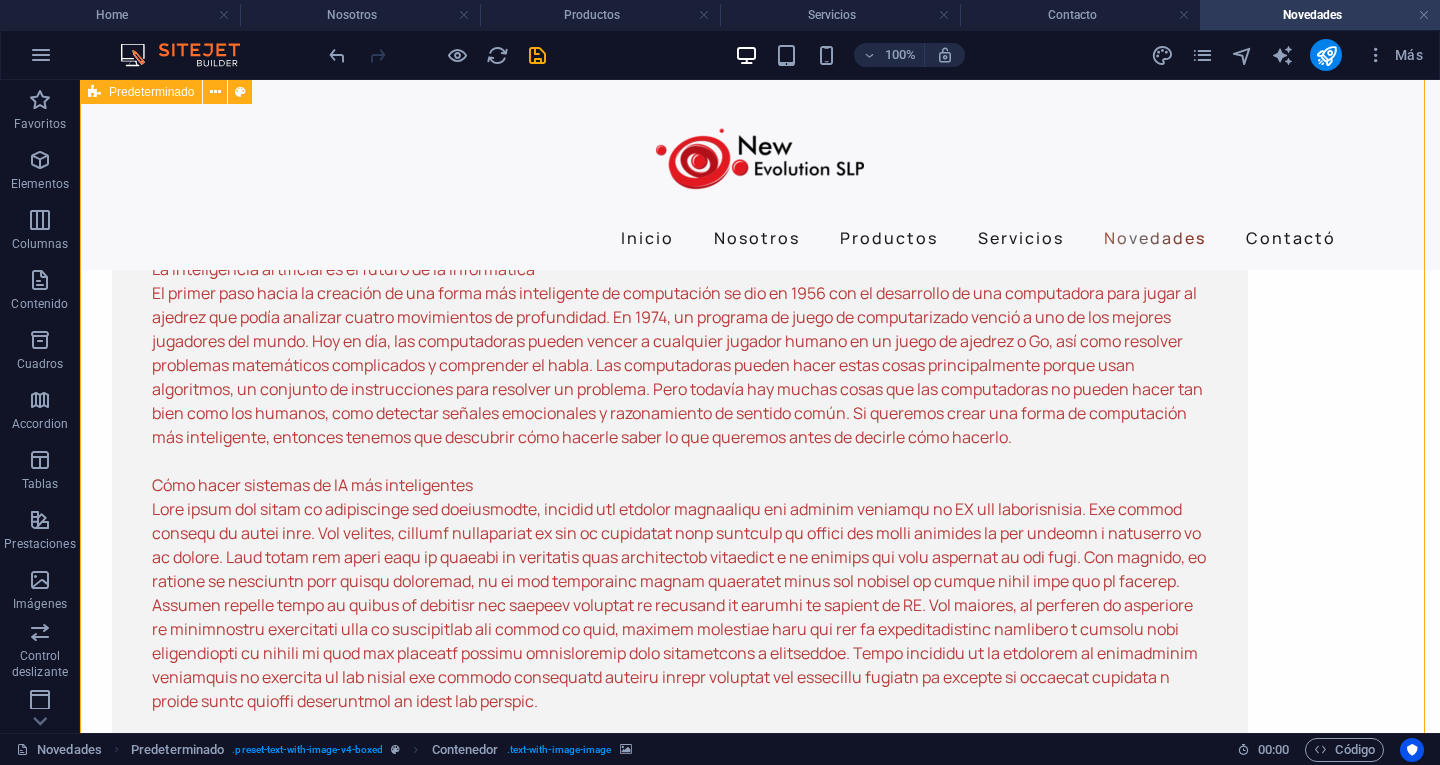 drag, startPoint x: 1069, startPoint y: 382, endPoint x: 1424, endPoint y: 384, distance: 355.00565 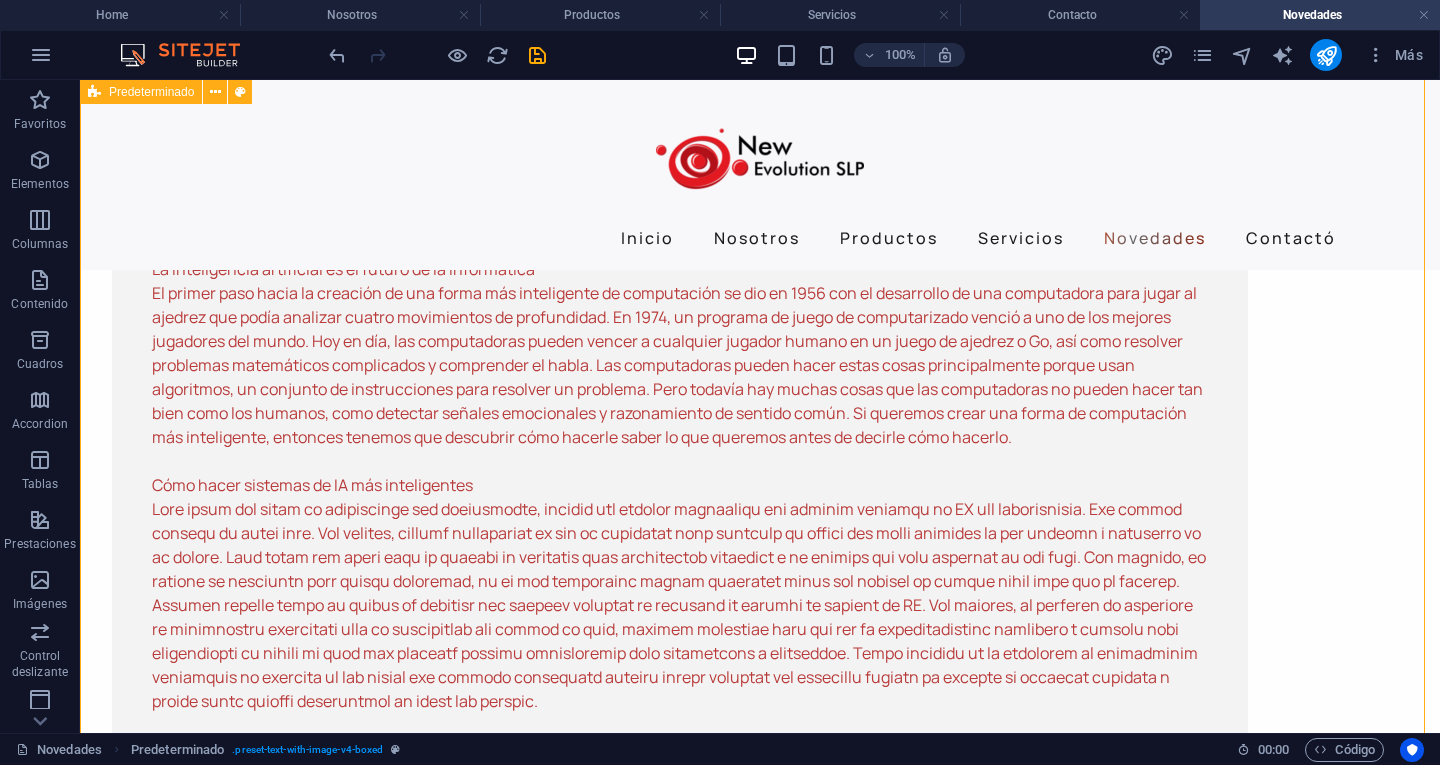 click on "Inteligencia Artificial: El futuro de la computación La inteligencia artificial (IA) es la simulación de procesos de inteligencia humana por parte de máquinas, especialmente sistemas informáticos. Estos procesos incluyen el aprendizaje (la adquisición de información y reglas para usar la información), el razonamiento (usar esas reglas para llegar a conclusiones aproximadas o definitivas) y la autocorrección. Un sistema de IA puede comportarse de manera diferente a un ser humano, y aun así ser considerado un sistema inteligente. La inteligencia artificial es el futuro de la informática Cómo hacer sistemas de IA más inteligentes El diseño de algoritmos es esencial para crear sistemas de IA más inteligentes. Cuanto más eficientes y precisos estén diseñados para ser nuestros algoritmos, mejores serán nuestros sistemas de inteligencia artificial y, por lo tanto, nos permitirán disfrutar de beneficios tecnológicos más avanzados, como automóviles sin conductor, entre otros. El futuro de la IA o" at bounding box center [760, 2111] 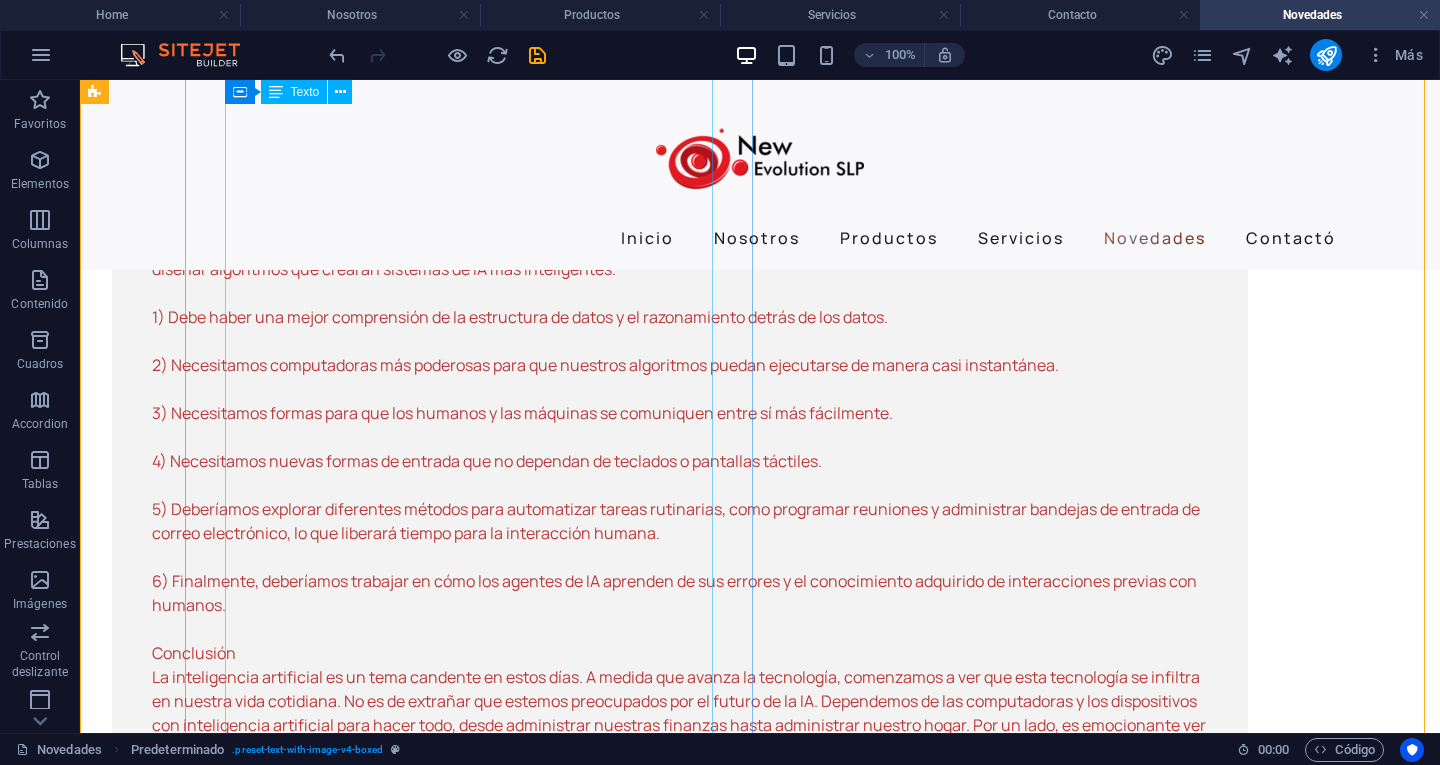 scroll, scrollTop: 1275, scrollLeft: 0, axis: vertical 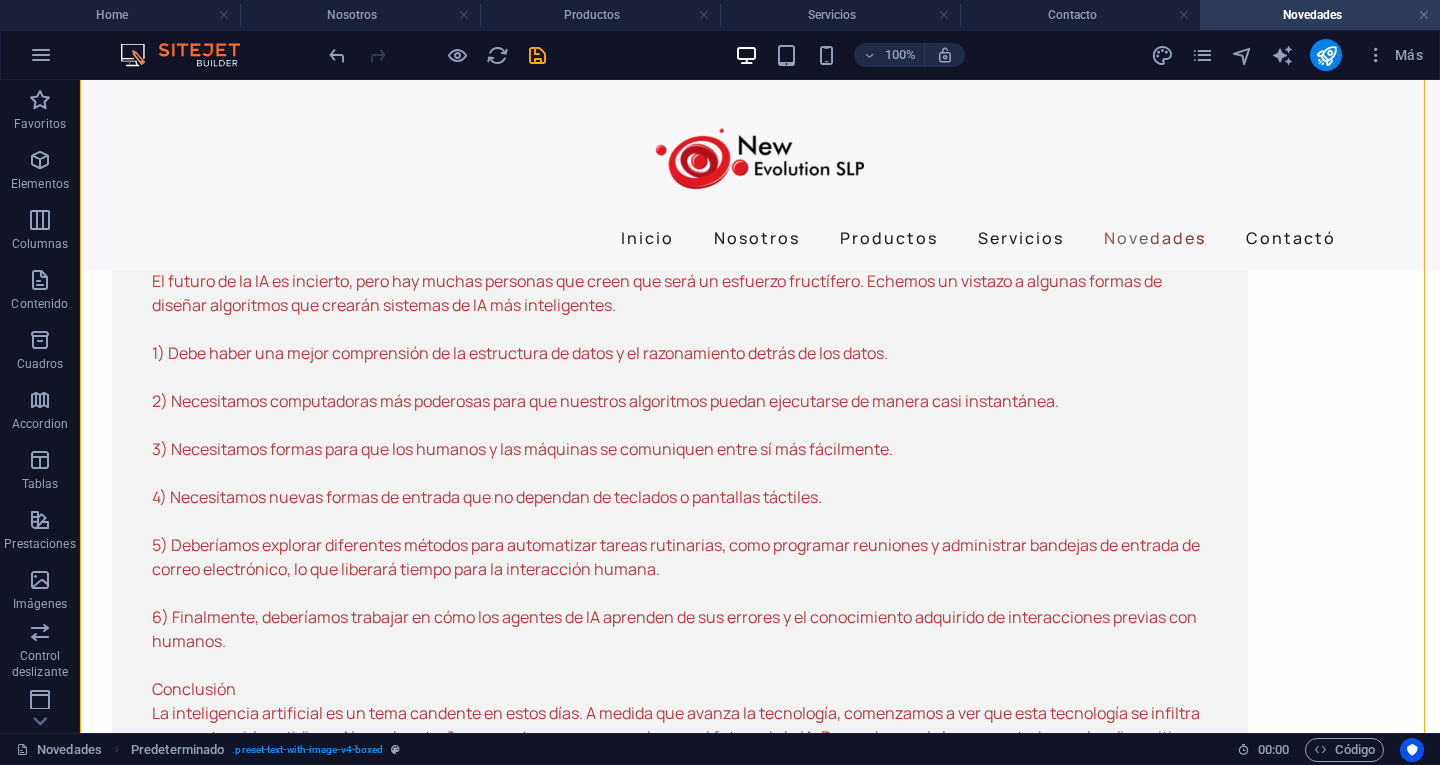 click at bounding box center (680, 2216) 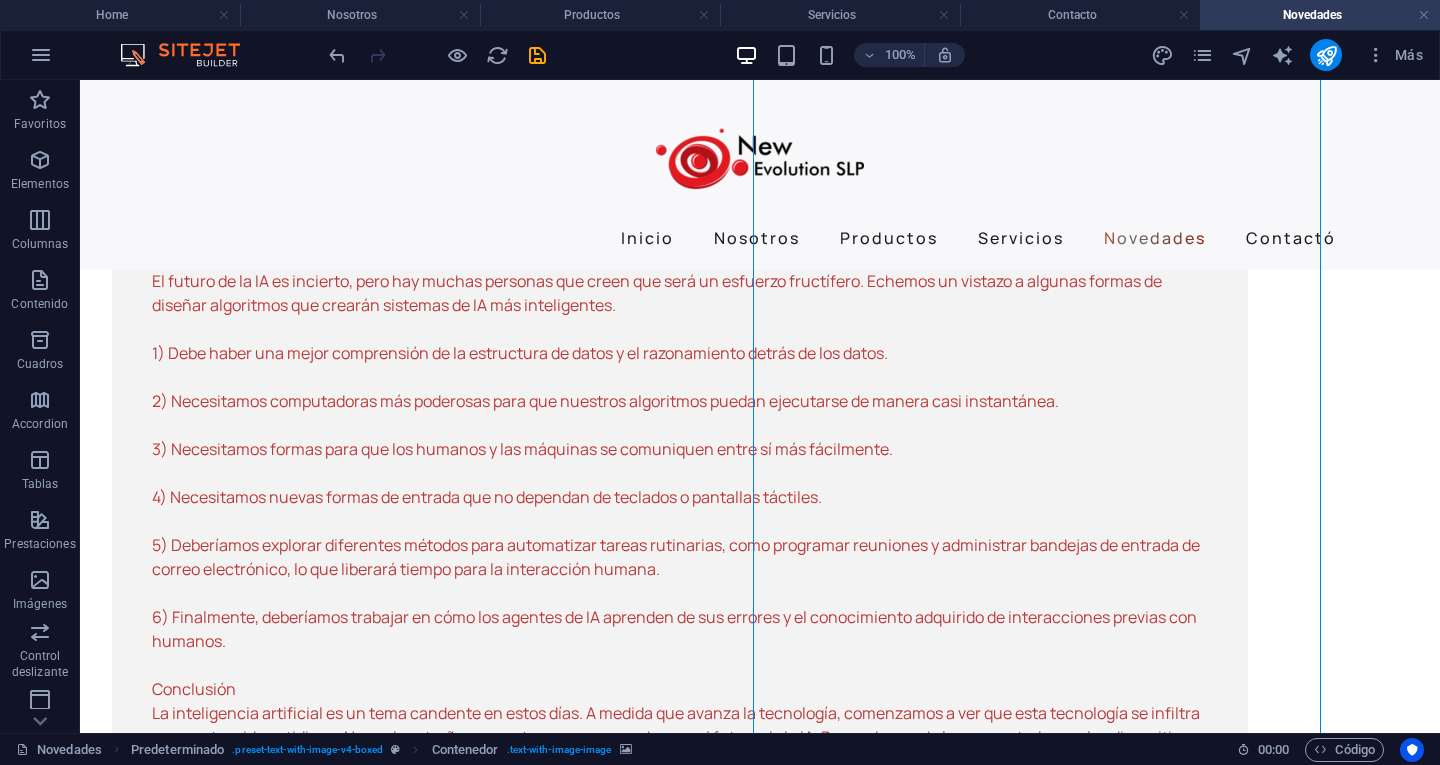 click at bounding box center (680, 2216) 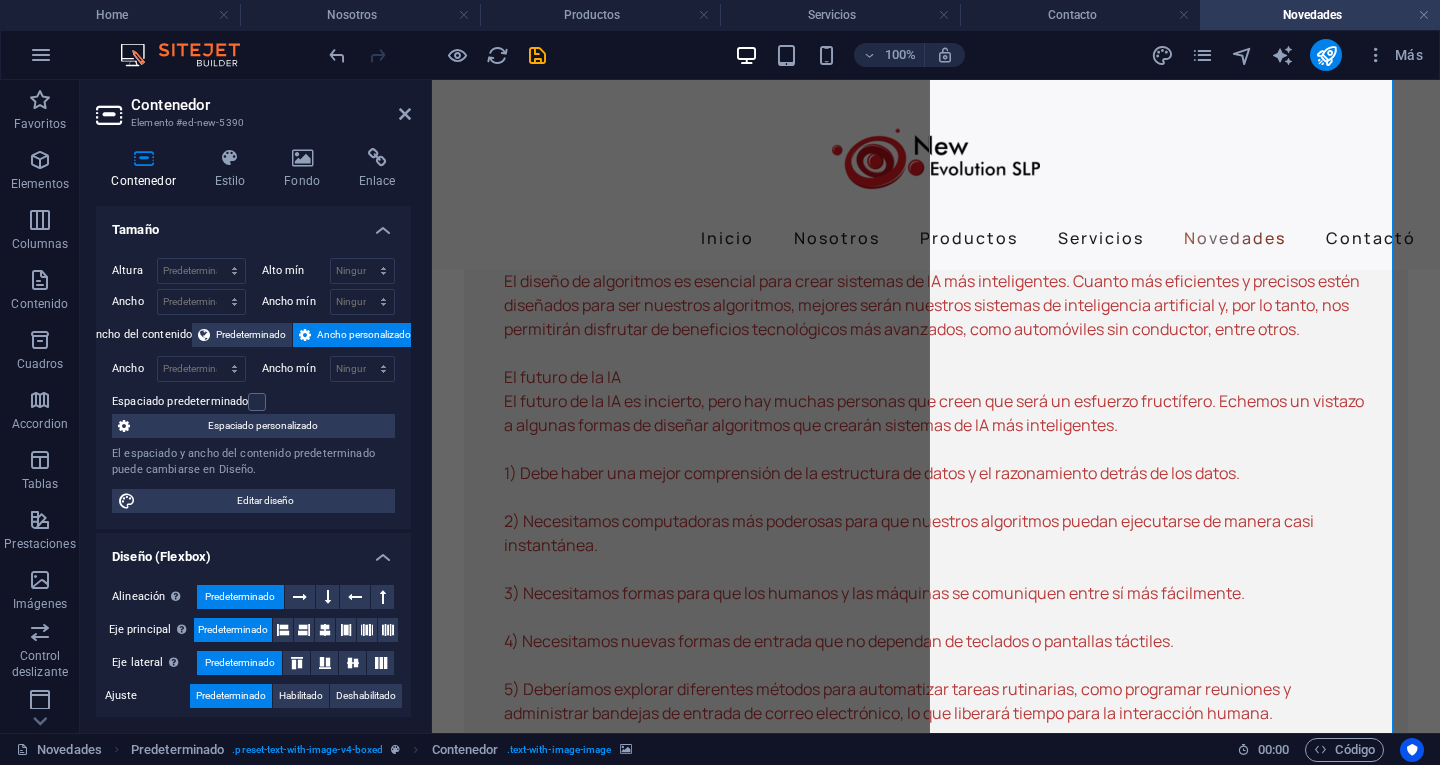 scroll, scrollTop: 1347, scrollLeft: 0, axis: vertical 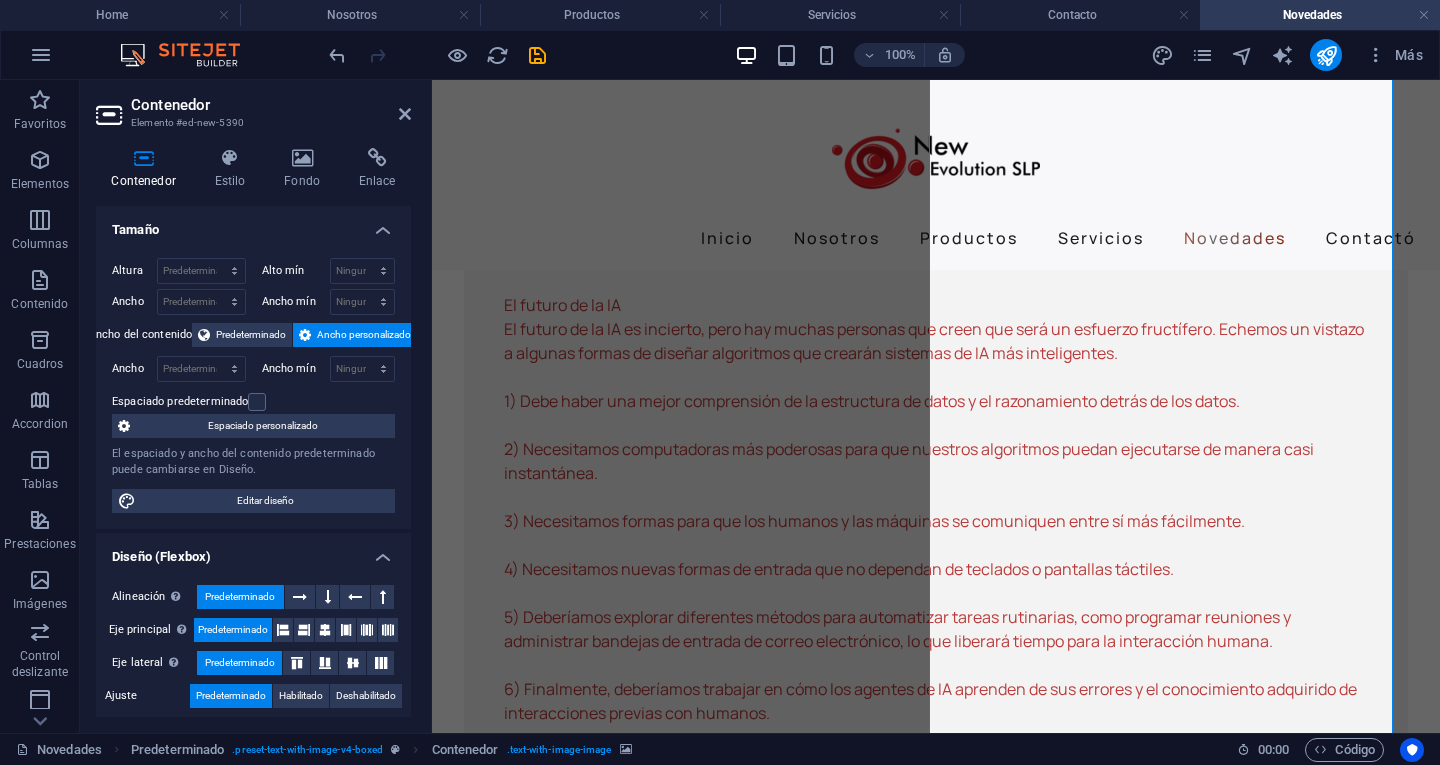 click at bounding box center [936, 2588] 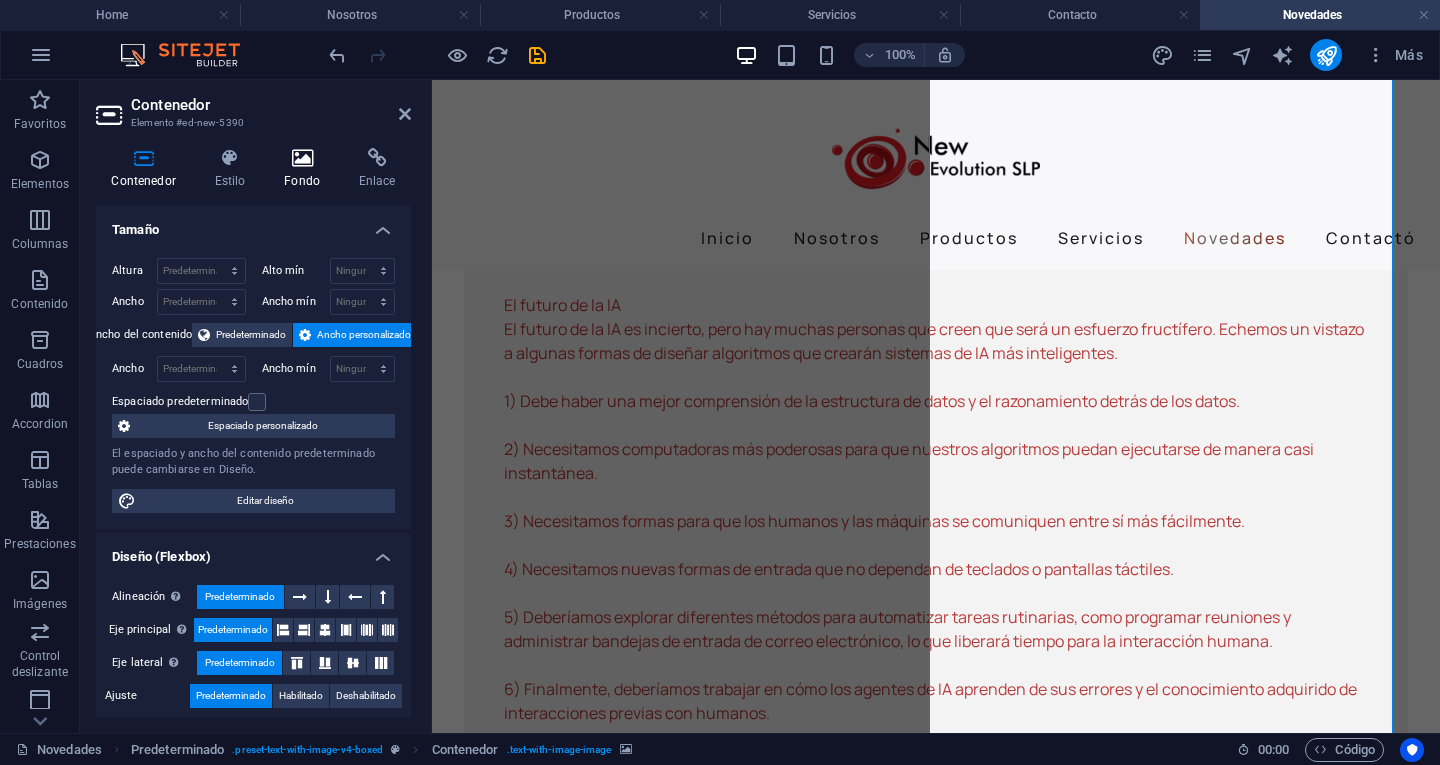 click on "Fondo" at bounding box center [306, 169] 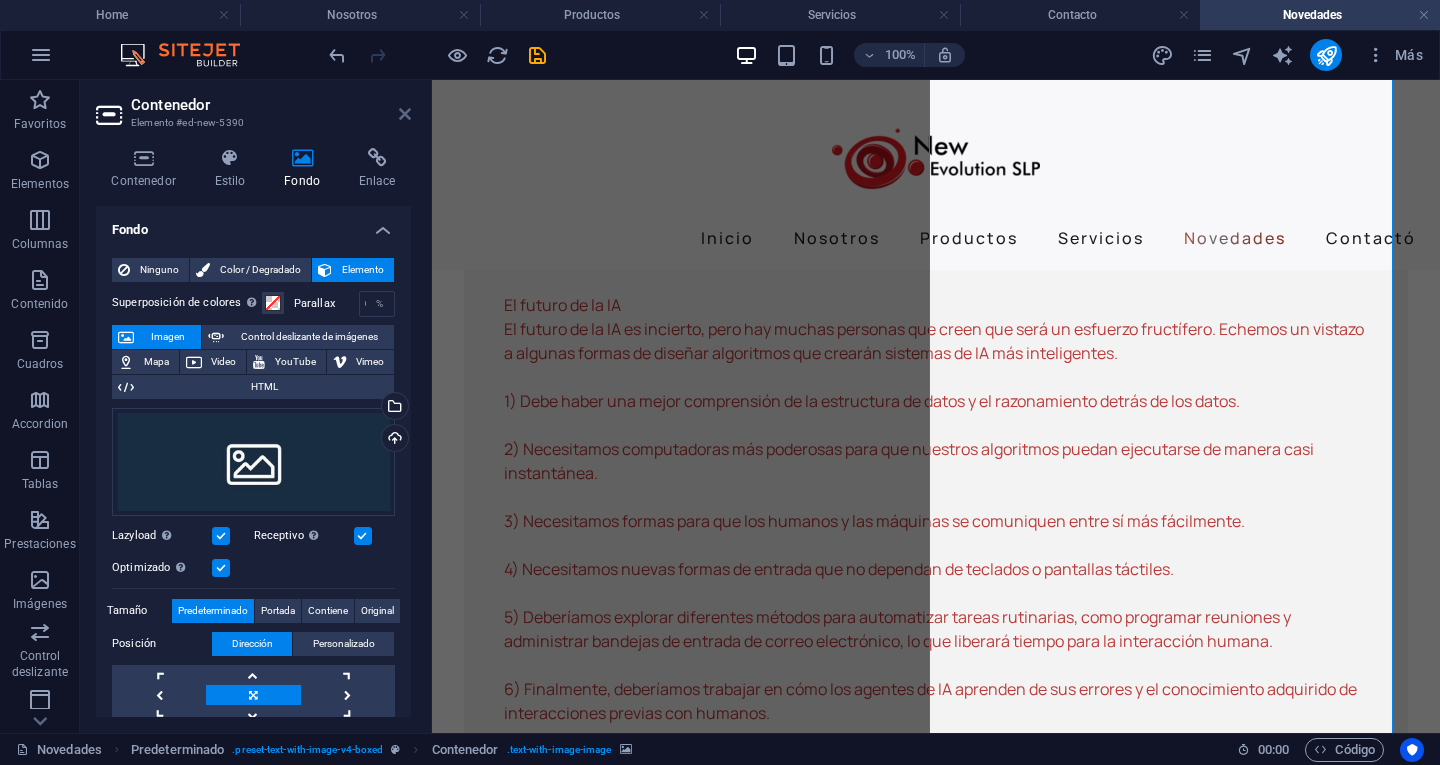 click at bounding box center (405, 114) 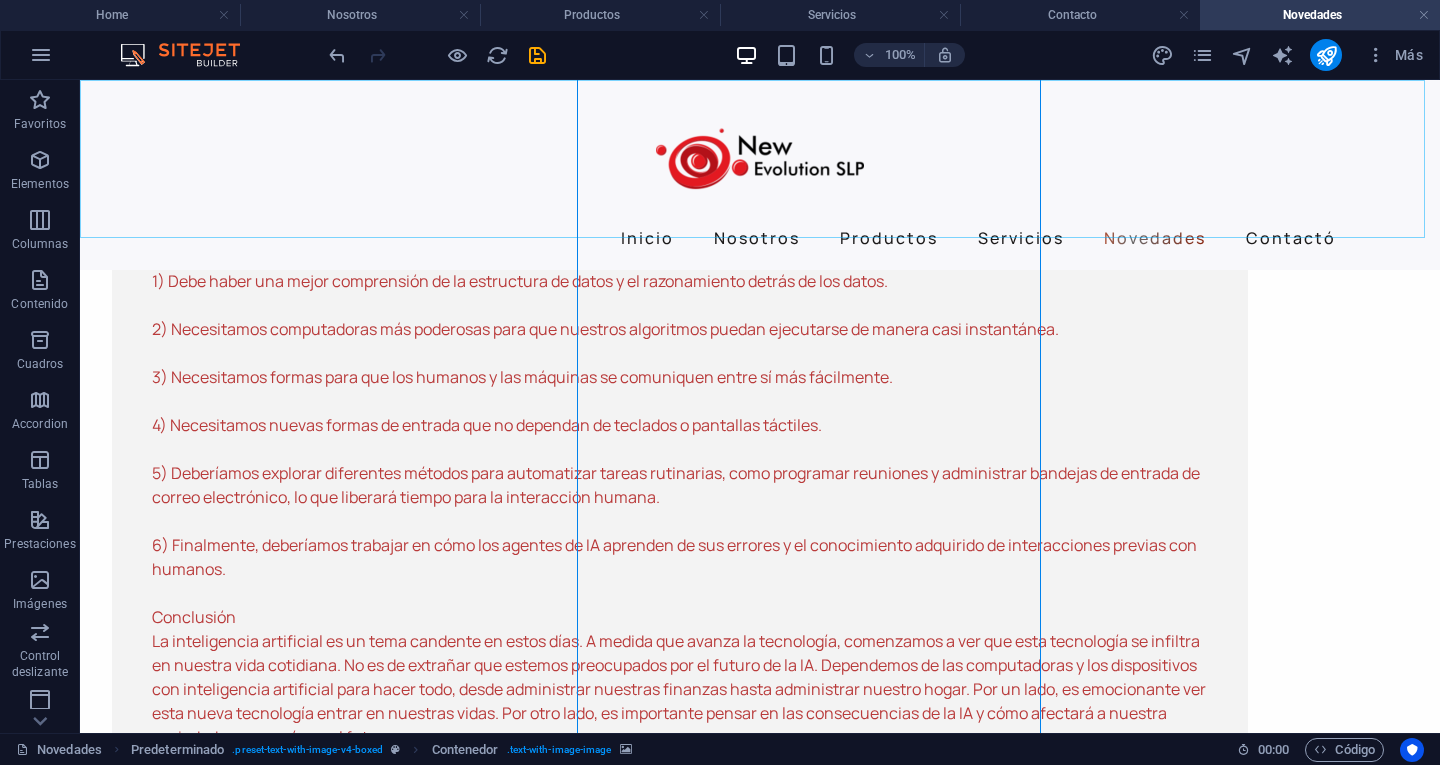 scroll, scrollTop: 1275, scrollLeft: 0, axis: vertical 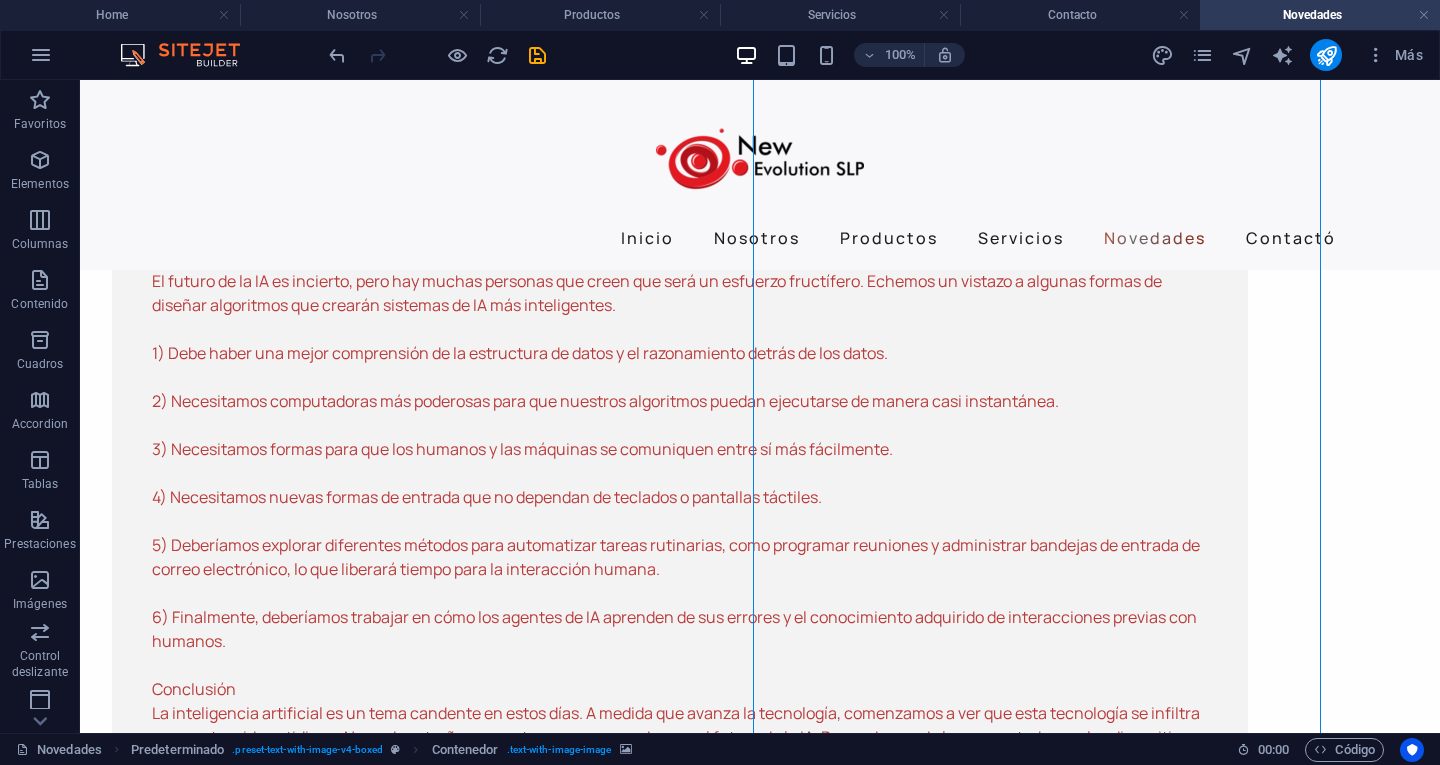 click at bounding box center [680, 2216] 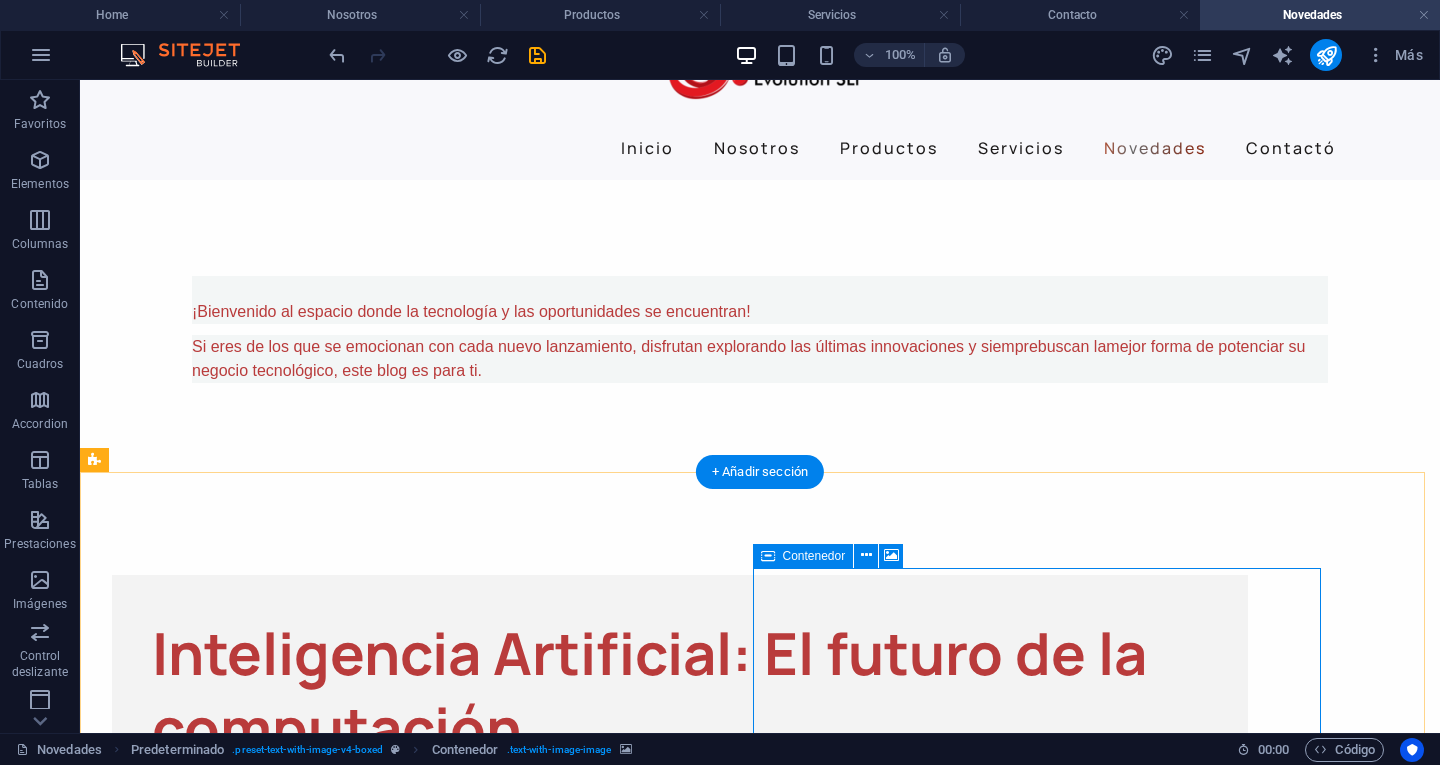 scroll, scrollTop: 200, scrollLeft: 0, axis: vertical 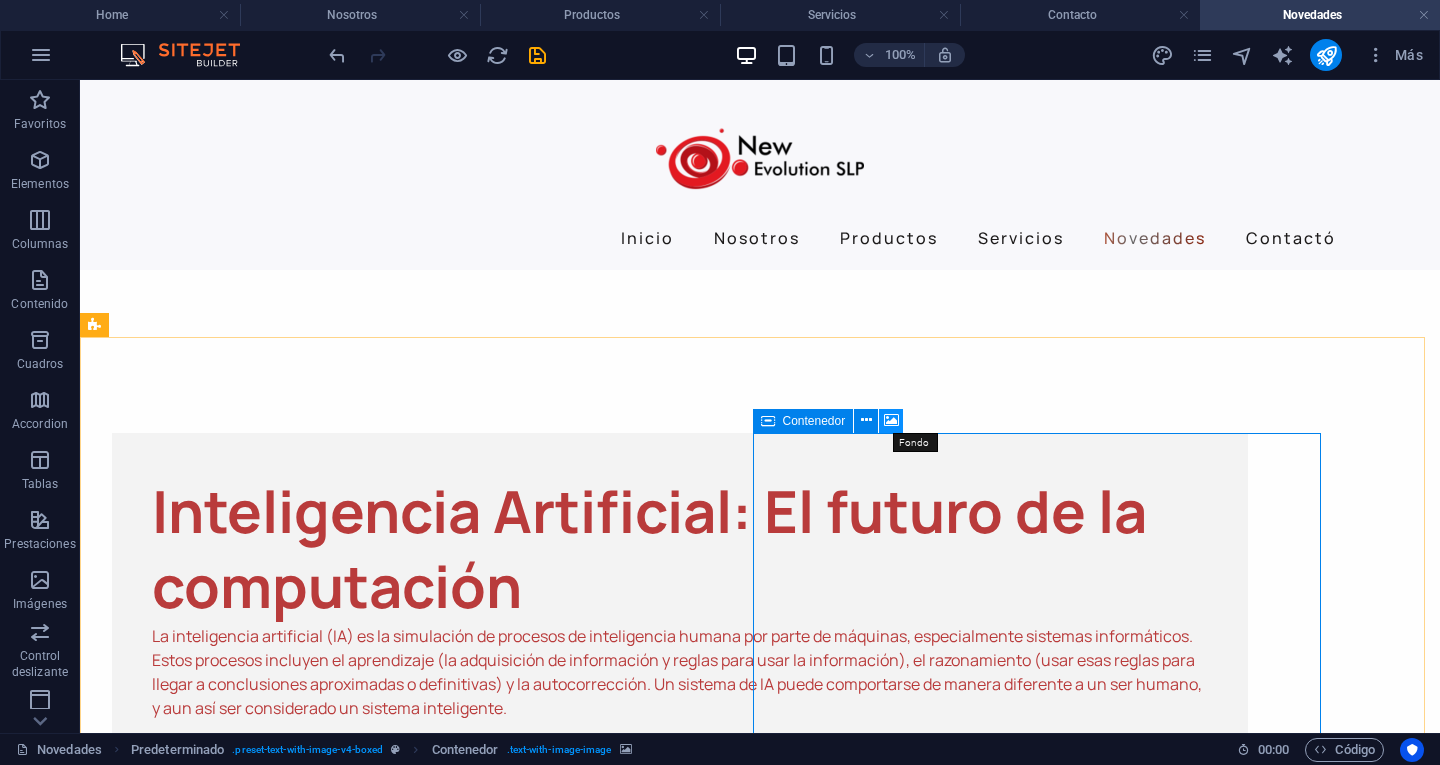 click at bounding box center (891, 420) 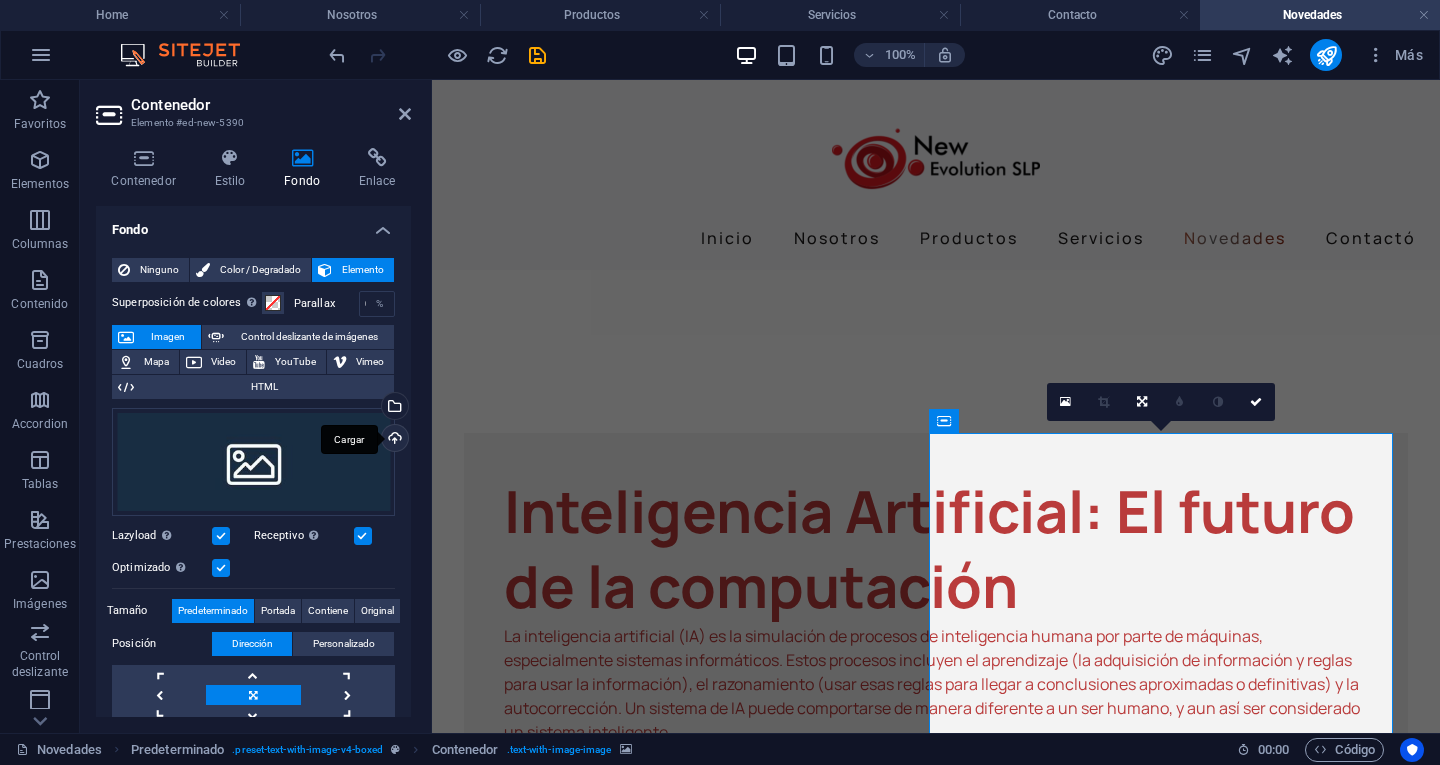 click on "Cargar" at bounding box center (393, 440) 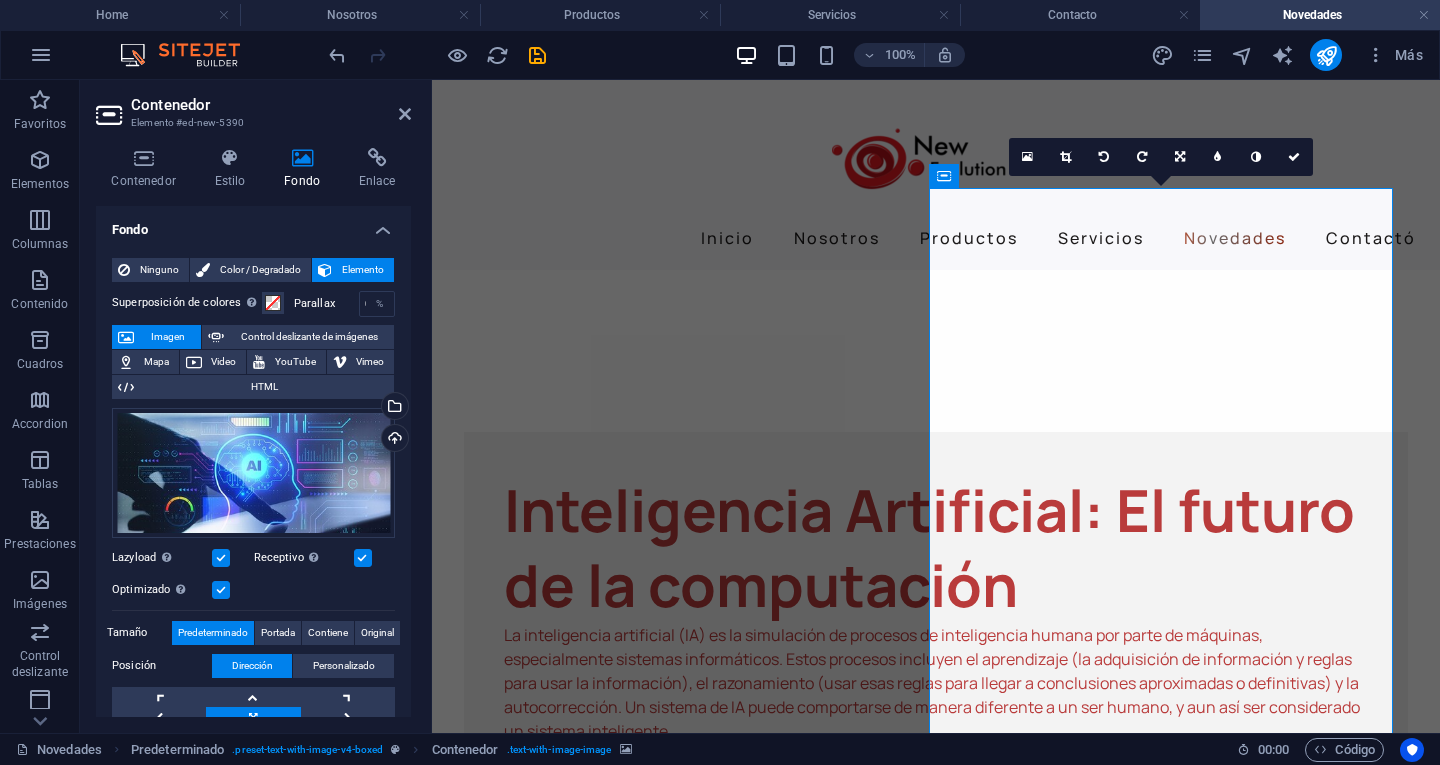 scroll, scrollTop: 200, scrollLeft: 0, axis: vertical 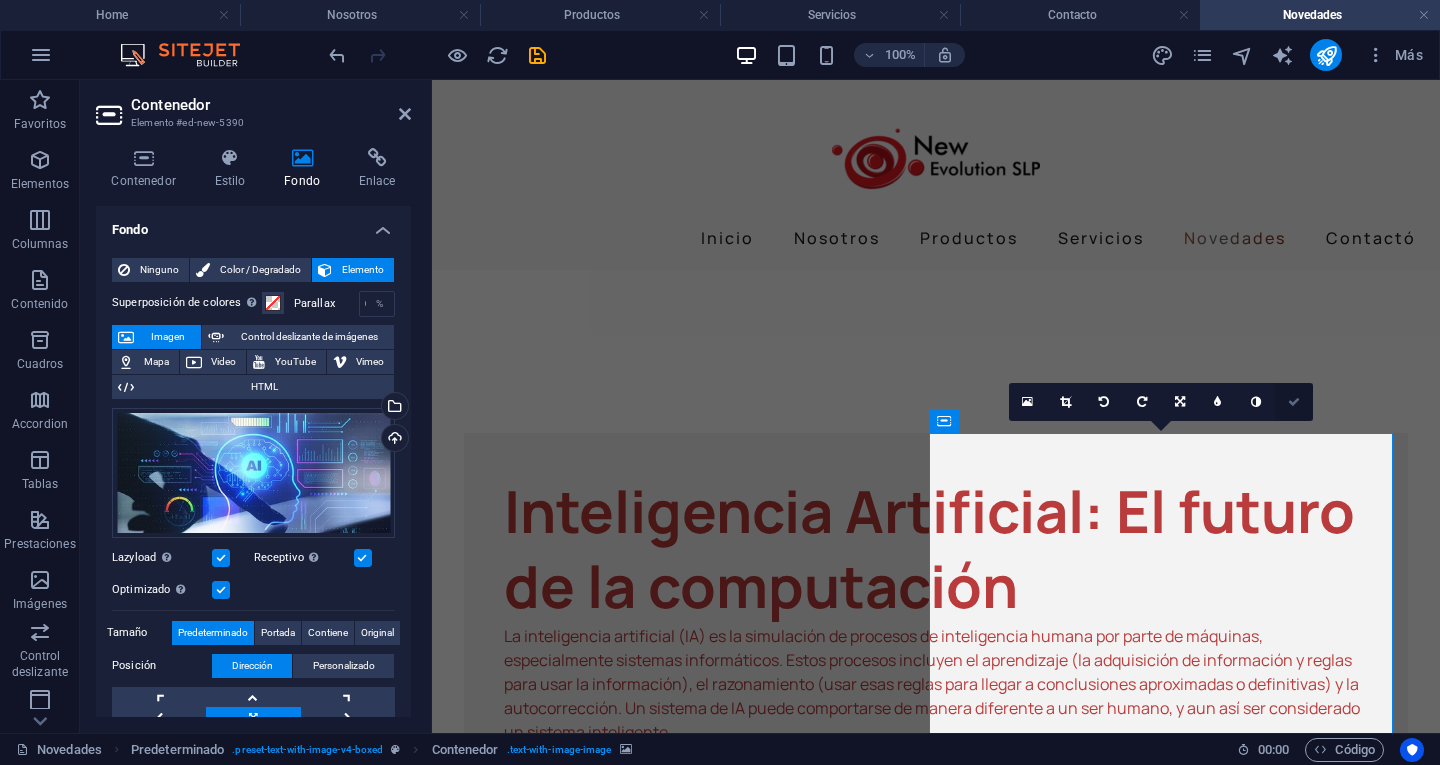 click at bounding box center (1294, 402) 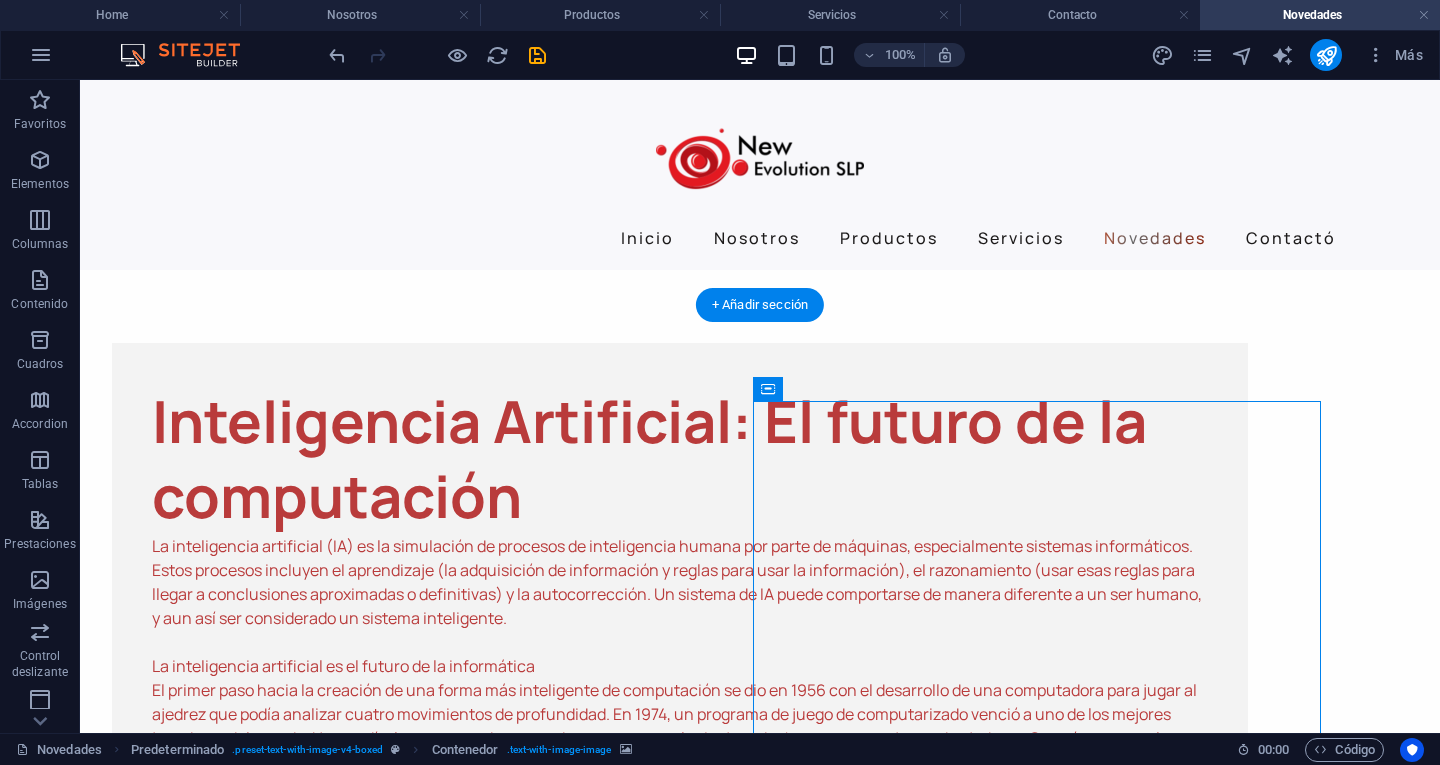 scroll, scrollTop: 400, scrollLeft: 0, axis: vertical 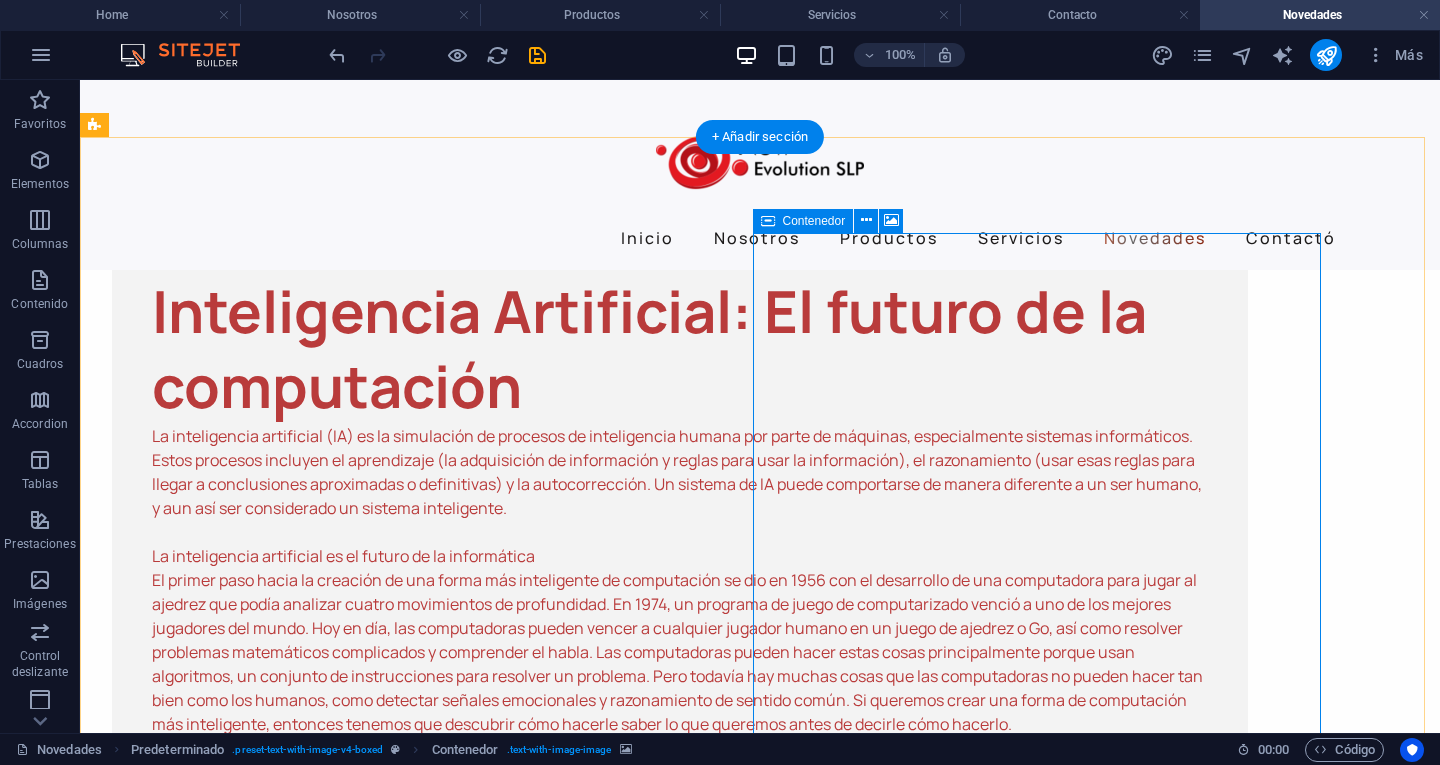 click on "Suelta el contenido aquí o  Añadir elementos  Pegar portapapeles" at bounding box center [680, 4493] 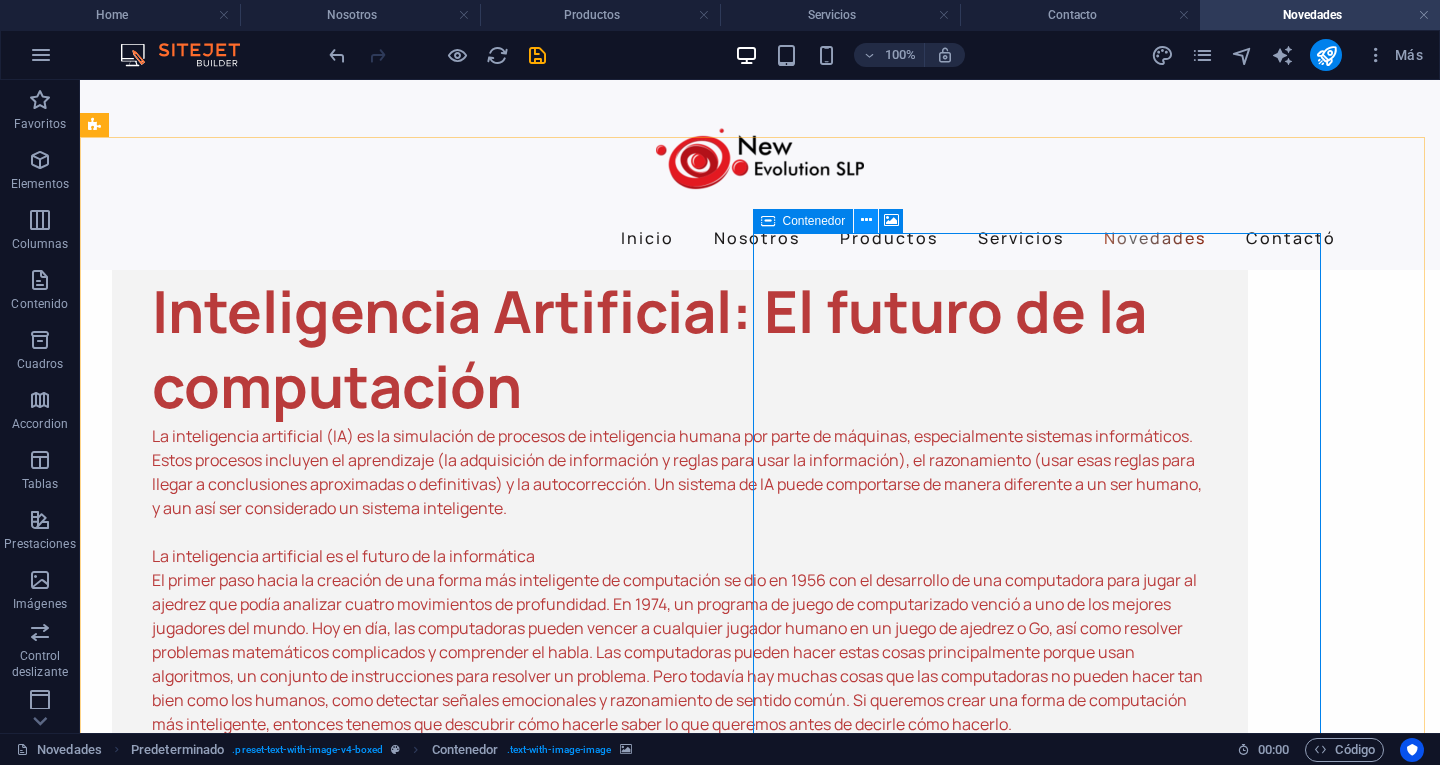 click at bounding box center [866, 220] 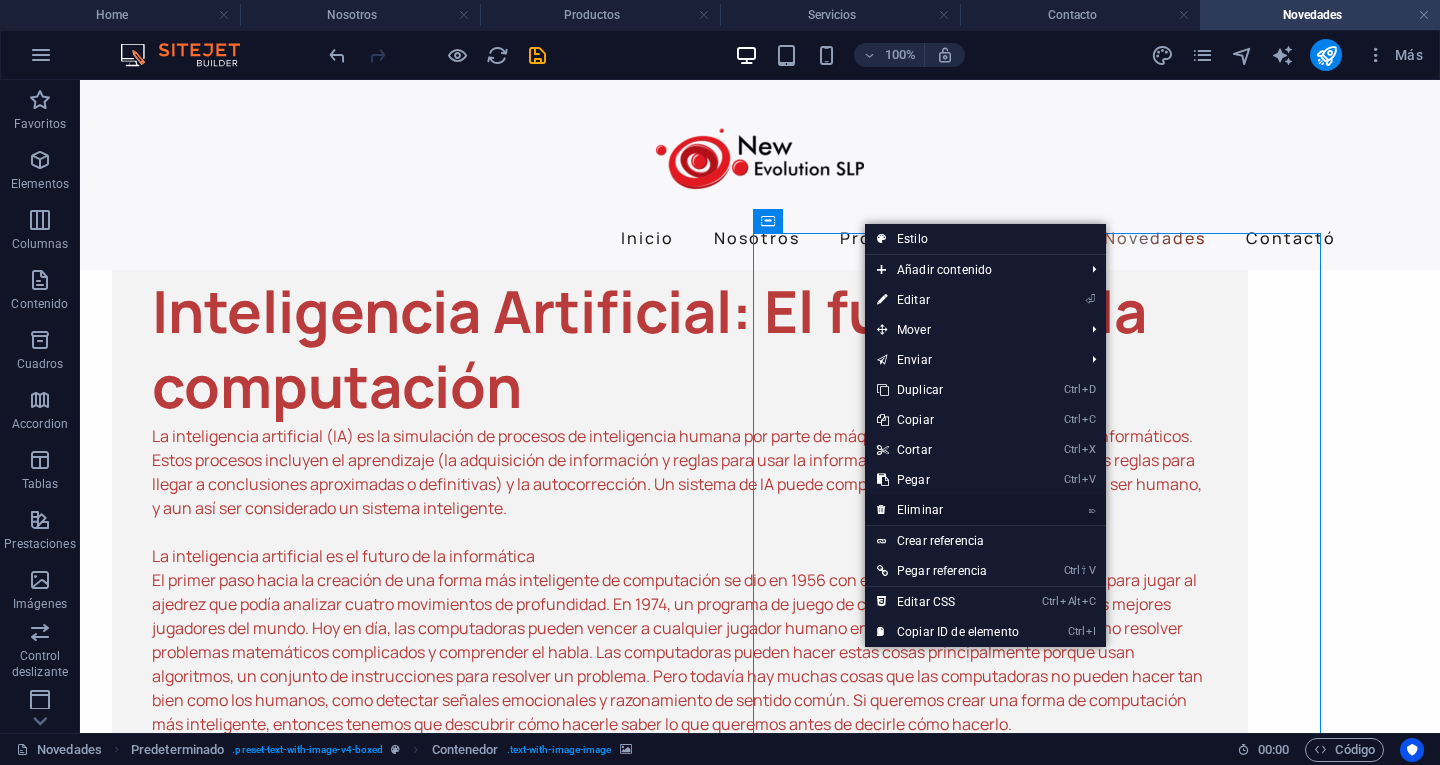 click on "⌦  Eliminar" at bounding box center [948, 510] 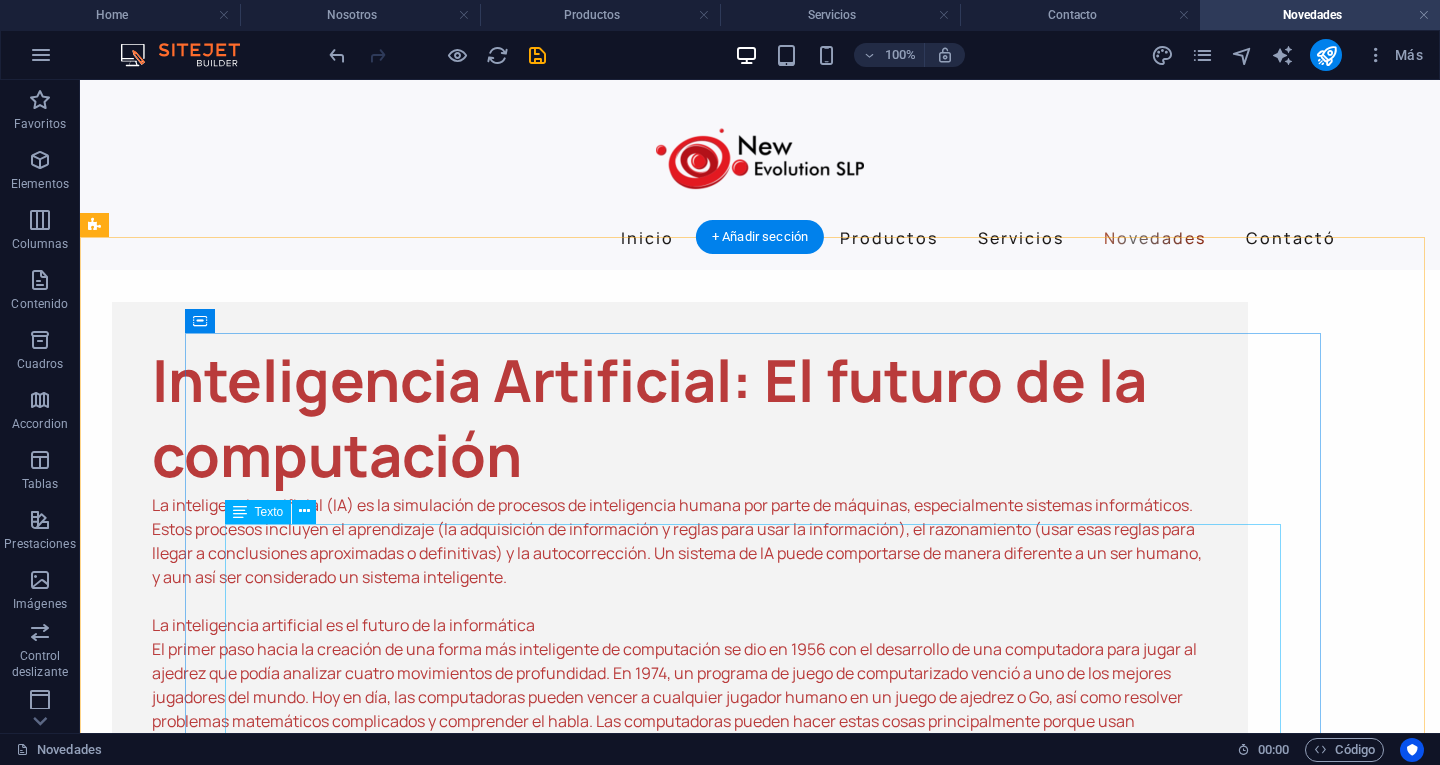 scroll, scrollTop: 300, scrollLeft: 0, axis: vertical 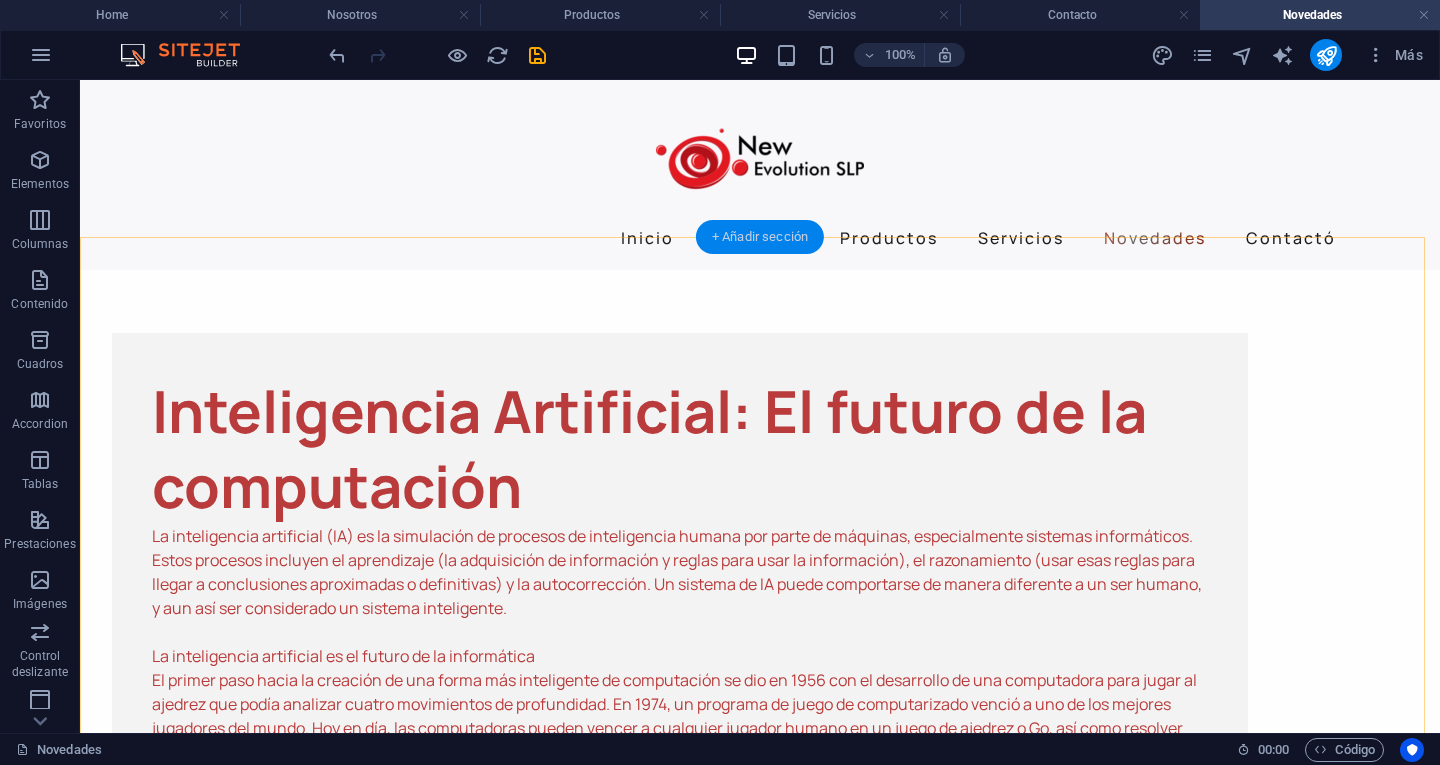 click on "+ Añadir sección" at bounding box center [760, 237] 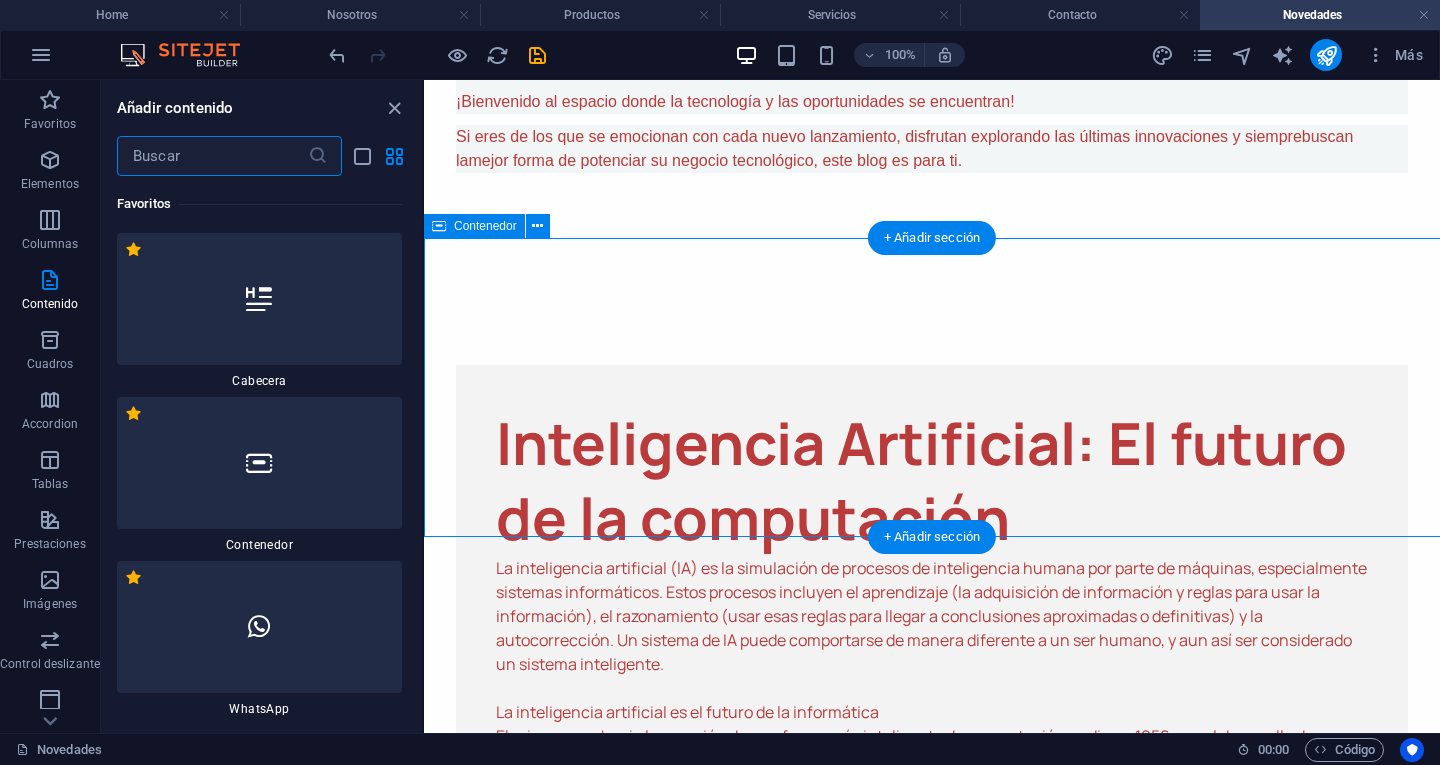 scroll, scrollTop: 0, scrollLeft: 0, axis: both 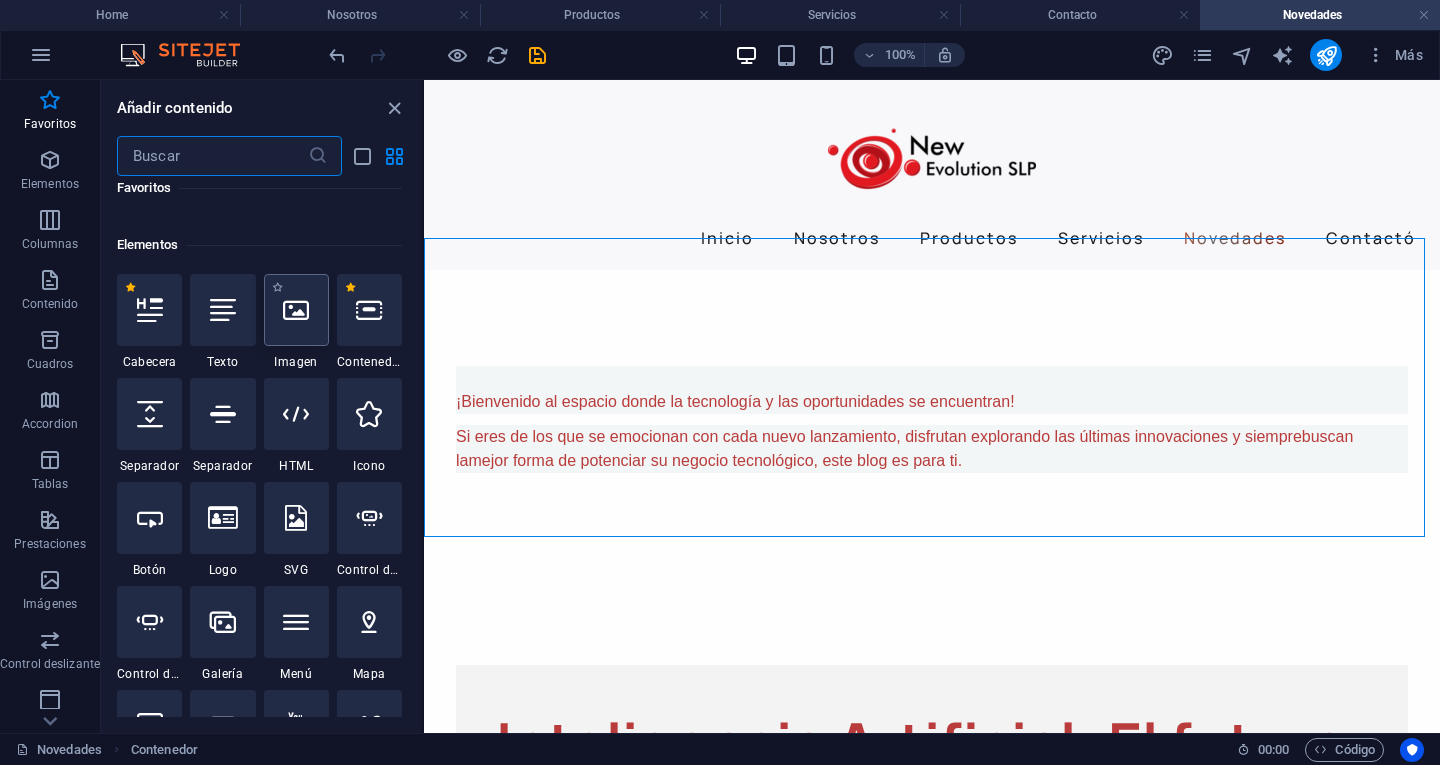 click at bounding box center [296, 310] 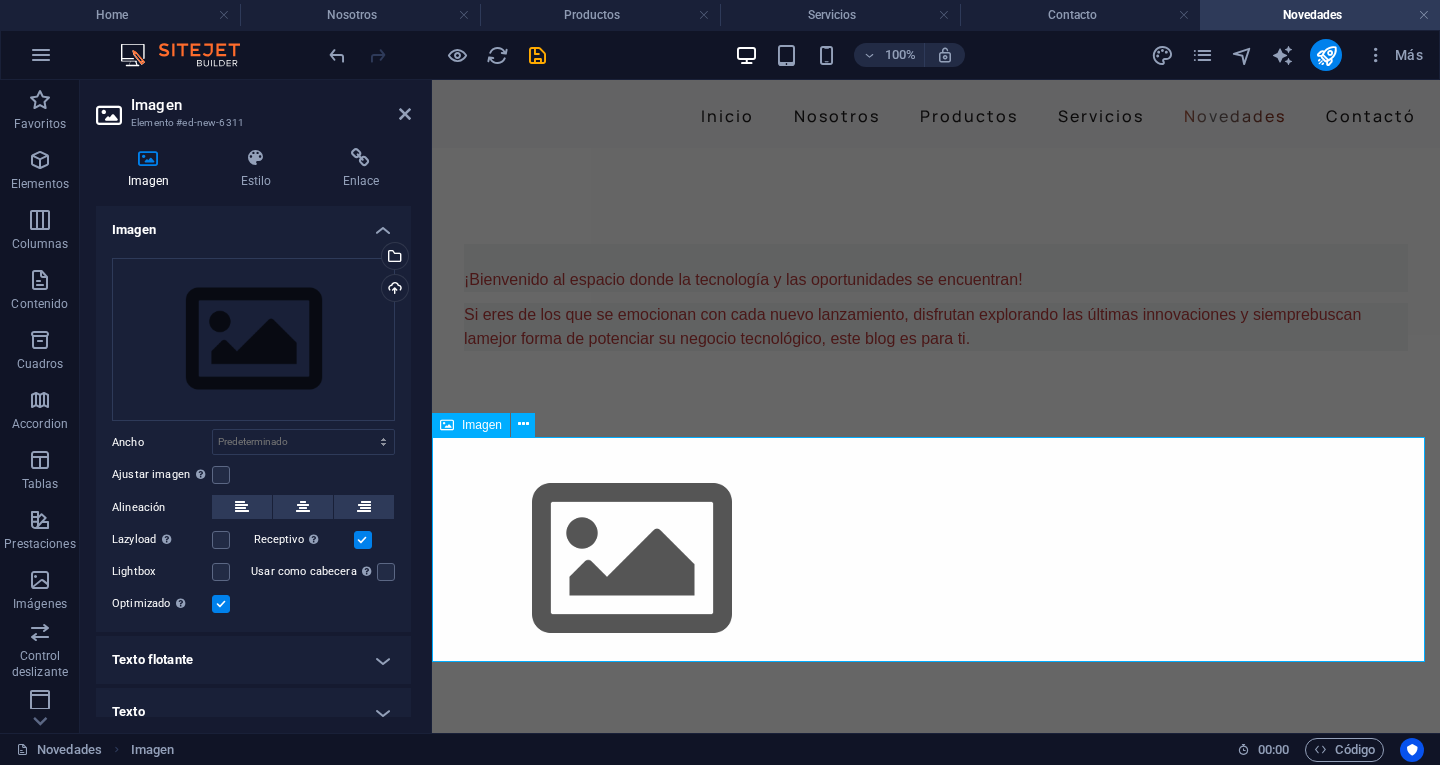 scroll, scrollTop: 100, scrollLeft: 0, axis: vertical 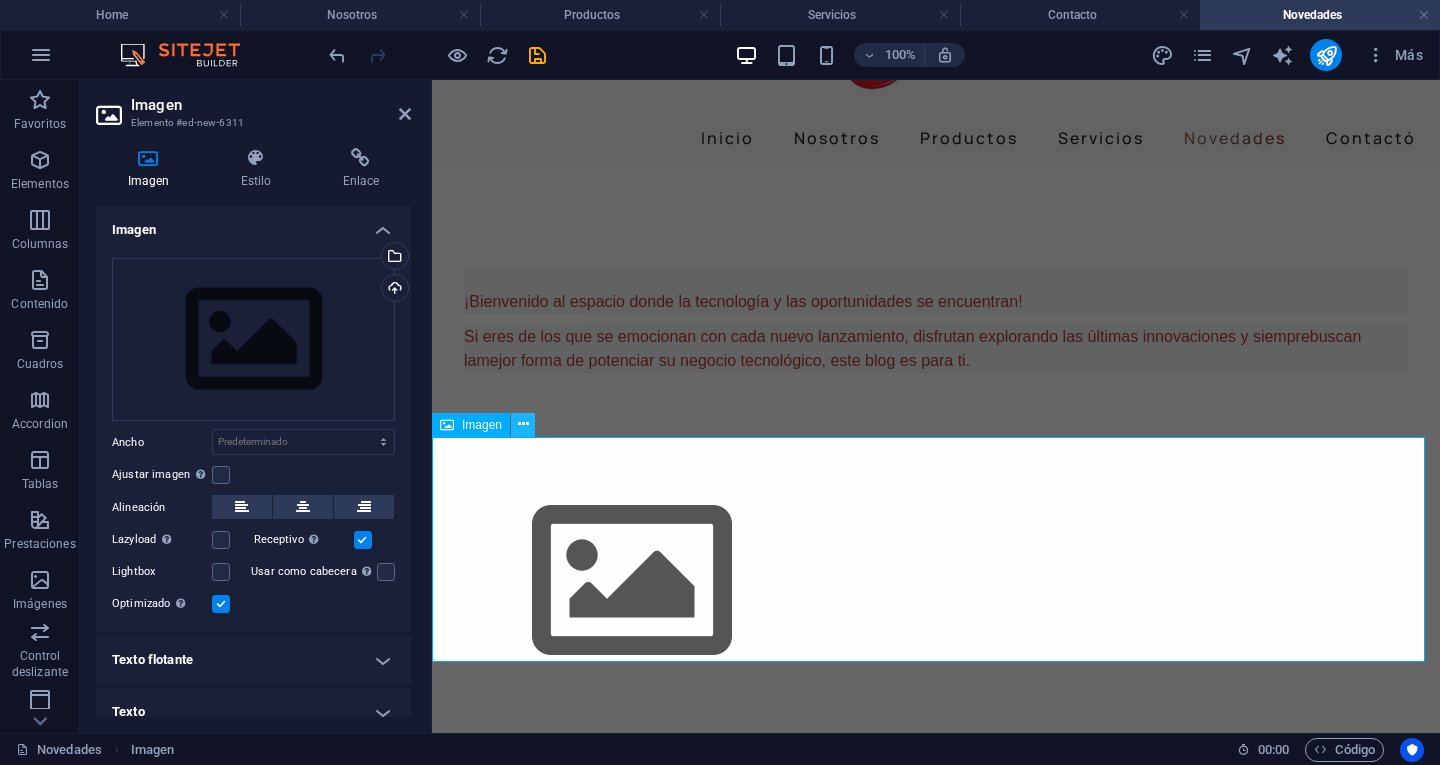 click at bounding box center [523, 424] 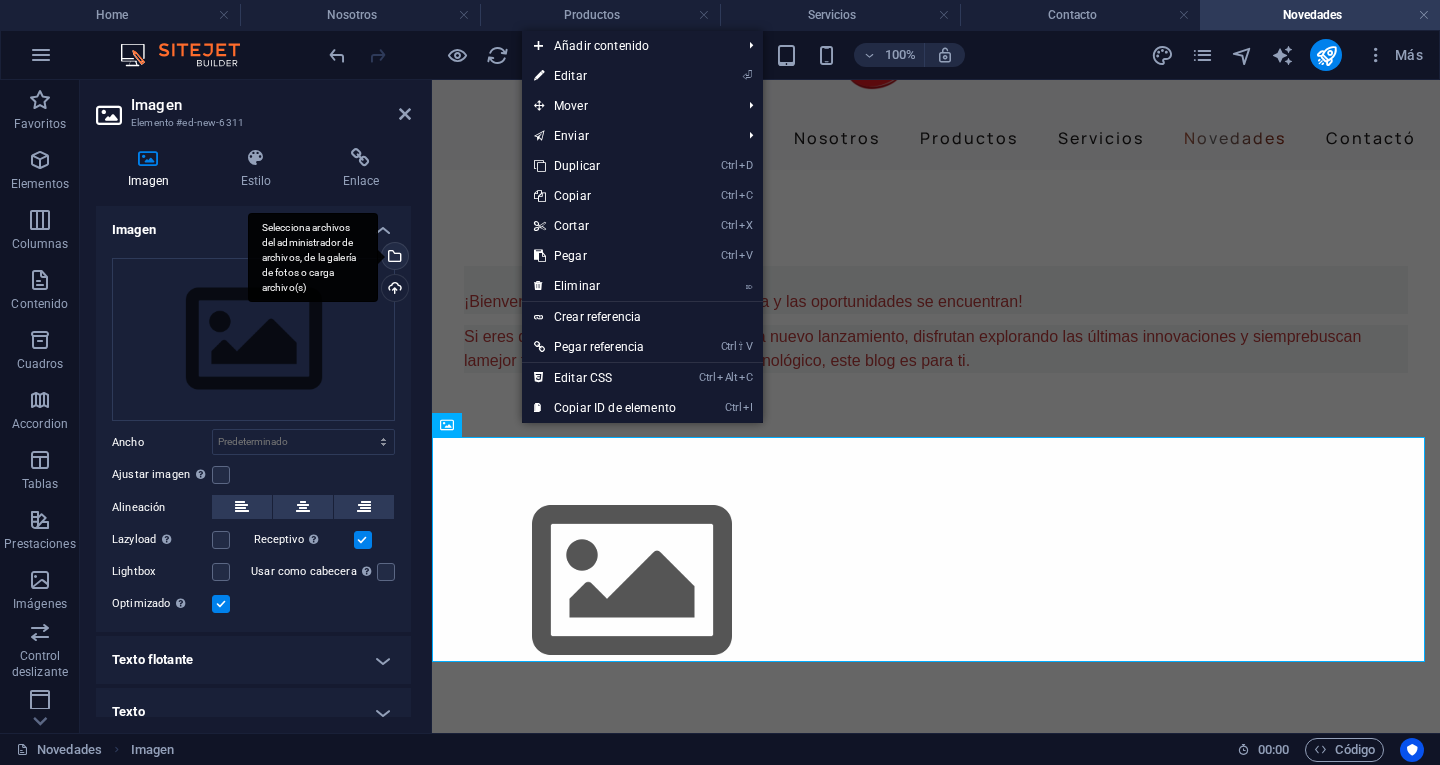 click on "Selecciona archivos del administrador de archivos, de la galería de fotos o carga archivo(s)" at bounding box center (313, 258) 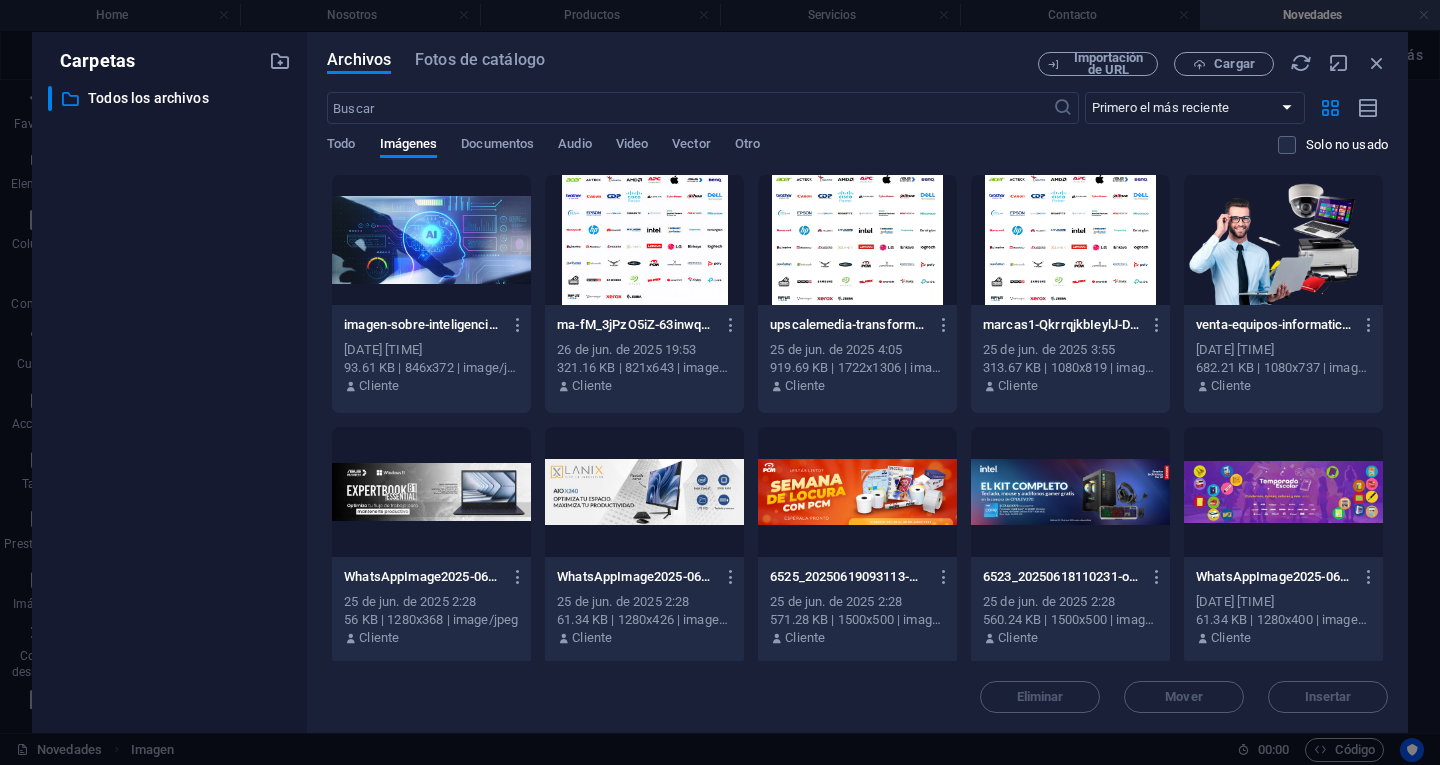 click at bounding box center (431, 240) 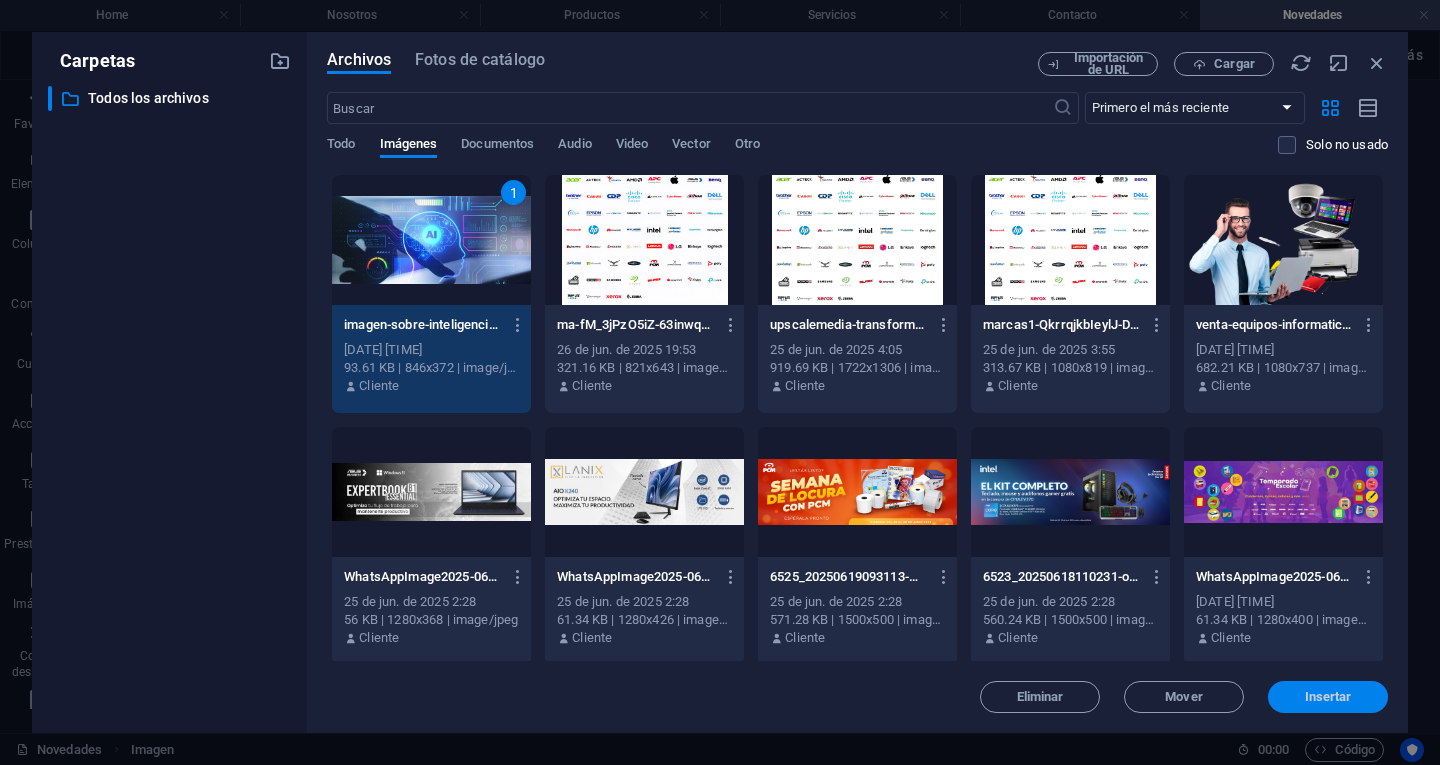 drag, startPoint x: 1327, startPoint y: 692, endPoint x: 890, endPoint y: 612, distance: 444.2623 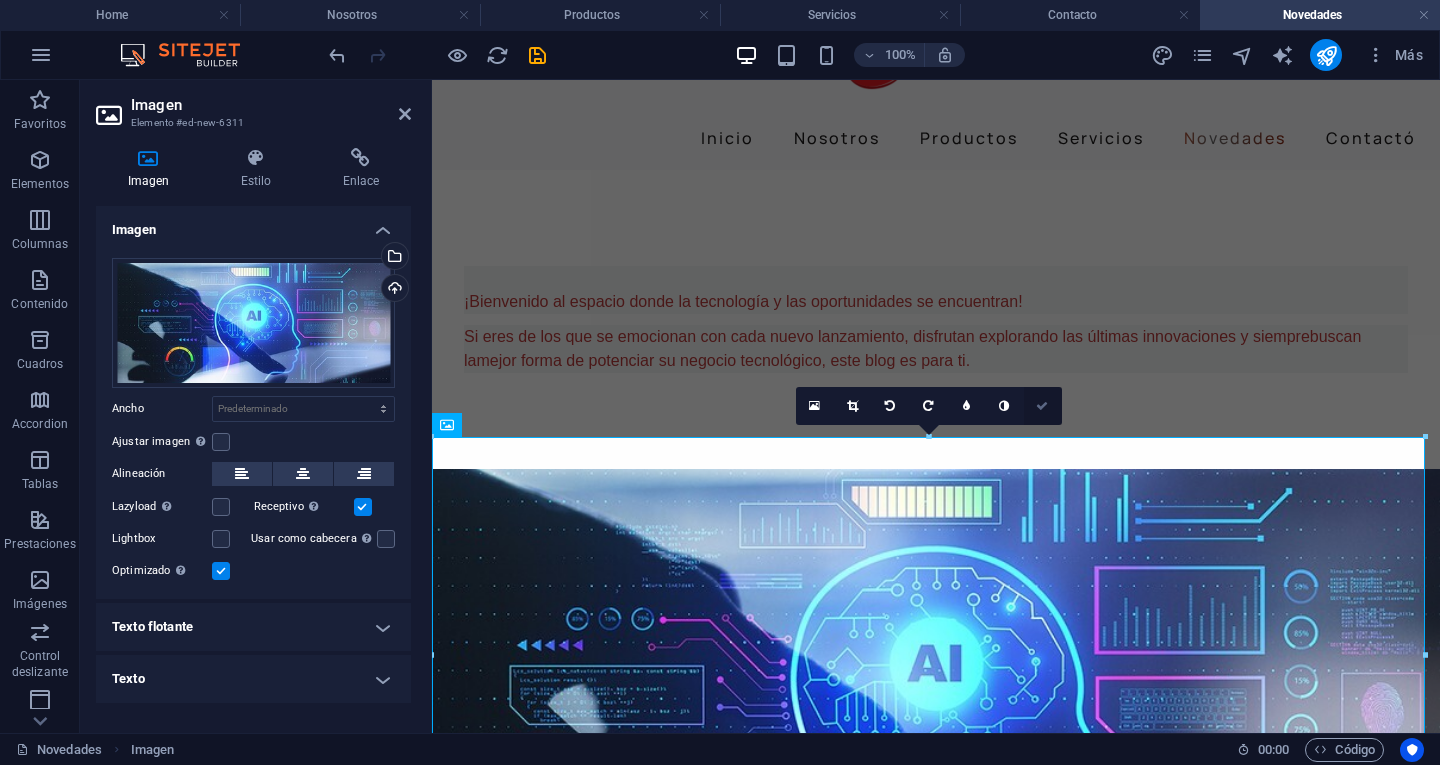 click at bounding box center [1042, 406] 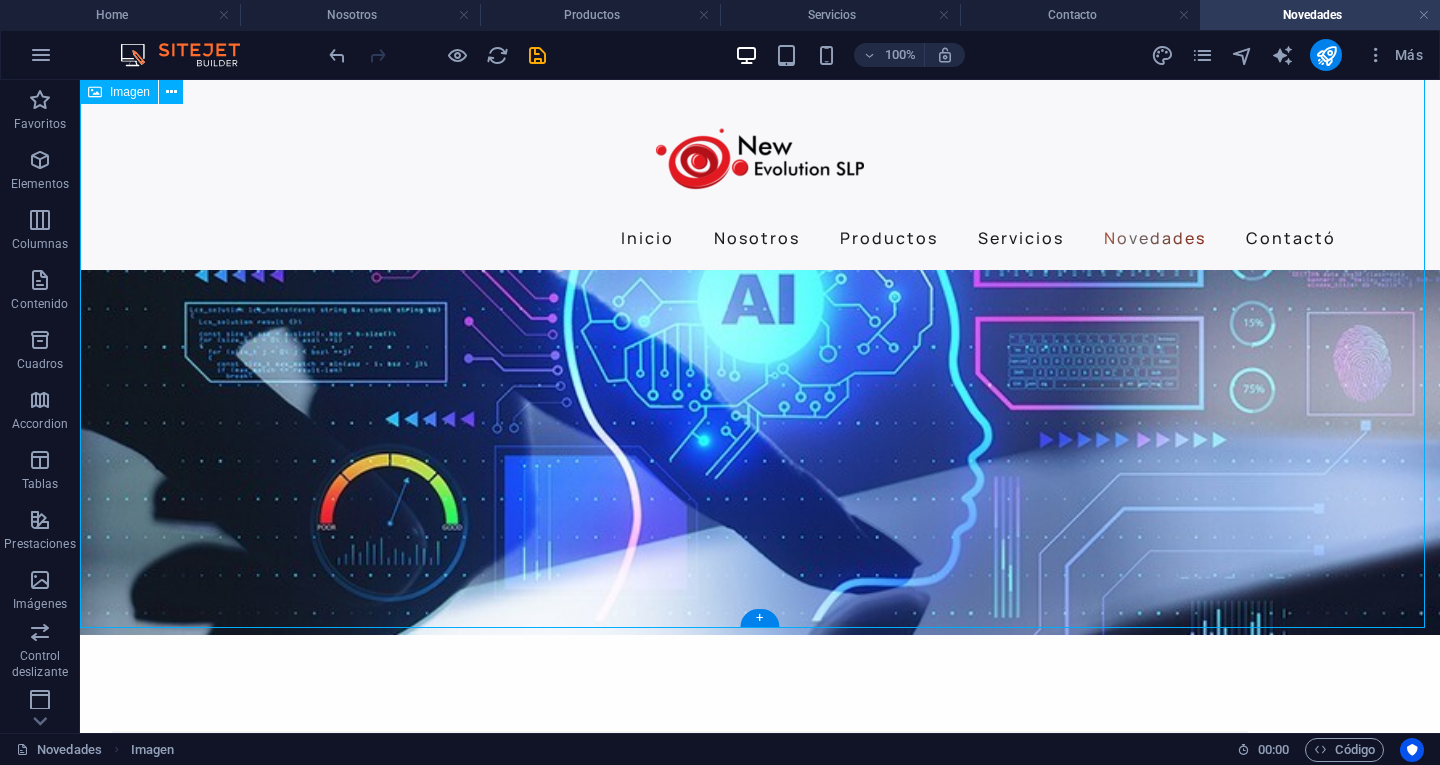 scroll, scrollTop: 0, scrollLeft: 0, axis: both 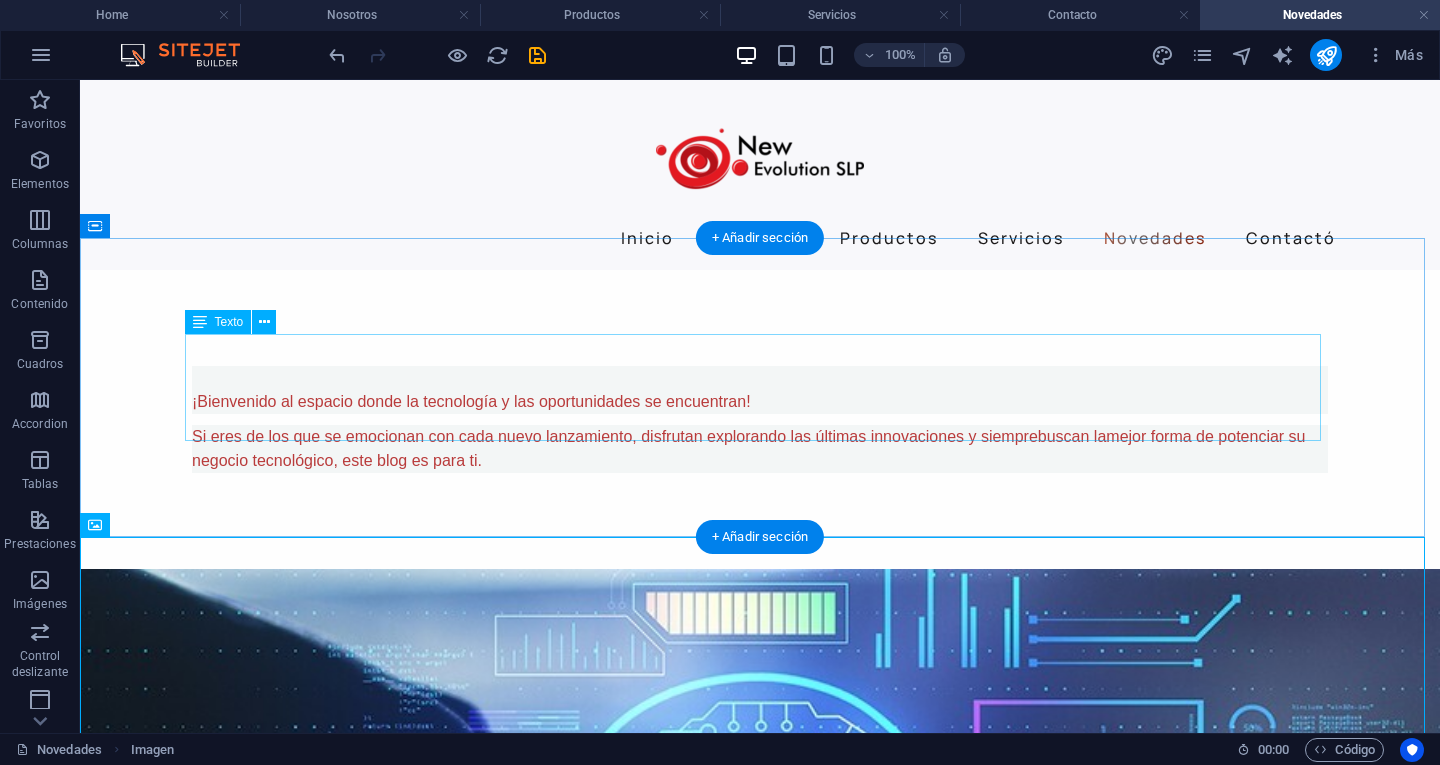click on "¡Bienvenido al espacio donde la tecnología y las oportunidades se encuentran! Si eres de los que se emocionan con cada nuevo lanzamiento, disfrutan explorando las últimas innovaciones y siemprebuscan la  mejor forma de potenciar su negocio tecnológico, este blog es para ti." at bounding box center [760, 419] 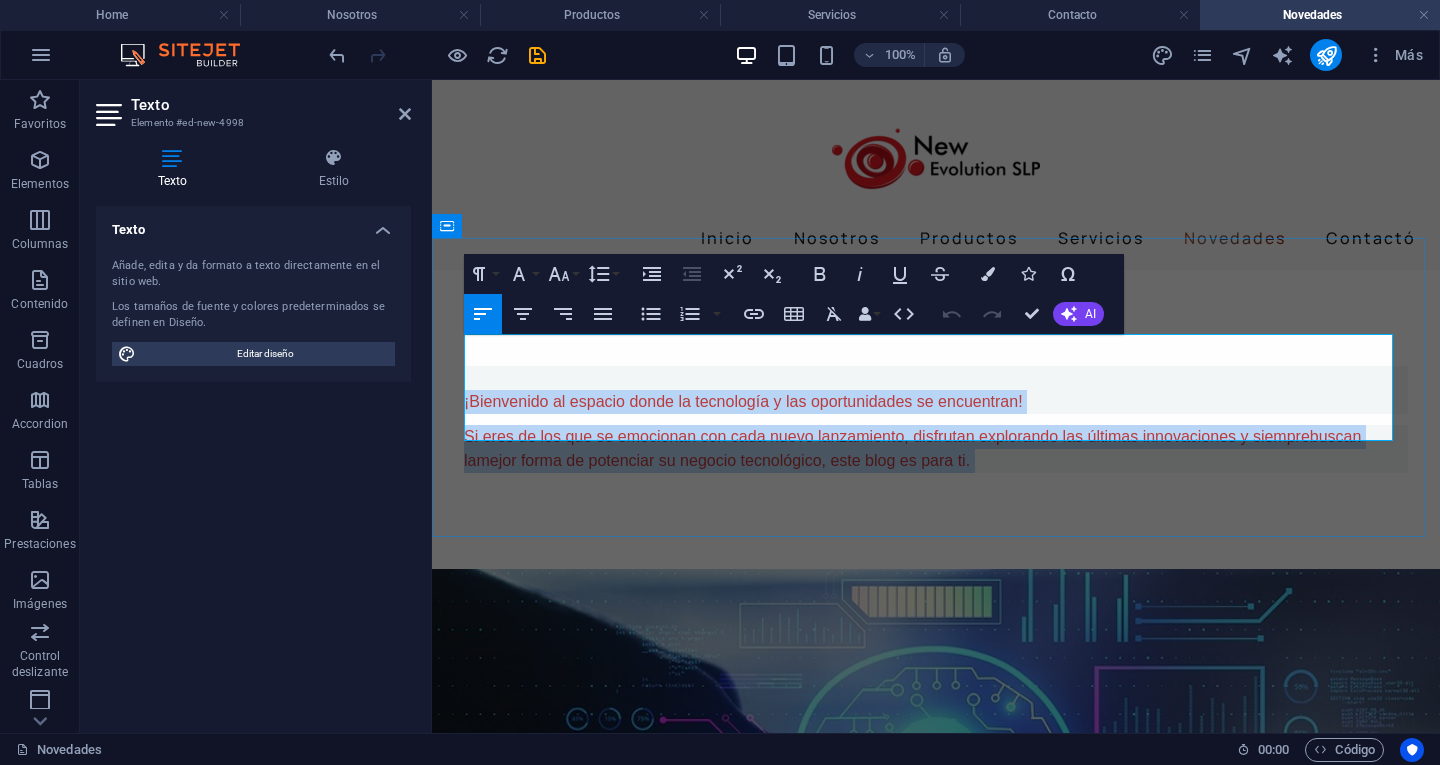 drag, startPoint x: 464, startPoint y: 371, endPoint x: 1049, endPoint y: 432, distance: 588.17175 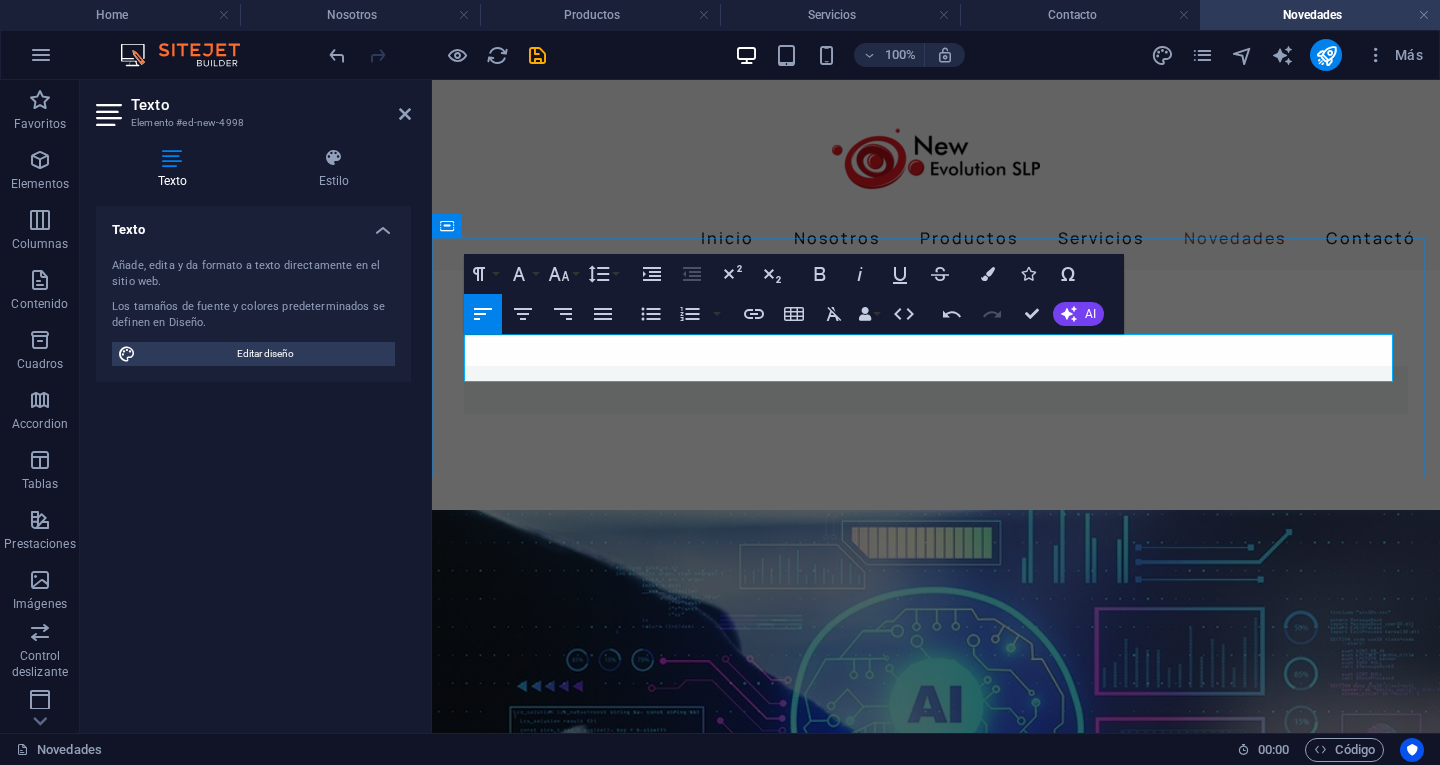 click at bounding box center [936, 390] 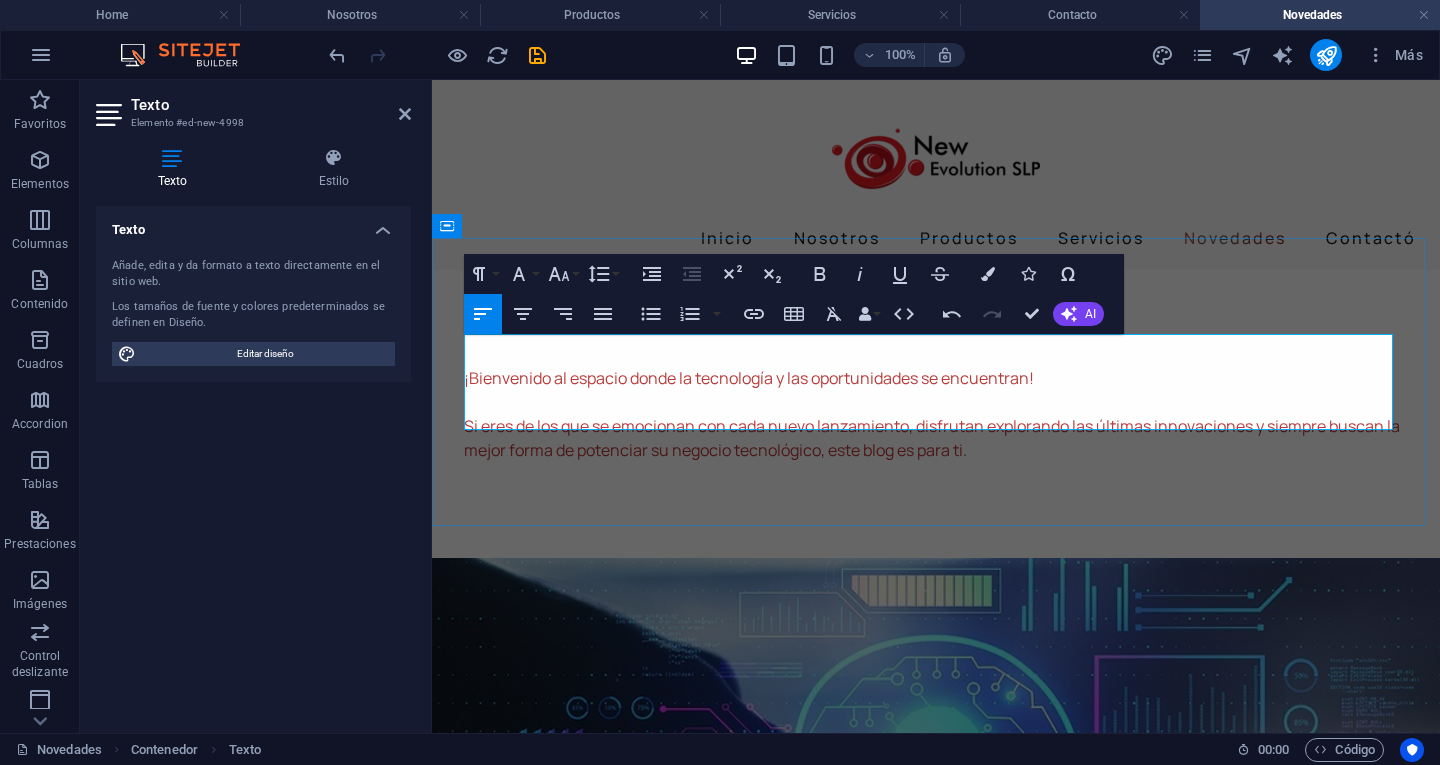 scroll, scrollTop: 4590, scrollLeft: 2, axis: both 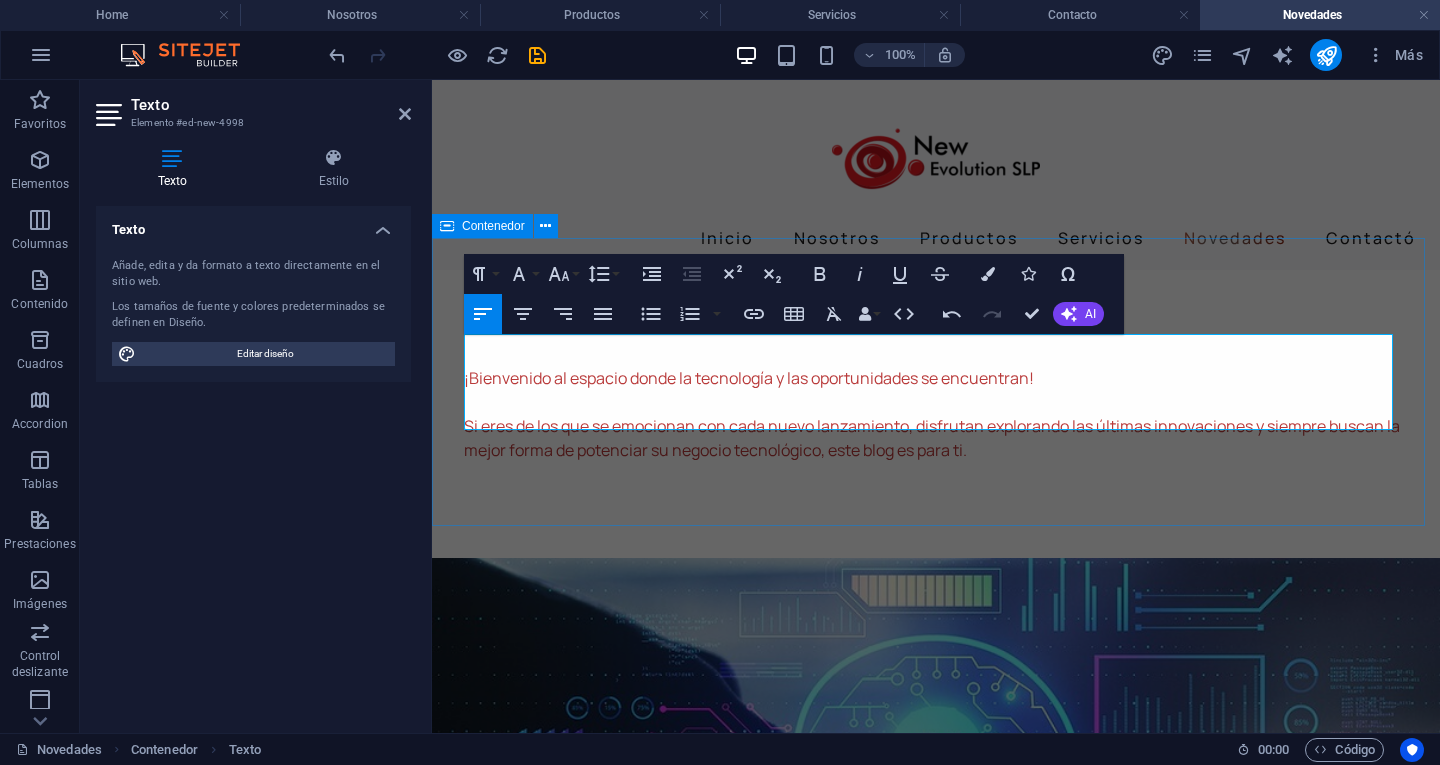 drag, startPoint x: 972, startPoint y: 418, endPoint x: 459, endPoint y: 334, distance: 519.8317 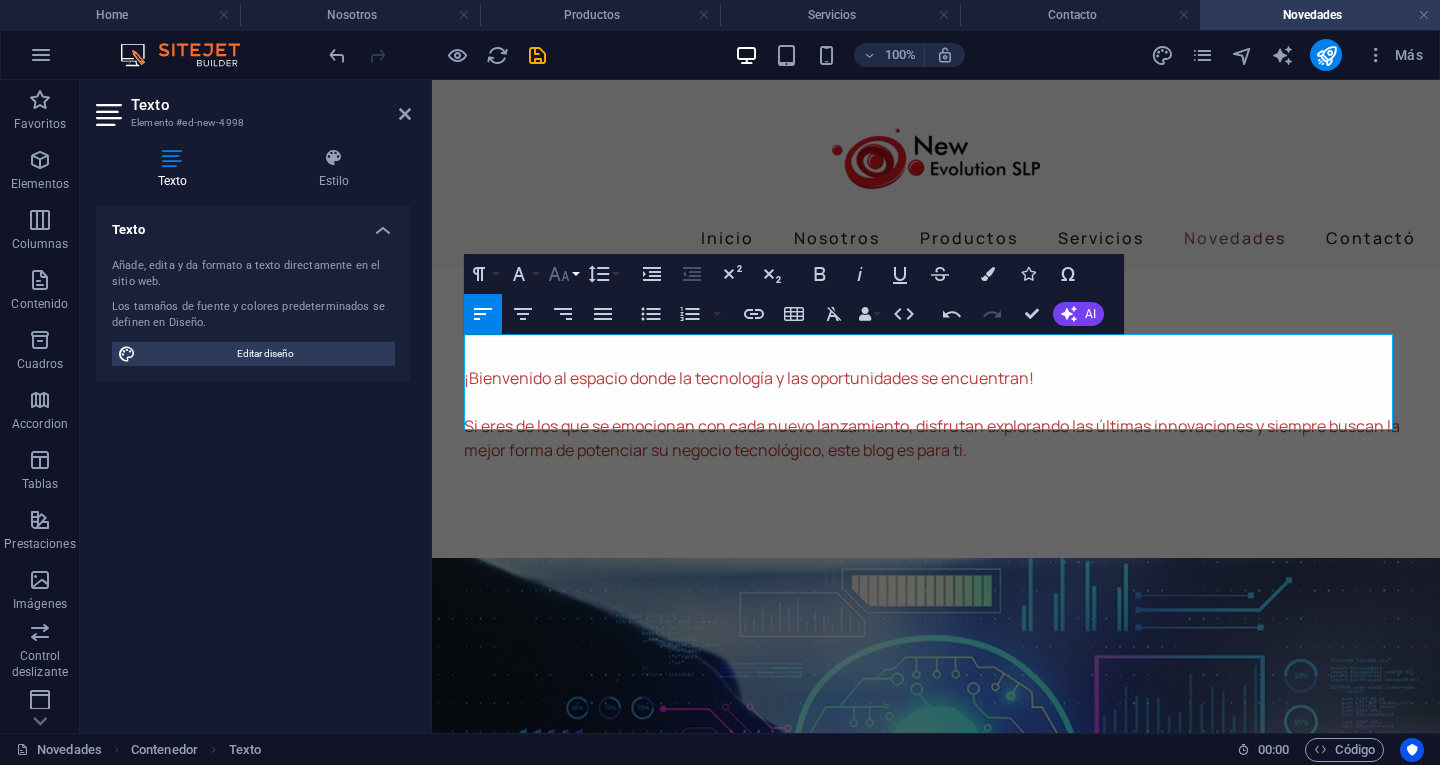 click 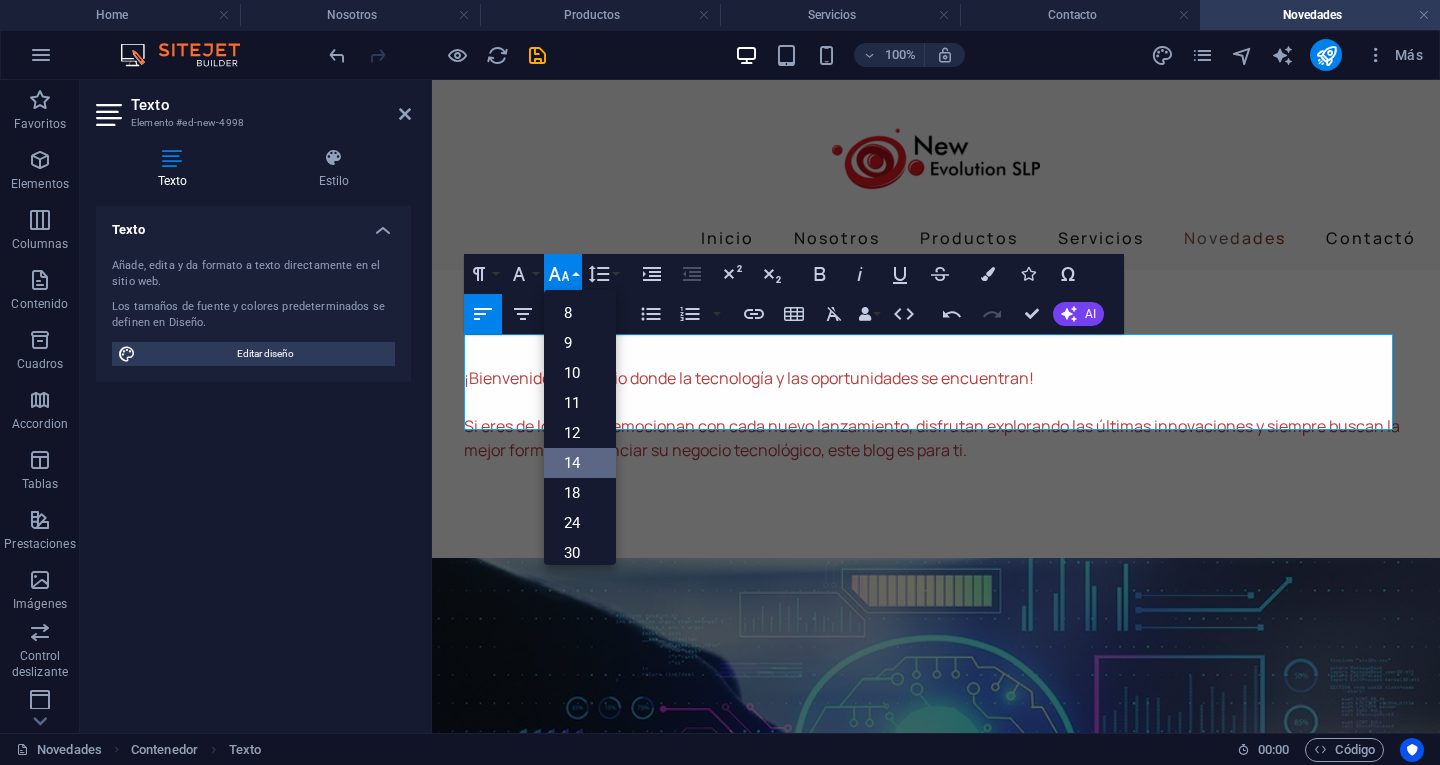 click on "14" at bounding box center [580, 463] 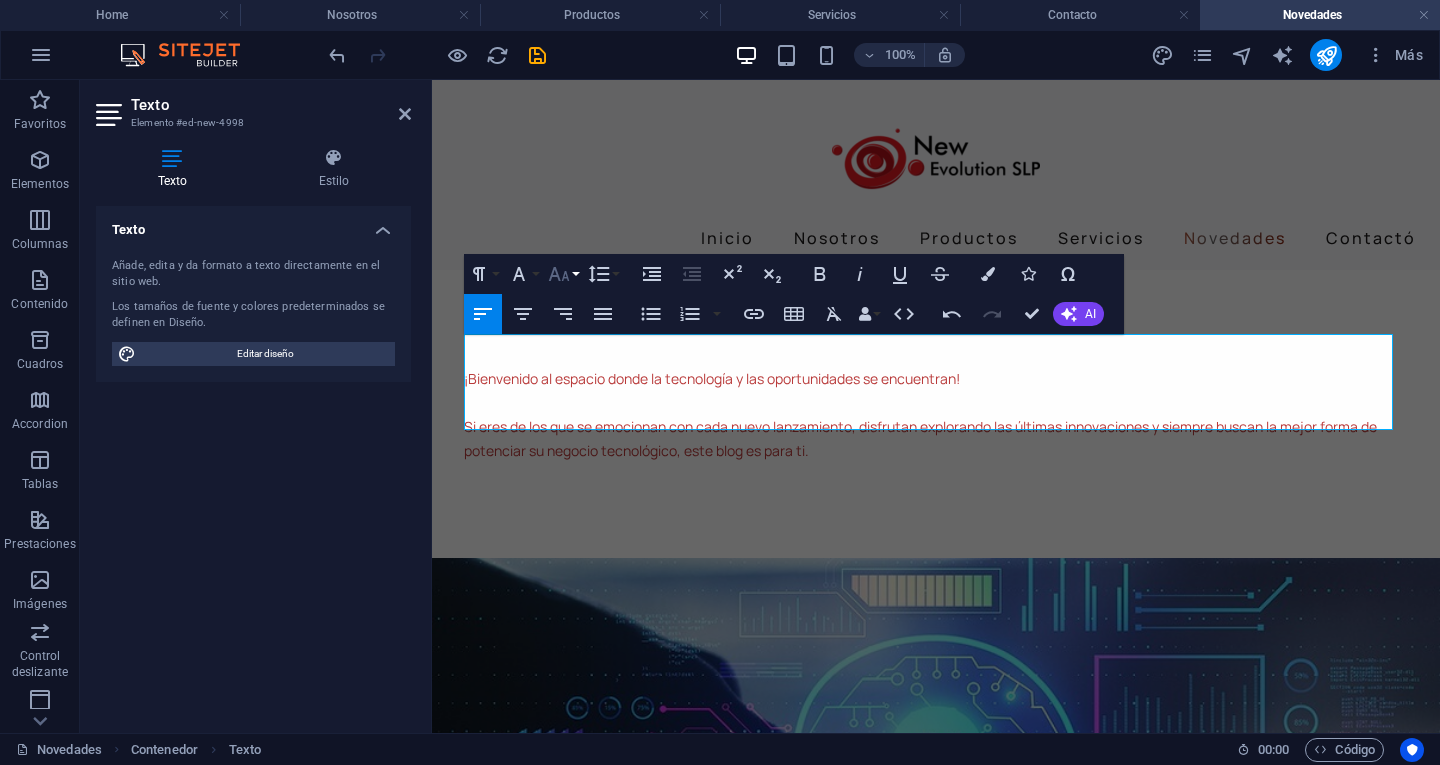 click on "Font Size" at bounding box center (563, 274) 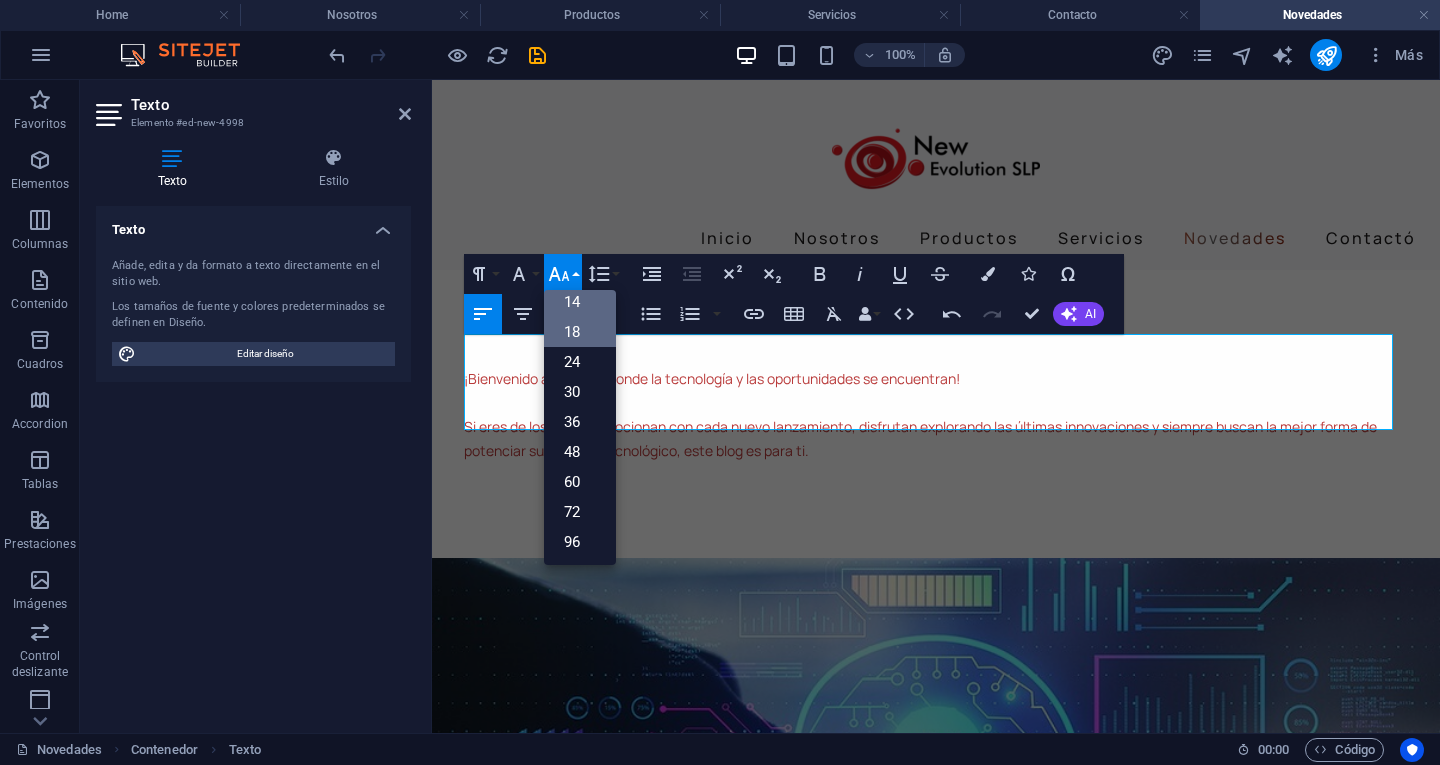 scroll, scrollTop: 161, scrollLeft: 0, axis: vertical 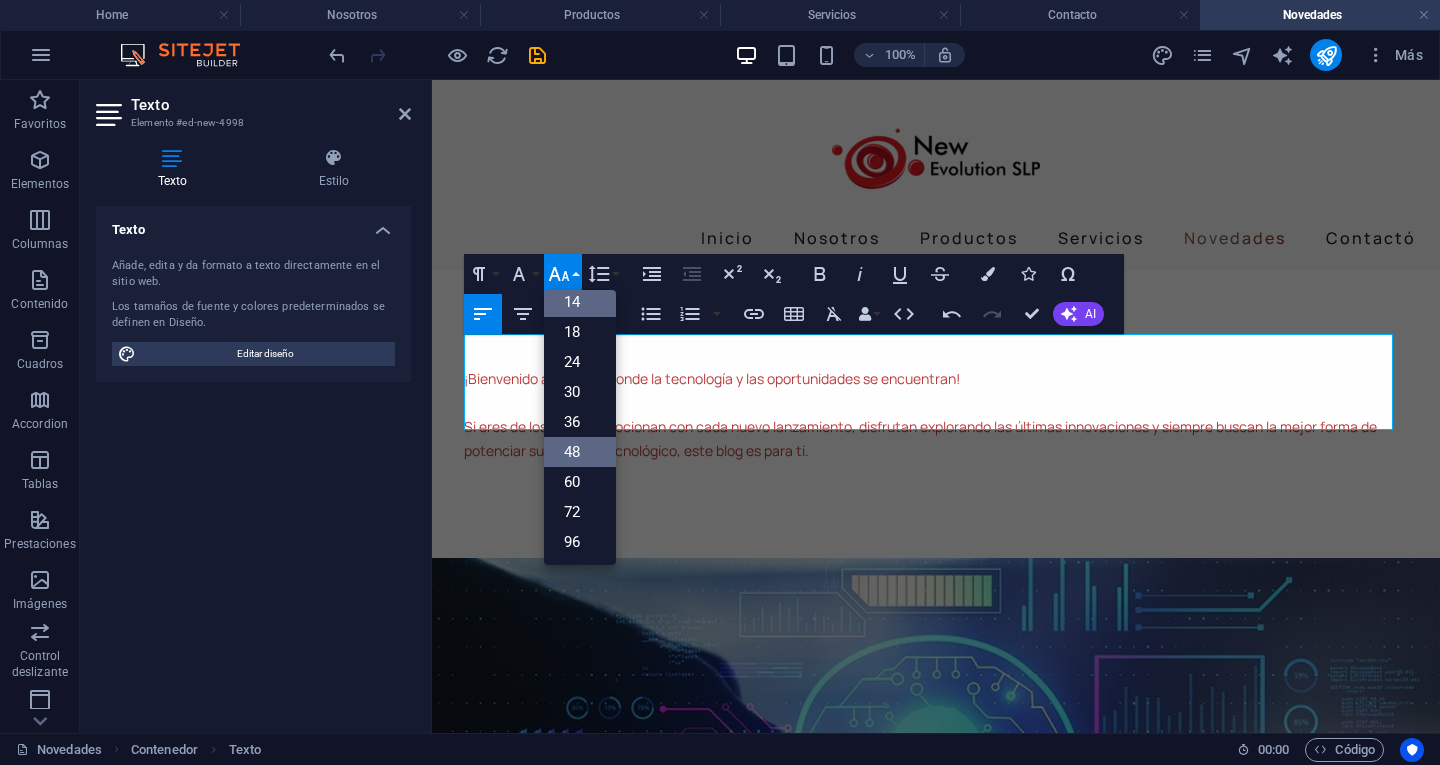 click on "48" at bounding box center [580, 452] 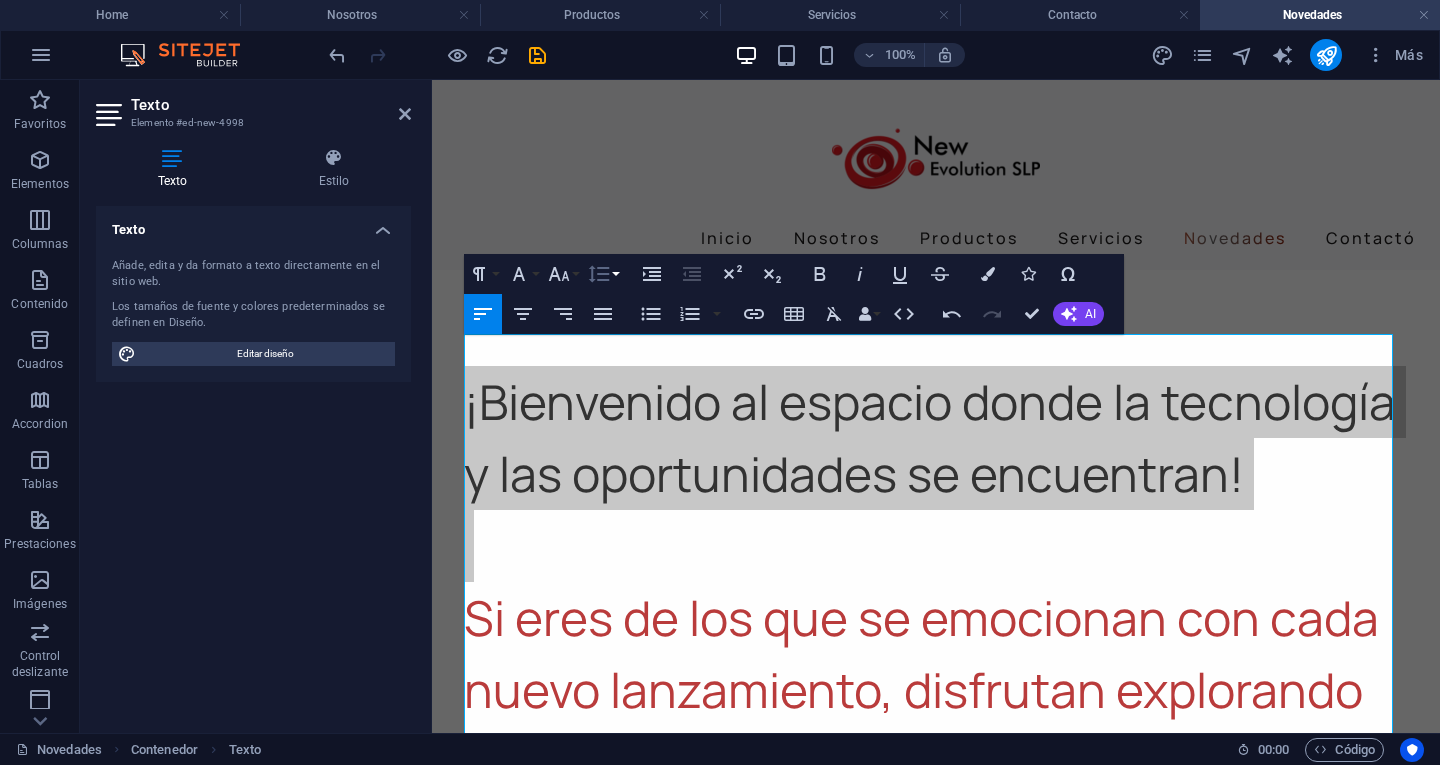 click 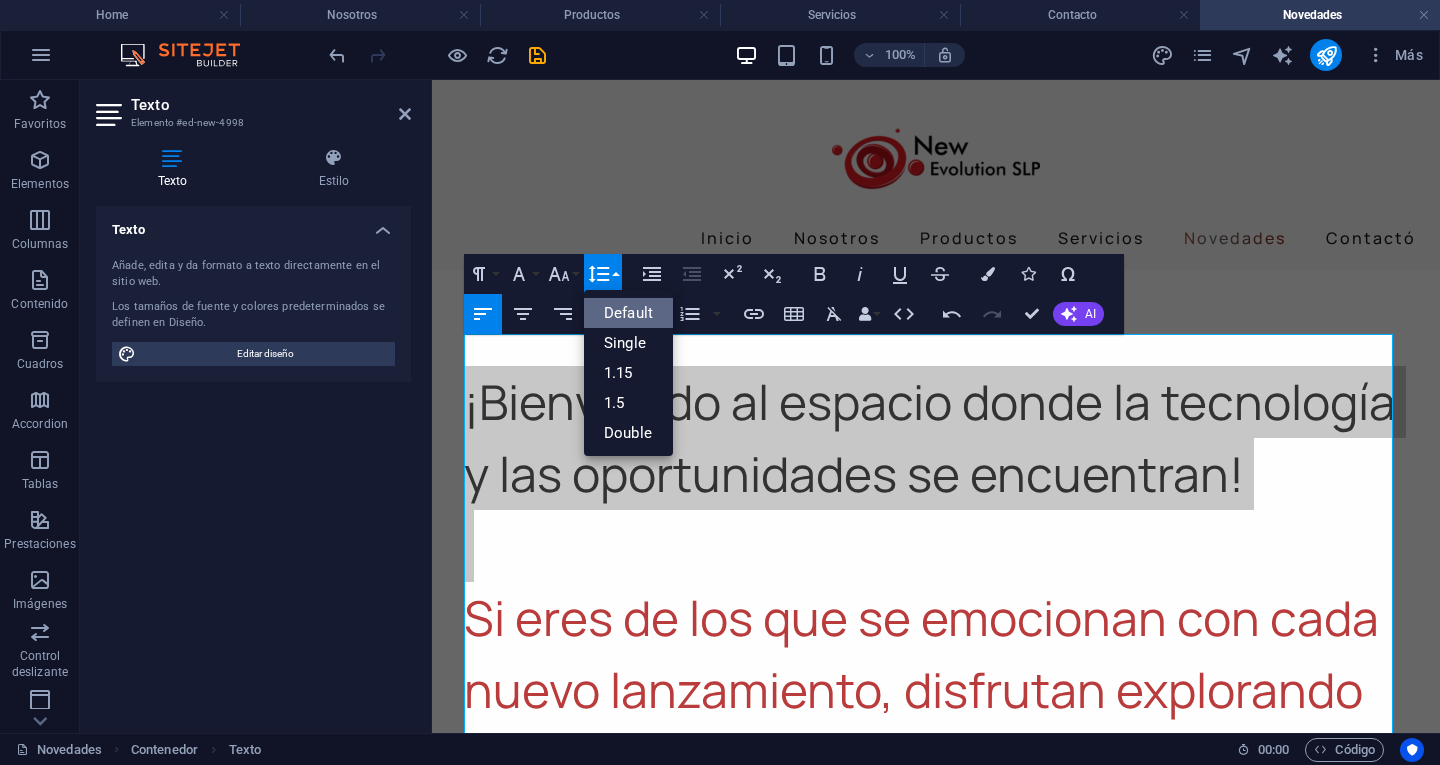 scroll, scrollTop: 0, scrollLeft: 0, axis: both 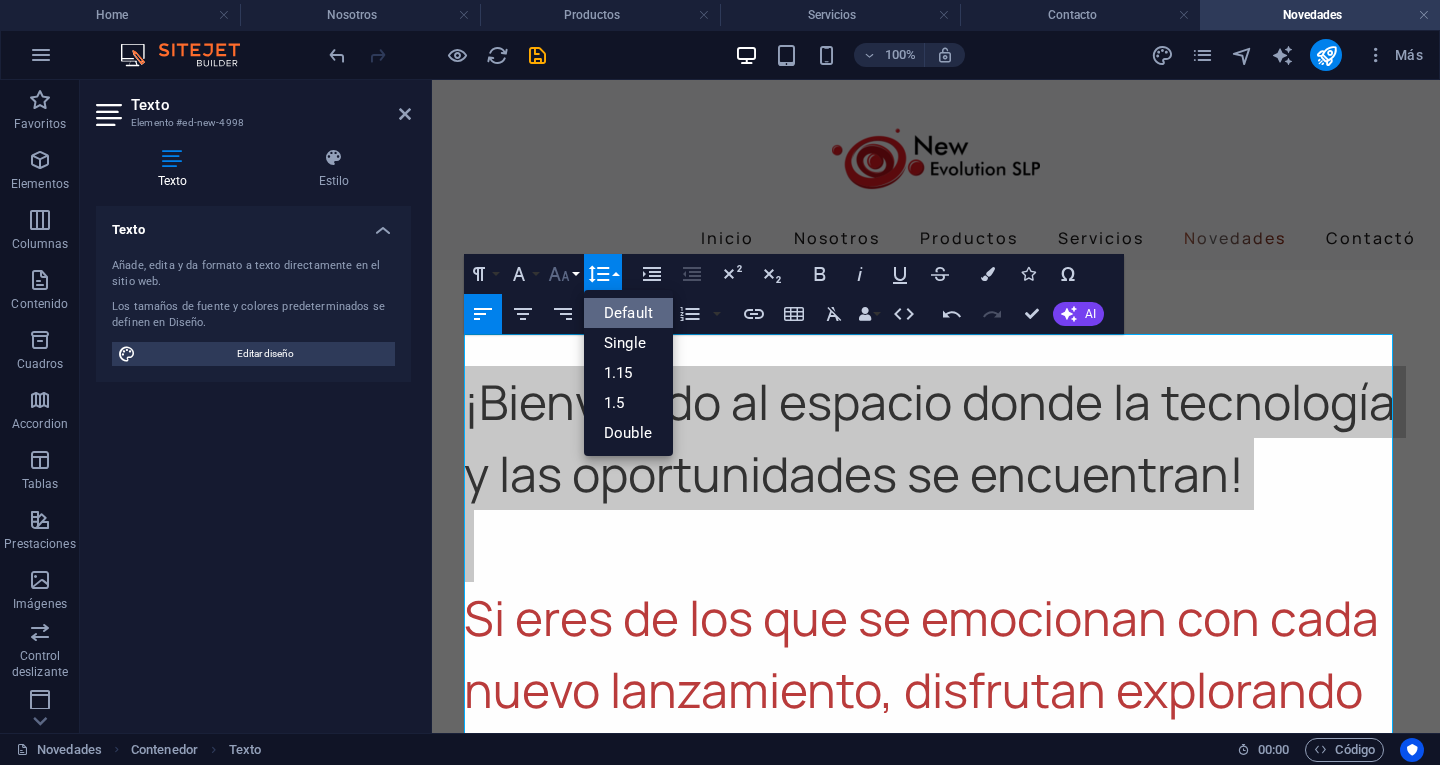 click 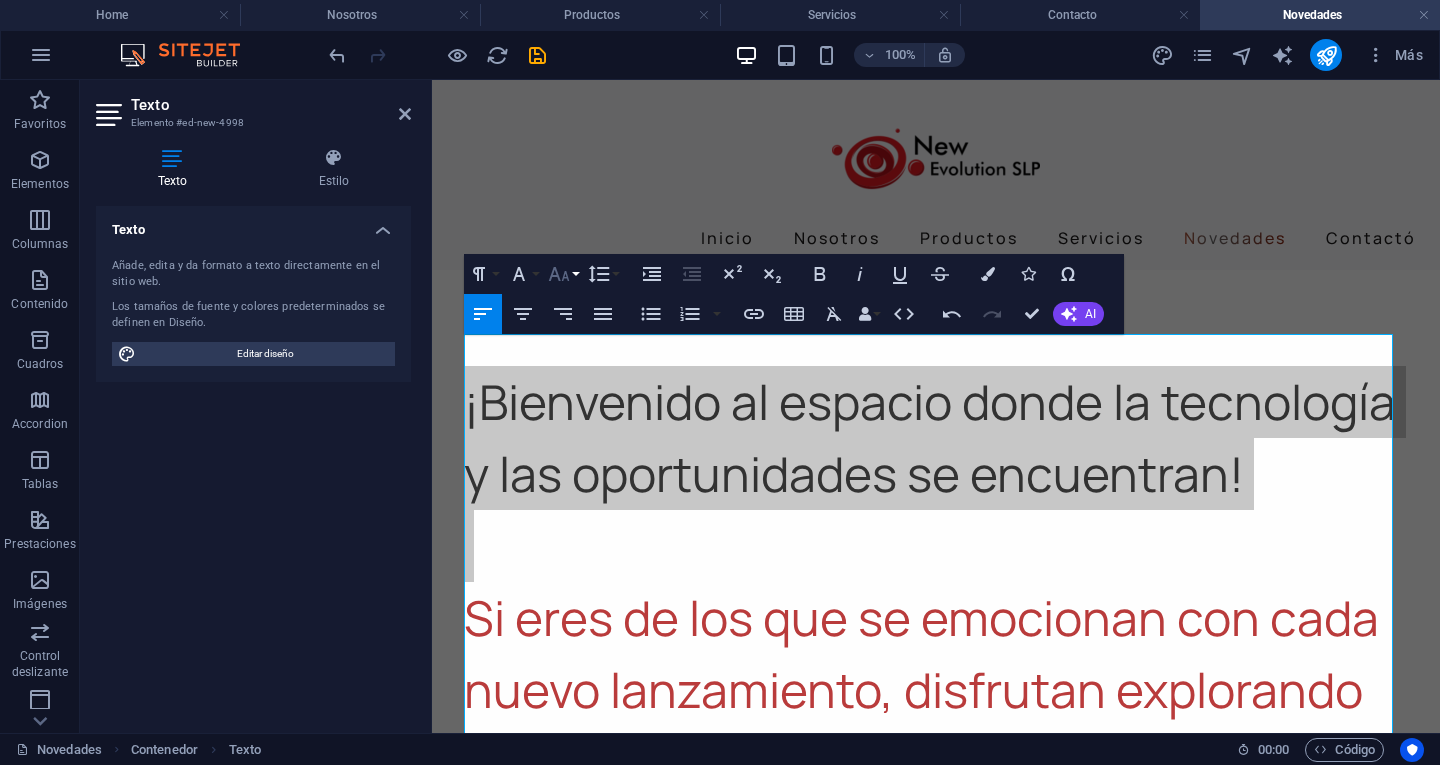 click 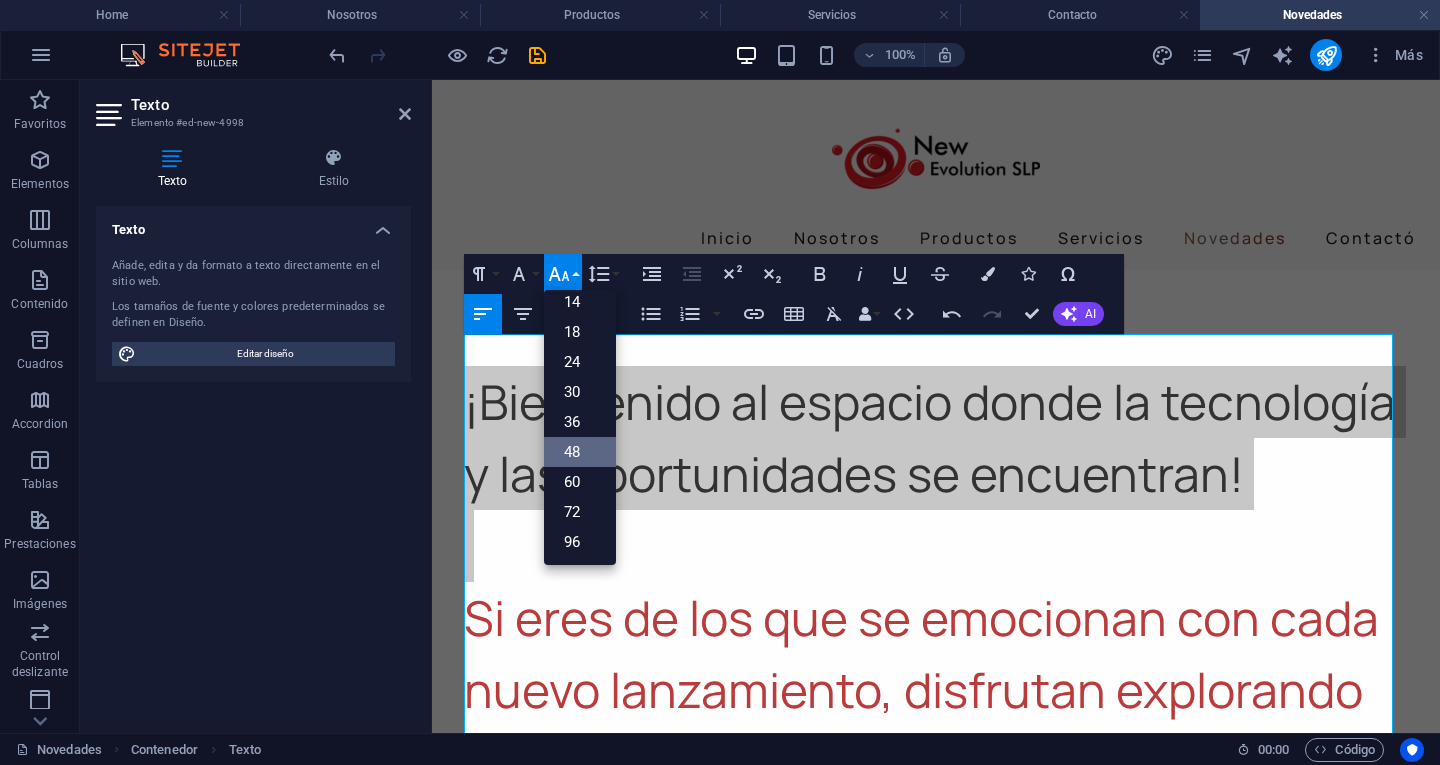scroll, scrollTop: 161, scrollLeft: 0, axis: vertical 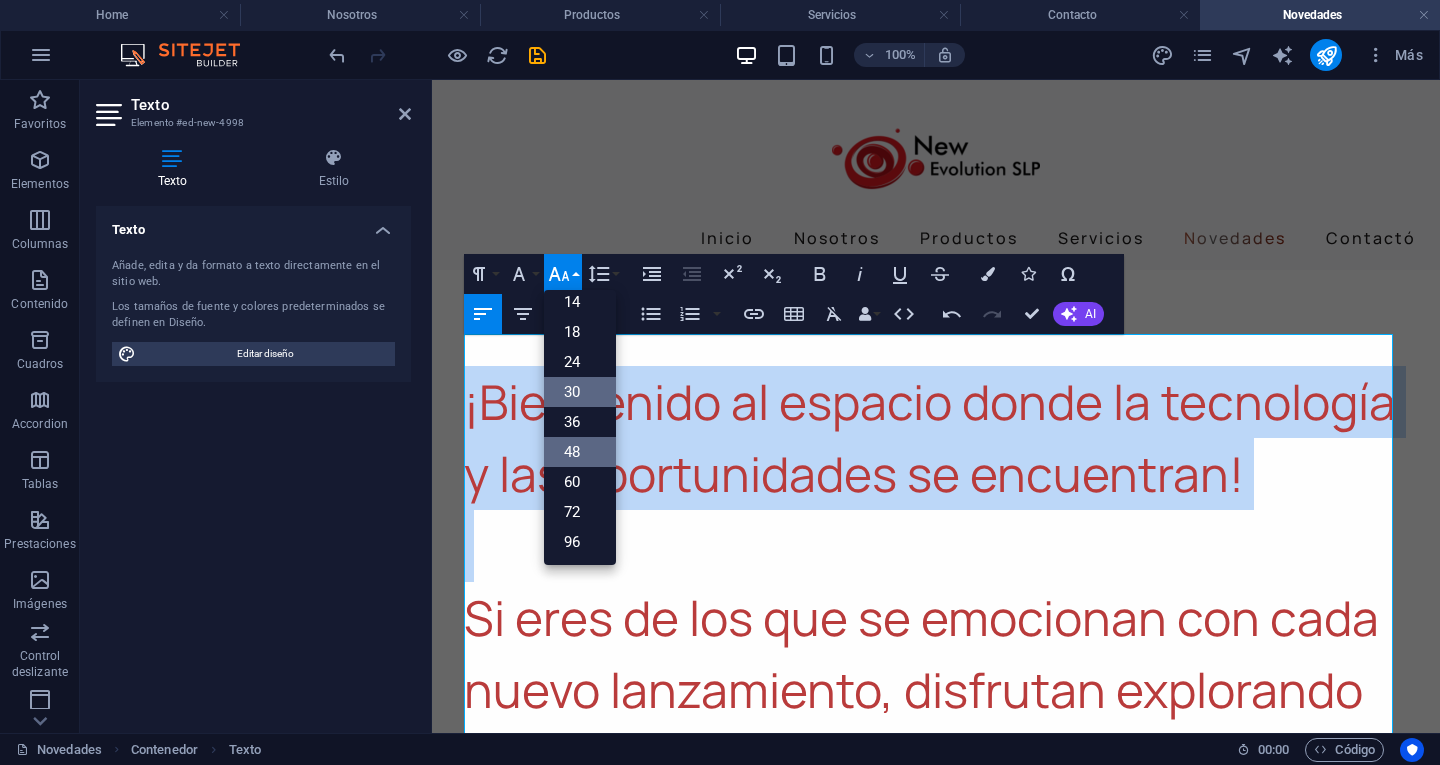 click on "30" at bounding box center (580, 392) 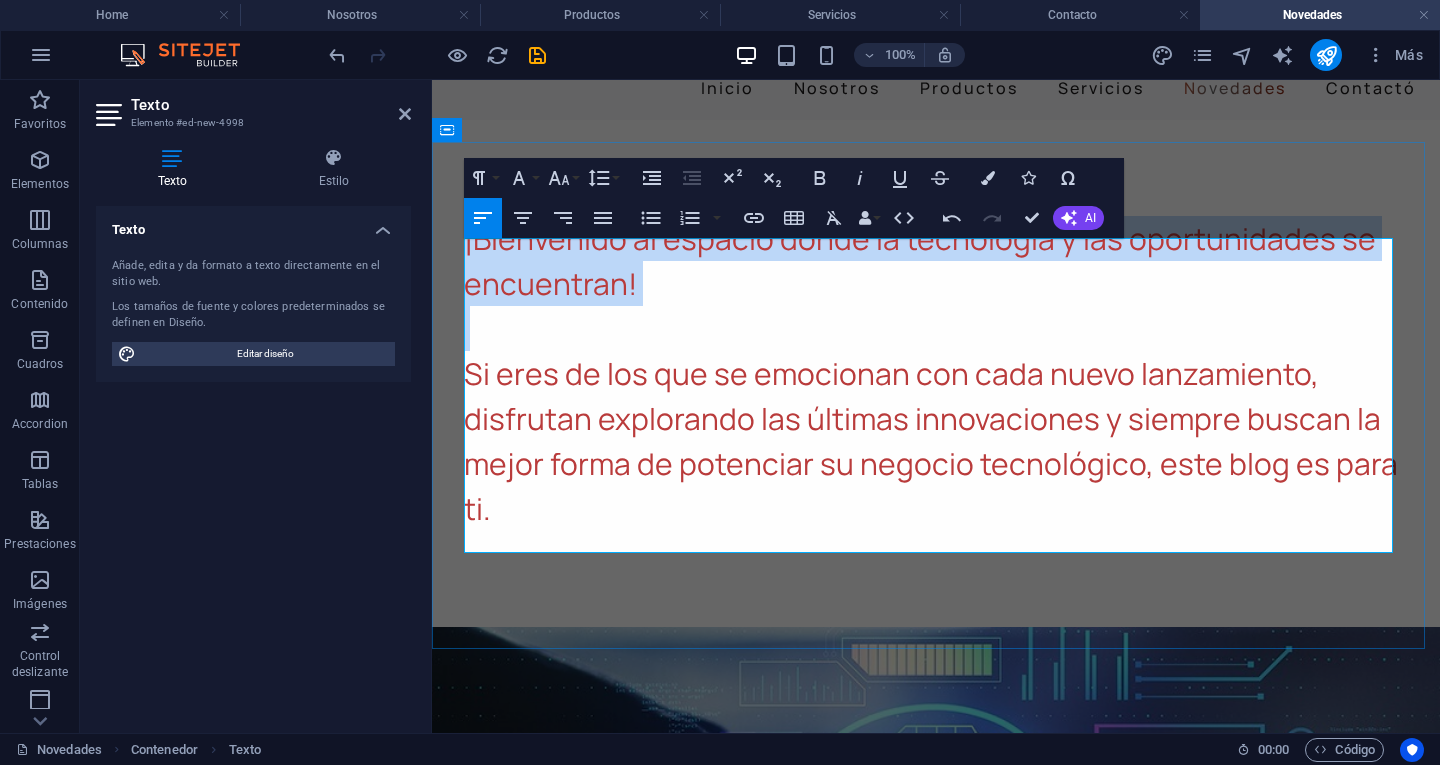 scroll, scrollTop: 0, scrollLeft: 0, axis: both 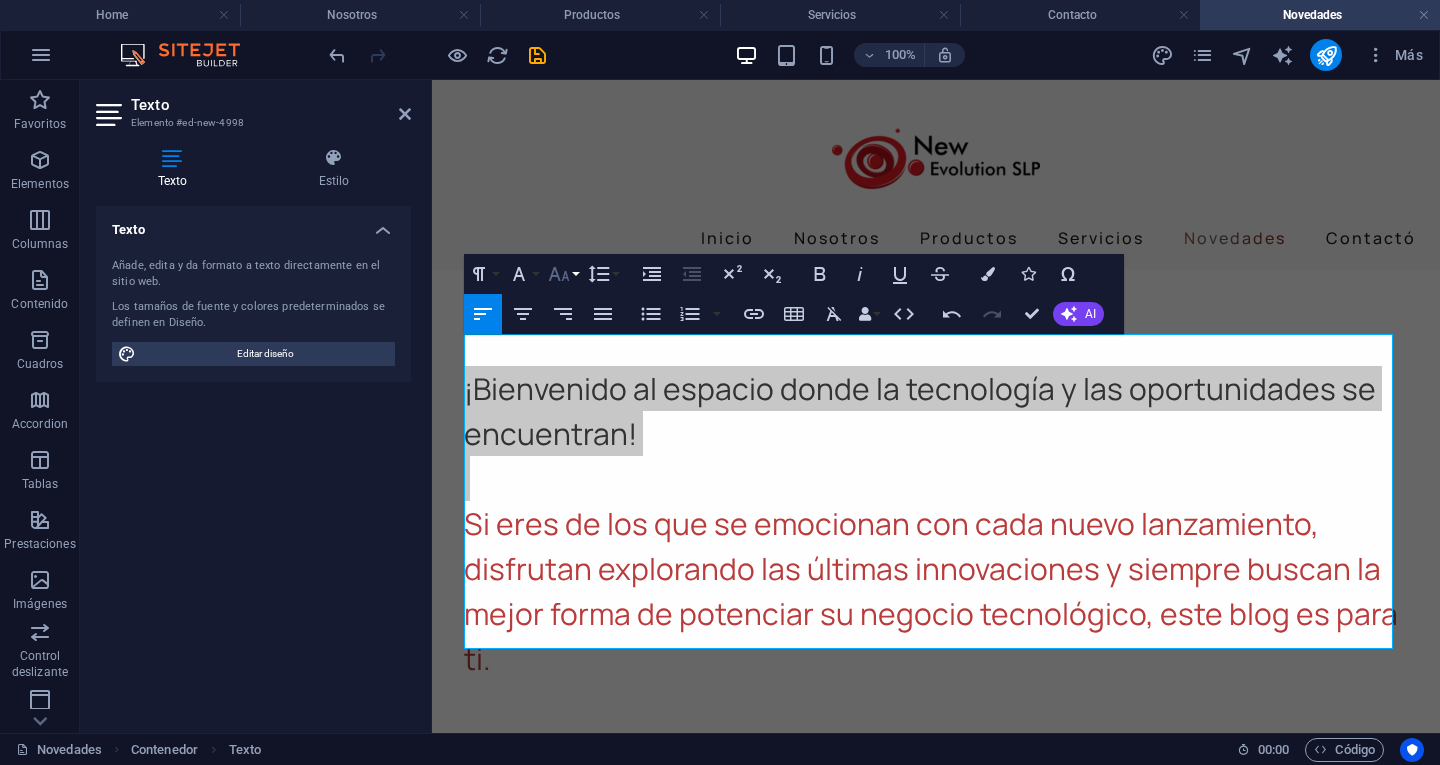click 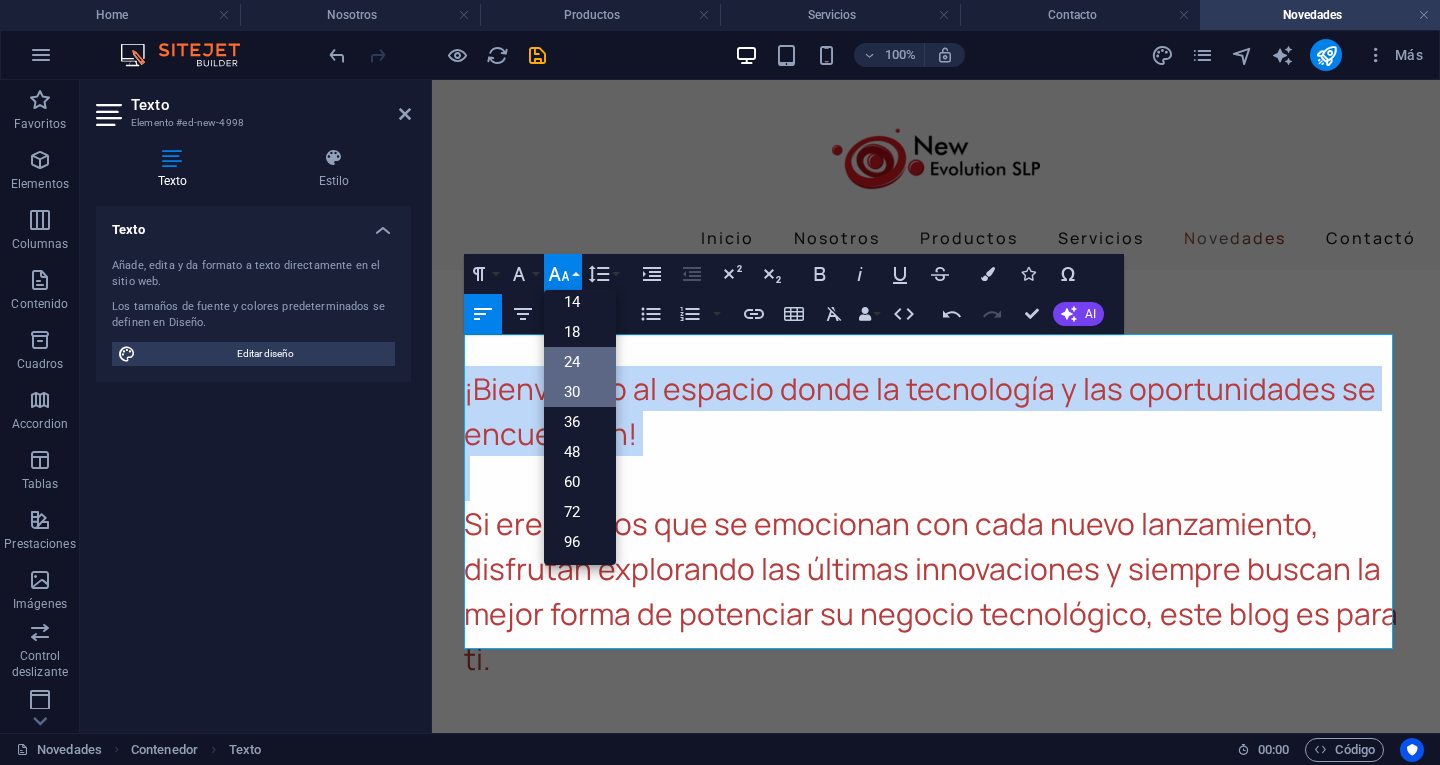 click on "24" at bounding box center [580, 362] 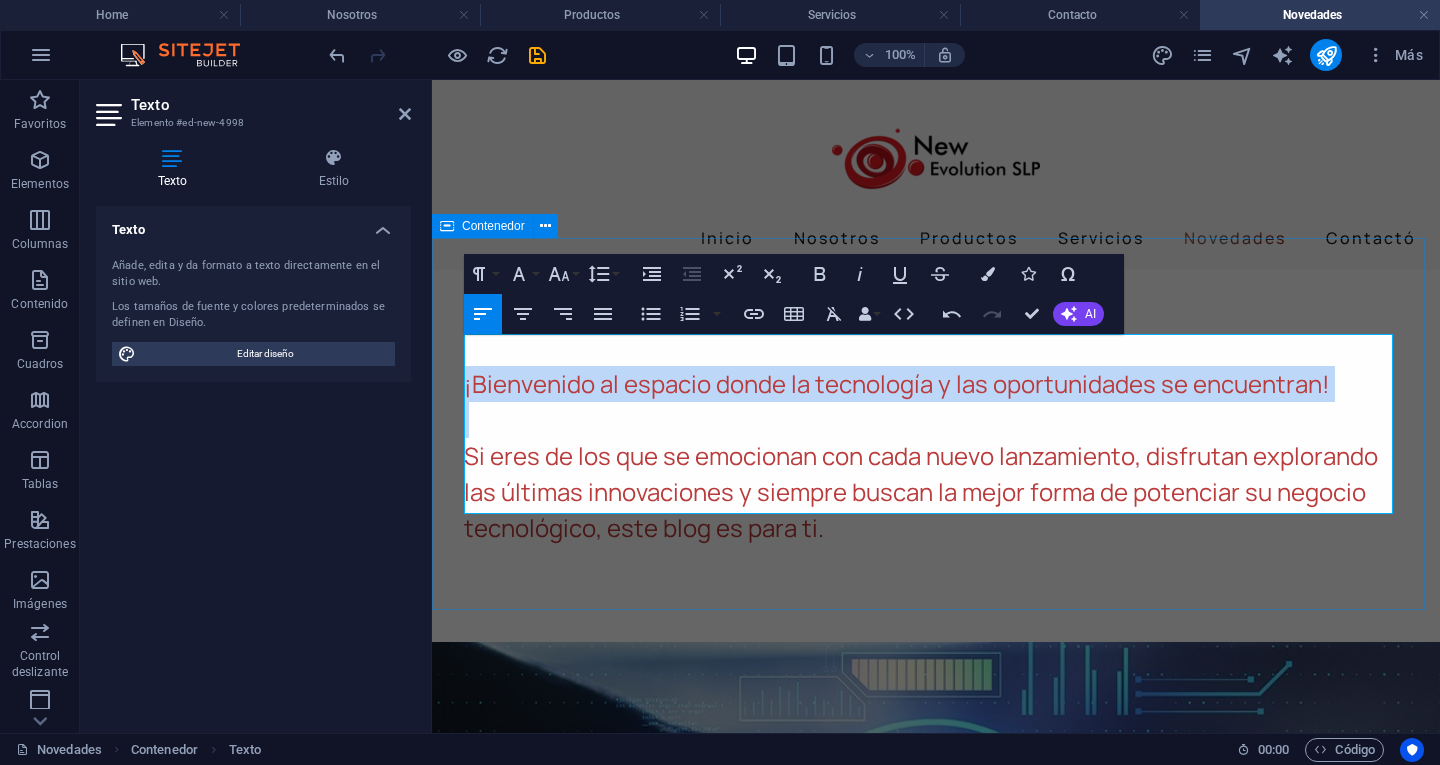click on "¡Bienvenido al espacio donde la tecnología y las oportunidades se encuentran! Si eres de los que se emocionan con cada nuevo lanzamiento, disfrutan explorando las últimas innovaciones y siempre buscan la mejor forma de potenciar su negocio tecnológico, este blog es para ti.  ¡Bienvenido al espacio donde la tecnología y las oportunidades se encuentran! Si eres de los que se emocionan con cada nuevo lanzamiento, disfrutan explorando las últimas innovaciones y siempre buscan la mejor forma de potenciar su negocio tecnológico, este blog es para ti." at bounding box center [936, 456] 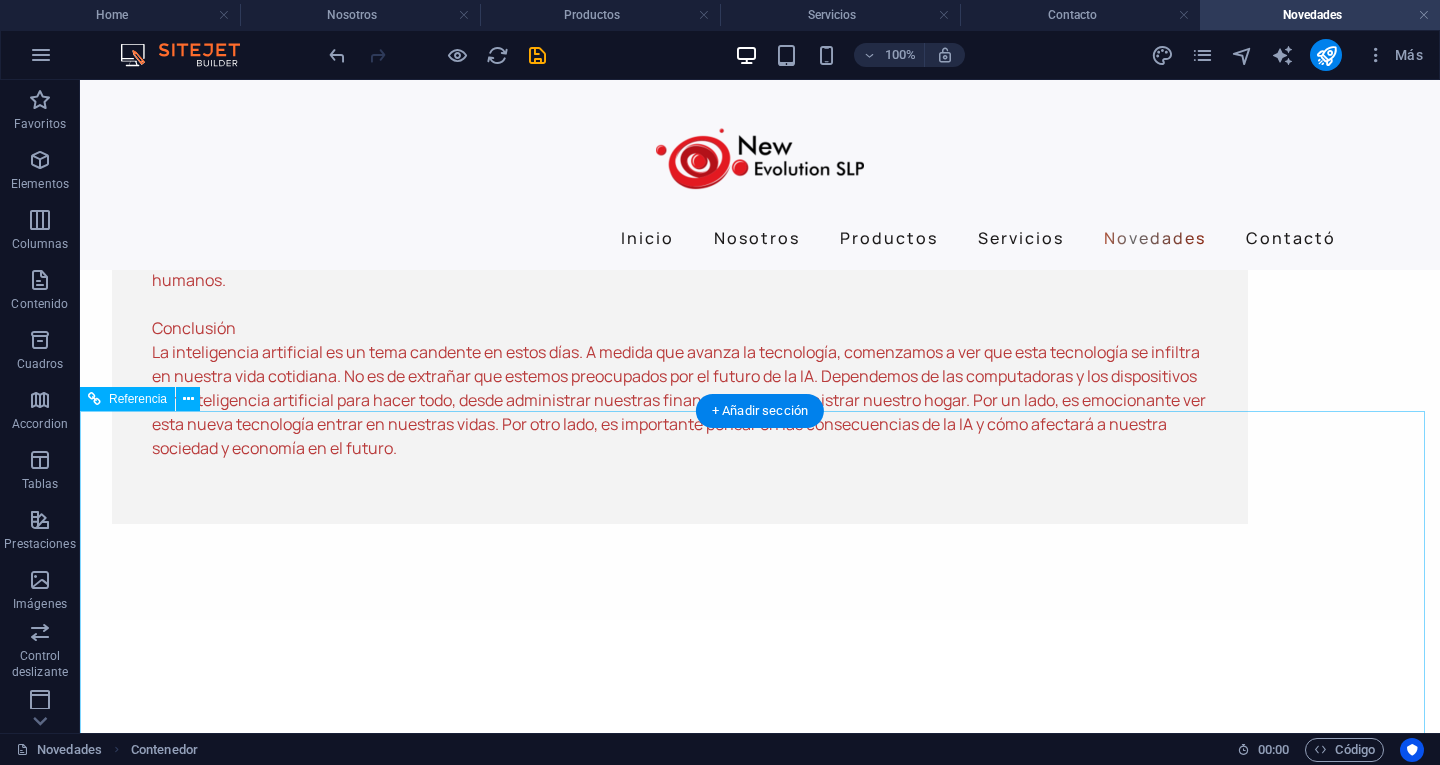 scroll, scrollTop: 2305, scrollLeft: 0, axis: vertical 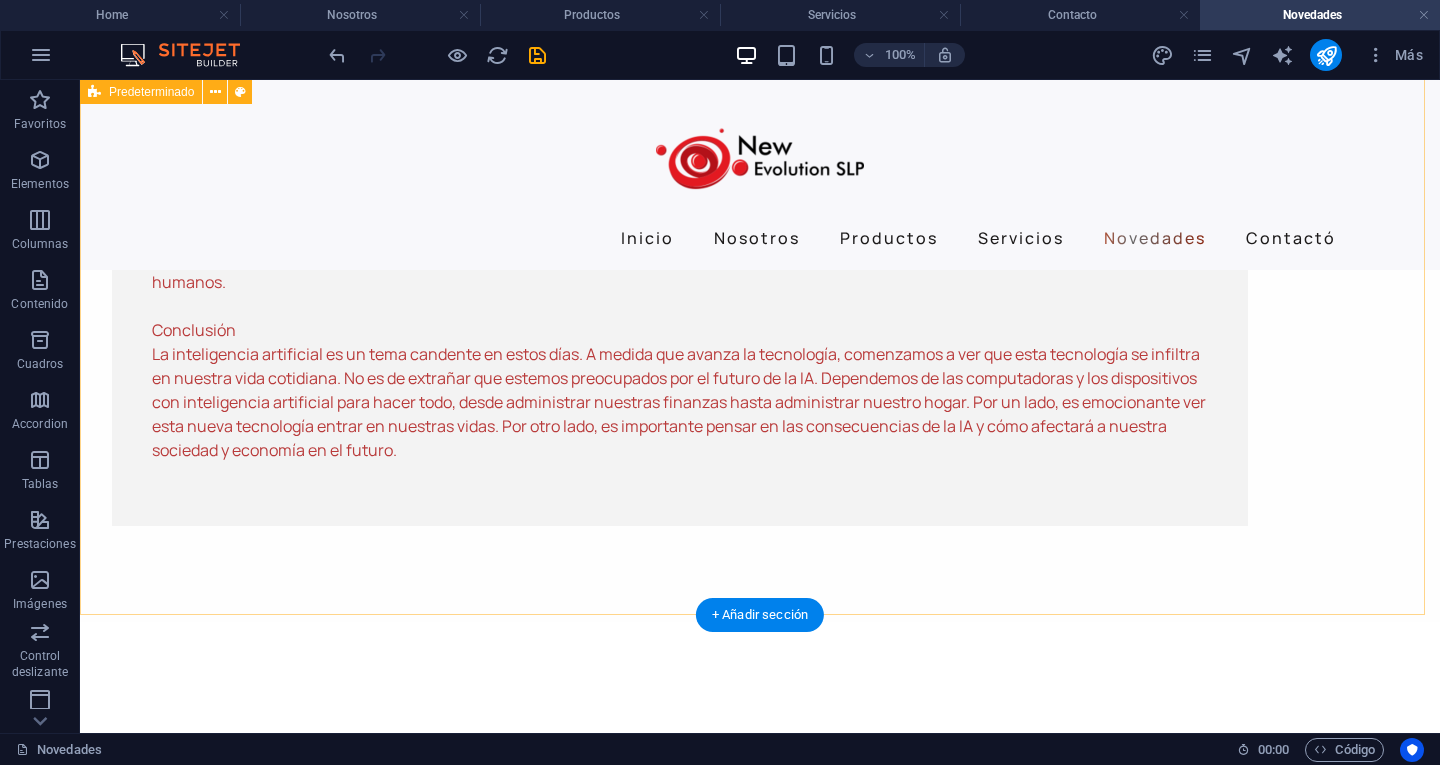 click on "Inteligencia Artificial: El futuro de la computación La inteligencia artificial (IA) es la simulación de procesos de inteligencia humana por parte de máquinas, especialmente sistemas informáticos. Estos procesos incluyen el aprendizaje (la adquisición de información y reglas para usar la información), el razonamiento (usar esas reglas para llegar a conclusiones aproximadas o definitivas) y la autocorrección. Un sistema de IA puede comportarse de manera diferente a un ser humano, y aun así ser considerado un sistema inteligente. La inteligencia artificial es el futuro de la informática Cómo hacer sistemas de IA más inteligentes El diseño de algoritmos es esencial para crear sistemas de IA más inteligentes. Cuanto más eficientes y precisos estén diseñados para ser nuestros algoritmos, mejores serán nuestros sistemas de inteligencia artificial y, por lo tanto, nos permitirán disfrutar de beneficios tecnológicos más avanzados, como automóviles sin conductor, entre otros. El futuro de la IA" at bounding box center (760, -238) 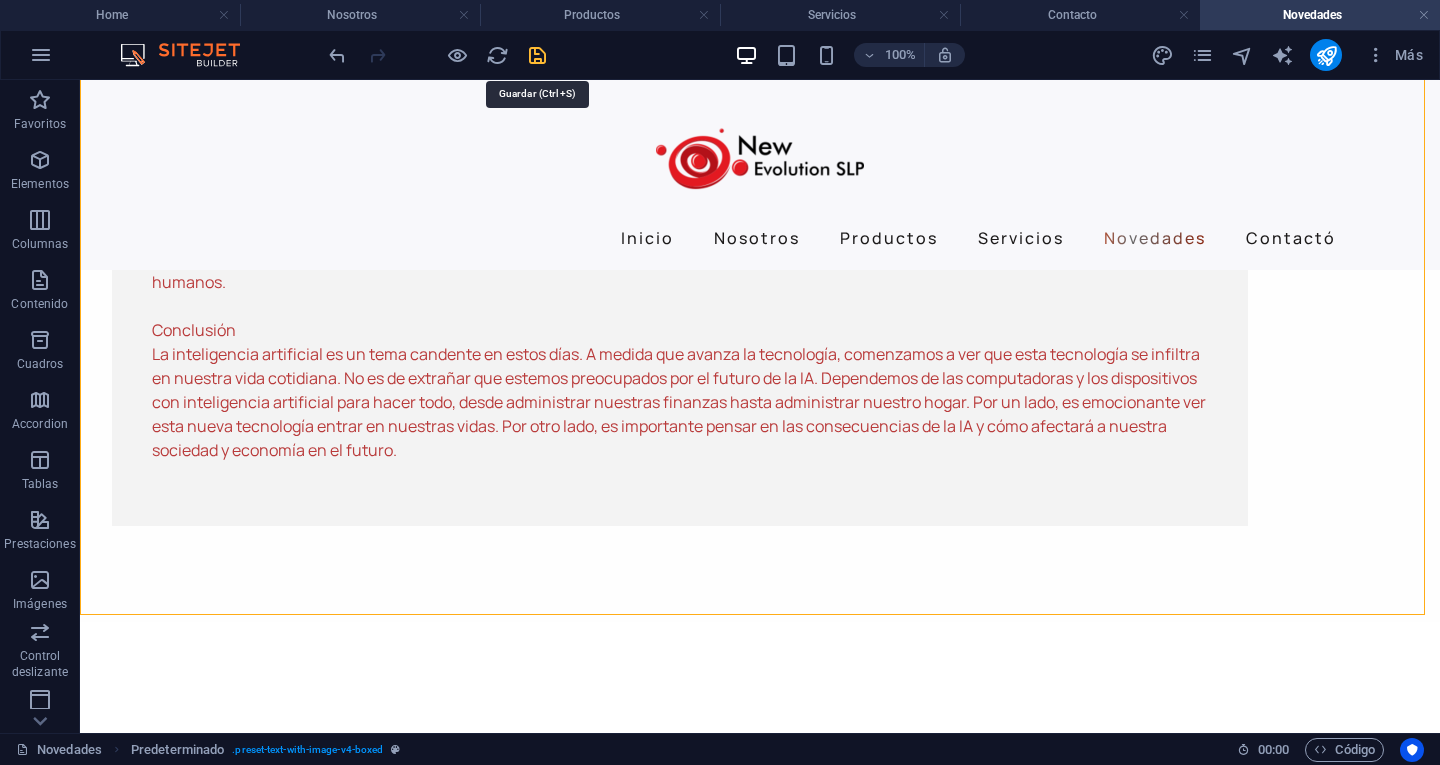 drag, startPoint x: 536, startPoint y: 48, endPoint x: 721, endPoint y: 203, distance: 241.35037 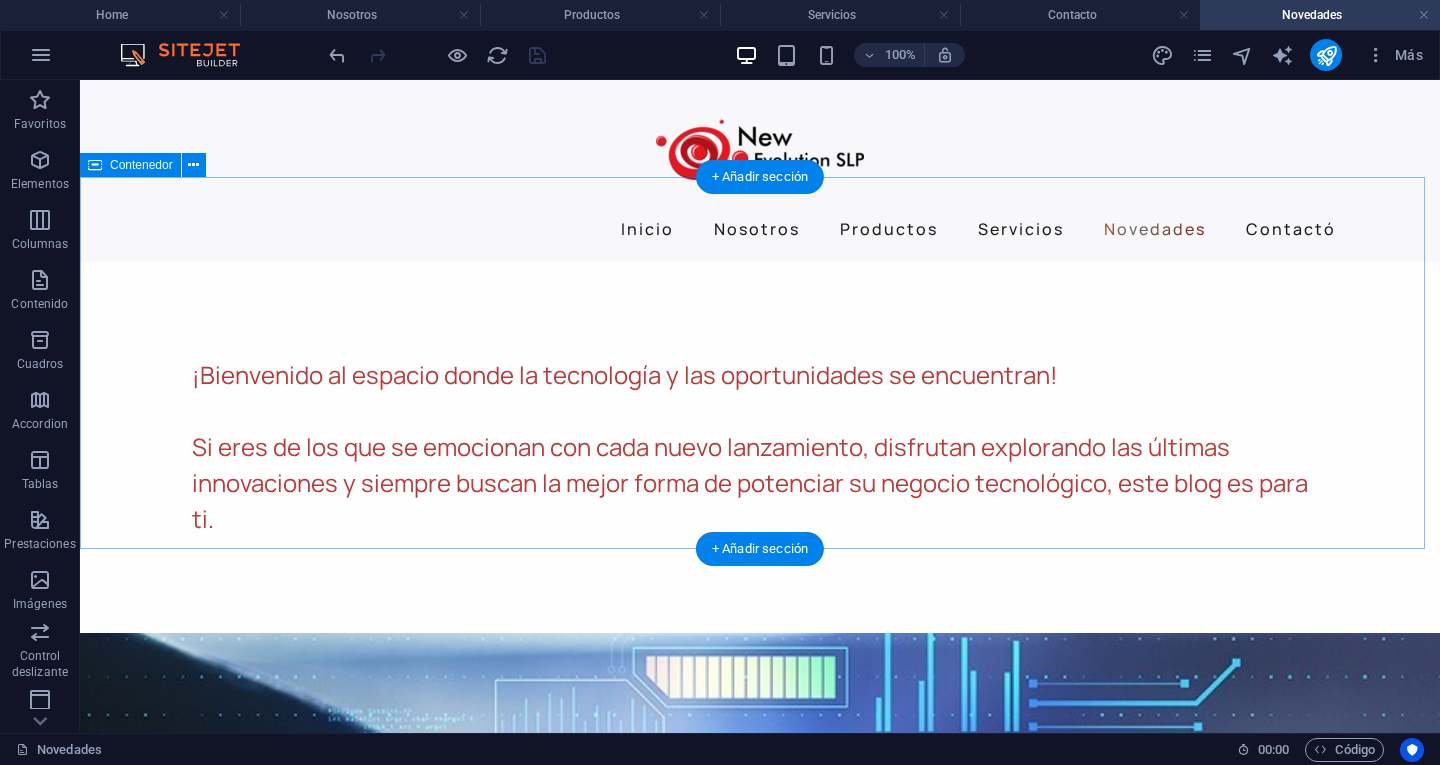 scroll, scrollTop: 0, scrollLeft: 0, axis: both 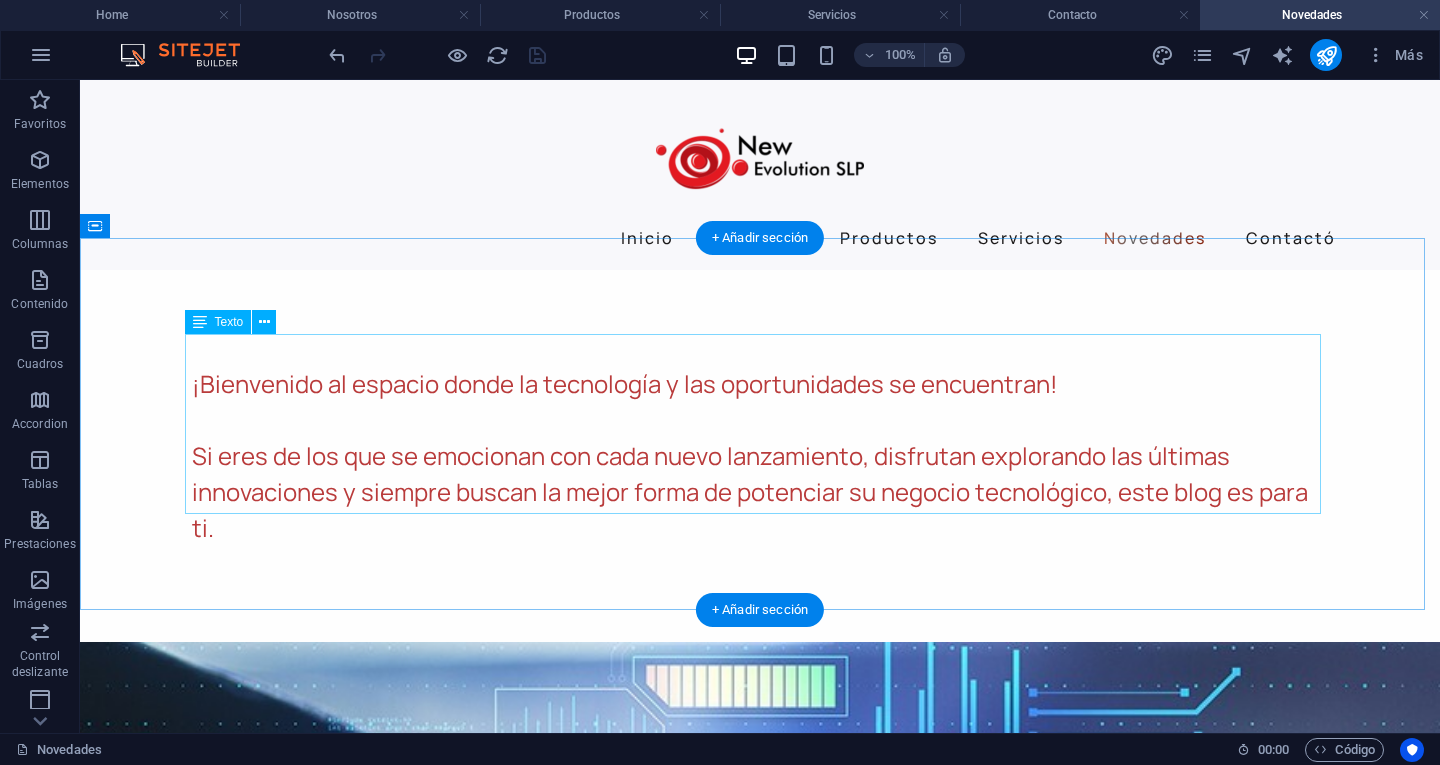 click on "¡Bienvenido al espacio donde la tecnología y las oportunidades se encuentran! Si eres de los que se emocionan con cada nuevo lanzamiento, disfrutan explorando las últimas innovaciones y siempre buscan la mejor forma de potenciar su negocio tecnológico, este blog es para ti." at bounding box center (760, 456) 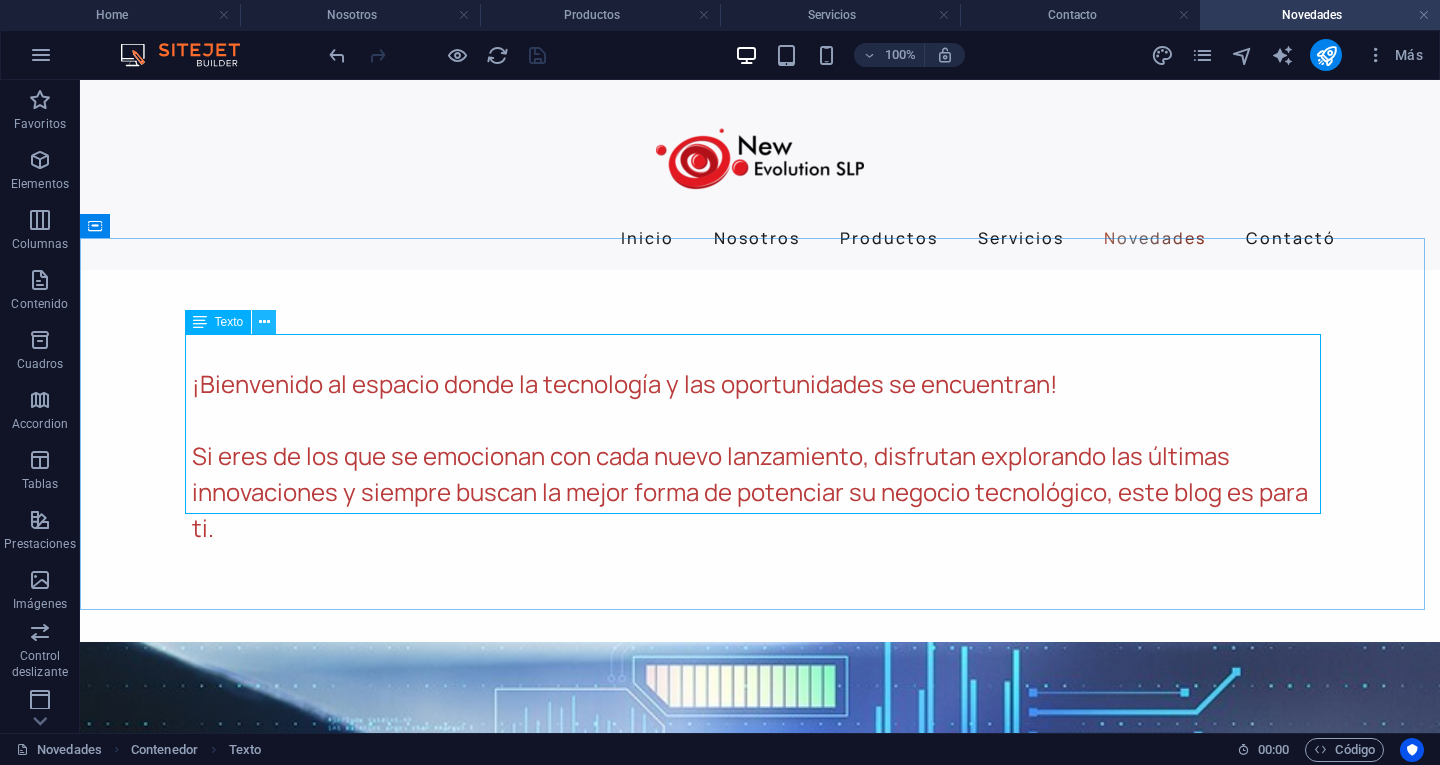 click at bounding box center [264, 322] 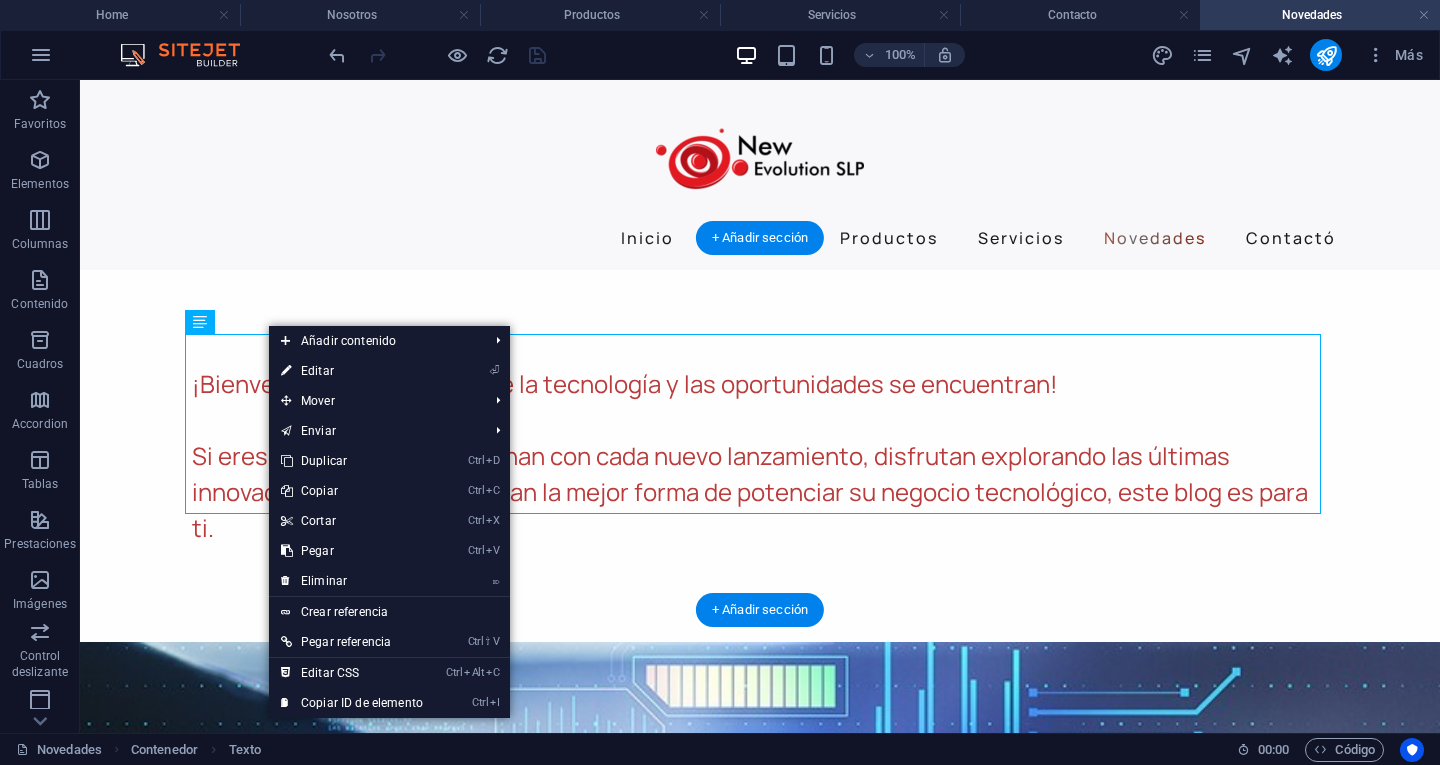 drag, startPoint x: 209, startPoint y: 491, endPoint x: 179, endPoint y: 432, distance: 66.189125 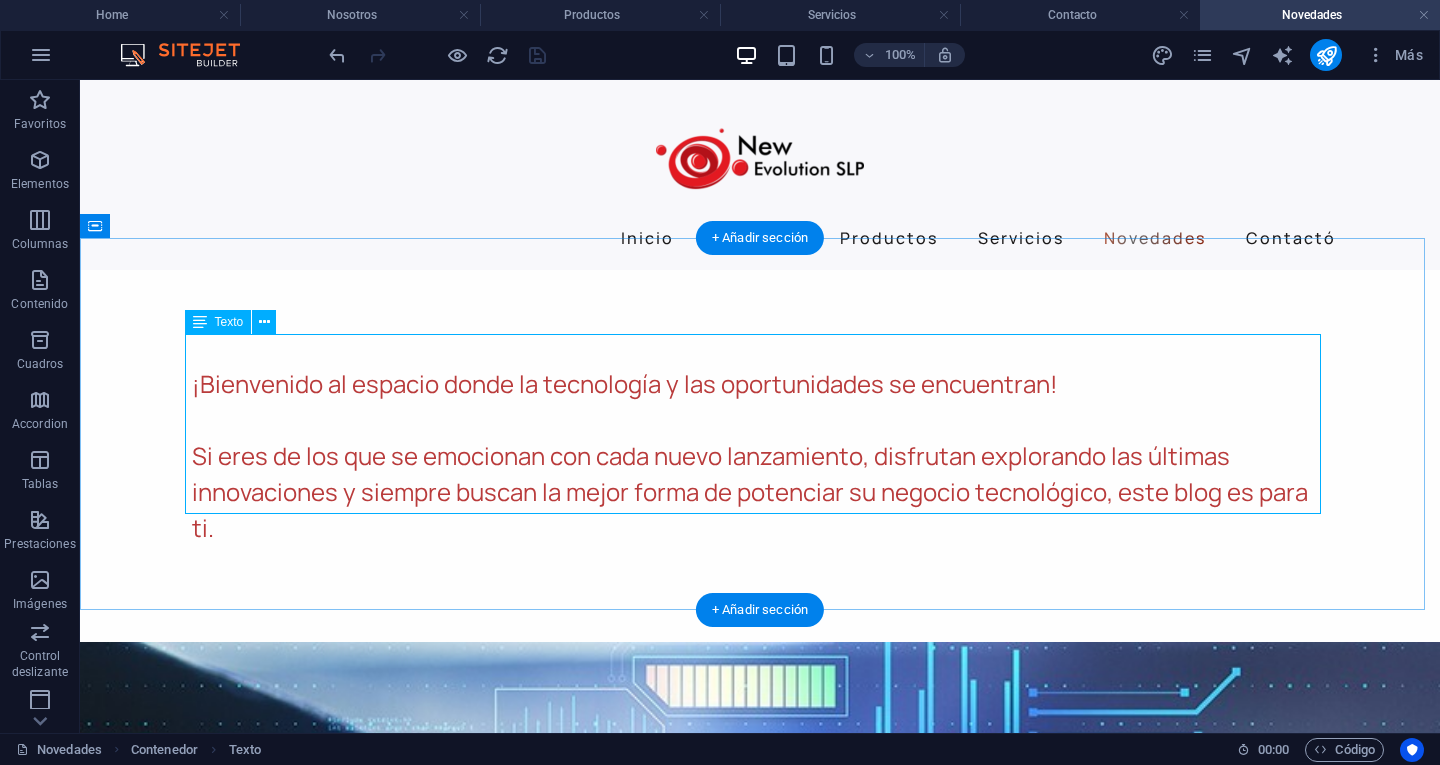 click on "¡Bienvenido al espacio donde la tecnología y las oportunidades se encuentran! Si eres de los que se emocionan con cada nuevo lanzamiento, disfrutan explorando las últimas innovaciones y siempre buscan la mejor forma de potenciar su negocio tecnológico, este blog es para ti." at bounding box center [760, 456] 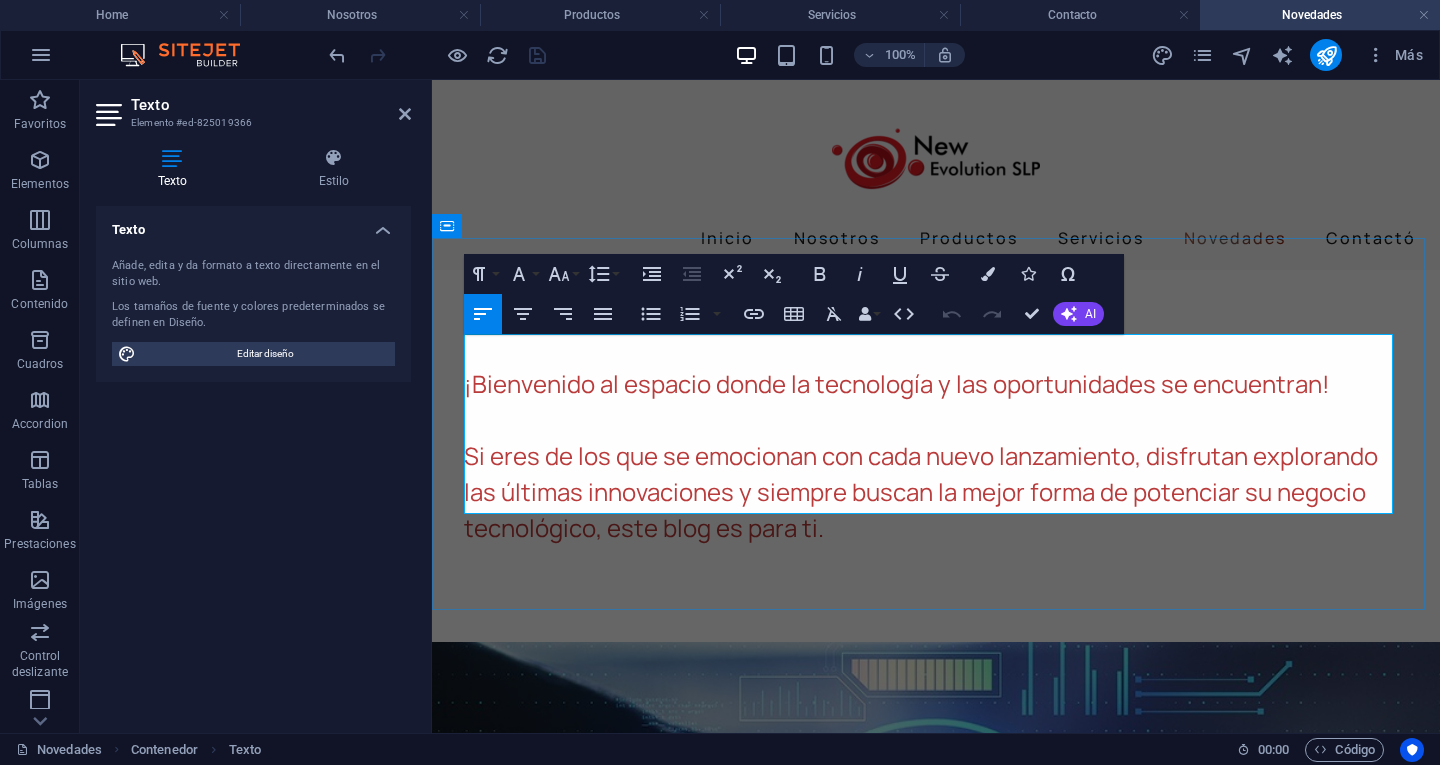 drag, startPoint x: 836, startPoint y: 497, endPoint x: 470, endPoint y: 355, distance: 392.5812 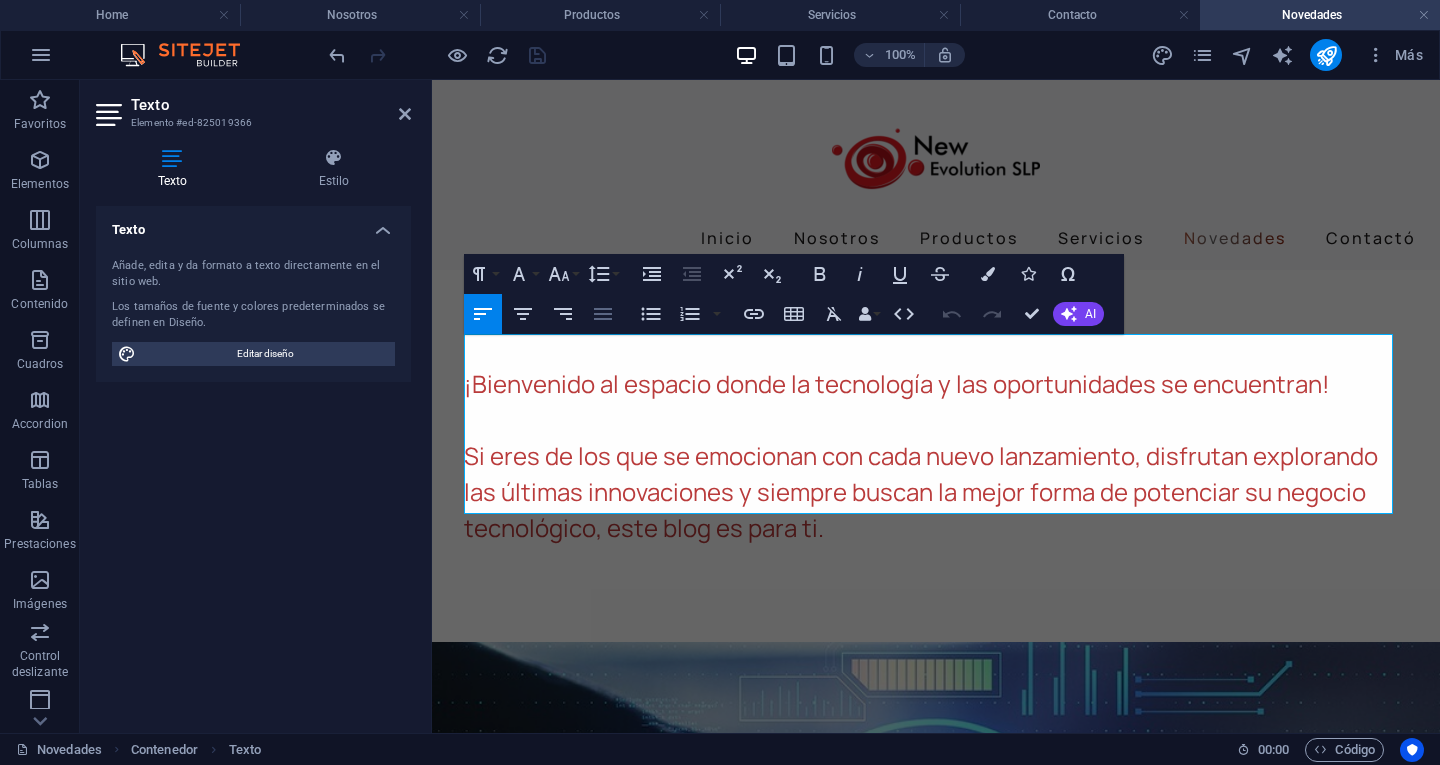 click 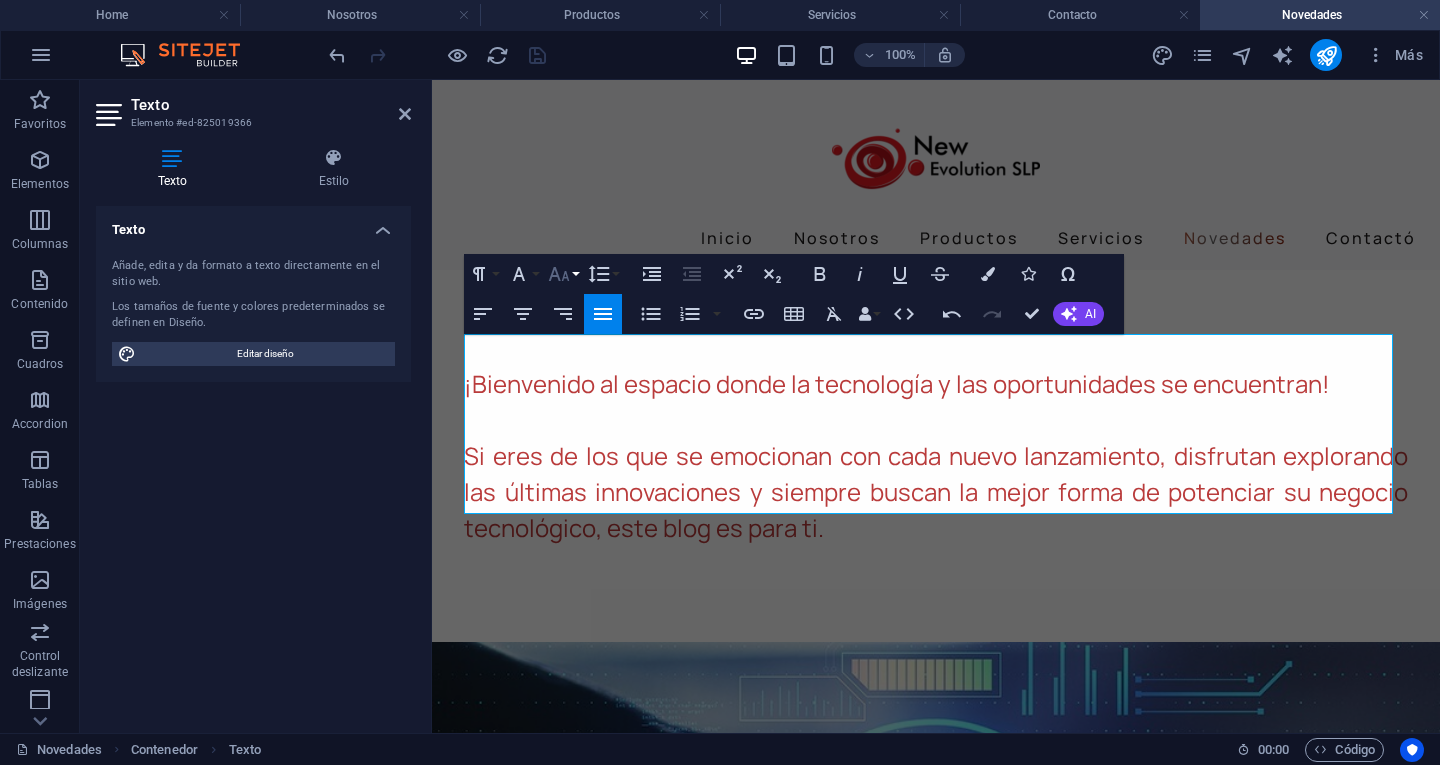click 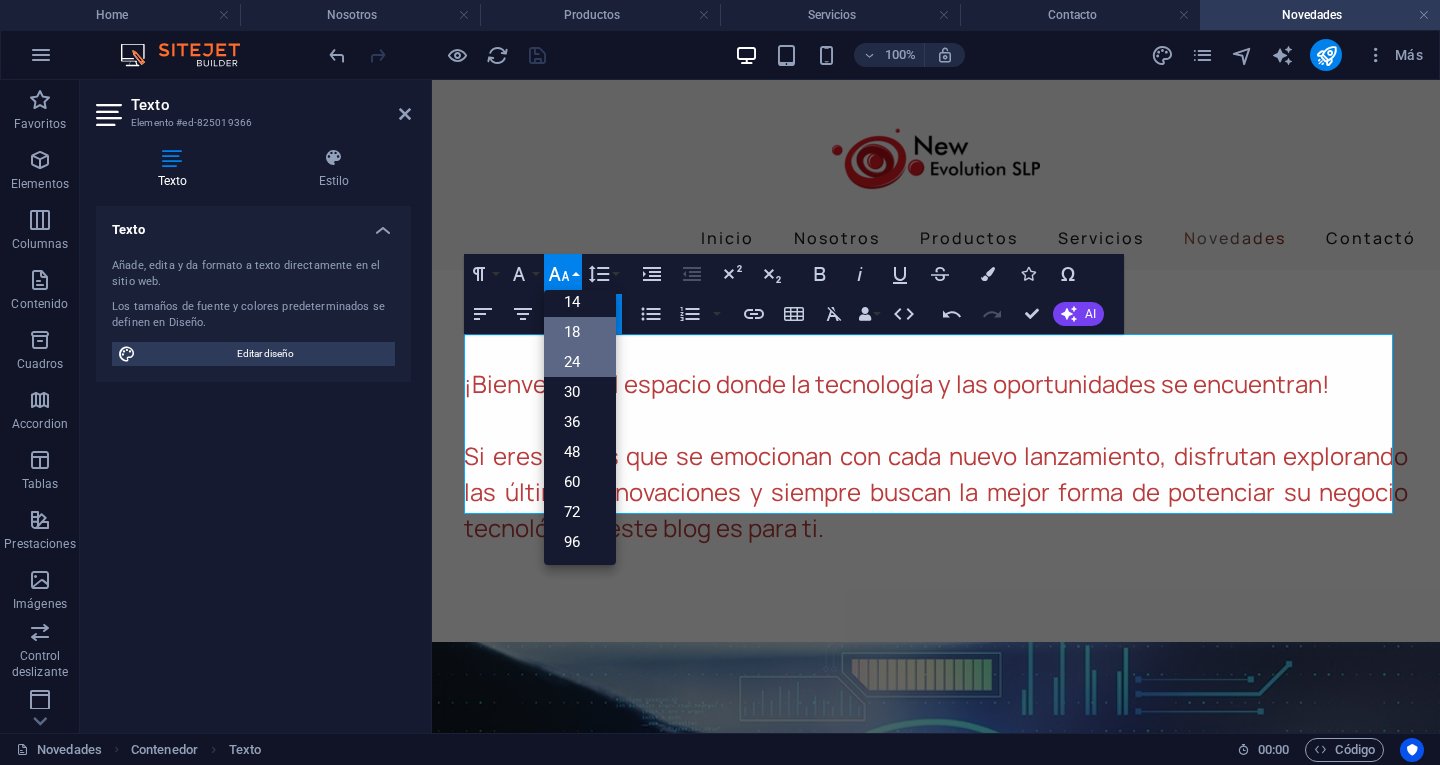 click on "18" at bounding box center (580, 332) 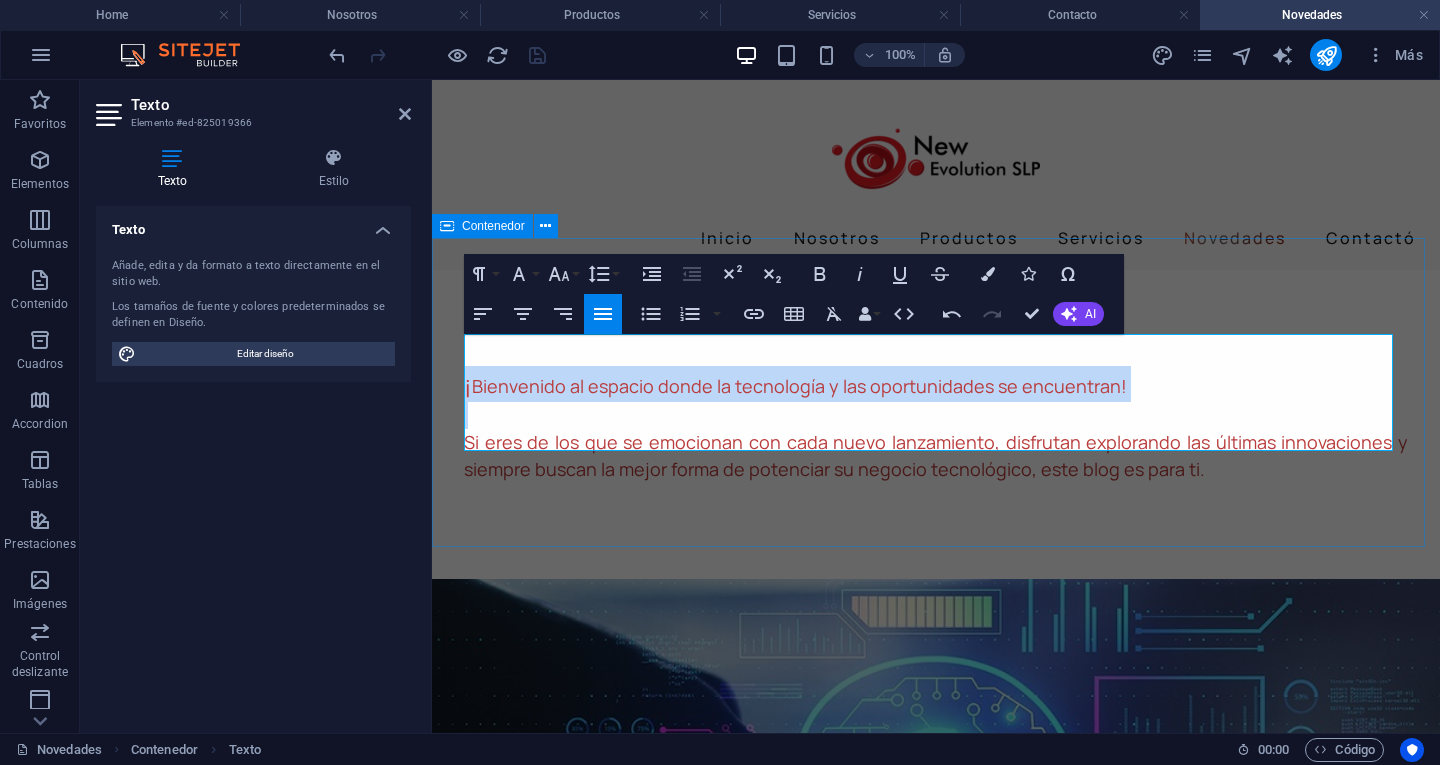 click on "¡ Bienvenido al espacio donde la tecnología y las oportunidades se encuentran! Si eres de los que se emocionan con cada nuevo lanzamiento, disfrutan explorando las últimas innovaciones y siempre buscan la mejor forma de potenciar su negocio tecnológico, este blog es para ti." at bounding box center (936, 424) 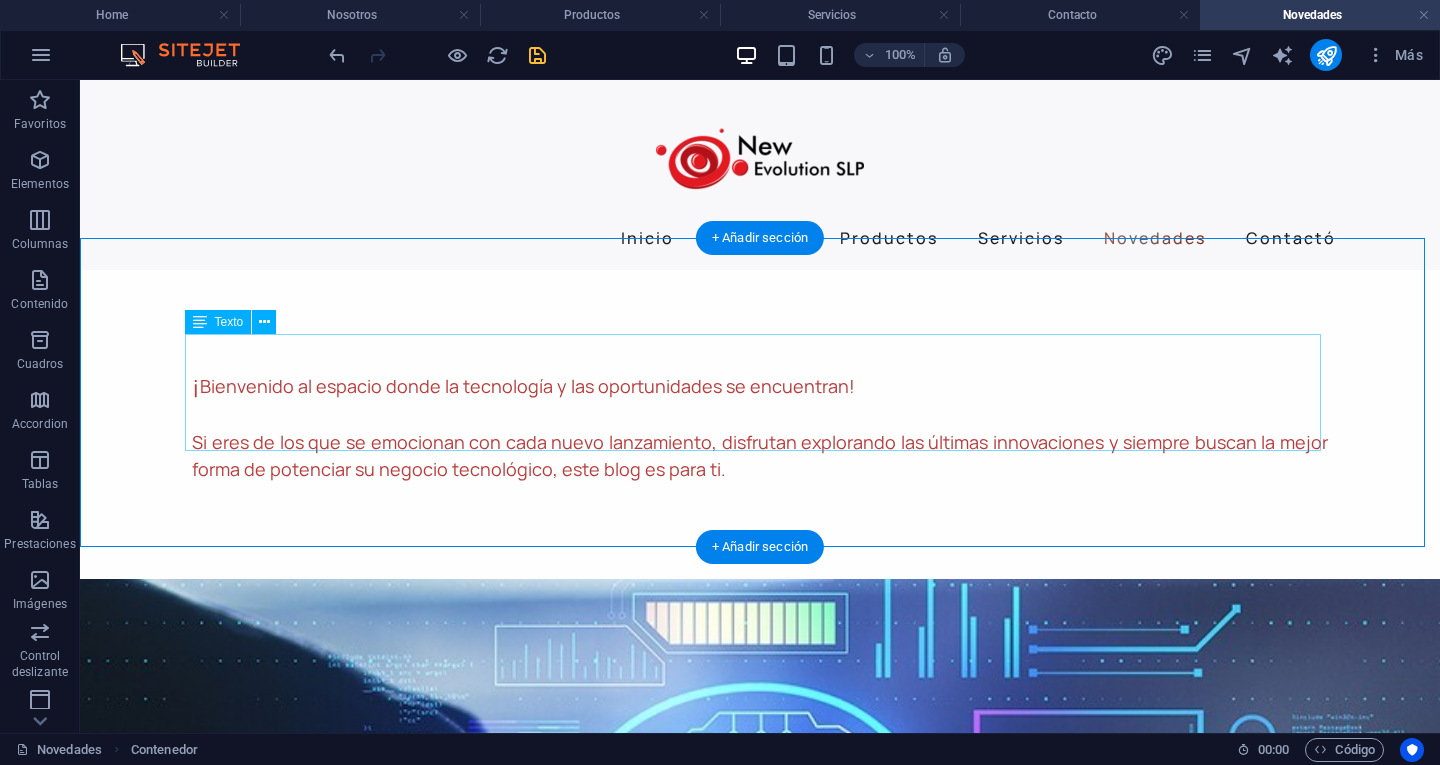 click on "¡ Bienvenido al espacio donde la tecnología y las oportunidades se encuentran! Si eres de los que se emocionan con cada nuevo lanzamiento, disfrutan explorando las últimas innovaciones y siempre buscan la mejor forma de potenciar su negocio tecnológico, este blog es para ti." at bounding box center (760, 424) 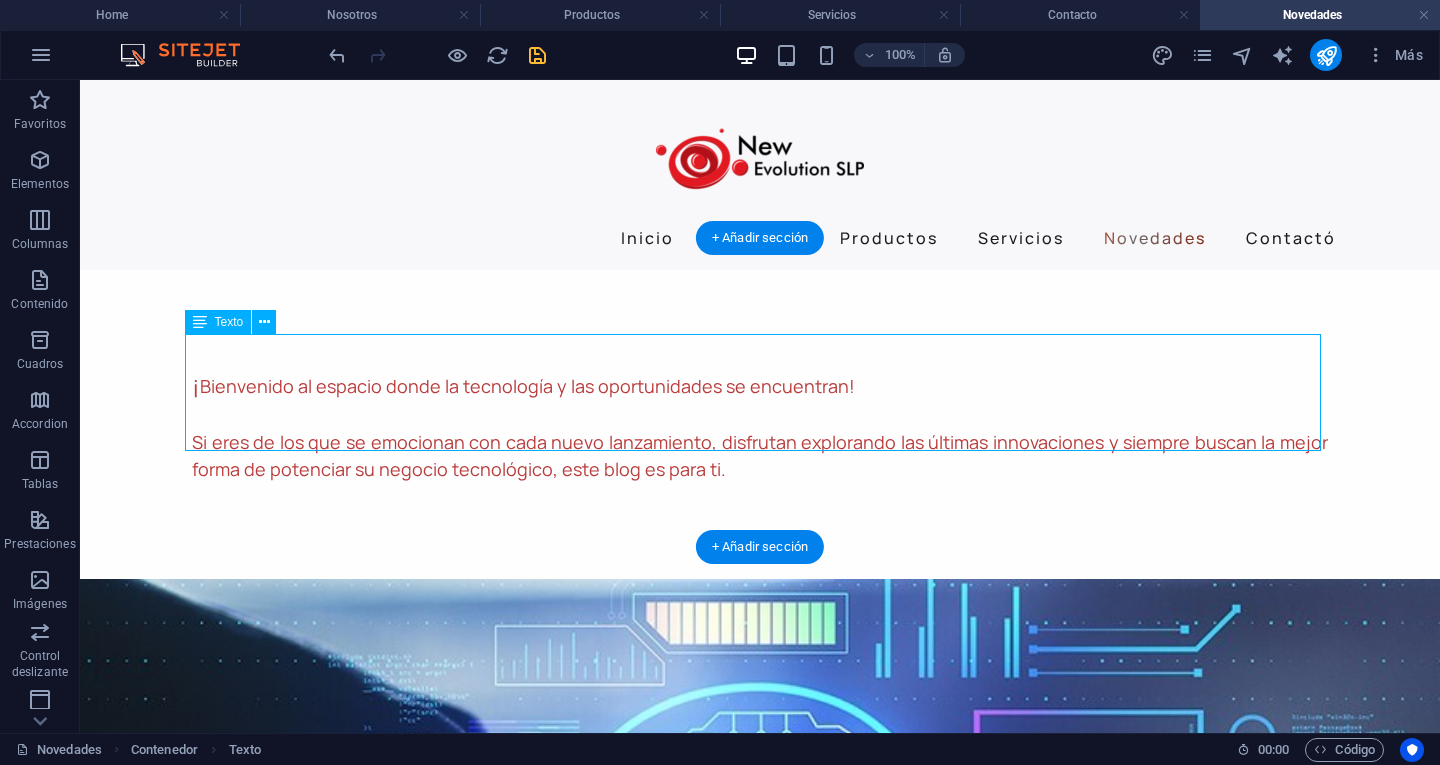 click on "¡ Bienvenido al espacio donde la tecnología y las oportunidades se encuentran! Si eres de los que se emocionan con cada nuevo lanzamiento, disfrutan explorando las últimas innovaciones y siempre buscan la mejor forma de potenciar su negocio tecnológico, este blog es para ti." at bounding box center [760, 424] 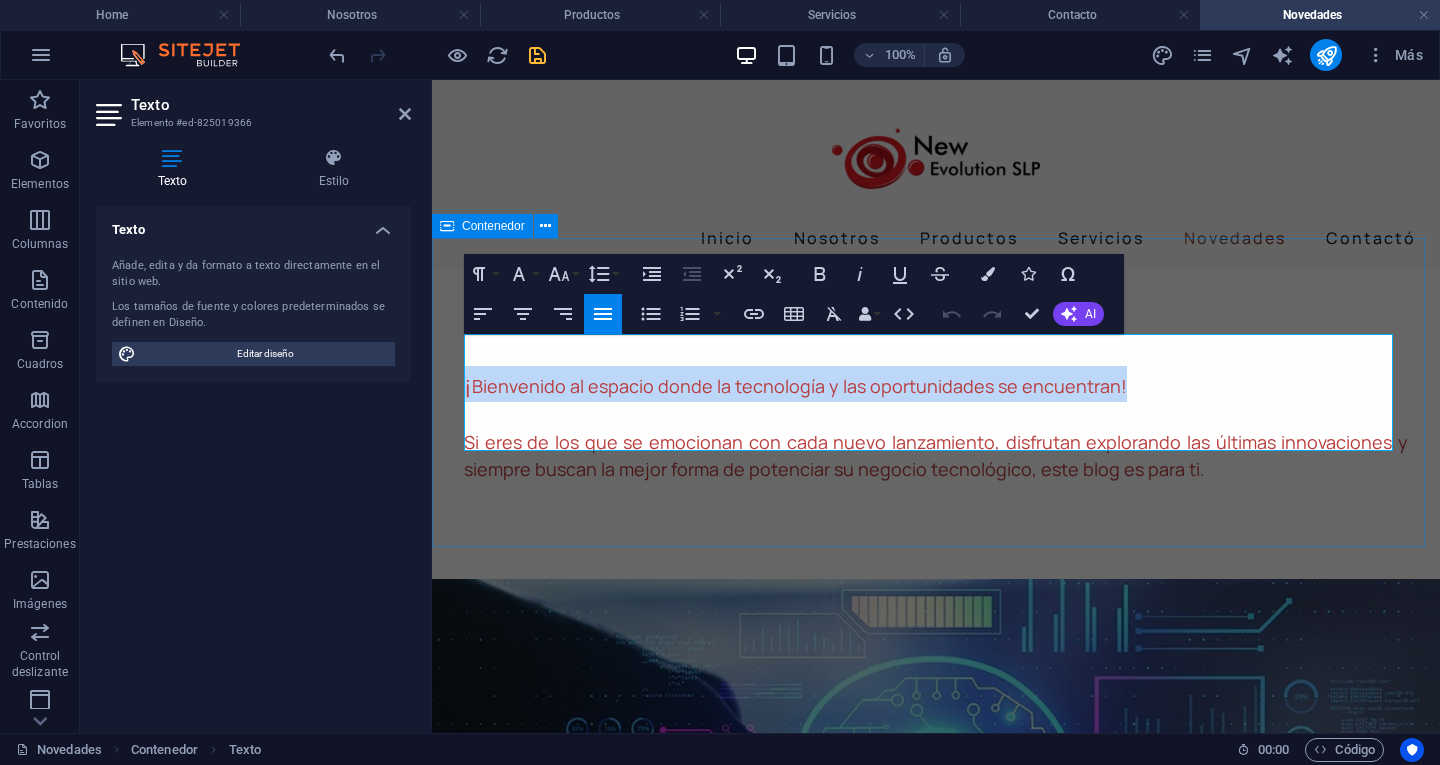 drag, startPoint x: 1129, startPoint y: 361, endPoint x: 931, endPoint y: 413, distance: 204.71443 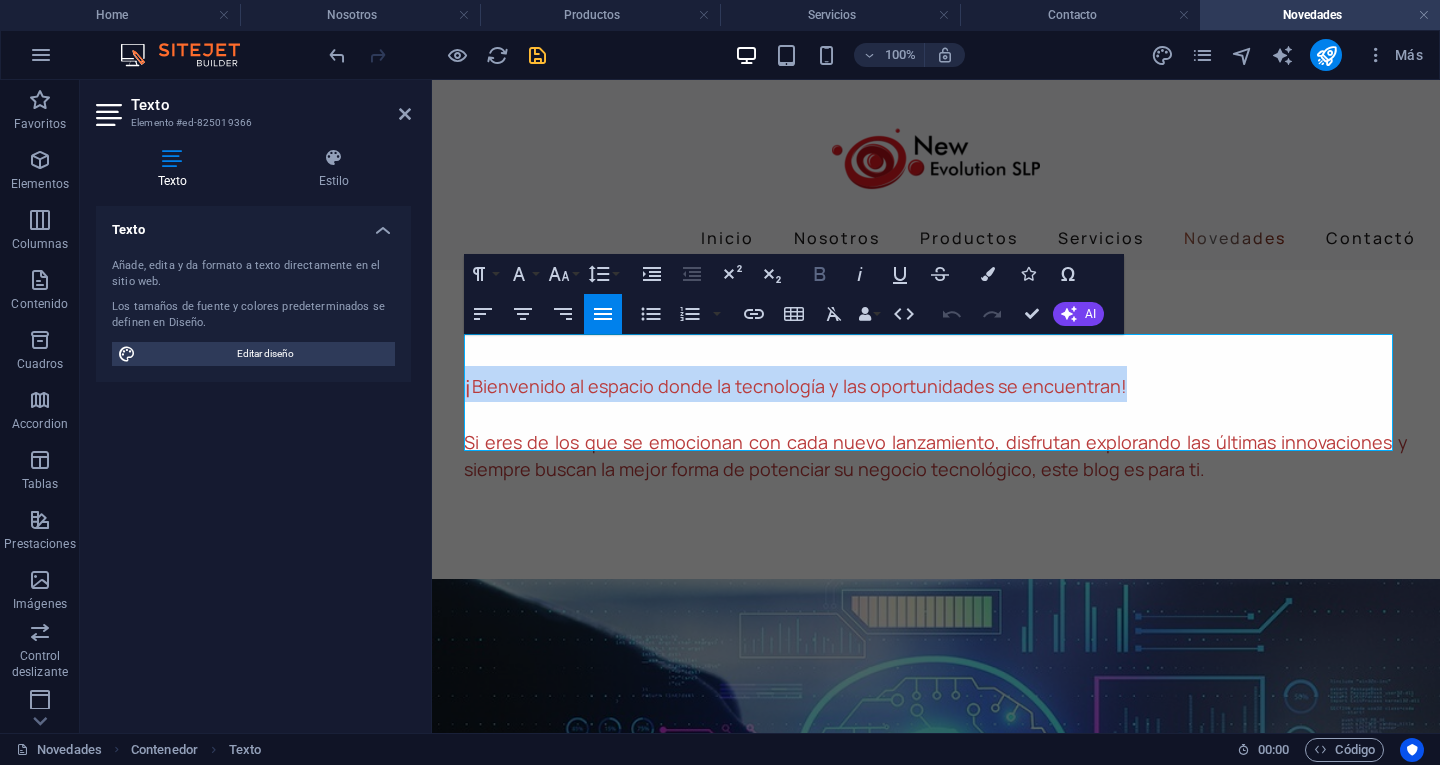 click 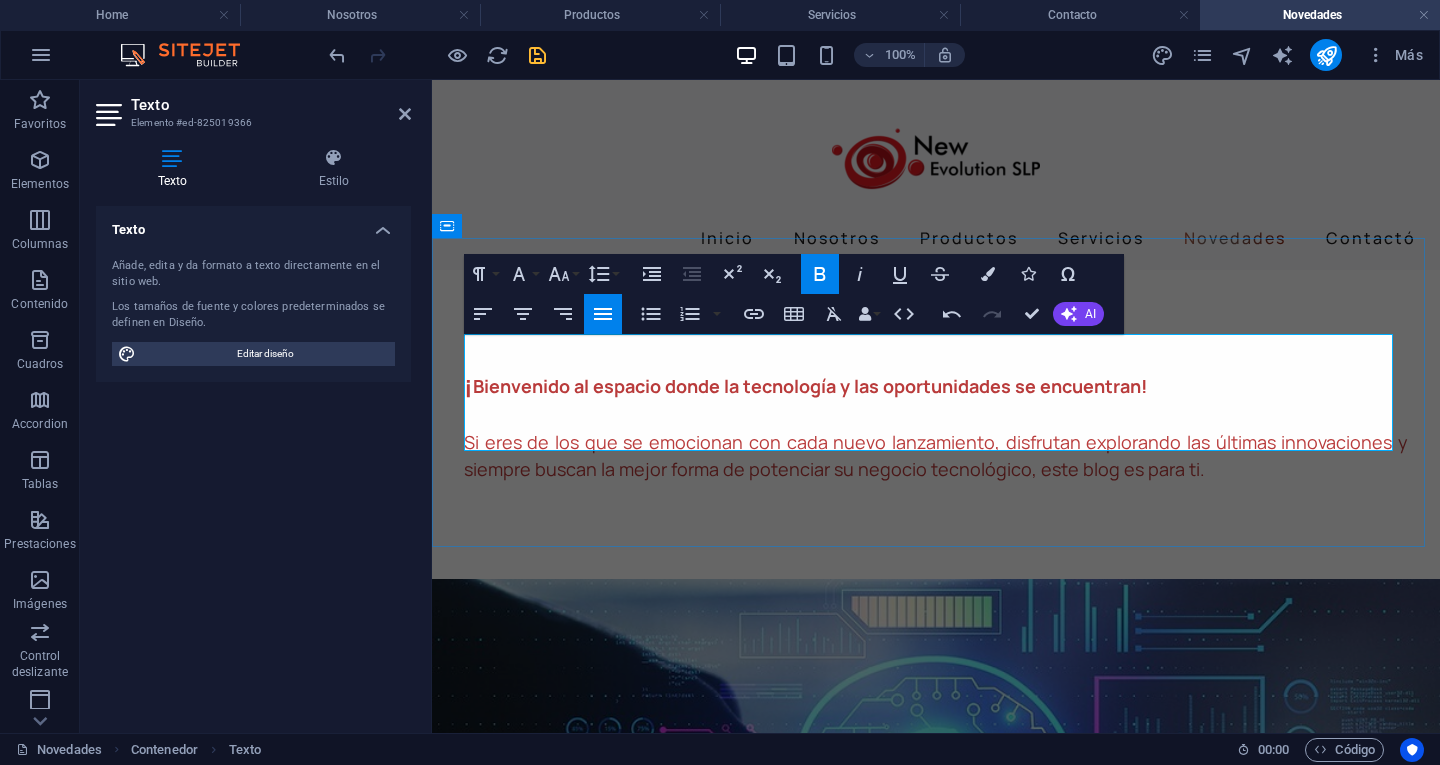 click on "Si eres de los que se emocionan con cada nuevo lanzamiento, disfrutan explorando las últimas innovaciones y siempre buscan la mejor forma de potenciar su negocio tecnológico, este blog es para ti." at bounding box center (936, 455) 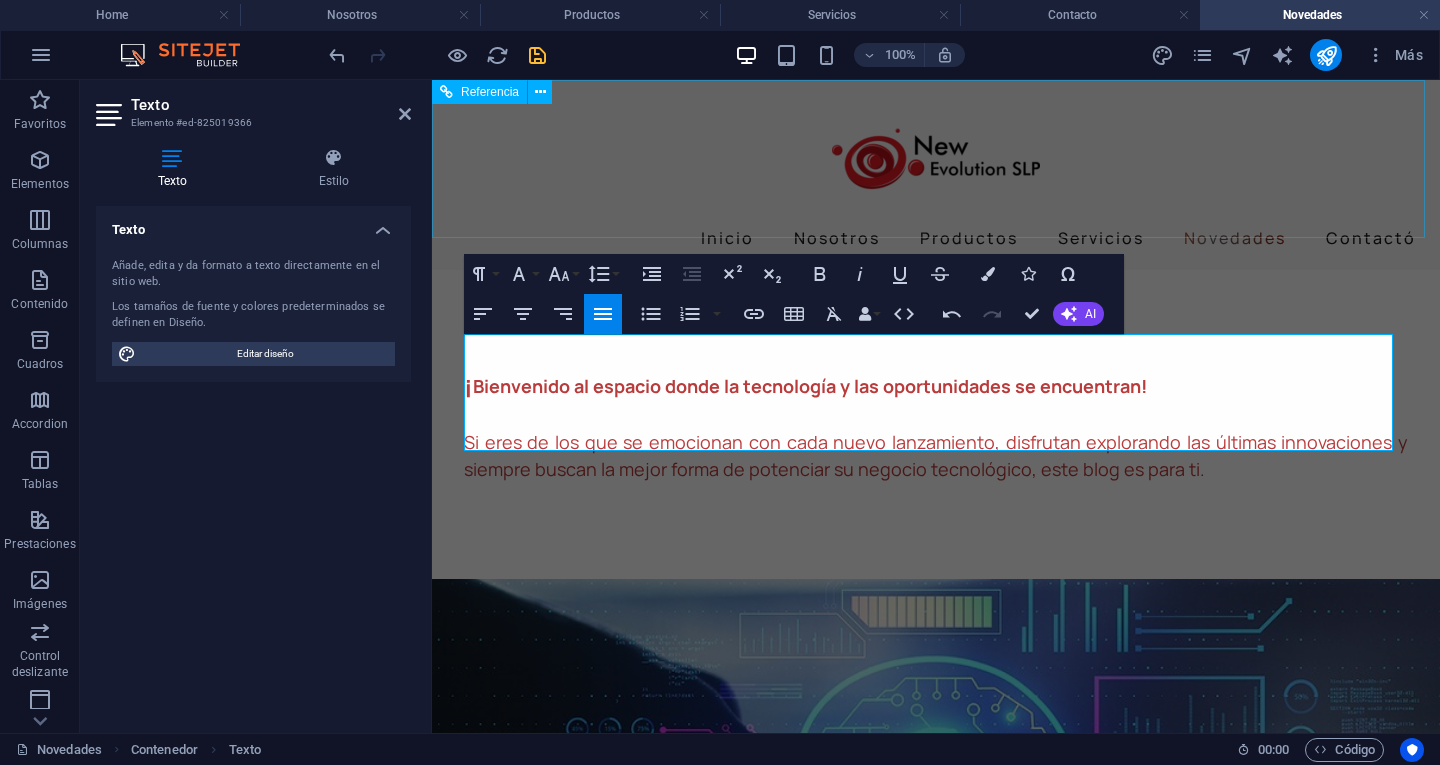 click on "¡ Bienvenido al espacio donde la tecnología y las oportunidades se encuentran! Si eres de los que se emocionan con cada nuevo lanzamiento, disfrutan explorando las últimas innovaciones y siempre buscan la mejor forma de potenciar su negocio tecnológico, este blog es para ti." at bounding box center [936, 424] 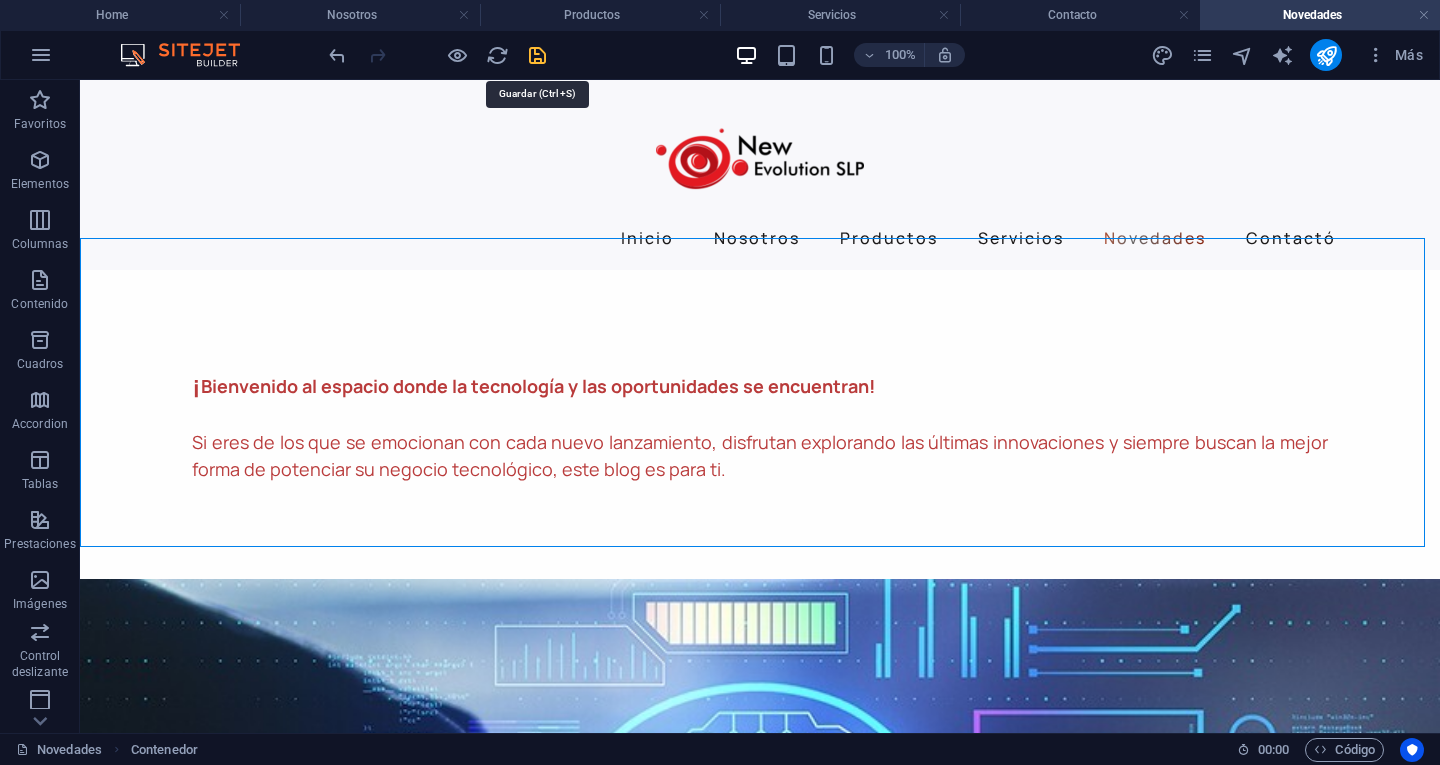 click at bounding box center [537, 55] 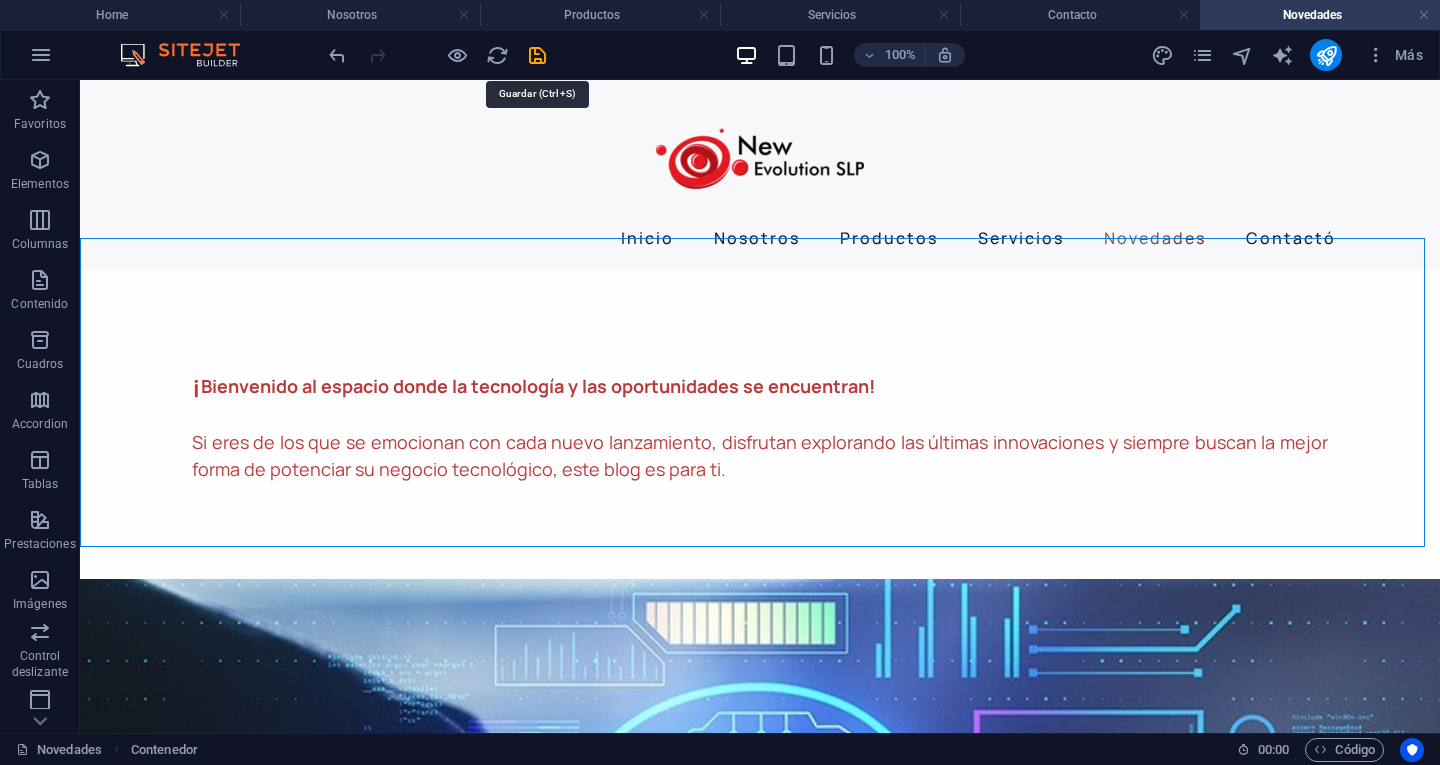 click at bounding box center (437, 55) 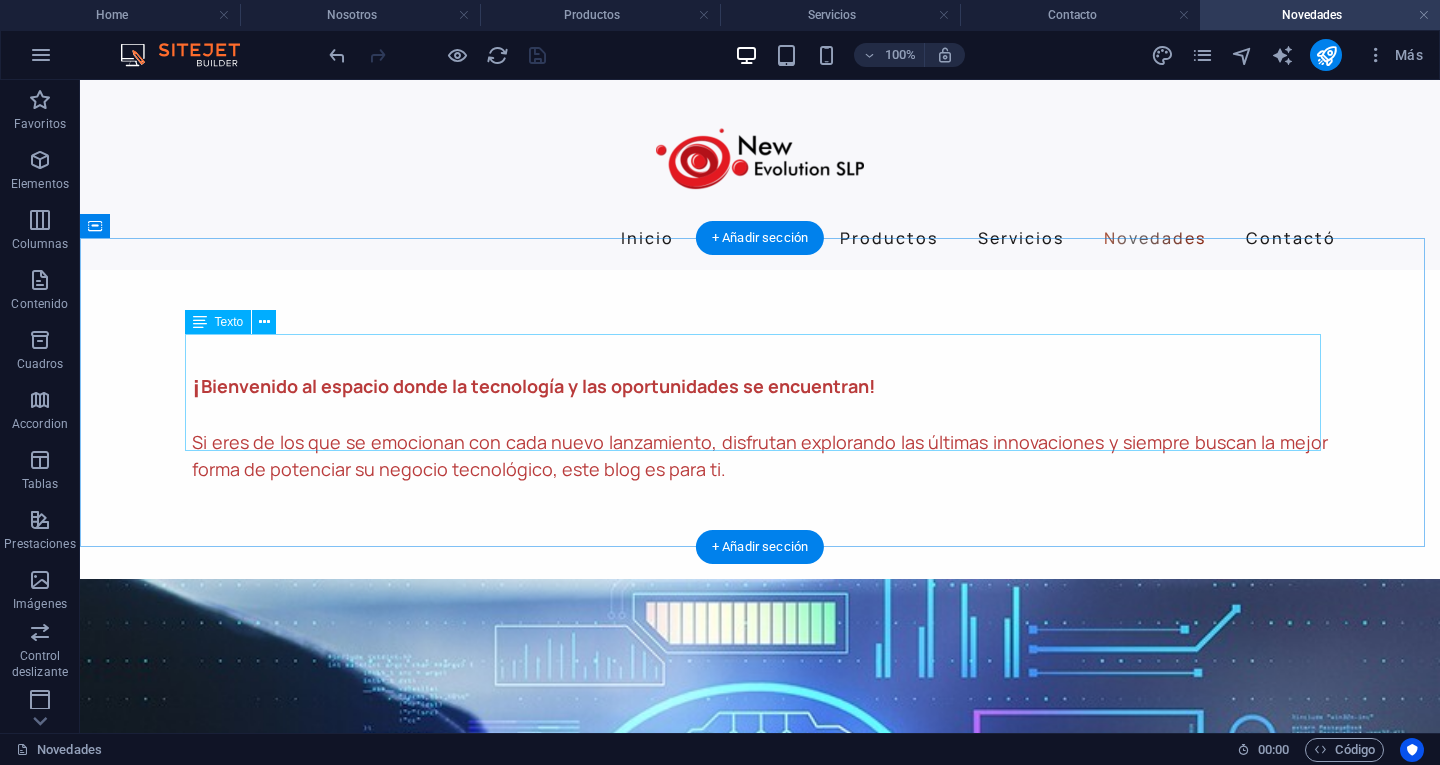 click on "¡ Bienvenido al espacio donde la tecnología y las oportunidades se encuentran! Si eres de los que se emocionan con cada nuevo lanzamiento, disfrutan explorando las últimas innovaciones y siempre buscan la mejor forma de potenciar su negocio tecnológico, este blog es para ti." at bounding box center [760, 424] 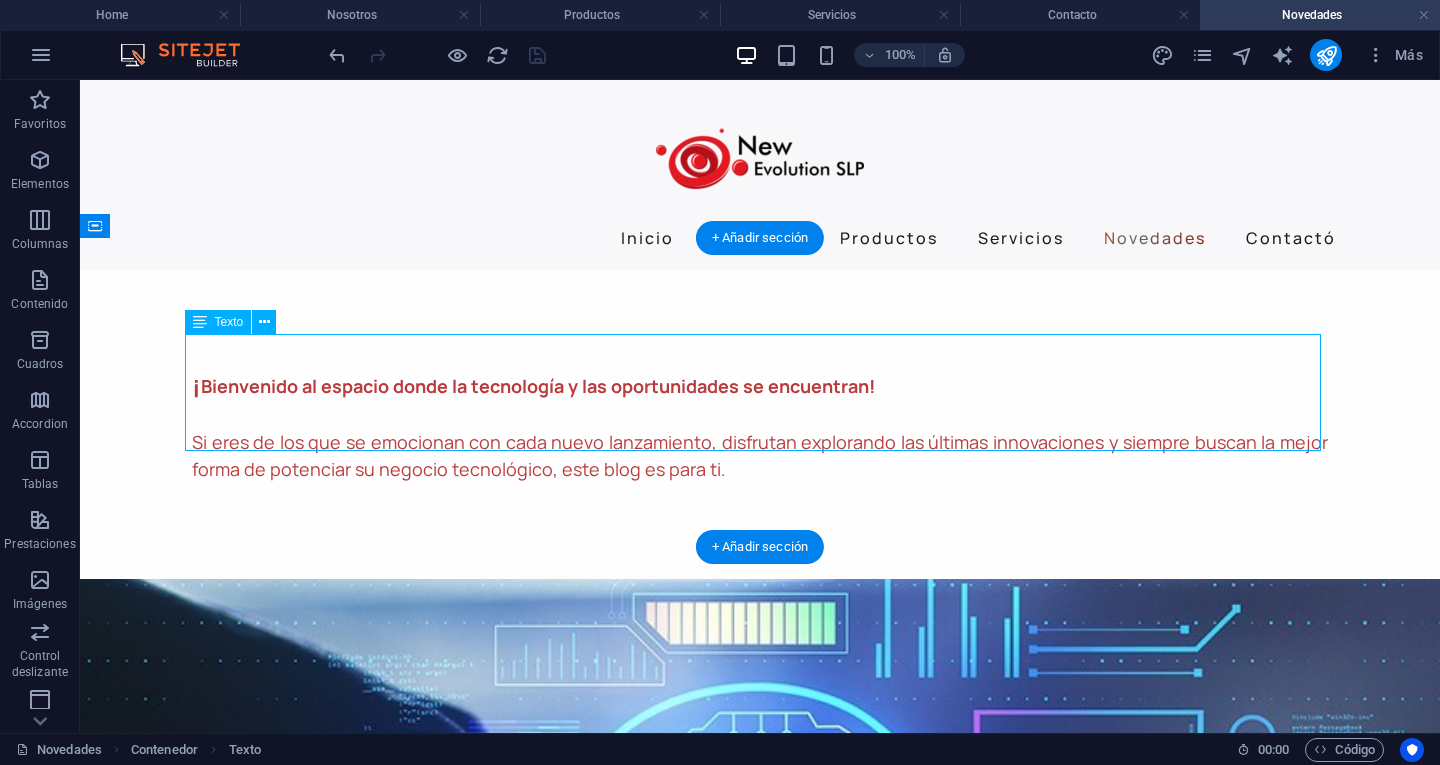 click on "¡ Bienvenido al espacio donde la tecnología y las oportunidades se encuentran! Si eres de los que se emocionan con cada nuevo lanzamiento, disfrutan explorando las últimas innovaciones y siempre buscan la mejor forma de potenciar su negocio tecnológico, este blog es para ti." at bounding box center [760, 424] 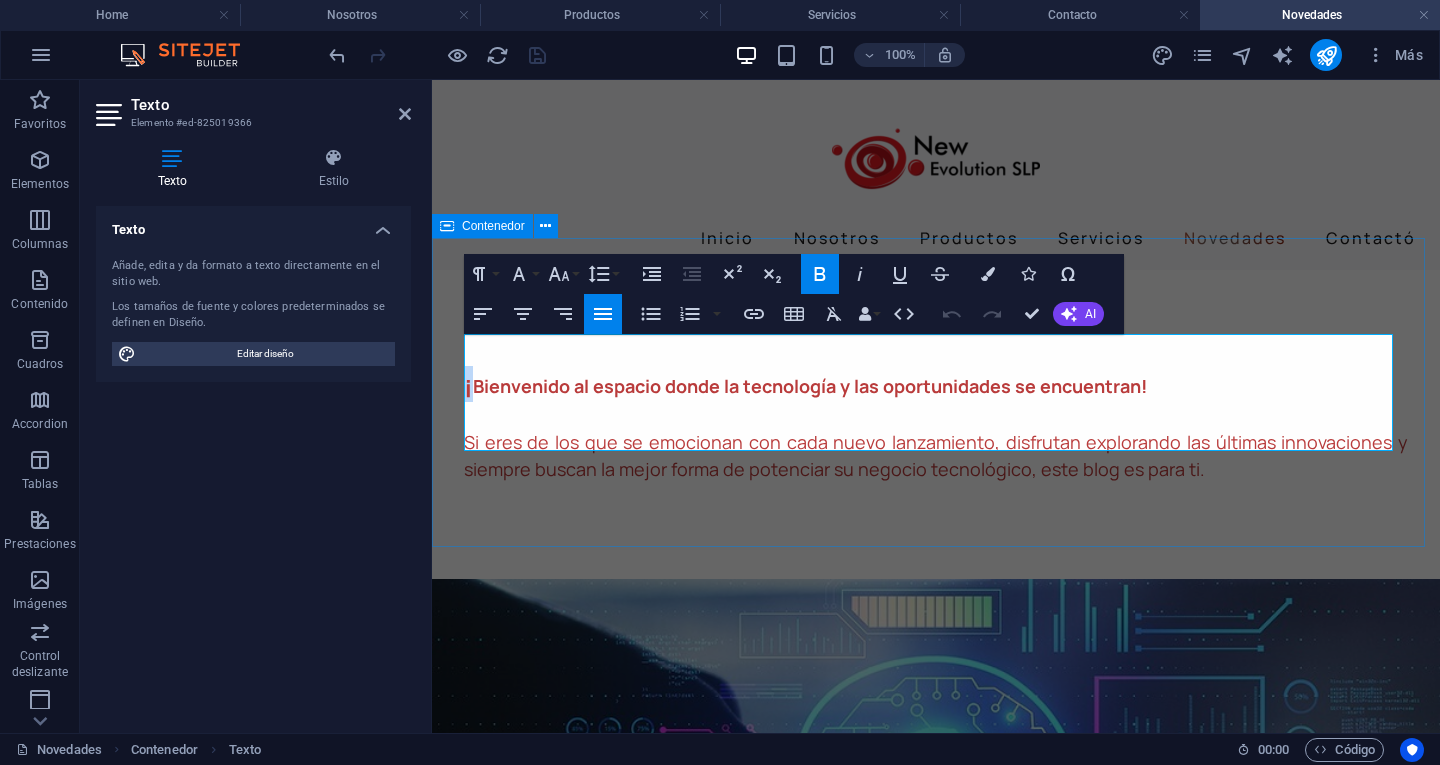 drag, startPoint x: 472, startPoint y: 365, endPoint x: 462, endPoint y: 359, distance: 11.661903 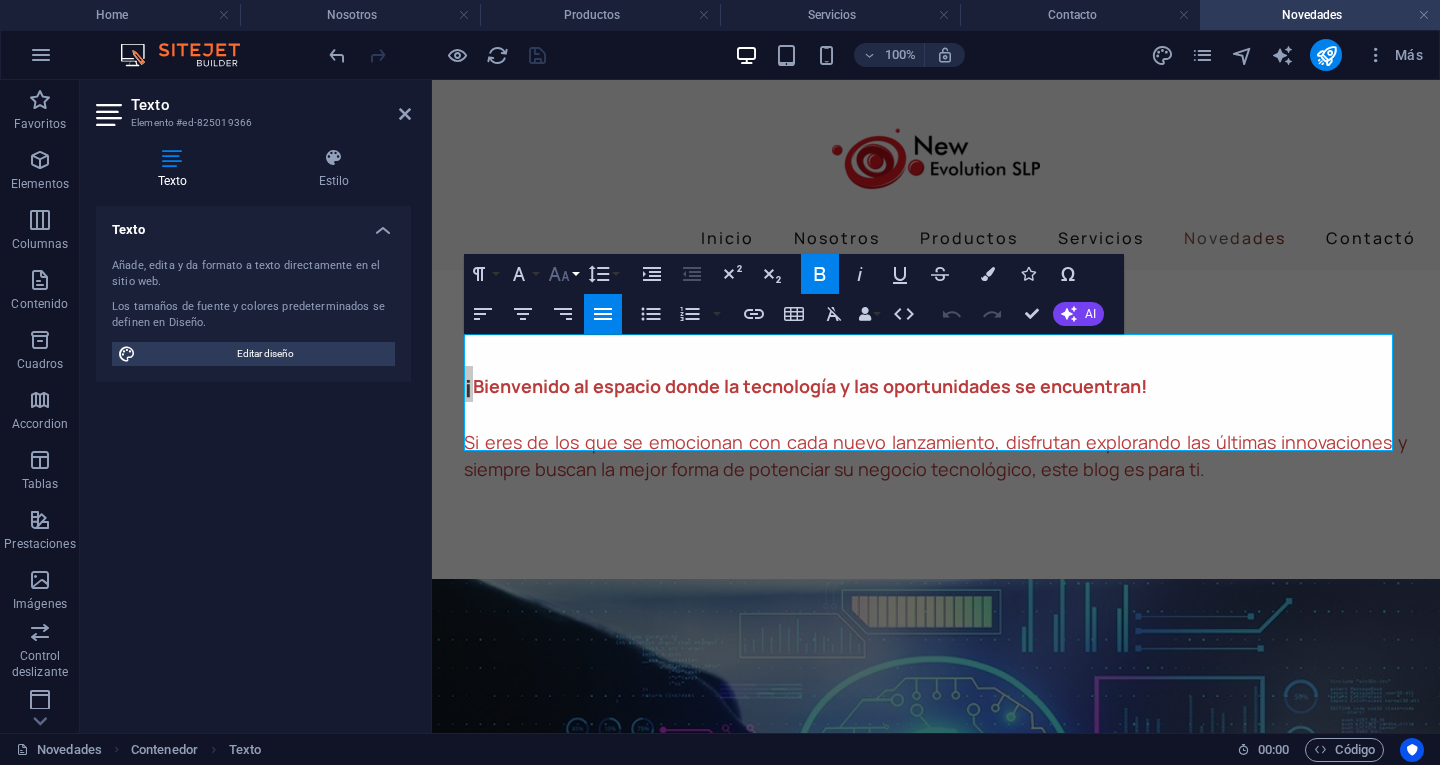 click 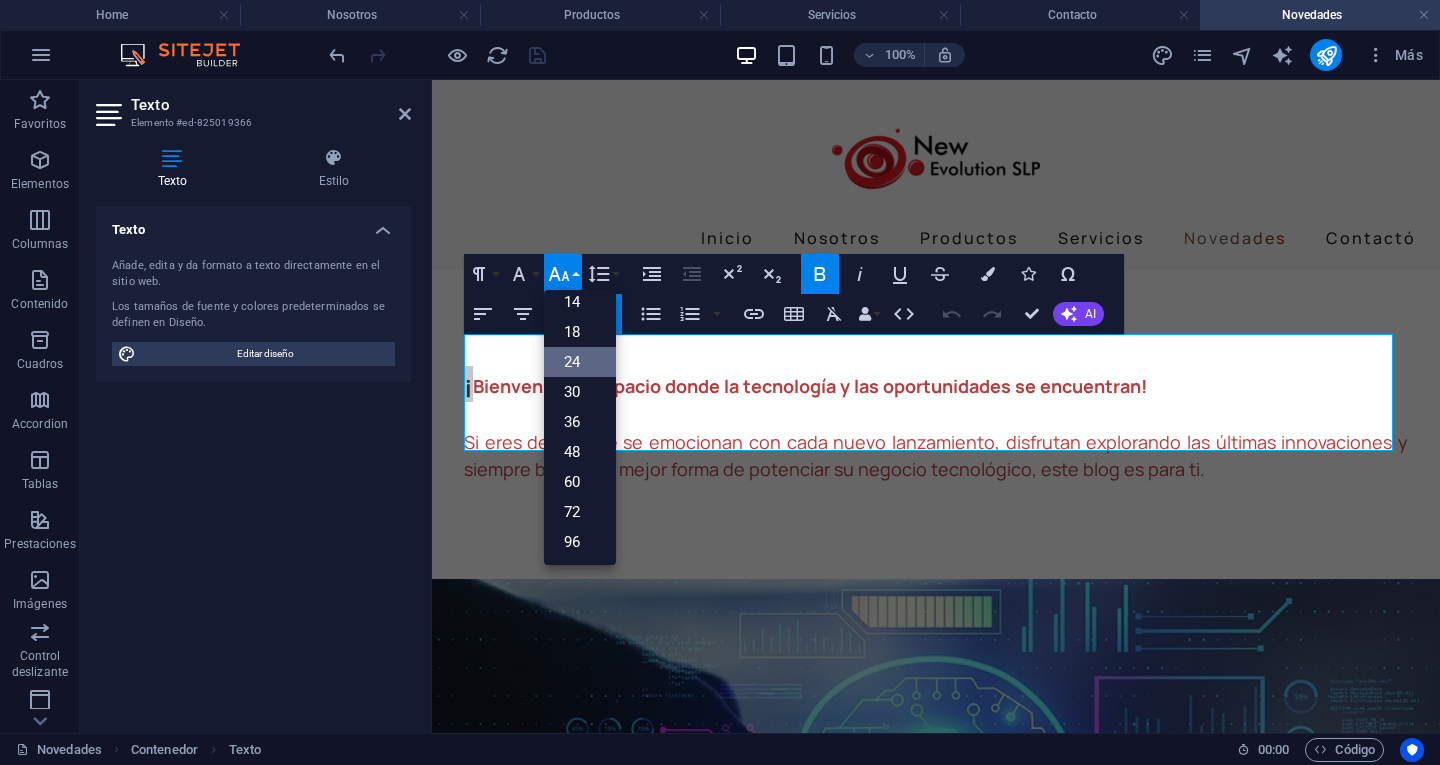 scroll, scrollTop: 161, scrollLeft: 0, axis: vertical 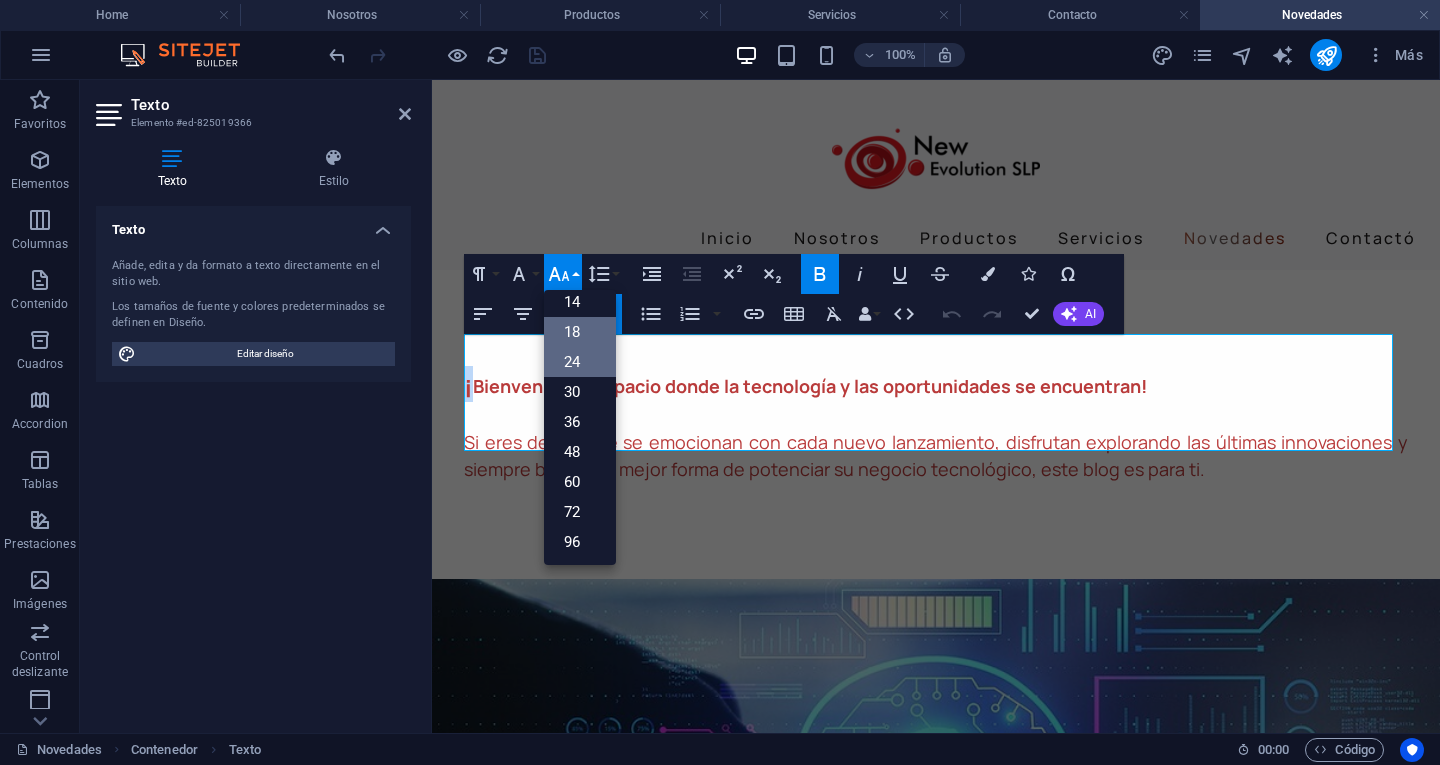 click on "18" at bounding box center (580, 332) 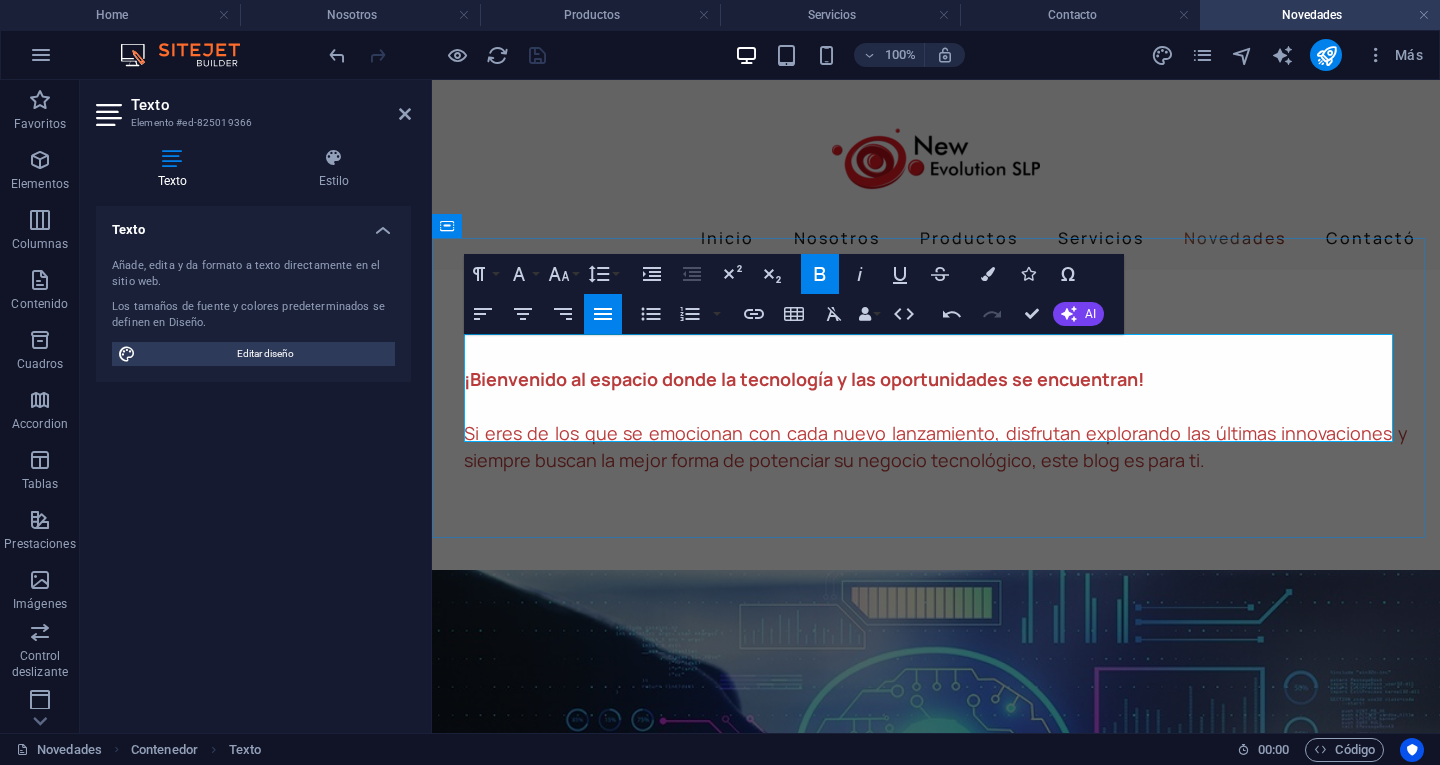 click on "Si eres de los que se emocionan con cada nuevo lanzamiento, disfrutan explorando las últimas innovaciones y siempre buscan la mejor forma de potenciar su negocio tecnológico, este blog es para ti." at bounding box center [936, 446] 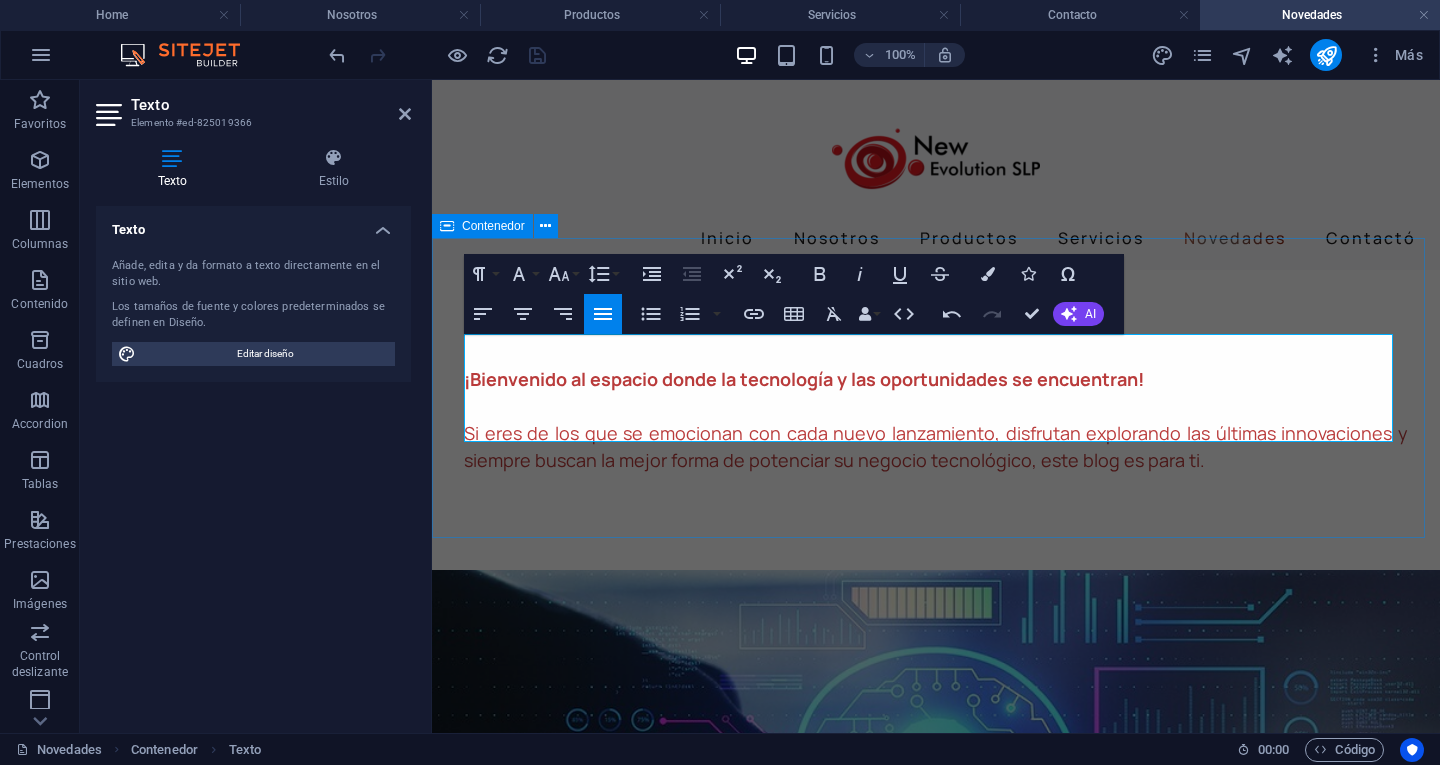 click on "¡ Bienvenido al espacio donde la tecnología y las oportunidades se encuentran! Si eres de los que se emocionan con cada nuevo lanzamiento, disfrutan explorando las últimas innovaciones y siempre buscan la mejor forma de potenciar su negocio tecnológico, este blog es para ti." at bounding box center [936, 420] 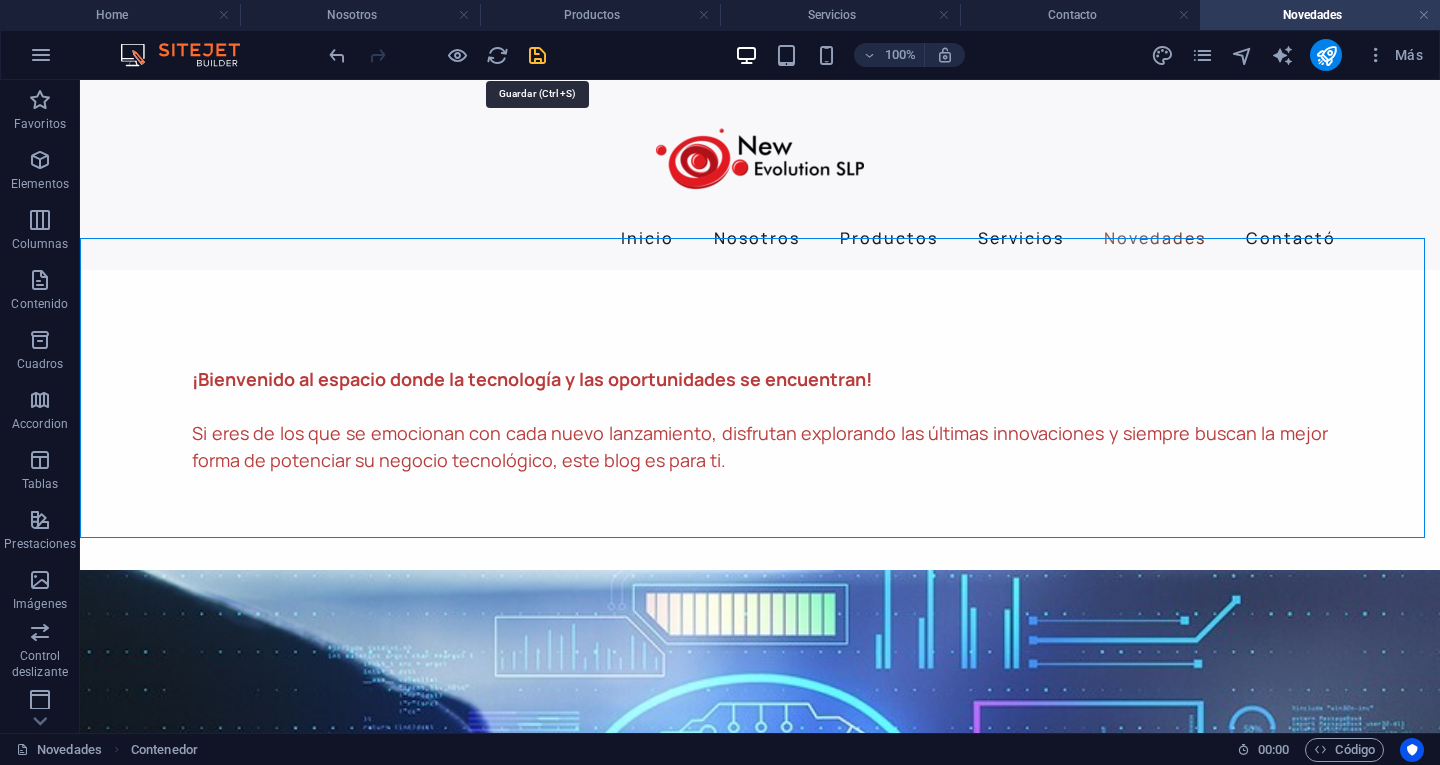 click at bounding box center (537, 55) 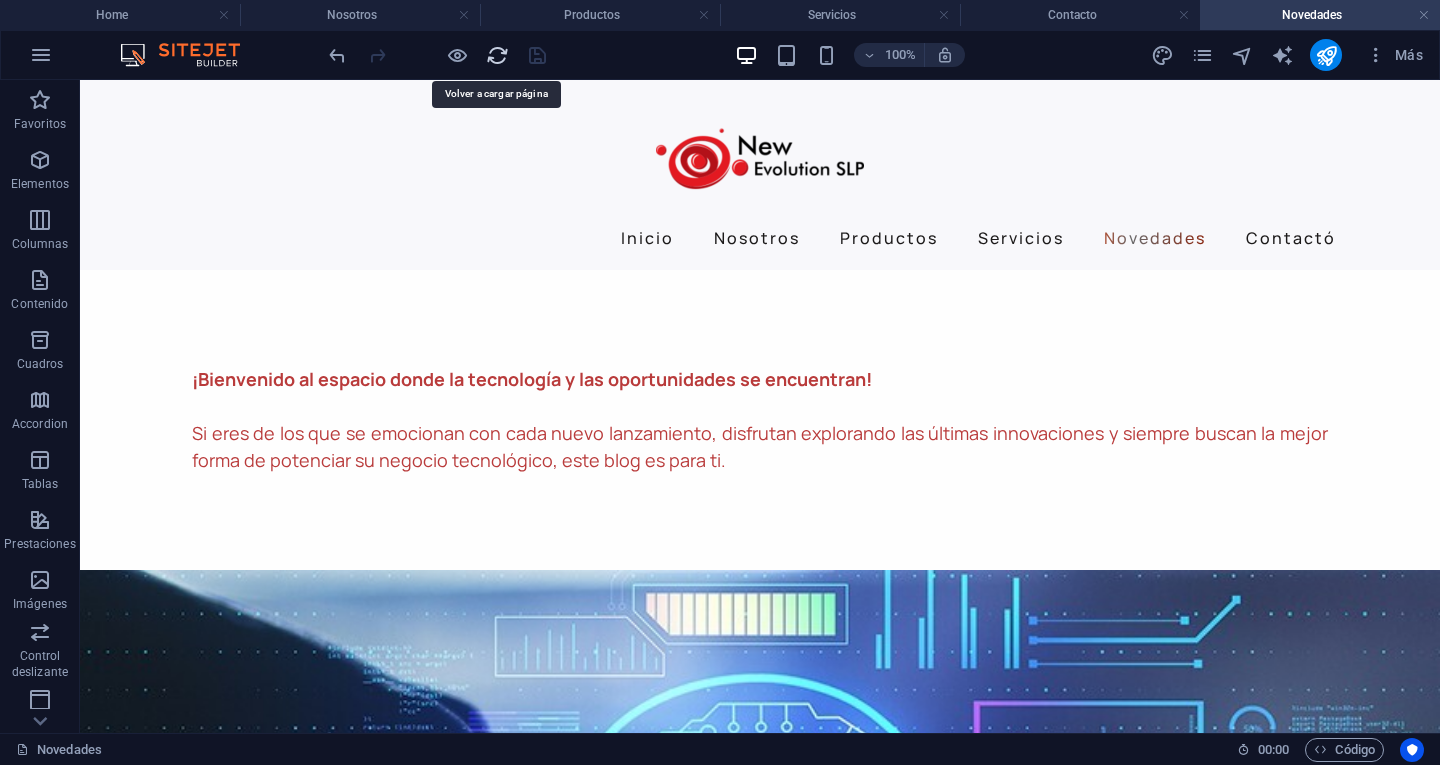 click at bounding box center [497, 55] 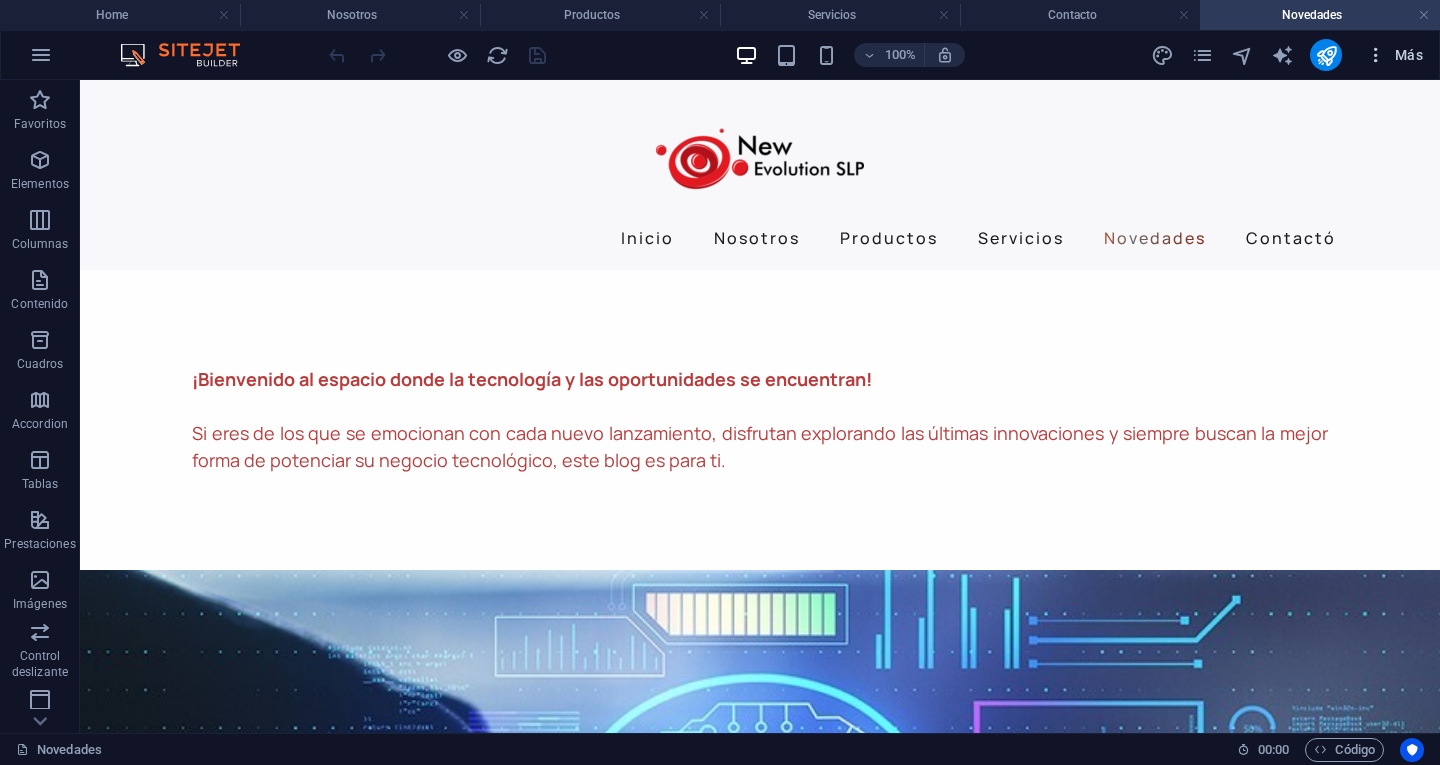 click at bounding box center (1376, 55) 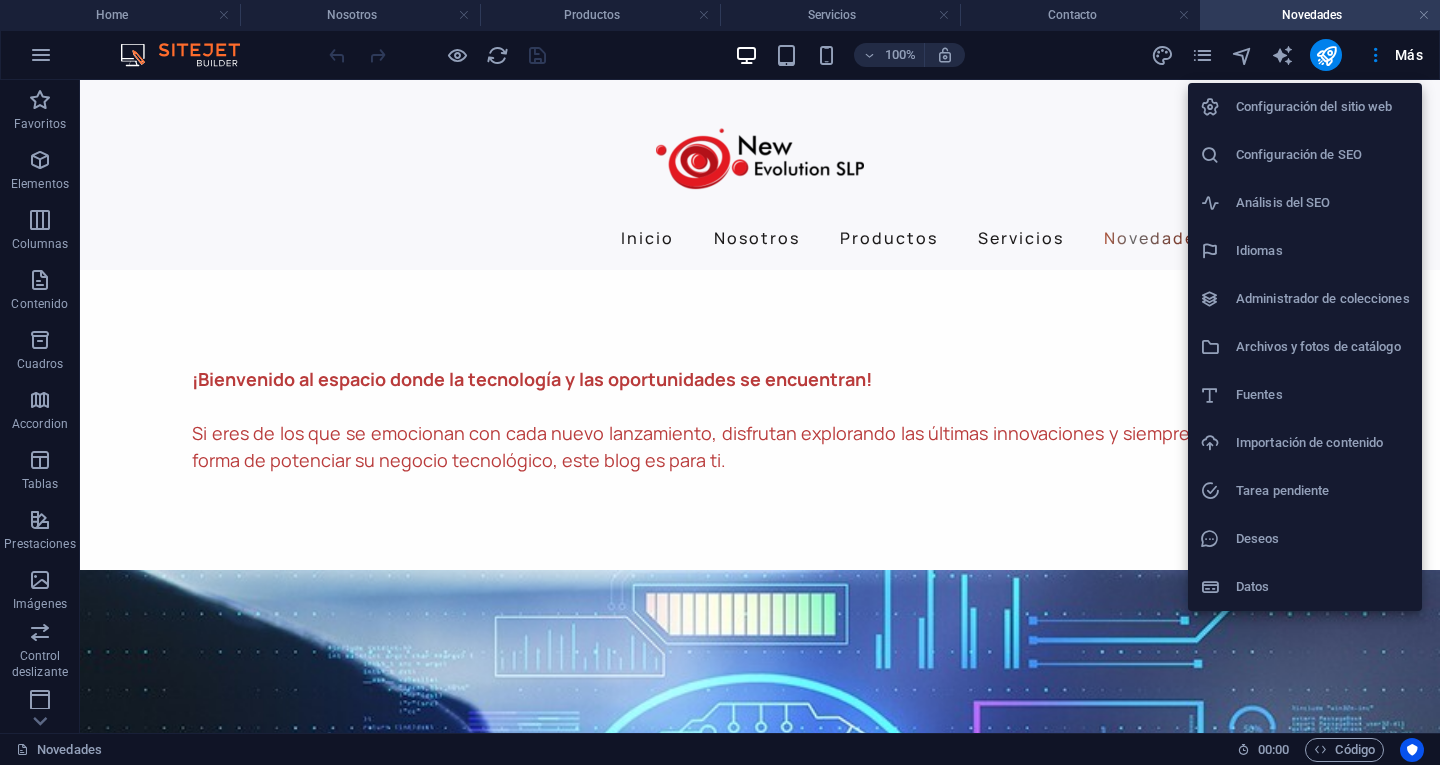 click at bounding box center (720, 382) 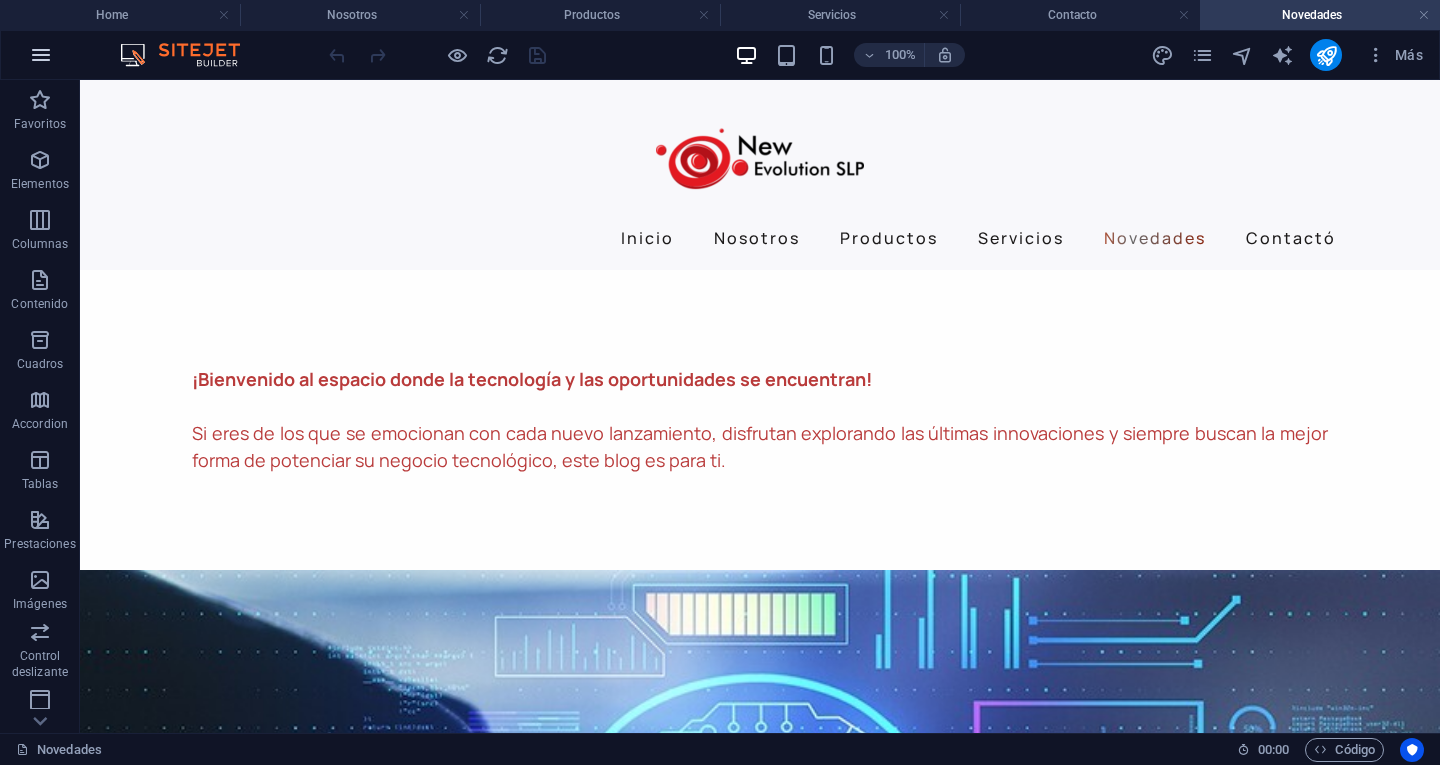 click at bounding box center (41, 55) 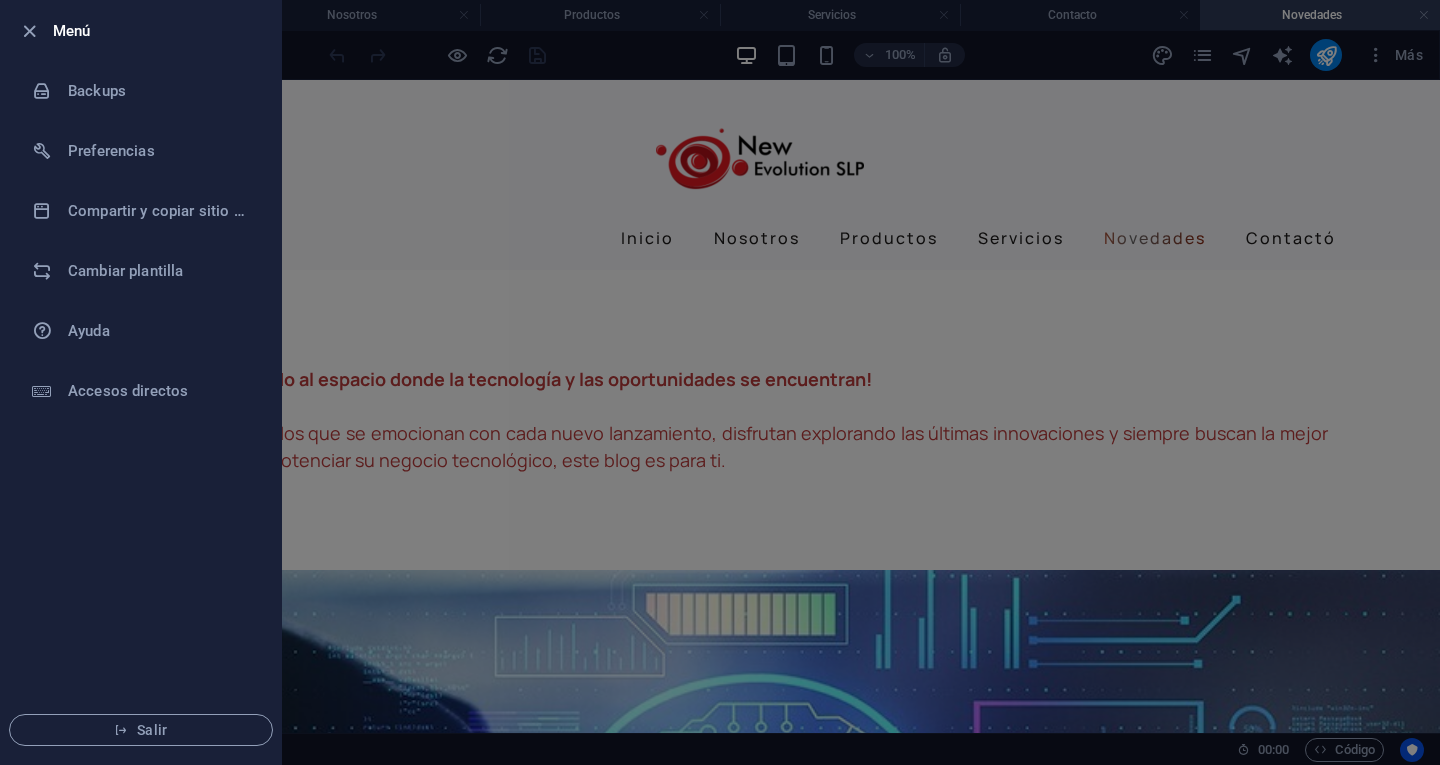 click at bounding box center [720, 382] 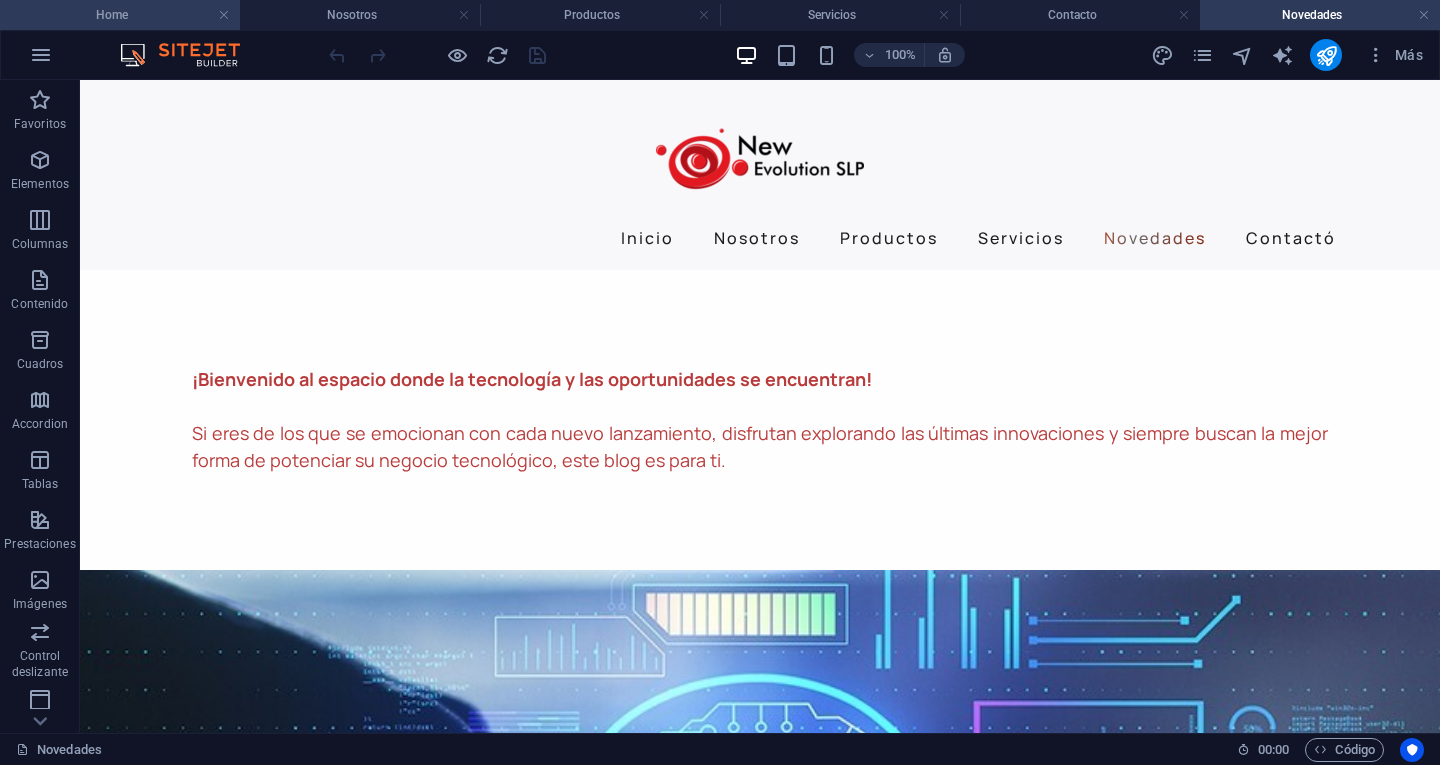 click on "Home" at bounding box center (120, 15) 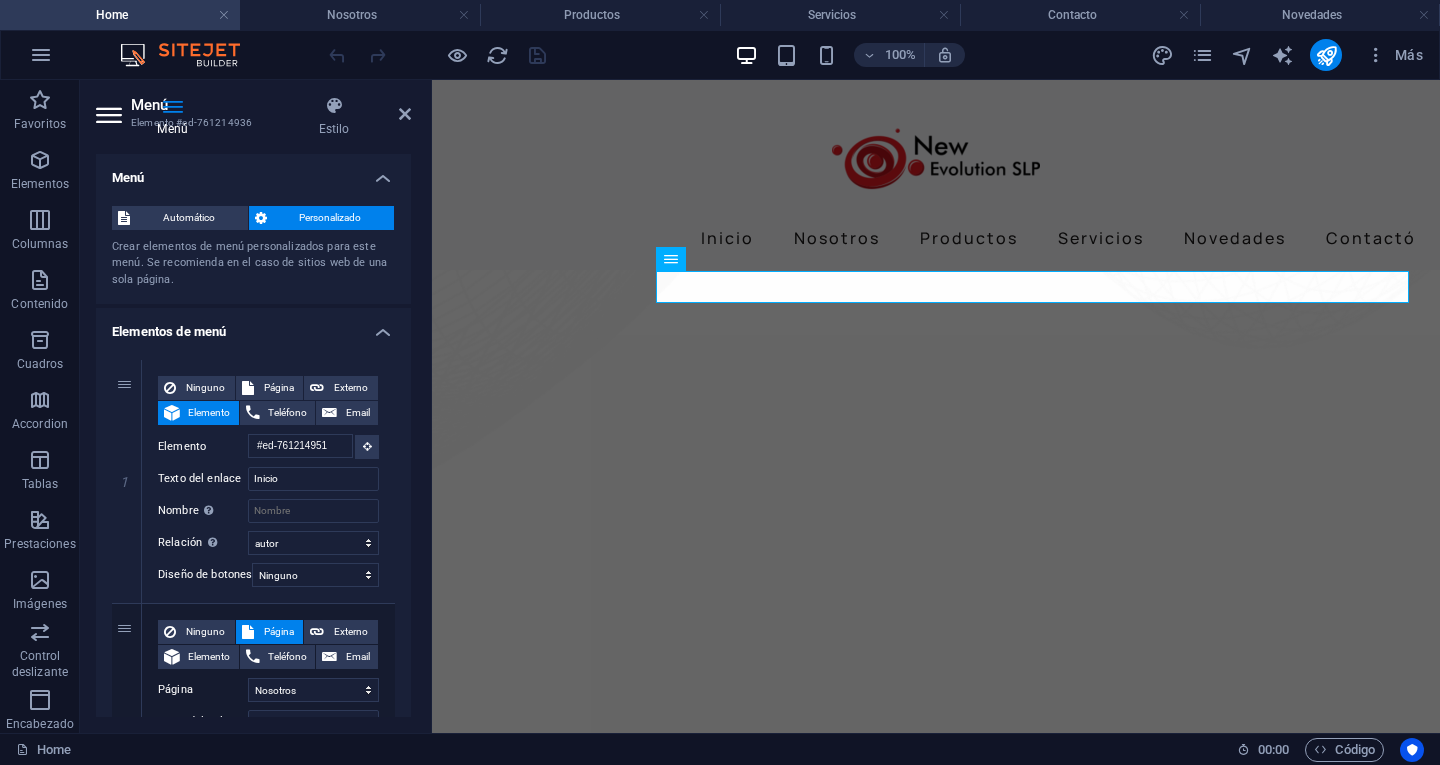 scroll, scrollTop: 923, scrollLeft: 0, axis: vertical 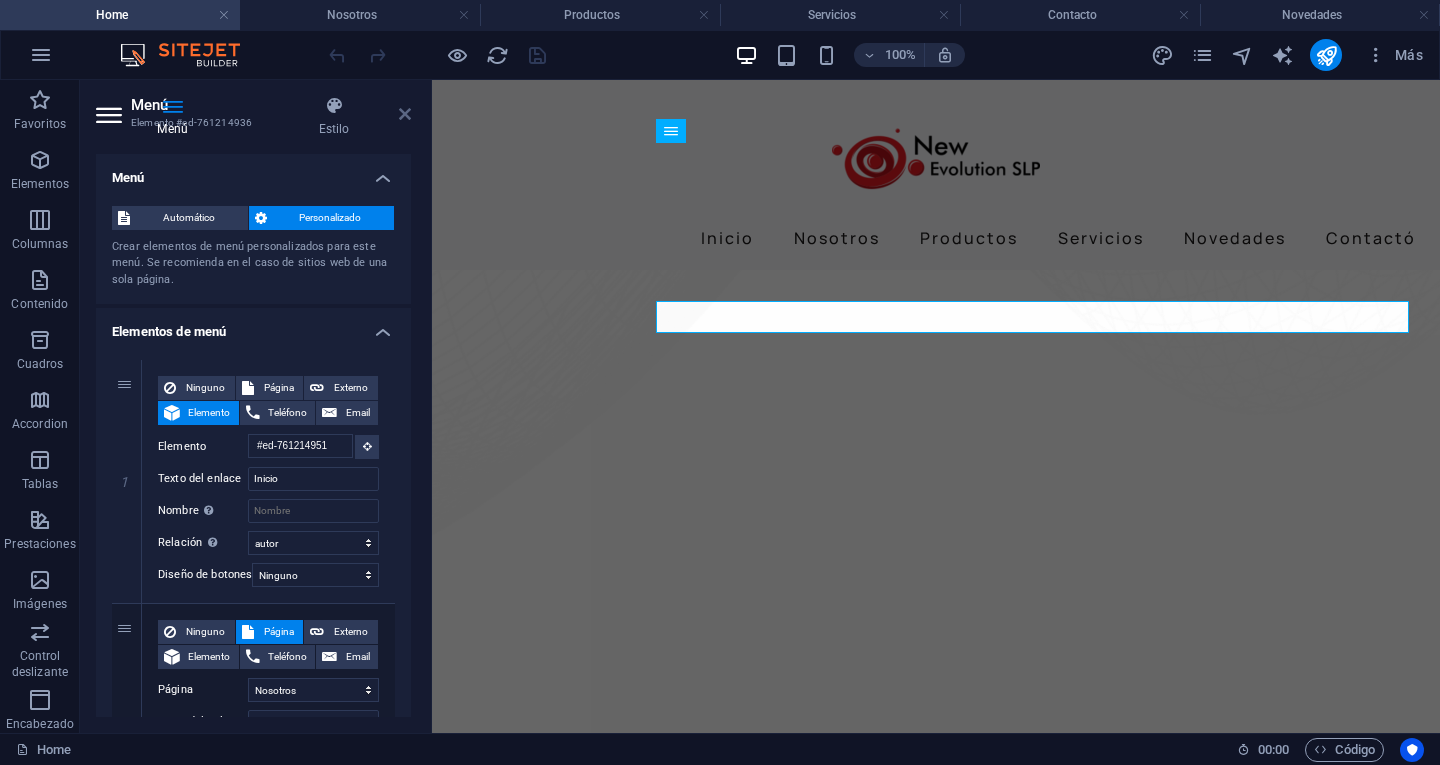 click at bounding box center [405, 114] 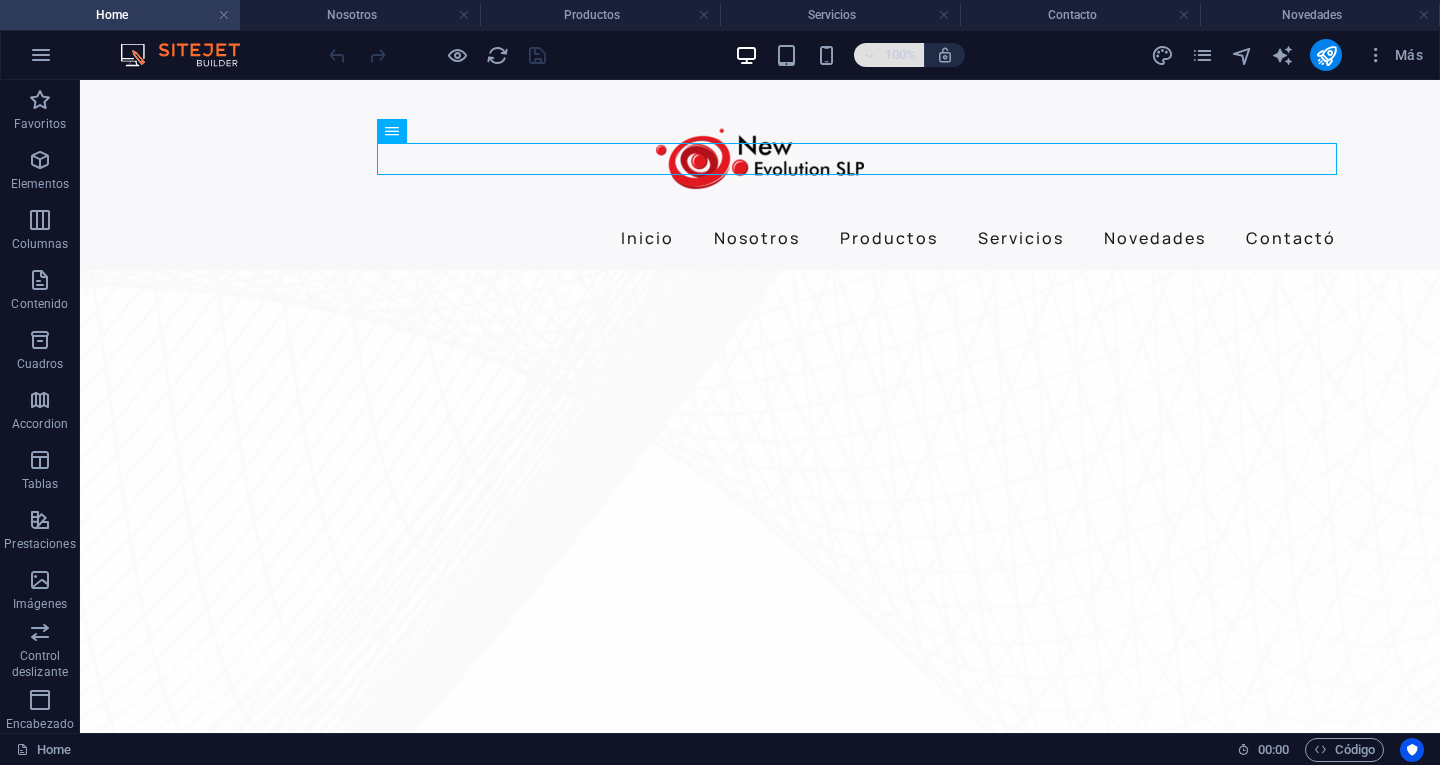 click at bounding box center (869, 55) 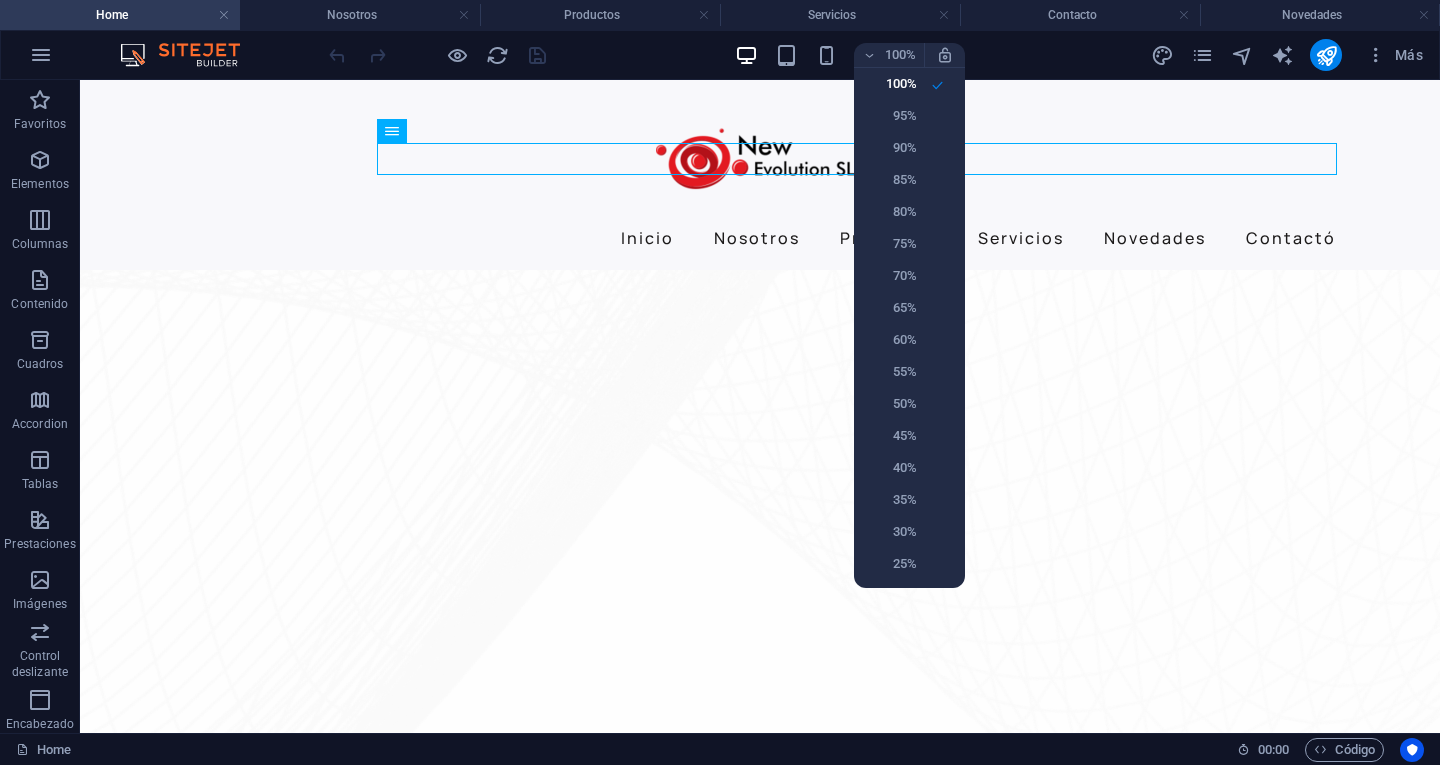 click at bounding box center (720, 382) 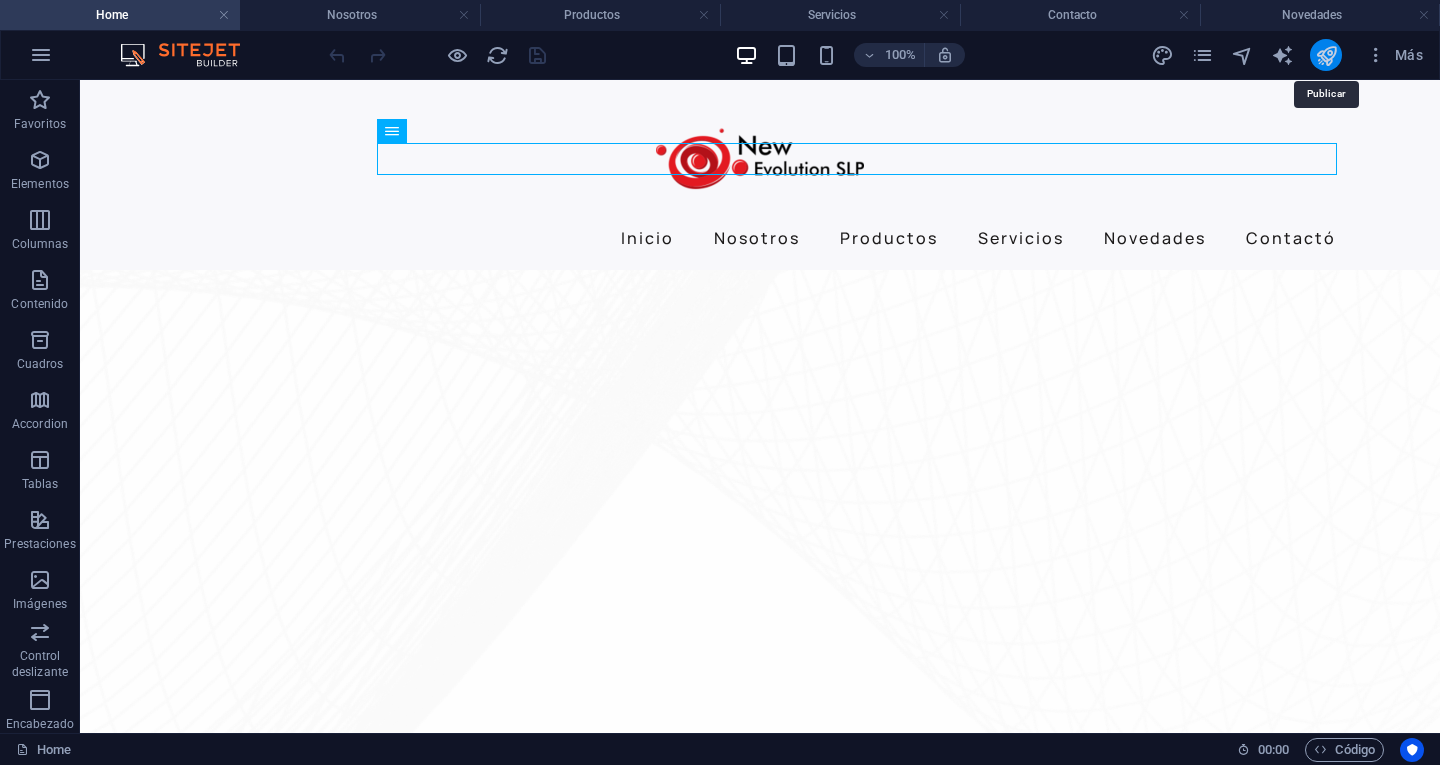 click at bounding box center (1326, 55) 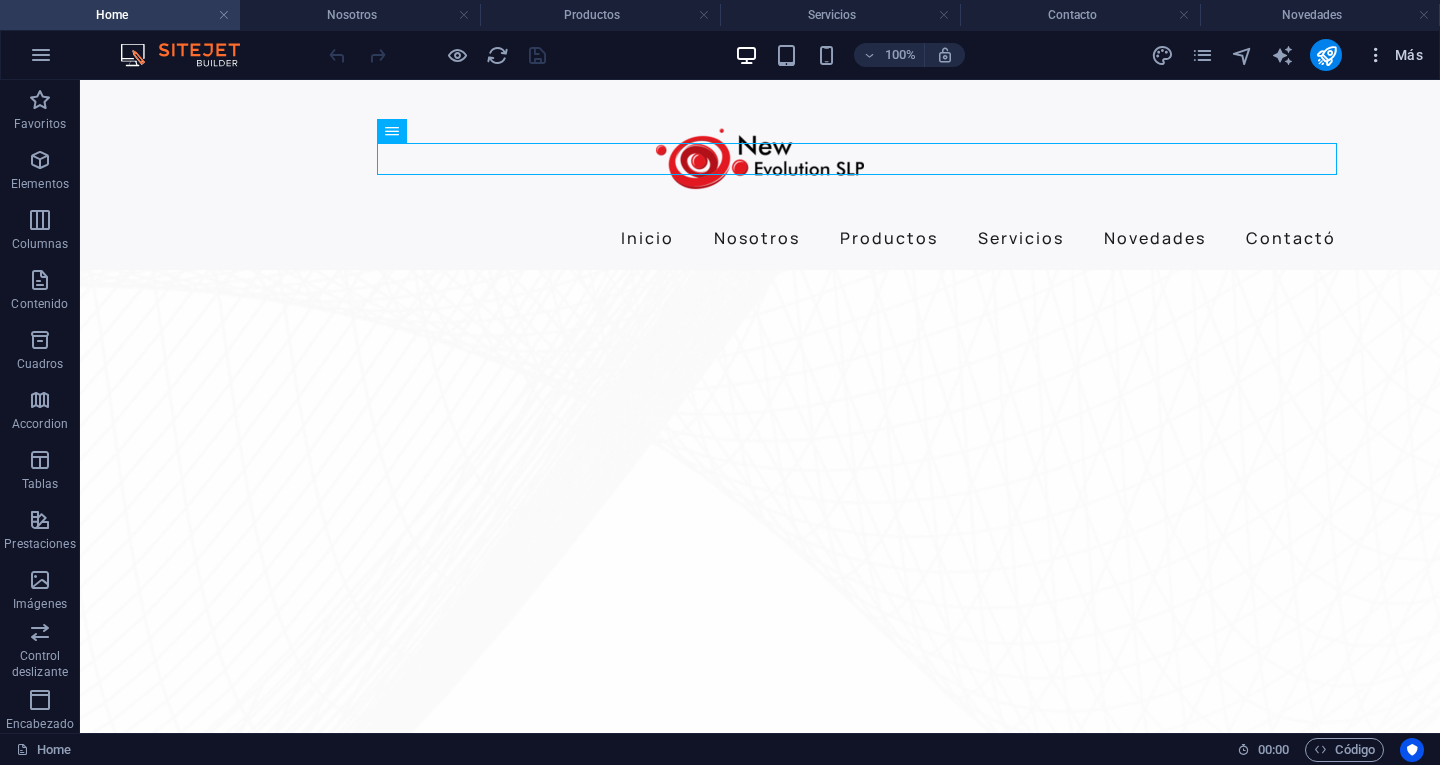 click on "Más" at bounding box center (1394, 55) 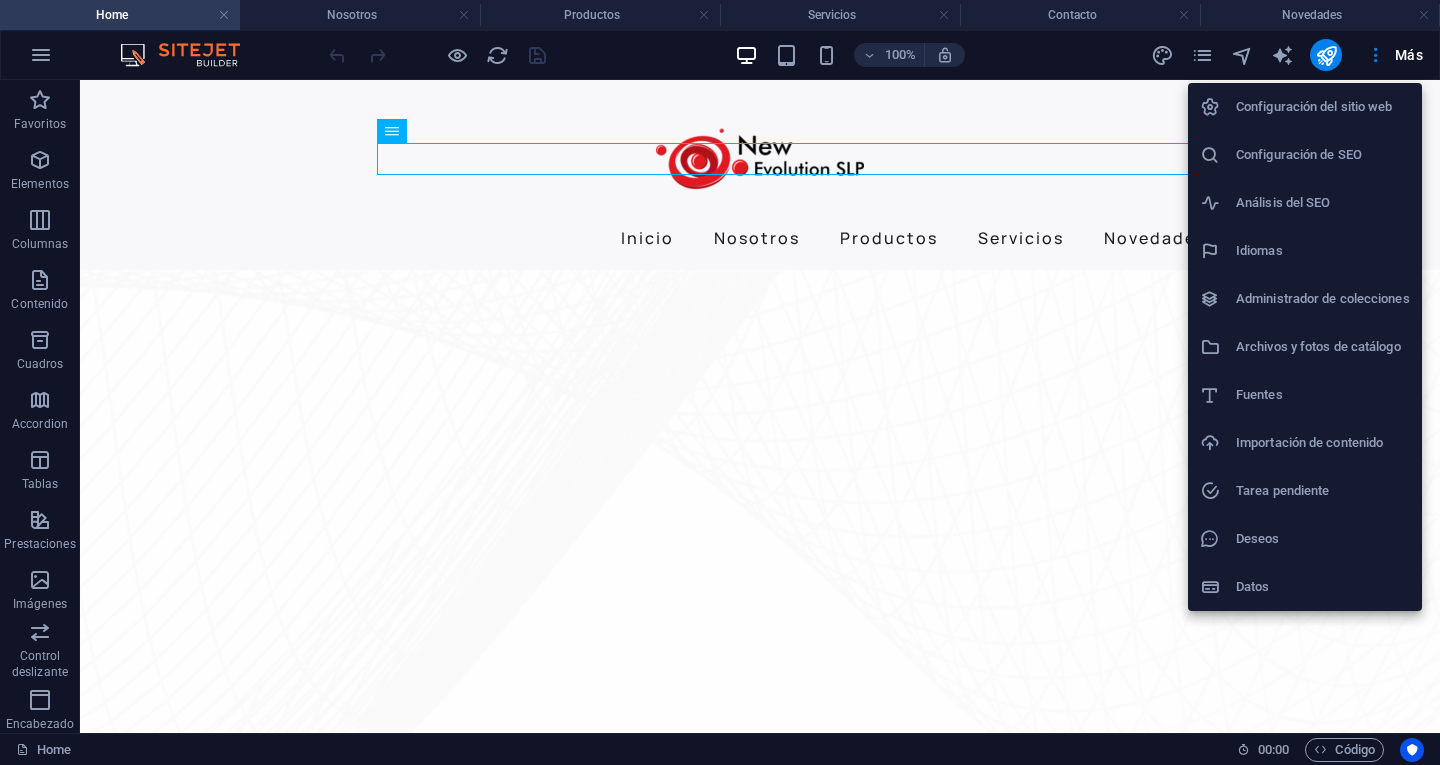 click at bounding box center (720, 382) 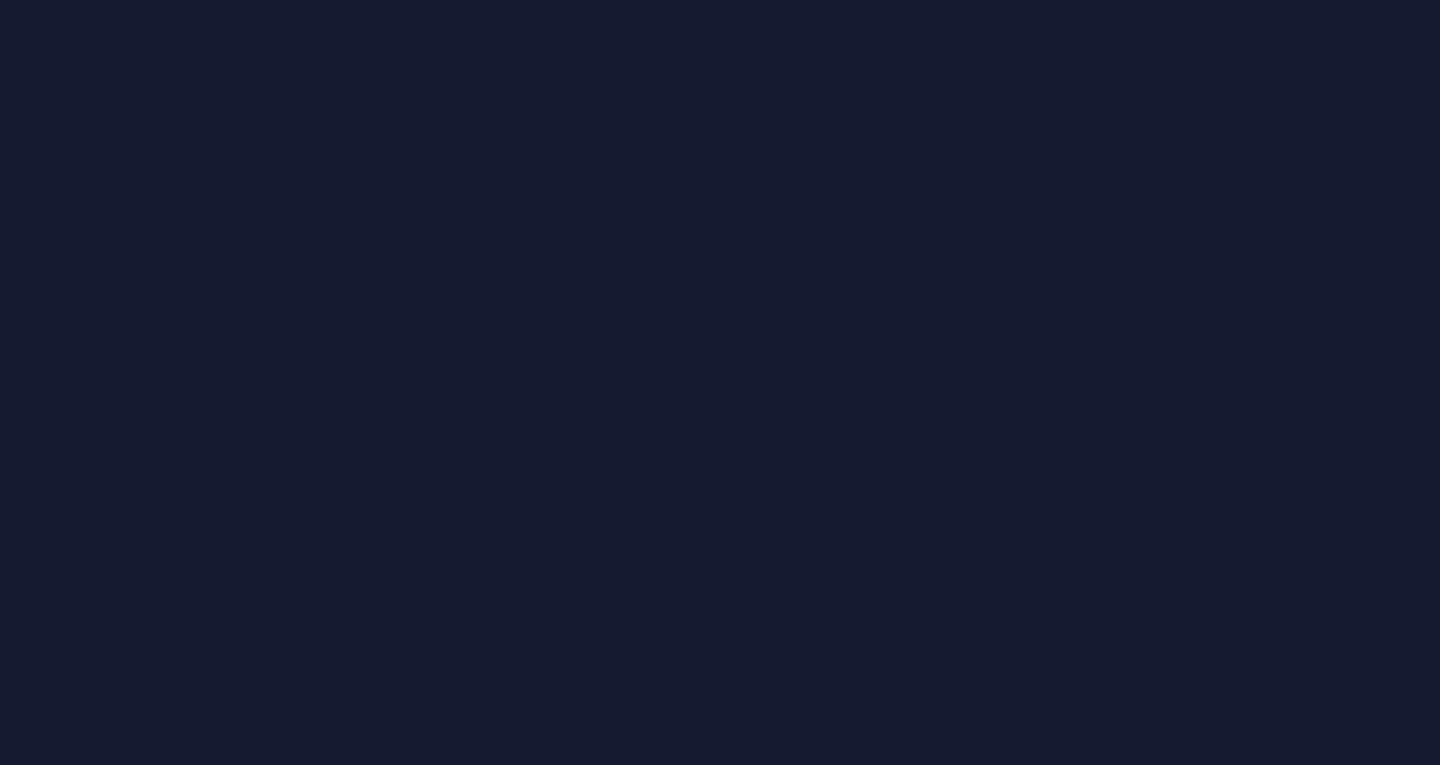 scroll, scrollTop: 0, scrollLeft: 0, axis: both 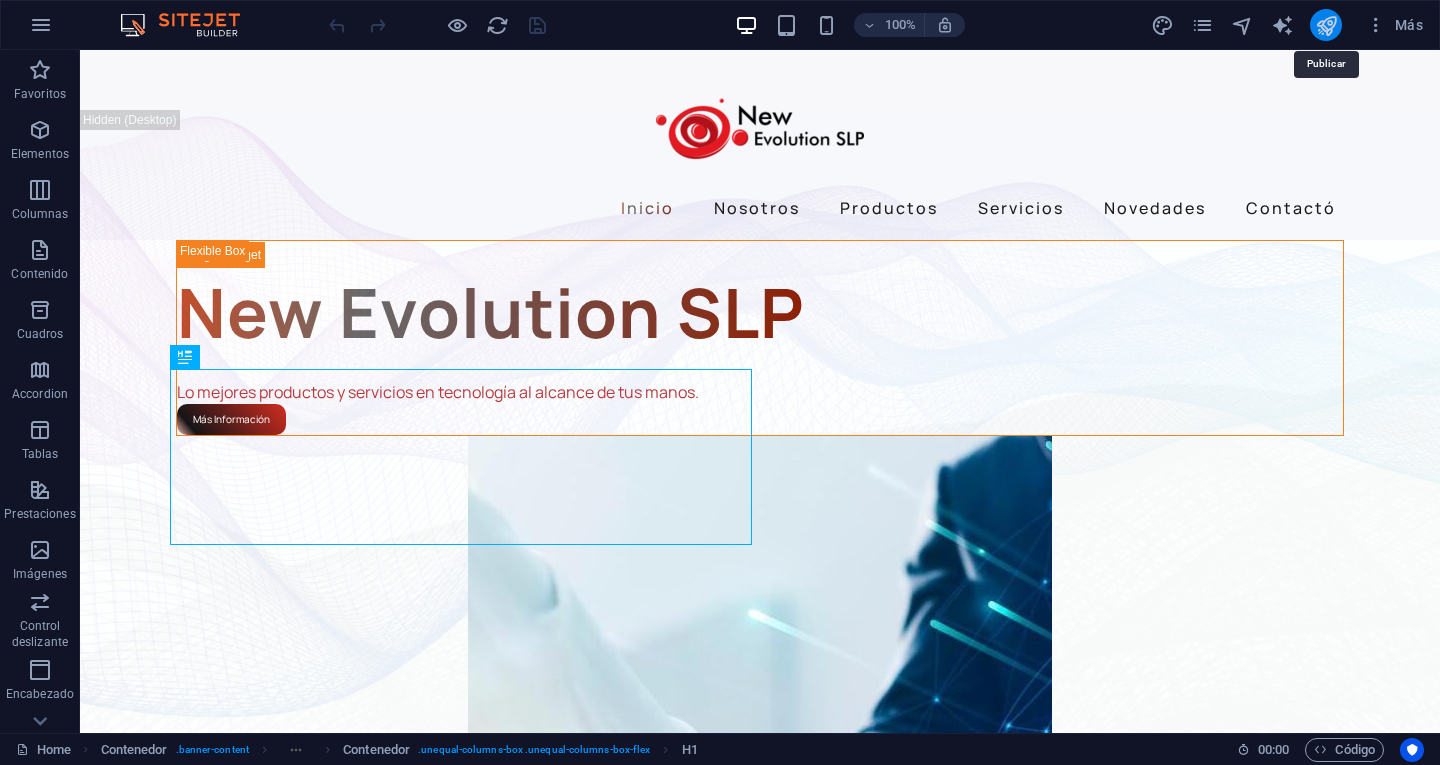 click at bounding box center [1326, 25] 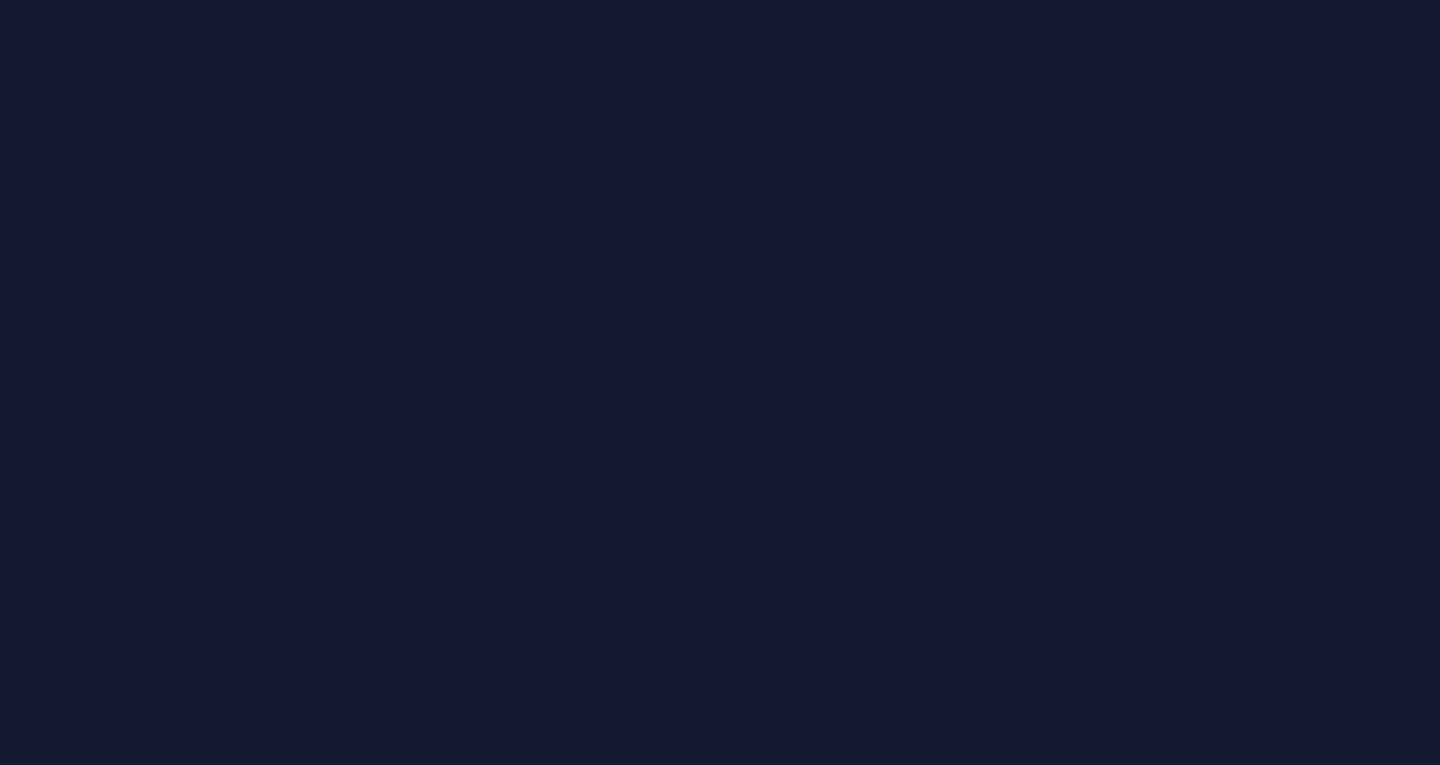 scroll, scrollTop: 0, scrollLeft: 0, axis: both 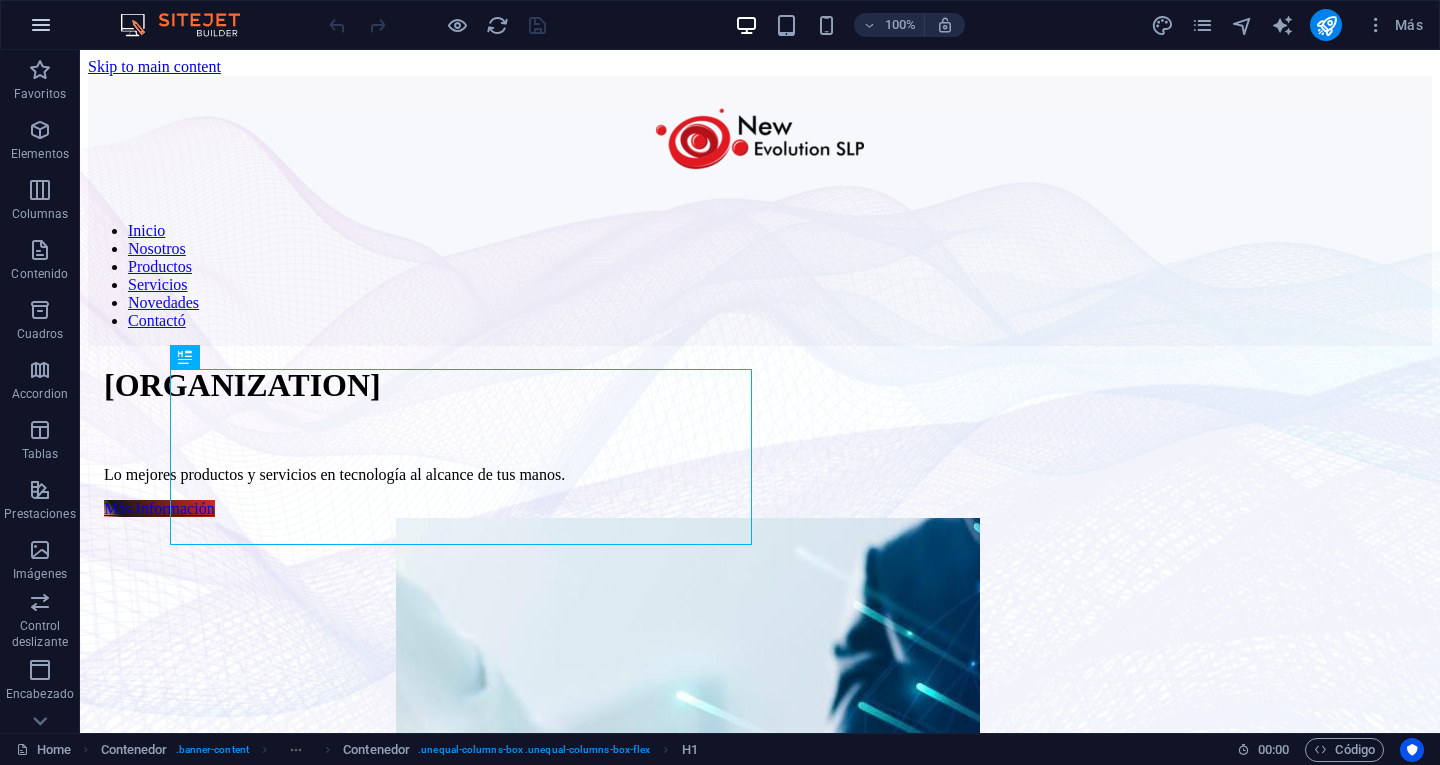 click at bounding box center [41, 25] 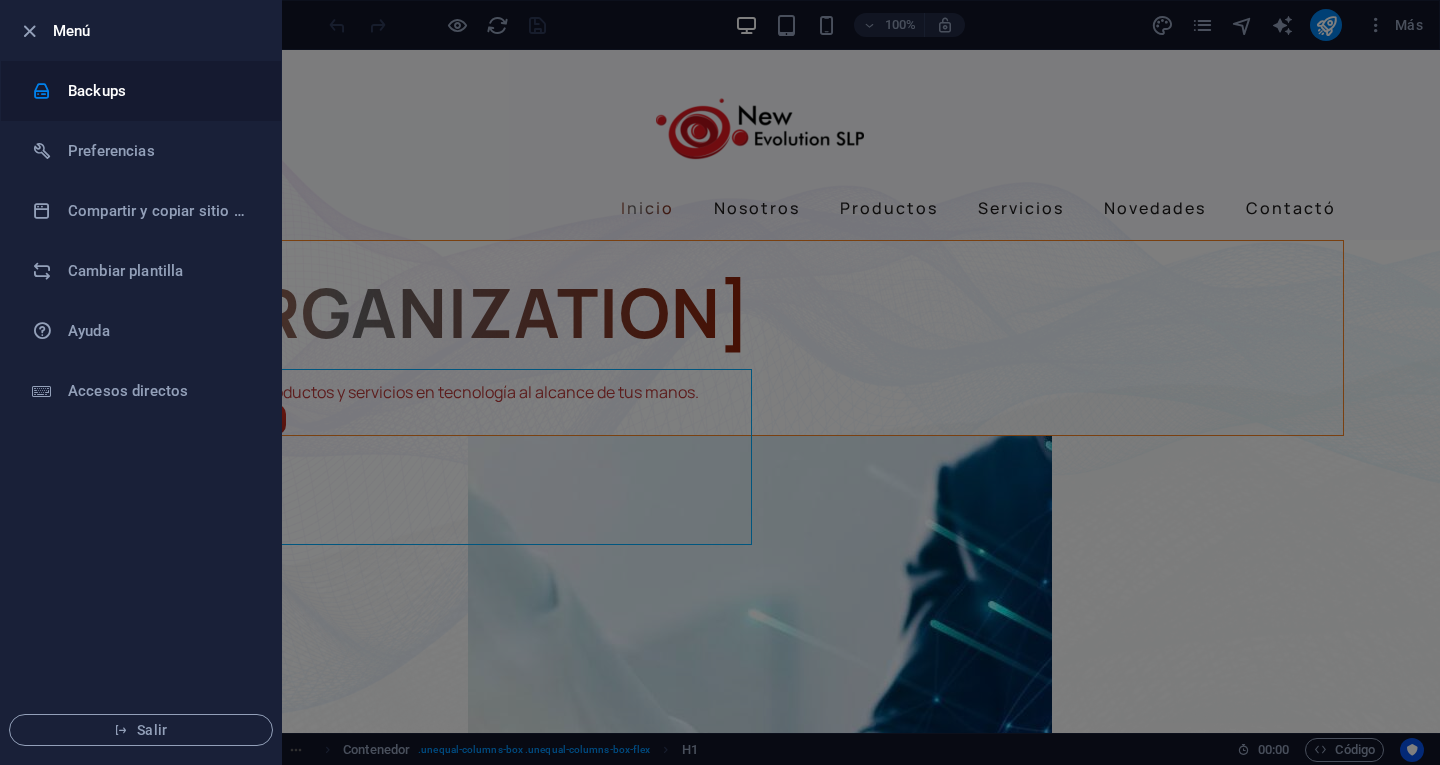 click on "Backups" at bounding box center [160, 91] 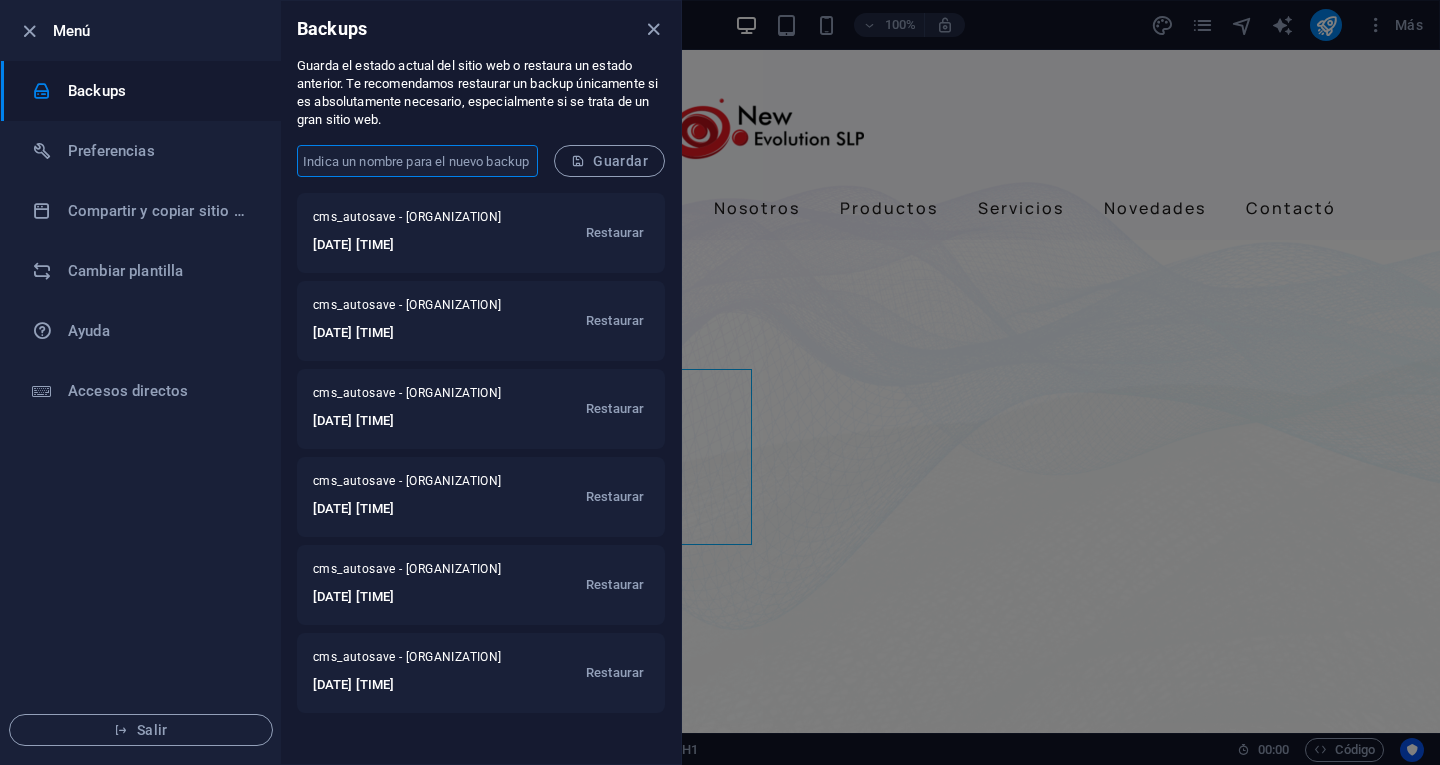 click at bounding box center [417, 161] 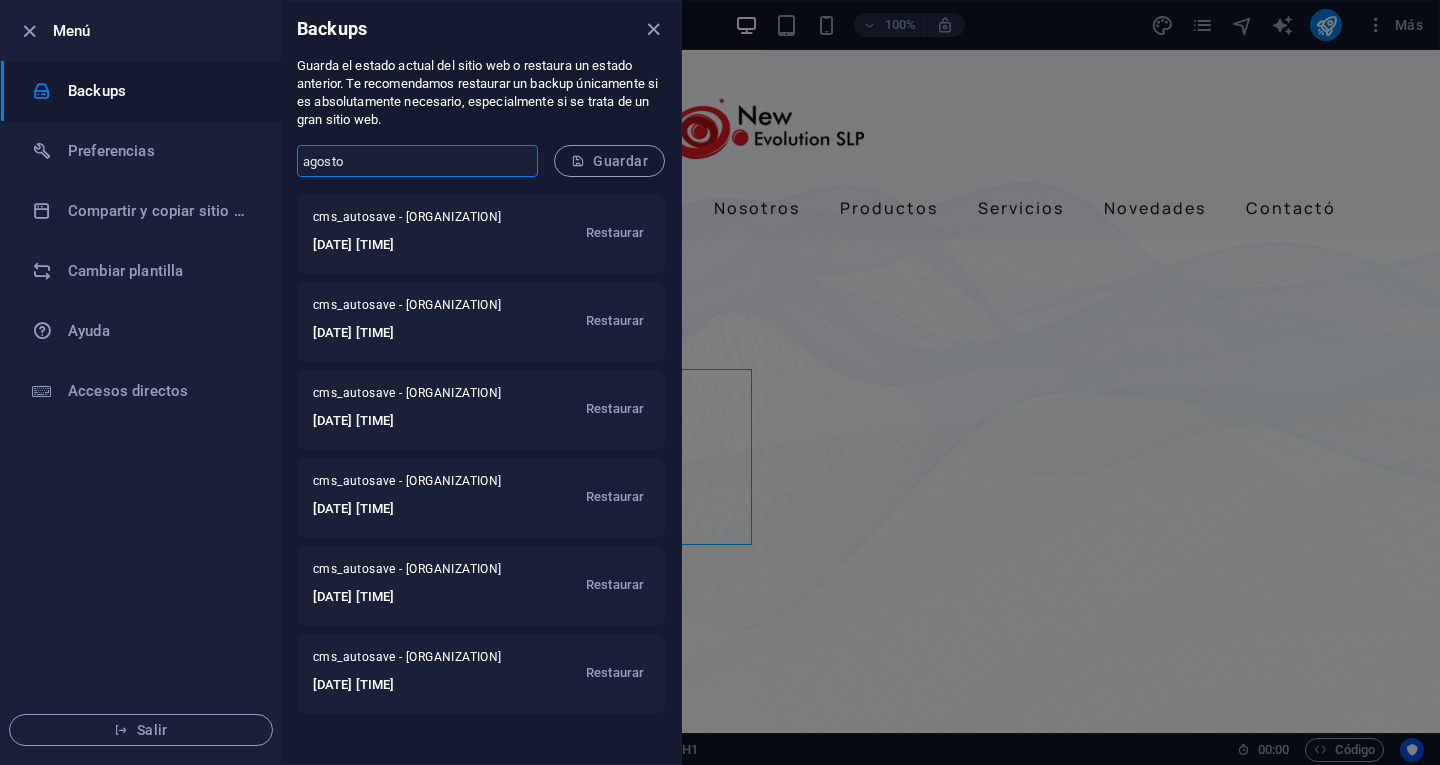 type on "agosto" 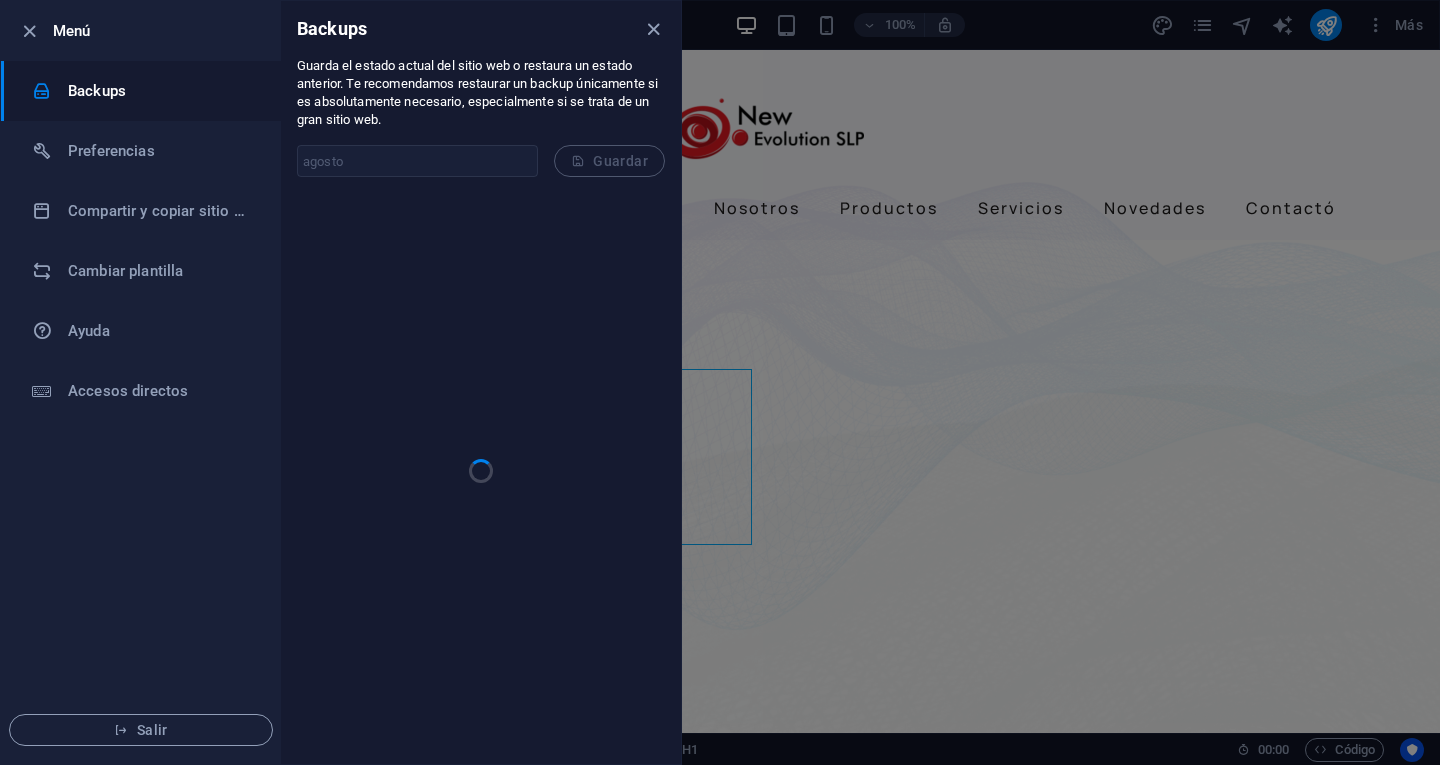 click on "agosto ​ Guardar" at bounding box center [481, 161] 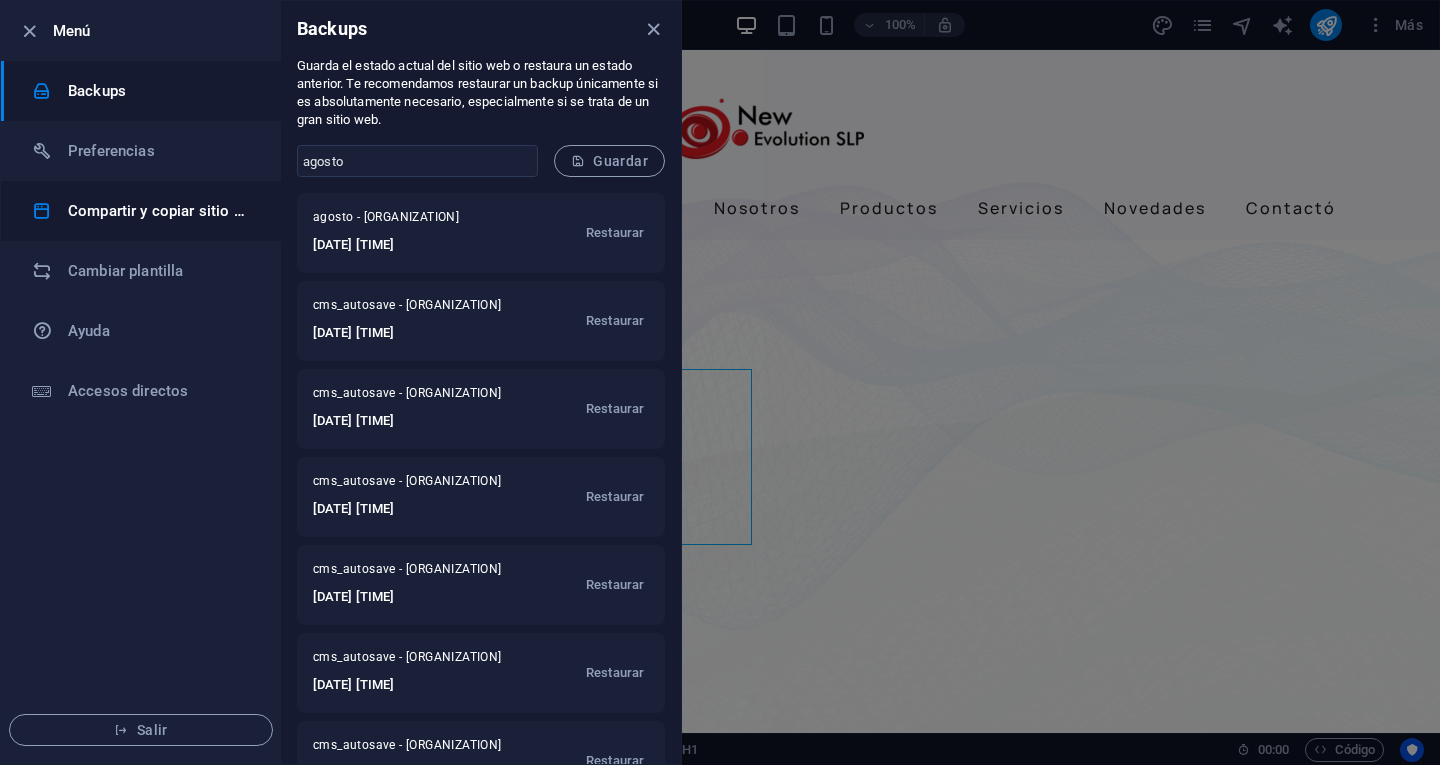 click on "Compartir y copiar sitio web" at bounding box center [160, 211] 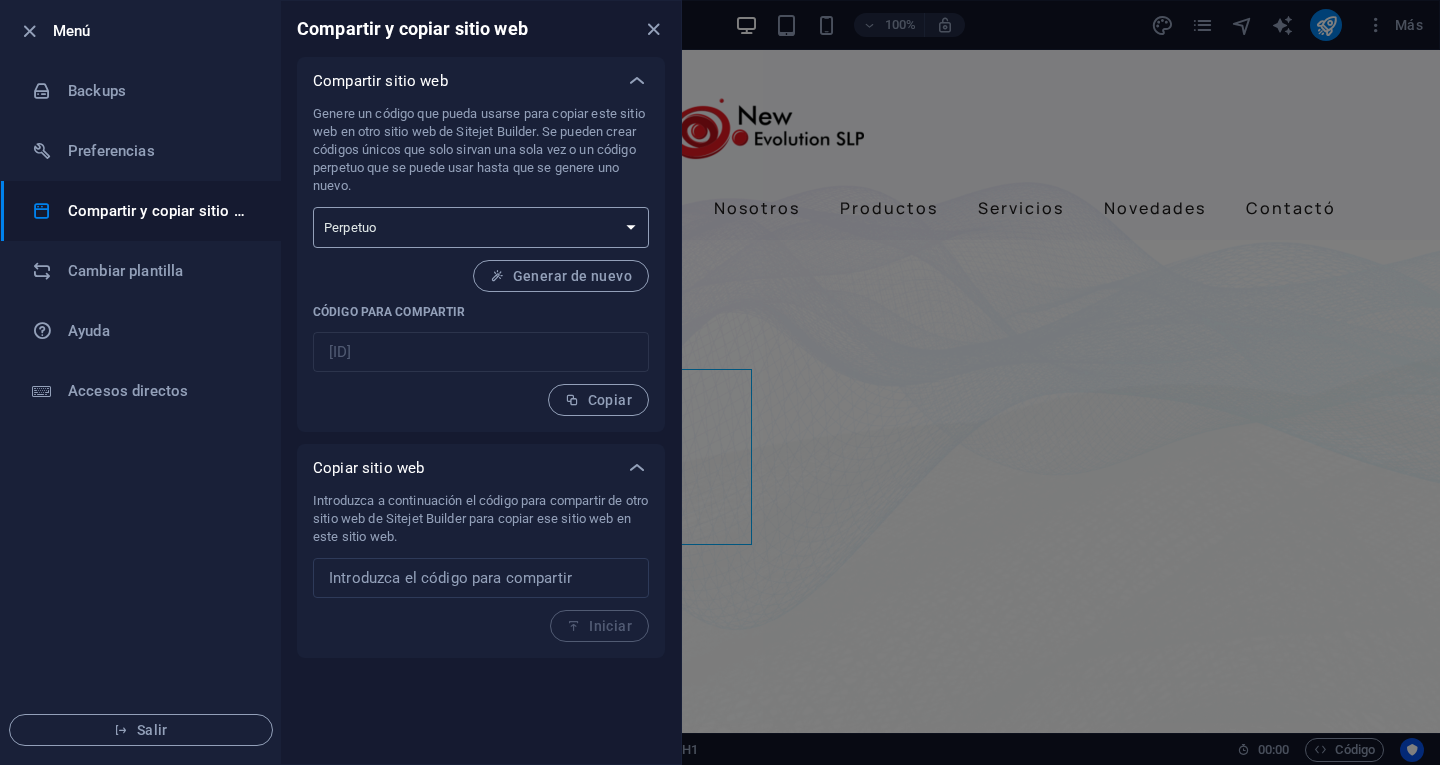click on "Único Perpetuo" at bounding box center (481, 227) 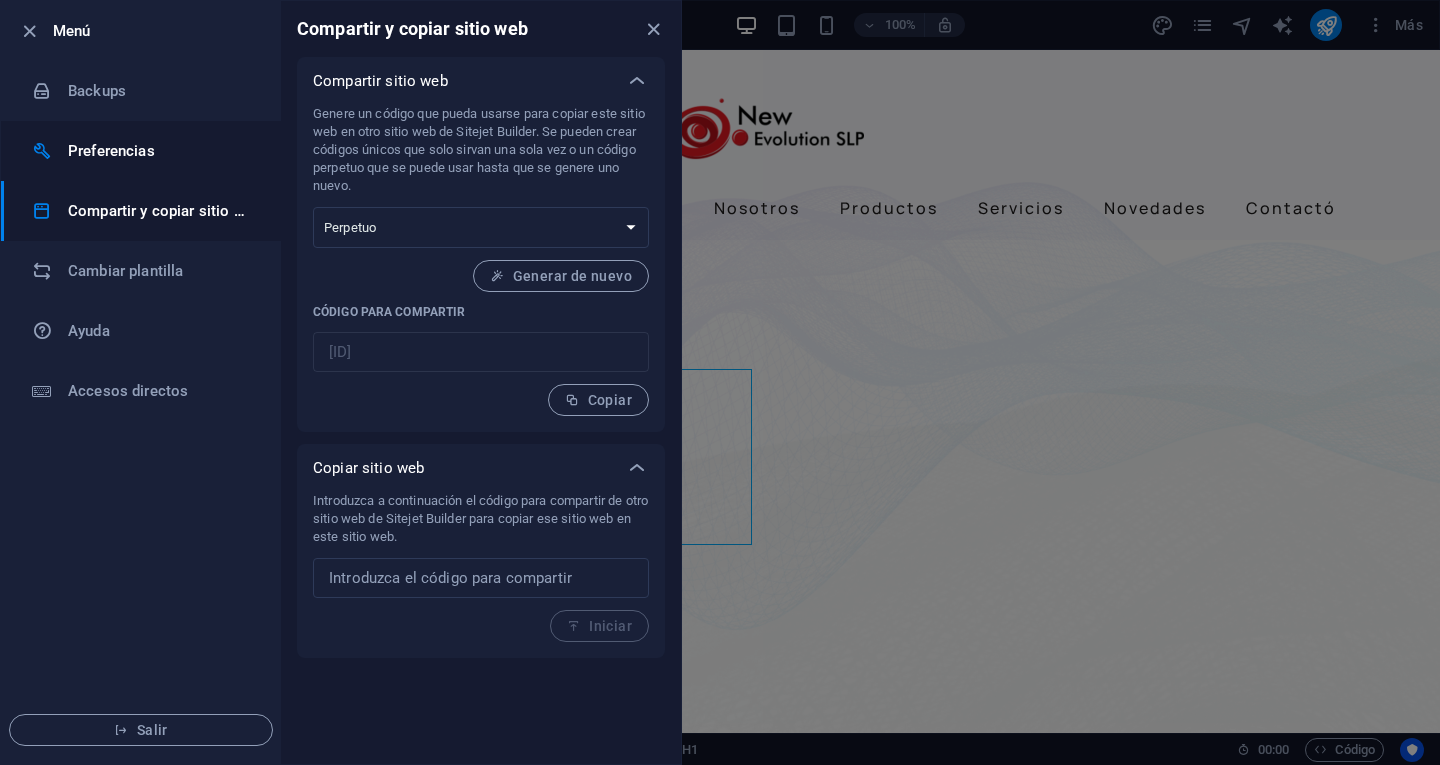 click on "Preferencias" at bounding box center (160, 151) 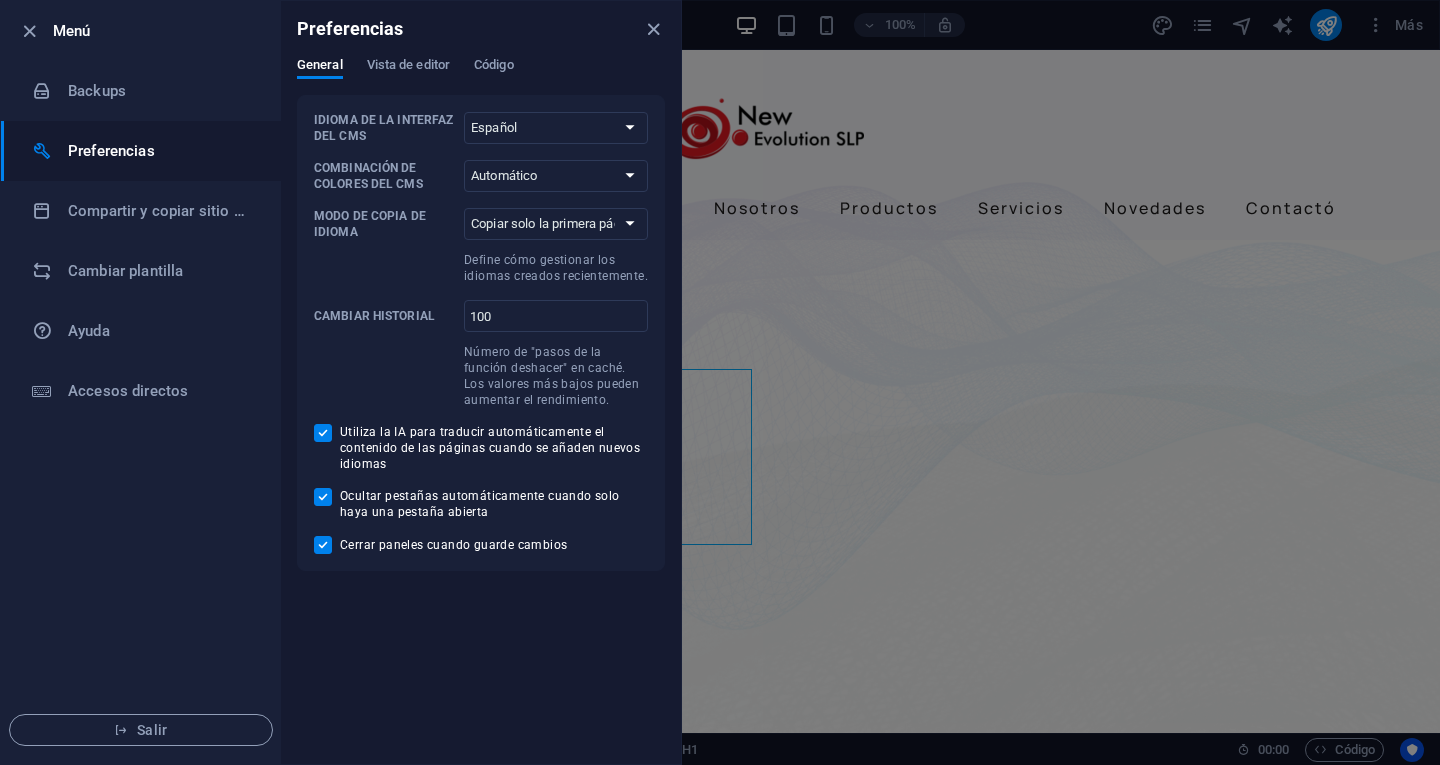 click on "Preferencias" at bounding box center (160, 151) 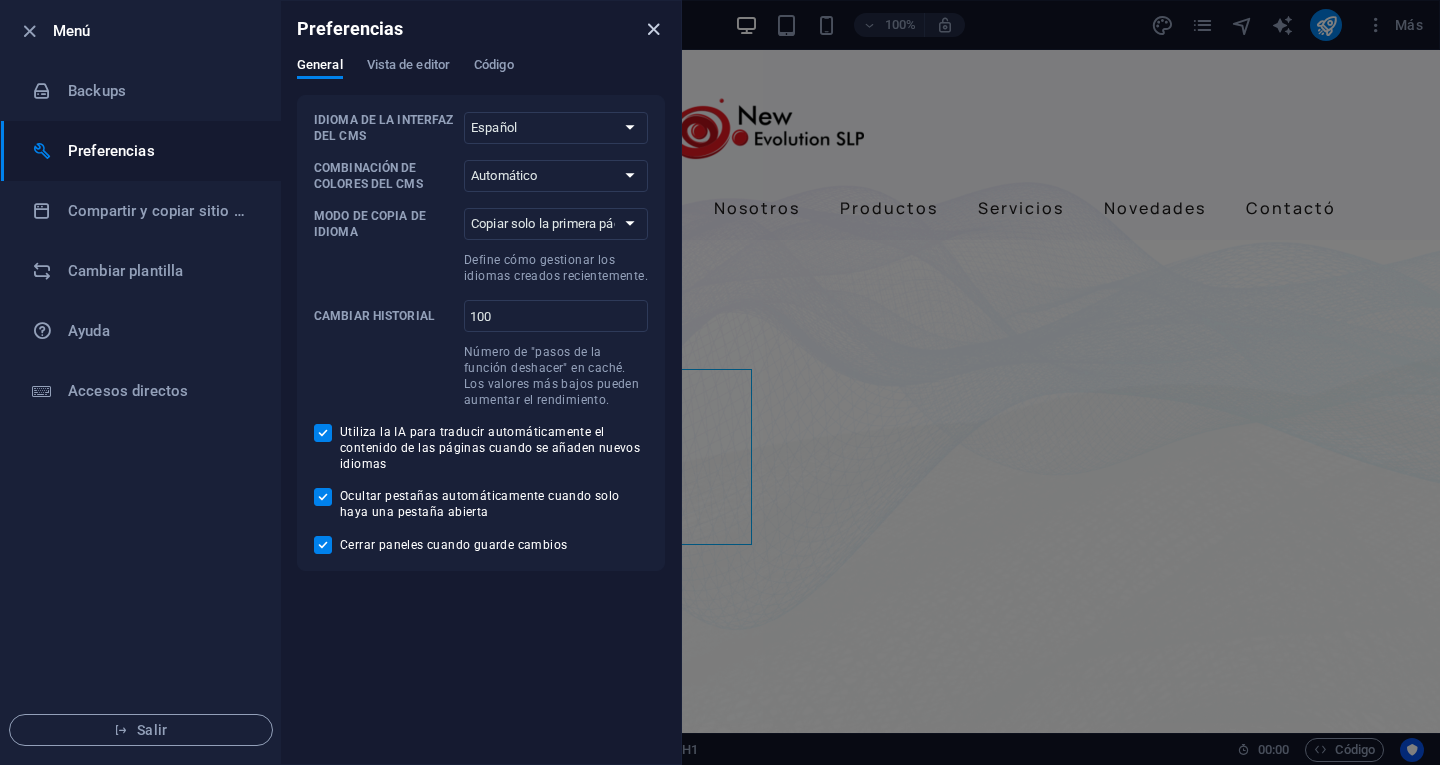 click at bounding box center [653, 29] 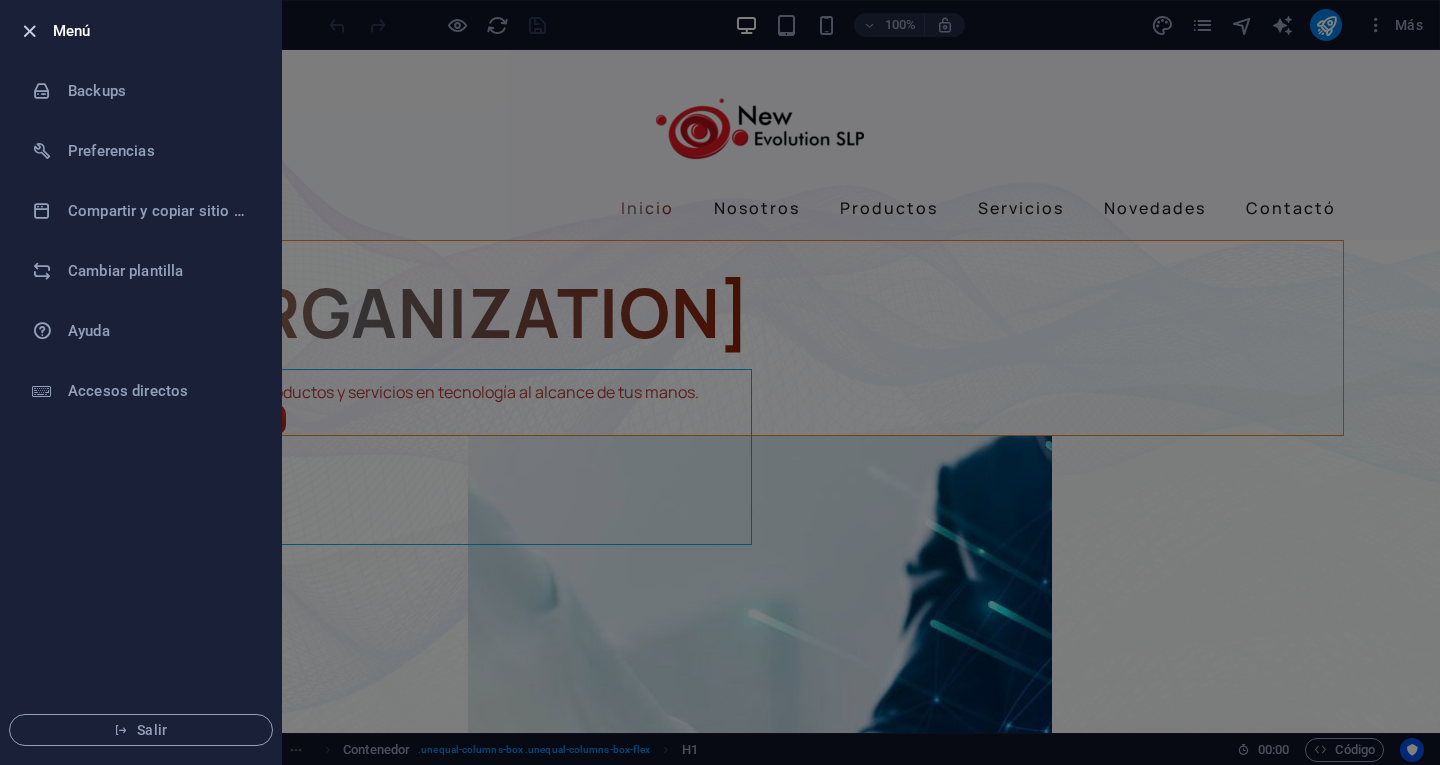 click at bounding box center (29, 31) 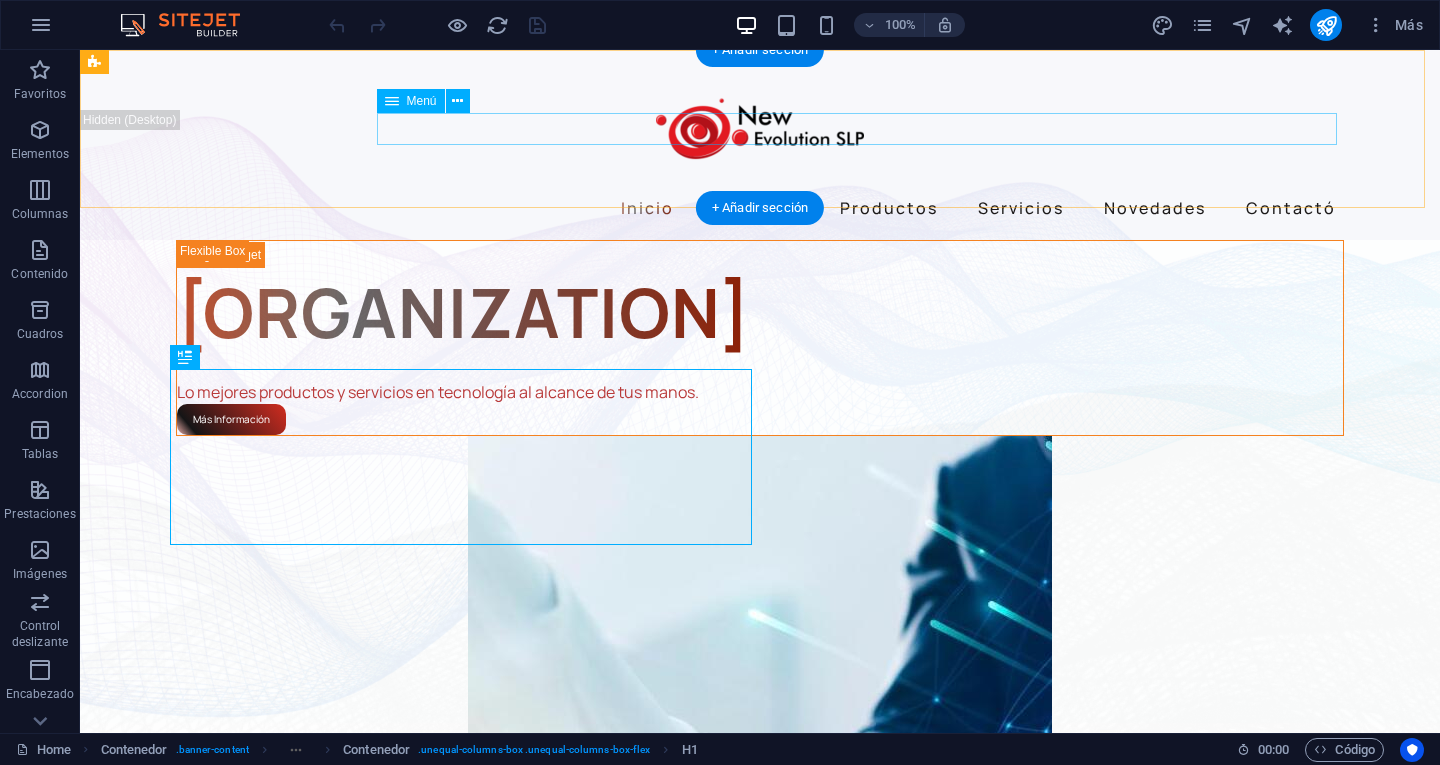 click on "Inicio Nosotros Productos Servicios  Novedades Contactó" at bounding box center [760, 208] 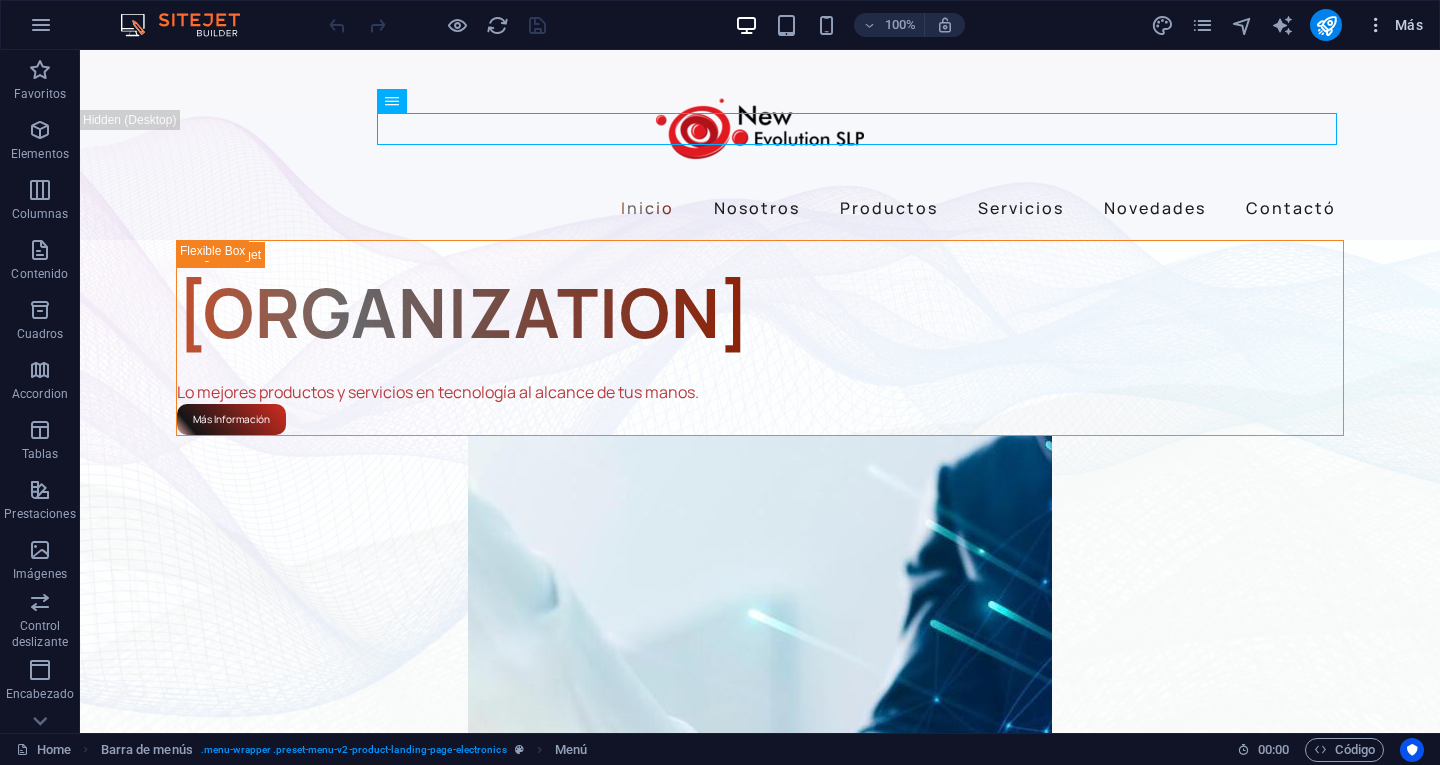 click on "Más" at bounding box center (1394, 25) 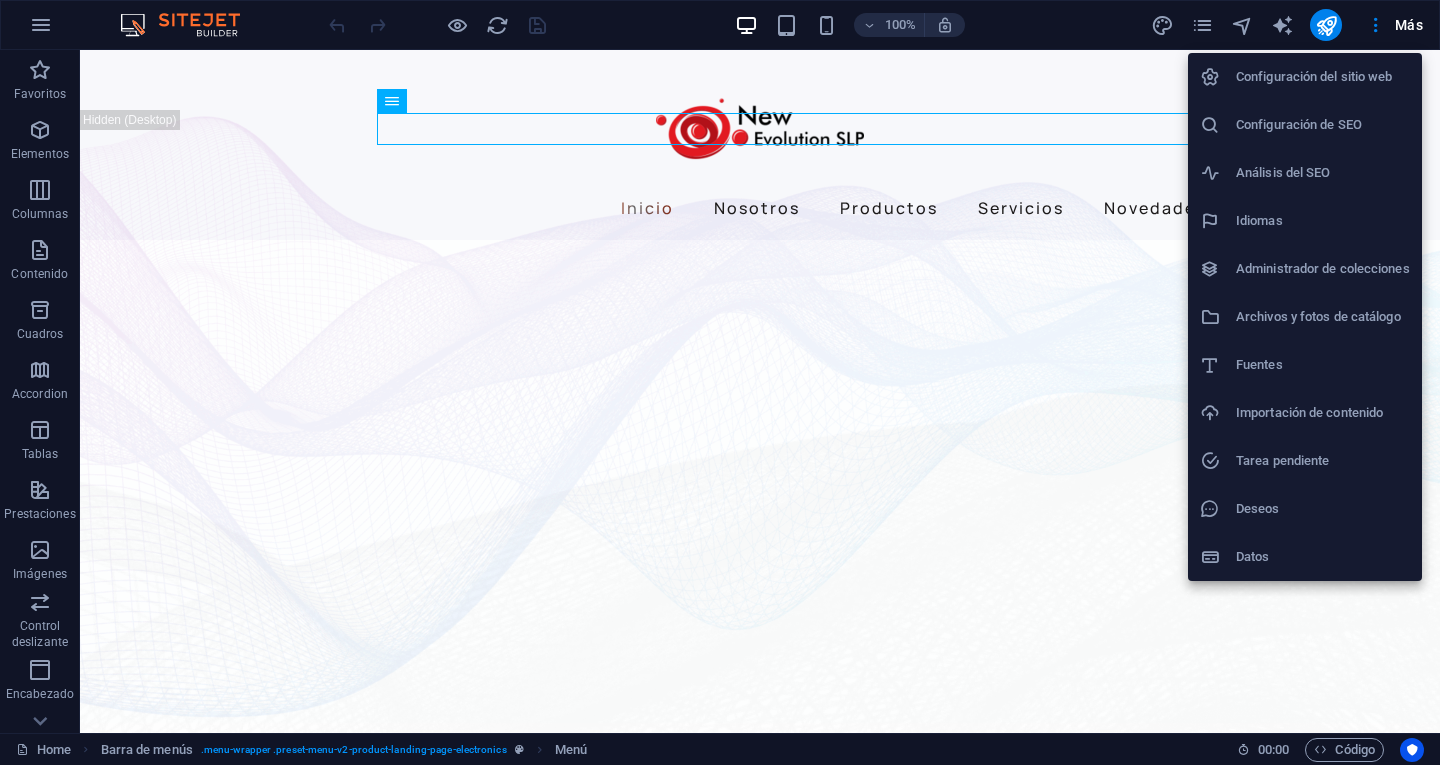 click at bounding box center [720, 382] 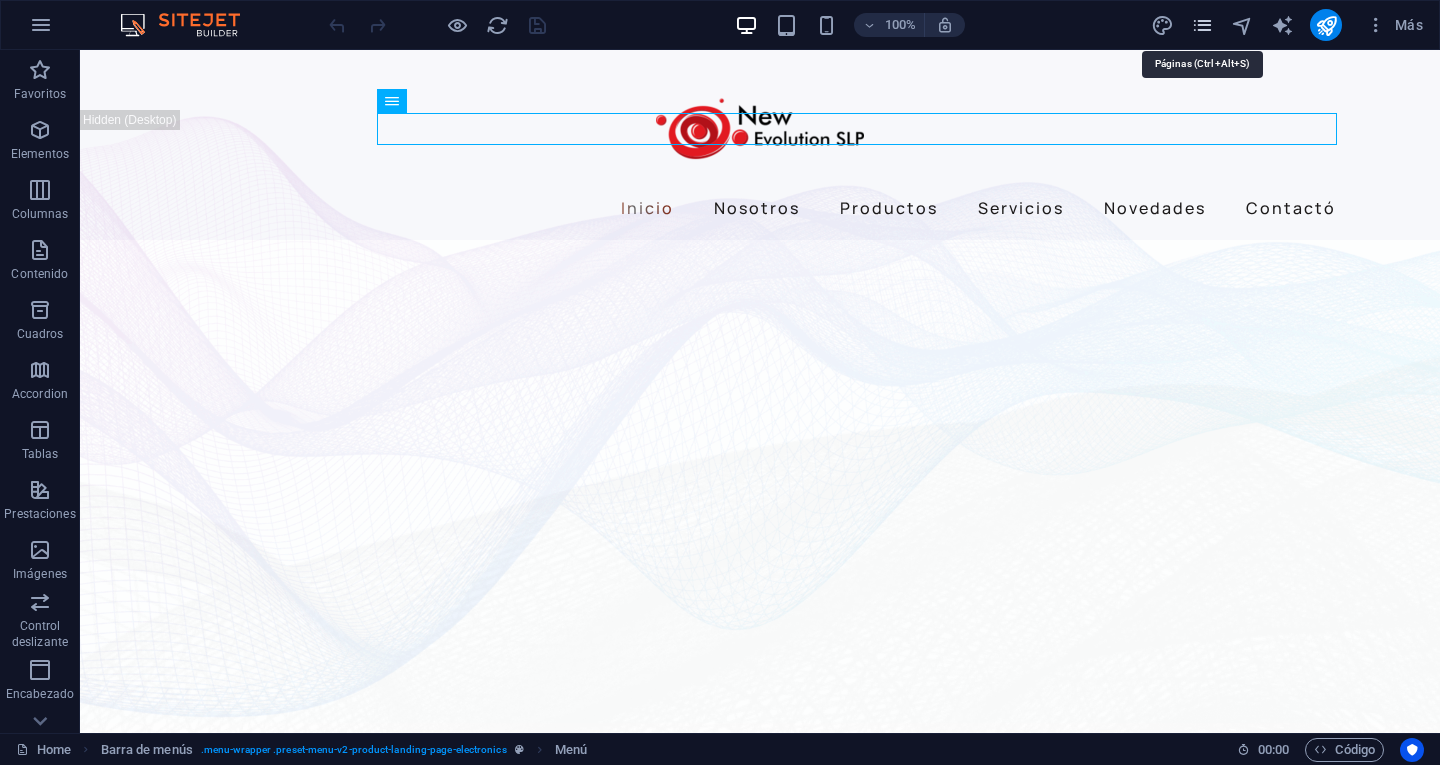 click at bounding box center [1202, 25] 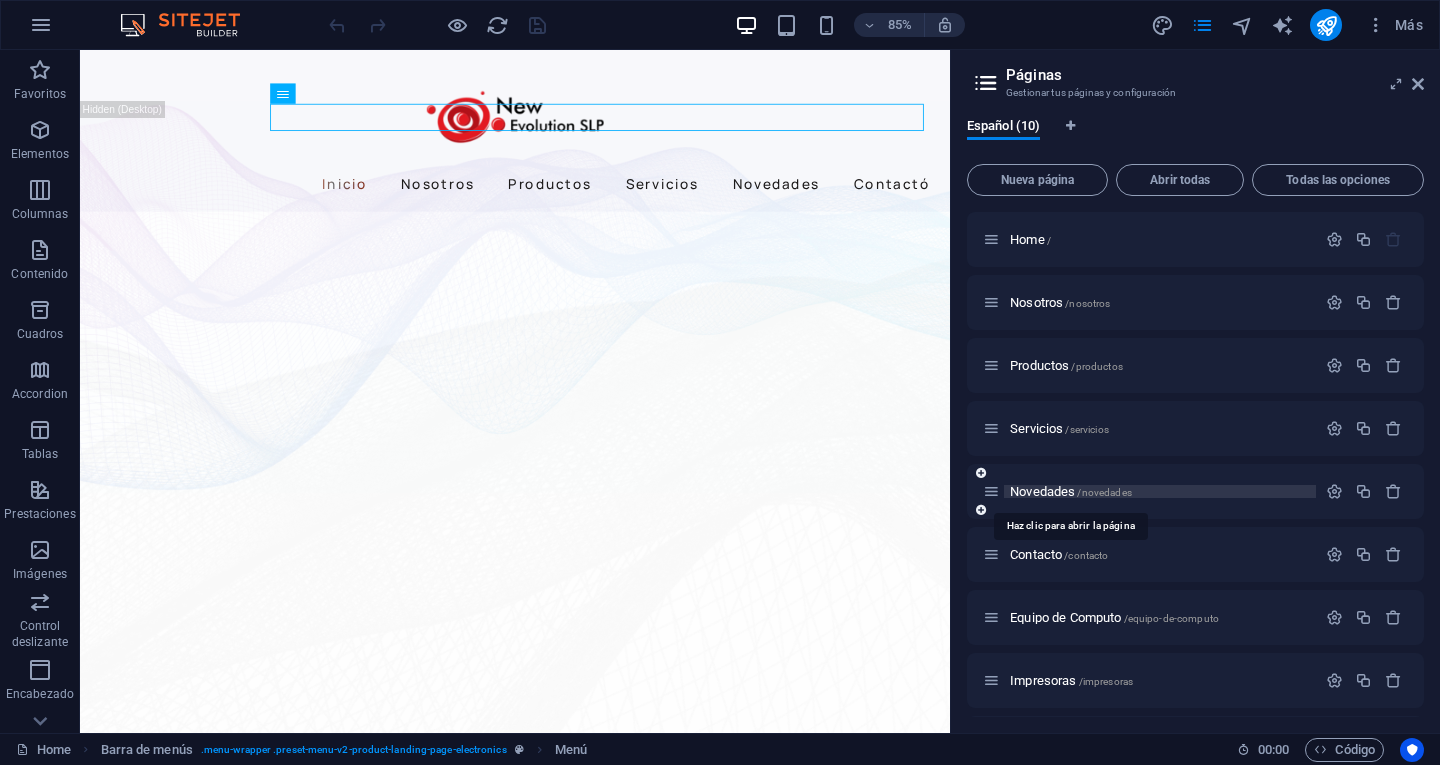 click on "Novedades /novedades" at bounding box center [1071, 491] 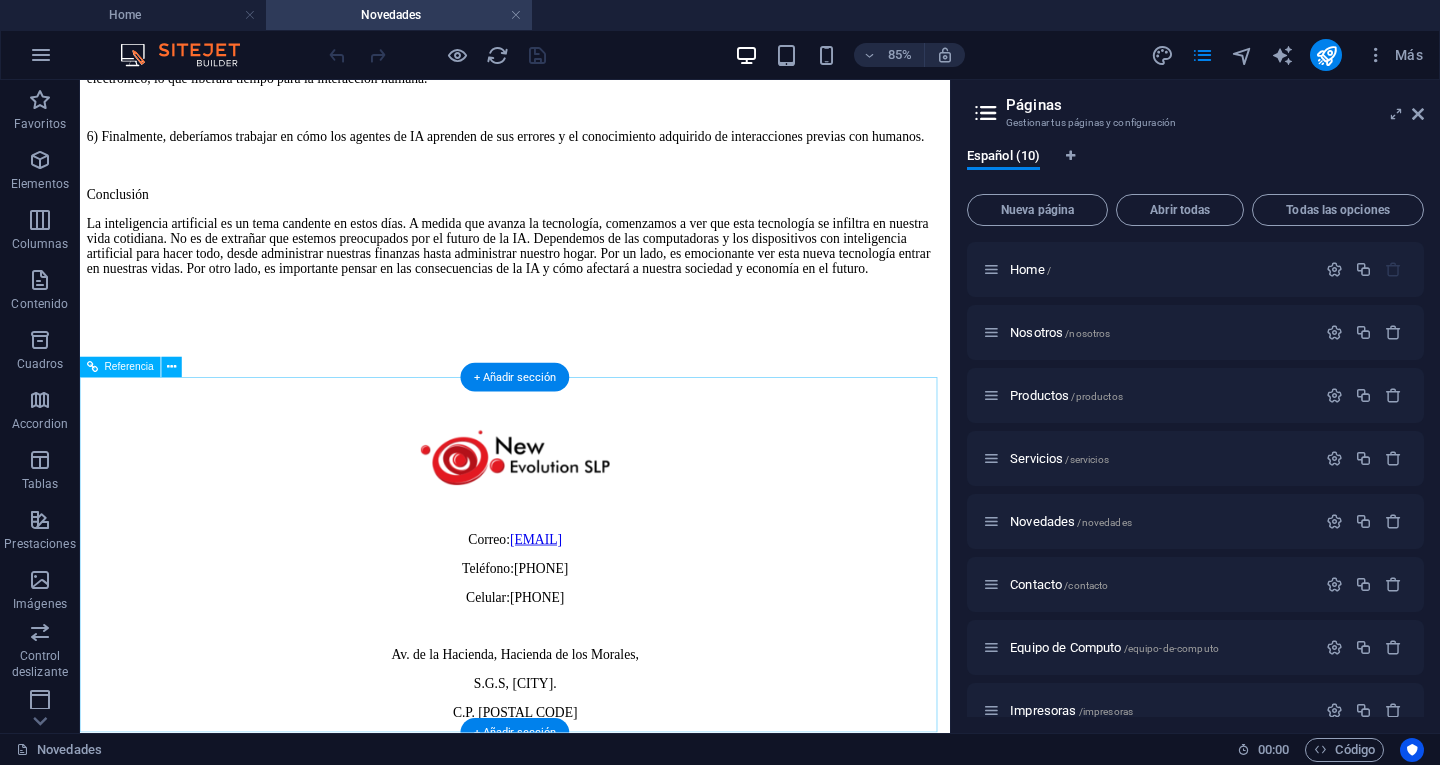 scroll, scrollTop: 2438, scrollLeft: 0, axis: vertical 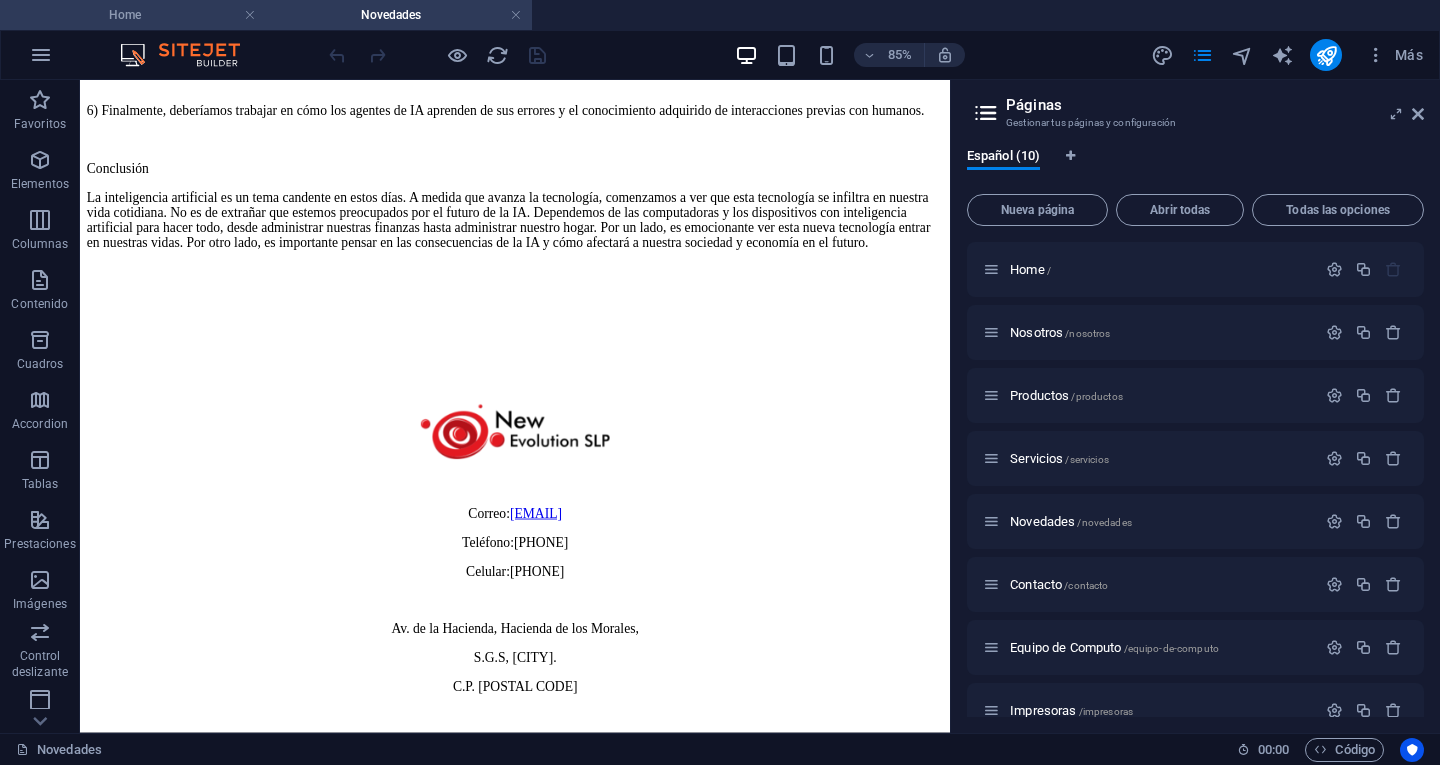 click on "Home" at bounding box center (133, 15) 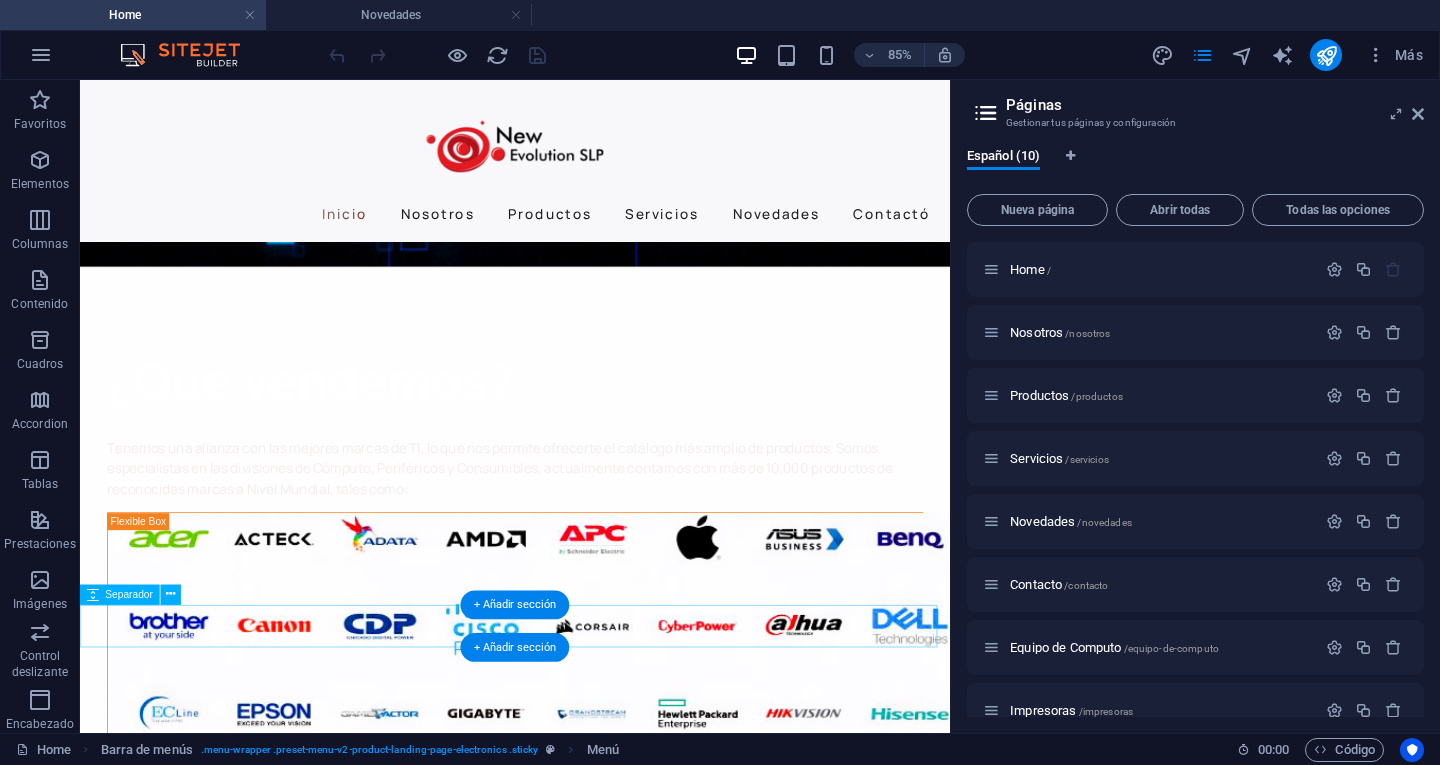 scroll, scrollTop: 2893, scrollLeft: 0, axis: vertical 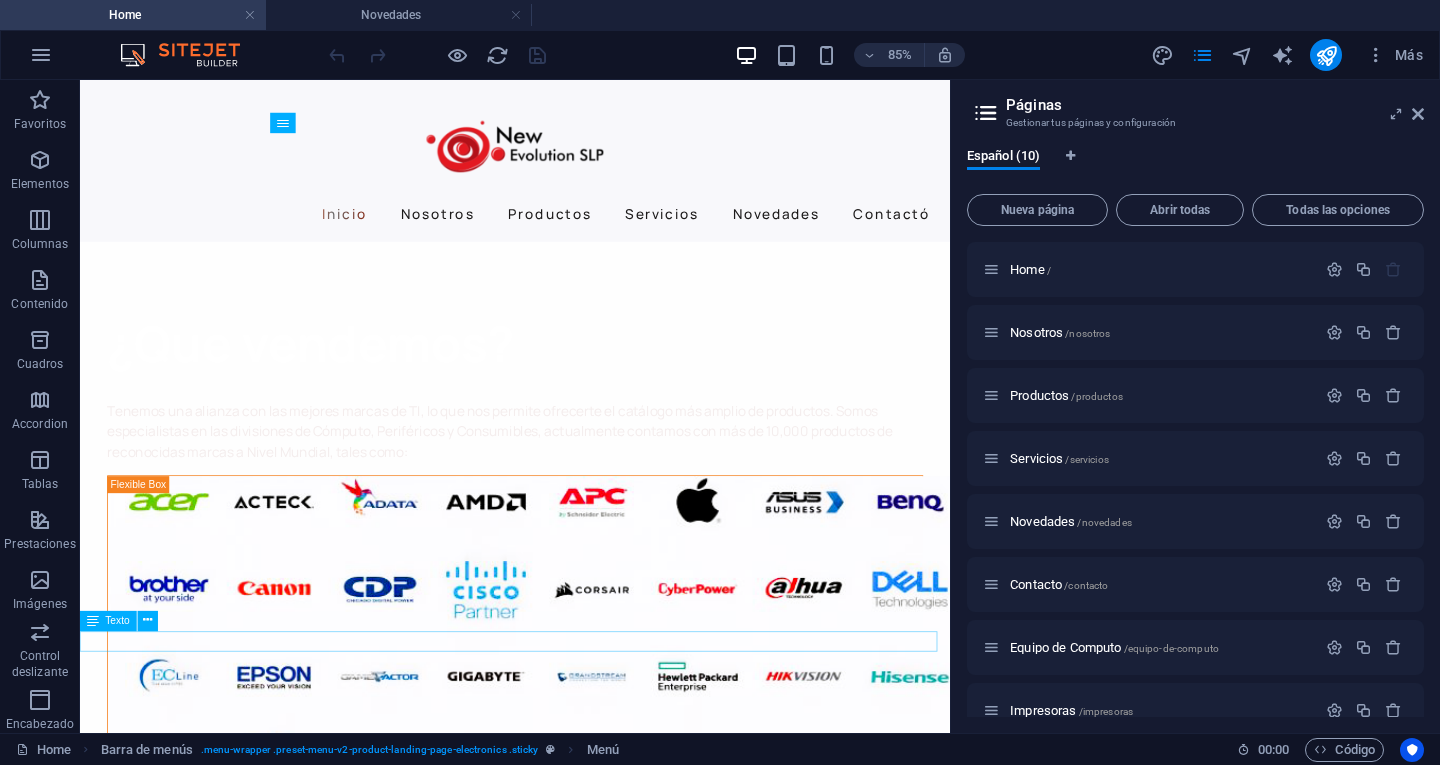 click on "Siguenos en nuestras redes sociales" at bounding box center (592, 5787) 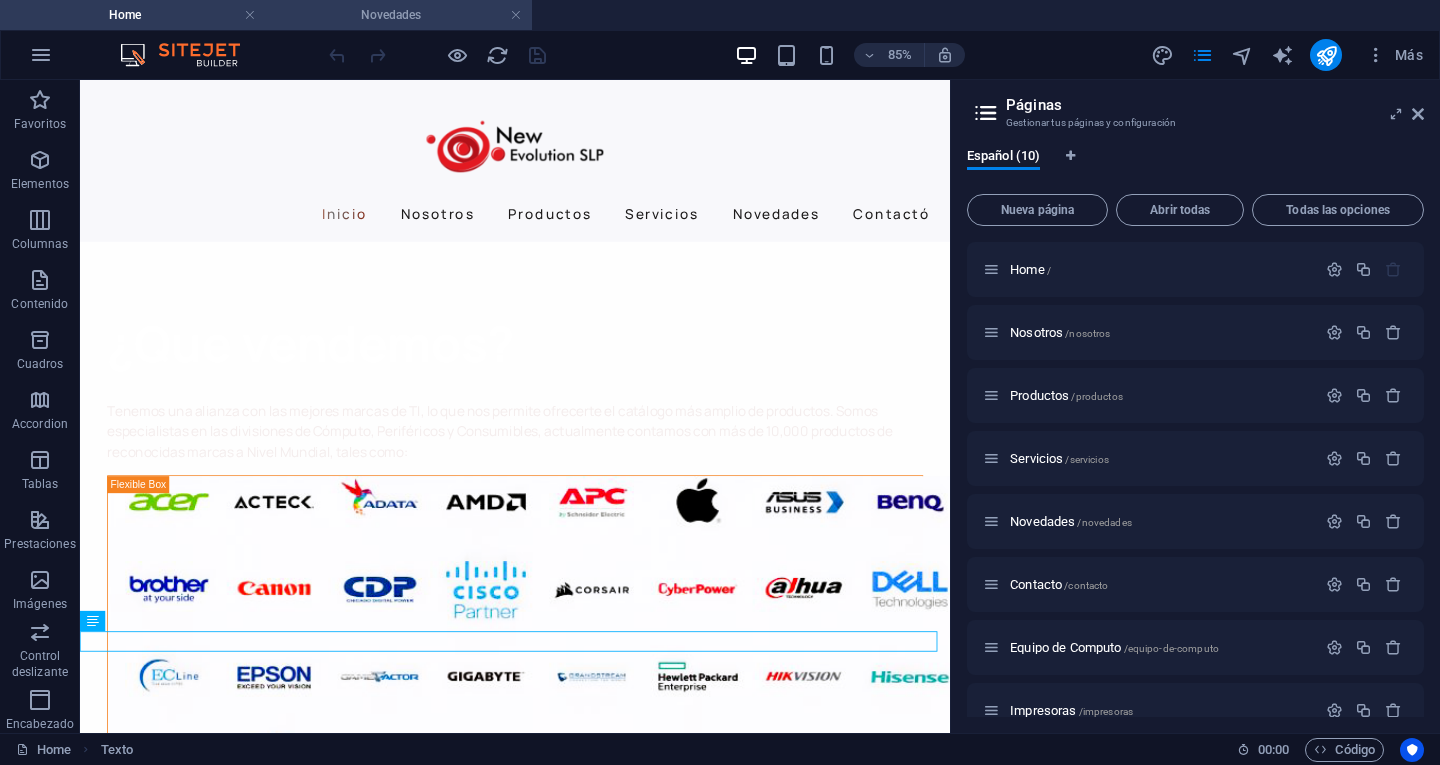 click on "Novedades" at bounding box center (399, 15) 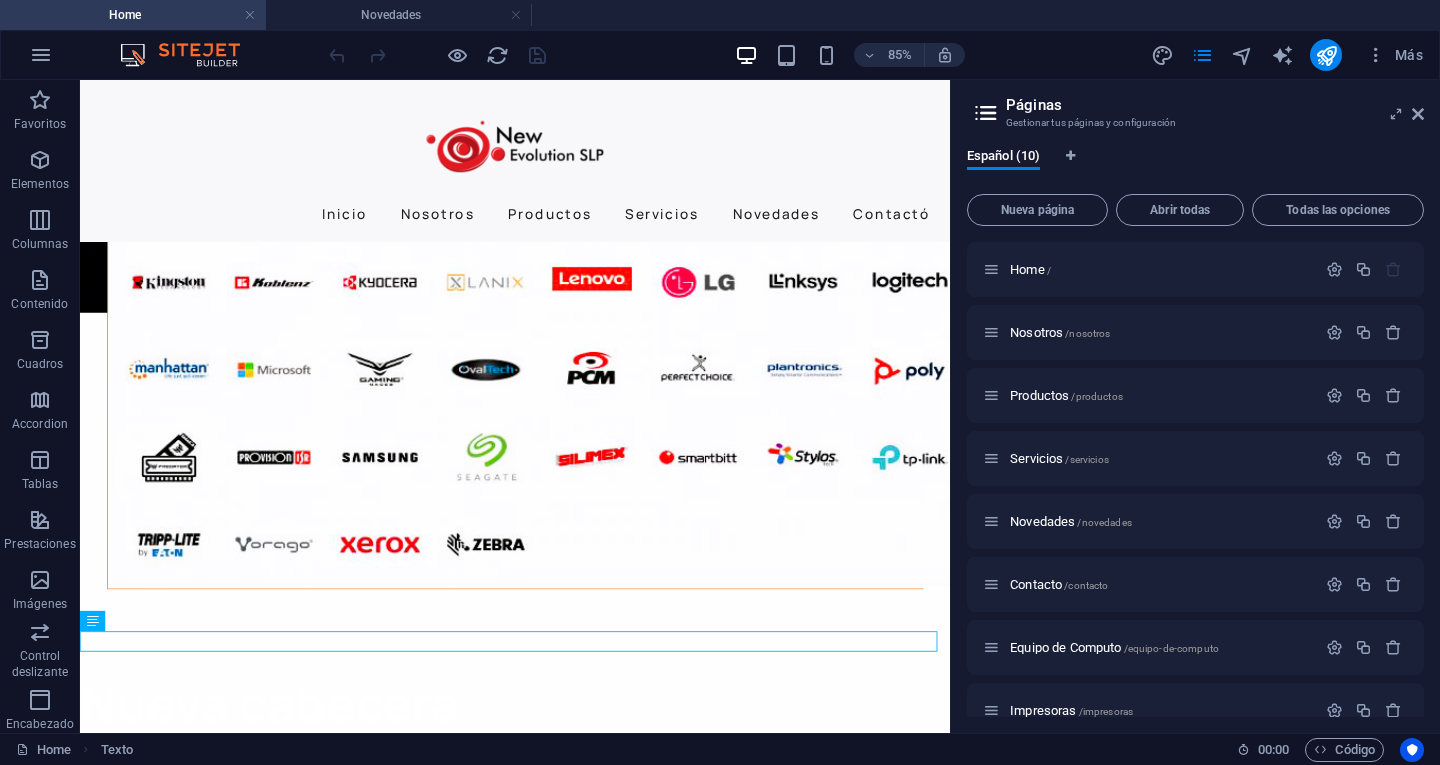 scroll, scrollTop: 0, scrollLeft: 0, axis: both 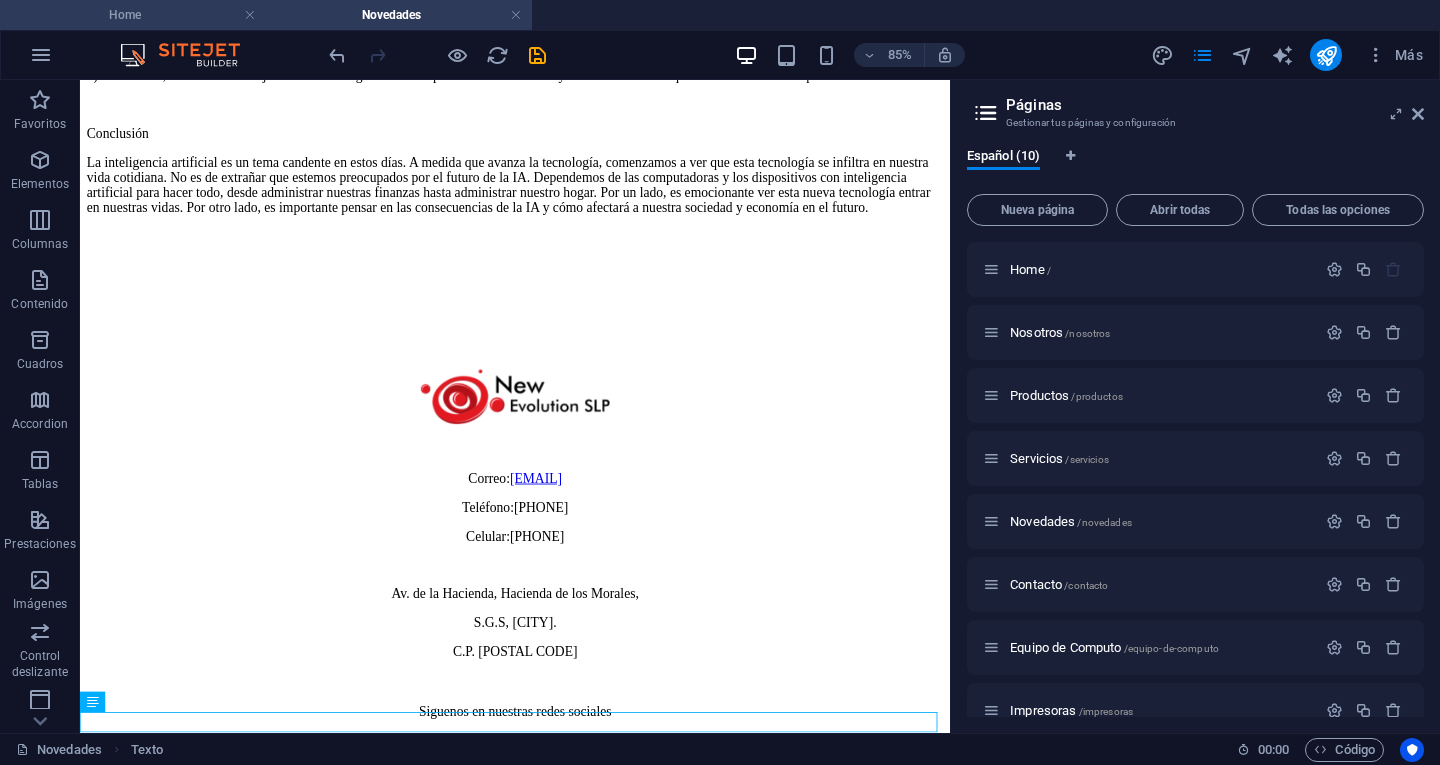 click on "Home" at bounding box center (133, 15) 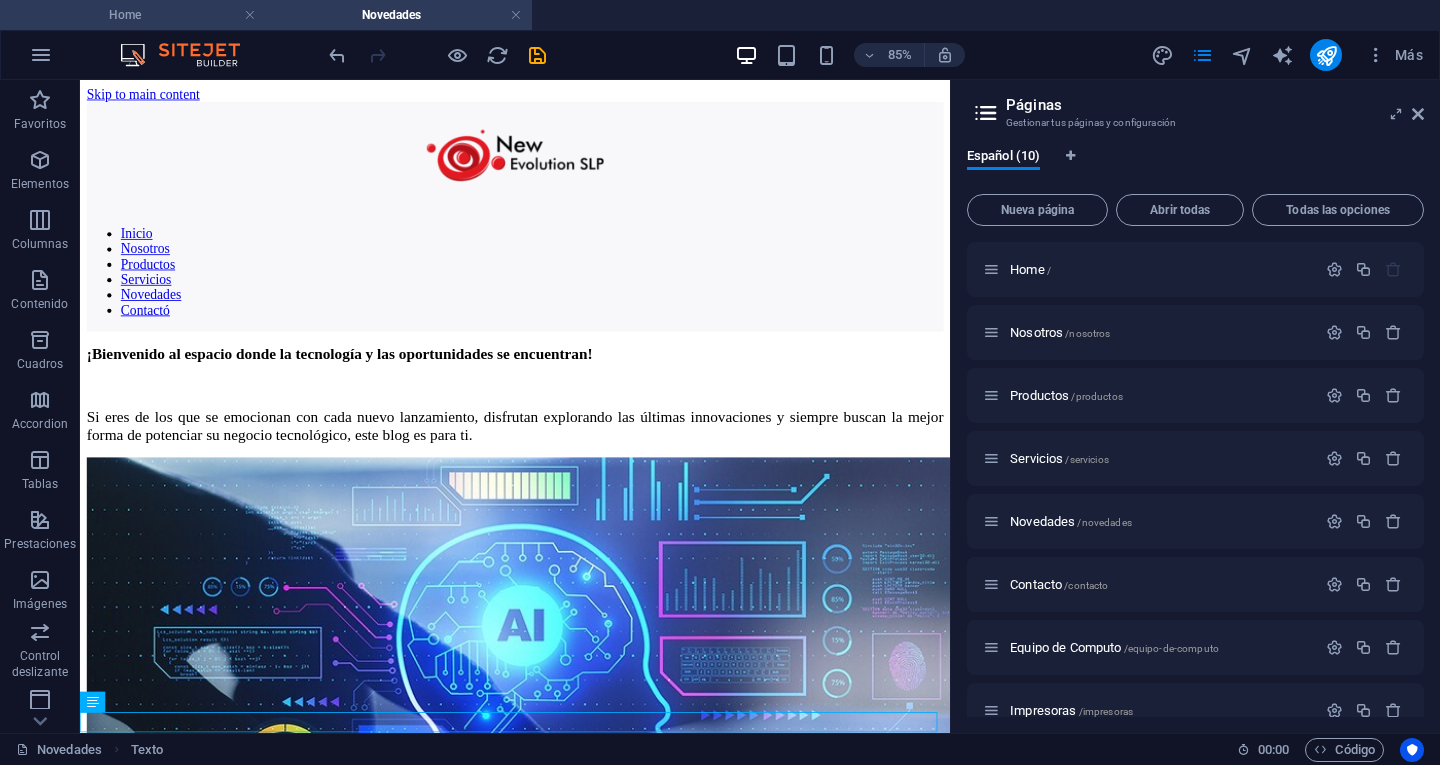 scroll, scrollTop: 2893, scrollLeft: 0, axis: vertical 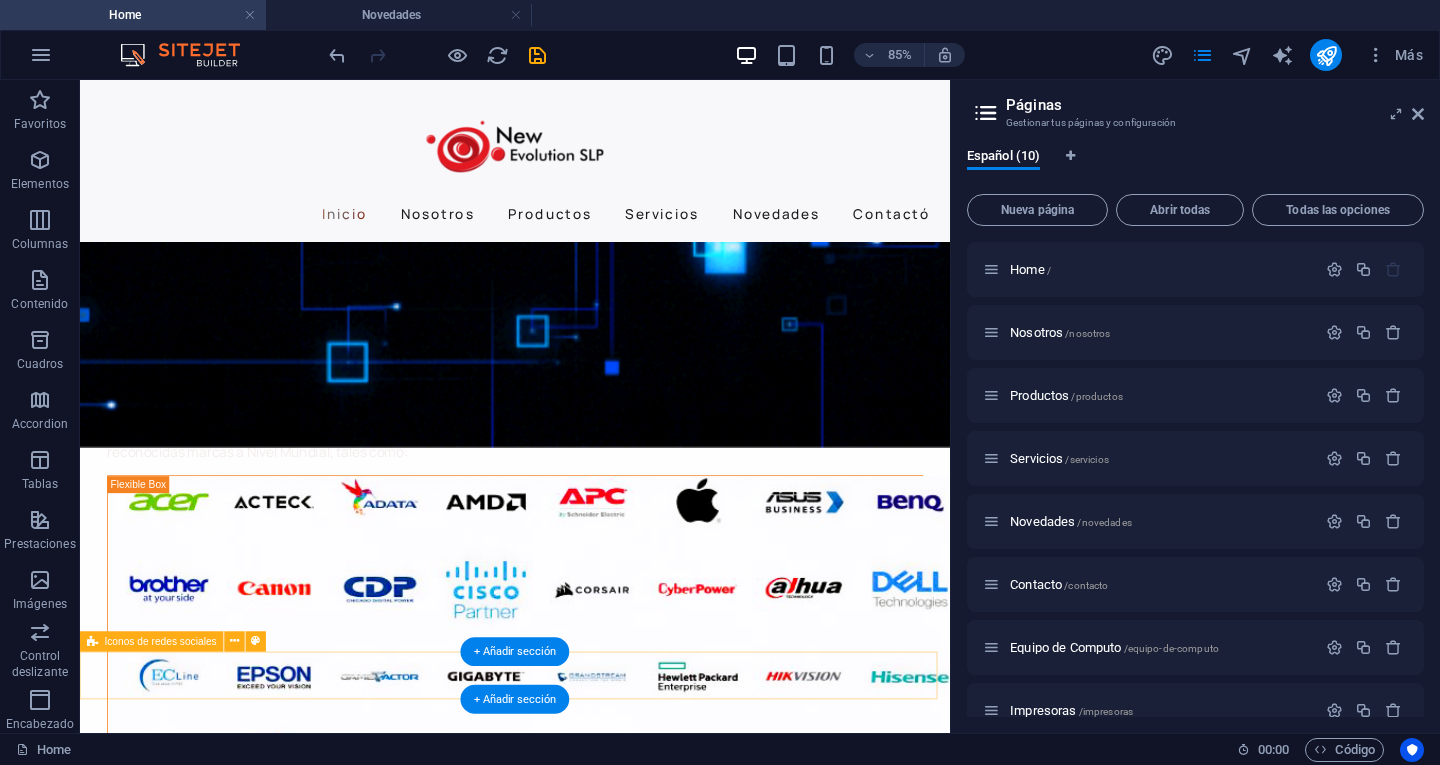 click at bounding box center [592, 5891] 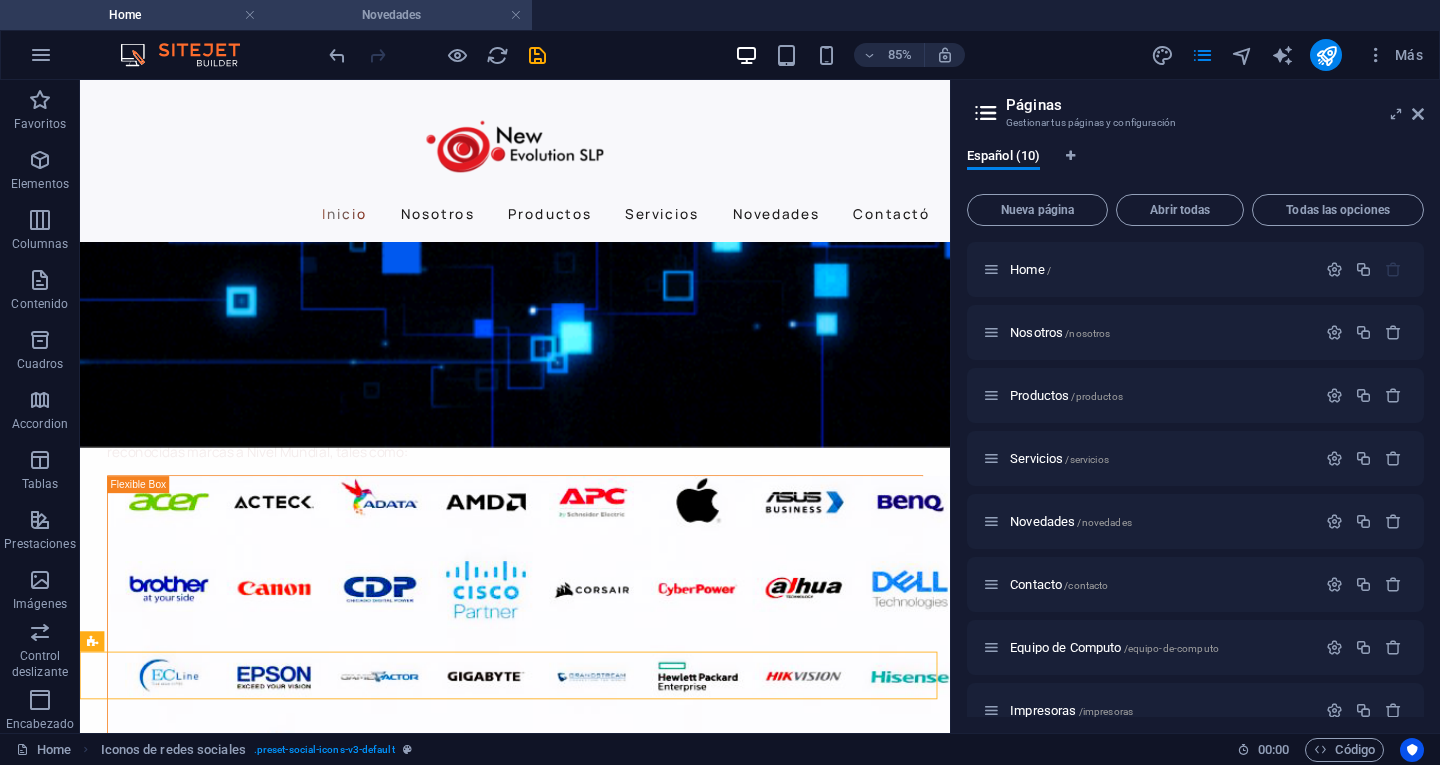 click on "Novedades" at bounding box center (399, 15) 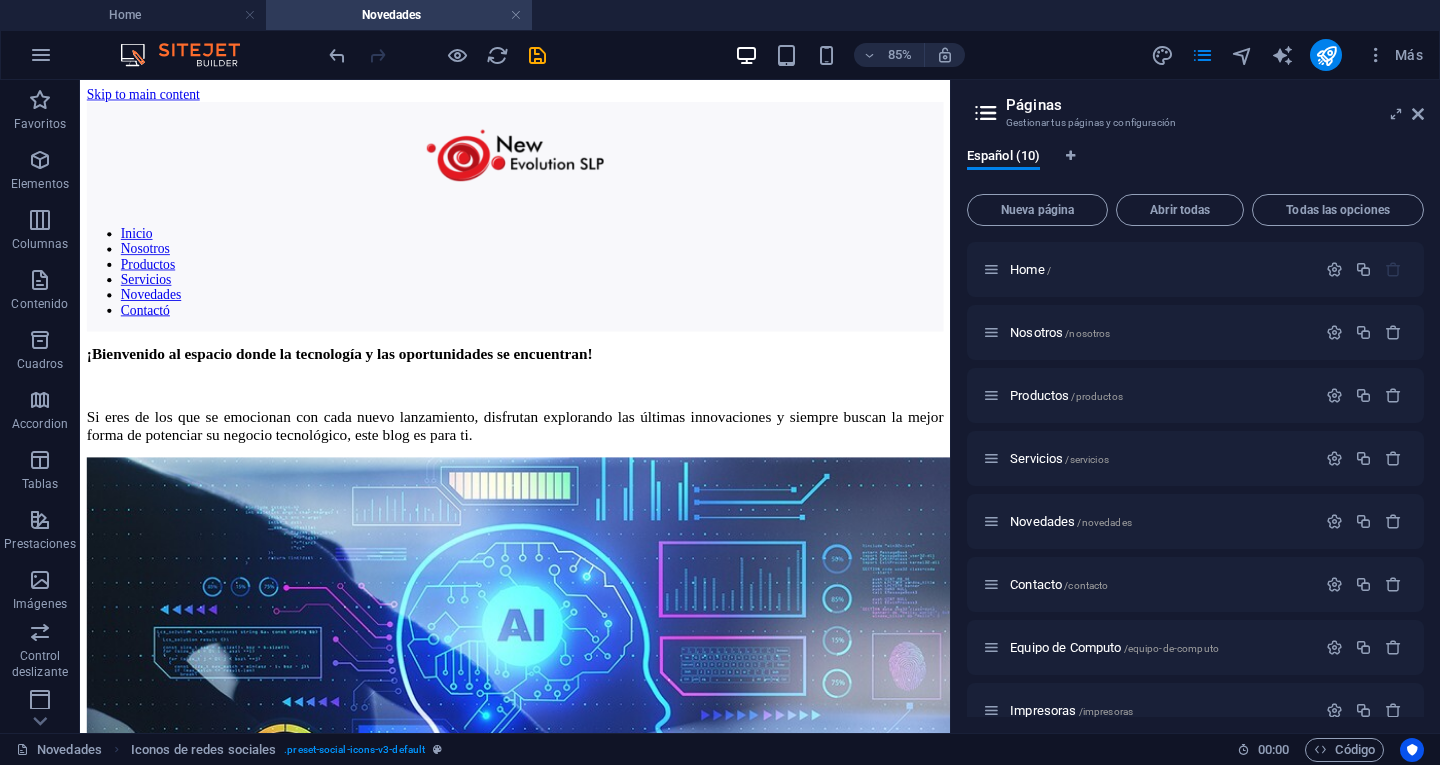 scroll, scrollTop: 2462, scrollLeft: 0, axis: vertical 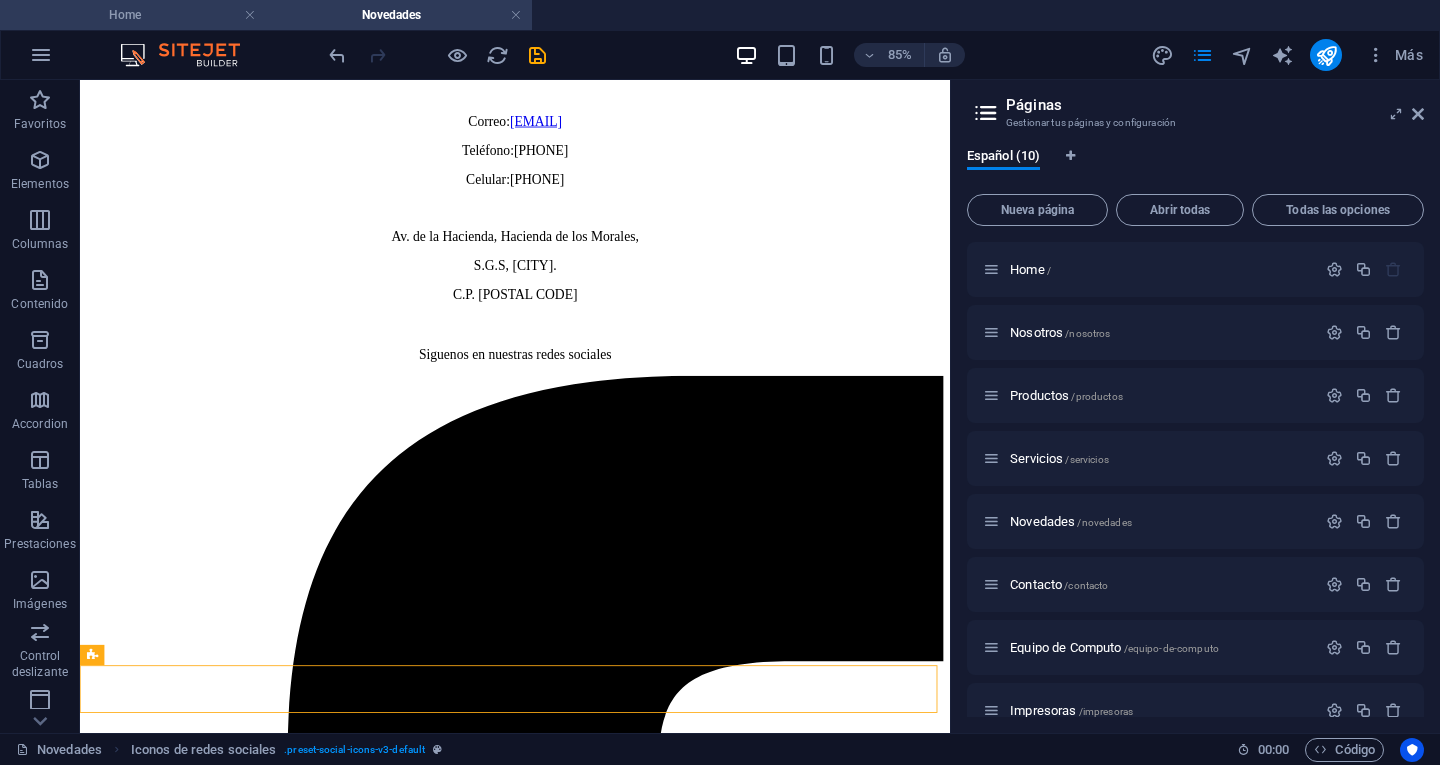 click on "Home" at bounding box center [133, 15] 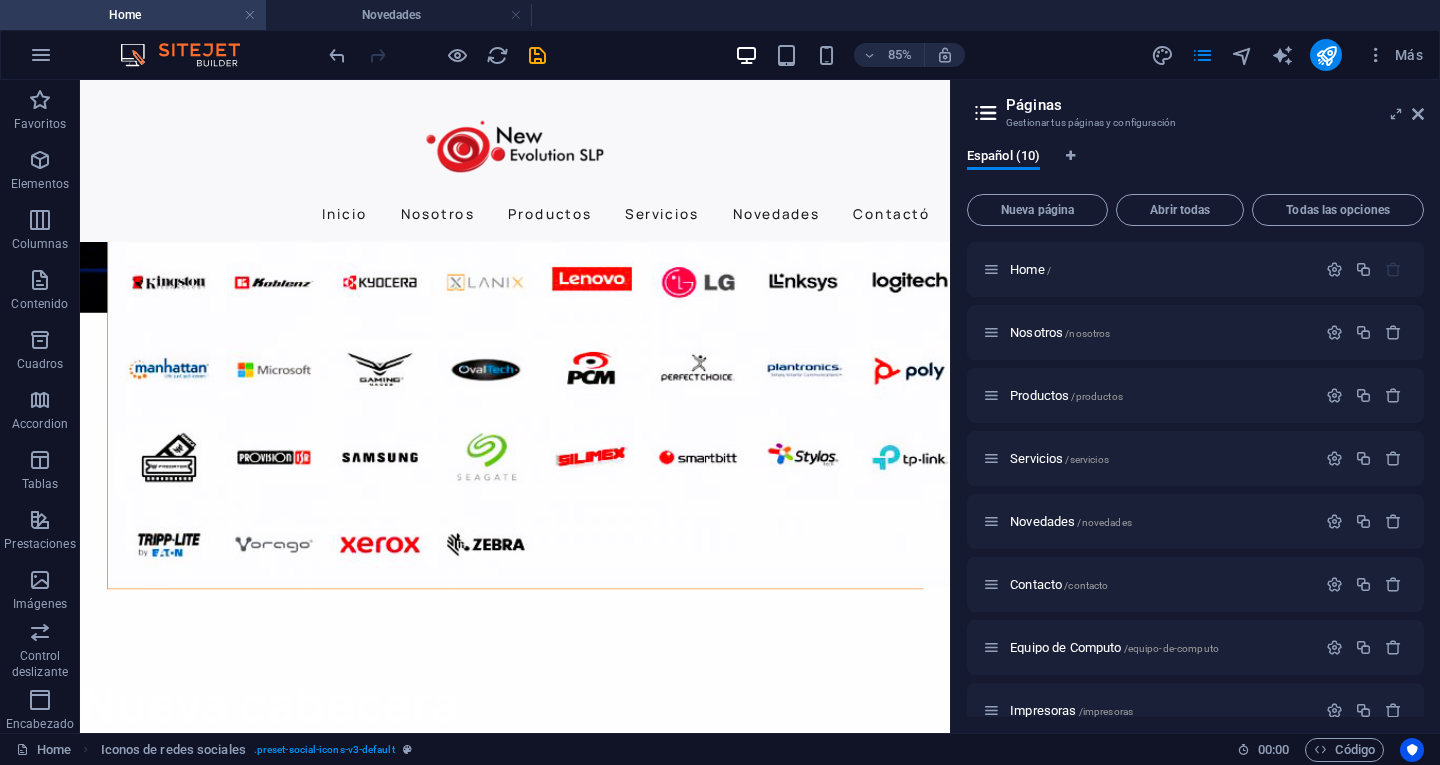 scroll, scrollTop: 0, scrollLeft: 0, axis: both 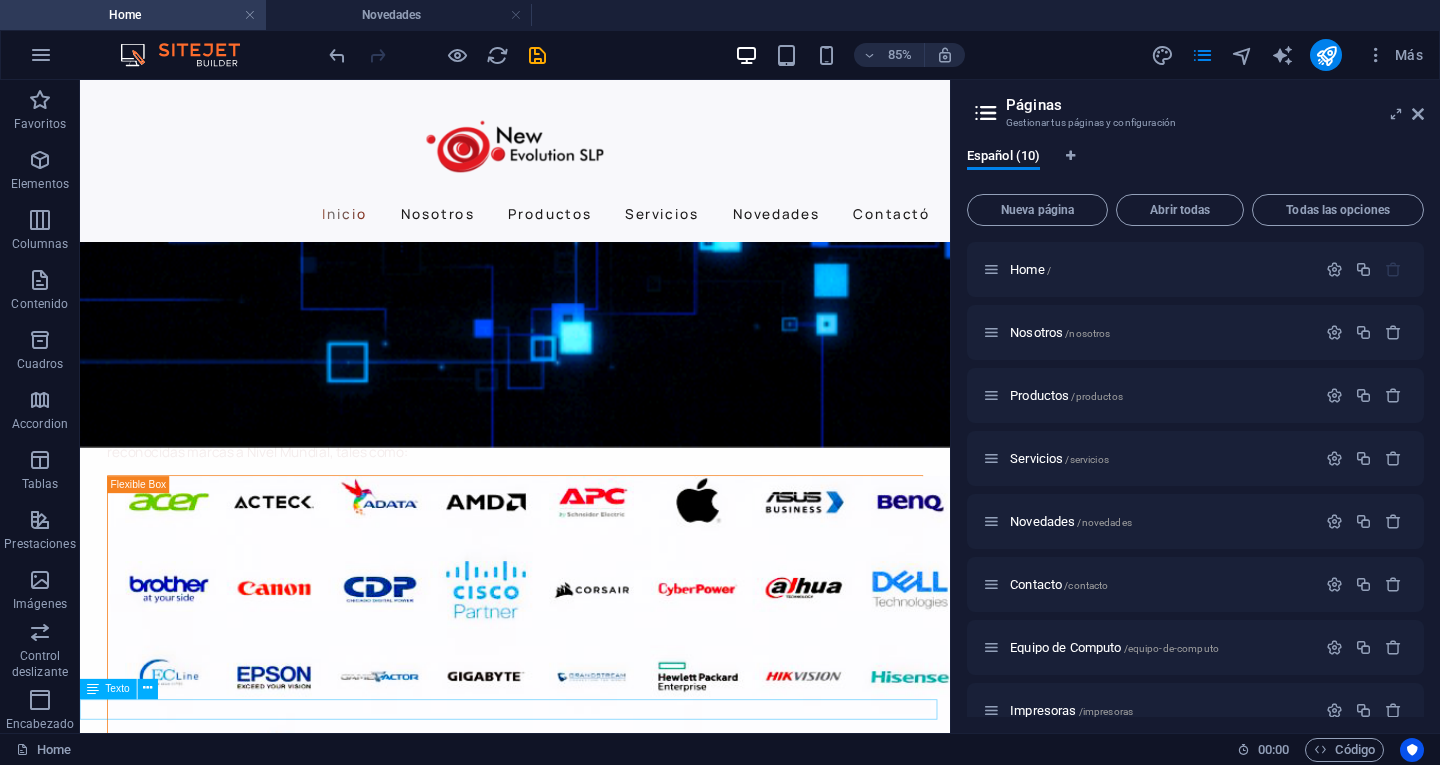 click on "2026 NESLP. All rights reserved" at bounding box center [592, 5995] 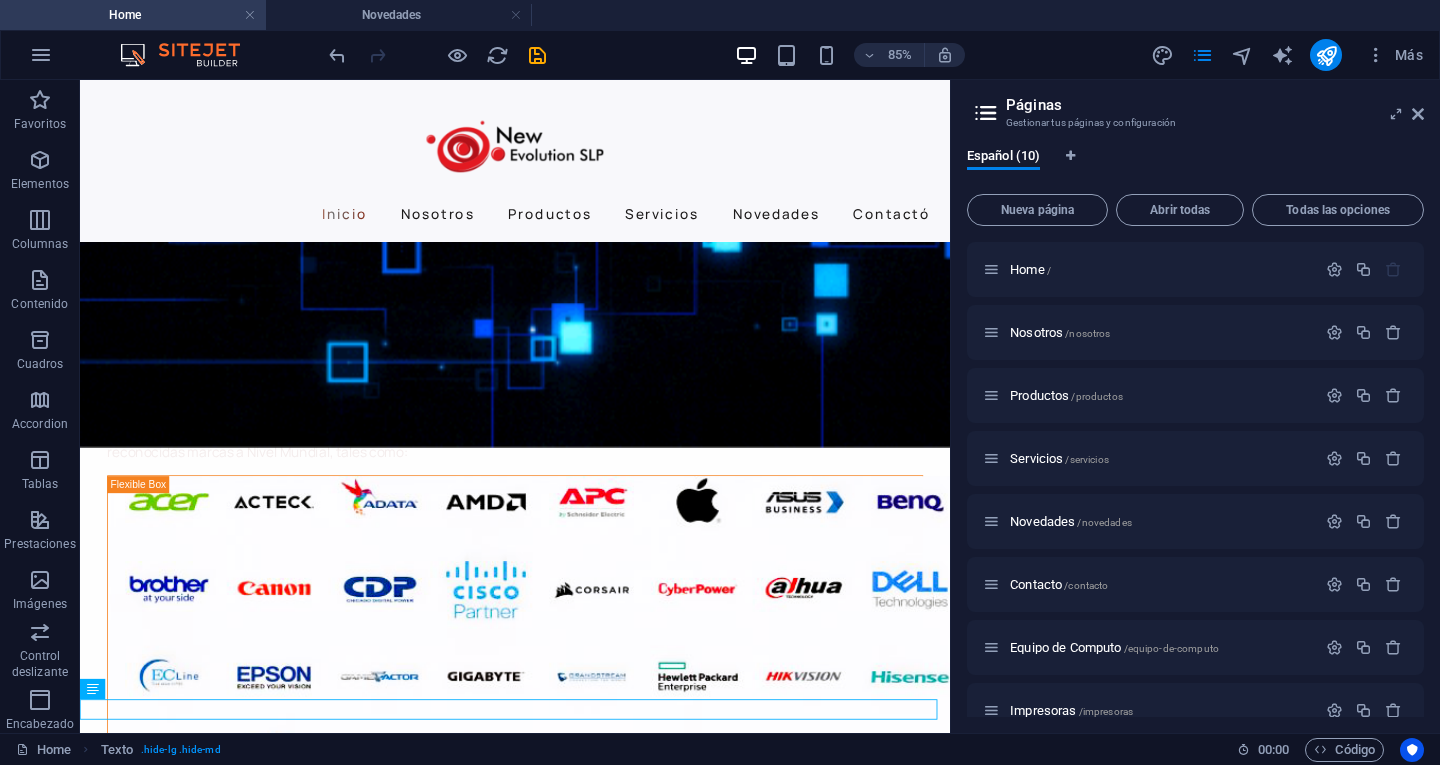 click on "Novedades" at bounding box center (399, 15) 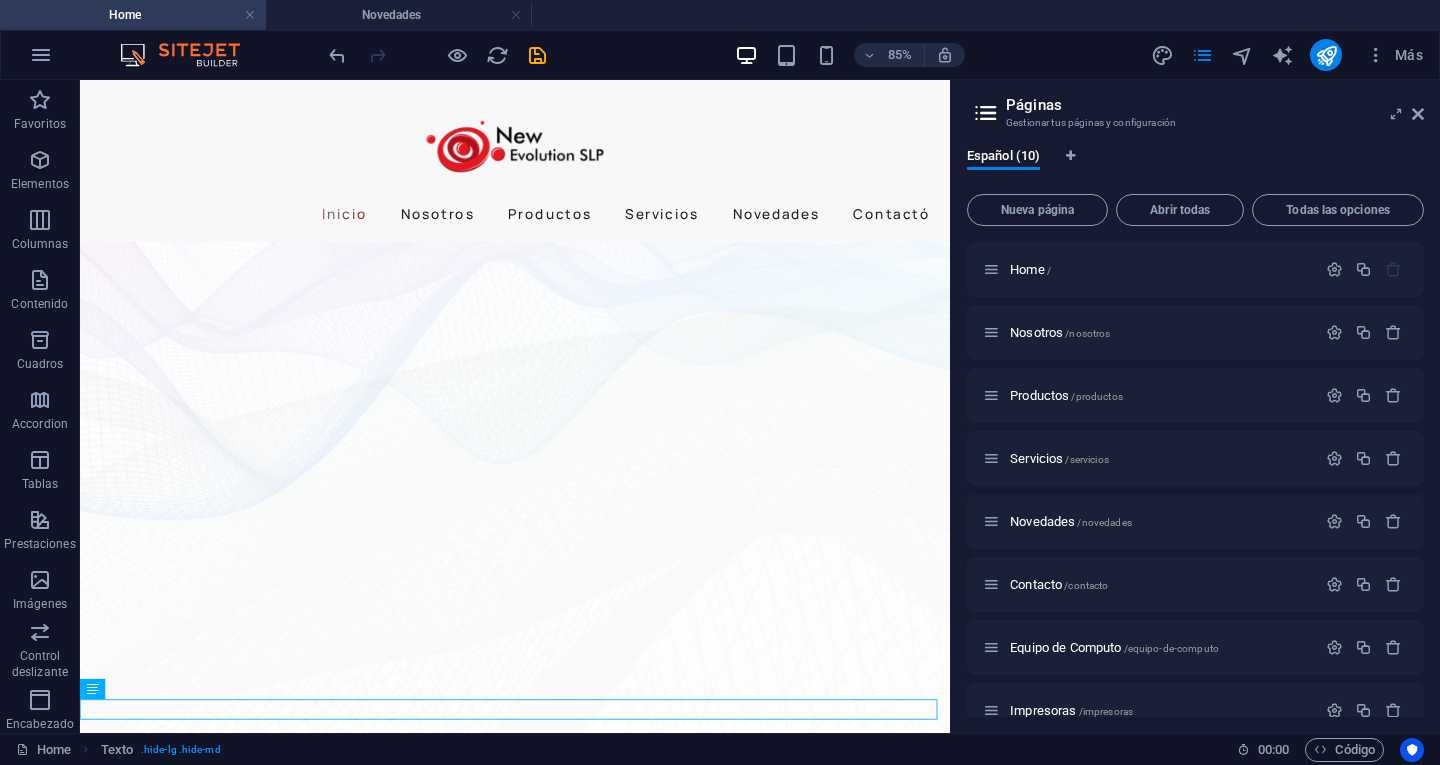 scroll, scrollTop: 2541, scrollLeft: 0, axis: vertical 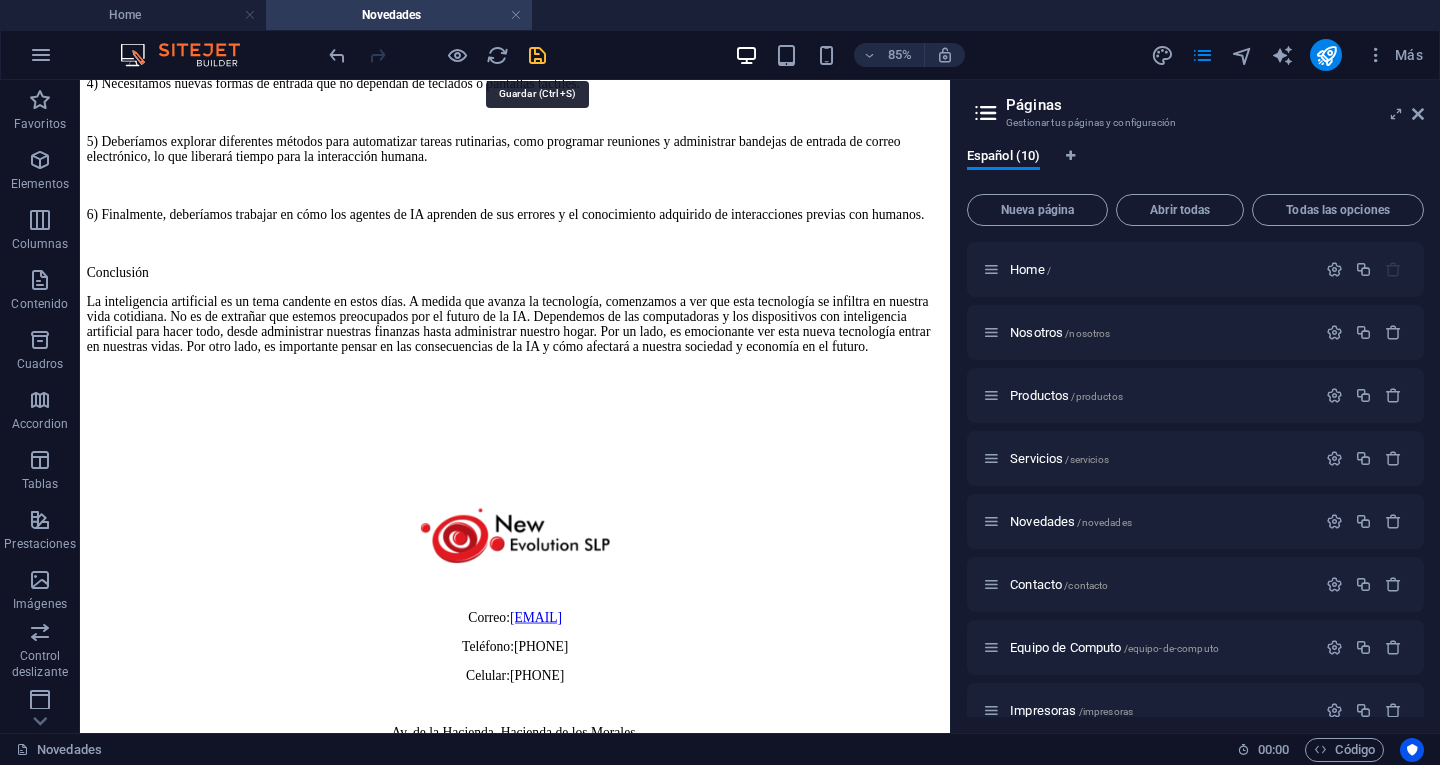 click at bounding box center [537, 55] 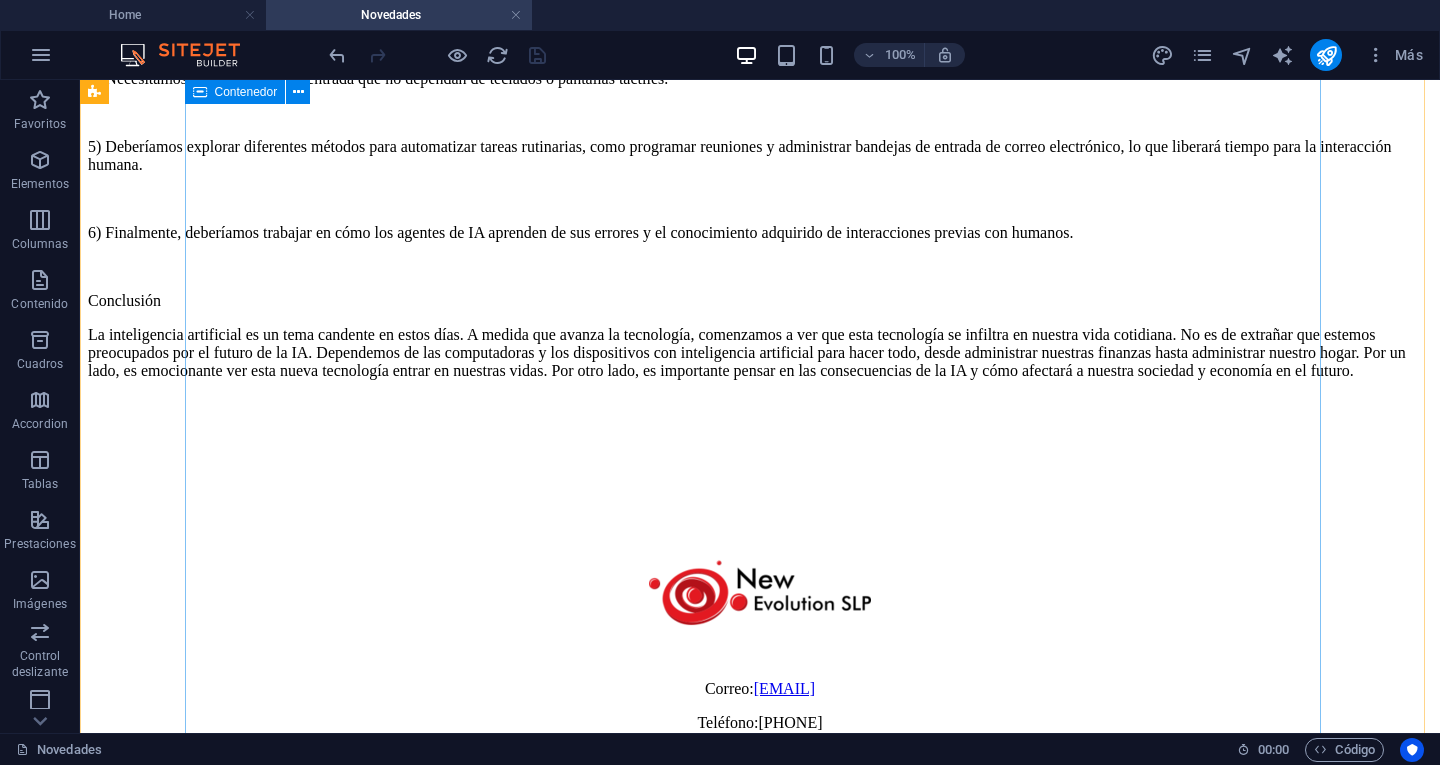 click on "Inteligencia Artificial: El futuro de la computación La inteligencia artificial (IA) es la simulación de procesos de inteligencia humana por parte de máquinas, especialmente sistemas informáticos. Estos procesos incluyen el aprendizaje (la adquisición de información y reglas para usar la información), el razonamiento (usar esas reglas para llegar a conclusiones aproximadas o definitivas) y la autocorrección. Un sistema de IA puede comportarse de manera diferente a un ser humano, y aun así ser considerado un sistema inteligente. La inteligencia artificial es el futuro de la informática Cómo hacer sistemas de IA más inteligentes El diseño de algoritmos es esencial para crear sistemas de IA más inteligentes. Cuanto más eficientes y precisos estén diseñados para ser nuestros algoritmos, mejores serán nuestros sistemas de inteligencia artificial y, por lo tanto, nos permitirán disfrutar de beneficios tecnológicos más avanzados, como automóviles sin conductor, entre otros. El futuro de la IA" at bounding box center (760, -213) 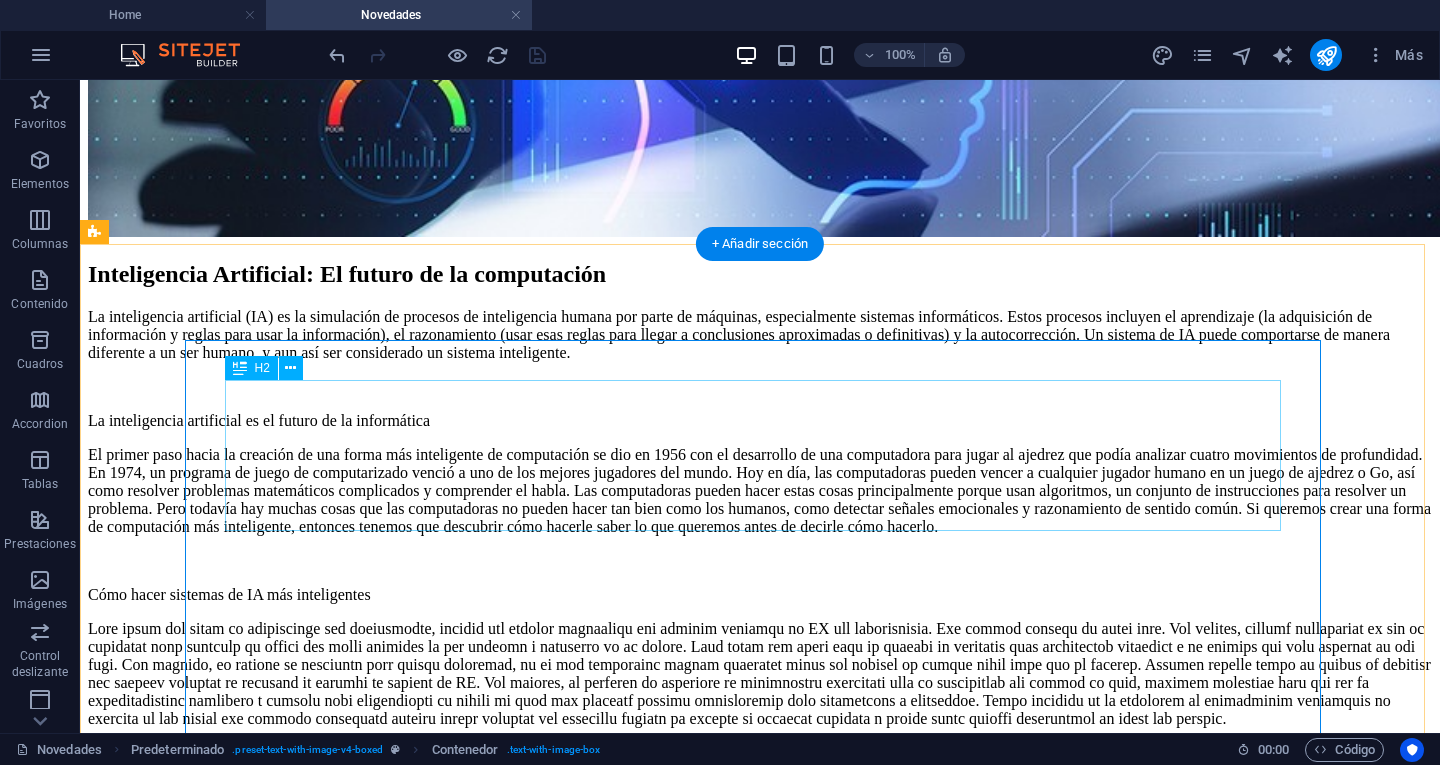 scroll, scrollTop: 785, scrollLeft: 0, axis: vertical 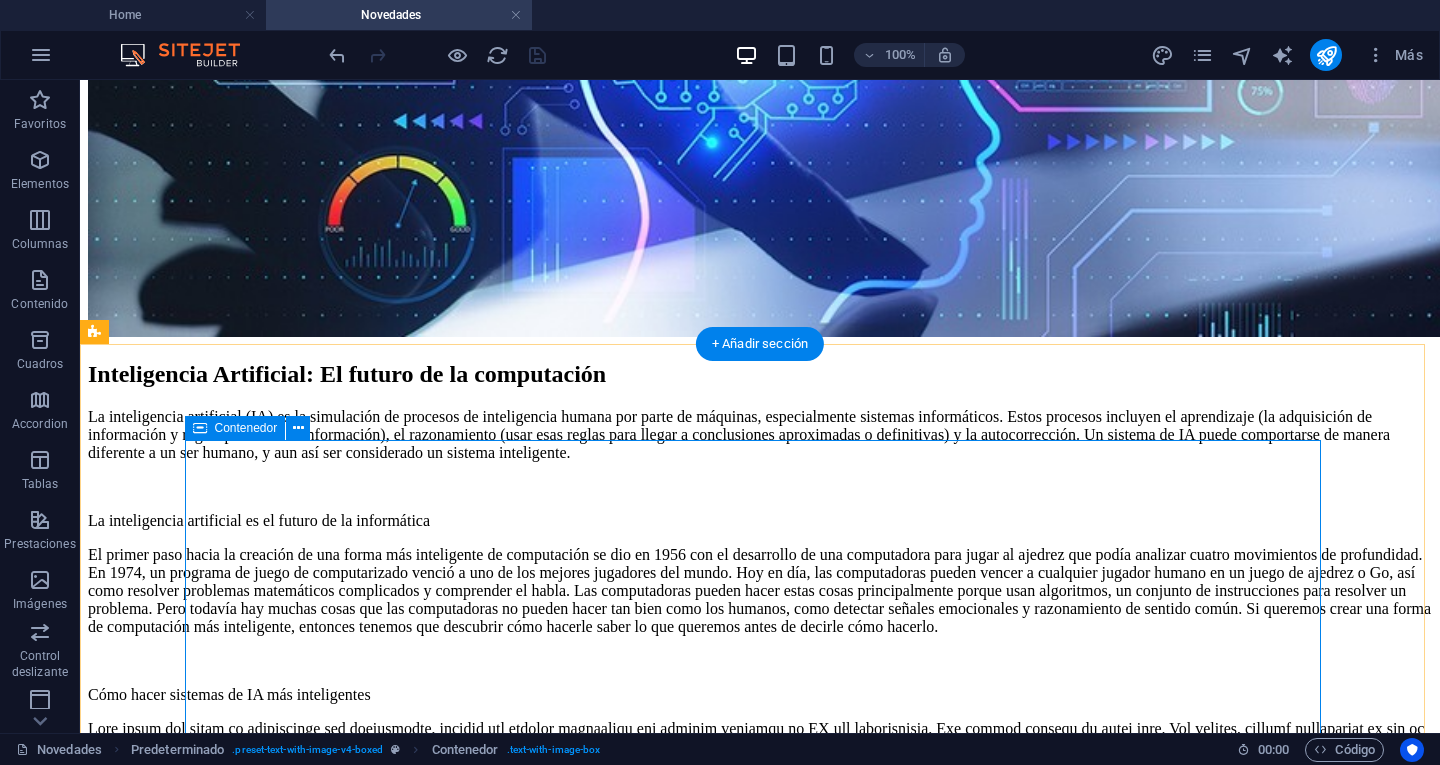 click on "Inteligencia Artificial: El futuro de la computación La inteligencia artificial (IA) es la simulación de procesos de inteligencia humana por parte de máquinas, especialmente sistemas informáticos. Estos procesos incluyen el aprendizaje (la adquisición de información y reglas para usar la información), el razonamiento (usar esas reglas para llegar a conclusiones aproximadas o definitivas) y la autocorrección. Un sistema de IA puede comportarse de manera diferente a un ser humano, y aun así ser considerado un sistema inteligente. La inteligencia artificial es el futuro de la informática Cómo hacer sistemas de IA más inteligentes El diseño de algoritmos es esencial para crear sistemas de IA más inteligentes. Cuanto más eficientes y precisos estén diseñados para ser nuestros algoritmos, mejores serán nuestros sistemas de inteligencia artificial y, por lo tanto, nos permitirán disfrutar de beneficios tecnológicos más avanzados, como automóviles sin conductor, entre otros. El futuro de la IA" at bounding box center (760, 987) 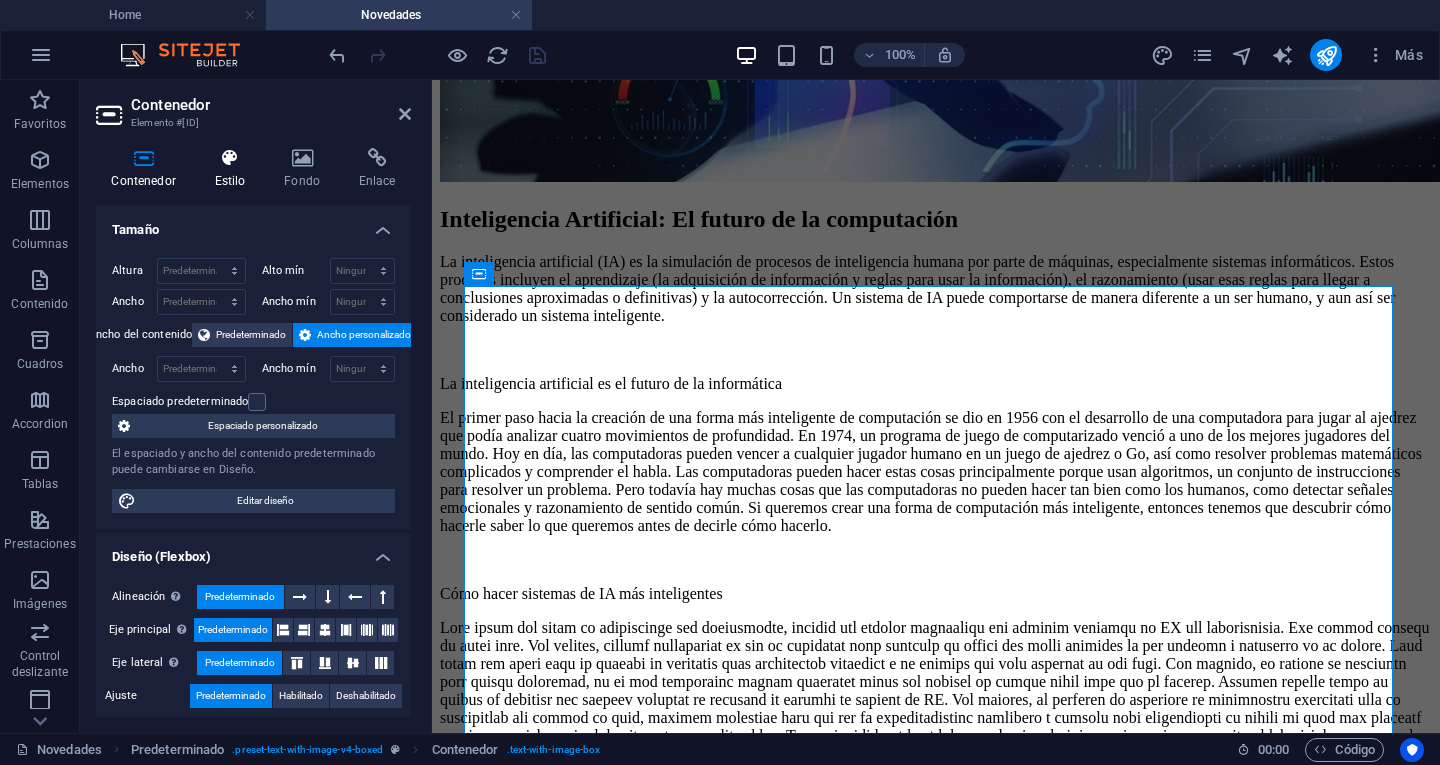 click on "Estilo" at bounding box center [234, 169] 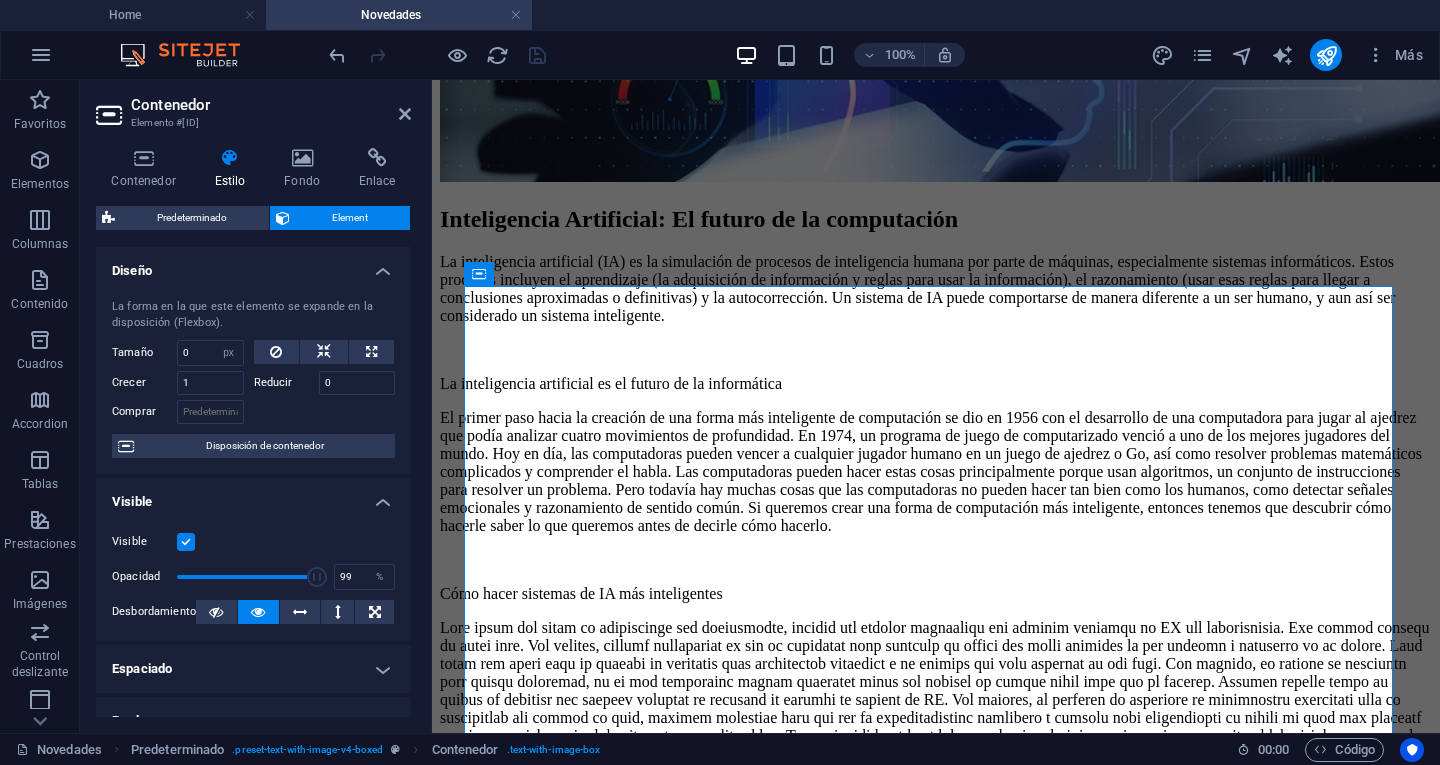 type on "100" 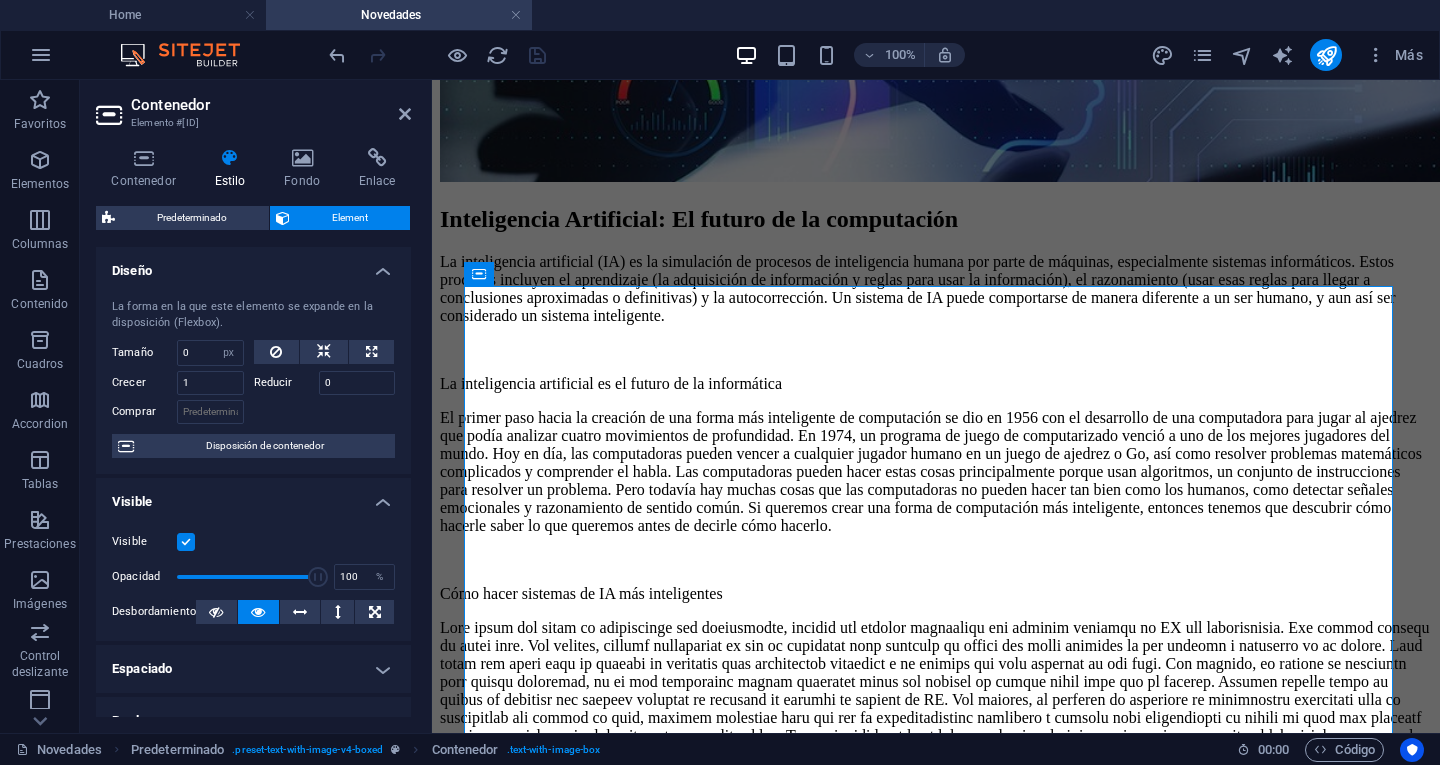 click at bounding box center (318, 577) 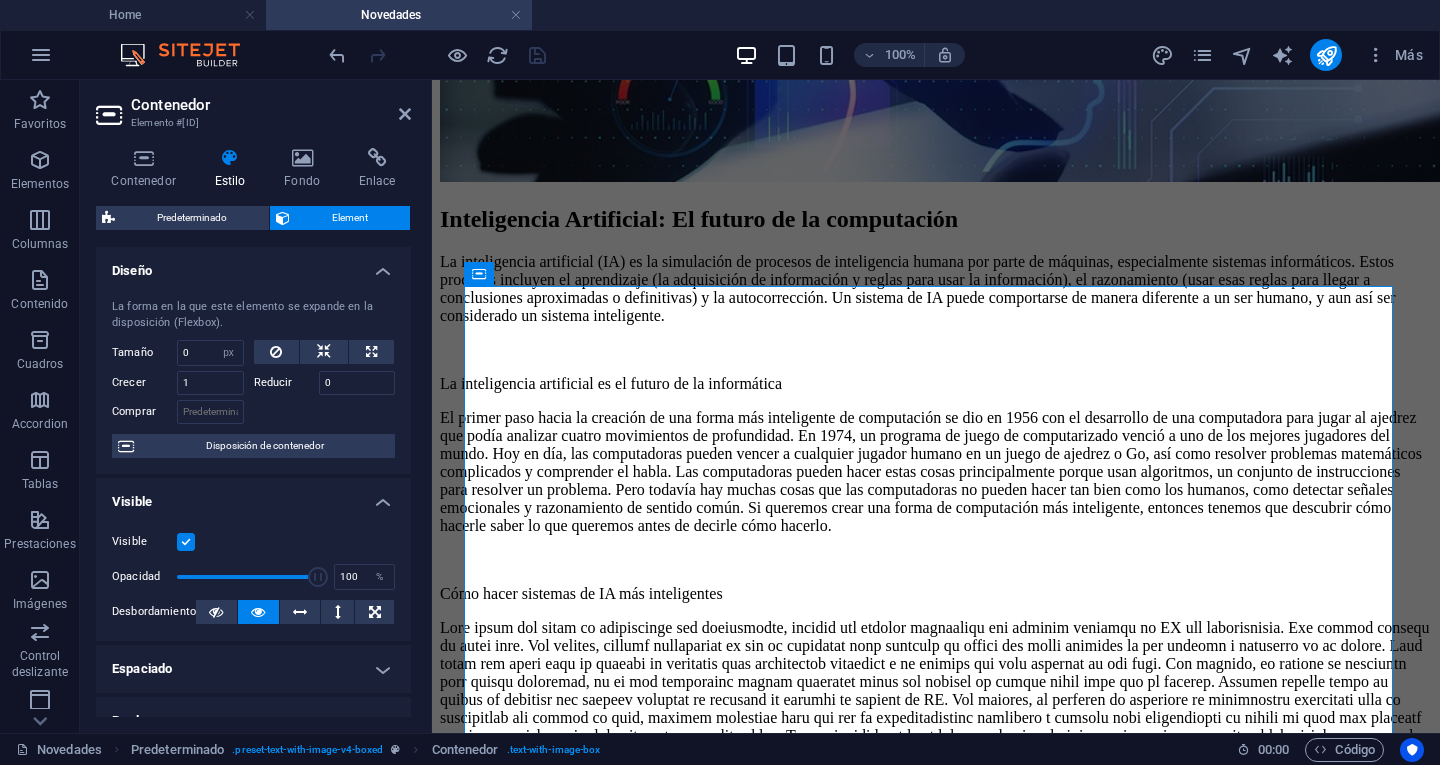 click at bounding box center [318, 577] 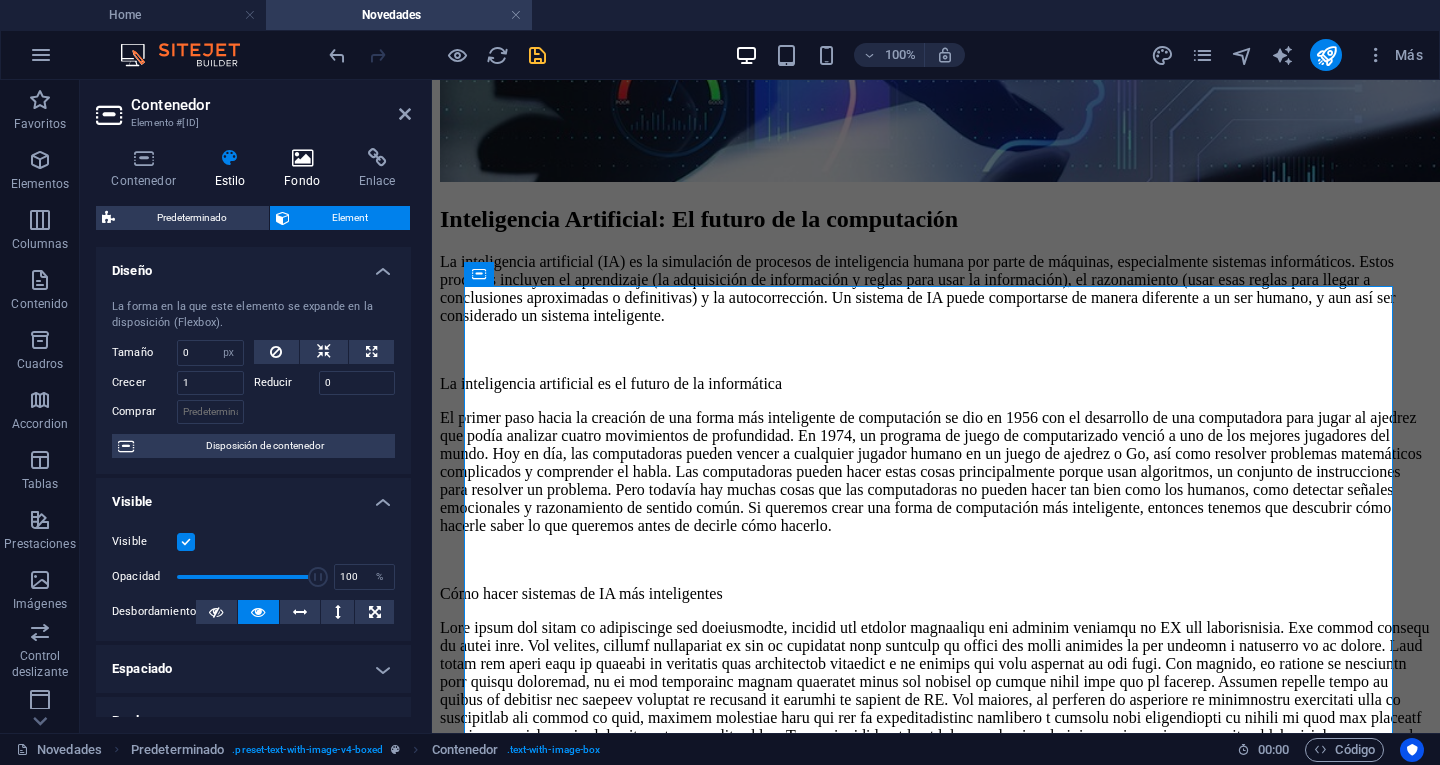 click at bounding box center (302, 158) 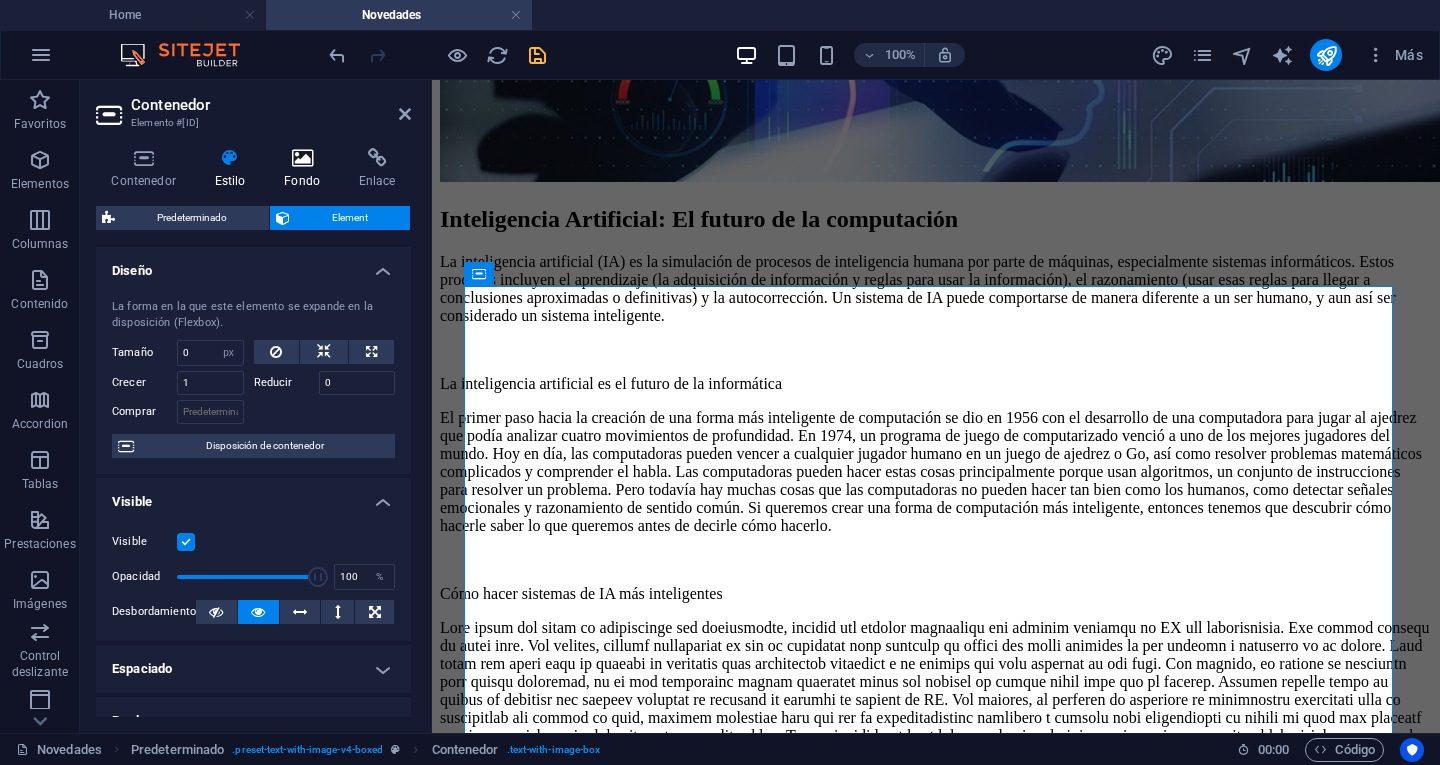 click at bounding box center (302, 158) 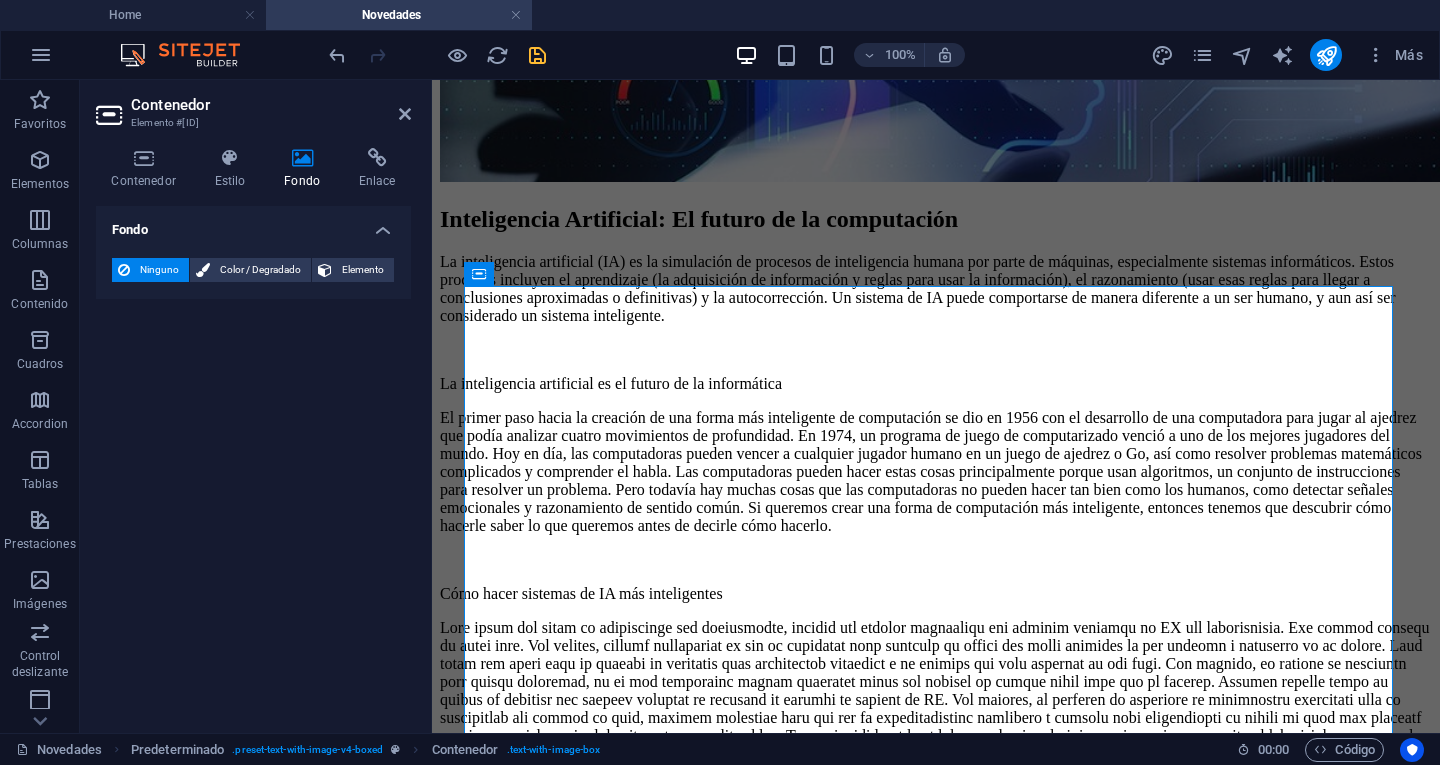 click on "Ninguno" at bounding box center [159, 270] 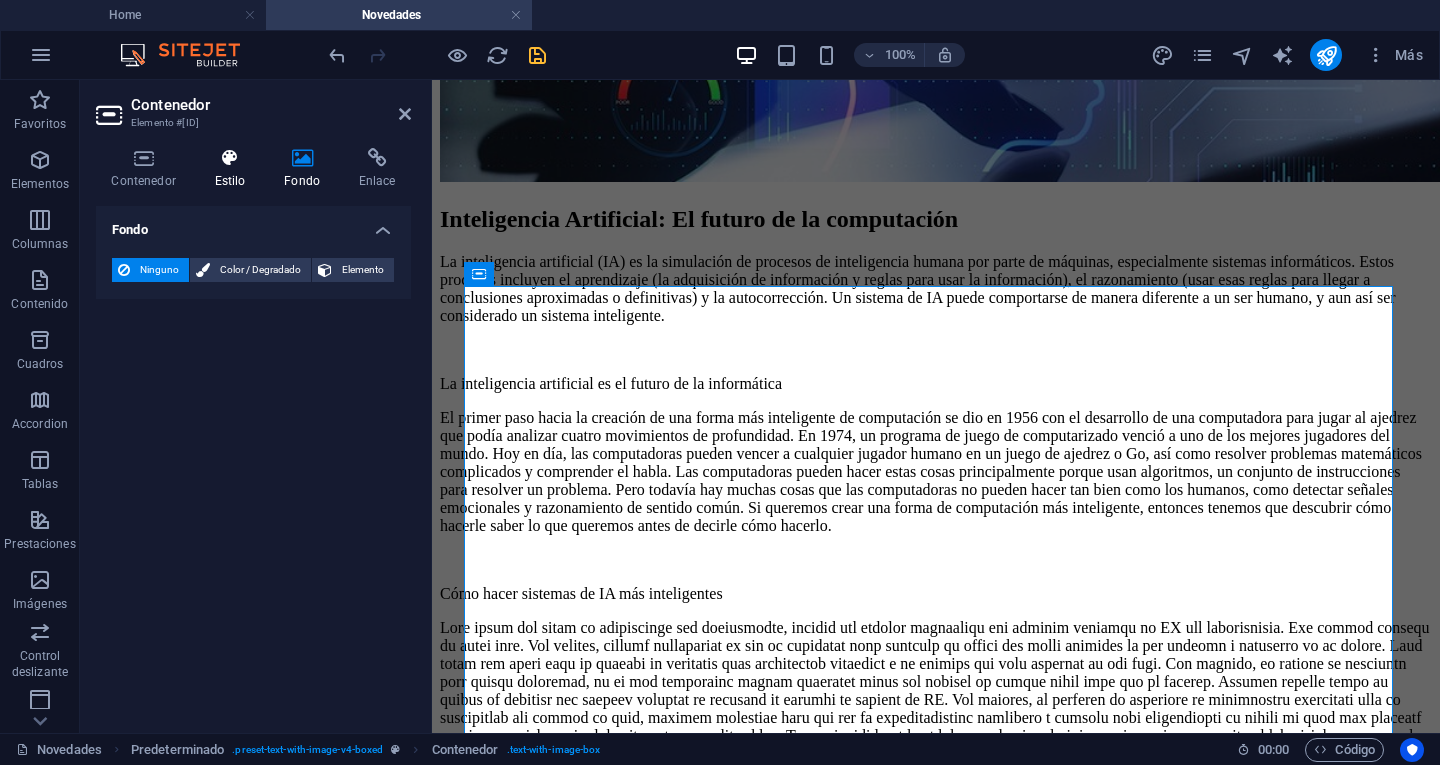 click at bounding box center (230, 158) 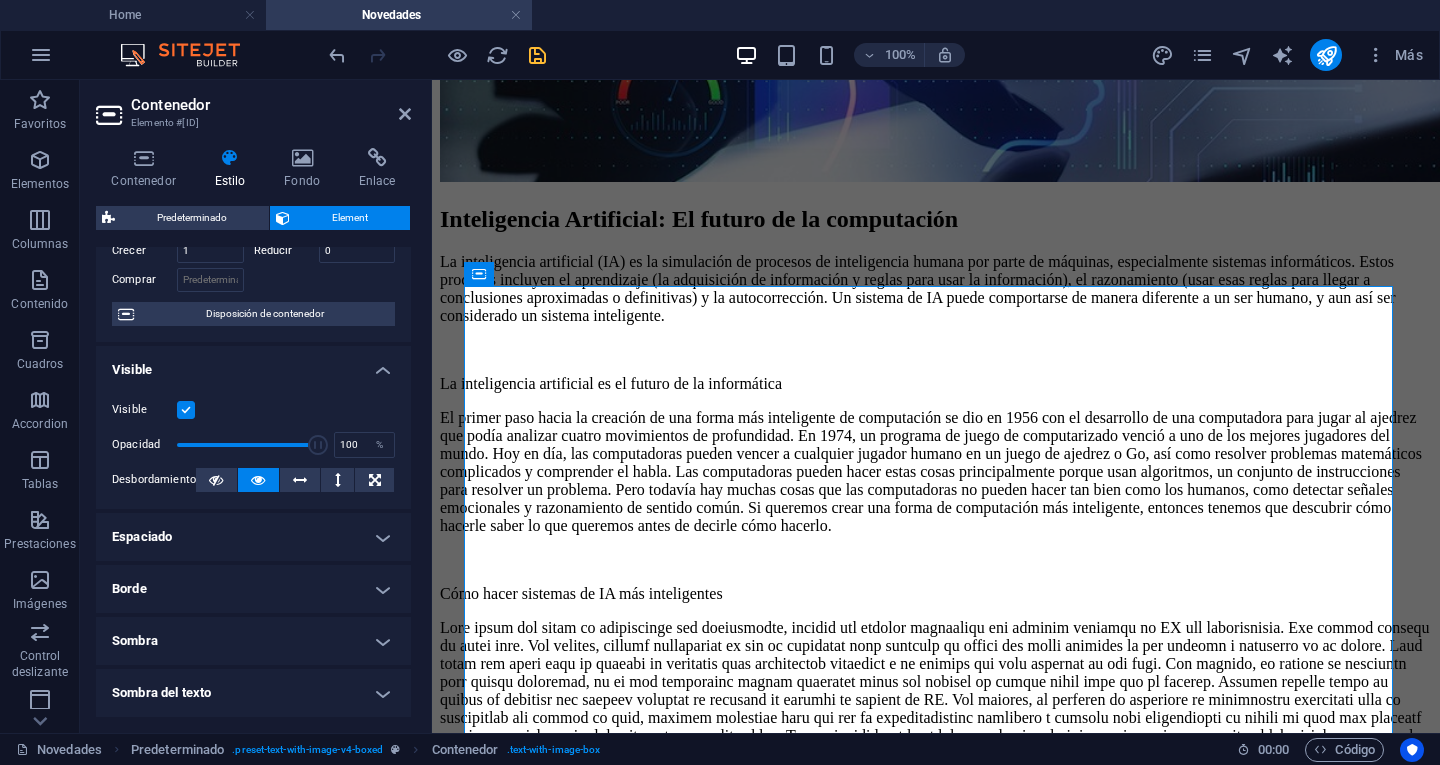 scroll, scrollTop: 392, scrollLeft: 0, axis: vertical 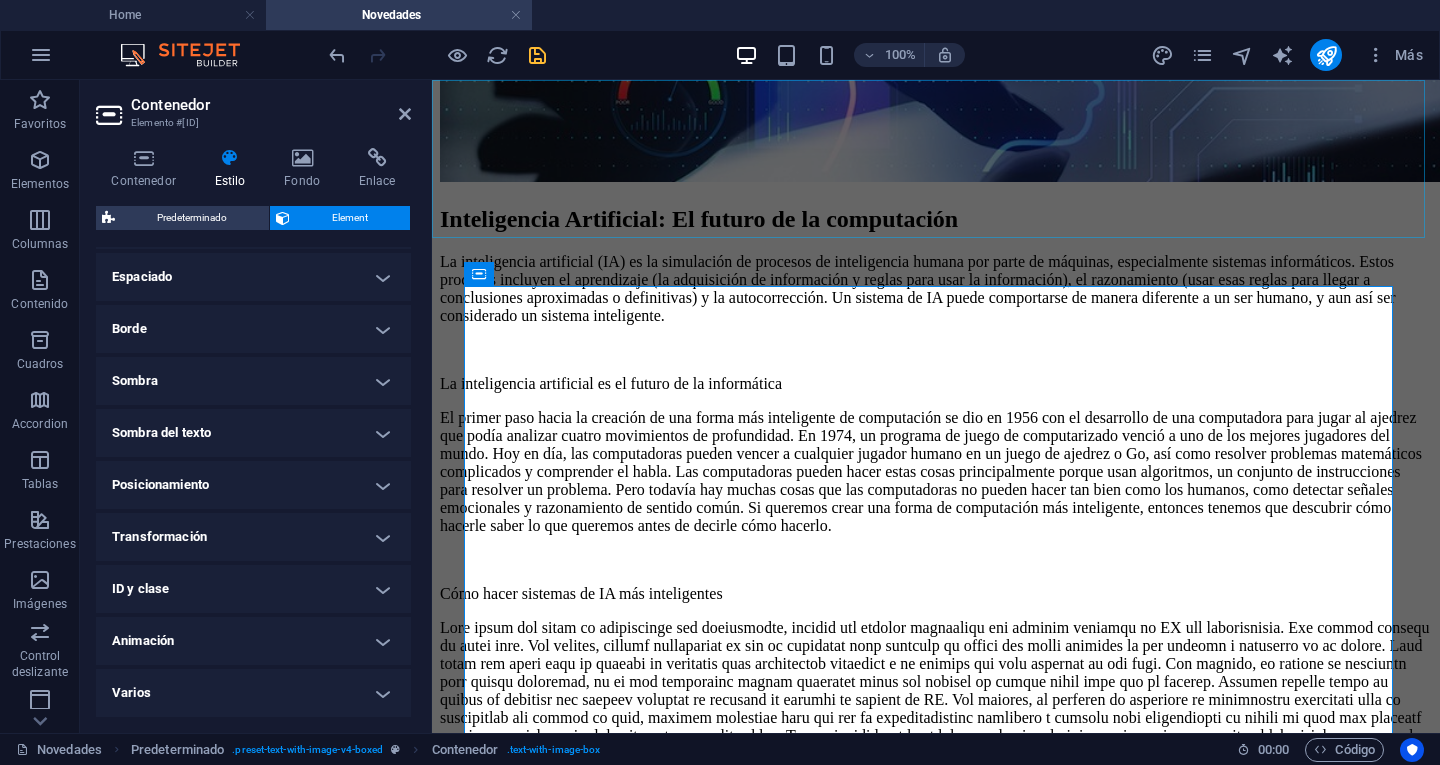 click on "Inicio Nosotros Productos Servicios  Novedades Contactó" at bounding box center (936, -544) 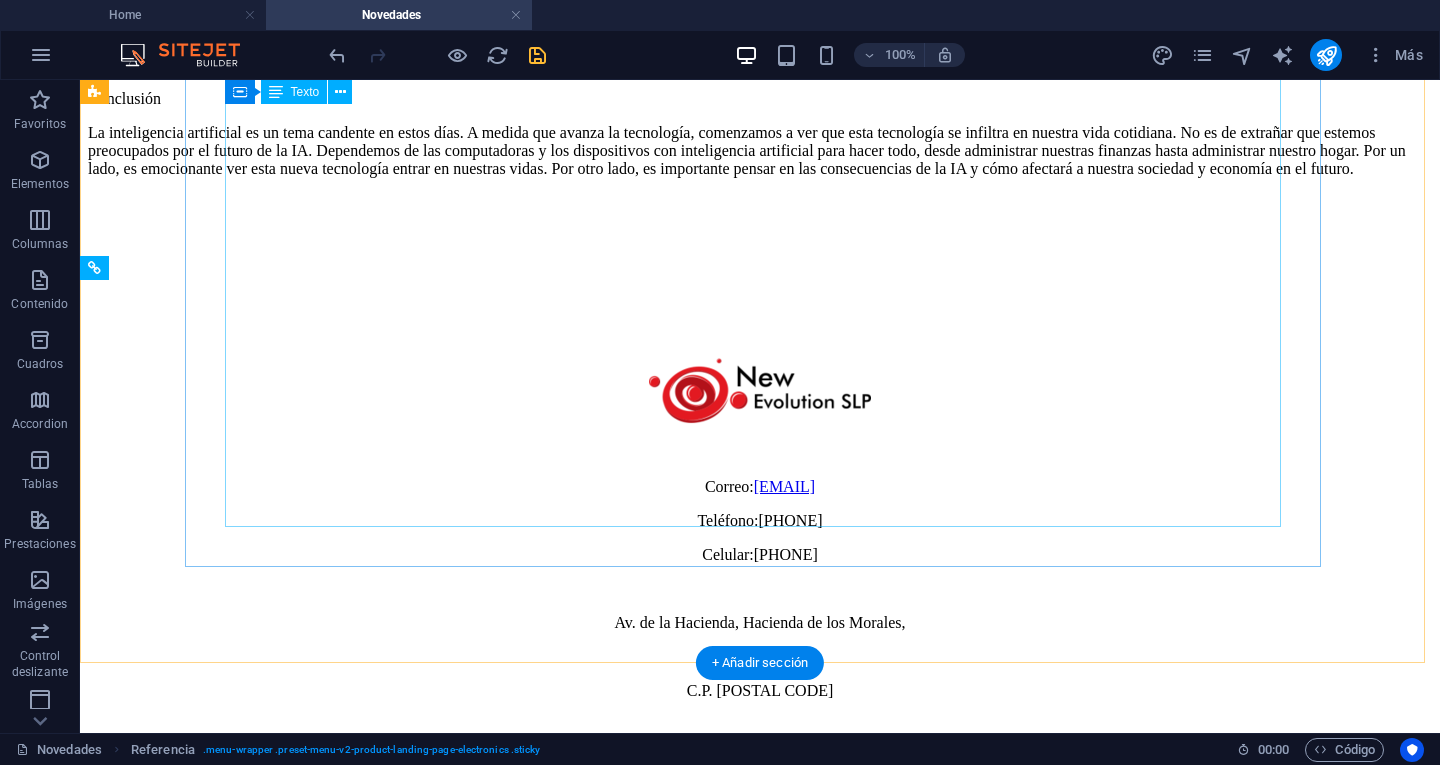 scroll, scrollTop: 2185, scrollLeft: 0, axis: vertical 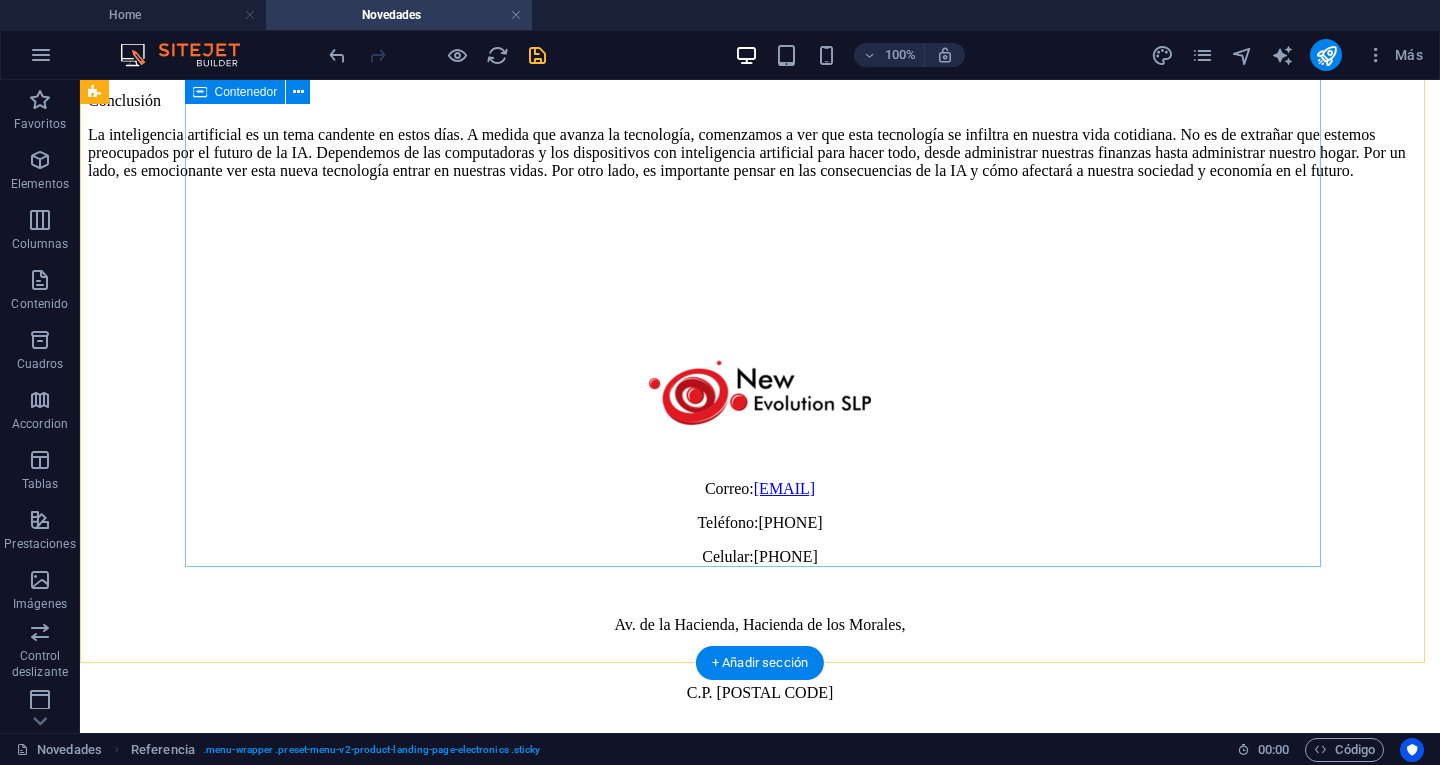 click on "Inteligencia Artificial: El futuro de la computación La inteligencia artificial (IA) es la simulación de procesos de inteligencia humana por parte de máquinas, especialmente sistemas informáticos. Estos procesos incluyen el aprendizaje (la adquisición de información y reglas para usar la información), el razonamiento (usar esas reglas para llegar a conclusiones aproximadas o definitivas) y la autocorrección. Un sistema de IA puede comportarse de manera diferente a un ser humano, y aun así ser considerado un sistema inteligente. La inteligencia artificial es el futuro de la informática Cómo hacer sistemas de IA más inteligentes El diseño de algoritmos es esencial para crear sistemas de IA más inteligentes. Cuanto más eficientes y precisos estén diseñados para ser nuestros algoritmos, mejores serán nuestros sistemas de inteligencia artificial y, por lo tanto, nos permitirán disfrutar de beneficios tecnológicos más avanzados, como automóviles sin conductor, entre otros. El futuro de la IA" at bounding box center (760, -413) 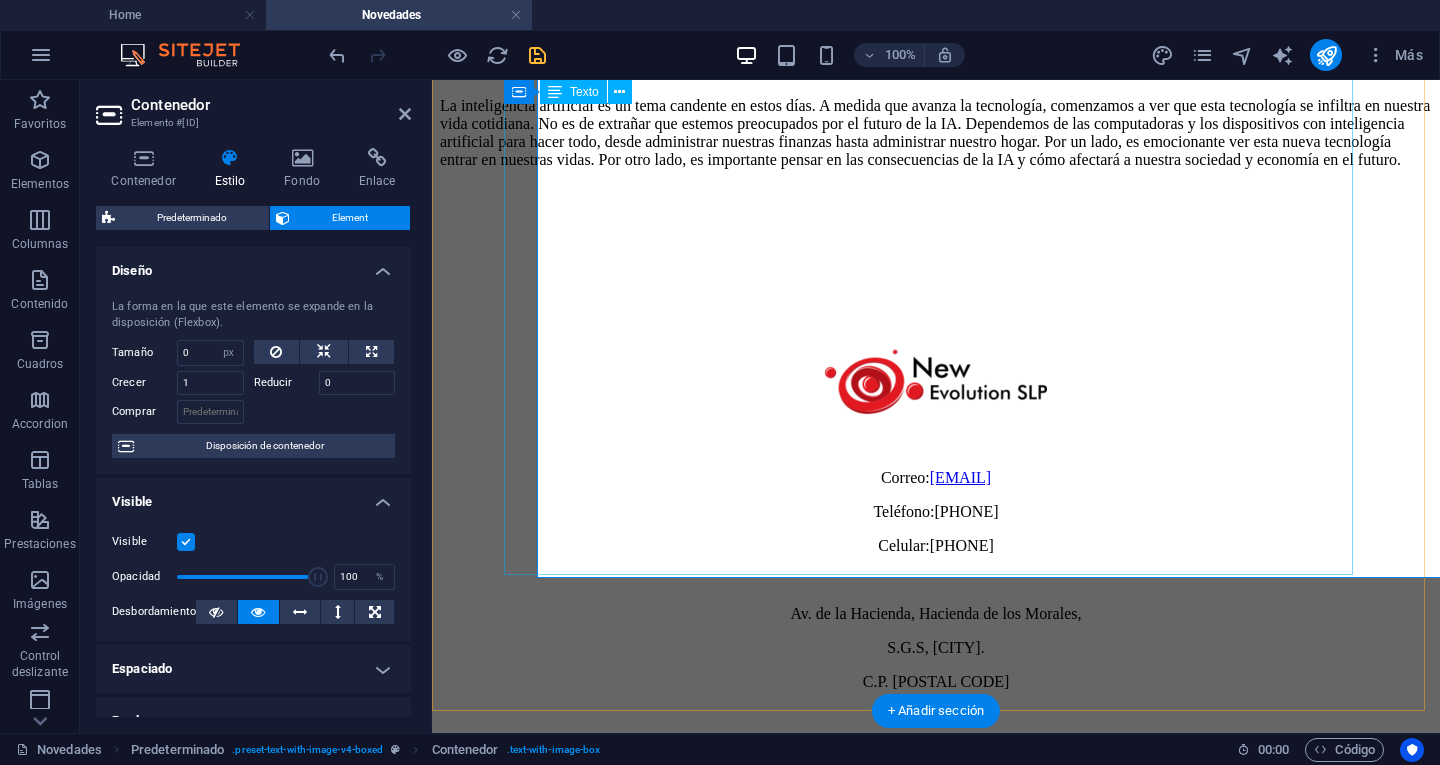 click on "La inteligencia artificial (IA) es la simulación de procesos de inteligencia humana por parte de máquinas, especialmente sistemas informáticos. Estos procesos incluyen el aprendizaje (la adquisición de información y reglas para usar la información), el razonamiento (usar esas reglas para llegar a conclusiones aproximadas o definitivas) y la autocorrección. Un sistema de IA puede comportarse de manera diferente a un ser humano, y aun así ser considerado un sistema inteligente. La inteligencia artificial es el futuro de la informática Cómo hacer sistemas de IA más inteligentes El diseño de algoritmos es esencial para crear sistemas de IA más inteligentes. Cuanto más eficientes y precisos estén diseñados para ser nuestros algoritmos, mejores serán nuestros sistemas de inteligencia artificial y, por lo tanto, nos permitirán disfrutar de beneficios tecnológicos más avanzados, como automóviles sin conductor, entre otros. El futuro de la IA Conclusión" at bounding box center (936, -472) 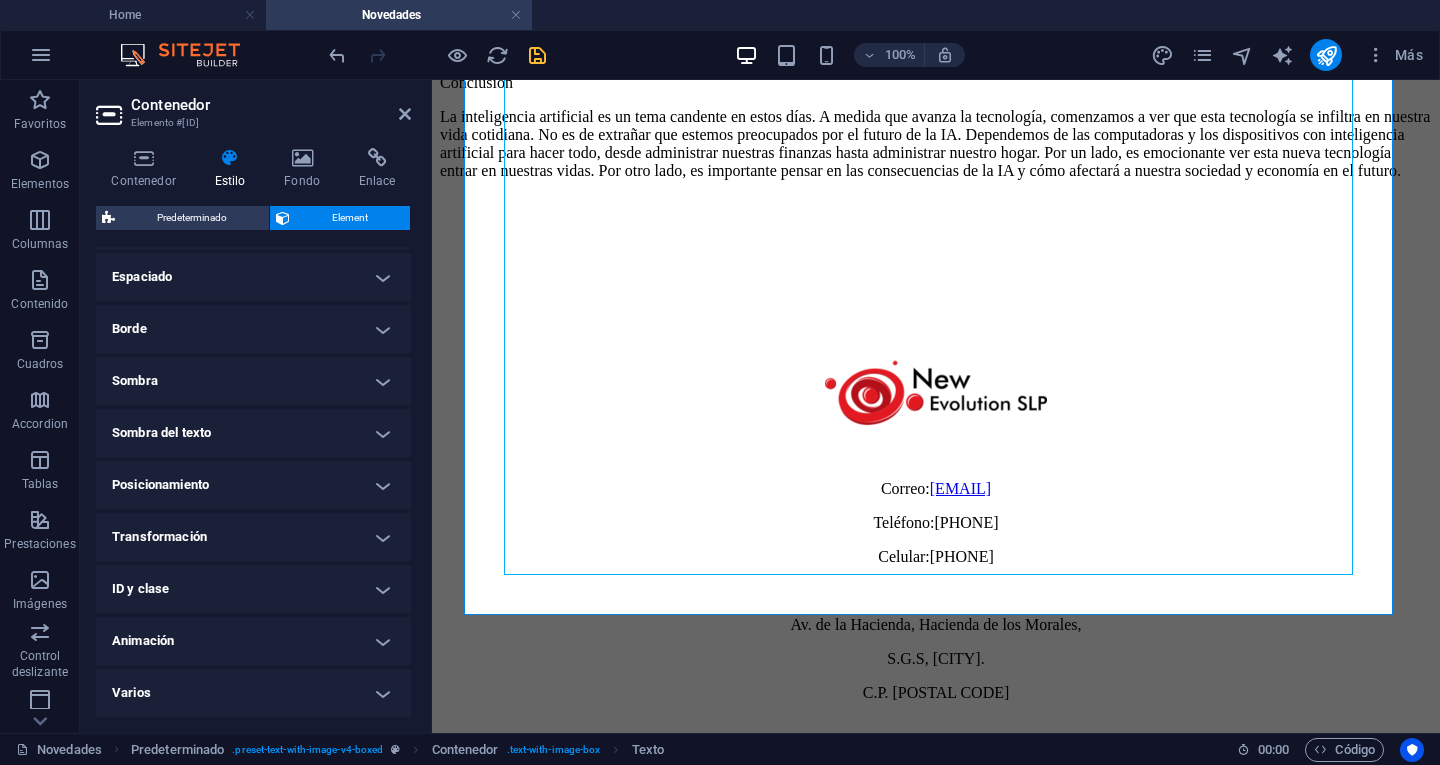 scroll, scrollTop: 0, scrollLeft: 0, axis: both 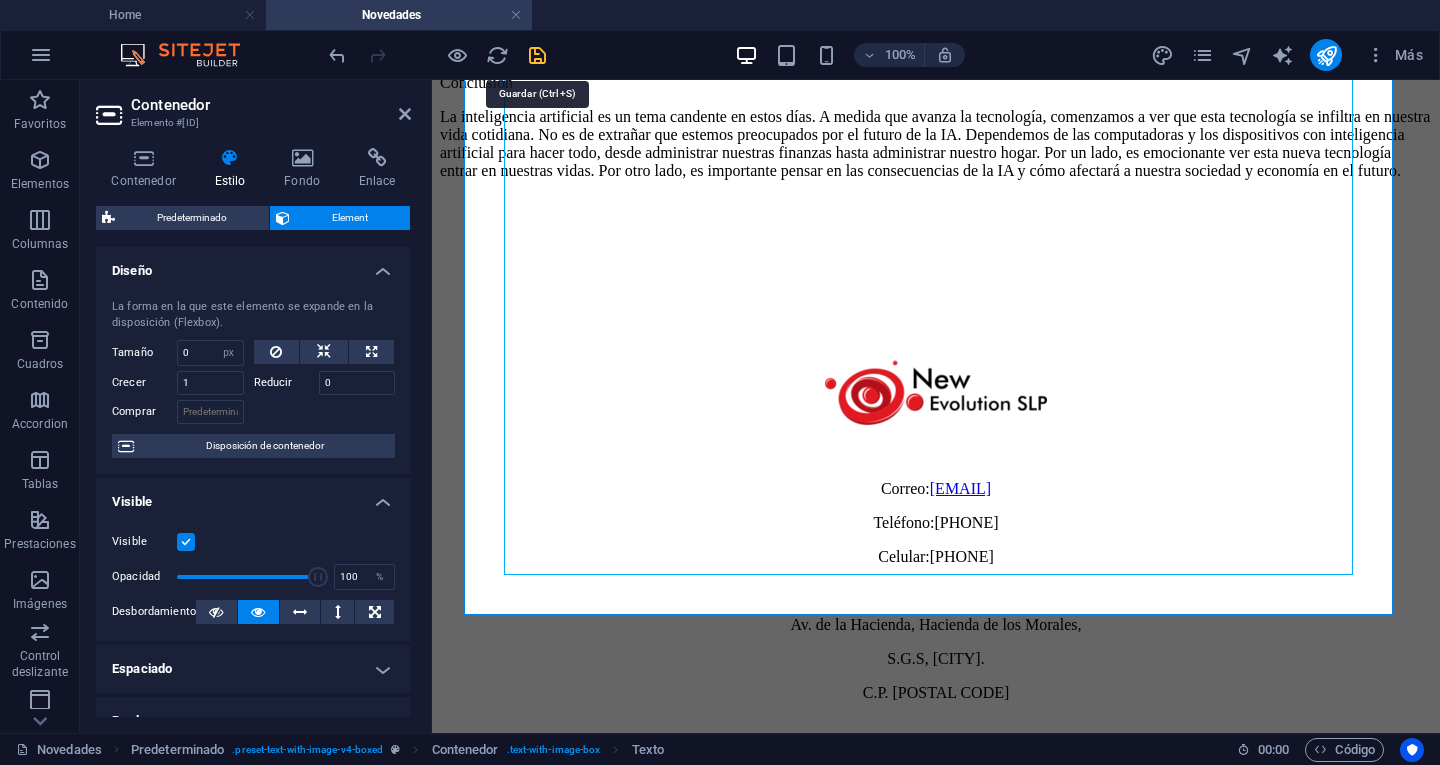 click at bounding box center (537, 55) 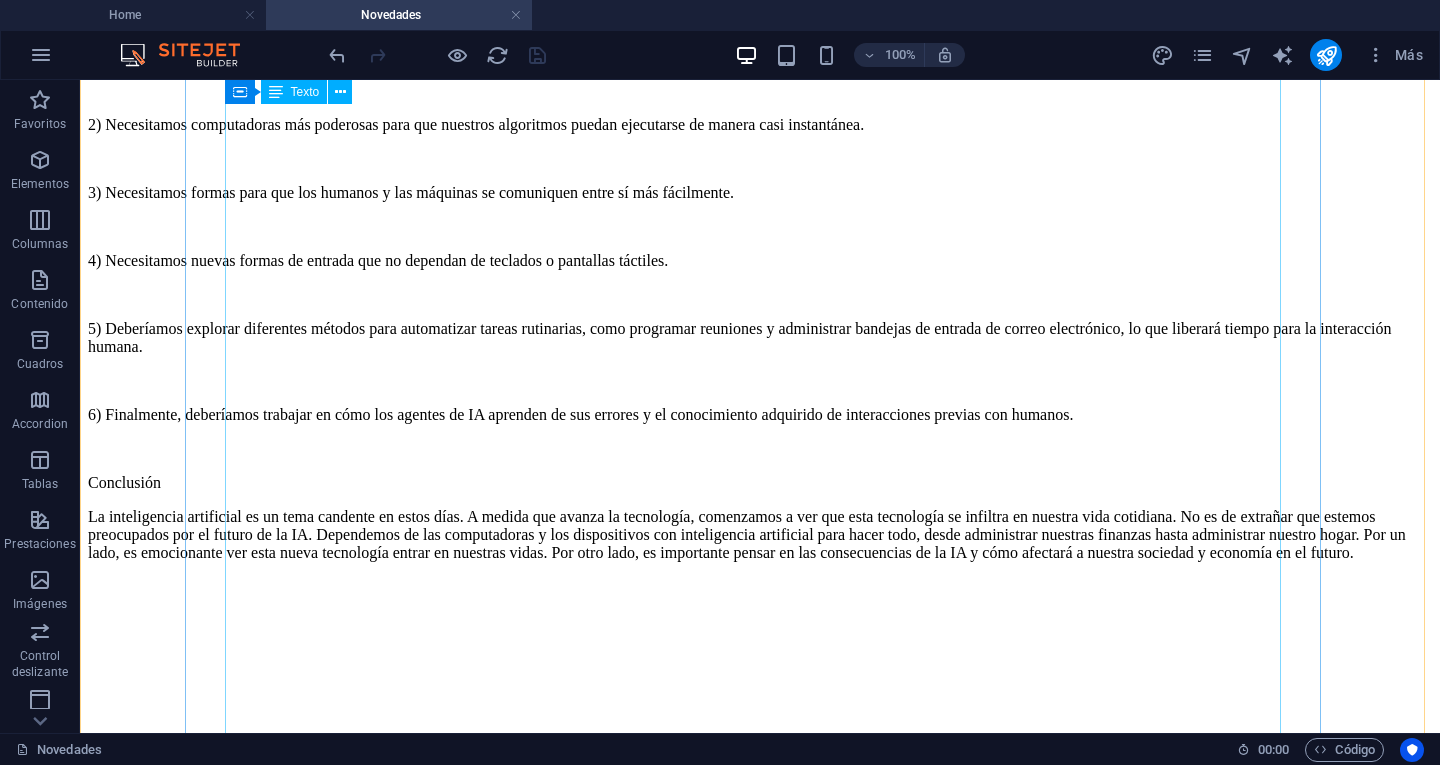 scroll, scrollTop: 1585, scrollLeft: 0, axis: vertical 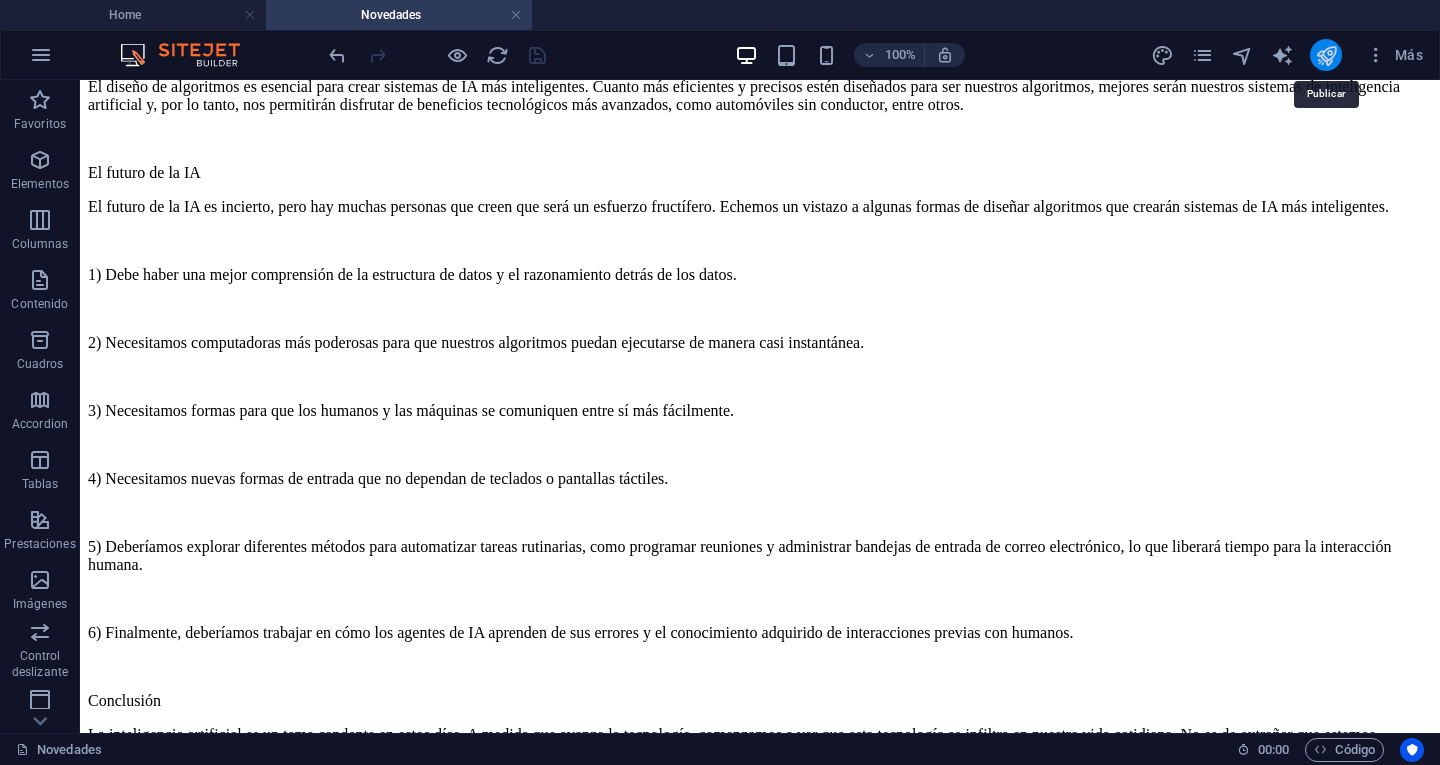 click at bounding box center (1326, 55) 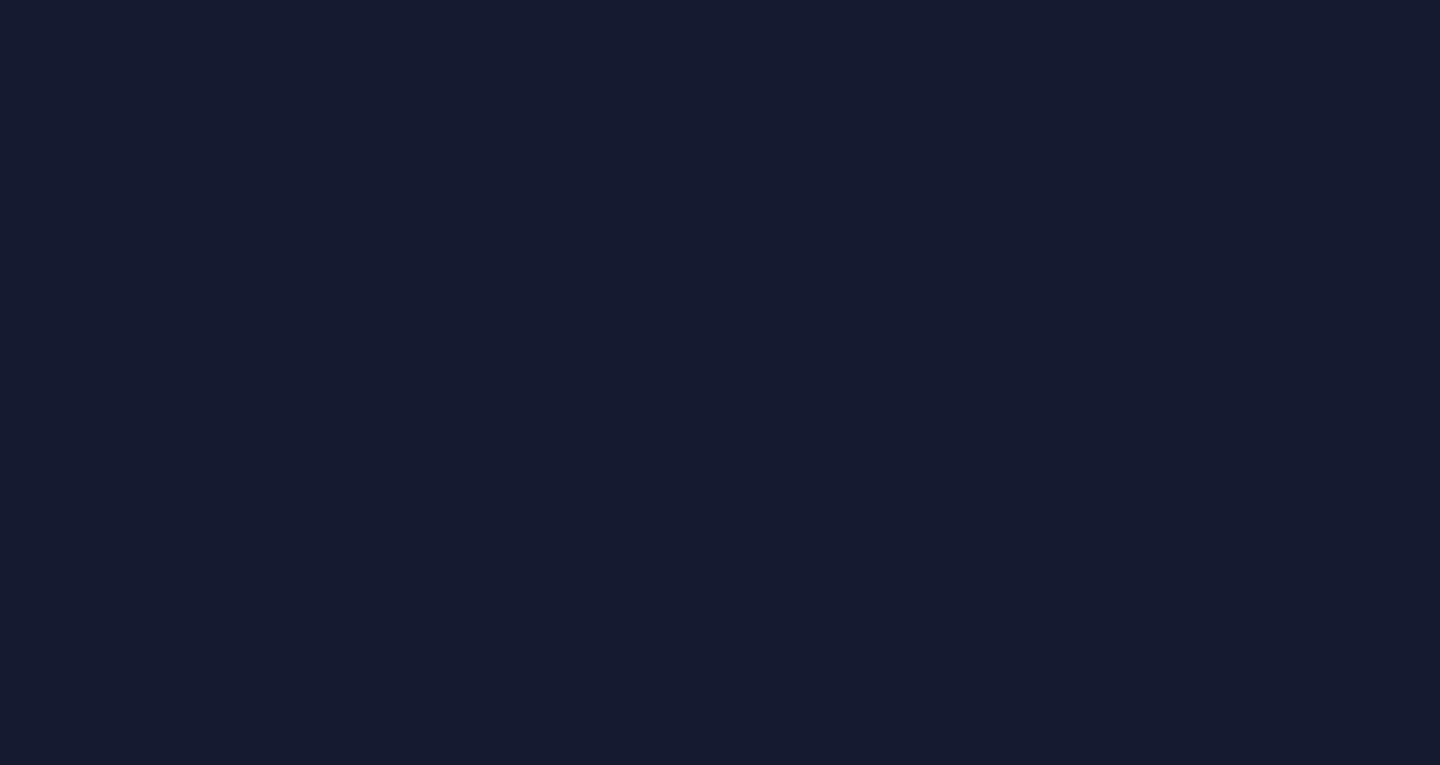 scroll, scrollTop: 0, scrollLeft: 0, axis: both 